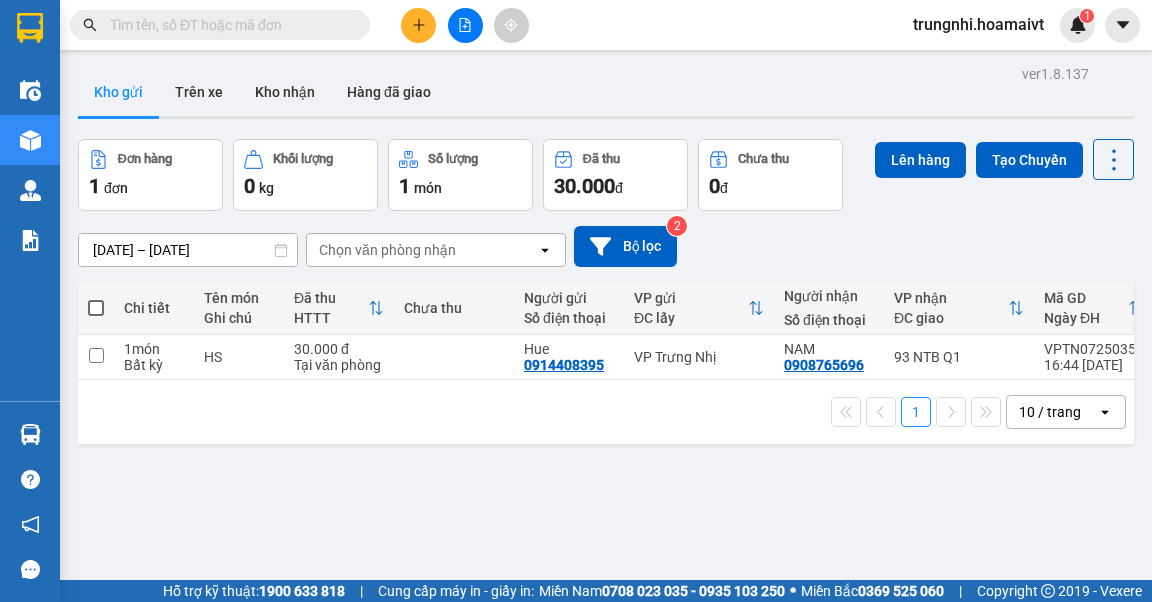 scroll, scrollTop: 0, scrollLeft: 0, axis: both 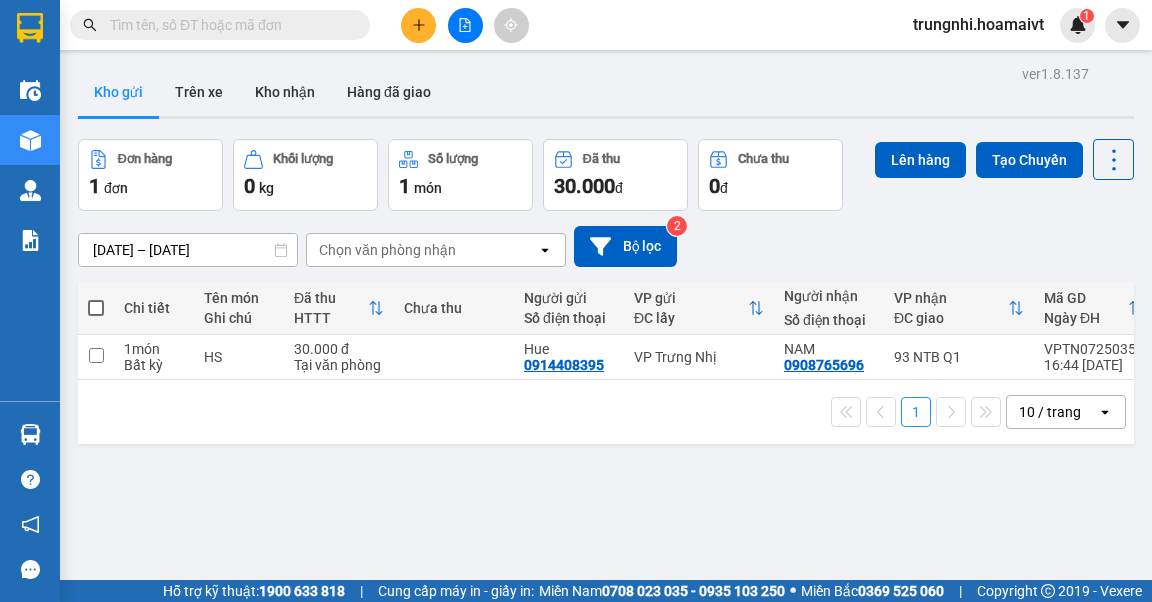 click at bounding box center (96, 308) 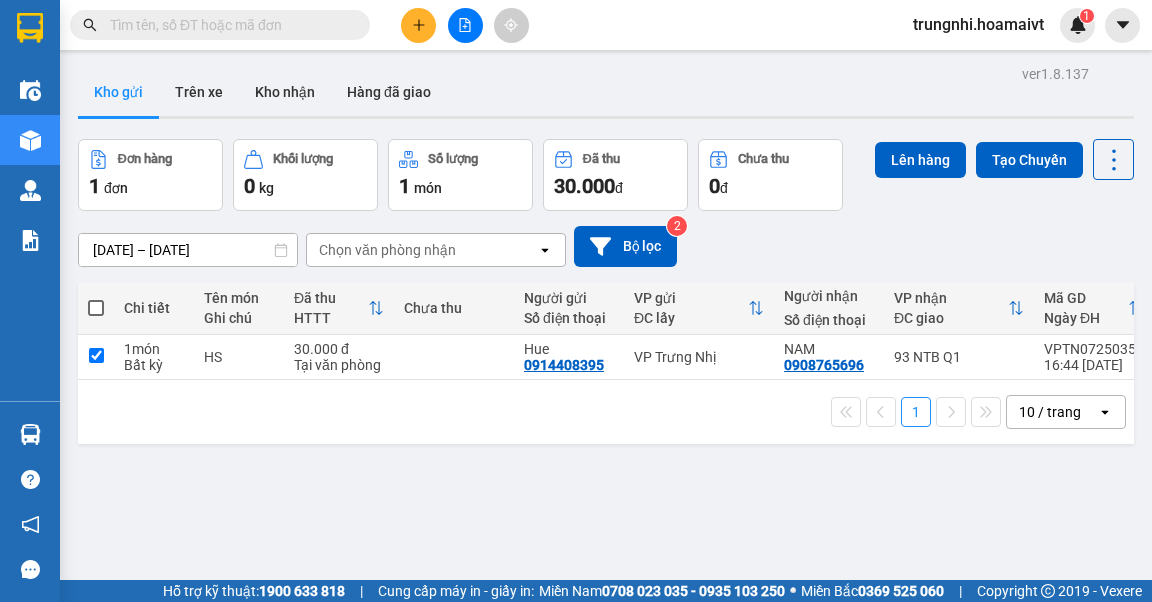 checkbox on "true" 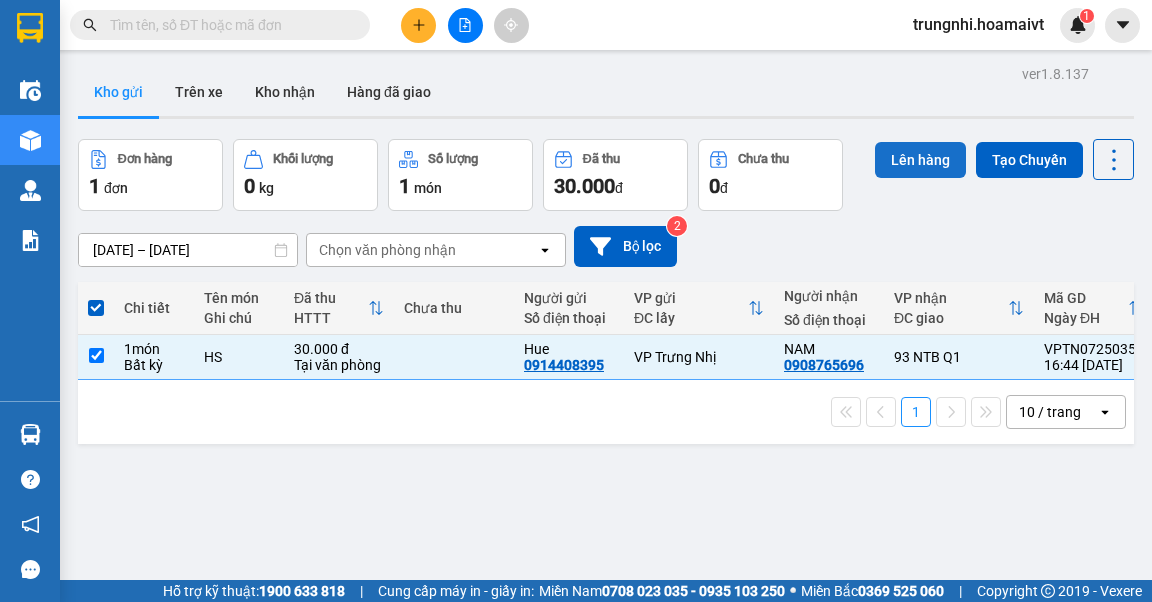 click on "Lên hàng" at bounding box center [920, 160] 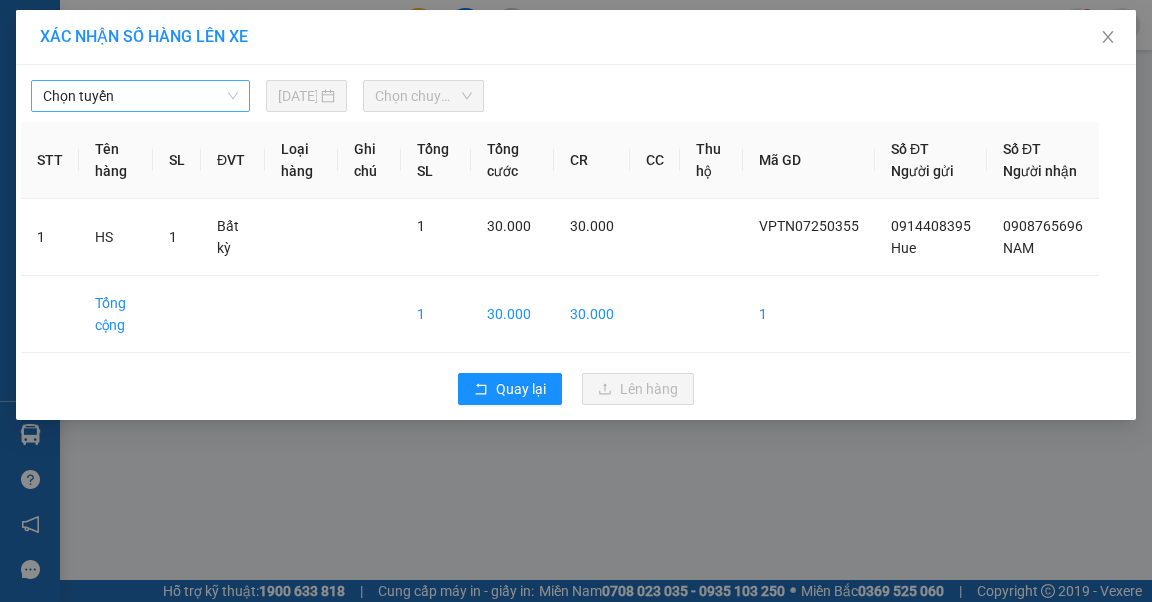 click on "Chọn tuyến" at bounding box center (140, 96) 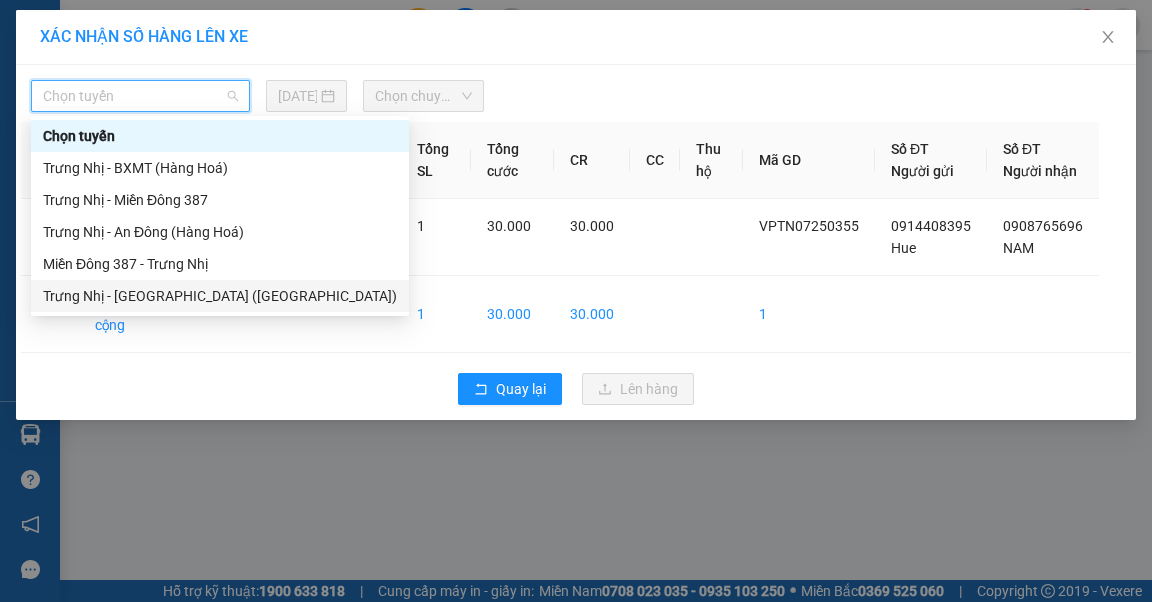 click on "[PERSON_NAME][GEOGRAPHIC_DATA] ([GEOGRAPHIC_DATA])" at bounding box center (220, 296) 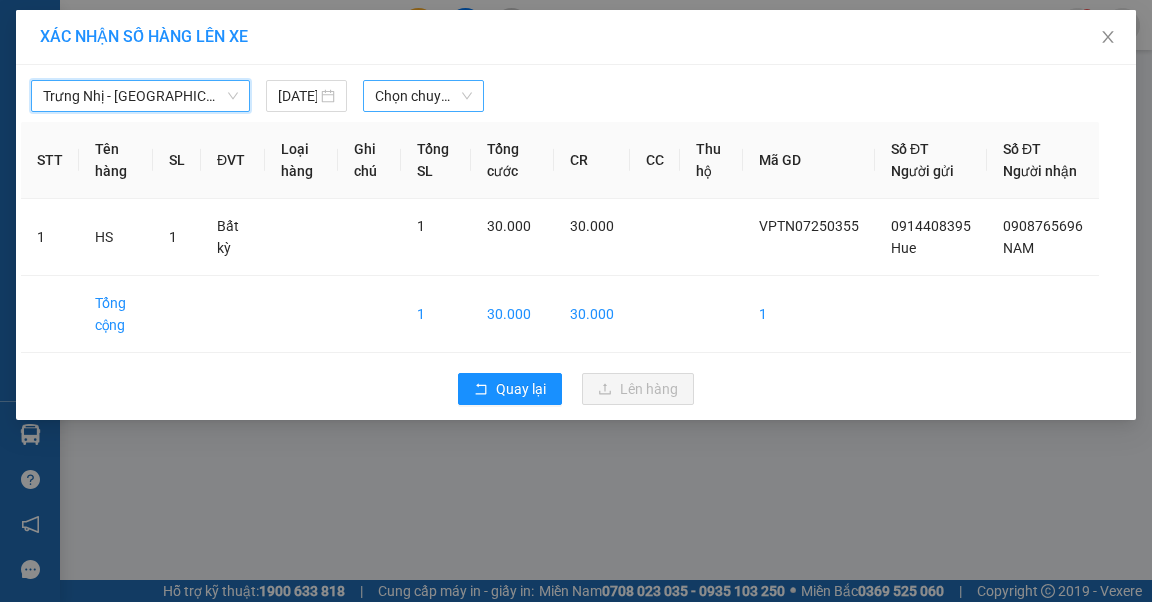 click on "Chọn chuyến" at bounding box center (423, 96) 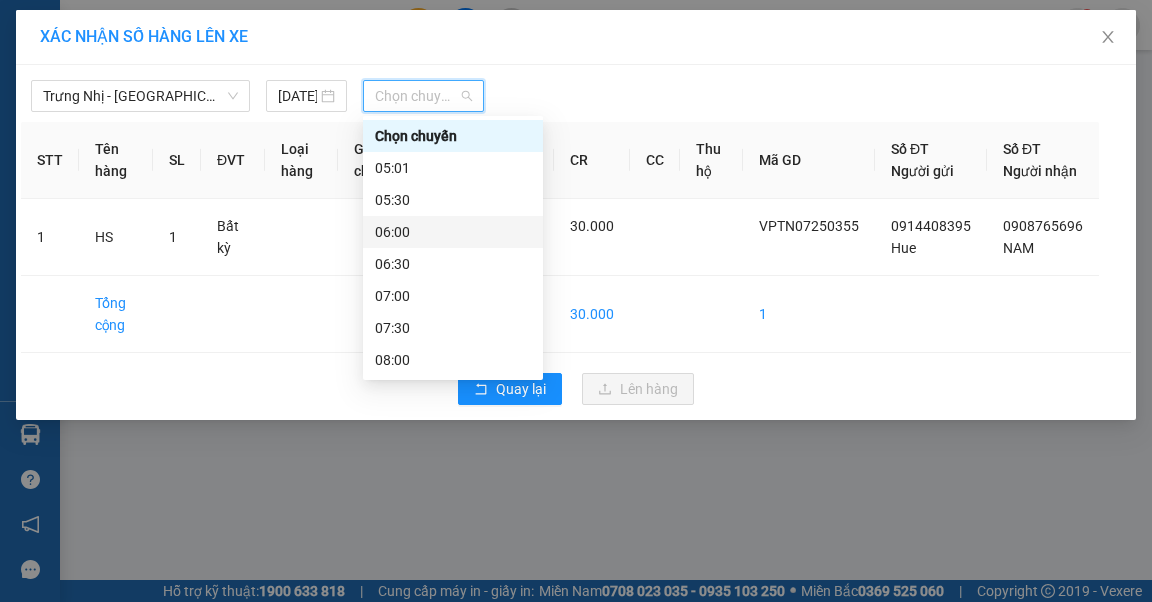click on "06:00" at bounding box center [453, 232] 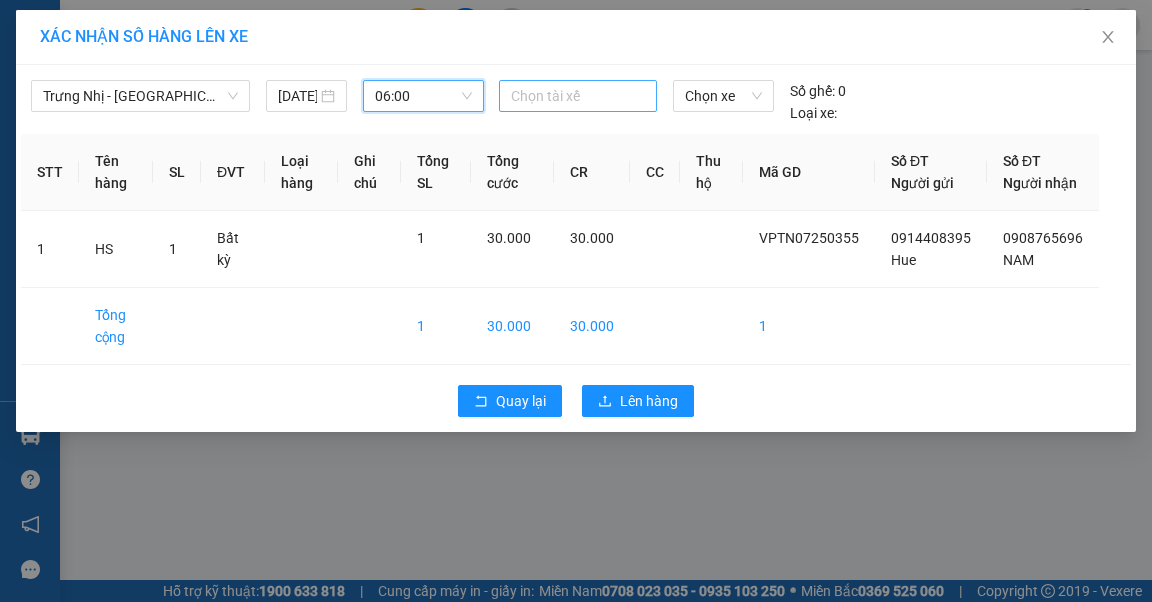 click at bounding box center [578, 96] 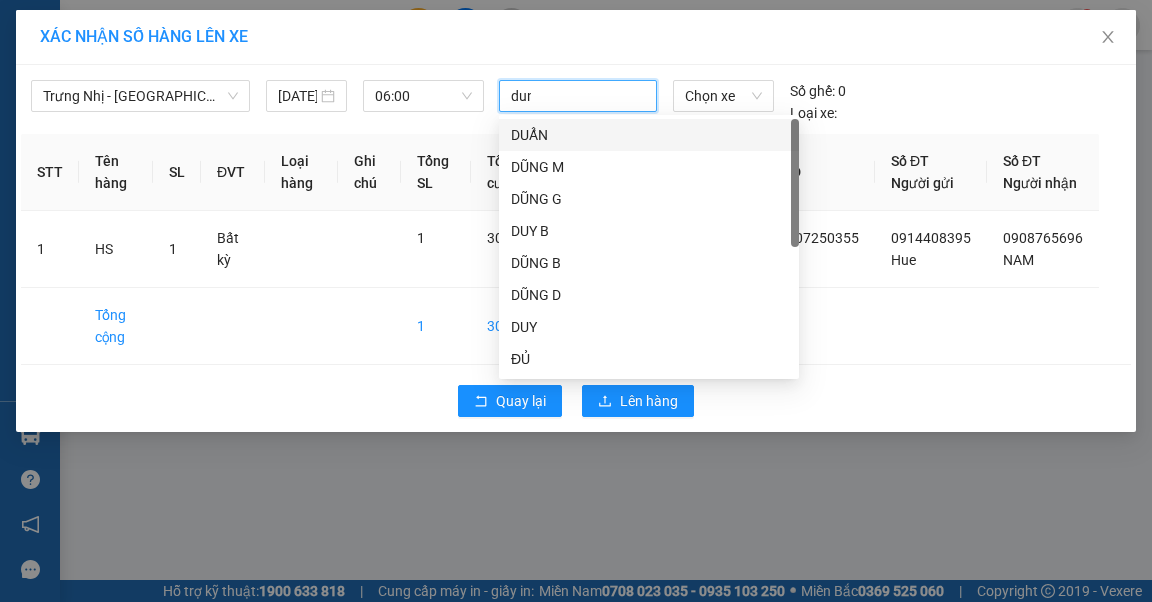 type on "dung" 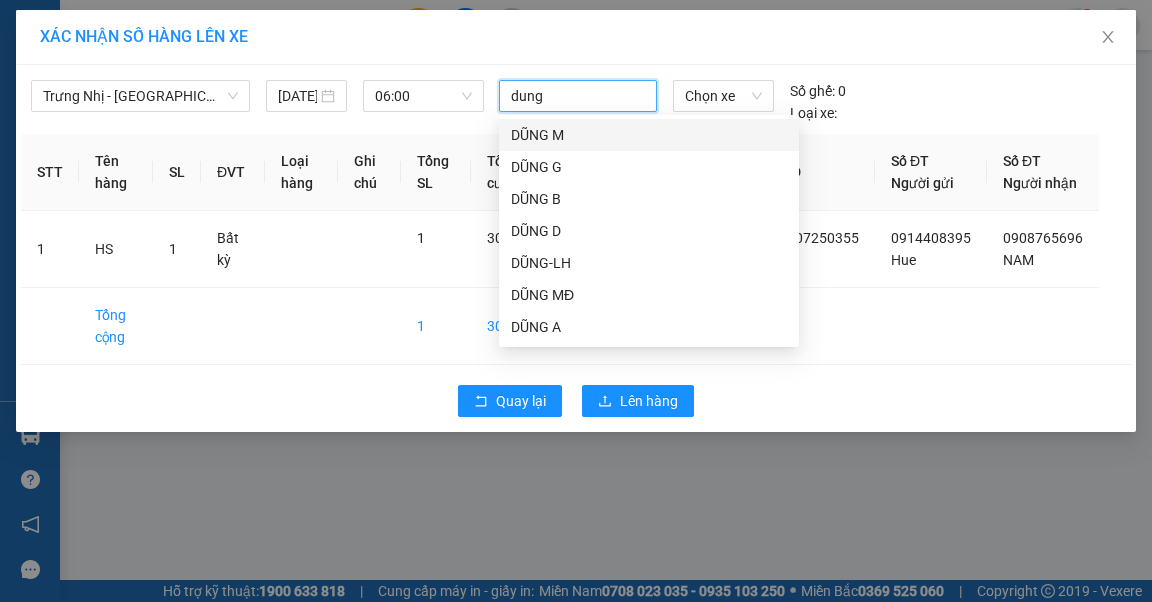 click on "DŨNG M" at bounding box center [649, 135] 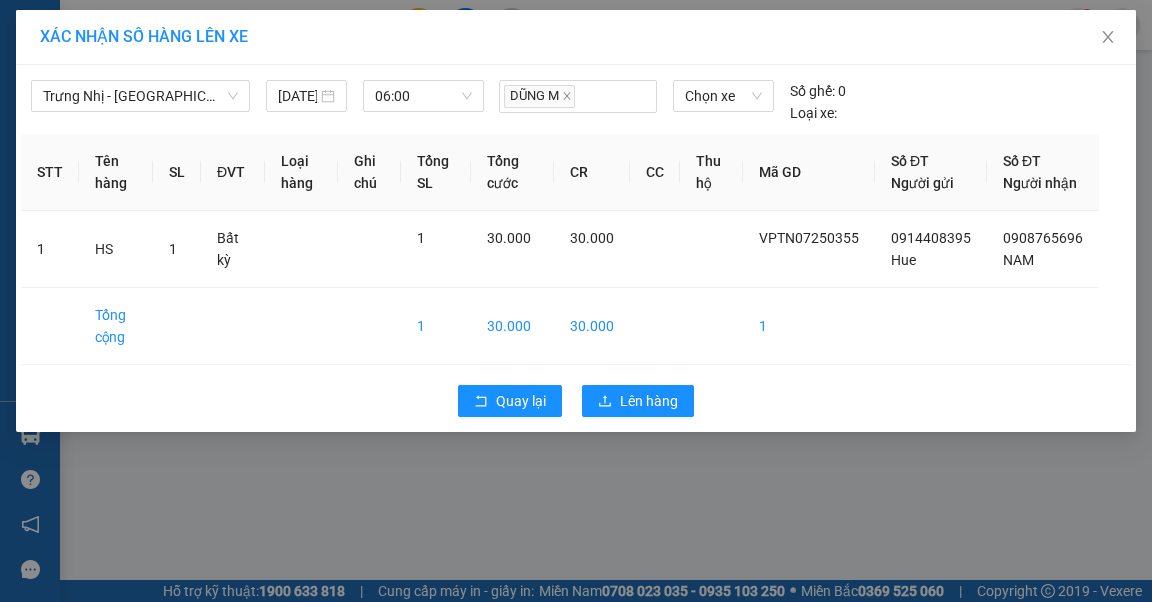 click on "XÁC NHẬN SỐ HÀNG LÊN XE" at bounding box center (576, 37) 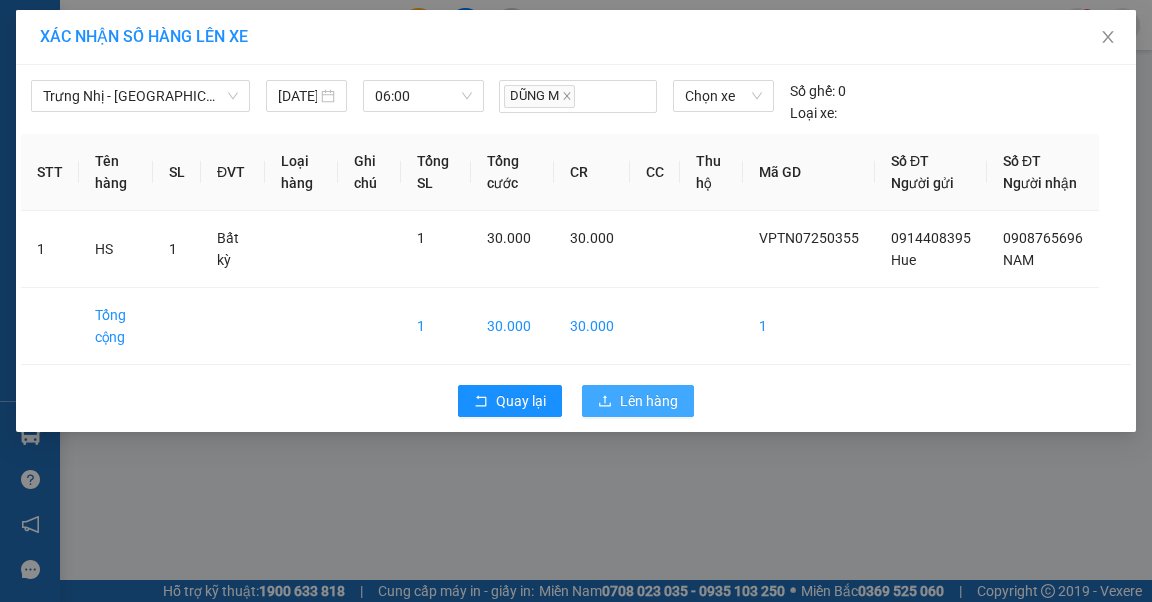 click on "Lên hàng" at bounding box center (649, 401) 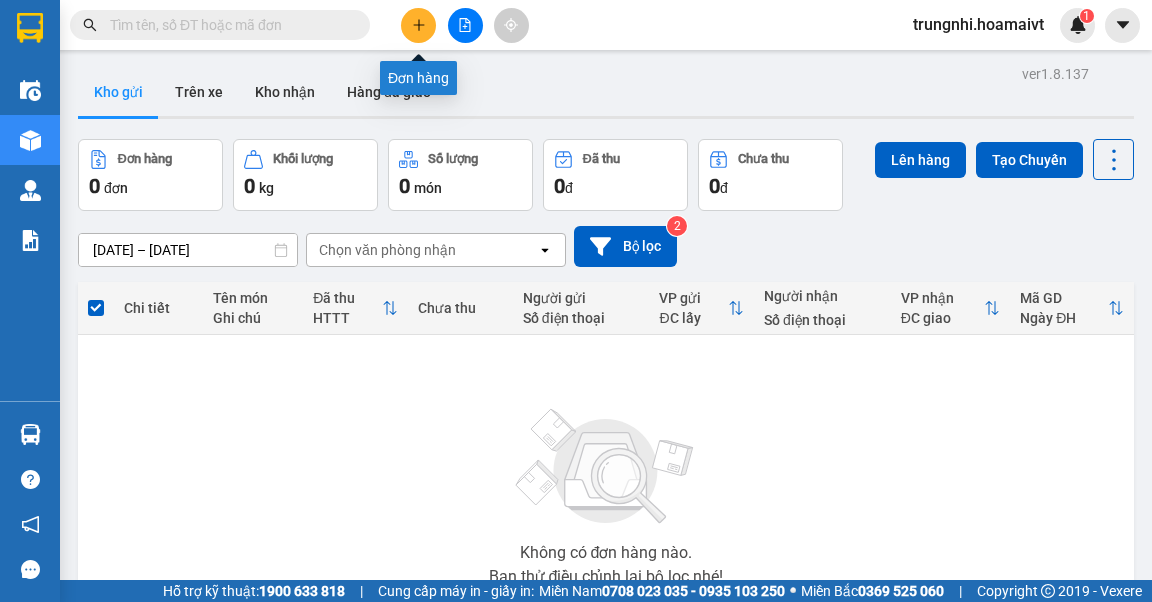 click 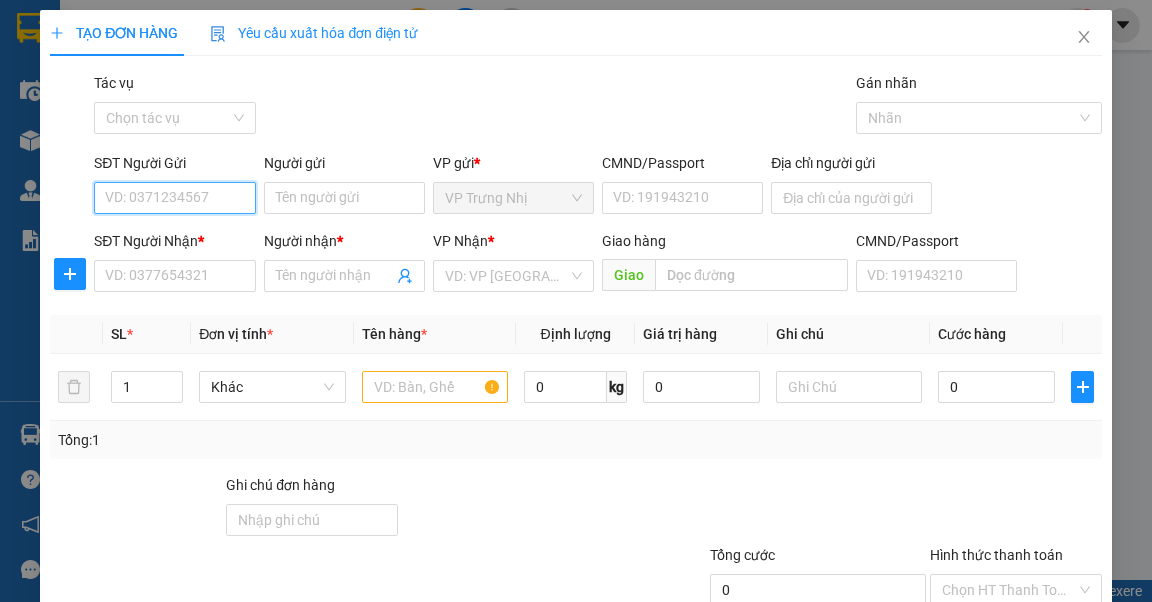 click on "SĐT Người Gửi" at bounding box center (174, 198) 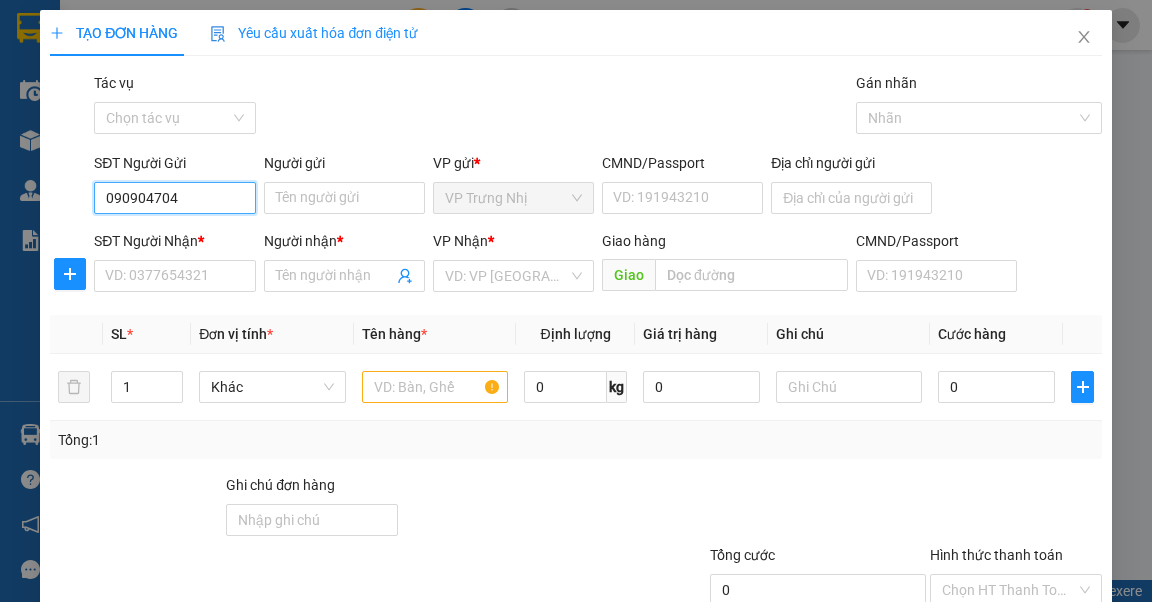 type on "0909047046" 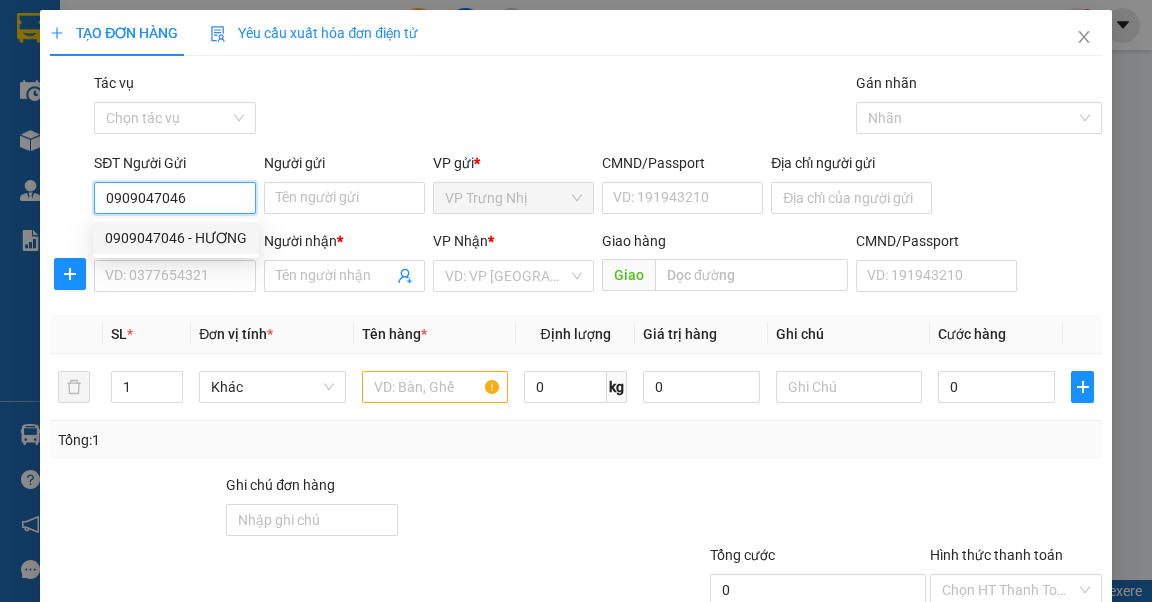 click on "0909047046 - HƯƠNG" at bounding box center (176, 238) 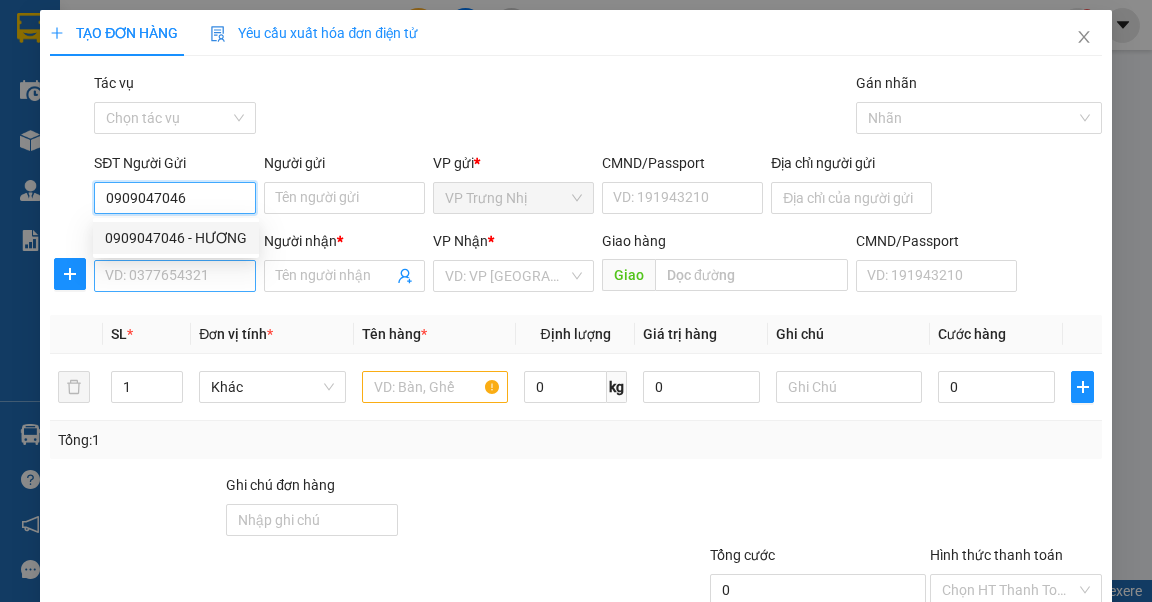 type on "HƯƠNG" 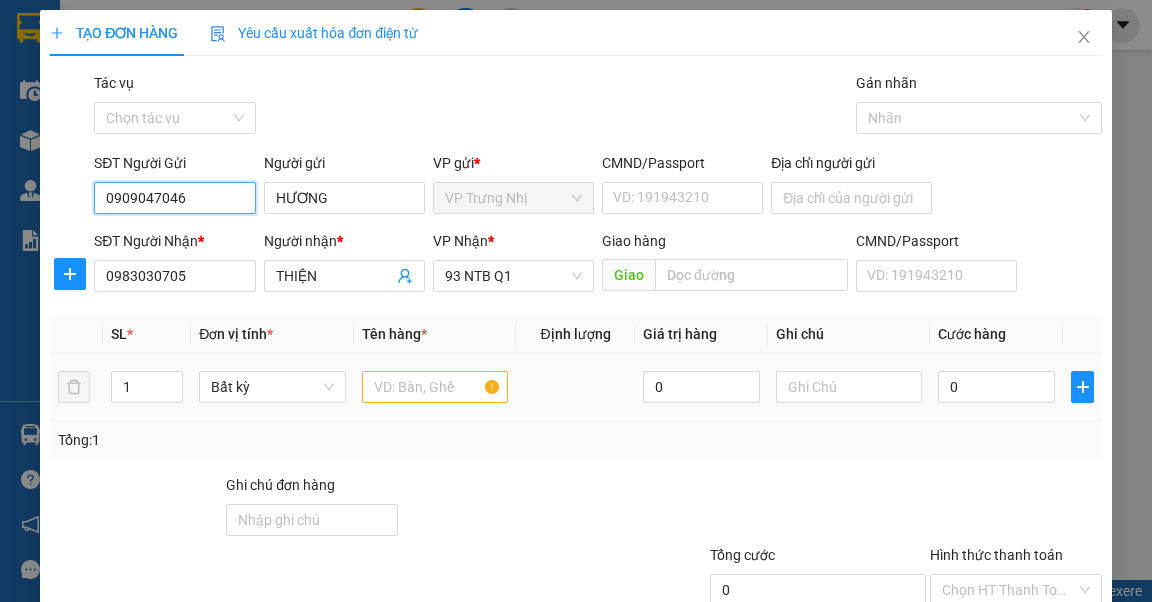 type on "0909047046" 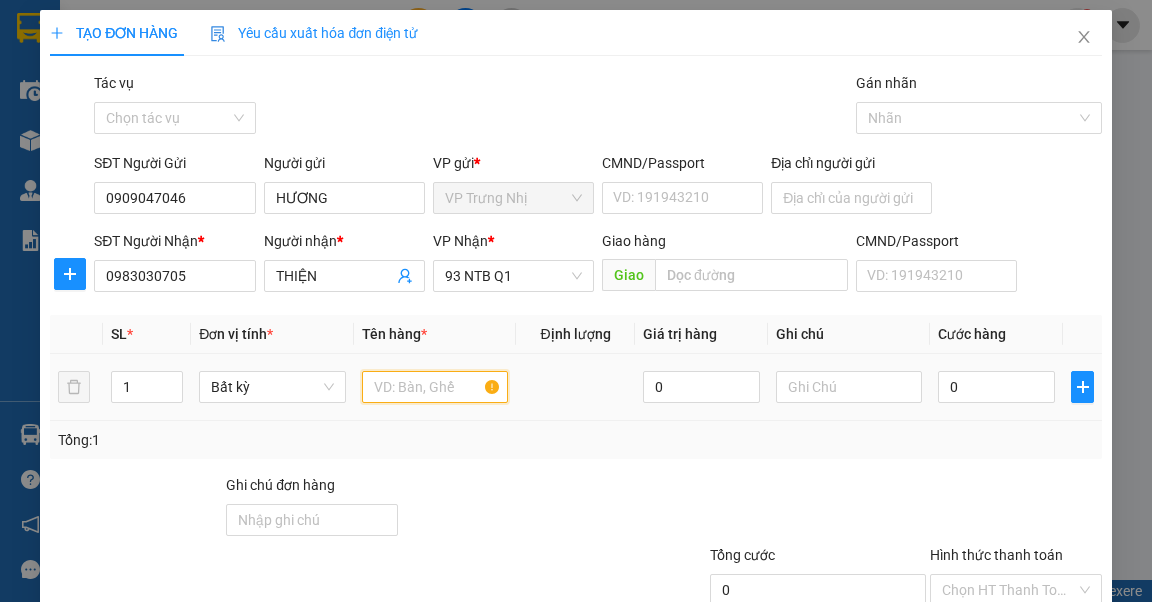 click at bounding box center [435, 387] 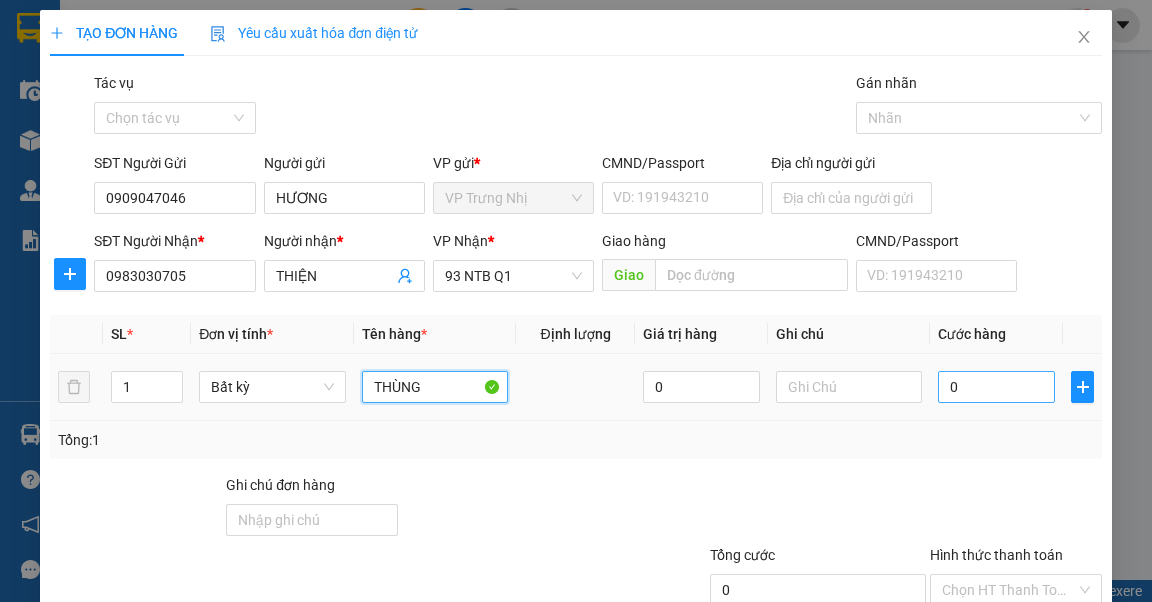 type on "THÙNG" 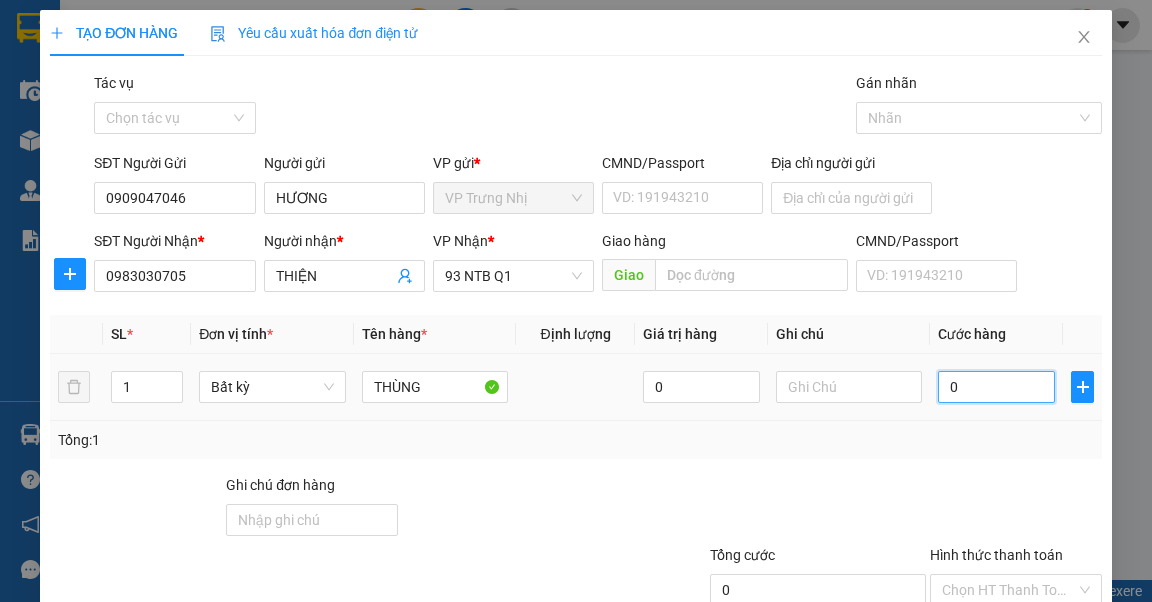 click on "0" at bounding box center (996, 387) 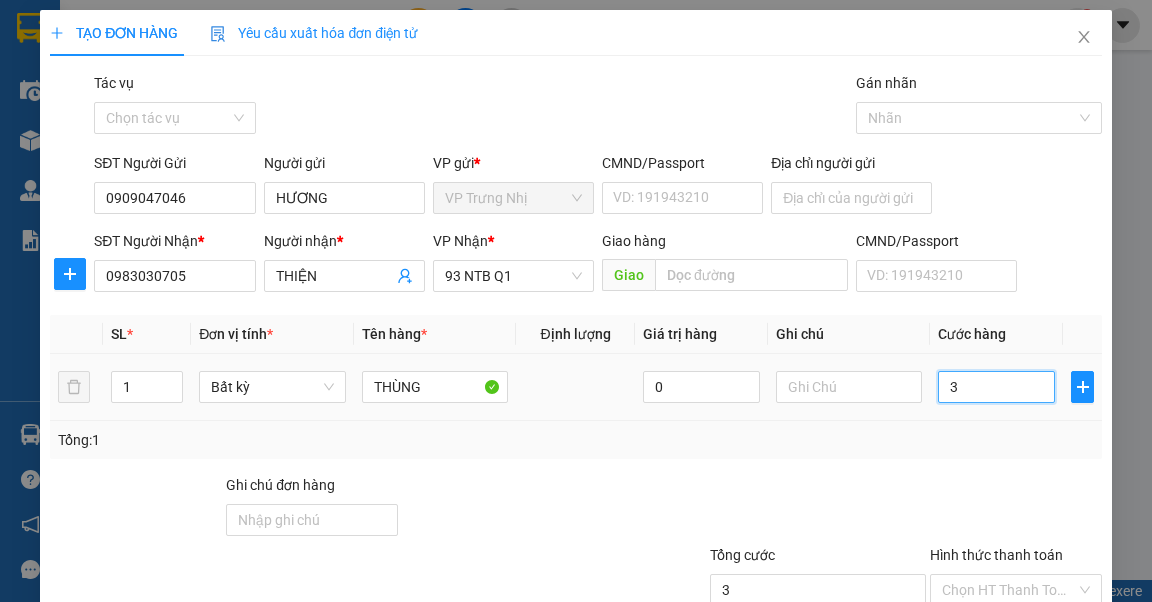 type on "30" 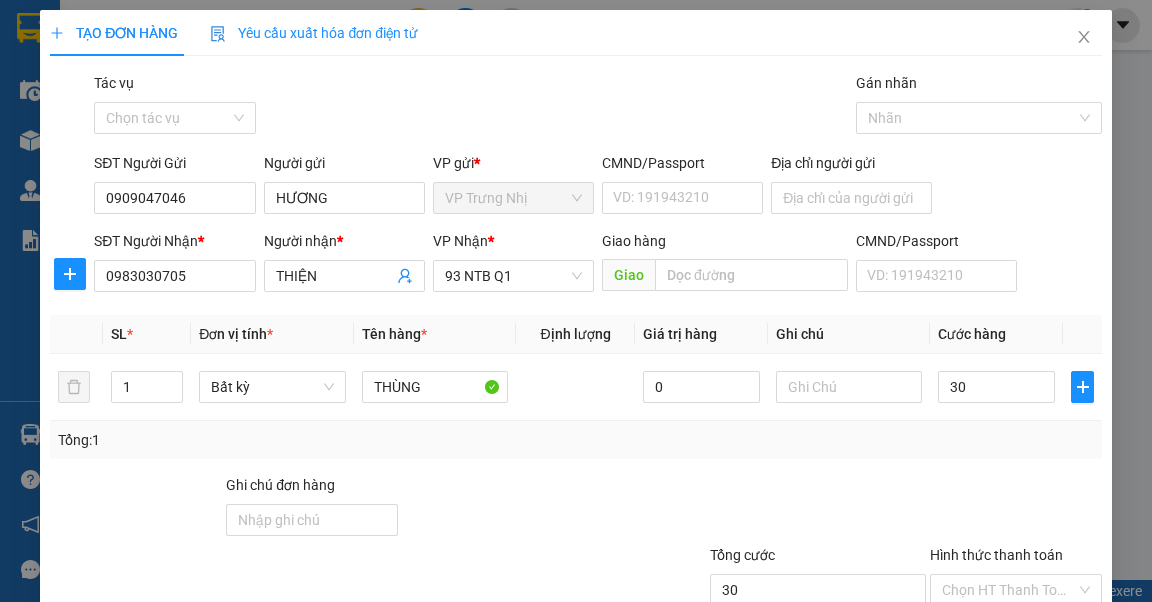 type on "30.000" 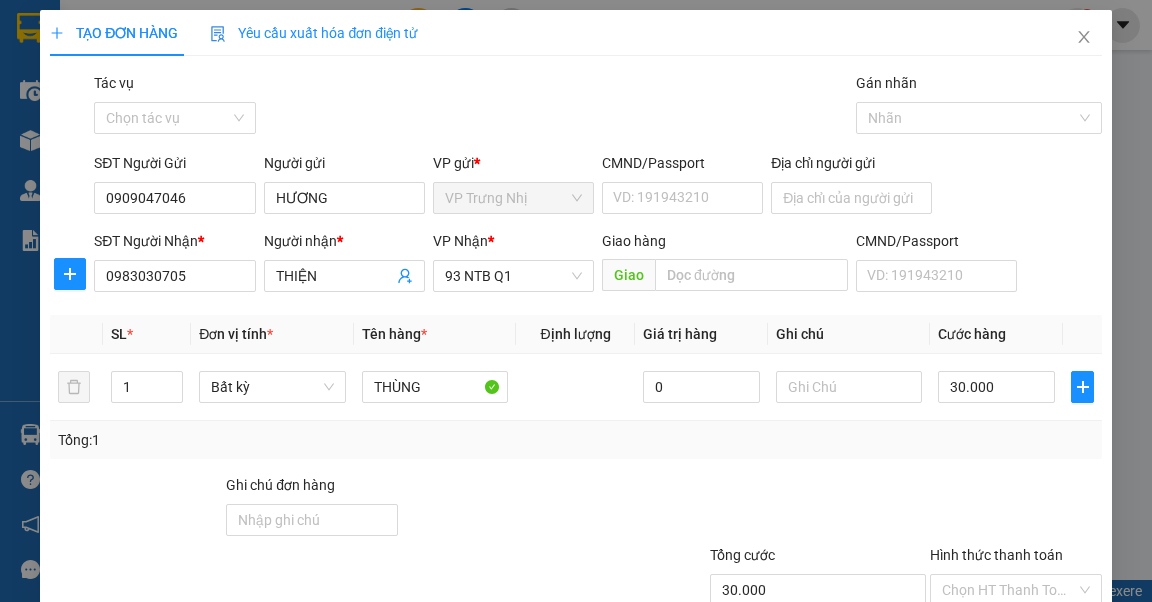 click on "Transit Pickup Surcharge Ids Transit Deliver Surcharge Ids Transit Deliver Surcharge Transit Deliver Surcharge Gói vận chuyển  * Tiêu chuẩn Tác vụ Chọn tác vụ Gán nhãn   Nhãn SĐT Người Gửi 0909047046 Người gửi HƯƠNG VP gửi  * VP Trưng Nhị CMND/Passport VD: 191943210 Địa chỉ người gửi SĐT Người Nhận  * 0983030705 Người nhận  * THIỆN VP Nhận  * 93 NTB Q1 Giao hàng Giao CMND/Passport VD: 191943210 SL  * Đơn vị tính  * Tên hàng  * Định lượng Giá trị hàng Ghi chú Cước hàng                   1 Bất kỳ THÙNG 0 30.000 Tổng:  1 Ghi chú đơn hàng Tổng cước 30.000 Hình thức thanh toán Chọn HT Thanh Toán Số tiền thu trước 0 Chưa thanh toán 30.000 Chọn HT Thanh Toán Lưu nháp Xóa Thông tin Lưu Lưu và In" at bounding box center [575, 386] 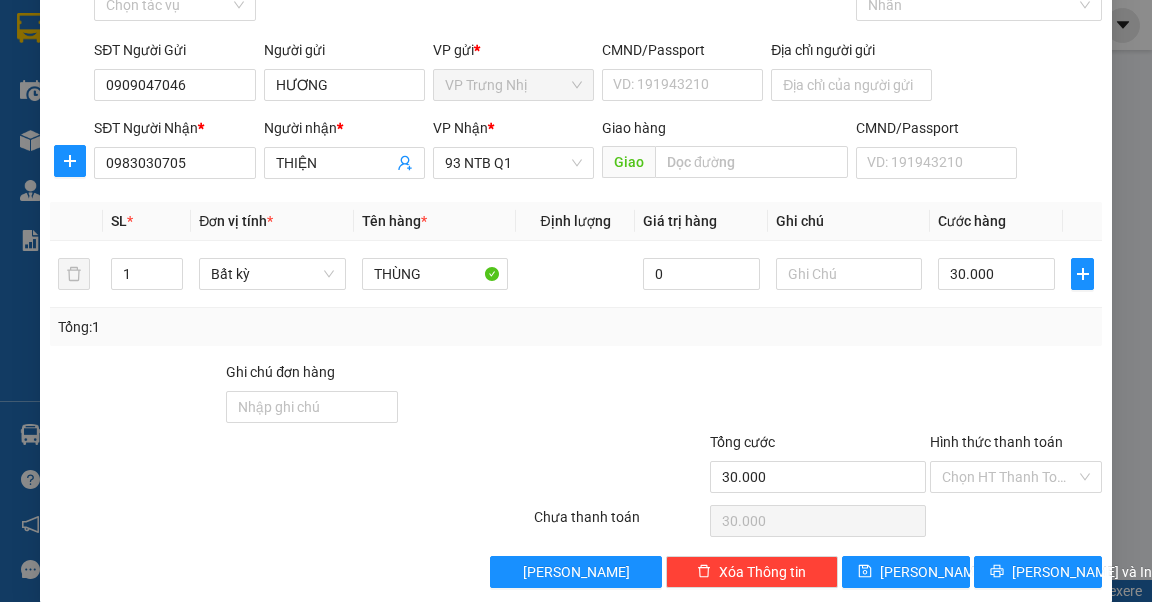 scroll, scrollTop: 136, scrollLeft: 0, axis: vertical 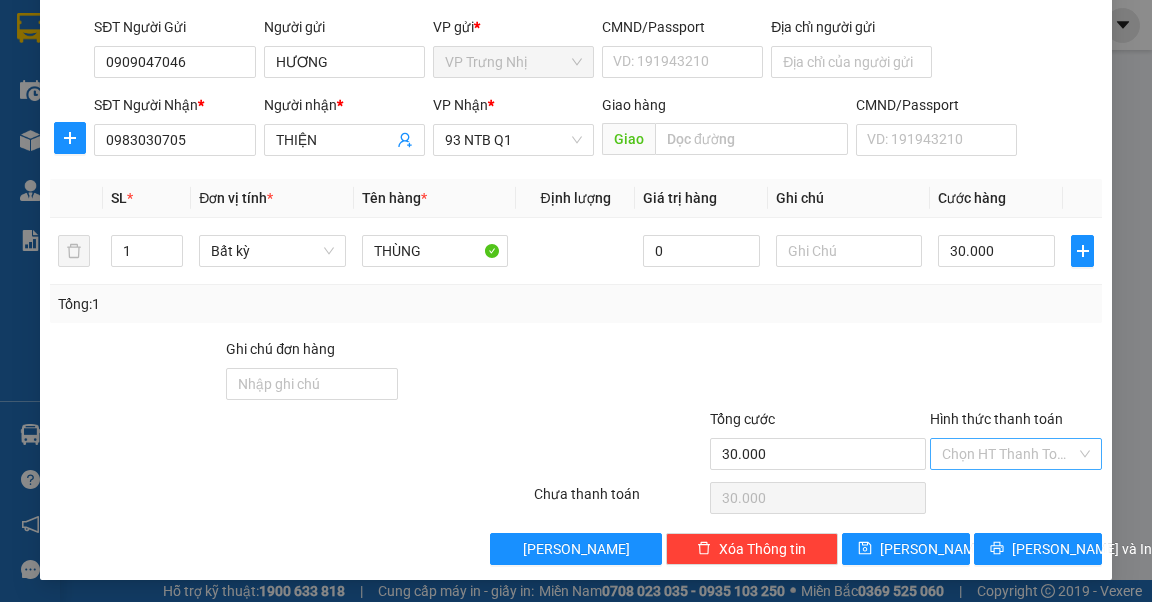 click on "Hình thức thanh toán" at bounding box center (1009, 454) 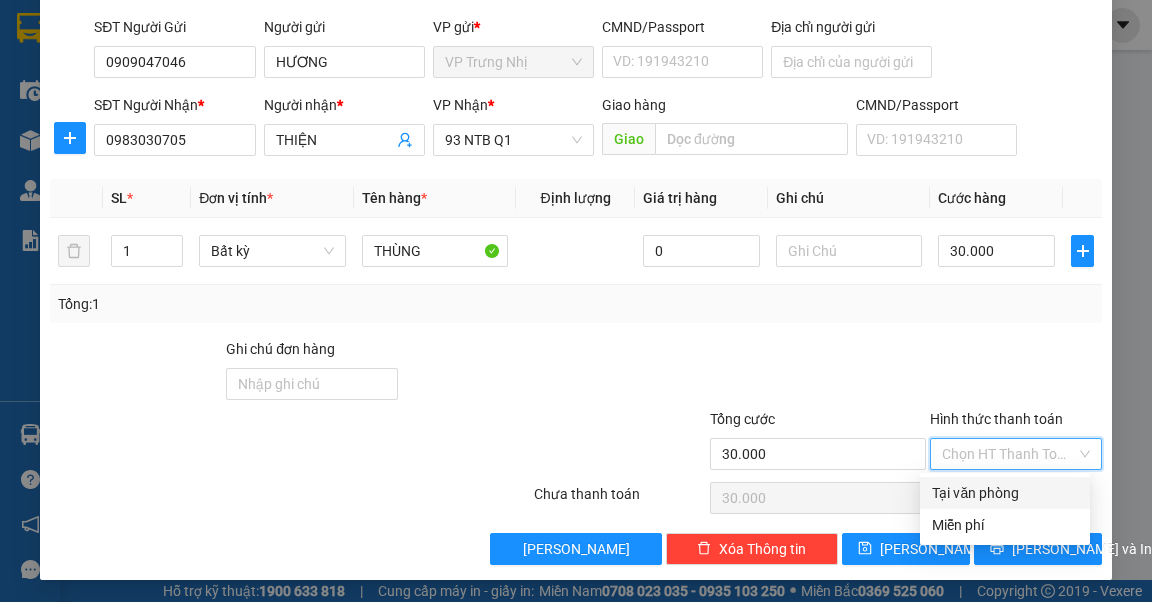 click on "Tại văn phòng" at bounding box center [1005, 493] 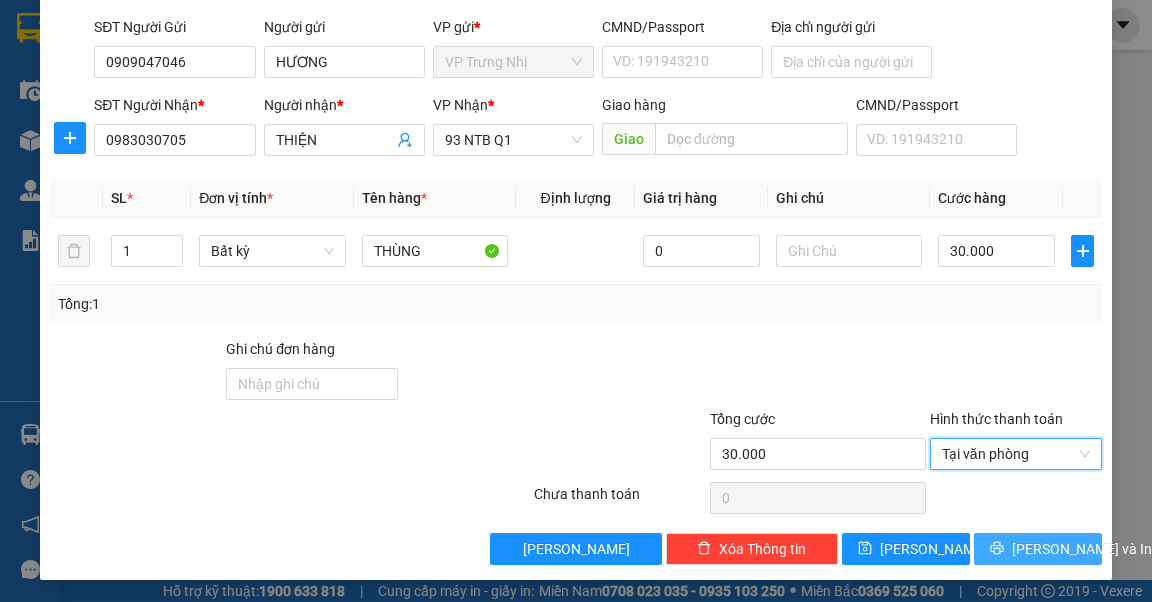 click on "[PERSON_NAME] và In" at bounding box center (1082, 549) 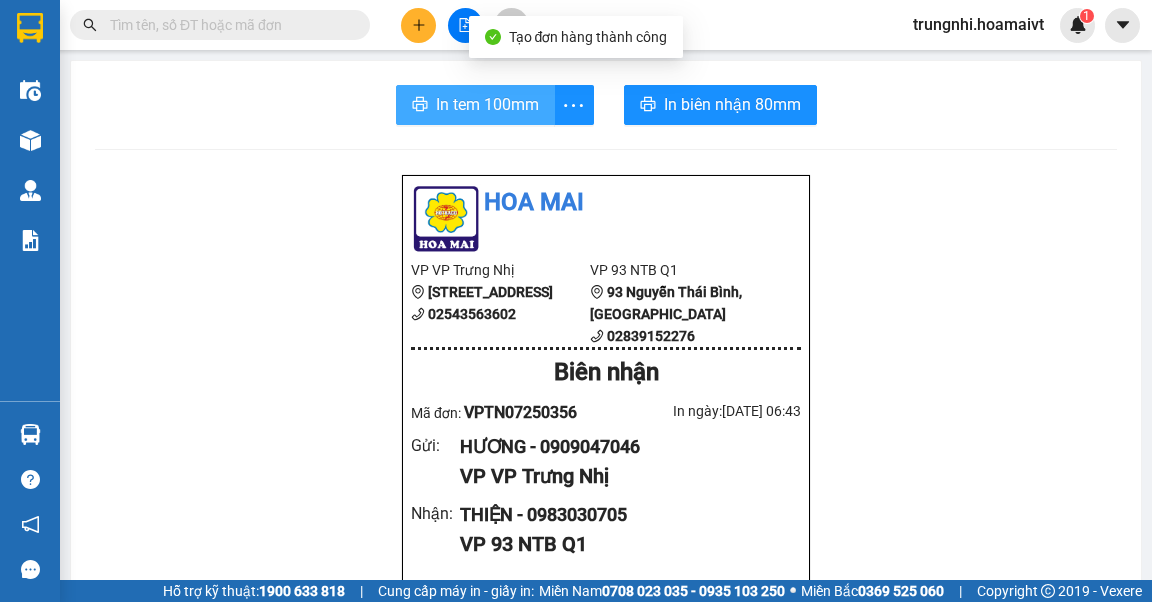 click on "In tem 100mm" at bounding box center (487, 104) 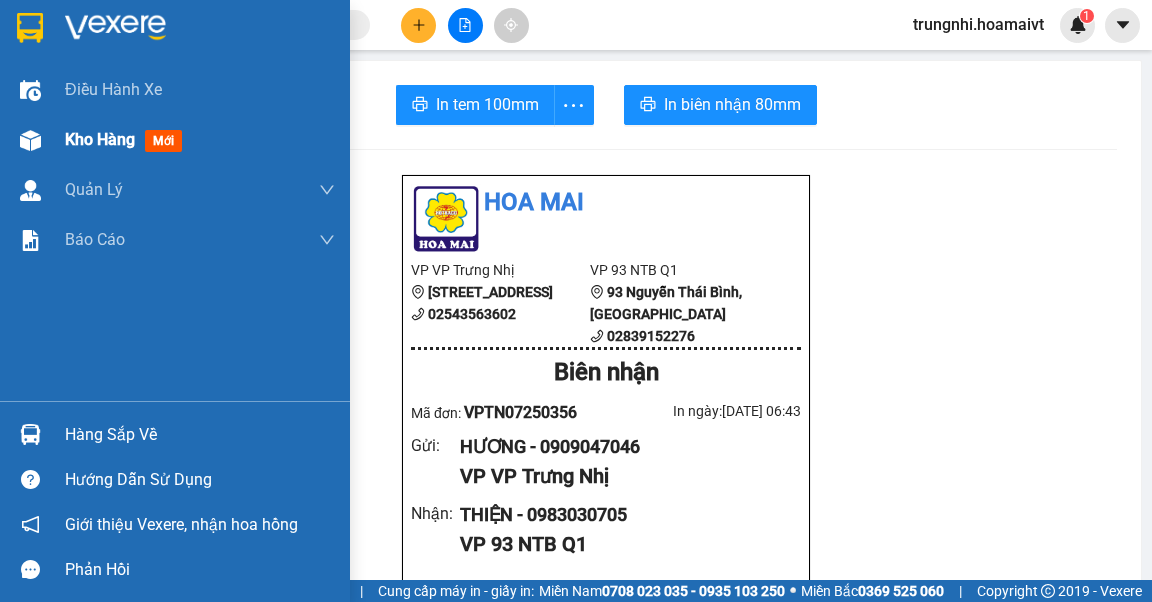 click on "Kho hàng" at bounding box center (100, 139) 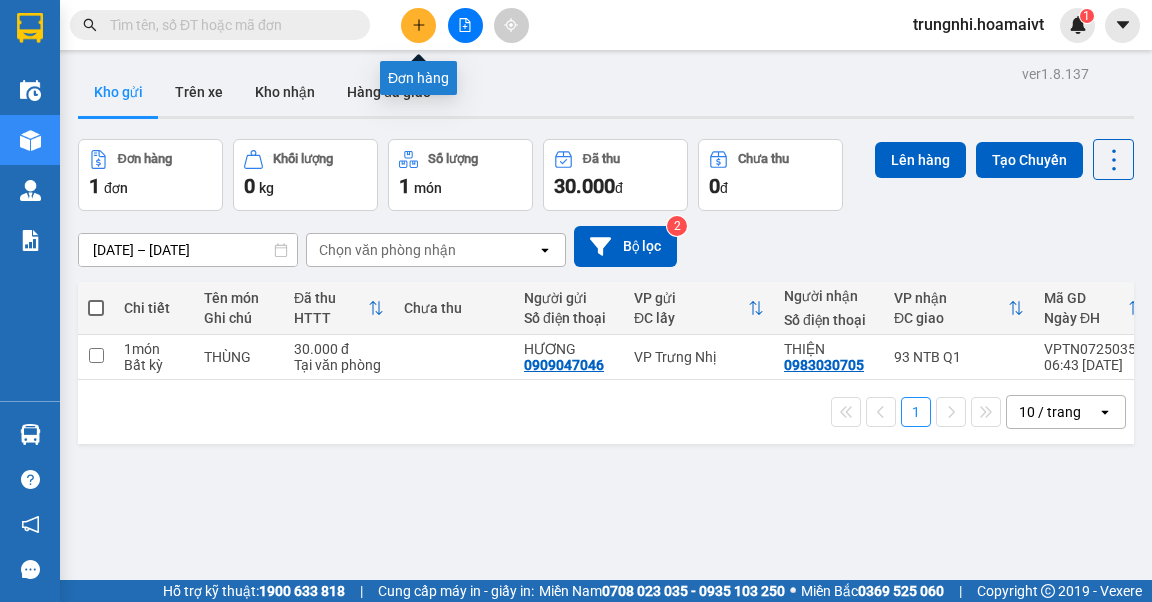 click 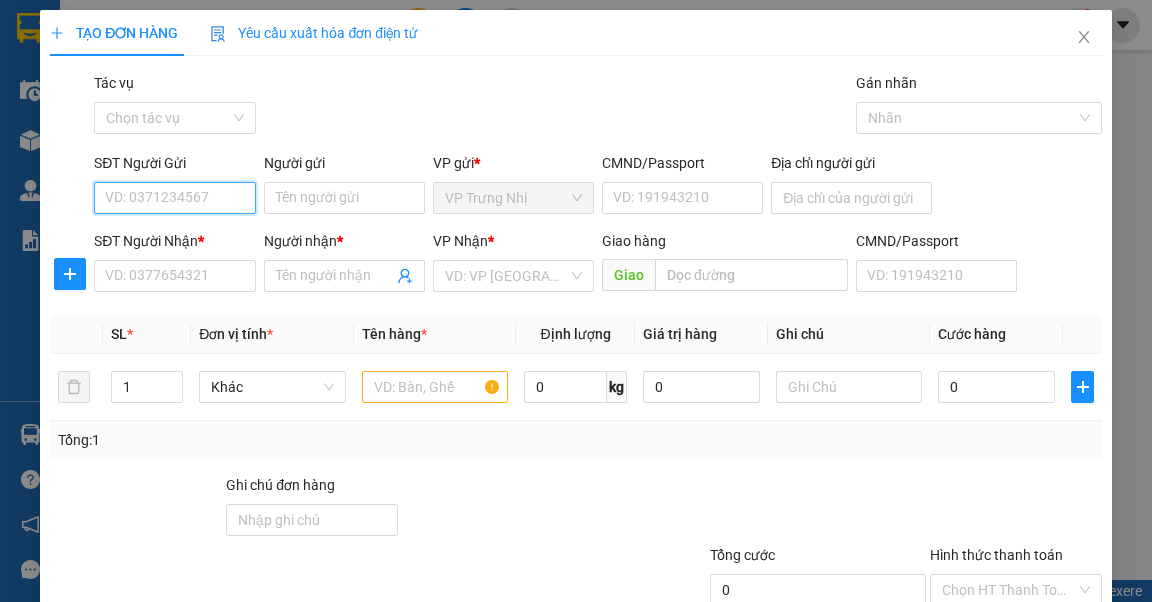 click on "SĐT Người Gửi" at bounding box center [174, 198] 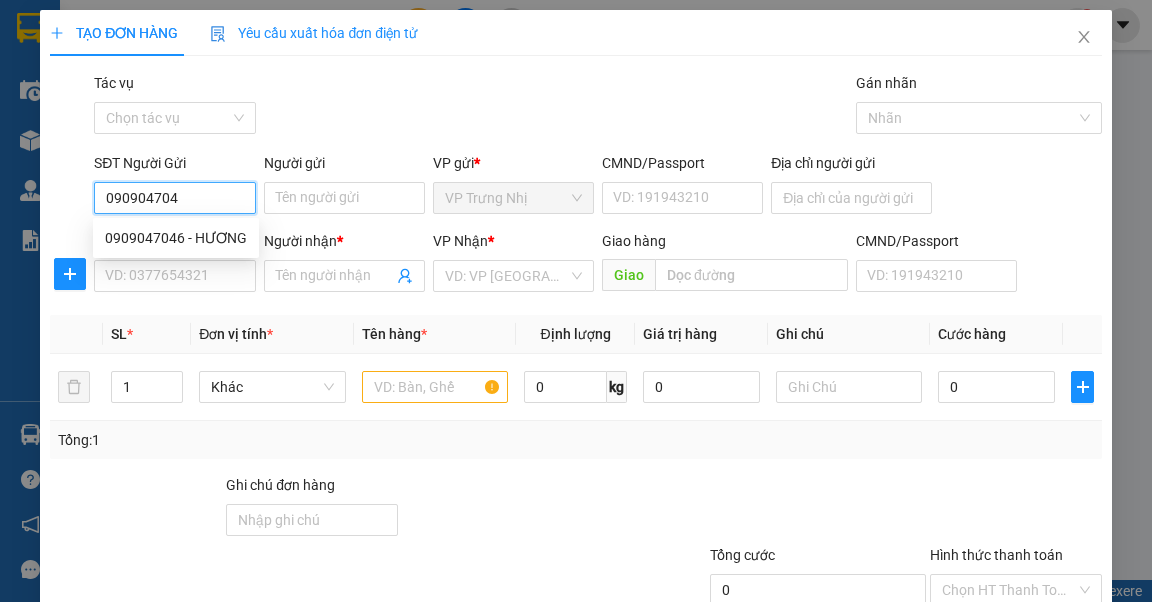 type on "0909047046" 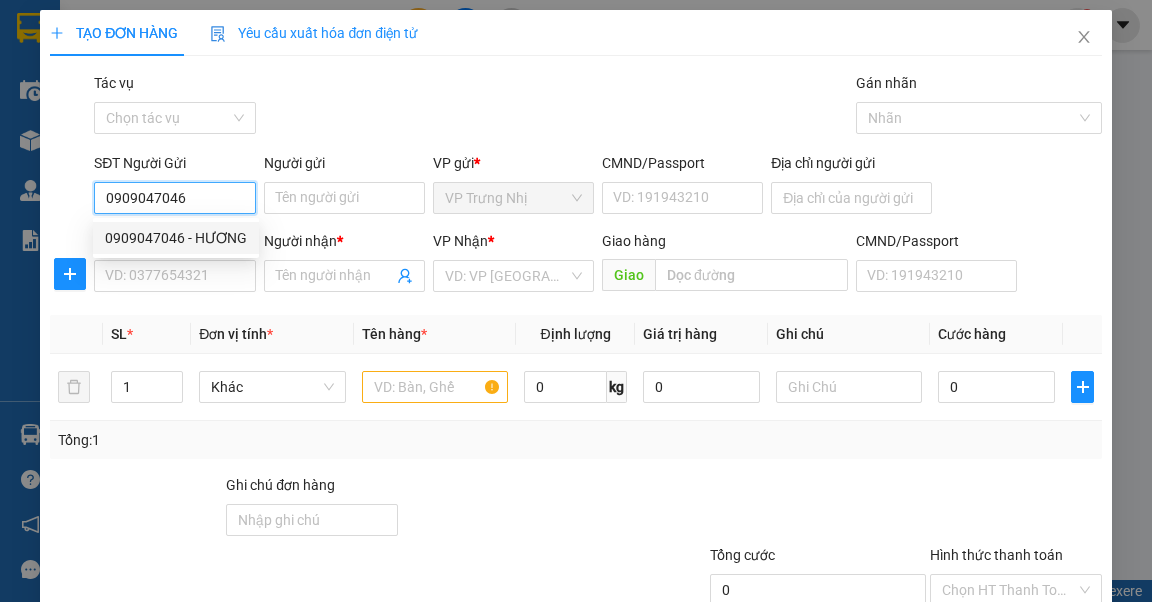 click on "0909047046 - HƯƠNG" at bounding box center [176, 238] 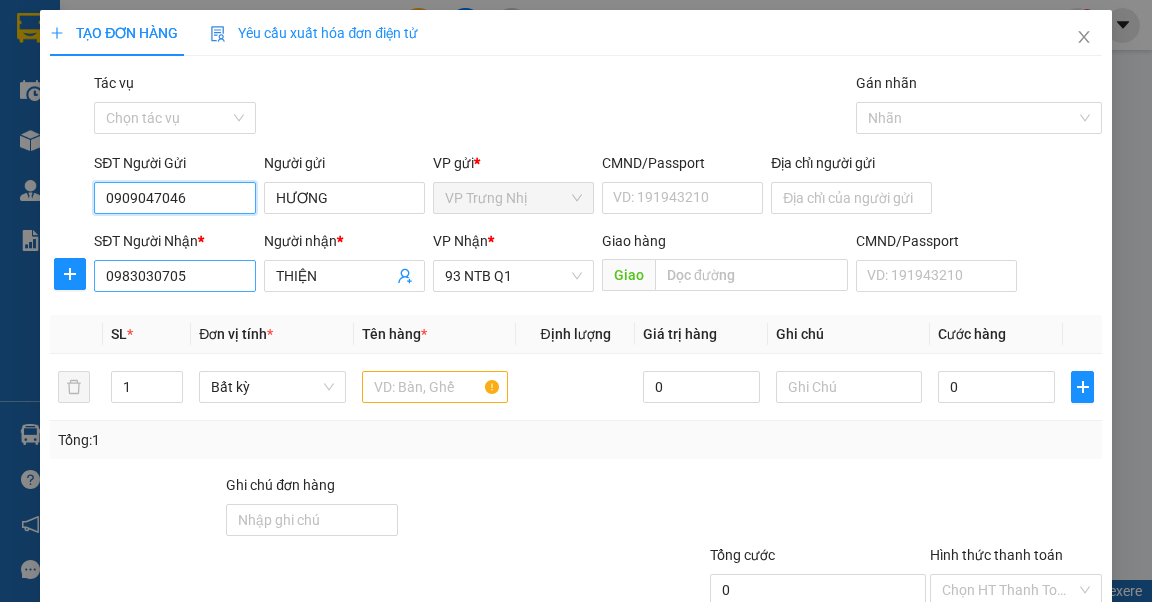 type on "0909047046" 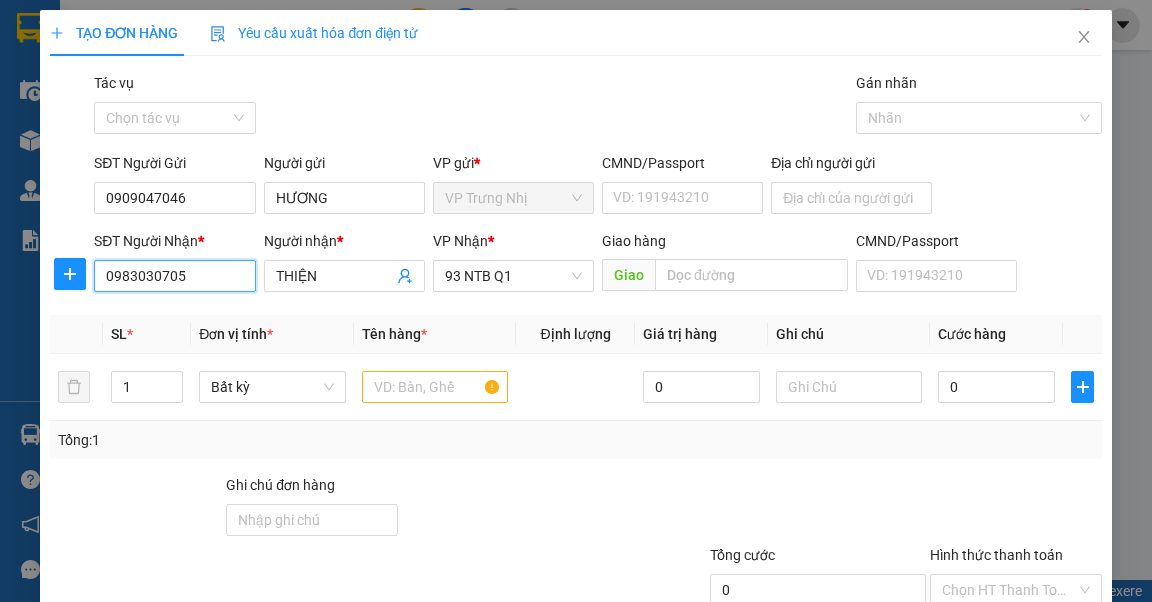click on "0983030705" at bounding box center [174, 276] 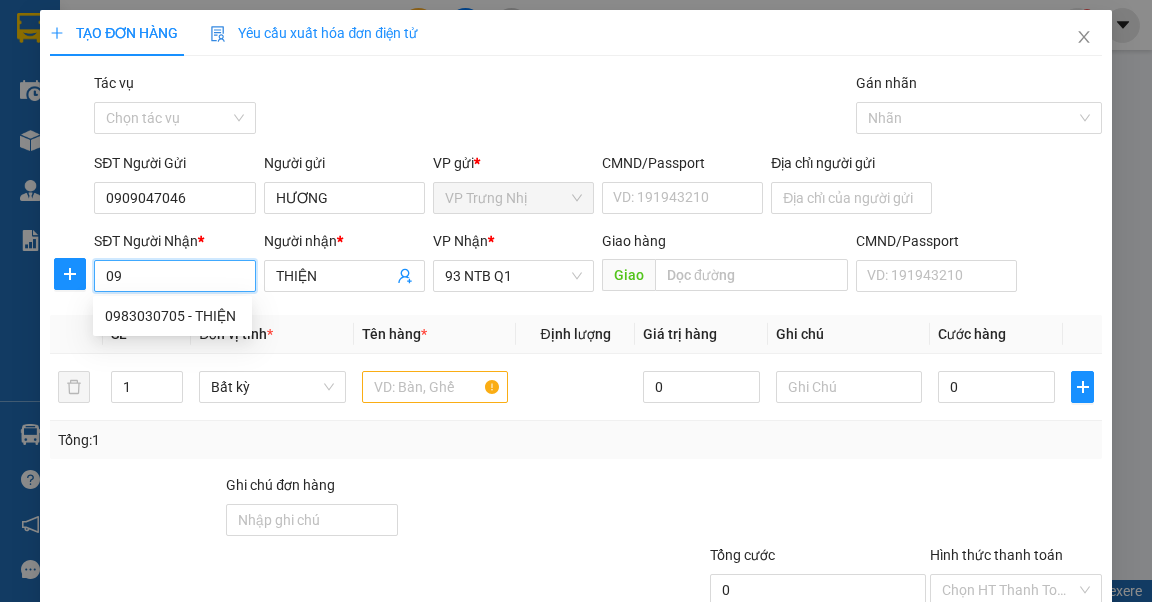 type on "0" 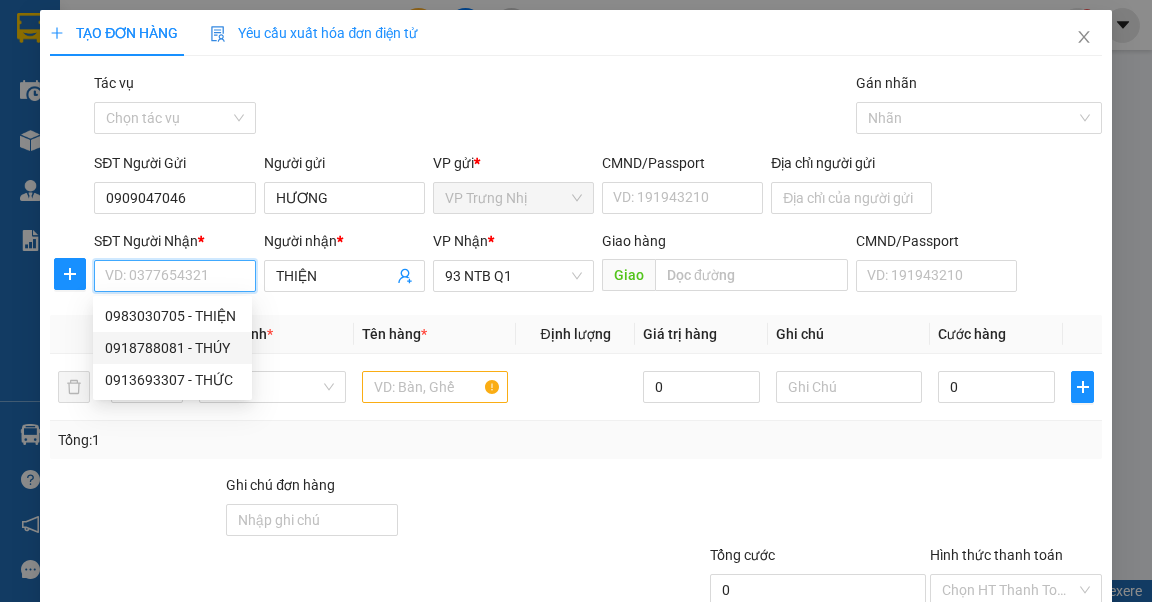 click on "0918788081 - THÚY" at bounding box center [172, 348] 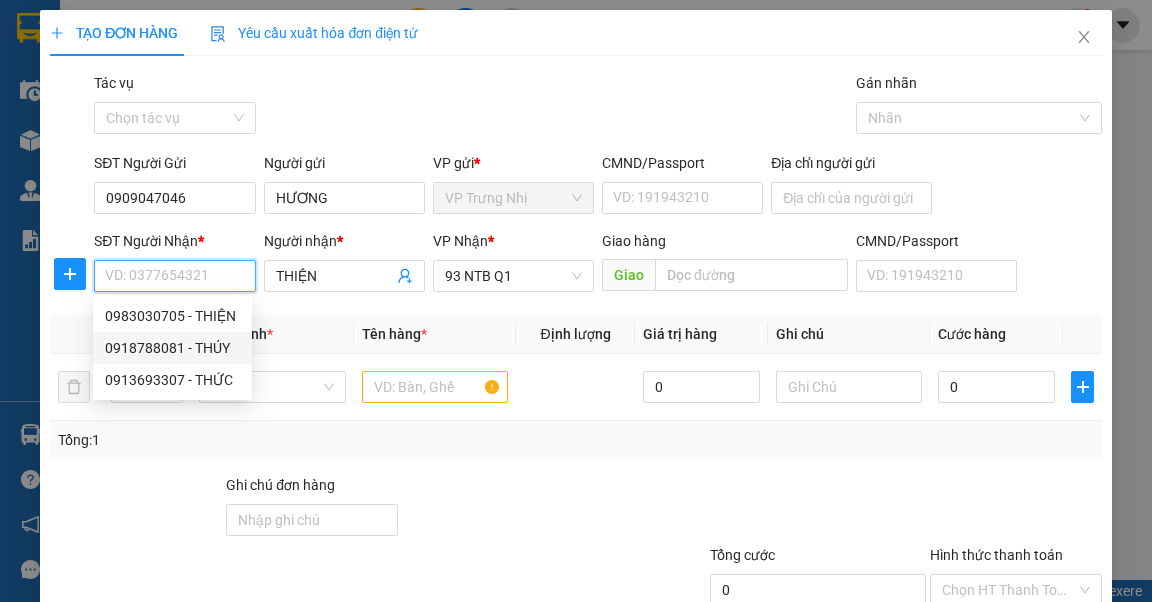 type on "THÚY" 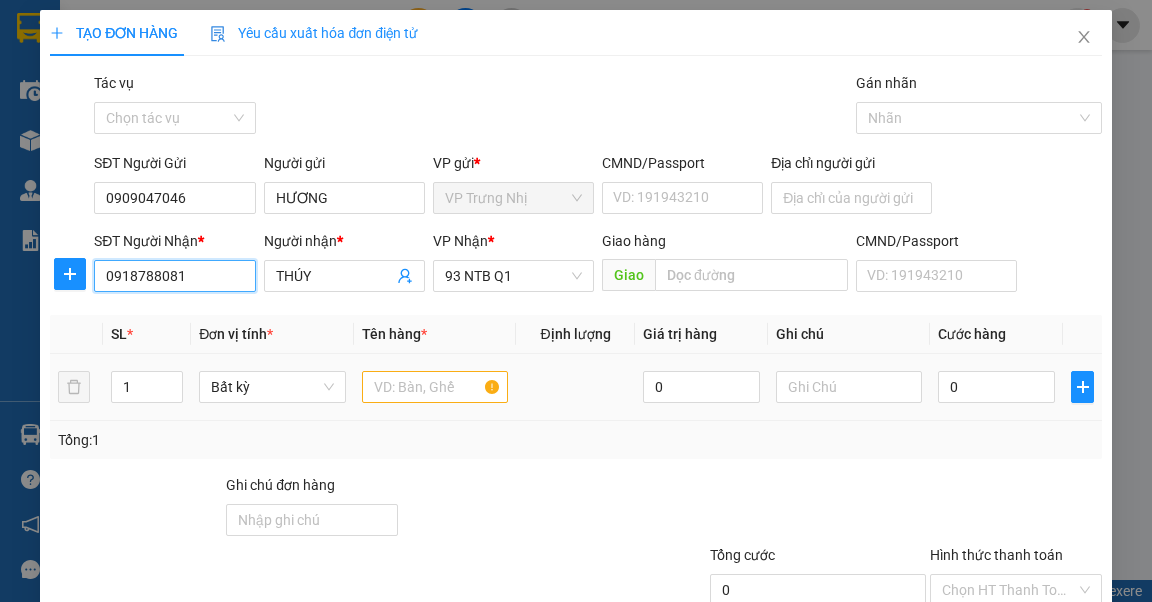 type on "0918788081" 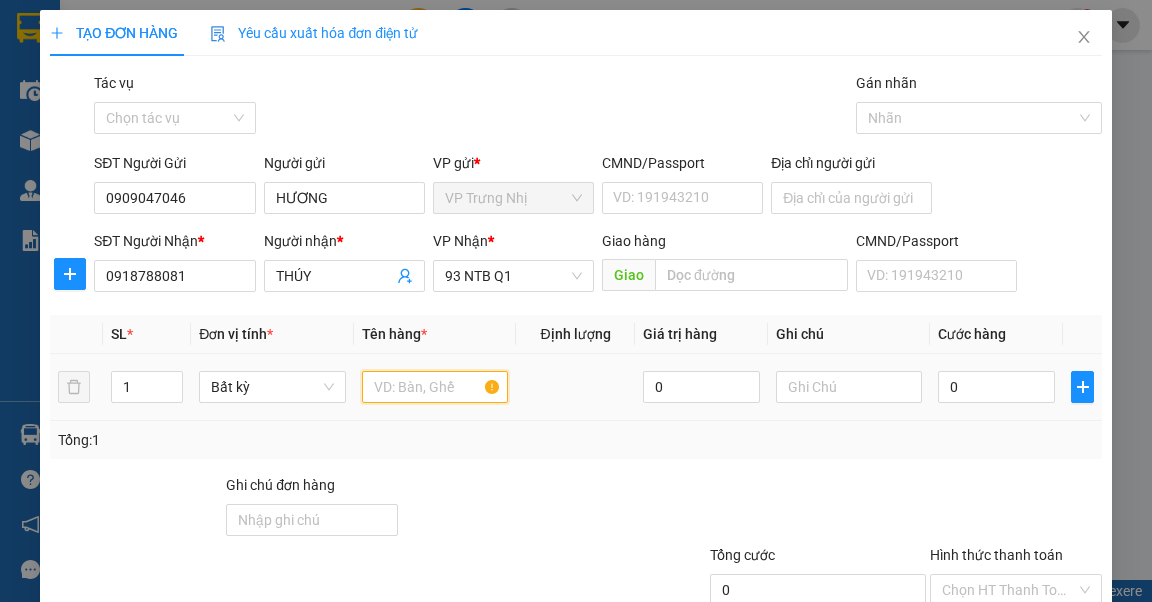 click at bounding box center [435, 387] 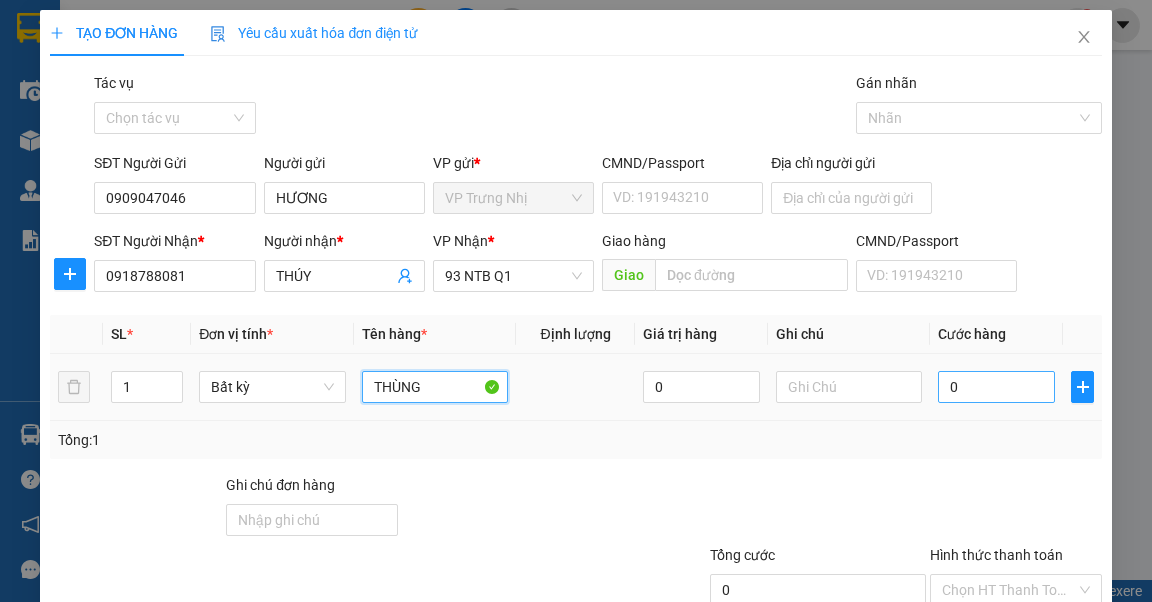 type on "THÙNG" 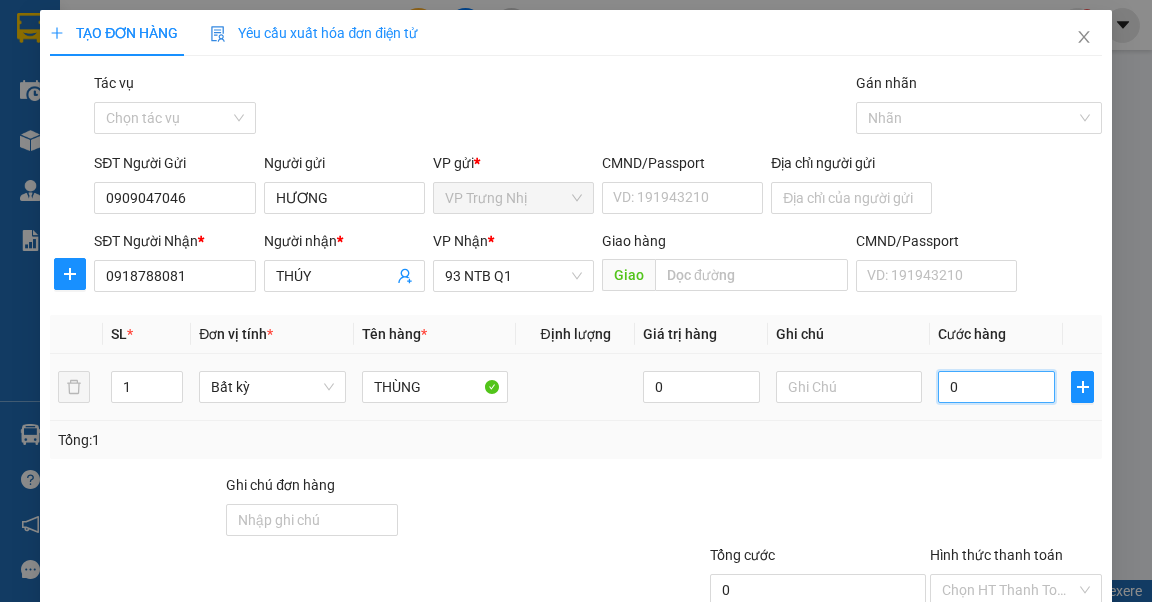 click on "0" at bounding box center [996, 387] 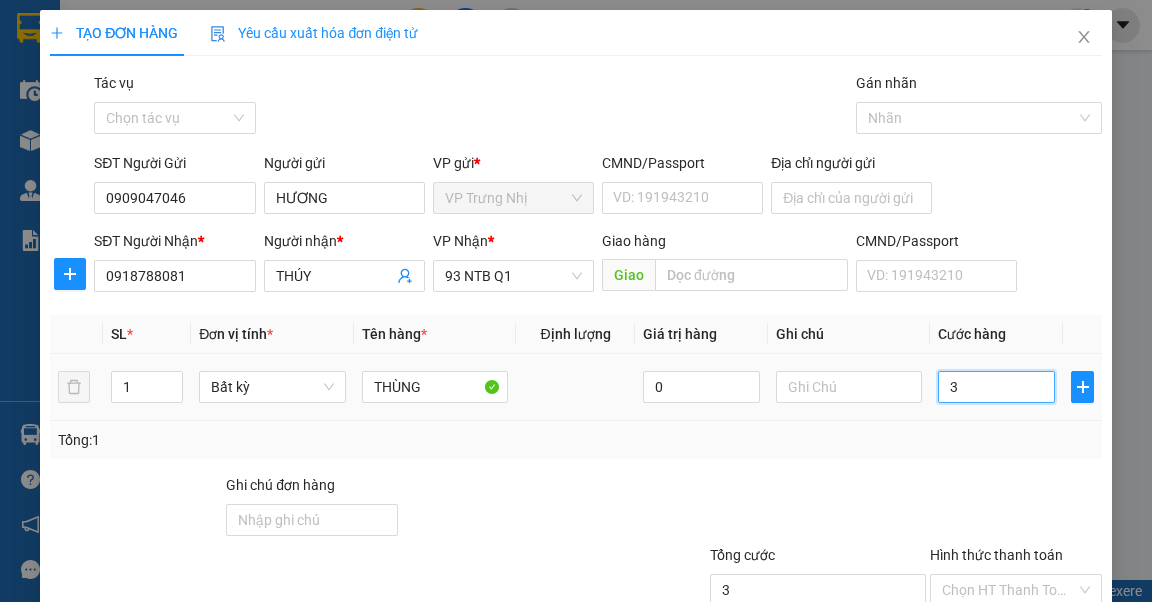 type on "30" 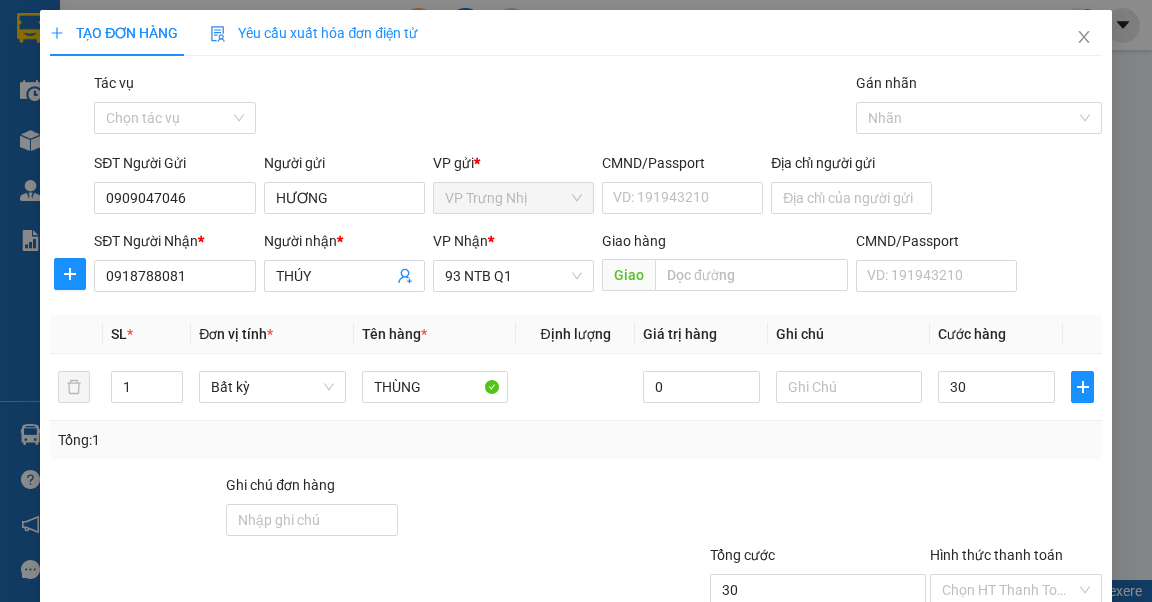 type on "30.000" 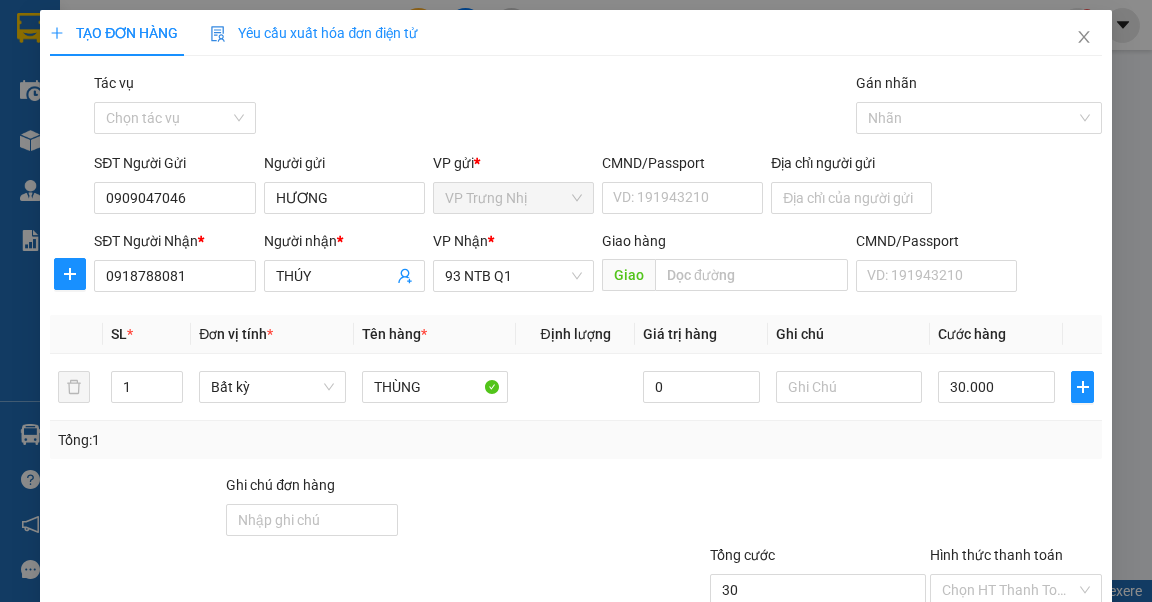 type on "30.000" 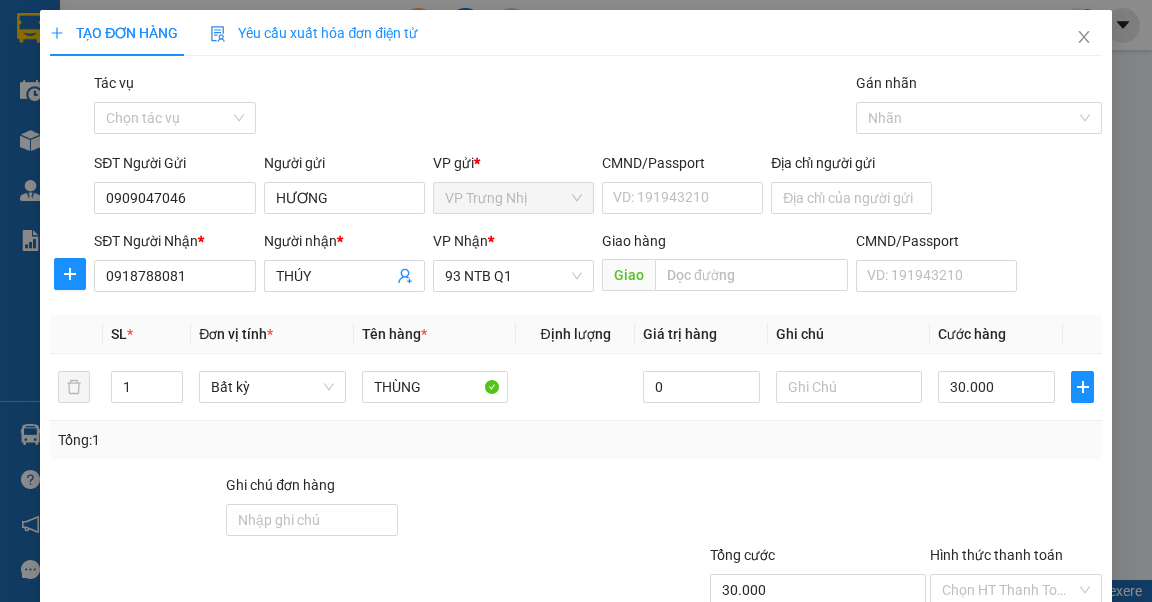 click on "Transit Pickup Surcharge Ids Transit Deliver Surcharge Ids Transit Deliver Surcharge Transit Deliver Surcharge Gói vận chuyển  * Tiêu chuẩn Tác vụ Chọn tác vụ Gán nhãn   Nhãn SĐT Người Gửi 0909047046 Người gửi HƯƠNG VP gửi  * VP Trưng Nhị CMND/Passport VD: 191943210 Địa chỉ người gửi SĐT Người Nhận  * 0918788081 Người nhận  * THÚY VP Nhận  * 93 NTB Q1 Giao hàng Giao CMND/Passport VD: 191943210 SL  * Đơn vị tính  * Tên hàng  * Định lượng Giá trị hàng Ghi chú Cước hàng                   1 Bất kỳ THÙNG 0 30.000 Tổng:  1 Ghi chú đơn hàng Tổng cước 30.000 Hình thức thanh toán Chọn HT Thanh Toán Số tiền thu trước 0 Chưa thanh toán 30.000 Chọn HT Thanh Toán Lưu nháp Xóa Thông tin Lưu Lưu và In" at bounding box center [575, 386] 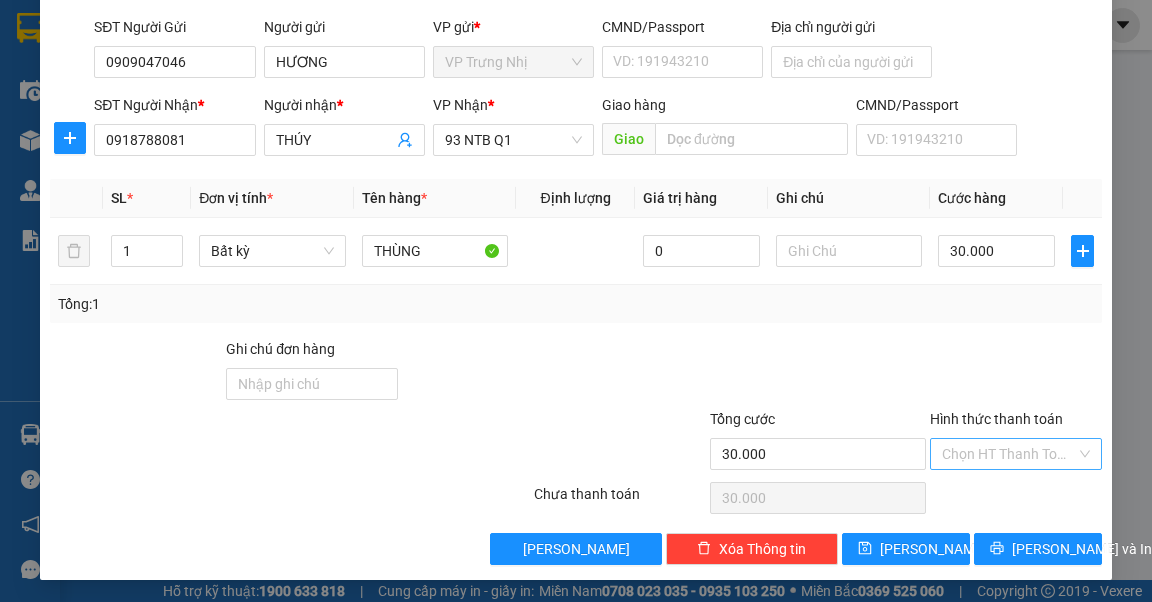 click on "Hình thức thanh toán" at bounding box center (1009, 454) 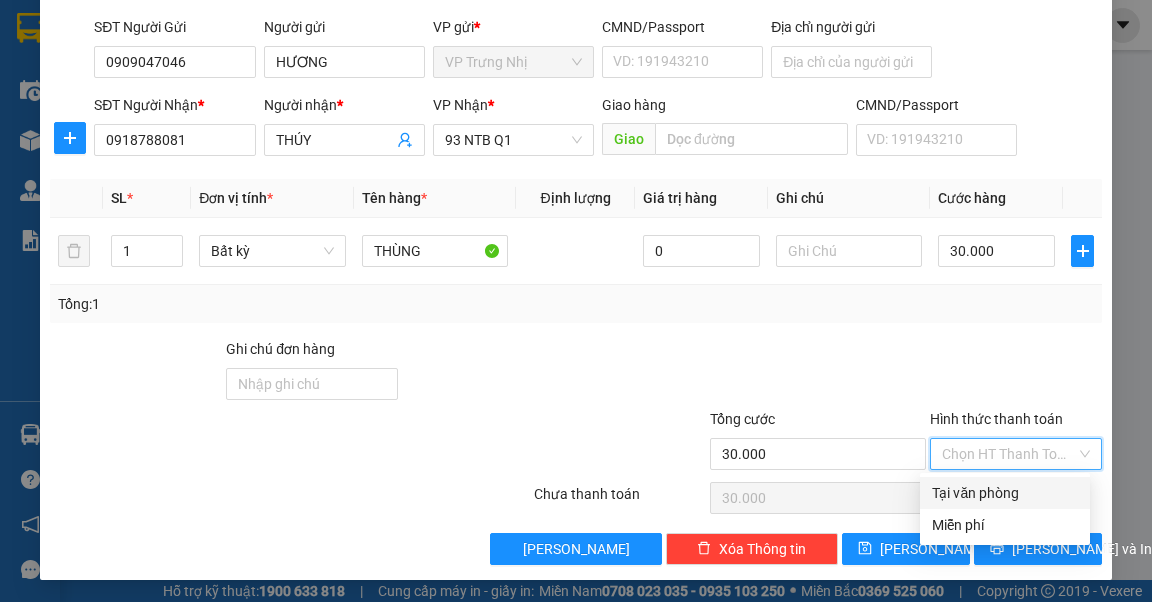 click on "Tại văn phòng" at bounding box center (1005, 493) 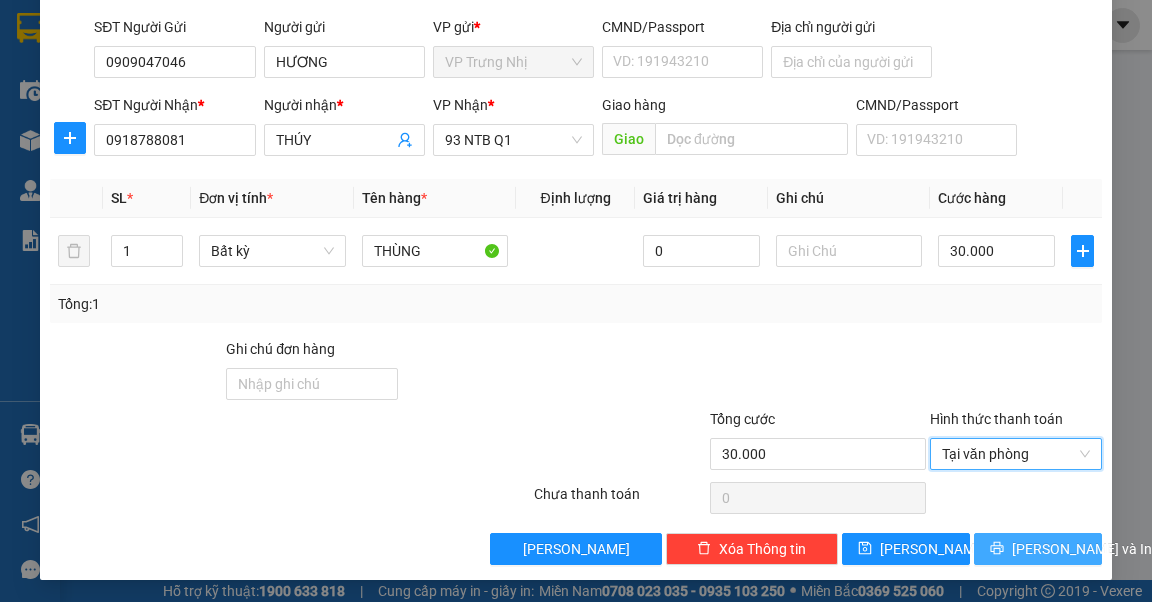 click on "[PERSON_NAME] và In" at bounding box center [1082, 549] 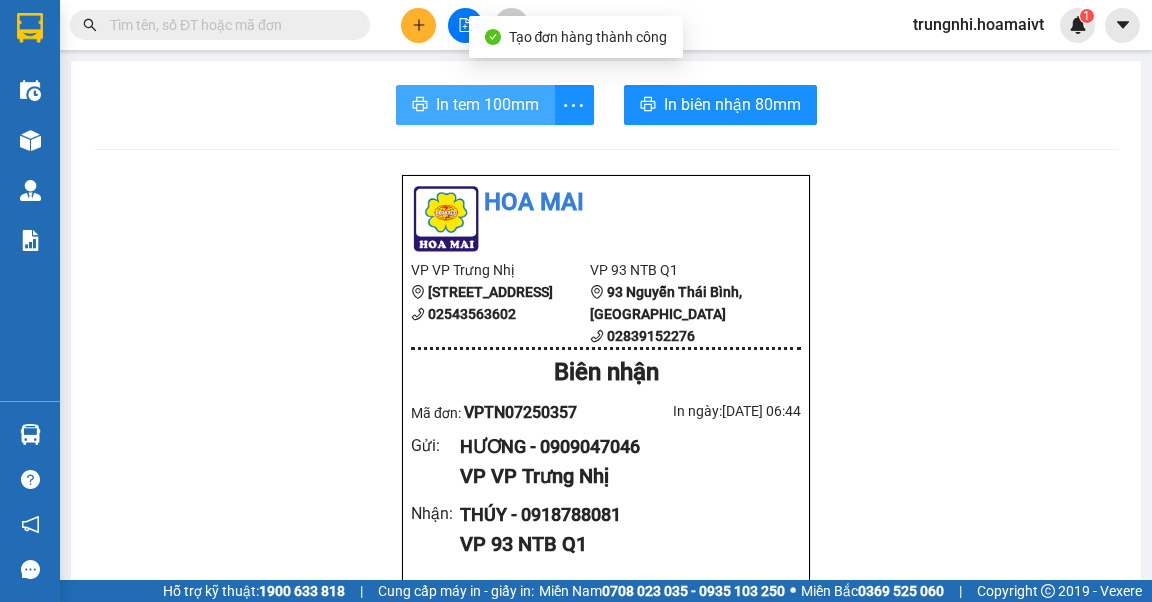 click on "In tem 100mm" at bounding box center (487, 104) 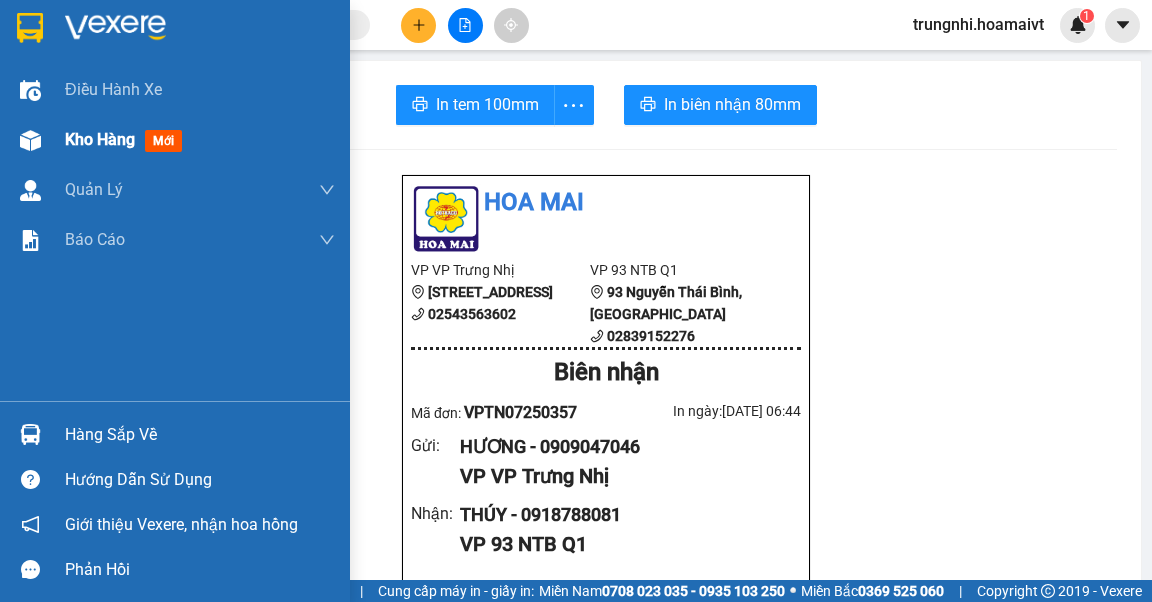 click on "Kho hàng" at bounding box center (100, 139) 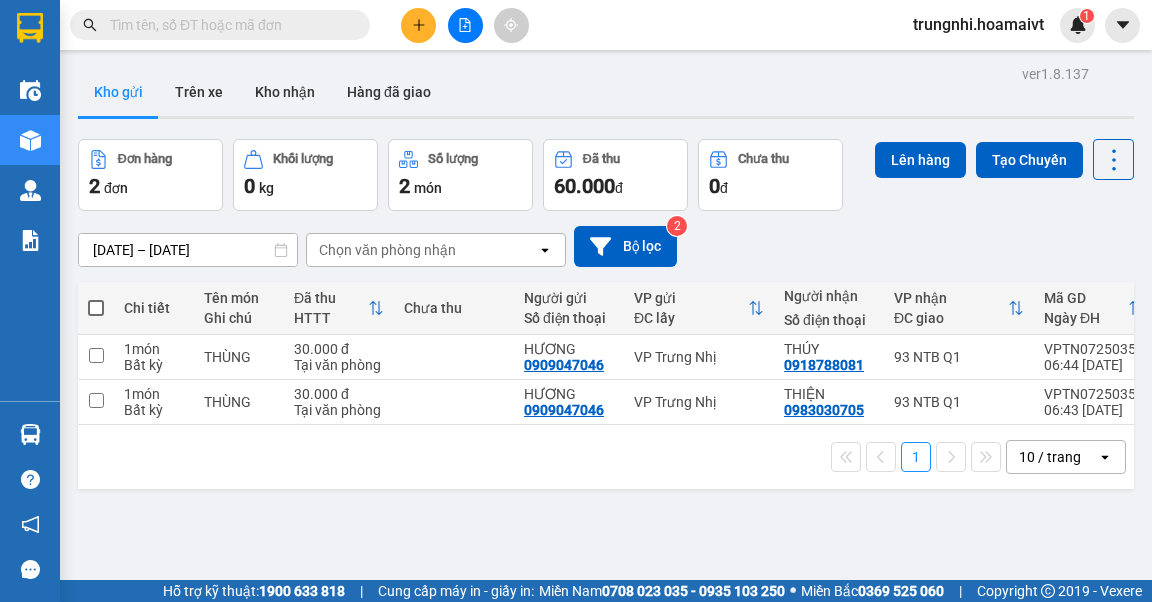 click 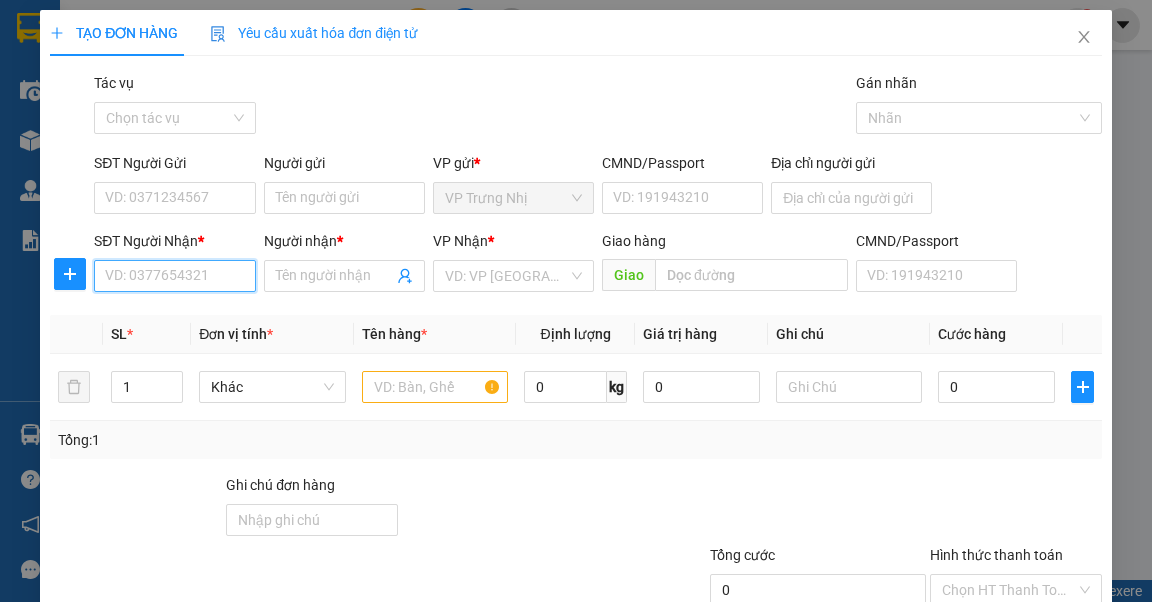 click on "SĐT Người Nhận  *" at bounding box center (174, 276) 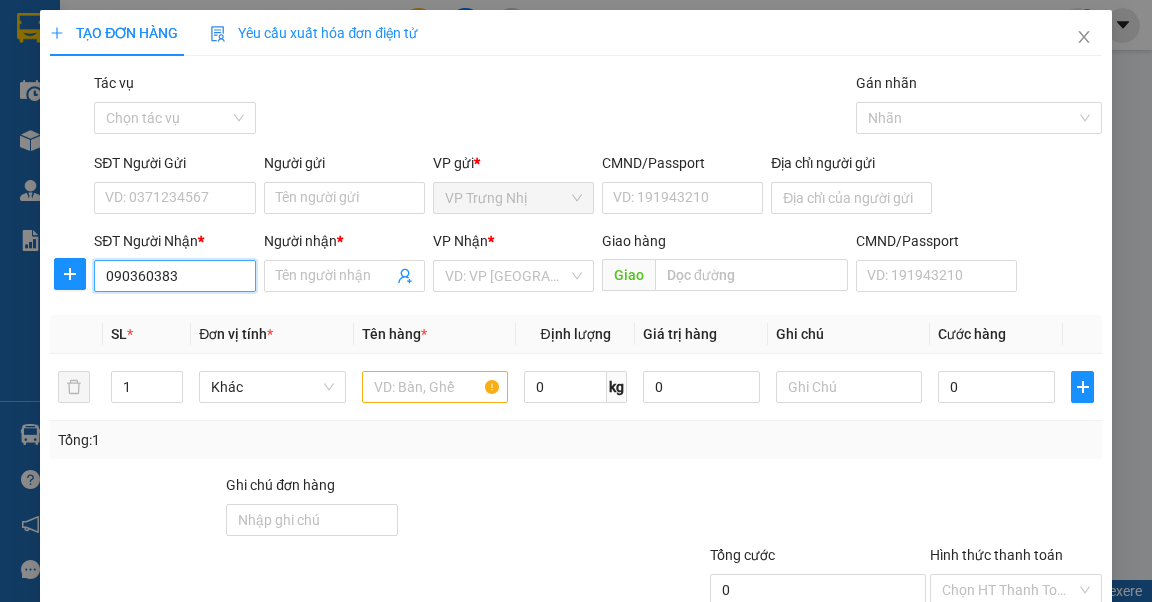 type on "0903603830" 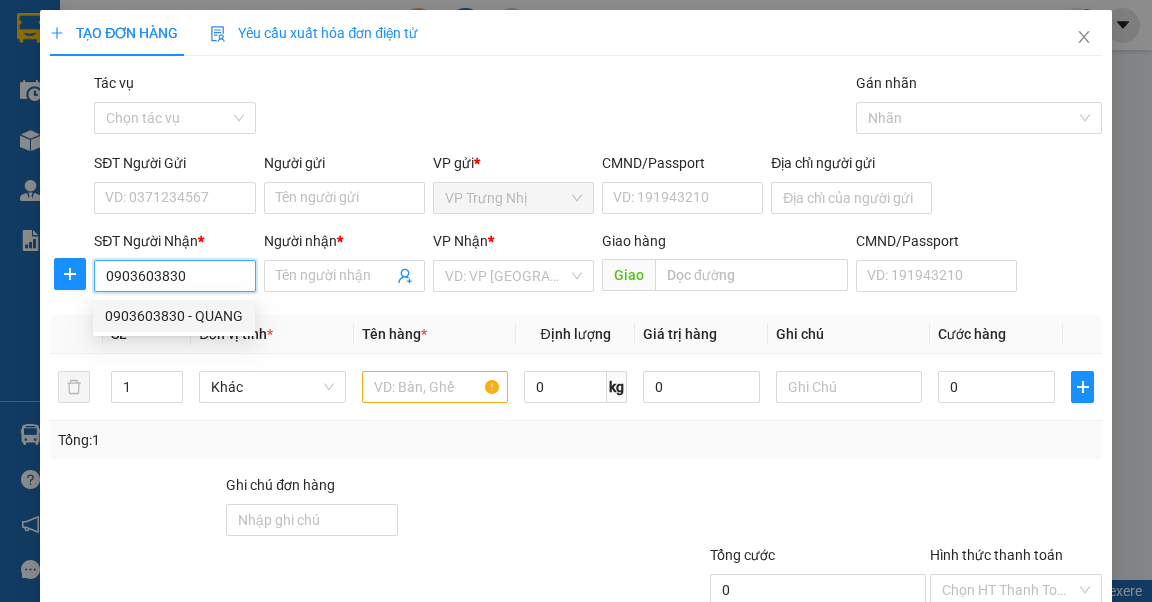click on "0903603830 - QUANG" at bounding box center (174, 316) 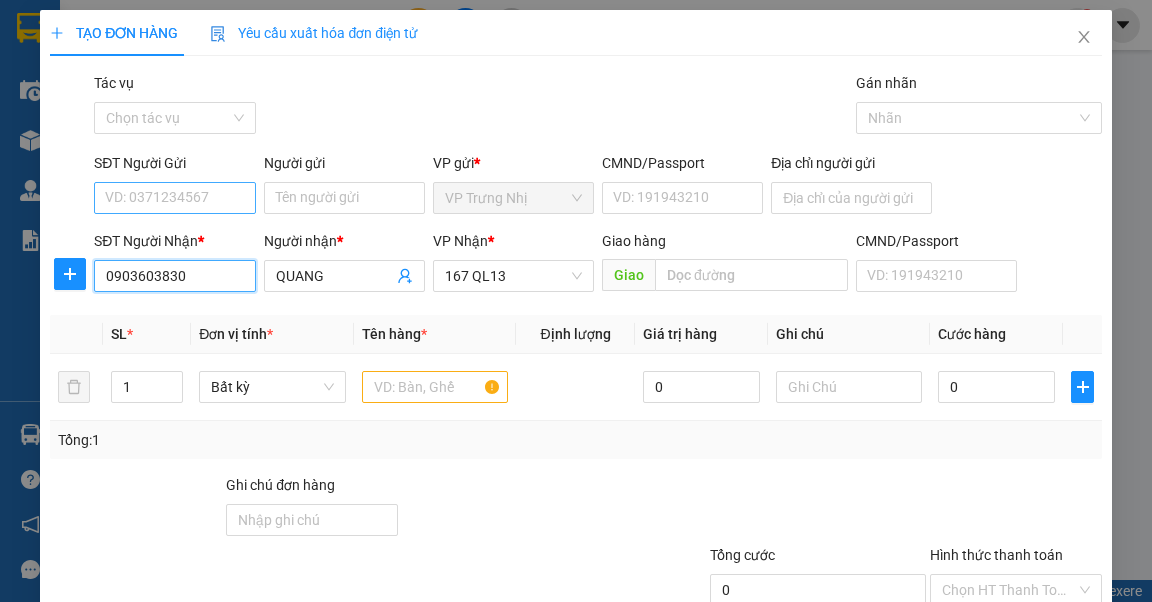 type on "0903603830" 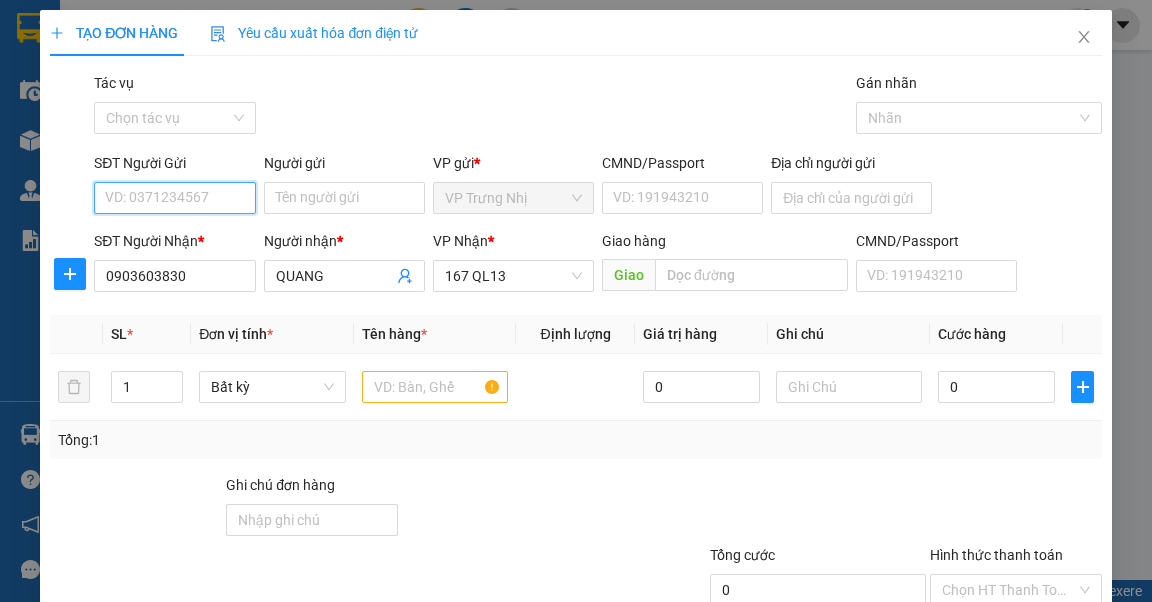 click on "SĐT Người Gửi" at bounding box center (174, 198) 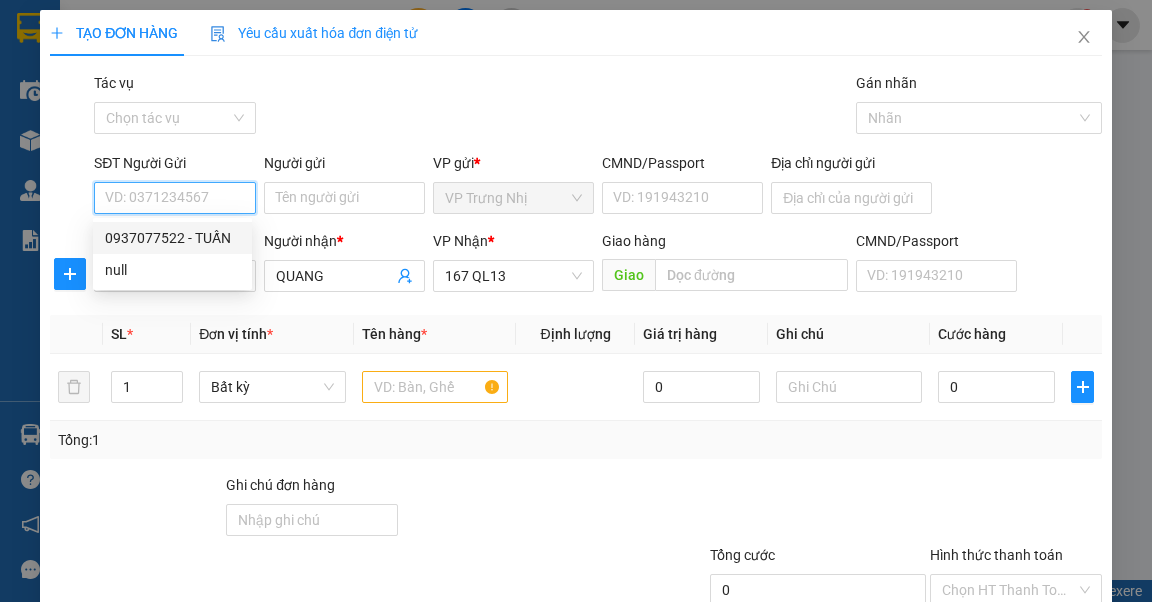 click on "0937077522 - TUẤN" at bounding box center (172, 238) 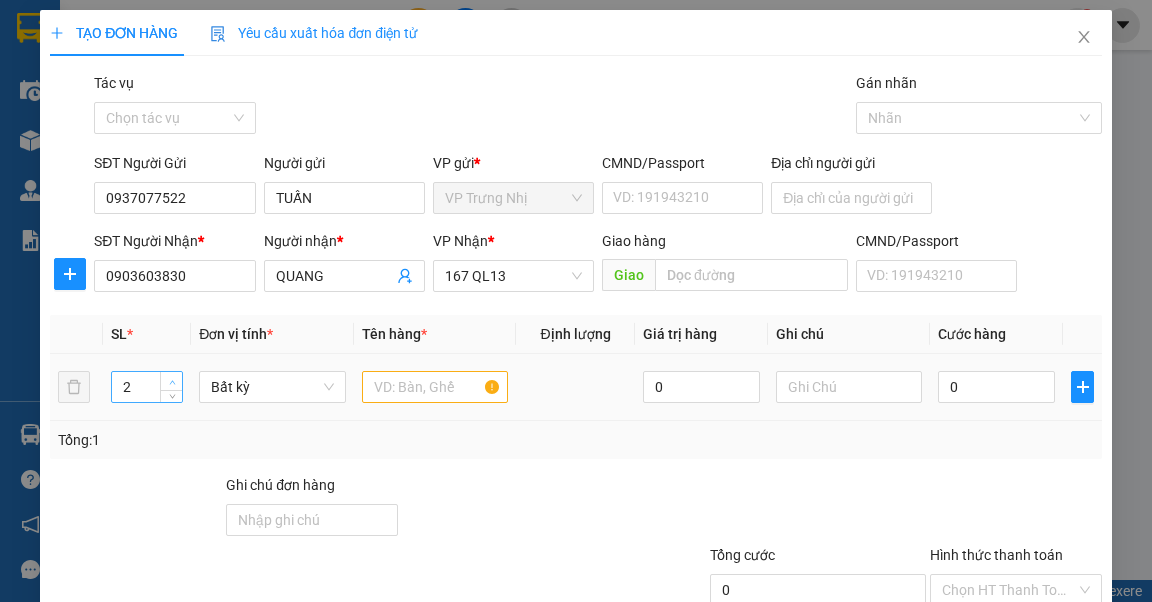 click at bounding box center (172, 382) 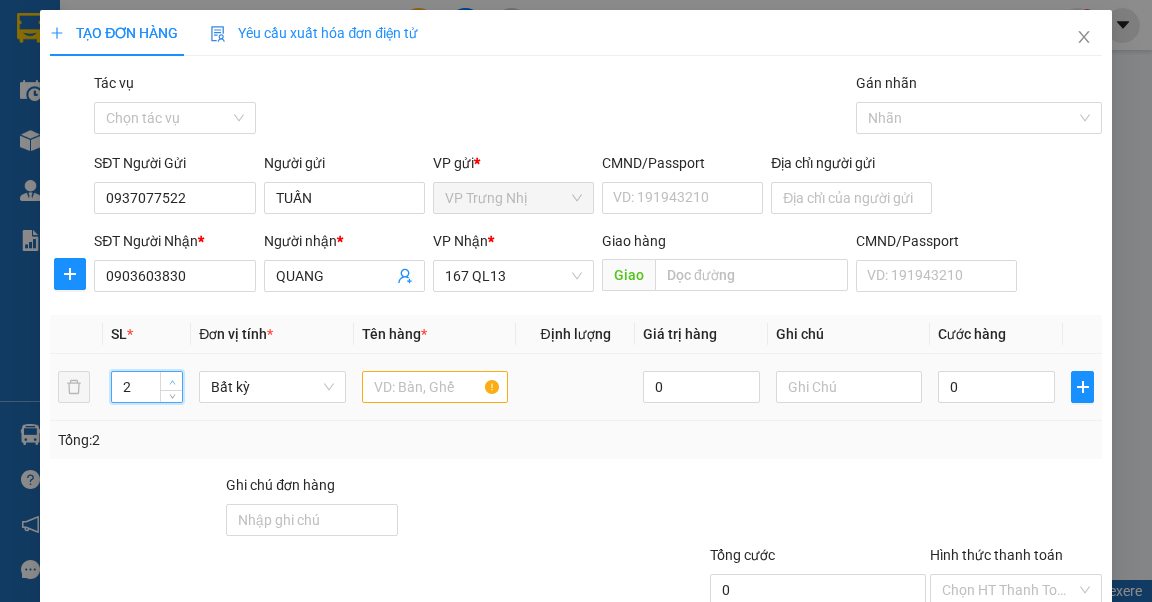 type on "3" 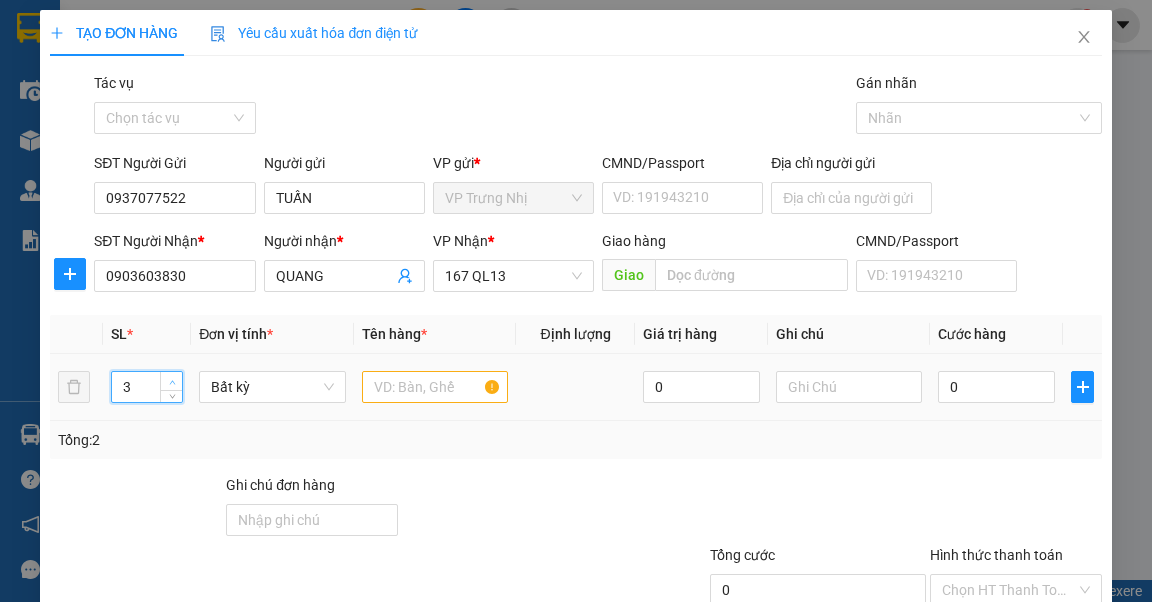 click at bounding box center (172, 382) 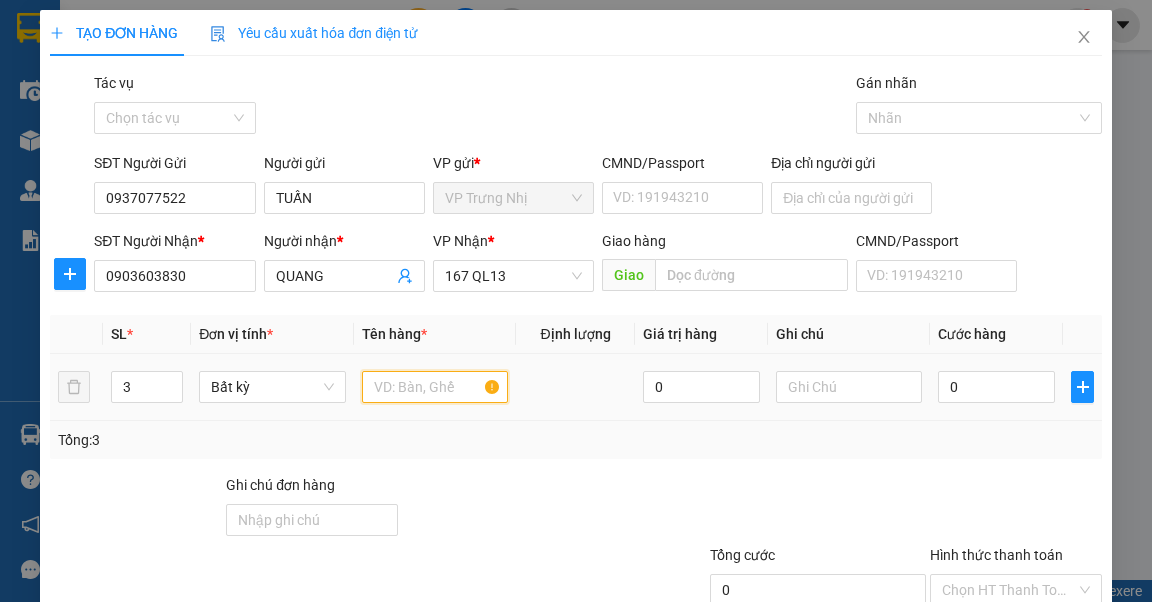 click at bounding box center [435, 387] 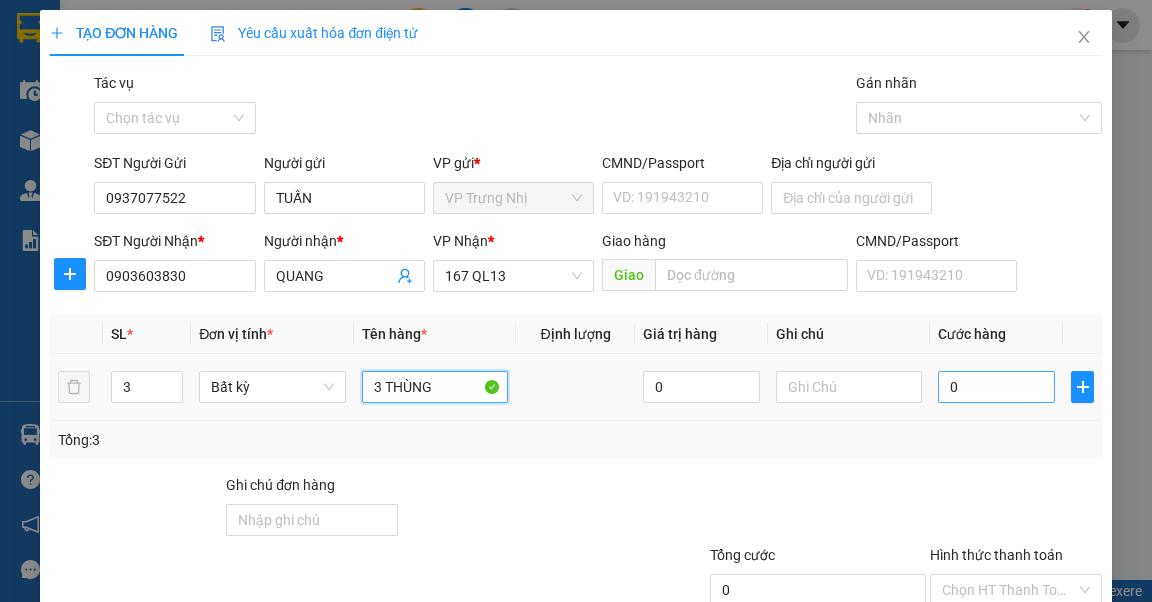 type on "3 THÙNG" 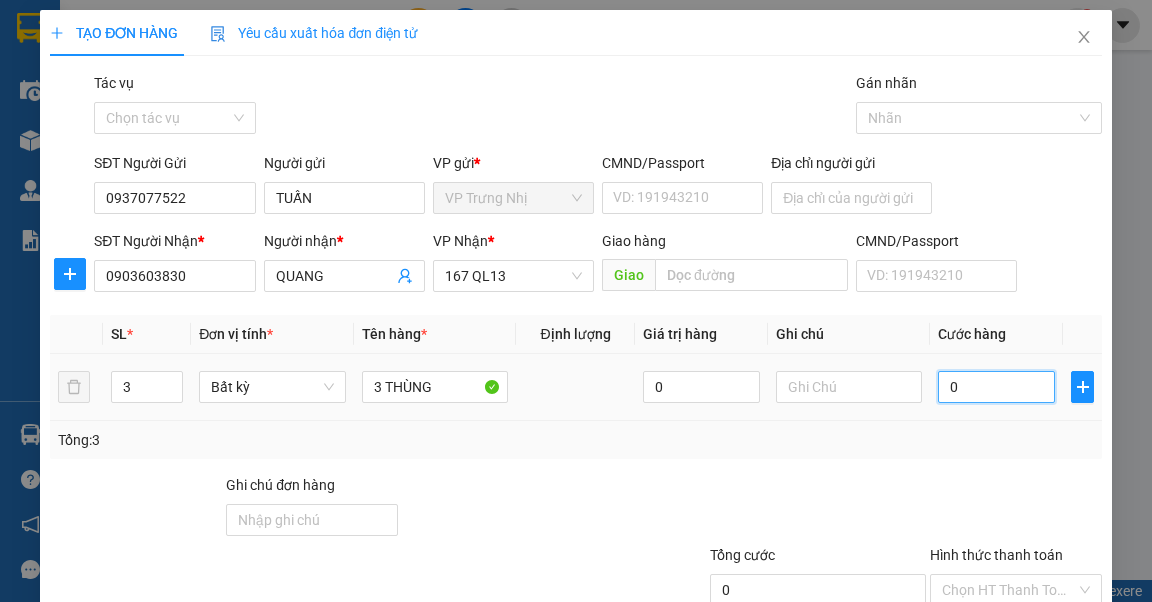 click on "0" at bounding box center [996, 387] 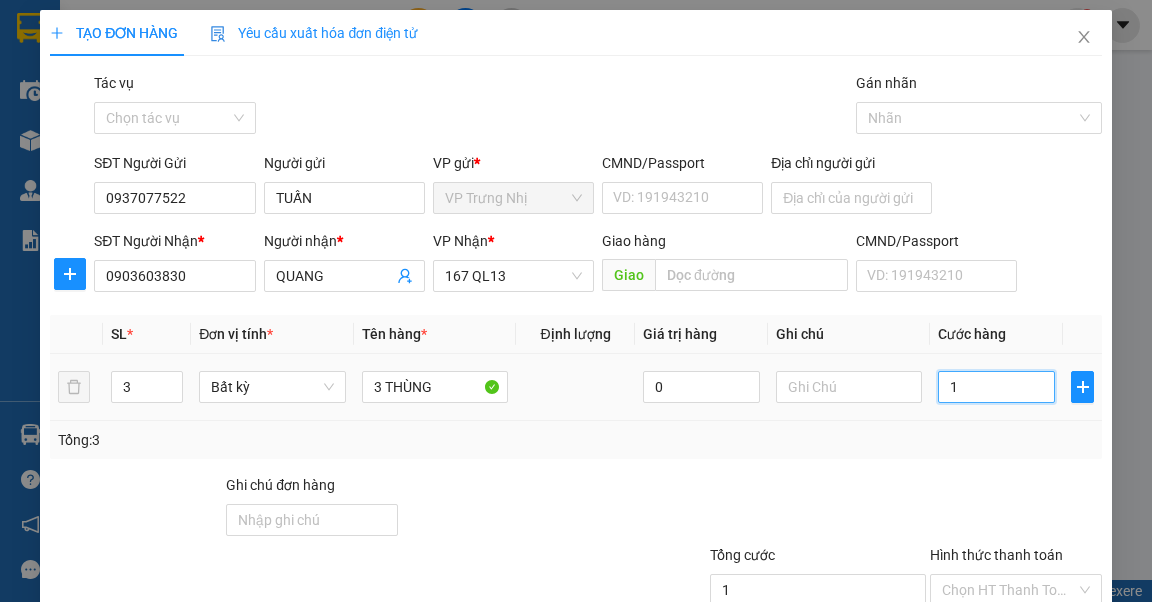 type on "15" 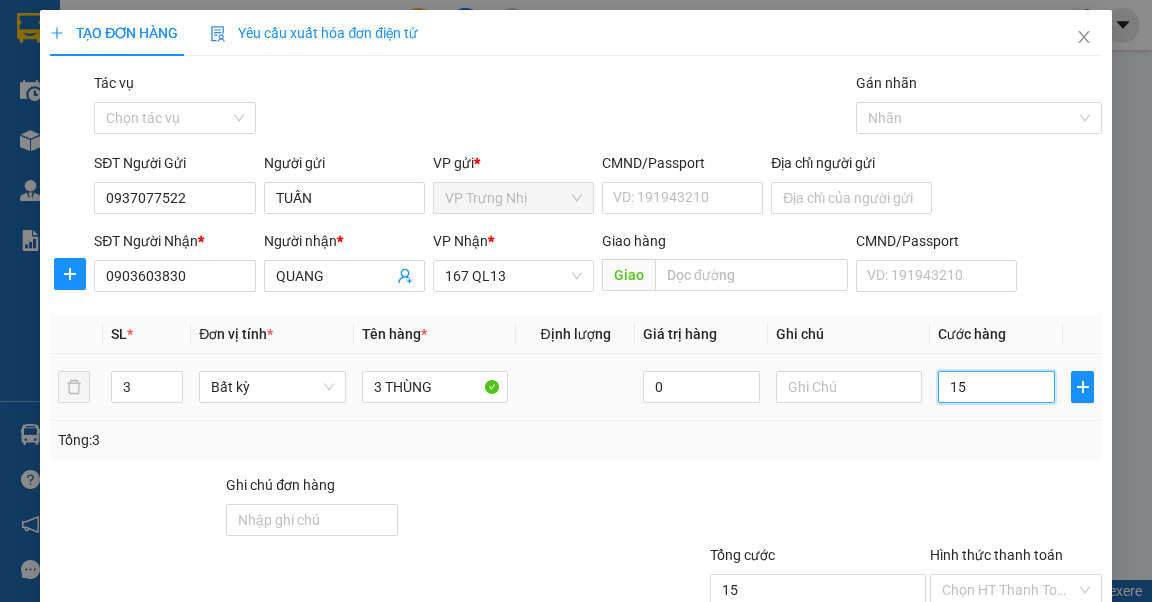 type on "150" 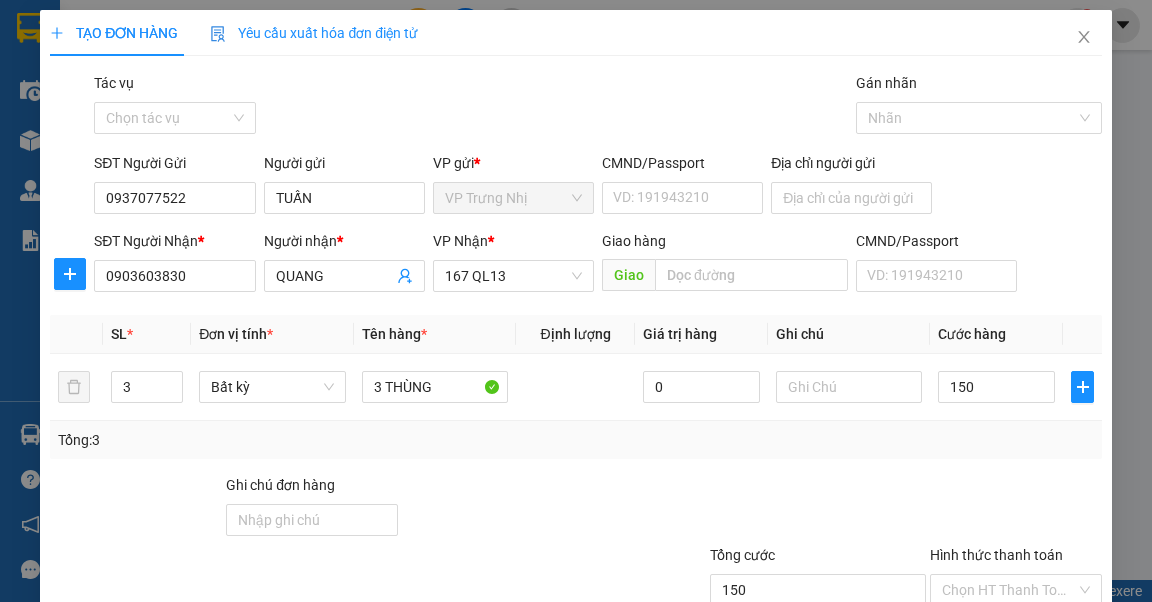 type on "150.000" 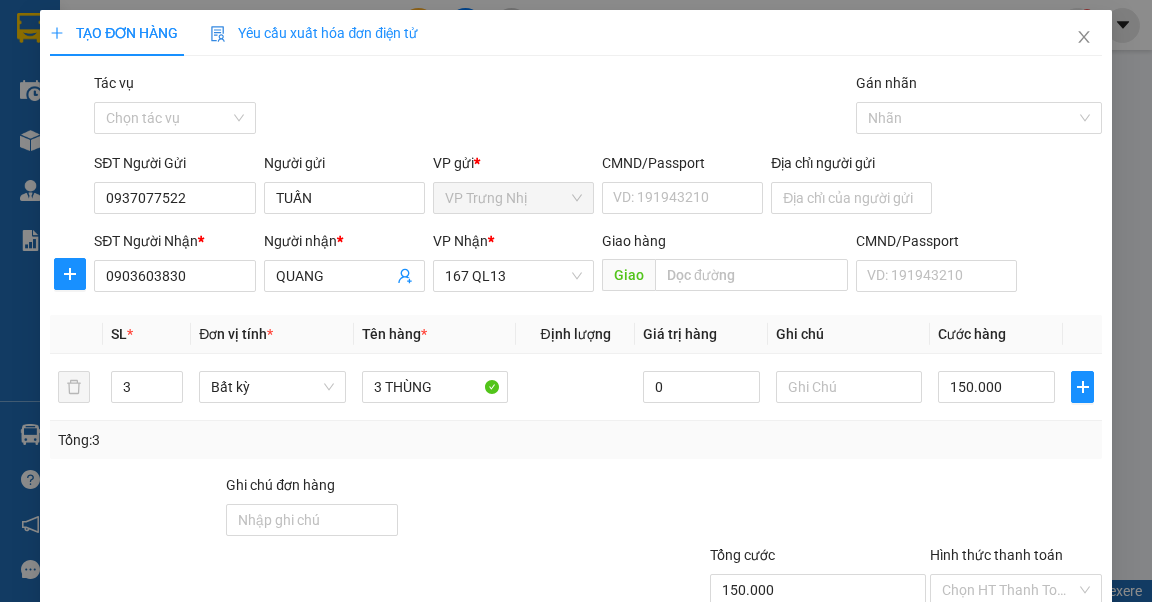 drag, startPoint x: 996, startPoint y: 432, endPoint x: 968, endPoint y: 432, distance: 28 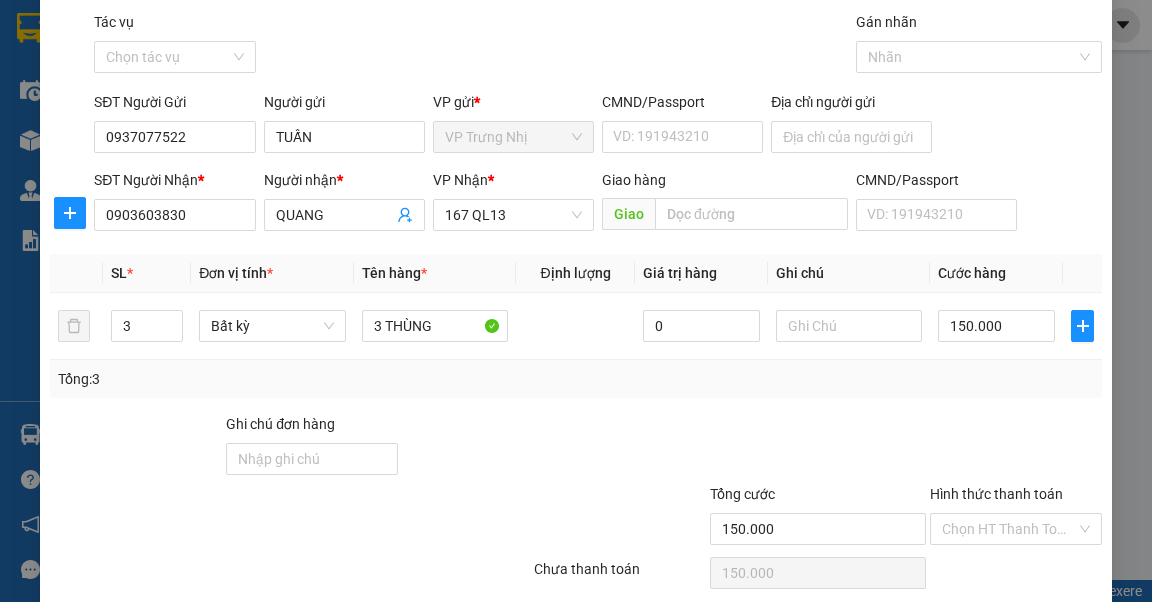 scroll, scrollTop: 136, scrollLeft: 0, axis: vertical 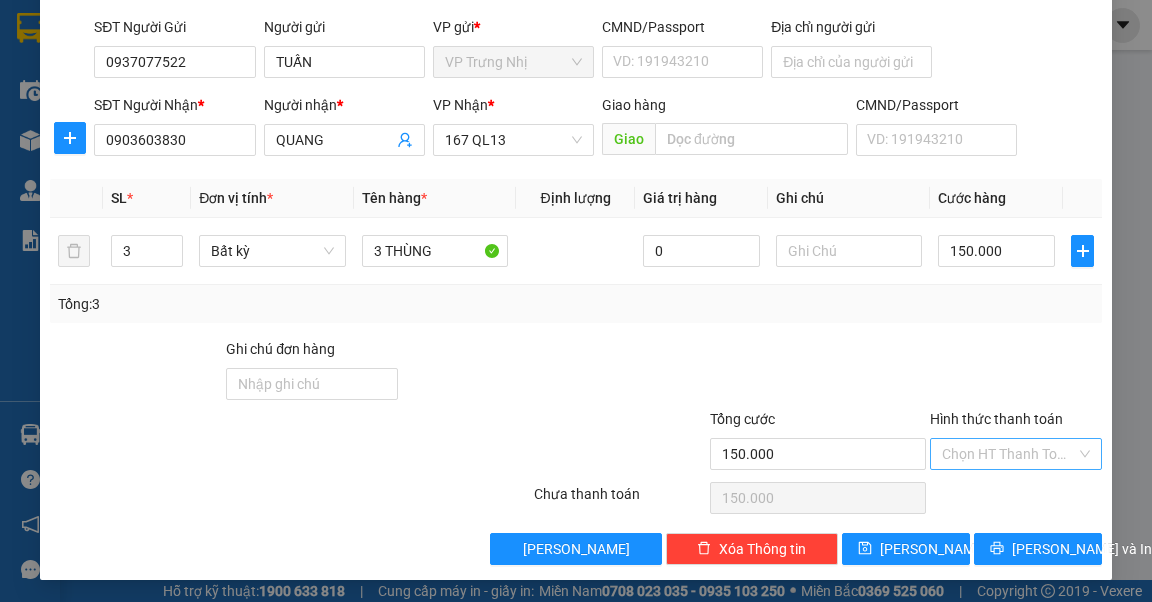 click on "Hình thức thanh toán" at bounding box center (1009, 454) 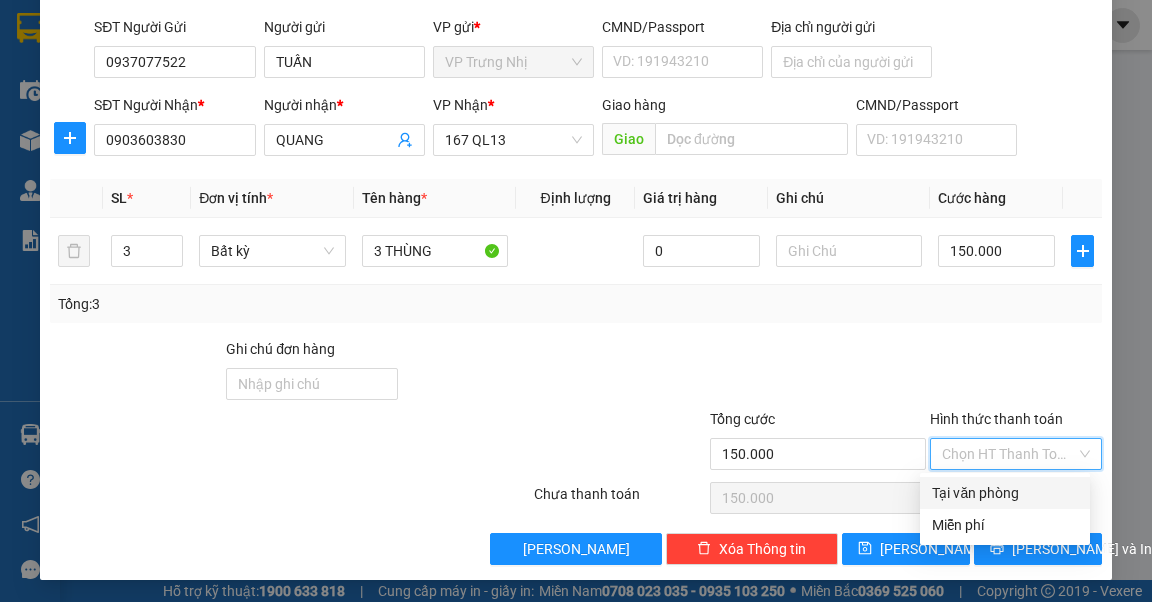 click on "Tại văn phòng" at bounding box center (1005, 493) 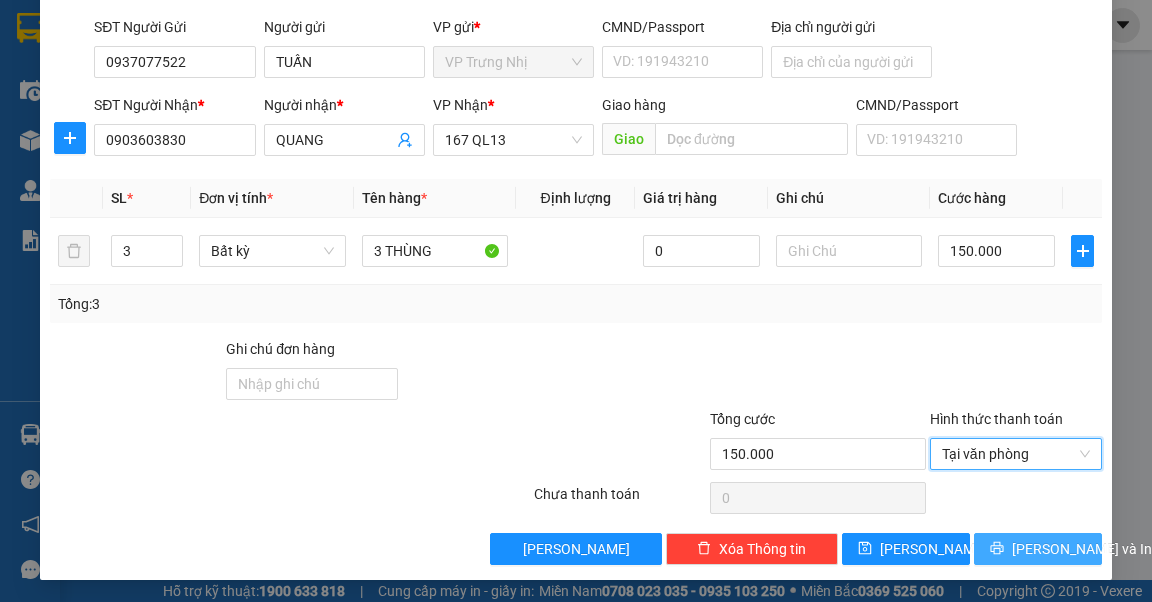 click on "[PERSON_NAME] và In" at bounding box center [1082, 549] 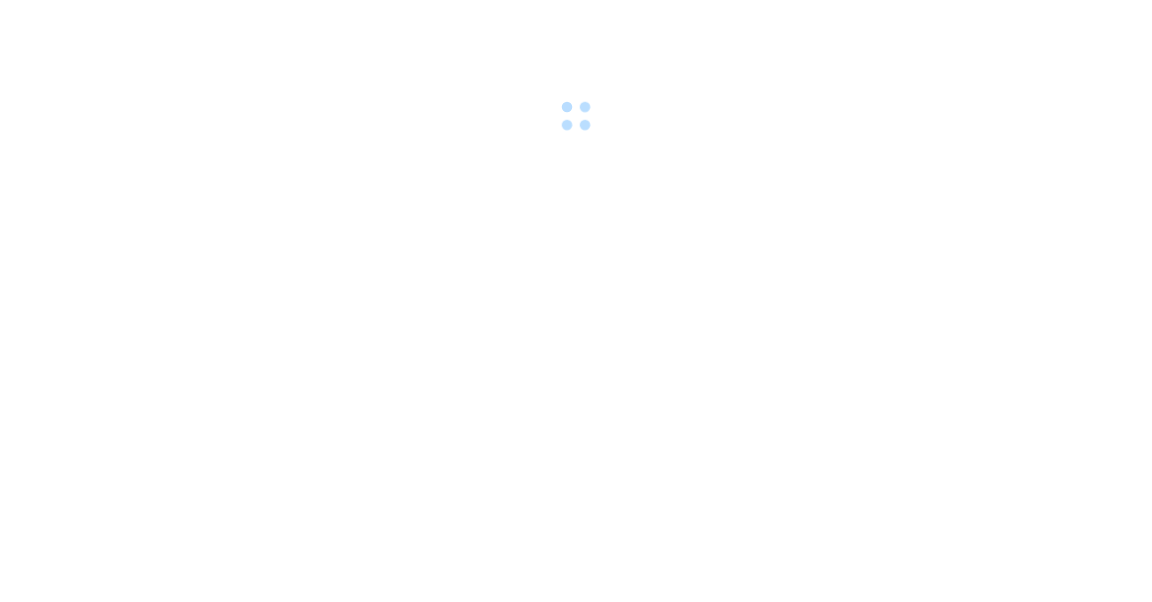 scroll, scrollTop: 0, scrollLeft: 0, axis: both 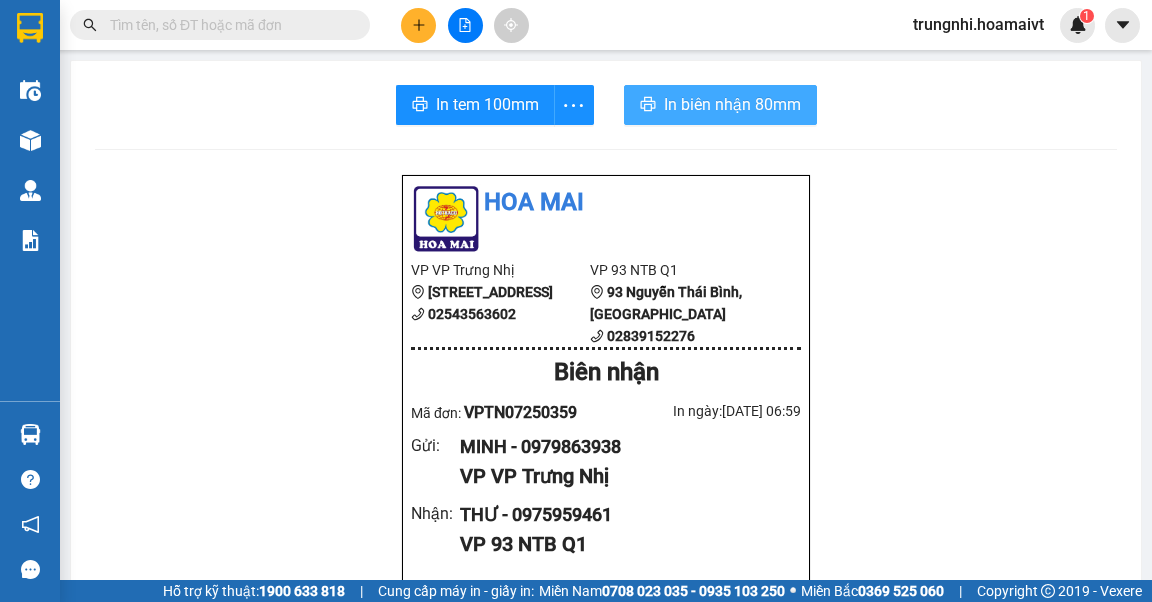 click on "In biên nhận 80mm" at bounding box center [732, 104] 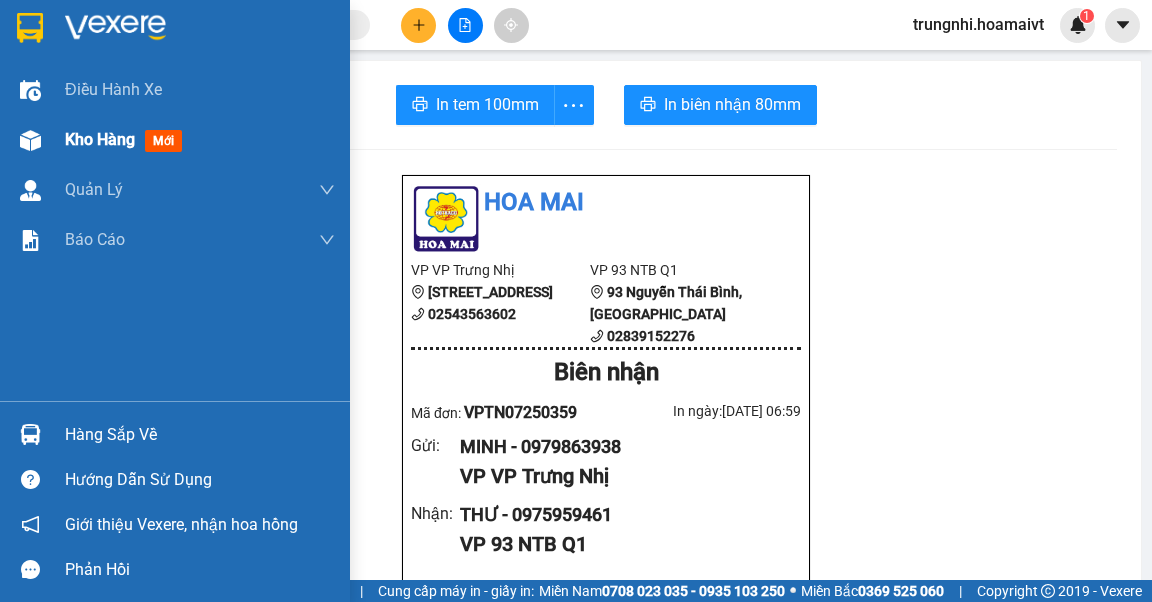 click on "Kho hàng" at bounding box center [100, 139] 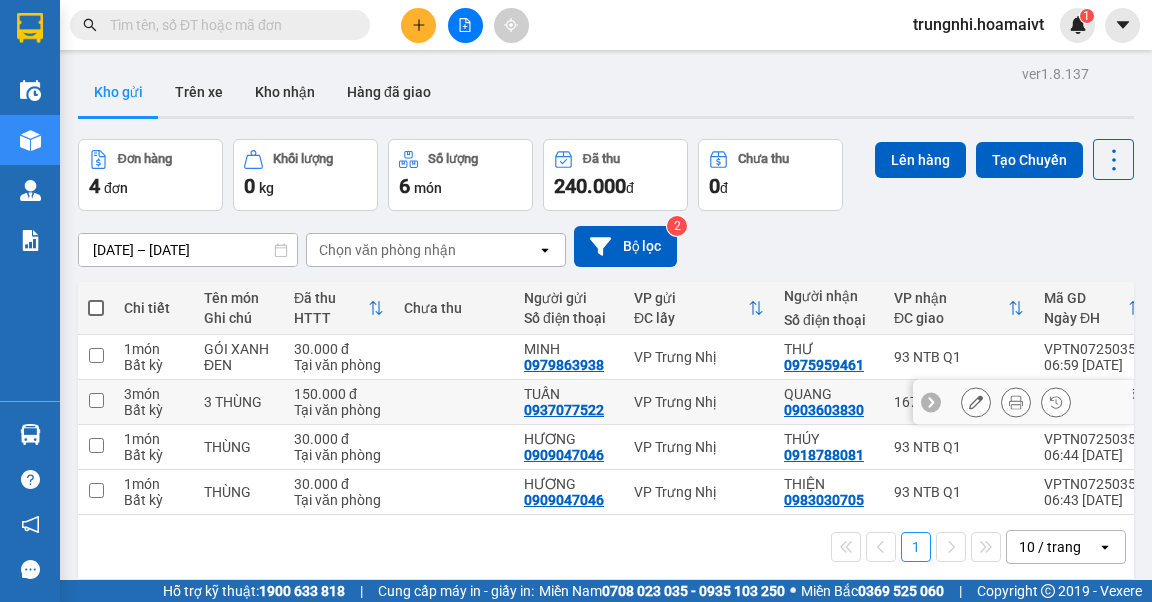 click at bounding box center [96, 400] 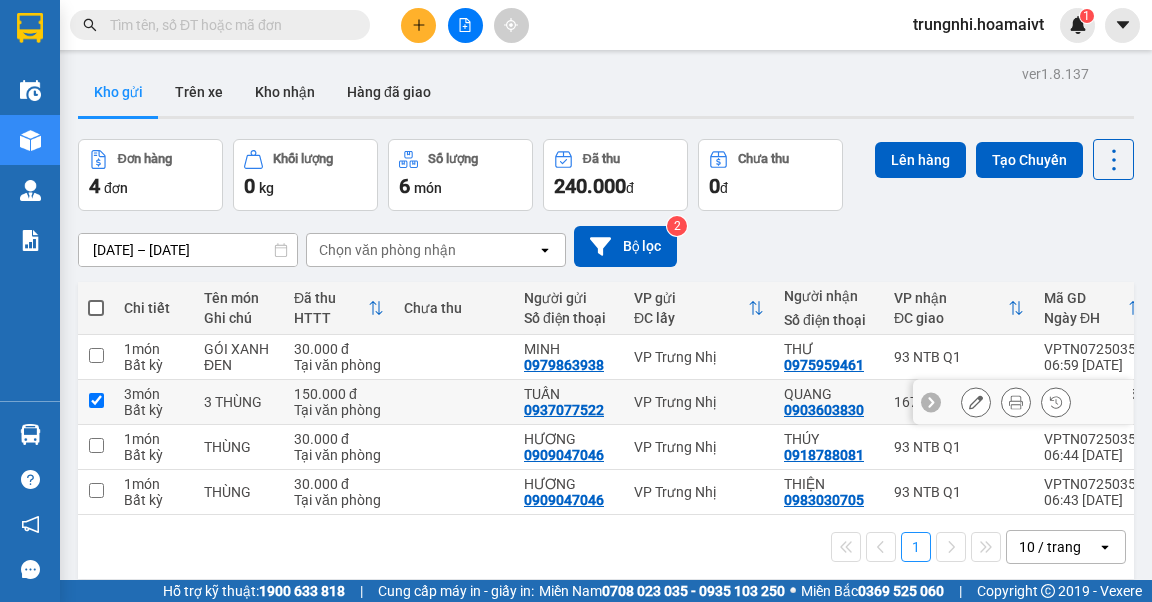 checkbox on "true" 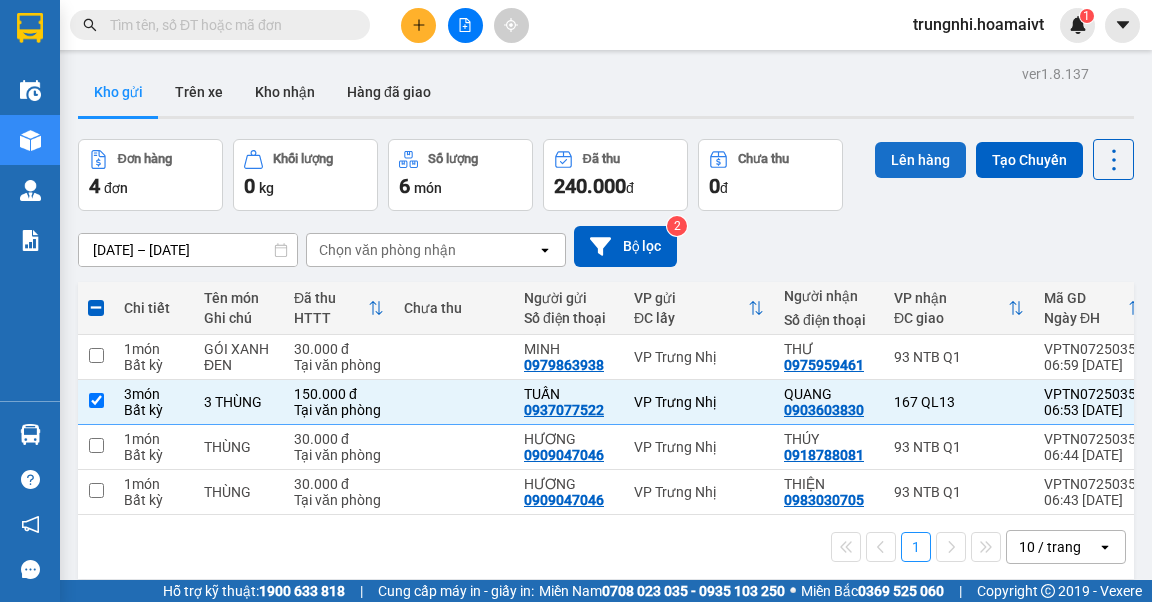 click on "Lên hàng" at bounding box center [920, 160] 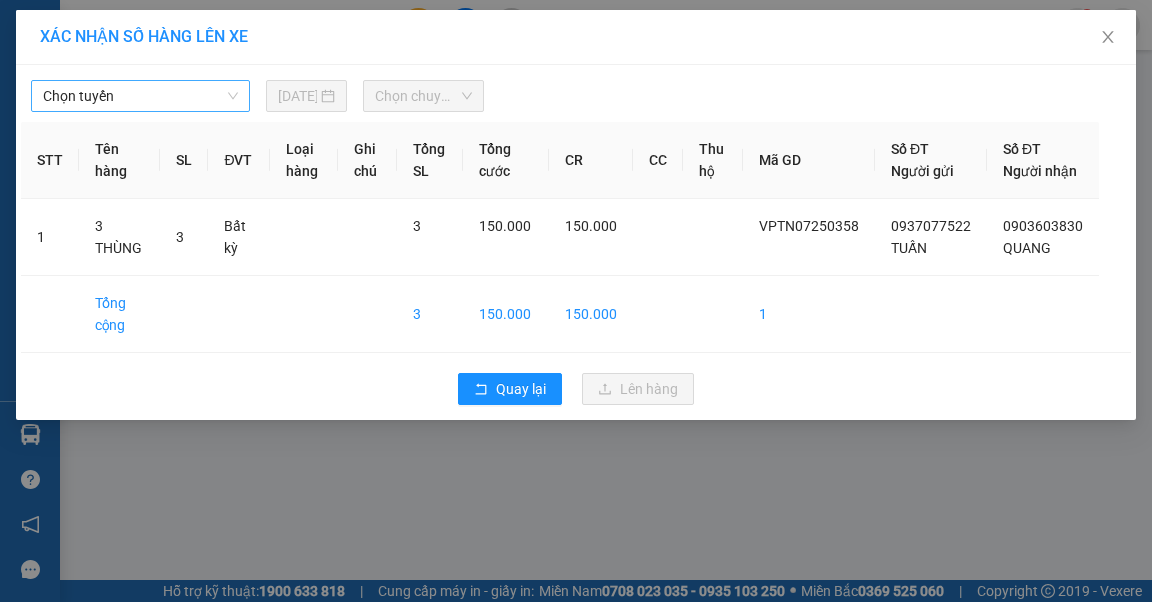 click on "Chọn tuyến" at bounding box center [140, 96] 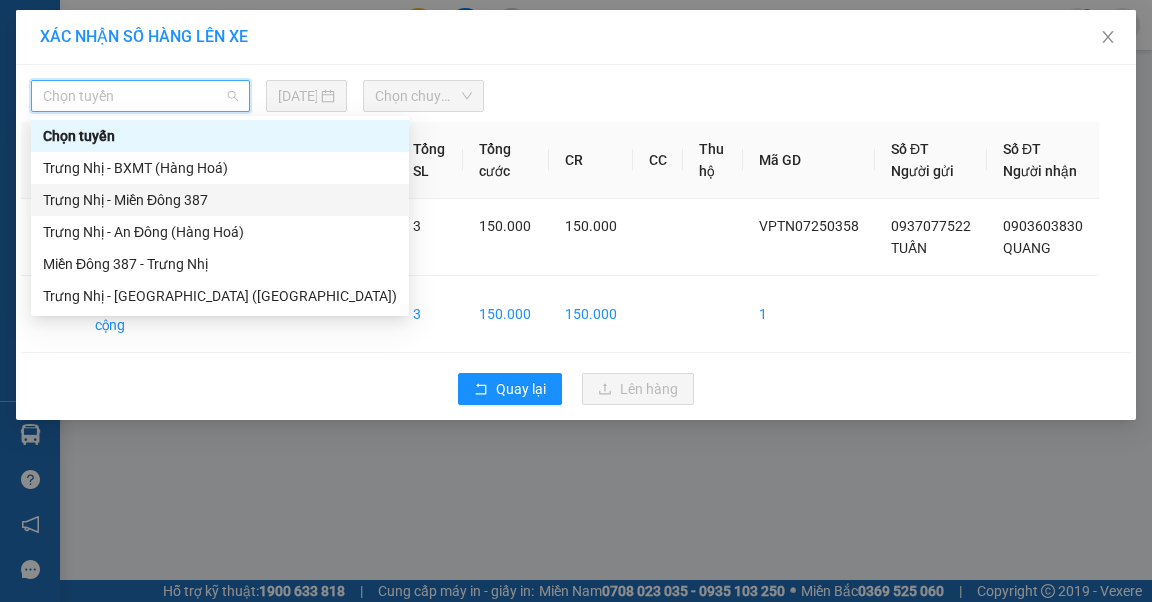 click on "Trưng Nhị - Miền Đông 387" at bounding box center [220, 200] 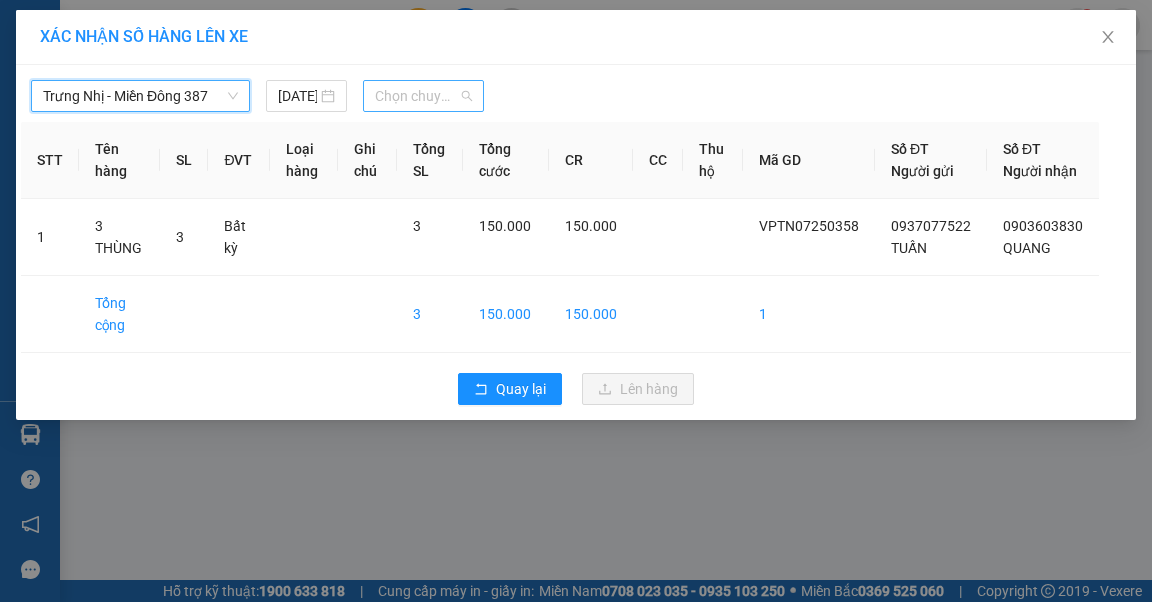 click on "Chọn chuyến" at bounding box center (423, 96) 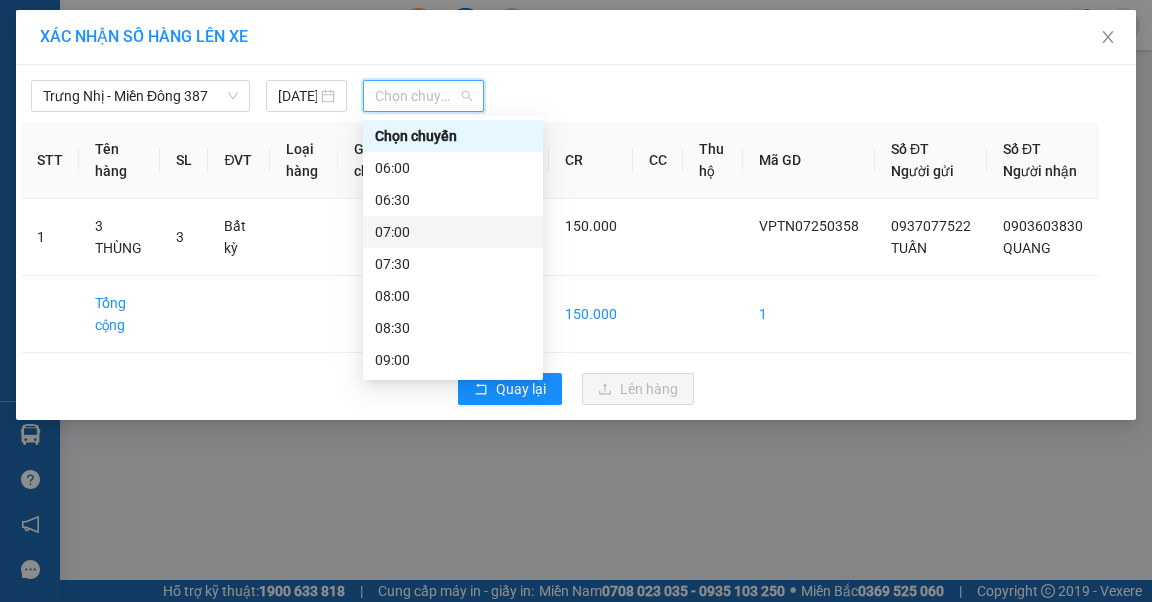 click on "07:00" at bounding box center [453, 232] 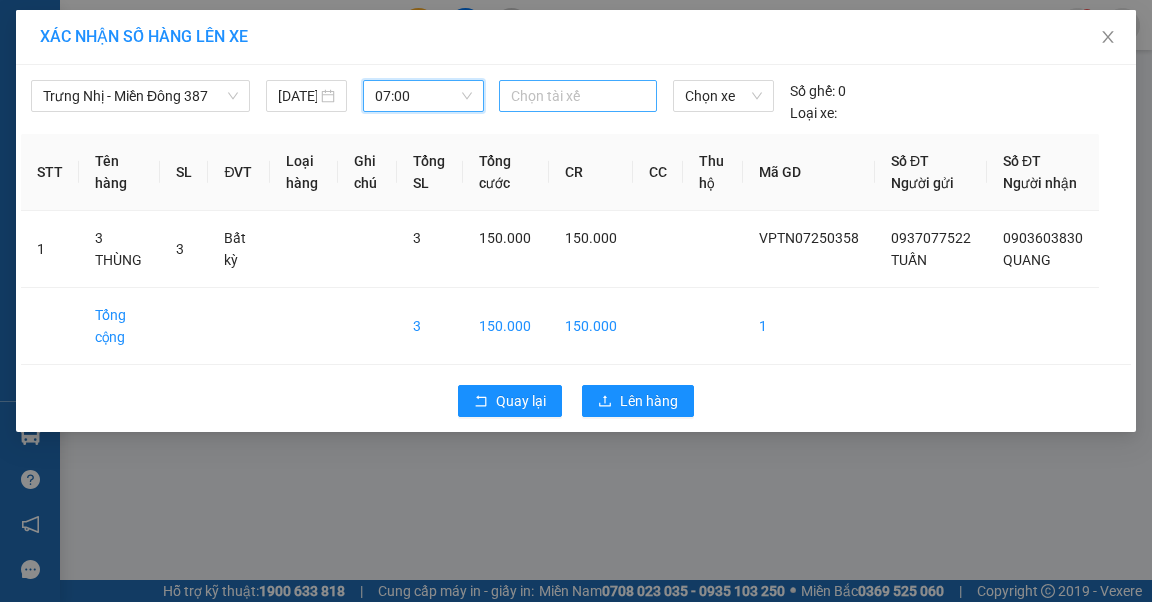 click at bounding box center [578, 96] 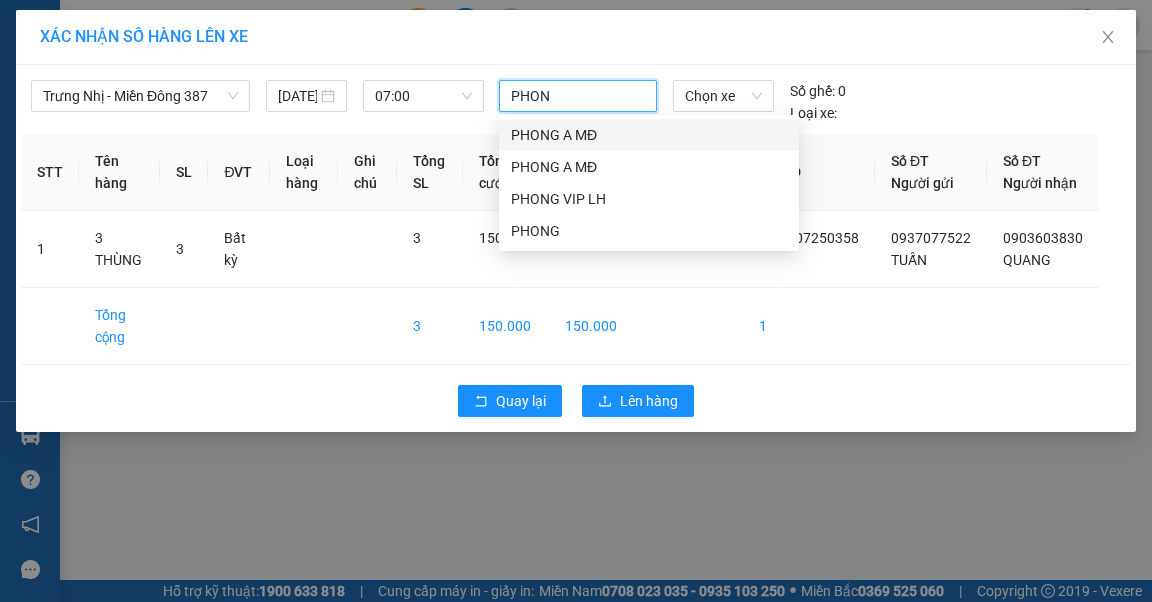 type on "PHONG" 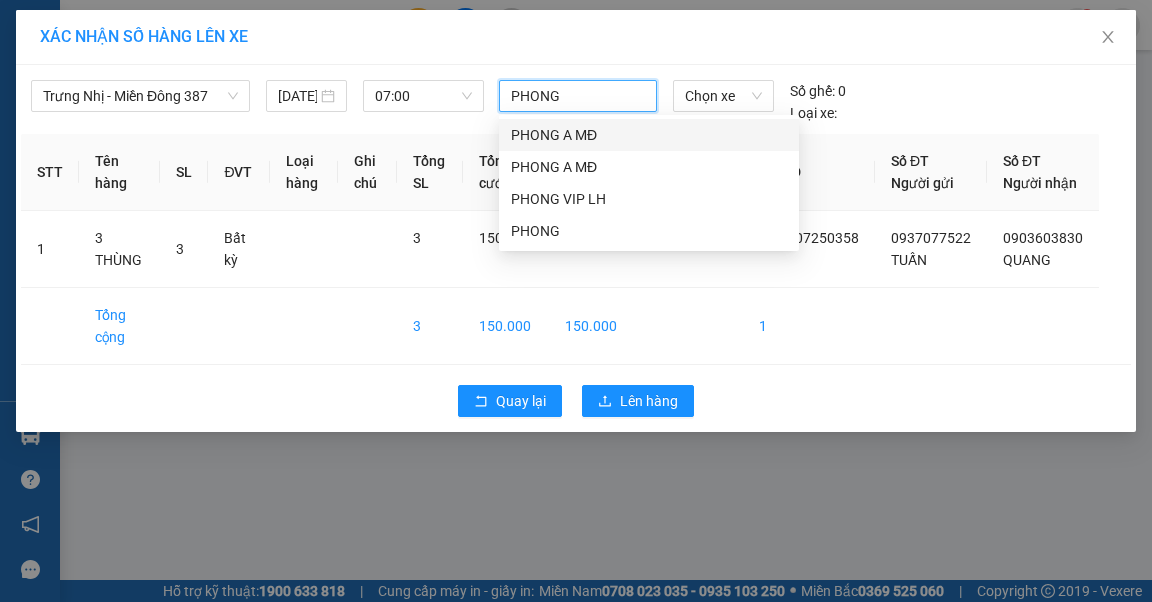 click on "PHONG A MĐ" at bounding box center (649, 135) 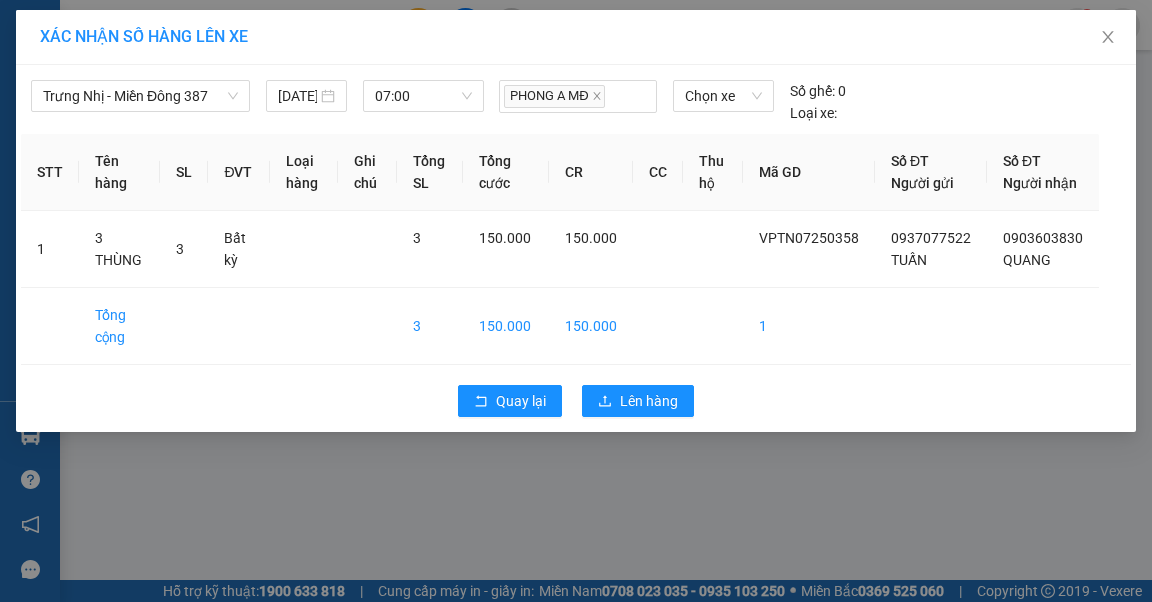 click on "XÁC NHẬN SỐ HÀNG LÊN XE" at bounding box center [576, 37] 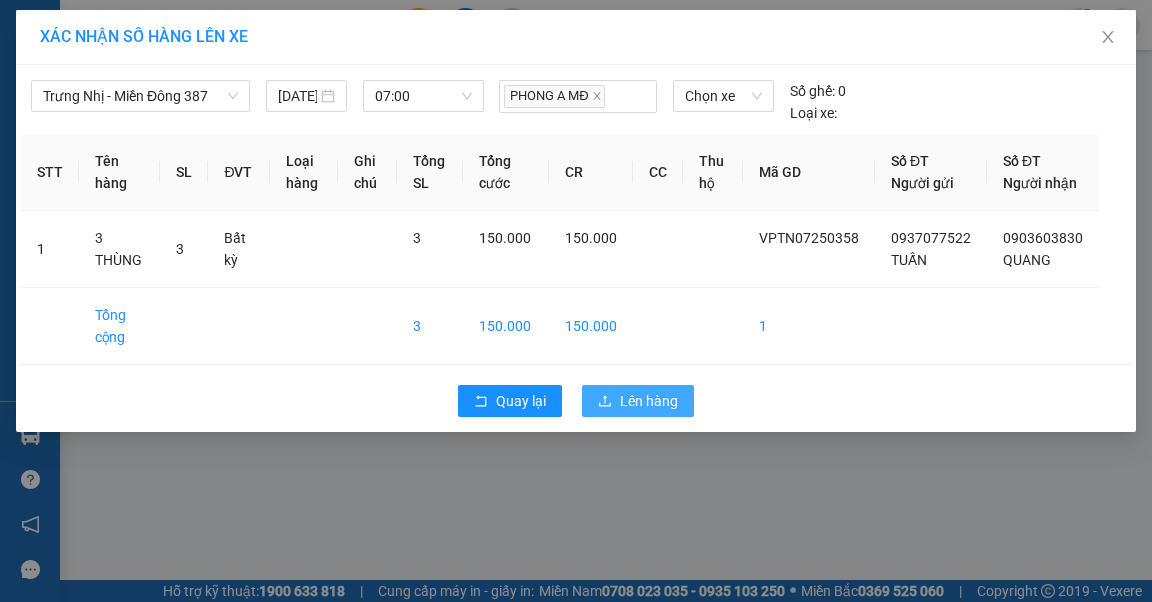 click on "Lên hàng" at bounding box center (649, 401) 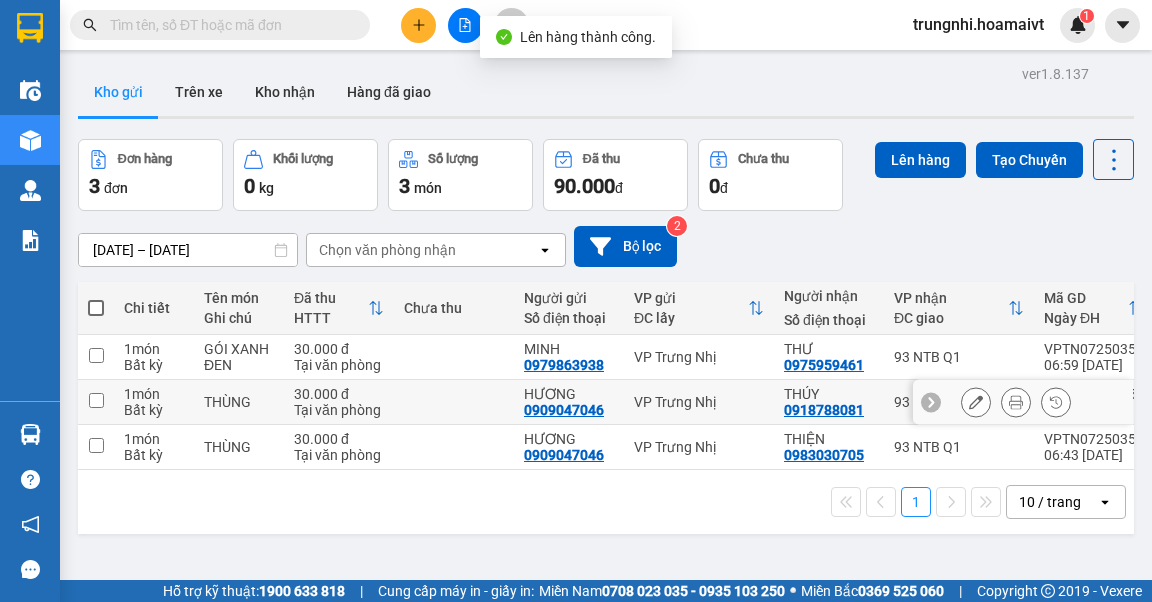 click at bounding box center [96, 400] 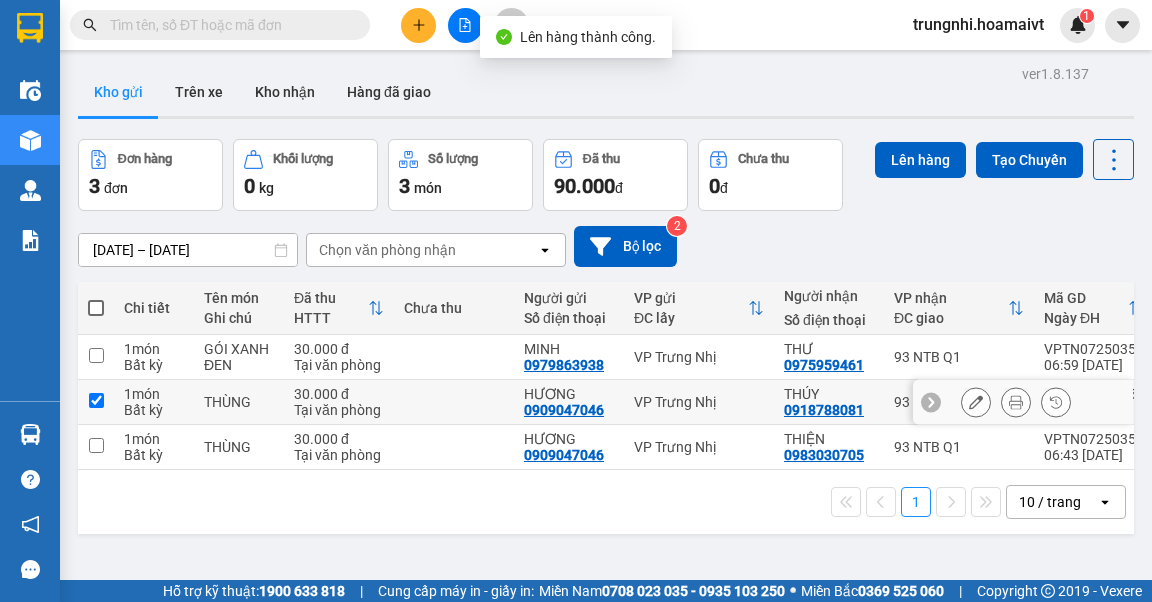 checkbox on "true" 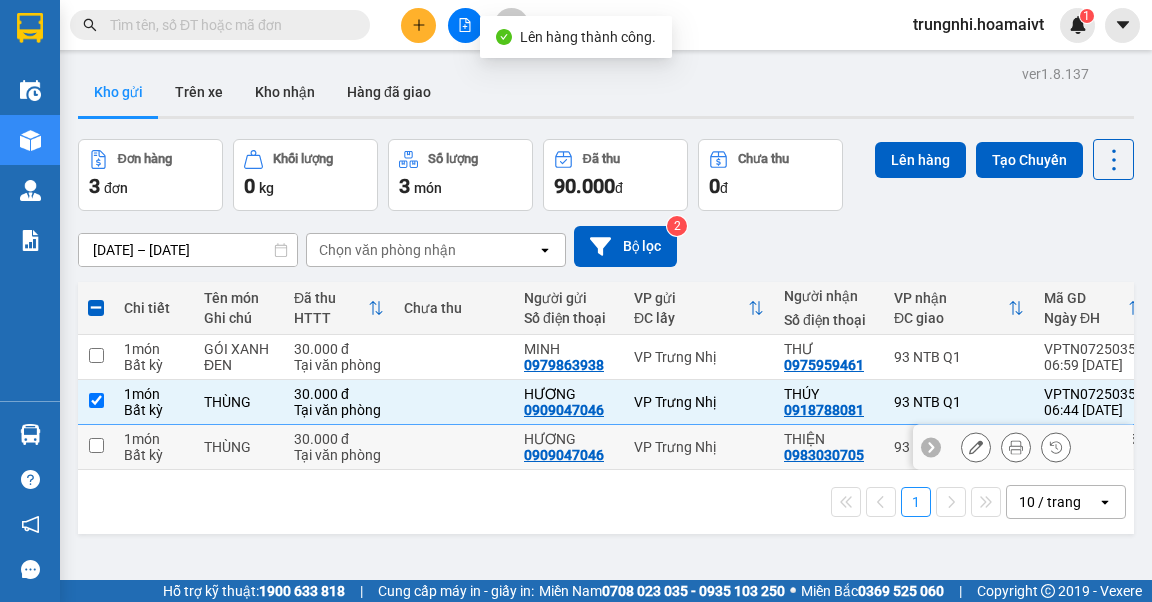 click at bounding box center (96, 445) 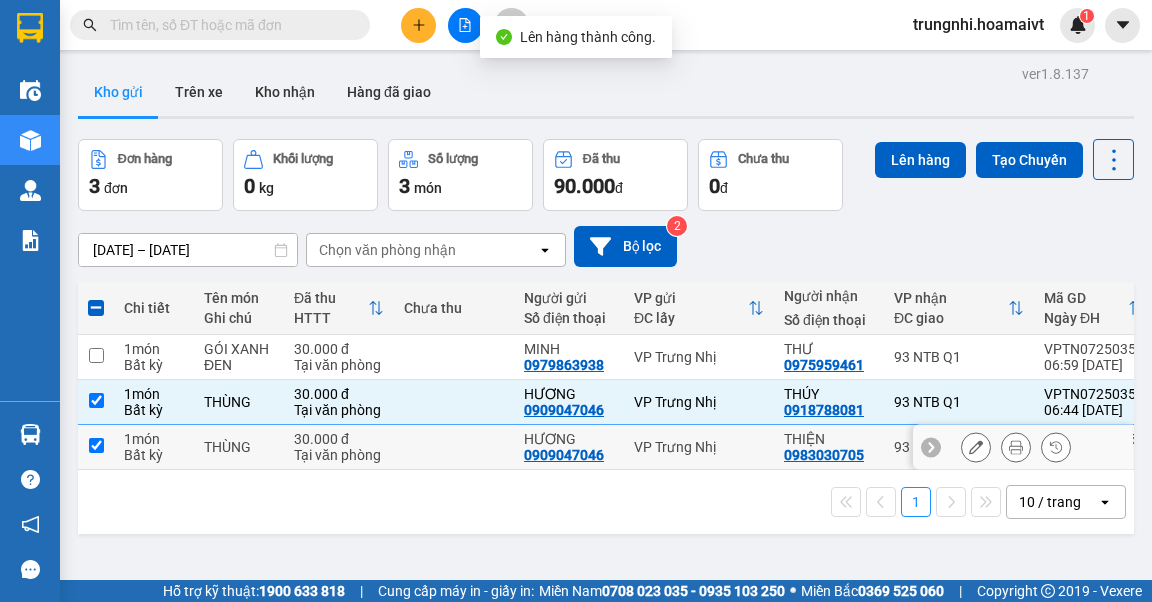 checkbox on "true" 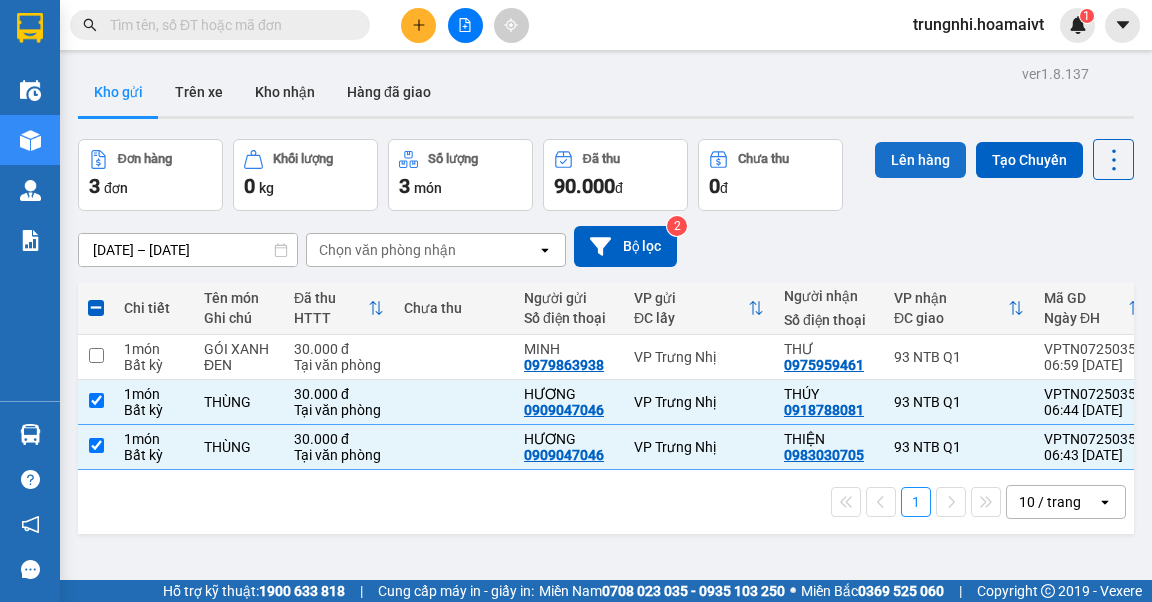 click on "Lên hàng" at bounding box center (920, 160) 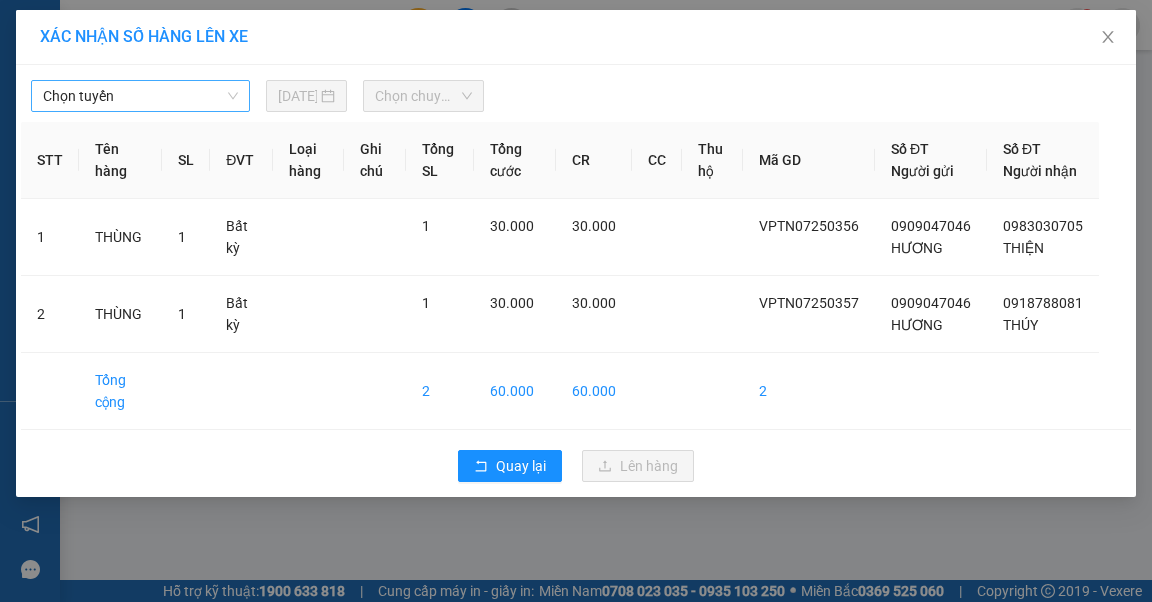 click on "Chọn tuyến" at bounding box center (140, 96) 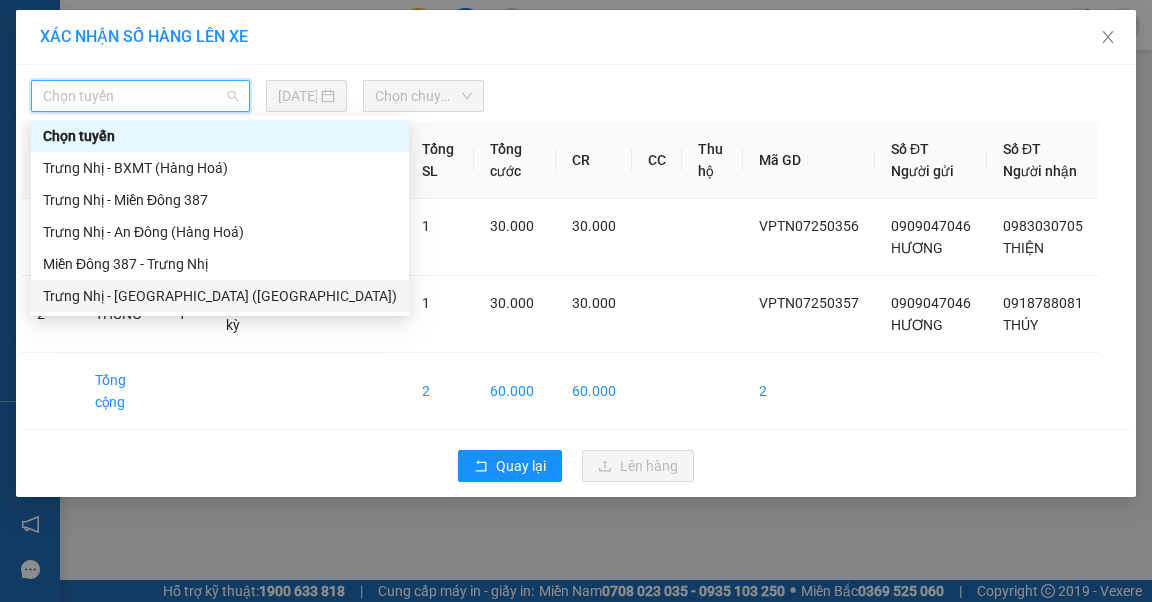 click on "[PERSON_NAME][GEOGRAPHIC_DATA] ([GEOGRAPHIC_DATA])" at bounding box center [220, 296] 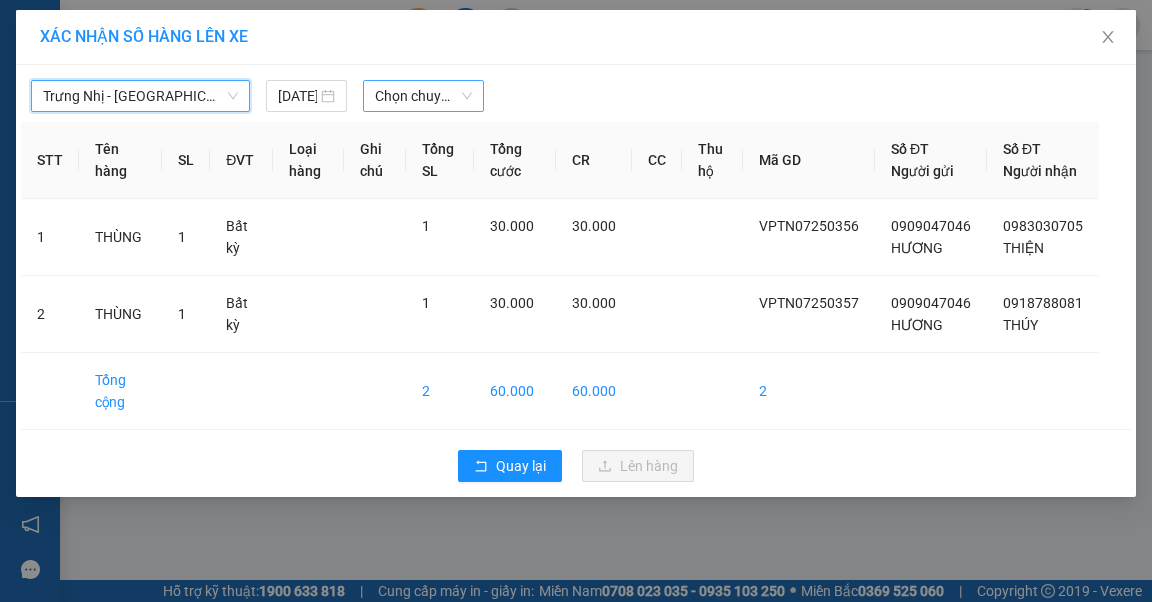 click on "Chọn chuyến" at bounding box center (423, 96) 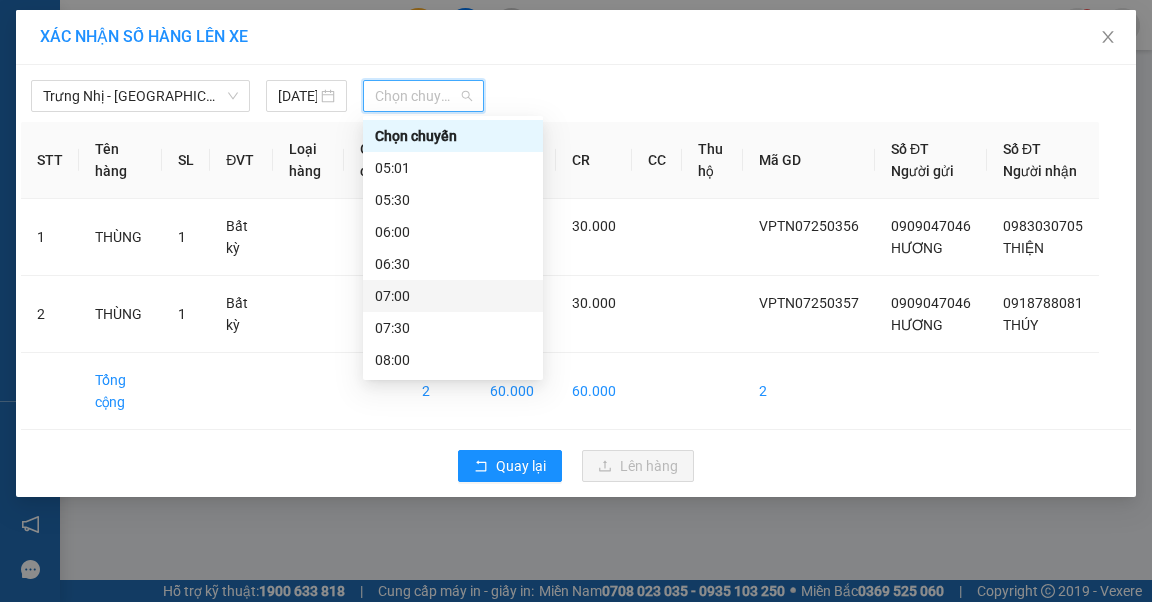 click on "07:00" at bounding box center [453, 296] 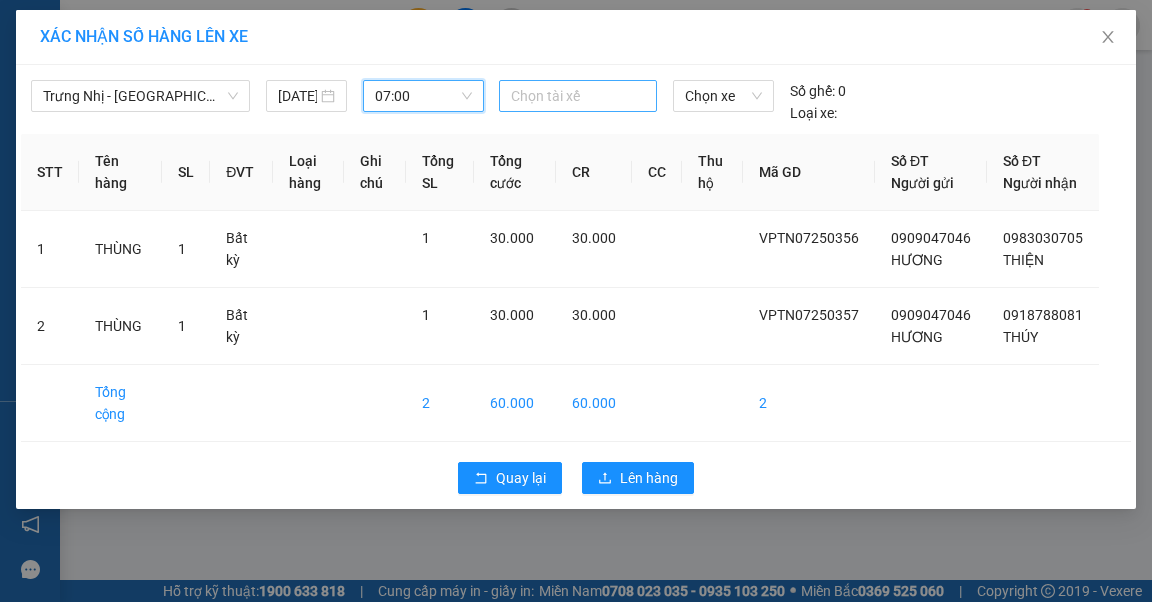 click at bounding box center [578, 96] 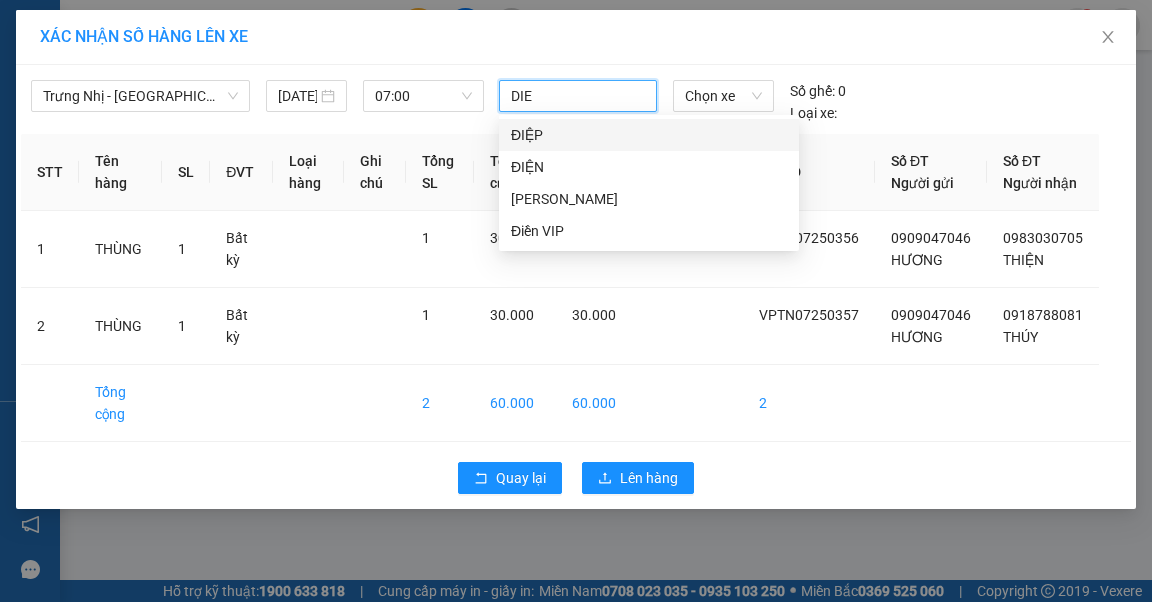 type on "DIEN" 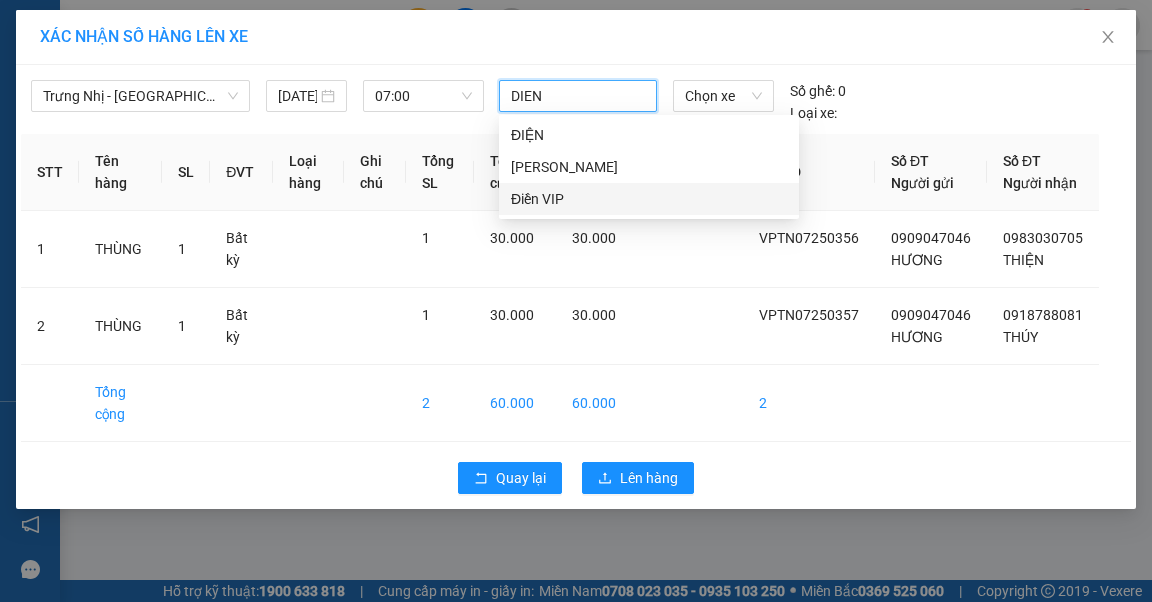 click on "Điền VIP" at bounding box center [649, 199] 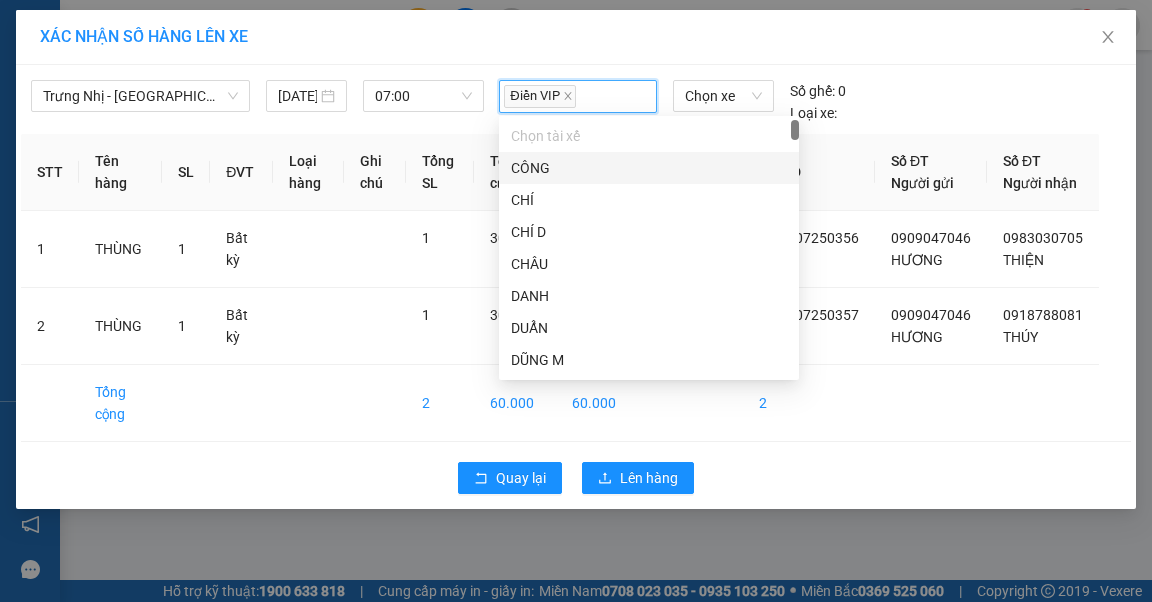 click on "XÁC NHẬN SỐ HÀNG LÊN XE" at bounding box center [576, 37] 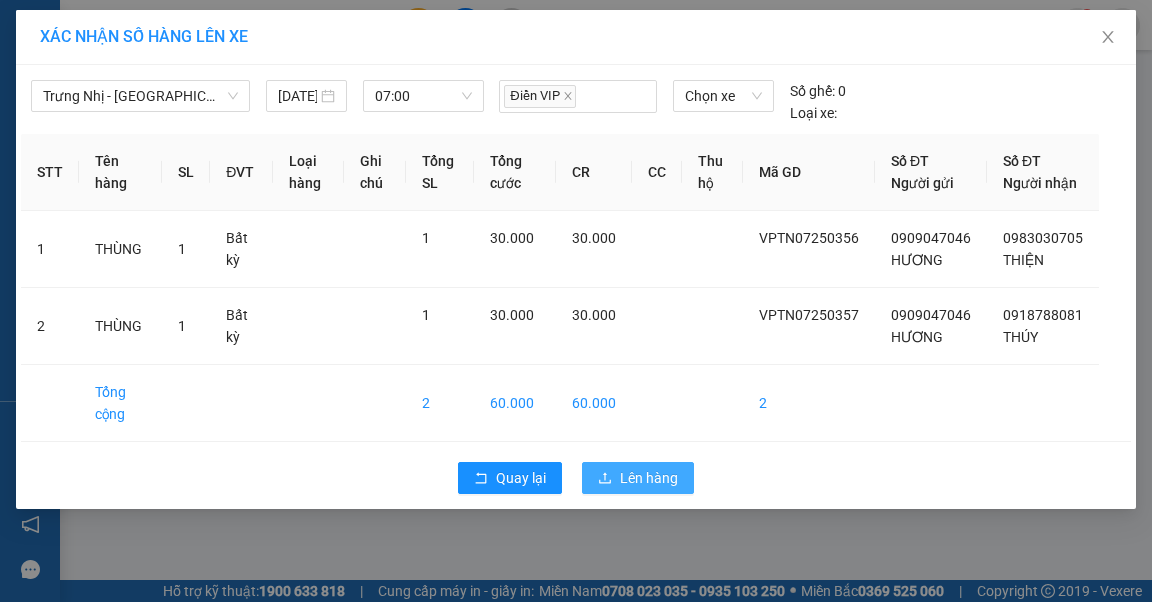 click on "Lên hàng" at bounding box center [649, 478] 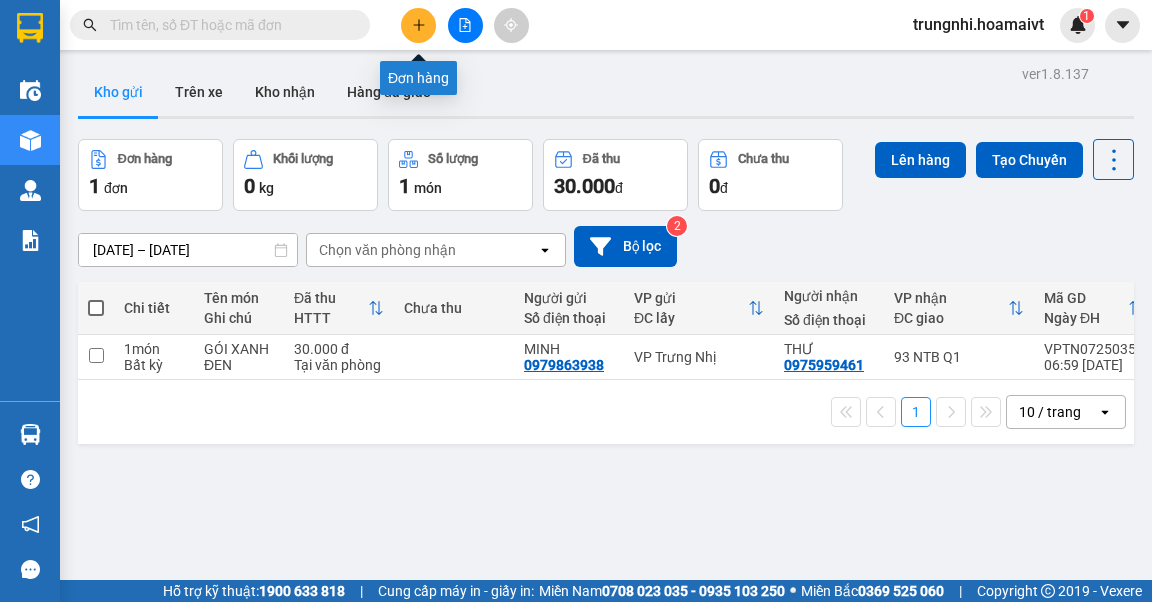 click 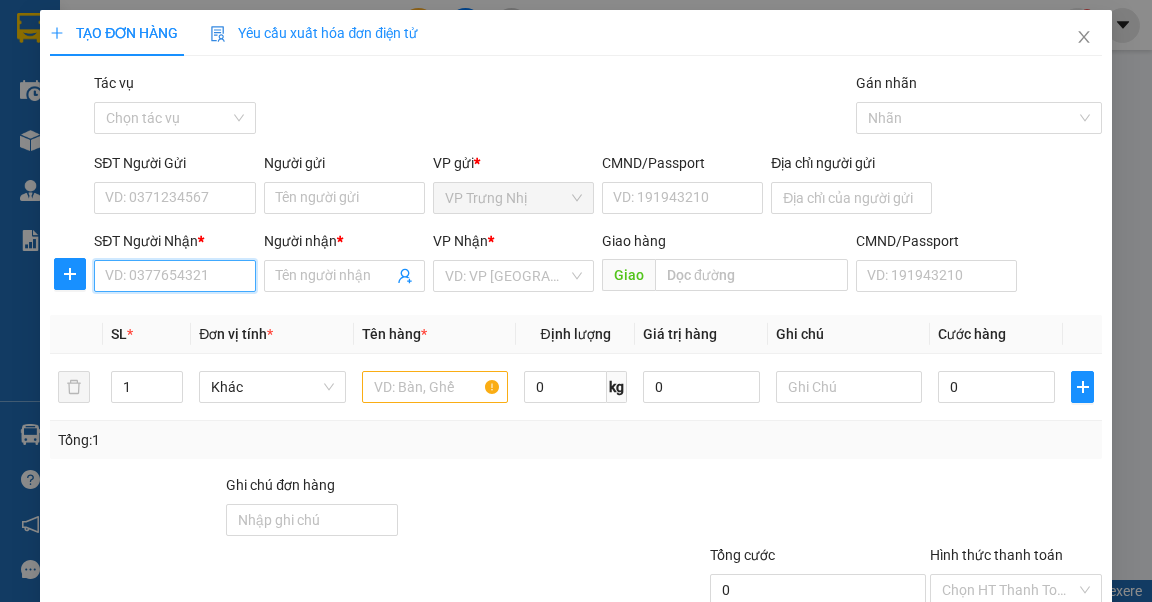 click on "SĐT Người Nhận  *" at bounding box center (174, 276) 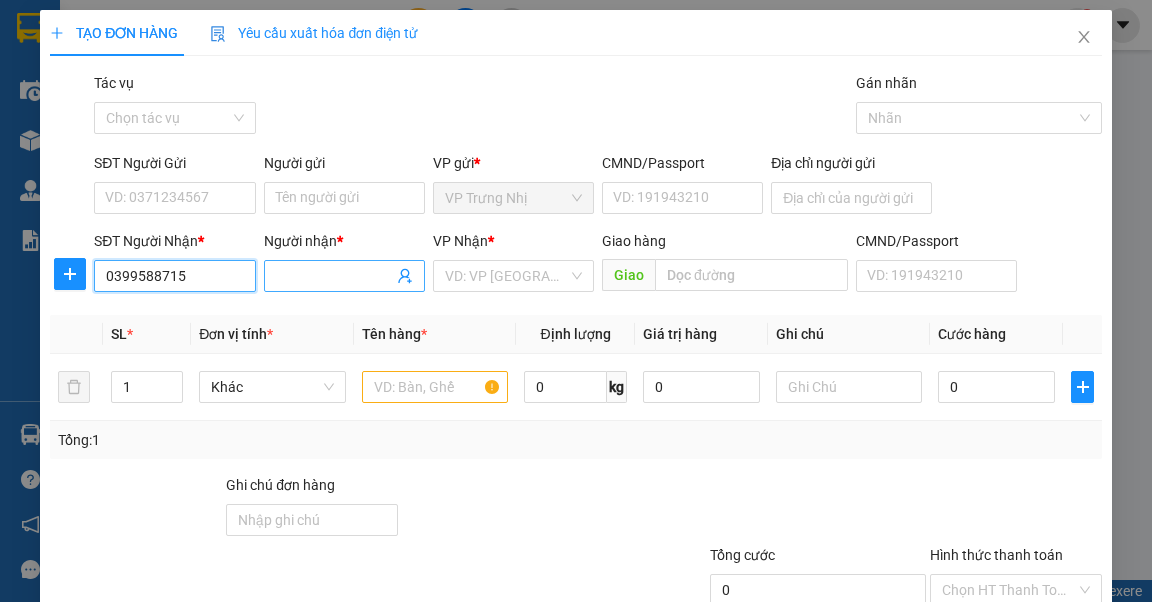 type on "0399588715" 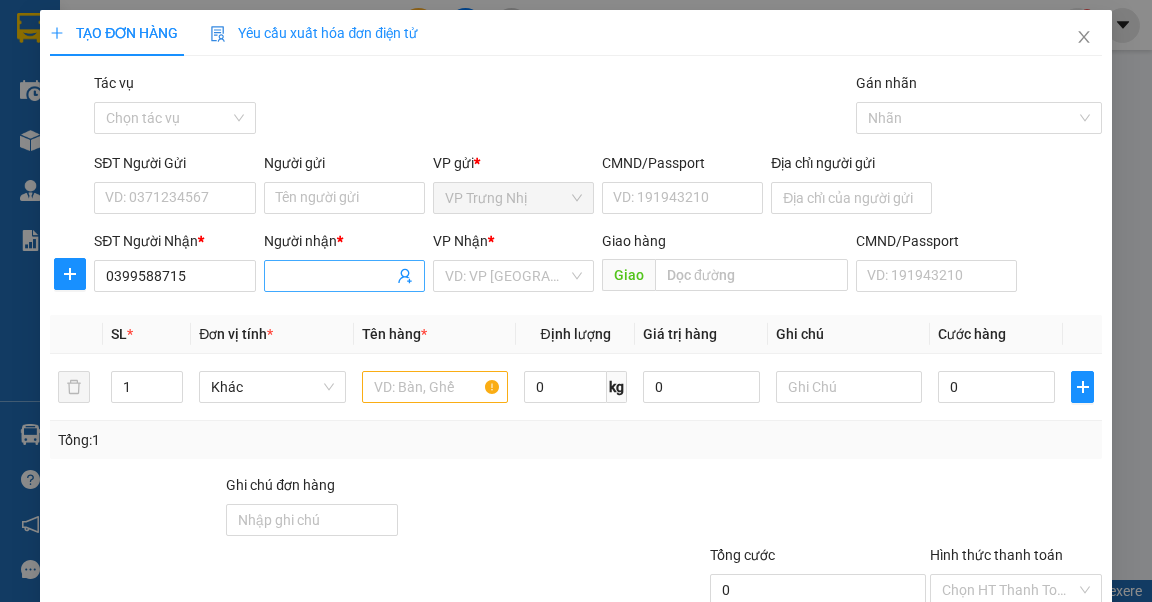 click on "Người nhận  *" at bounding box center [334, 276] 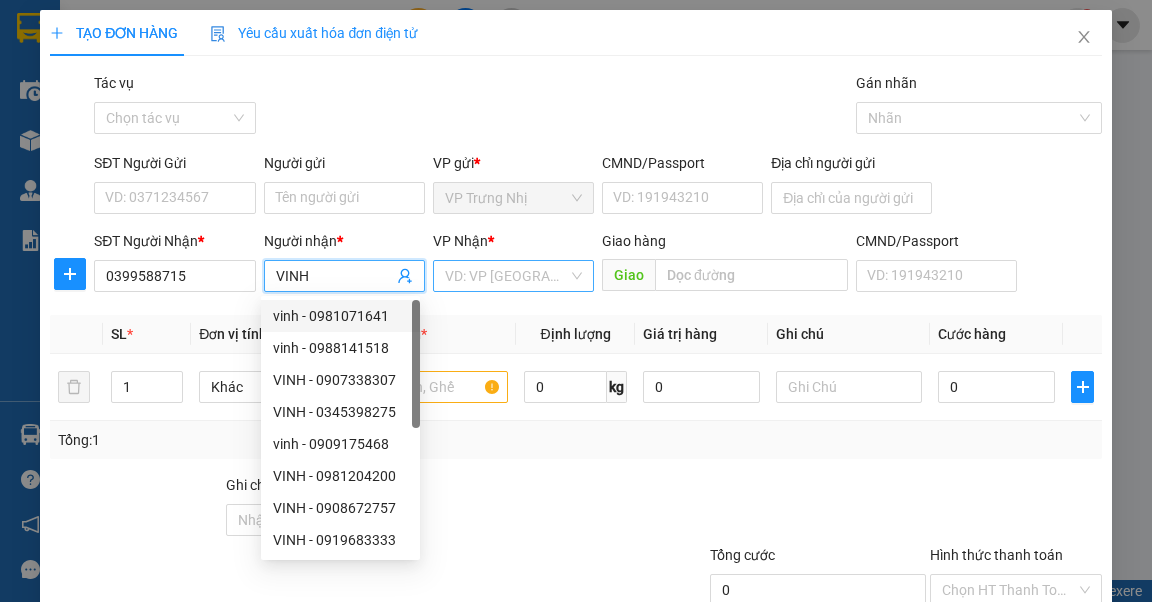 type on "VINH" 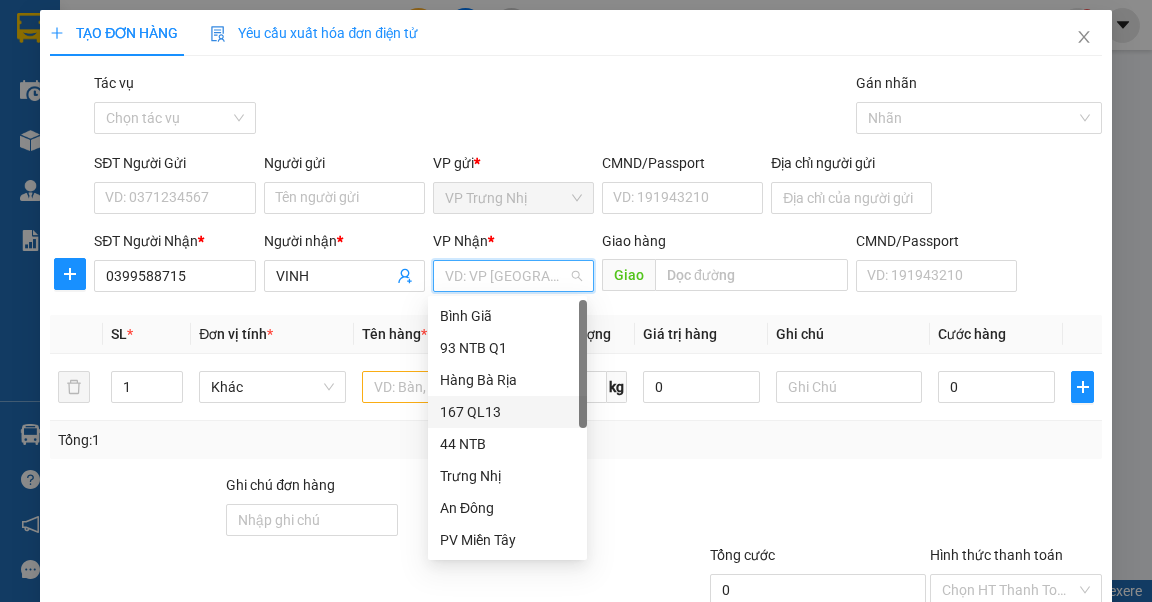 click on "167 QL13" at bounding box center [507, 412] 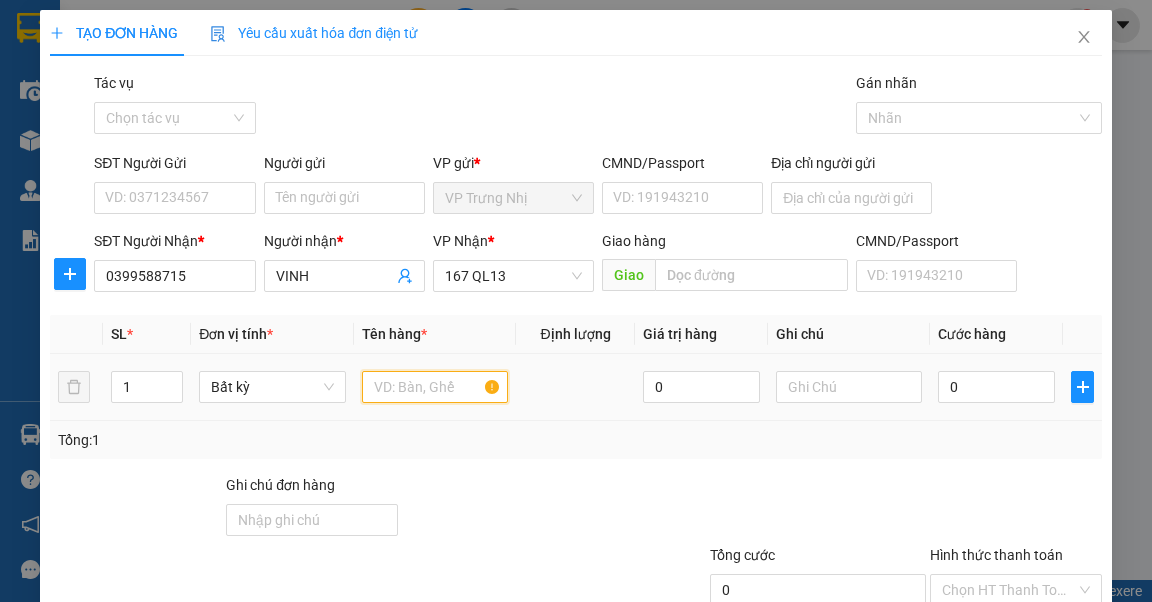 click at bounding box center [435, 387] 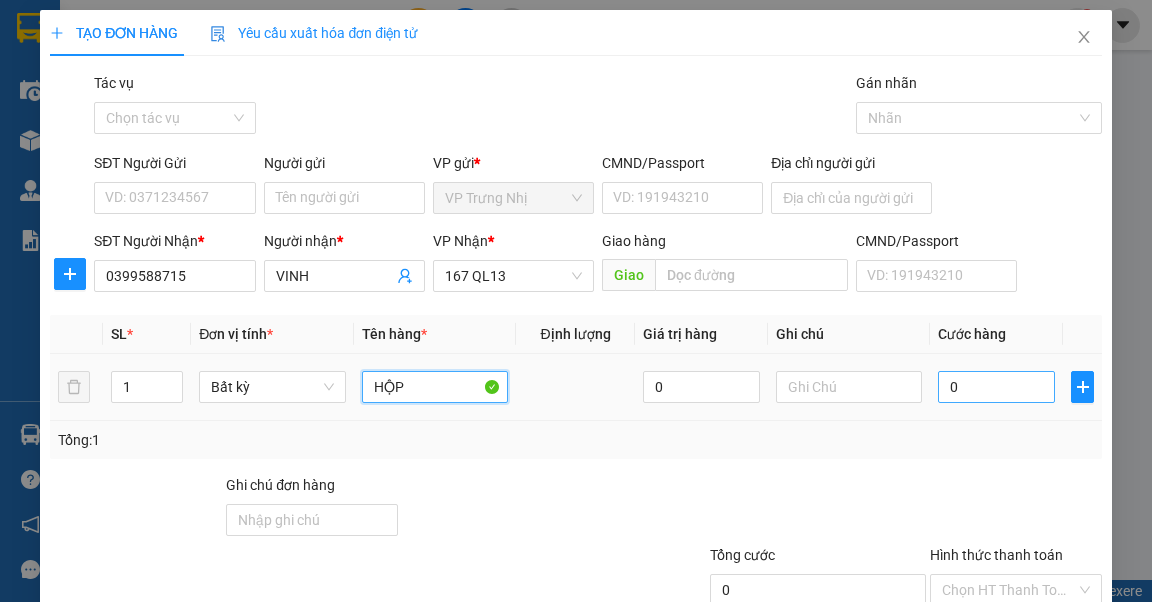 type on "HỘP" 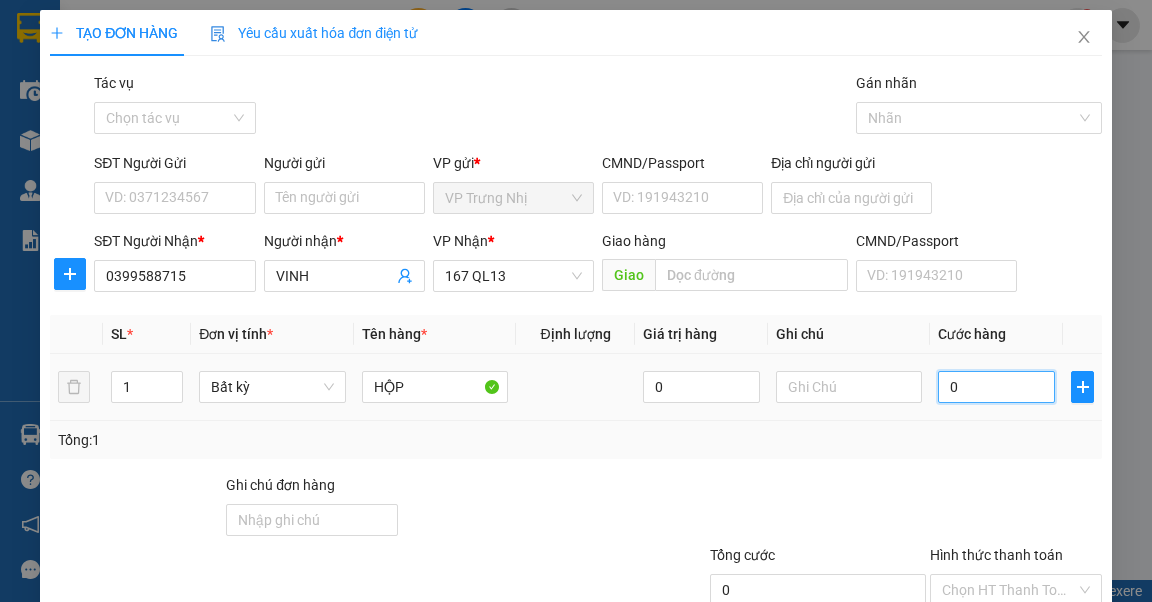 click on "0" at bounding box center (996, 387) 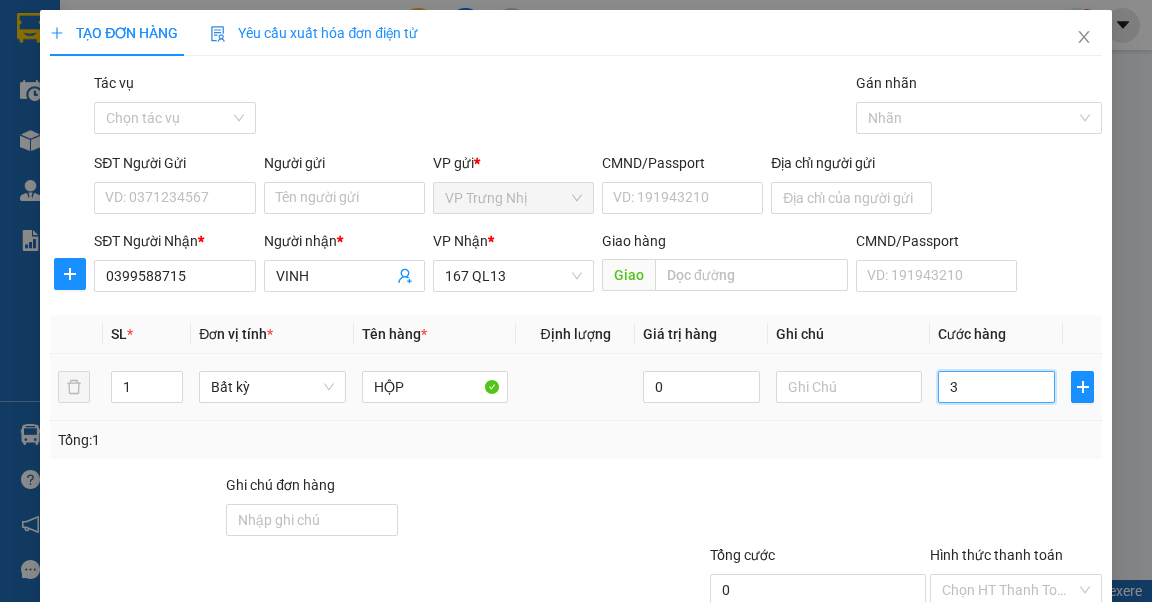 type on "3" 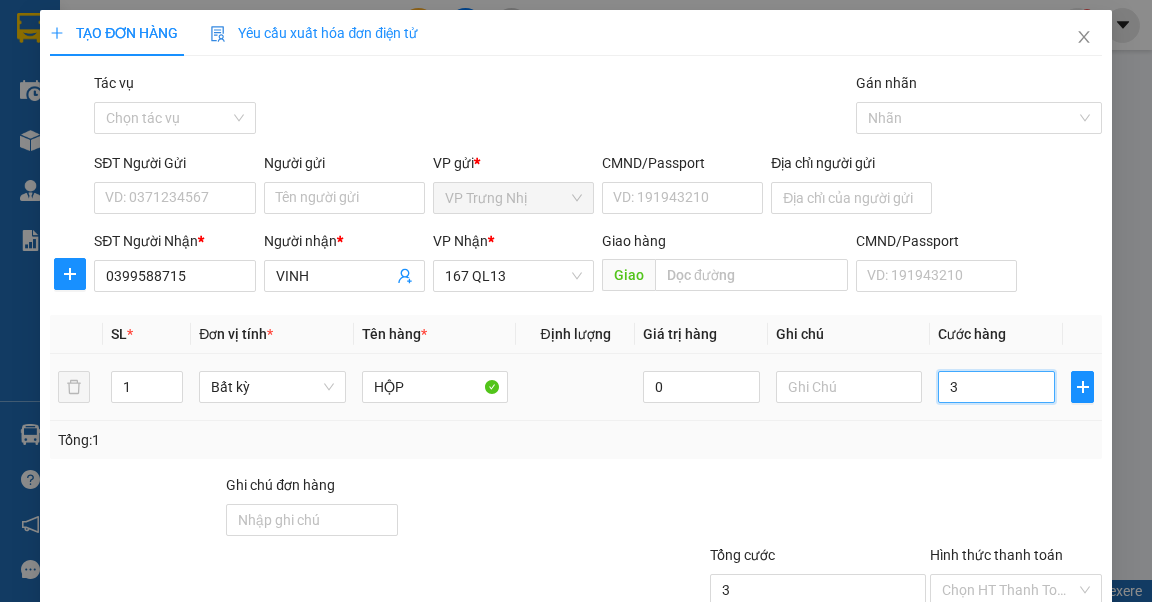 type on "30" 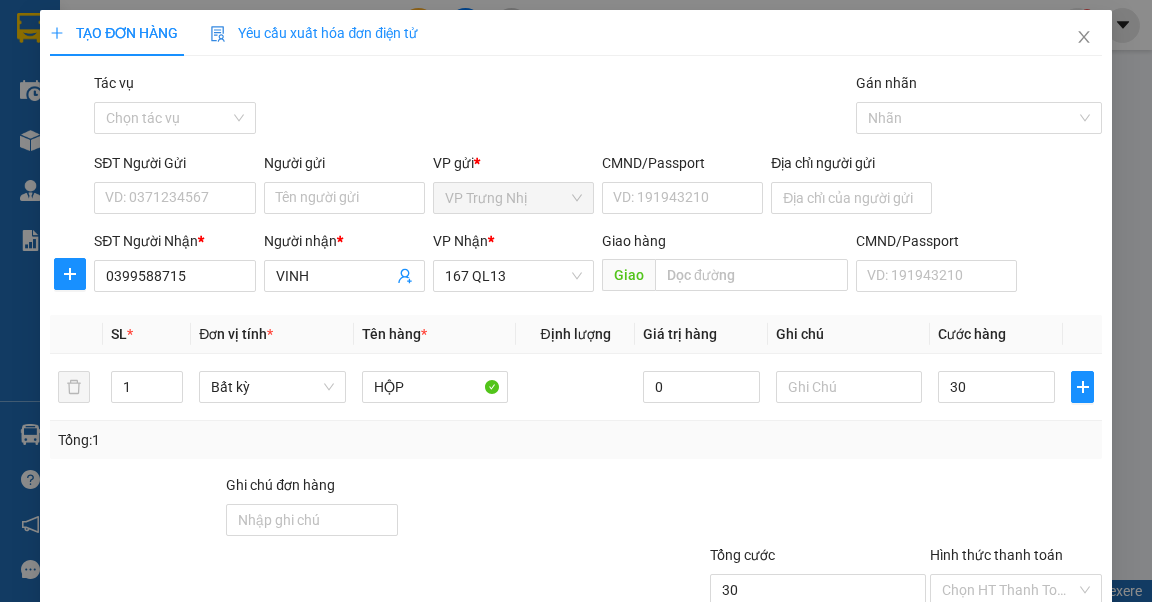type on "30.000" 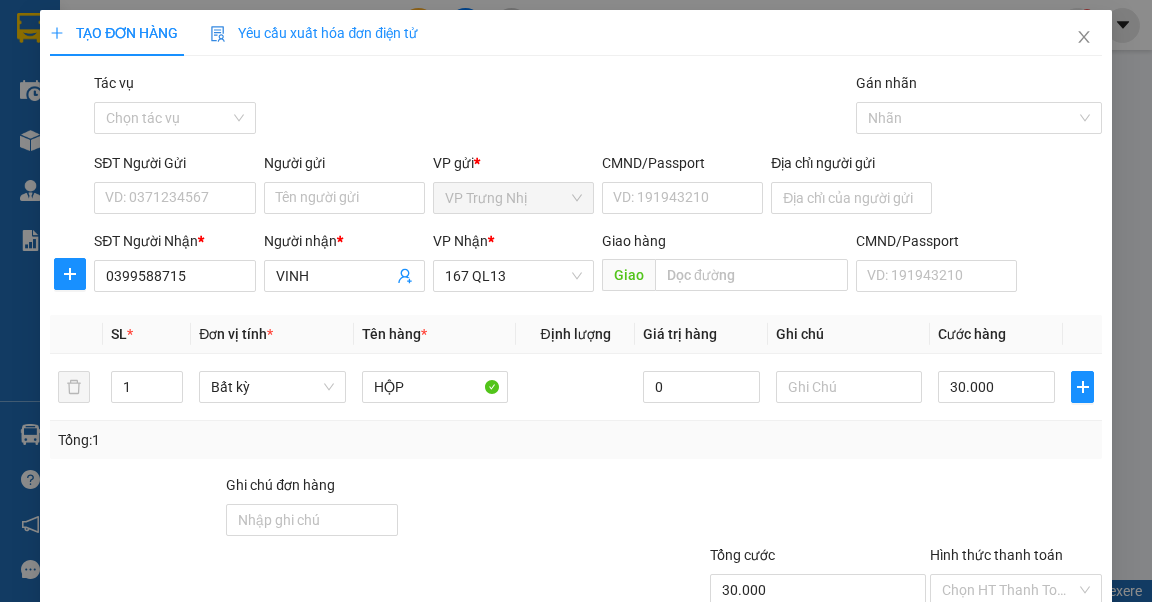 click on "Transit Pickup Surcharge Ids Transit Deliver Surcharge Ids Transit Deliver Surcharge Transit Deliver Surcharge Gói vận chuyển  * Tiêu chuẩn Tác vụ Chọn tác vụ Gán nhãn   Nhãn SĐT Người Gửi VD: 0371234567 Người gửi Tên người gửi VP gửi  * VP Trưng Nhị CMND/Passport VD: 191943210 Địa chỉ người gửi SĐT Người Nhận  * 0399588715 Người nhận  * VINH VP Nhận  * 167 QL13 Giao hàng Giao CMND/Passport VD: 191943210 SL  * Đơn vị tính  * Tên hàng  * Định lượng Giá trị hàng Ghi chú Cước hàng                   1 Bất kỳ HỘP 0 30.000 Tổng:  1 Ghi chú đơn hàng Tổng cước 30.000 Hình thức thanh toán Chọn HT Thanh Toán Số tiền thu trước 0 Chưa thanh toán 30.000 Chọn HT Thanh Toán Lưu nháp Xóa Thông tin Lưu Lưu và In" at bounding box center (575, 386) 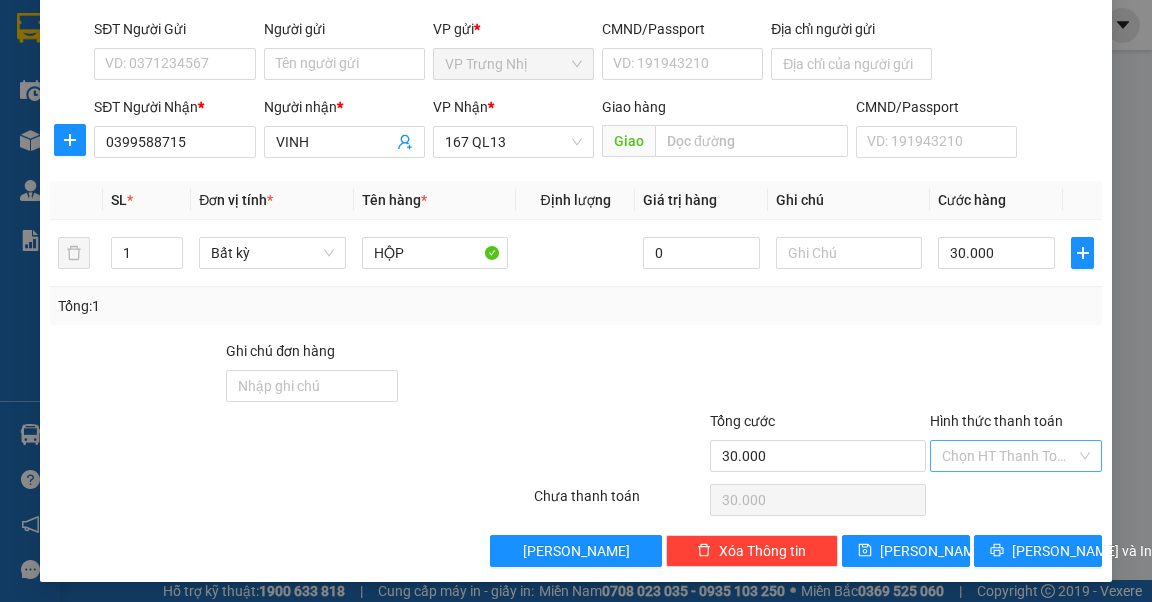 scroll, scrollTop: 136, scrollLeft: 0, axis: vertical 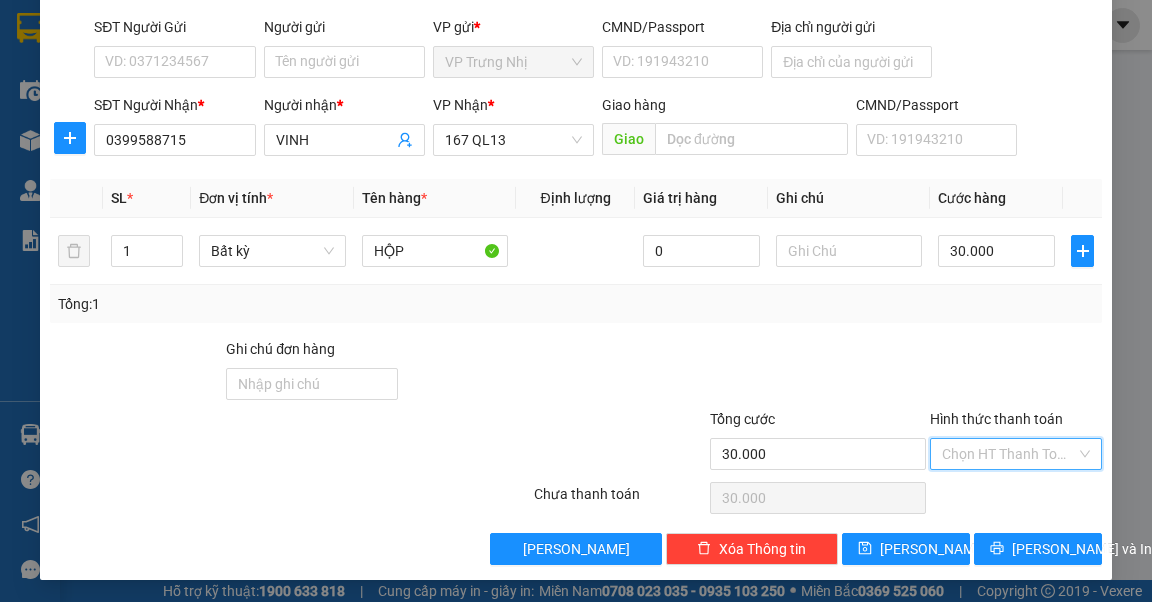 click on "Hình thức thanh toán" at bounding box center (1009, 454) 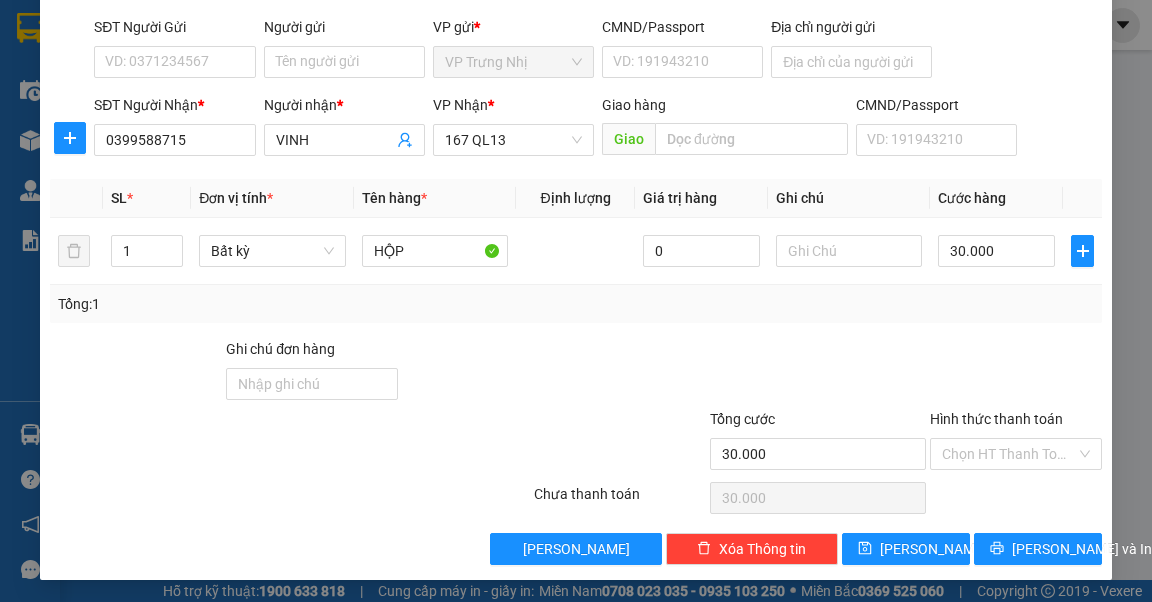 click at bounding box center (796, 373) 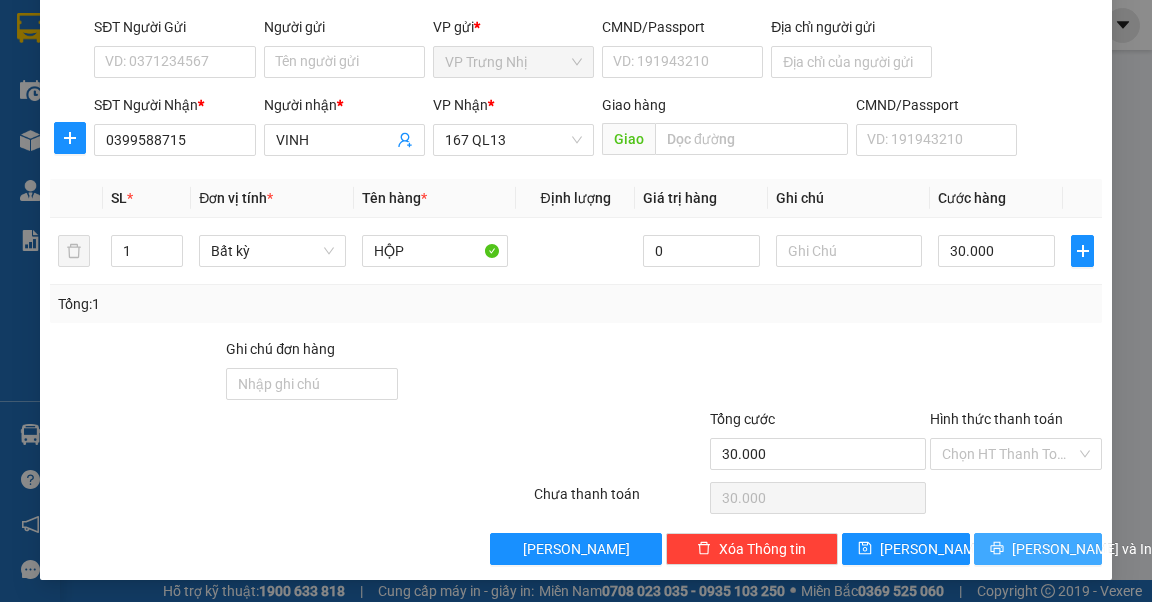 click on "[PERSON_NAME] và In" at bounding box center (1082, 549) 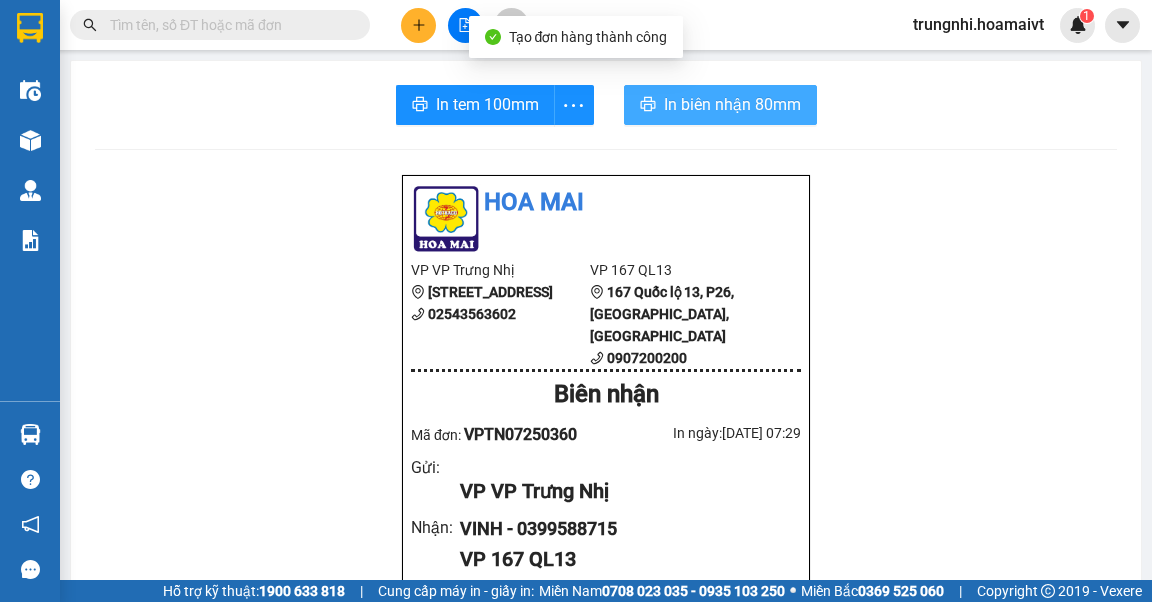 click on "In biên nhận 80mm" at bounding box center [732, 104] 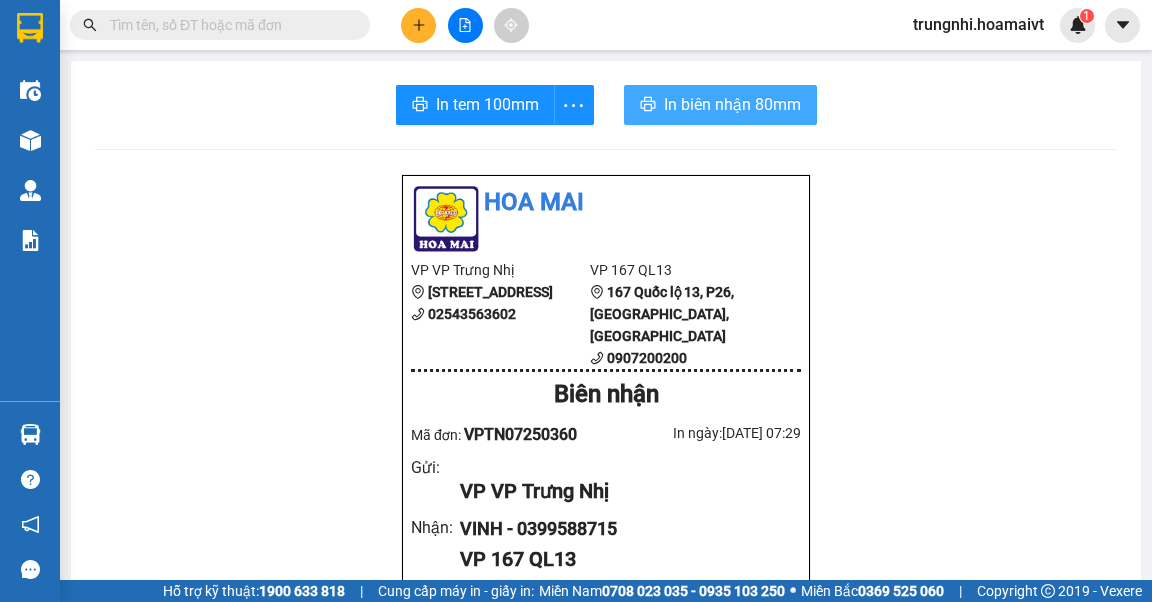 scroll, scrollTop: 0, scrollLeft: 0, axis: both 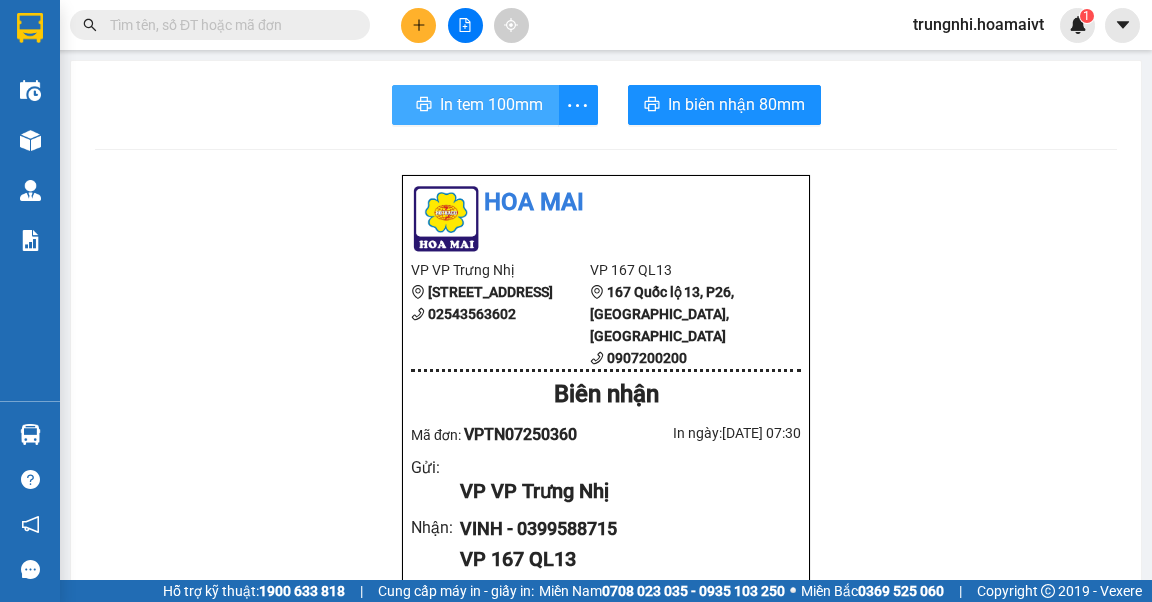 click on "In tem 100mm" at bounding box center [491, 104] 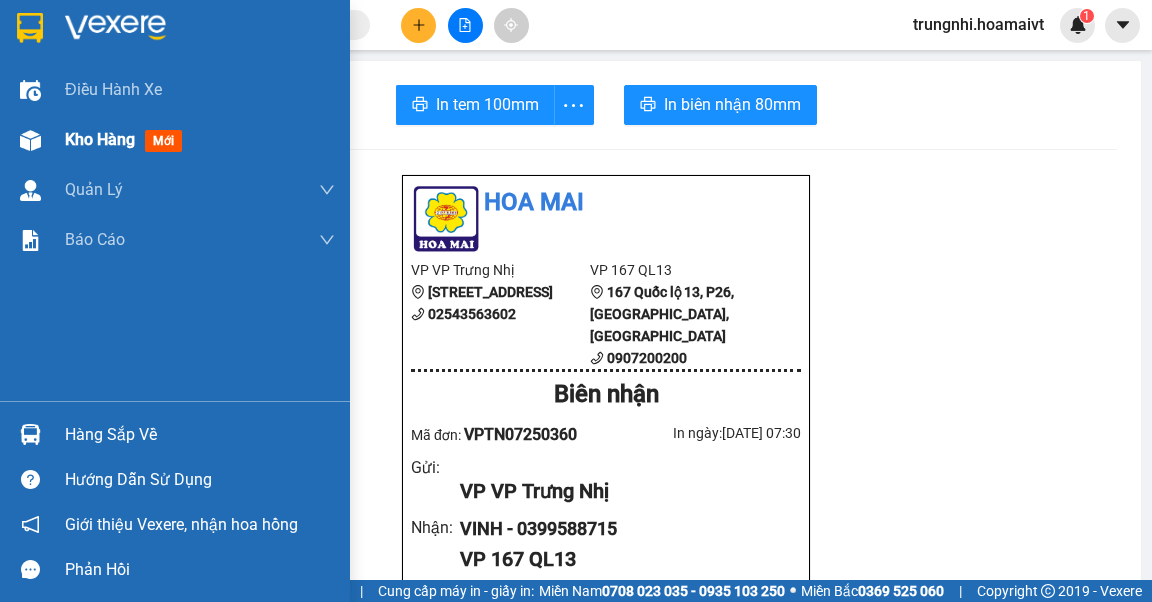 click on "Kho hàng" at bounding box center (100, 139) 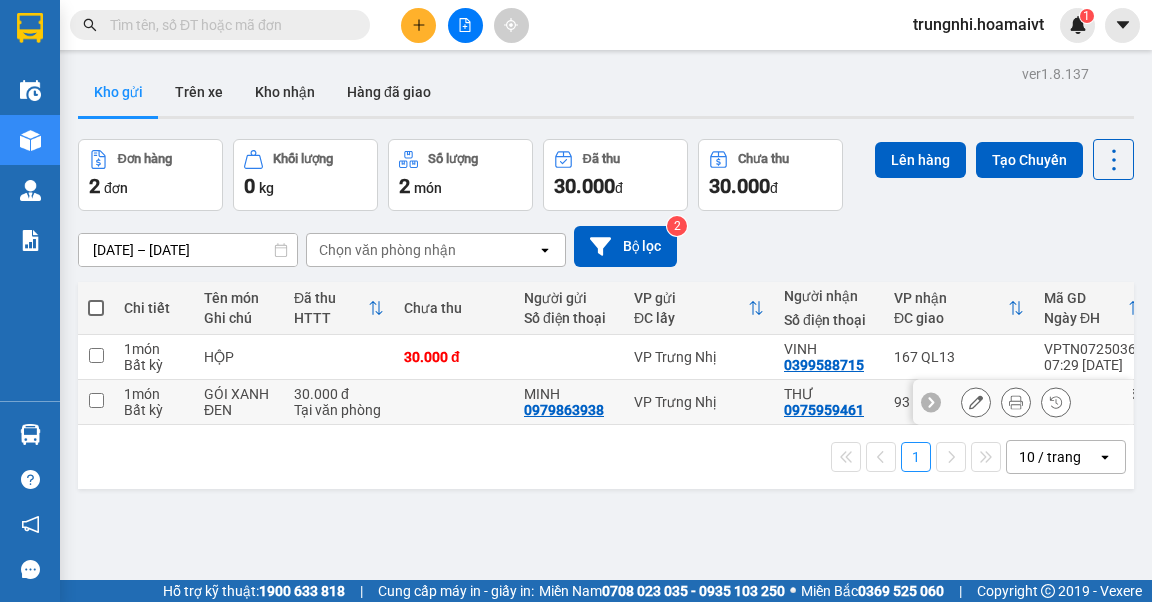 click at bounding box center (96, 400) 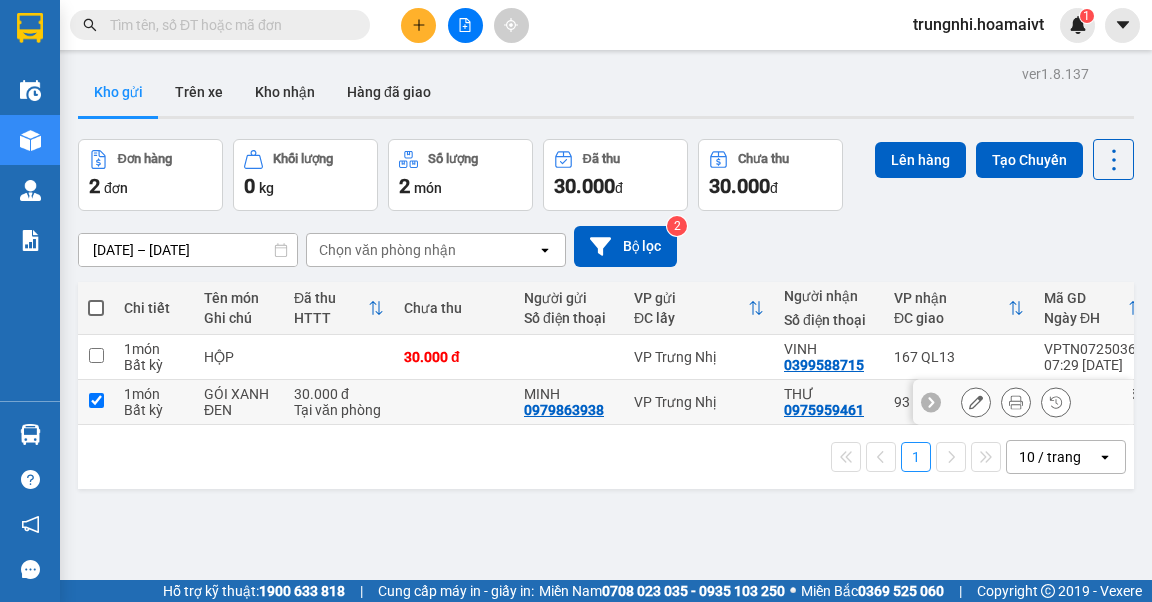 checkbox on "true" 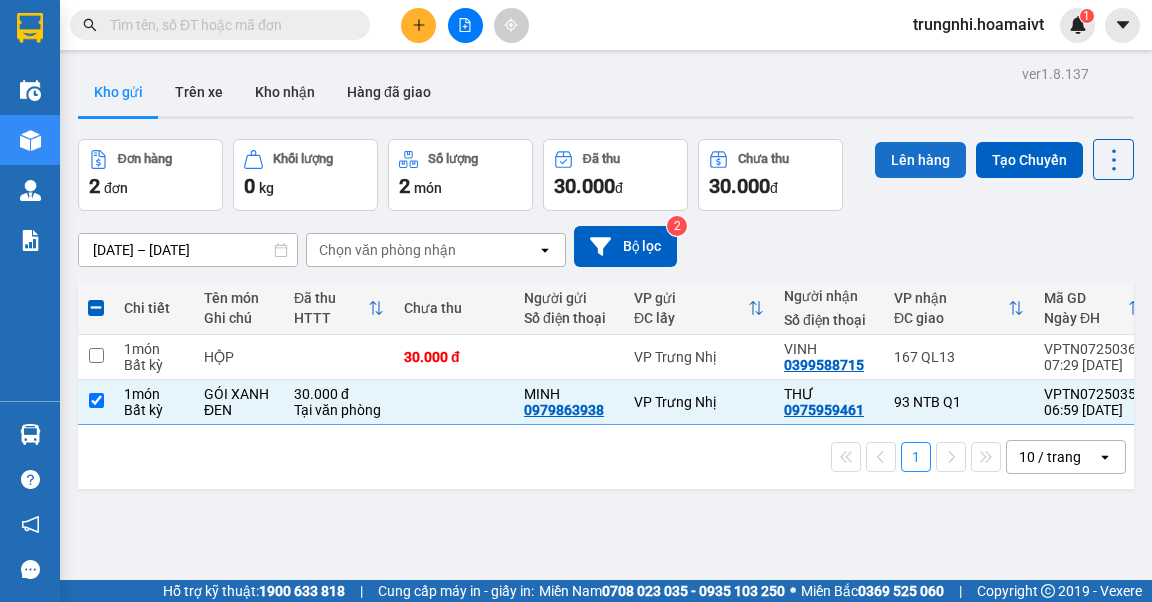 click on "Lên hàng" at bounding box center [920, 160] 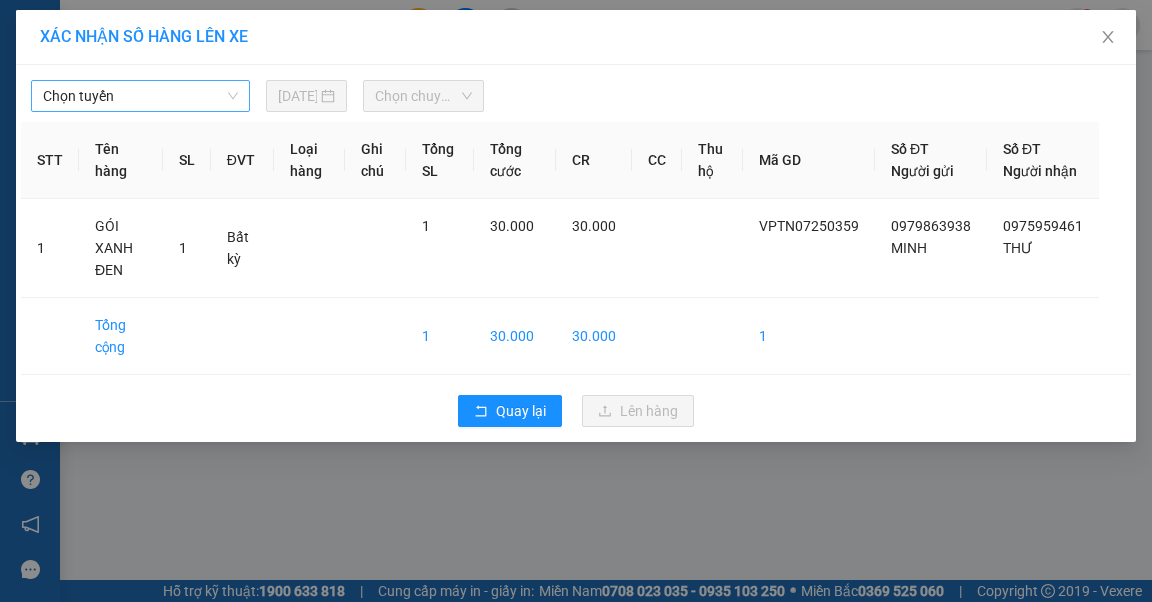 click on "Chọn tuyến" at bounding box center [140, 96] 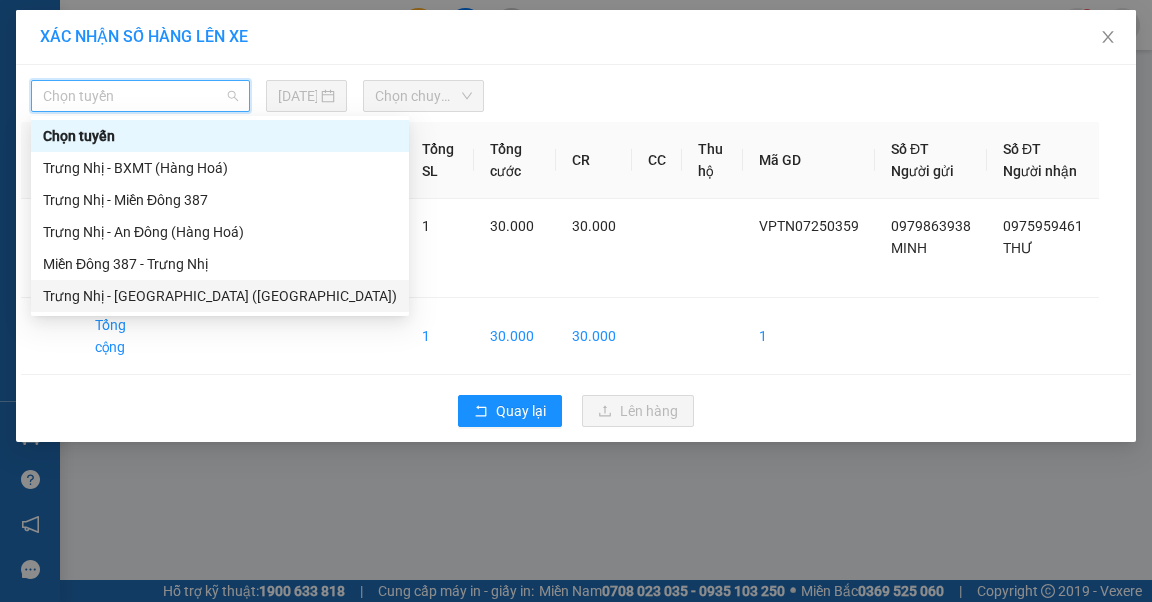click on "[PERSON_NAME][GEOGRAPHIC_DATA] ([GEOGRAPHIC_DATA])" at bounding box center [220, 296] 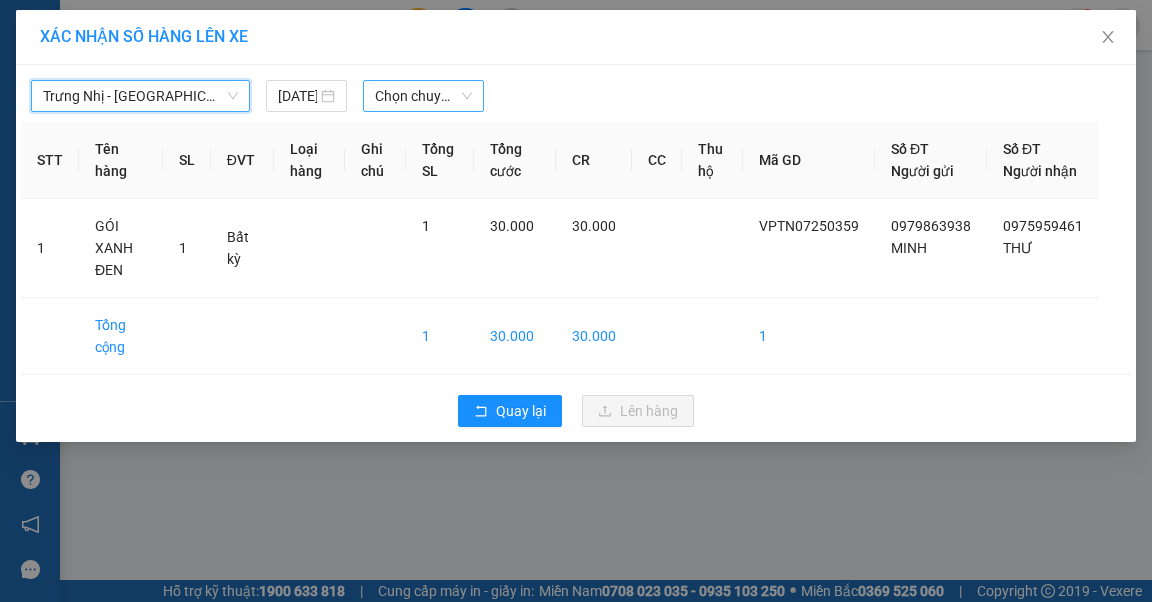 click on "Chọn chuyến" at bounding box center [423, 96] 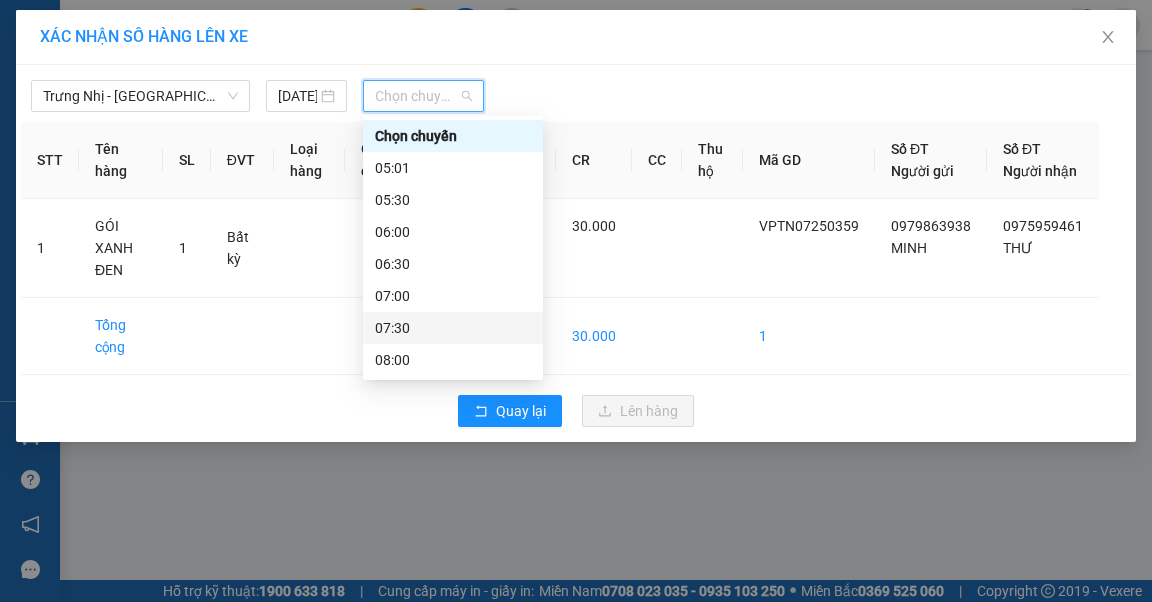 click on "07:30" at bounding box center [453, 328] 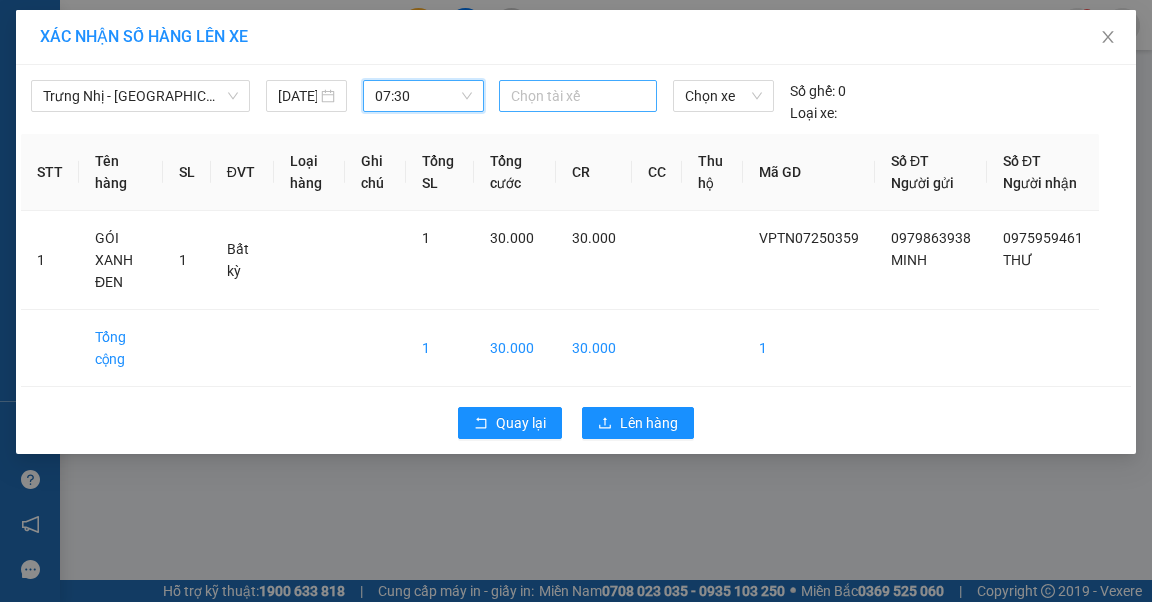 click at bounding box center (578, 96) 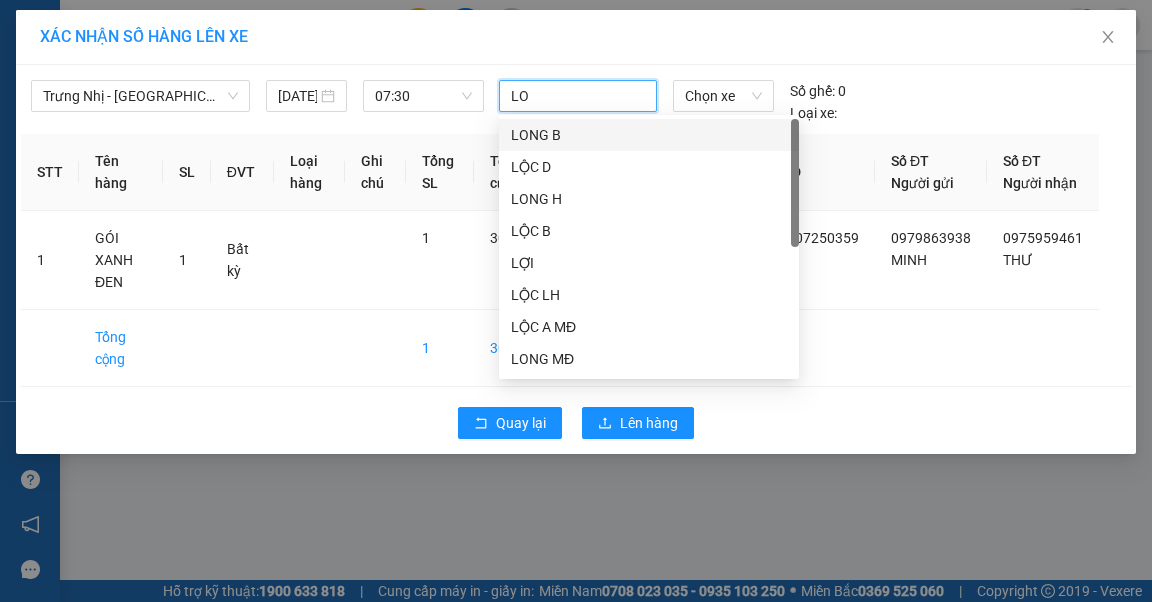 type on "LOC" 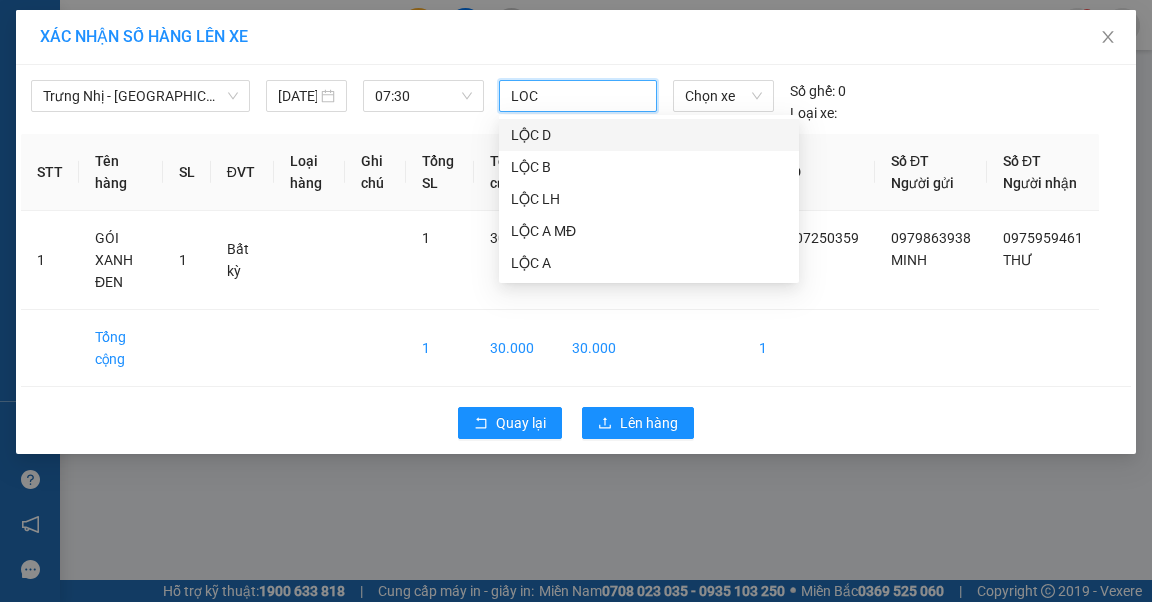 click on "LỘC D" at bounding box center [649, 135] 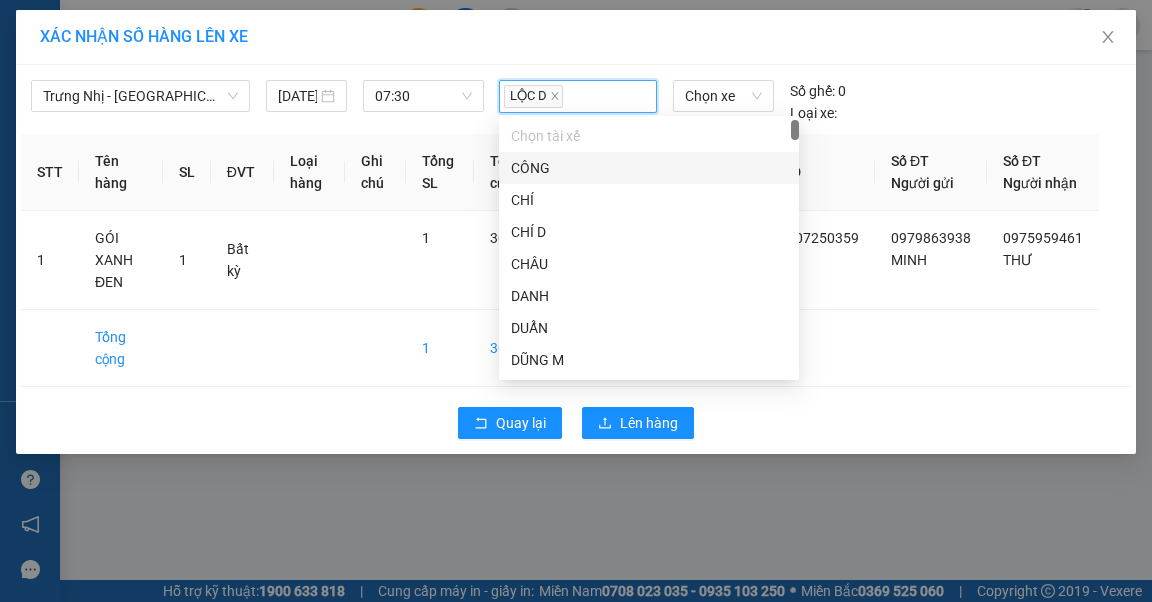 click on "XÁC NHẬN SỐ HÀNG LÊN XE" at bounding box center [576, 37] 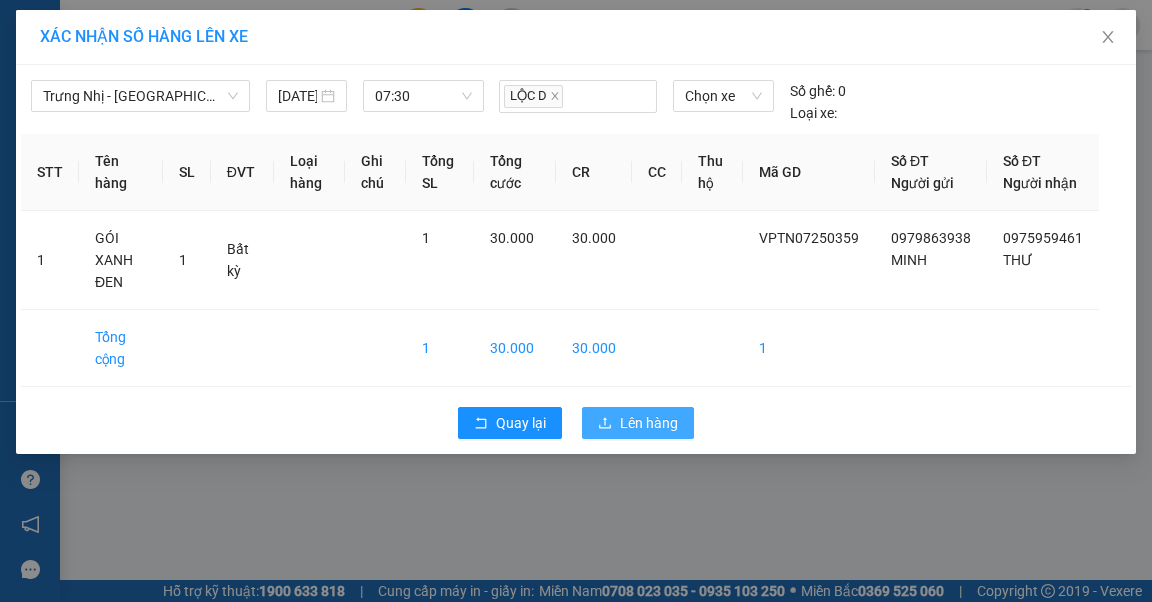 click on "Lên hàng" at bounding box center [649, 423] 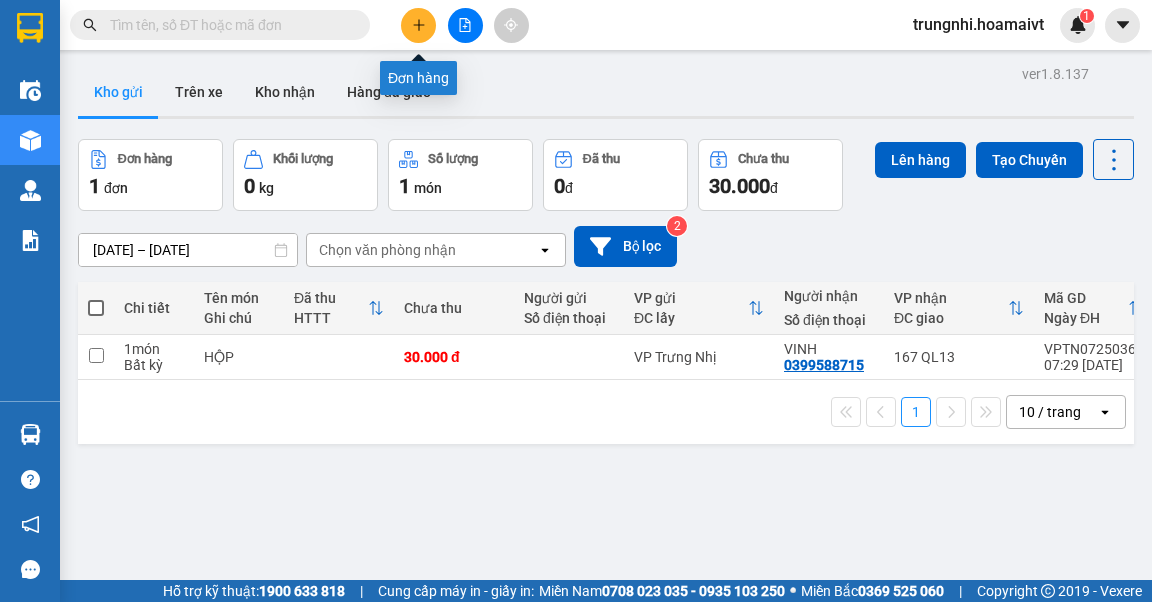 click 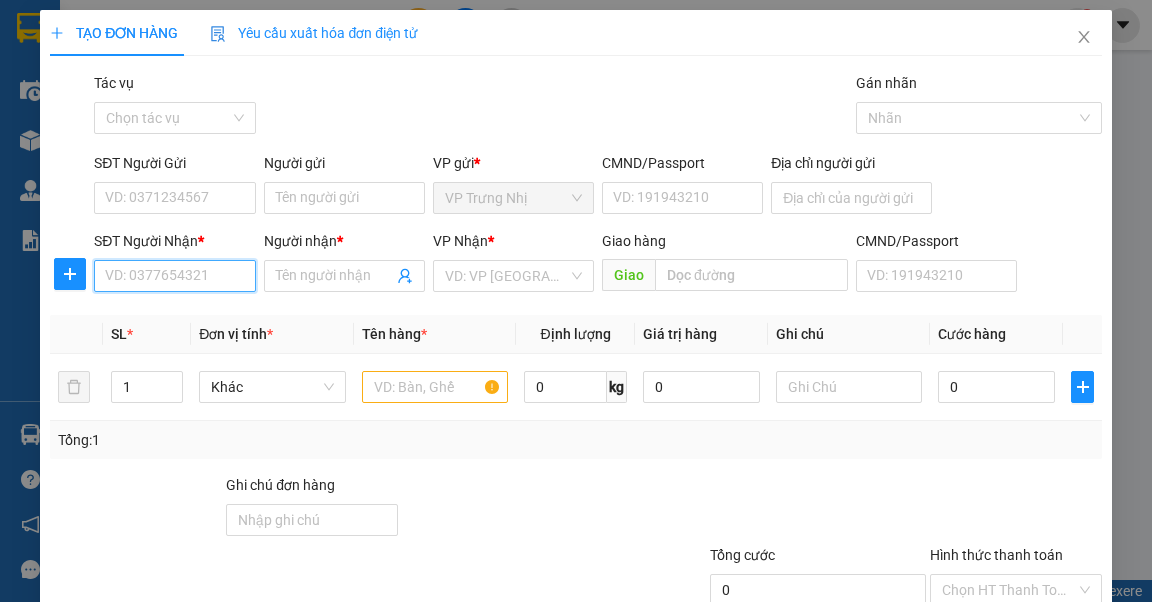 click on "SĐT Người Nhận  *" at bounding box center (174, 276) 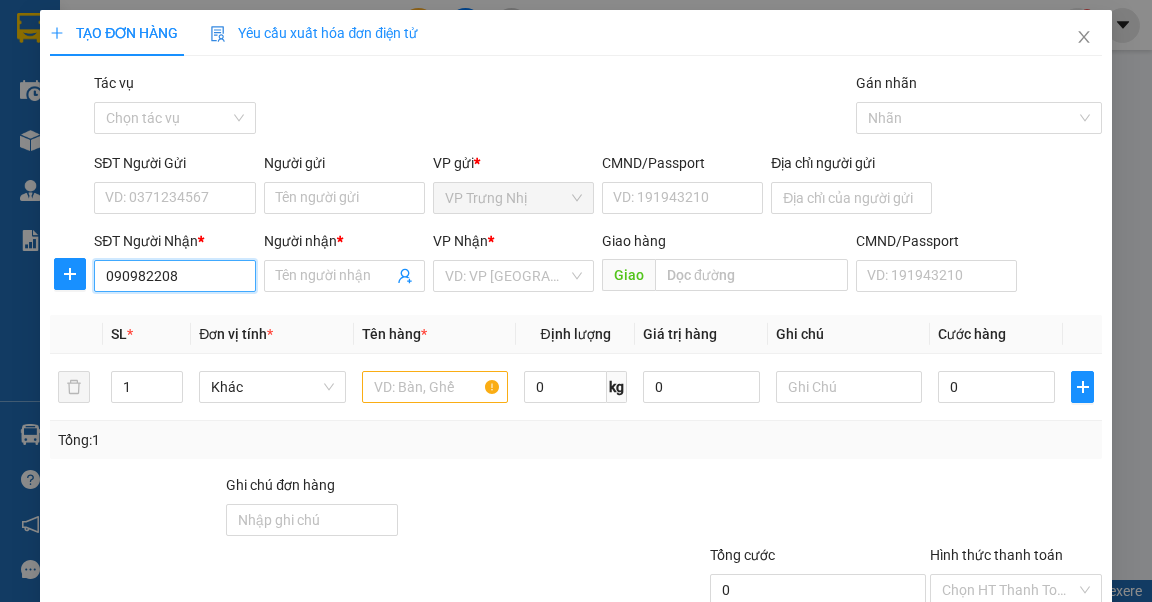 type on "0909822084" 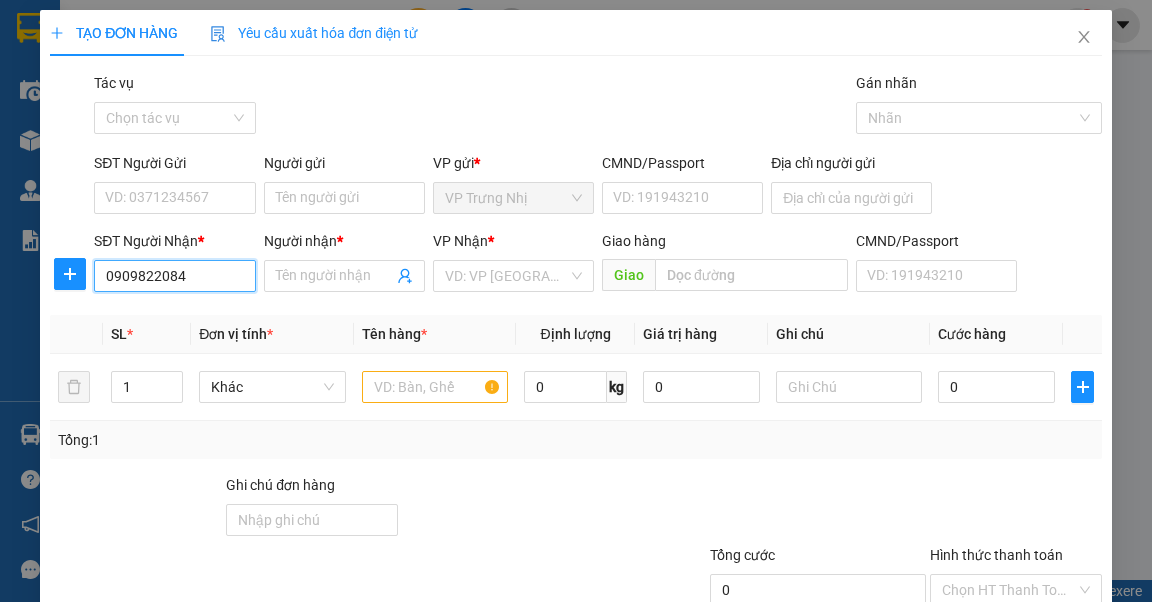 drag, startPoint x: 156, startPoint y: 300, endPoint x: 99, endPoint y: 312, distance: 58.249462 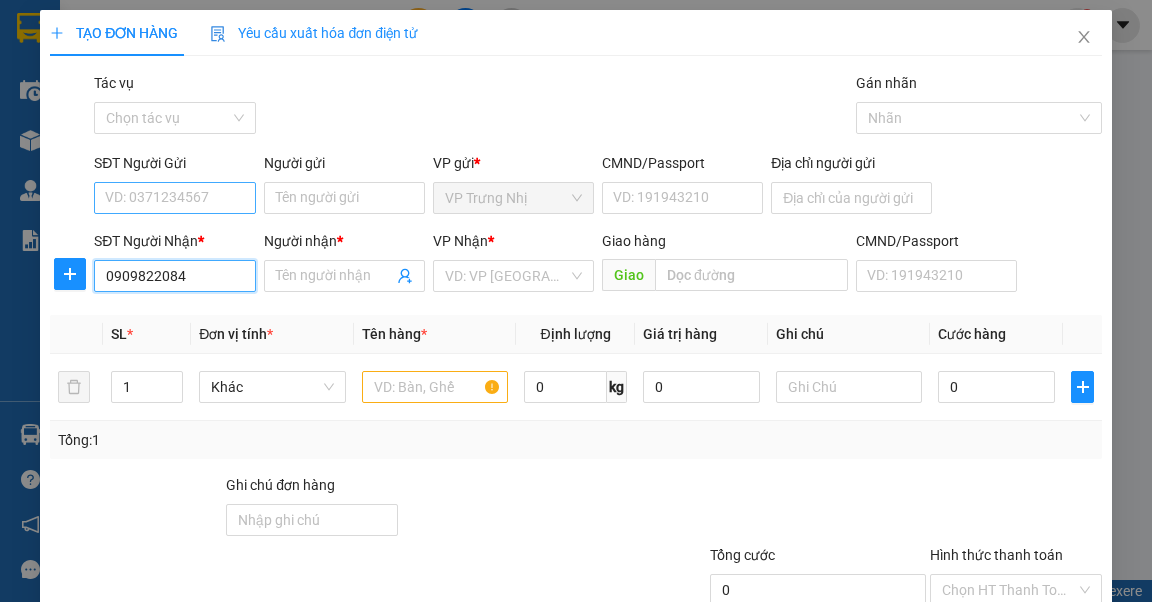 type 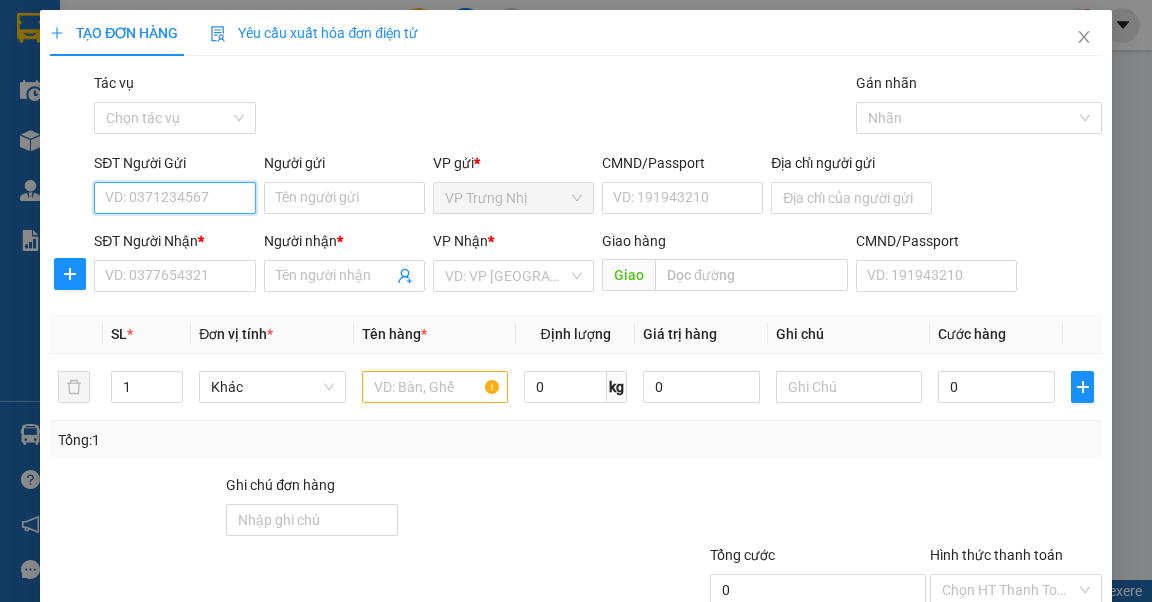 click on "SĐT Người Gửi" at bounding box center (174, 198) 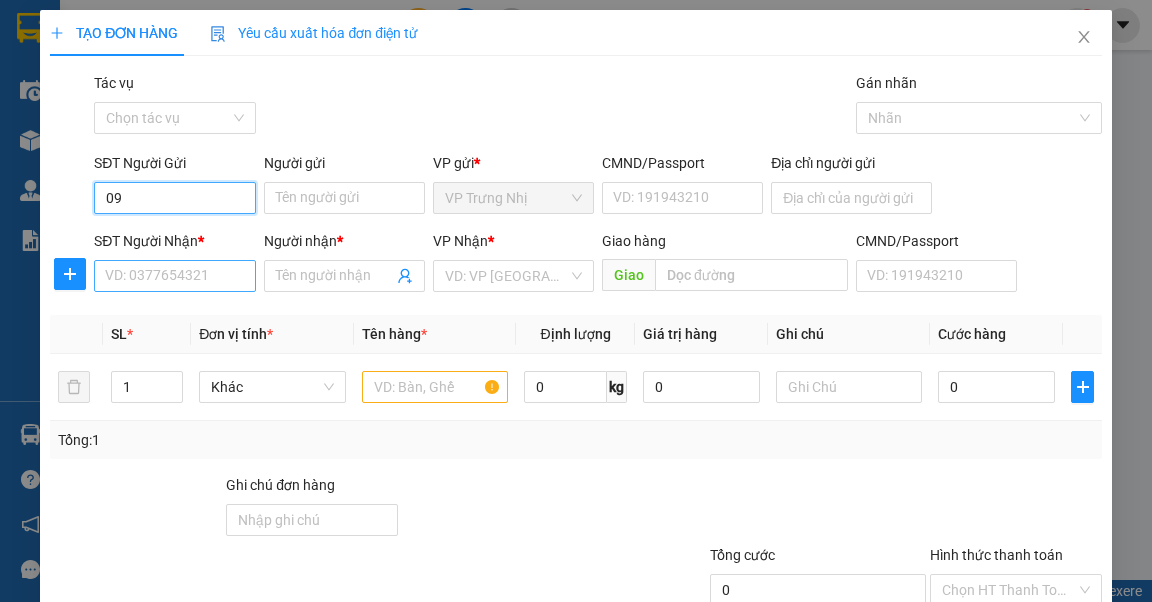 type on "0" 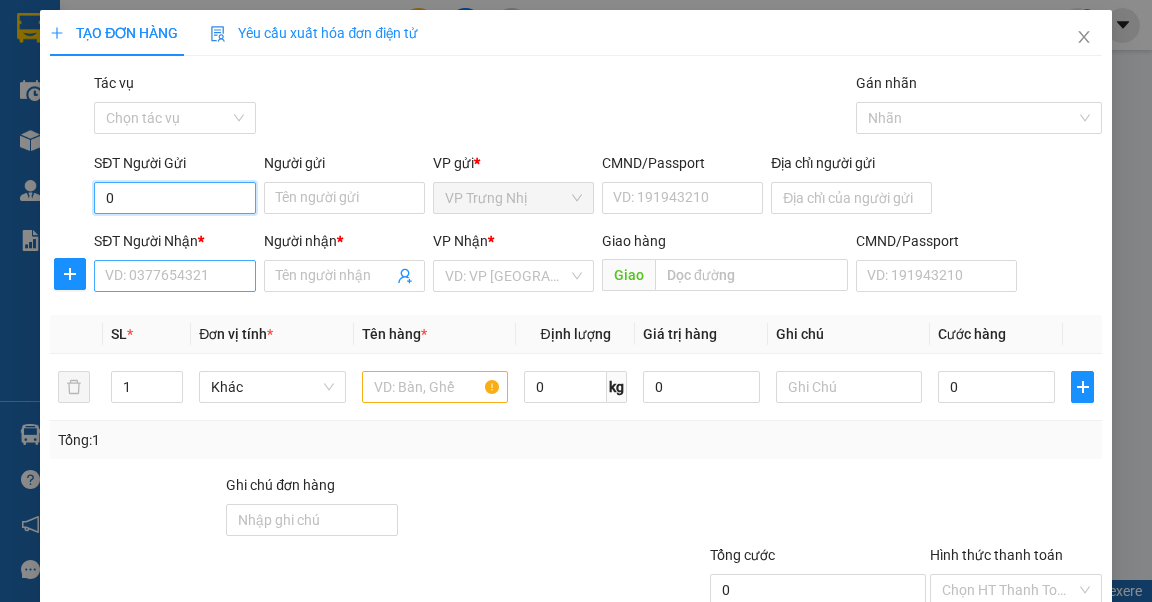 type 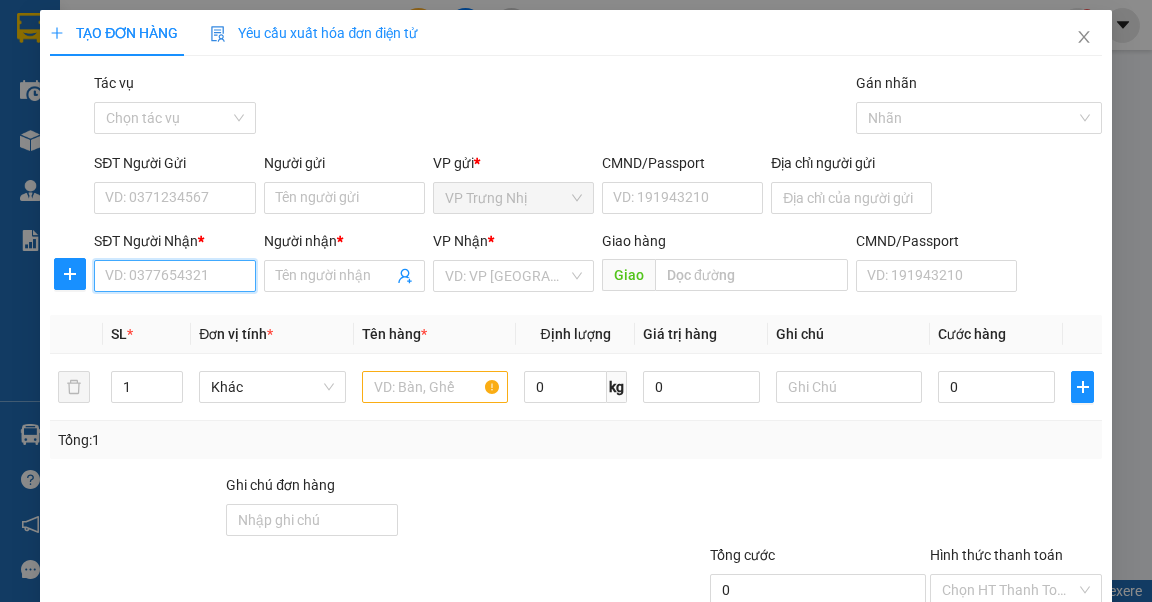click on "SĐT Người Nhận  *" at bounding box center (174, 276) 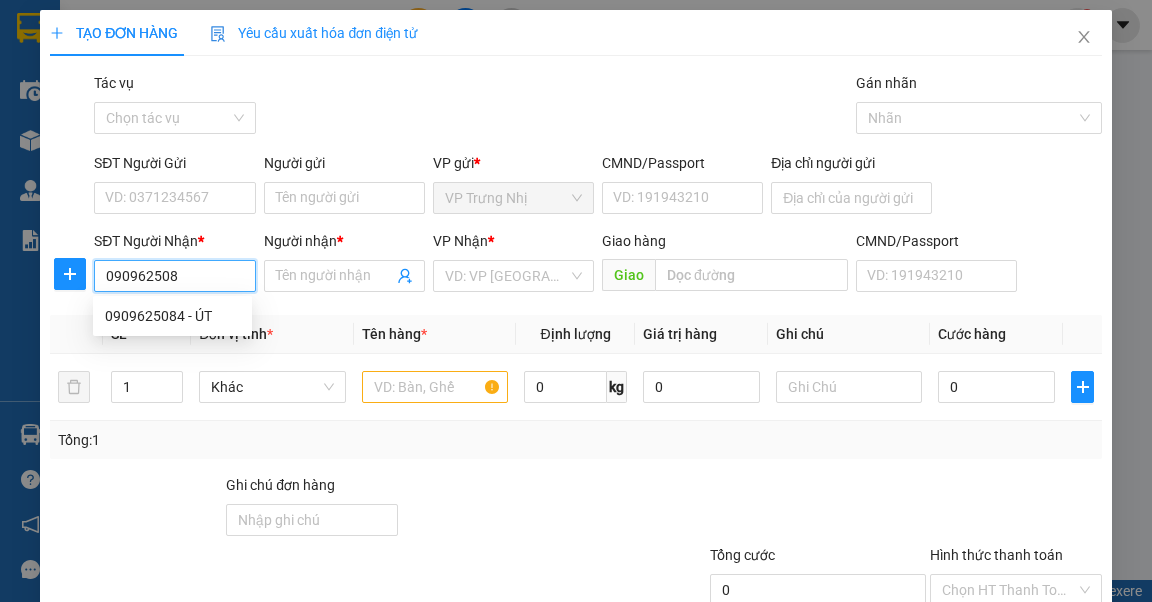 type on "0909625084" 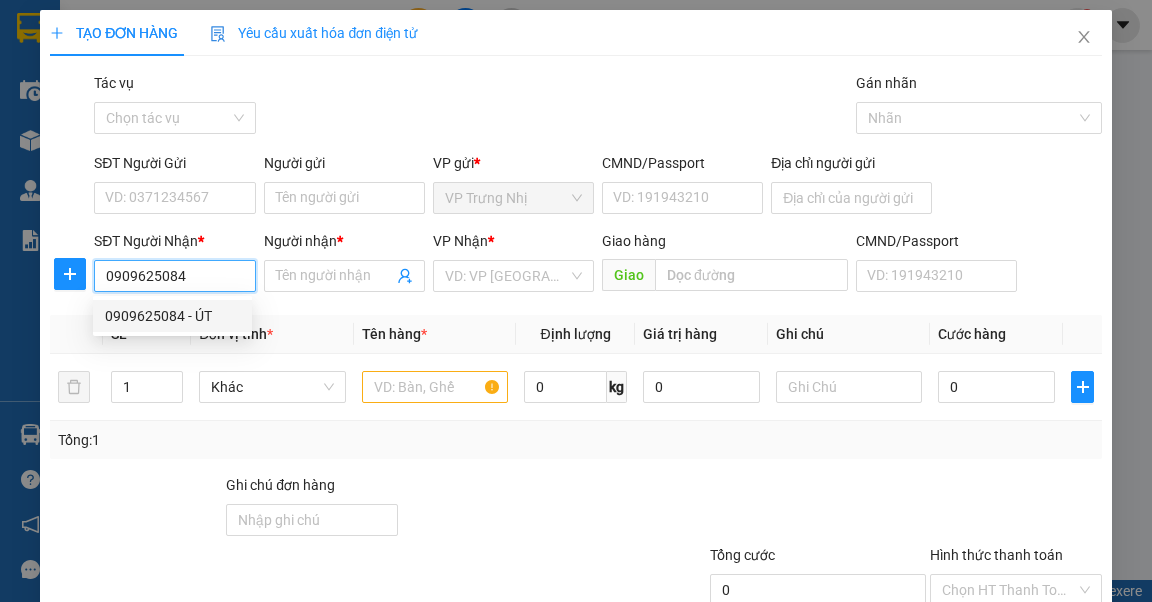 click on "0909625084 - ÚT" at bounding box center [172, 316] 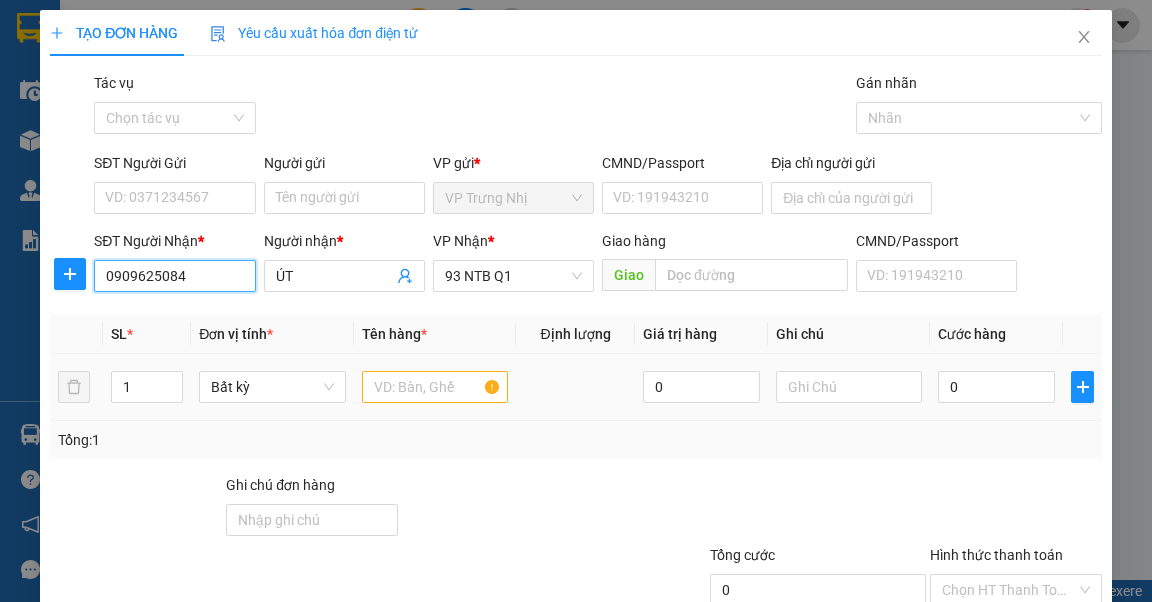 type on "0909625084" 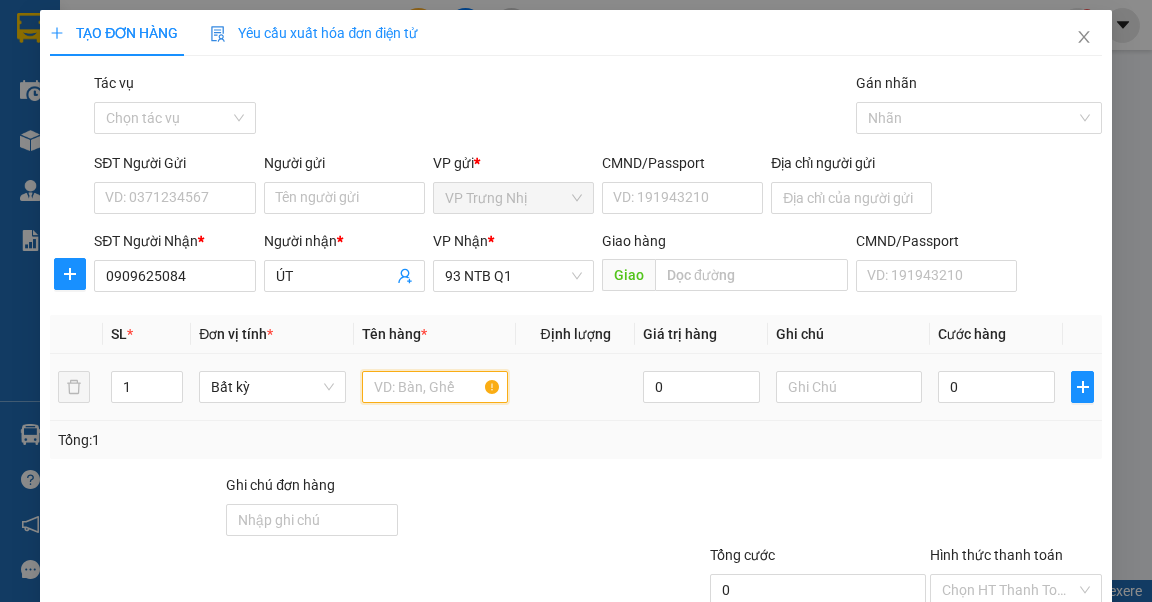 click at bounding box center (435, 387) 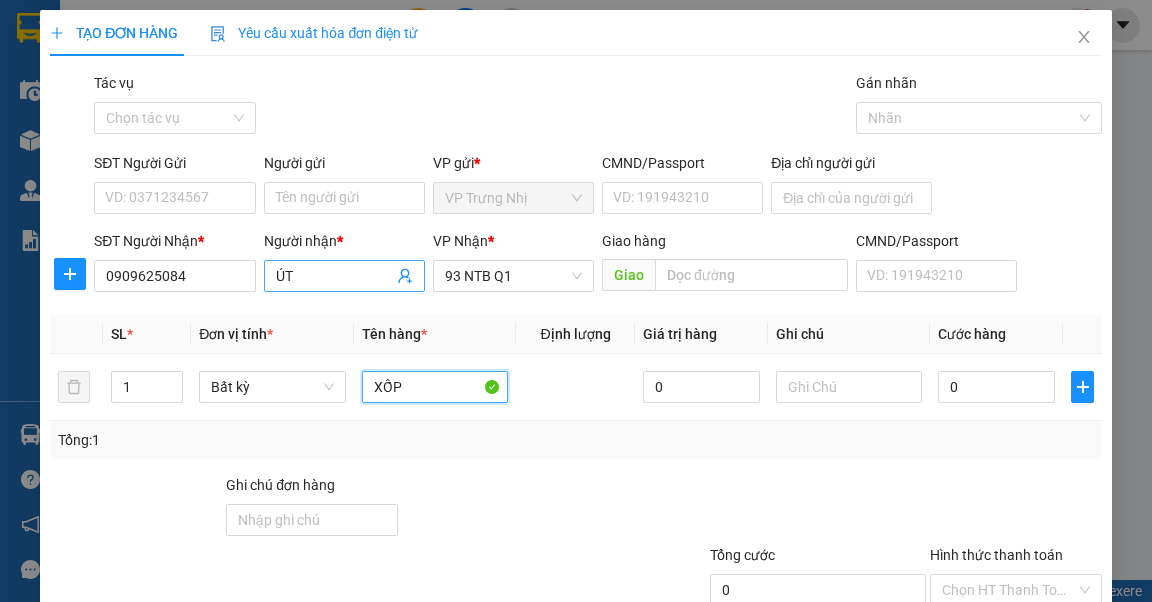 type on "XỐP" 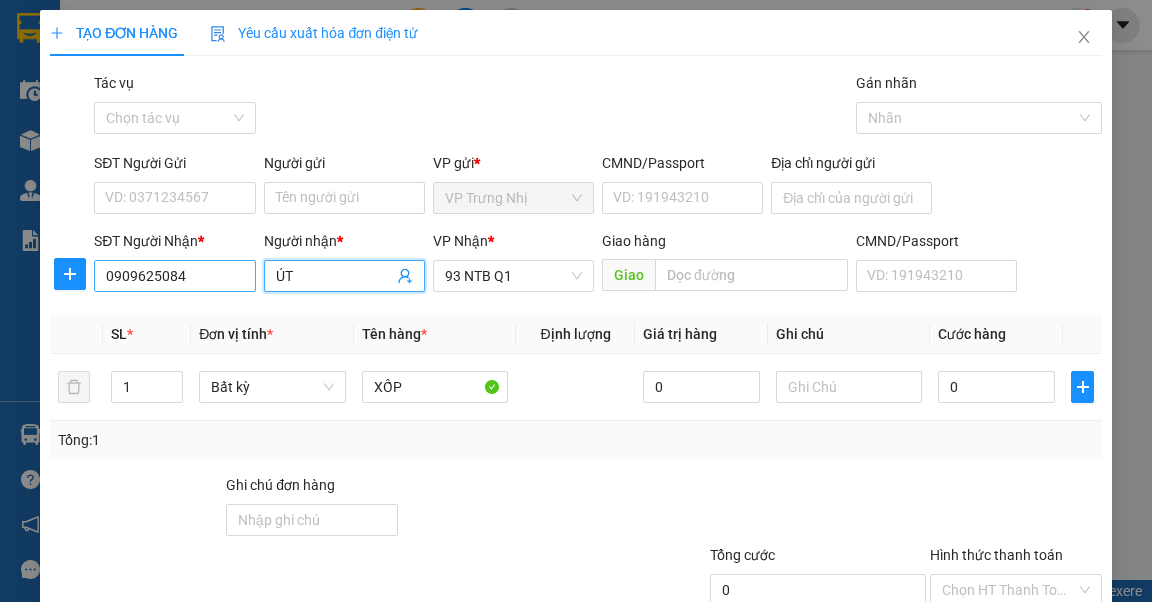 drag, startPoint x: 328, startPoint y: 282, endPoint x: 249, endPoint y: 288, distance: 79.22752 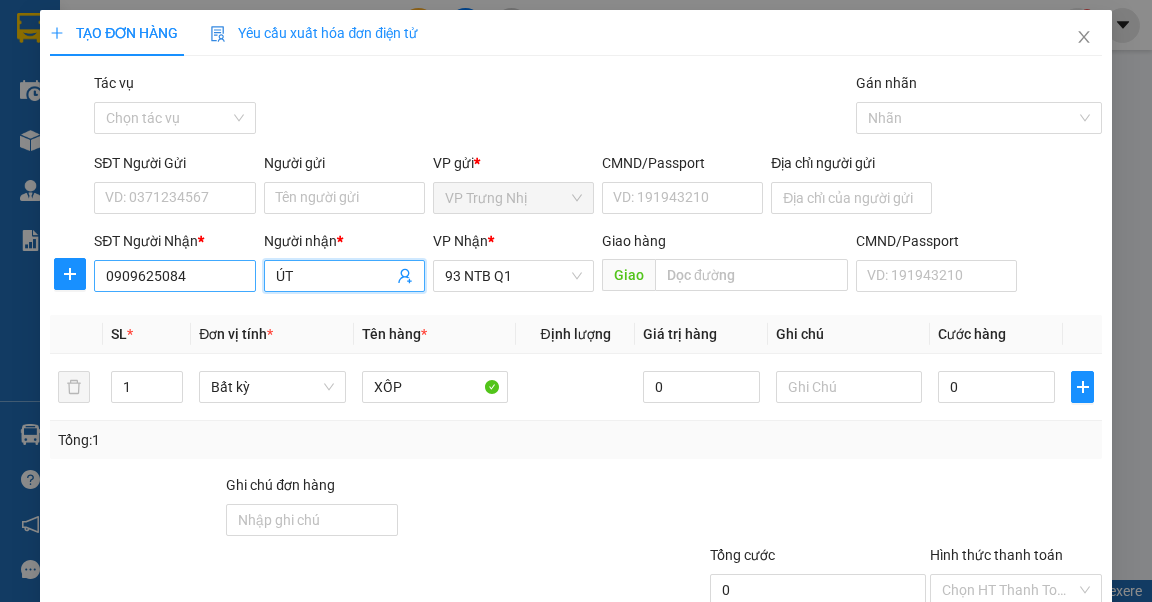 click on "SĐT Người Nhận  * 0909625084 Người nhận  * ÚT VP Nhận  * 93 NTB Q1 Giao hàng Giao CMND/Passport VD: 191943210" at bounding box center [597, 265] 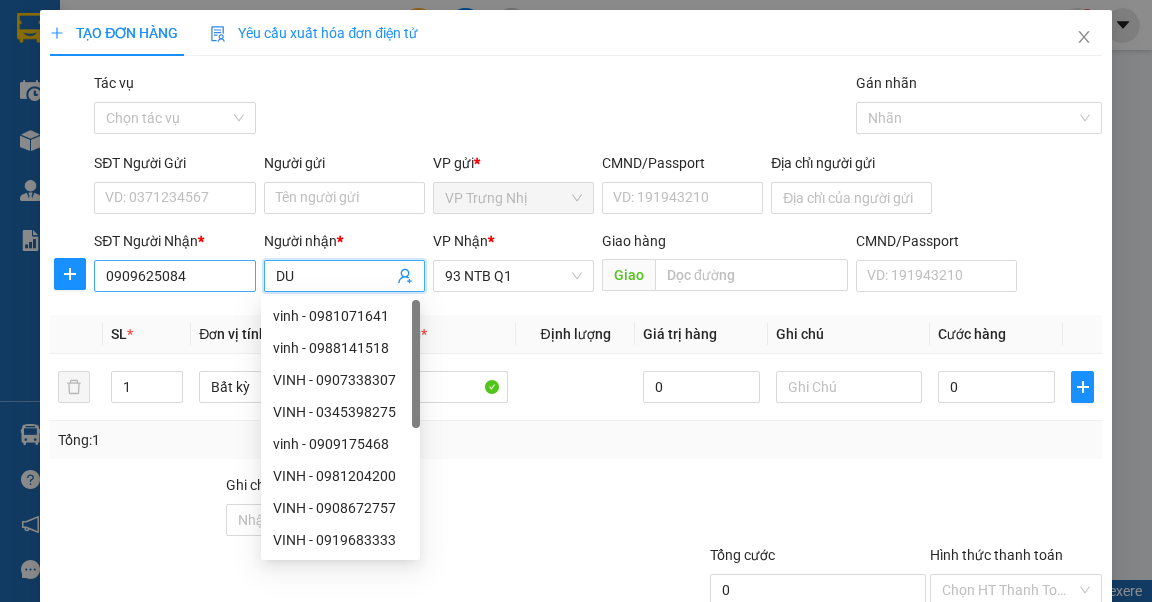 type on "D" 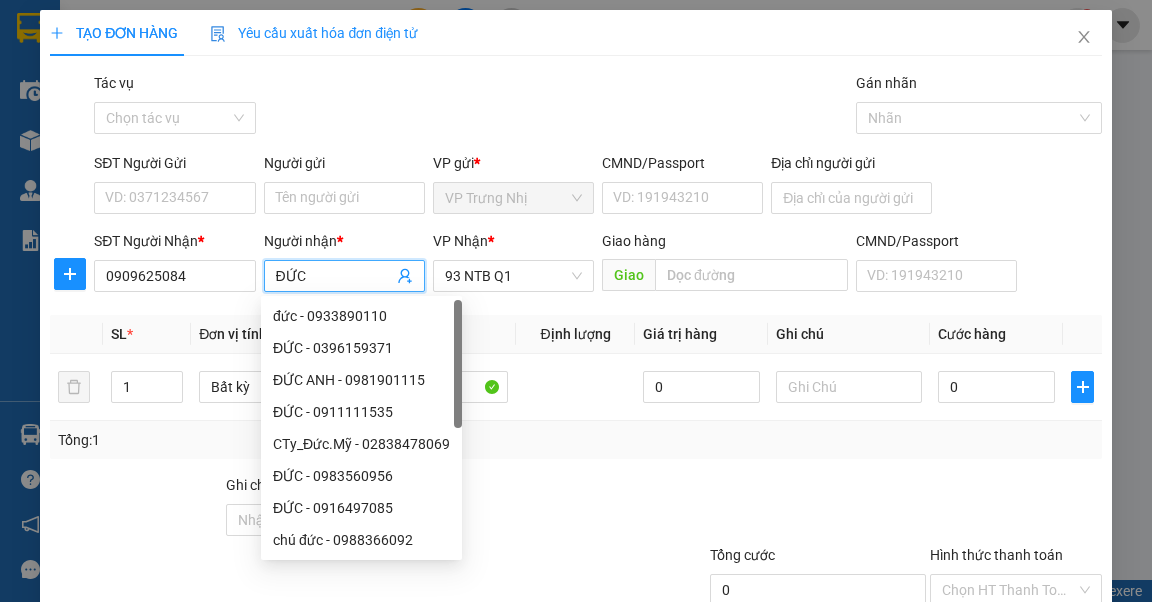 type on "ĐỨC" 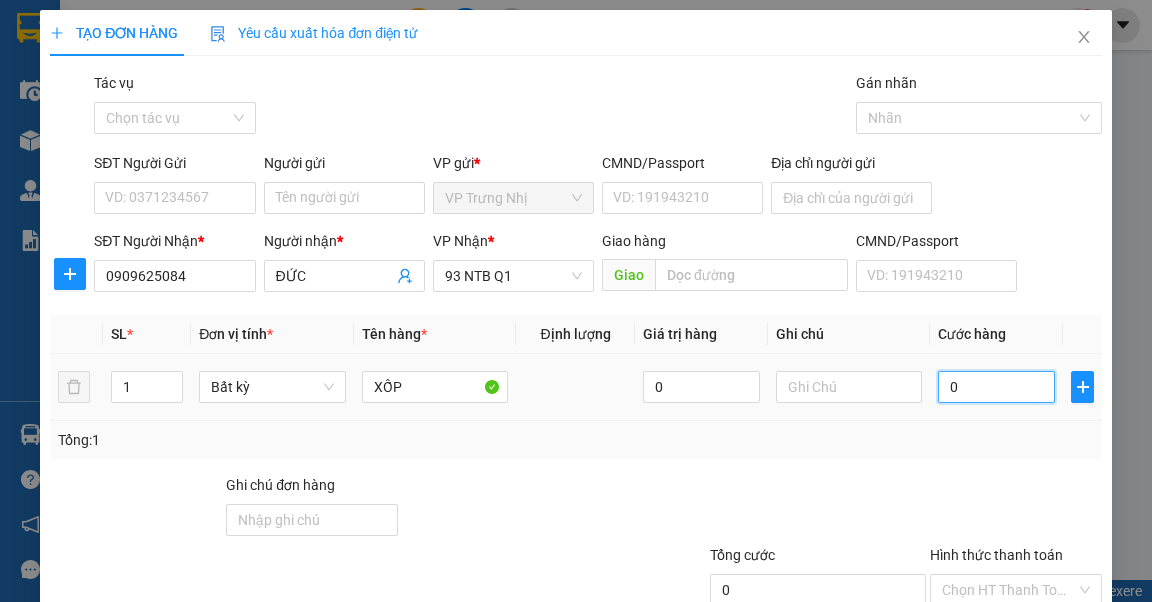 click on "0" at bounding box center [996, 387] 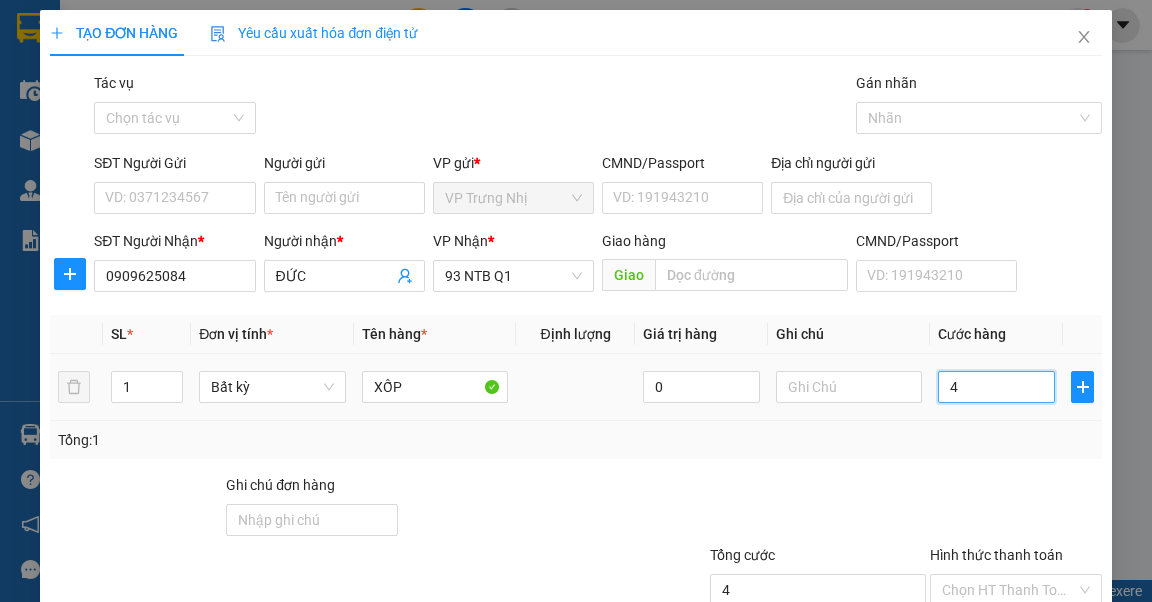 type on "40" 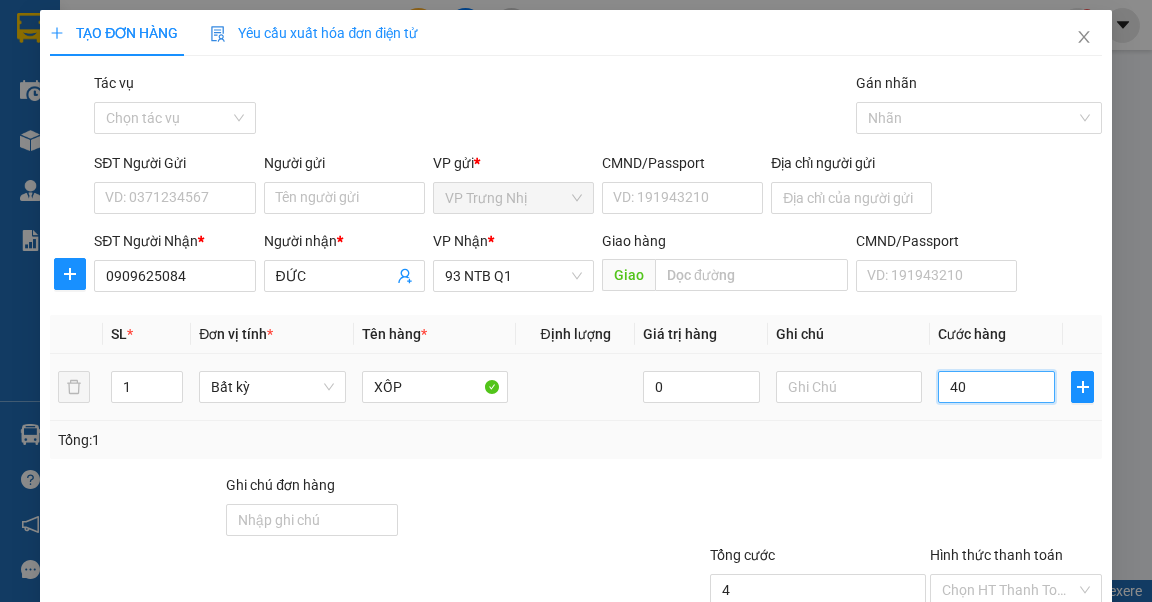 type on "40" 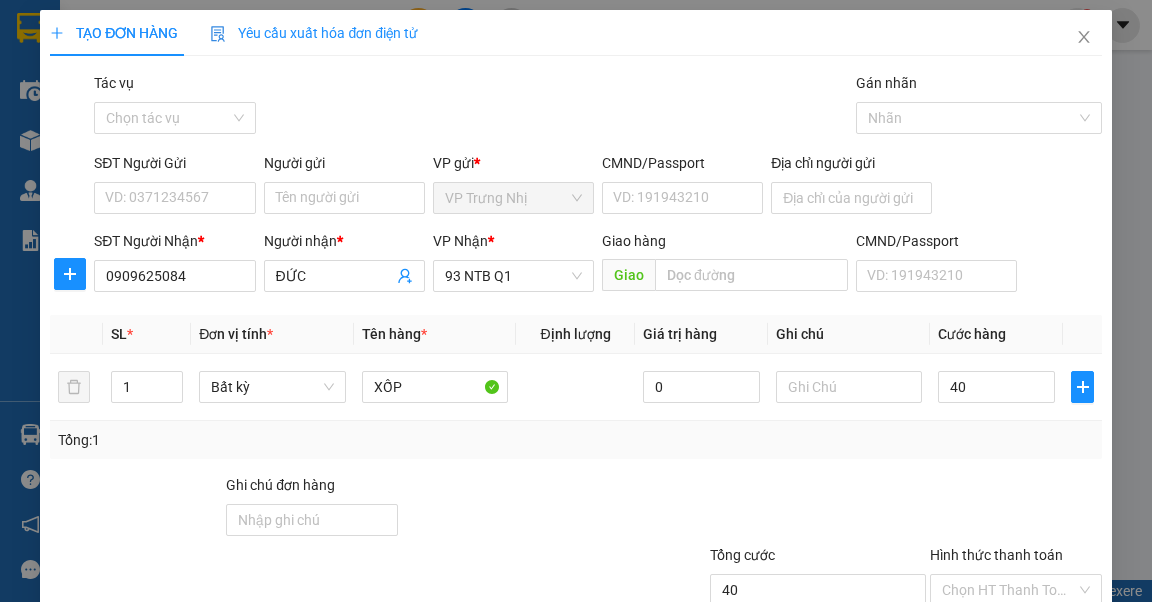 type on "40.000" 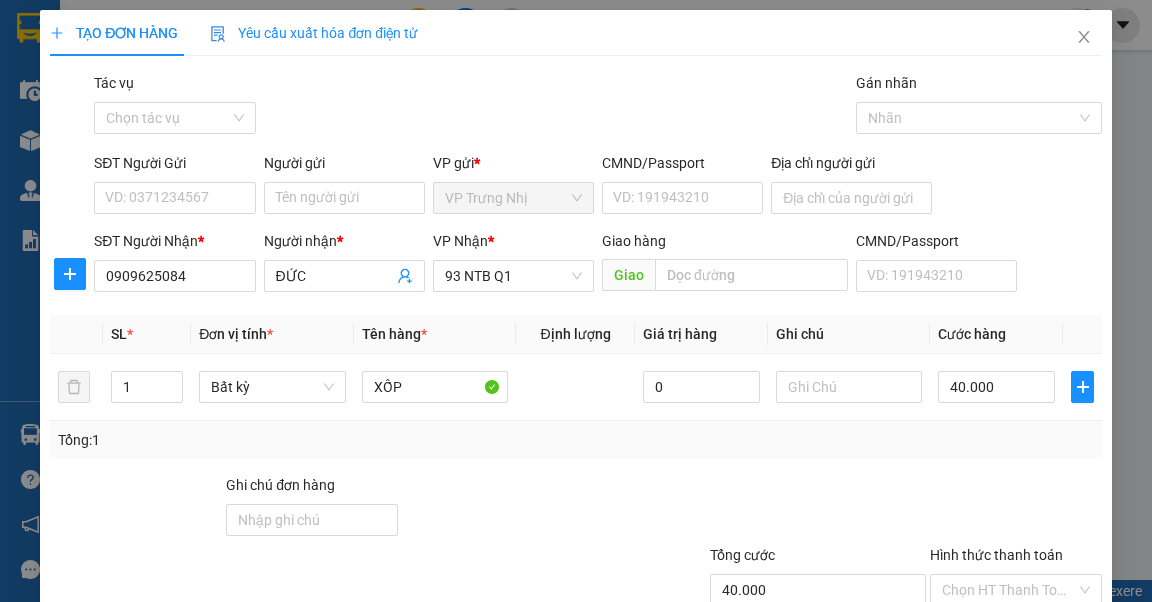click on "Transit Pickup Surcharge Ids Transit Deliver Surcharge Ids Transit Deliver Surcharge Transit Deliver Surcharge Gói vận chuyển  * Tiêu chuẩn Tác vụ Chọn tác vụ Gán nhãn   Nhãn SĐT Người Gửi VD: 0371234567 Người gửi Tên người gửi VP gửi  * VP Trưng Nhị CMND/Passport VD: 191943210 Địa chỉ người gửi SĐT Người Nhận  * 0909625084 Người nhận  * ĐỨC VP Nhận  * 93 NTB Q1 Giao hàng Giao CMND/Passport VD: 191943210 SL  * Đơn vị tính  * Tên hàng  * Định lượng Giá trị hàng Ghi chú Cước hàng                   1 Bất kỳ XỐP 0 40.000 Tổng:  1 Ghi chú đơn hàng Tổng cước 40.000 Hình thức thanh toán Chọn HT Thanh Toán Số tiền thu trước 0 Chưa thanh toán 40.000 Chọn HT Thanh Toán Lưu nháp Xóa Thông tin Lưu Lưu và In" at bounding box center (575, 386) 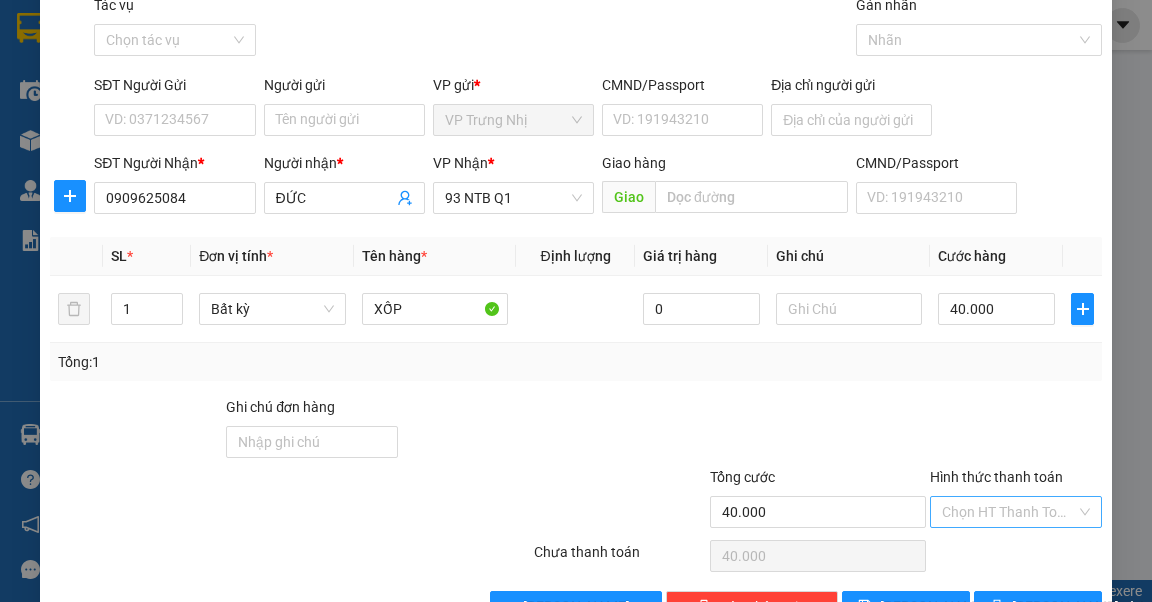 scroll, scrollTop: 136, scrollLeft: 0, axis: vertical 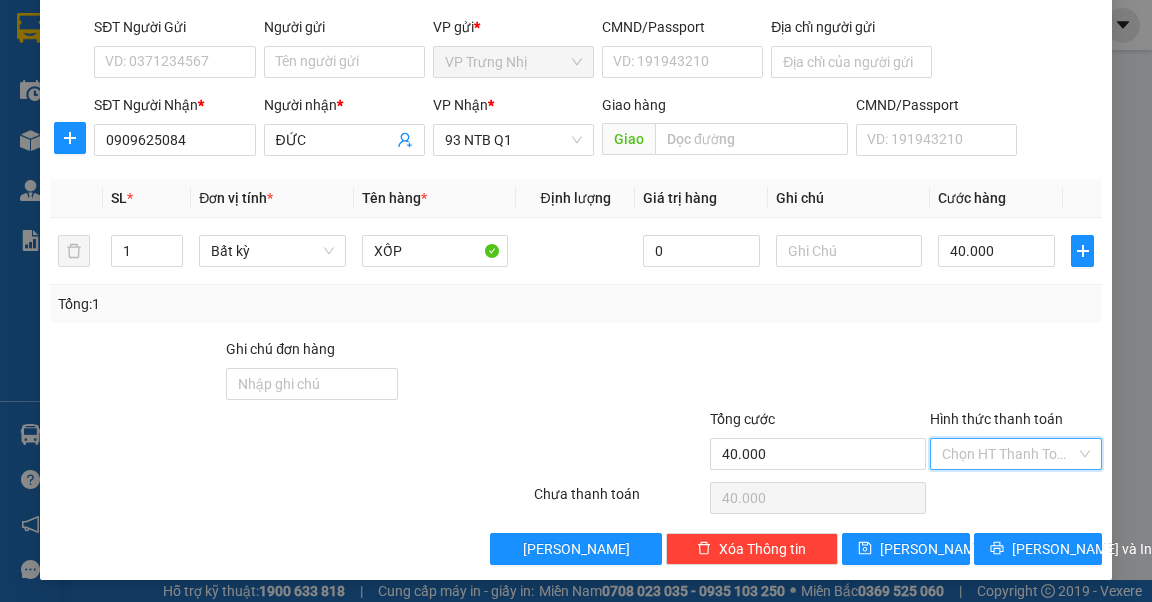 click on "Hình thức thanh toán" at bounding box center [1009, 454] 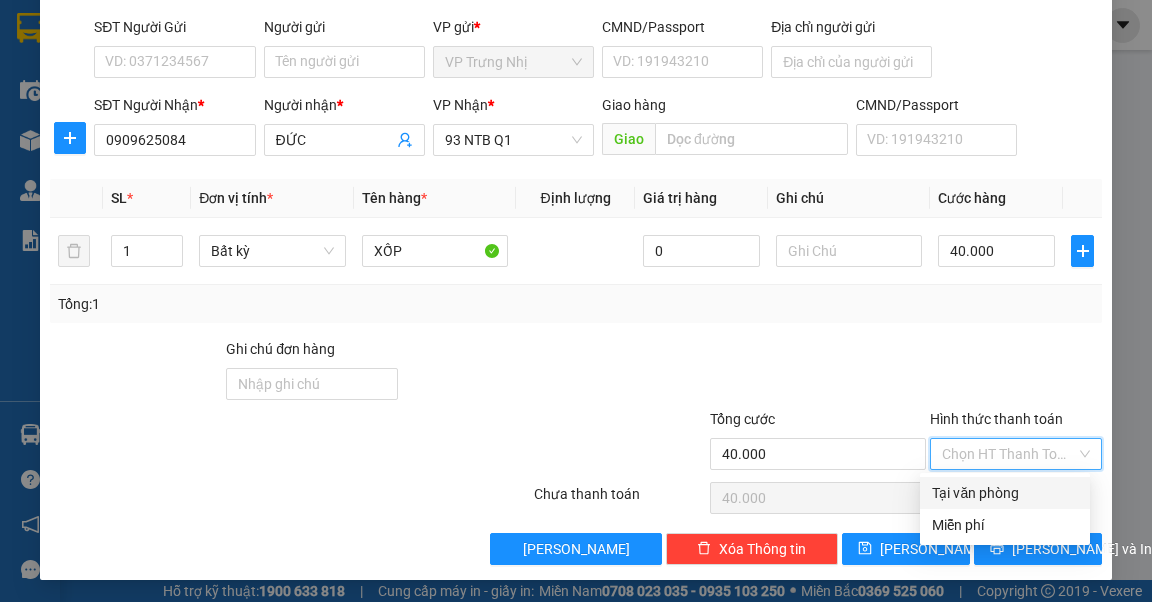 click on "Tại văn phòng" at bounding box center (1005, 493) 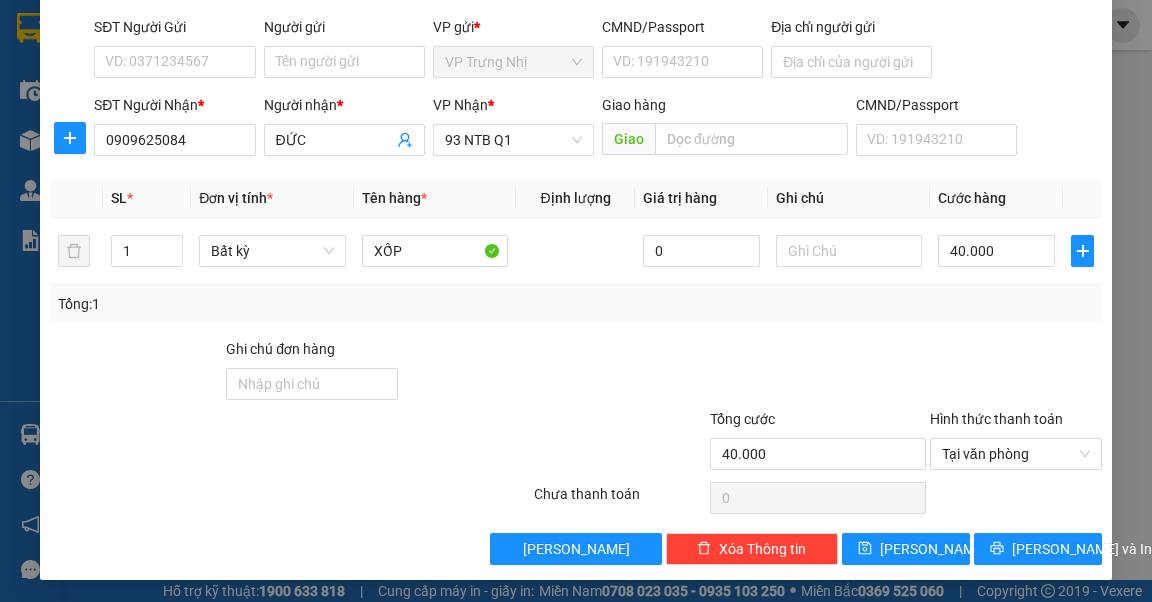 click at bounding box center (796, 373) 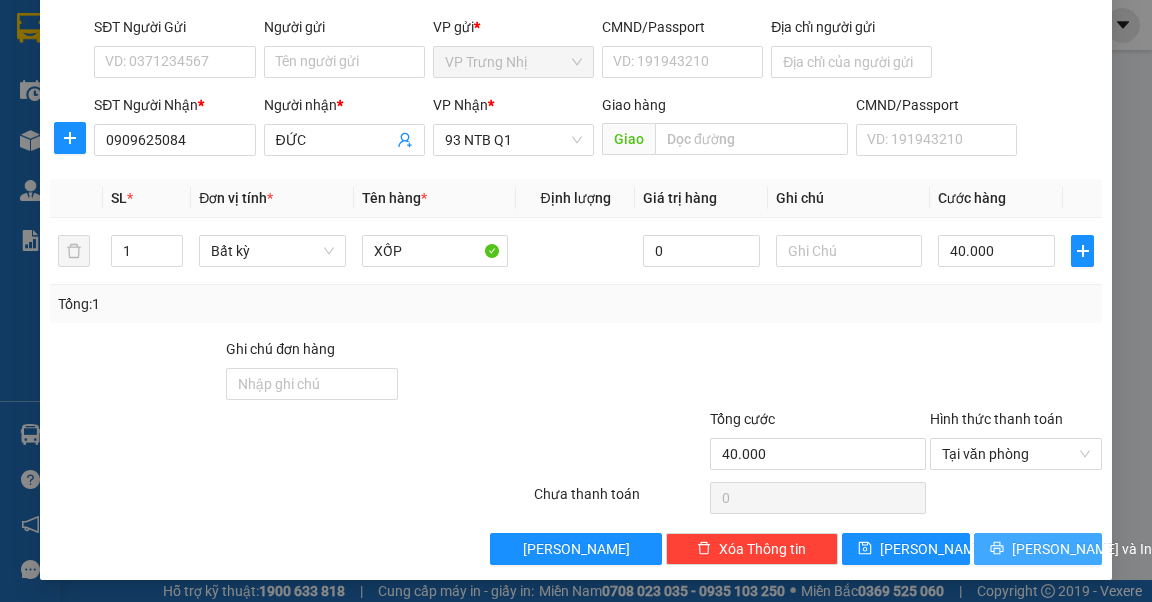 click on "[PERSON_NAME] và In" at bounding box center (1082, 549) 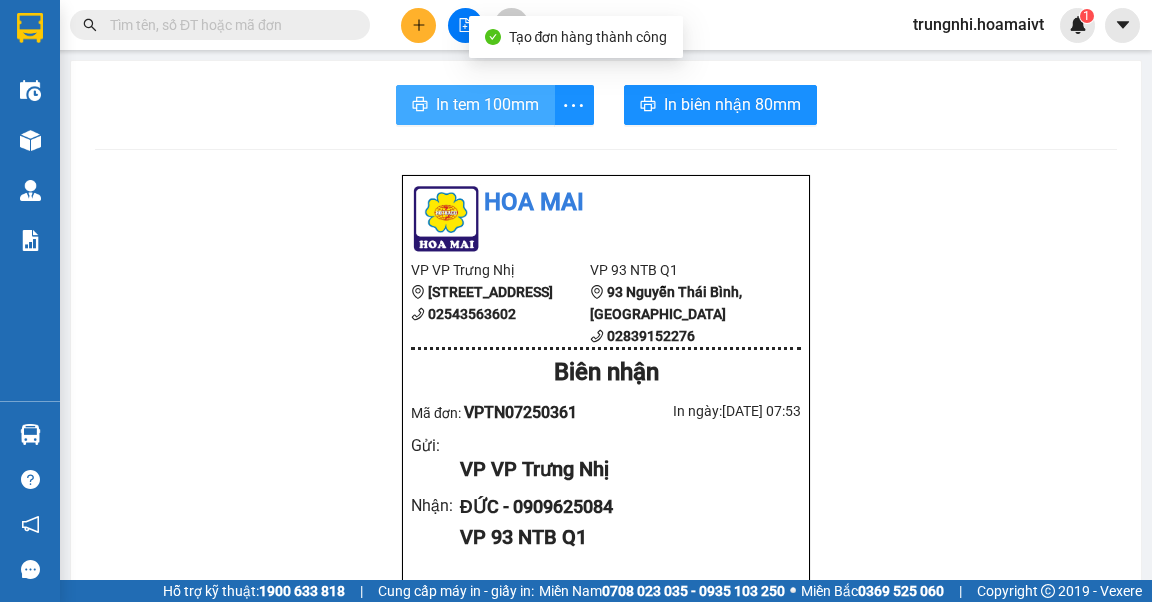 click on "In tem 100mm" at bounding box center [487, 104] 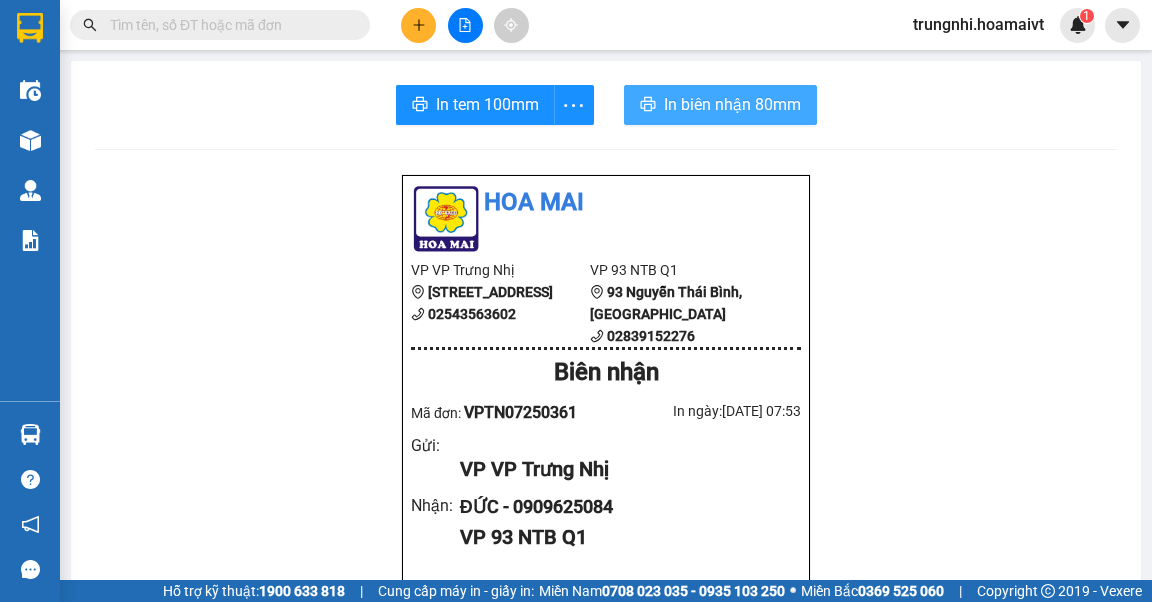 click on "In biên nhận 80mm" at bounding box center (732, 104) 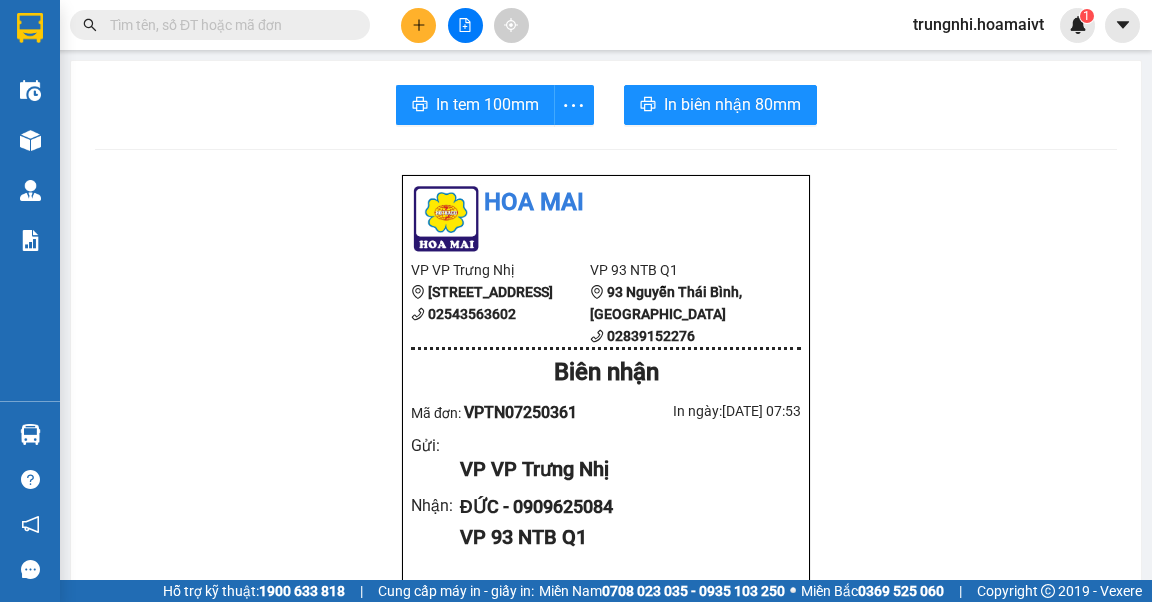 click 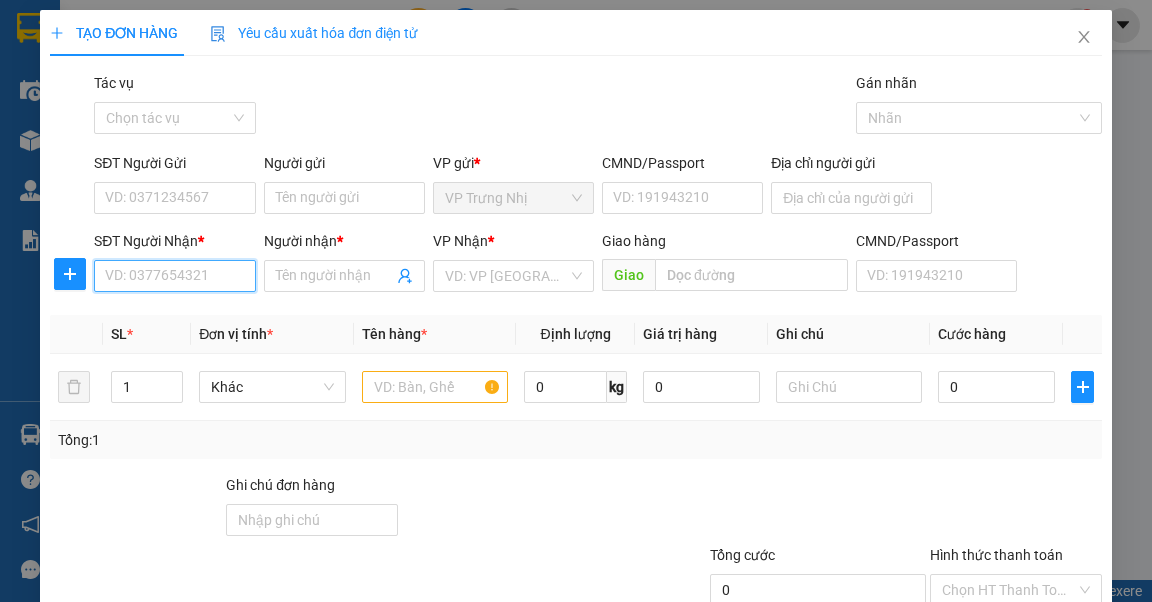 click on "SĐT Người Nhận  *" at bounding box center (174, 276) 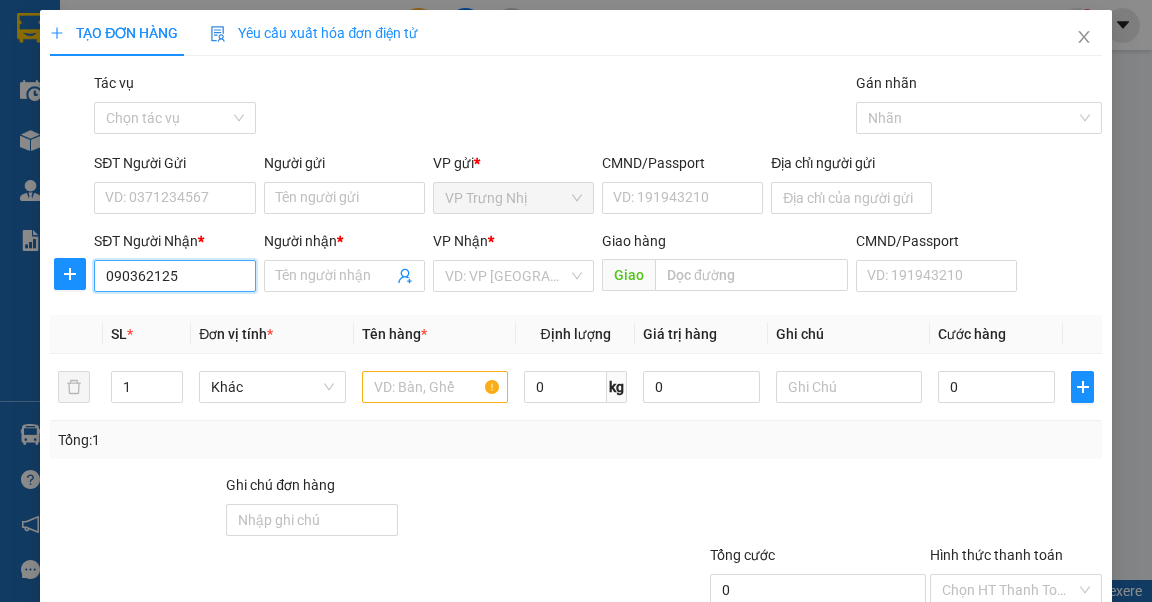 type on "0903621256" 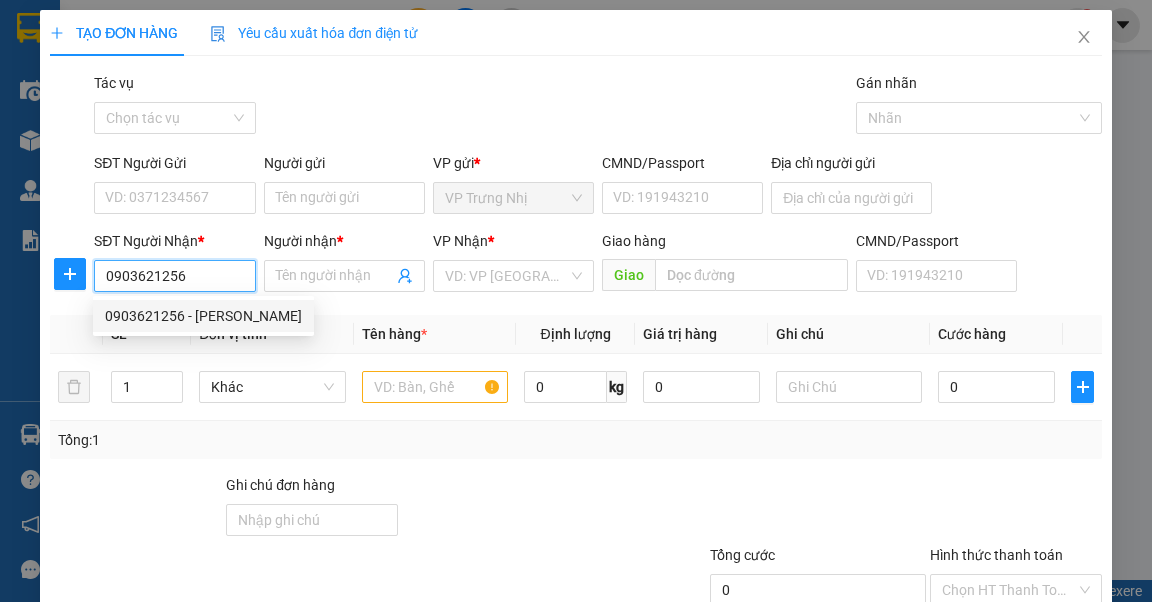 click on "0903621256 - MINH THAO" at bounding box center [203, 316] 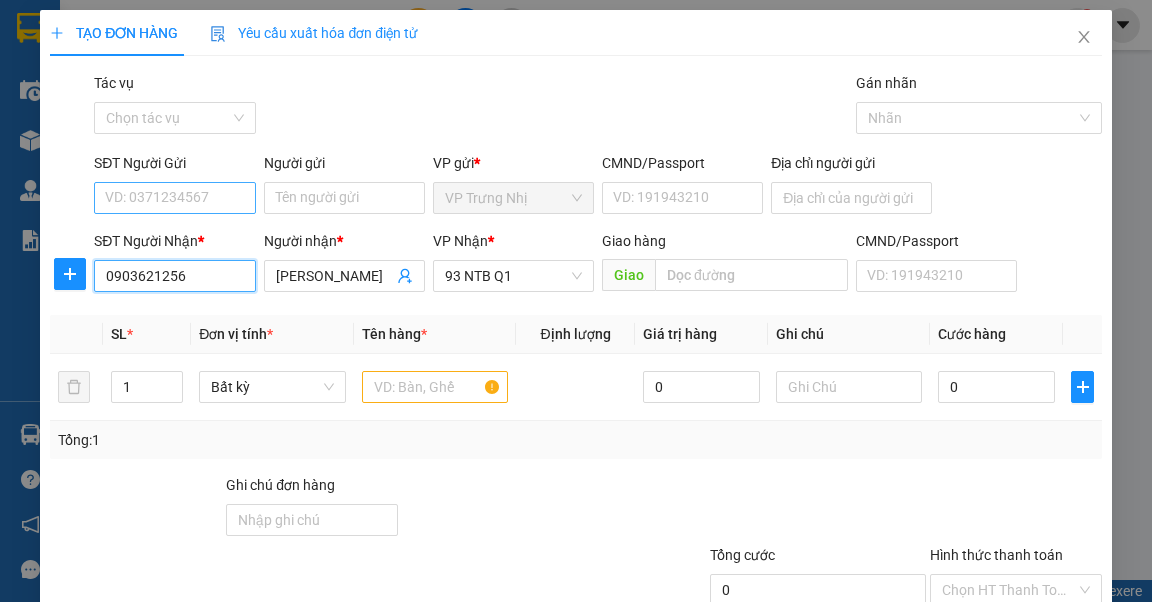 type on "0903621256" 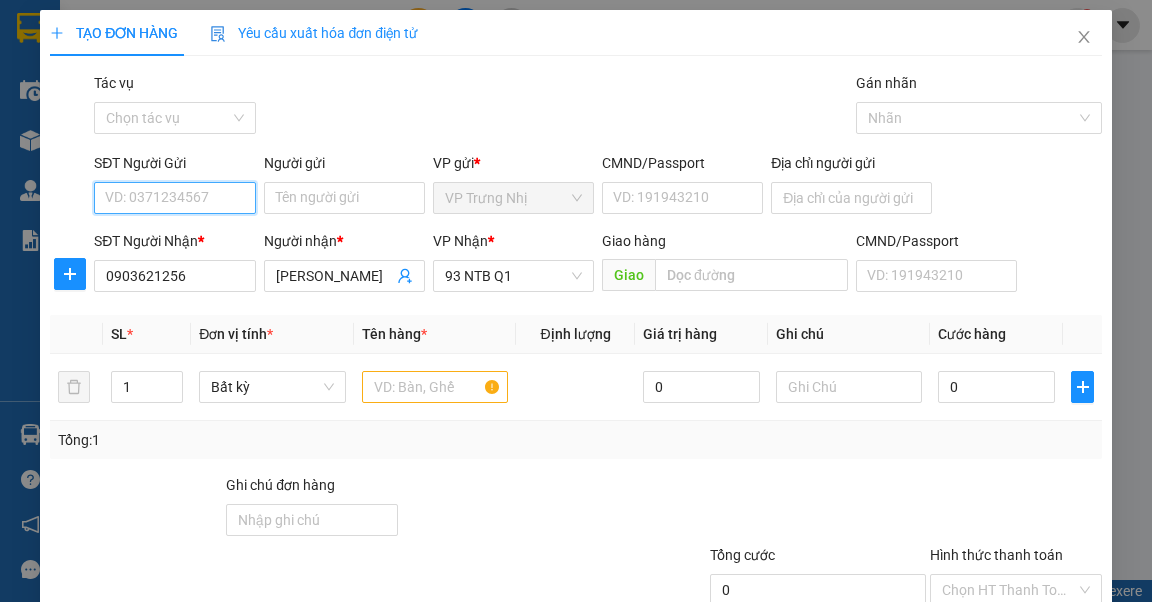 click on "SĐT Người Gửi" at bounding box center (174, 198) 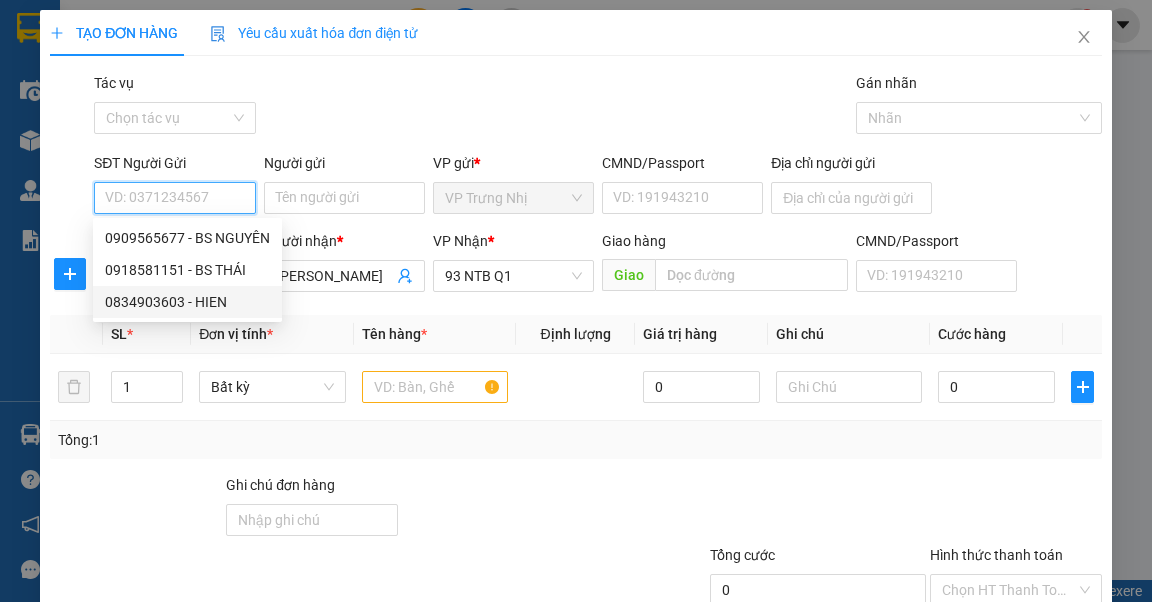 click on "0834903603 - HIEN" at bounding box center (187, 302) 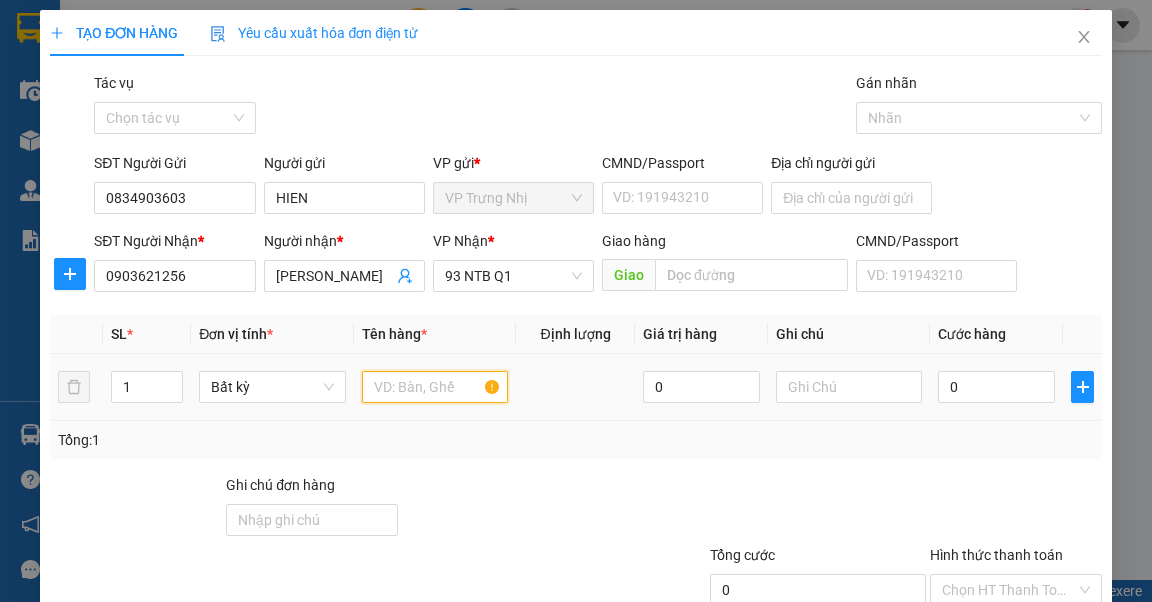 click at bounding box center [435, 387] 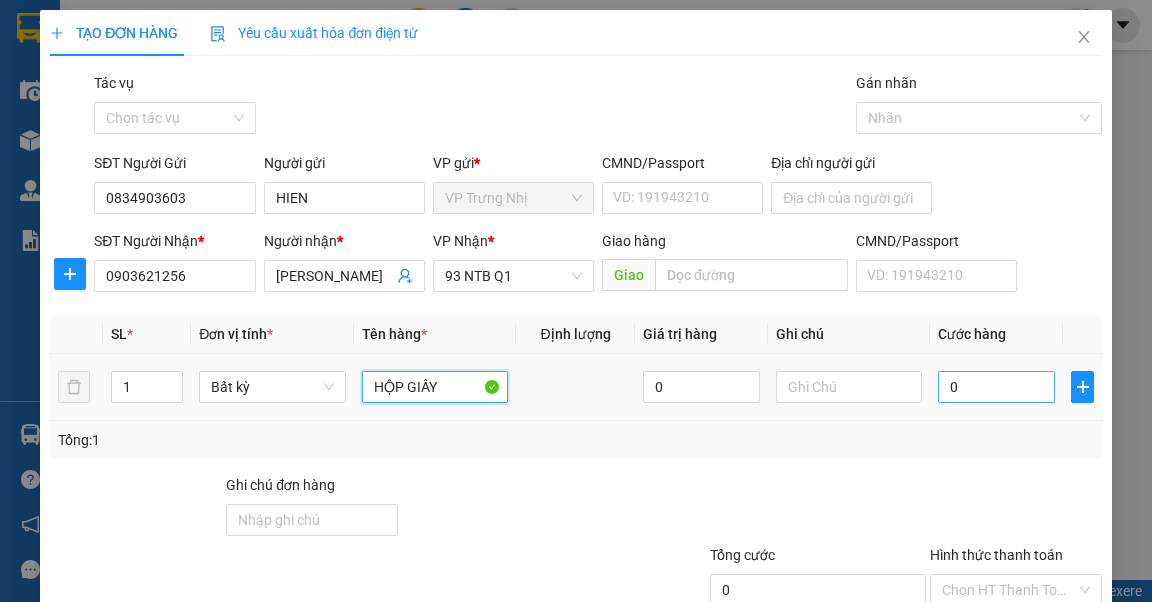 type on "HỘP GIẤY" 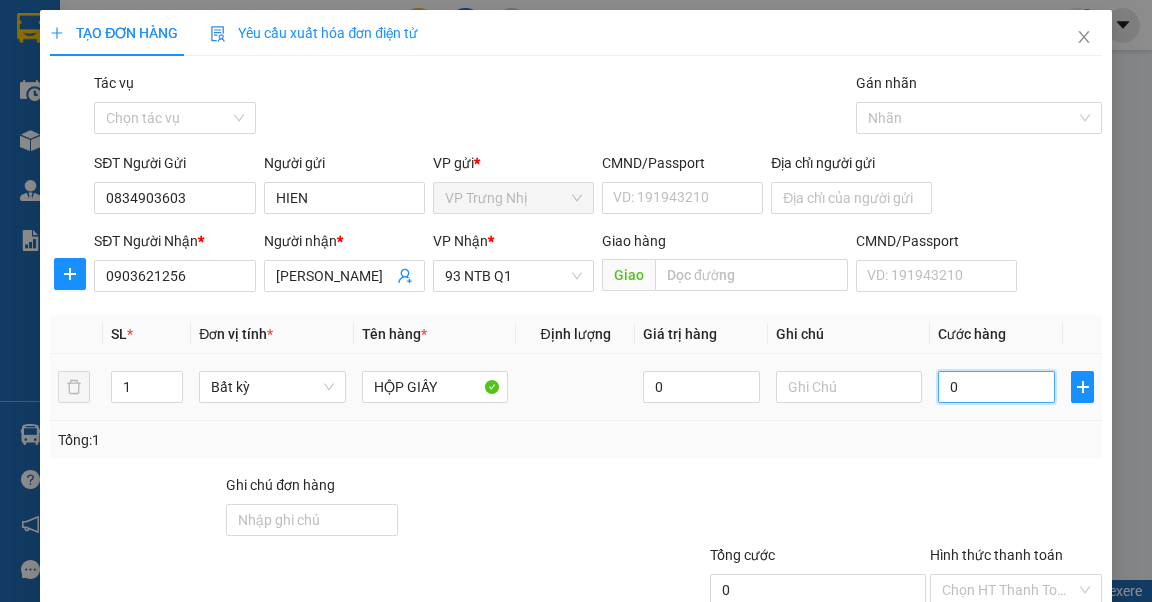 click on "0" at bounding box center [996, 387] 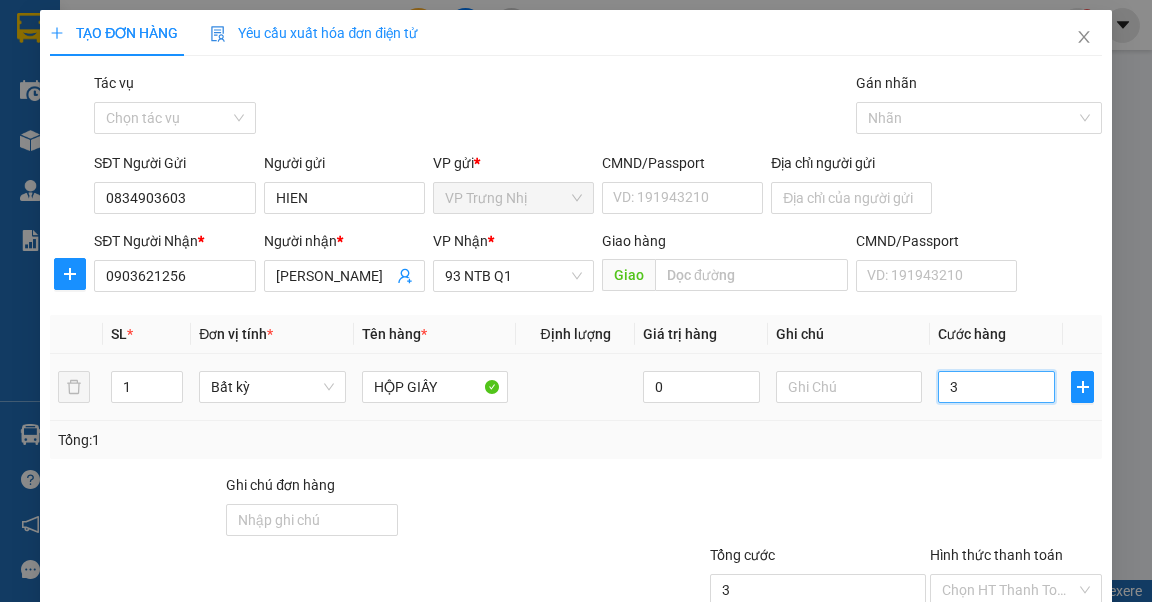 type on "30" 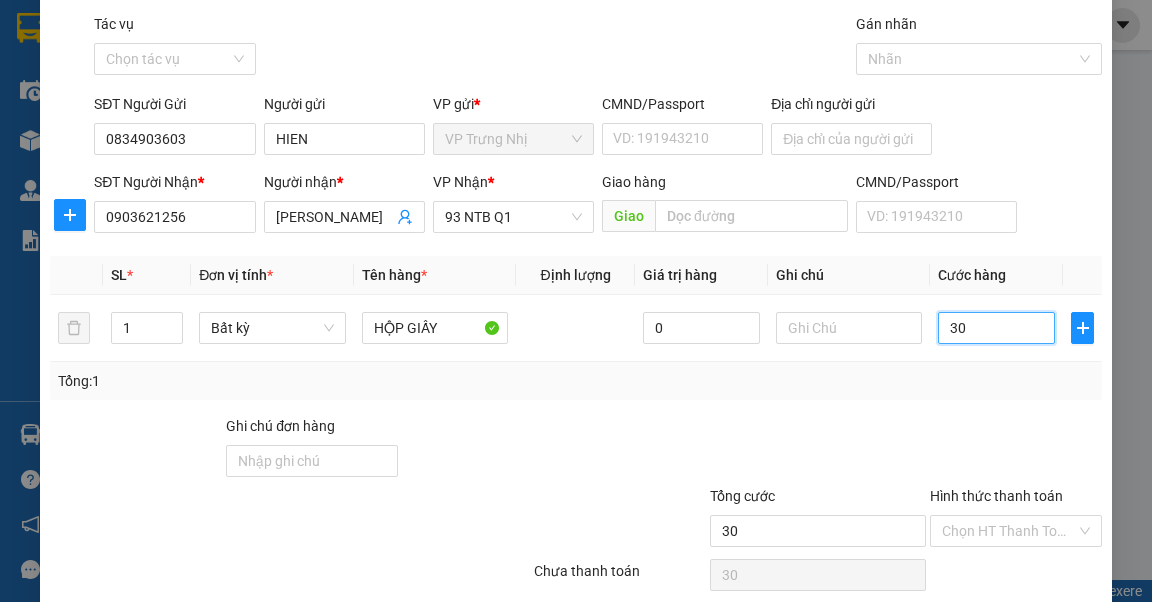 scroll, scrollTop: 136, scrollLeft: 0, axis: vertical 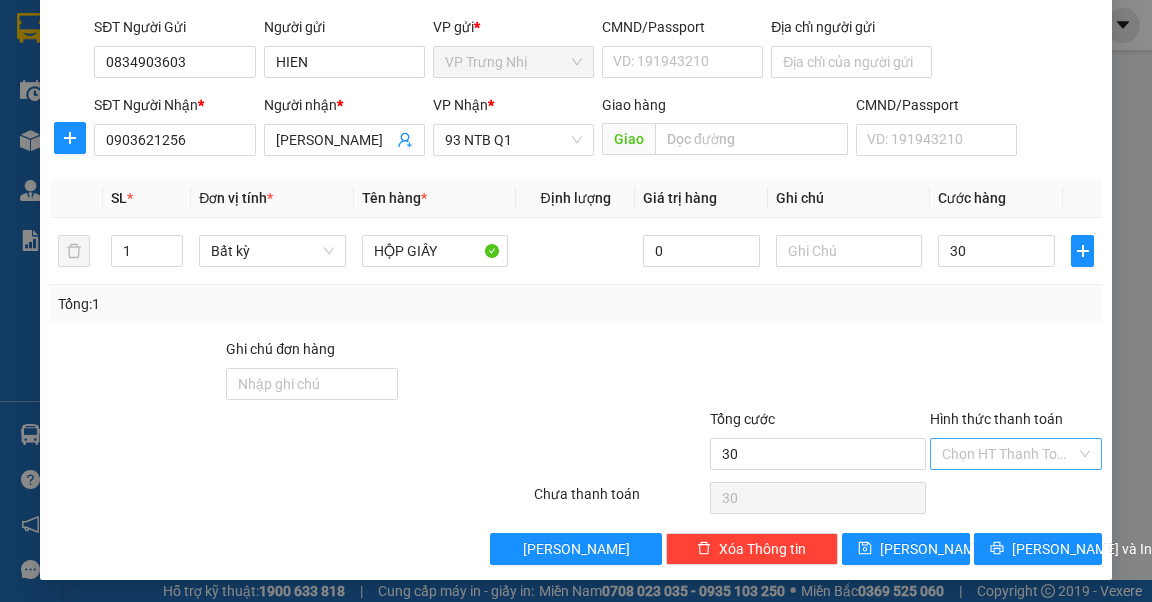 click on "Hình thức thanh toán" at bounding box center [1009, 454] 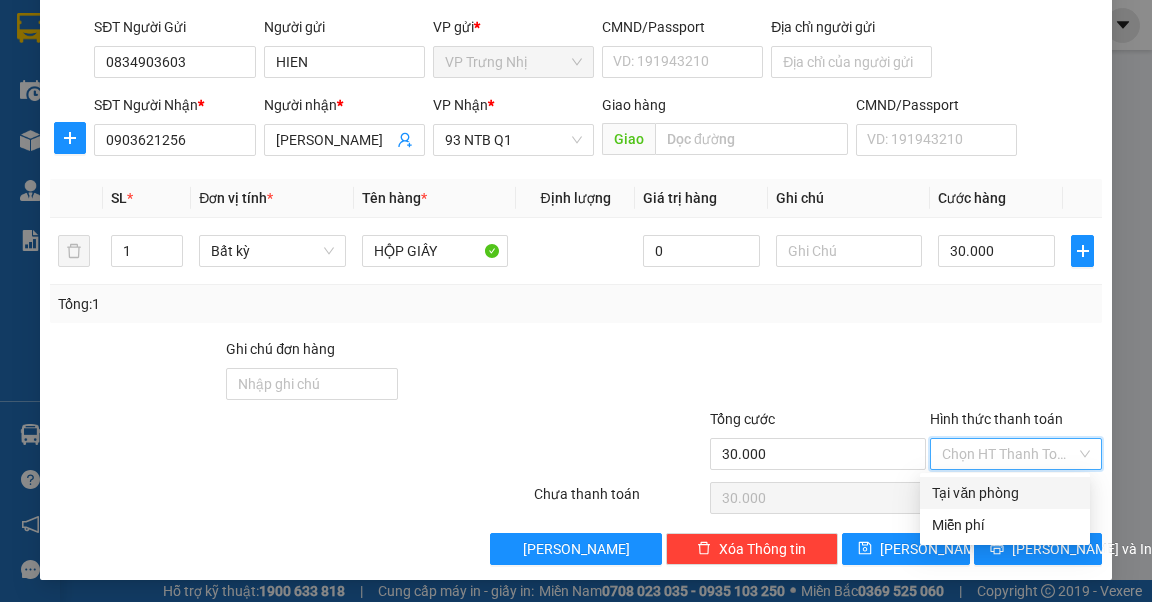 click on "Tại văn phòng" at bounding box center [1005, 493] 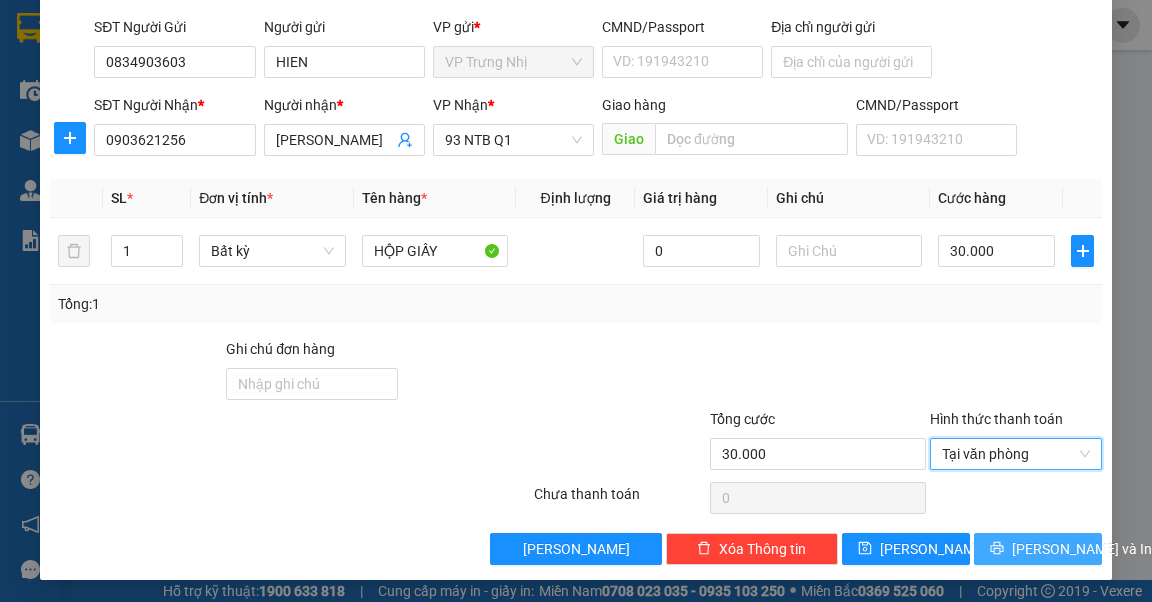 click 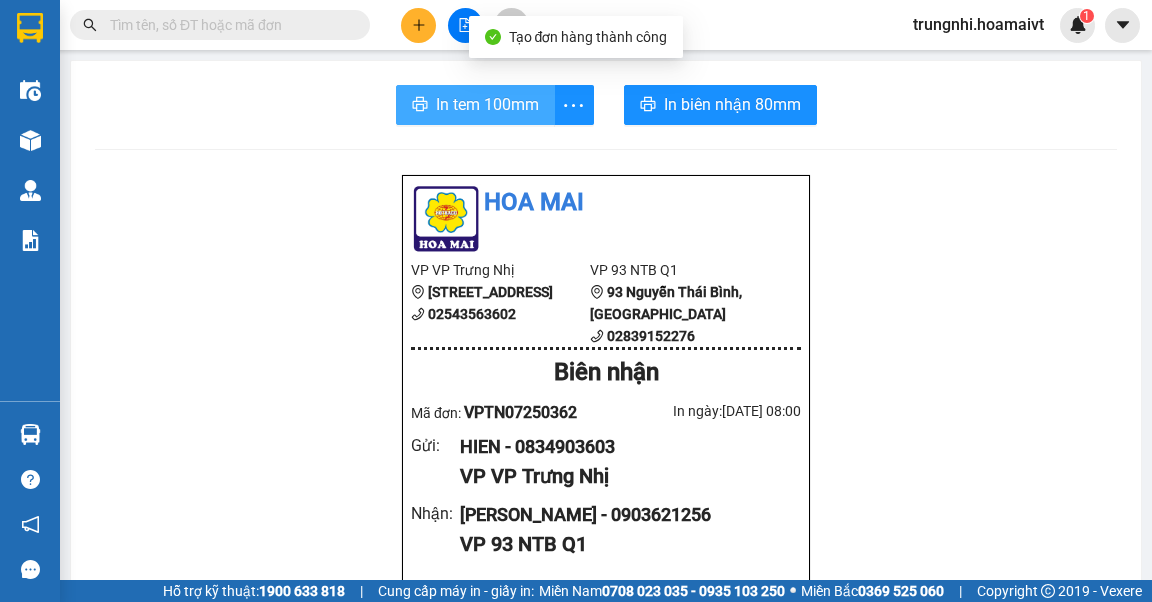 click on "In tem 100mm" at bounding box center (487, 104) 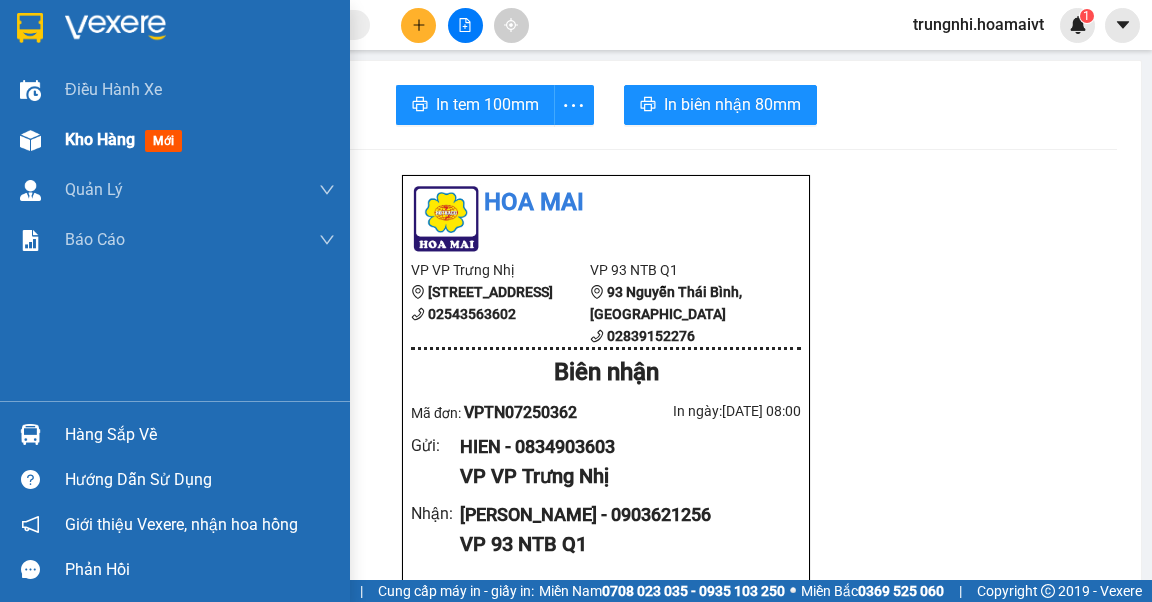 click on "Kho hàng mới" at bounding box center (175, 140) 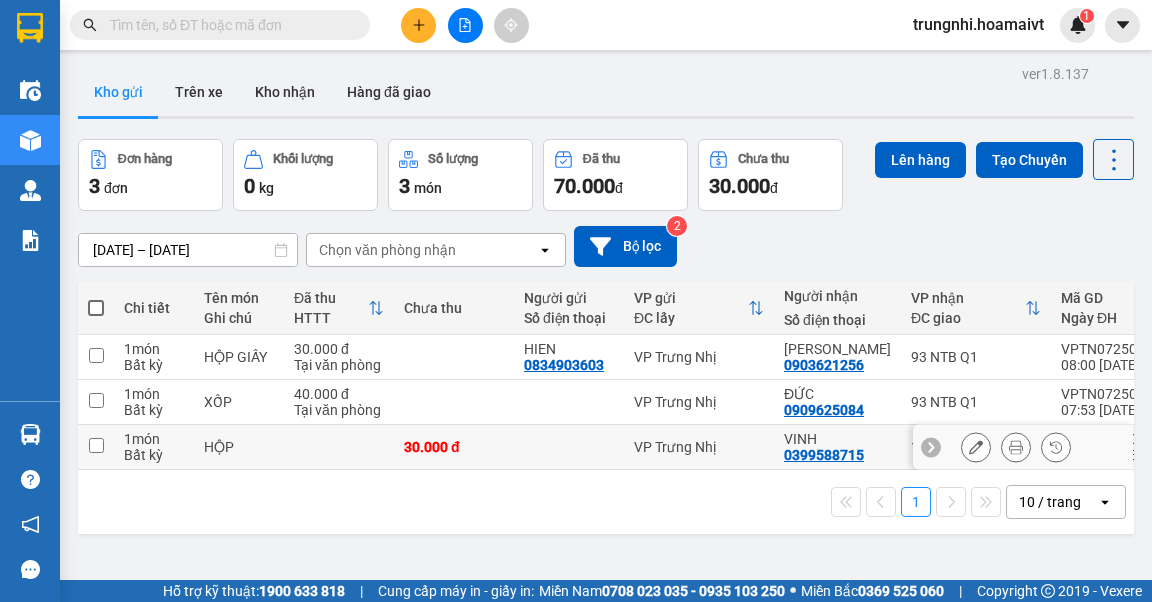 click at bounding box center [96, 447] 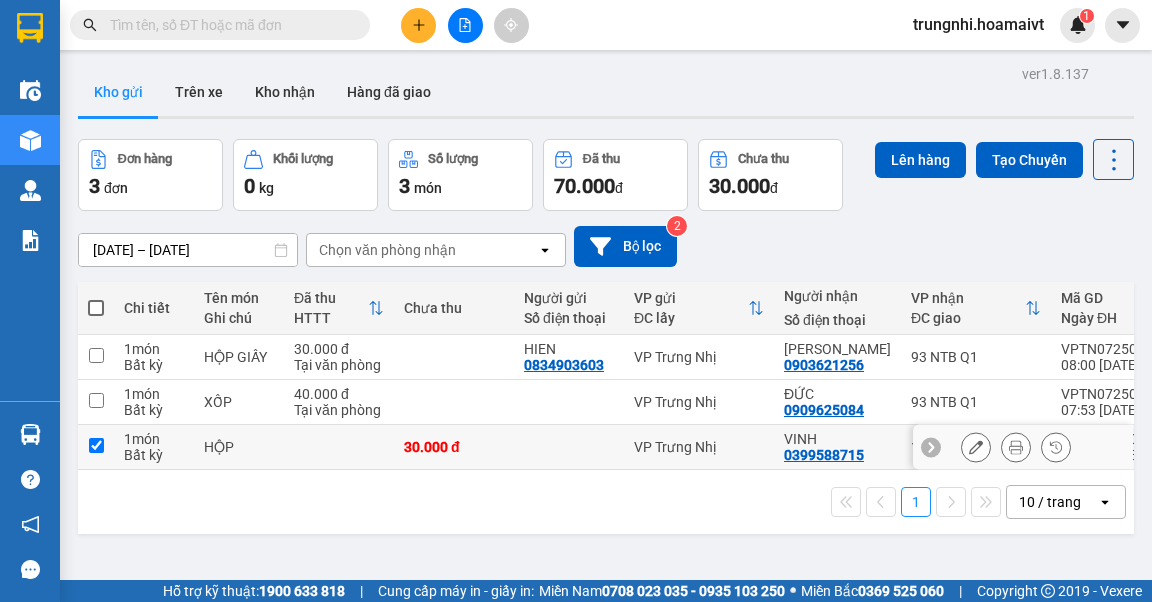 checkbox on "true" 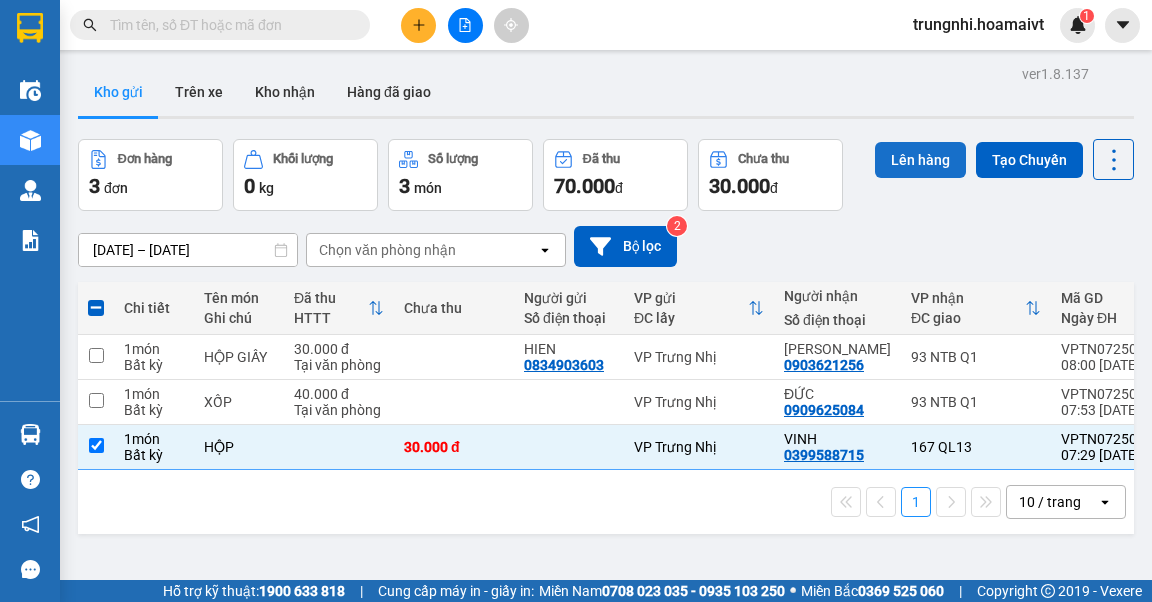 click on "Lên hàng" at bounding box center [920, 160] 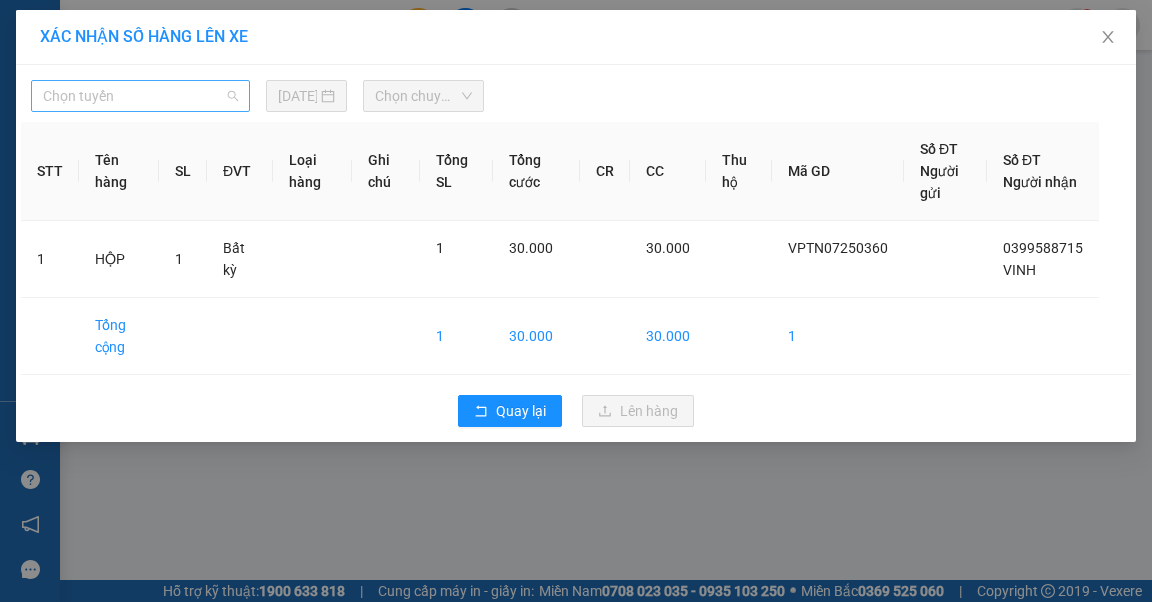 click on "Chọn tuyến" at bounding box center [140, 96] 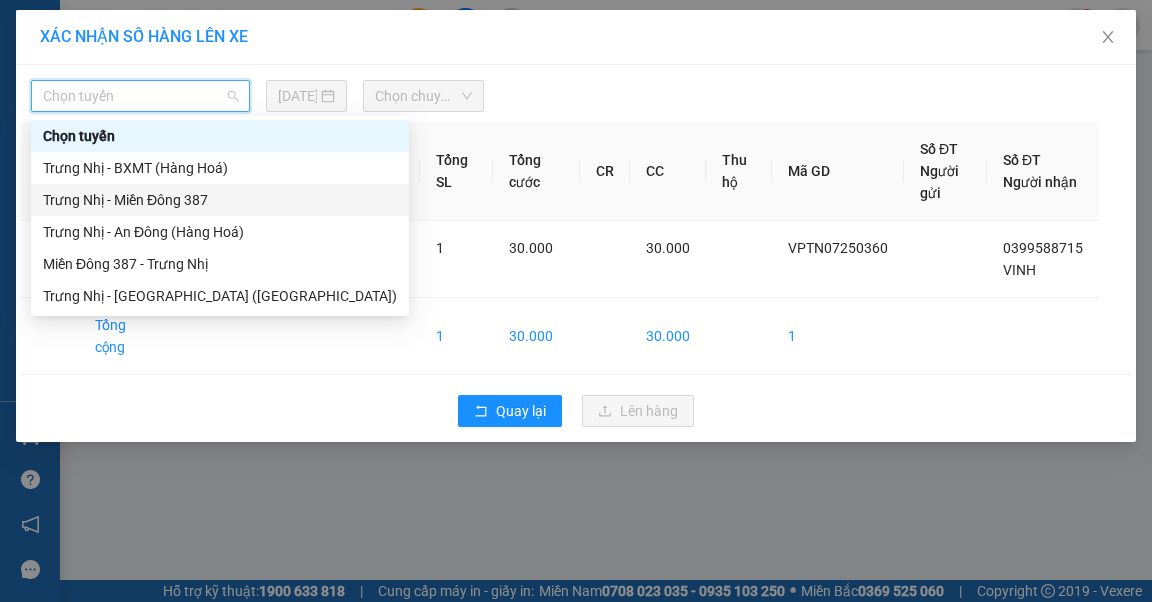 click on "Trưng Nhị - Miền Đông 387" at bounding box center (220, 200) 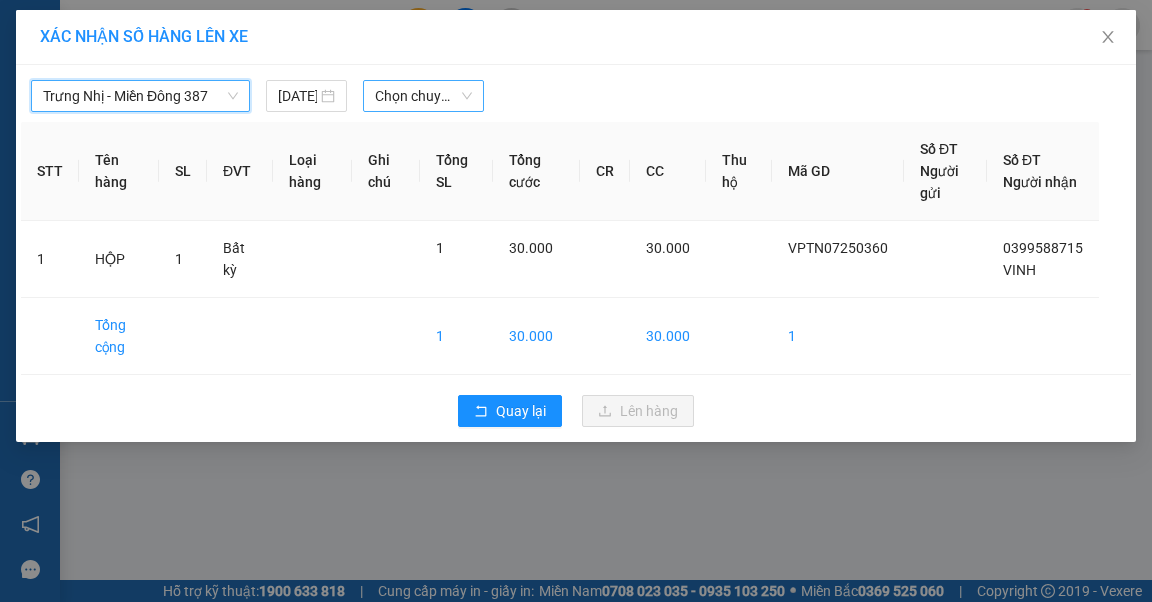click on "Chọn chuyến" at bounding box center (423, 96) 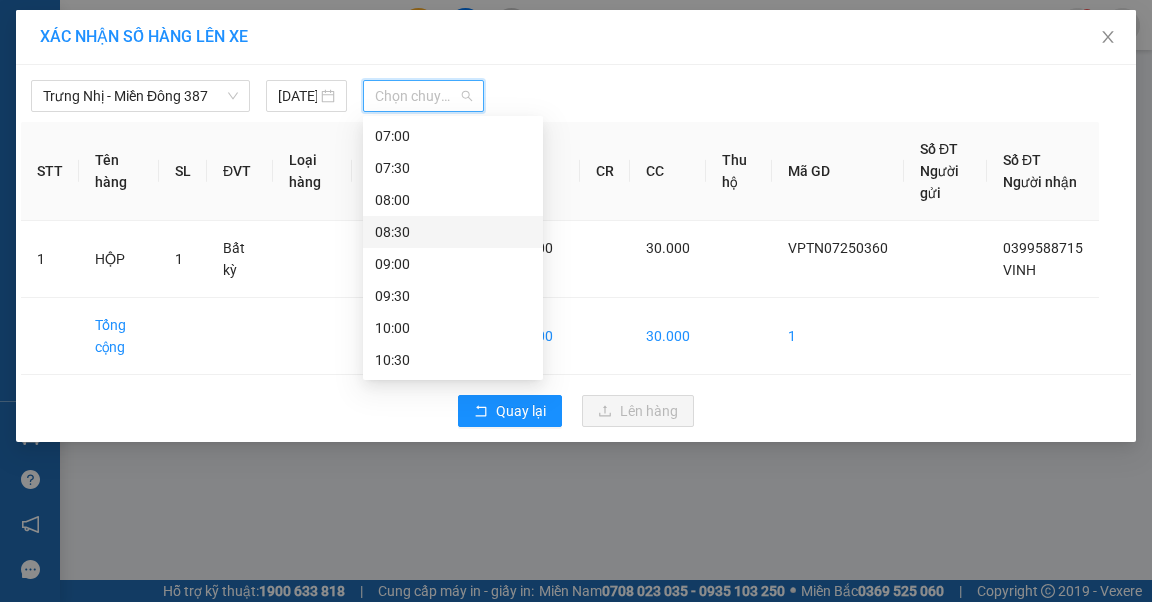 scroll, scrollTop: 80, scrollLeft: 0, axis: vertical 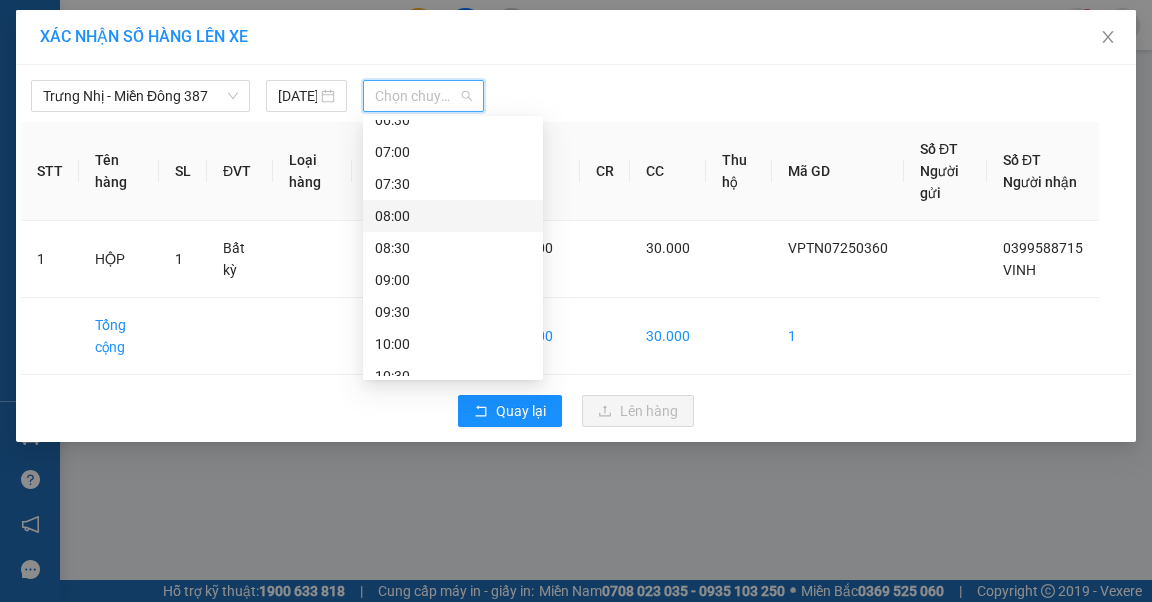 click on "08:00" at bounding box center [453, 216] 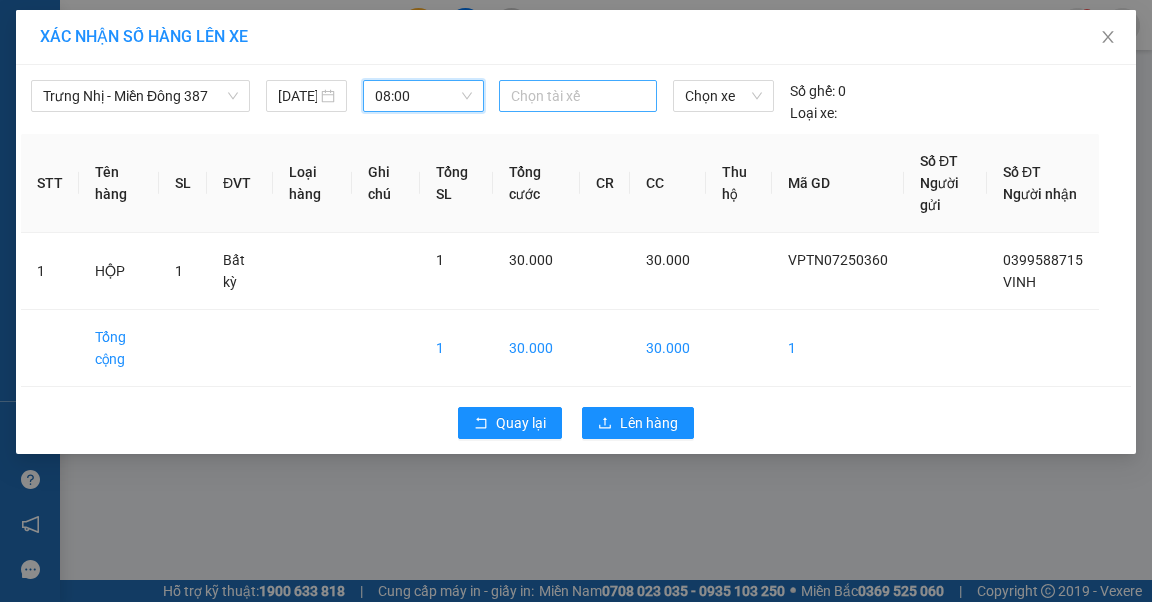 click at bounding box center [578, 96] 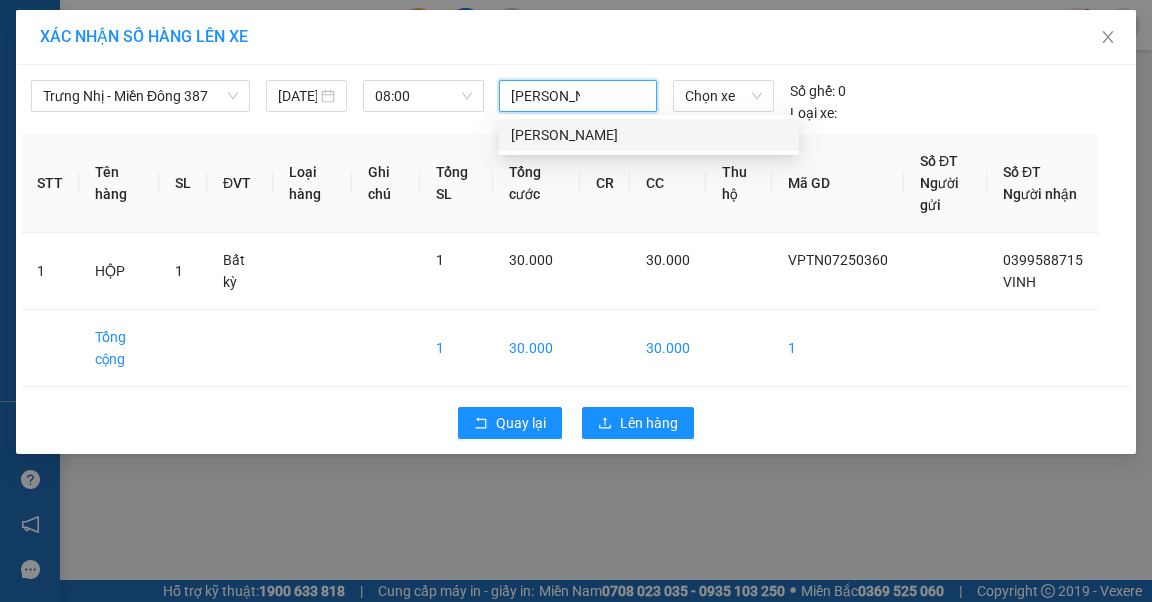 type on "NGỌC MĐ" 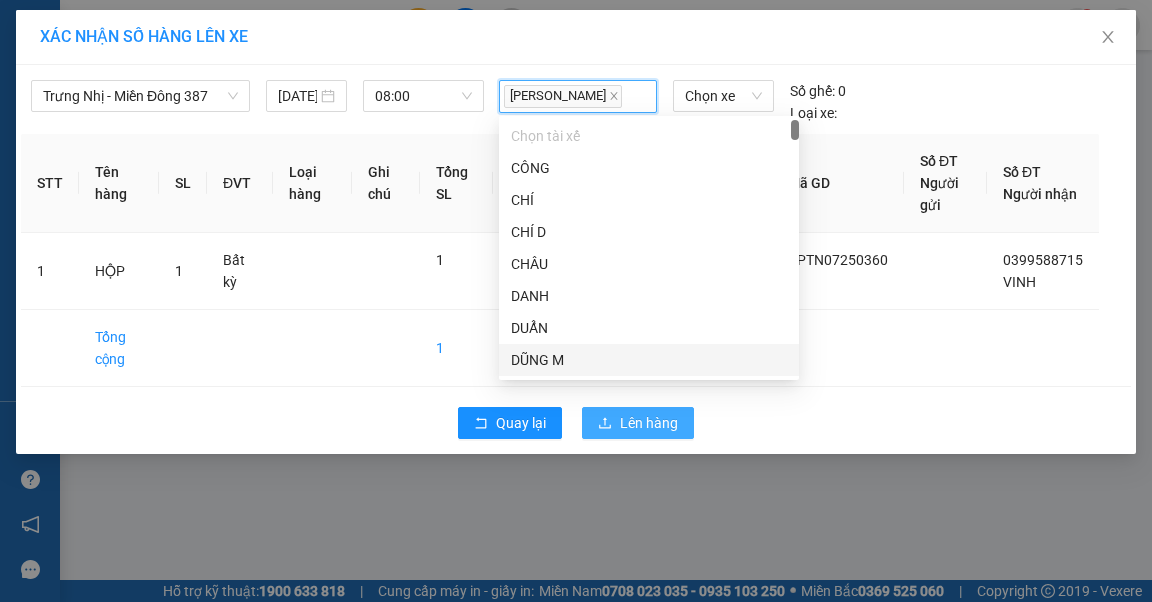 click on "Lên hàng" at bounding box center (649, 423) 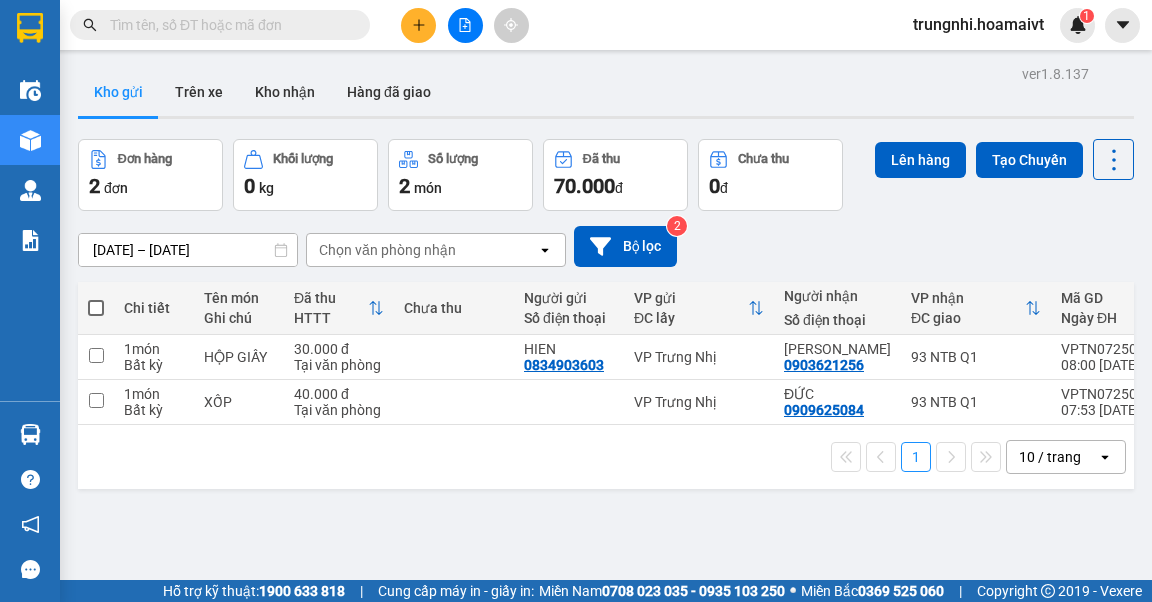 click at bounding box center (418, 25) 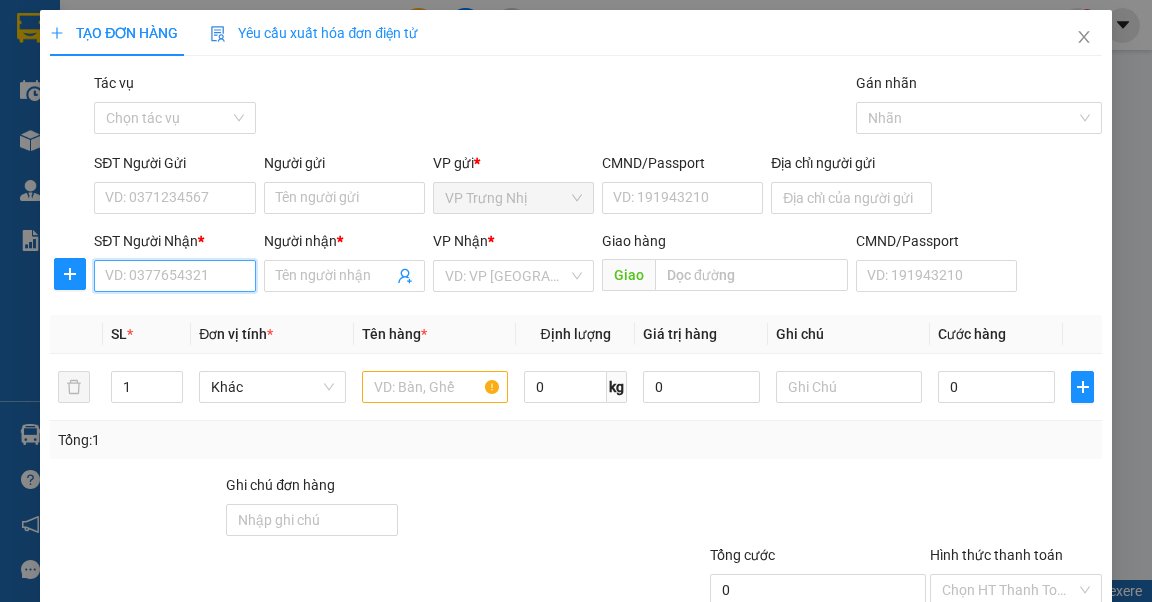 click on "SĐT Người Nhận  *" at bounding box center [174, 276] 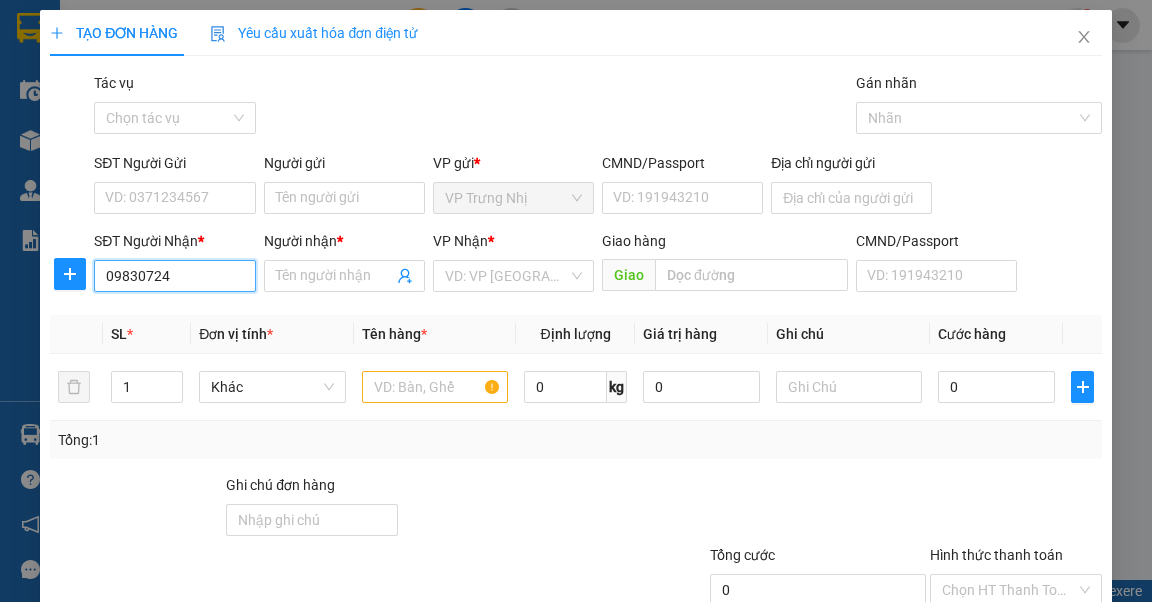type on "098307240" 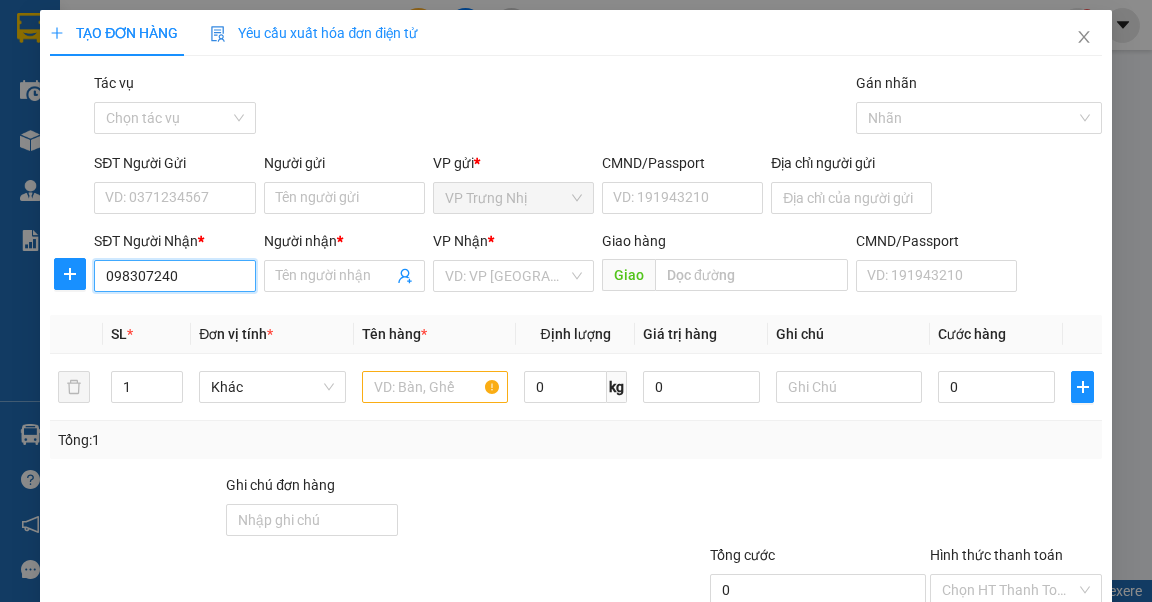 drag, startPoint x: 207, startPoint y: 284, endPoint x: 0, endPoint y: 297, distance: 207.4078 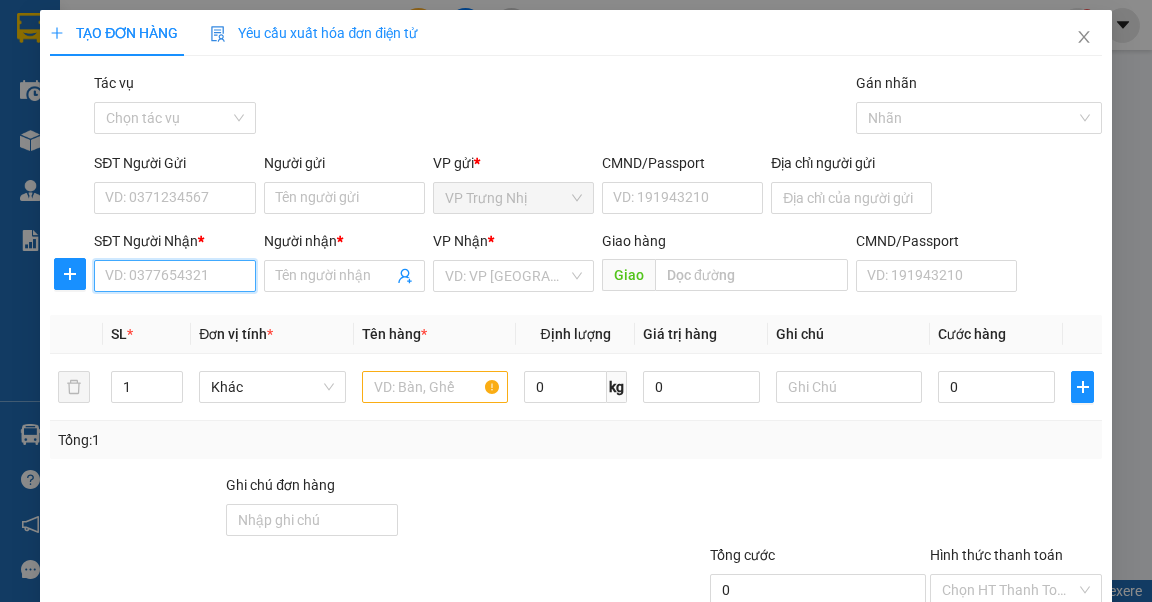 click on "SĐT Người Nhận  *" at bounding box center [174, 276] 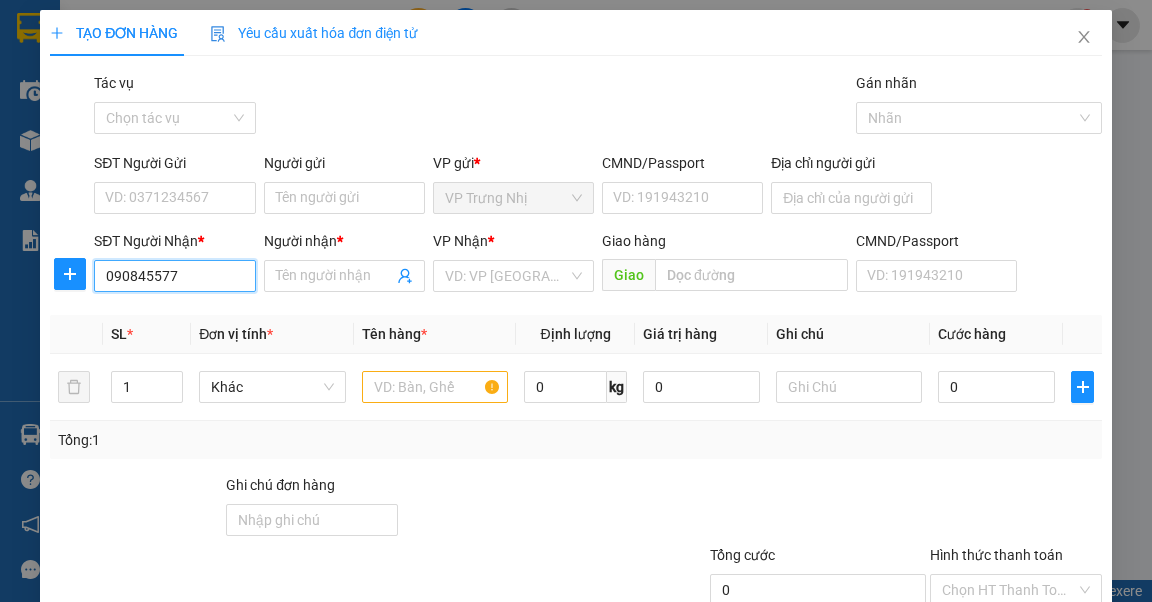 type on "0908455779" 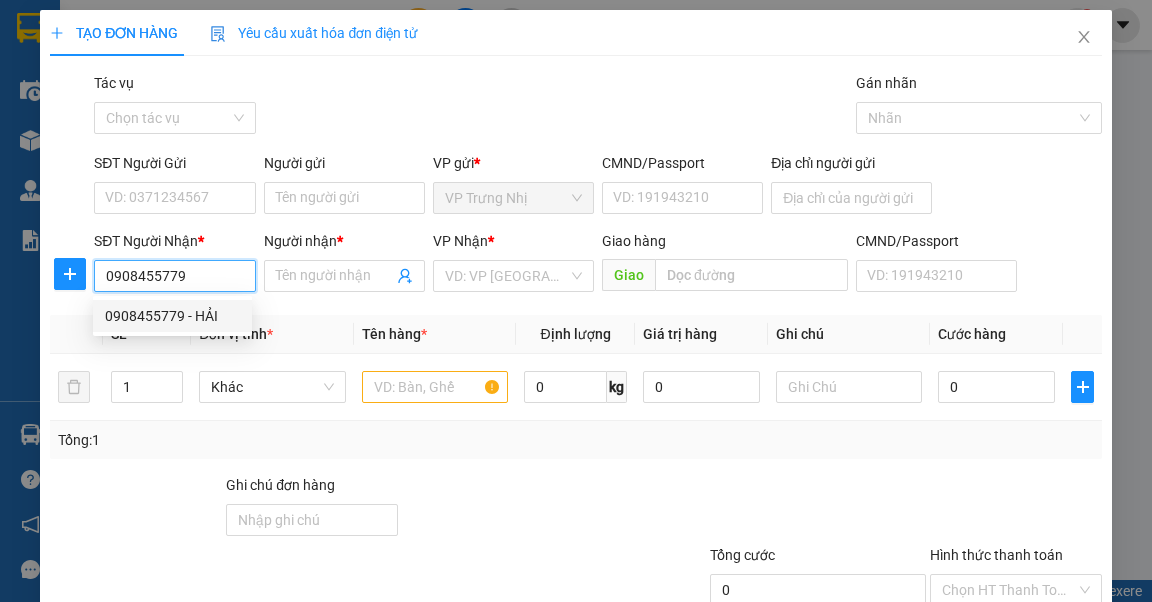 click on "0908455779 - HẢI" at bounding box center [172, 316] 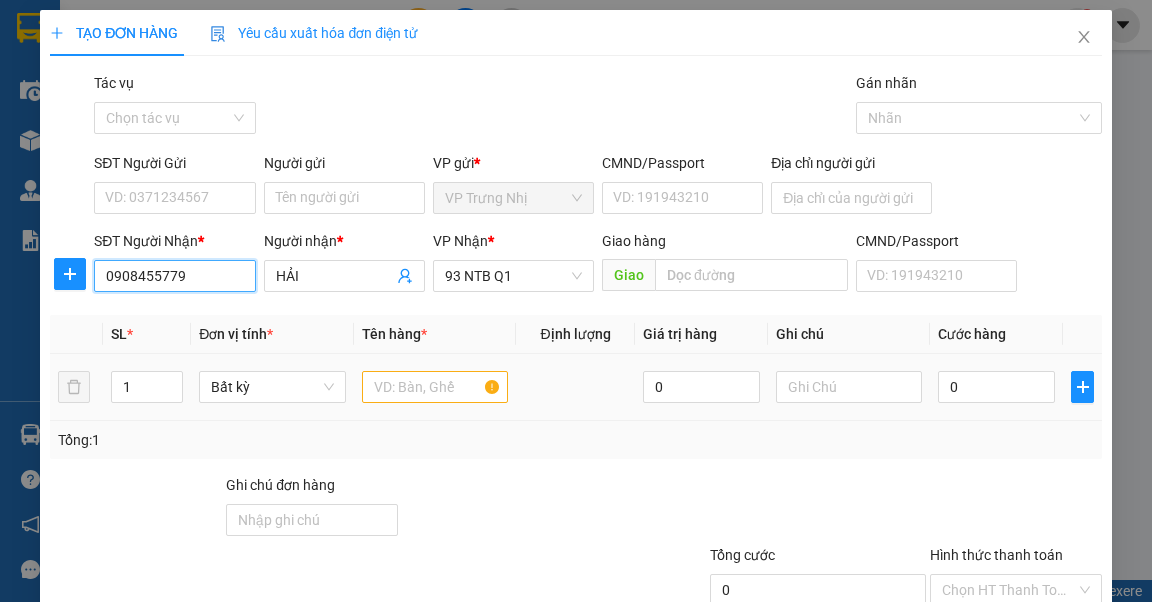 type on "0908455779" 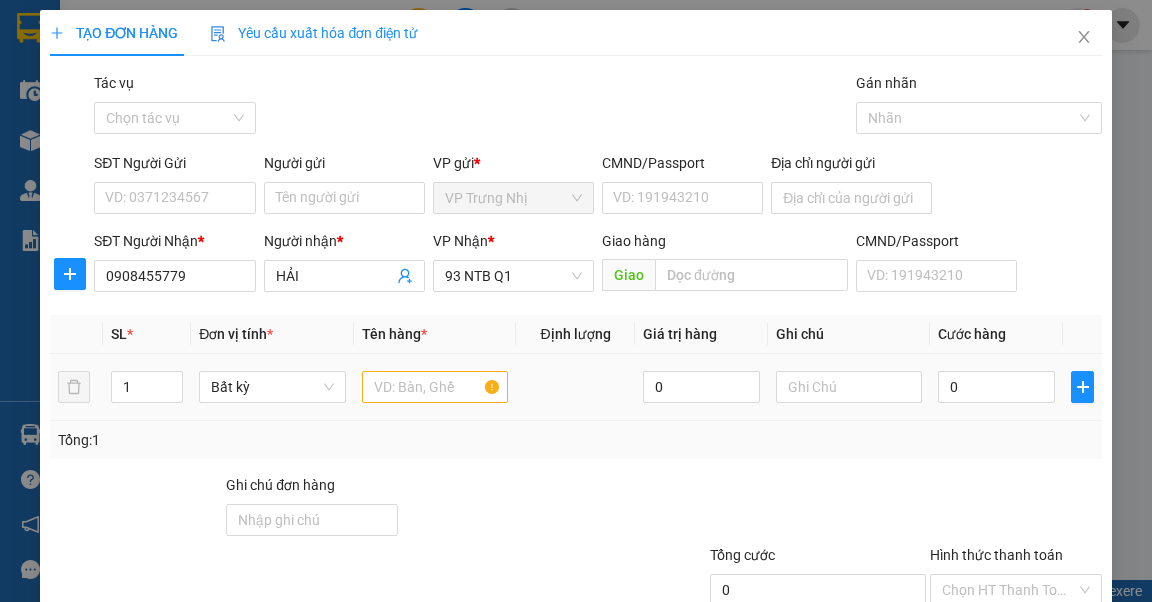 click at bounding box center [435, 387] 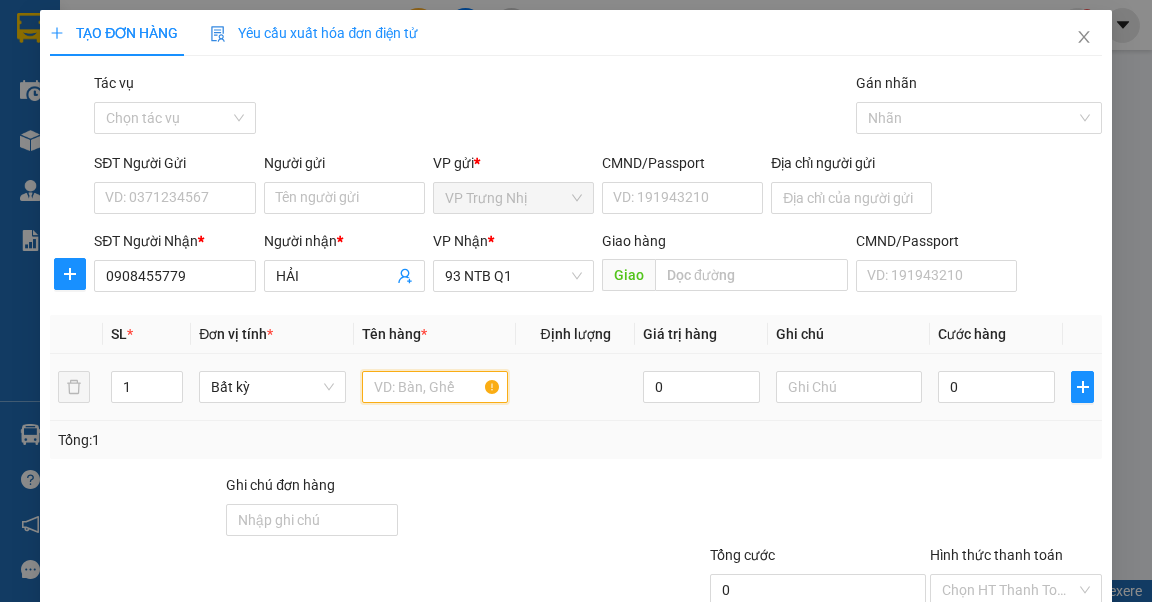 click at bounding box center [435, 387] 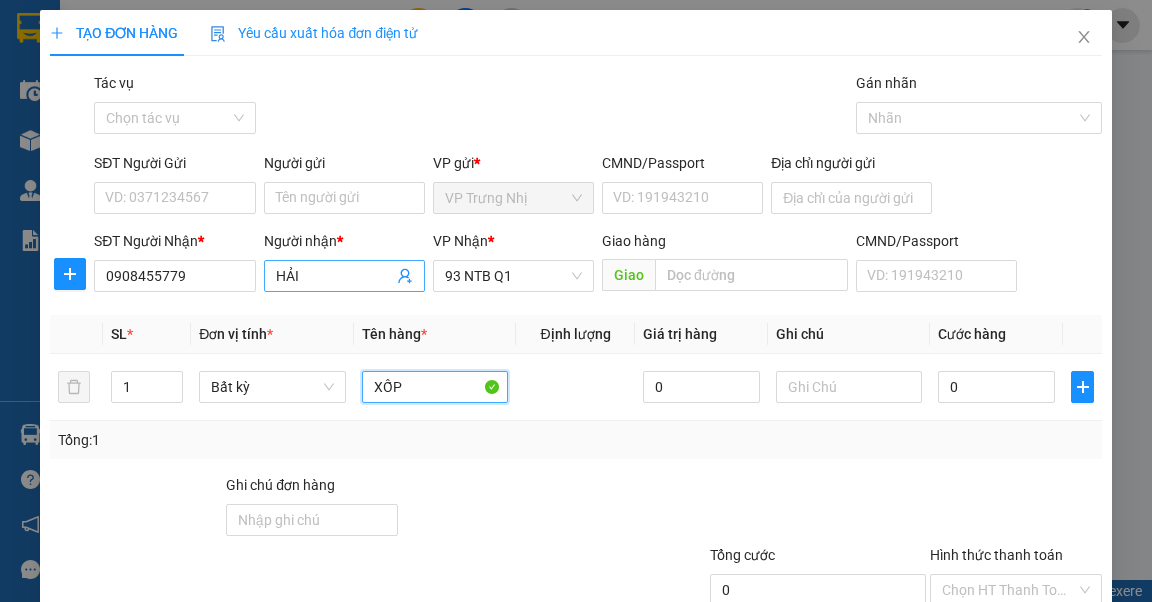 type on "XỐP" 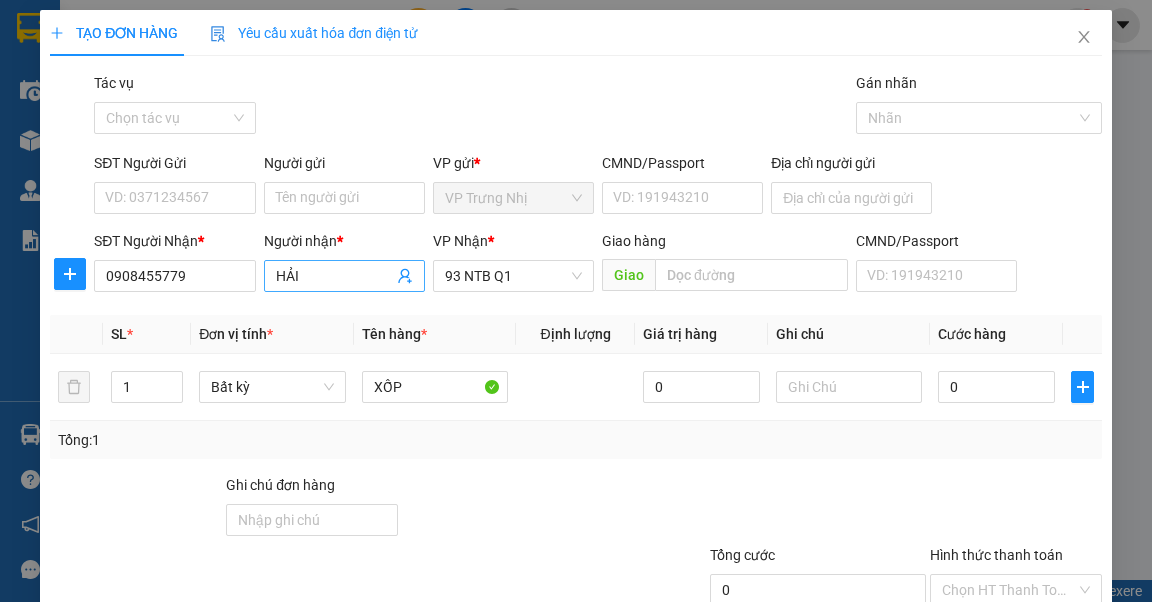 click on "HẢI" at bounding box center [334, 276] 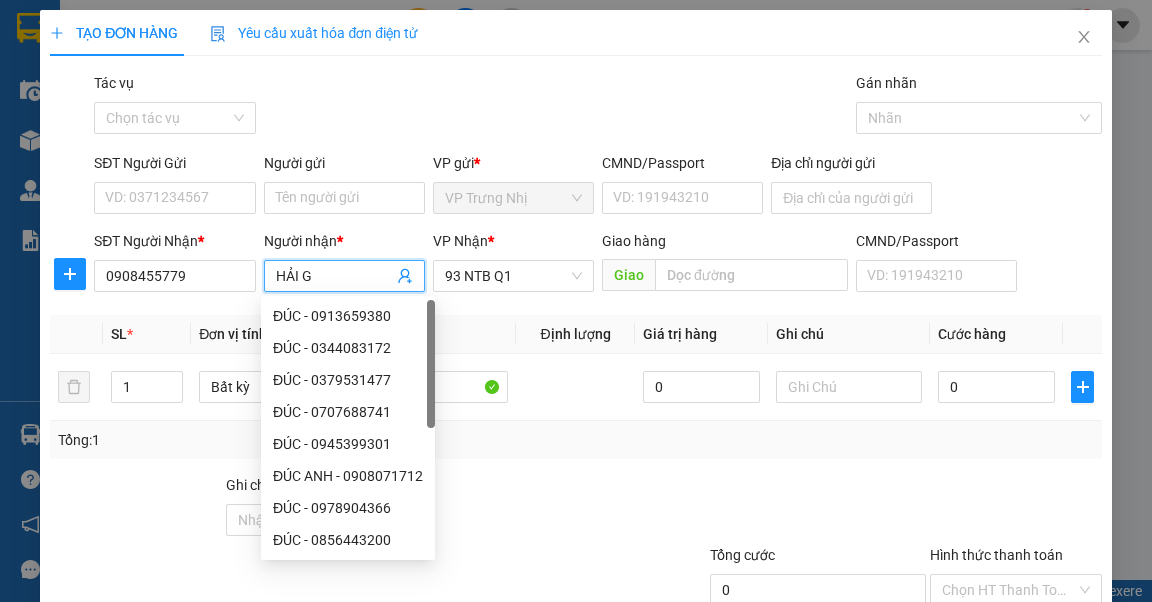 type on "HẢI G" 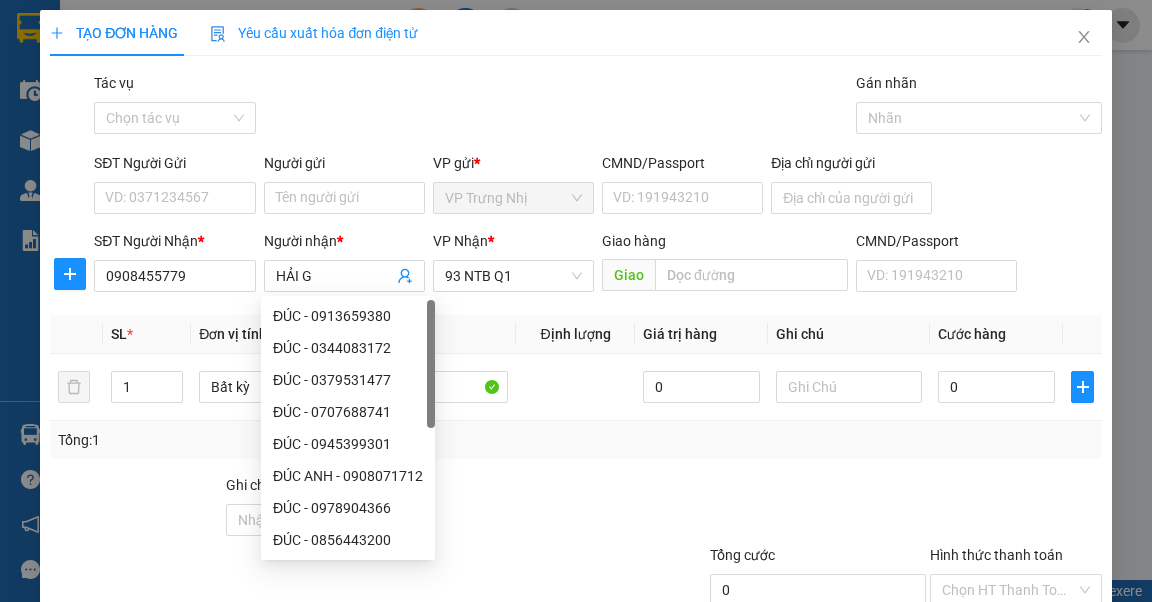 click on "Gói vận chuyển  * Tiêu chuẩn Tác vụ Chọn tác vụ Gán nhãn   Nhãn" at bounding box center [597, 107] 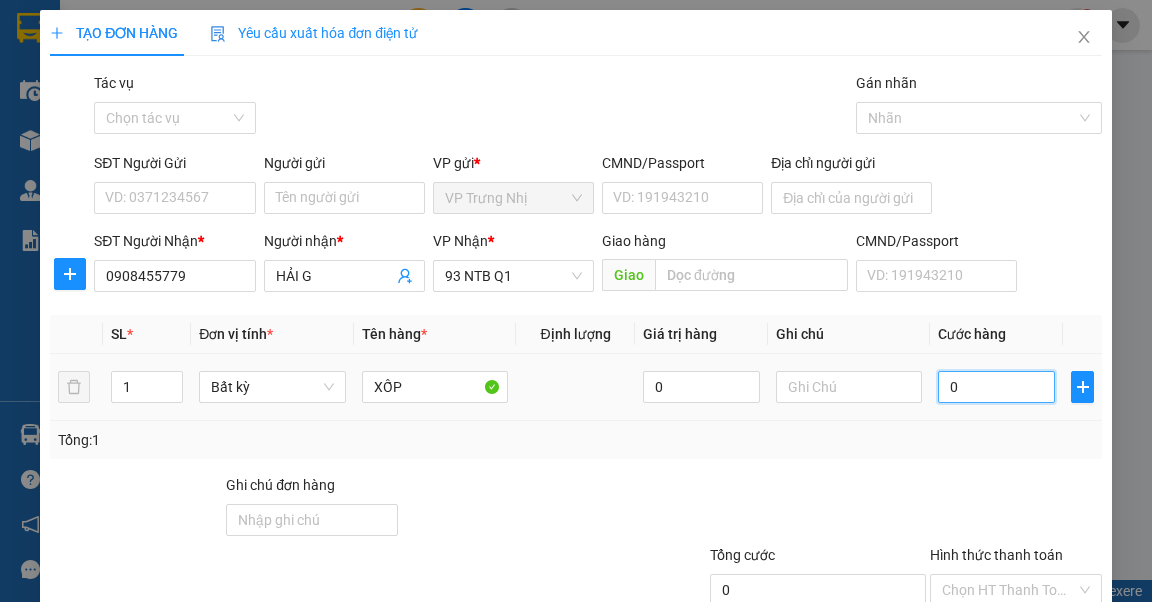 click on "0" at bounding box center [996, 387] 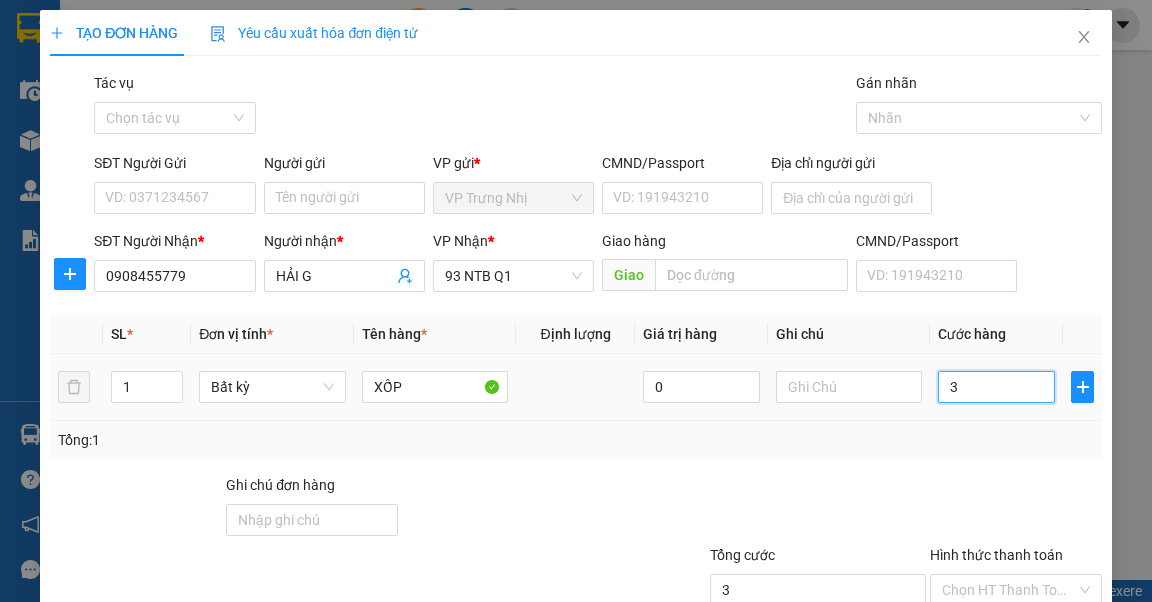 type on "0" 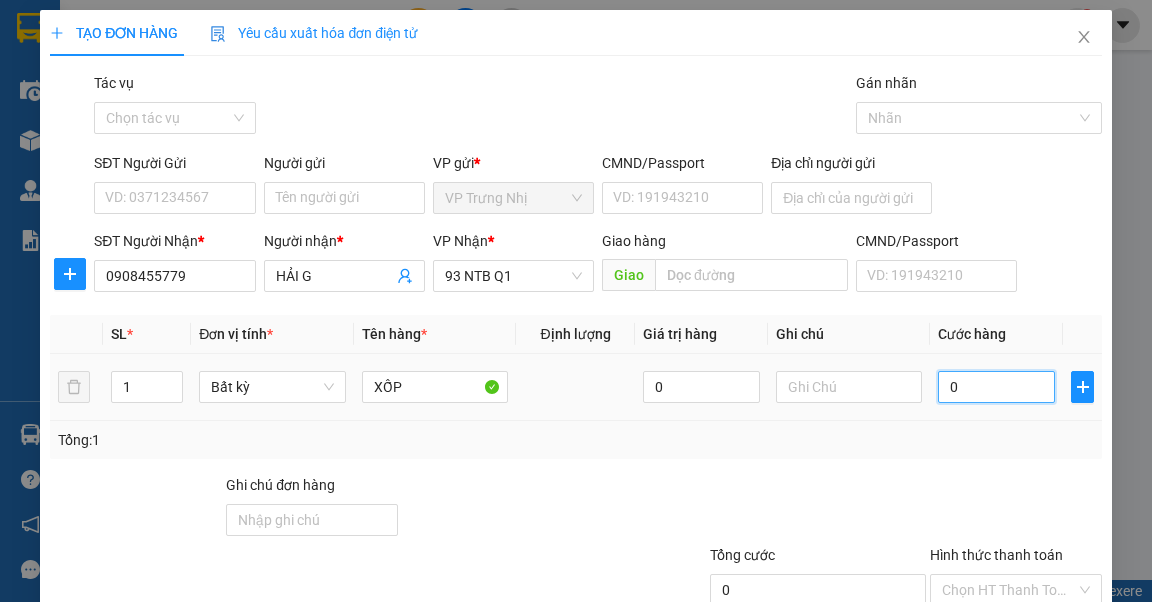 type on "04" 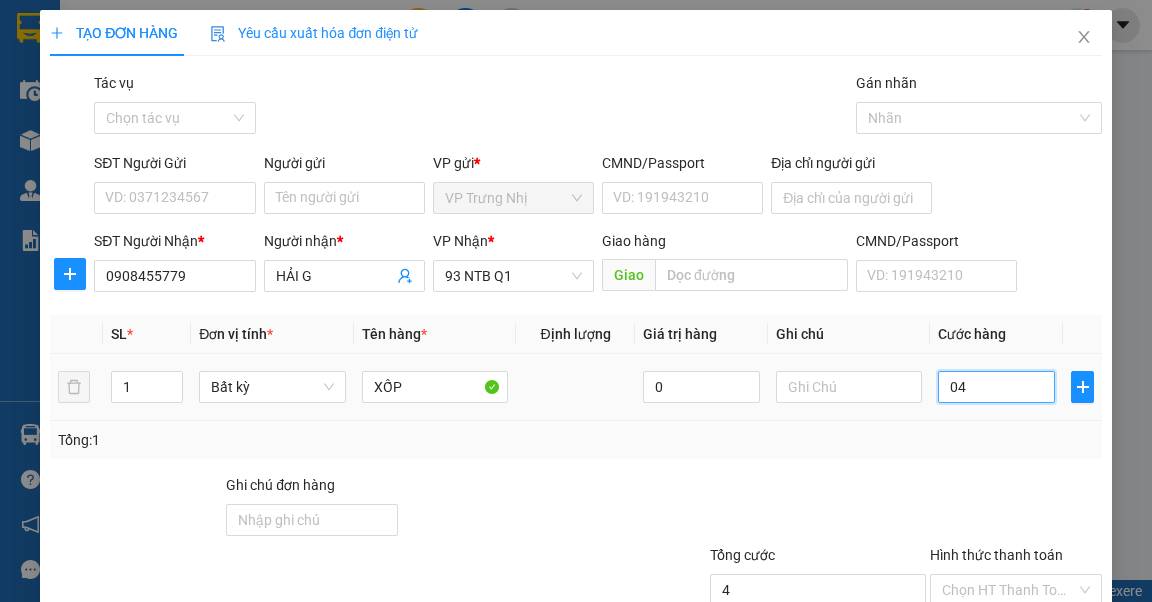 type on "040" 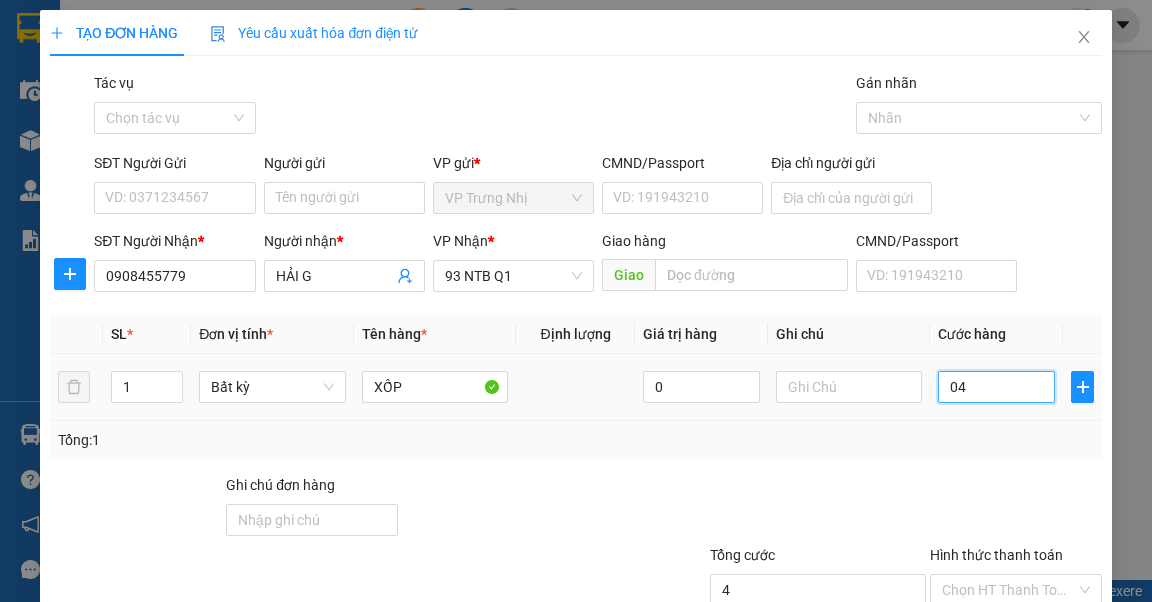type on "40" 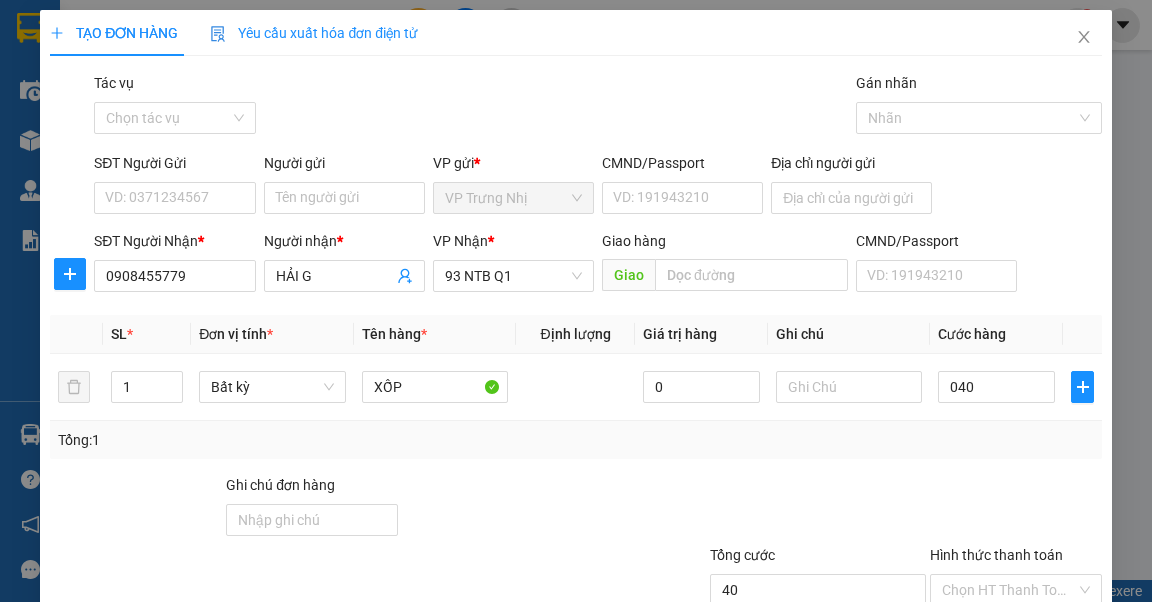 type on "40.000" 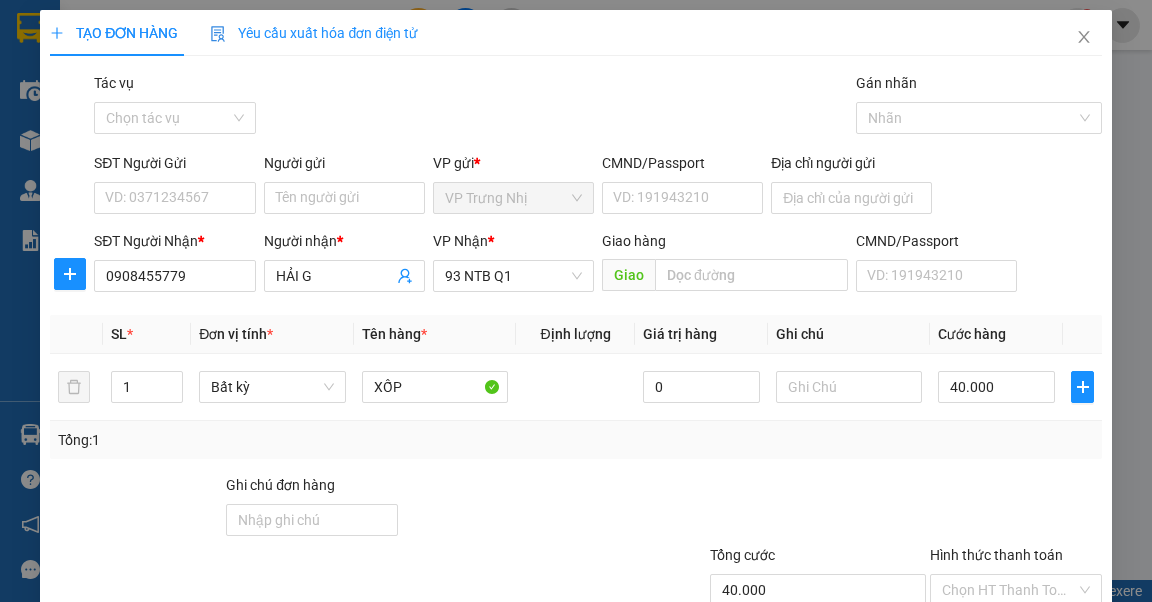 click on "Tổng:  1" at bounding box center [575, 440] 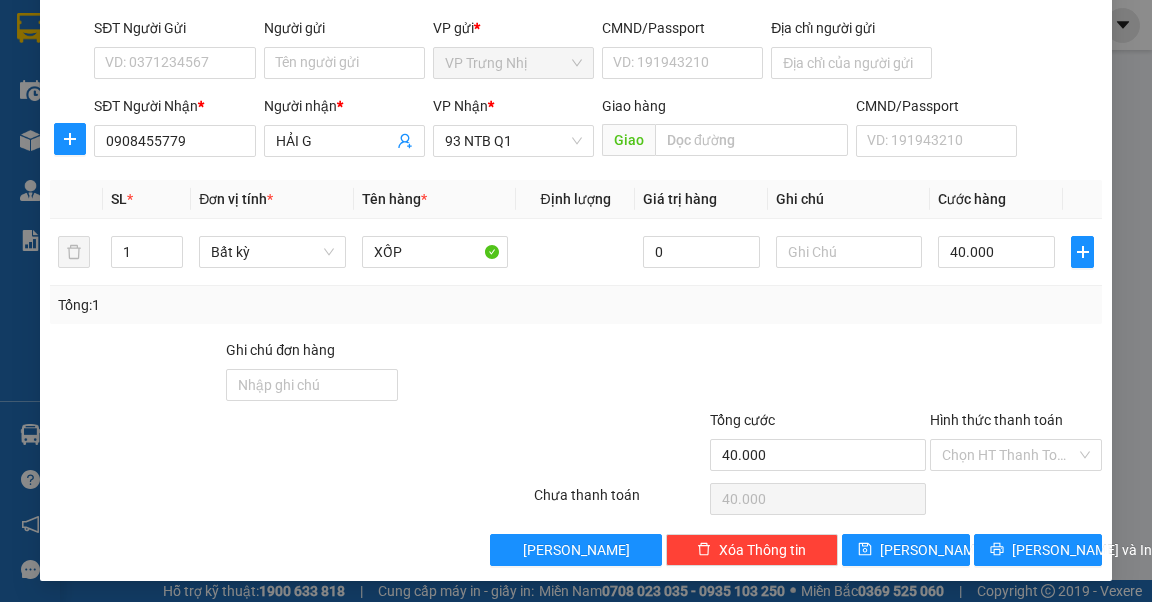 scroll, scrollTop: 136, scrollLeft: 0, axis: vertical 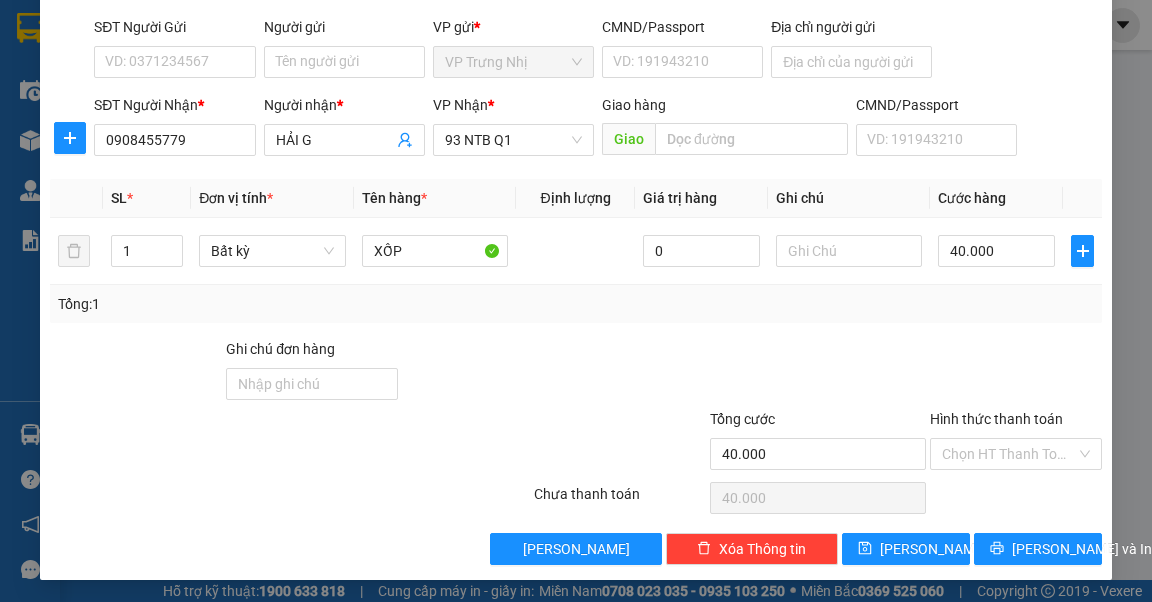 click on "Tổng:  1" at bounding box center (575, 304) 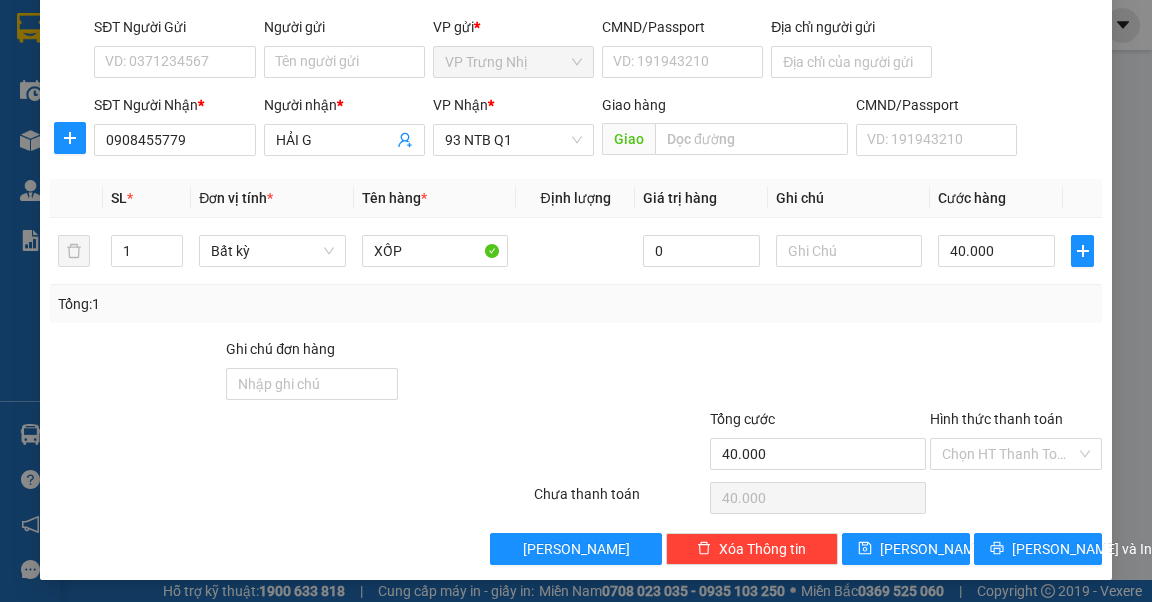 click on "Tổng:  1" at bounding box center [575, 304] 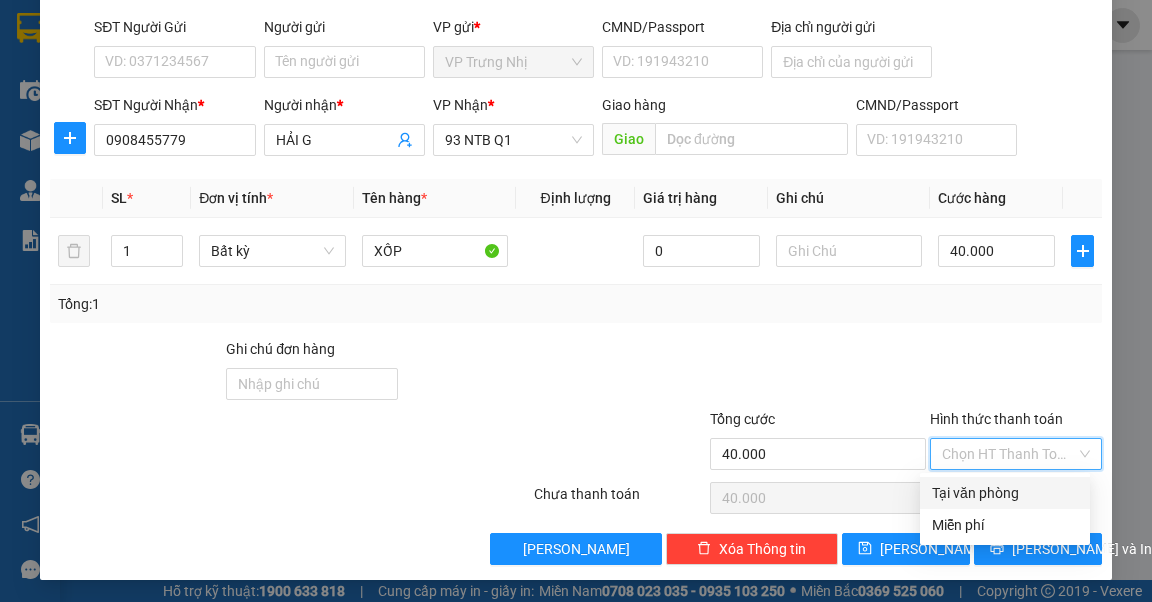 click on "Hình thức thanh toán" at bounding box center [1009, 454] 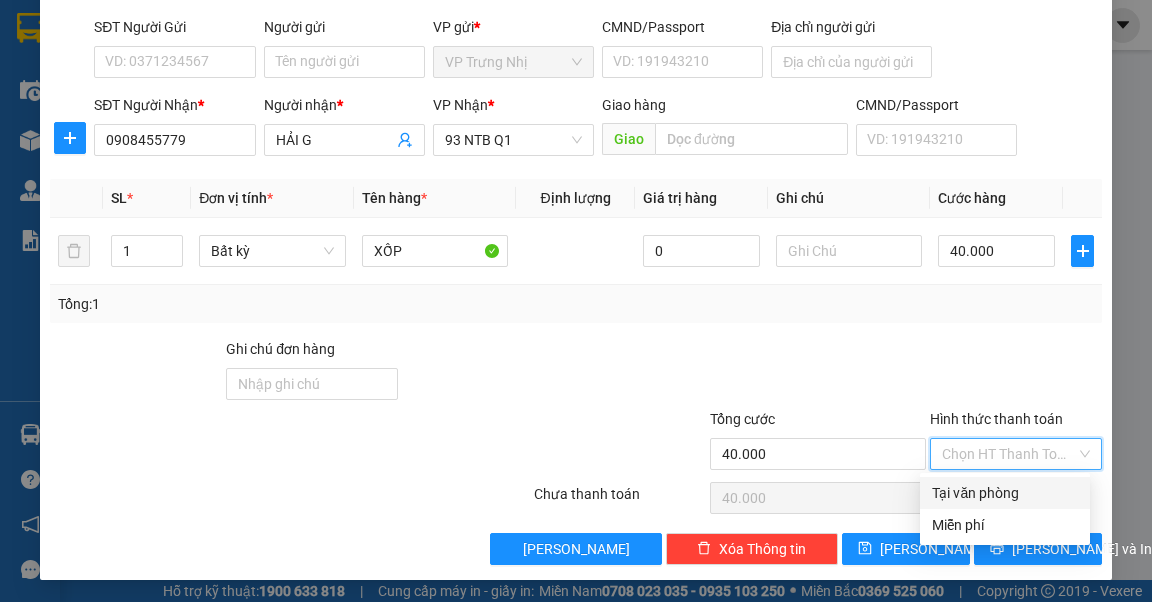 click on "Tại văn phòng" at bounding box center [1005, 493] 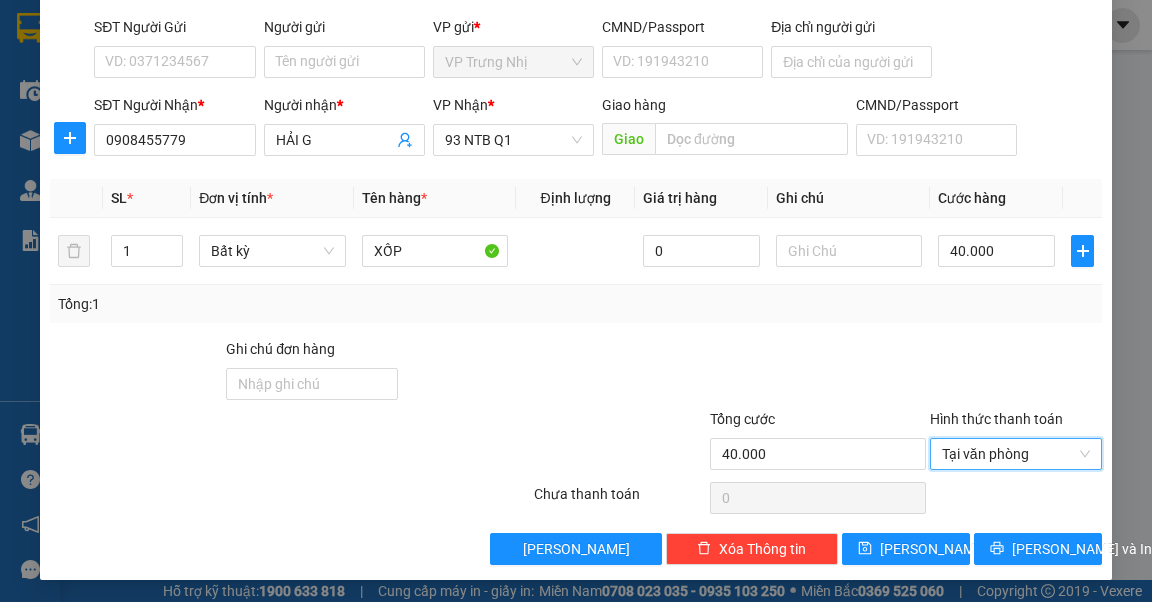 drag, startPoint x: 934, startPoint y: 333, endPoint x: 924, endPoint y: 341, distance: 12.806249 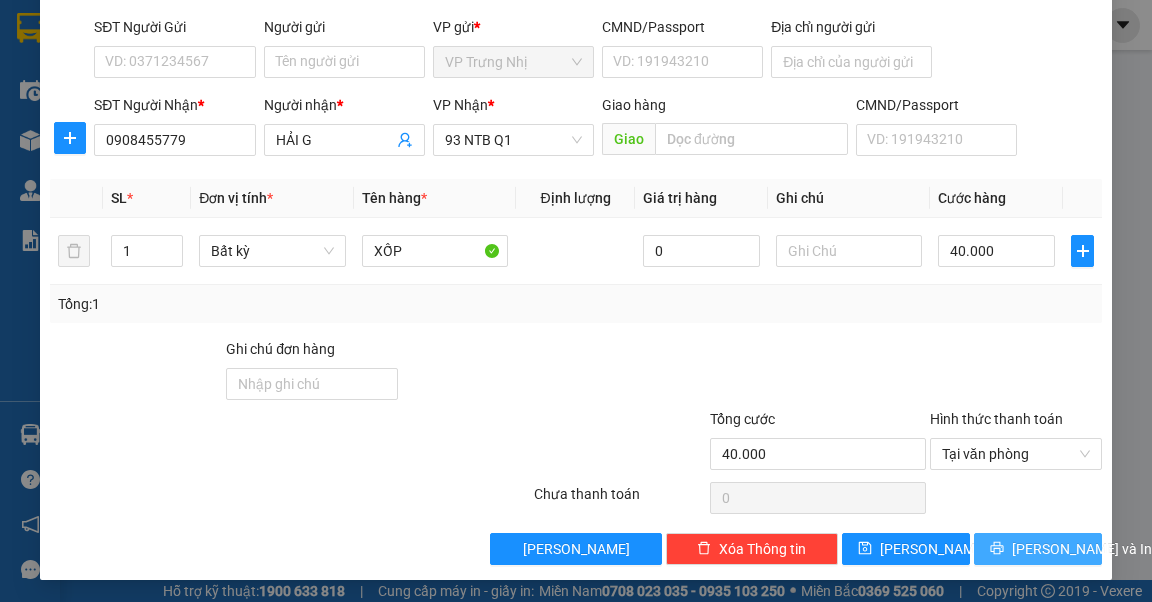 click on "[PERSON_NAME] và In" at bounding box center (1082, 549) 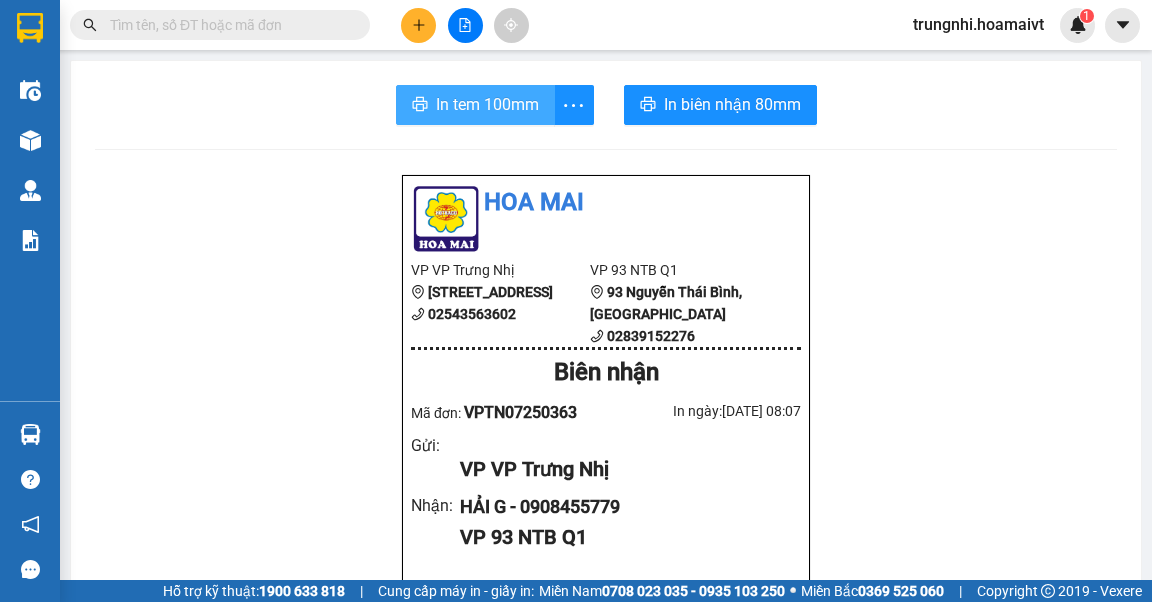click on "In tem 100mm" at bounding box center (487, 104) 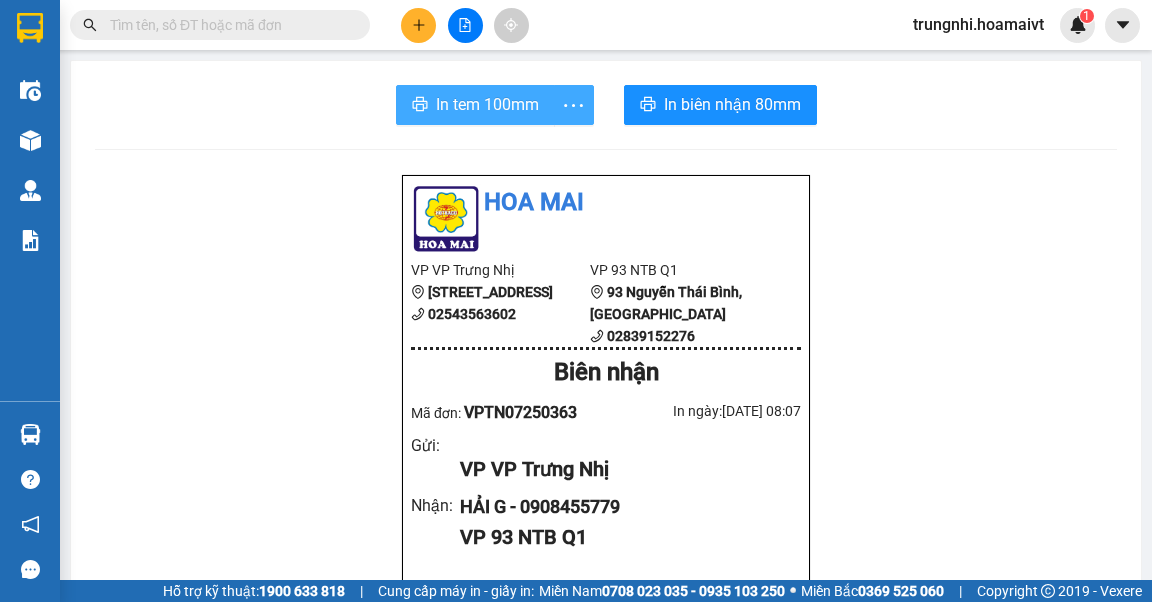 scroll, scrollTop: 0, scrollLeft: 0, axis: both 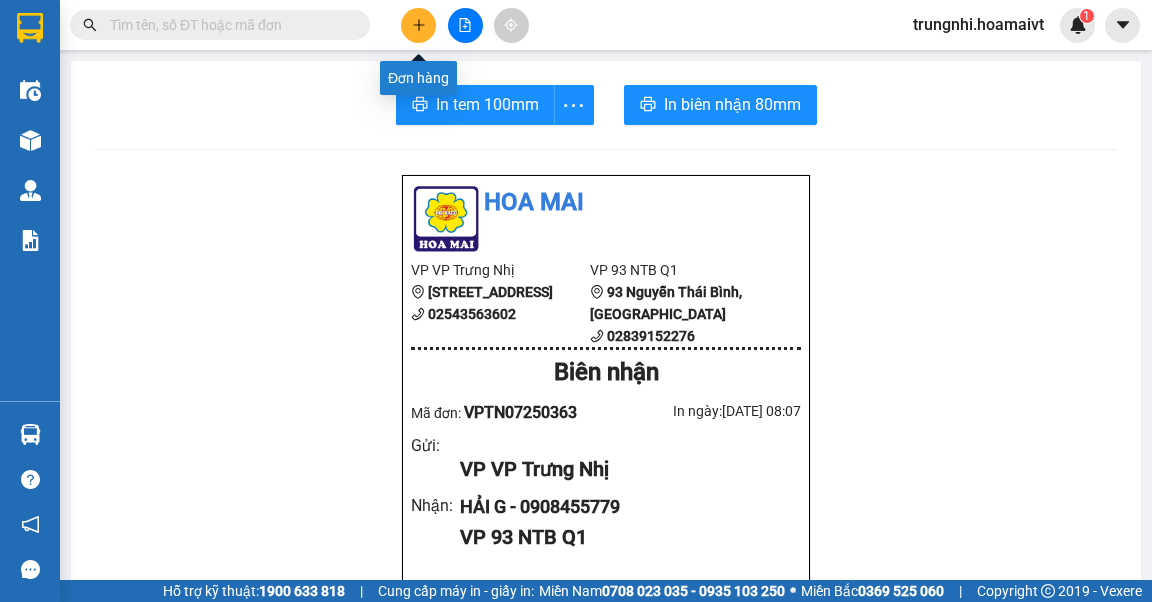 click 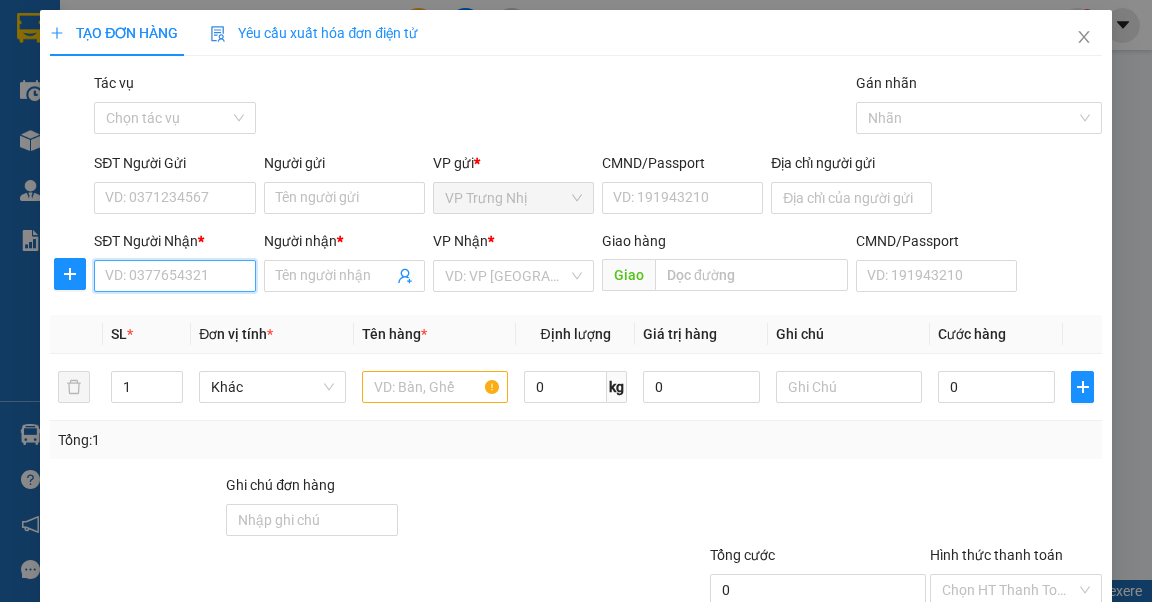 click on "SĐT Người Nhận  *" at bounding box center [174, 276] 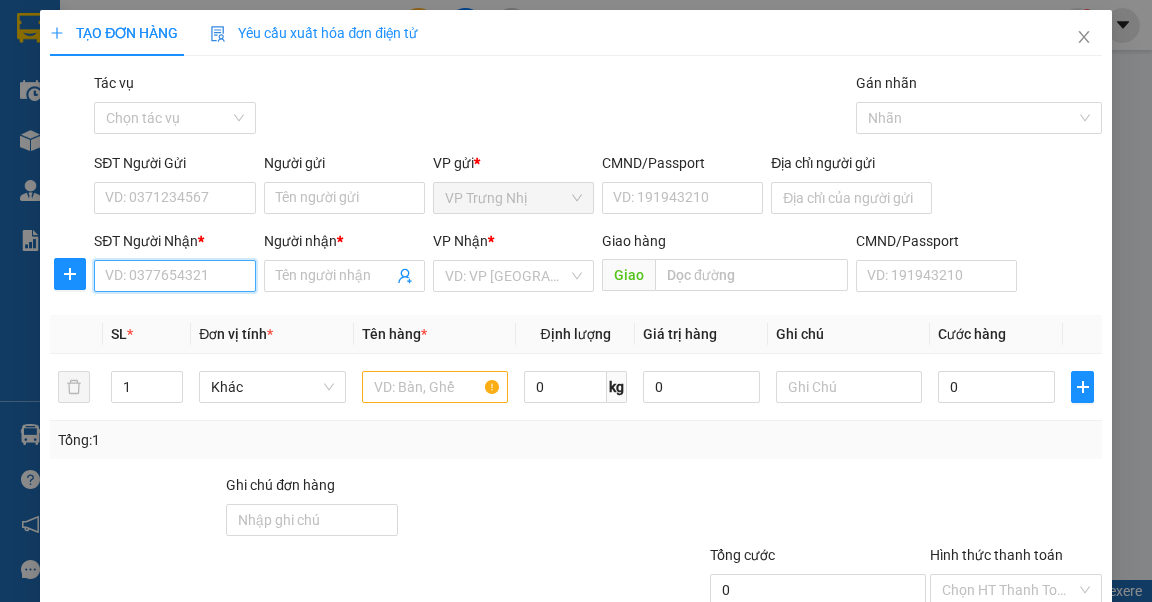 click on "SĐT Người Nhận  *" at bounding box center (174, 276) 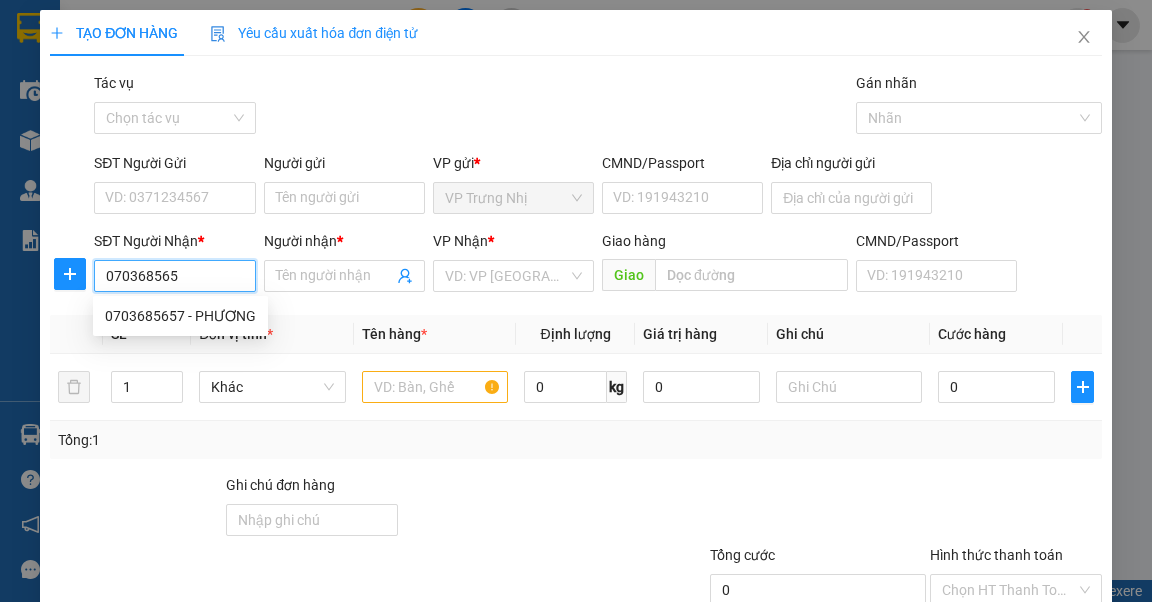 type on "0703685657" 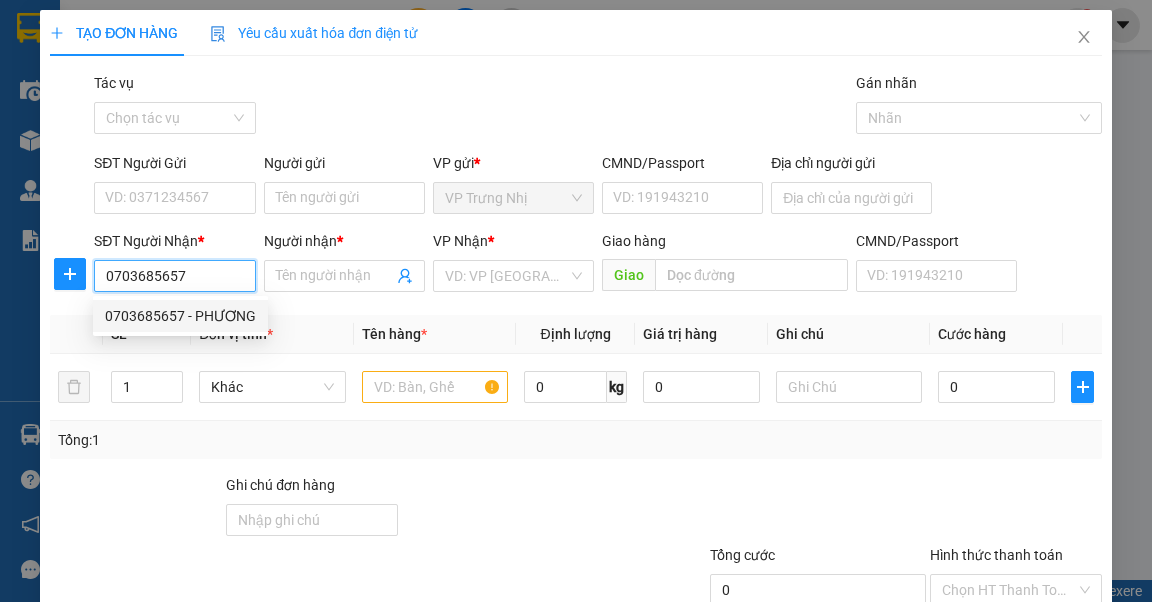 click on "0703685657 - PHƯƠNG" at bounding box center [180, 316] 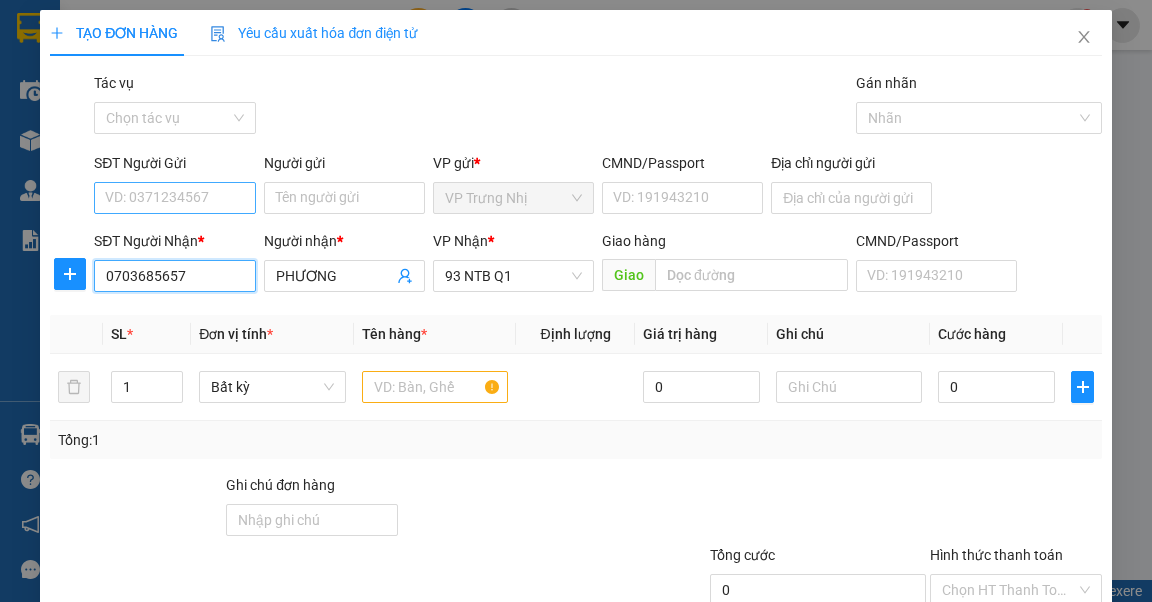 type on "0703685657" 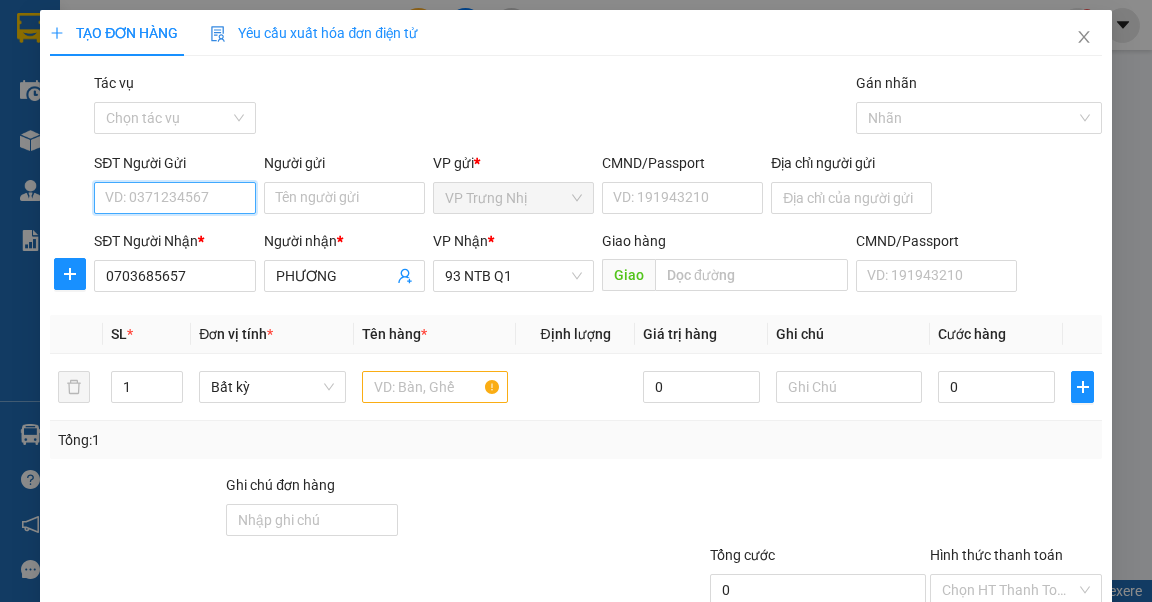 click on "SĐT Người Gửi" at bounding box center [174, 198] 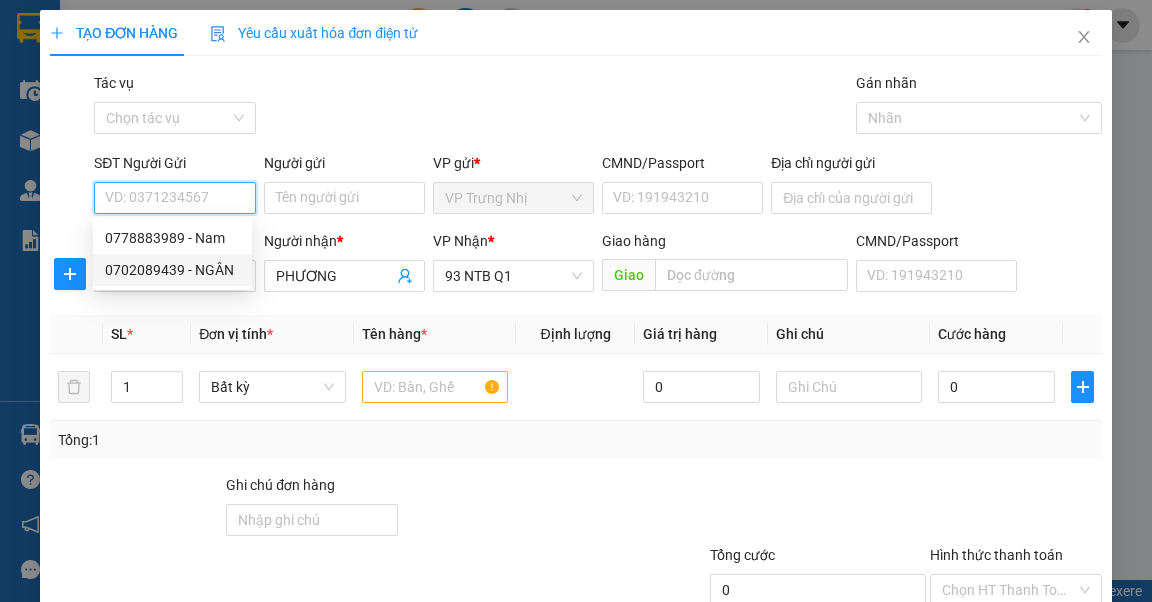 click on "0702089439 - NGÂN" at bounding box center [172, 270] 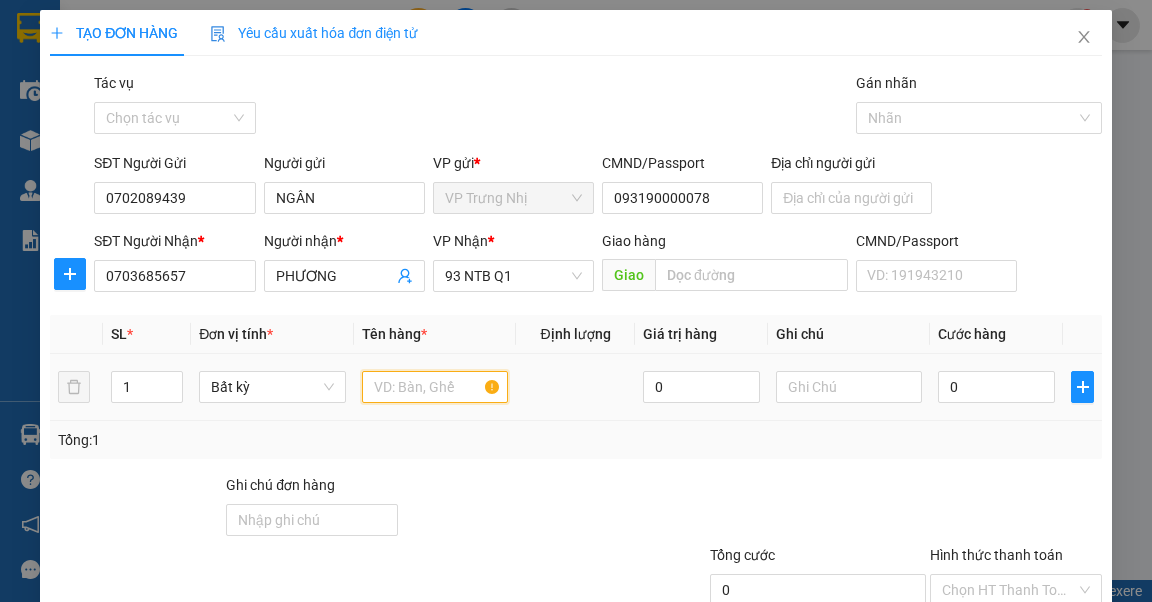 click at bounding box center (435, 387) 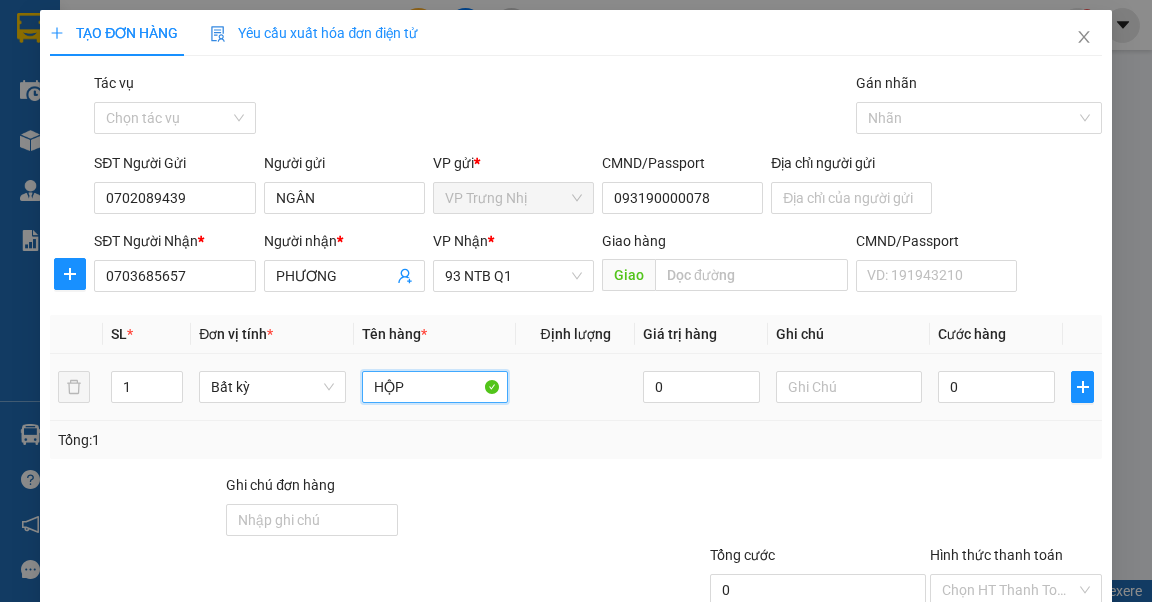 type on "HỘP" 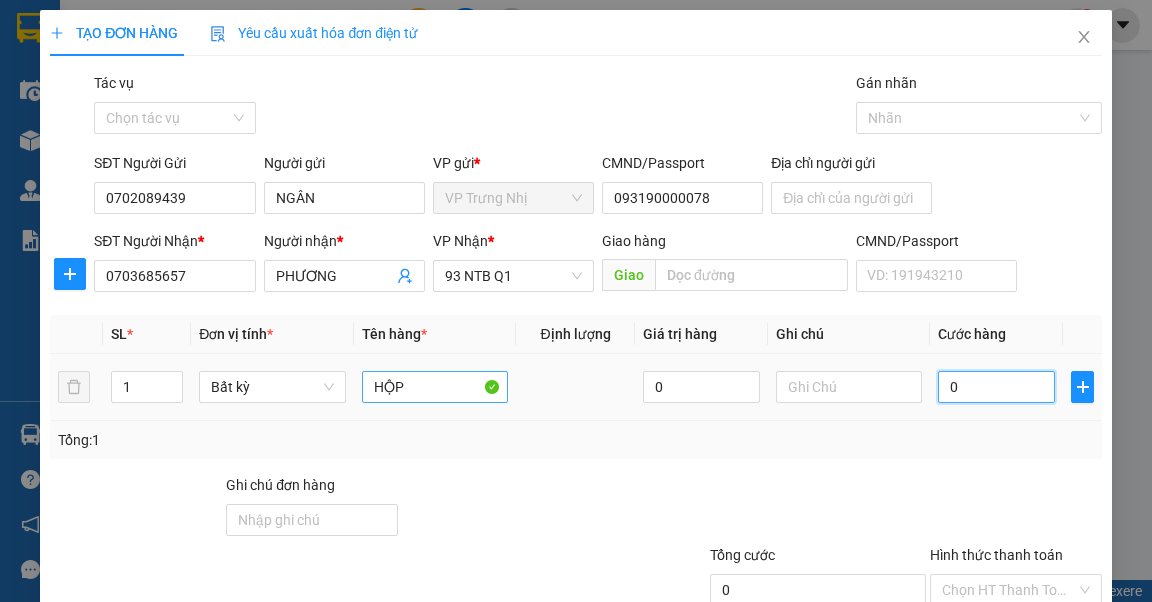 type on "3" 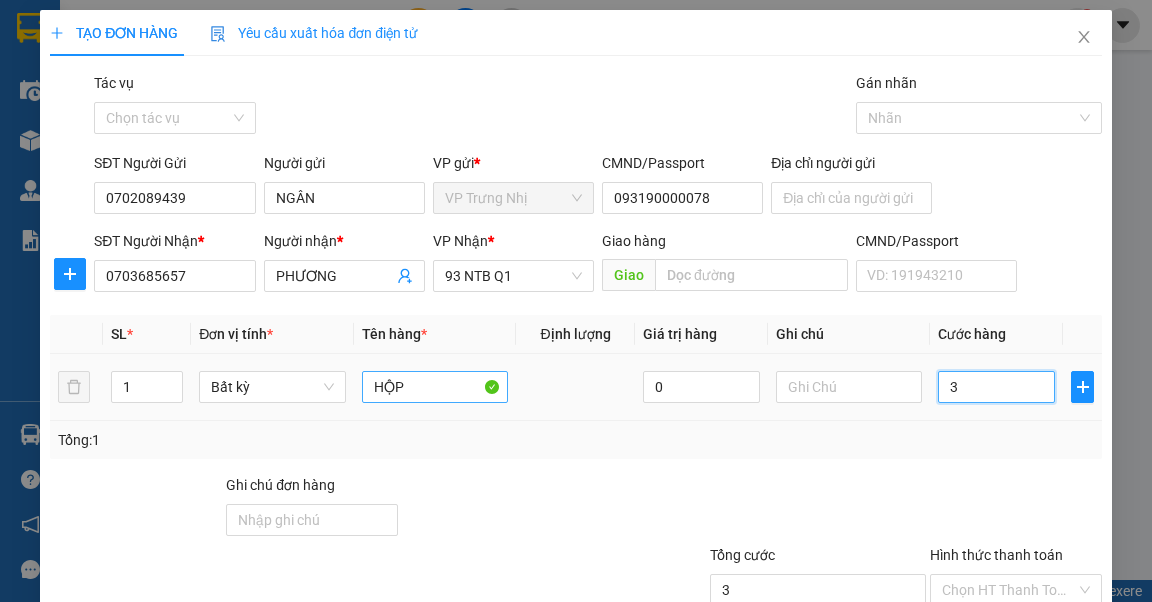 type on "30" 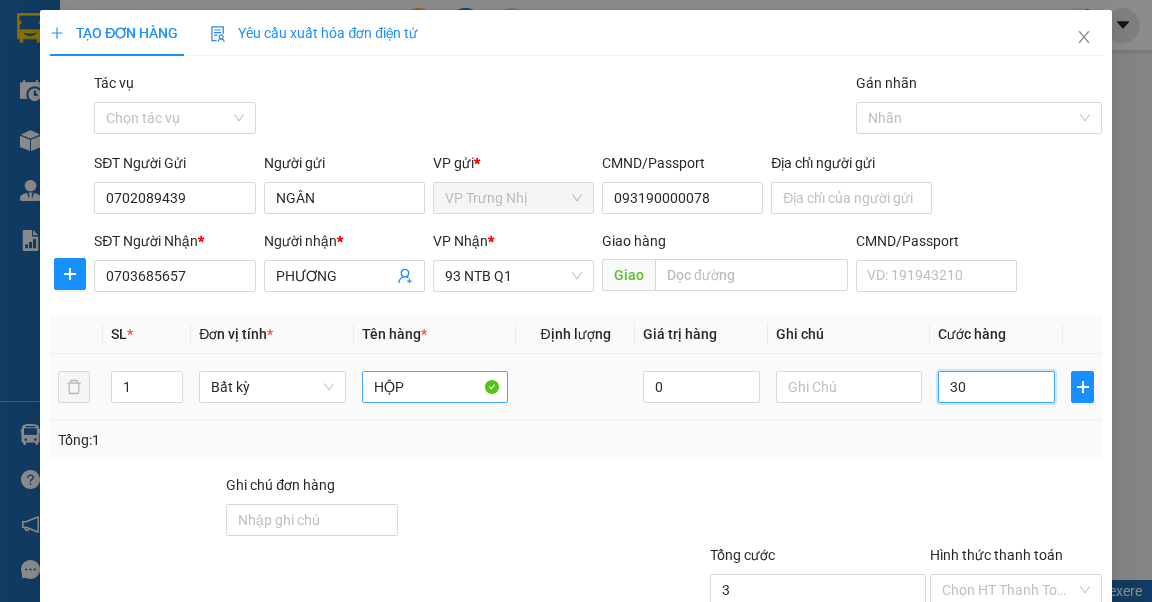 type on "30" 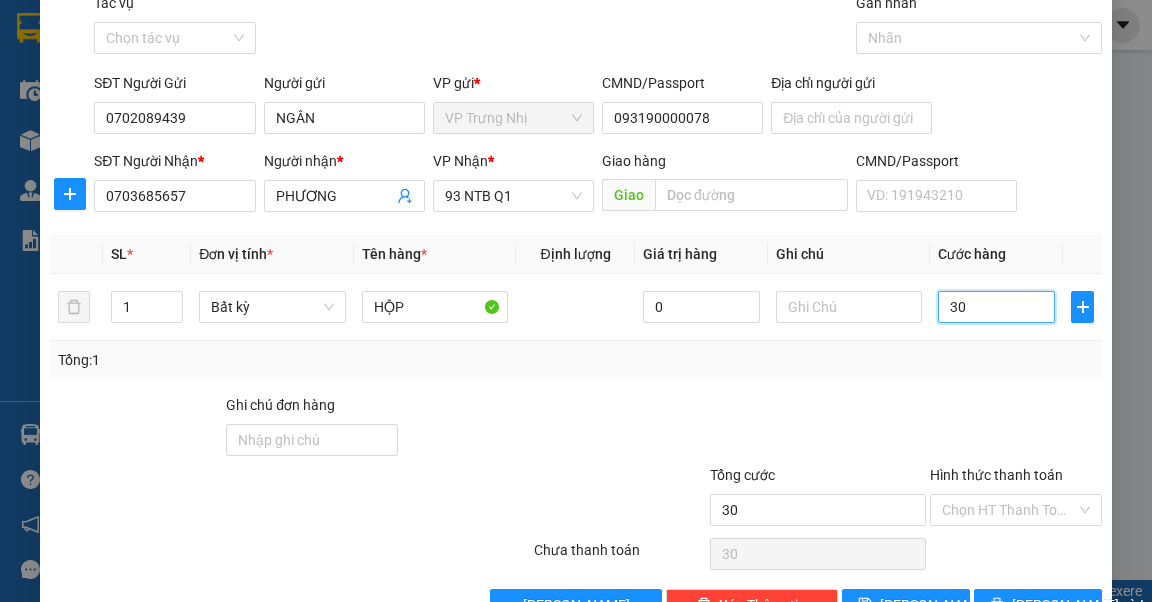 scroll, scrollTop: 136, scrollLeft: 0, axis: vertical 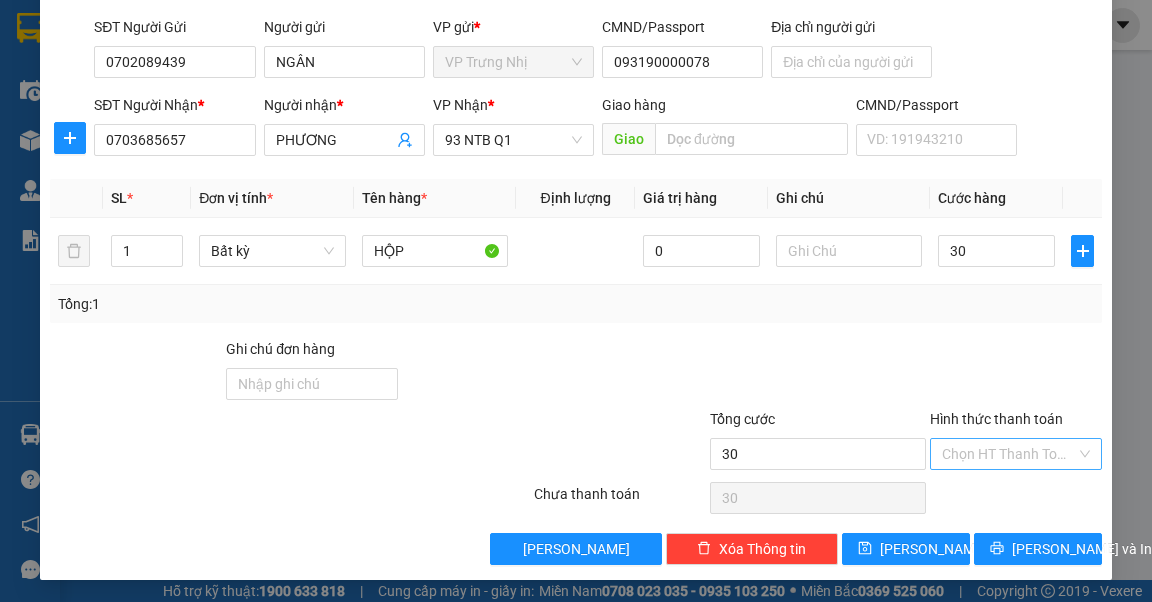type on "30.000" 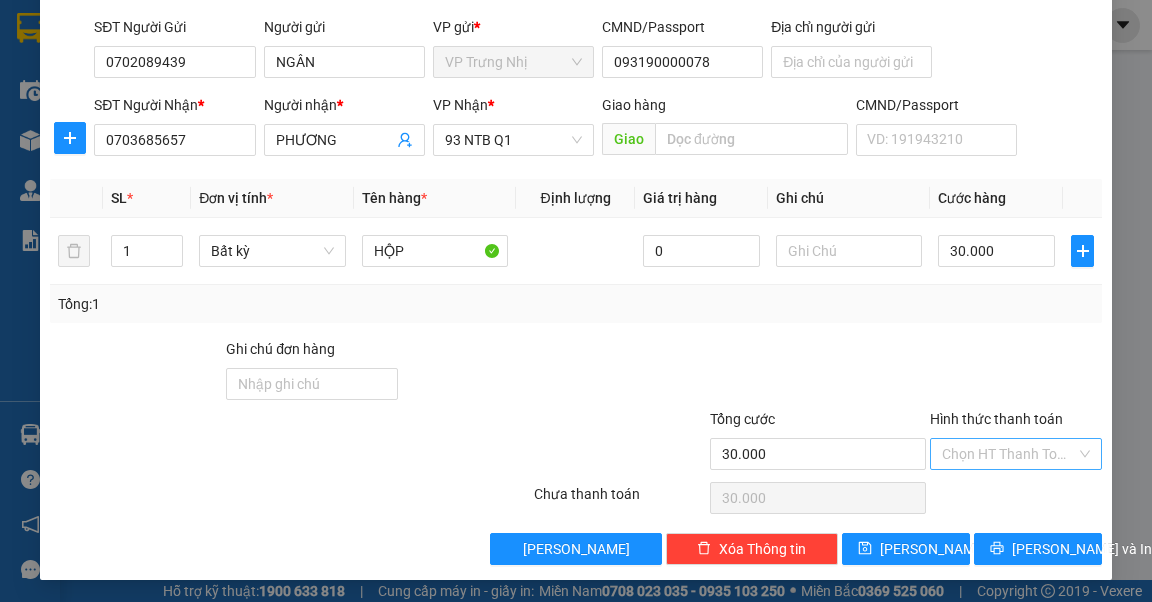 click on "Hình thức thanh toán" at bounding box center (1009, 454) 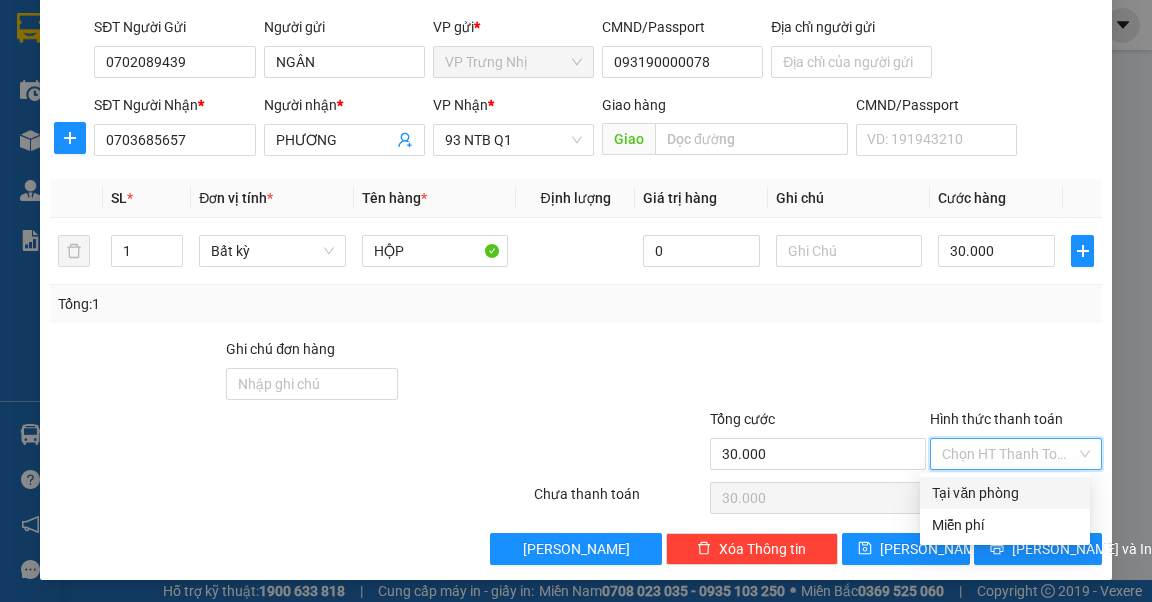 drag, startPoint x: 1004, startPoint y: 493, endPoint x: 1047, endPoint y: 522, distance: 51.86521 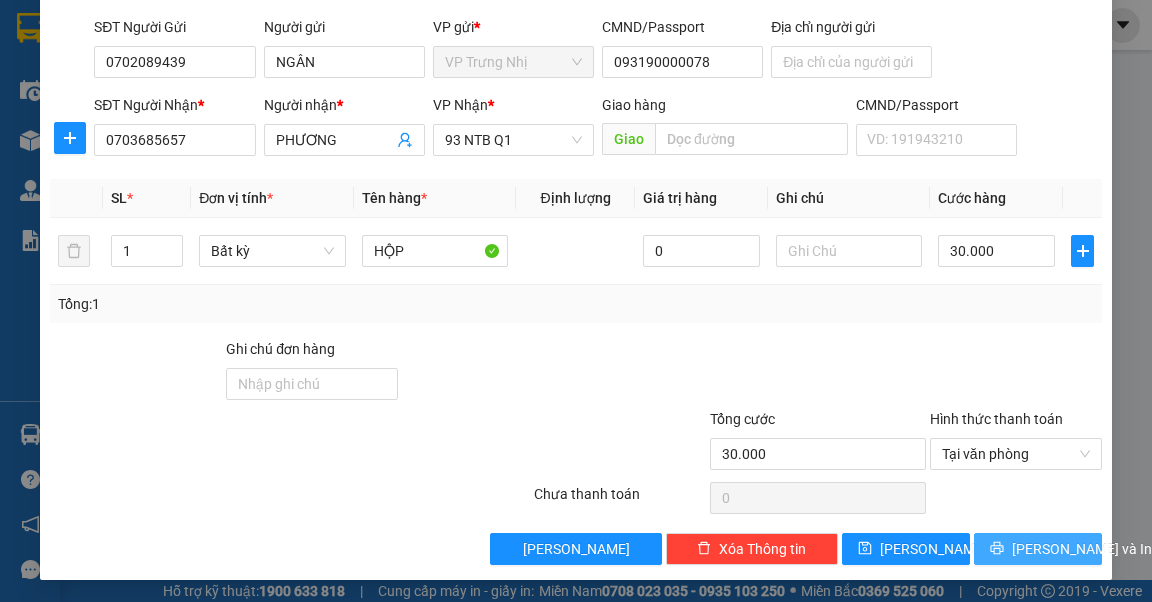 click on "[PERSON_NAME] và In" at bounding box center (1082, 549) 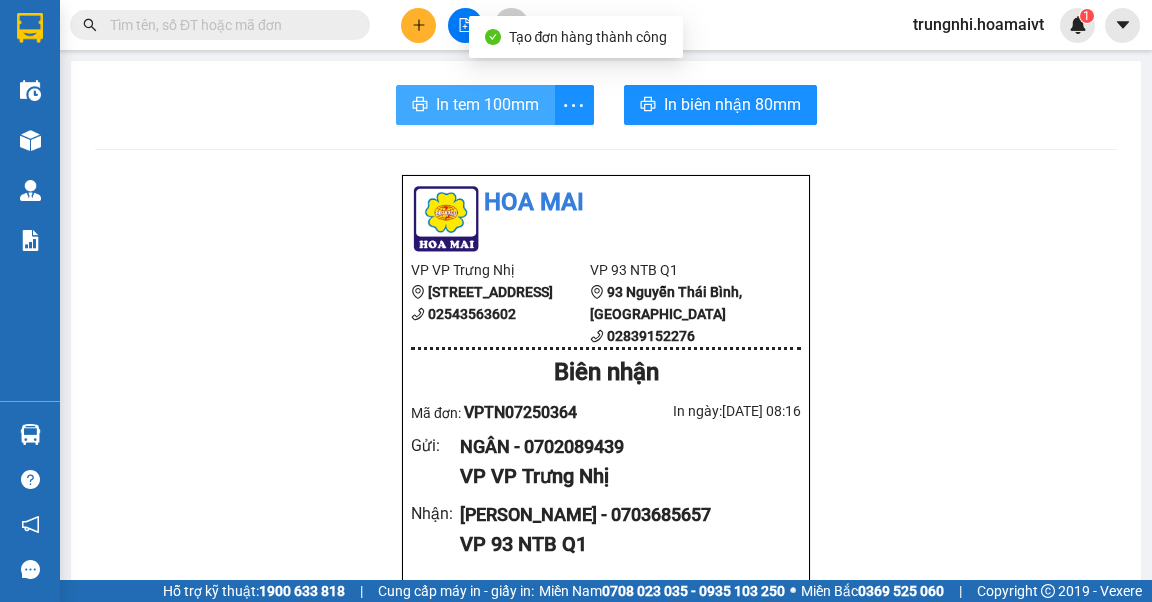 click on "In tem 100mm" at bounding box center [487, 104] 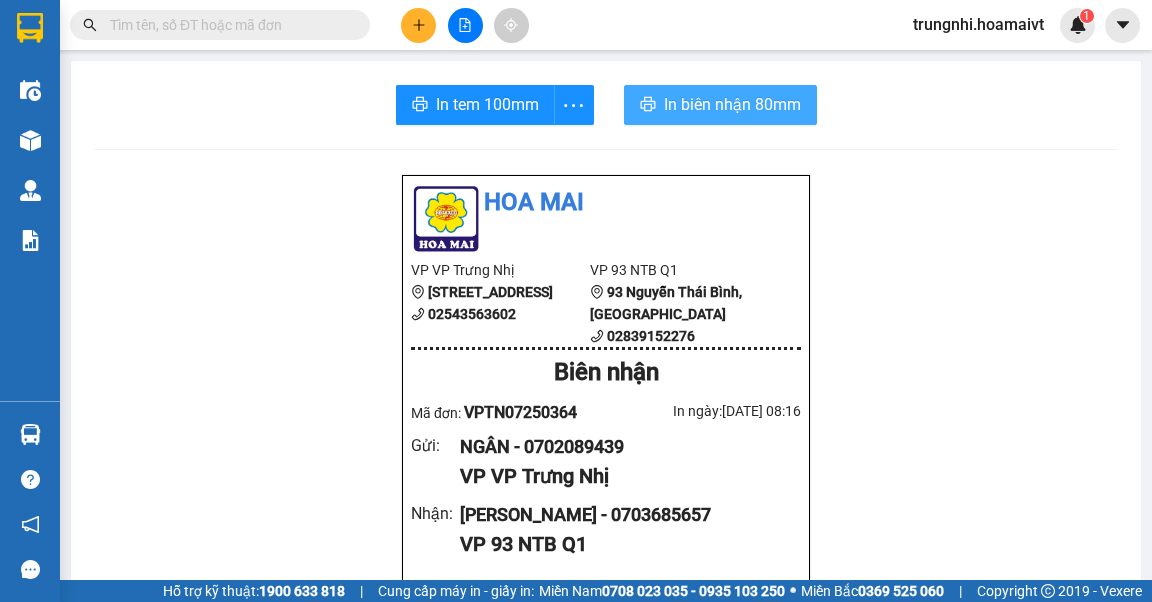 click on "In biên nhận 80mm" at bounding box center [732, 104] 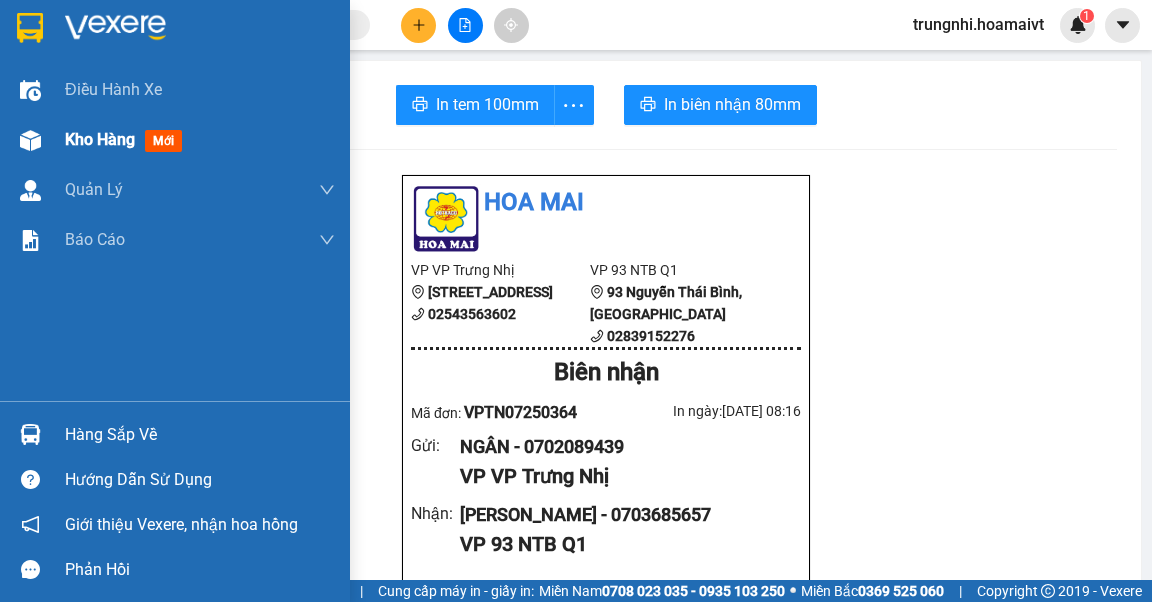 click at bounding box center [30, 140] 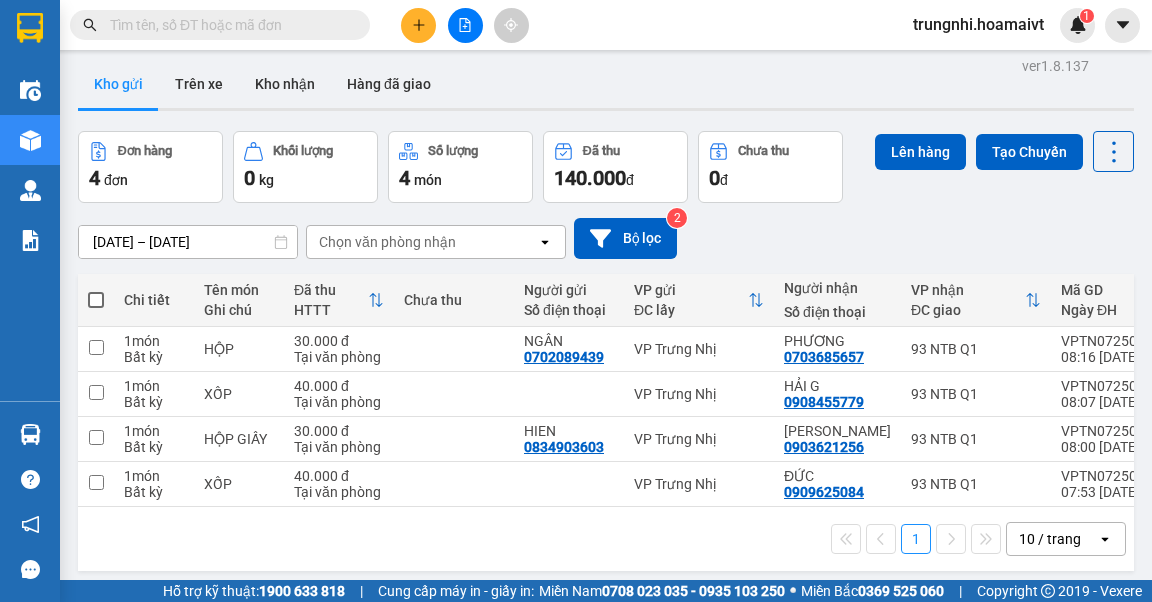 scroll, scrollTop: 0, scrollLeft: 0, axis: both 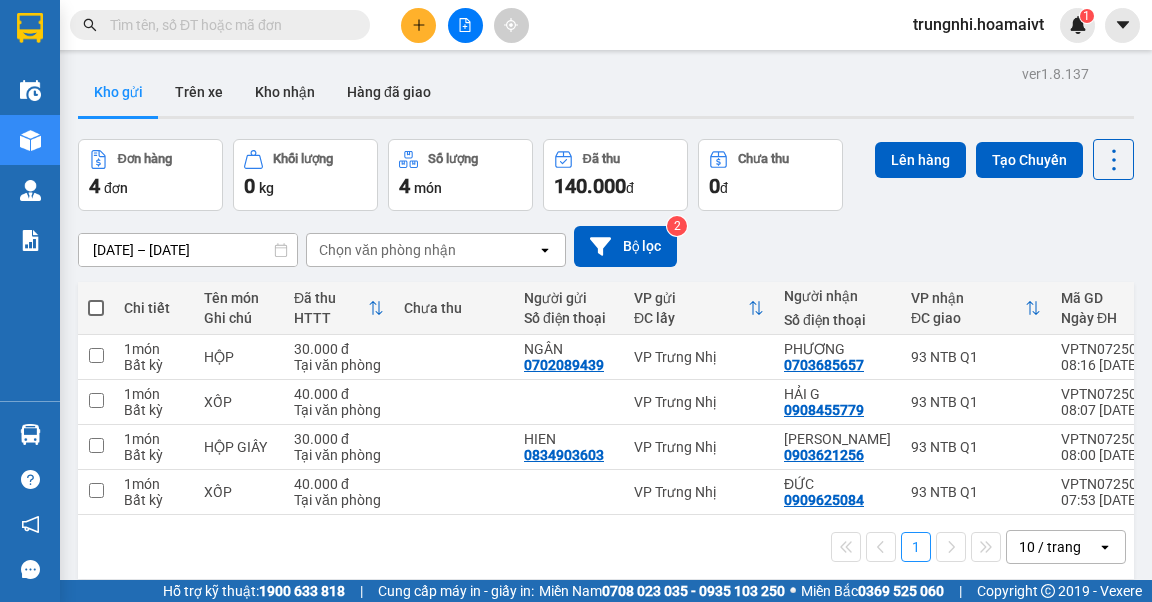 click on "10 / trang" at bounding box center (1050, 547) 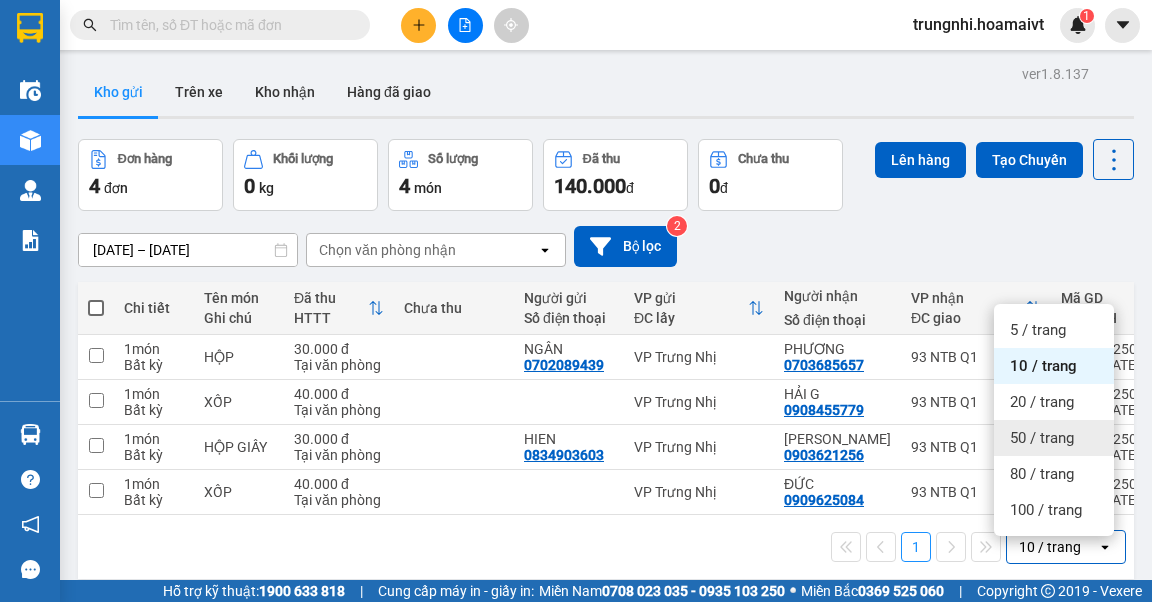 click on "50 / trang" at bounding box center [1042, 438] 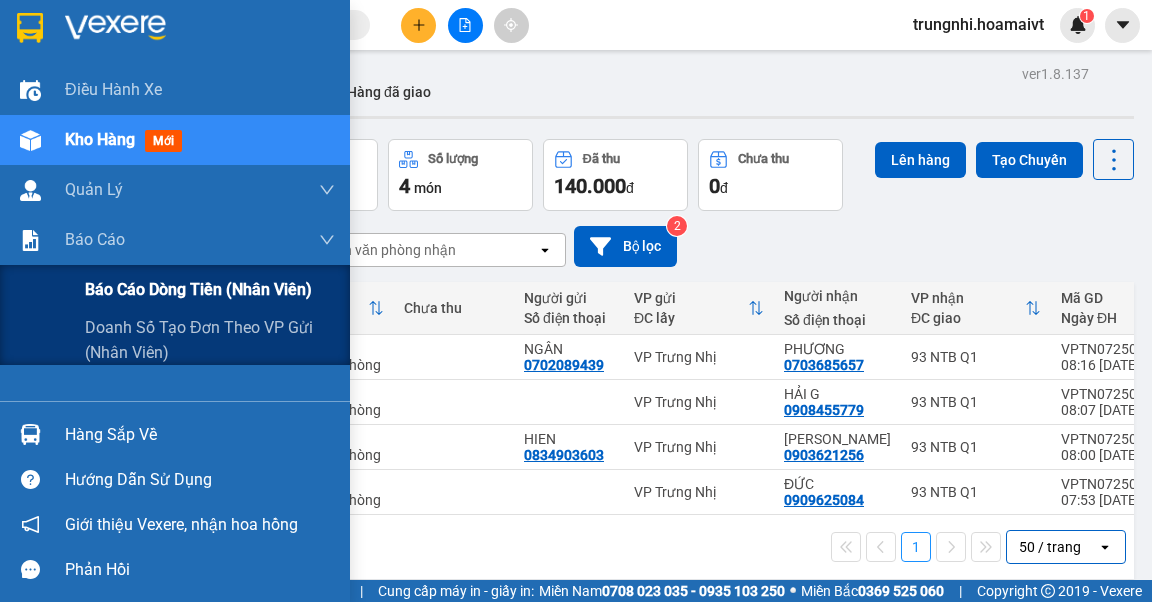 drag, startPoint x: 165, startPoint y: 288, endPoint x: 176, endPoint y: 288, distance: 11 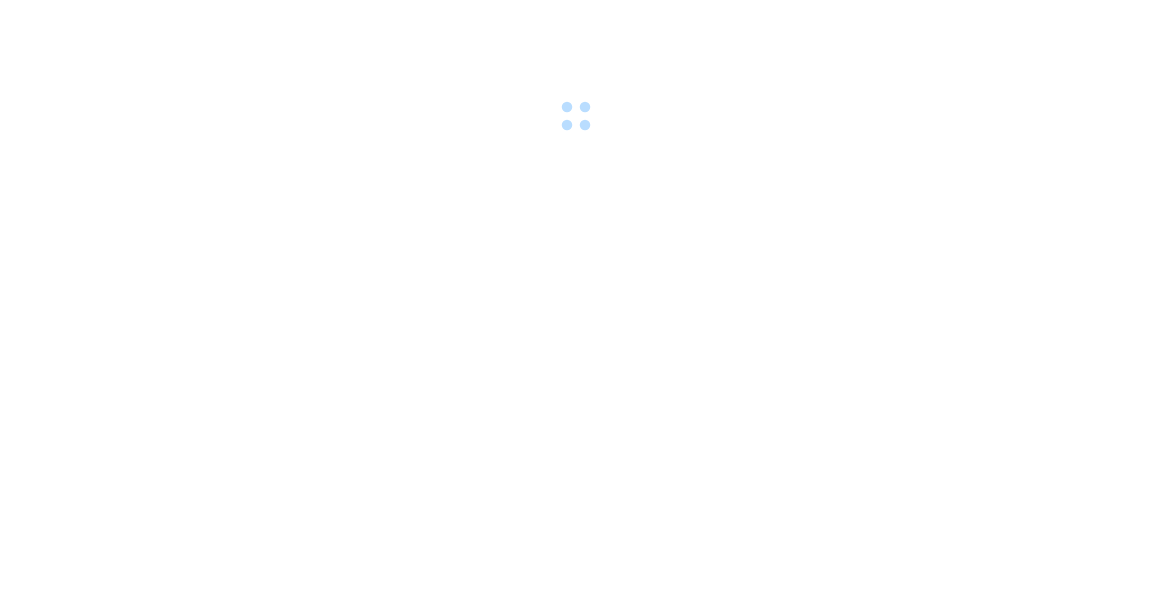 scroll, scrollTop: 0, scrollLeft: 0, axis: both 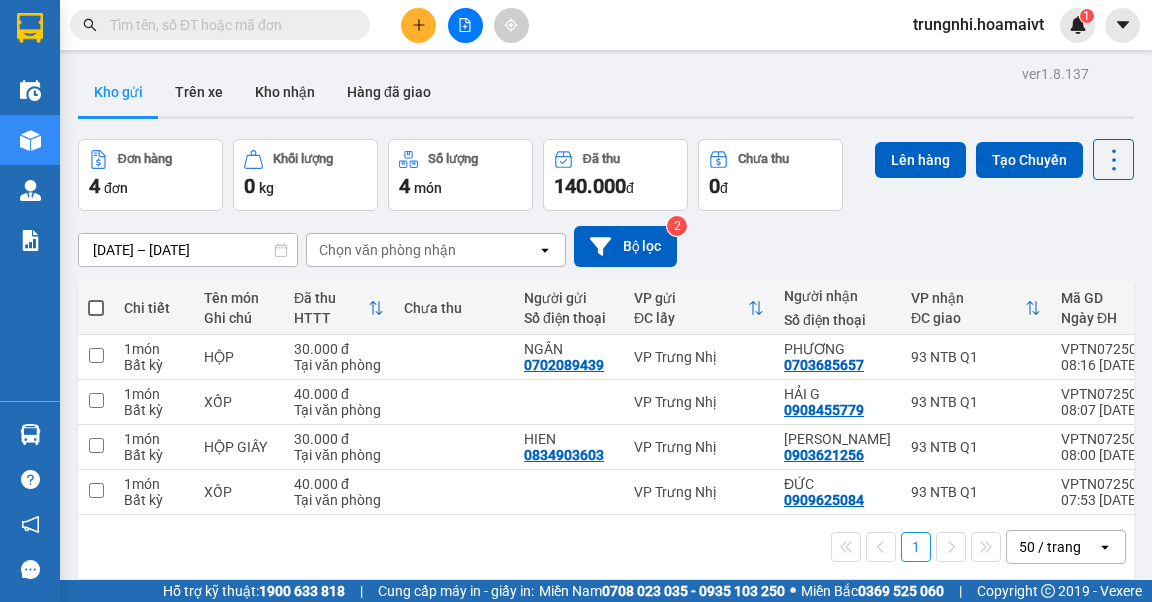 click at bounding box center [96, 308] 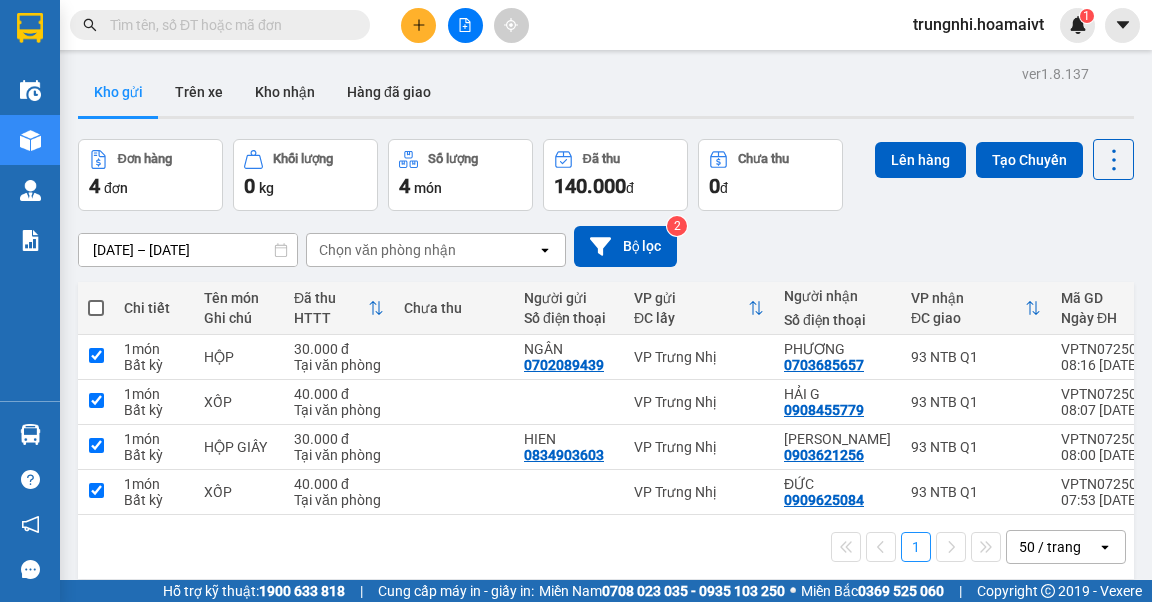 checkbox on "true" 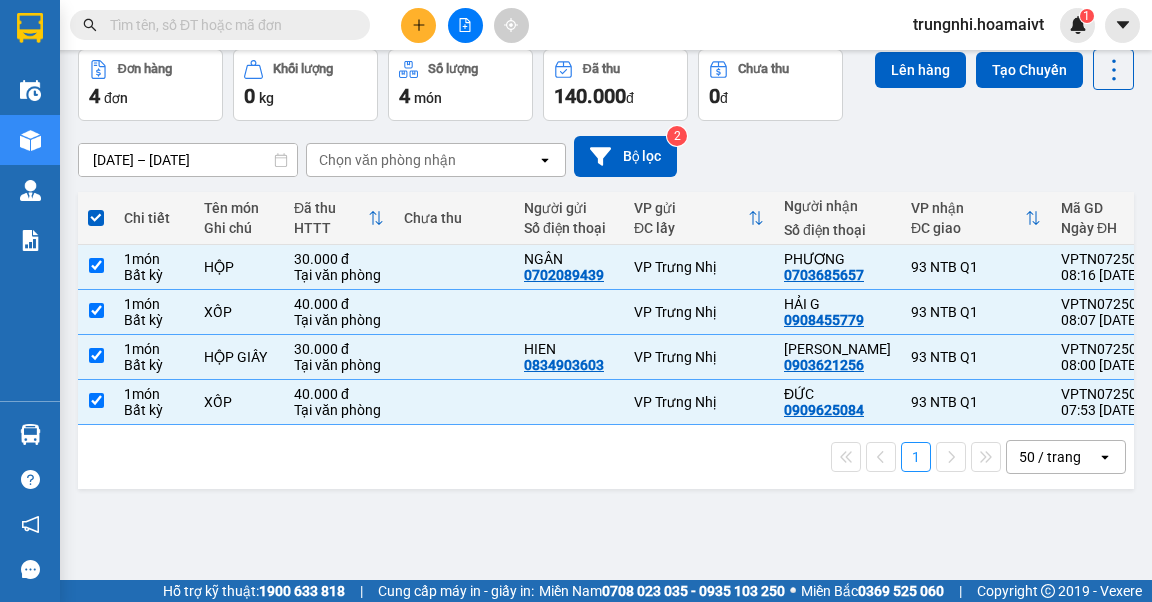 scroll, scrollTop: 92, scrollLeft: 0, axis: vertical 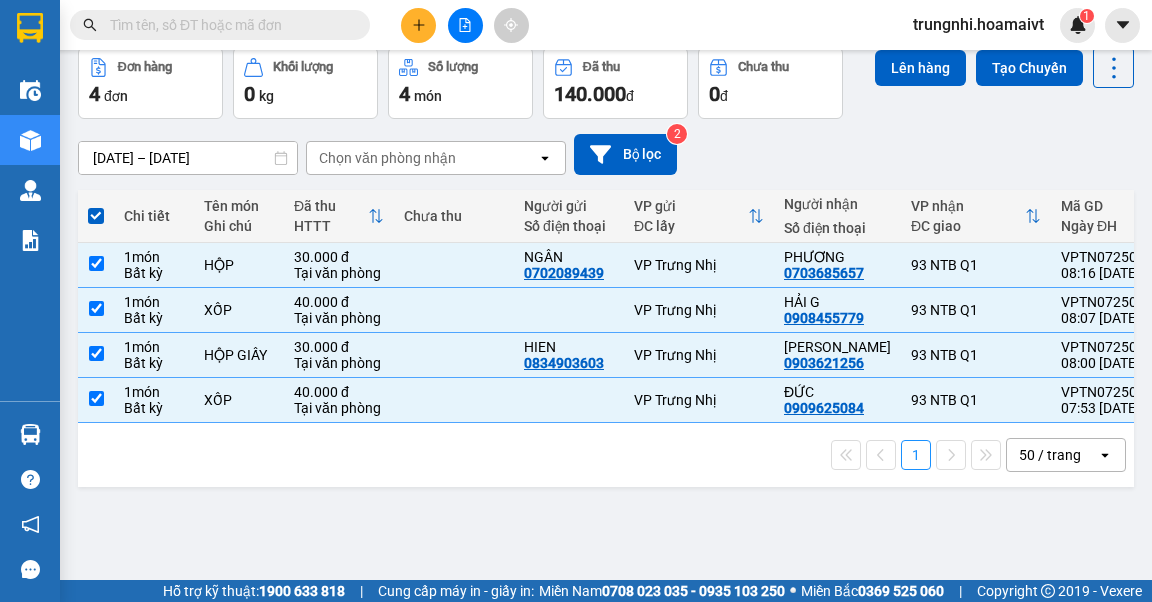 click at bounding box center (96, 216) 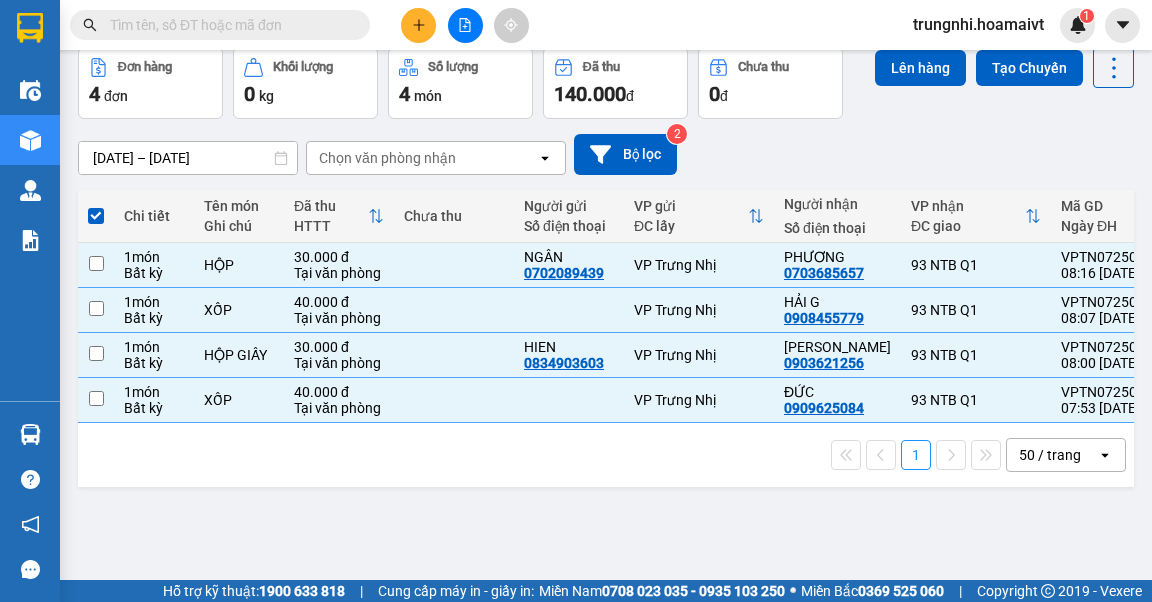 checkbox on "false" 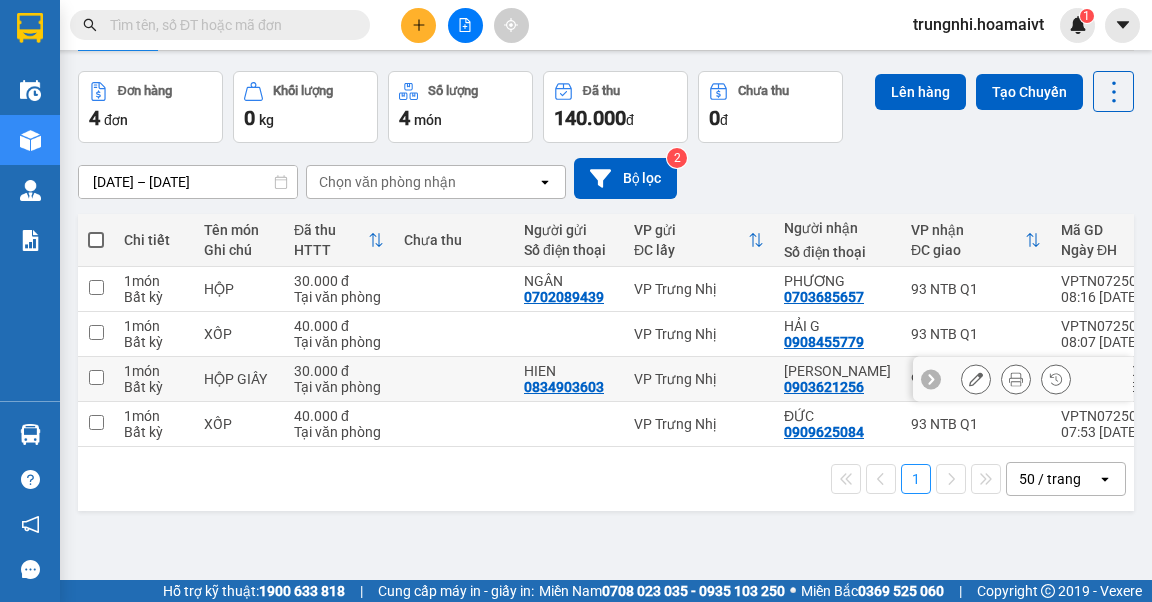 scroll, scrollTop: 92, scrollLeft: 0, axis: vertical 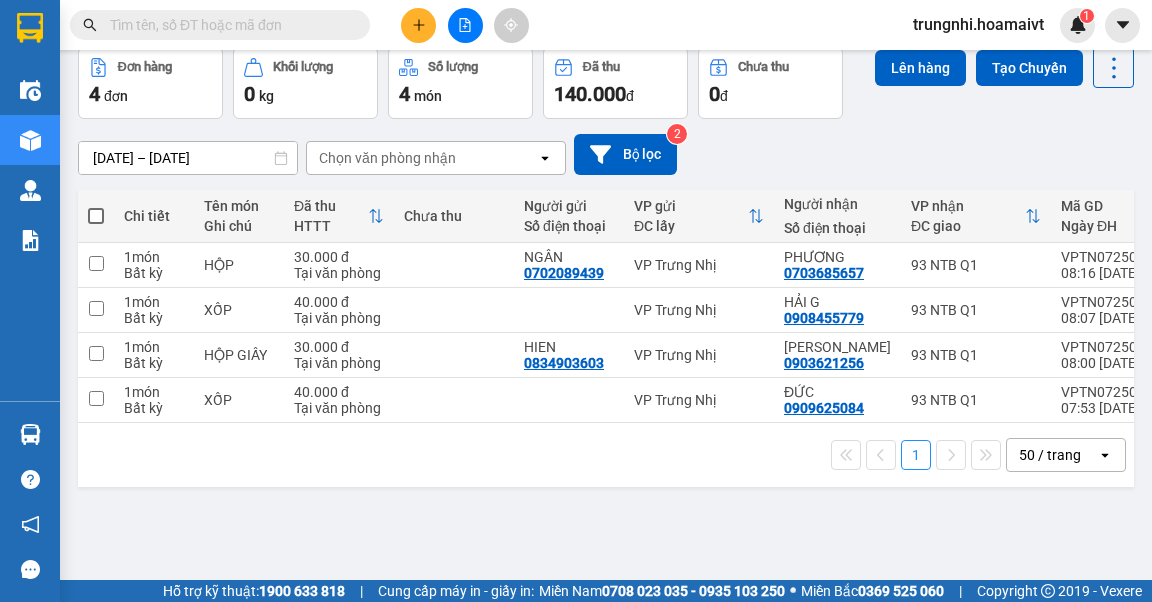 click at bounding box center [96, 216] 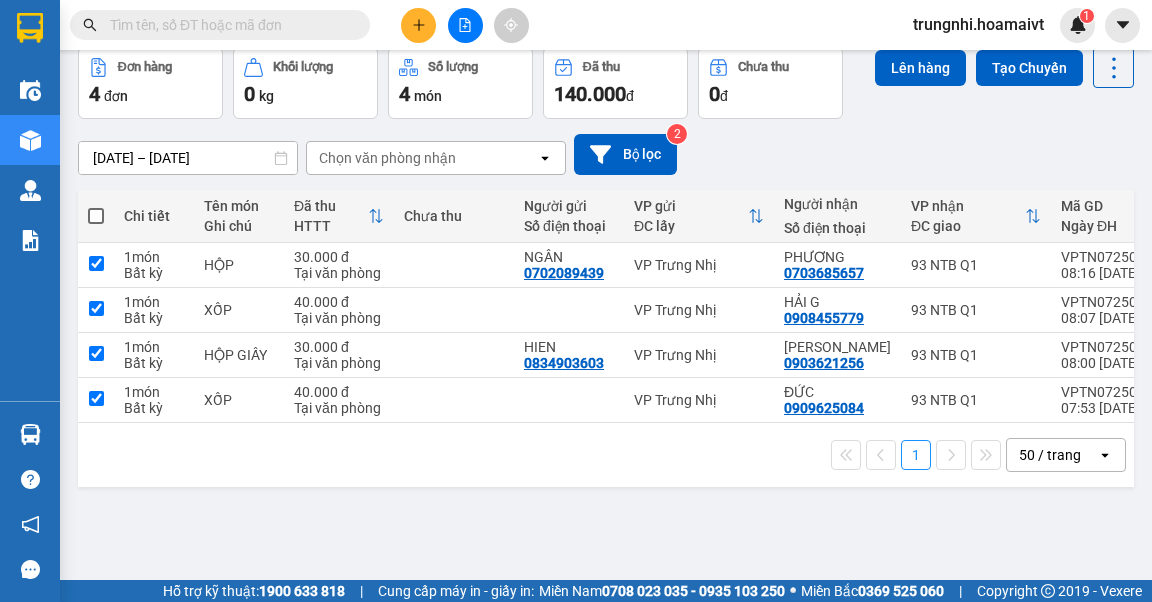checkbox on "true" 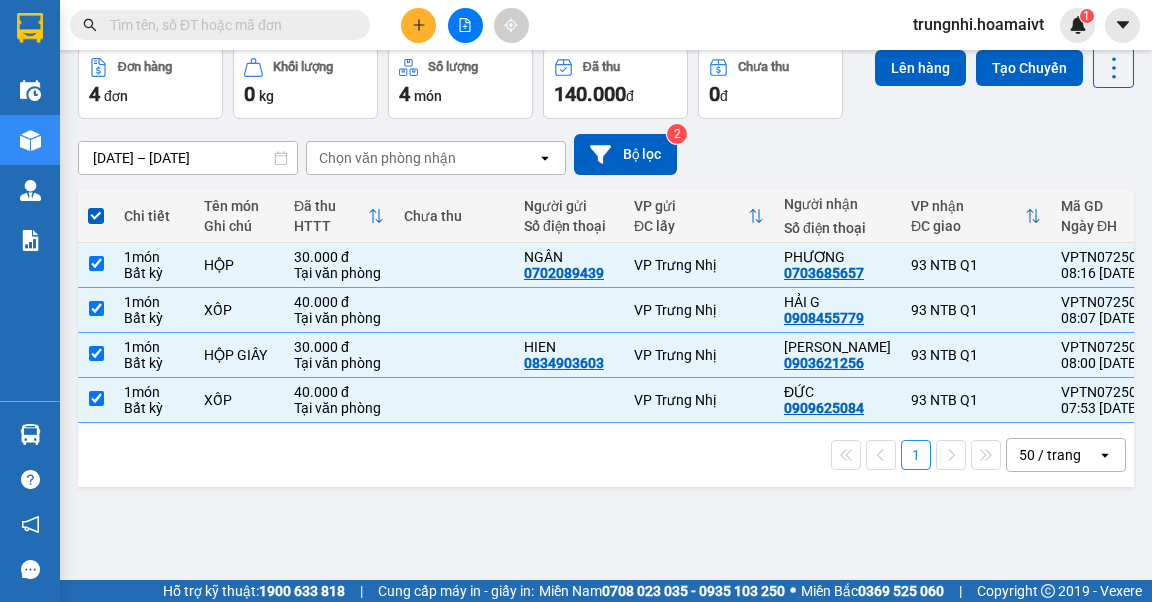 click at bounding box center (96, 216) 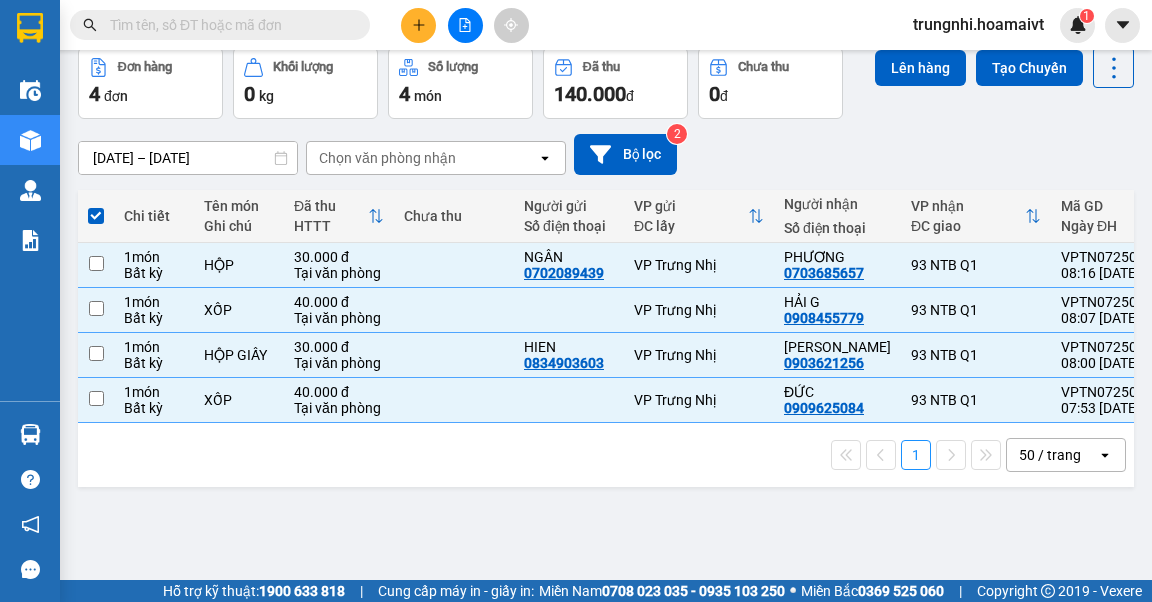 checkbox on "false" 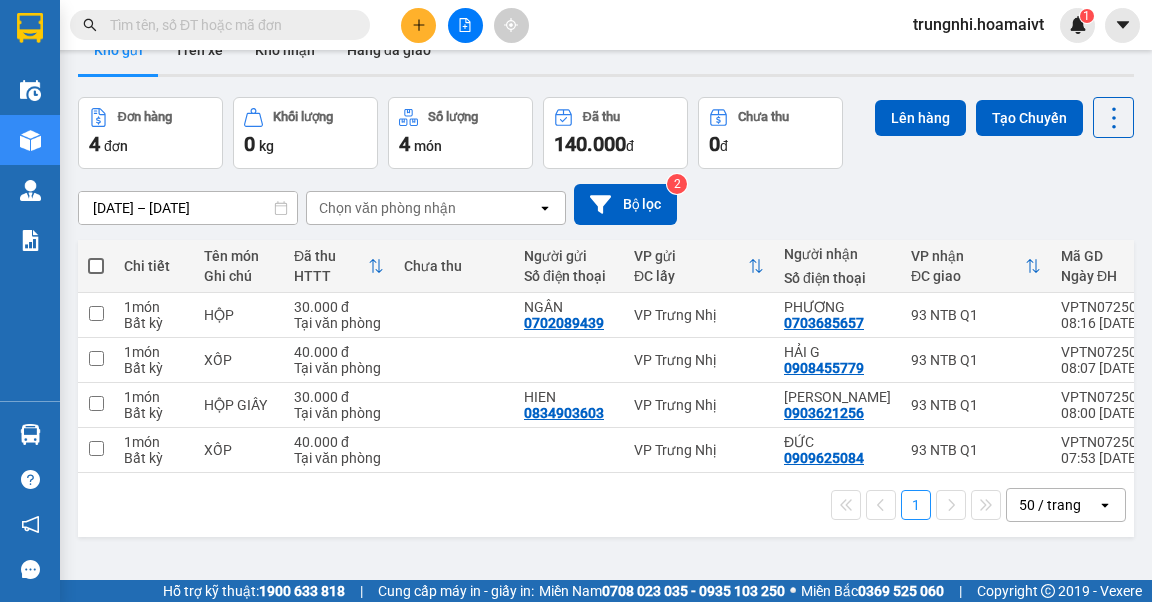 scroll, scrollTop: 0, scrollLeft: 0, axis: both 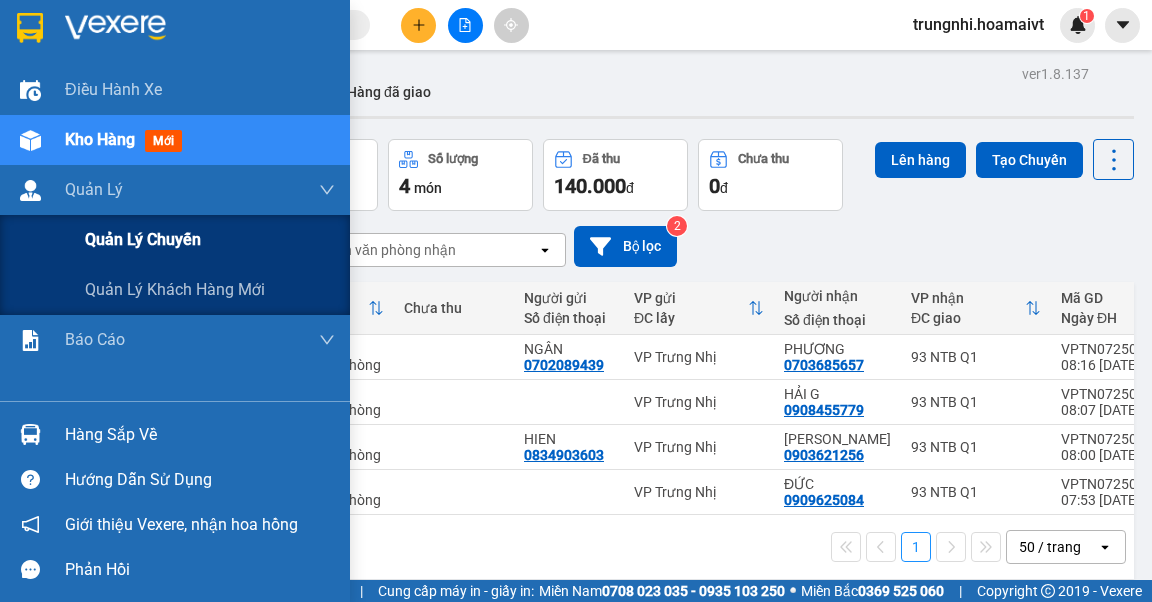 drag, startPoint x: 180, startPoint y: 238, endPoint x: 310, endPoint y: 258, distance: 131.52946 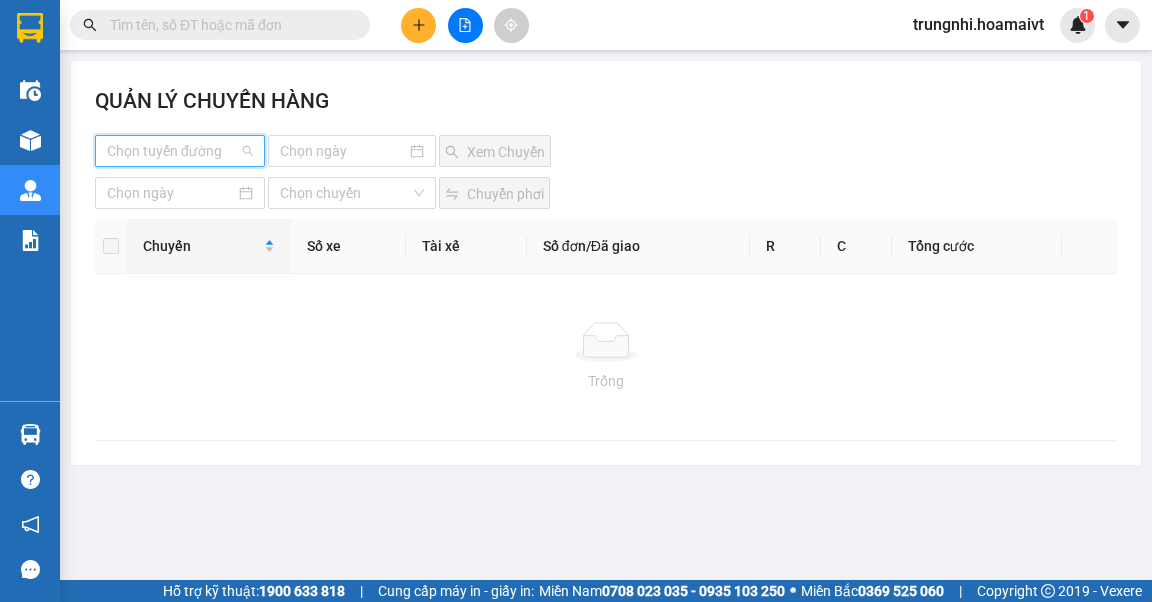 click at bounding box center [173, 151] 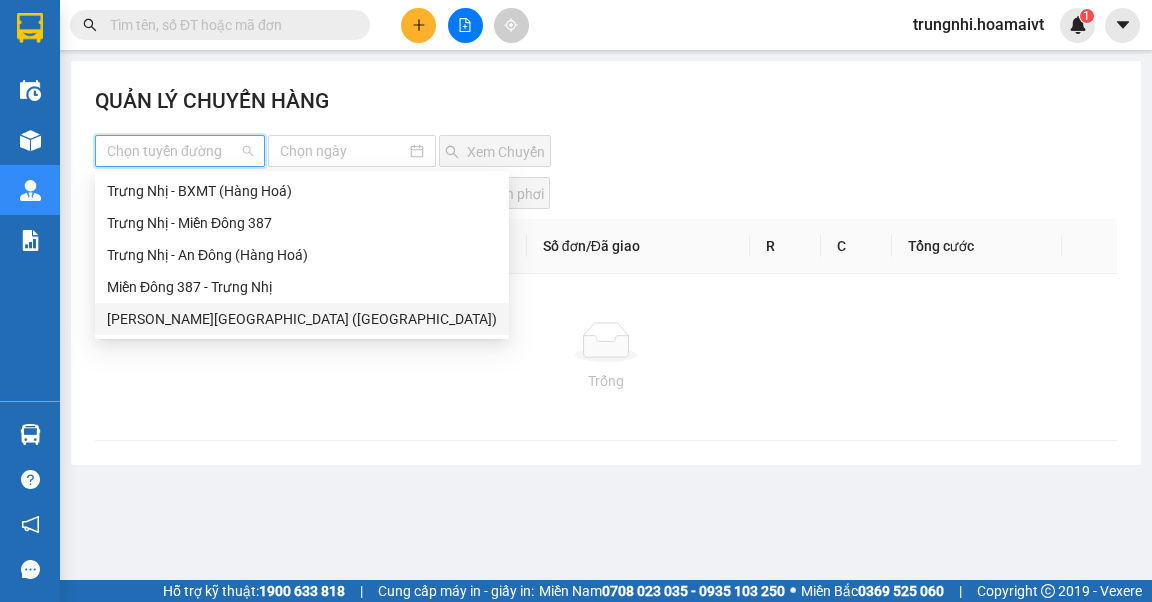 click on "[PERSON_NAME][GEOGRAPHIC_DATA] ([GEOGRAPHIC_DATA])" at bounding box center [302, 319] 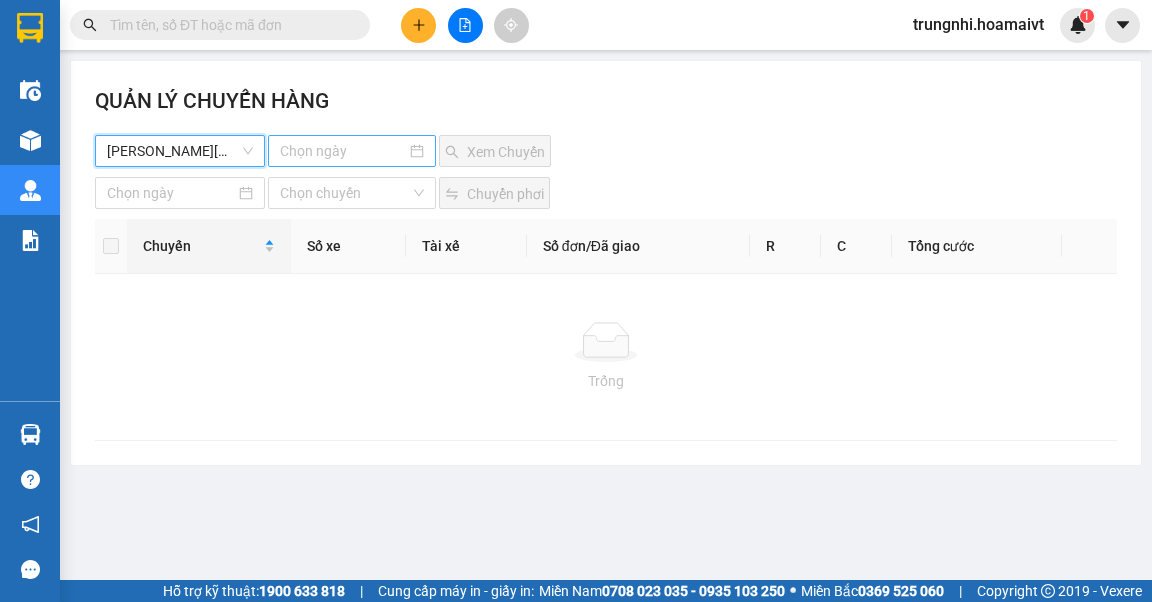 click at bounding box center (342, 151) 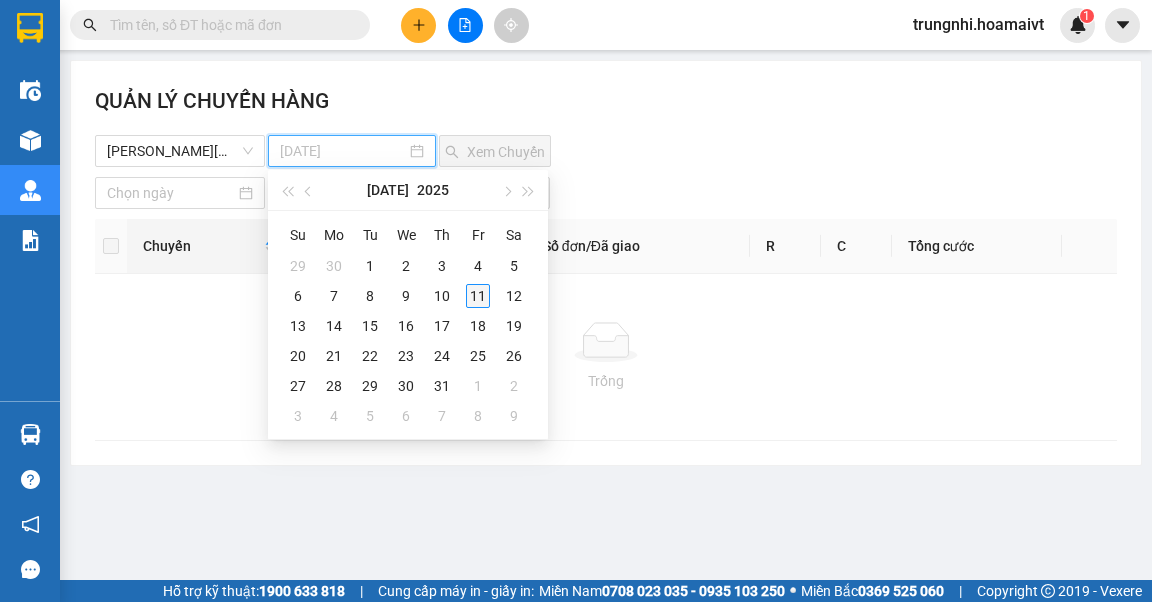 type on "11-07-2025" 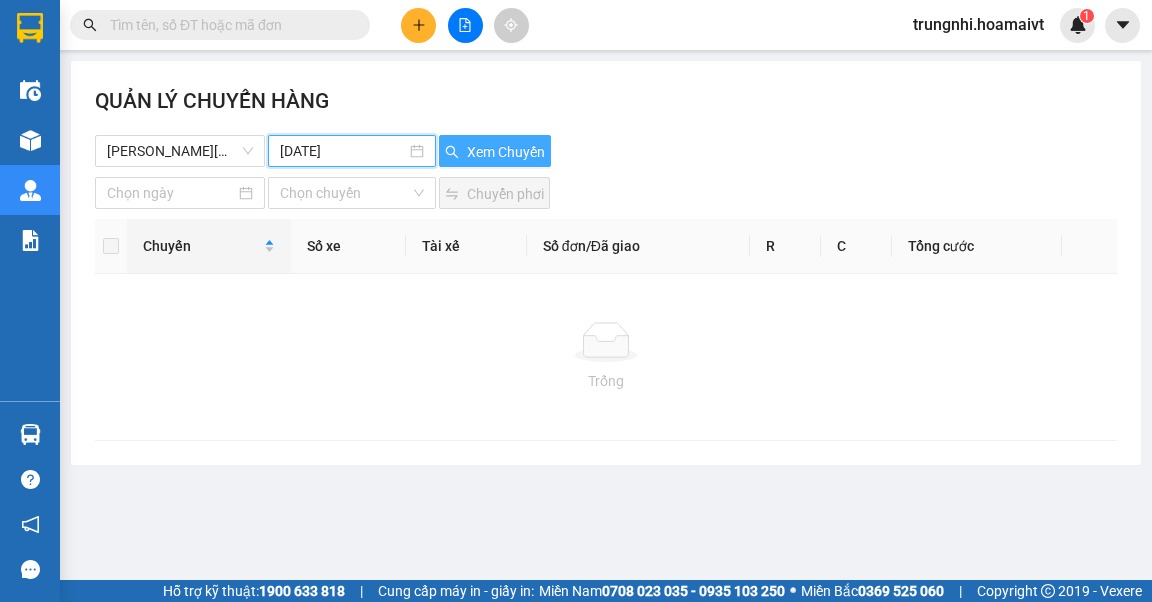 click on "Xem Chuyến" at bounding box center (506, 152) 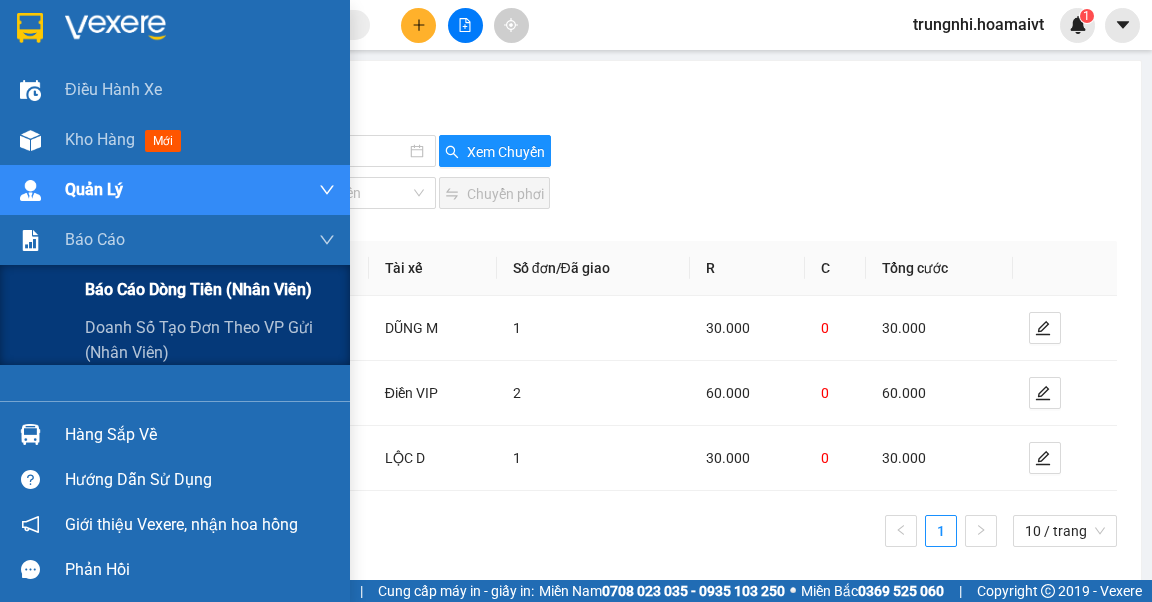 click on "Báo cáo dòng tiền (nhân viên)" at bounding box center [198, 289] 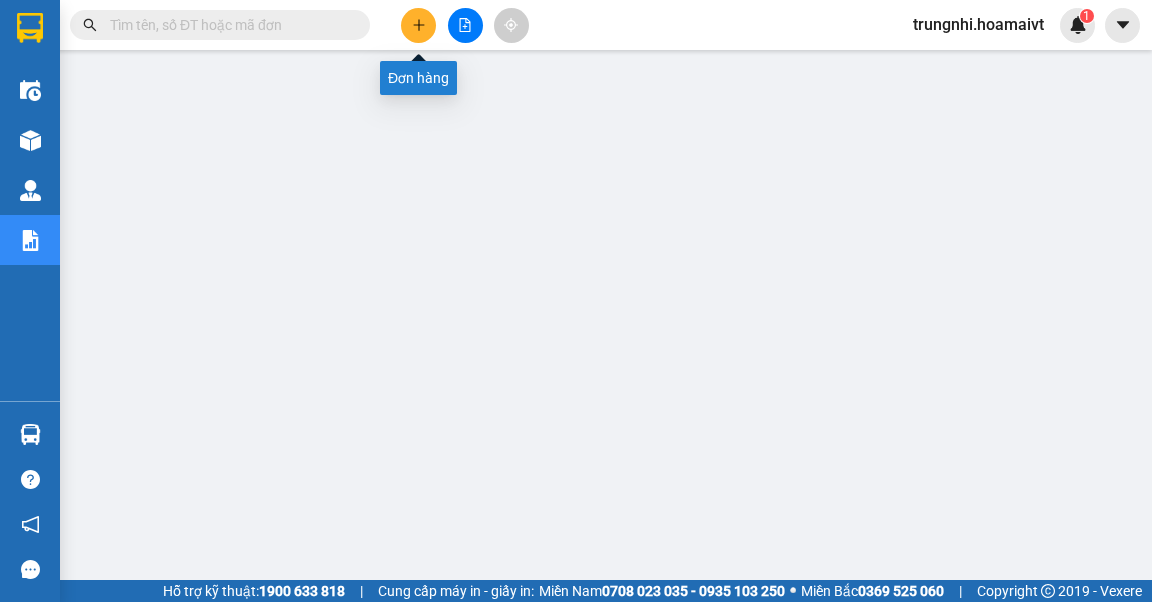 click 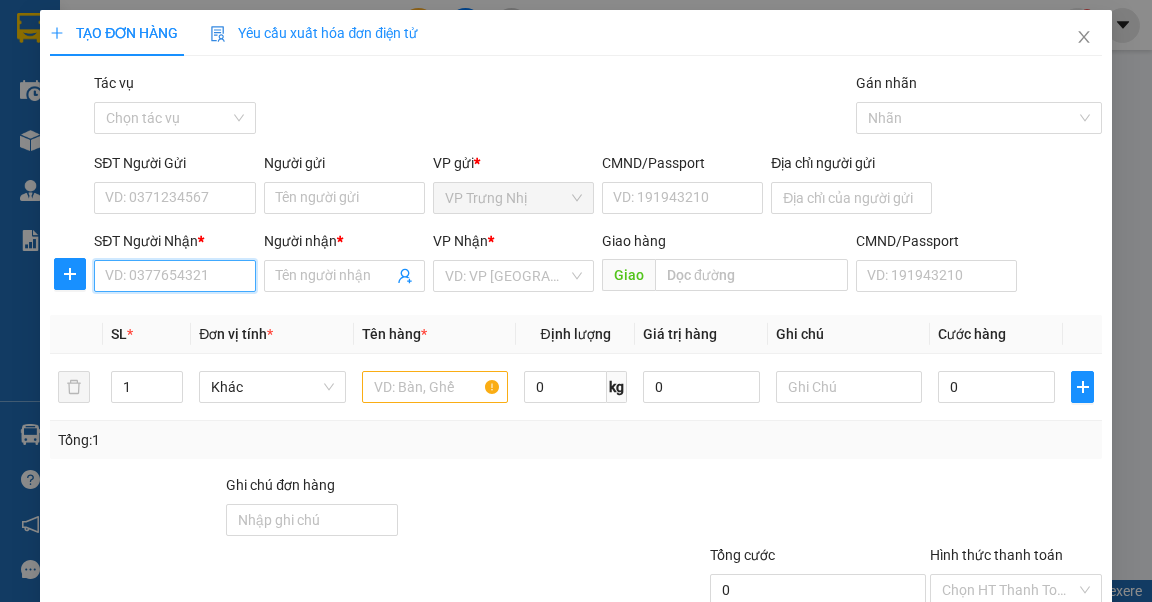 click on "SĐT Người Nhận  *" at bounding box center [174, 276] 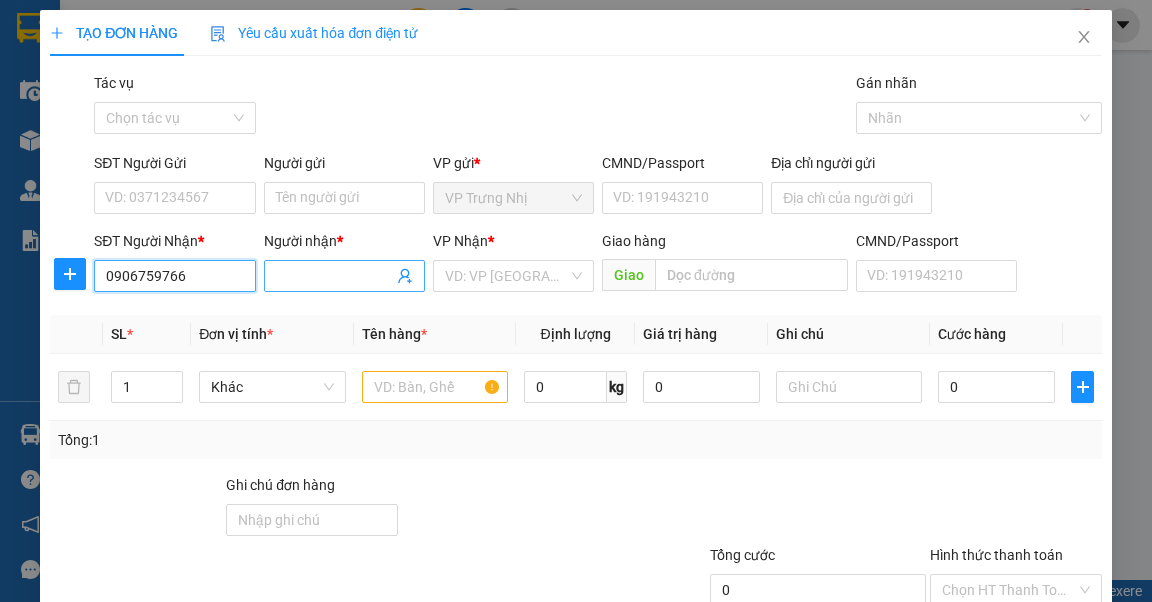 type on "0906759766" 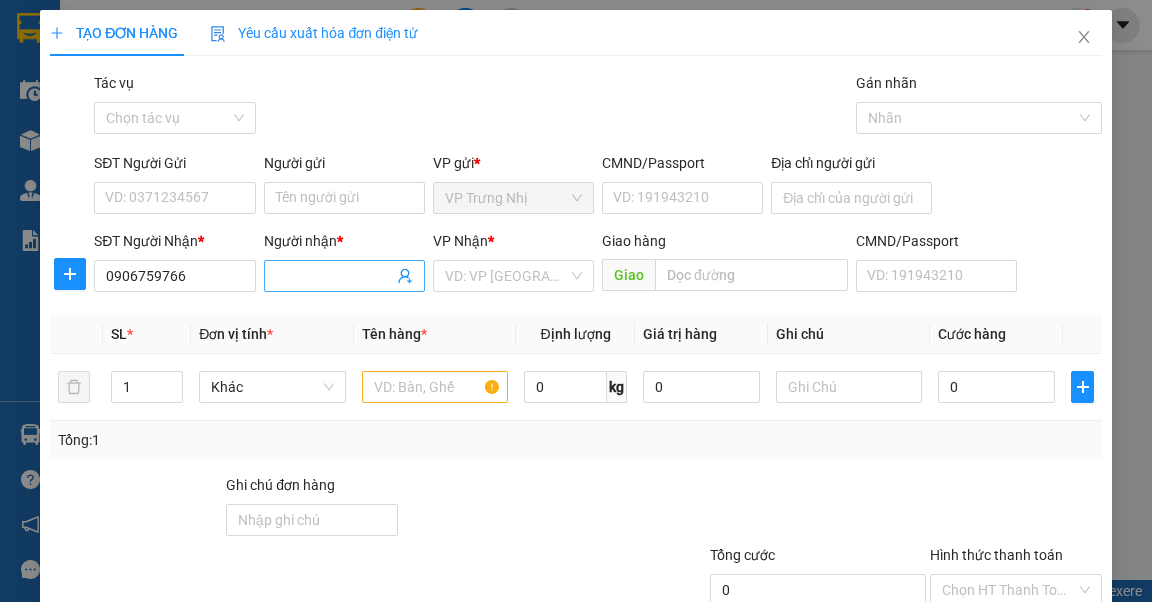 click on "Người nhận  *" at bounding box center (334, 276) 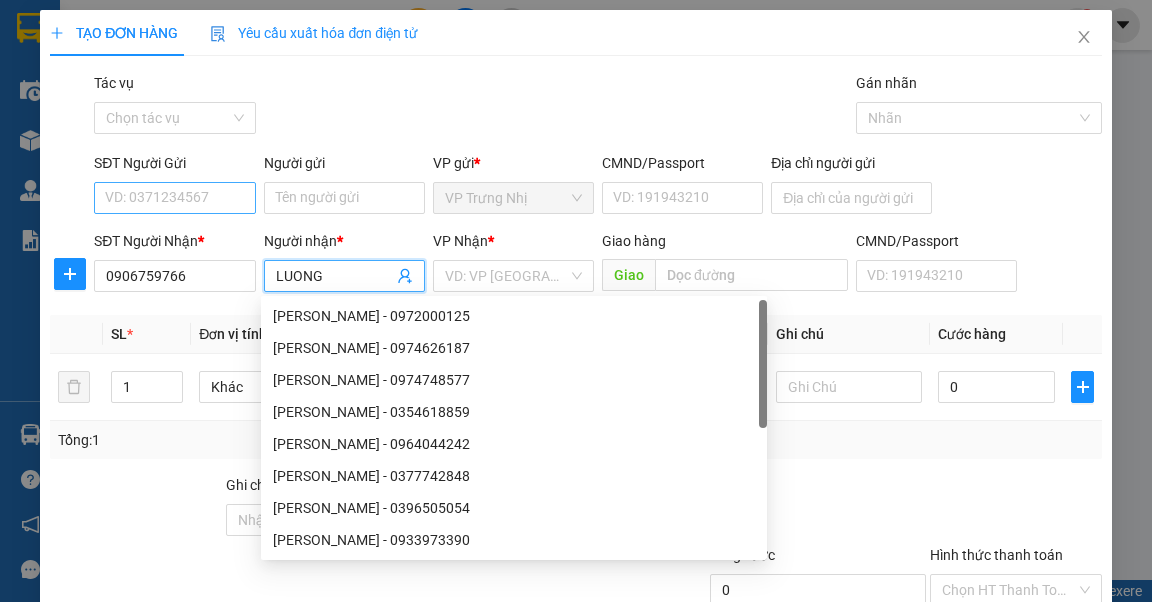 type on "LUONG" 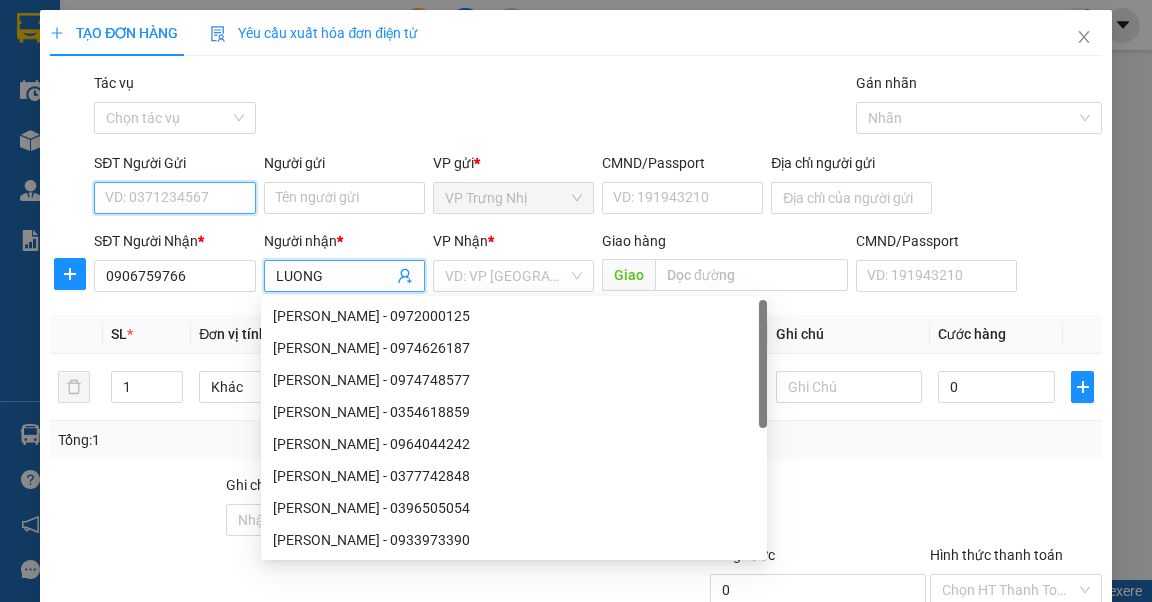 click on "SĐT Người Gửi" at bounding box center (174, 198) 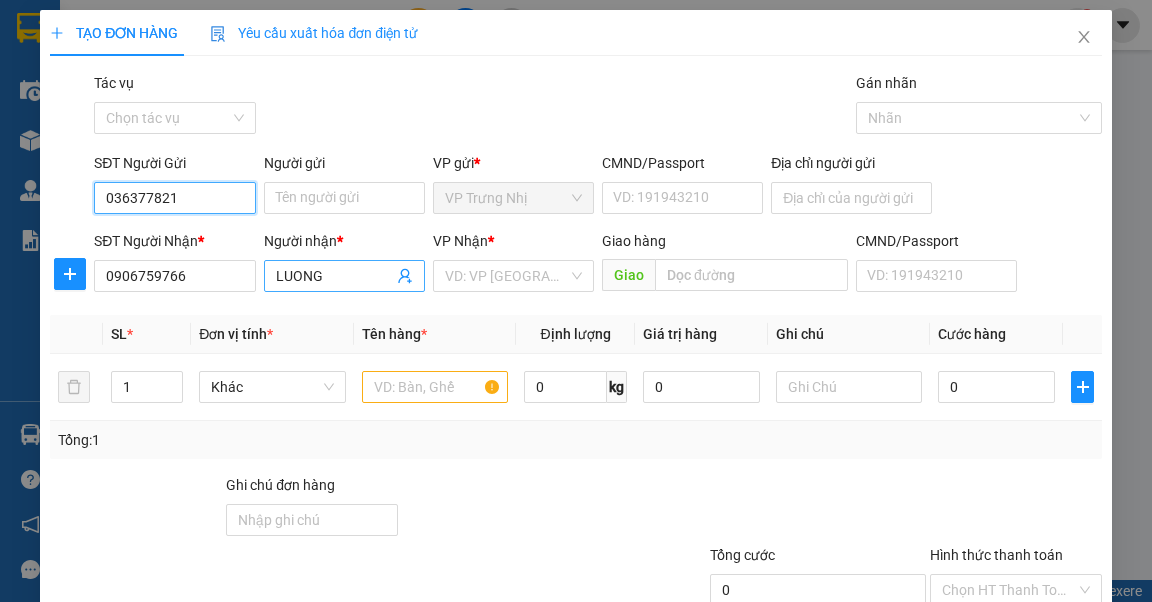 type on "0363778217" 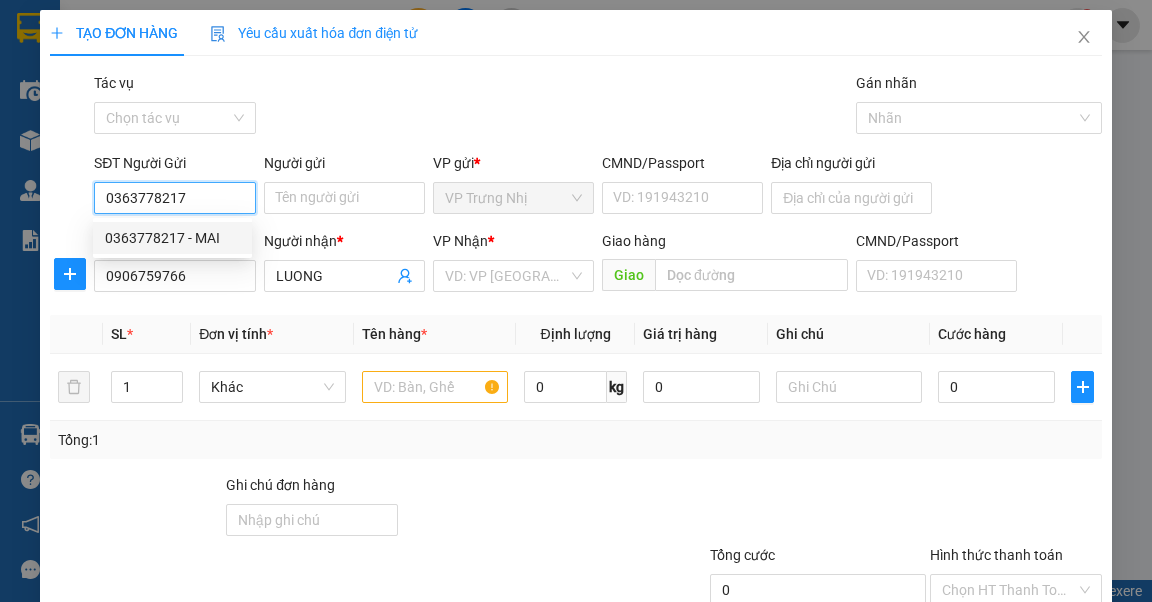 drag, startPoint x: 209, startPoint y: 247, endPoint x: 296, endPoint y: 236, distance: 87.69264 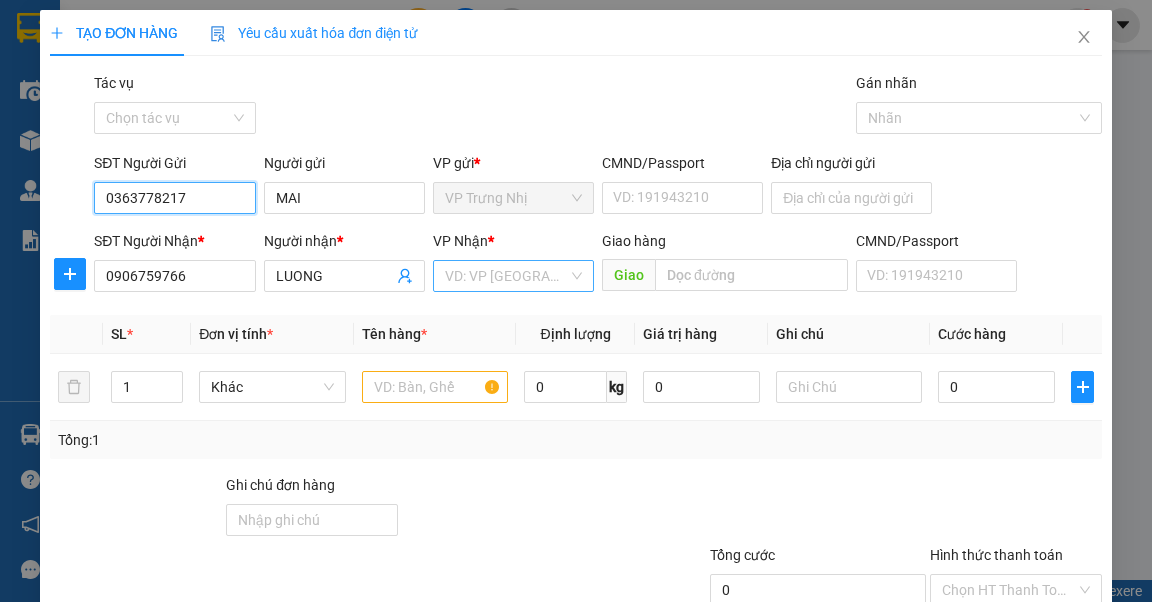 type on "0363778217" 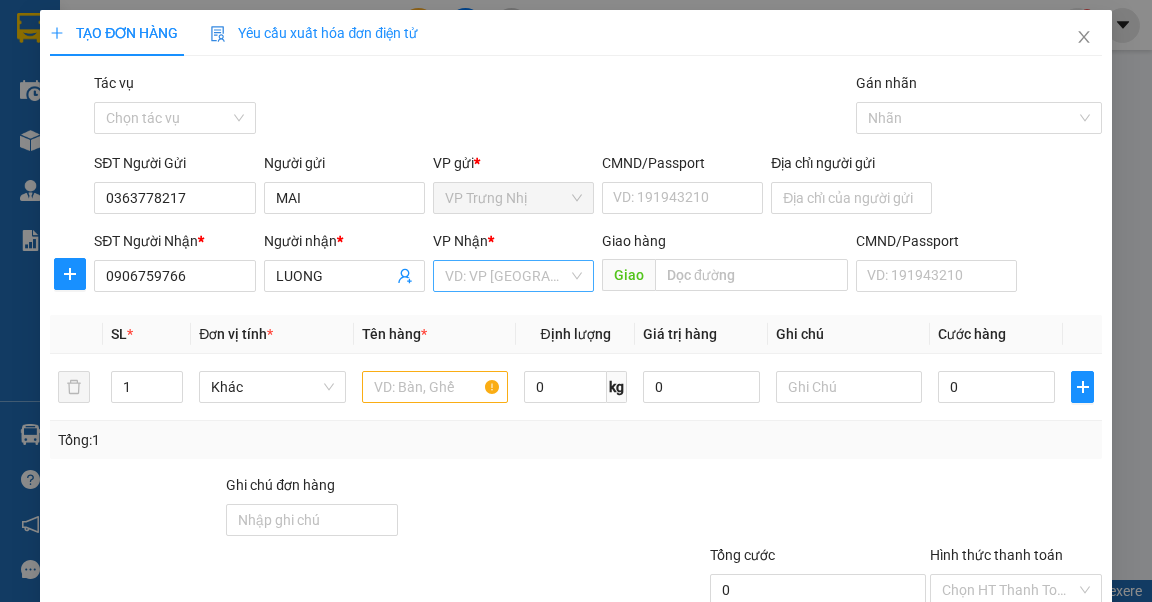 click at bounding box center [506, 276] 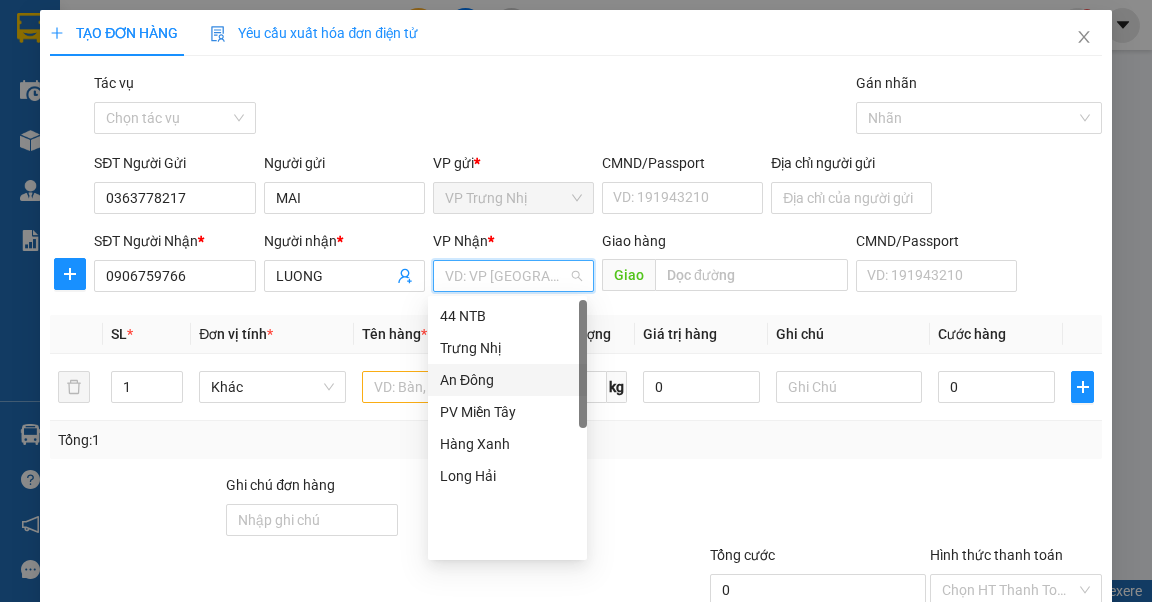 scroll, scrollTop: 0, scrollLeft: 0, axis: both 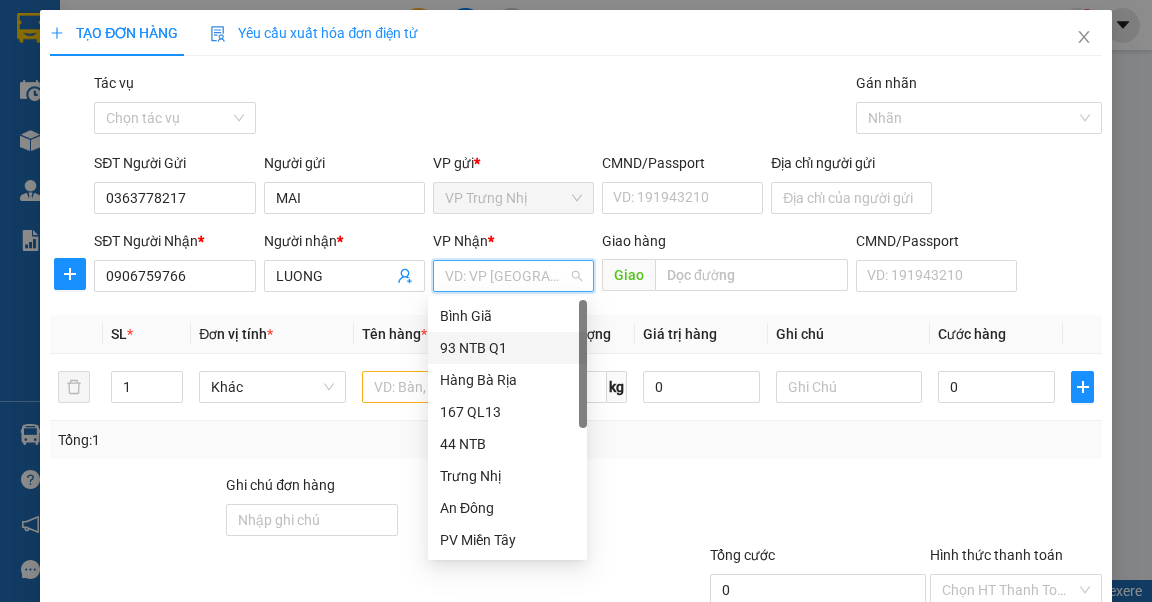 click on "93 NTB Q1" at bounding box center (507, 348) 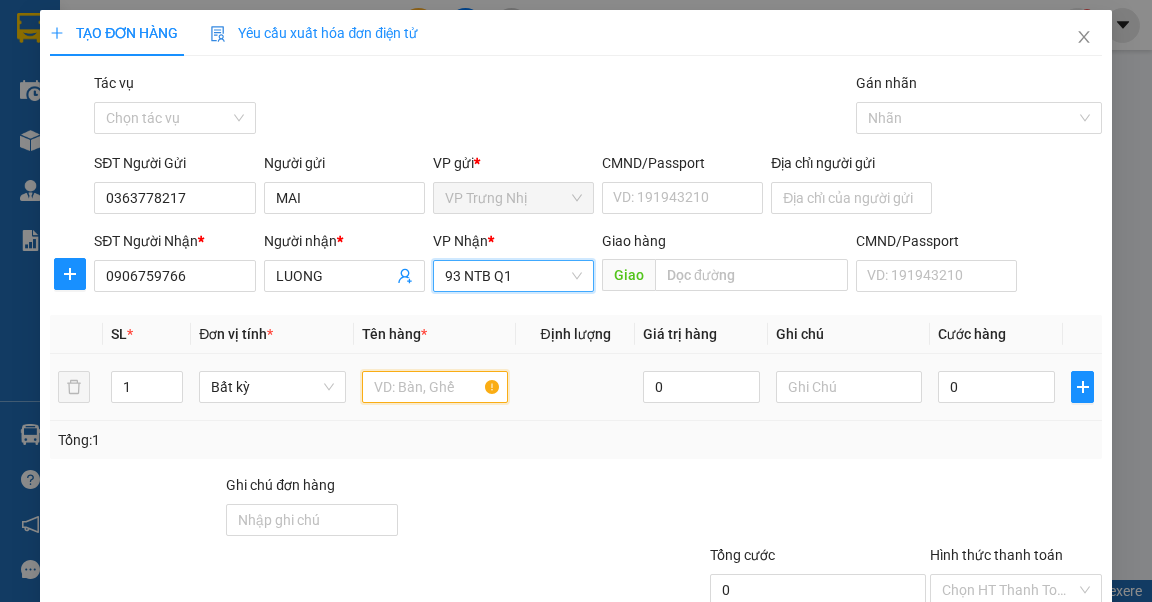 click at bounding box center [435, 387] 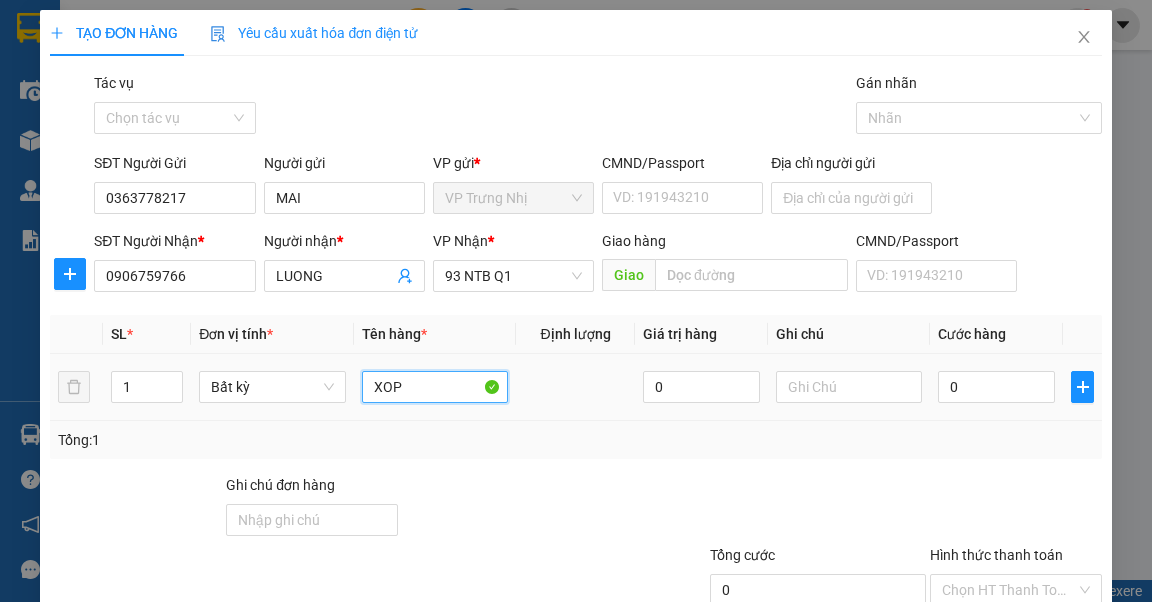 type on "XOP" 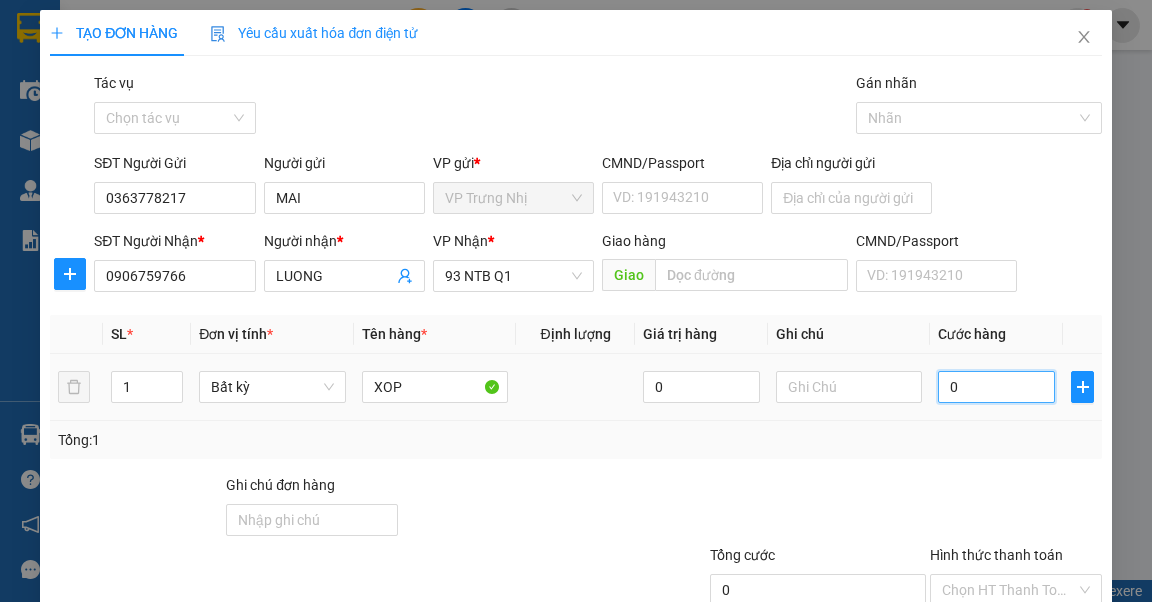 type on "3" 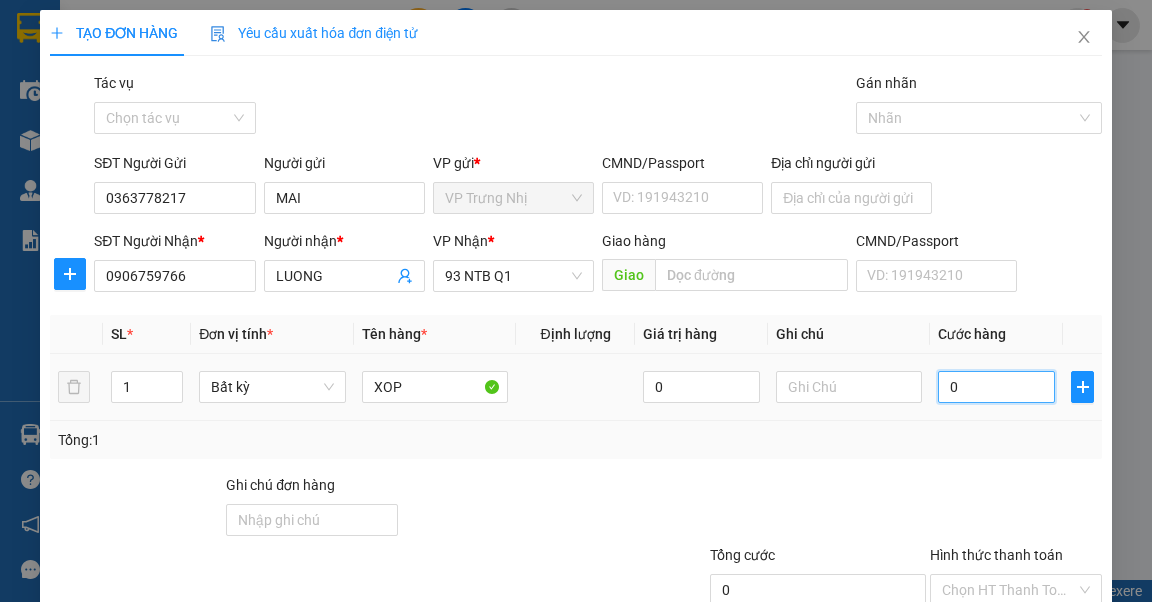type on "3" 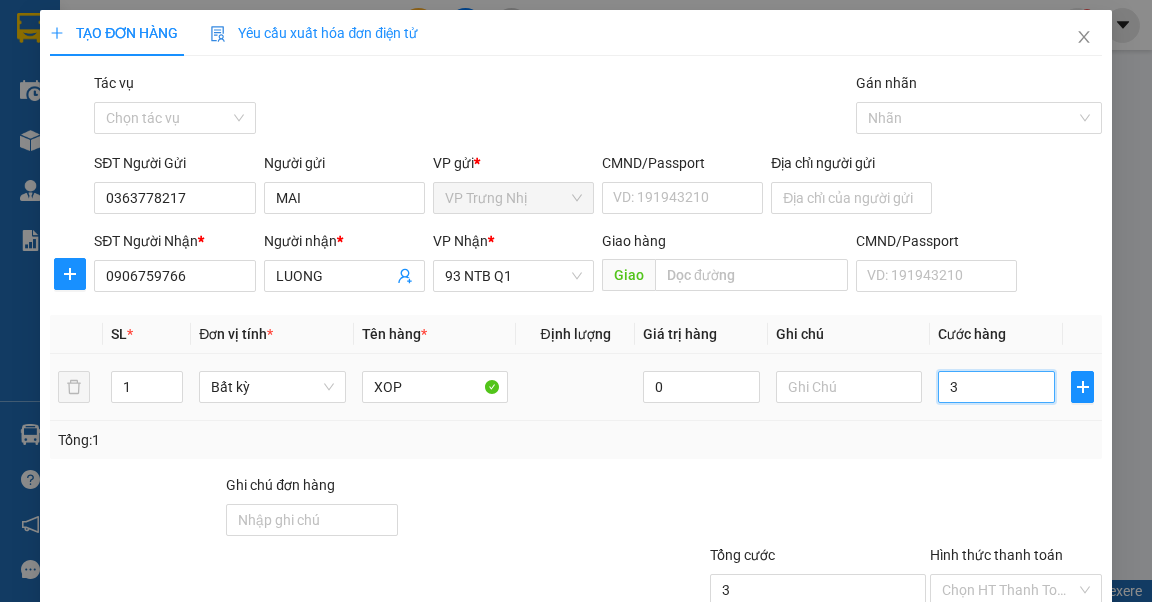 type on "30" 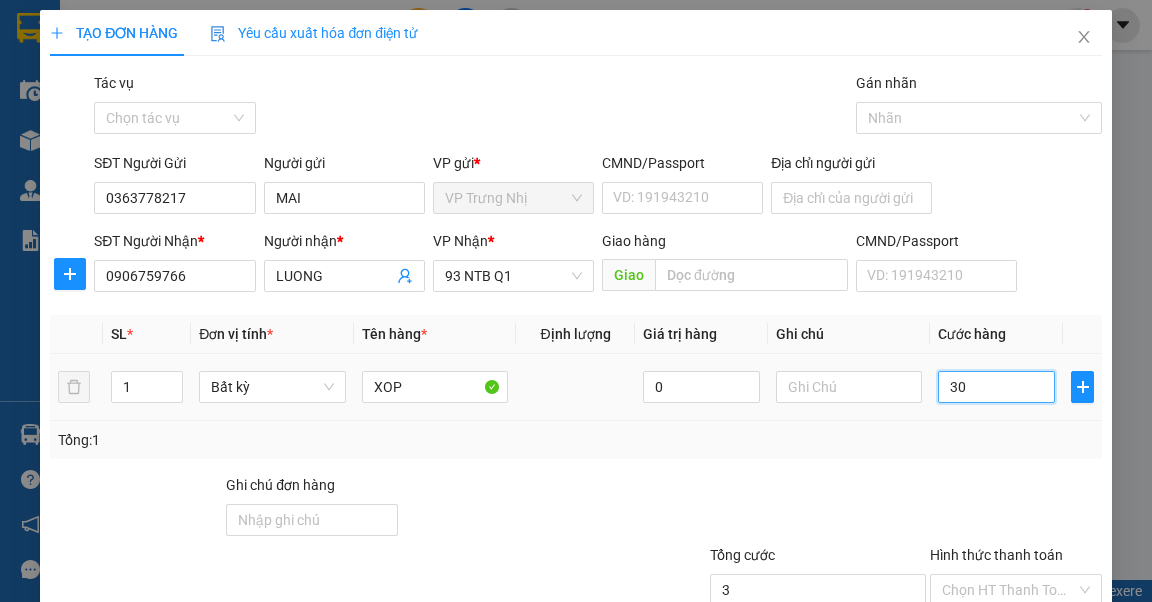 type on "30" 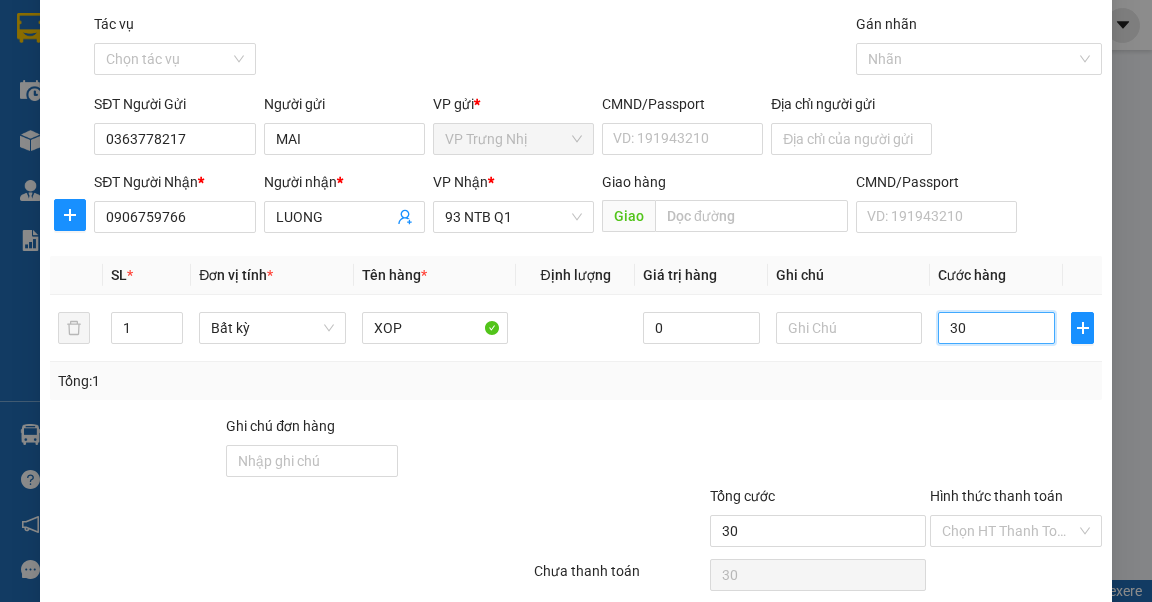 scroll, scrollTop: 136, scrollLeft: 0, axis: vertical 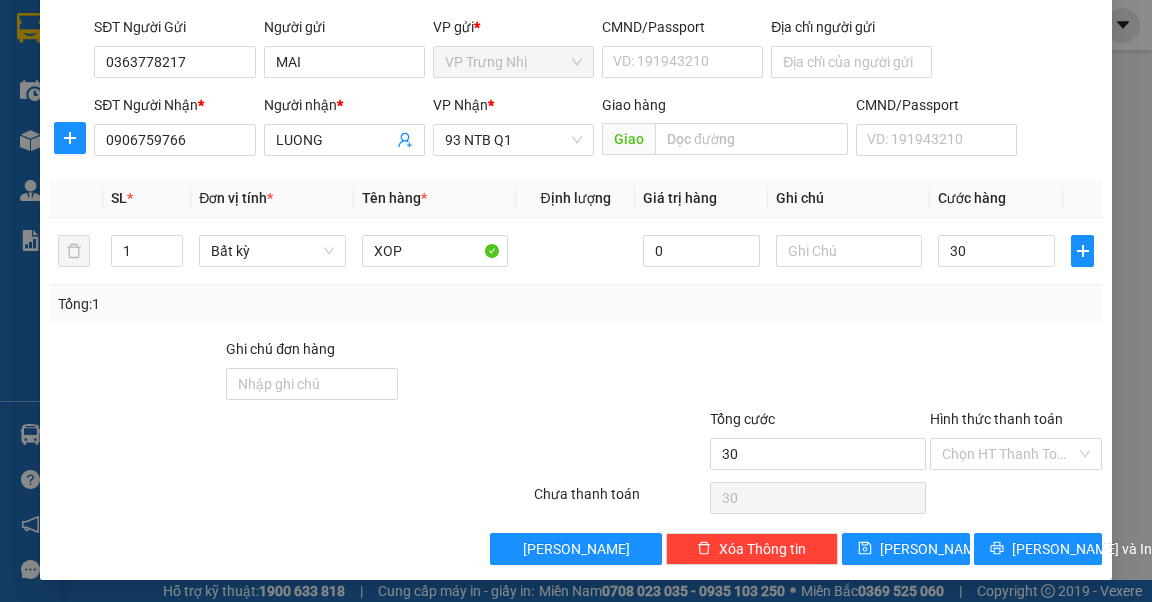 type on "30.000" 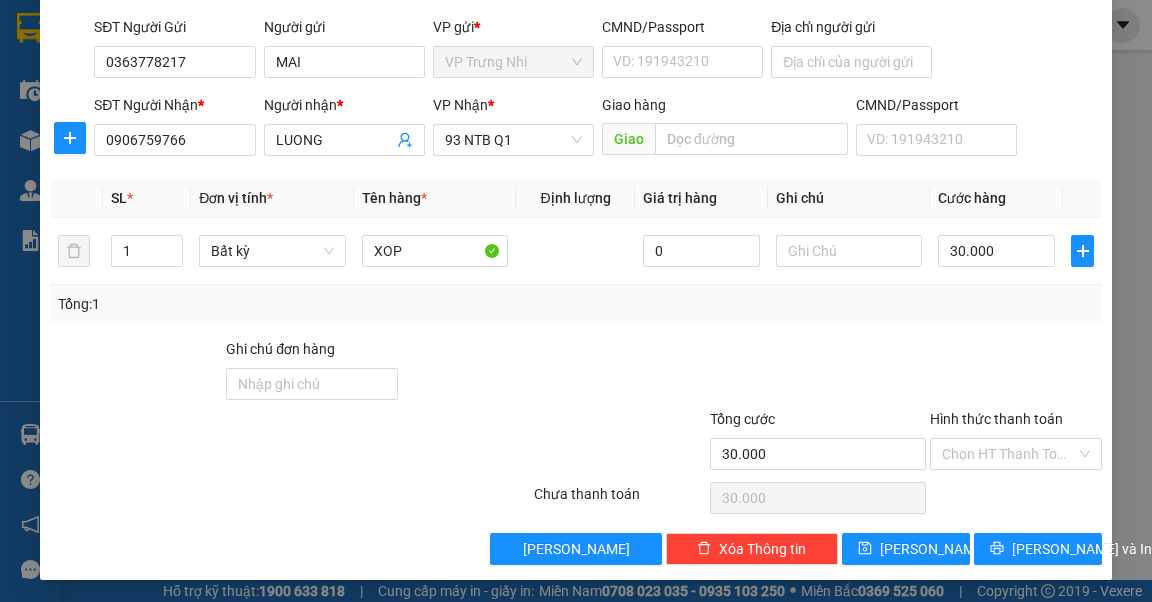 click on "TẠO ĐƠN HÀNG Yêu cầu xuất hóa đơn điện tử Transit Pickup Surcharge Ids Transit Deliver Surcharge Ids Transit Deliver Surcharge Transit Deliver Surcharge Gói vận chuyển  * Tiêu chuẩn Tác vụ Chọn tác vụ Gán nhãn   Nhãn SĐT Người Gửi 0363778217 Người gửi MAI VP gửi  * VP Trưng Nhị CMND/Passport VD: 191943210 Địa chỉ người gửi SĐT Người Nhận  * 0906759766 Người nhận  * LUONG VP Nhận  * 93 NTB Q1 Giao hàng Giao CMND/Passport VD: 191943210 SL  * Đơn vị tính  * Tên hàng  * Định lượng Giá trị hàng Ghi chú Cước hàng                   1 Bất kỳ XOP 0 30.000 Tổng:  1 Ghi chú đơn hàng Tổng cước 30.000 Hình thức thanh toán Chọn HT Thanh Toán Số tiền thu trước 0 Chưa thanh toán 30.000 Chọn HT Thanh Toán Lưu nháp Xóa Thông tin Lưu Lưu và In" at bounding box center [575, 227] 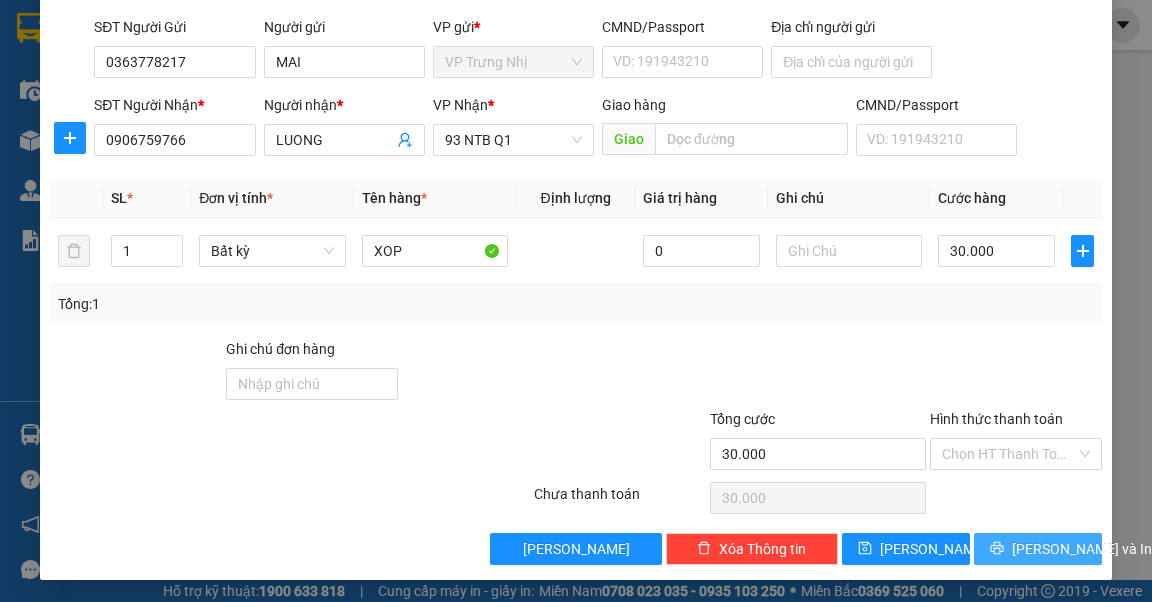 click on "[PERSON_NAME] và In" at bounding box center (1082, 549) 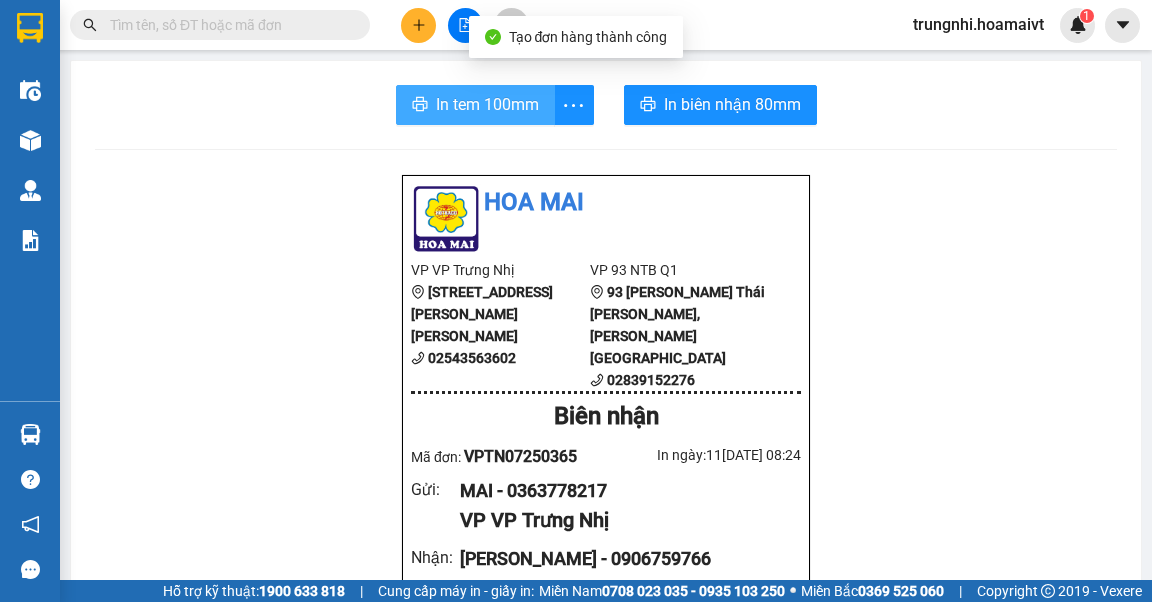 drag, startPoint x: 473, startPoint y: 90, endPoint x: 489, endPoint y: 76, distance: 21.260292 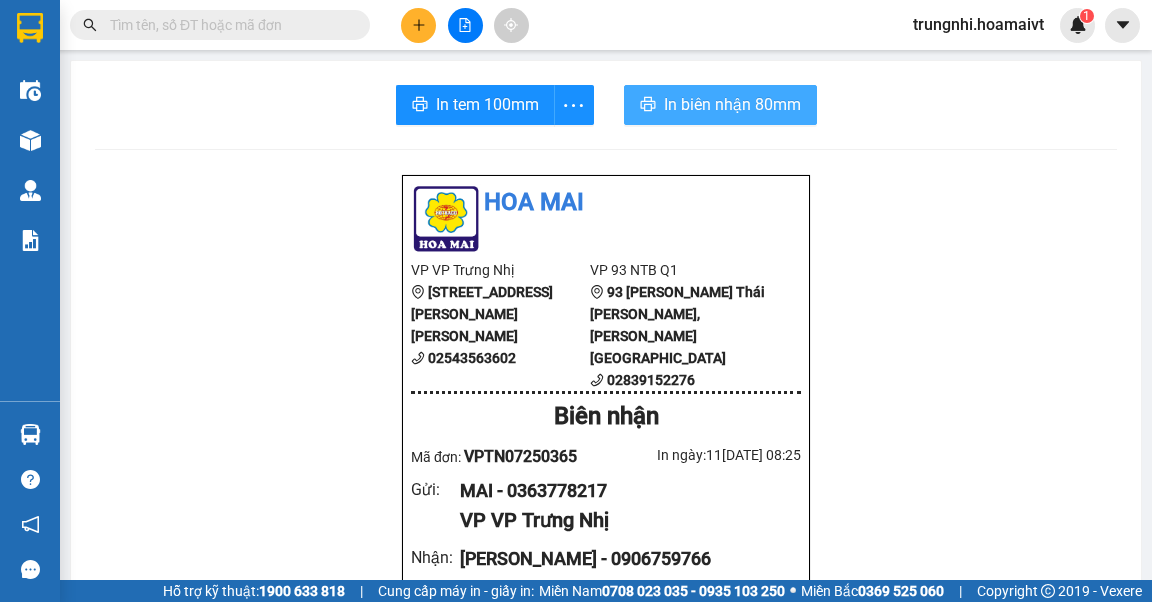 click on "In biên nhận 80mm" at bounding box center [732, 104] 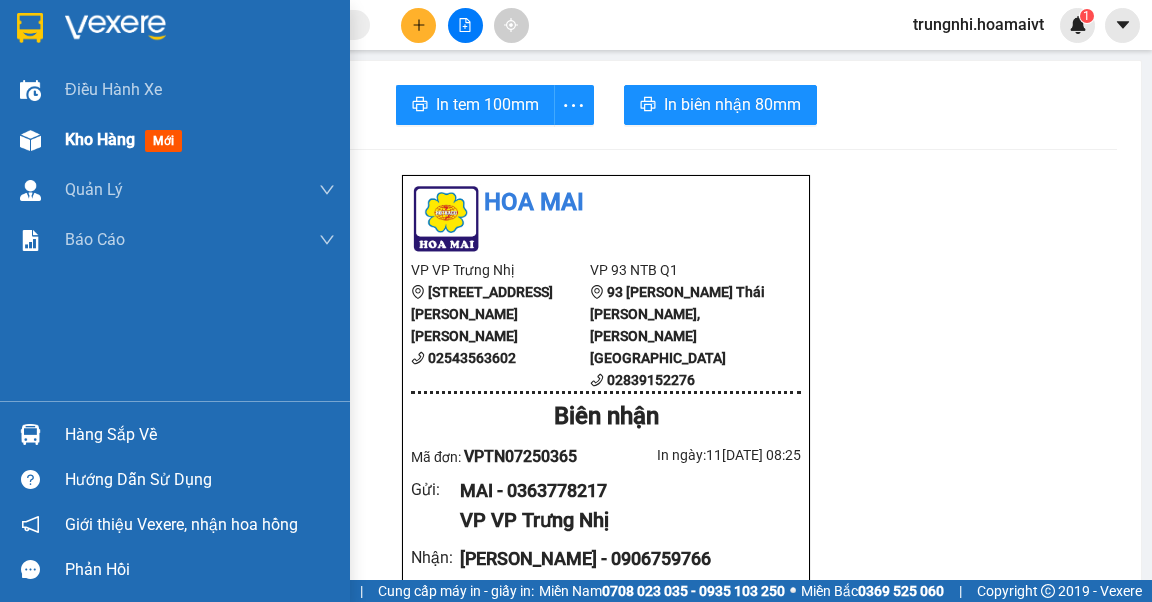 click on "Kho hàng" at bounding box center [100, 139] 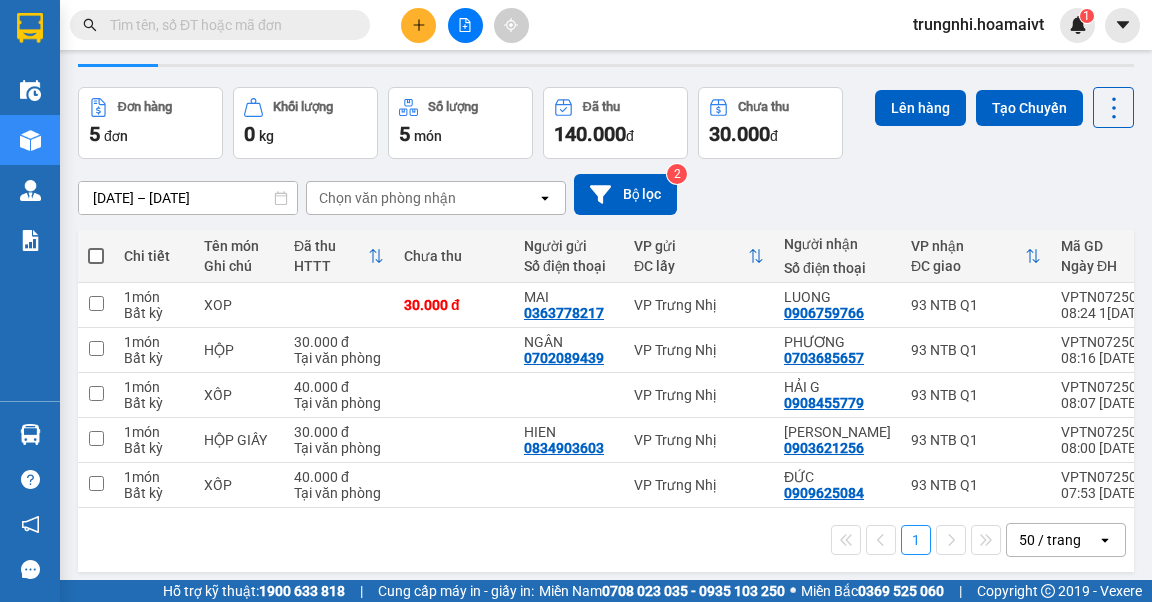 scroll, scrollTop: 80, scrollLeft: 0, axis: vertical 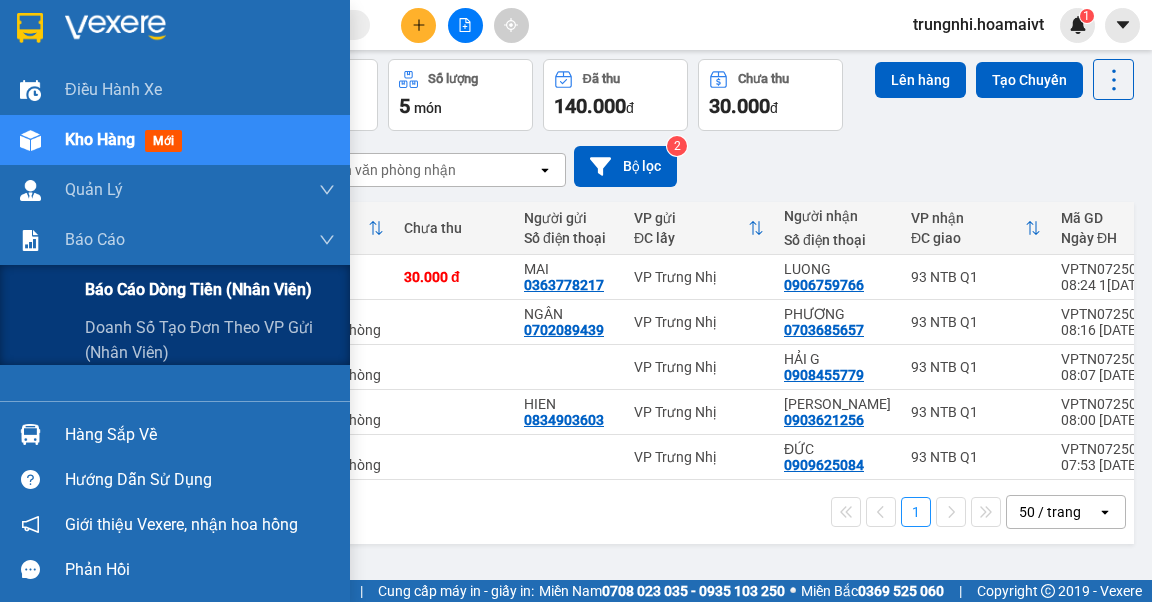 click on "Báo cáo dòng tiền (nhân viên)" at bounding box center [198, 289] 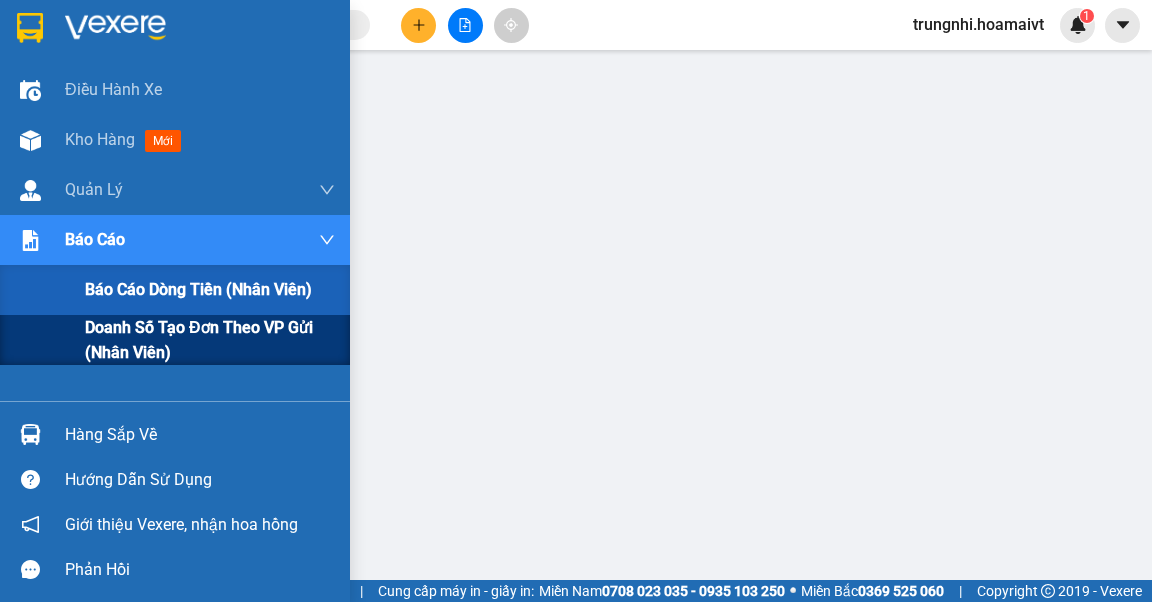 click on "Doanh số tạo đơn theo VP gửi (nhân viên)" at bounding box center [210, 340] 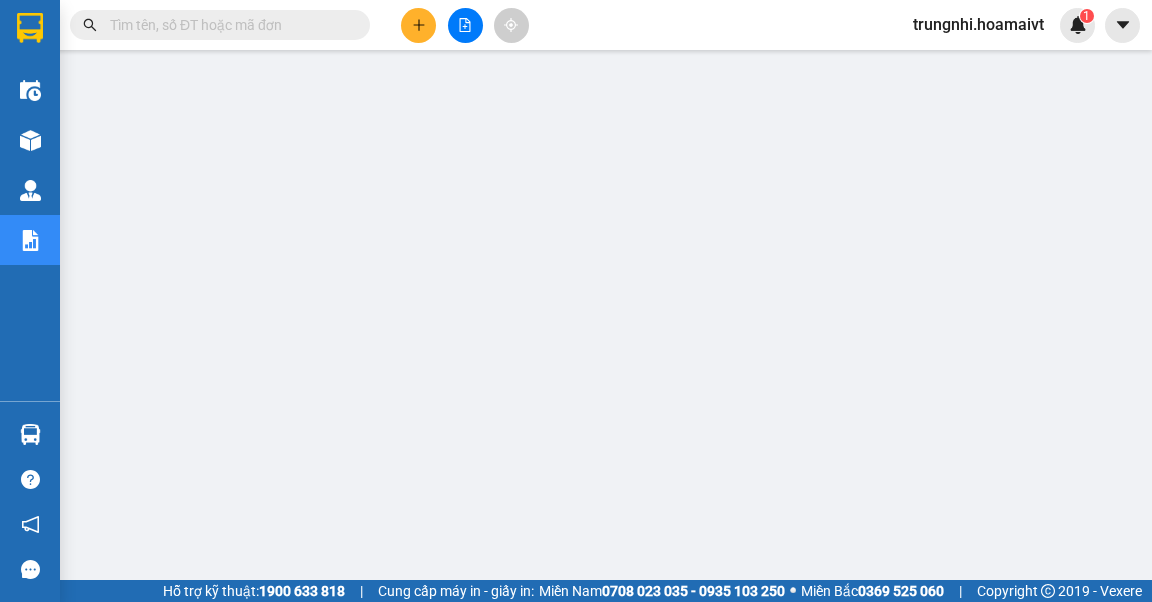 scroll, scrollTop: 0, scrollLeft: 0, axis: both 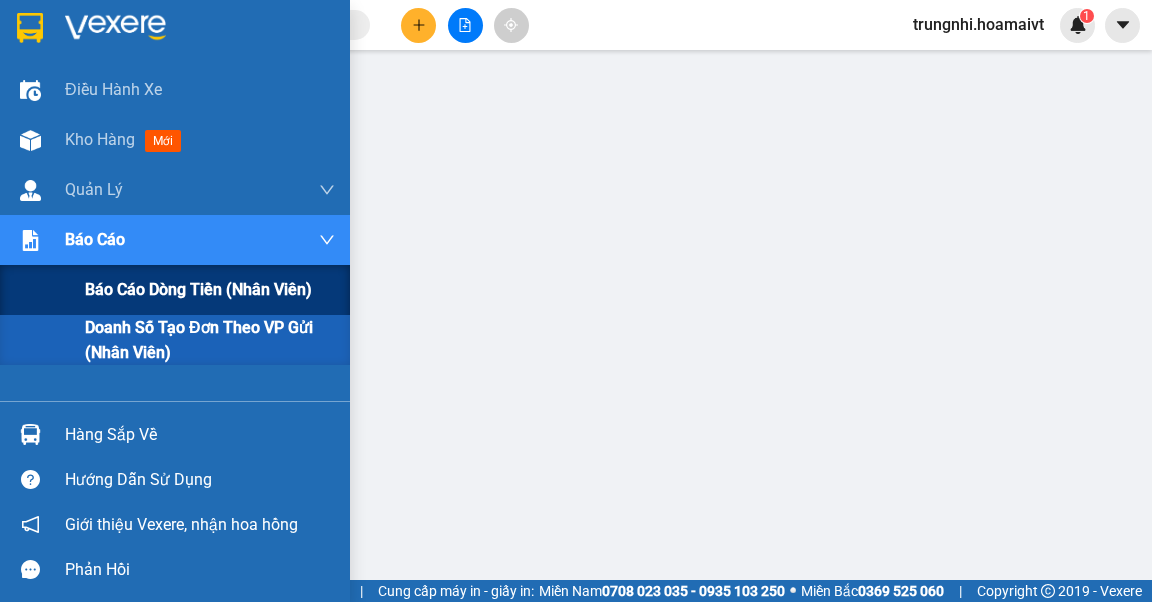 click on "Báo cáo dòng tiền (nhân viên)" at bounding box center [198, 289] 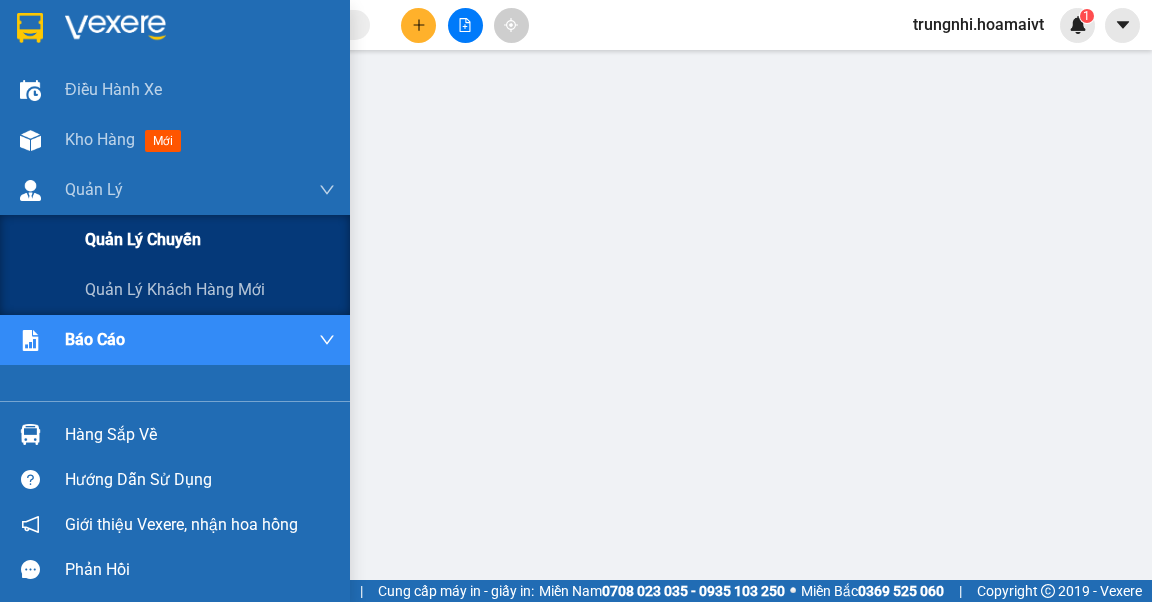 click on "Quản lý chuyến" at bounding box center (143, 239) 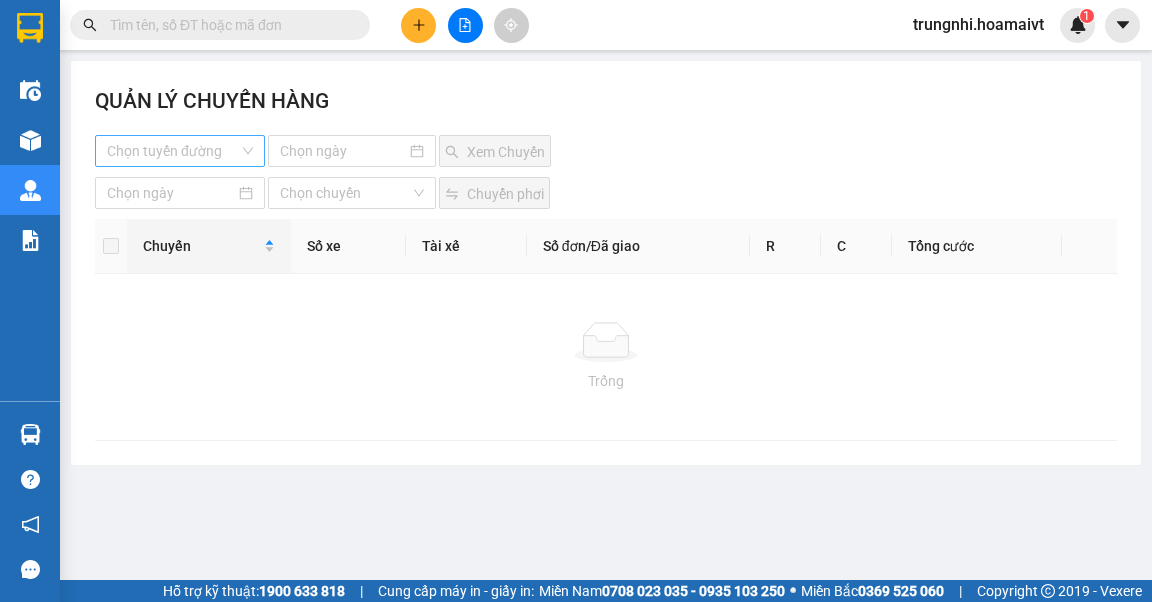 click at bounding box center (173, 151) 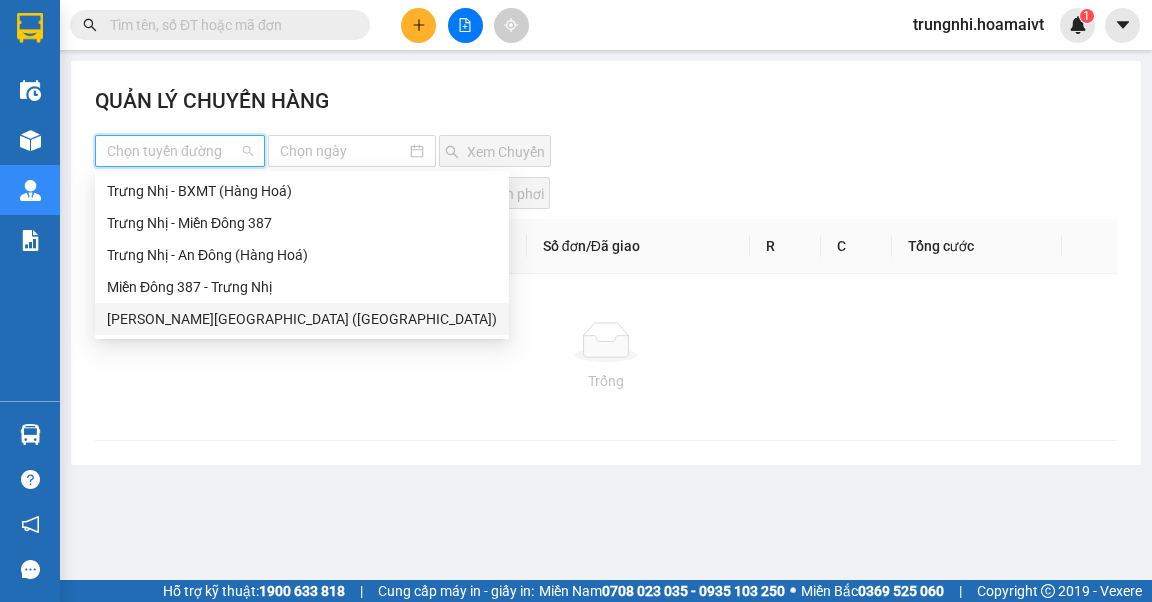 click on "[PERSON_NAME][GEOGRAPHIC_DATA] ([GEOGRAPHIC_DATA])" at bounding box center (302, 319) 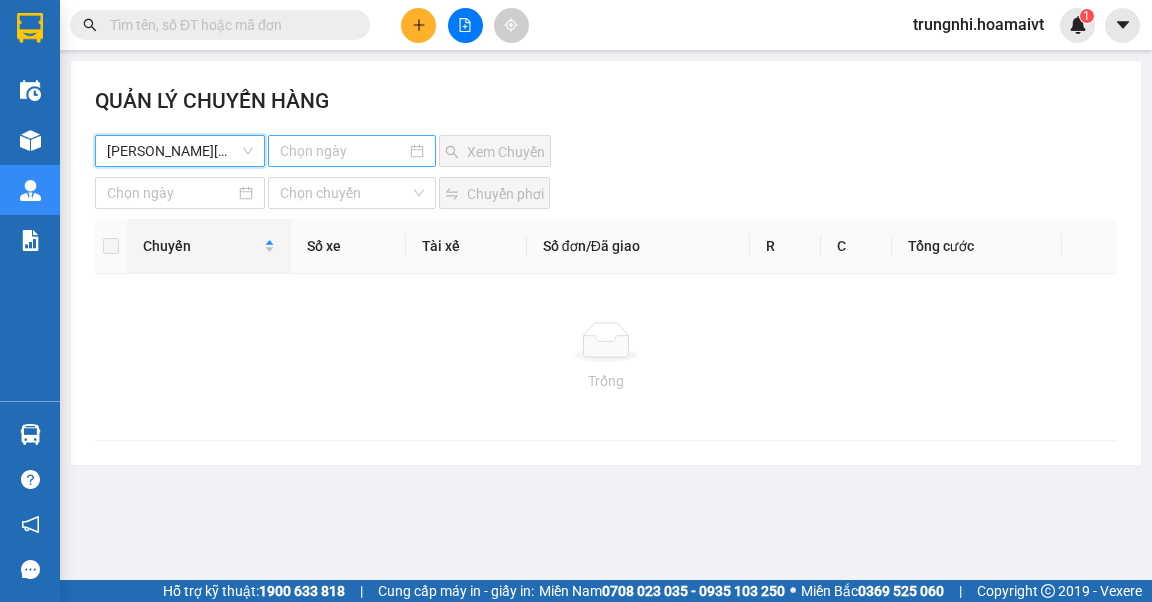 click at bounding box center (342, 151) 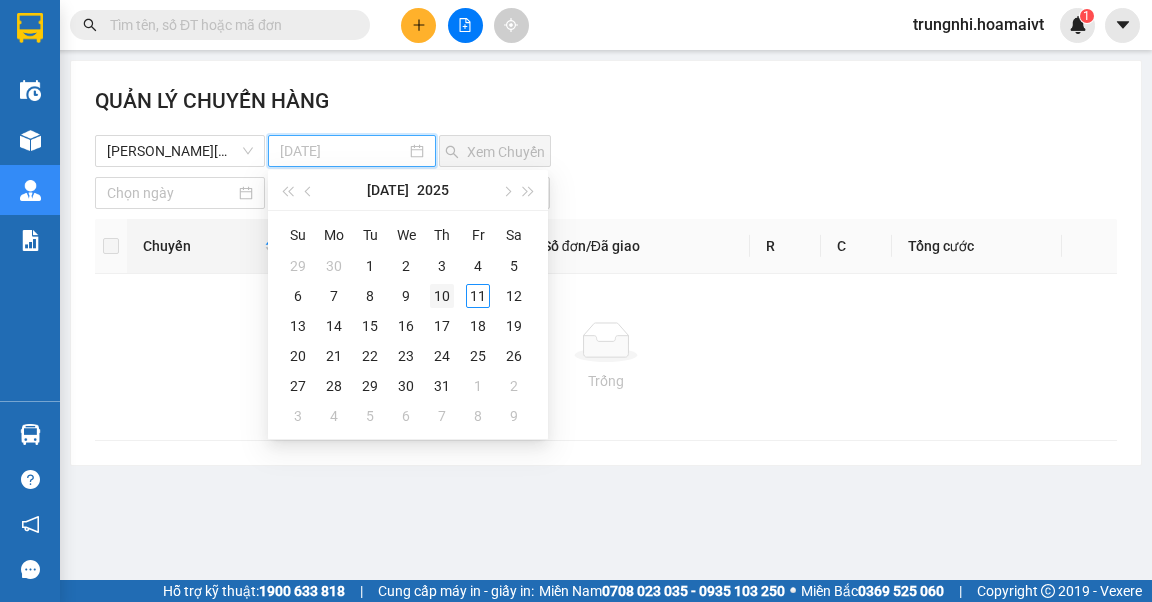 type on "10-07-2025" 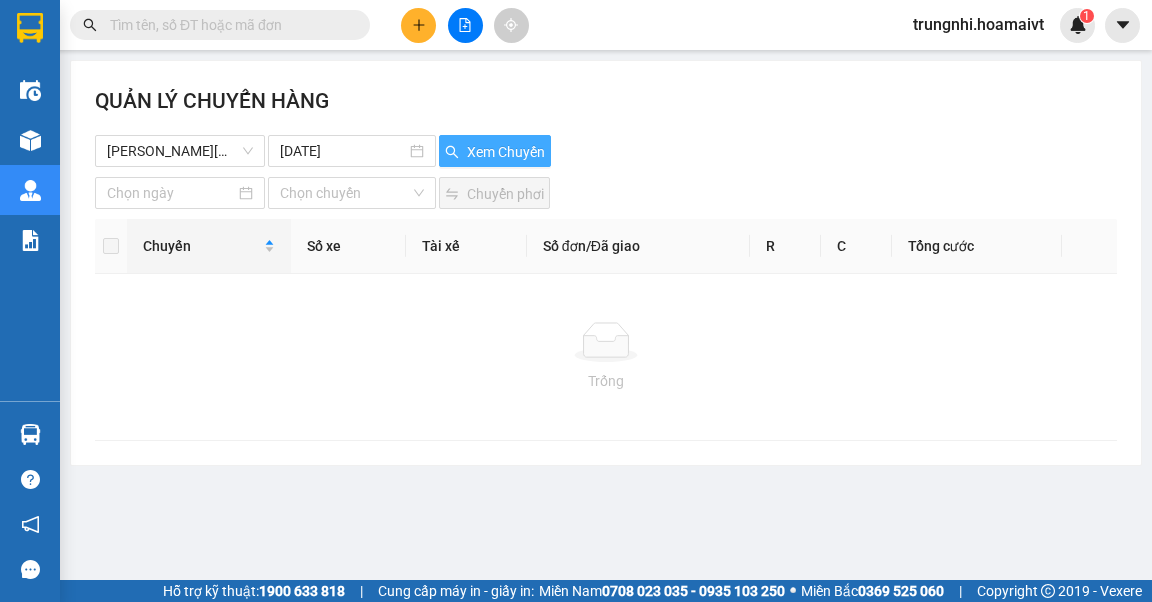click on "Xem Chuyến" at bounding box center (506, 152) 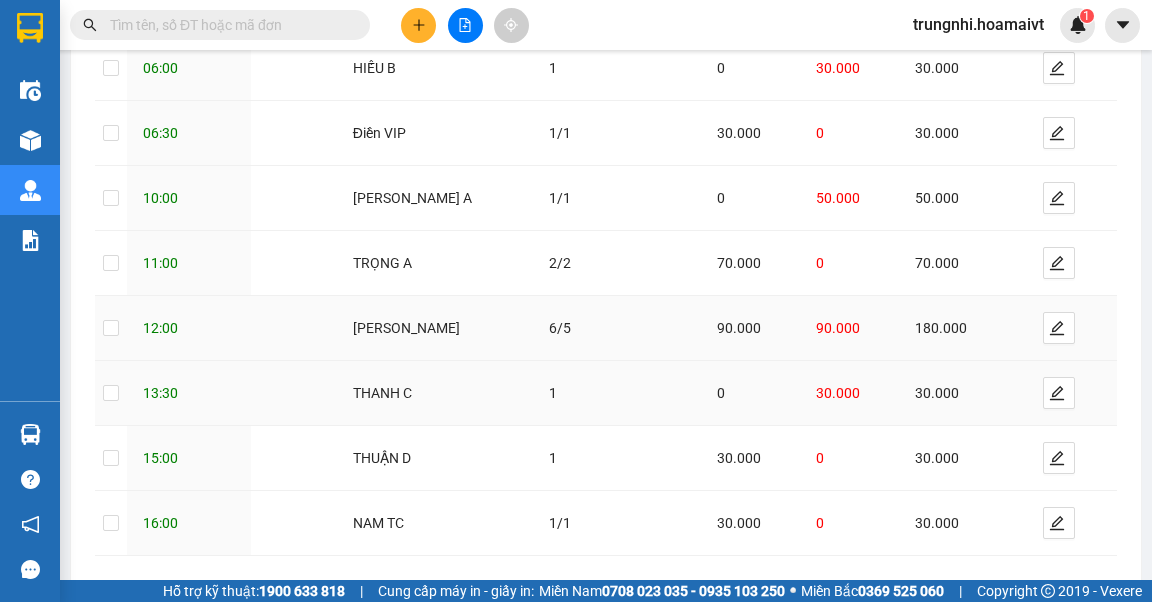 scroll, scrollTop: 340, scrollLeft: 0, axis: vertical 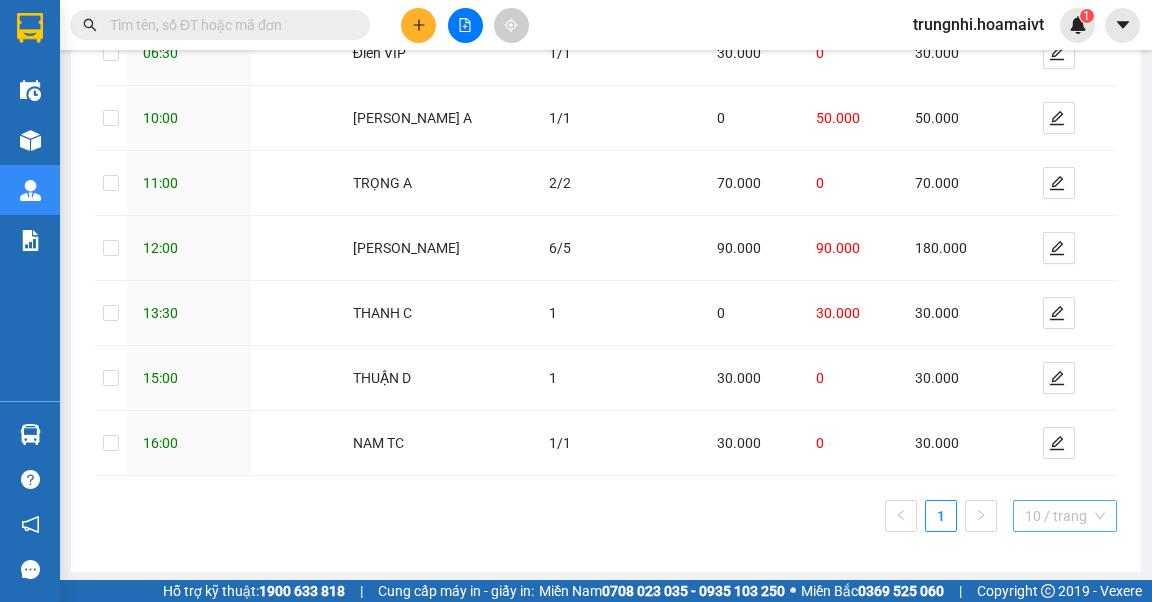 click on "10 / trang" at bounding box center (1065, 516) 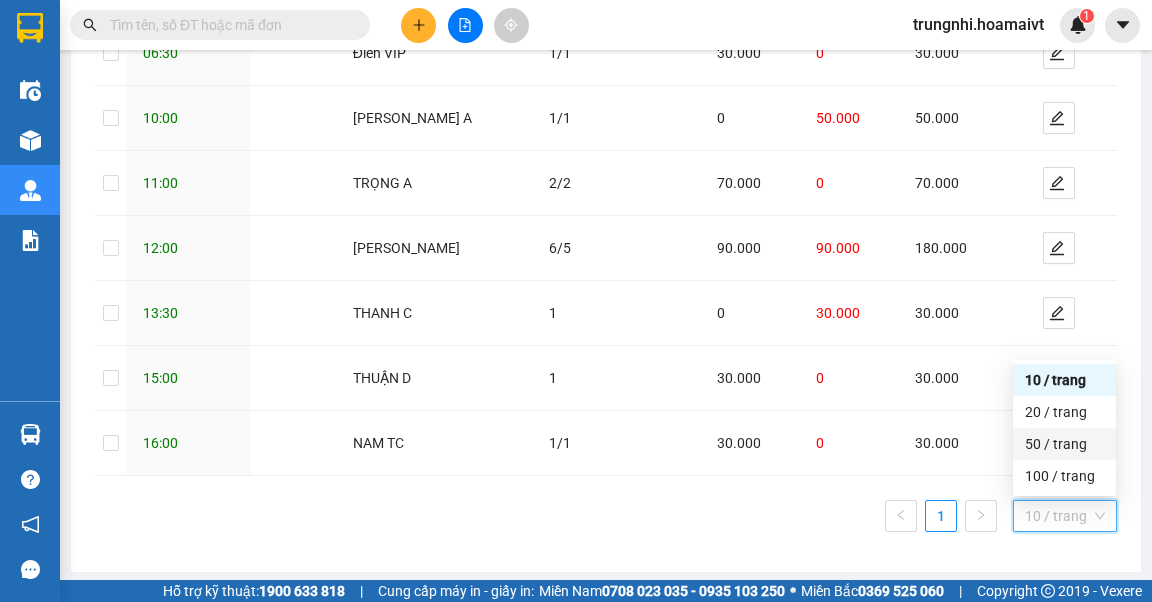 click on "50 / trang" at bounding box center (1064, 444) 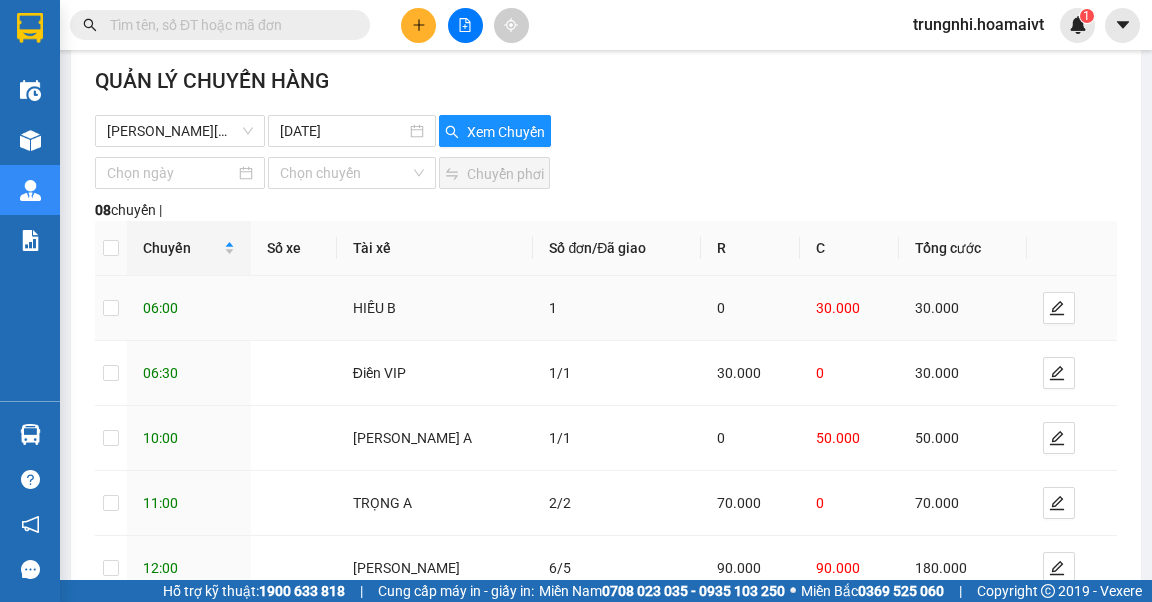 scroll, scrollTop: 0, scrollLeft: 0, axis: both 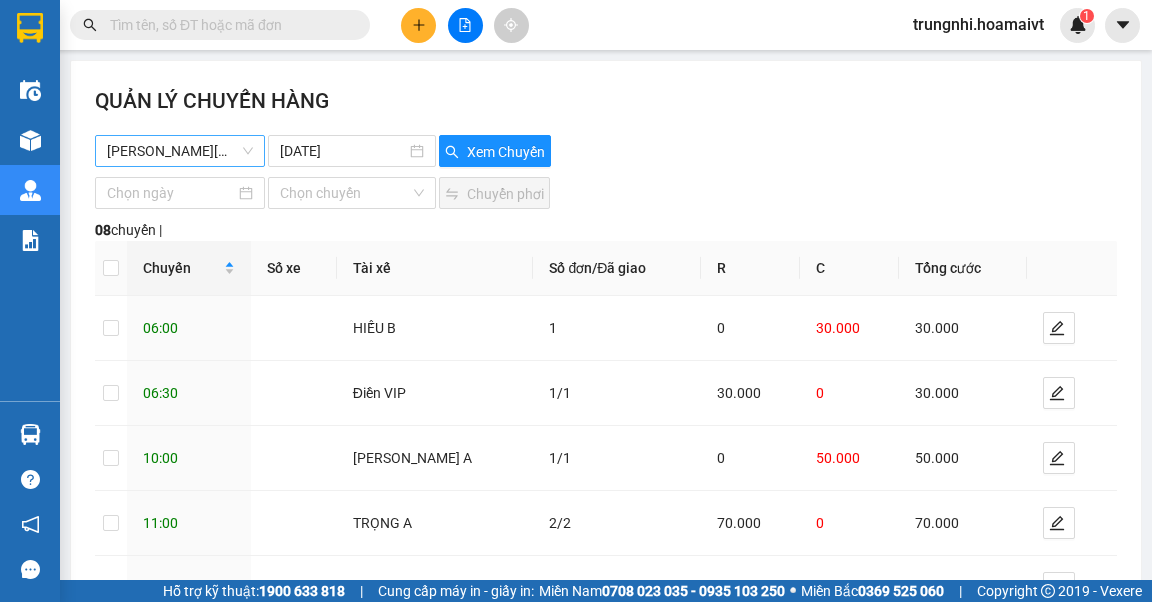 click on "[PERSON_NAME][GEOGRAPHIC_DATA] ([GEOGRAPHIC_DATA])" at bounding box center (180, 151) 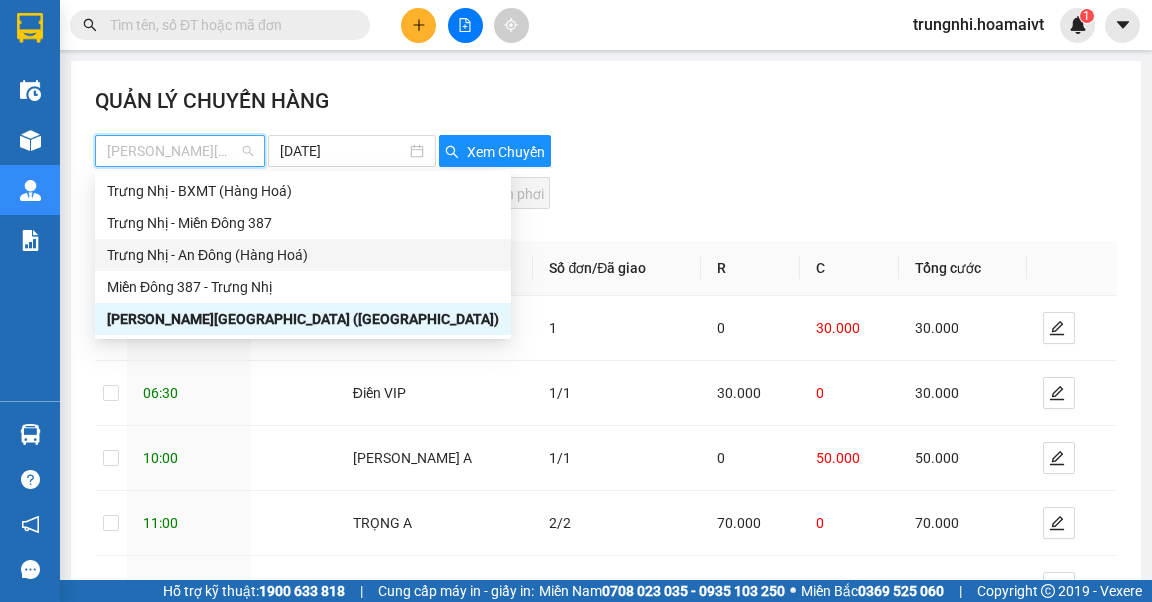 click on "Trưng Nhị - An Đông (Hàng Hoá)" at bounding box center (303, 255) 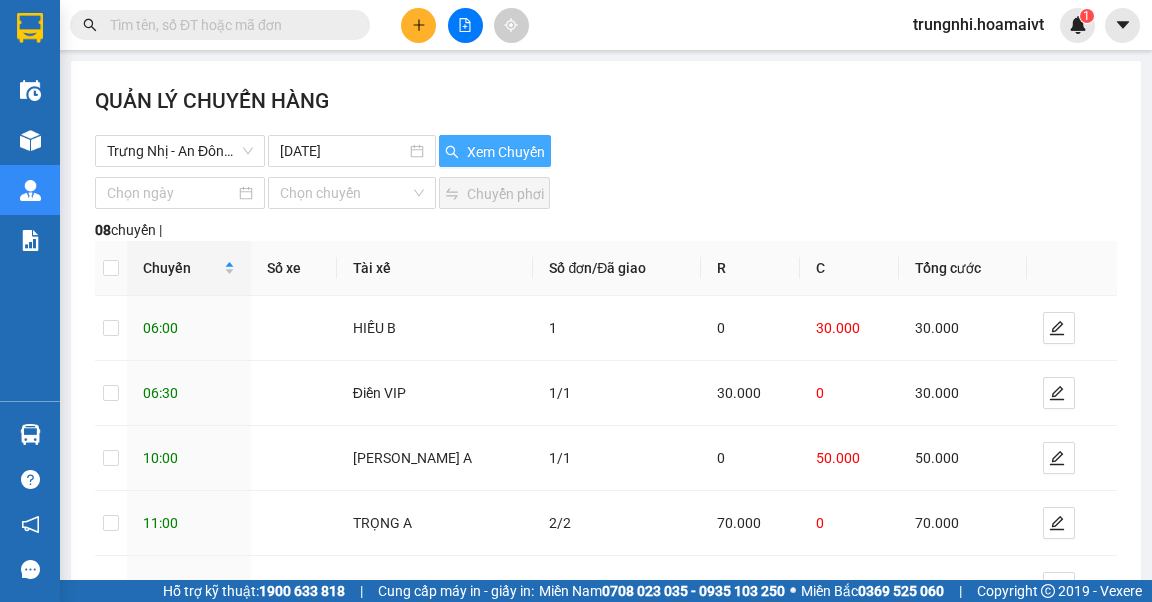 click on "Xem Chuyến" at bounding box center [506, 152] 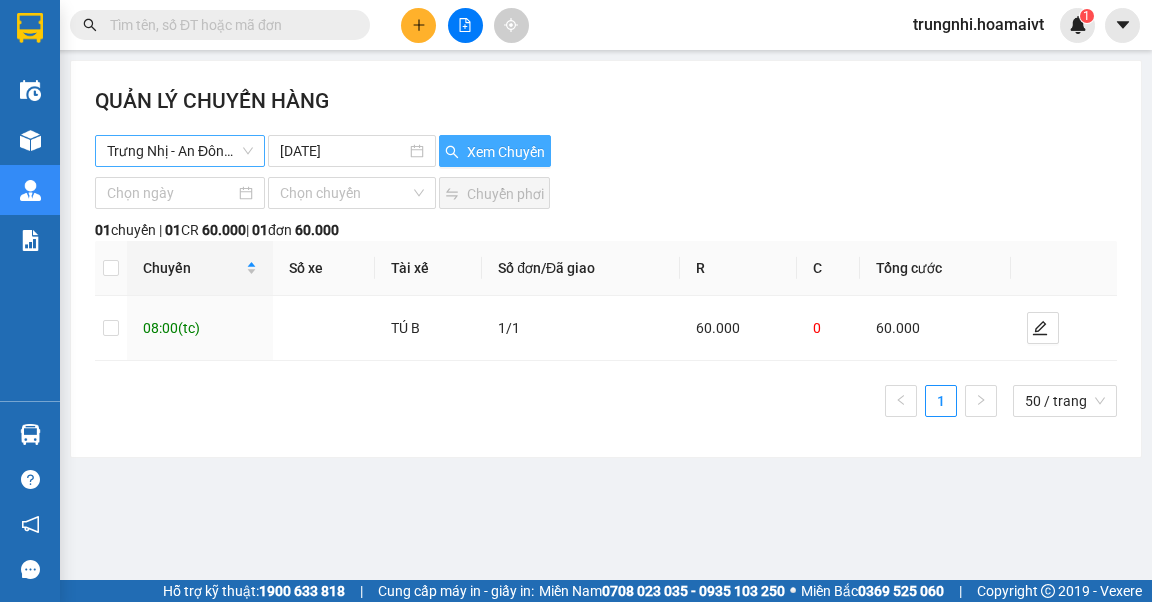 click on "Trưng Nhị - An Đông (Hàng Hoá)" at bounding box center [180, 151] 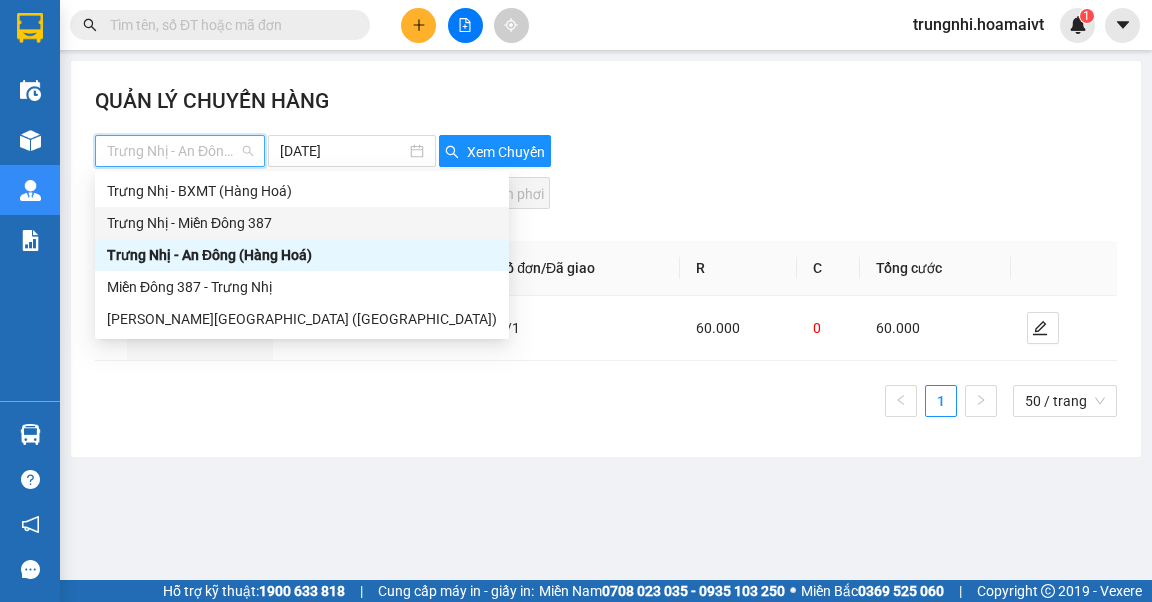 click on "Trưng Nhị - Miền Đông 387" at bounding box center [302, 223] 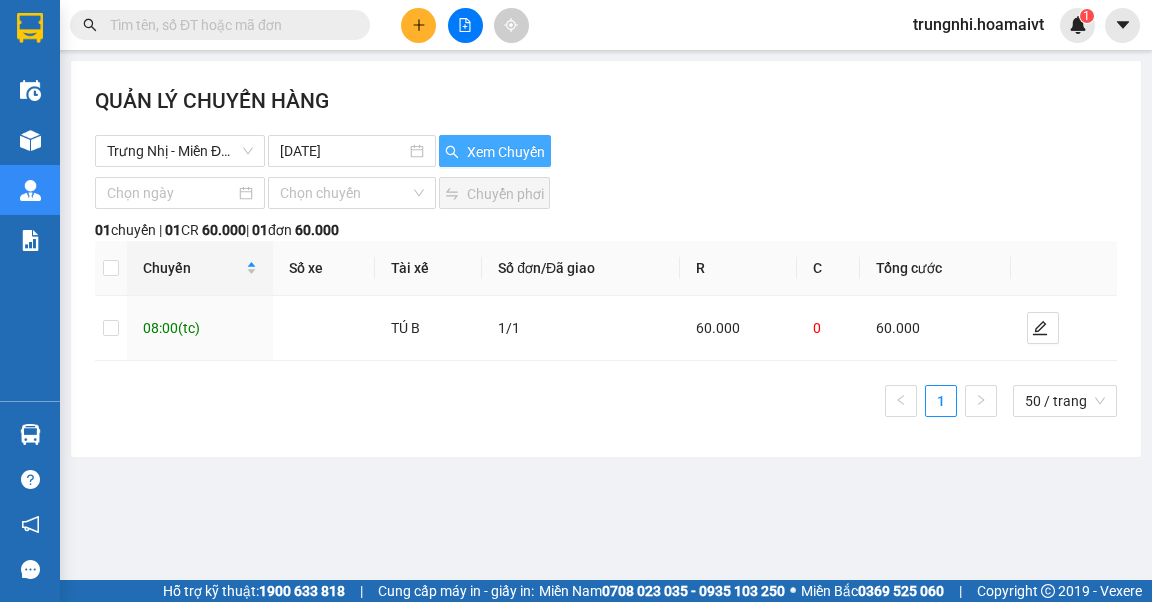 click on "Xem Chuyến" at bounding box center (506, 152) 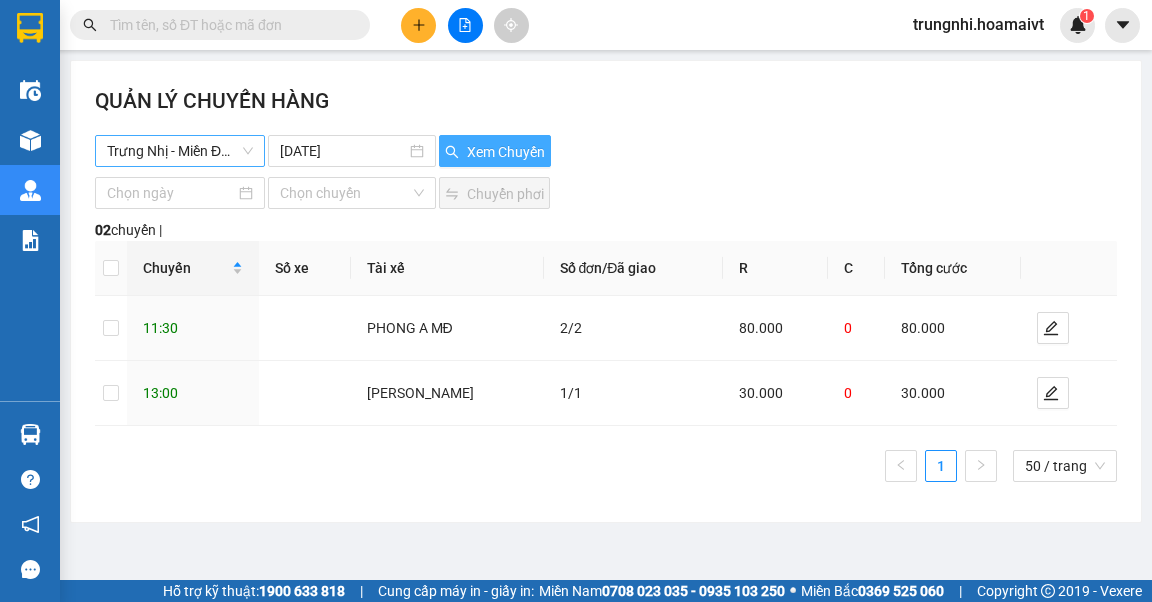 click on "Trưng Nhị - Miền Đông 387" at bounding box center (180, 151) 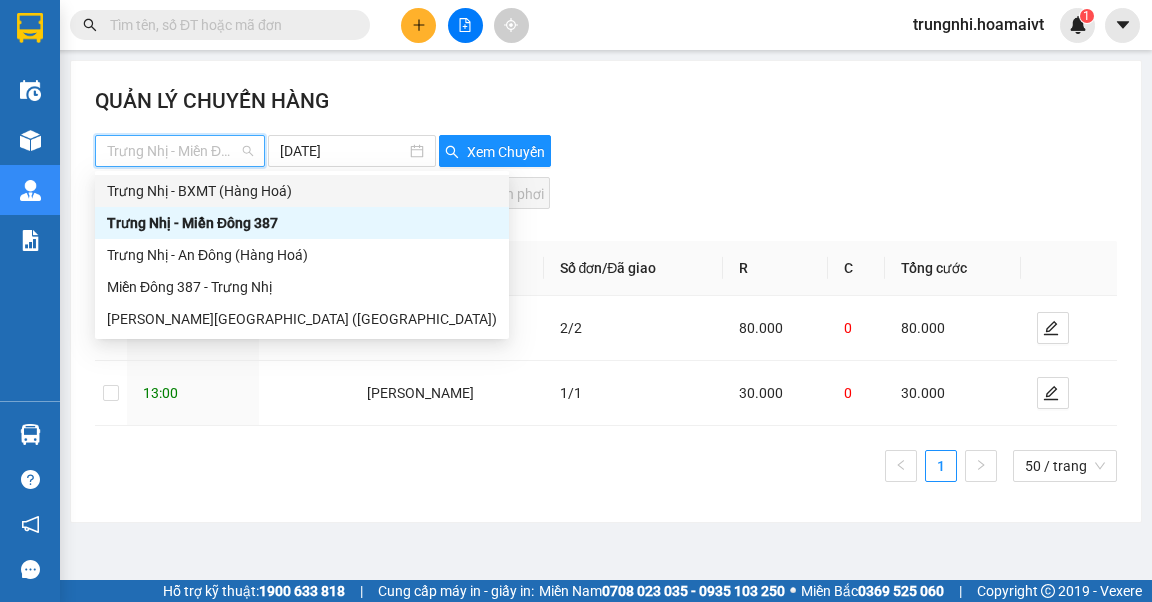click on "Trưng Nhị - BXMT (Hàng Hoá)" at bounding box center (302, 191) 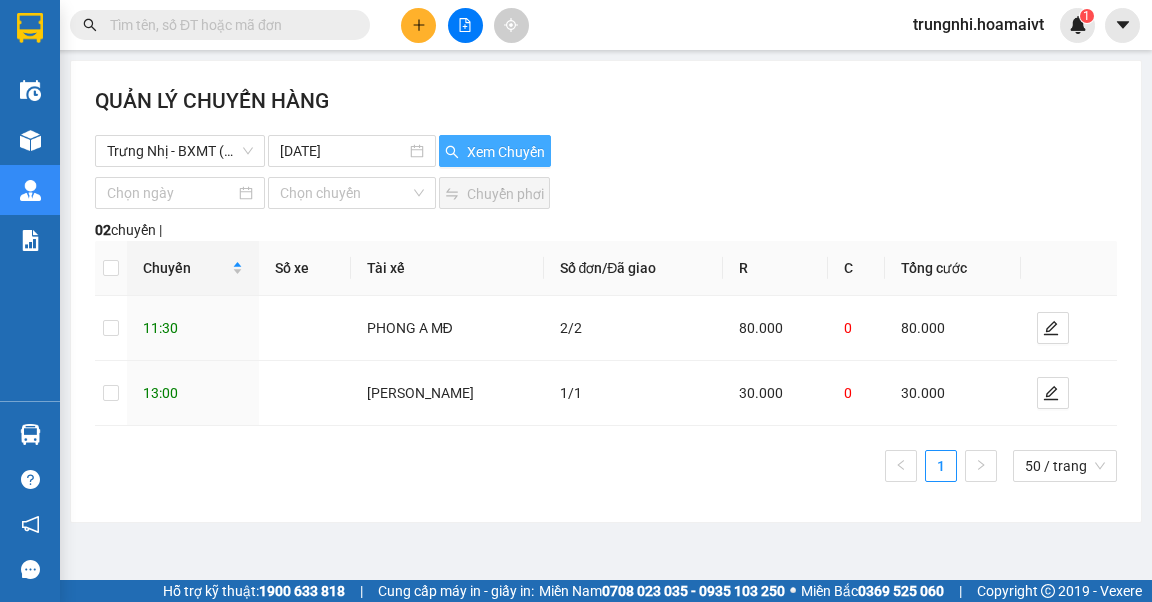 click on "Xem Chuyến" at bounding box center (506, 152) 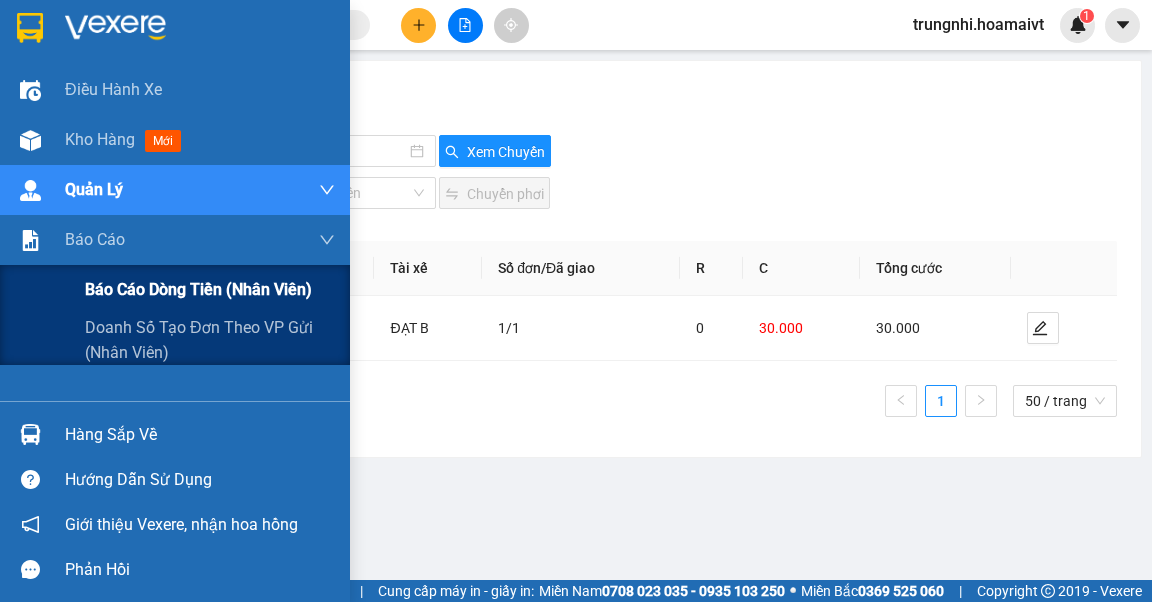 click on "Báo cáo dòng tiền (nhân viên)" at bounding box center (198, 289) 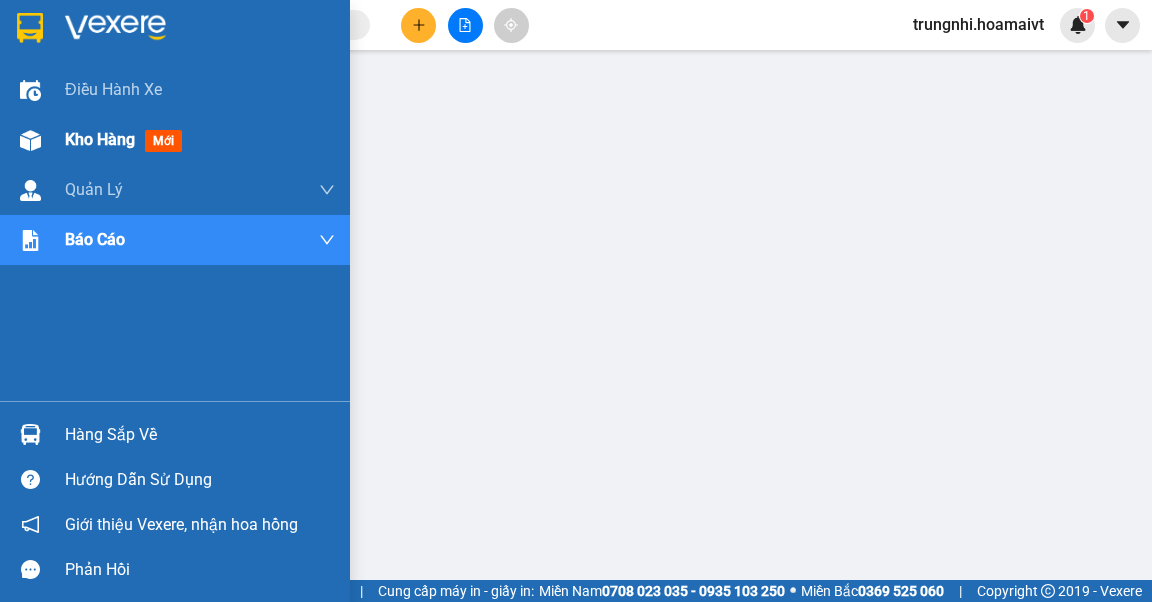 click on "Kho hàng" at bounding box center (100, 139) 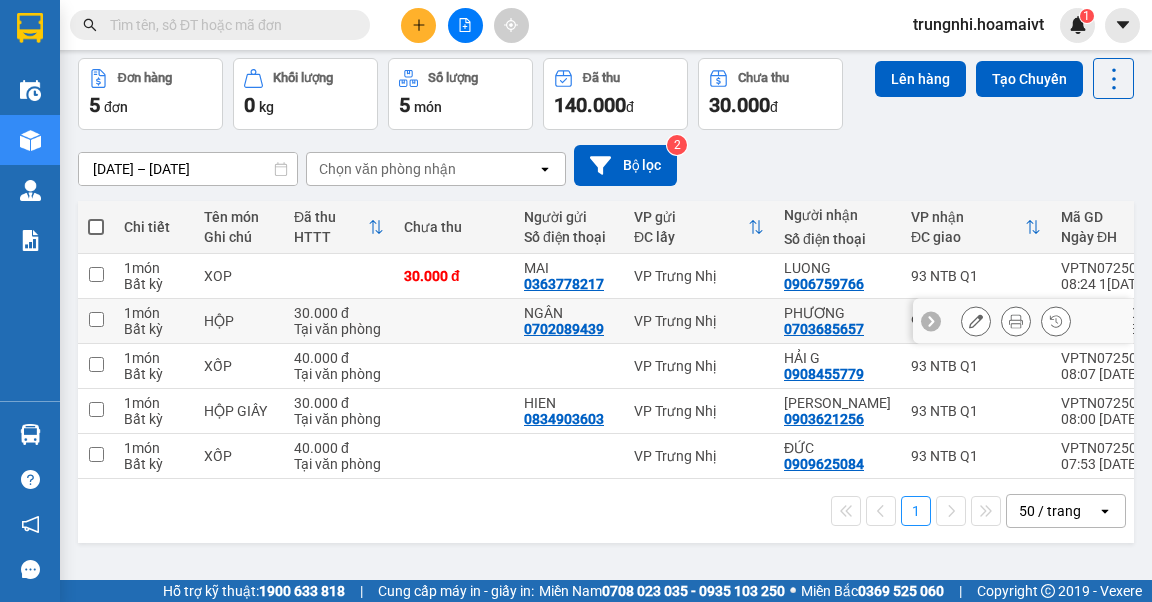 scroll, scrollTop: 92, scrollLeft: 0, axis: vertical 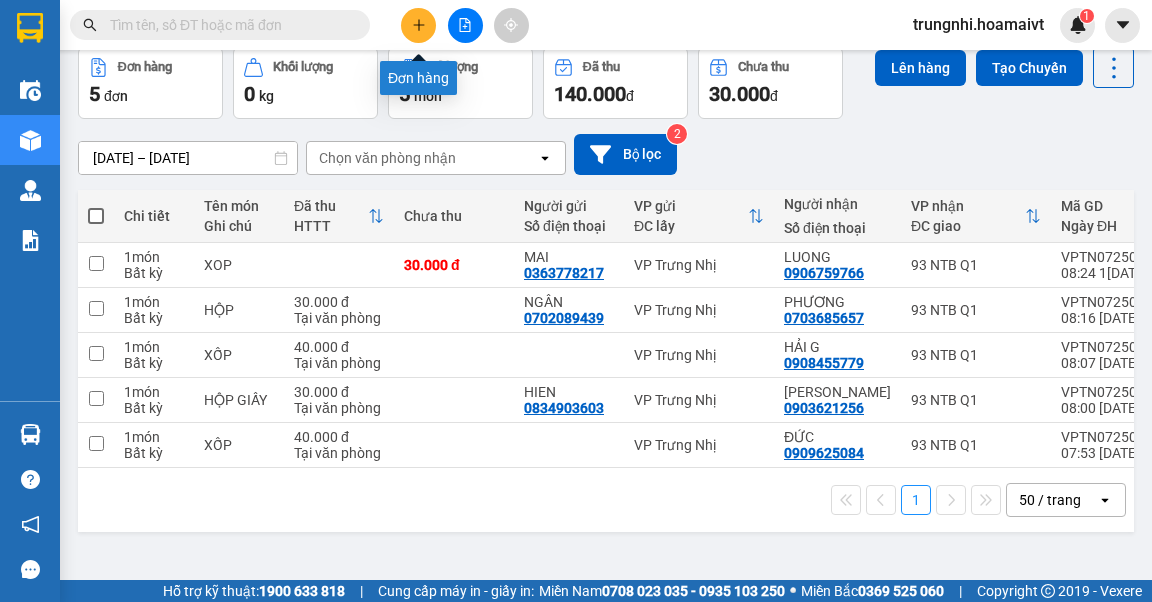 click 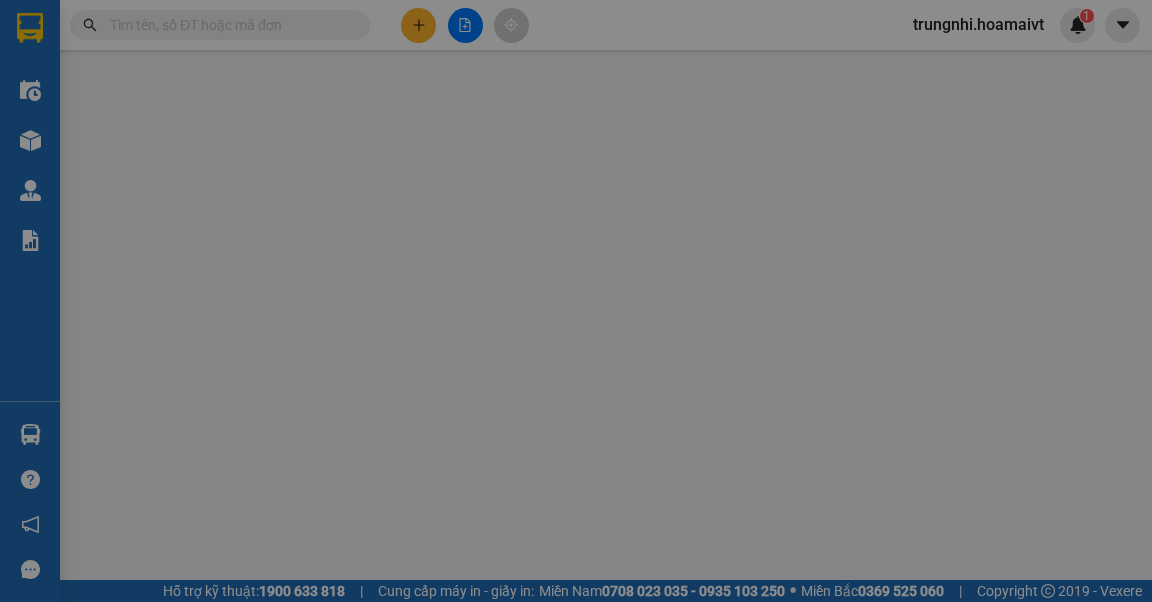 scroll, scrollTop: 0, scrollLeft: 0, axis: both 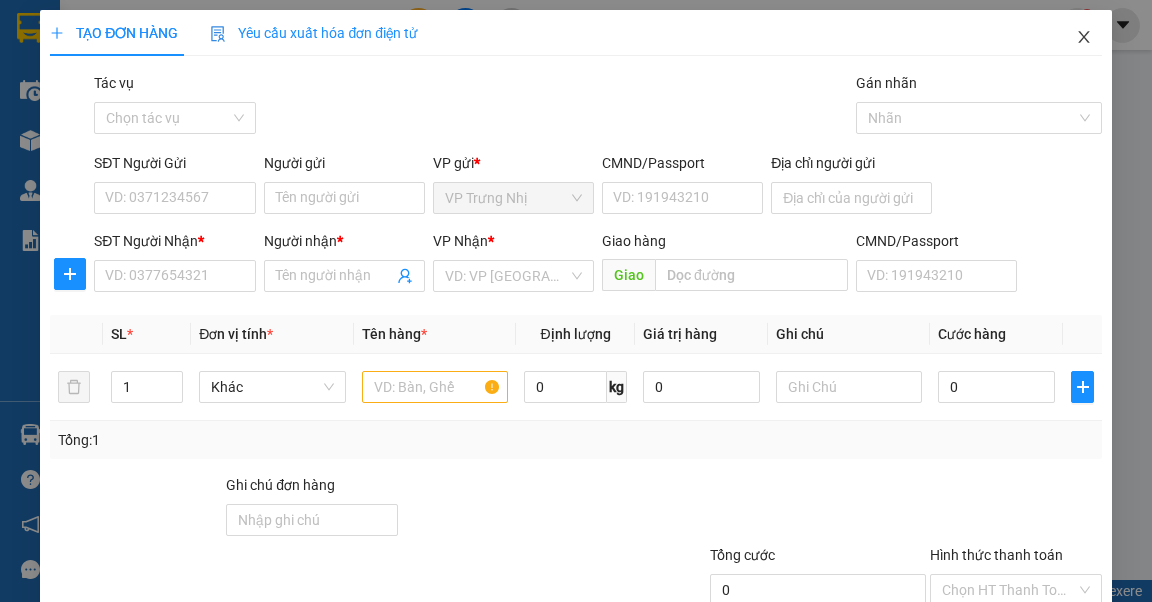 click 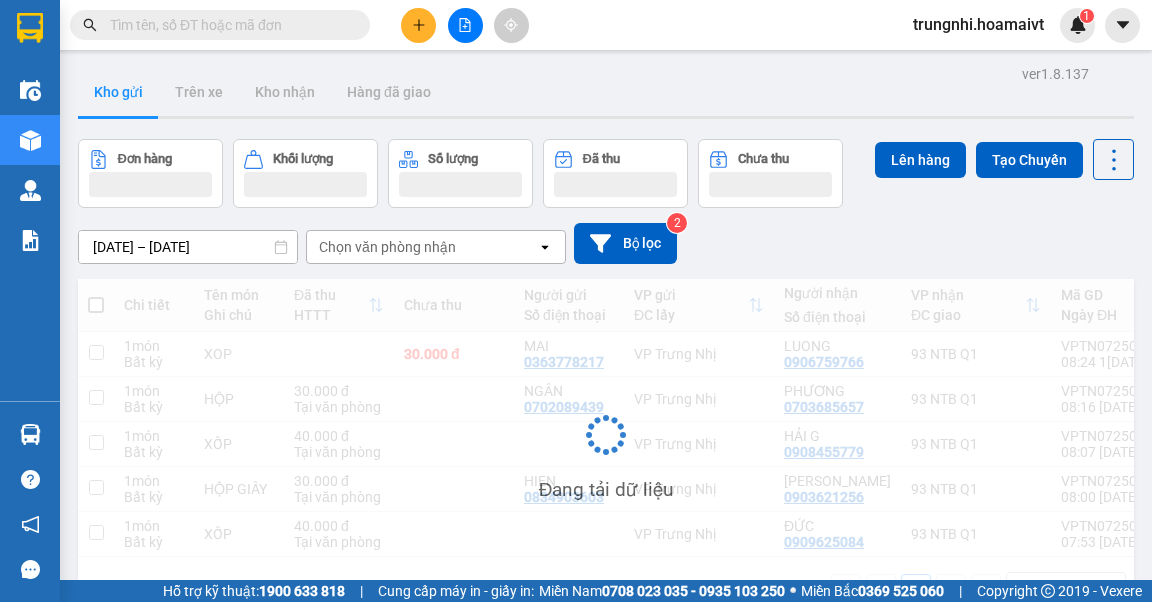 click at bounding box center (228, 25) 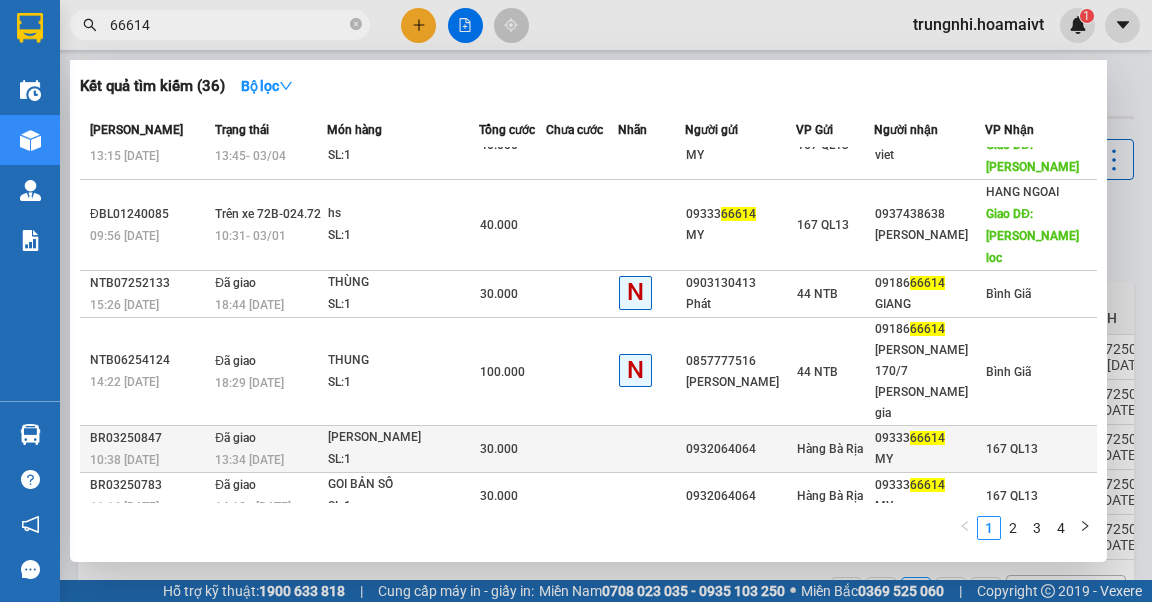 scroll, scrollTop: 80, scrollLeft: 0, axis: vertical 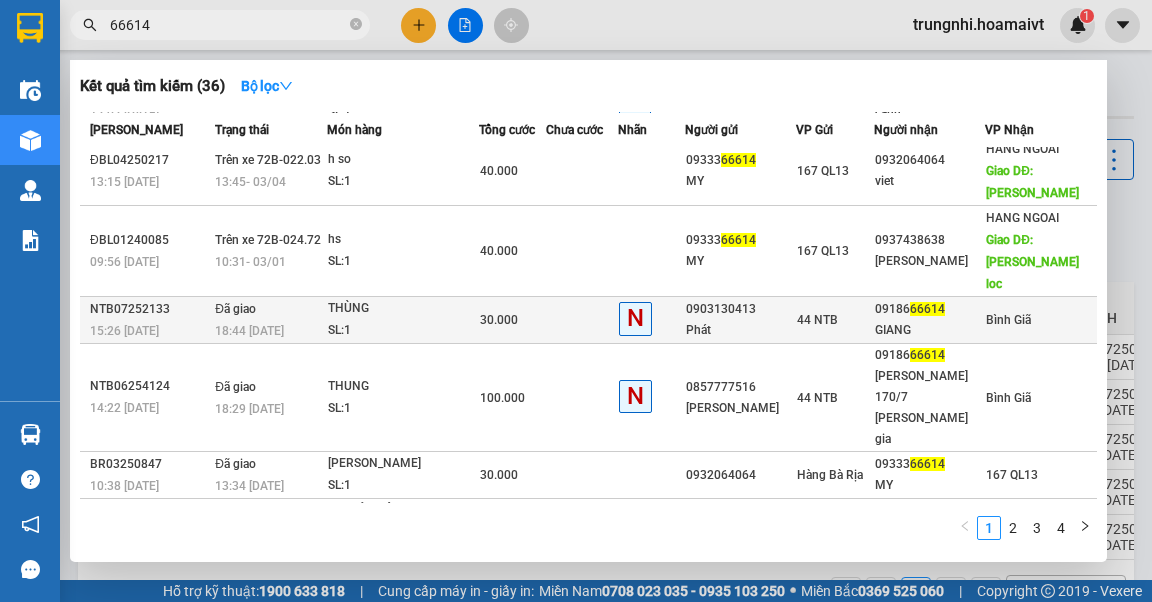 type on "66614" 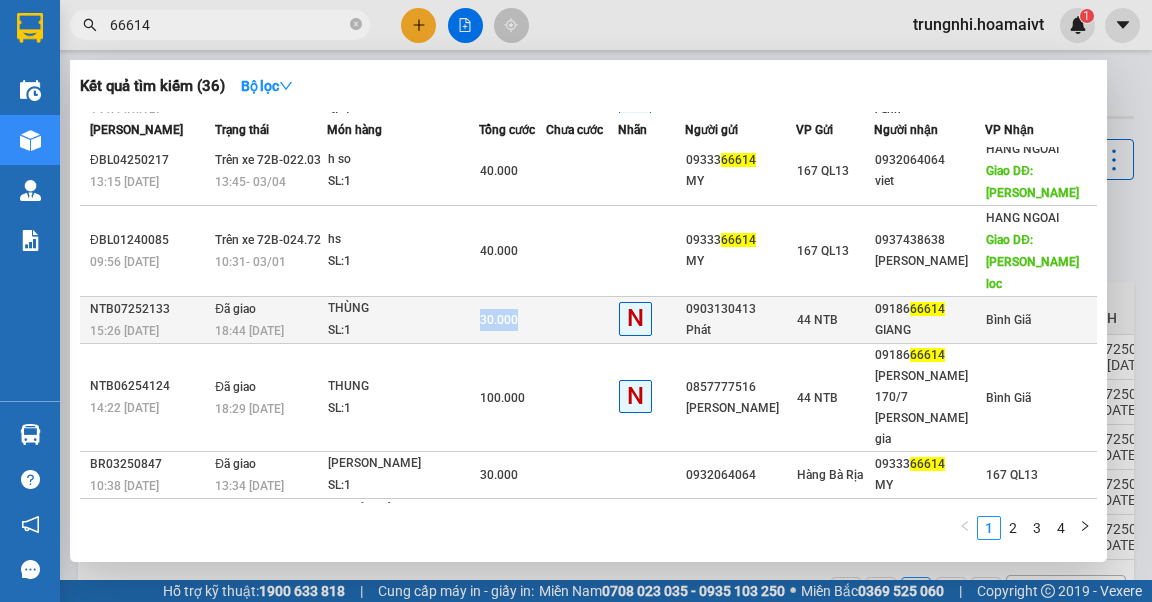click on "30.000" at bounding box center [499, 320] 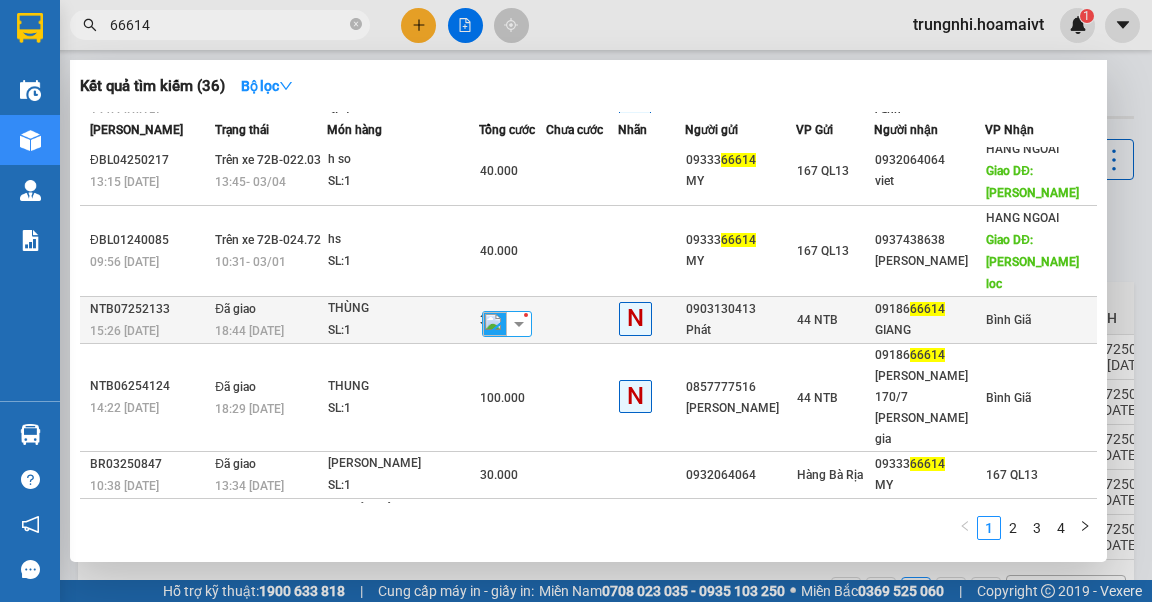 click on "SL:  1" at bounding box center [403, 331] 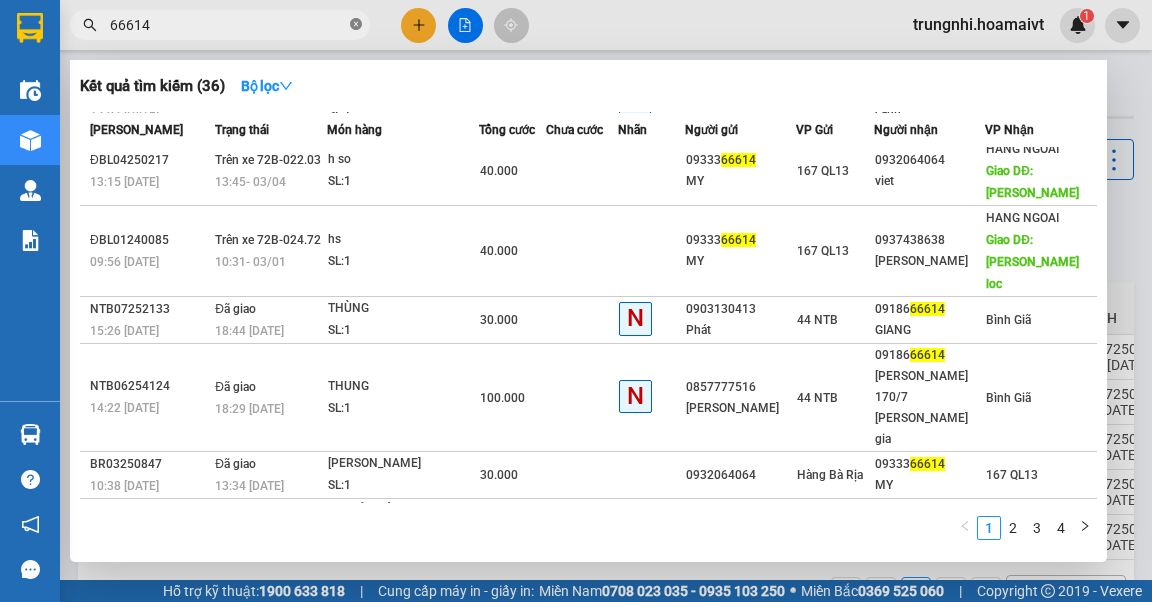 click at bounding box center (356, 25) 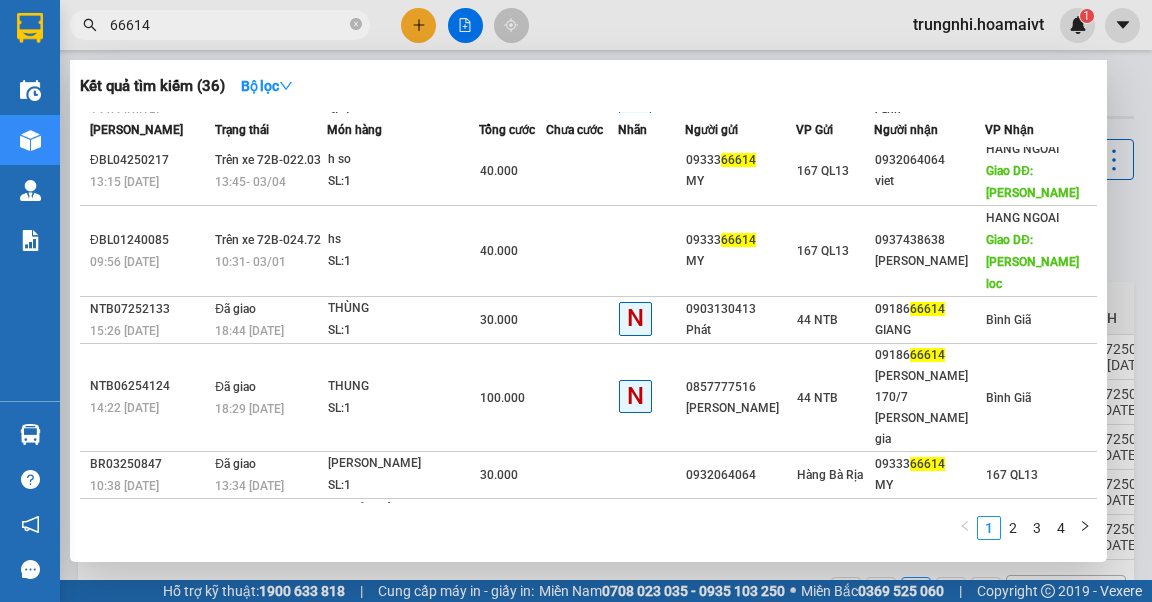 type 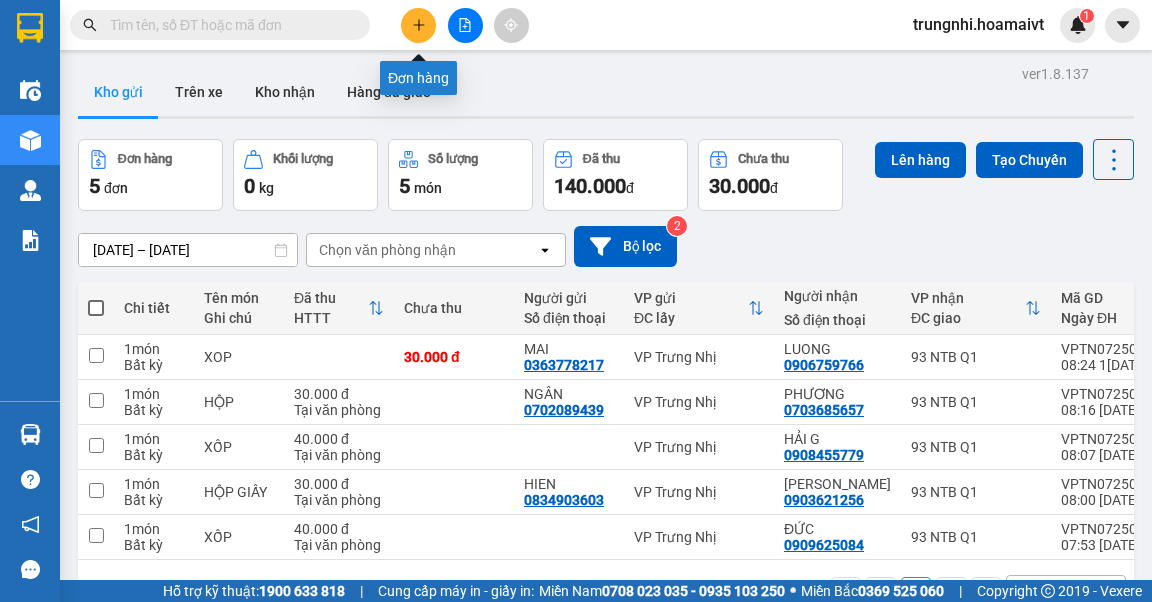 click 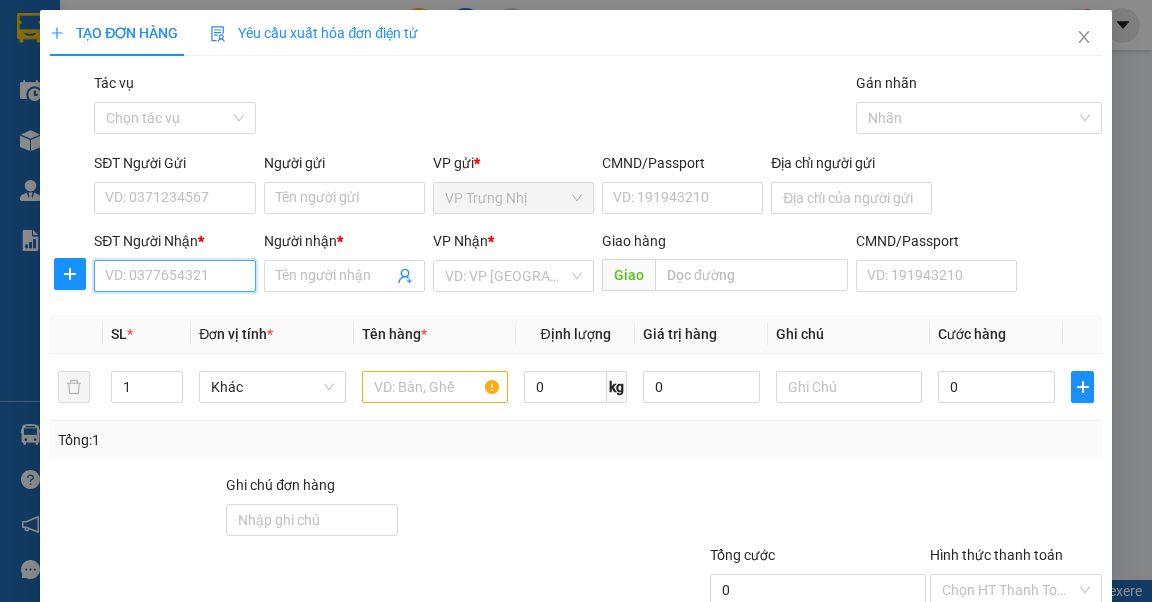 click on "SĐT Người Nhận  *" at bounding box center (174, 276) 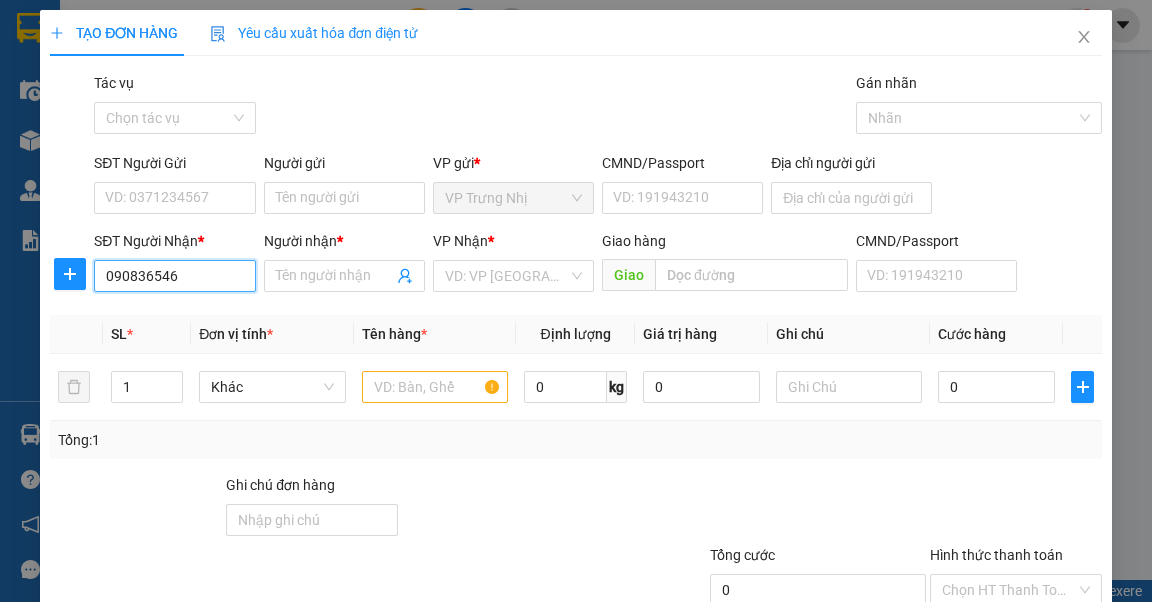 type on "0908365467" 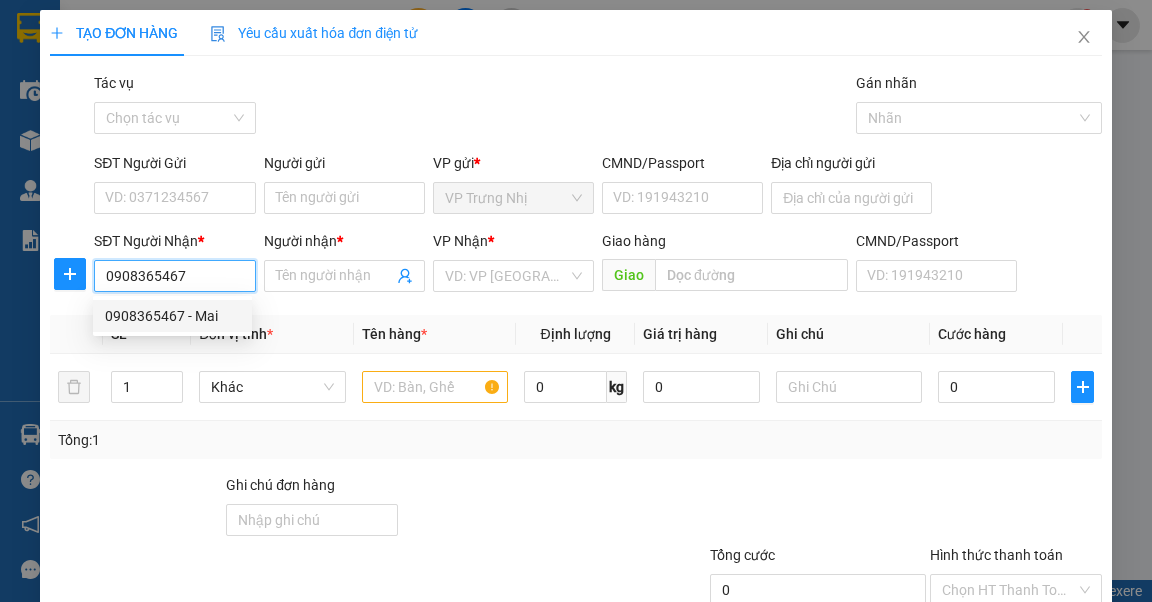 click on "0908365467 - Mai" at bounding box center [172, 316] 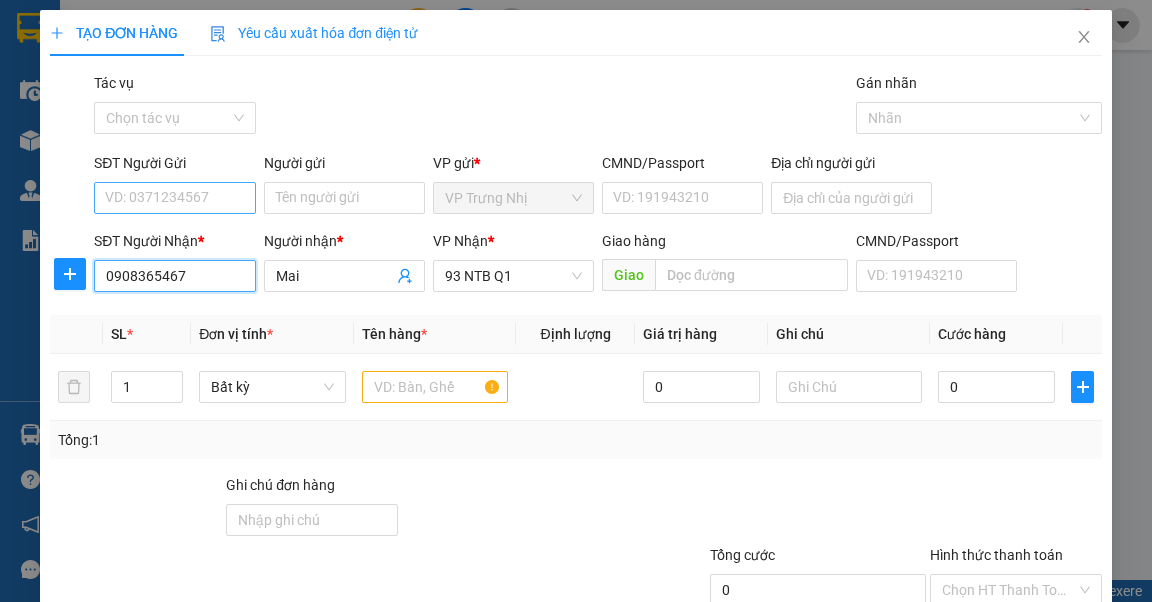 type on "0908365467" 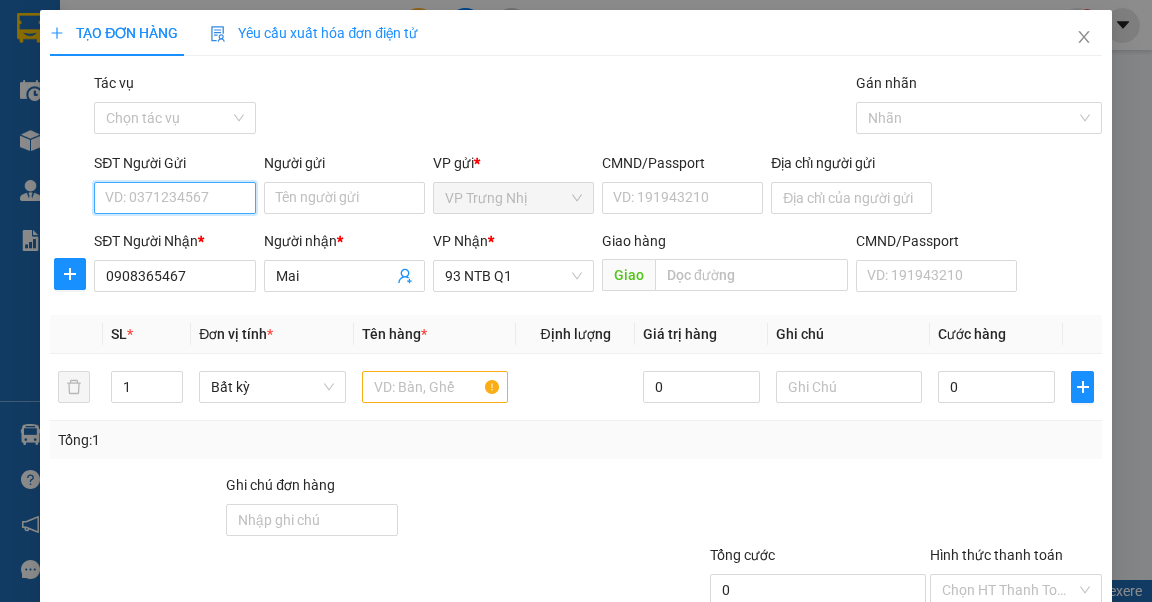 click on "SĐT Người Gửi" at bounding box center (174, 198) 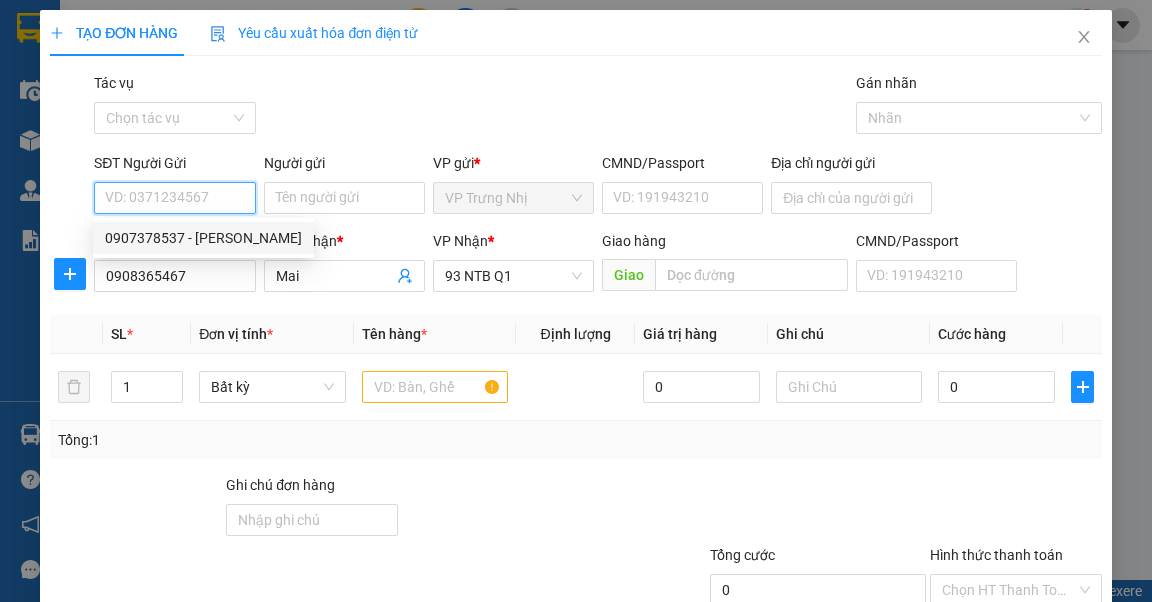 click on "0907378537 - Hương" at bounding box center [203, 238] 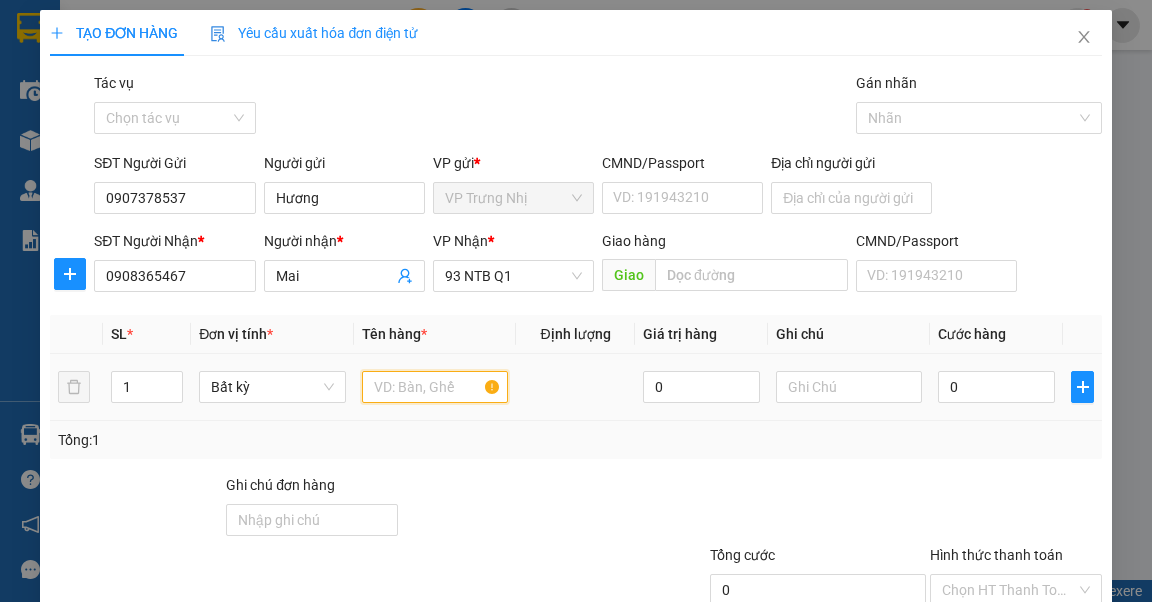 click at bounding box center (435, 387) 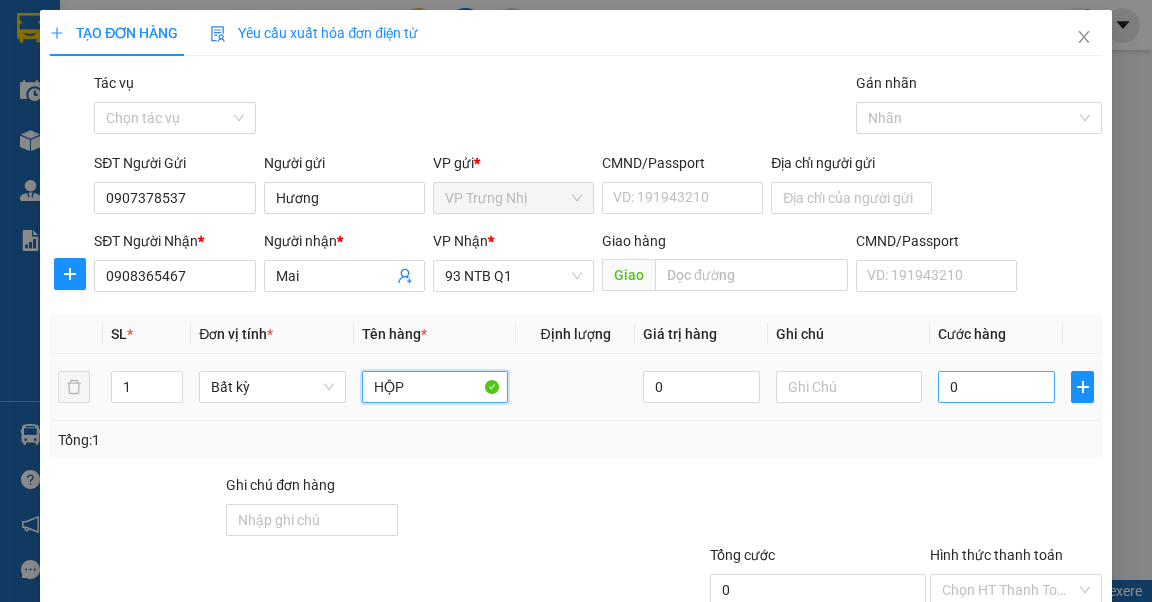 type on "HỘP" 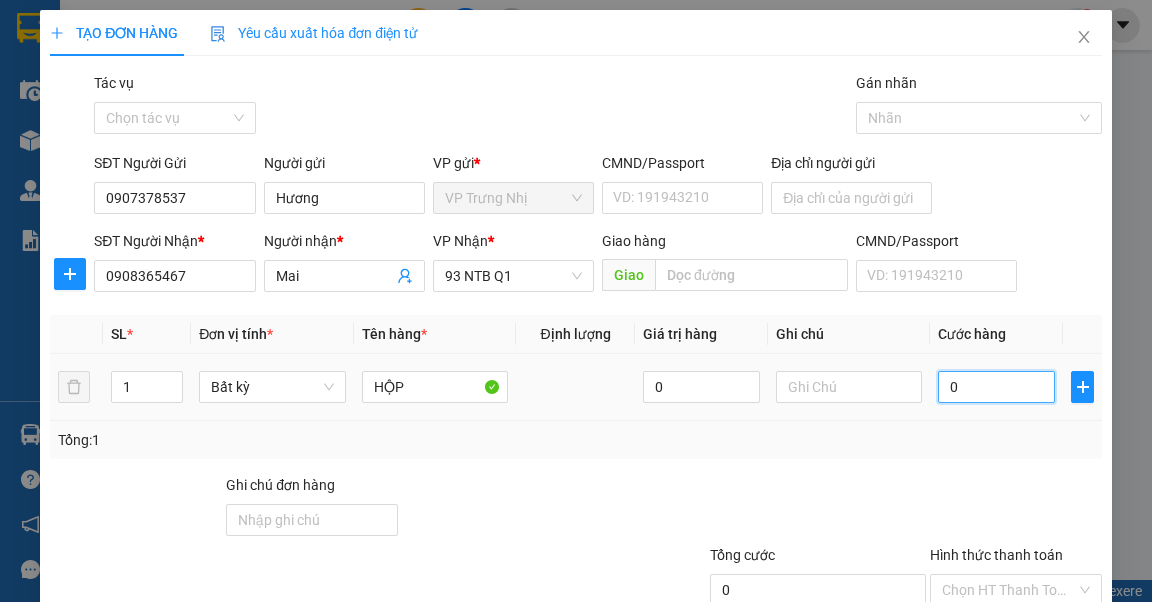 click on "0" at bounding box center (996, 387) 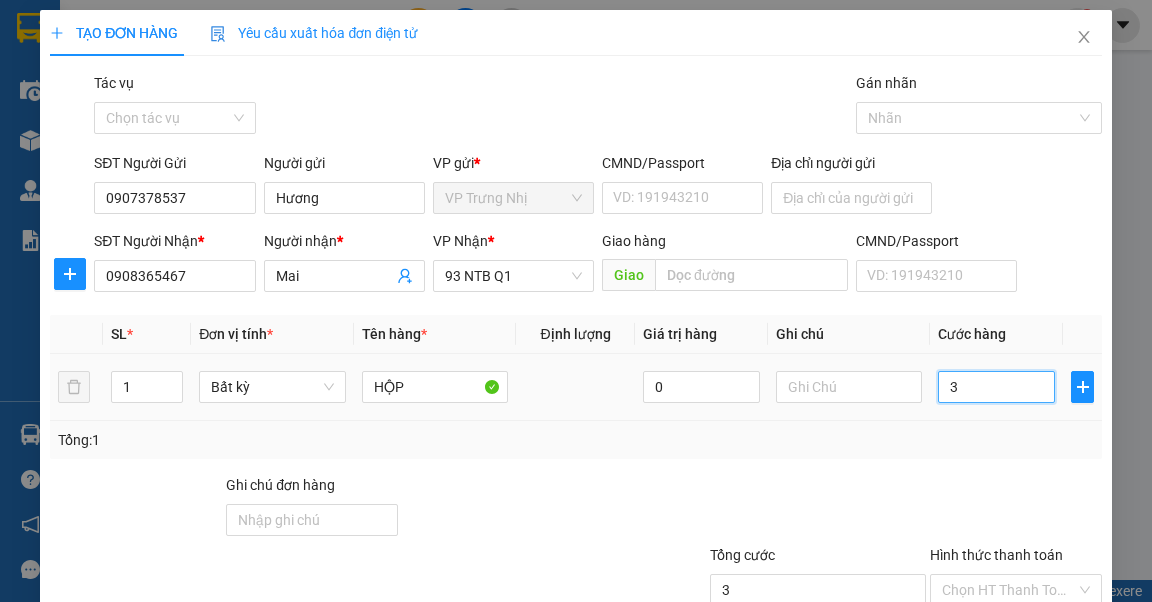 type on "30" 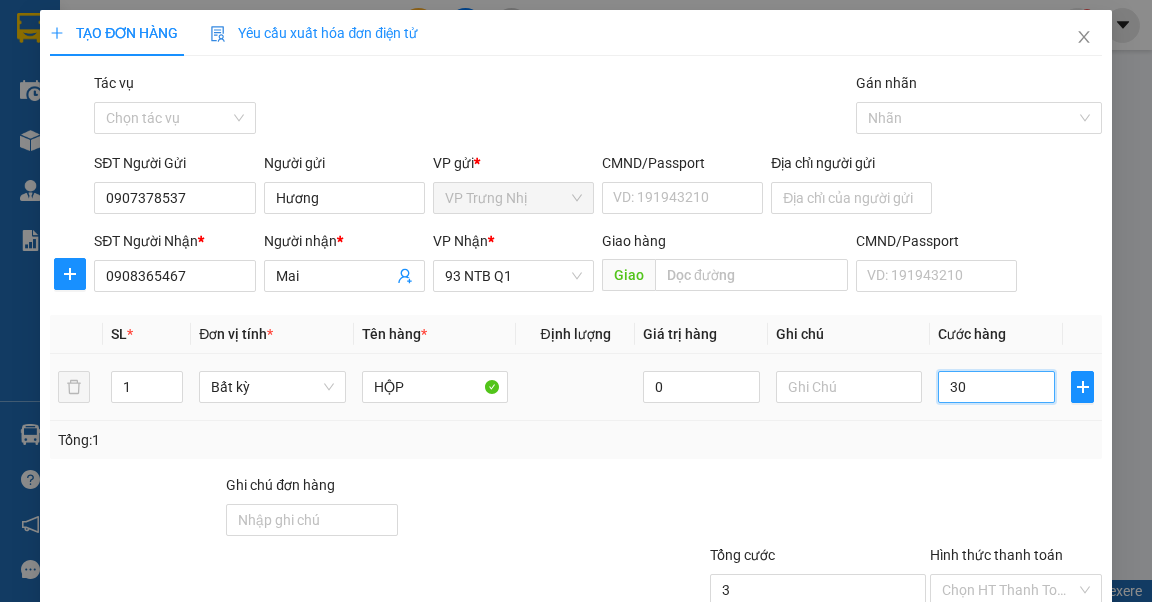 type on "30" 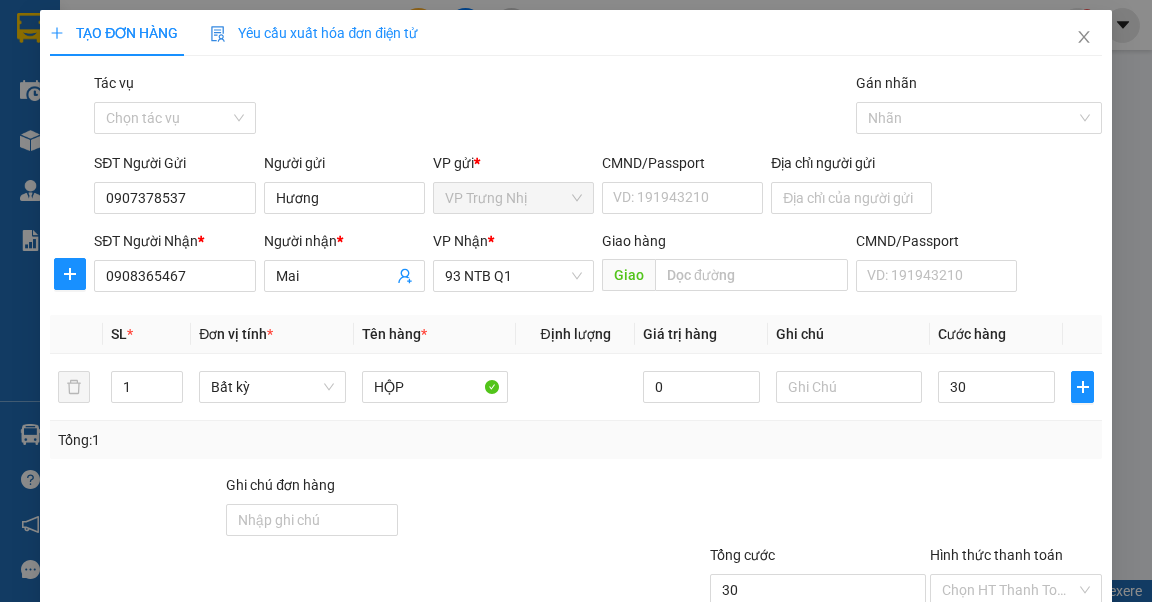 type on "30.000" 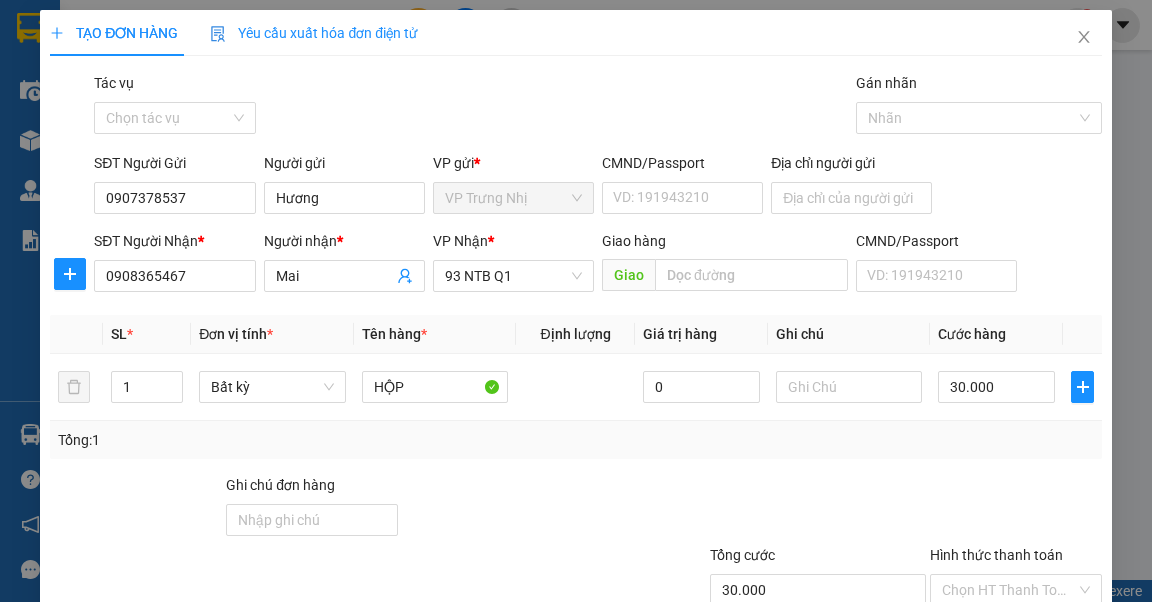 click on "Tổng:  1" at bounding box center (575, 440) 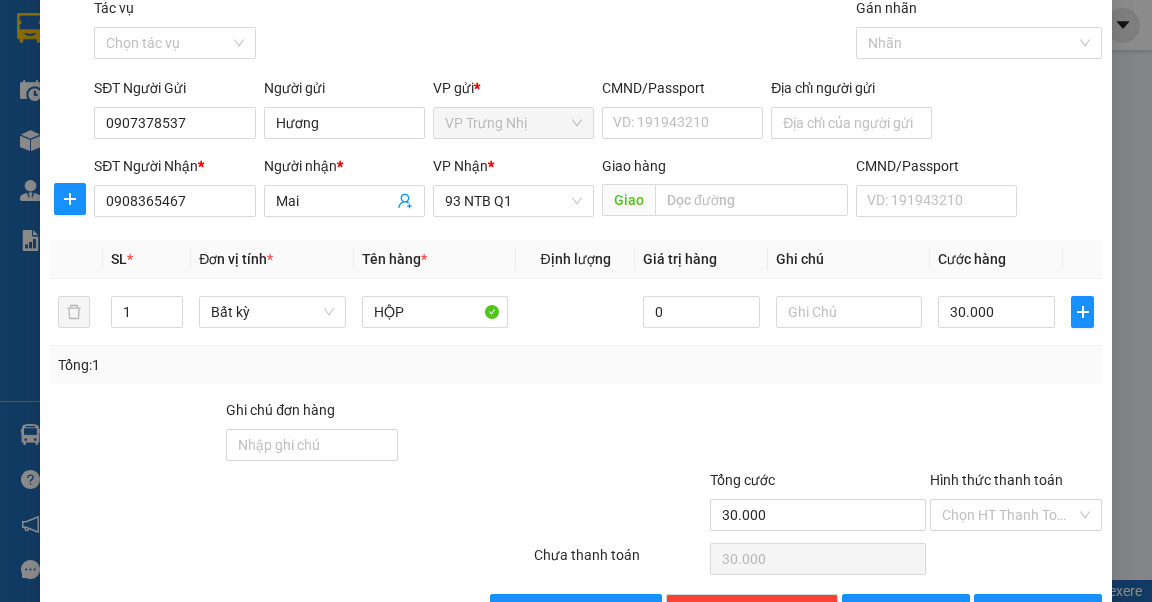 scroll, scrollTop: 136, scrollLeft: 0, axis: vertical 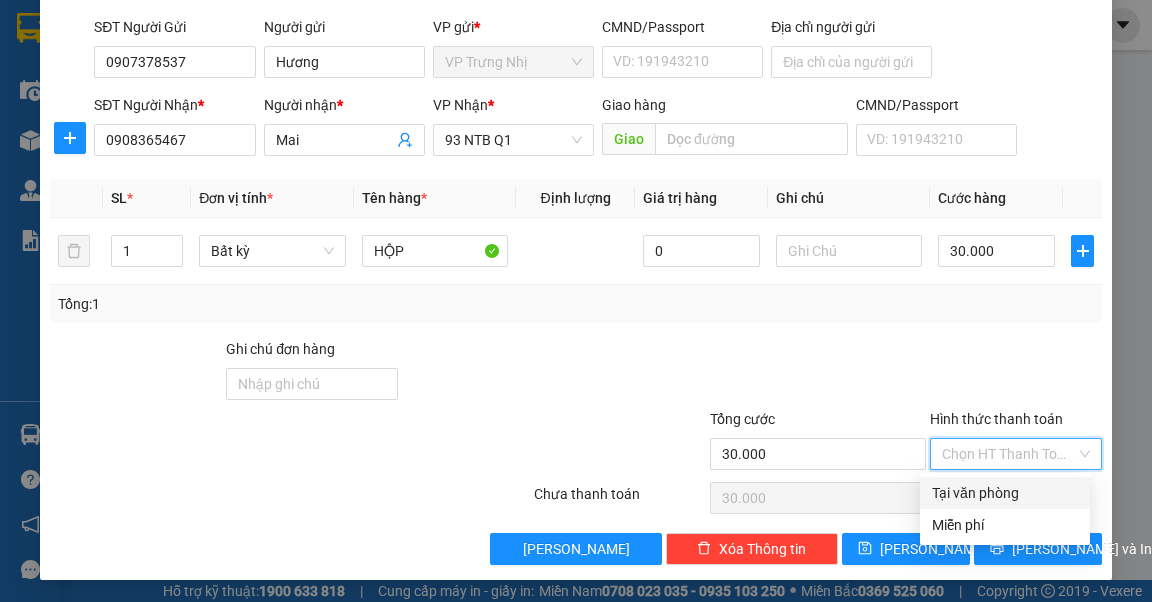 click on "Hình thức thanh toán" at bounding box center (1009, 454) 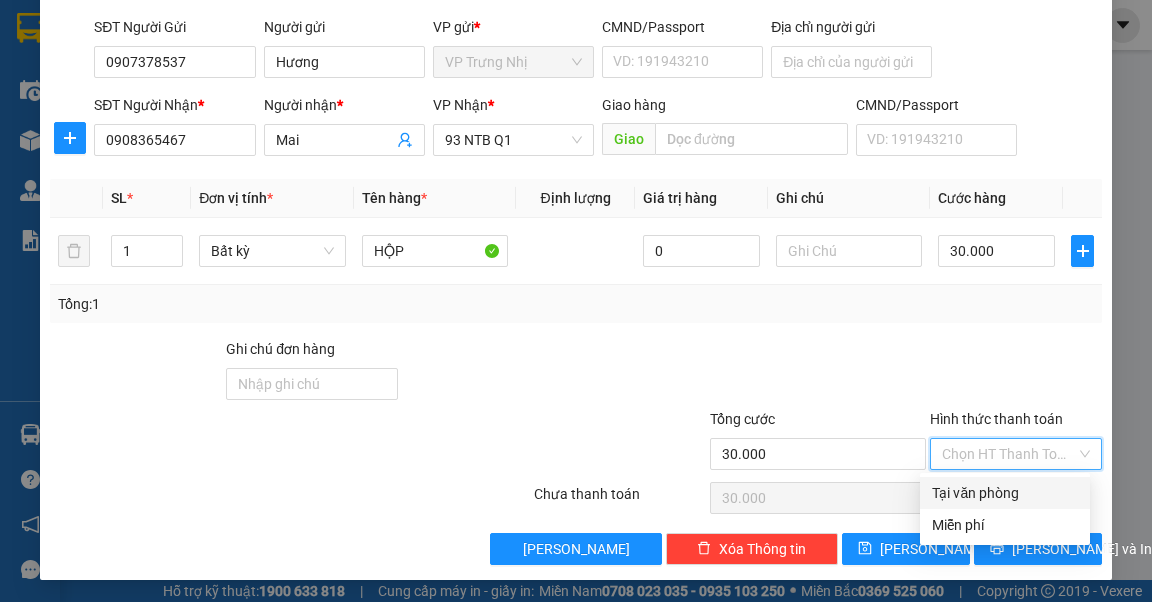 click at bounding box center [1016, 373] 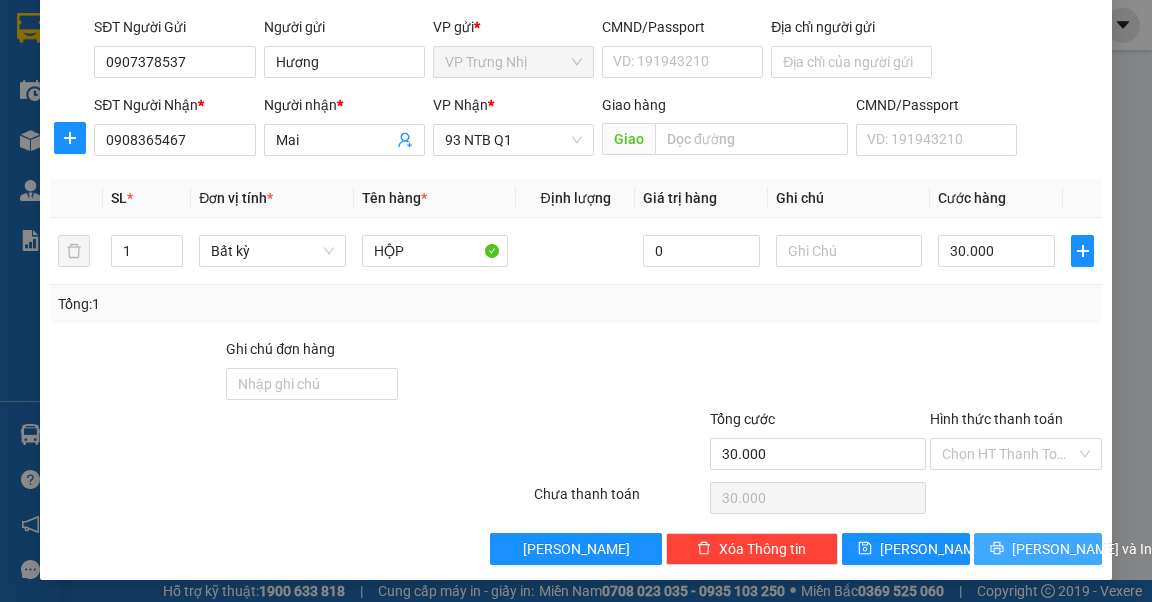 click on "[PERSON_NAME] và In" at bounding box center [1082, 549] 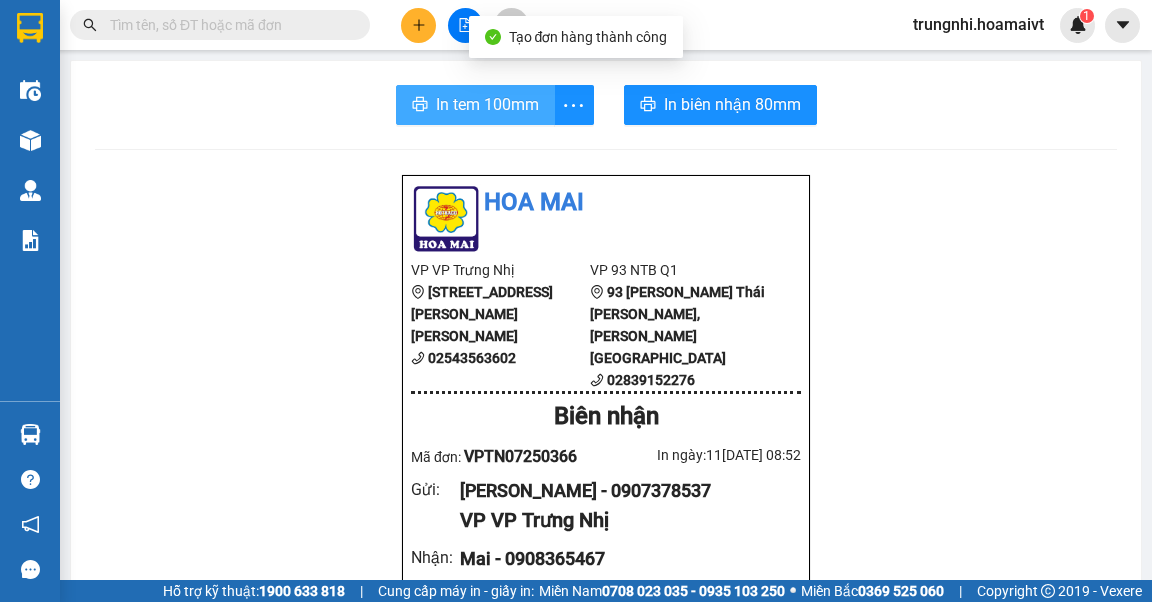 click on "In tem 100mm" at bounding box center [487, 104] 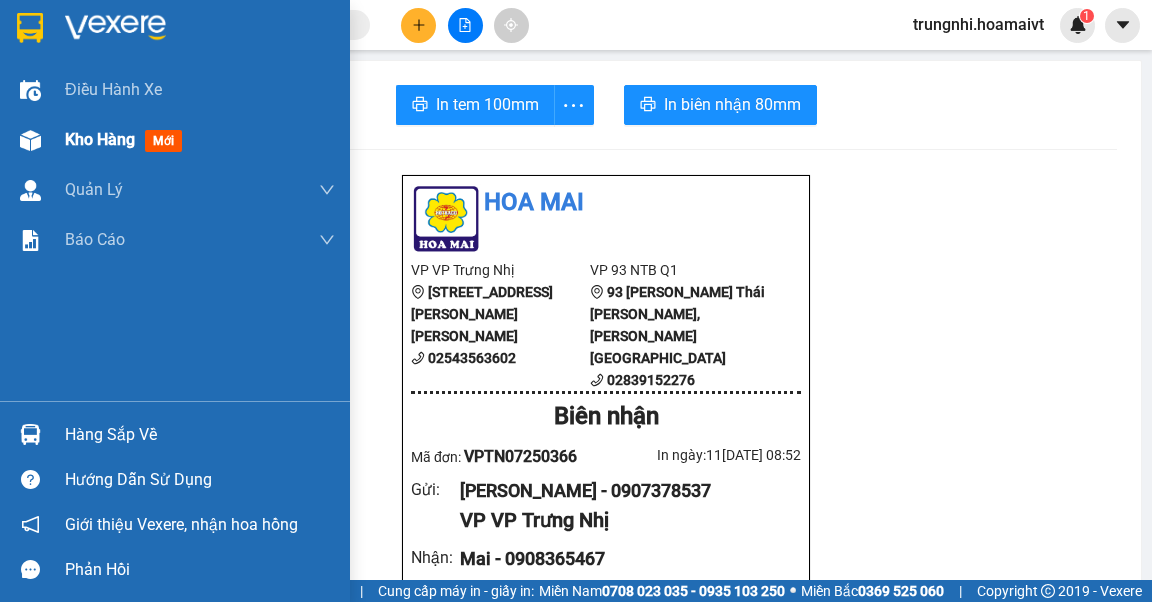 click on "Kho hàng" at bounding box center [100, 139] 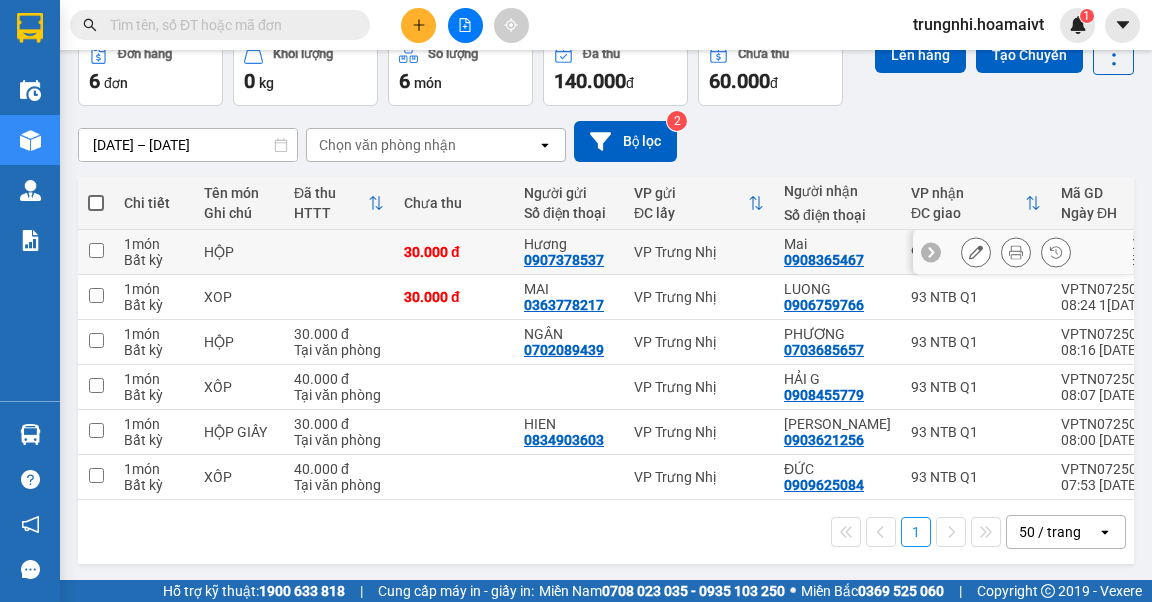 scroll, scrollTop: 112, scrollLeft: 0, axis: vertical 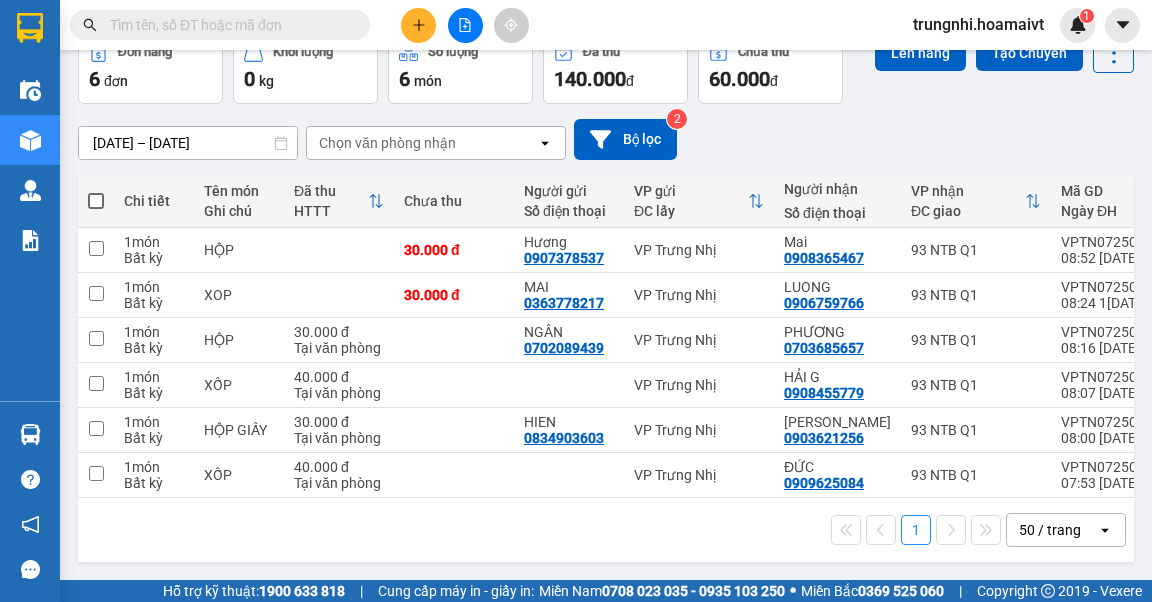 drag, startPoint x: 100, startPoint y: 186, endPoint x: 94, endPoint y: 195, distance: 10.816654 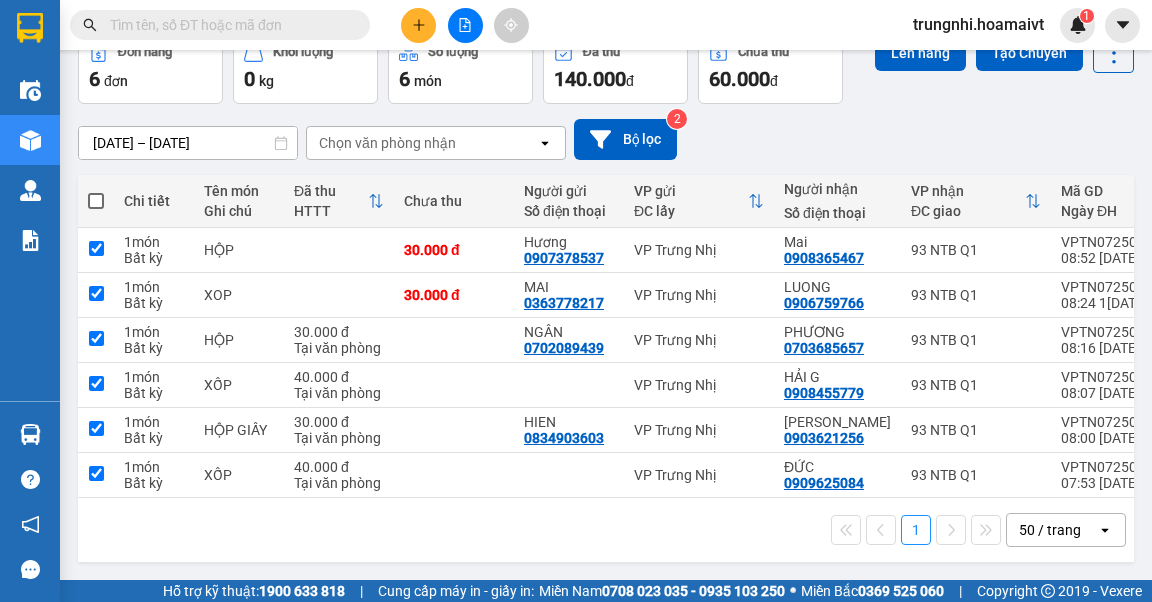 checkbox on "true" 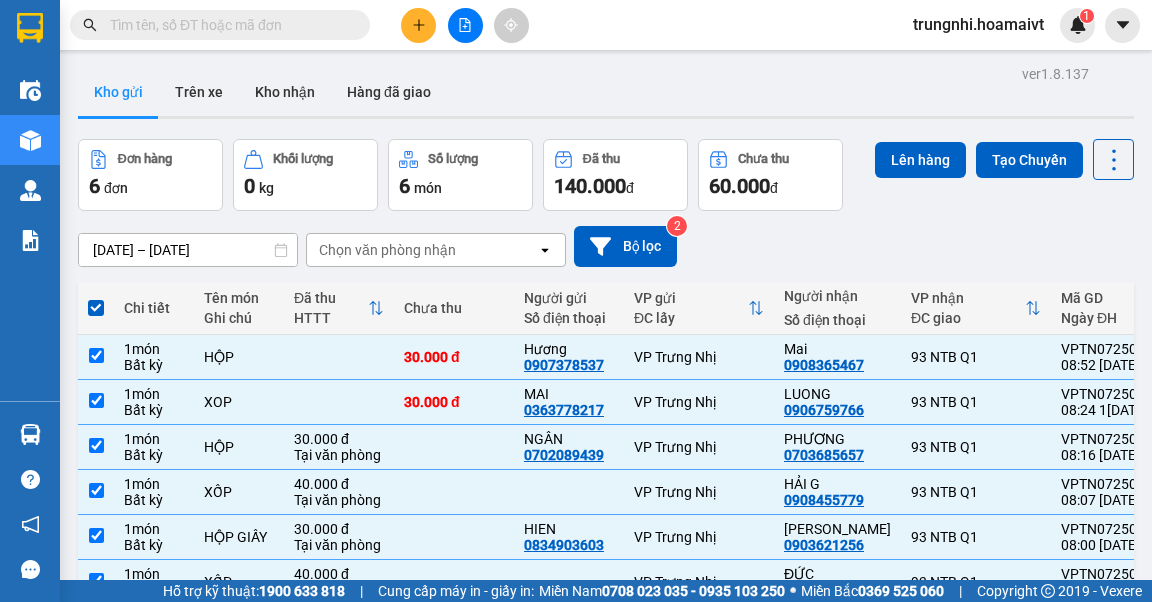scroll, scrollTop: 0, scrollLeft: 0, axis: both 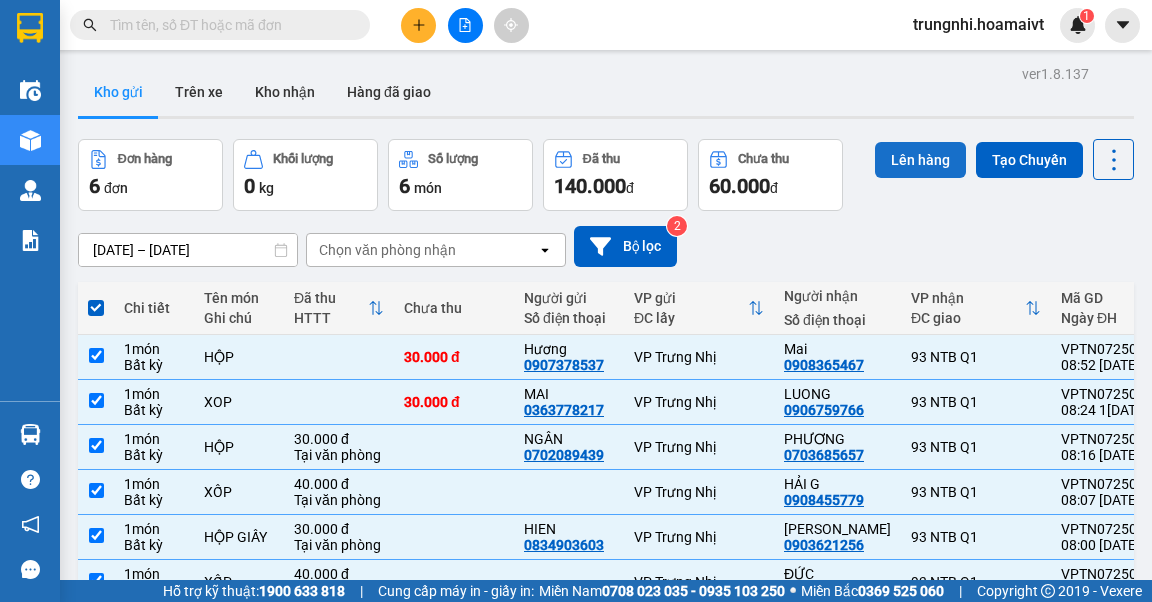click on "Lên hàng" at bounding box center (920, 160) 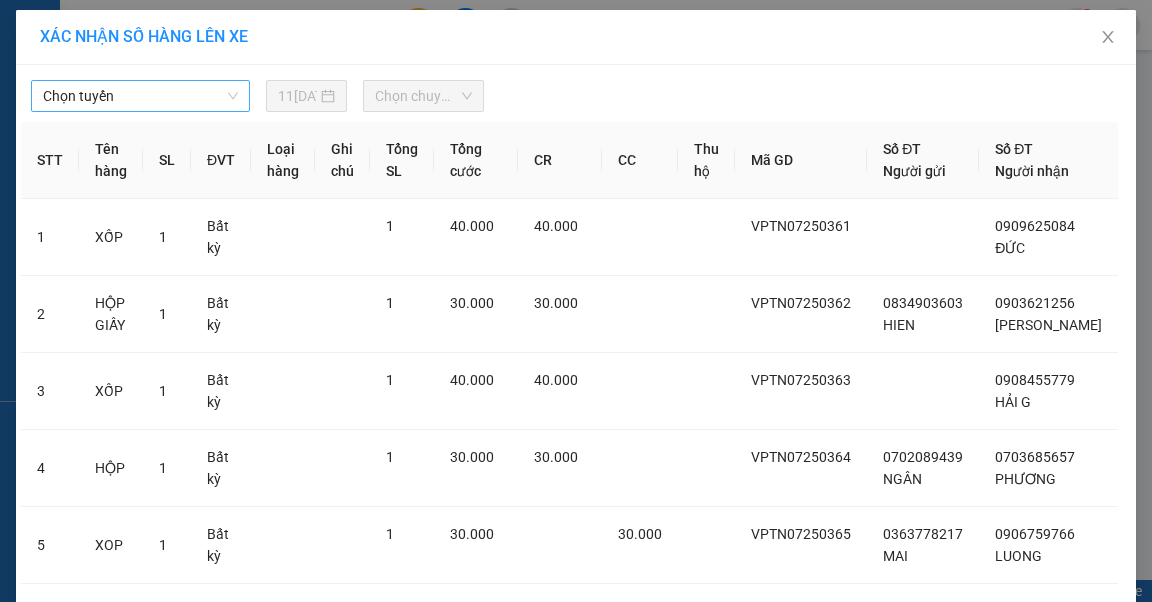 click on "Chọn tuyến" at bounding box center [140, 96] 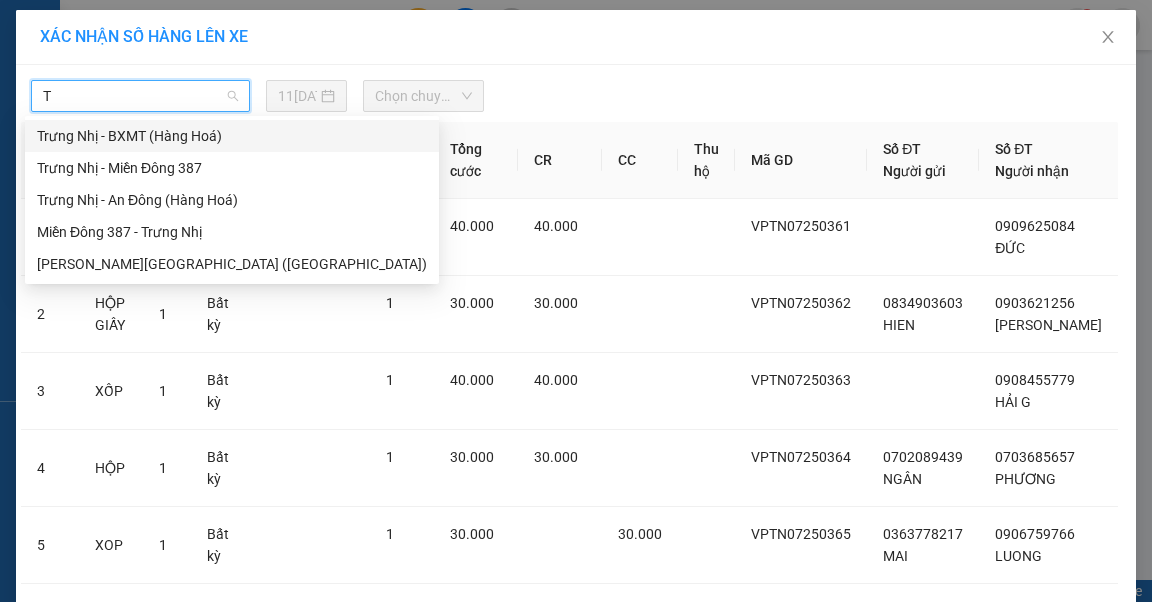 type on "TR" 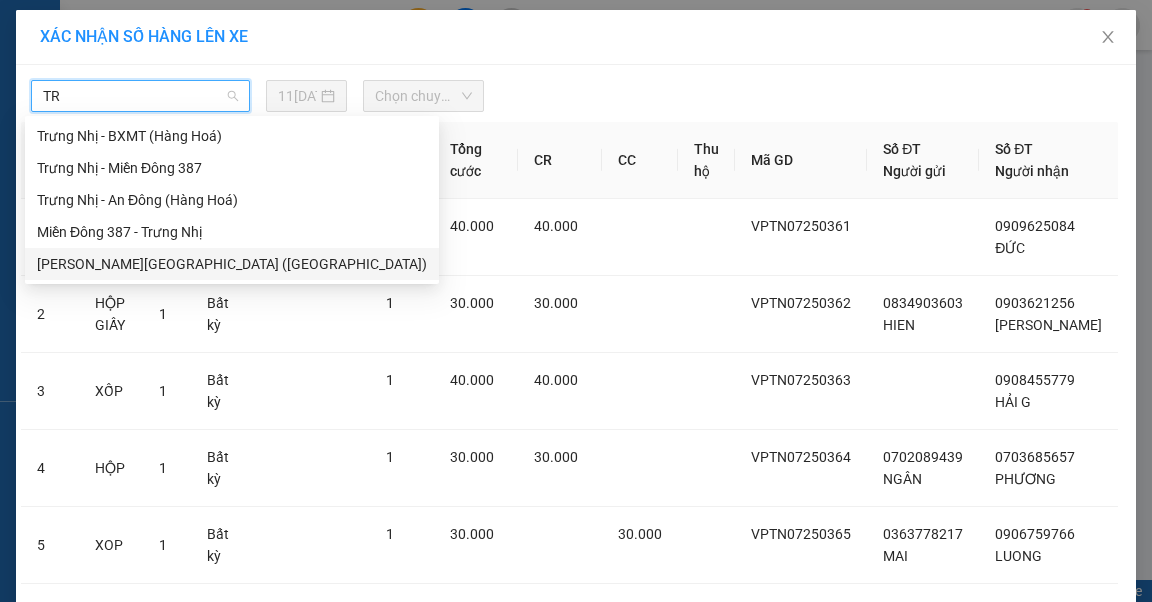 click on "[PERSON_NAME][GEOGRAPHIC_DATA] ([GEOGRAPHIC_DATA])" at bounding box center [232, 264] 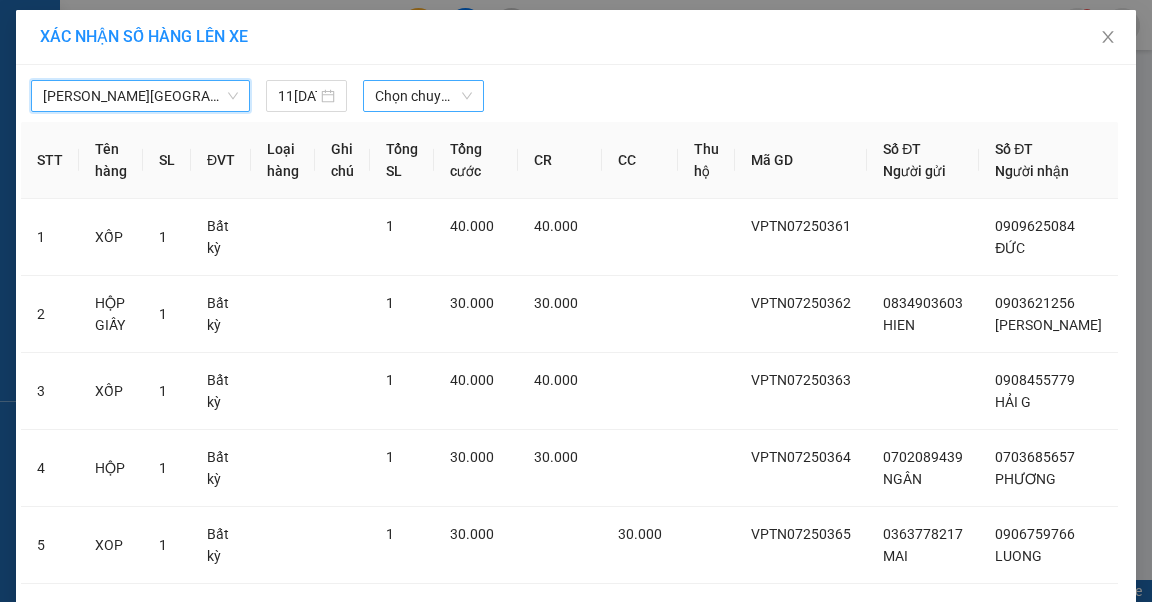 click on "Chọn chuyến" at bounding box center [423, 96] 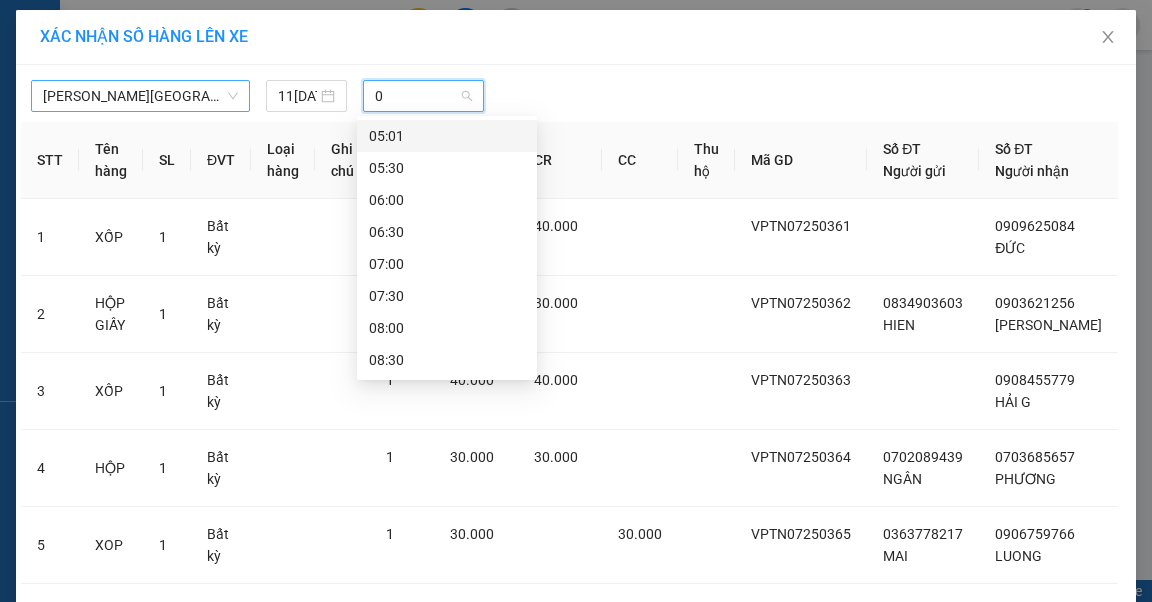 type on "09" 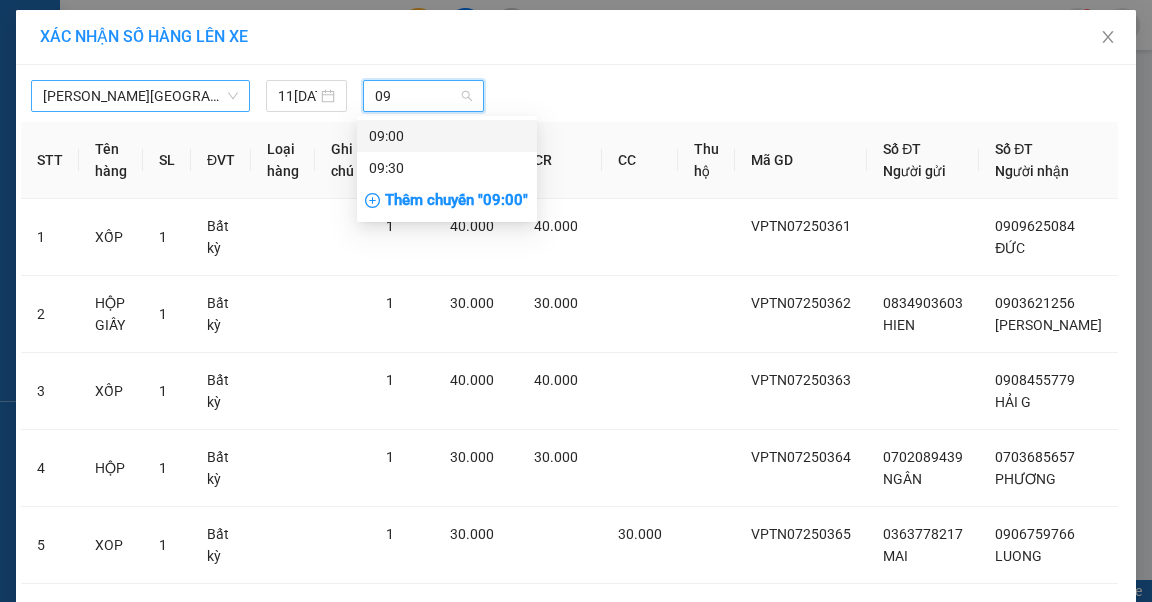 click on "09:00" at bounding box center [447, 136] 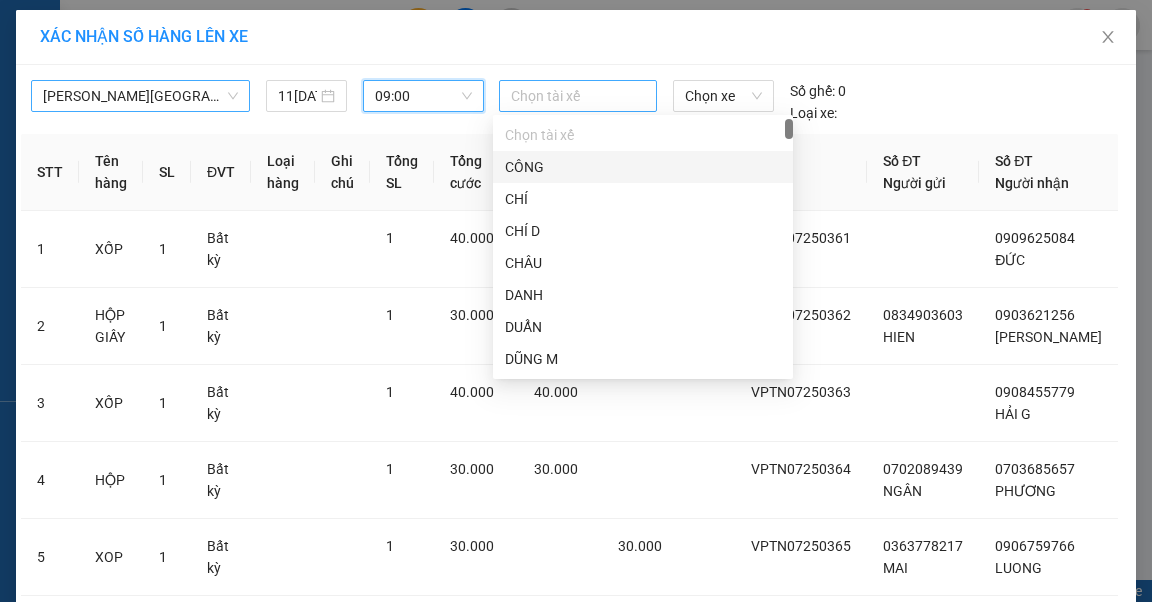 click at bounding box center [578, 96] 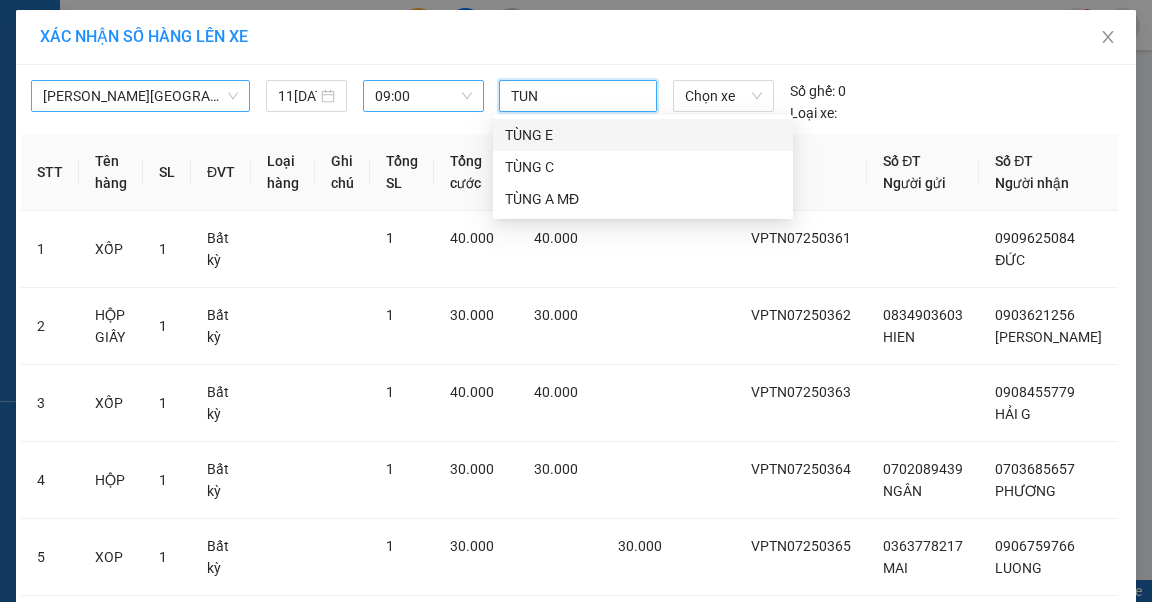 type on "TUNG" 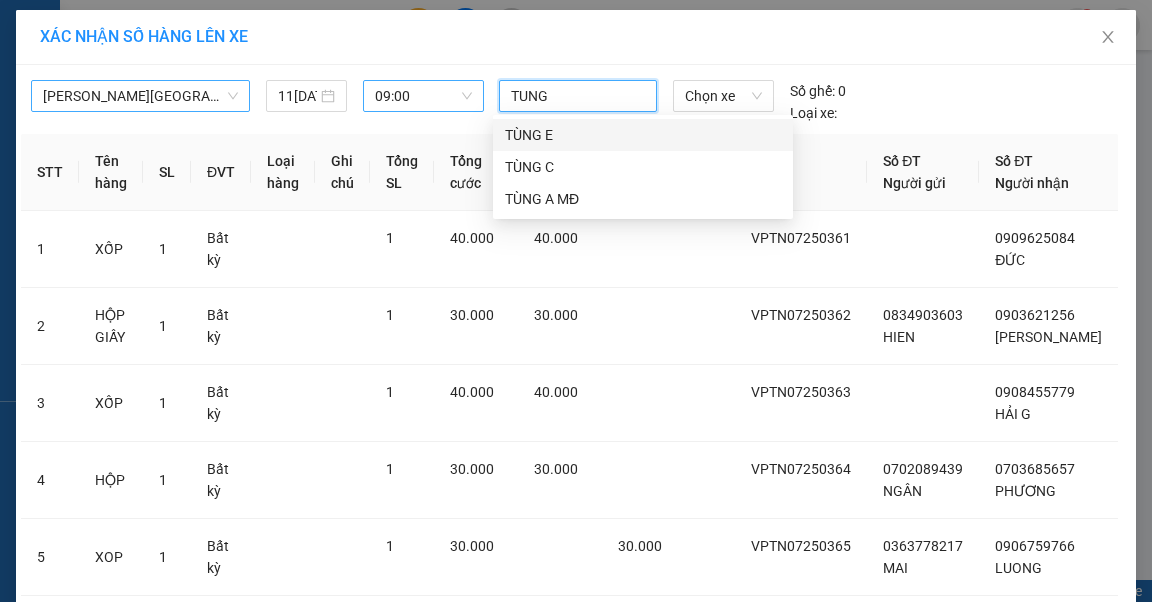 click on "TÙNG E" at bounding box center [643, 135] 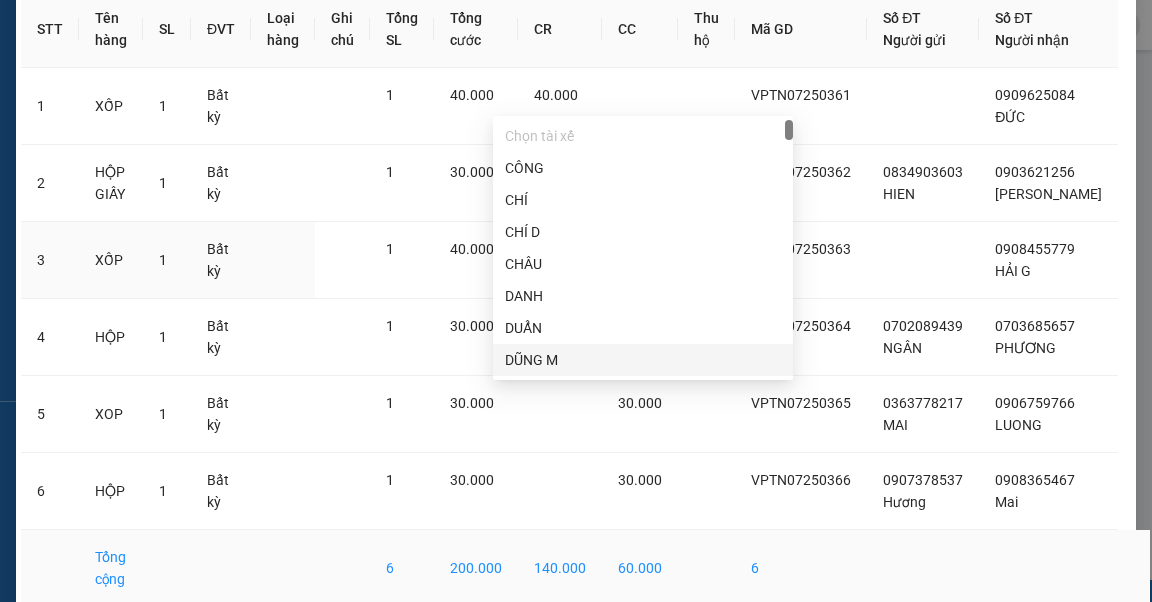 scroll, scrollTop: 259, scrollLeft: 0, axis: vertical 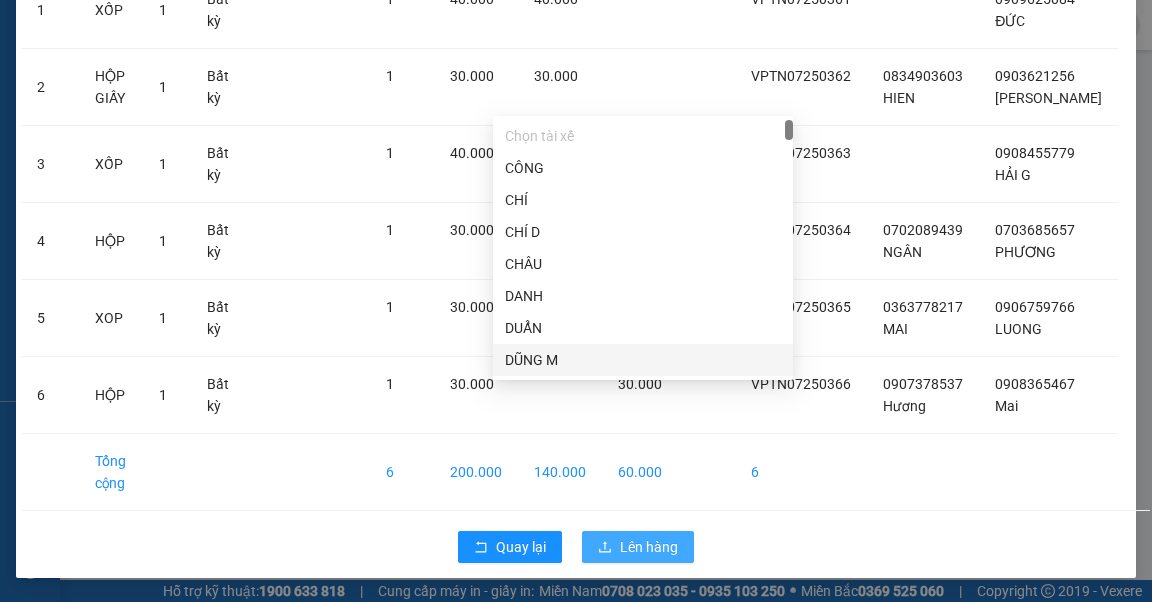 drag, startPoint x: 660, startPoint y: 547, endPoint x: 932, endPoint y: 573, distance: 273.2398 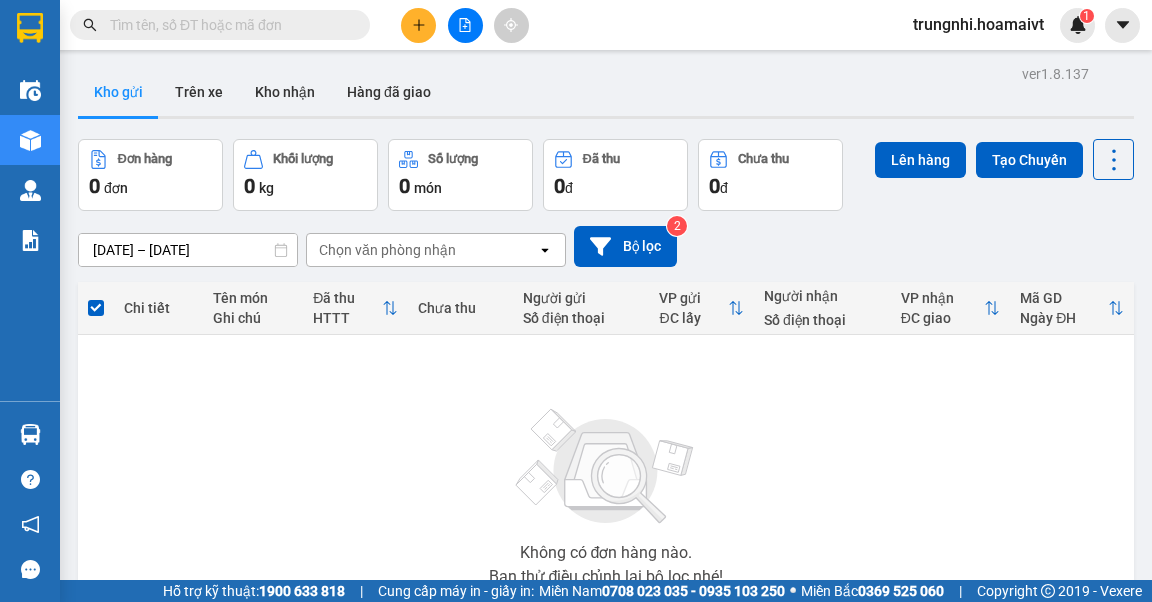 click 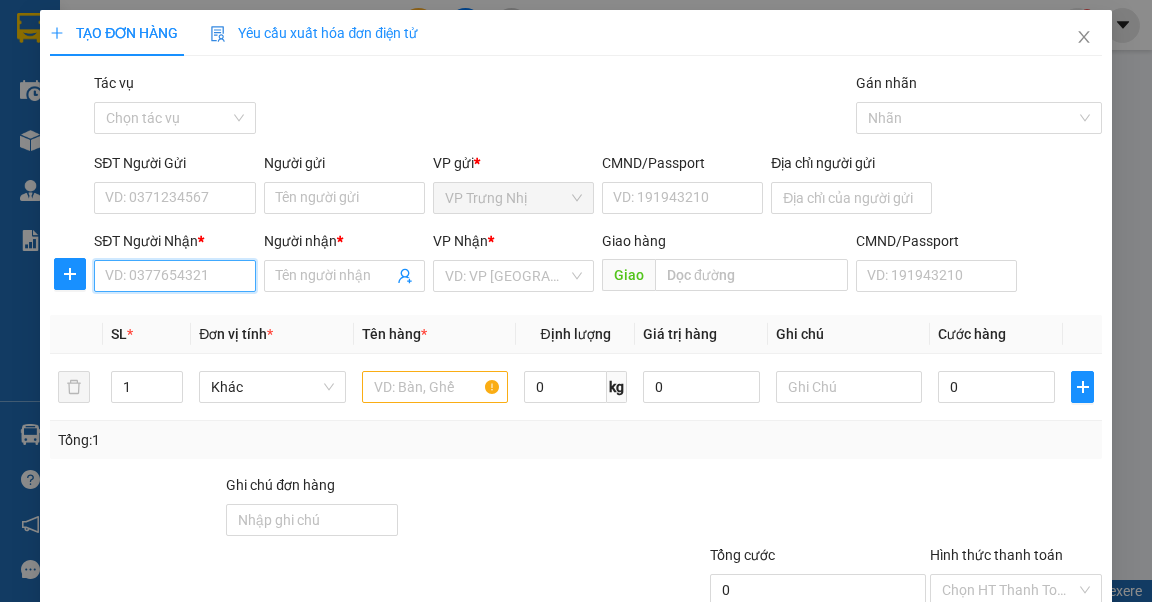 click on "SĐT Người Nhận  *" at bounding box center [174, 276] 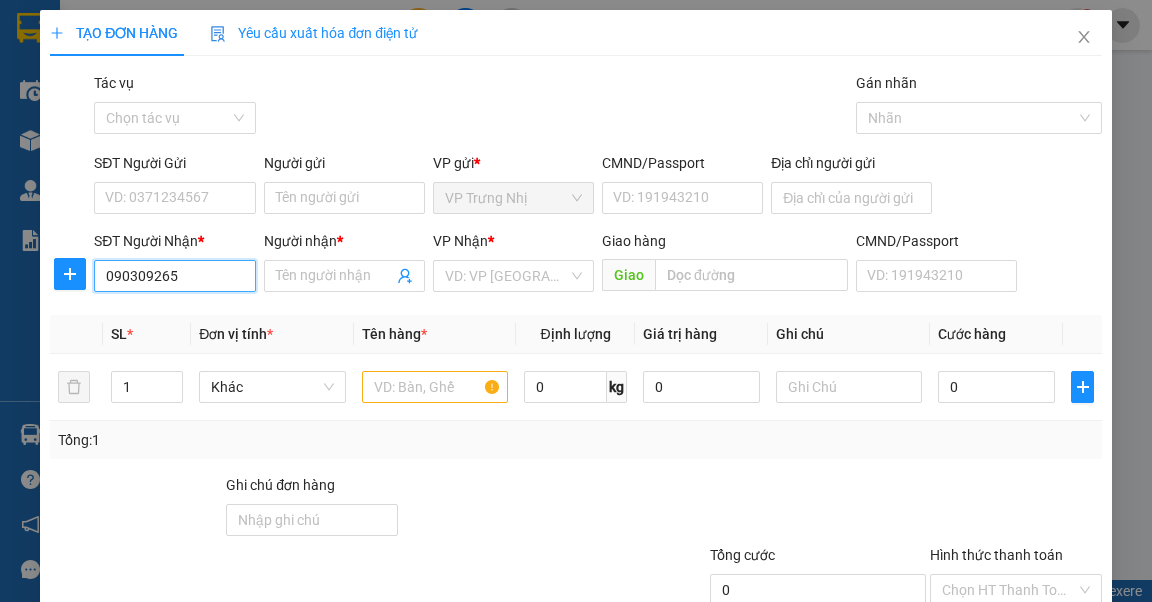 type on "0903092654" 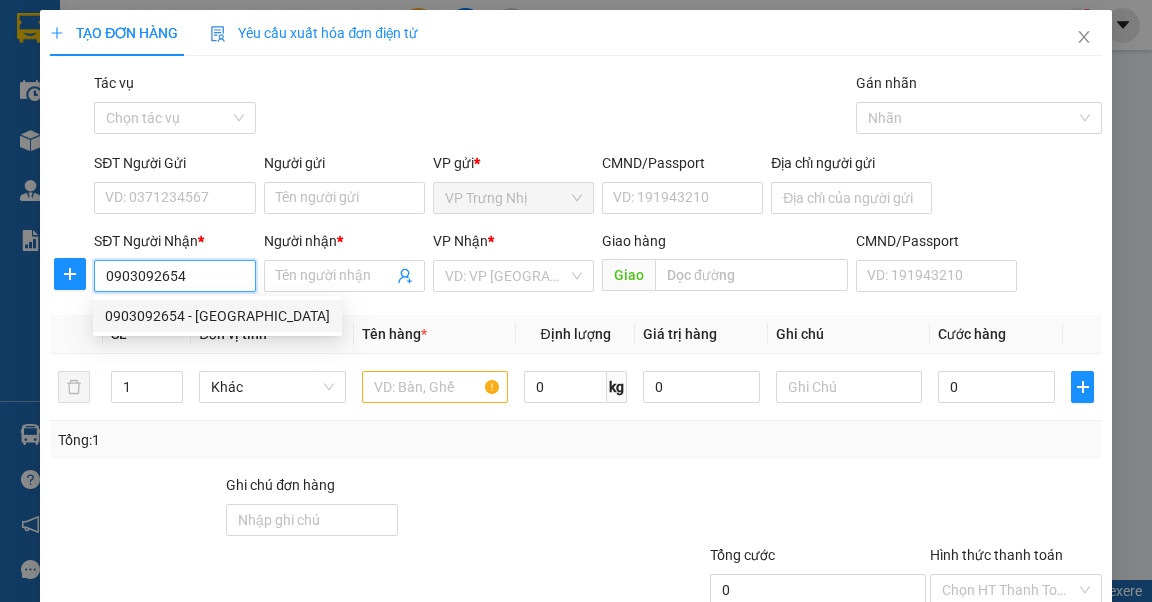 click on "0903092654 - ĐỨC" at bounding box center (217, 316) 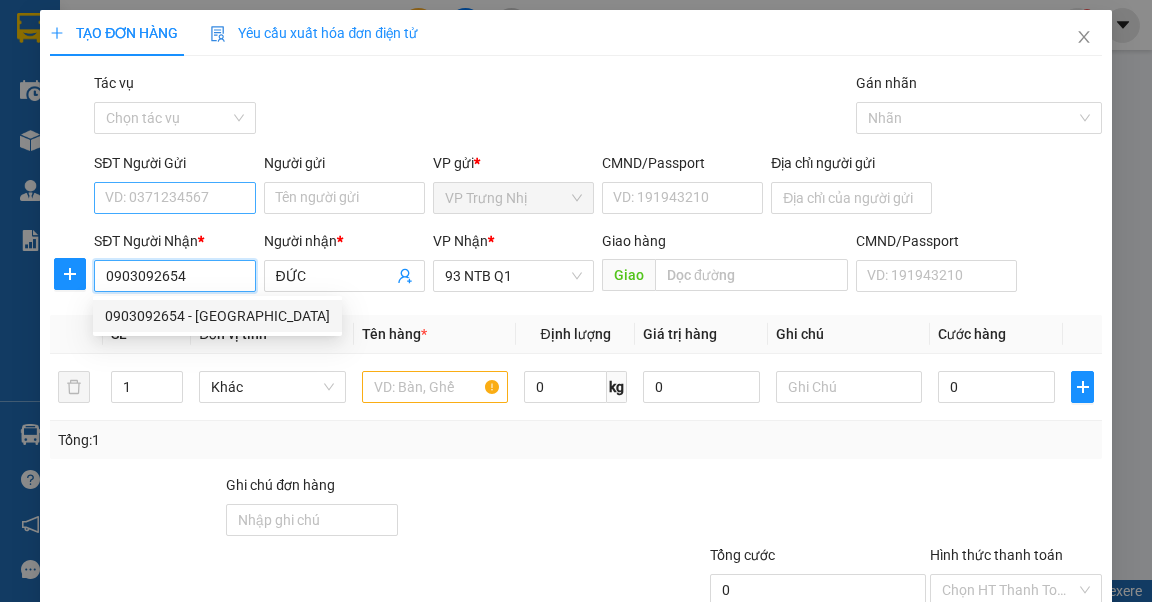 type on "0903092654" 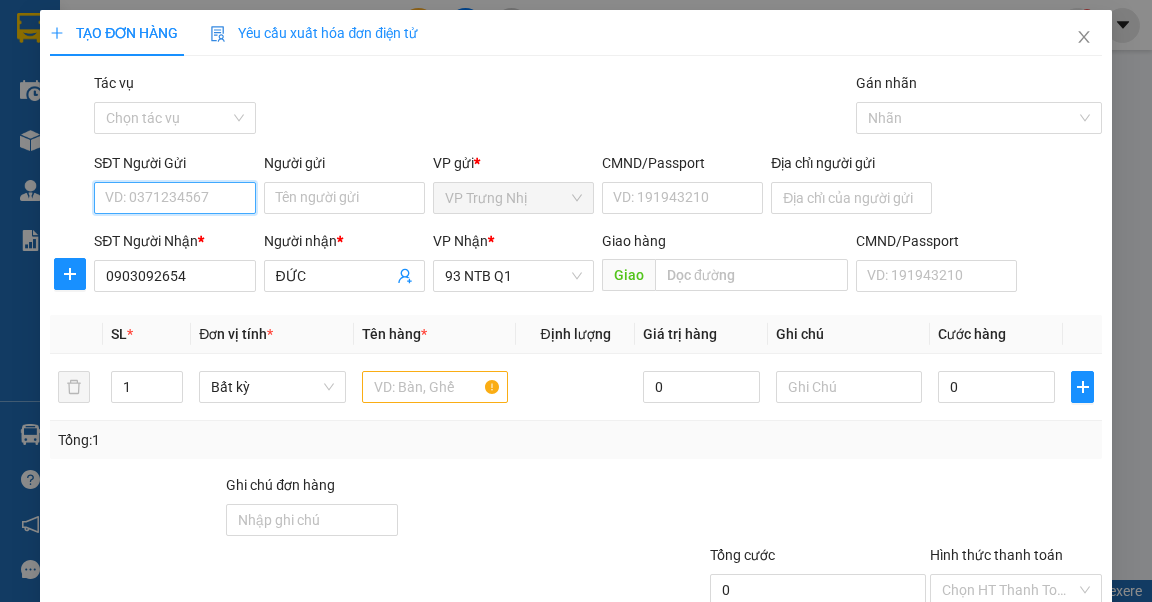 click on "SĐT Người Gửi" at bounding box center [174, 198] 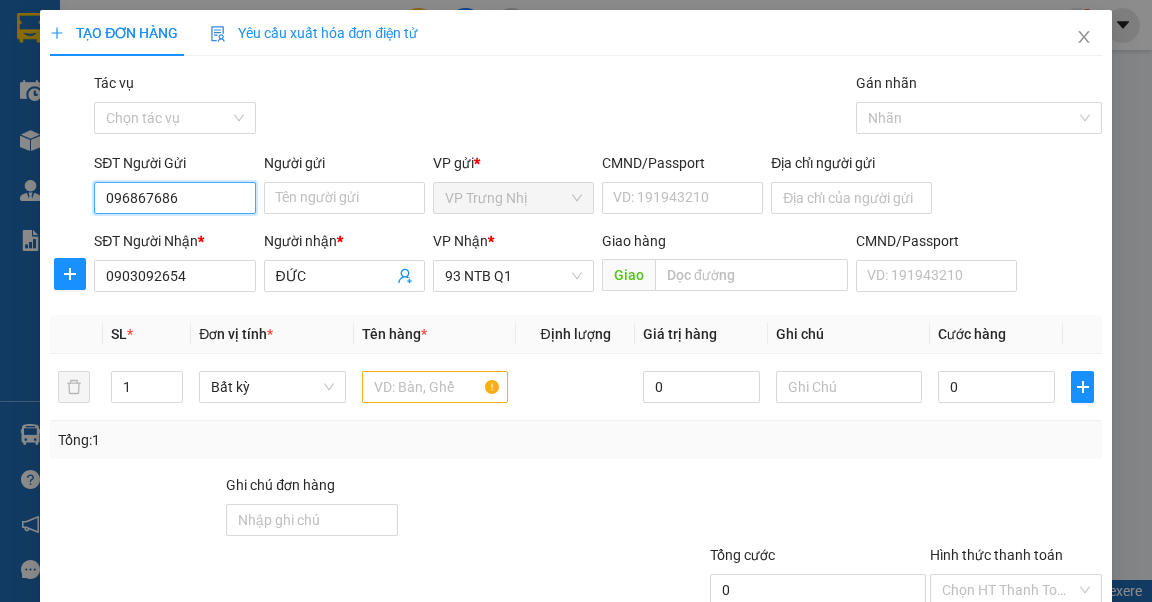 type on "0968676862" 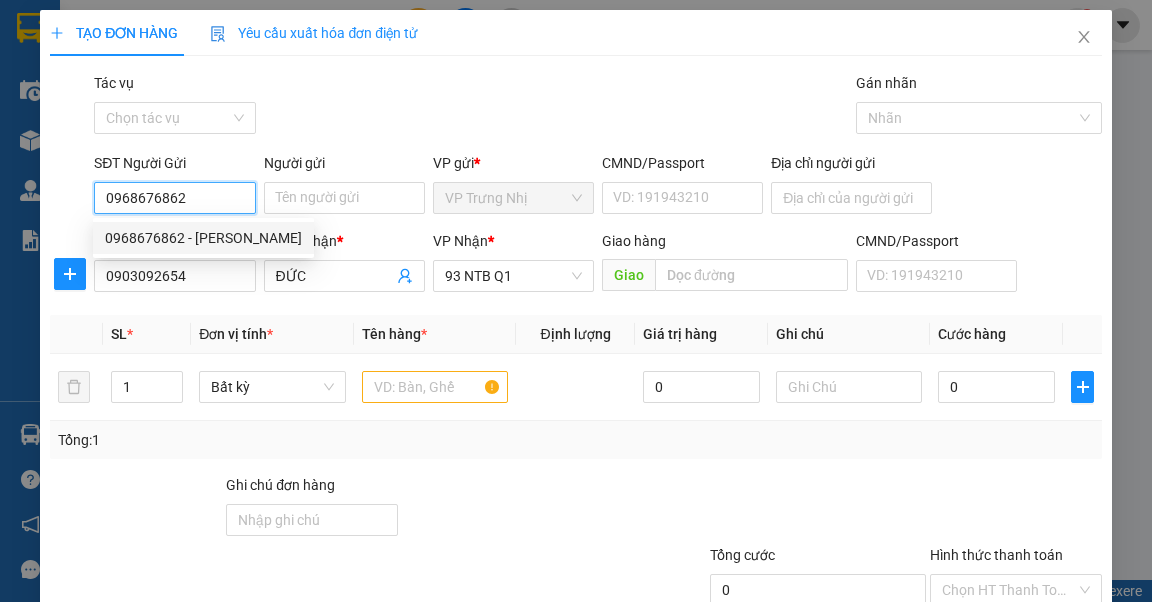click on "0968676862 - Tuyết" at bounding box center (203, 238) 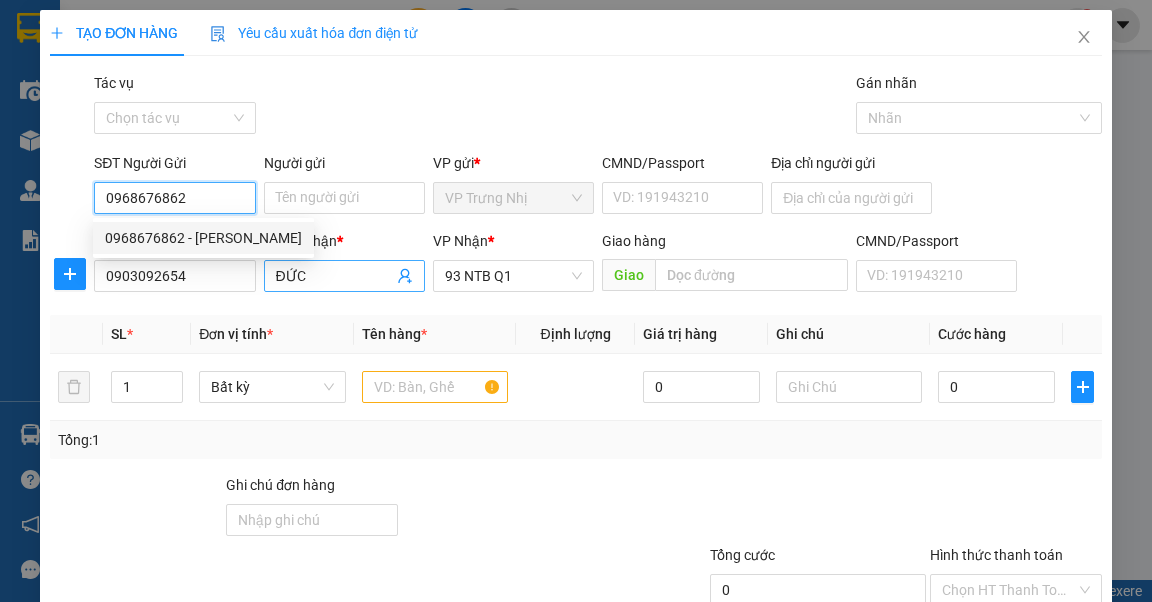 type on "Tuyết" 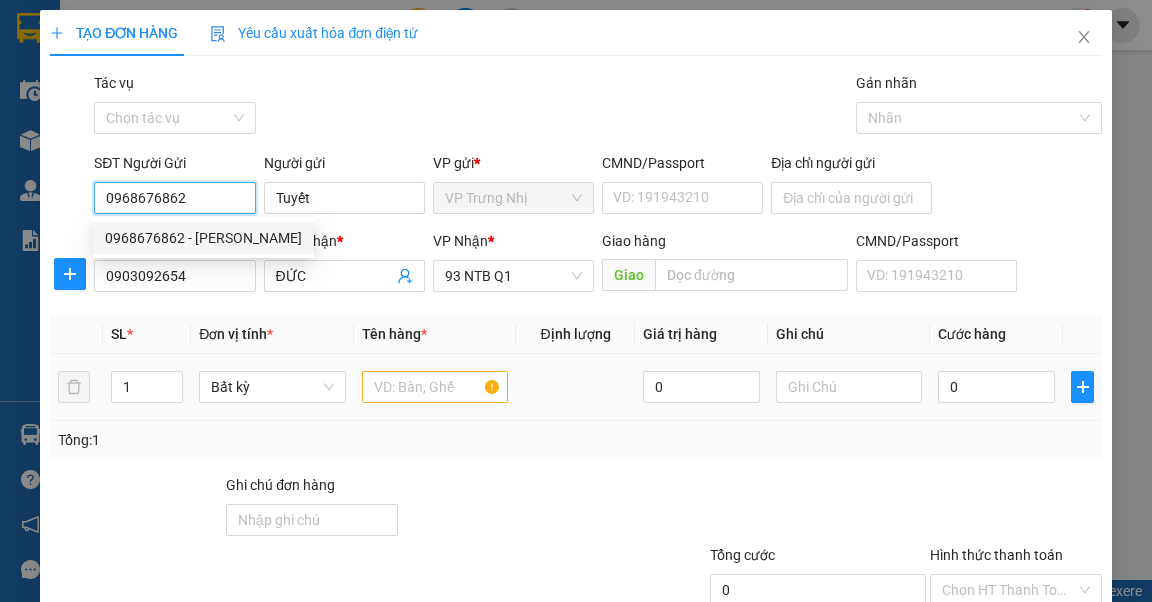type on "0968676862" 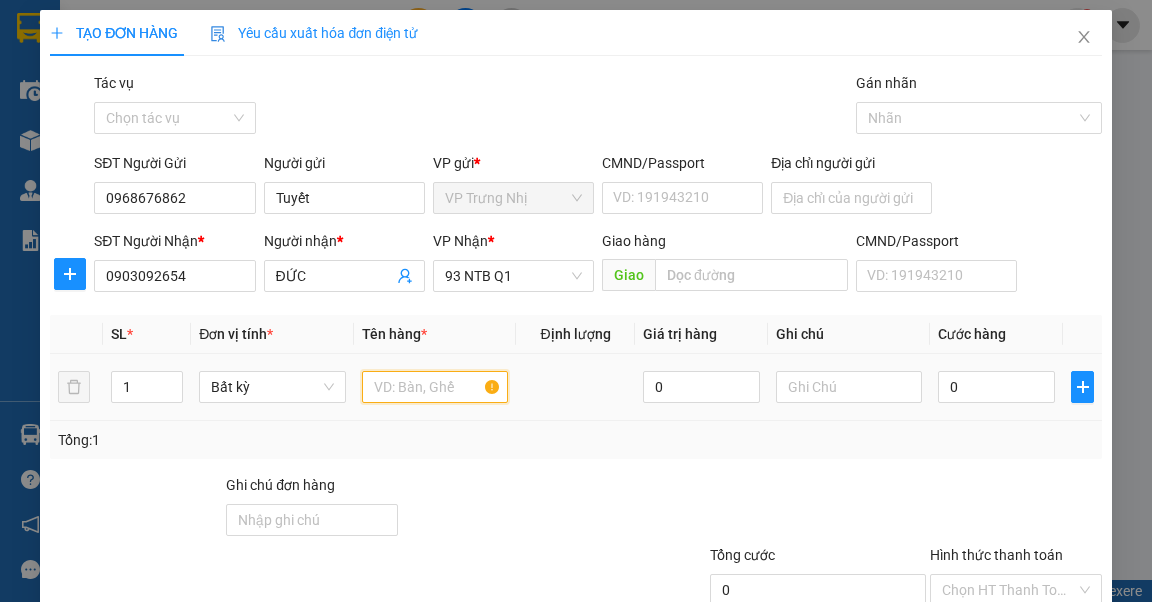 click at bounding box center (435, 387) 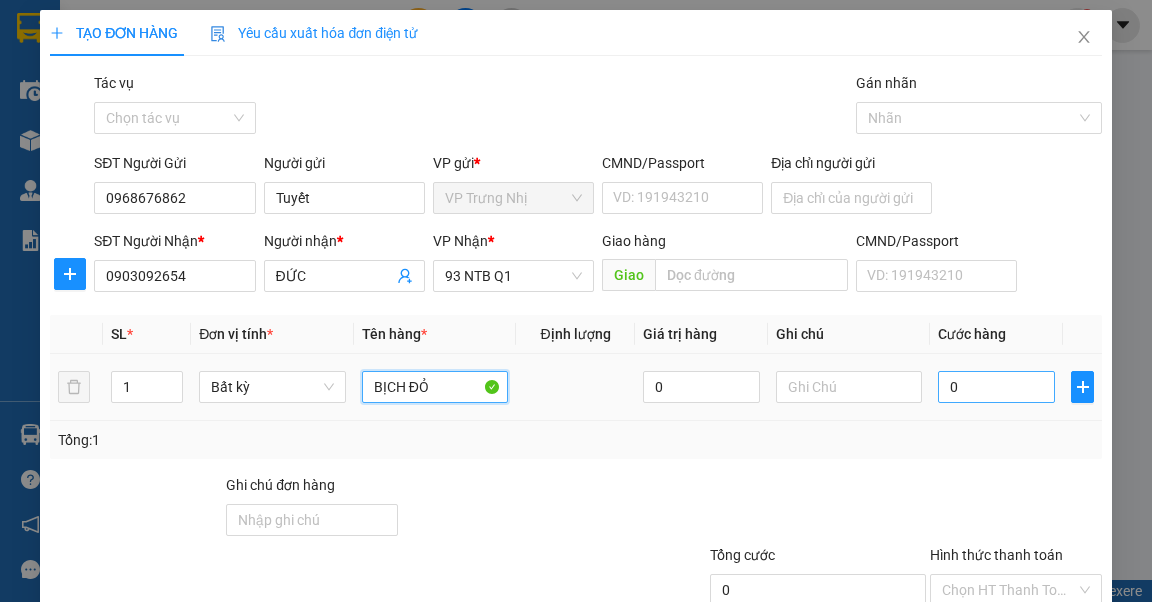 type on "BỊCH ĐỎ" 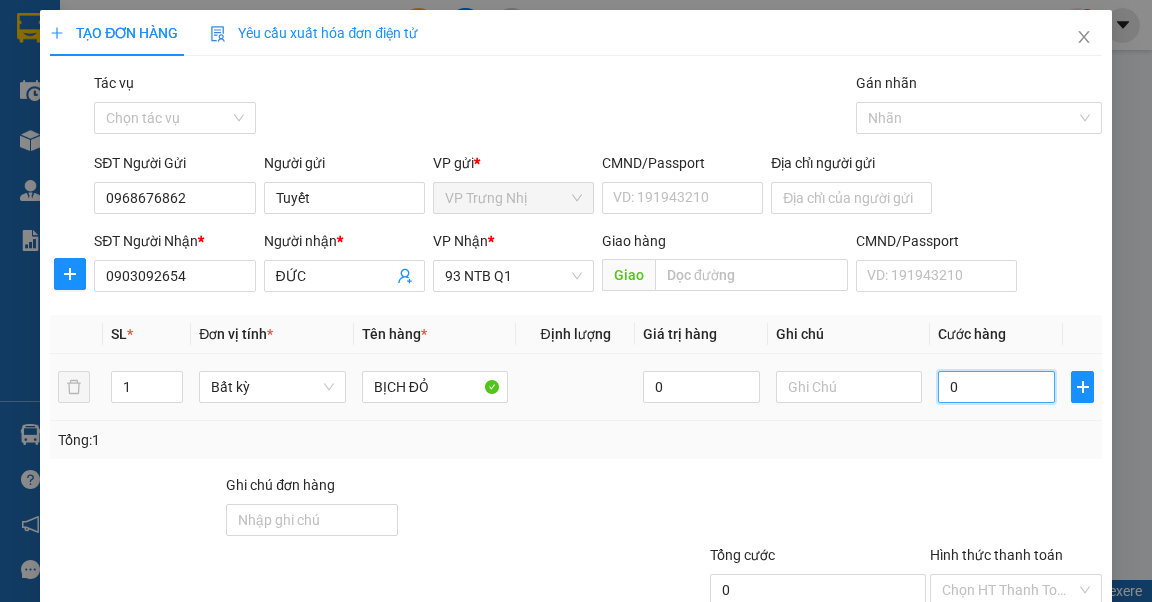 click on "0" at bounding box center [996, 387] 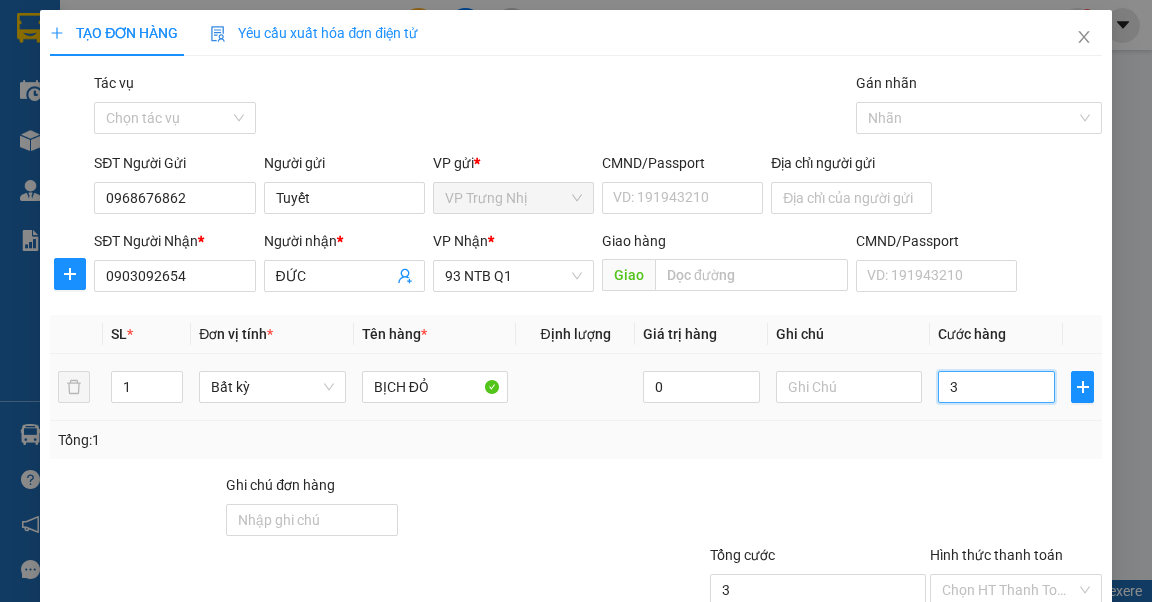 type on "3" 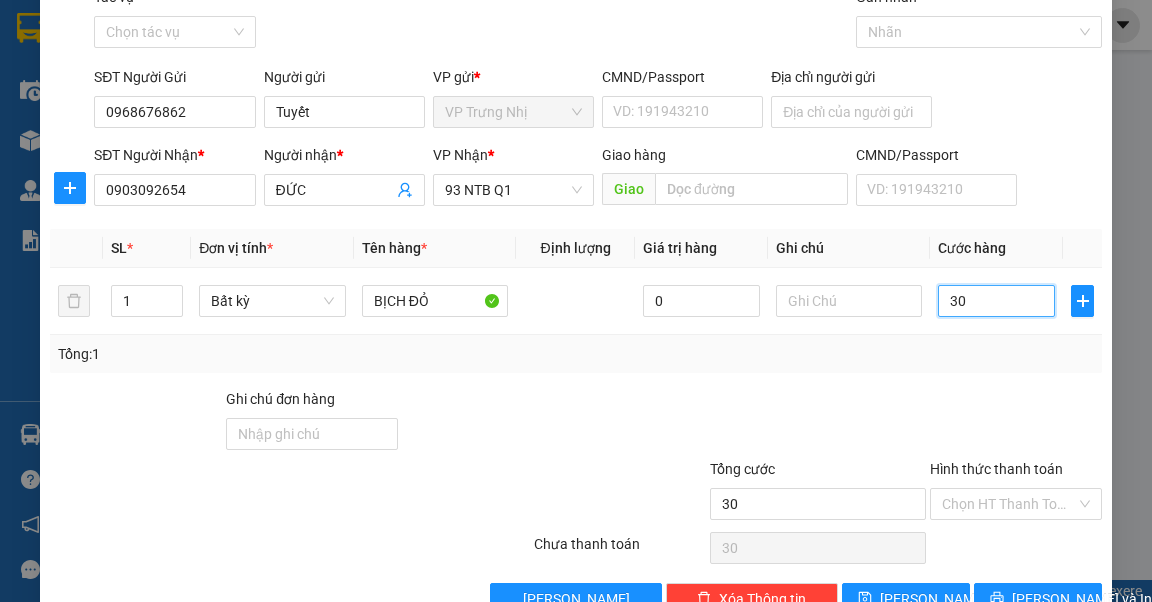 scroll, scrollTop: 136, scrollLeft: 0, axis: vertical 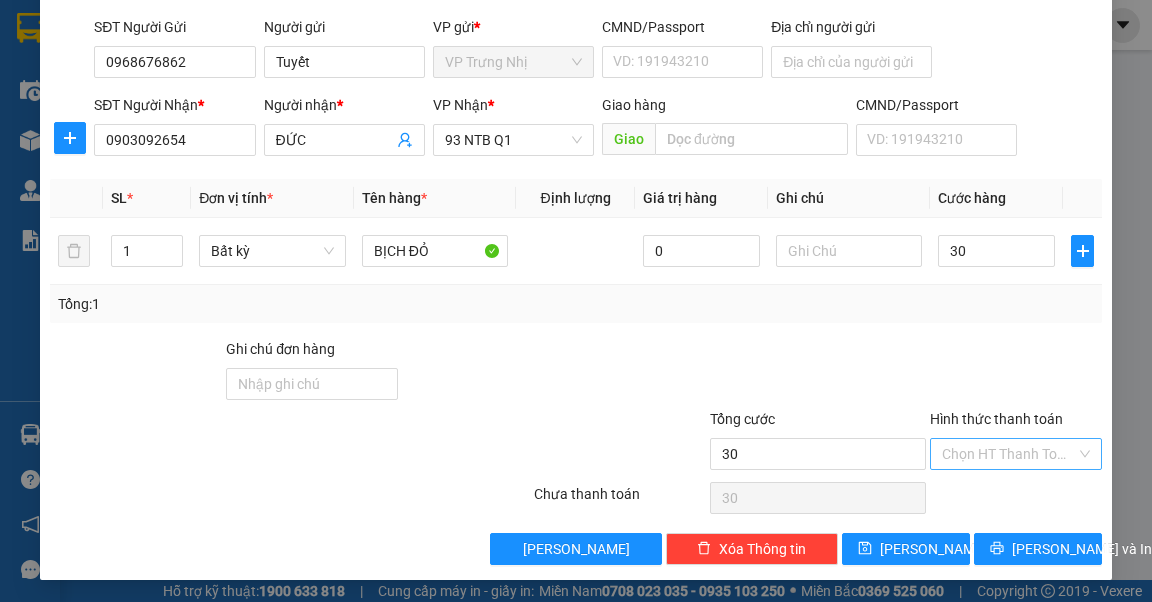 type on "30.000" 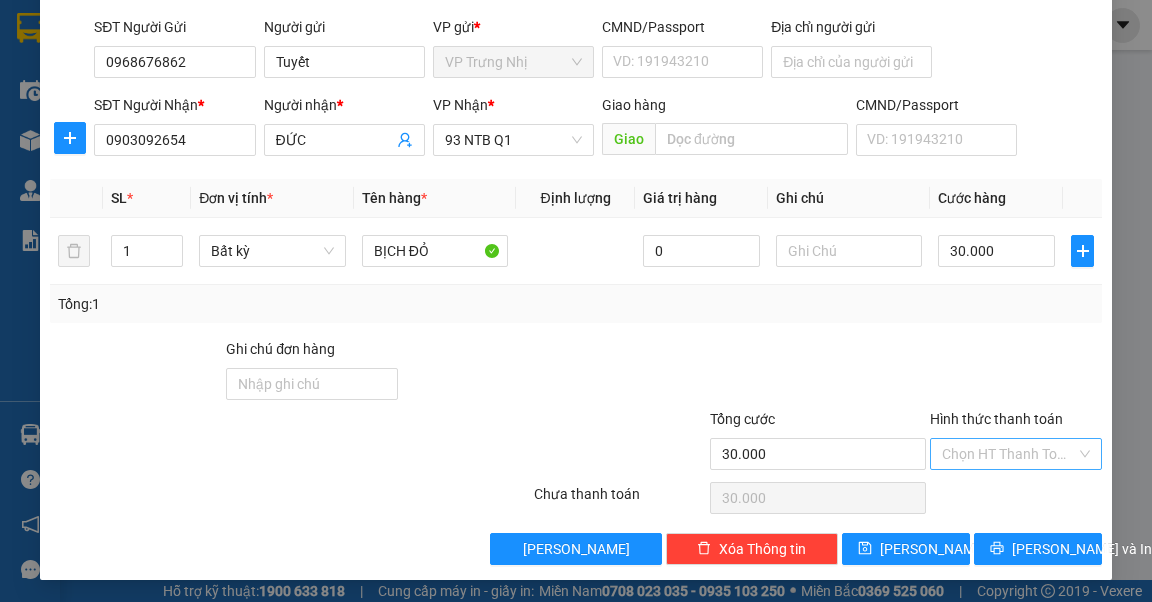 click on "Hình thức thanh toán" at bounding box center (1009, 454) 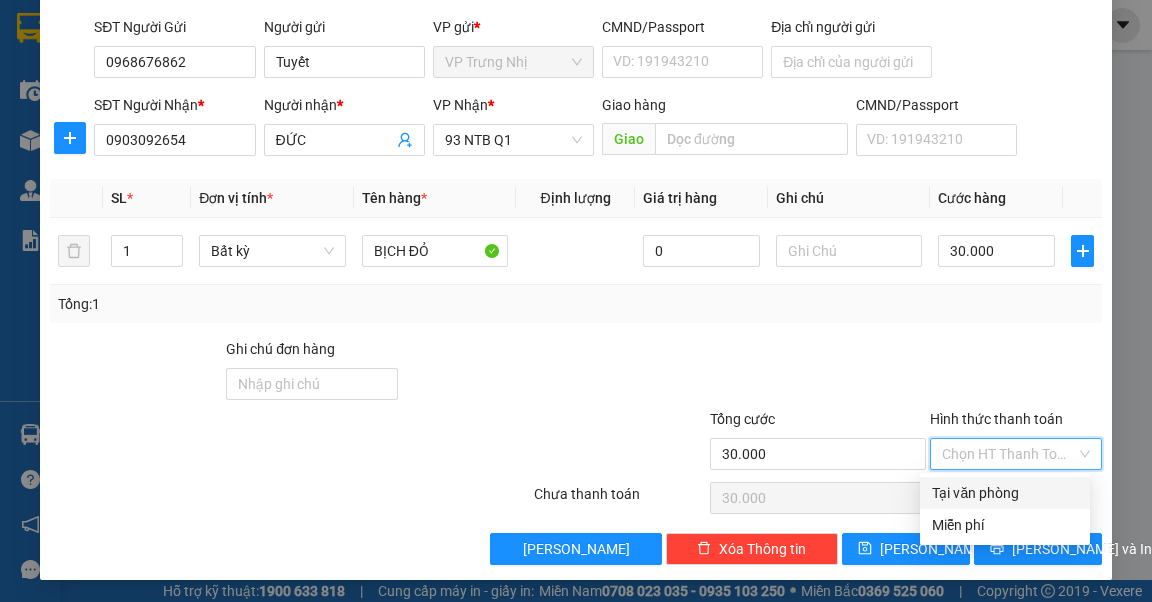 click on "Tại văn phòng" at bounding box center (1005, 493) 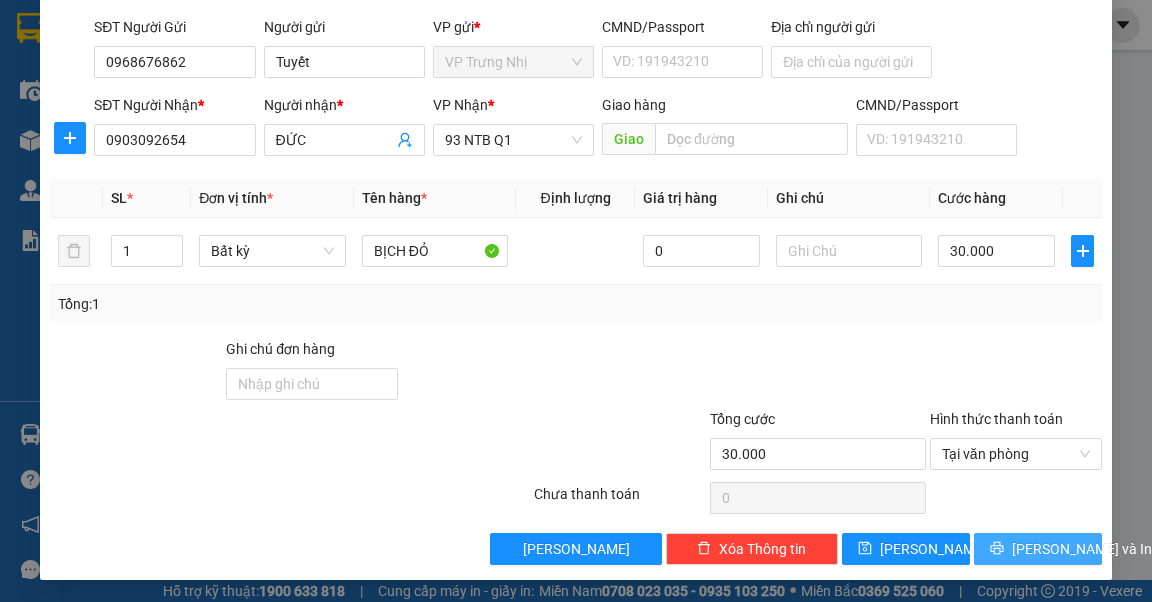 click on "[PERSON_NAME] và In" at bounding box center (1038, 549) 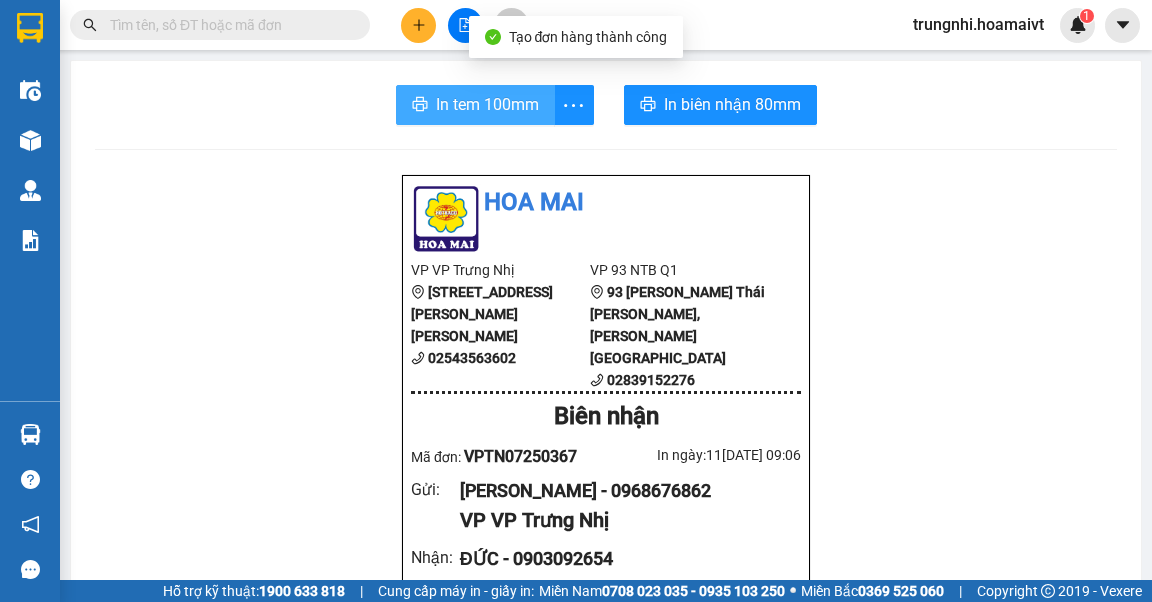click on "In tem 100mm" at bounding box center (487, 104) 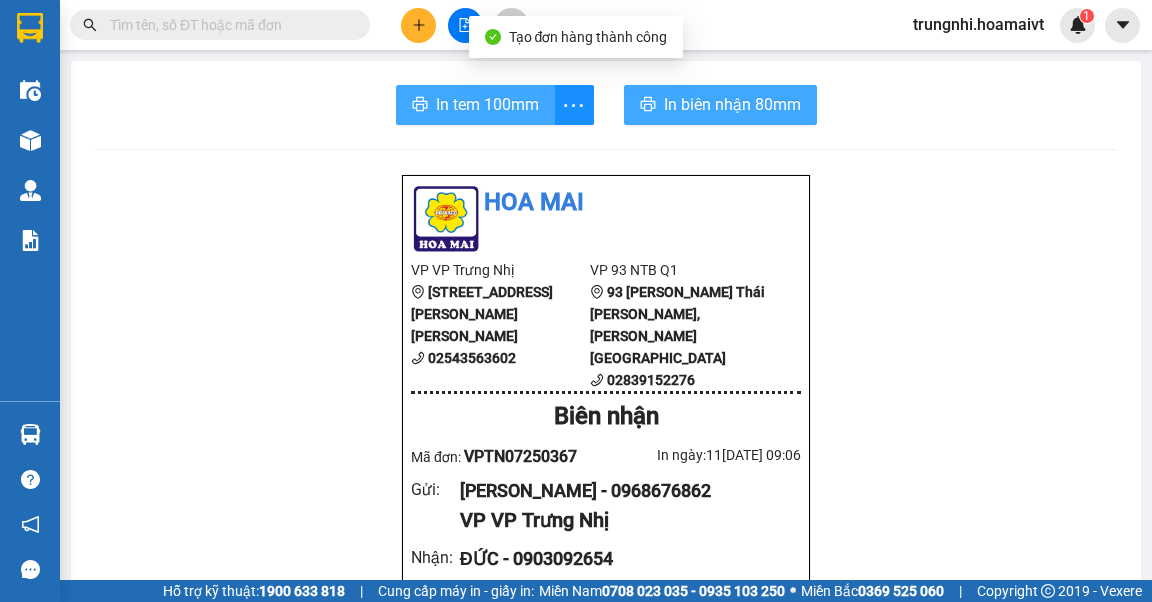 scroll, scrollTop: 0, scrollLeft: 0, axis: both 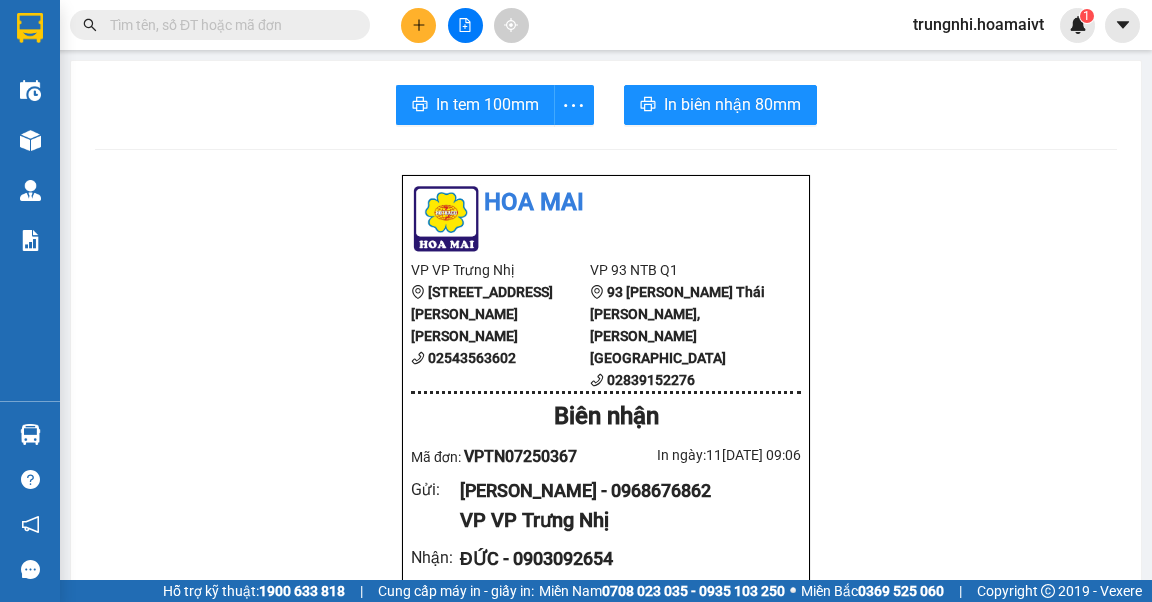 click at bounding box center [228, 25] 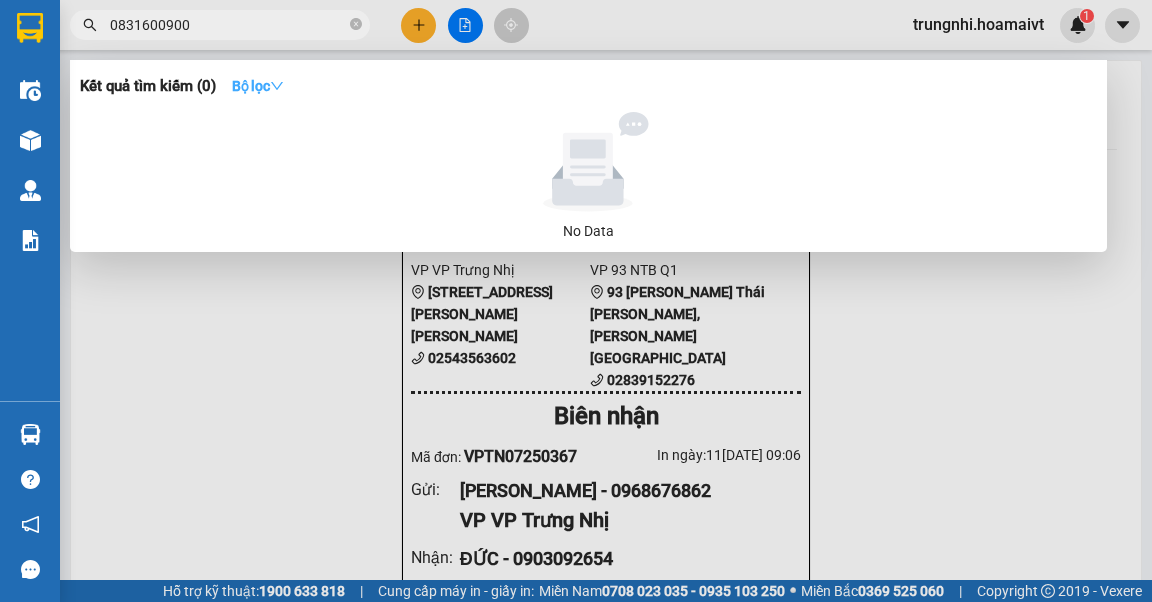 type on "0831600900" 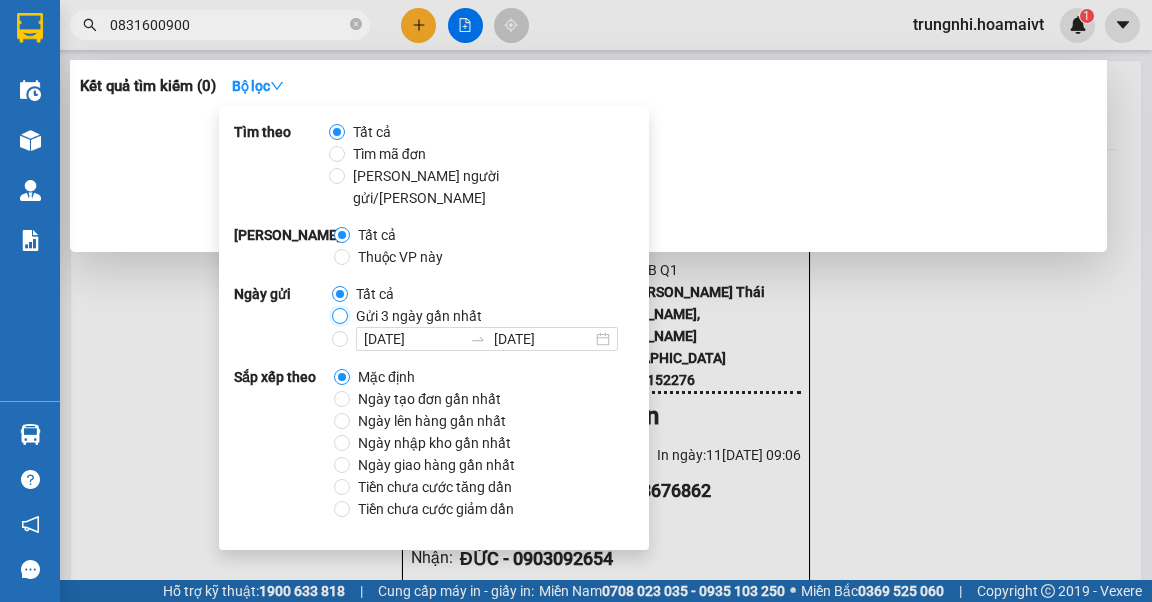 click on "Gửi 3 ngày gần nhất" at bounding box center [340, 316] 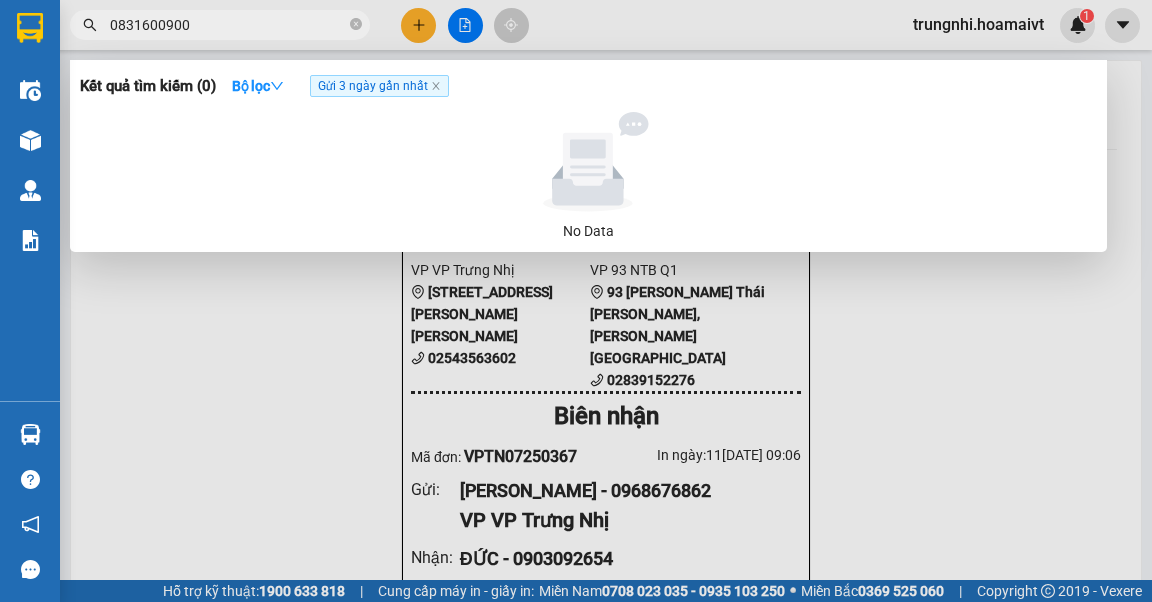click on "Kết quả tìm kiếm ( 0 )  Bộ lọc  Gửi 3 ngày gần nhất" at bounding box center (588, 86) 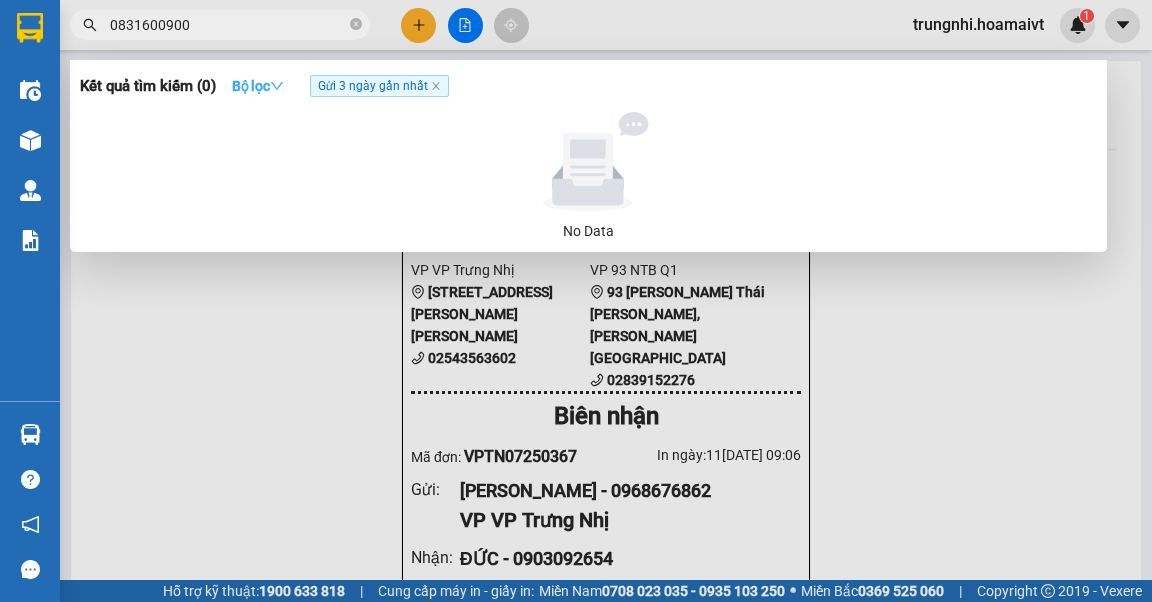 click on "Bộ lọc" at bounding box center [258, 86] 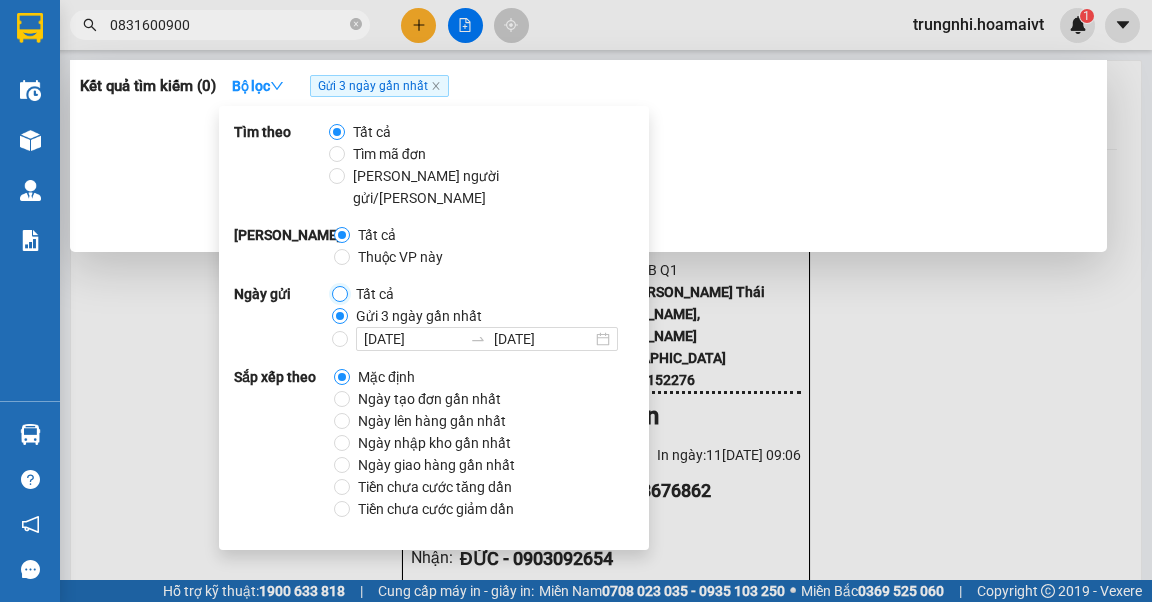 click on "Tất cả" at bounding box center [340, 294] 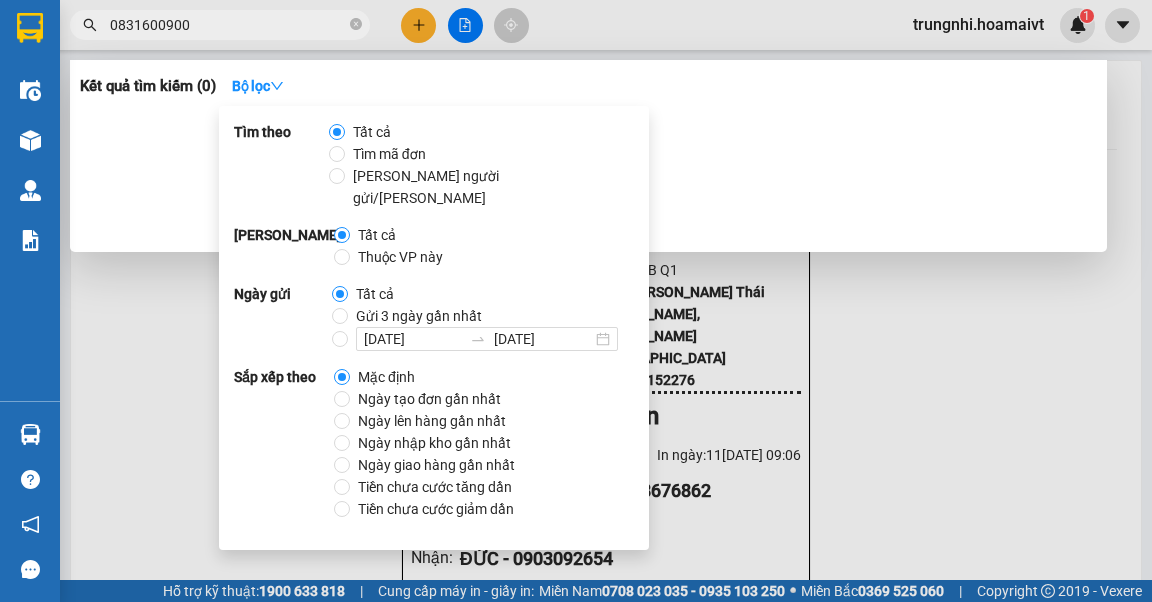 click at bounding box center [588, 162] 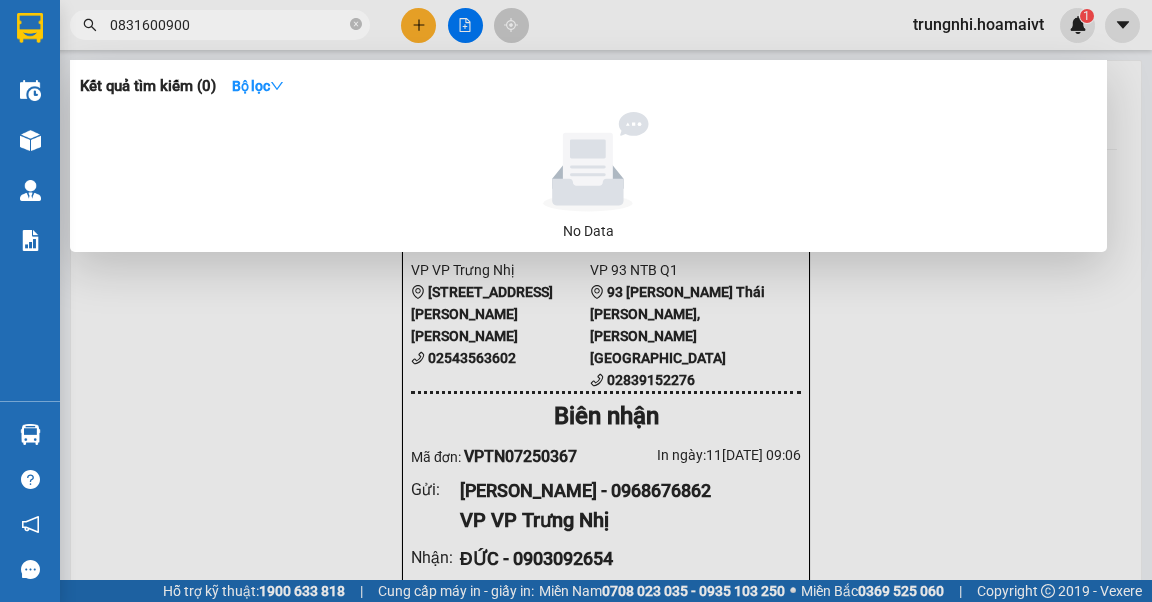 drag, startPoint x: 311, startPoint y: 415, endPoint x: 803, endPoint y: 215, distance: 531.097 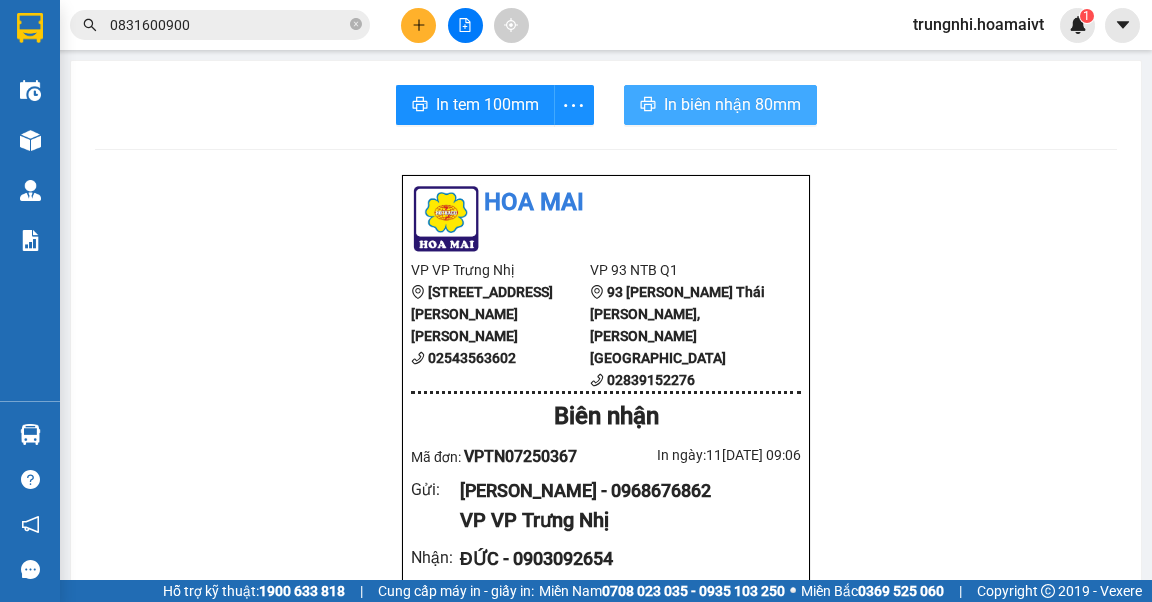 click on "In biên nhận 80mm" at bounding box center [732, 104] 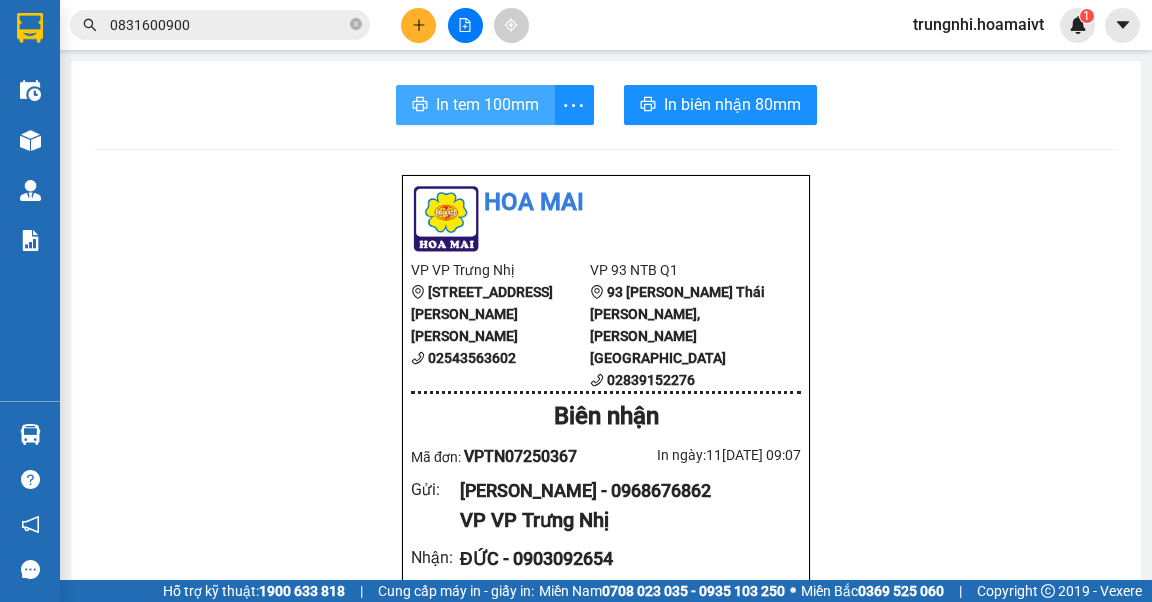 click on "In tem 100mm" at bounding box center [487, 104] 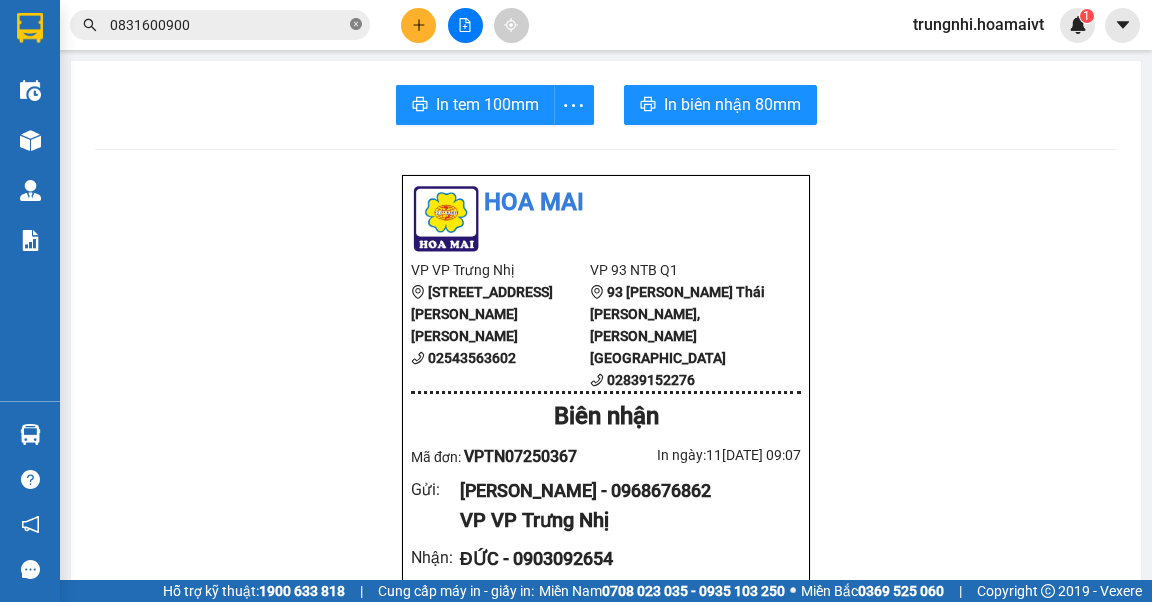 click 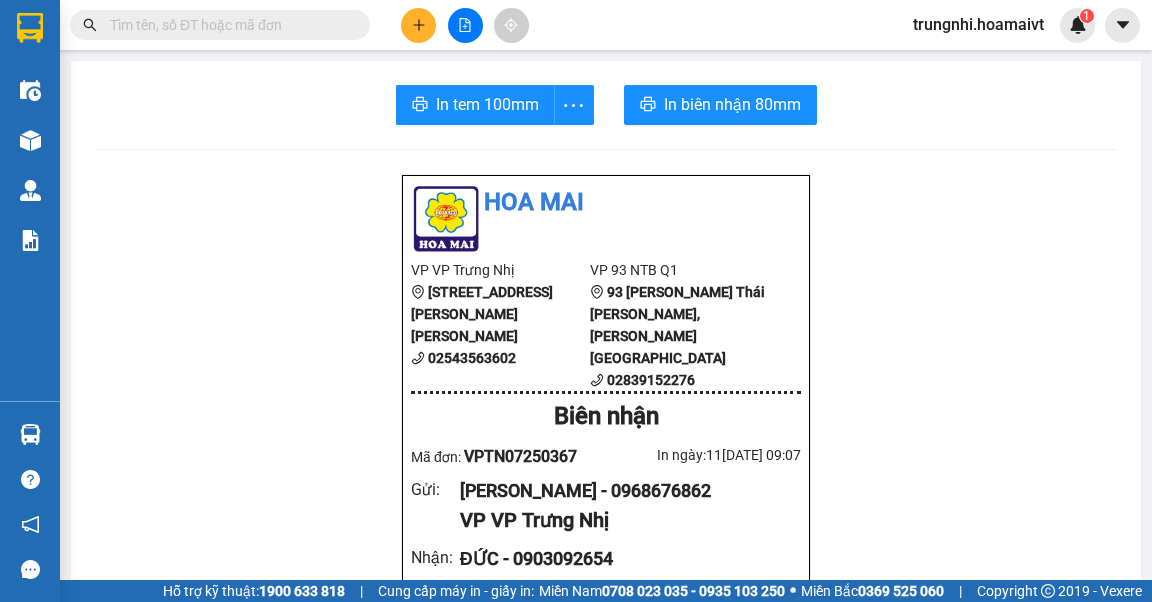 click at bounding box center (228, 25) 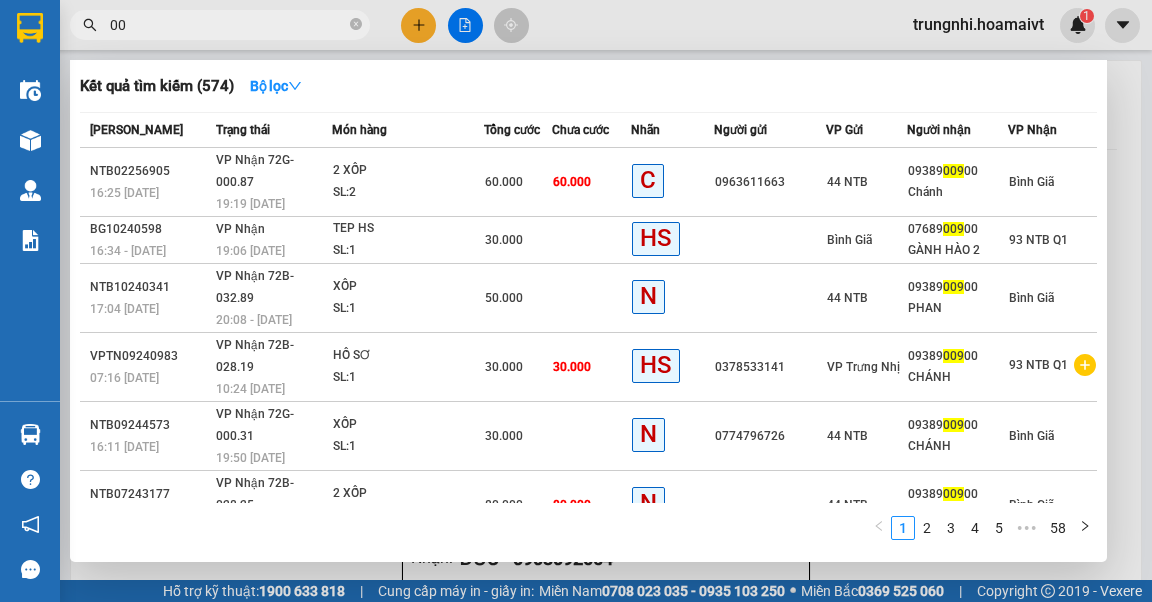 type on "0" 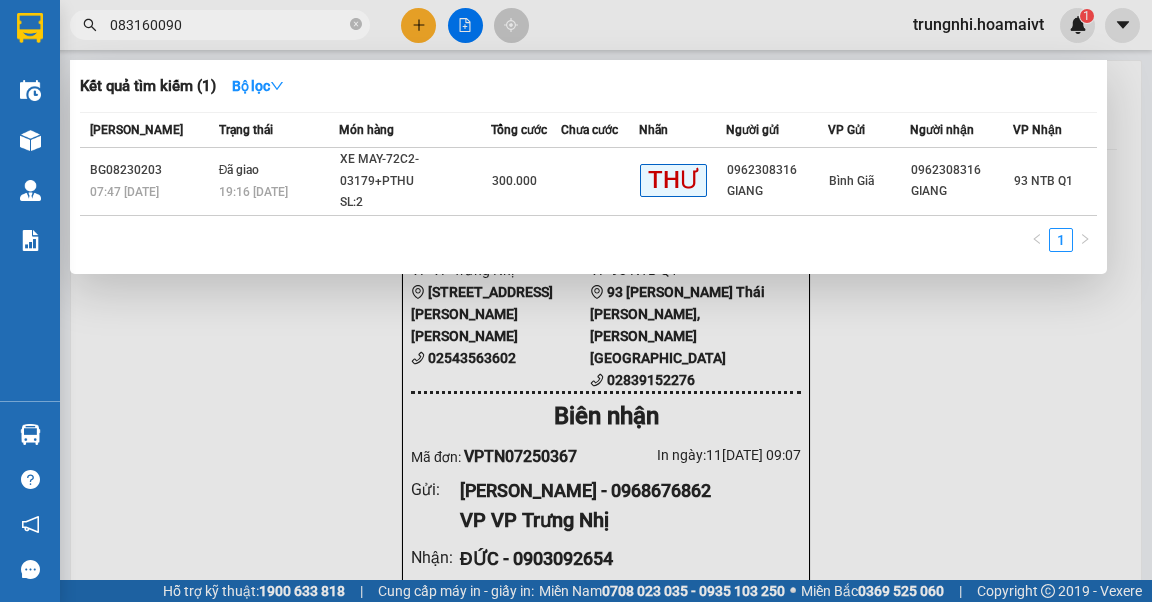 type on "0831600900" 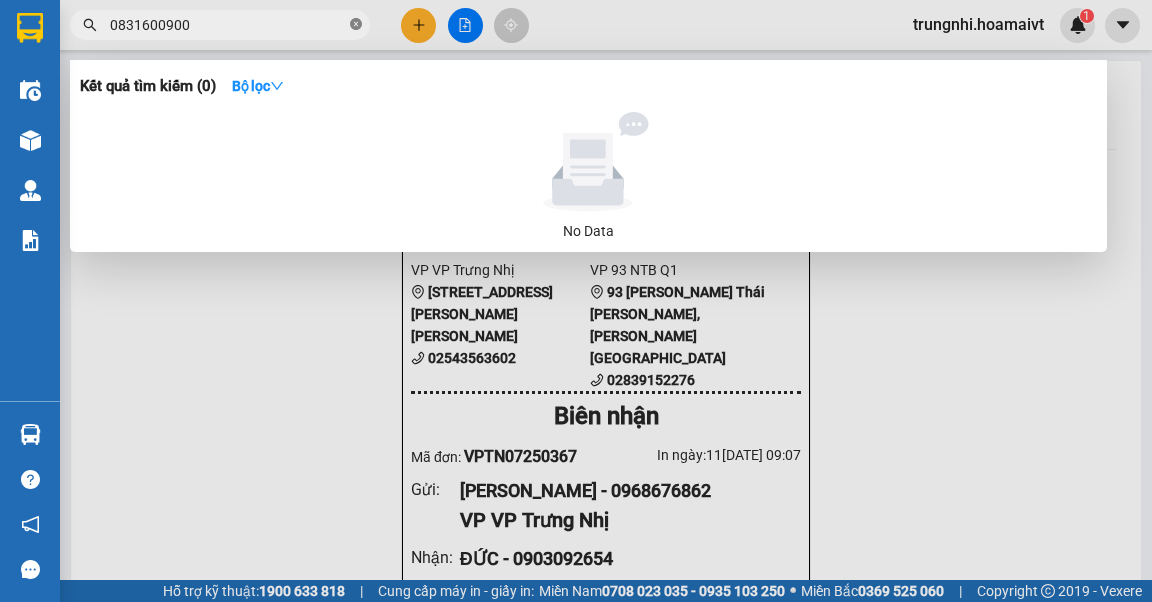 click 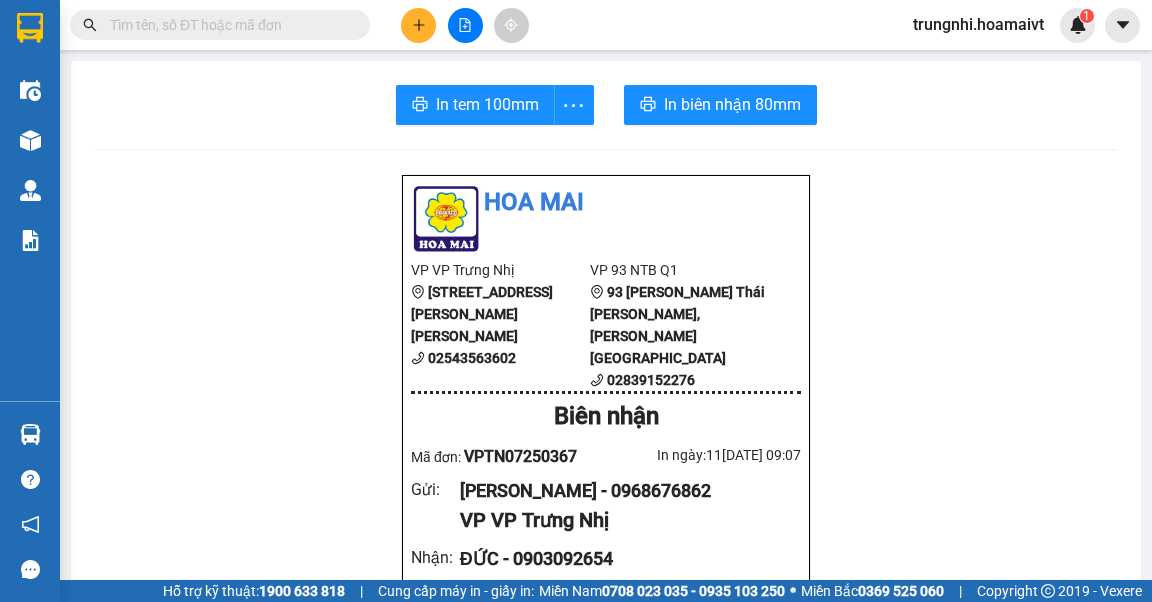 click at bounding box center (228, 25) 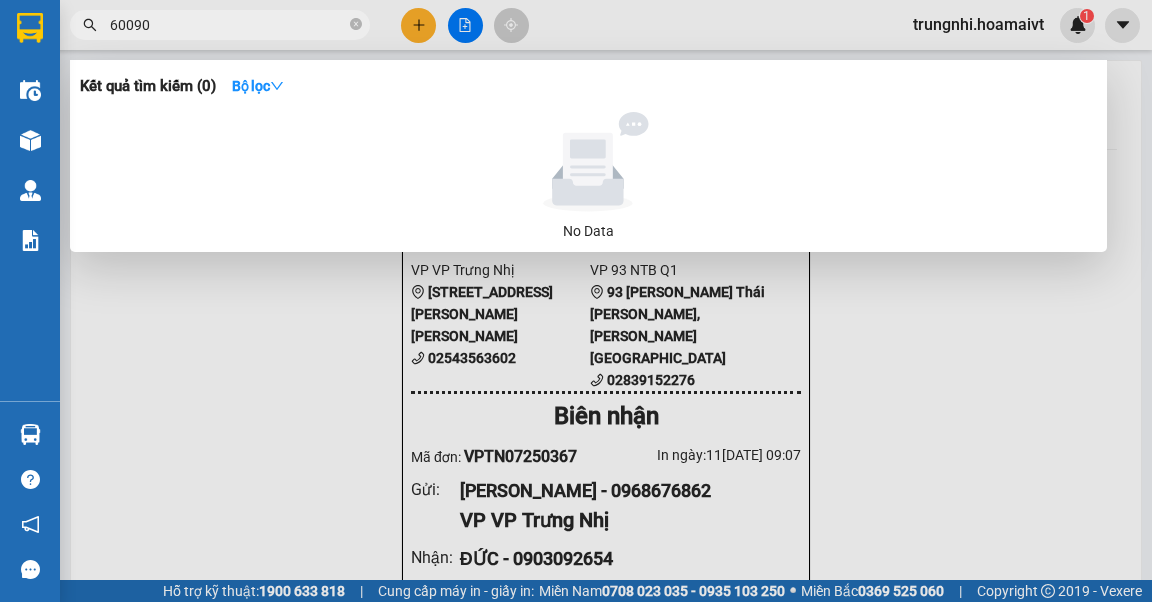 type on "600900" 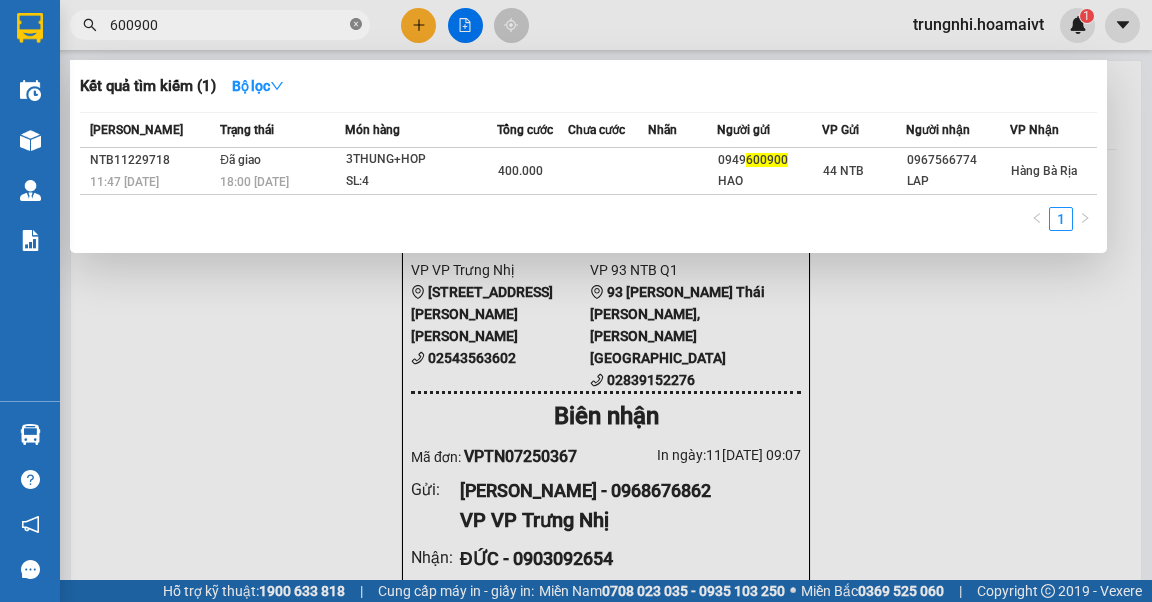 click 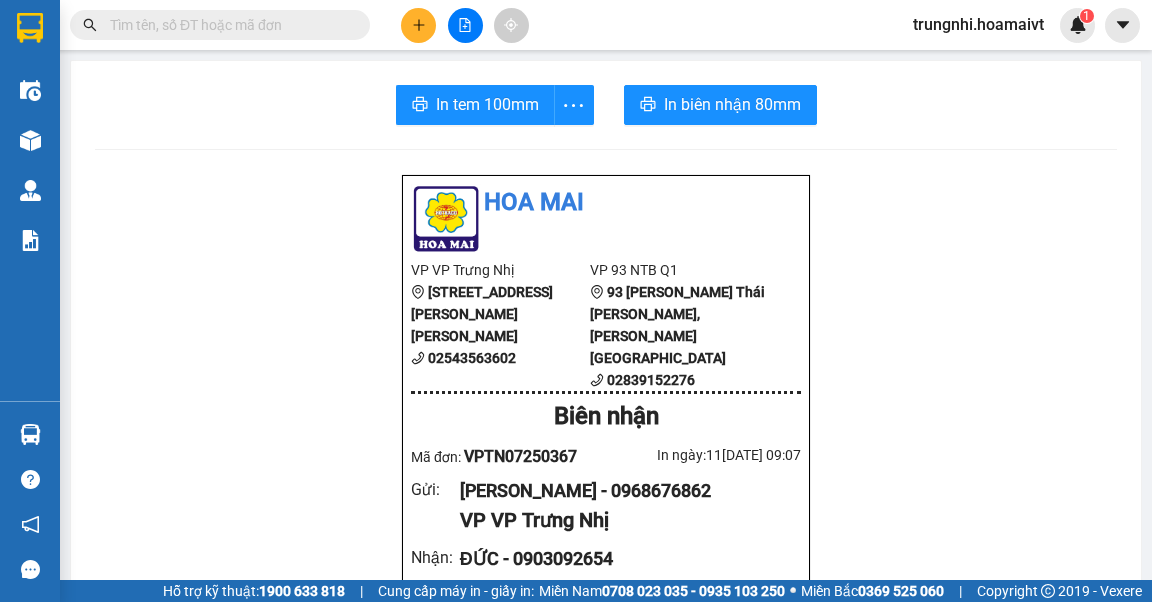 click at bounding box center [228, 25] 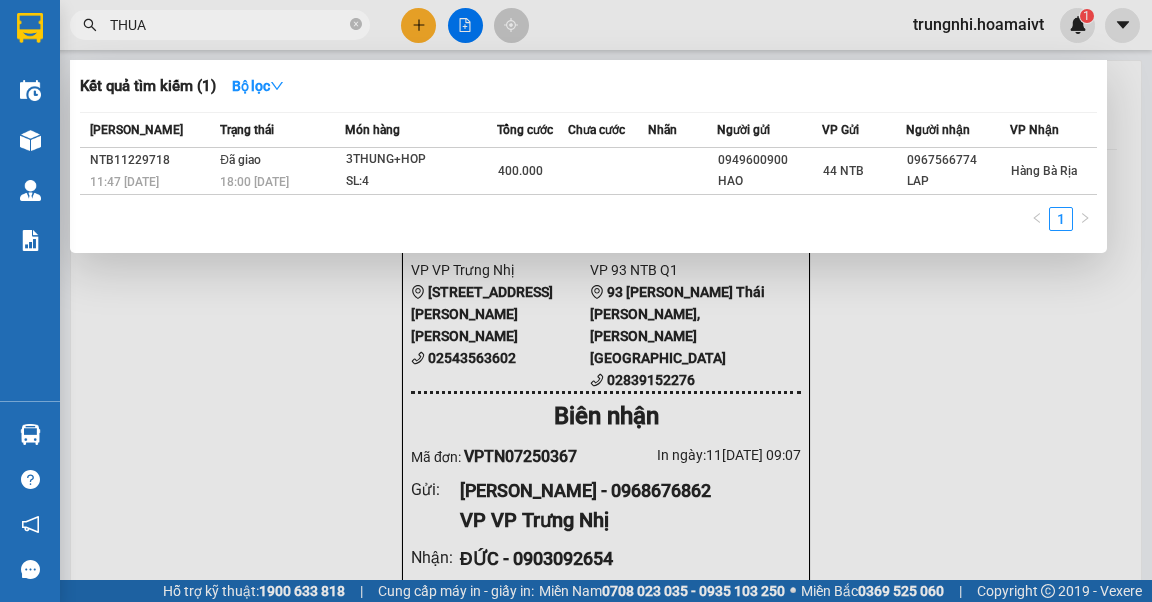type on "THUAN" 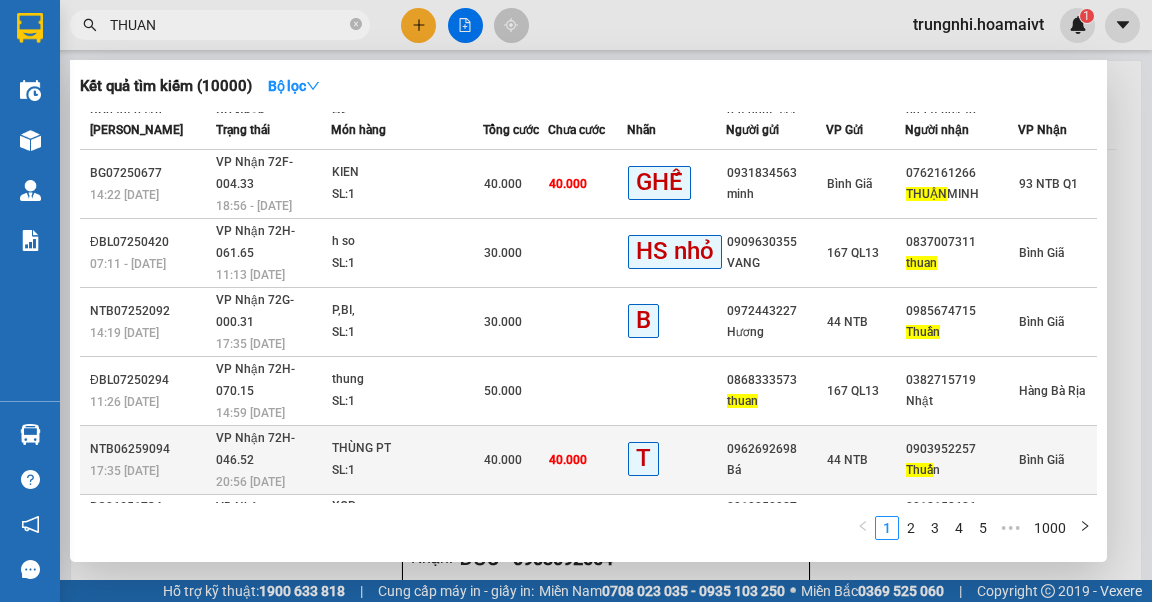 scroll, scrollTop: 0, scrollLeft: 0, axis: both 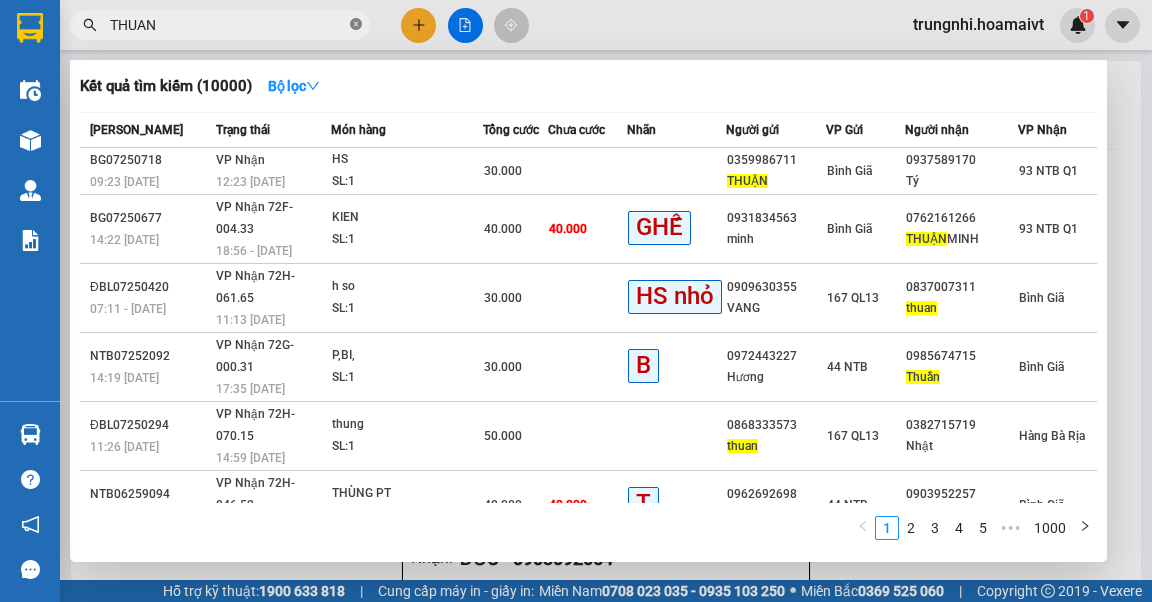 click 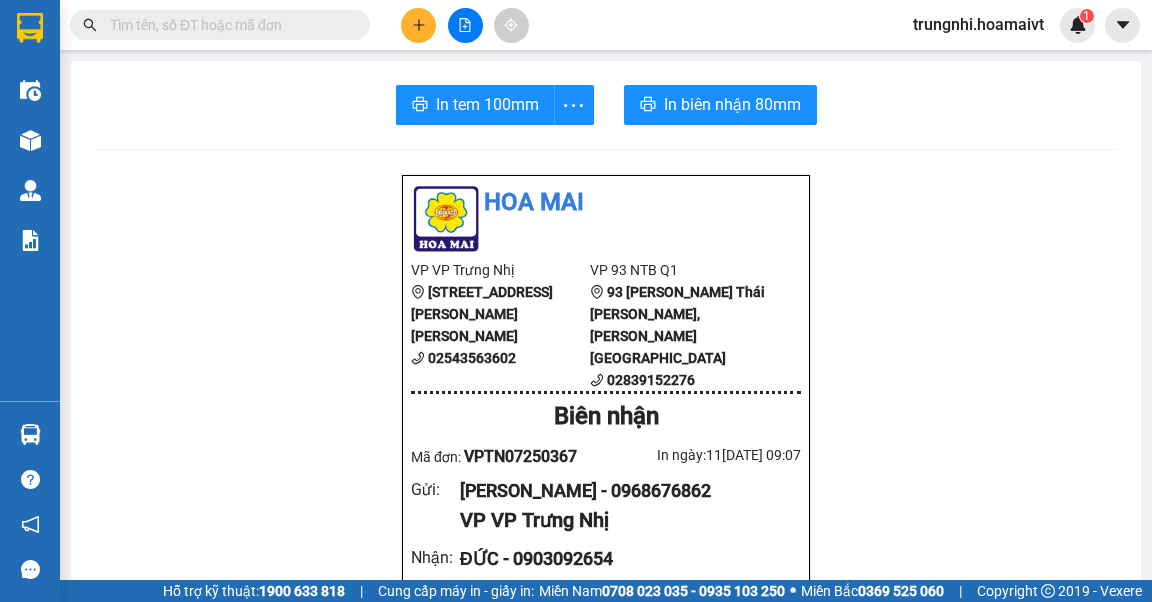 click at bounding box center [228, 25] 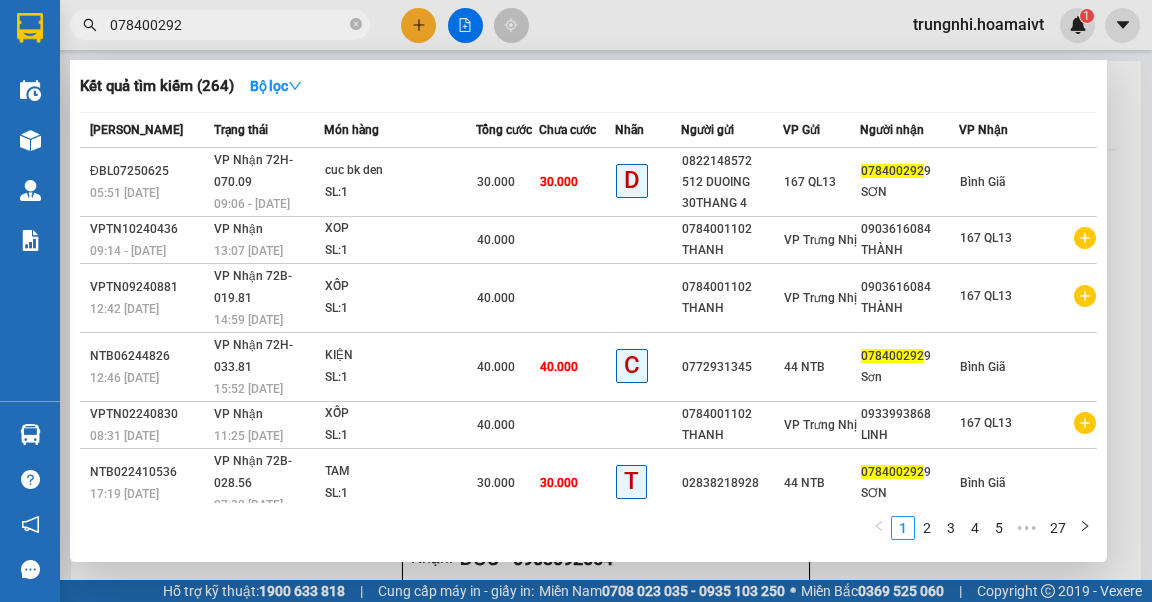 type on "0784002929" 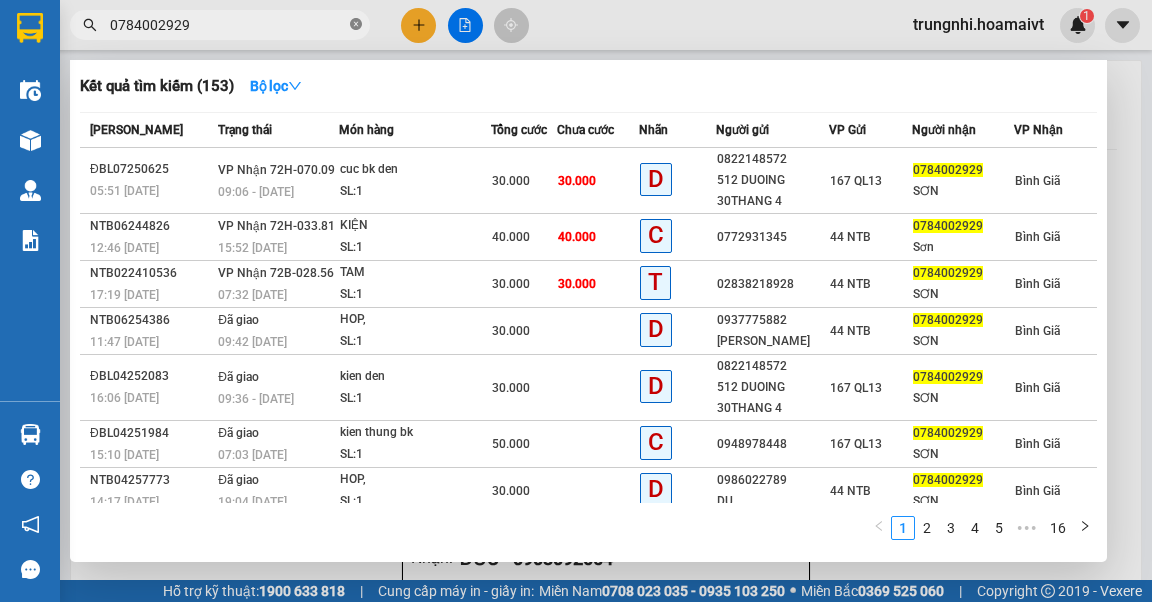 click 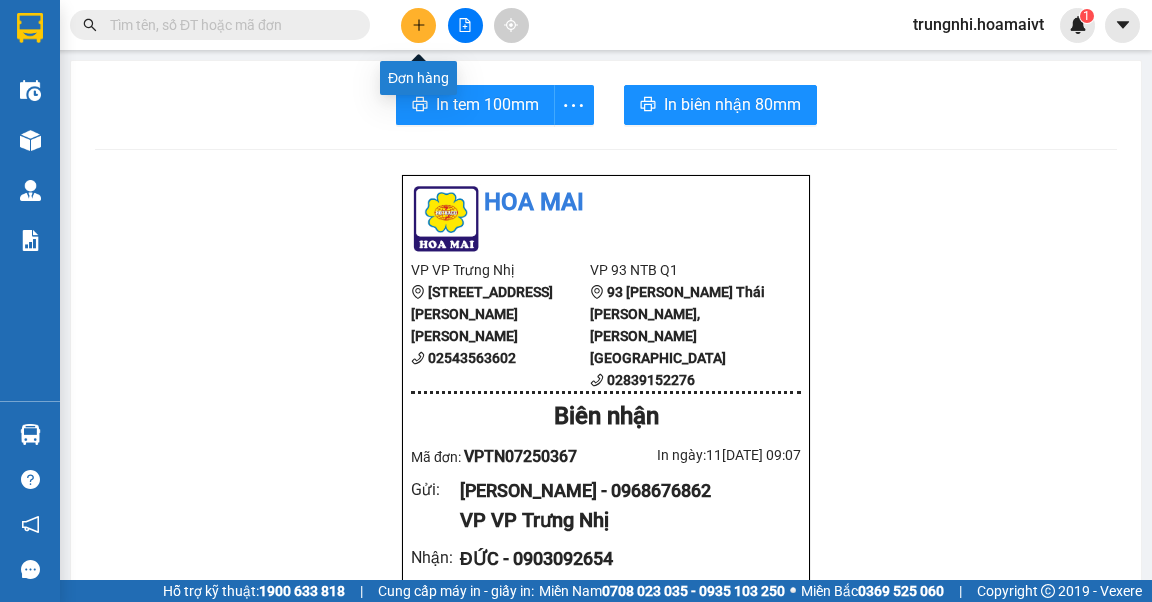click 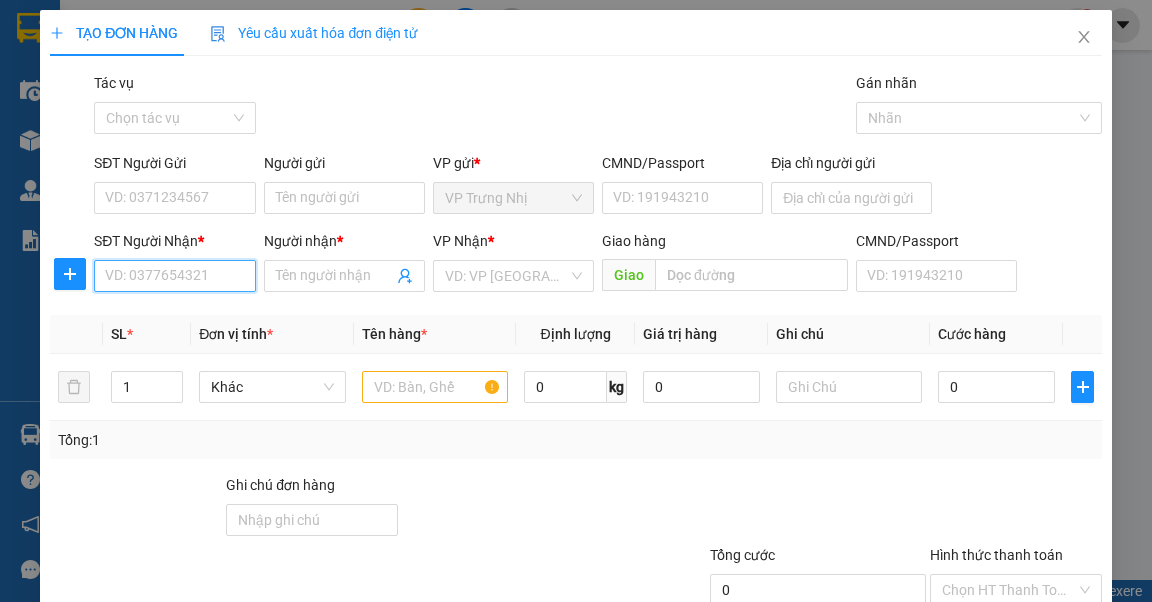 click on "SĐT Người Nhận  *" at bounding box center (174, 276) 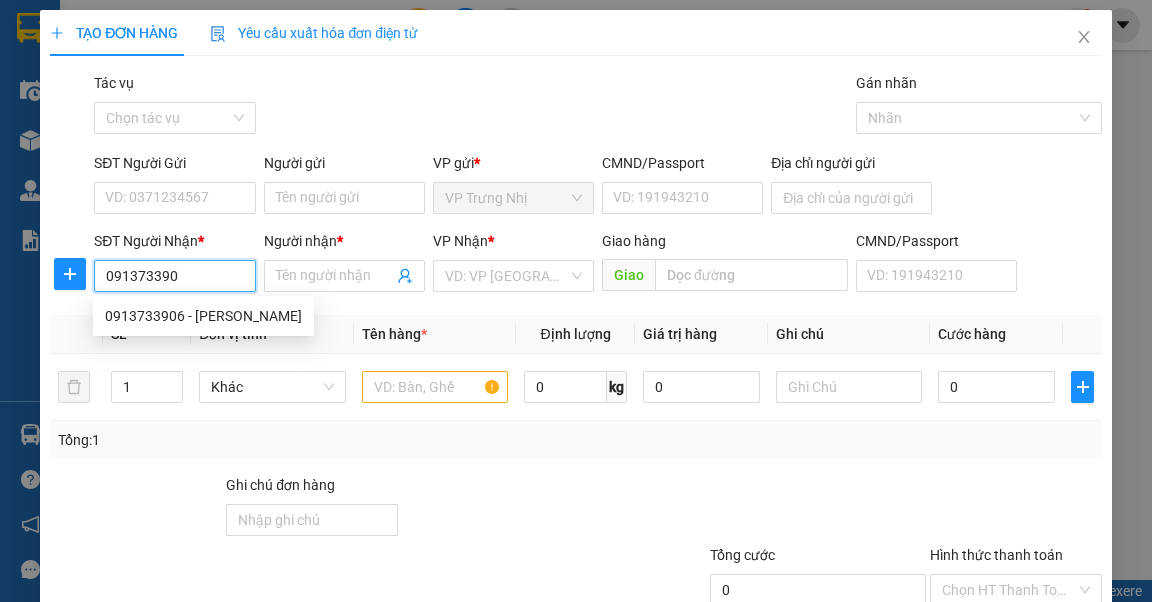 type on "0913733906" 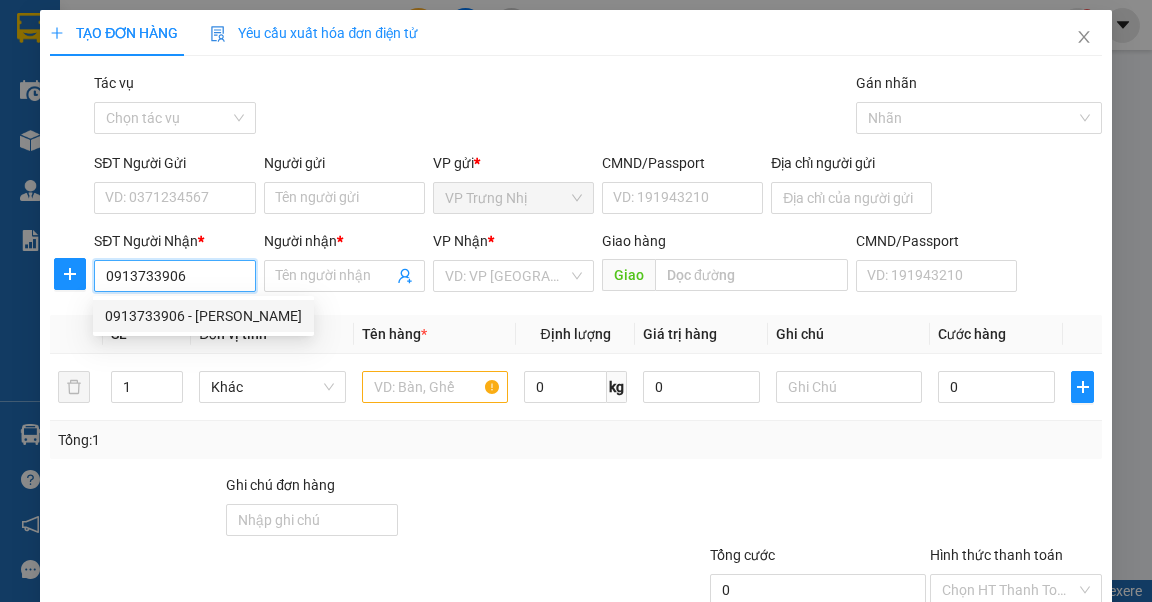 click on "0913733906 - Linh" at bounding box center [203, 316] 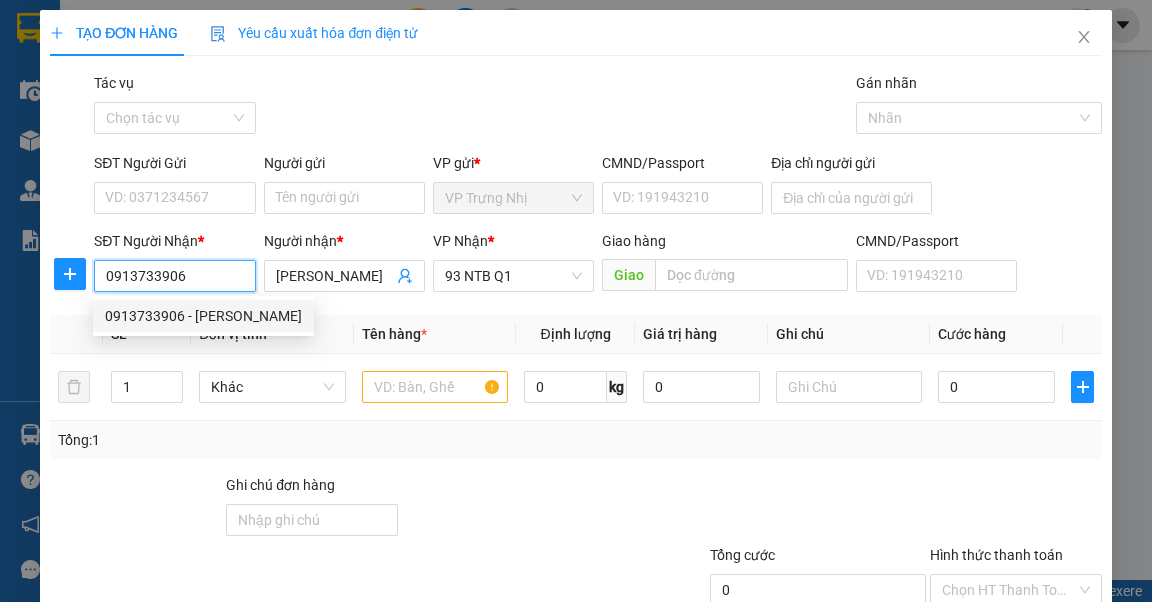 type on "Linh" 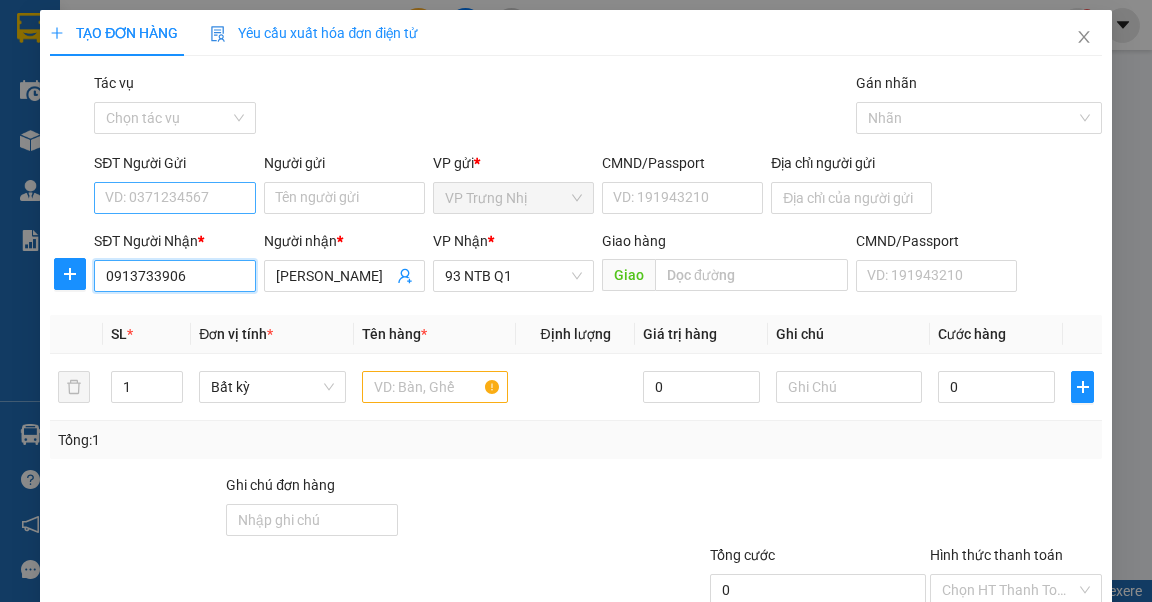 type on "0913733906" 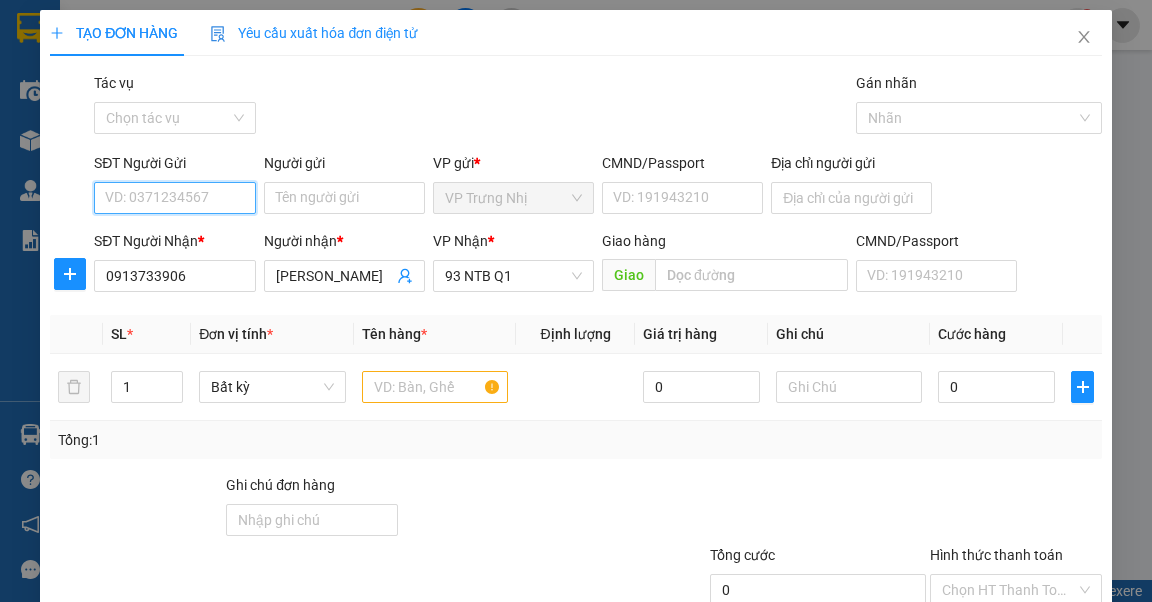 click on "SĐT Người Gửi" at bounding box center [174, 198] 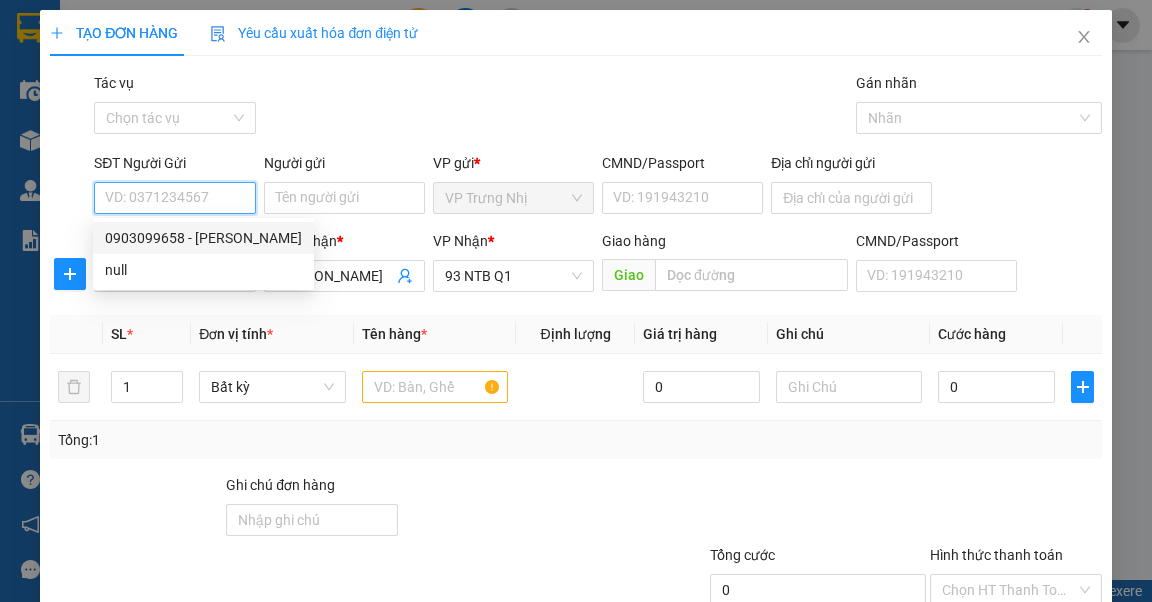 click on "0903099658 - Tuấn" at bounding box center [203, 238] 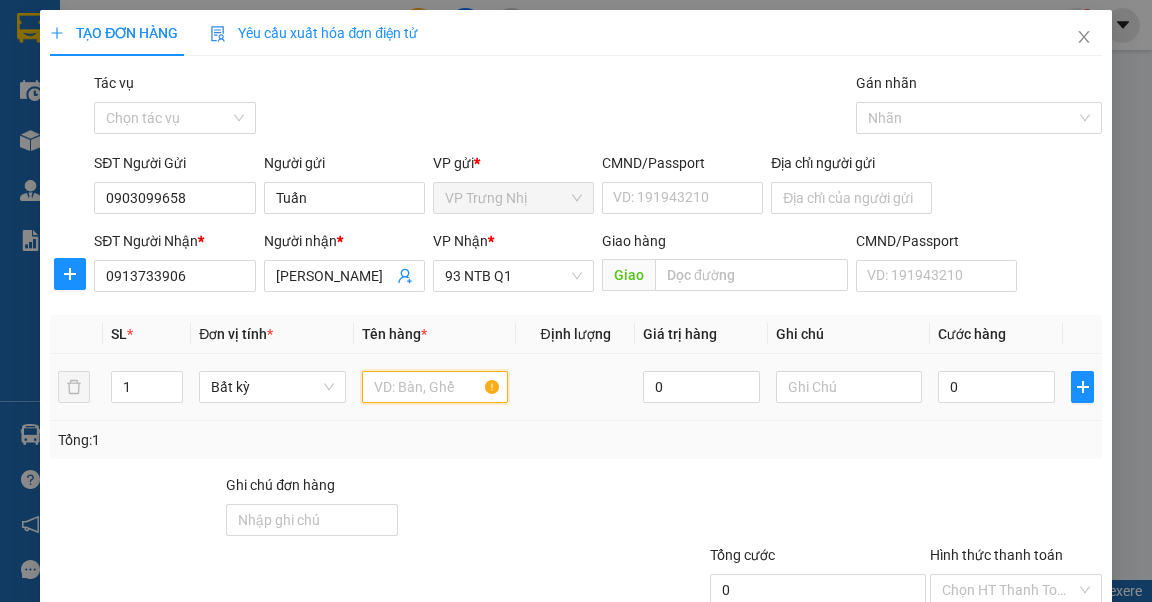 click at bounding box center [435, 387] 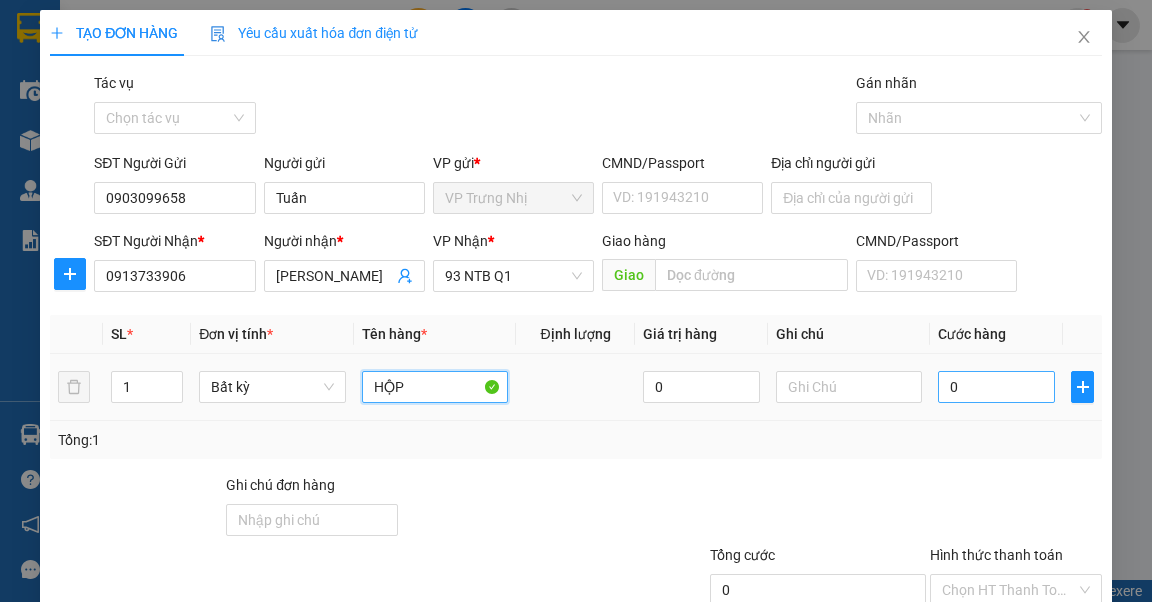 type on "HỘP" 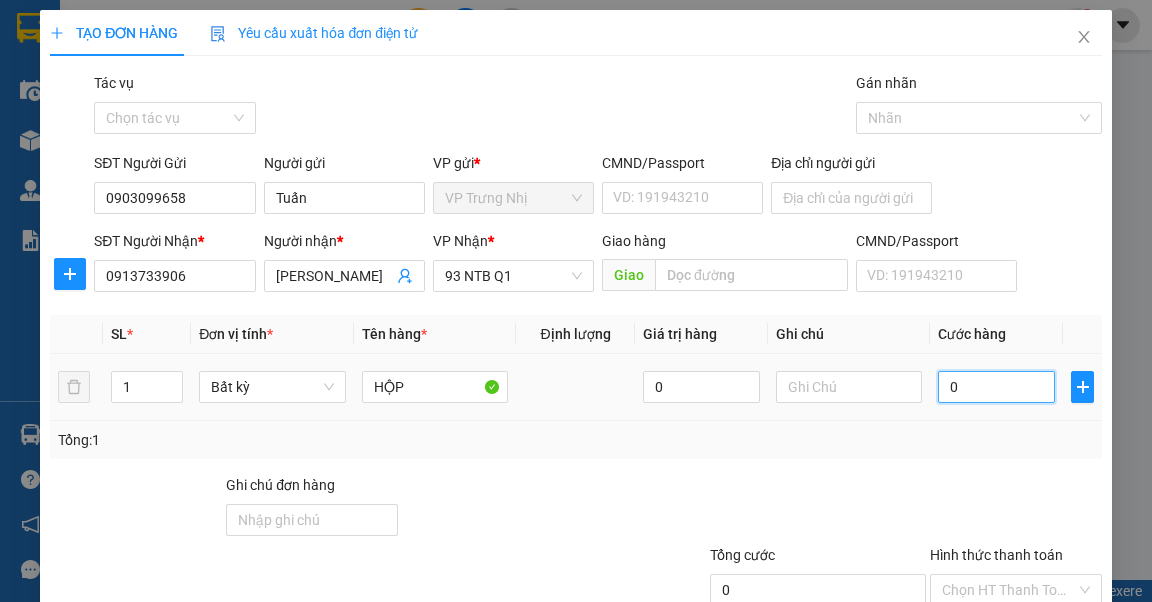 click on "0" at bounding box center (996, 387) 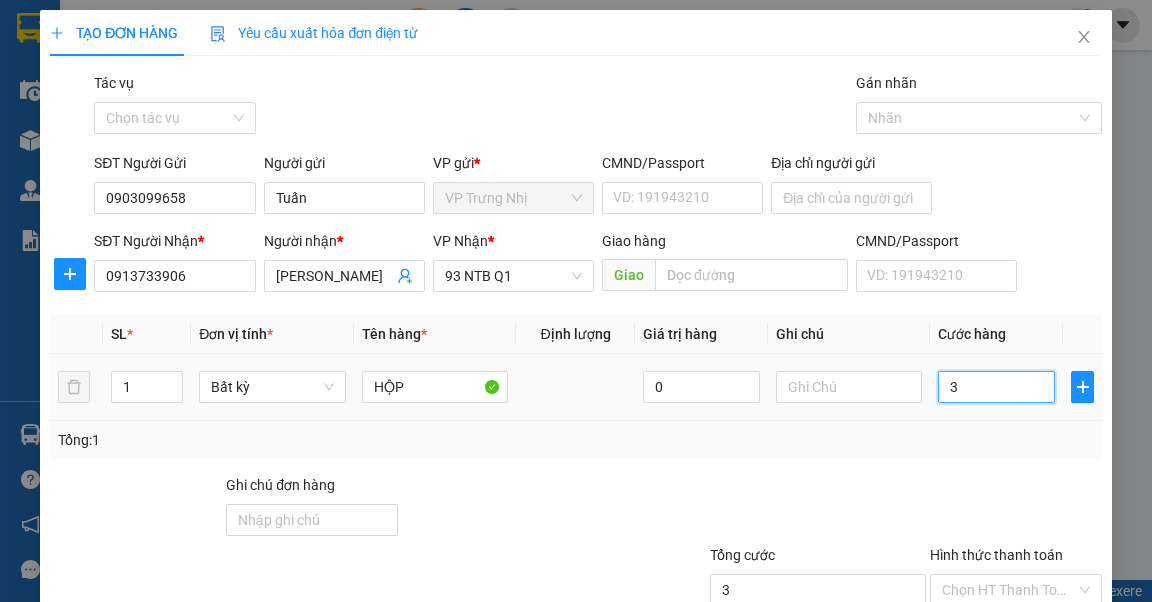 type on "30" 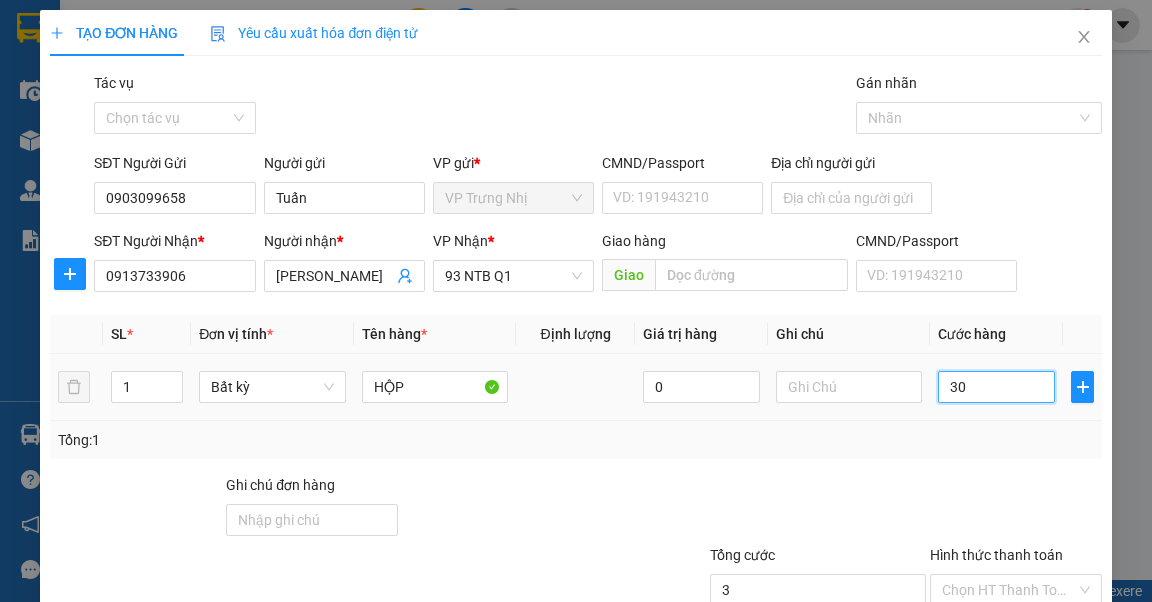 type on "30" 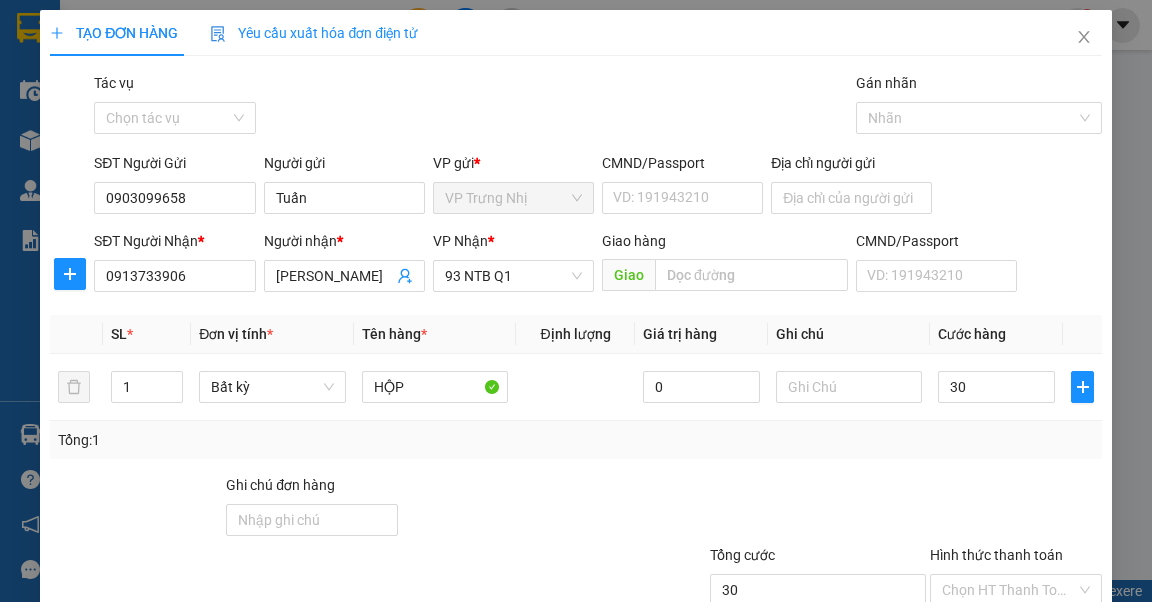 type on "30.000" 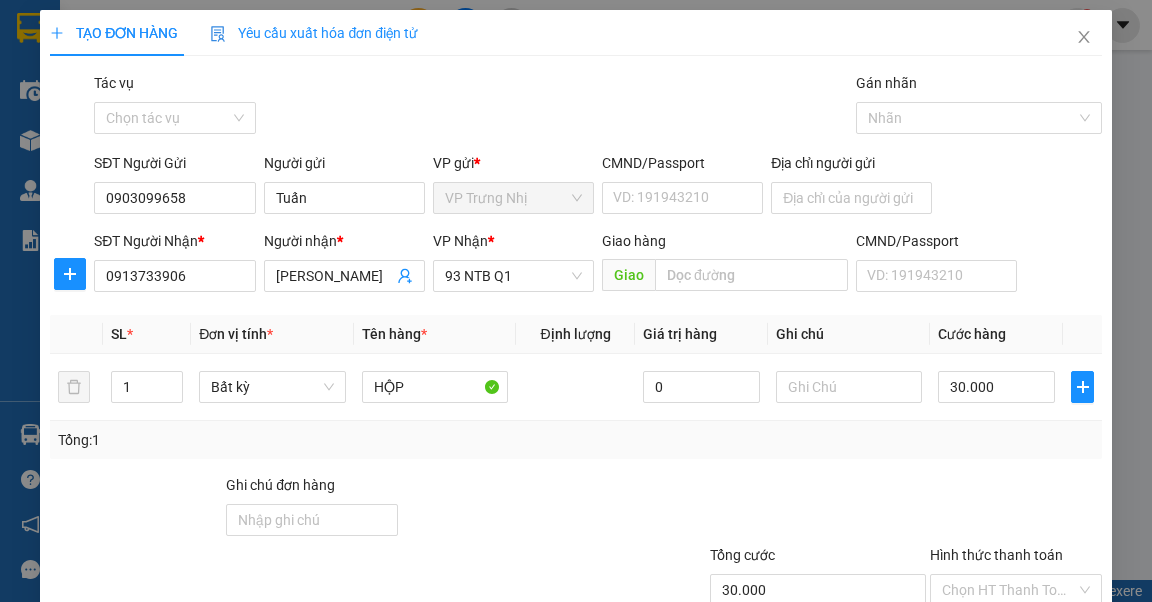 click on "Tổng:  1" at bounding box center [575, 440] 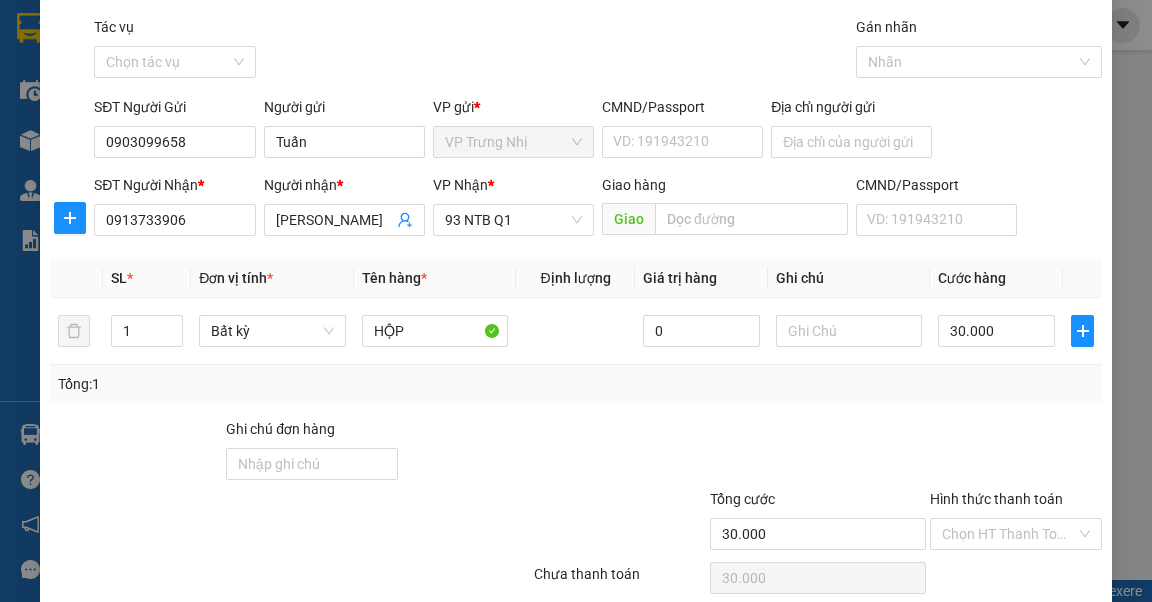 scroll, scrollTop: 136, scrollLeft: 0, axis: vertical 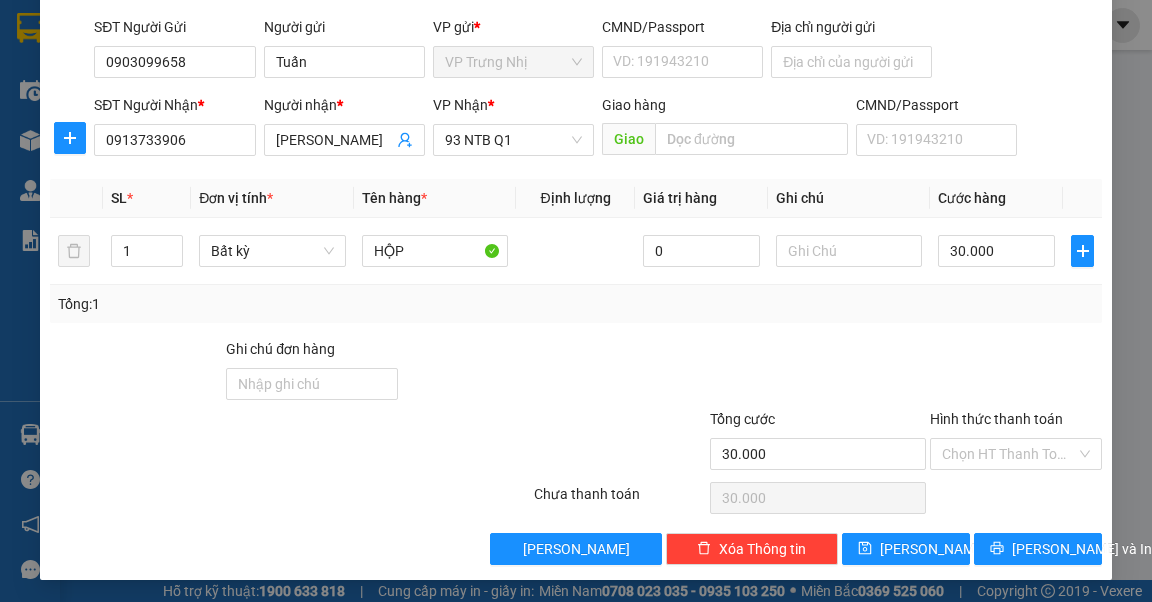 click on "Chọn HT Thanh Toán" at bounding box center (1016, 498) 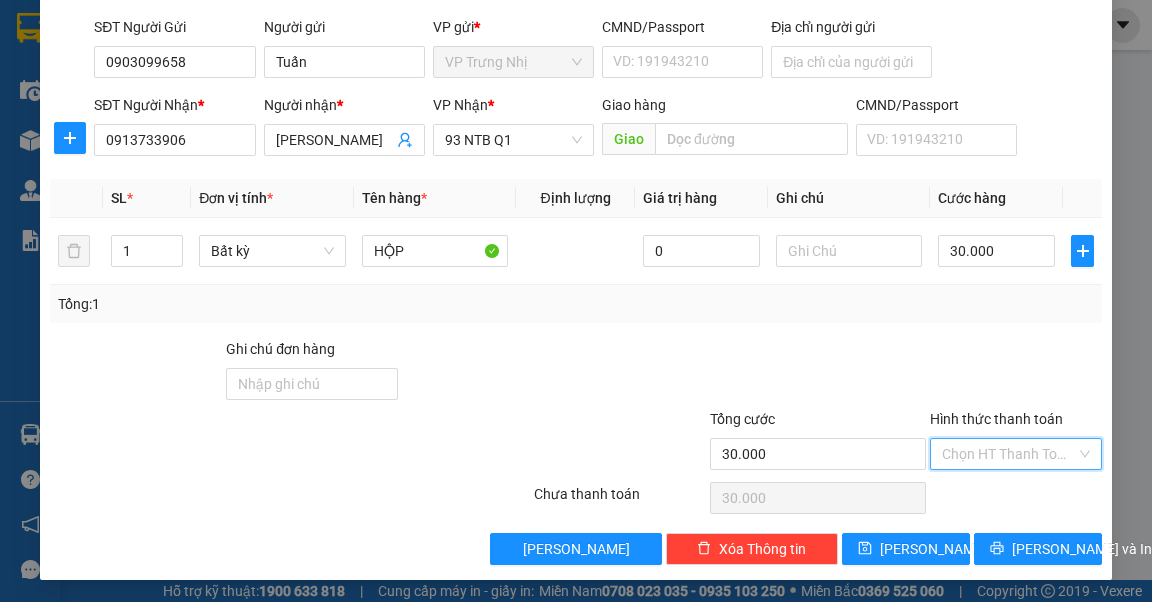click on "Hình thức thanh toán" at bounding box center (1009, 454) 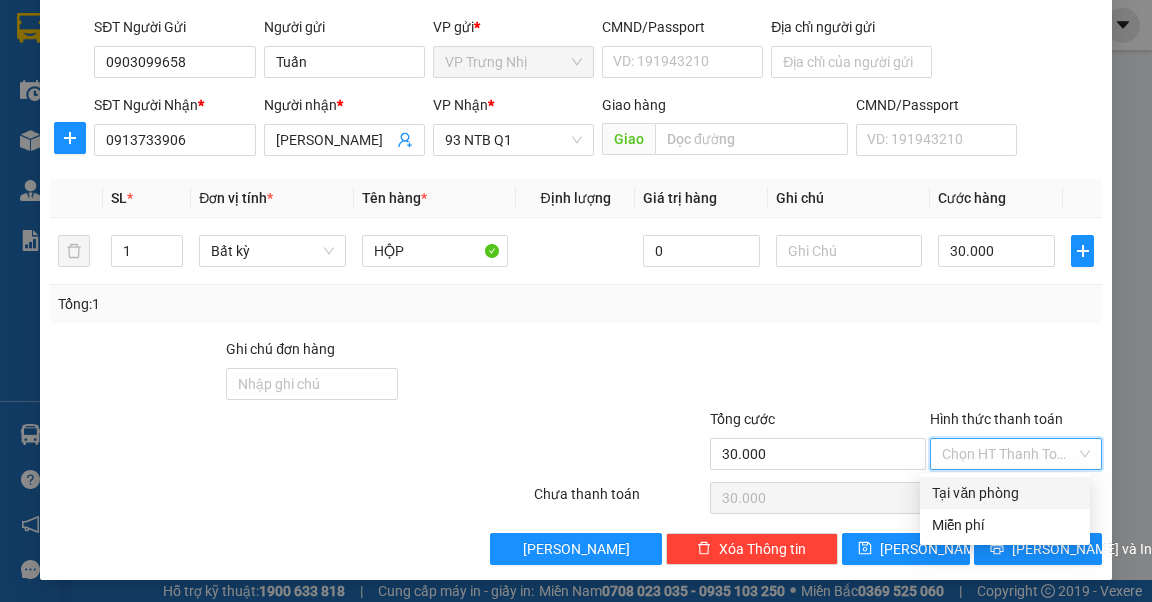 click on "Tại văn phòng" at bounding box center [1005, 493] 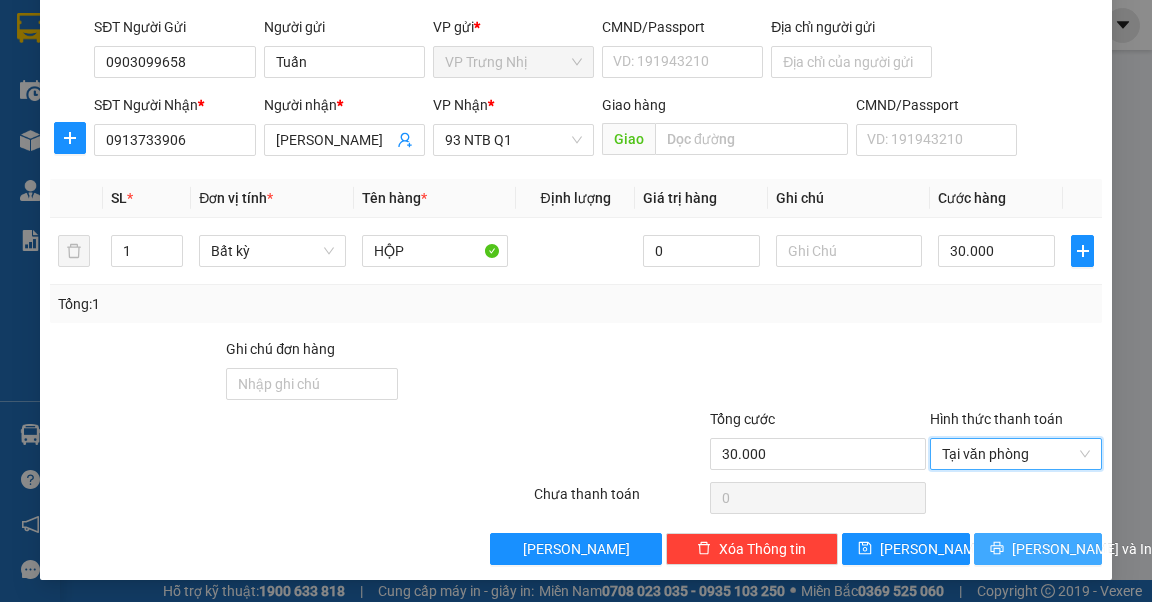click on "[PERSON_NAME] và In" at bounding box center [1082, 549] 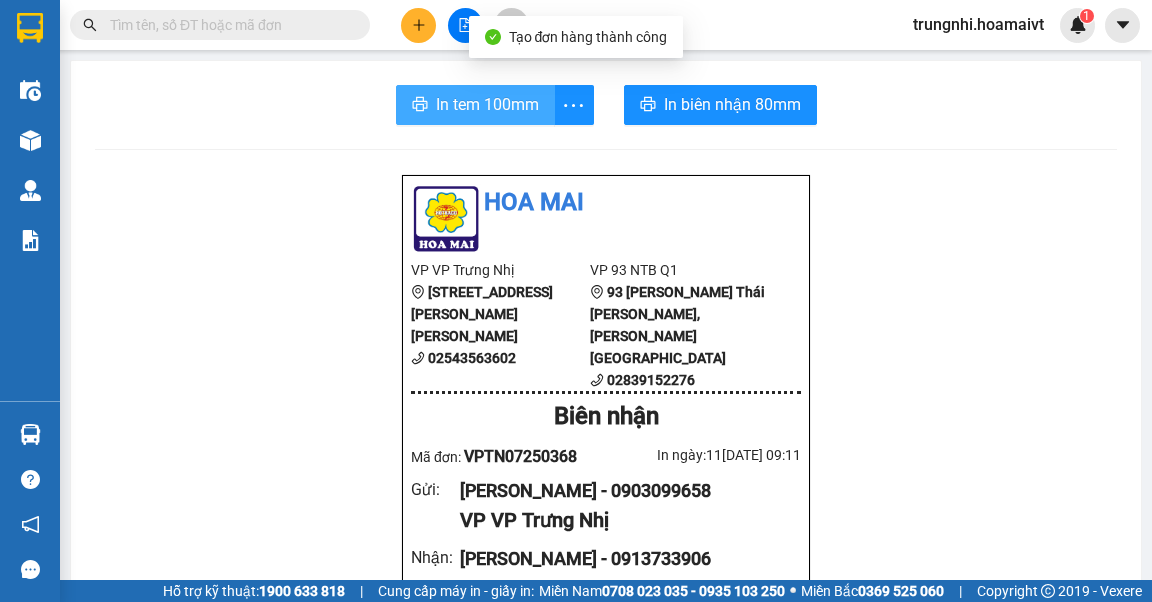 click on "In tem 100mm" at bounding box center (487, 104) 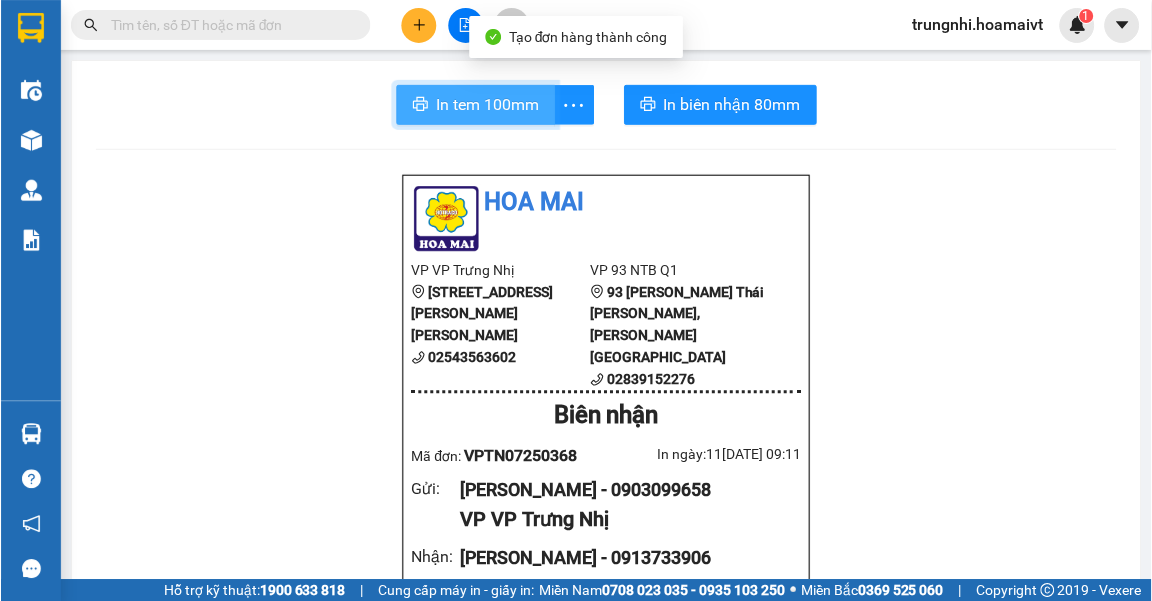 scroll, scrollTop: 0, scrollLeft: 0, axis: both 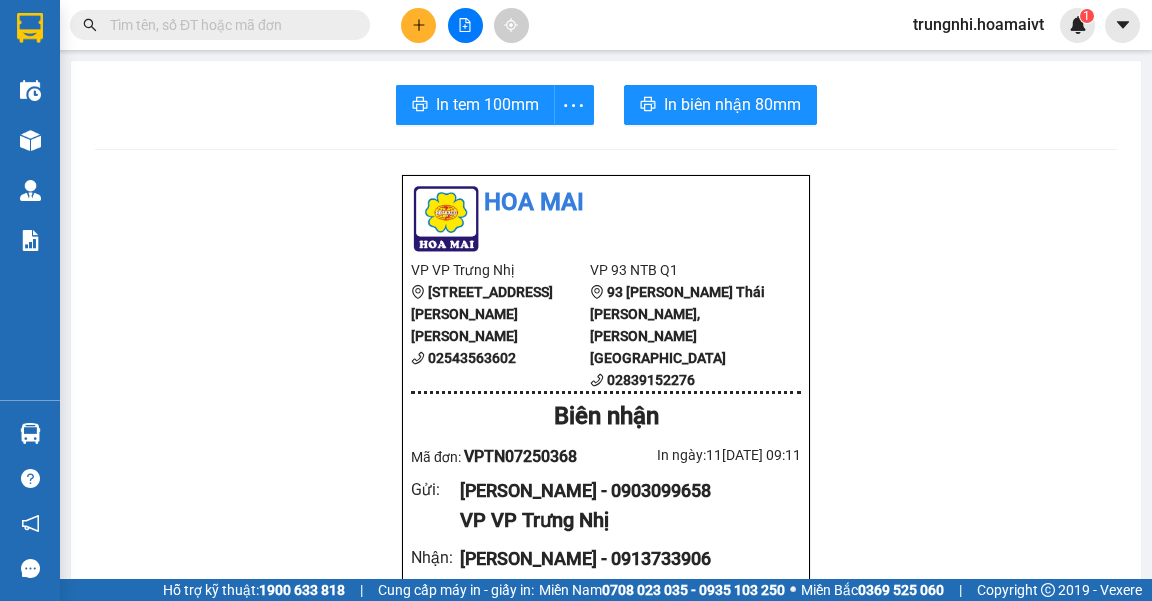 click at bounding box center [418, 25] 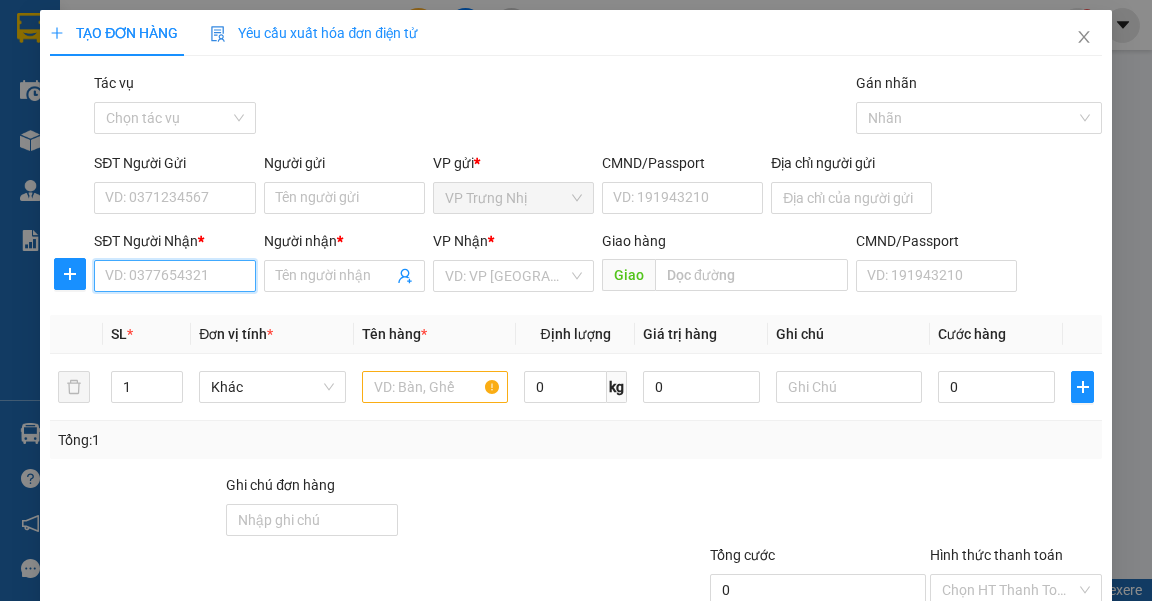click on "SĐT Người Nhận  *" at bounding box center [174, 276] 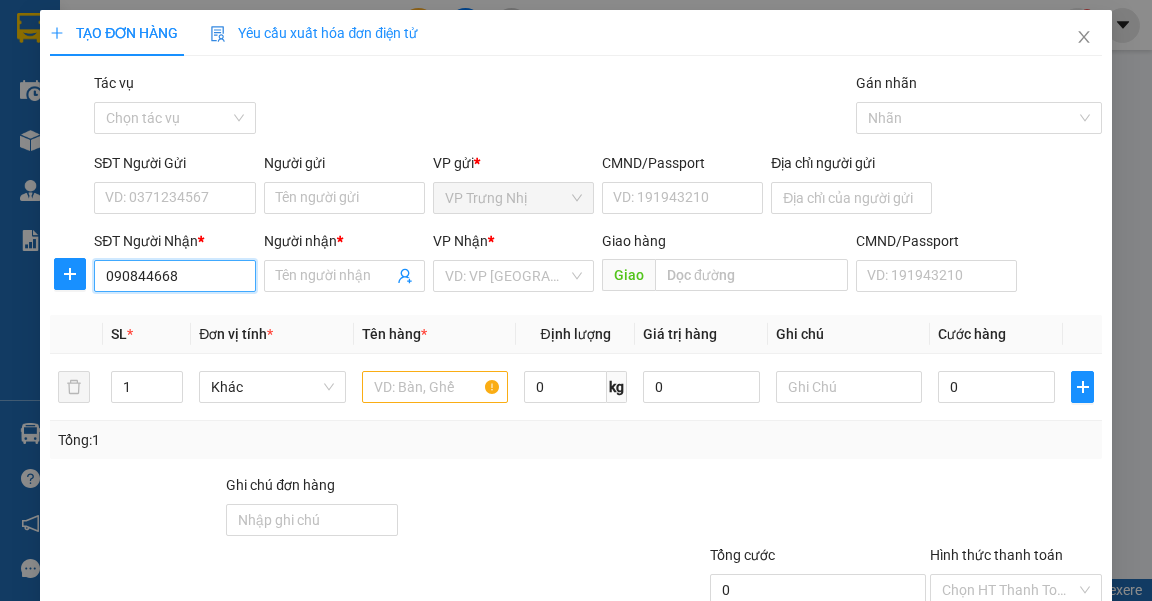 type on "0908446688" 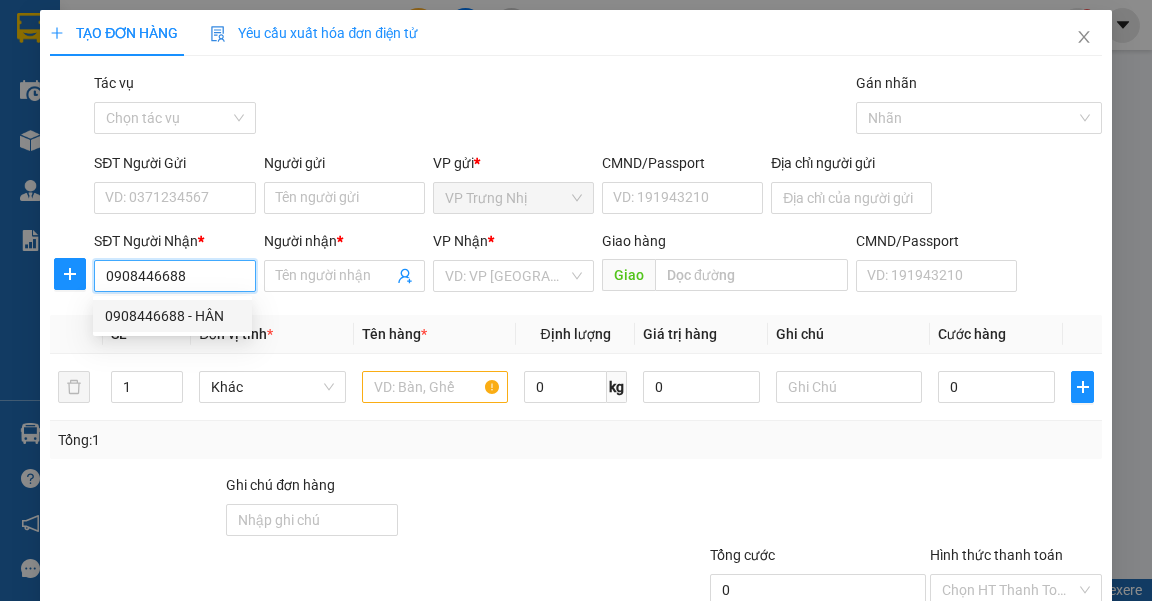 click on "0908446688 - HÂN" at bounding box center (172, 316) 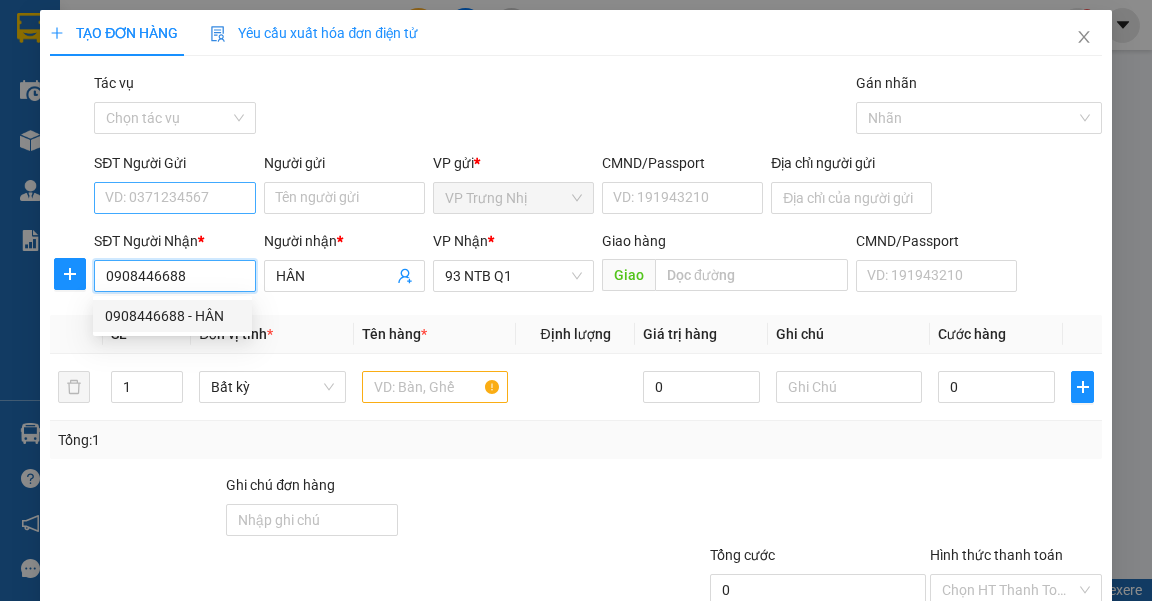 type on "0908446688" 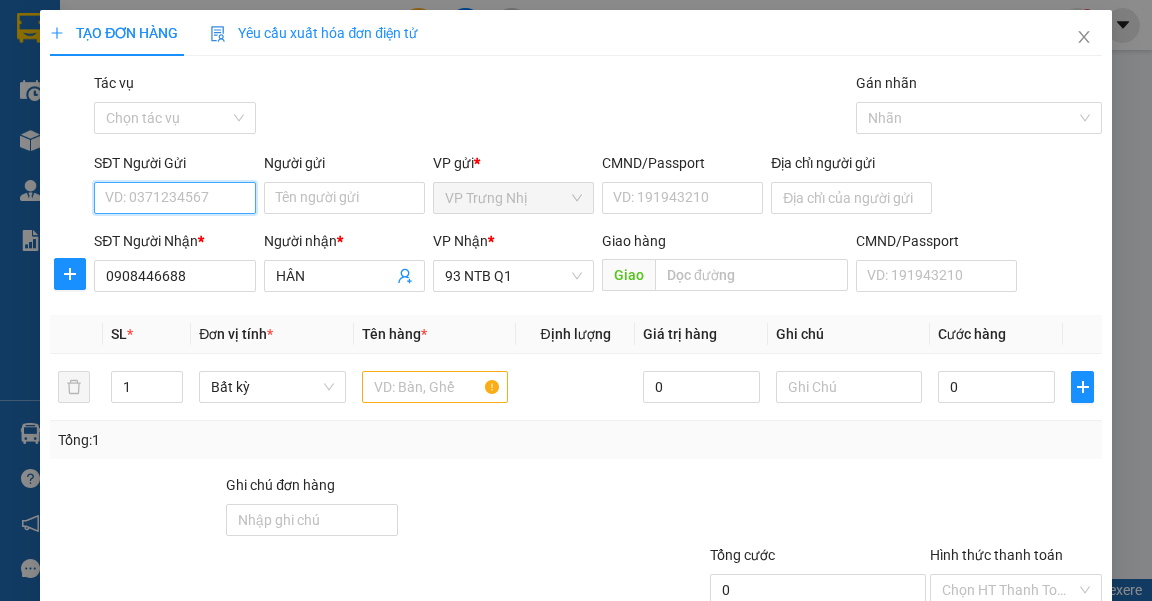 click on "SĐT Người Gửi" at bounding box center (174, 198) 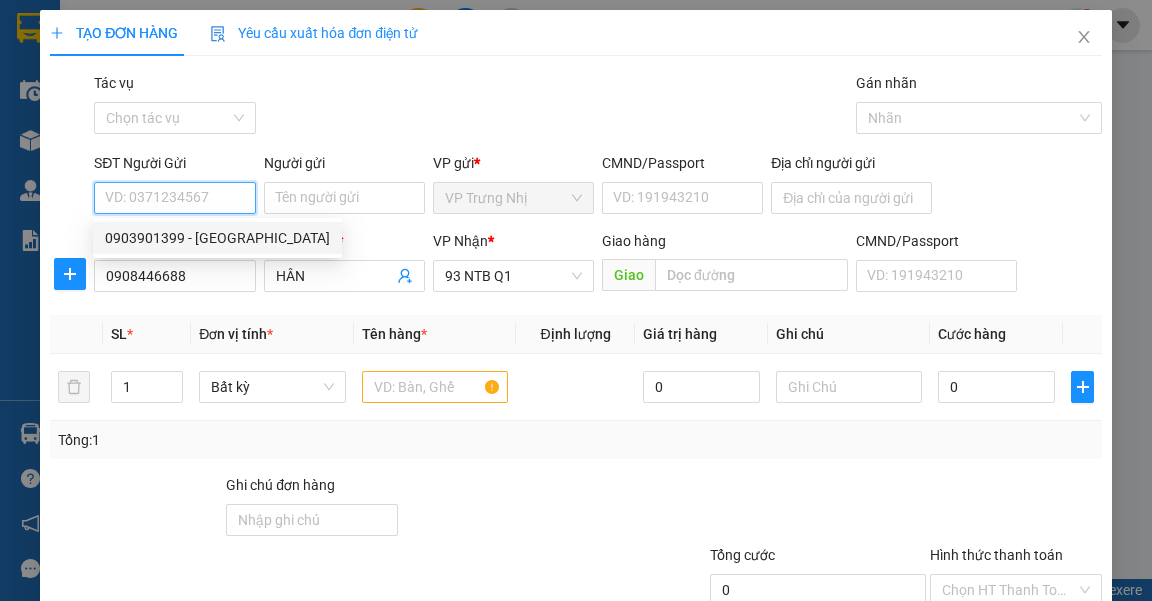 click on "0903901399 - Huế" at bounding box center [217, 238] 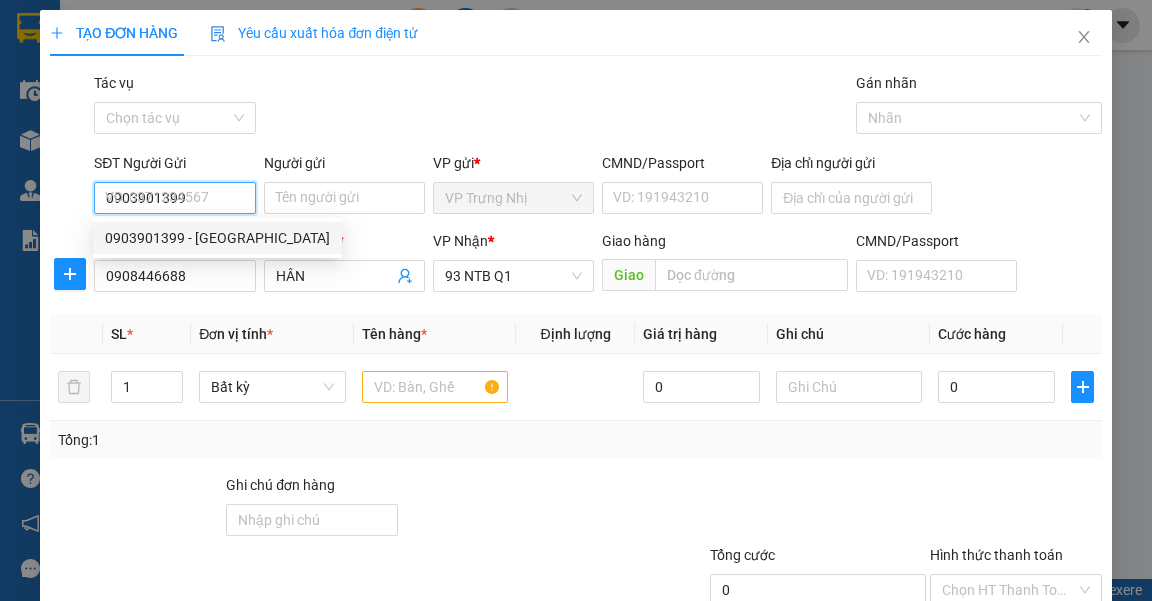 type on "Huế" 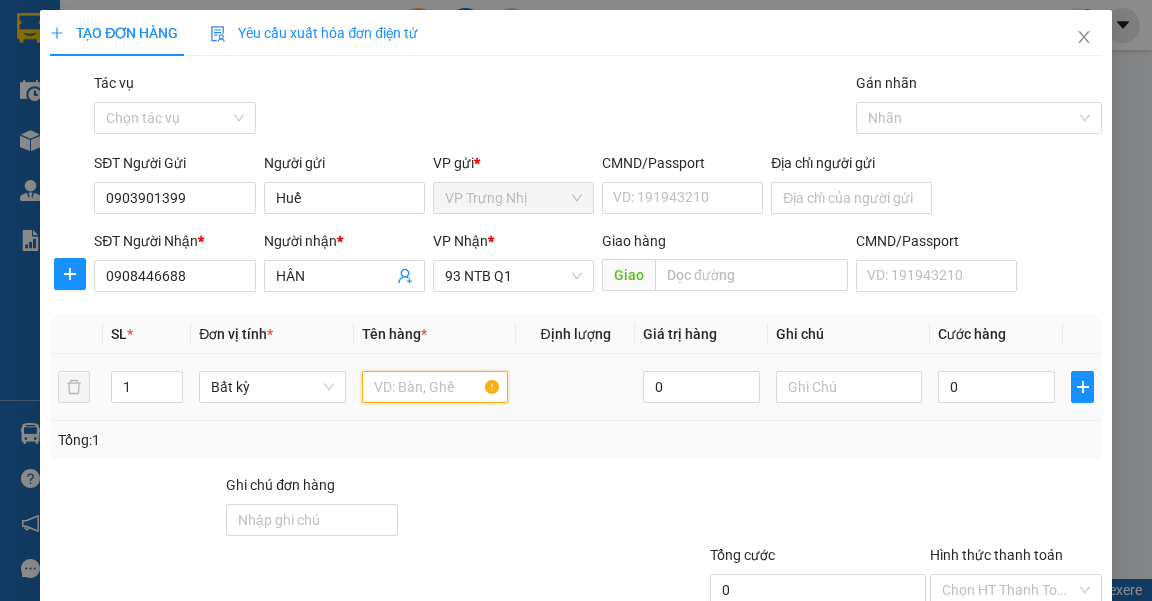 click at bounding box center [435, 387] 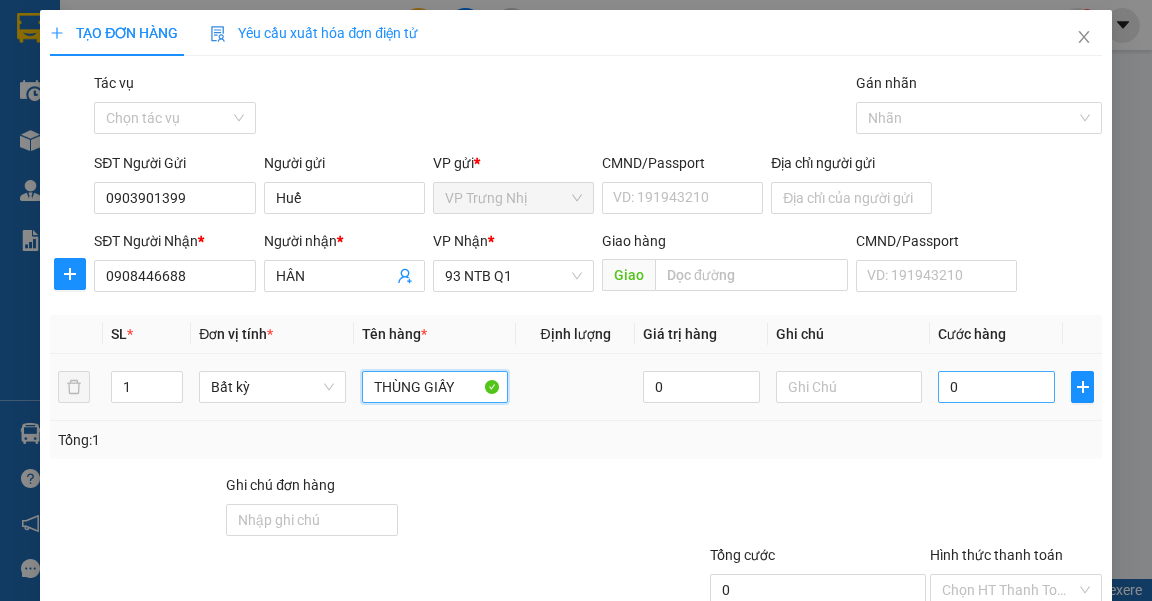 type on "THÙNG GIẤY" 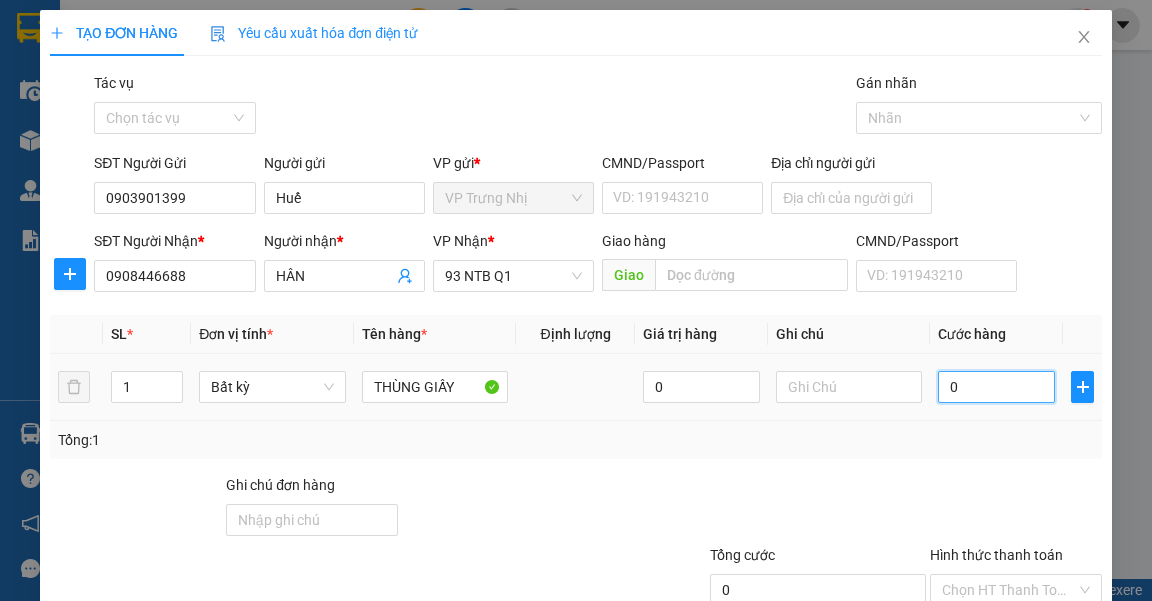 click on "0" at bounding box center [996, 387] 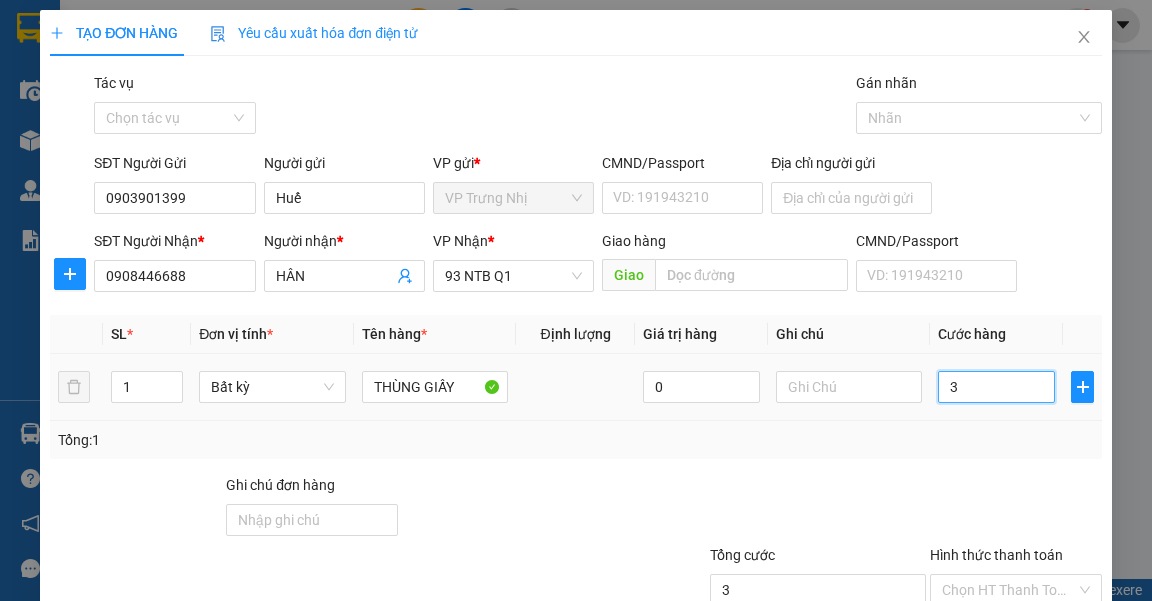 type on "30" 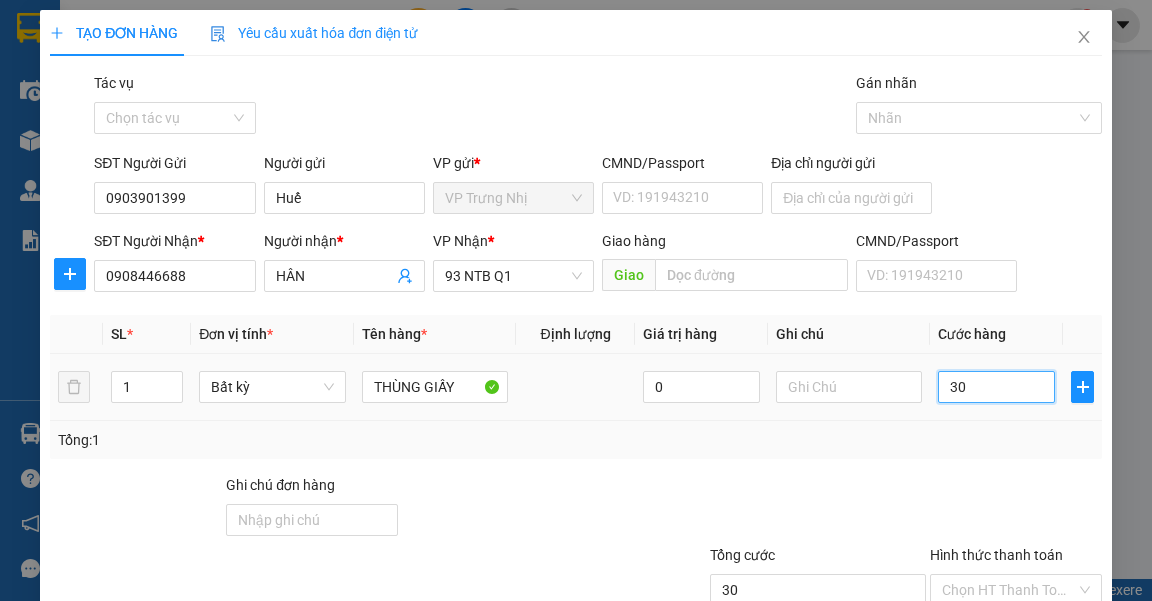 type on "30" 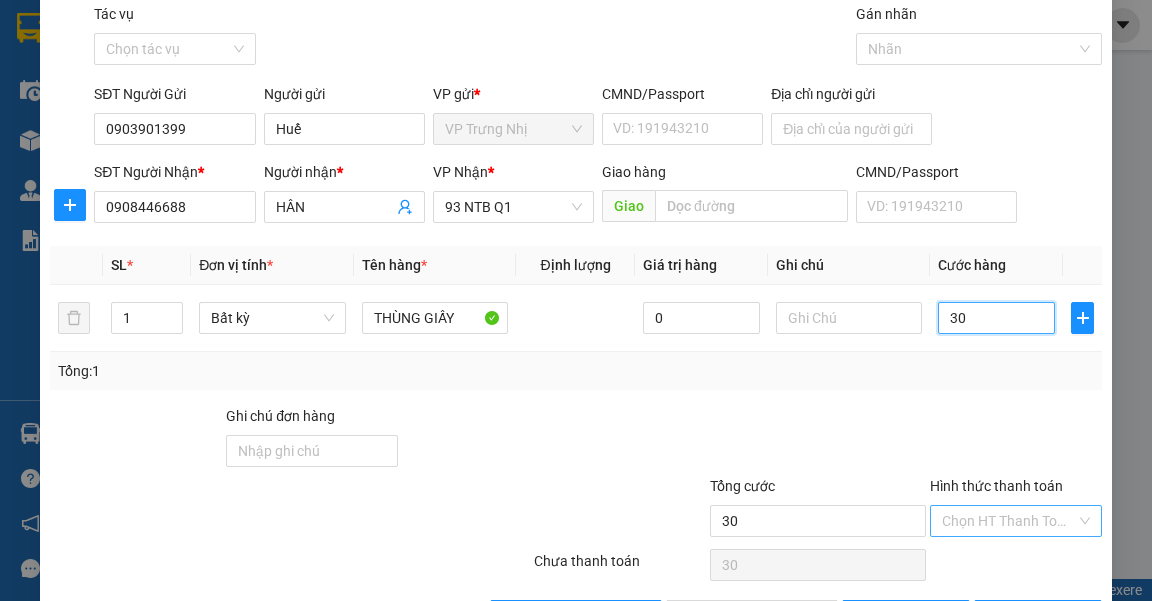 scroll, scrollTop: 137, scrollLeft: 0, axis: vertical 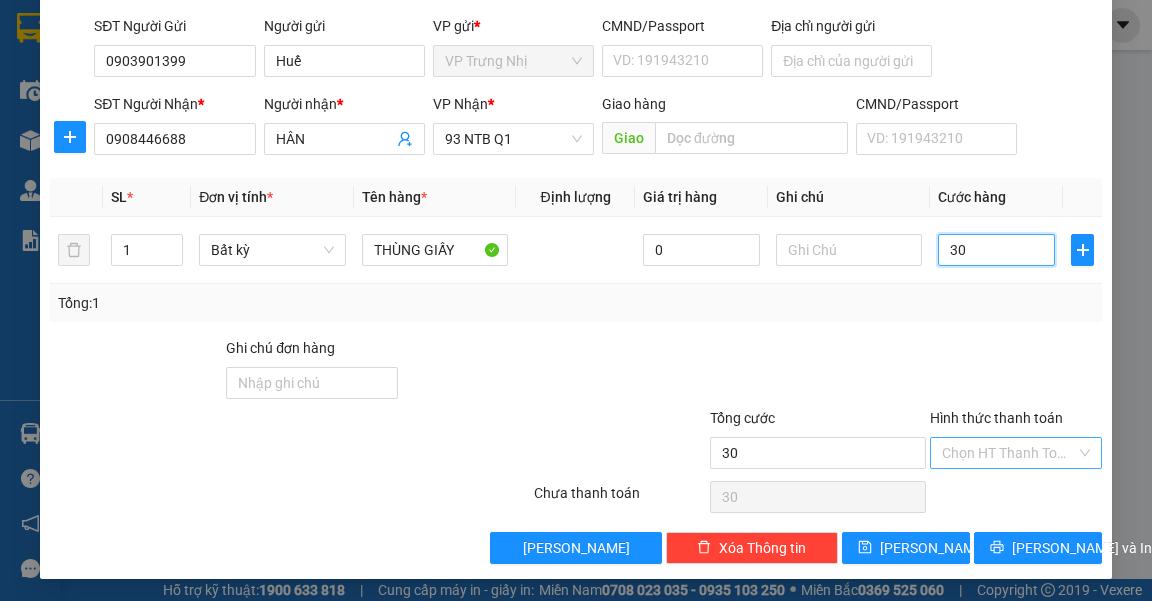 click on "Chọn HT Thanh Toán" at bounding box center (1016, 453) 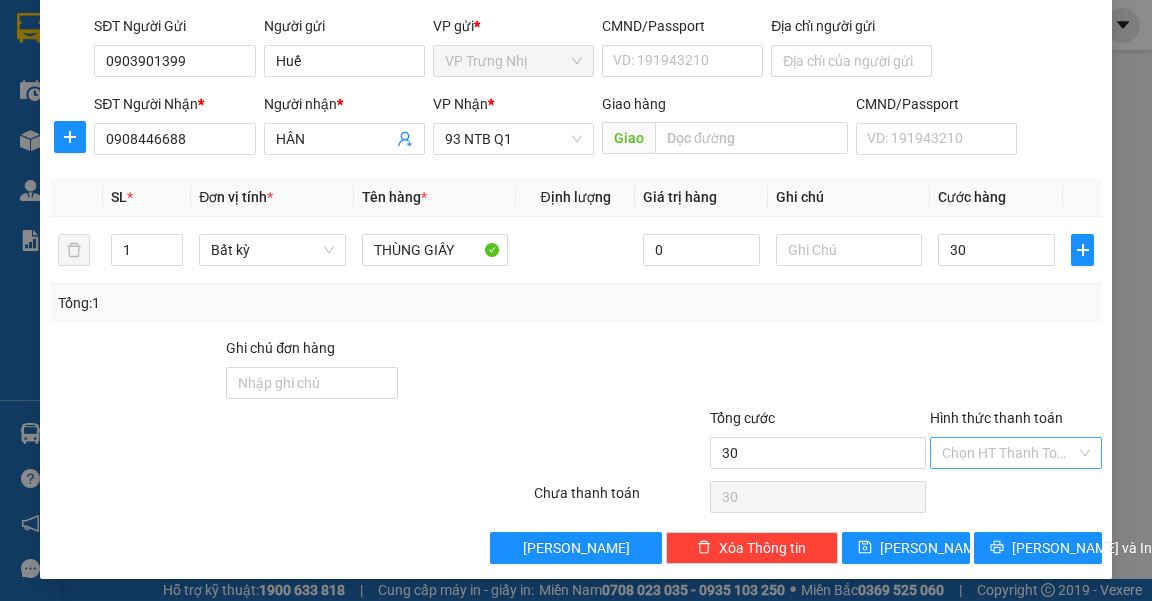 type on "30.000" 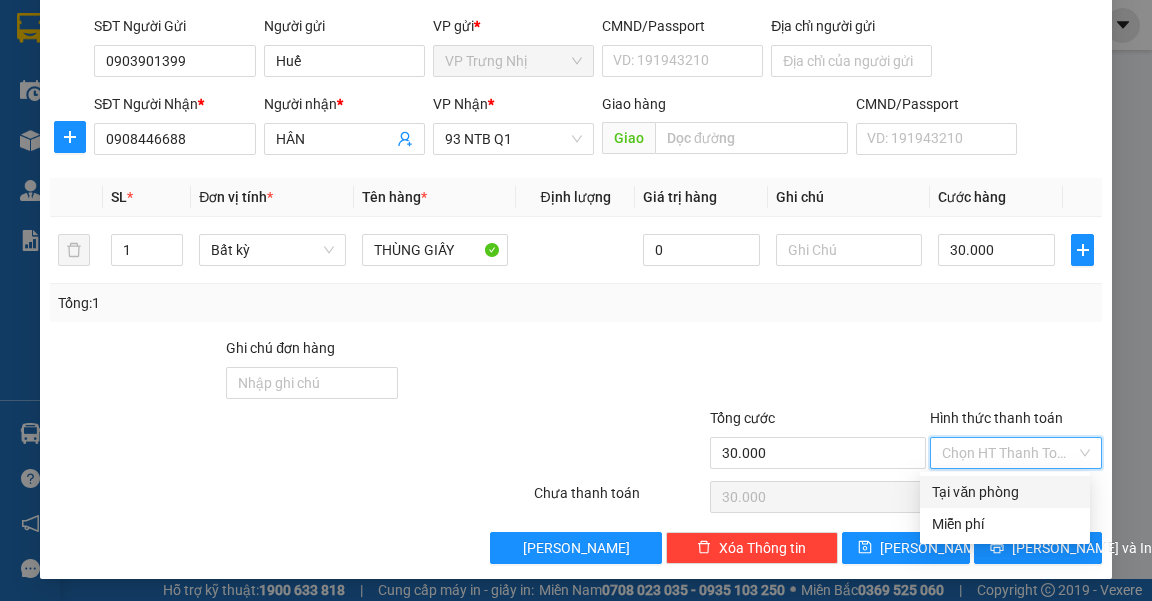 click on "Tại văn phòng" at bounding box center (1005, 492) 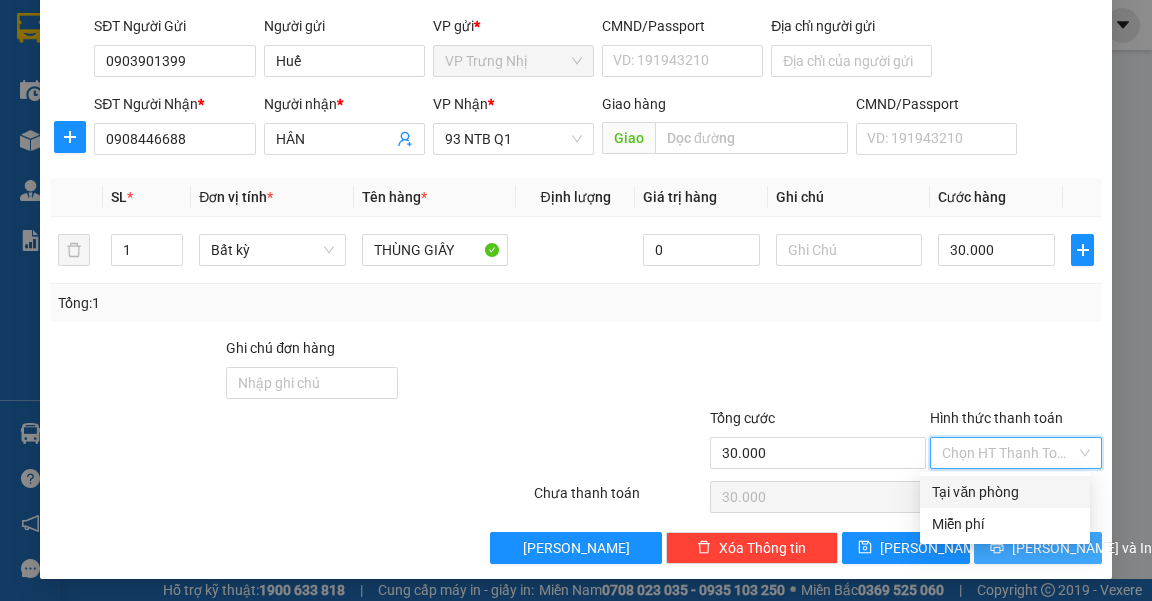 type on "0" 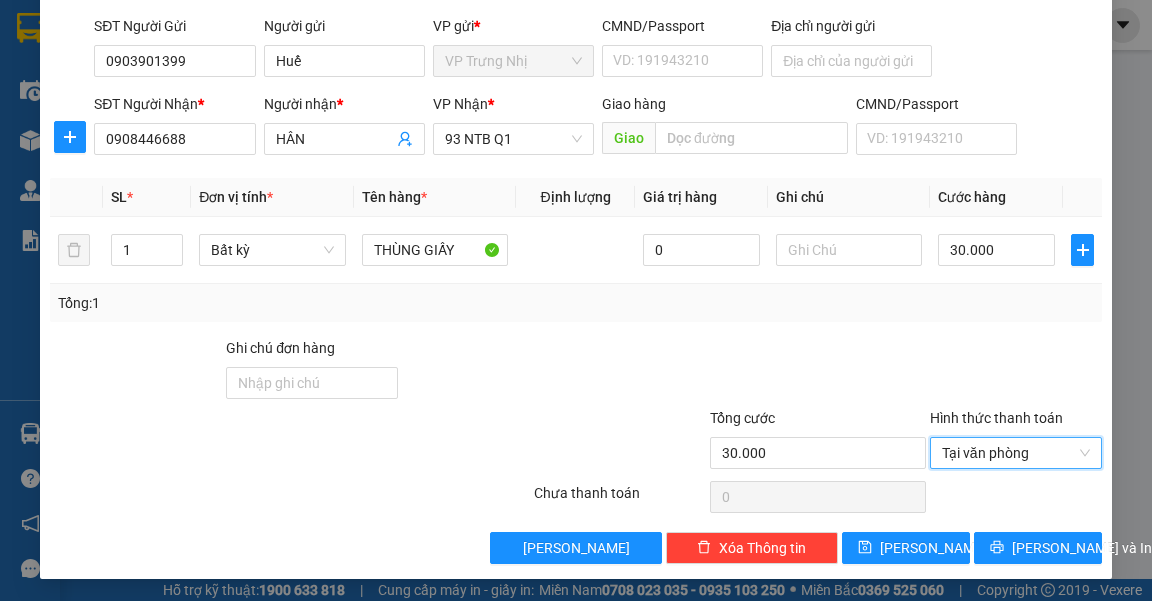 click on "TẠO ĐƠN HÀNG Yêu cầu xuất hóa đơn điện tử Transit Pickup Surcharge Ids Transit Deliver Surcharge Ids Transit Deliver Surcharge Transit Deliver Surcharge Gói vận chuyển  * Tiêu chuẩn Tác vụ Chọn tác vụ Gán nhãn   Nhãn SĐT Người Gửi 0903901399 Người gửi Huế VP gửi  * VP Trưng Nhị CMND/Passport VD: 191943210 Địa chỉ người gửi SĐT Người Nhận  * 0908446688 Người nhận  * HÂN VP Nhận  * 93 NTB Q1 Giao hàng Giao CMND/Passport VD: 191943210 SL  * Đơn vị tính  * Tên hàng  * Định lượng Giá trị hàng Ghi chú Cước hàng                   1 Bất kỳ THÙNG GIẤY 0 30.000 Tổng:  1 Ghi chú đơn hàng Tổng cước 30.000 Hình thức thanh toán Tại văn phòng Tại văn phòng Số tiền thu trước 0 Tại văn phòng Chưa thanh toán 0 Lưu nháp Xóa Thông tin Lưu Lưu và In Tại văn phòng Miễn phí Tại văn phòng Miễn phí" at bounding box center [575, 226] 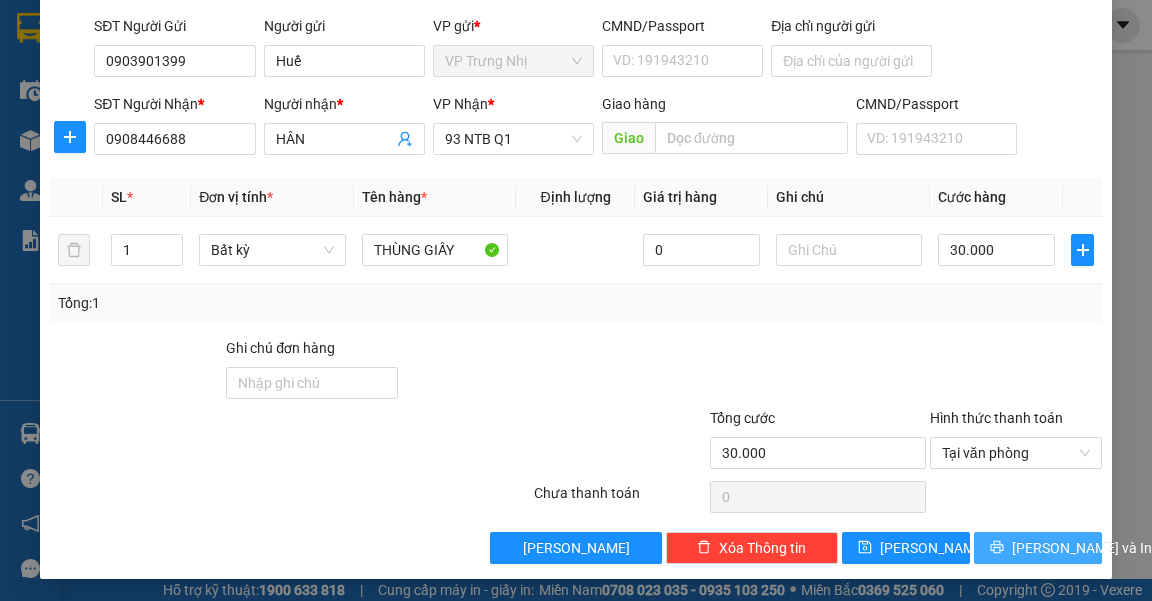 click on "[PERSON_NAME] và In" at bounding box center (1082, 548) 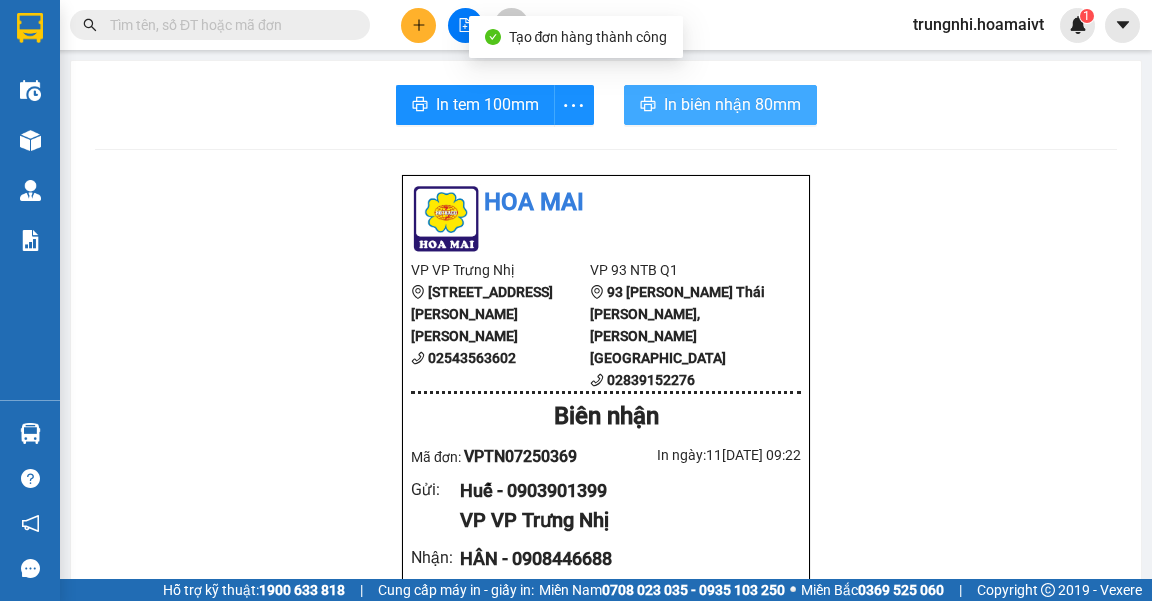 click on "In biên nhận 80mm" at bounding box center (732, 104) 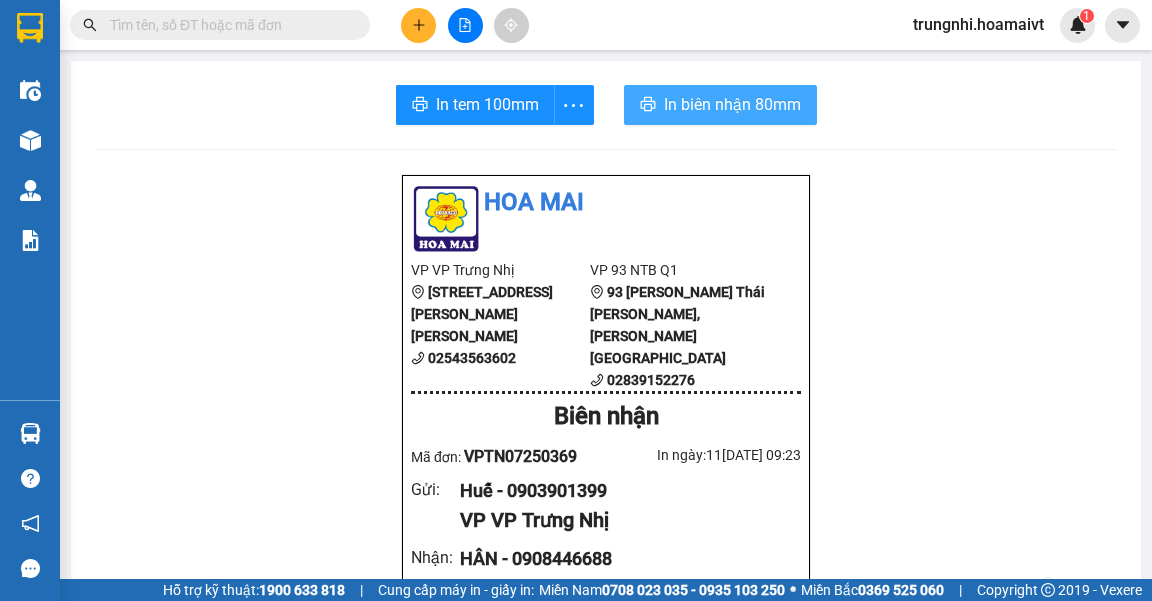click on "In biên nhận 80mm" at bounding box center [732, 104] 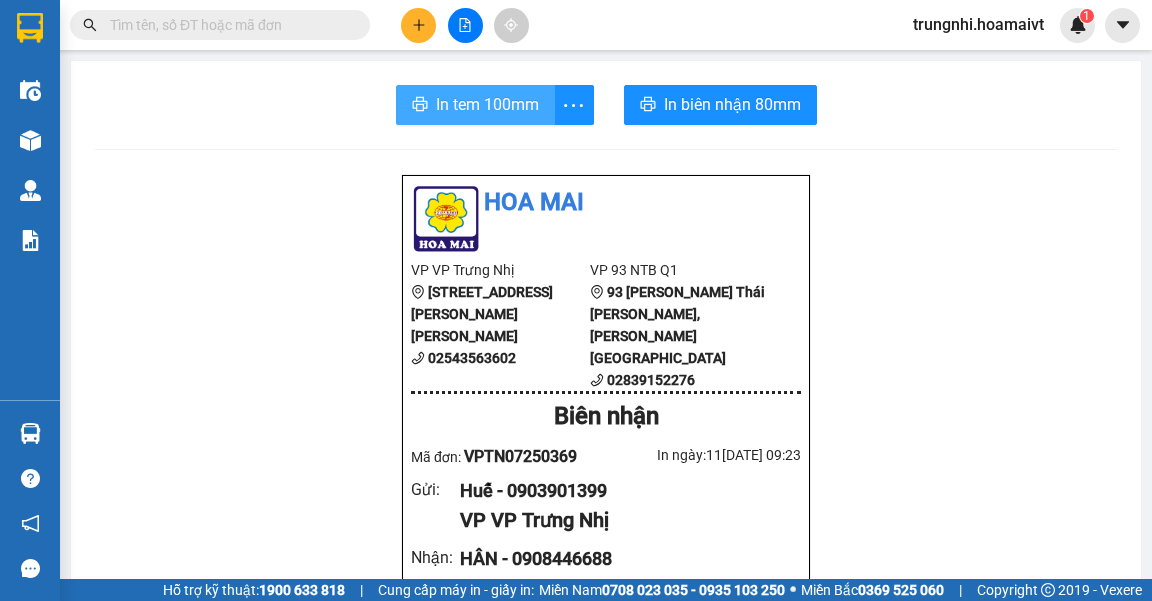 click on "In tem 100mm" at bounding box center (487, 104) 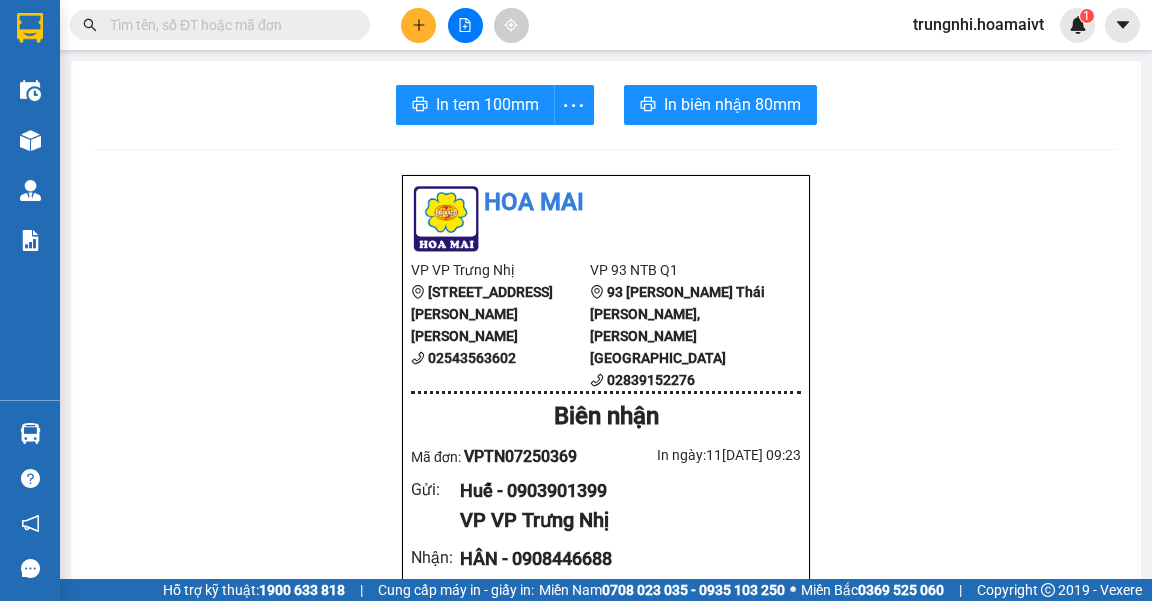 click at bounding box center [418, 25] 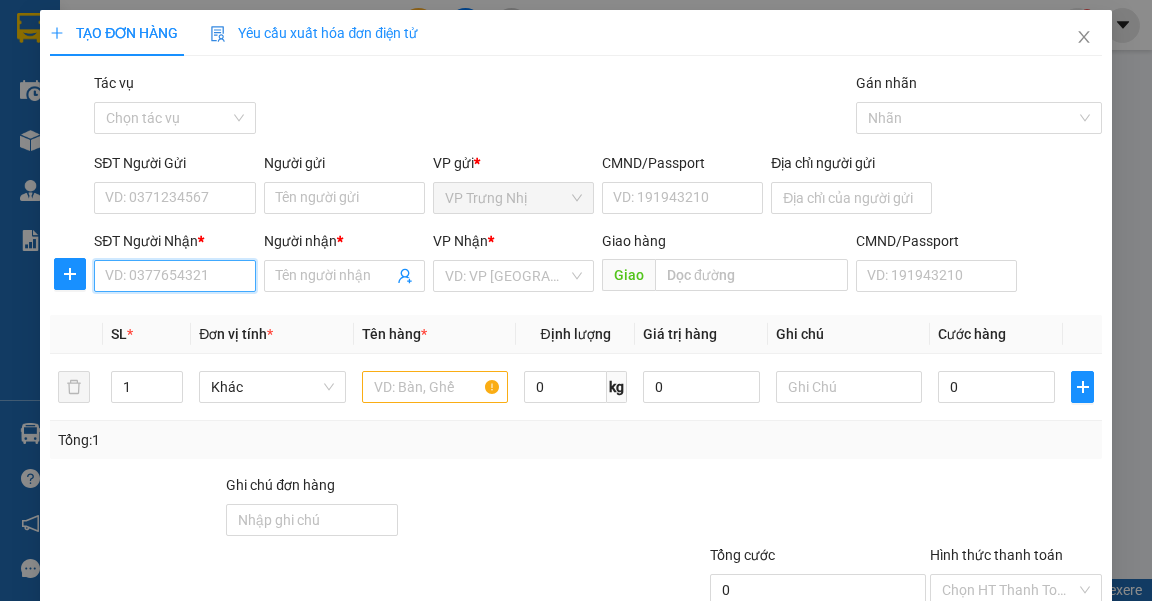 click on "SĐT Người Nhận  *" at bounding box center (174, 276) 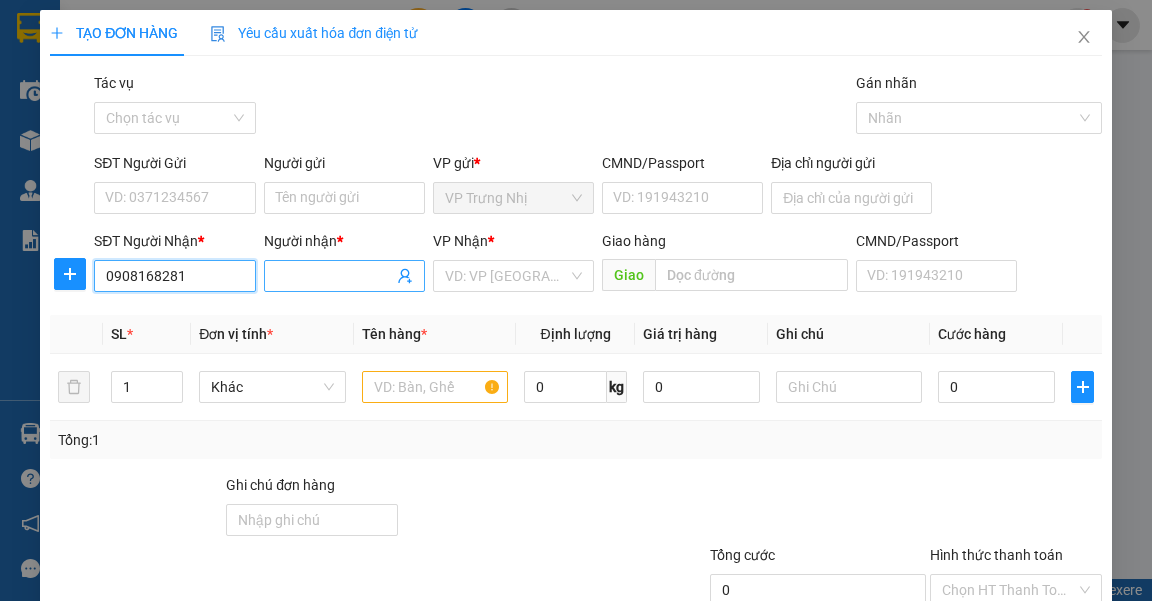 type on "0908168281" 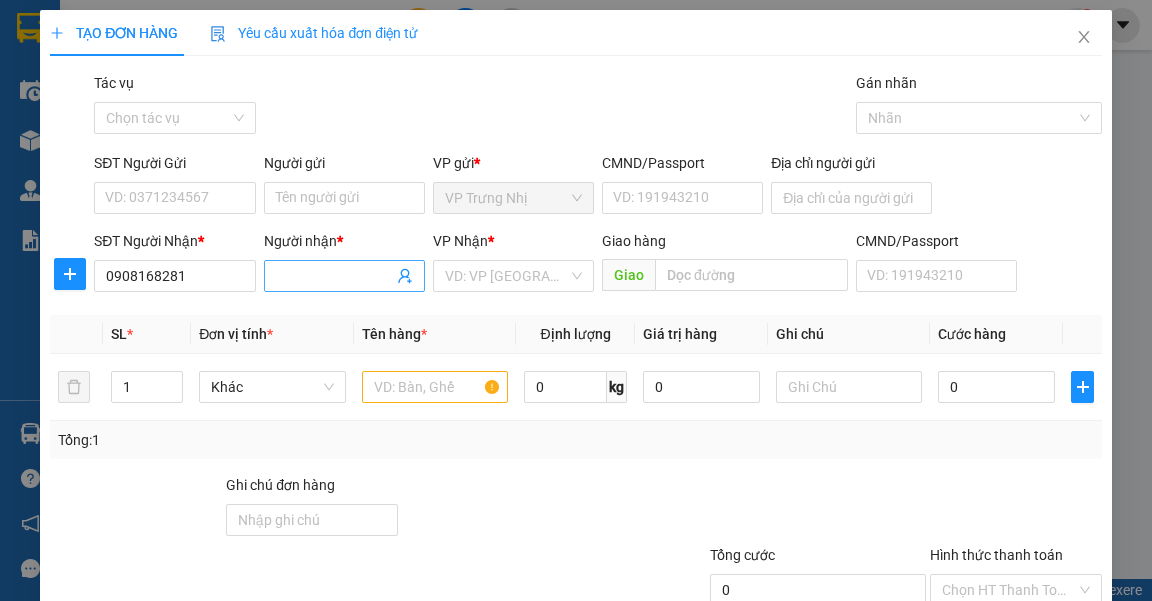 click on "Người nhận  *" at bounding box center (334, 276) 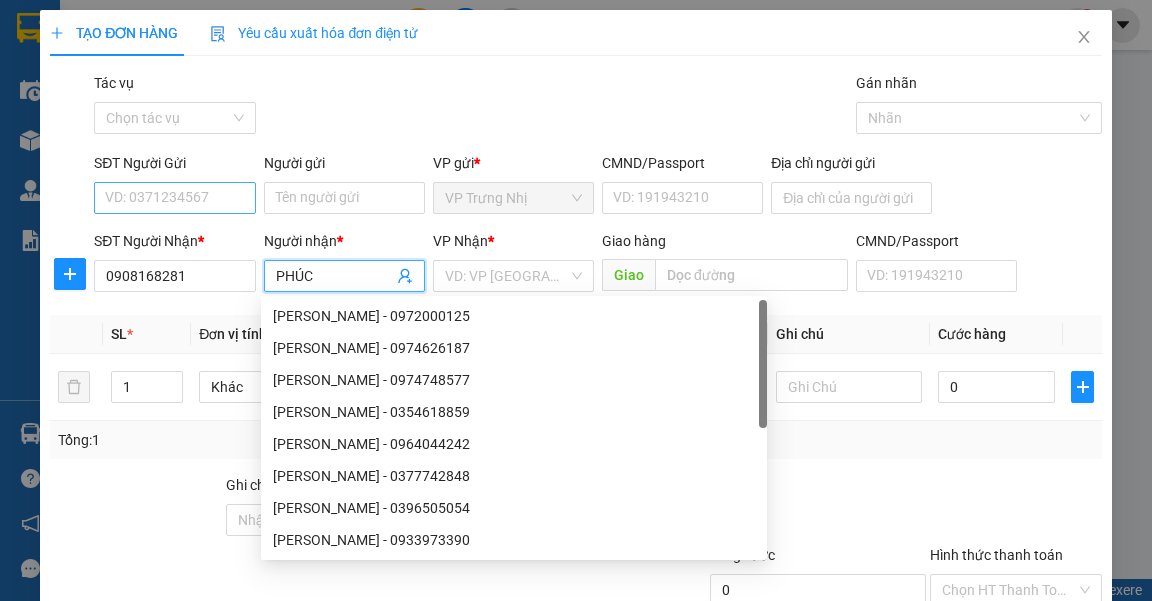 type on "PHÚC" 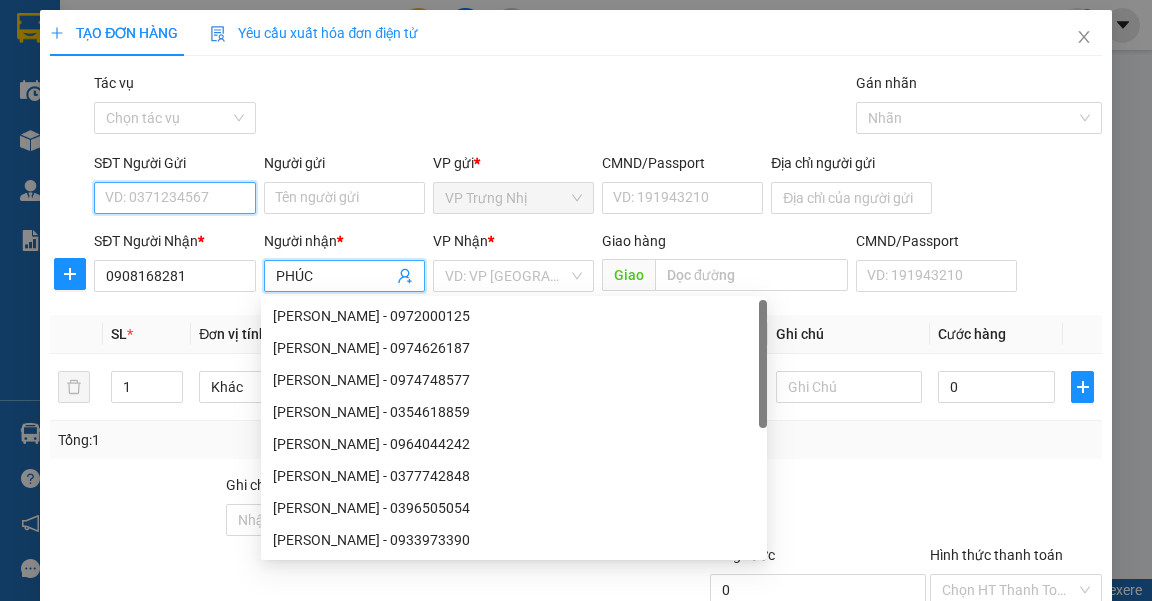 click on "SĐT Người Gửi" at bounding box center [174, 198] 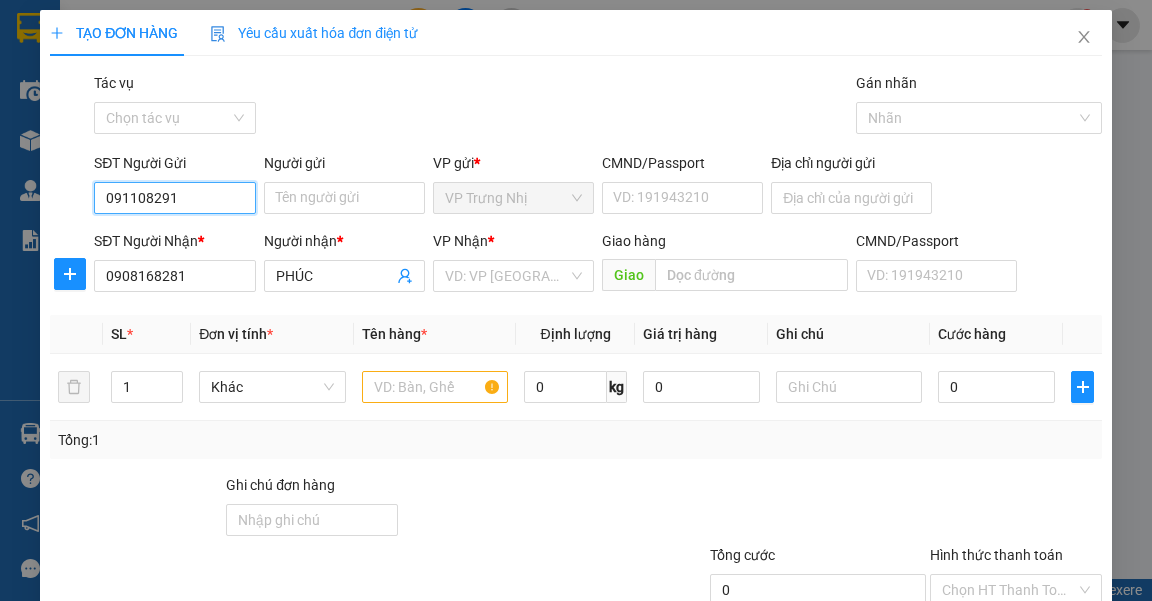 type on "0911082918" 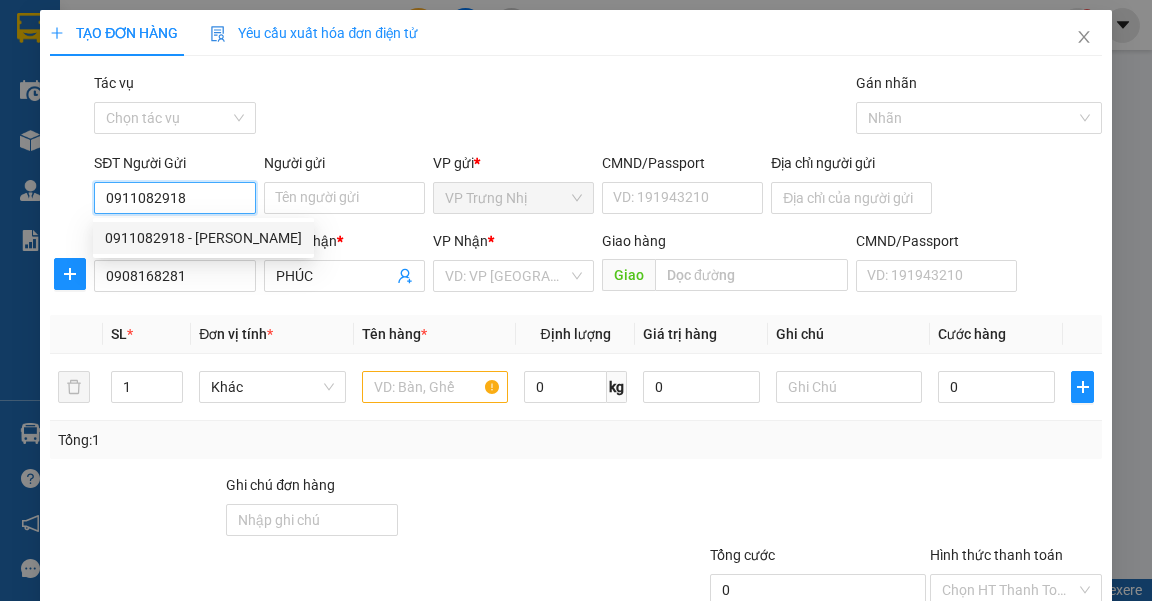 click on "0911082918 - Phương" at bounding box center (203, 238) 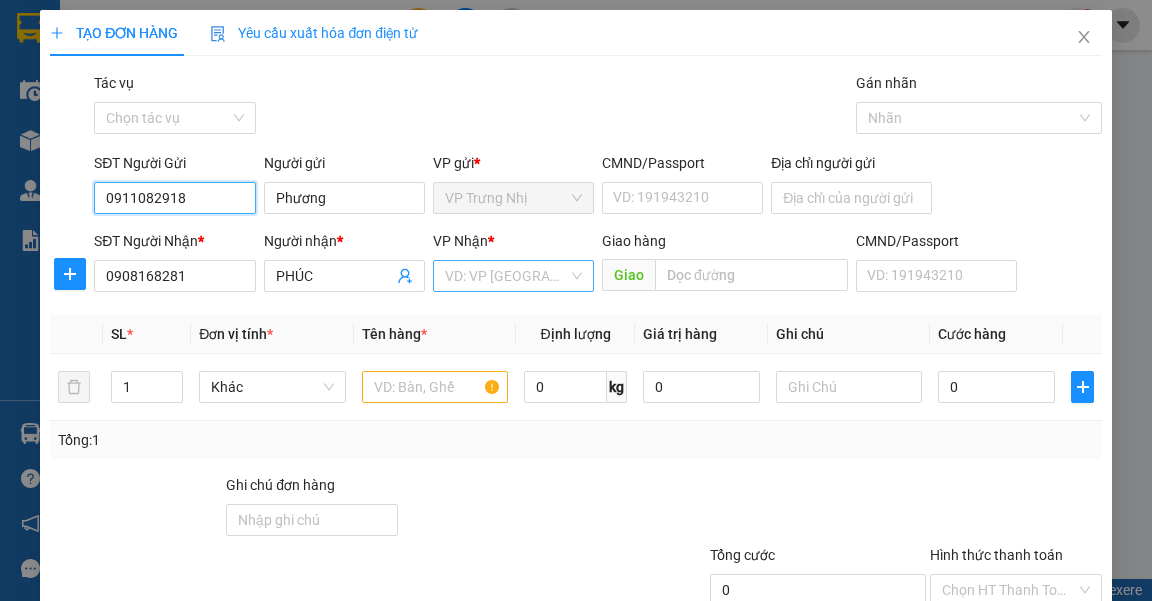 type on "0911082918" 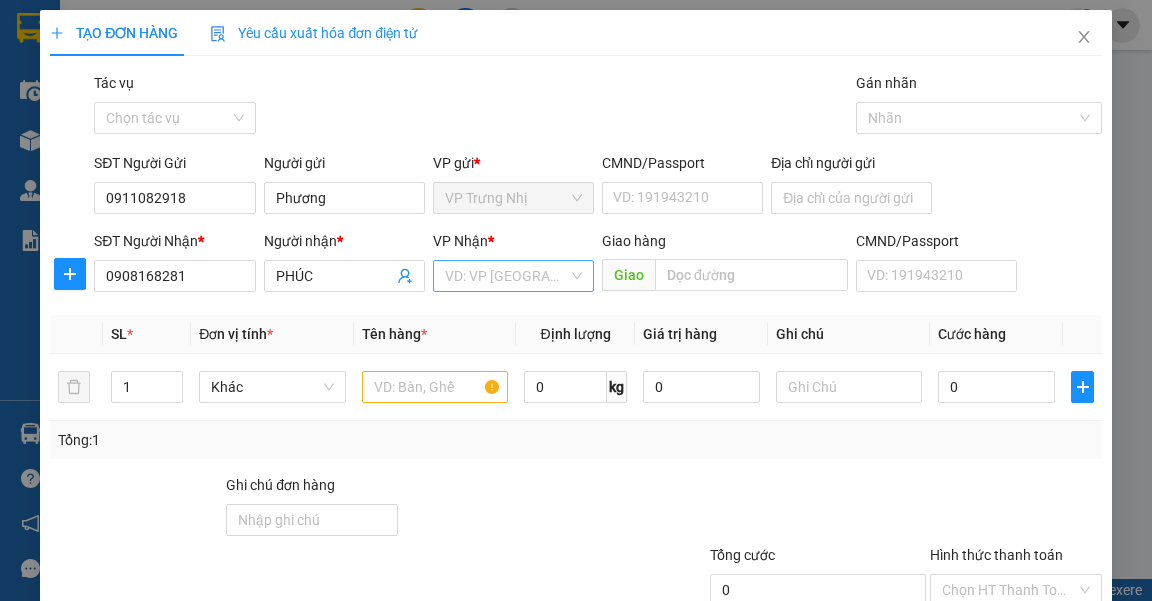 click at bounding box center [506, 276] 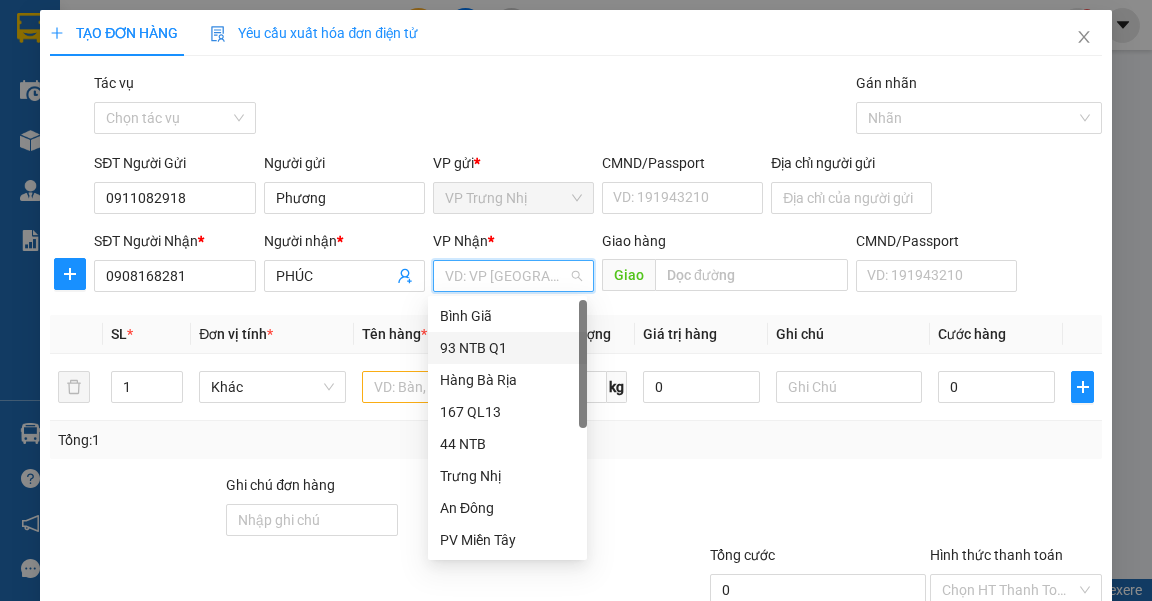 click on "93 NTB Q1" at bounding box center (507, 348) 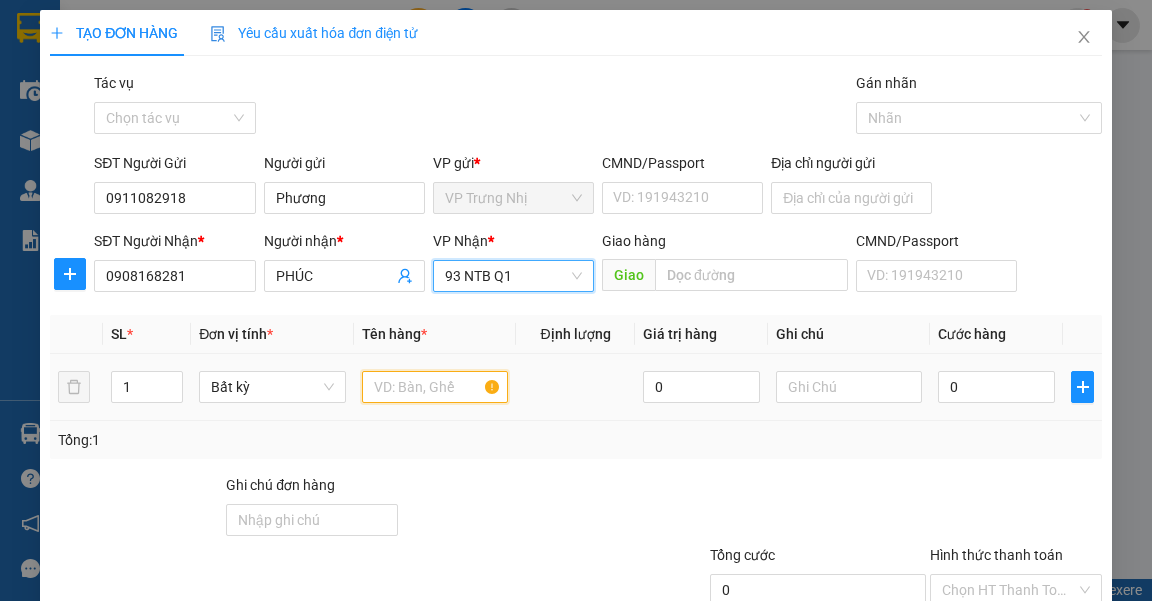 click at bounding box center [435, 387] 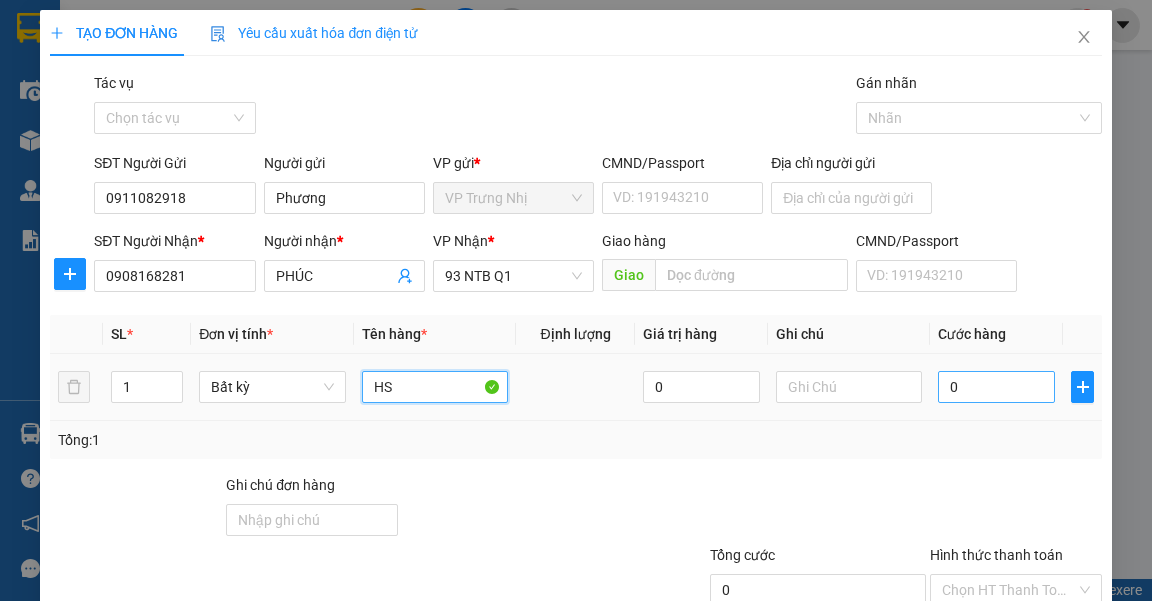 type on "HS" 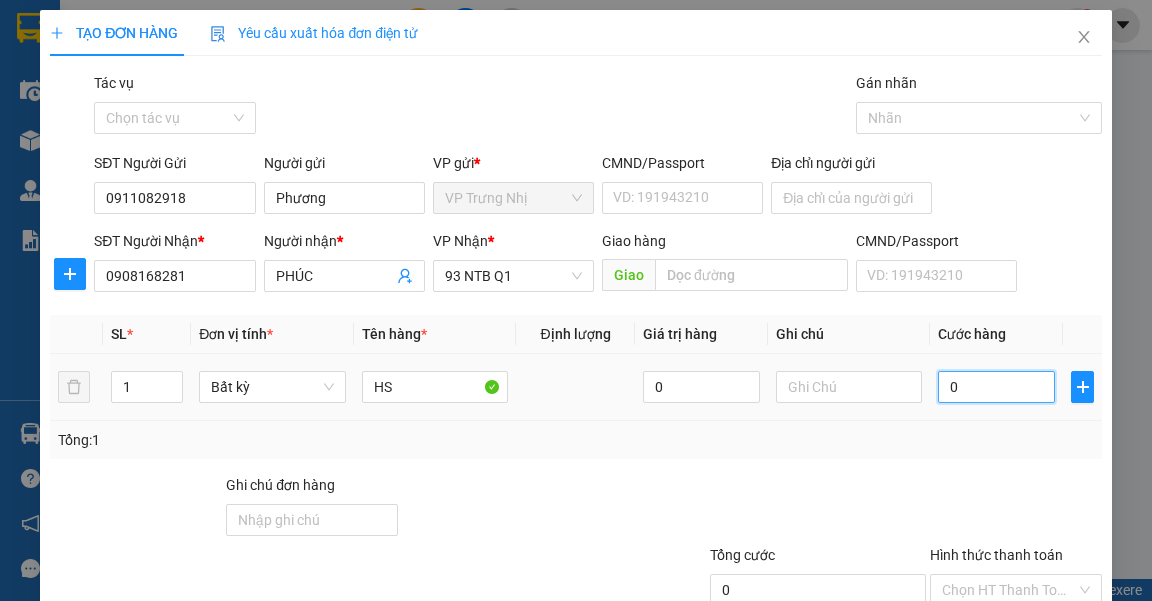 click on "0" at bounding box center [996, 387] 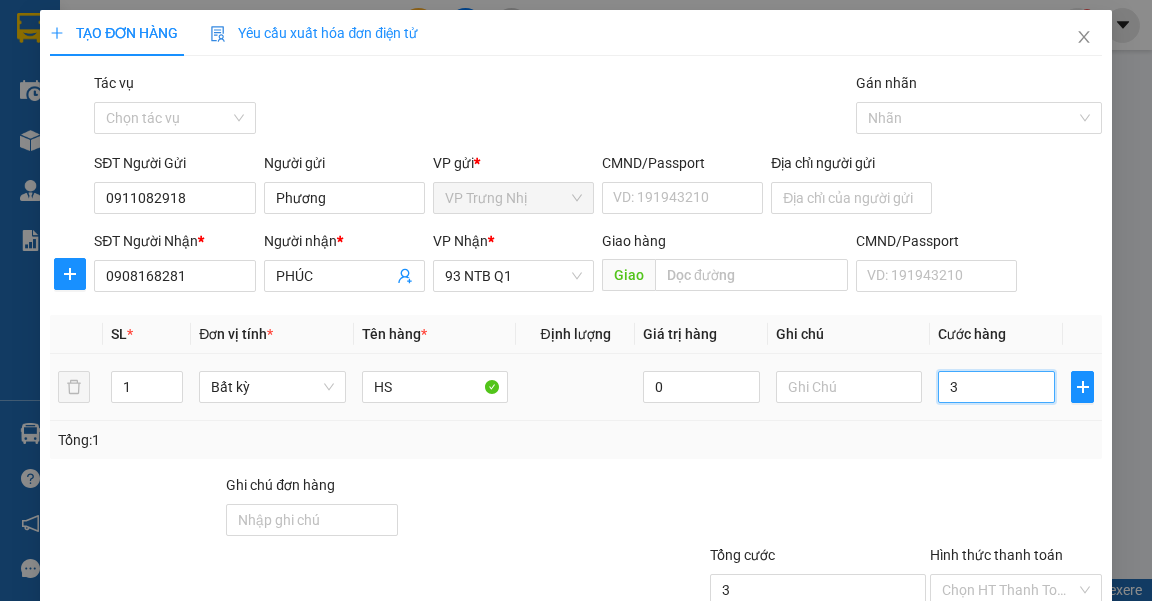 type on "30" 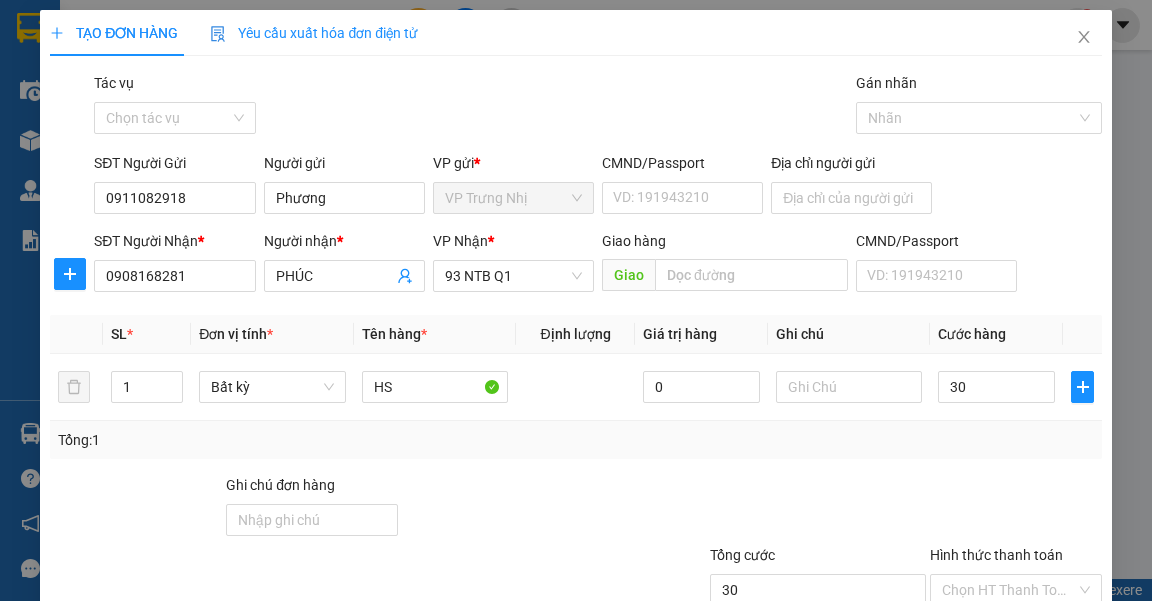 type on "30.000" 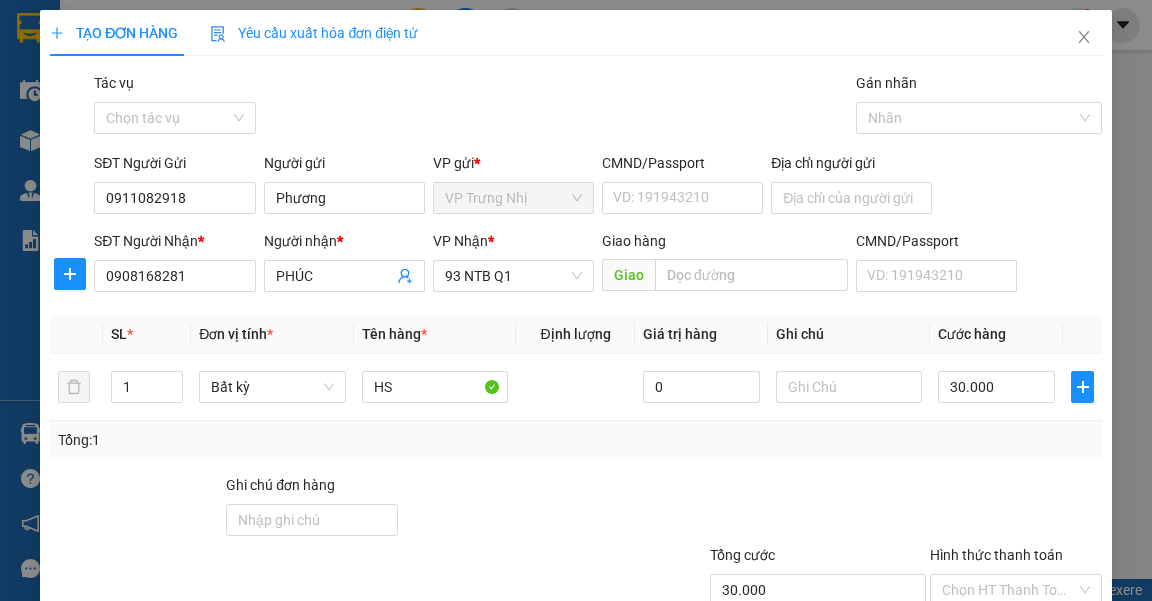 click at bounding box center (796, 509) 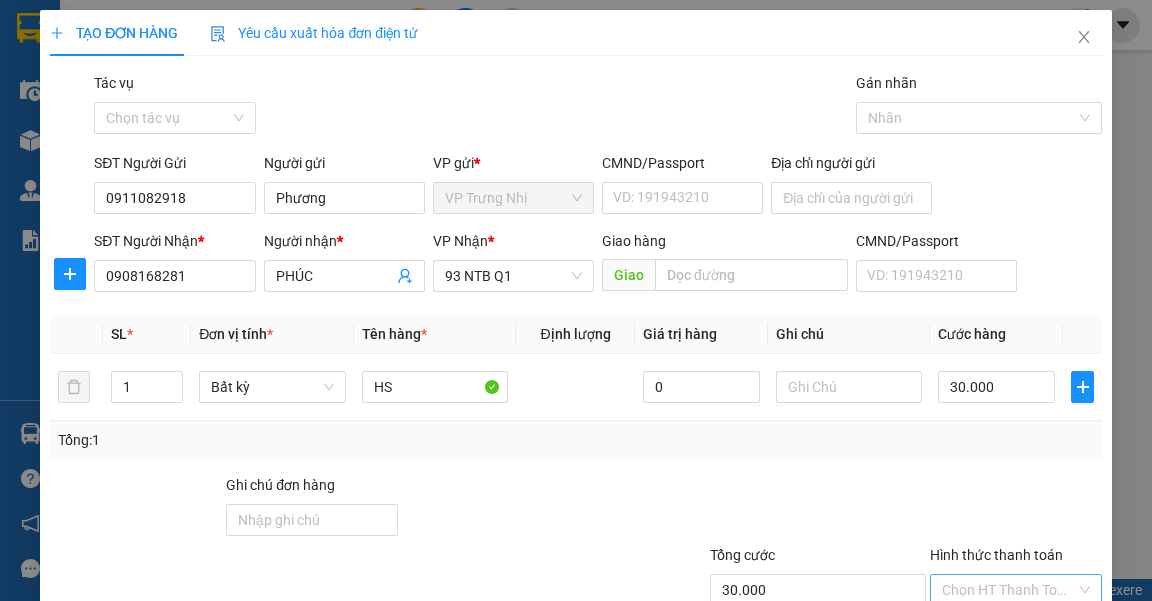 click on "Hình thức thanh toán" at bounding box center (1009, 590) 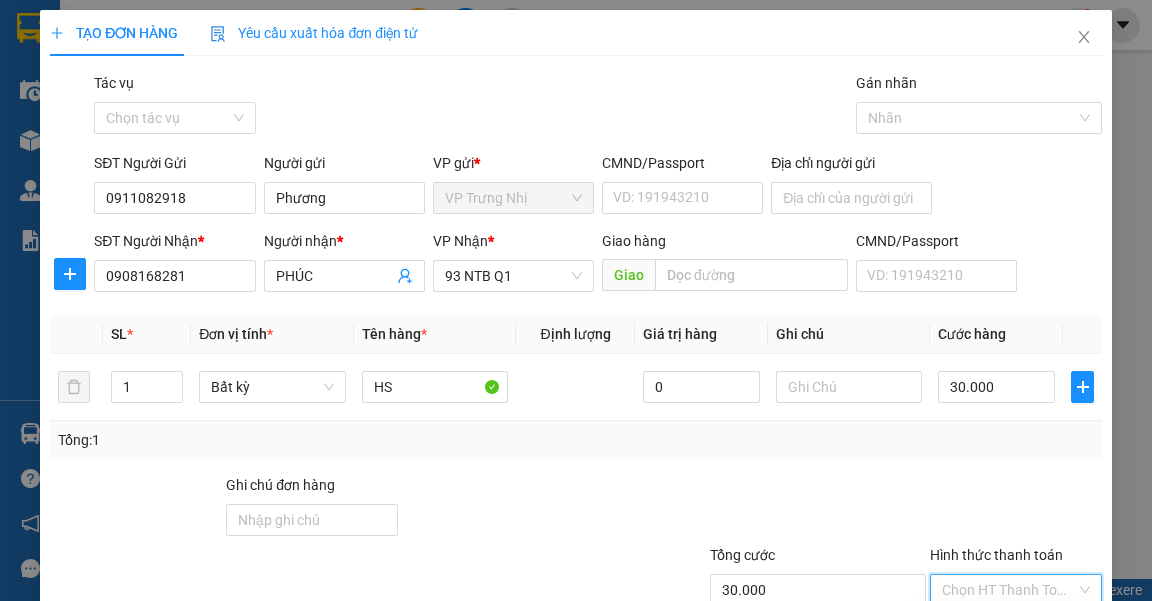click on "Tại văn phòng" at bounding box center (1005, 629) 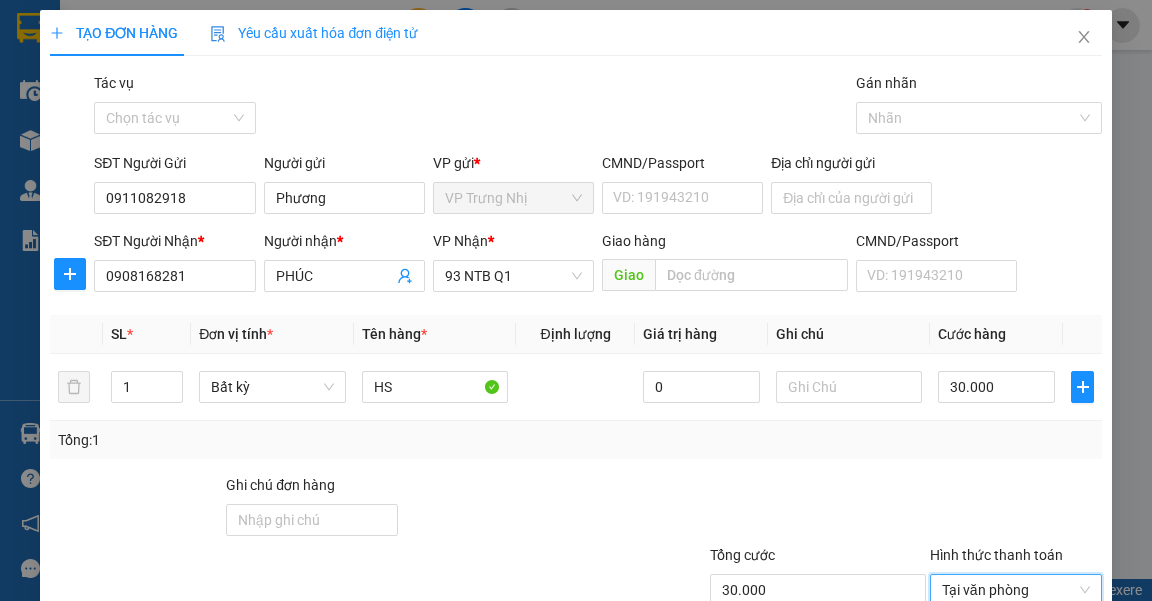 click 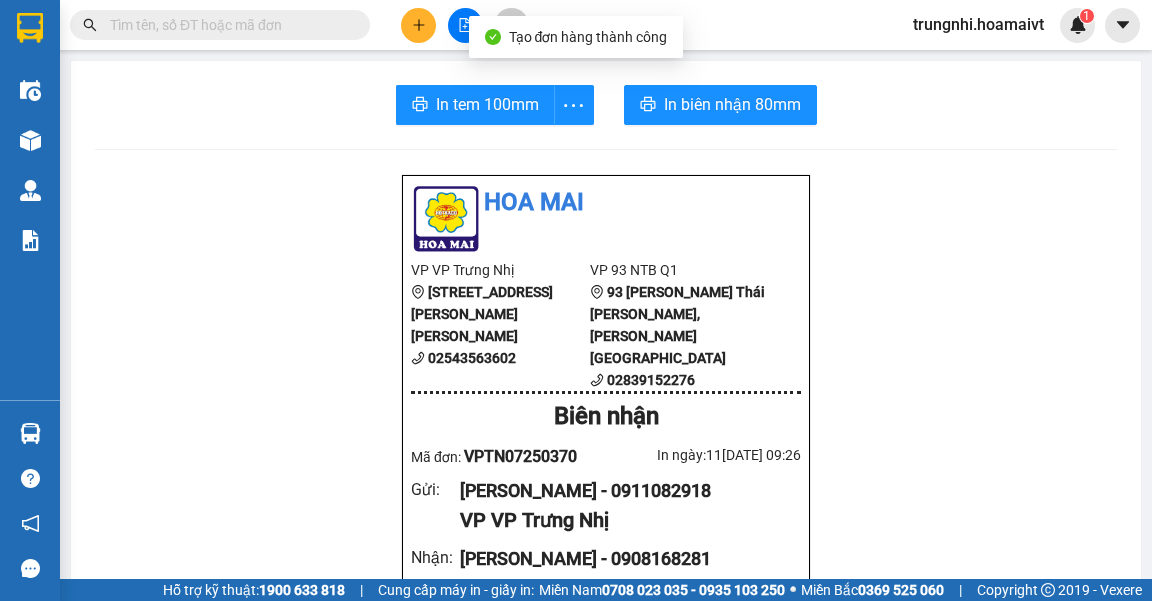 drag, startPoint x: 878, startPoint y: 105, endPoint x: 858, endPoint y: 106, distance: 20.024984 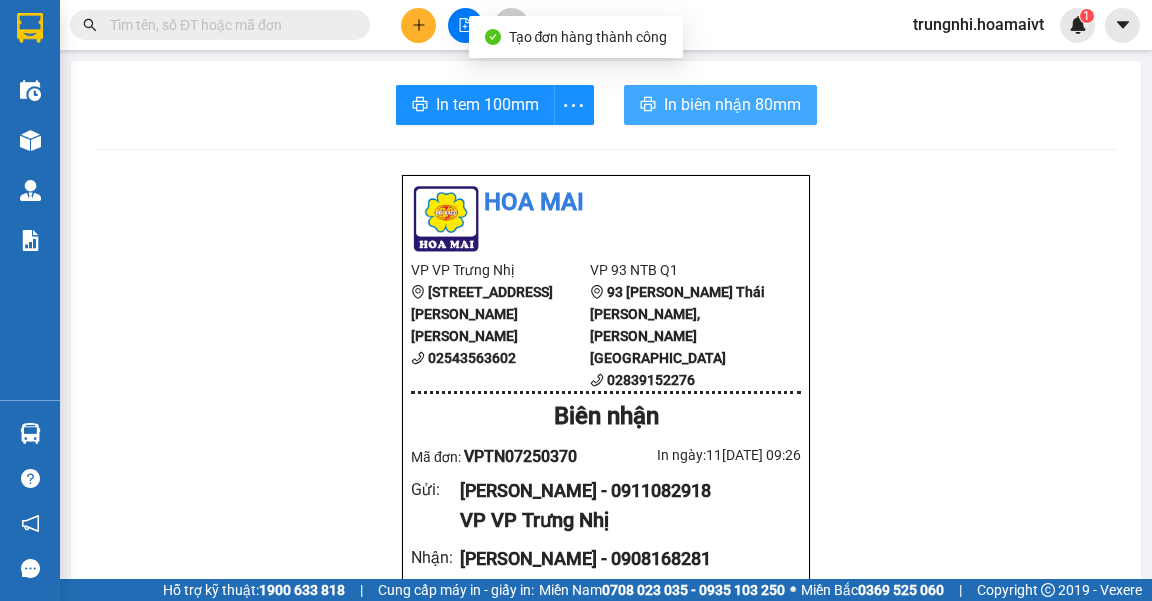 click on "In biên nhận 80mm" at bounding box center (732, 104) 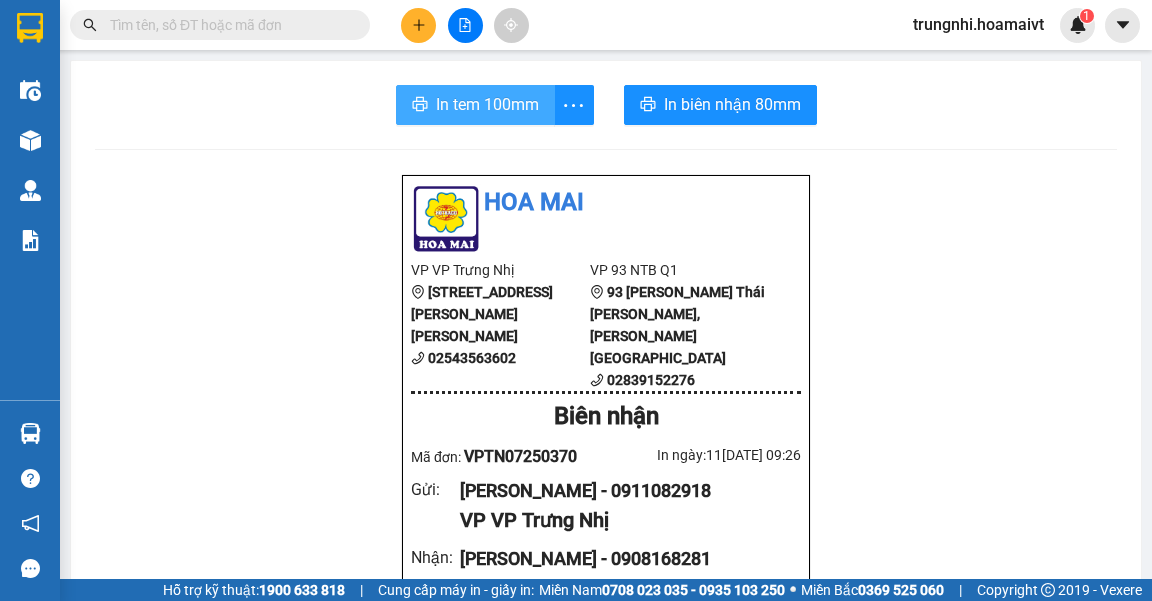 click on "In tem 100mm" at bounding box center (487, 104) 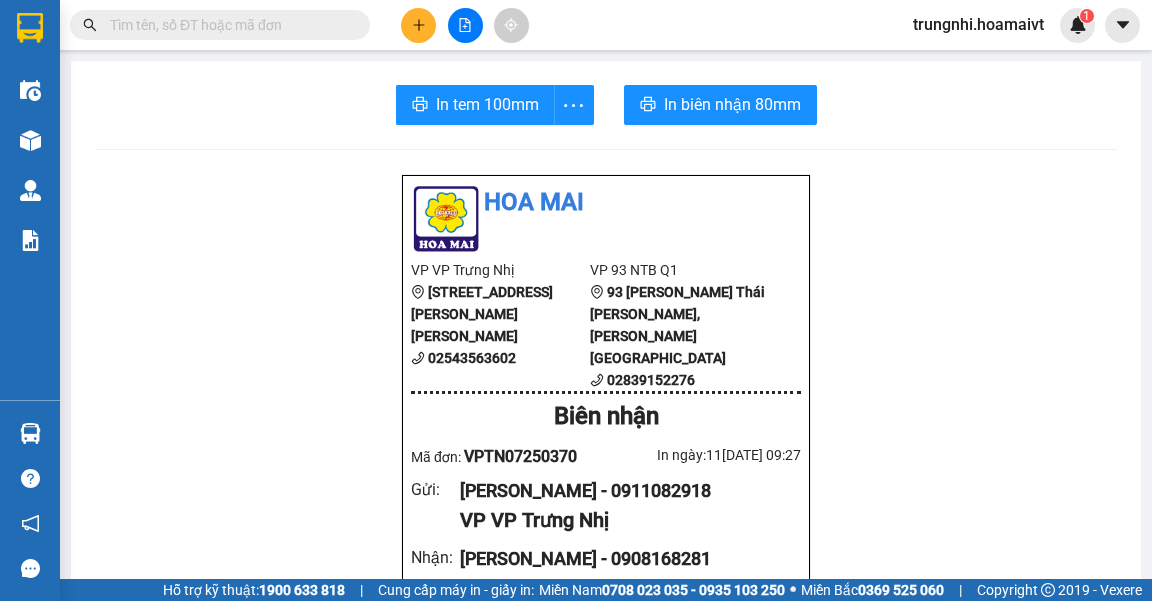 click at bounding box center [418, 25] 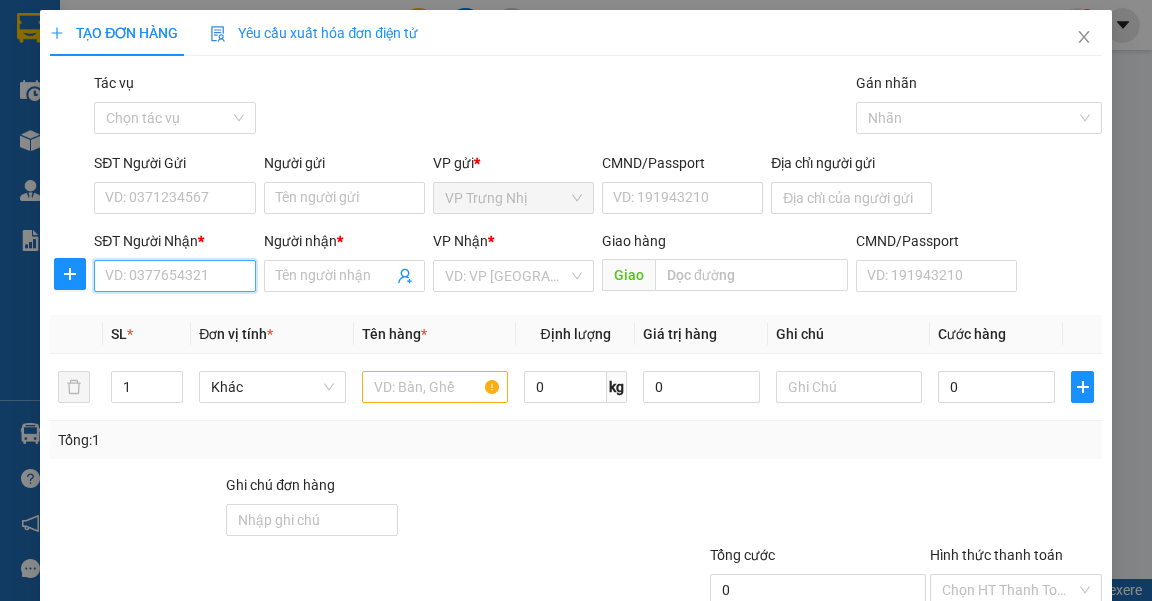 click on "SĐT Người Nhận  *" at bounding box center [174, 276] 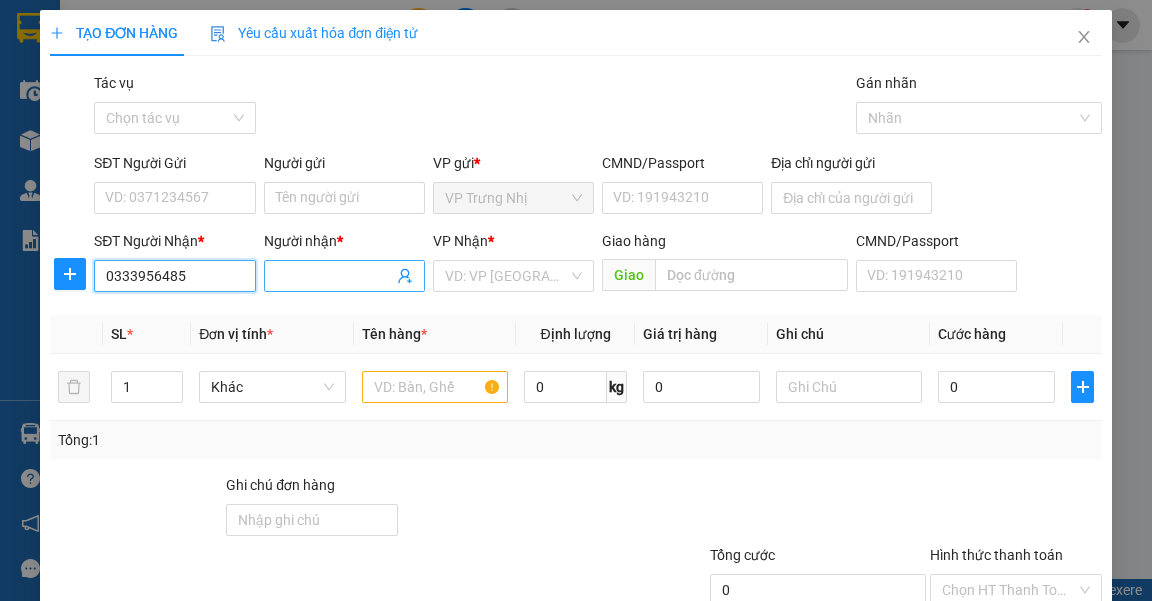 type on "0333956485" 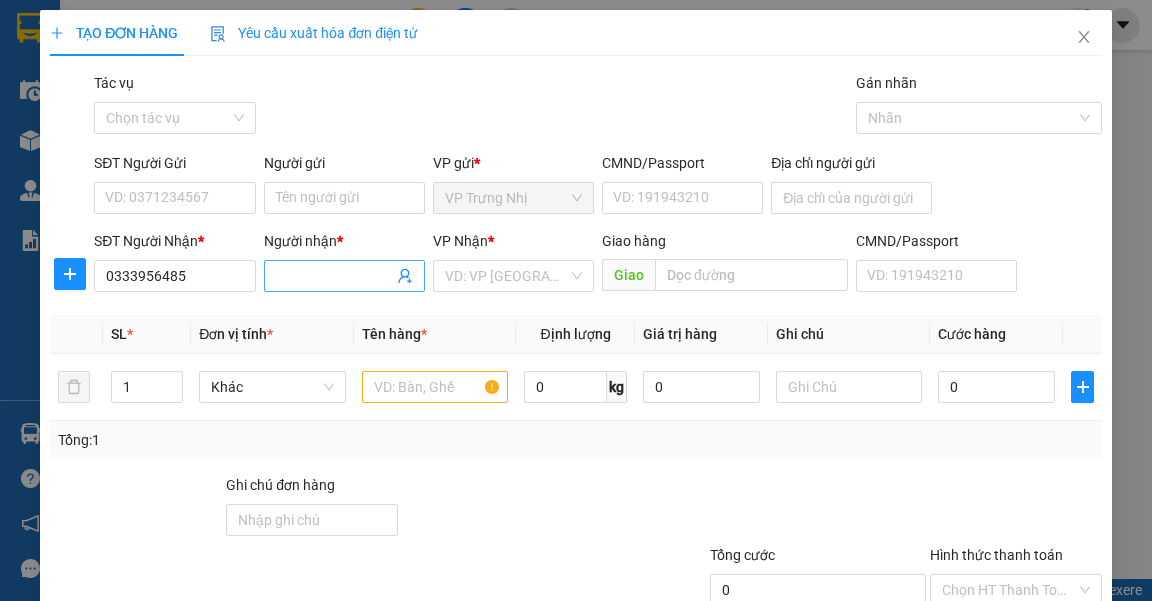 click on "Người nhận  *" at bounding box center [334, 276] 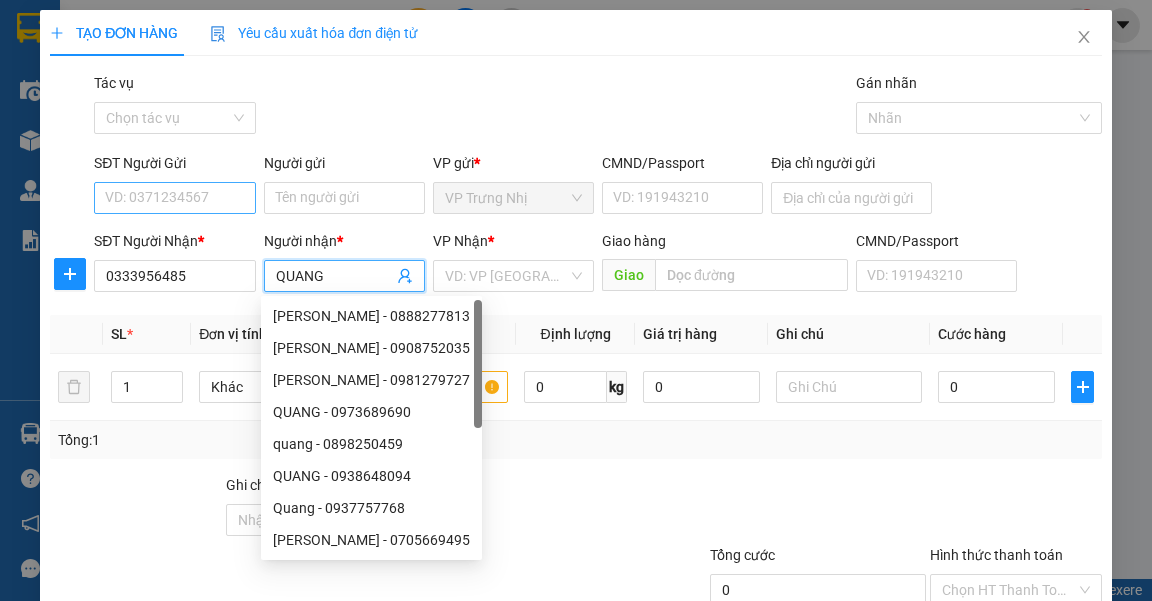 type on "QUANG" 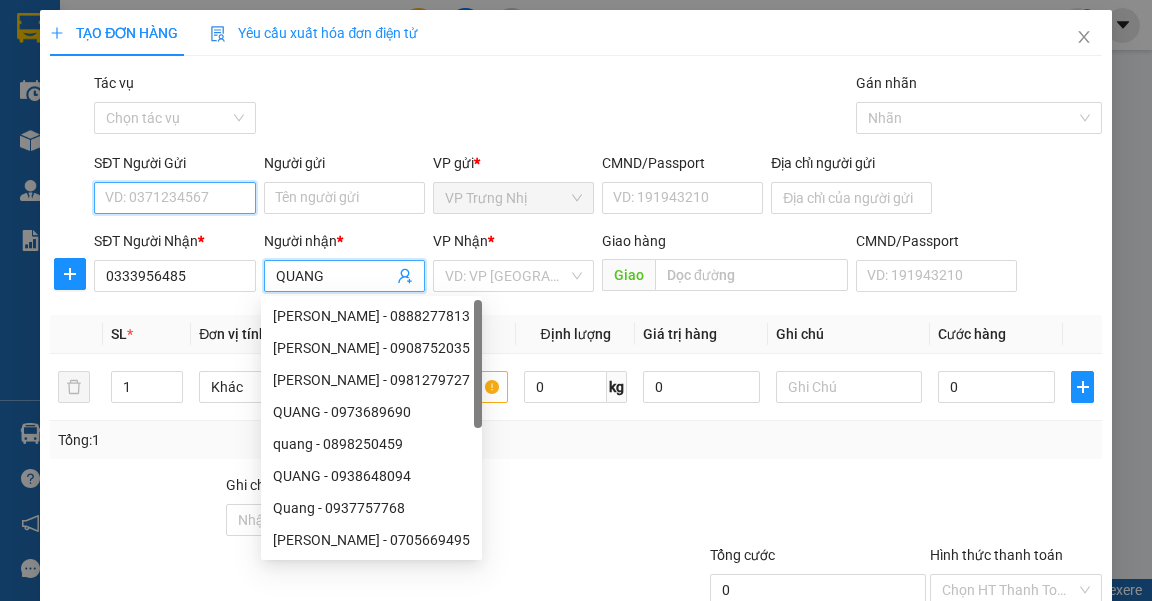 click on "SĐT Người Gửi" at bounding box center [174, 198] 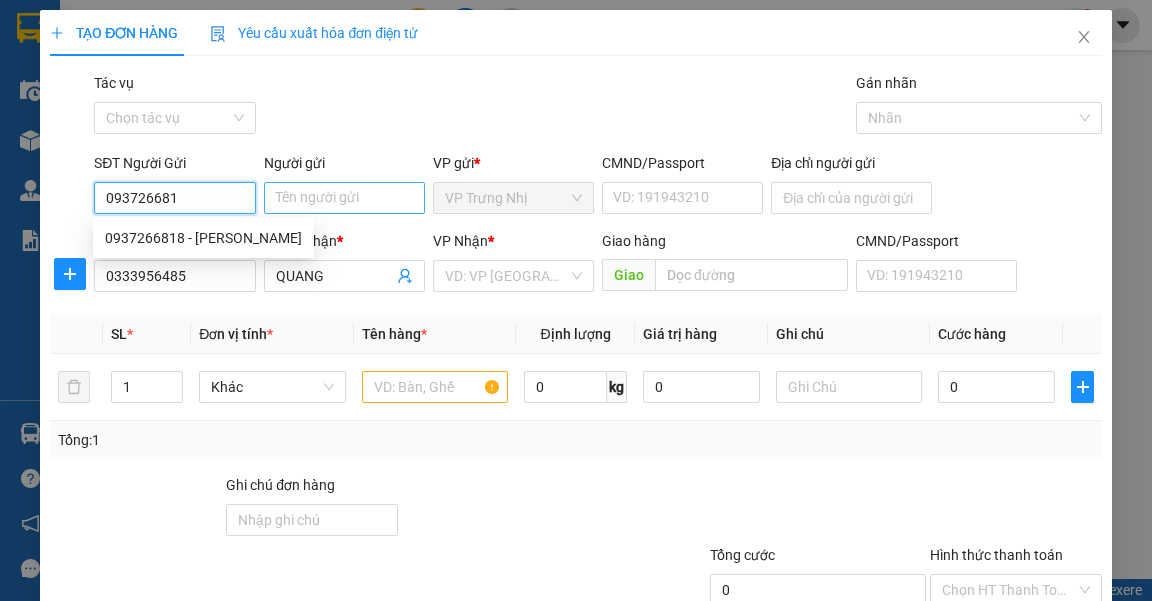 type on "0937266818" 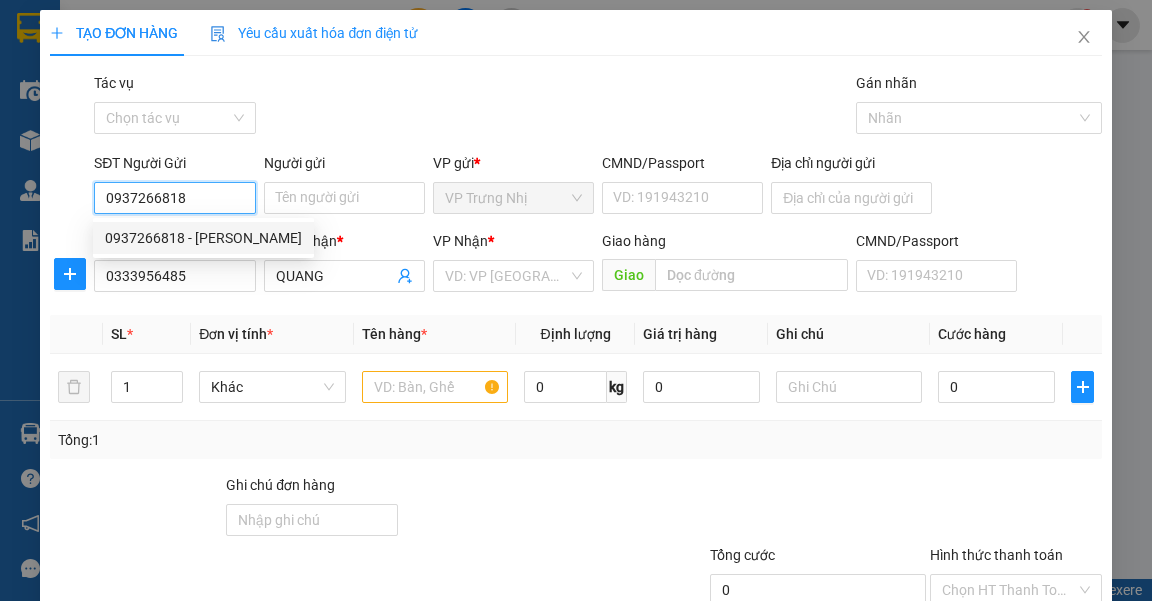click on "0937266818 - HẠNH" at bounding box center (203, 238) 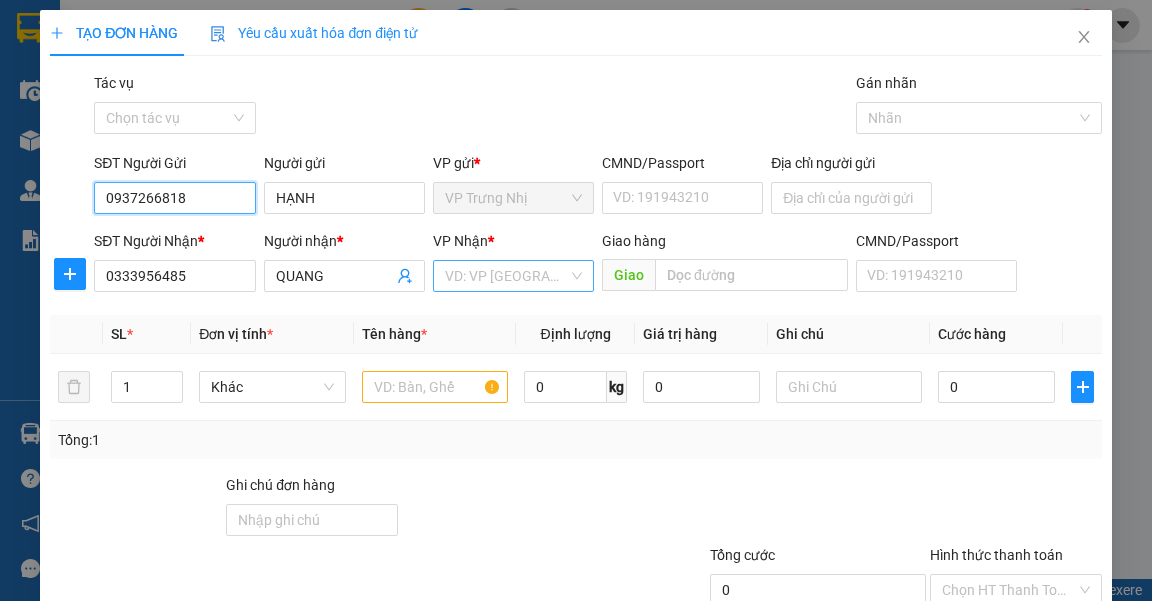type on "0937266818" 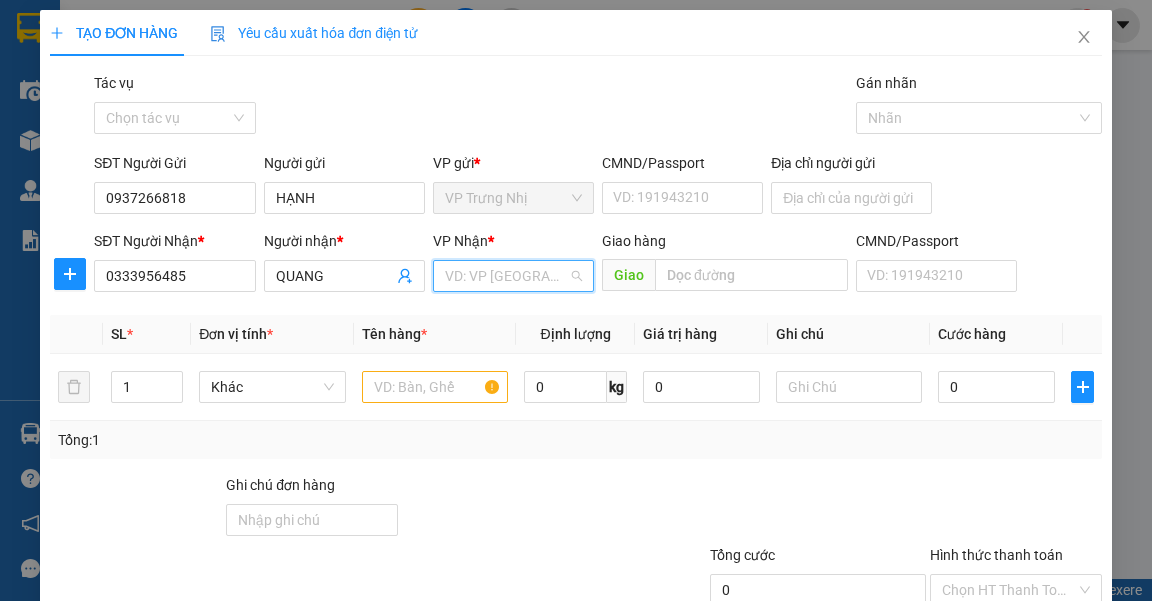 drag, startPoint x: 509, startPoint y: 273, endPoint x: 524, endPoint y: 338, distance: 66.70832 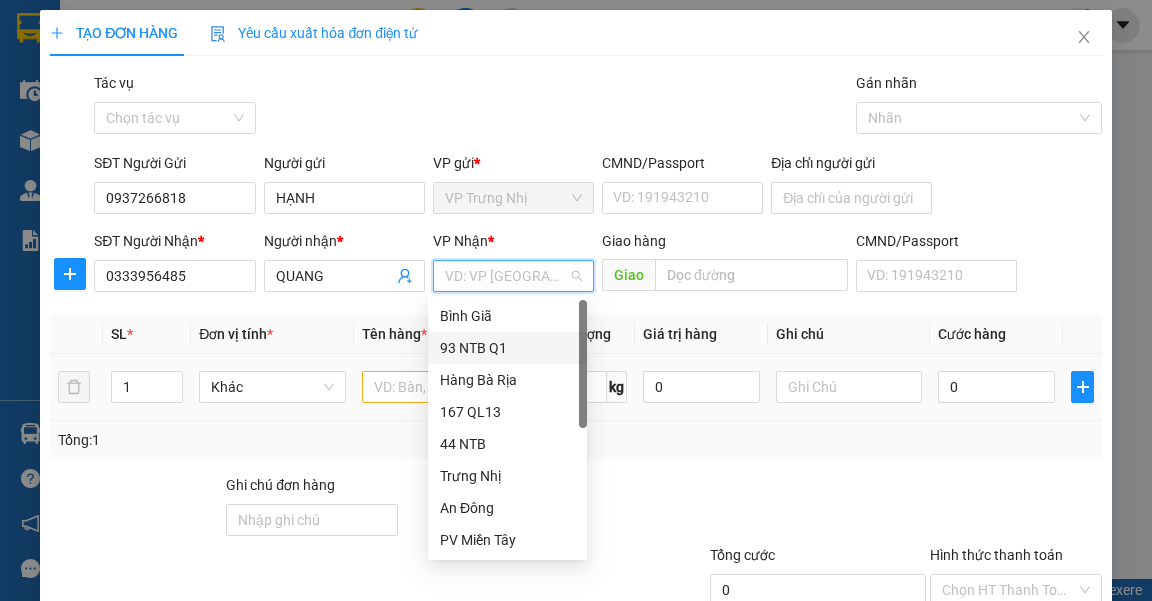 drag, startPoint x: 487, startPoint y: 344, endPoint x: 390, endPoint y: 407, distance: 115.66331 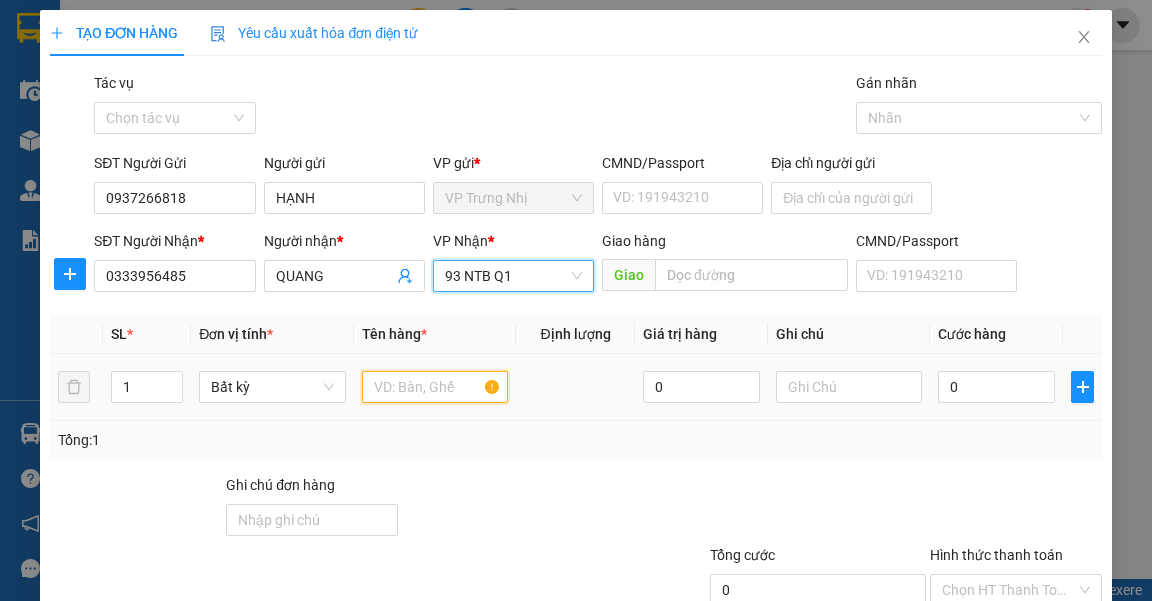 click at bounding box center (435, 387) 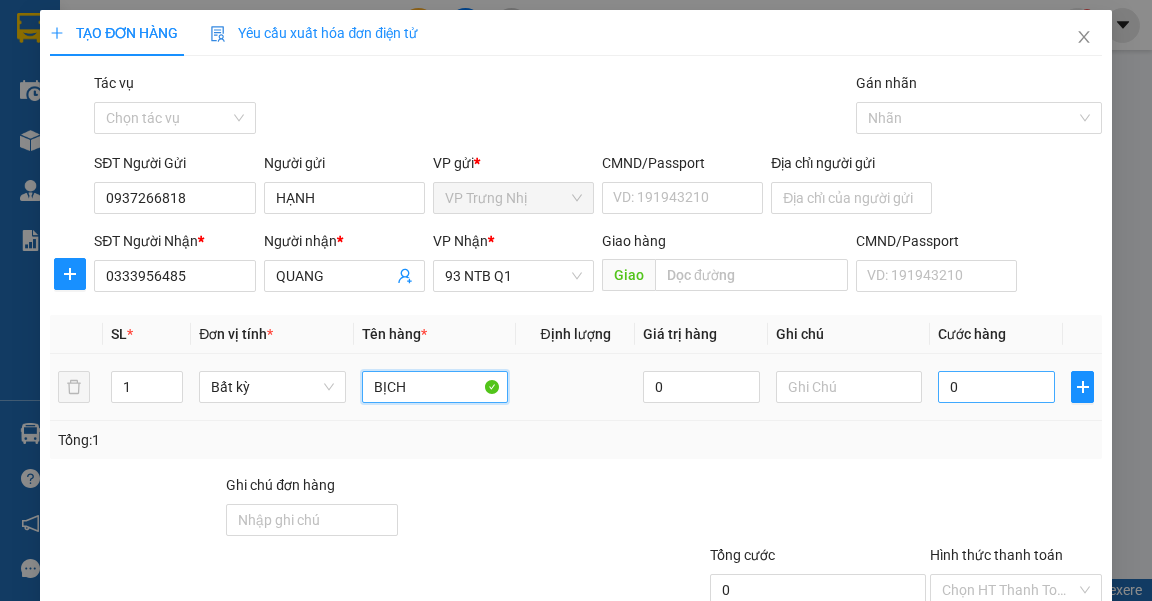 type on "BỊCH" 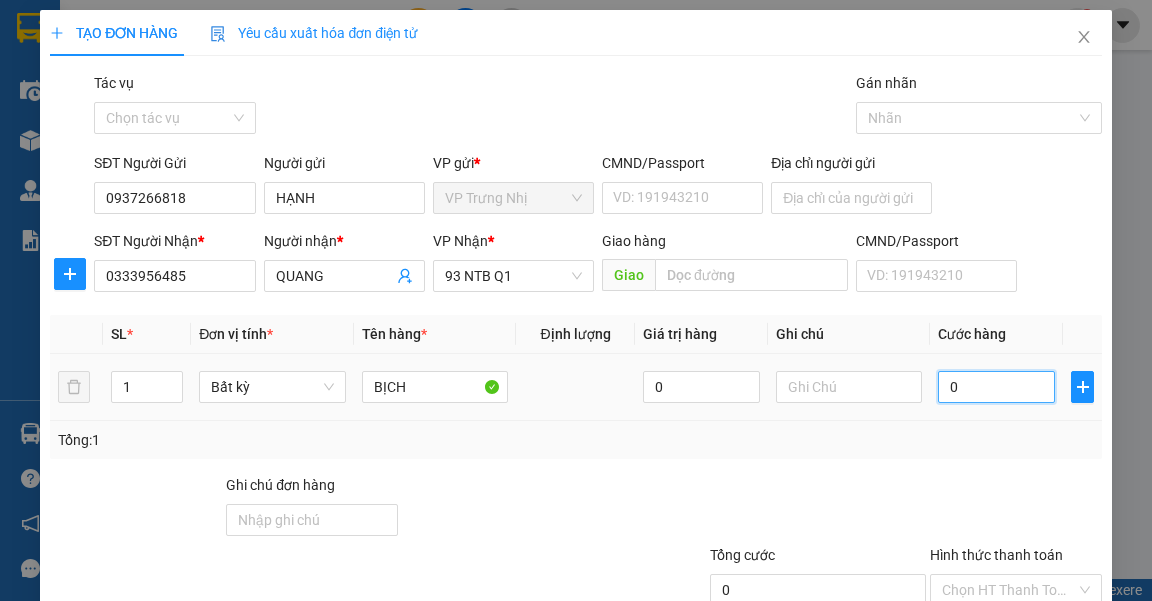 drag, startPoint x: 995, startPoint y: 384, endPoint x: 980, endPoint y: 387, distance: 15.297058 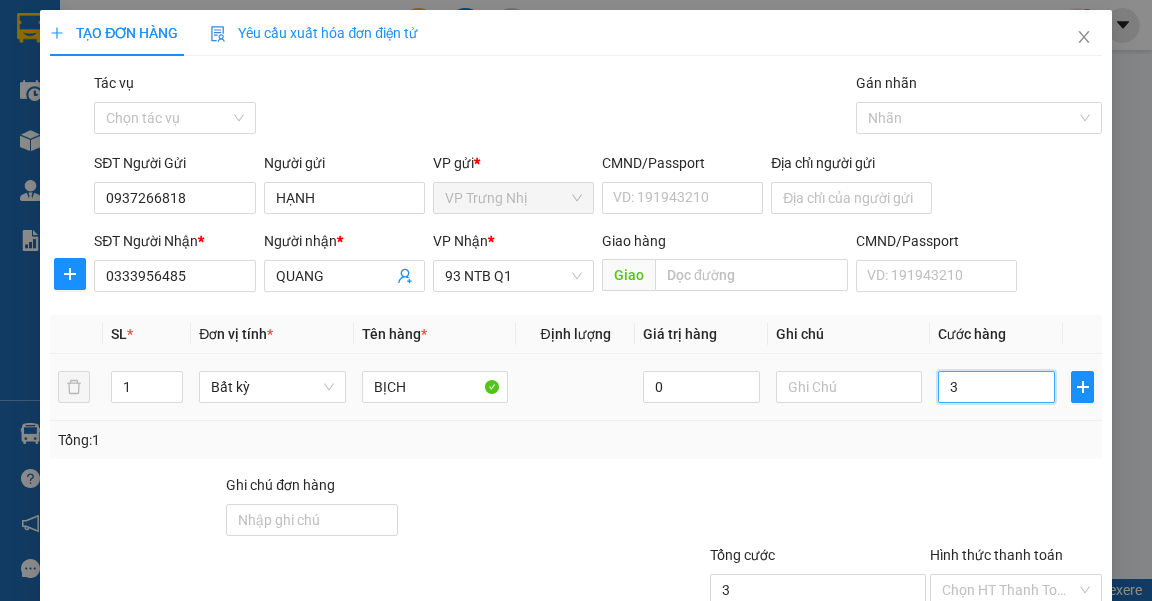 type on "30" 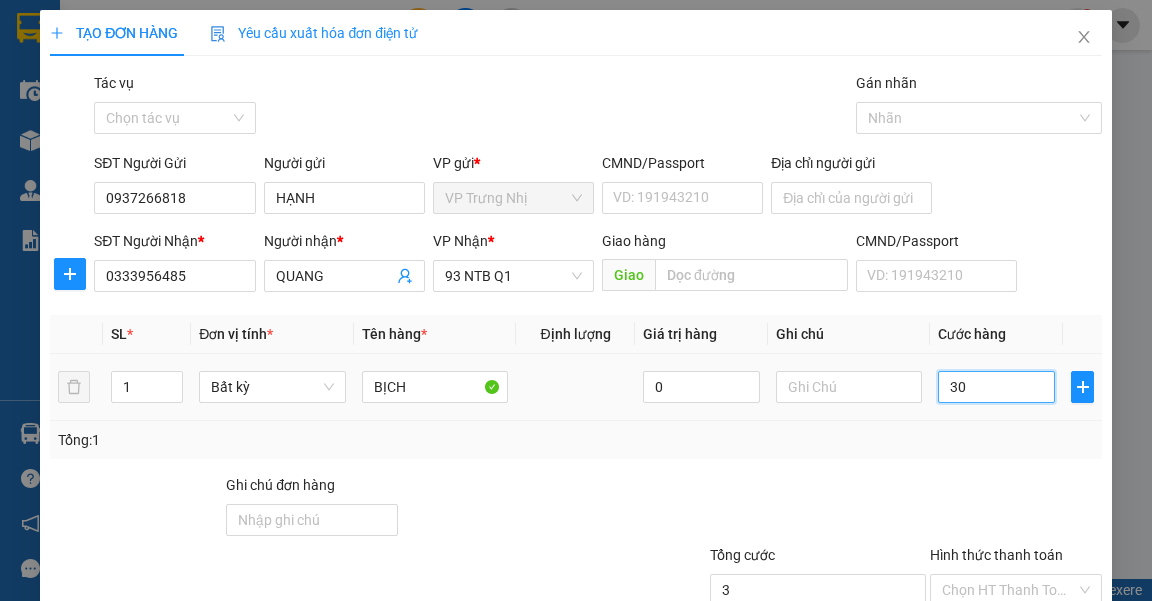 type on "30" 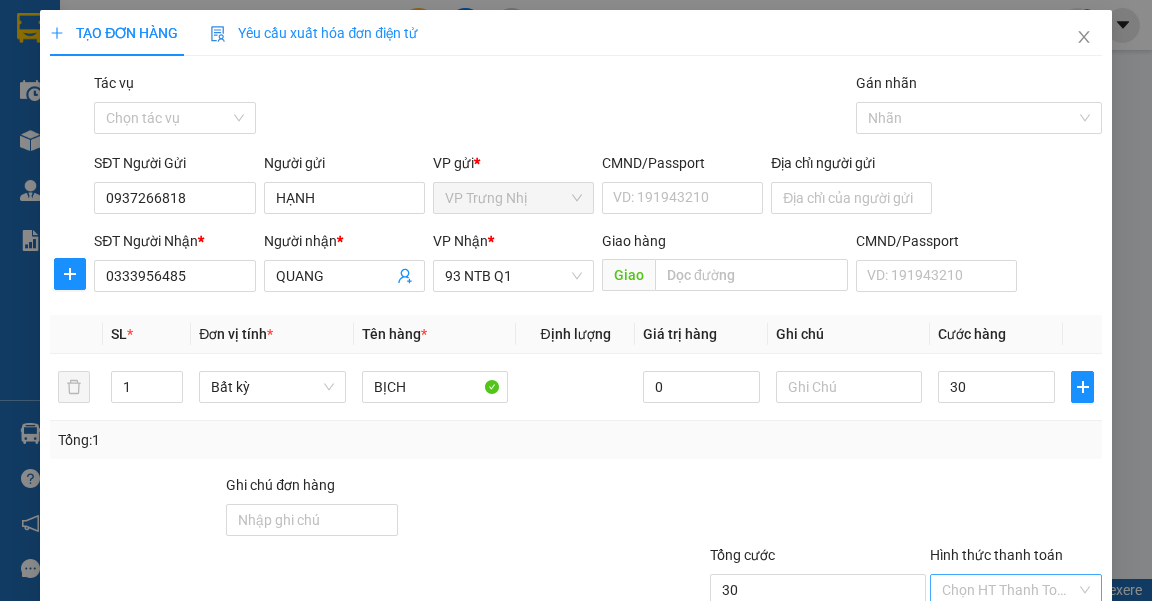 click on "Hình thức thanh toán" at bounding box center (1009, 590) 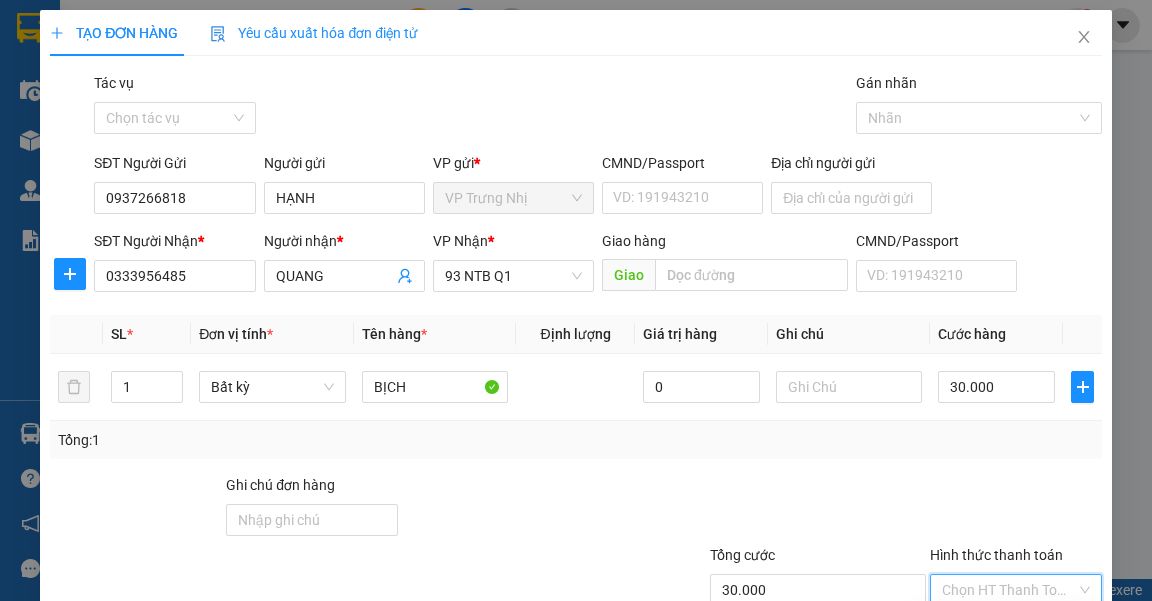 click on "Tại văn phòng" at bounding box center (1005, 629) 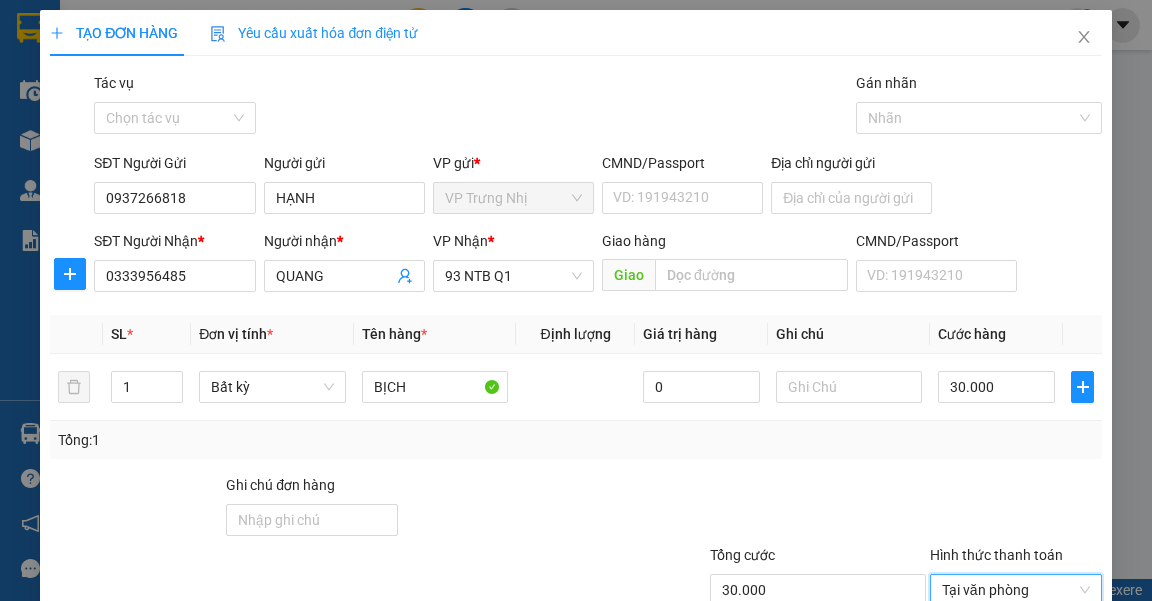 click on "[PERSON_NAME] và In" at bounding box center (1082, 685) 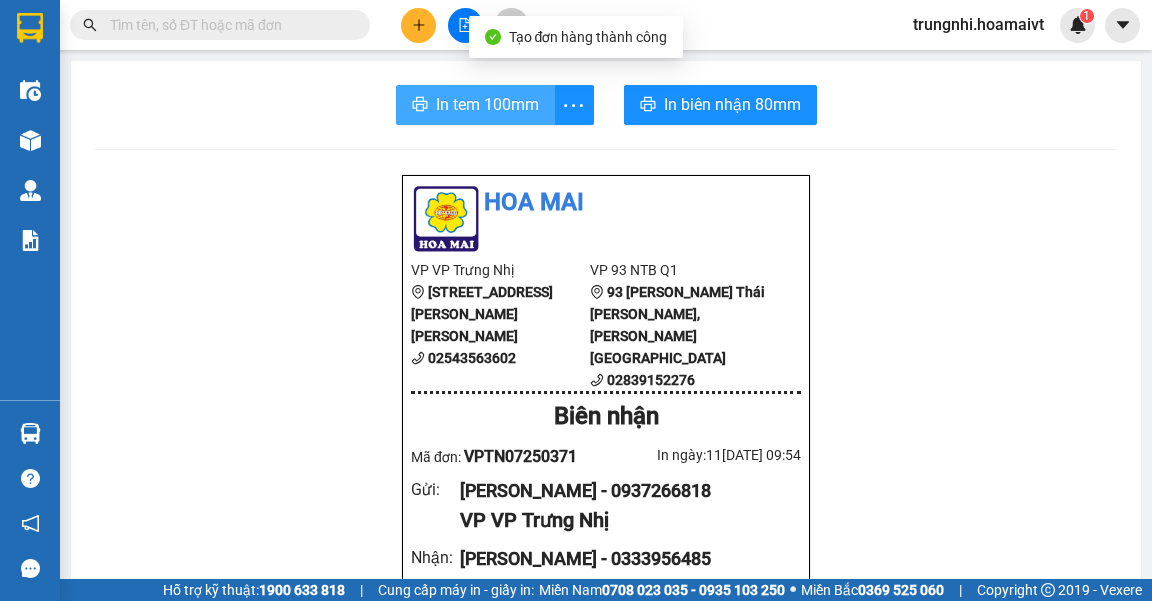 click on "In tem 100mm" at bounding box center [487, 104] 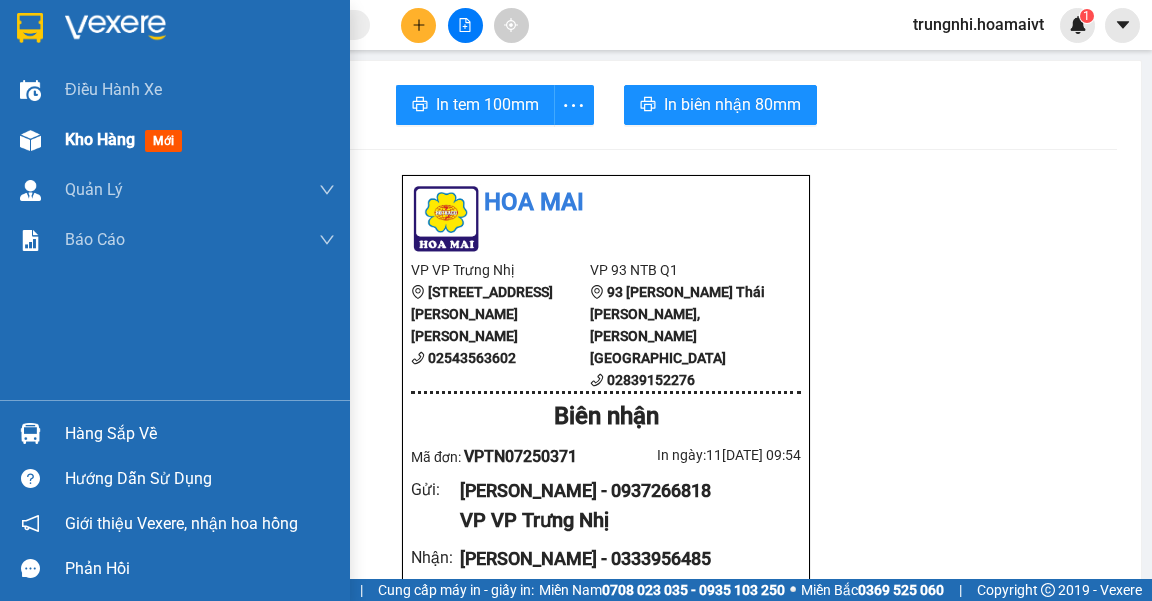 click on "Kho hàng mới" at bounding box center (175, 140) 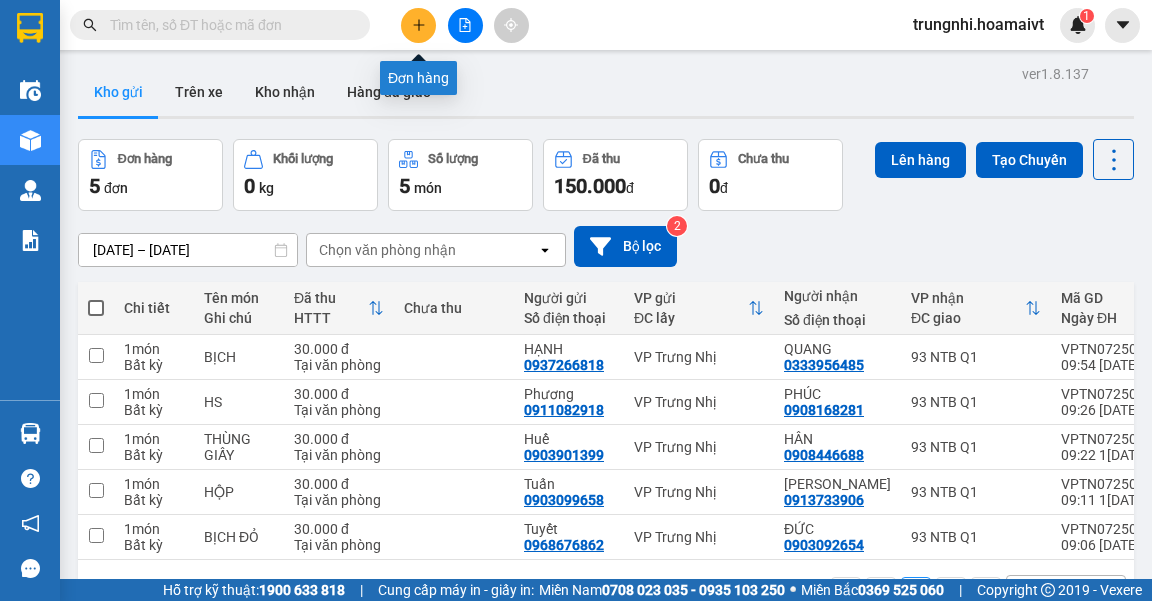 click 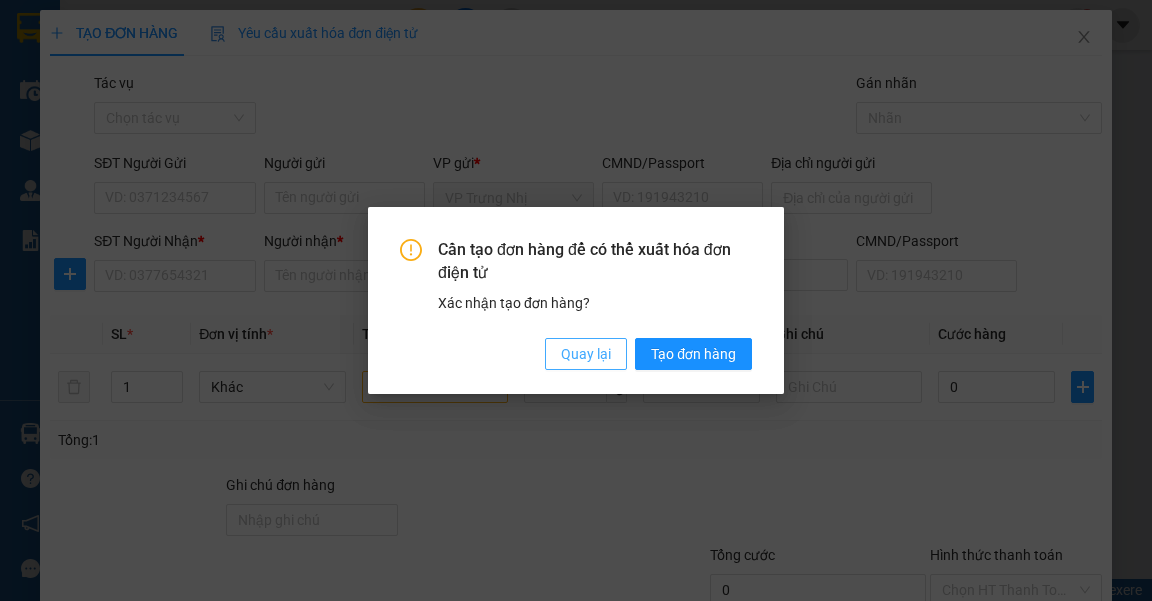 click on "Quay lại" at bounding box center [586, 354] 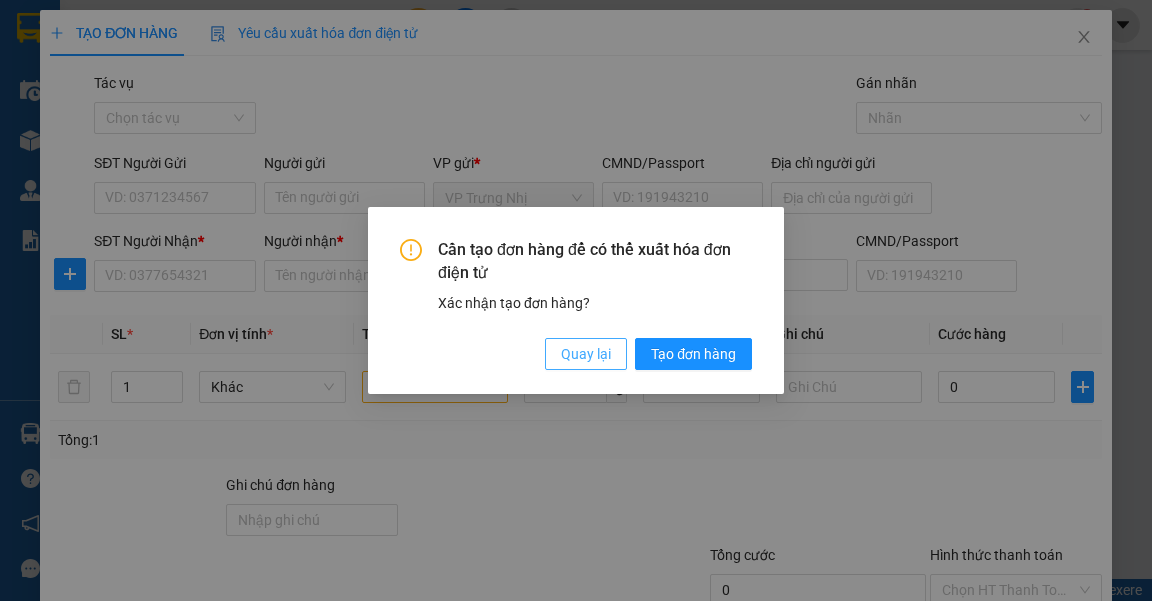 click on "Quay lại" at bounding box center [586, 354] 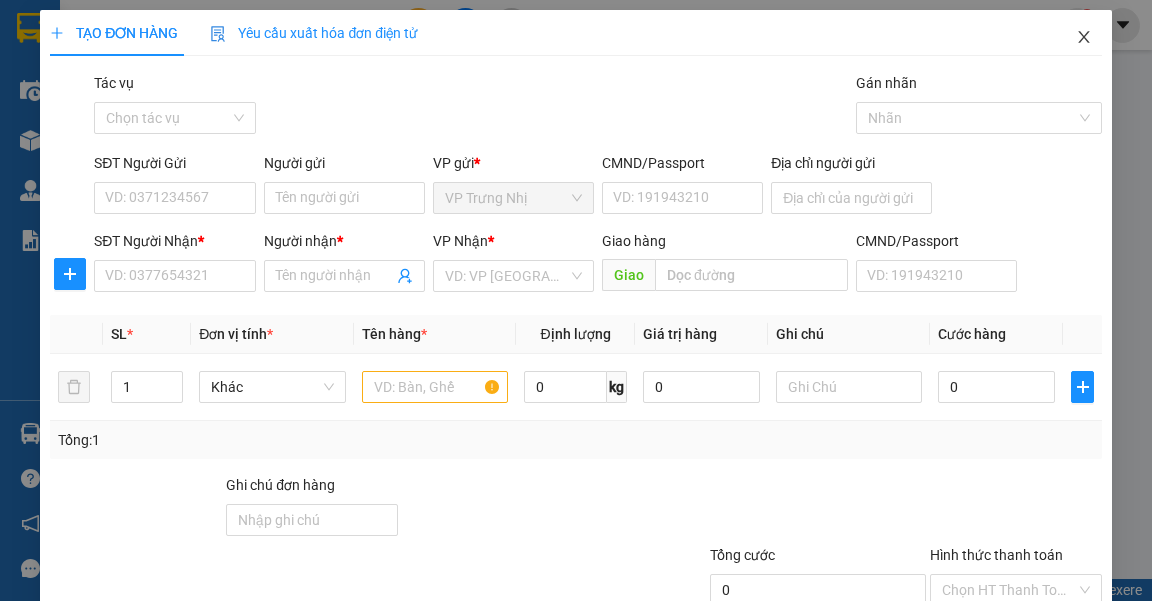 click 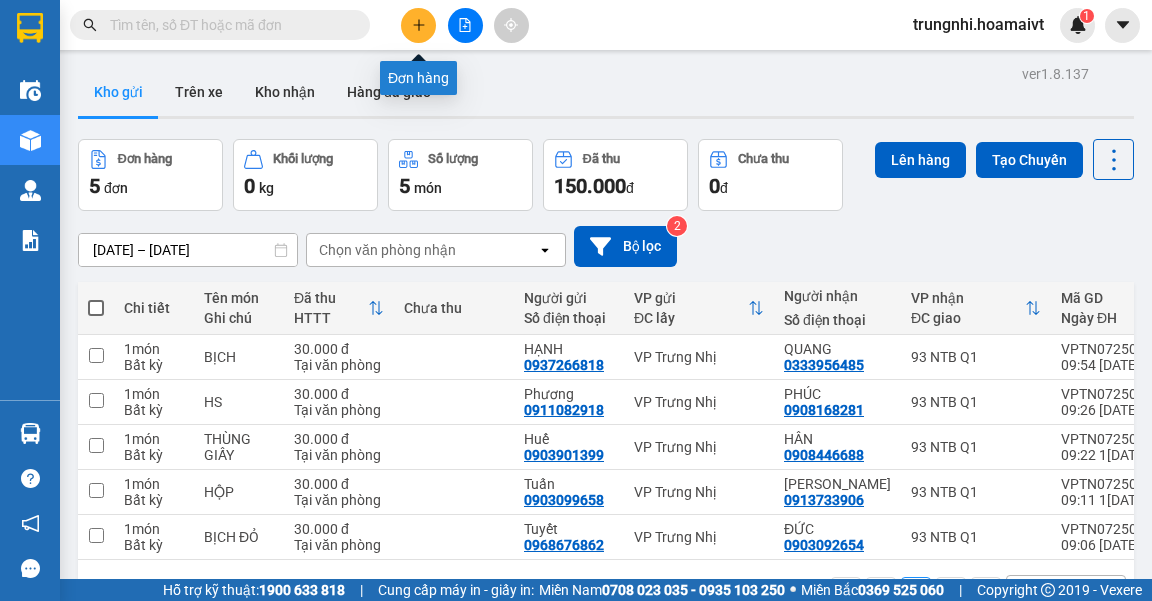 click 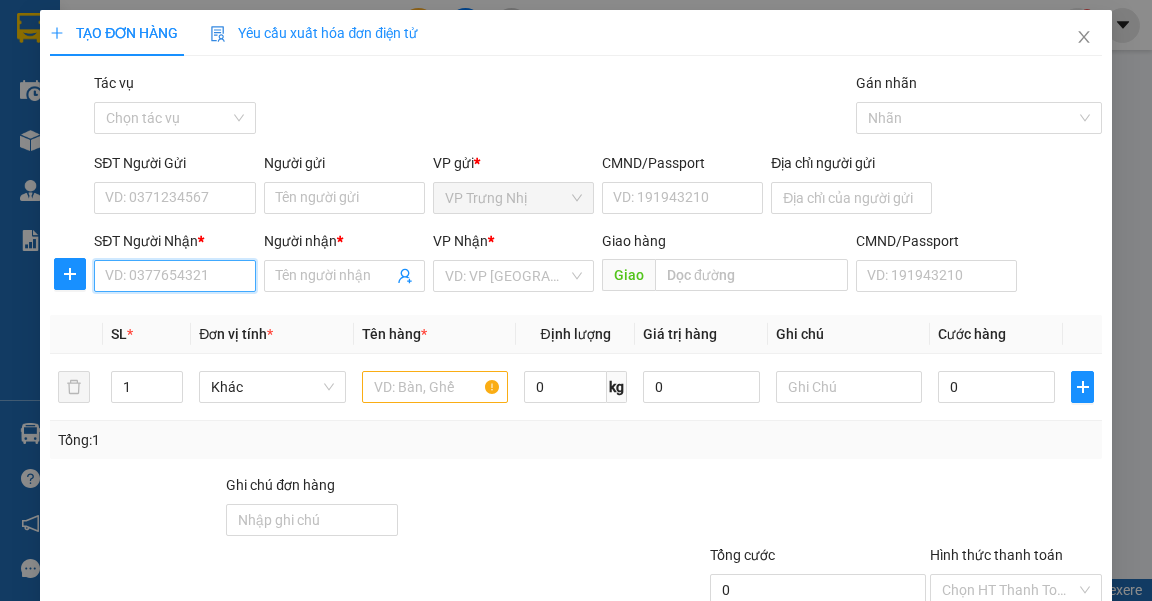 click on "SĐT Người Nhận  *" at bounding box center (174, 276) 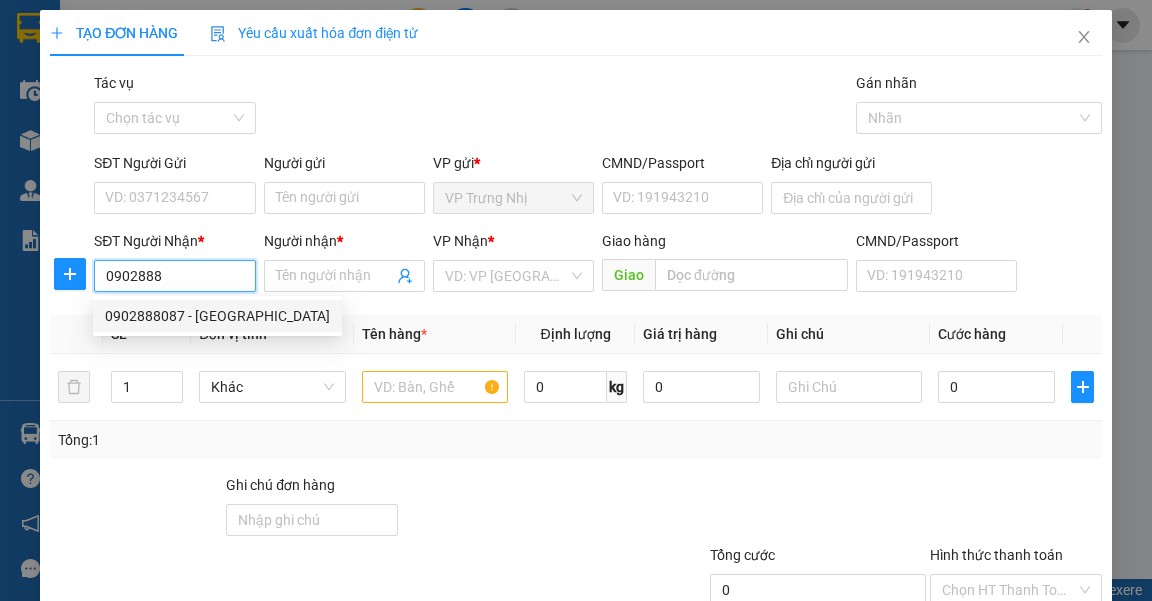 click on "0902888087 - NGA" at bounding box center [217, 316] 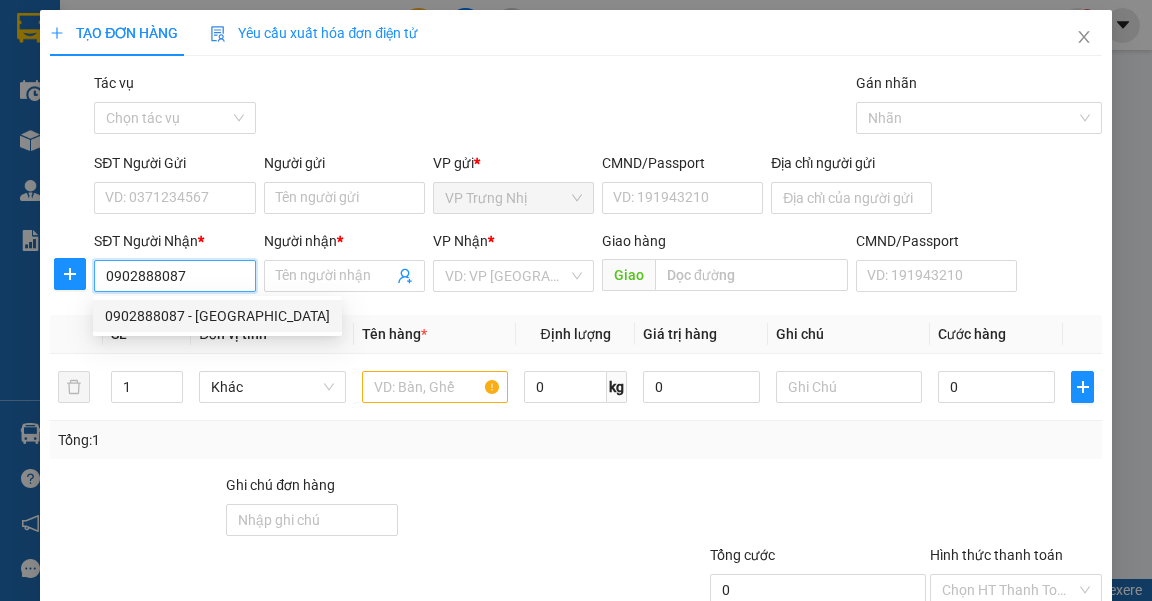 type on "NGA" 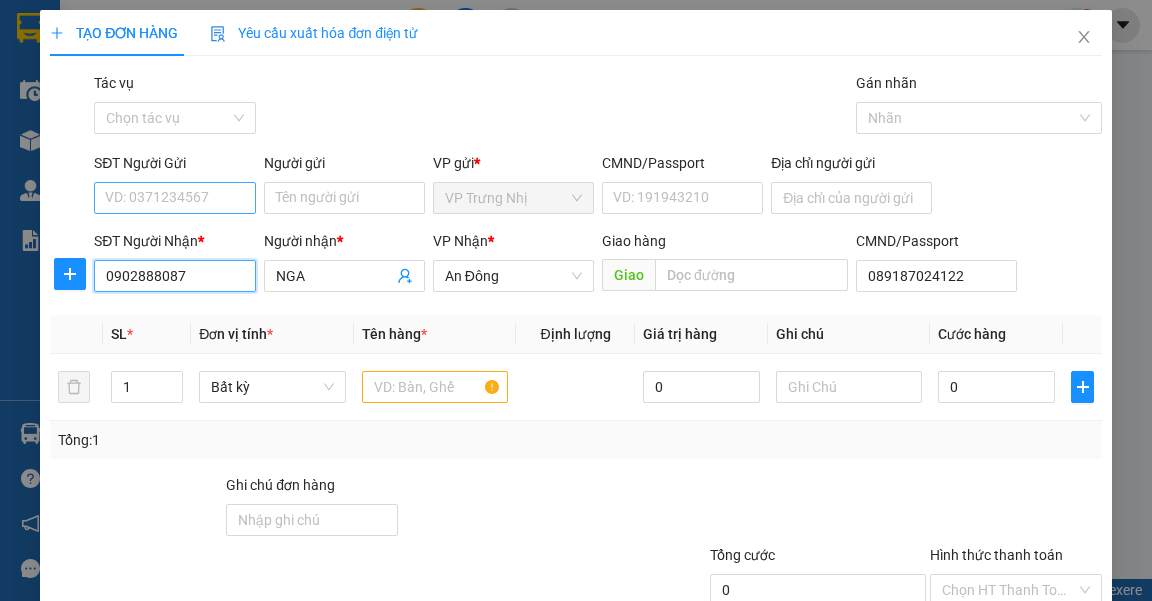 type on "0902888087" 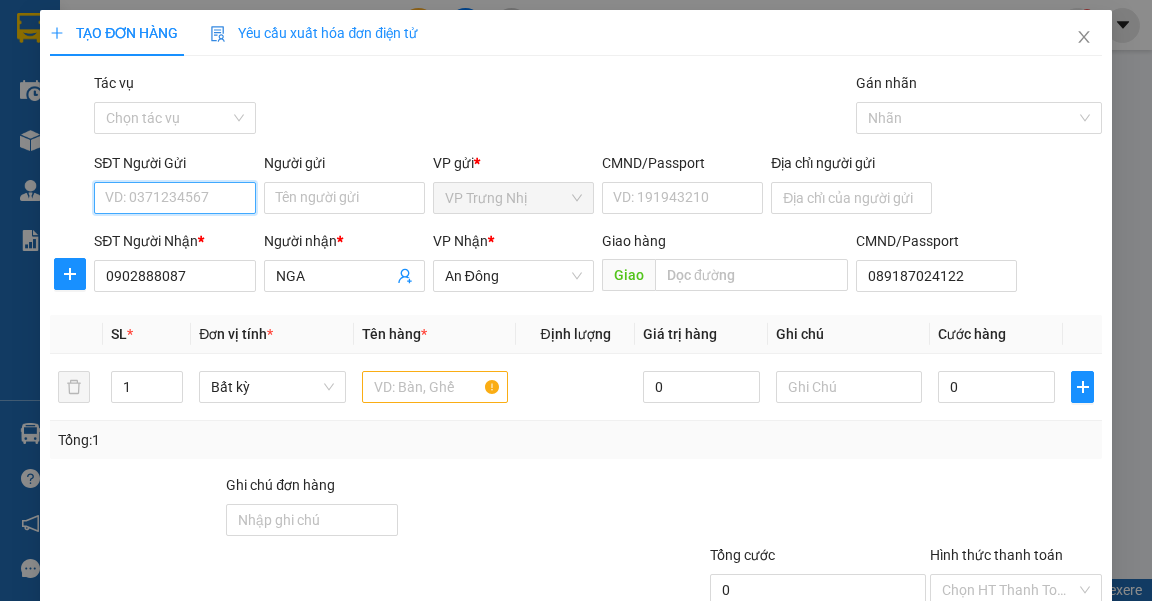 click on "SĐT Người Gửi" at bounding box center (174, 198) 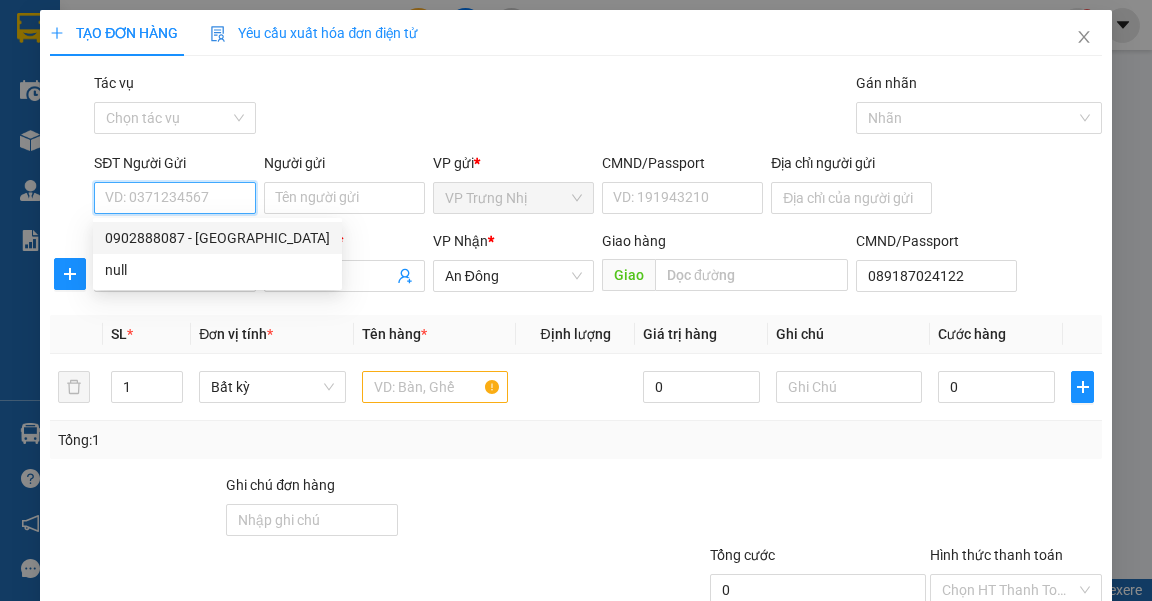 click on "0902888087 - NGA" at bounding box center [217, 238] 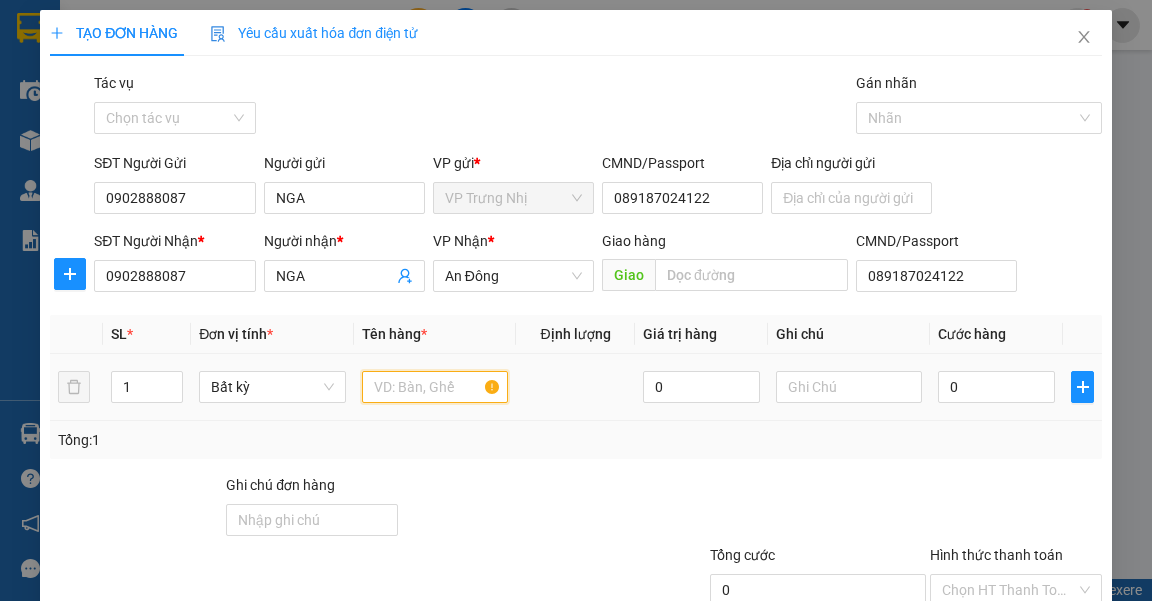 click at bounding box center [435, 387] 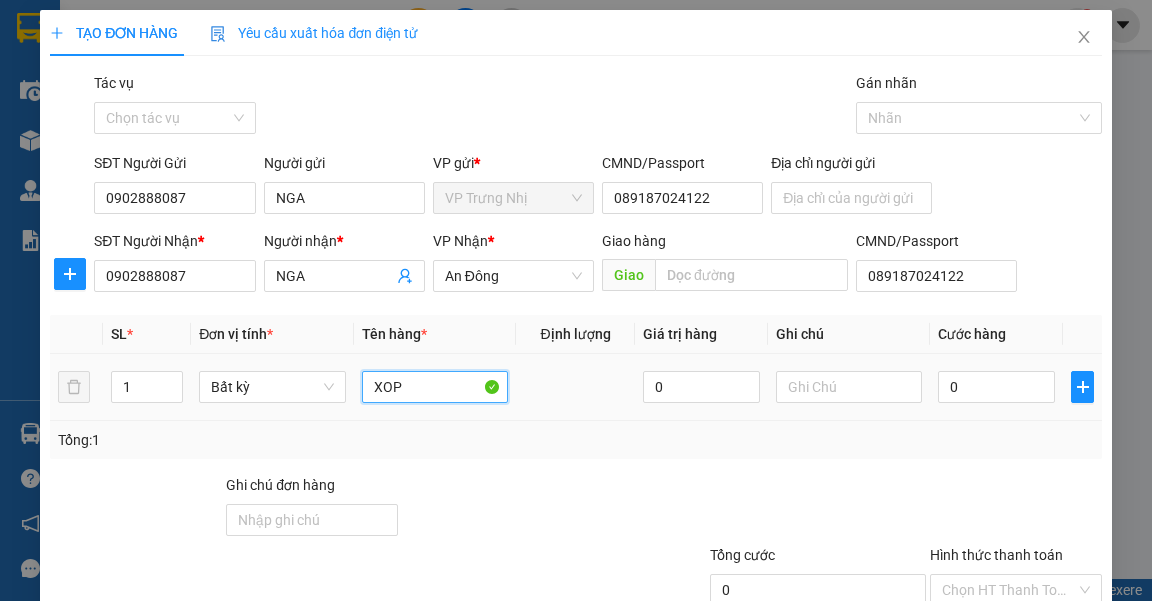 type on "XOP" 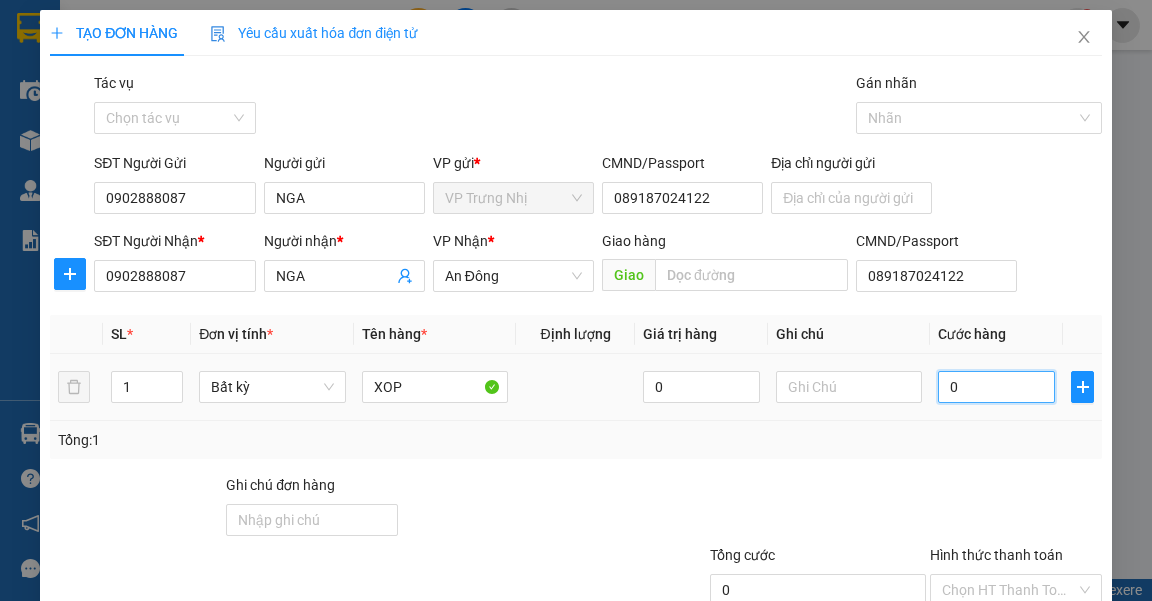type on "5" 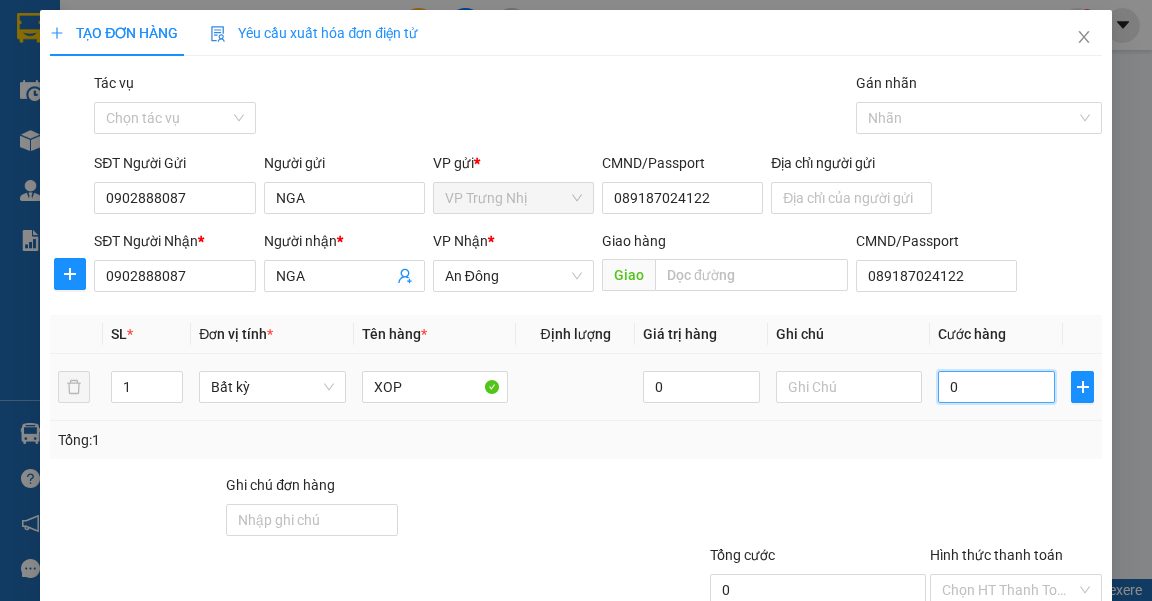 type on "5" 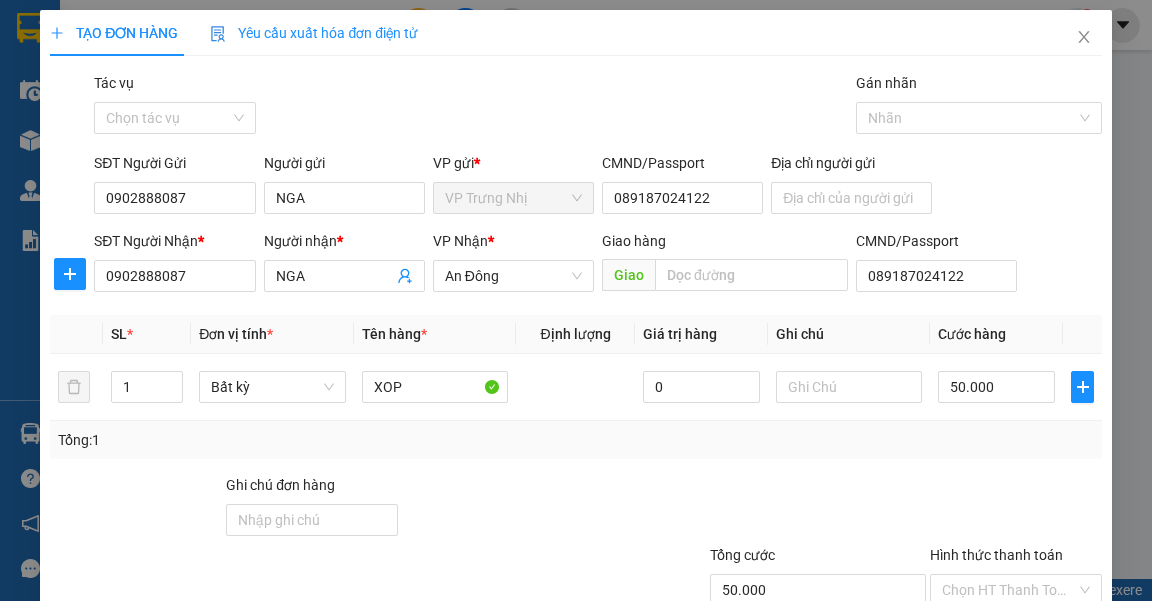 click 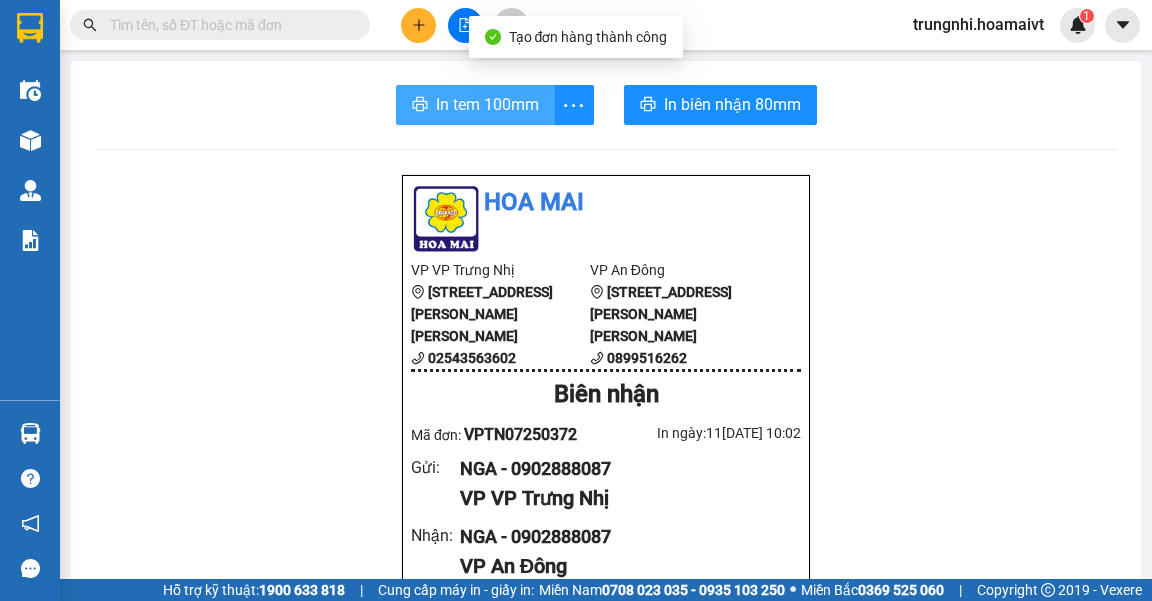 click on "In tem 100mm" at bounding box center [475, 105] 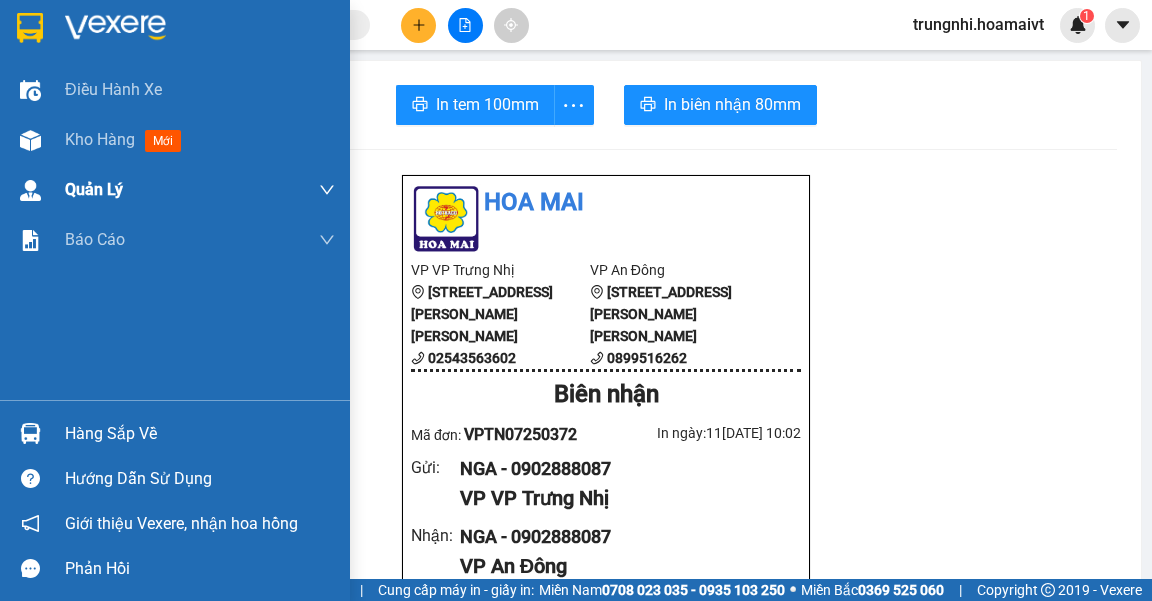 drag, startPoint x: 52, startPoint y: 135, endPoint x: 216, endPoint y: 172, distance: 168.12198 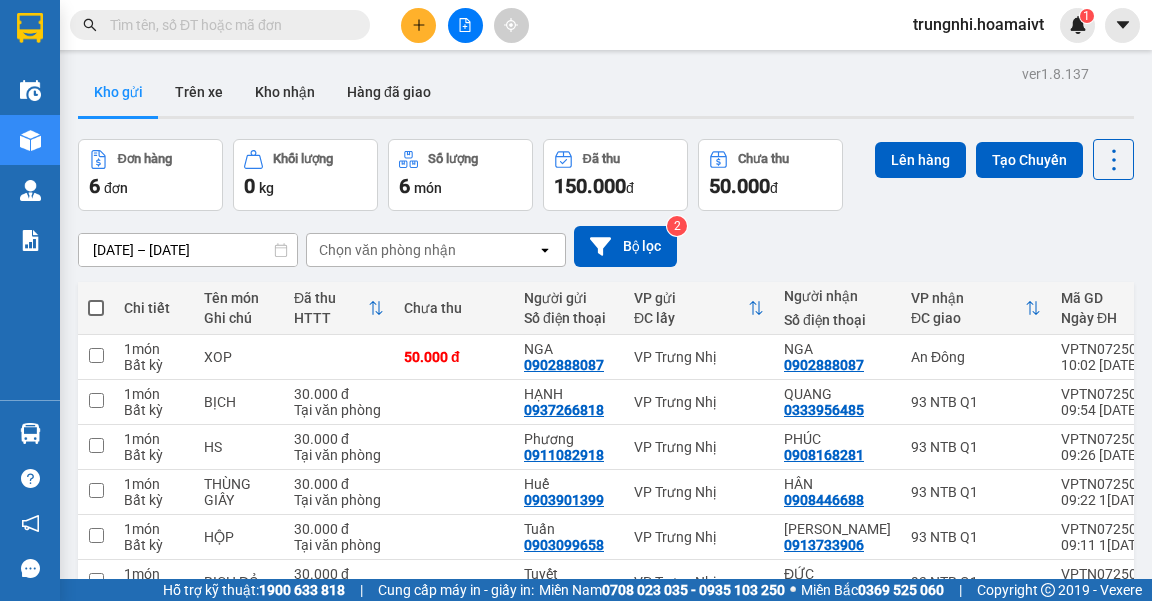 drag, startPoint x: 96, startPoint y: 187, endPoint x: 96, endPoint y: 232, distance: 45 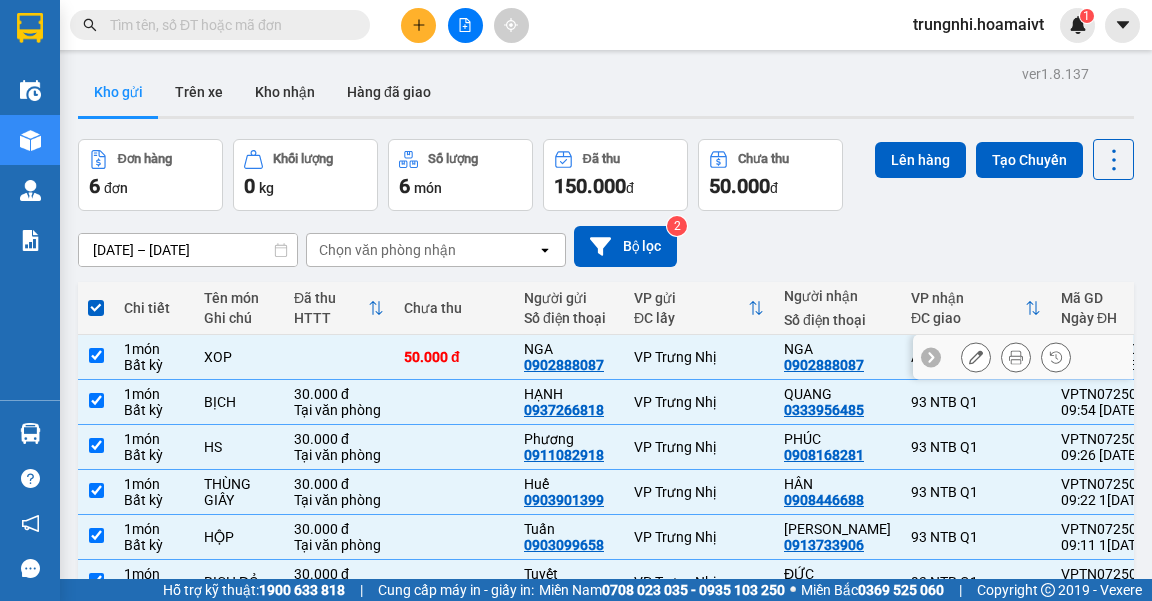 drag, startPoint x: 97, startPoint y: 240, endPoint x: 528, endPoint y: 230, distance: 431.116 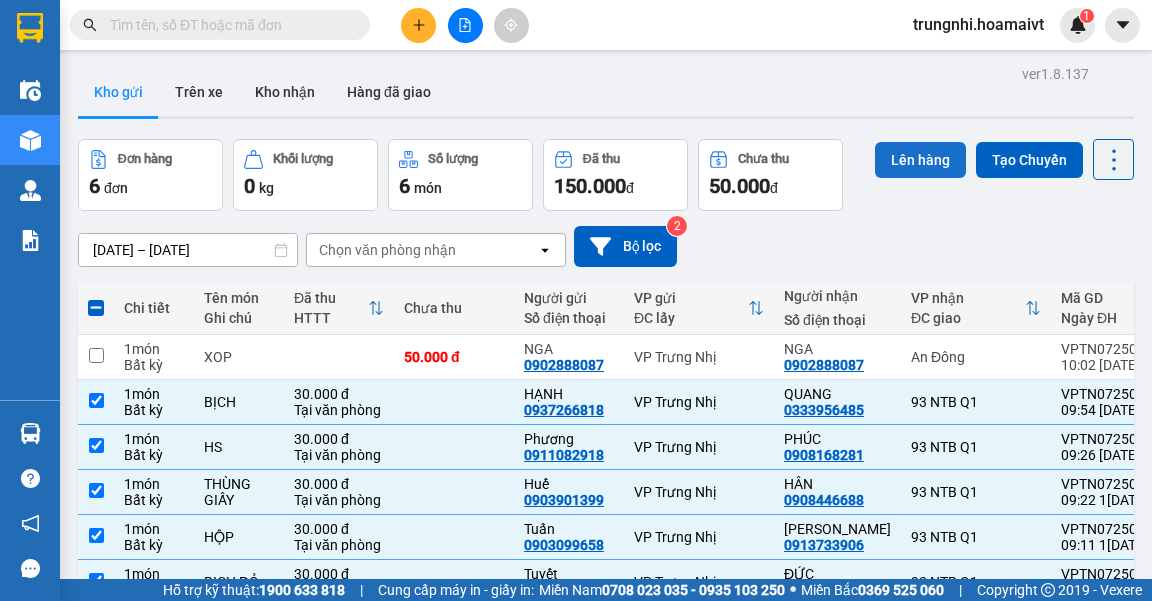 click on "Lên hàng" at bounding box center (920, 160) 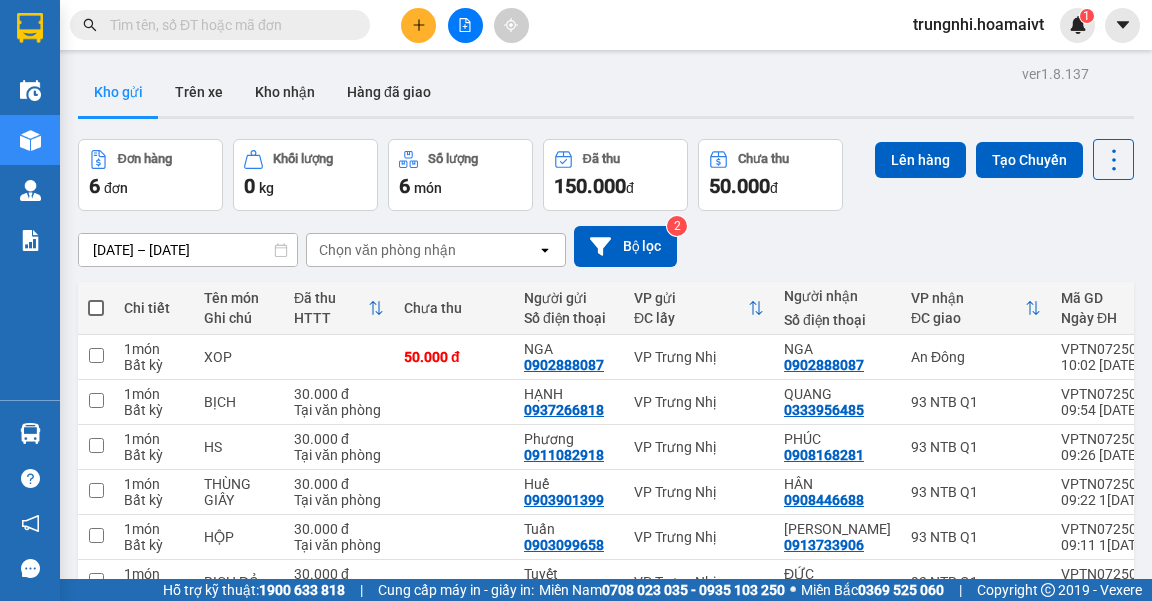 click on "1 50 / trang open" at bounding box center (606, 637) 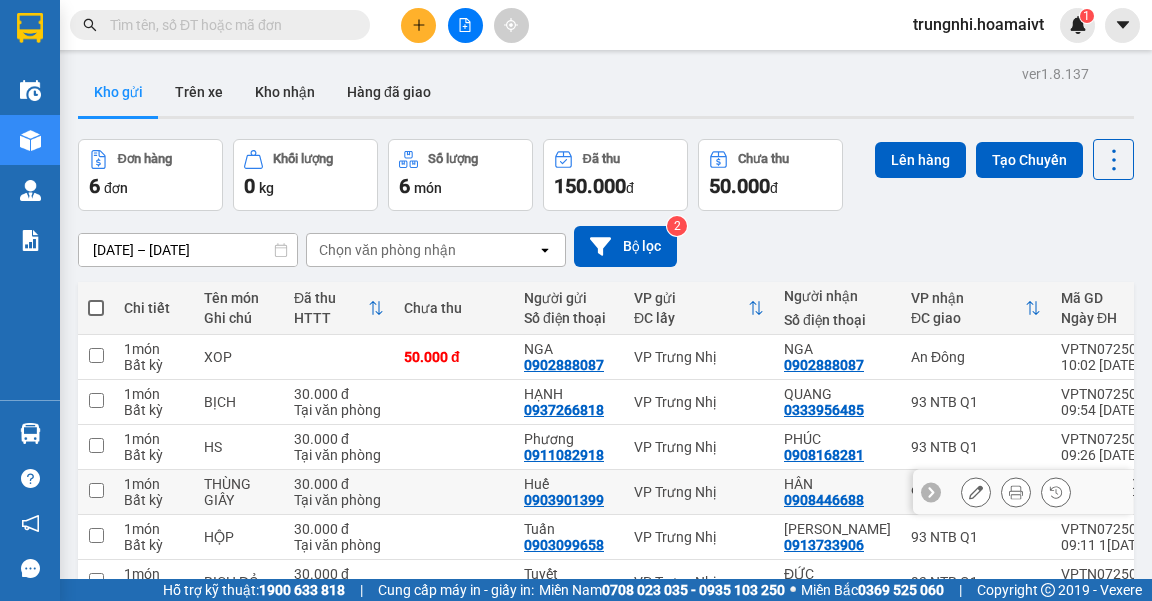 drag, startPoint x: 84, startPoint y: 381, endPoint x: 91, endPoint y: 400, distance: 20.248457 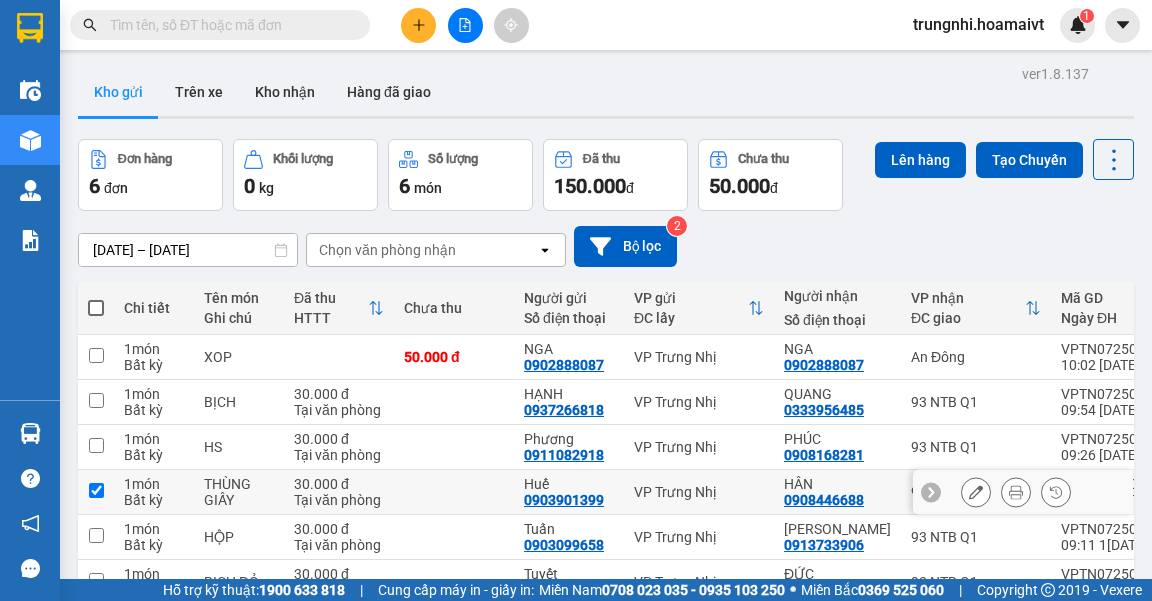 checkbox on "true" 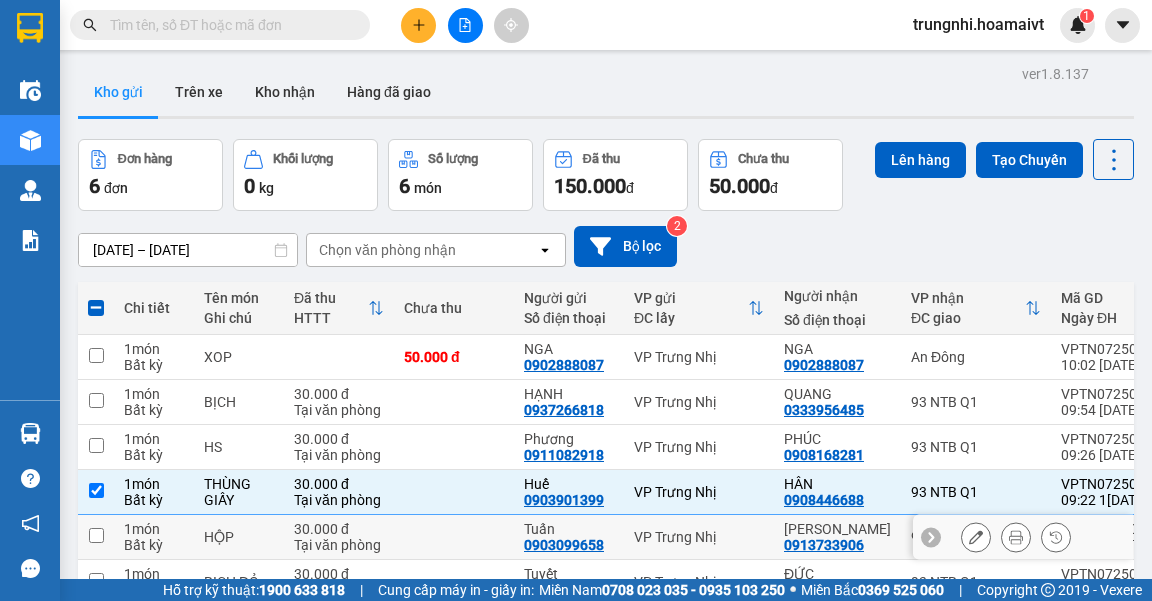 click at bounding box center [96, 537] 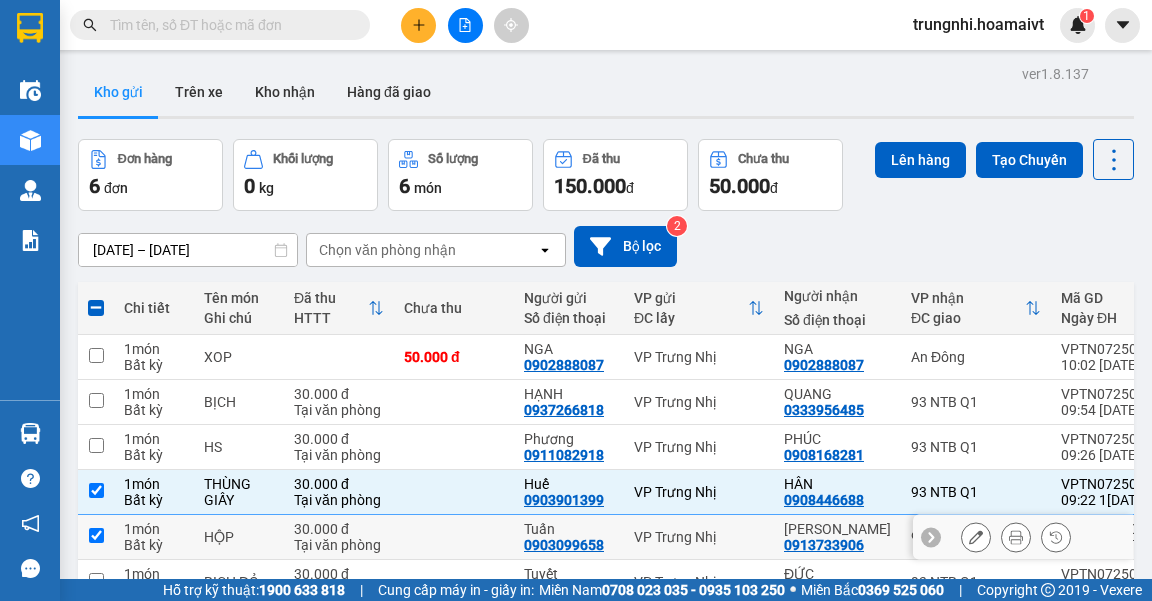 checkbox on "true" 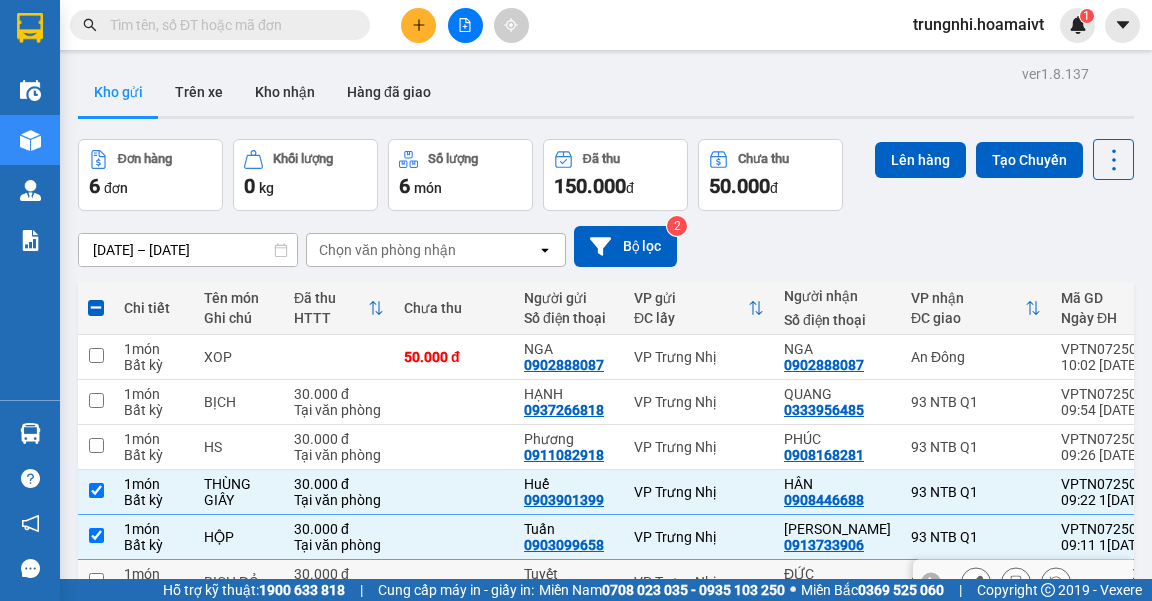 click at bounding box center (96, 582) 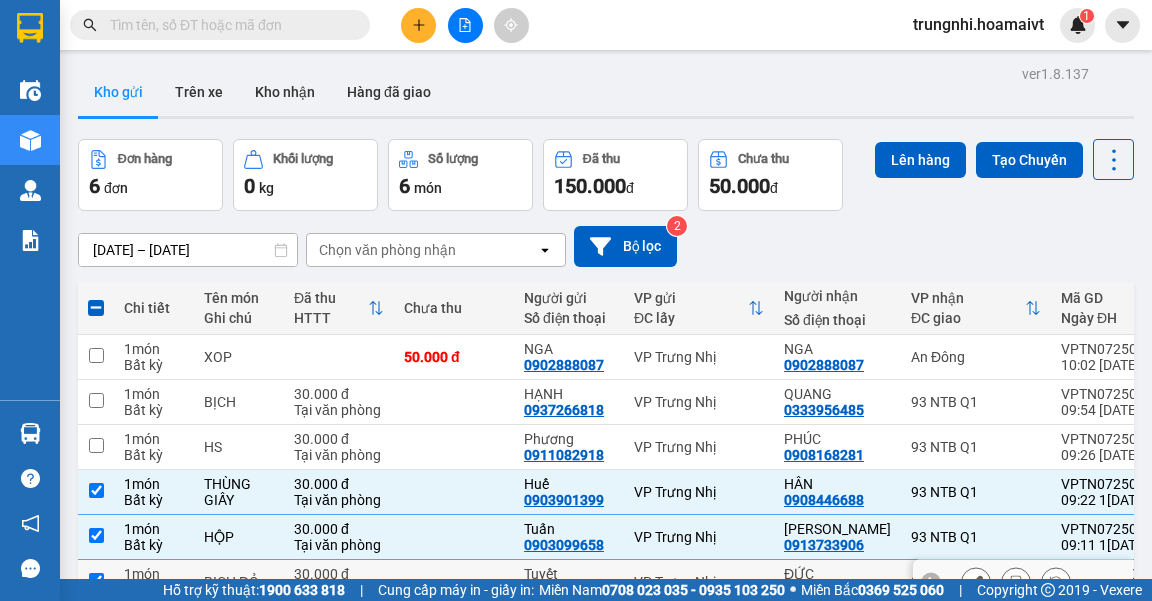 checkbox on "true" 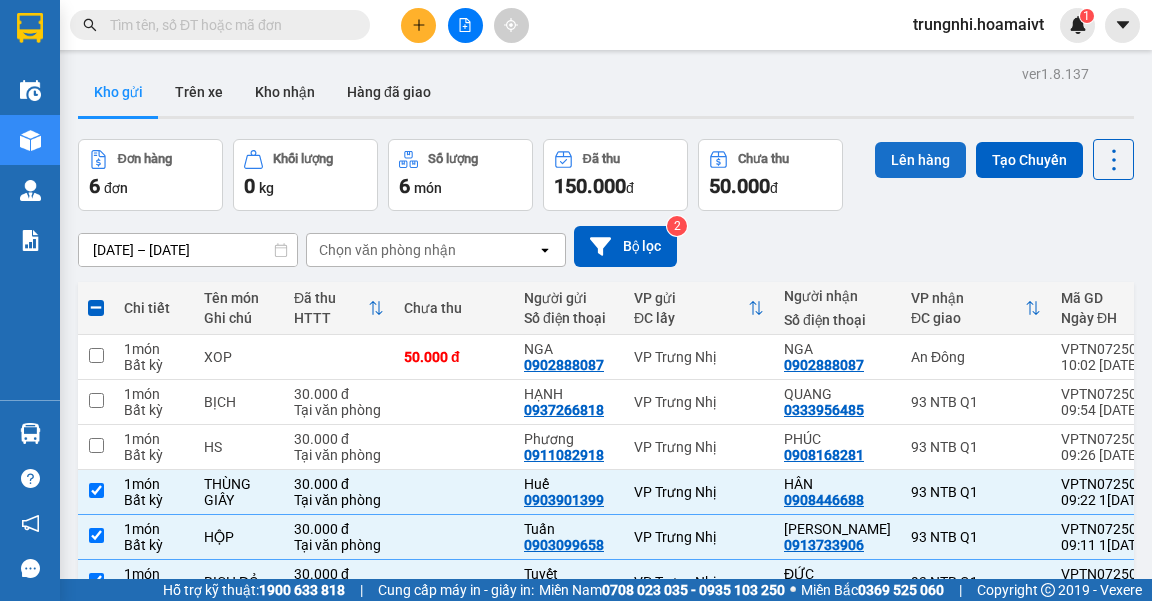 click on "Lên hàng" at bounding box center (920, 160) 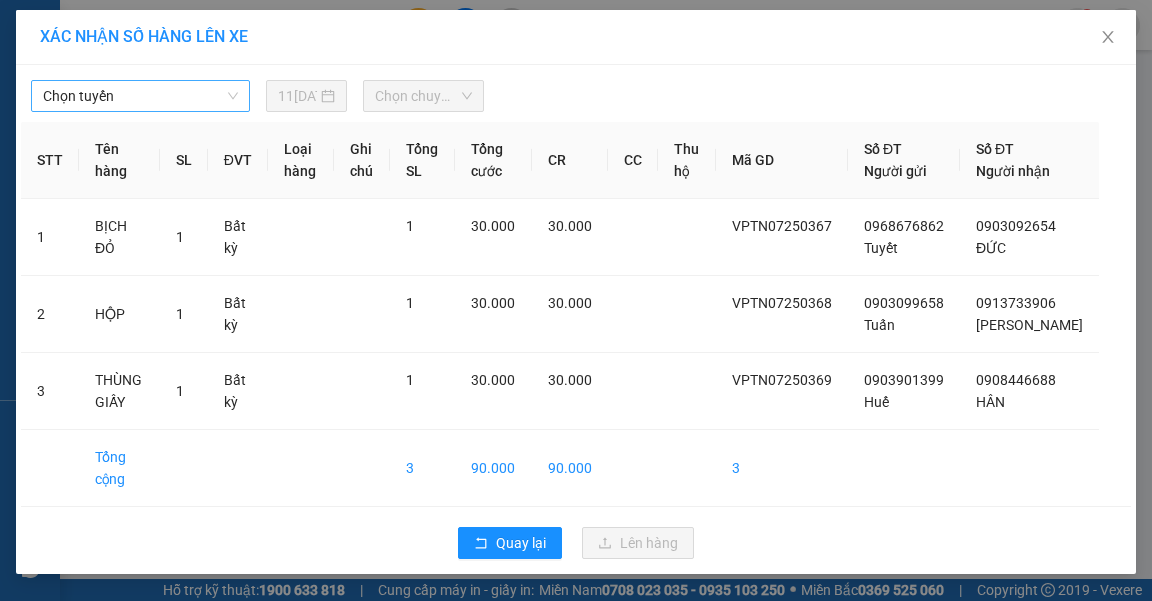 click on "Chọn tuyến" at bounding box center (140, 96) 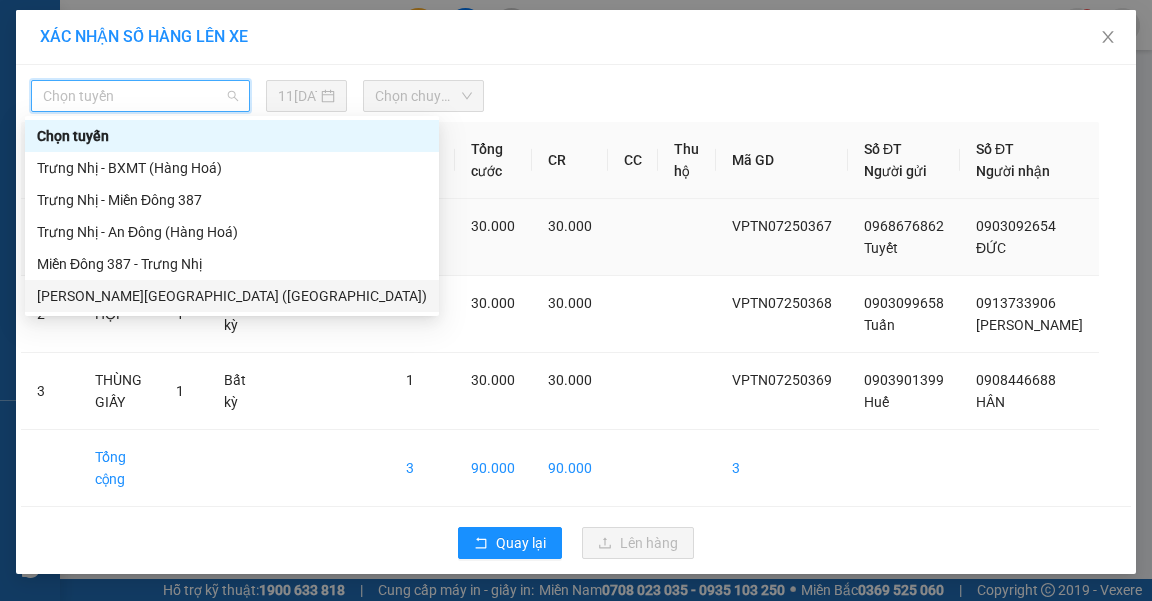 click on "[PERSON_NAME][GEOGRAPHIC_DATA] ([GEOGRAPHIC_DATA])" at bounding box center (232, 296) 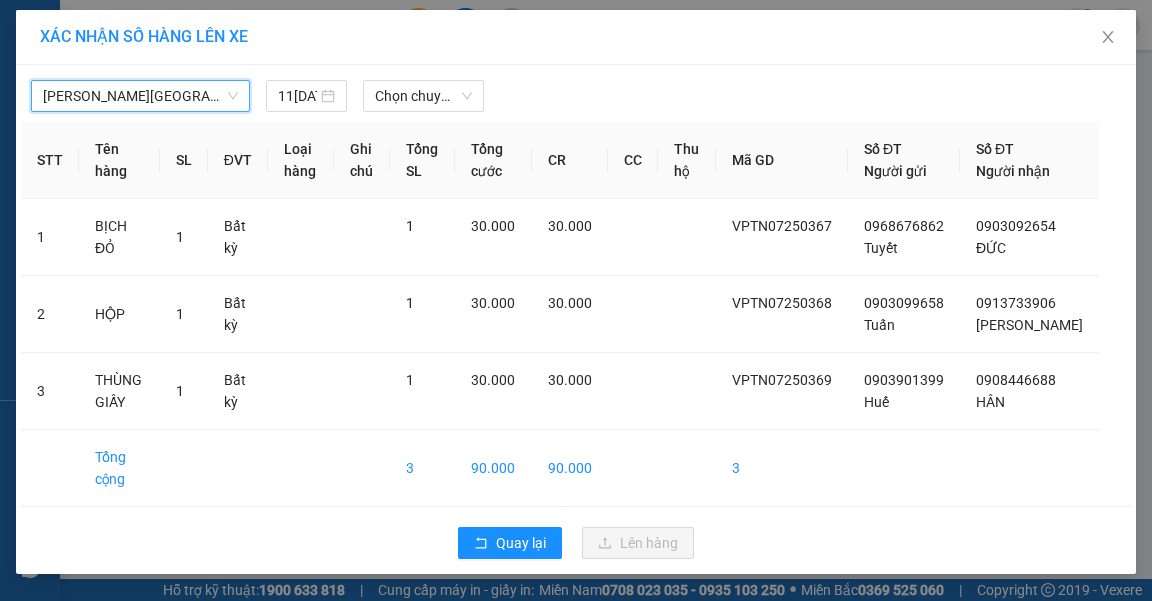 click on "Chọn chuyến" at bounding box center (423, 96) 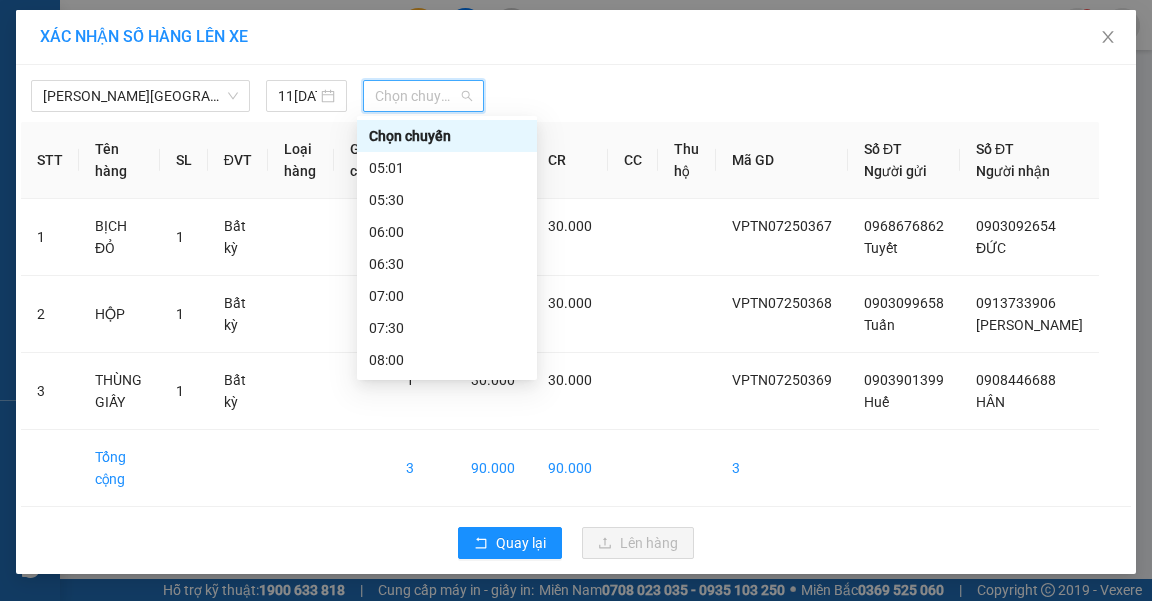 click on "09:30" at bounding box center [447, 456] 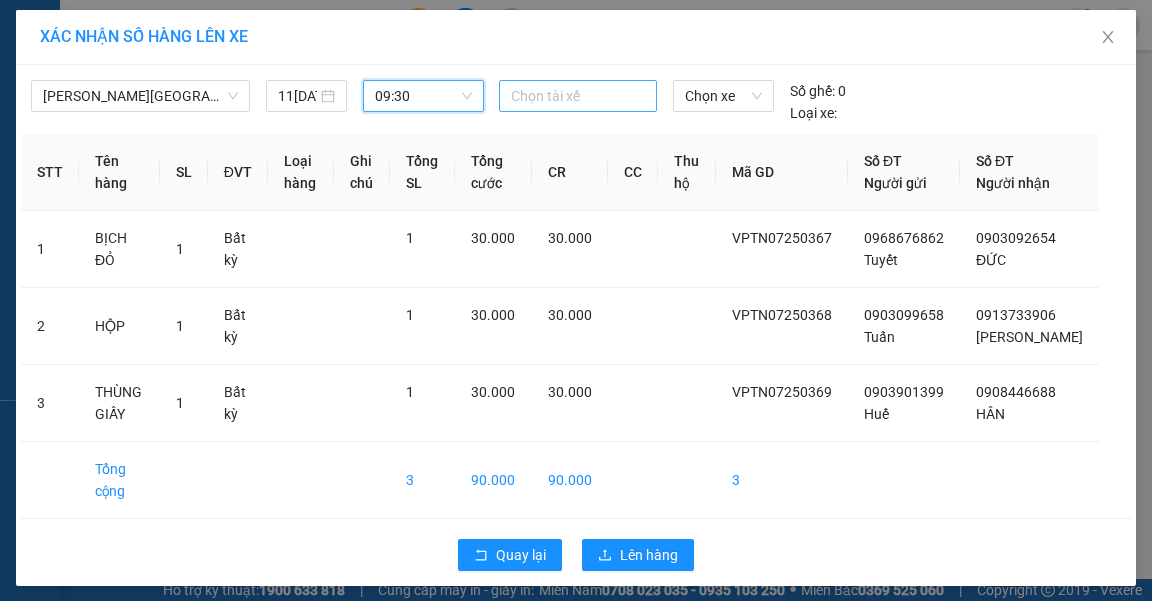click at bounding box center (578, 96) 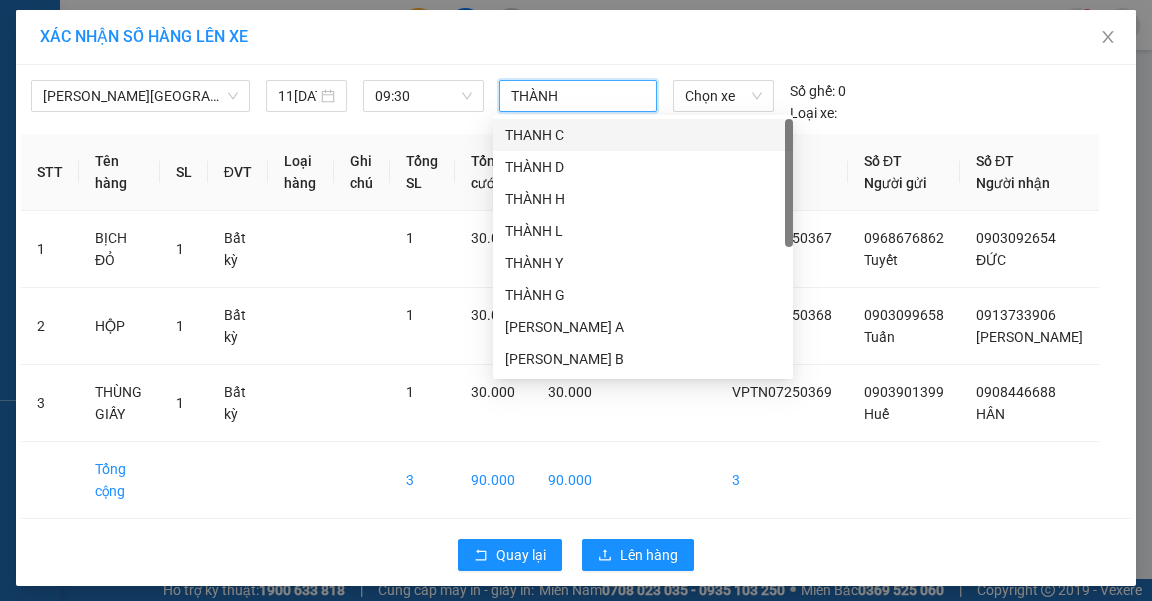 type on "THÀNH G" 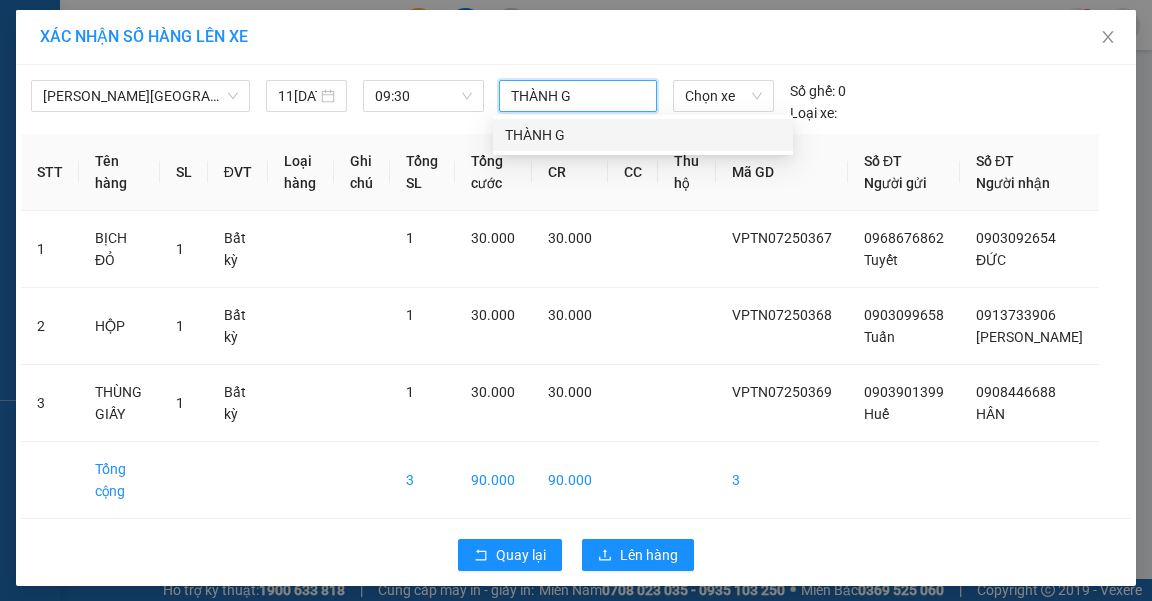 click on "THÀNH G" at bounding box center (643, 135) 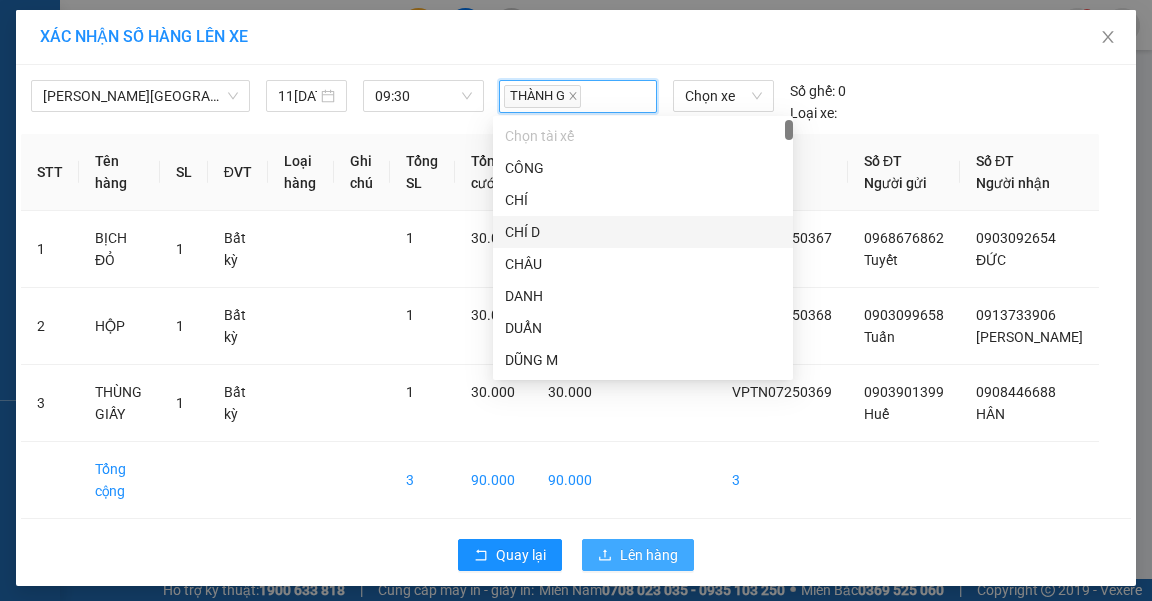 click on "Lên hàng" at bounding box center [649, 555] 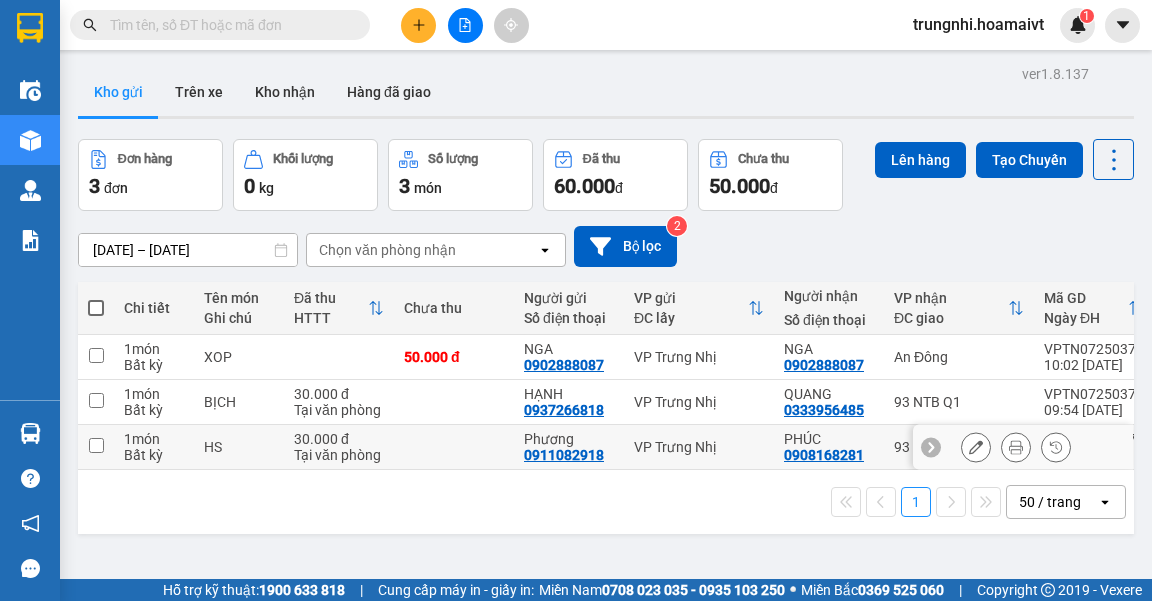 click at bounding box center [96, 447] 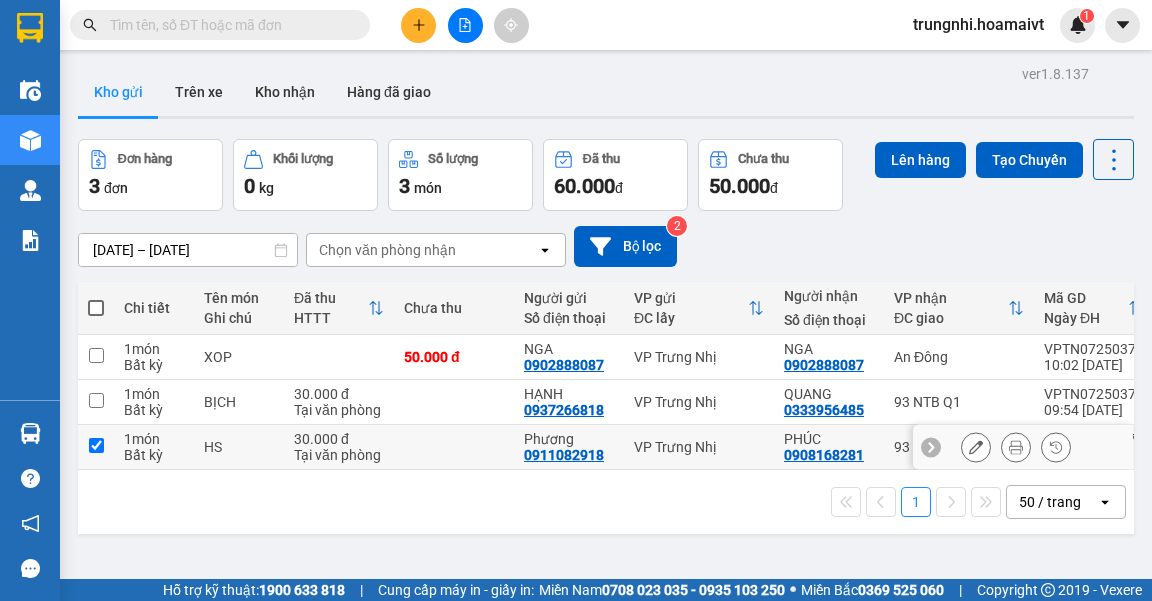 checkbox on "true" 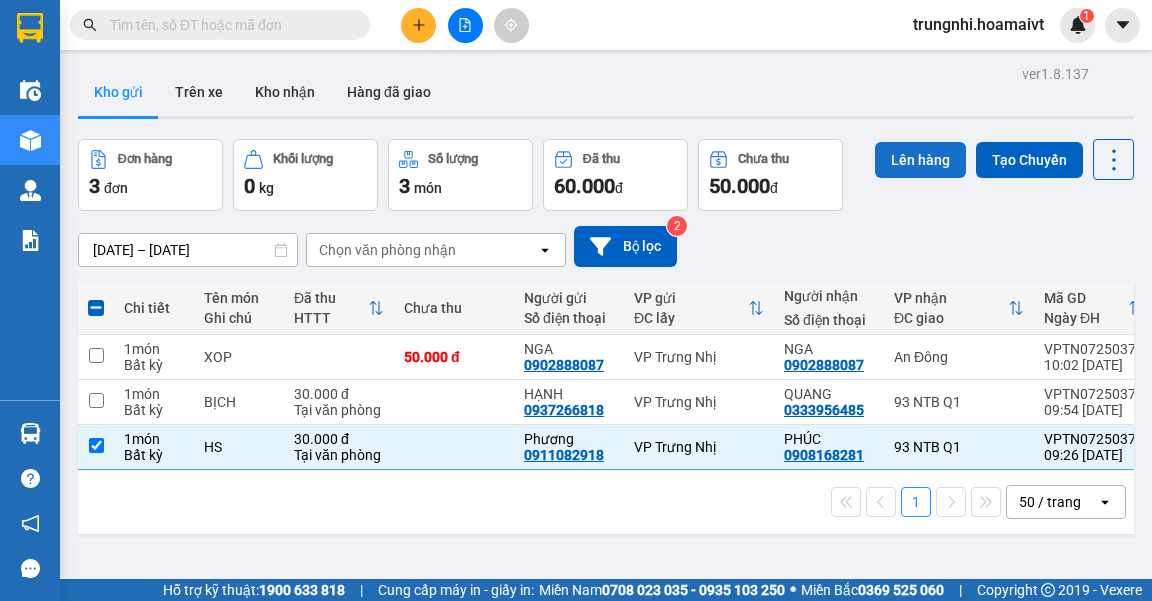 click on "Lên hàng" at bounding box center [920, 160] 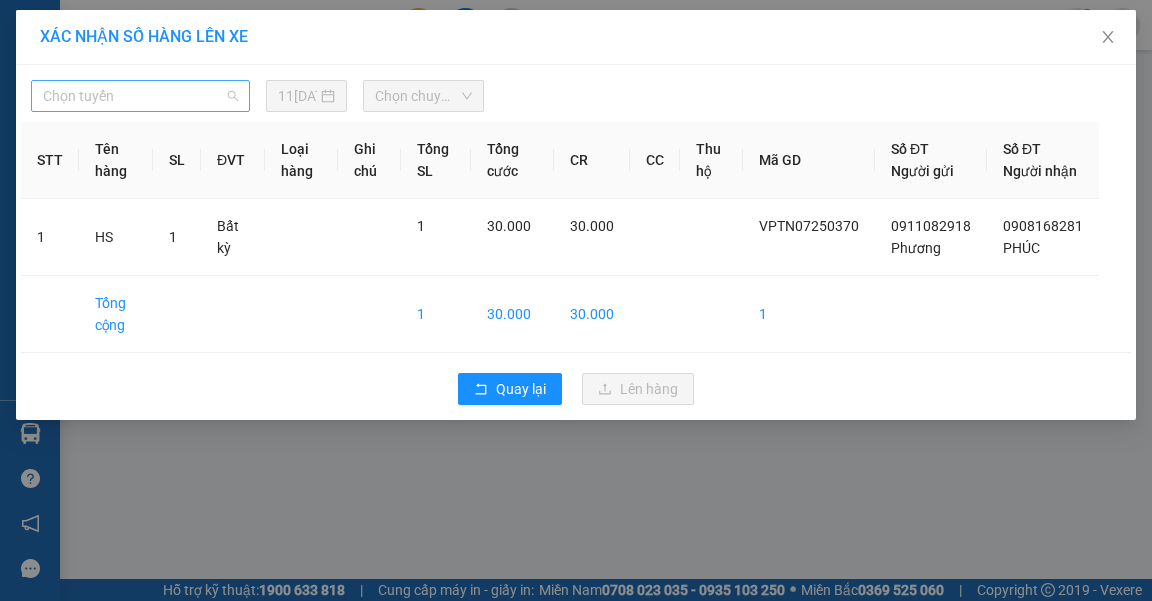 click on "Chọn tuyến" at bounding box center [140, 96] 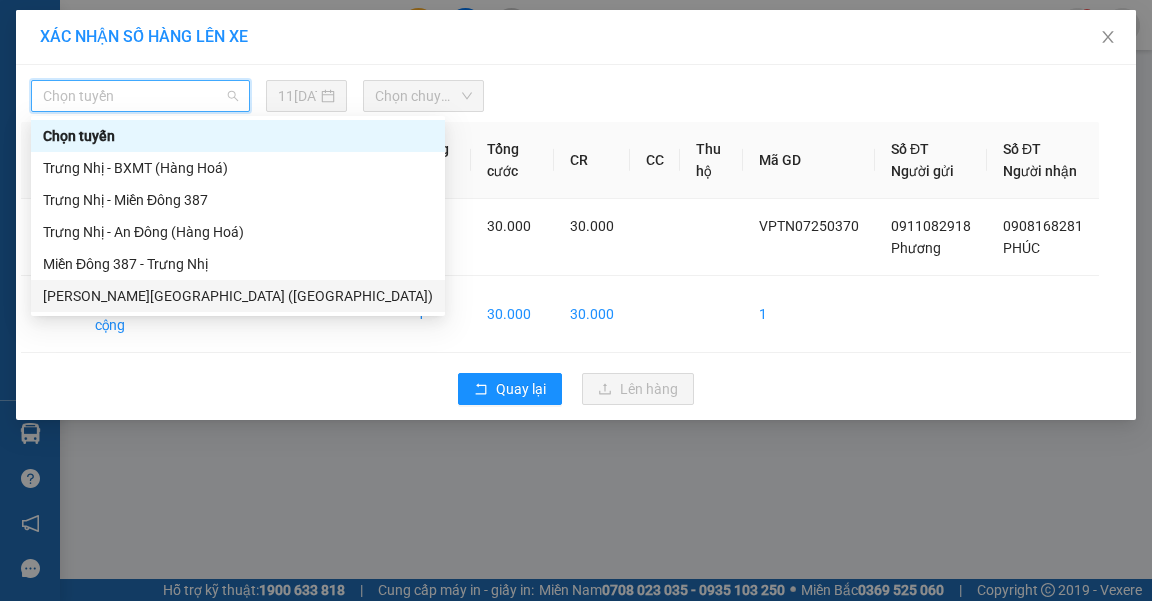 click on "[PERSON_NAME][GEOGRAPHIC_DATA] ([GEOGRAPHIC_DATA])" at bounding box center [238, 296] 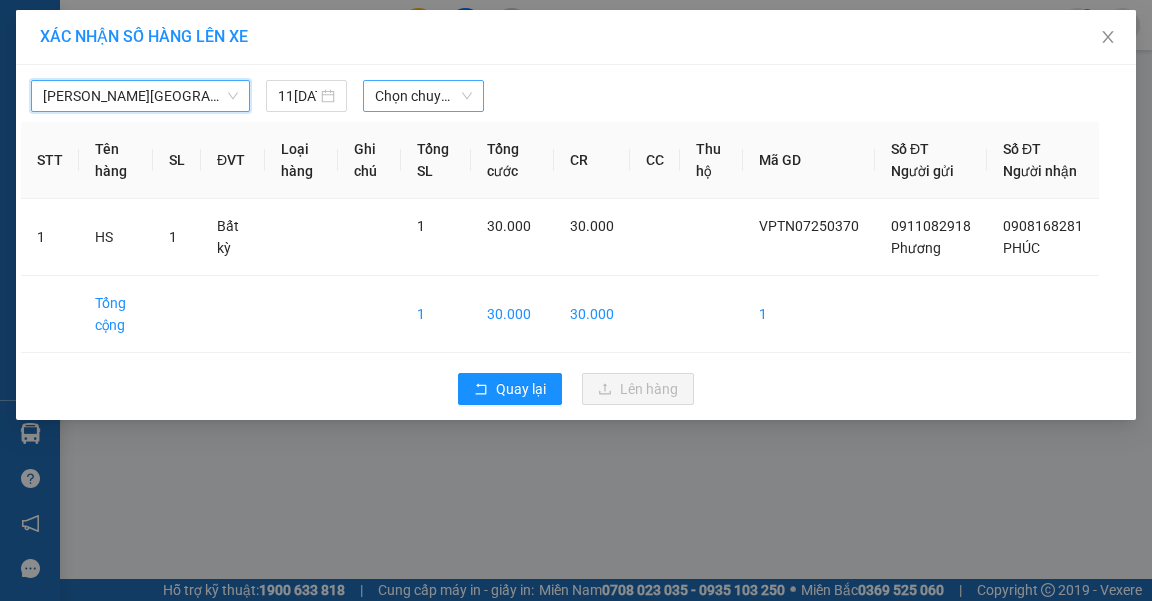 click on "Chọn chuyến" at bounding box center [423, 96] 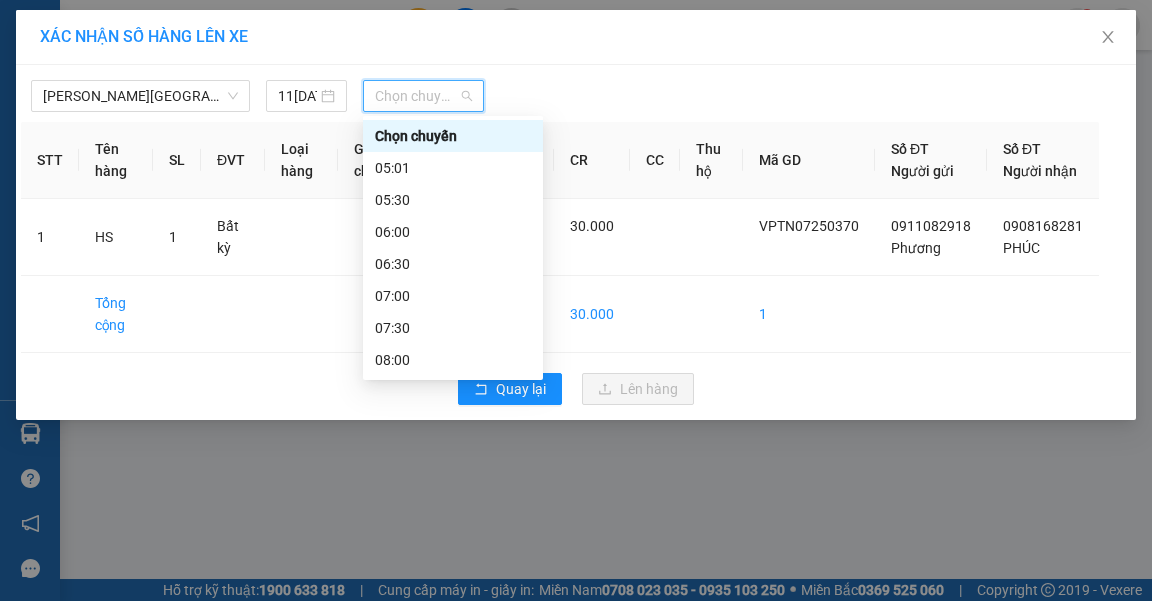 click on "10:00" at bounding box center (453, 488) 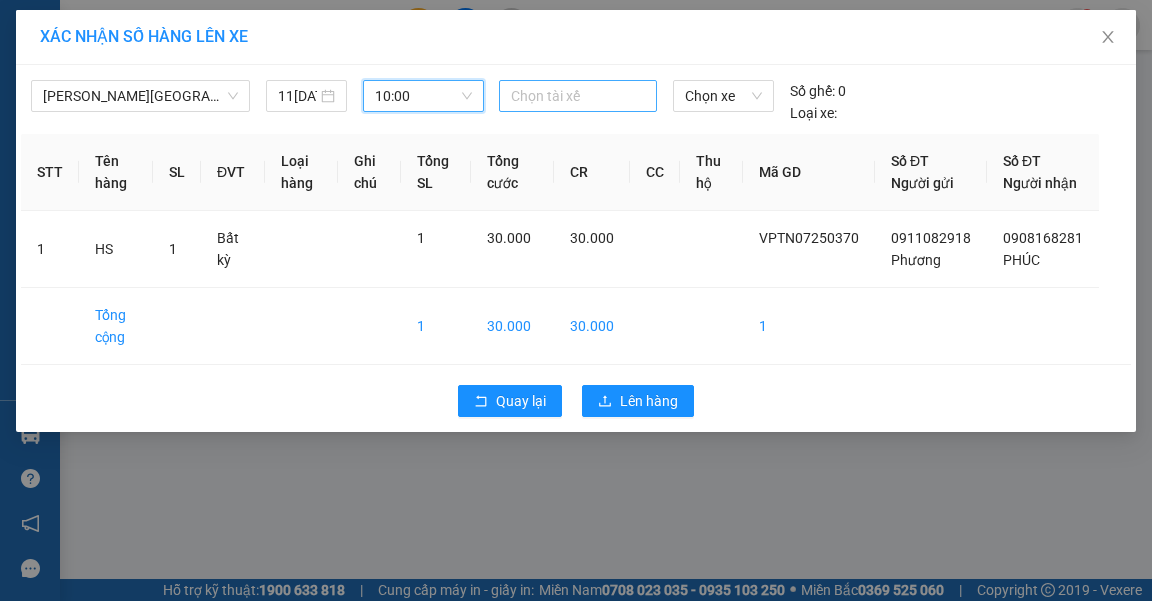 click at bounding box center [578, 96] 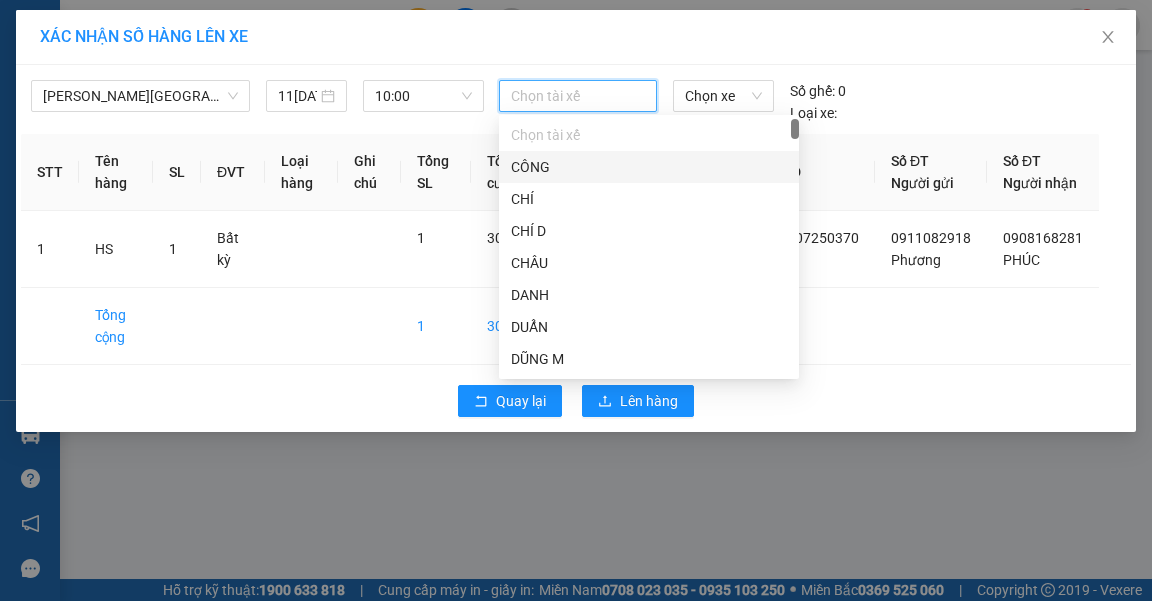 type on "T" 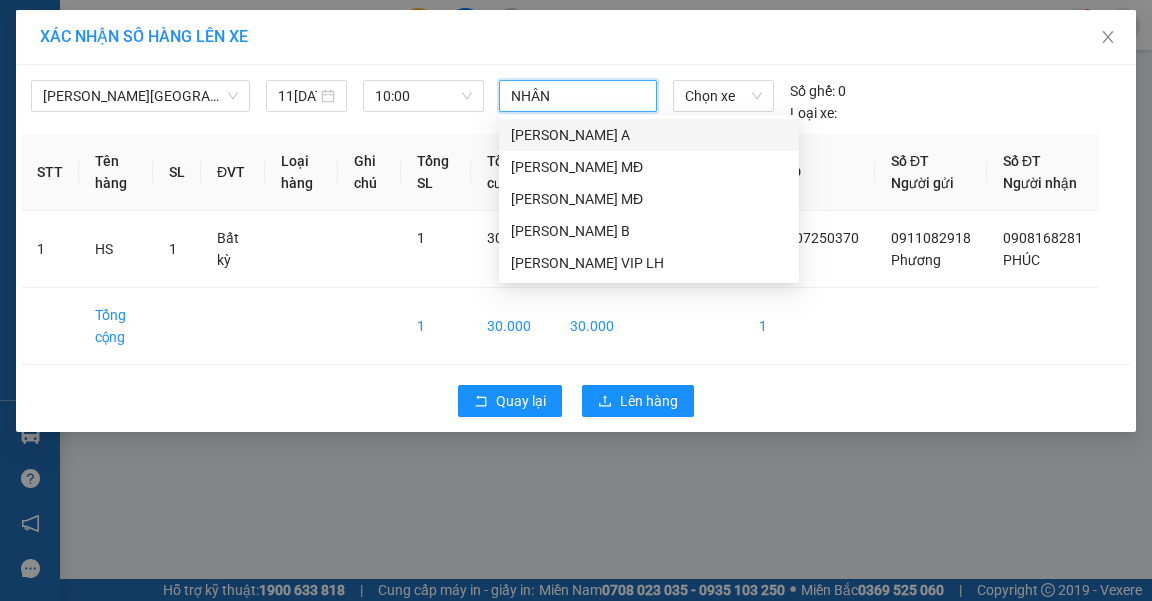 type on "[PERSON_NAME] A" 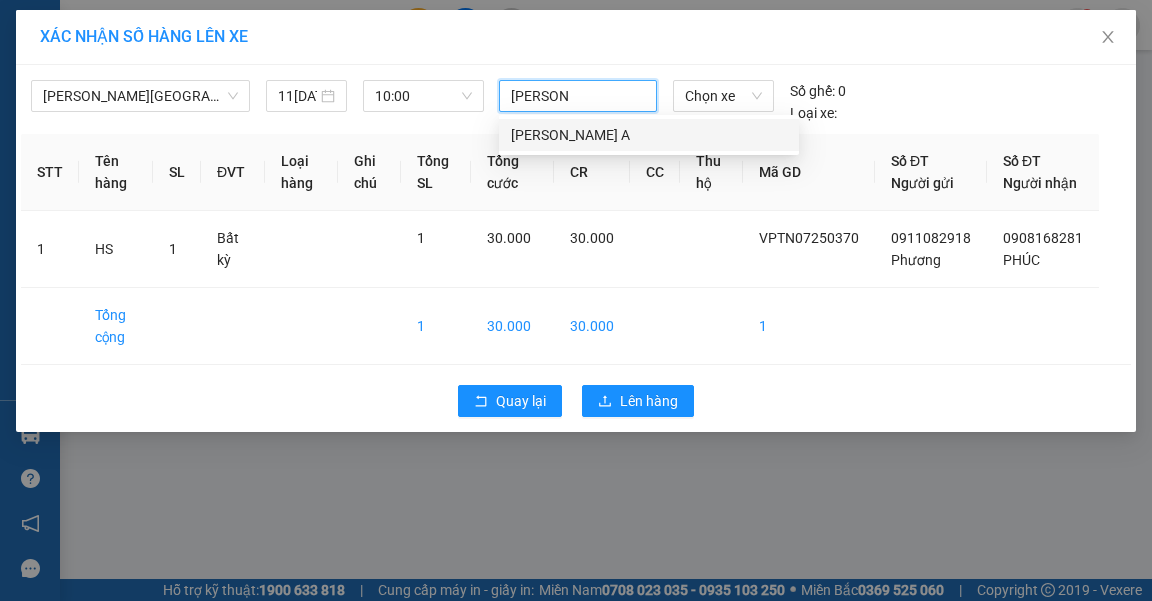 click on "[PERSON_NAME] A" at bounding box center (649, 135) 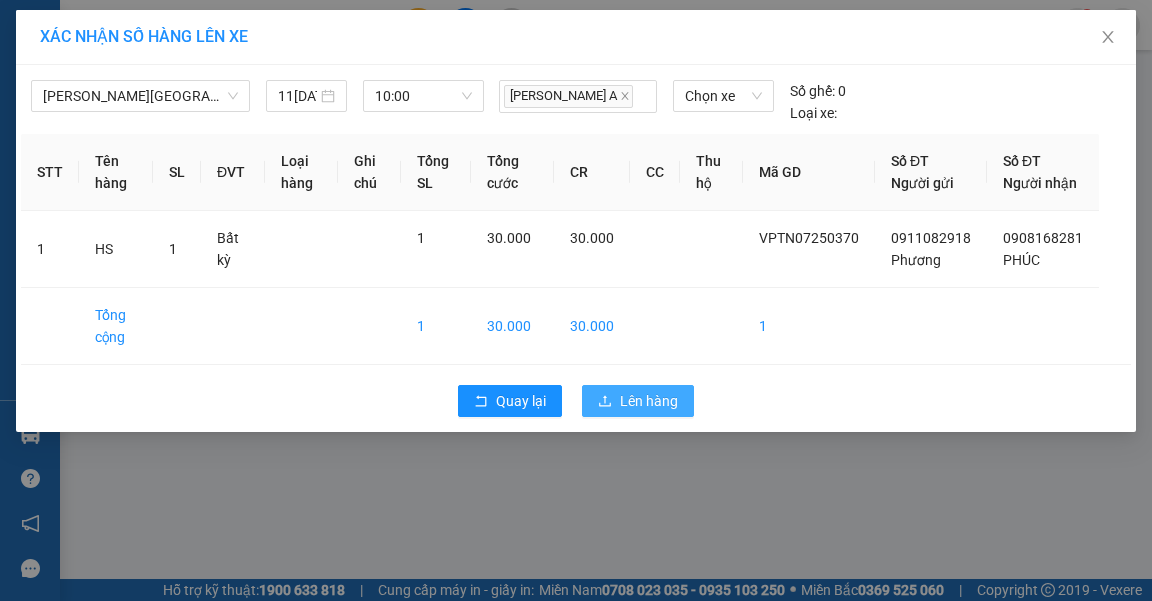 click on "Lên hàng" at bounding box center (649, 401) 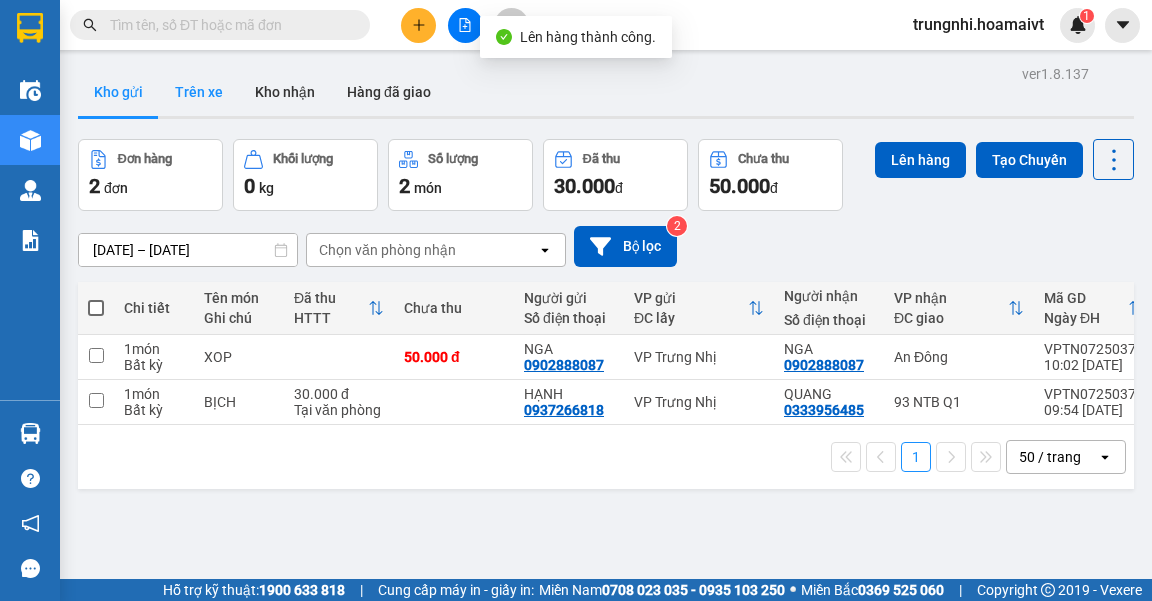 click on "Trên xe" at bounding box center [199, 92] 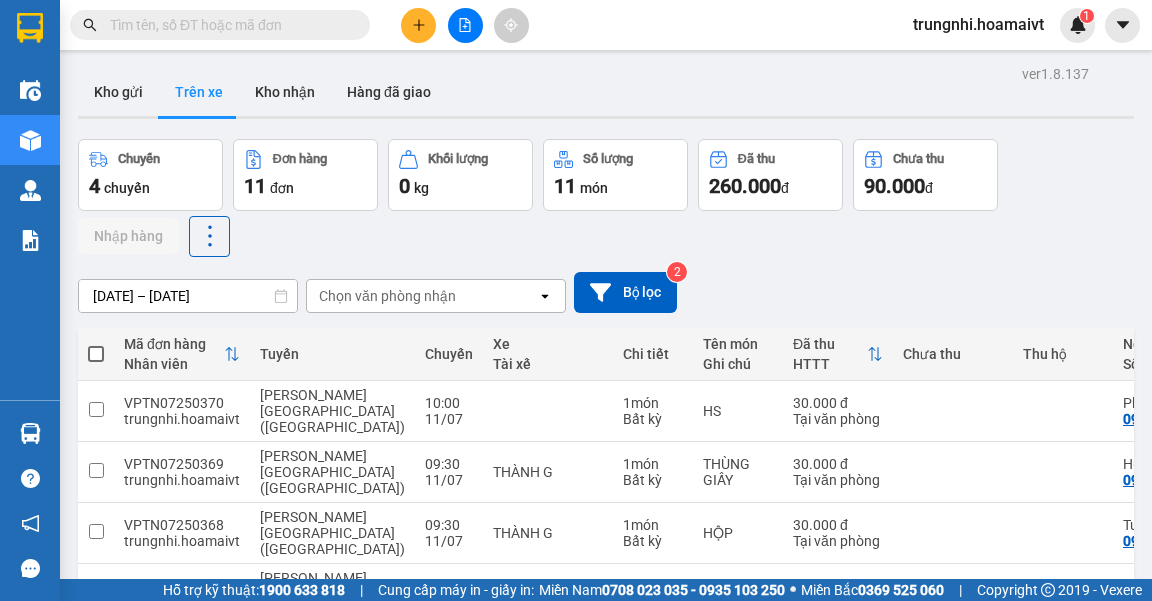 click at bounding box center (418, 25) 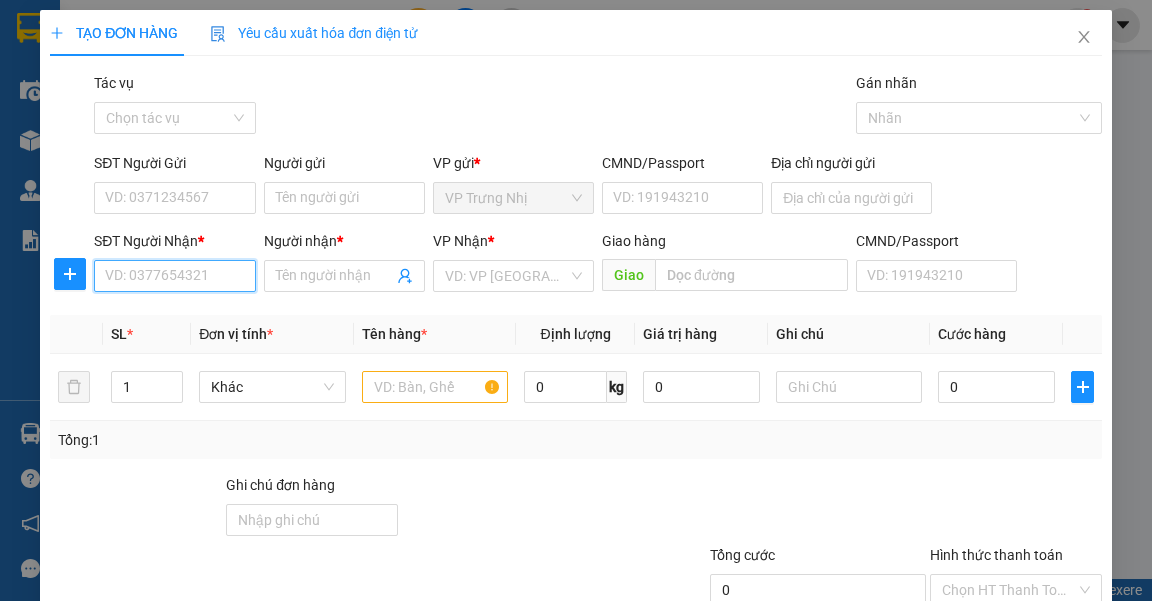 click on "SĐT Người Nhận  *" at bounding box center (174, 276) 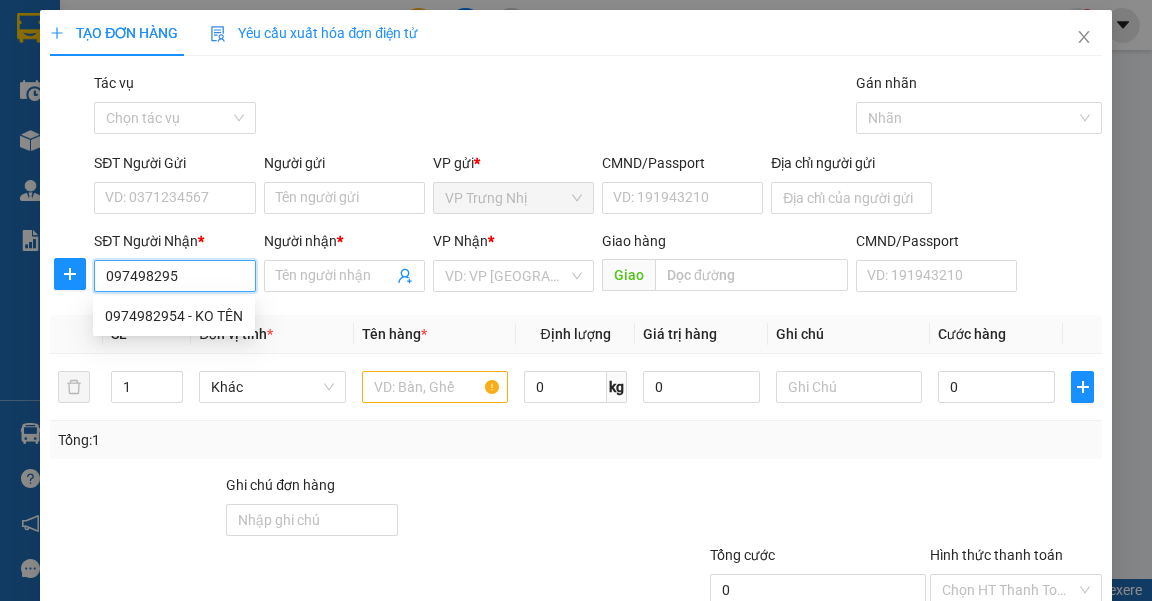 type on "0974982954" 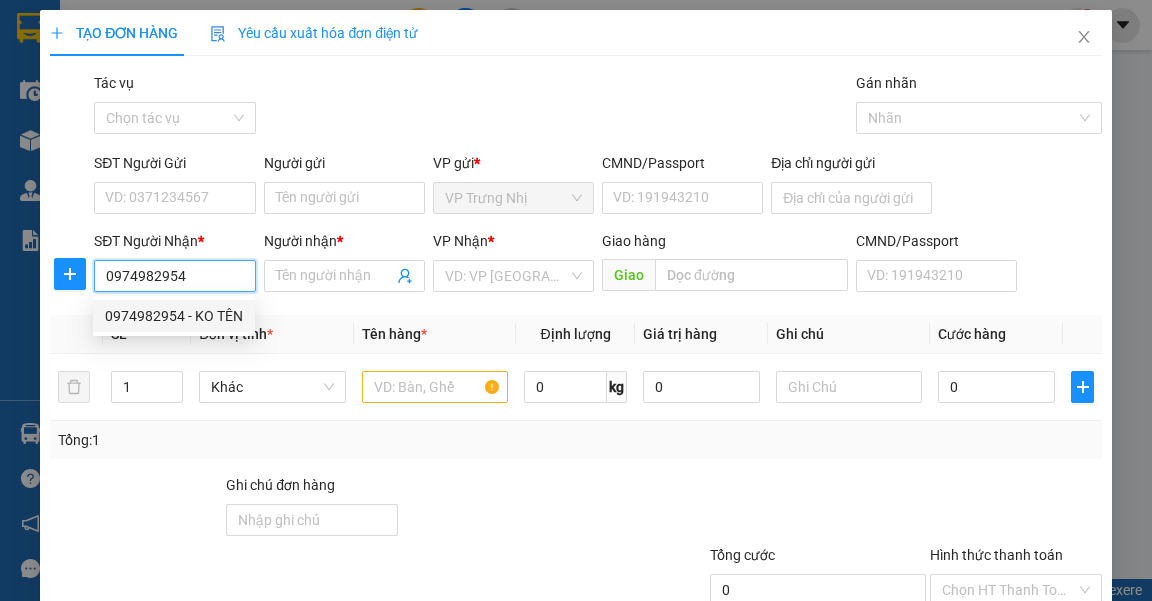 click on "0974982954 - KO TÊN" at bounding box center [174, 316] 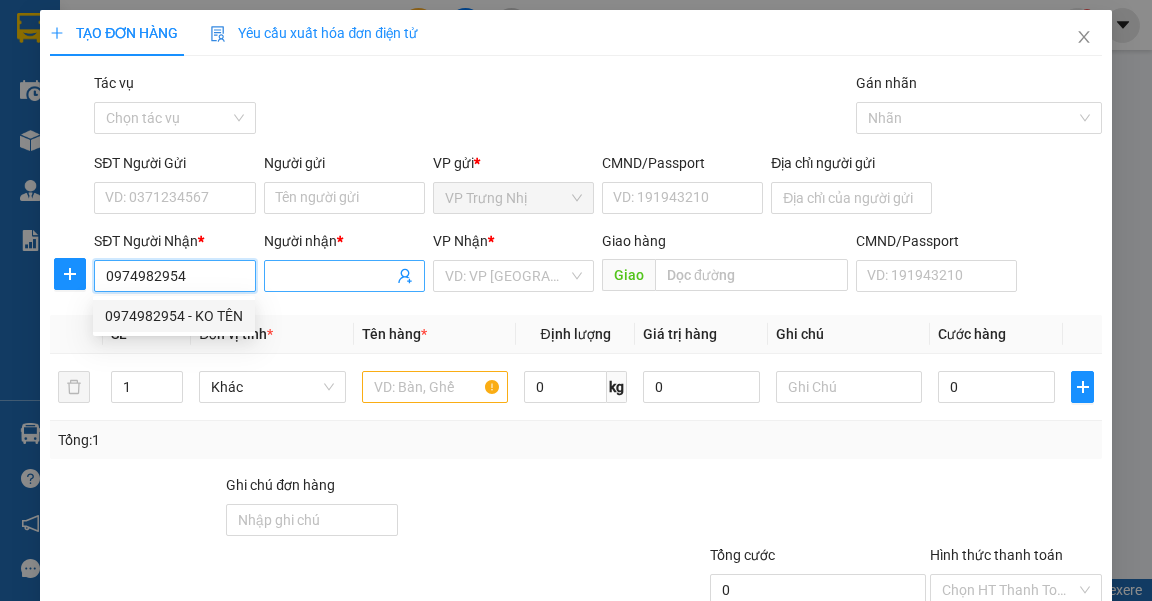 type on "KO TÊN" 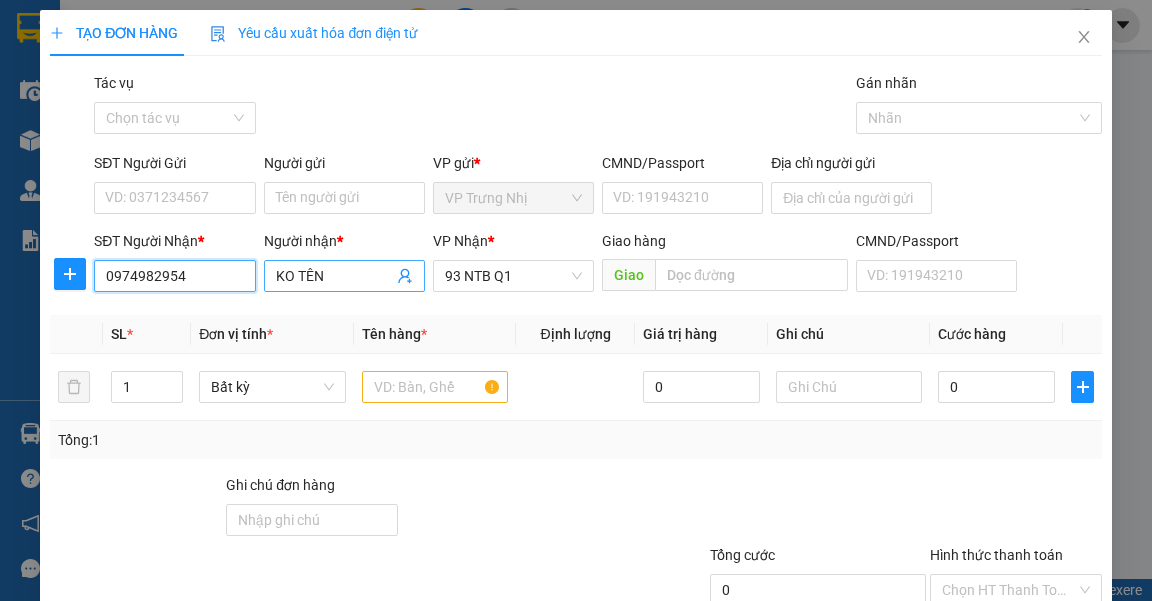type on "0974982954" 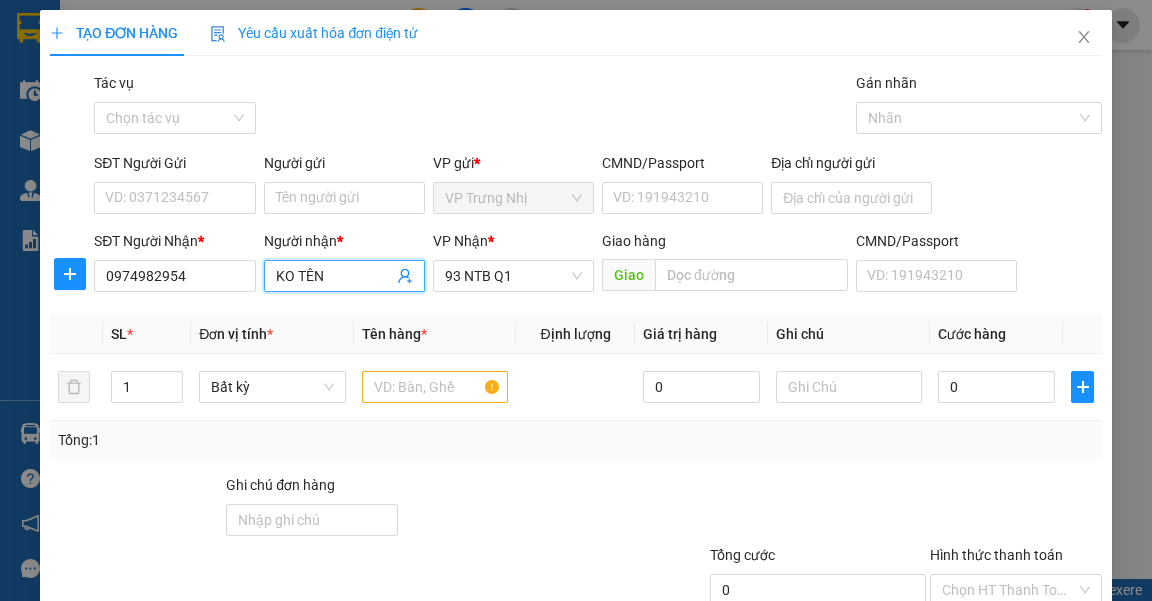 drag, startPoint x: 326, startPoint y: 272, endPoint x: 0, endPoint y: 285, distance: 326.2591 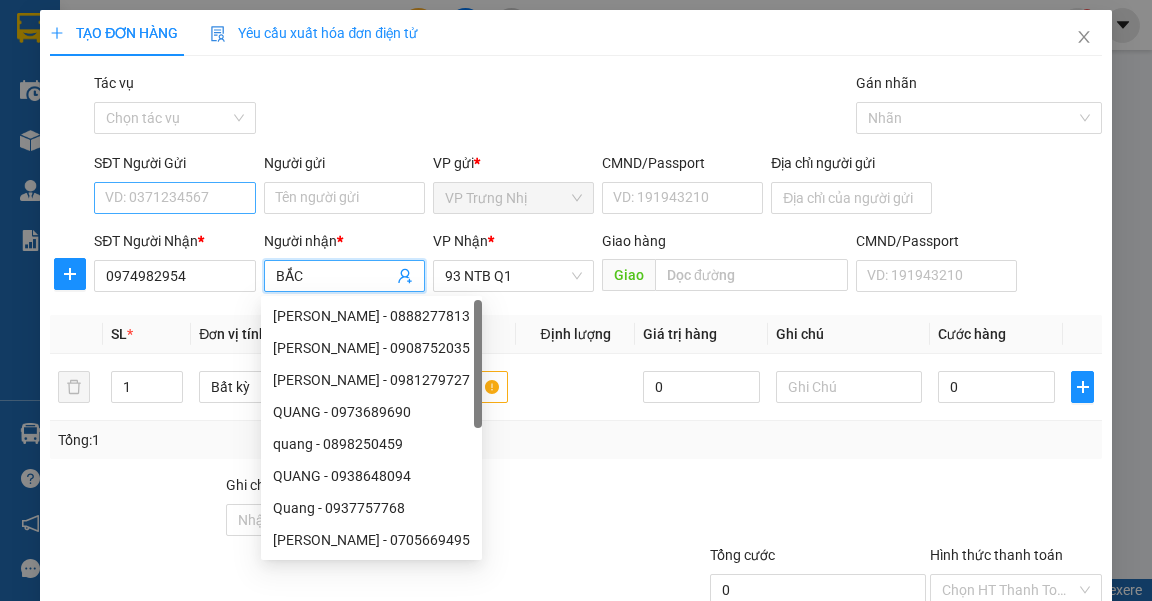 type on "BẮC" 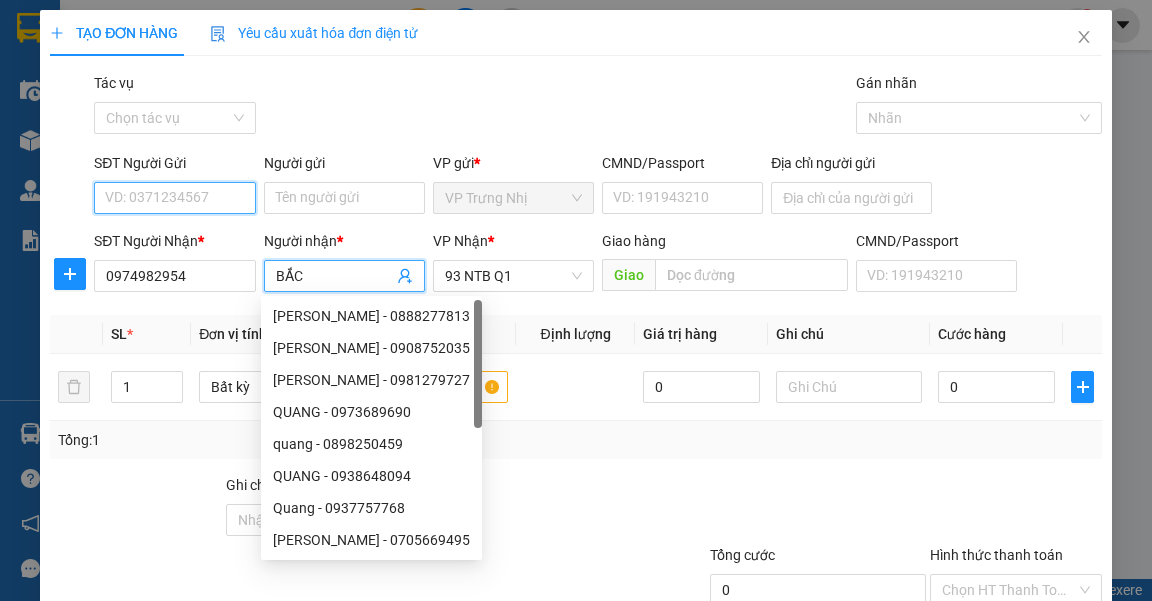 click on "SĐT Người Gửi" at bounding box center [174, 198] 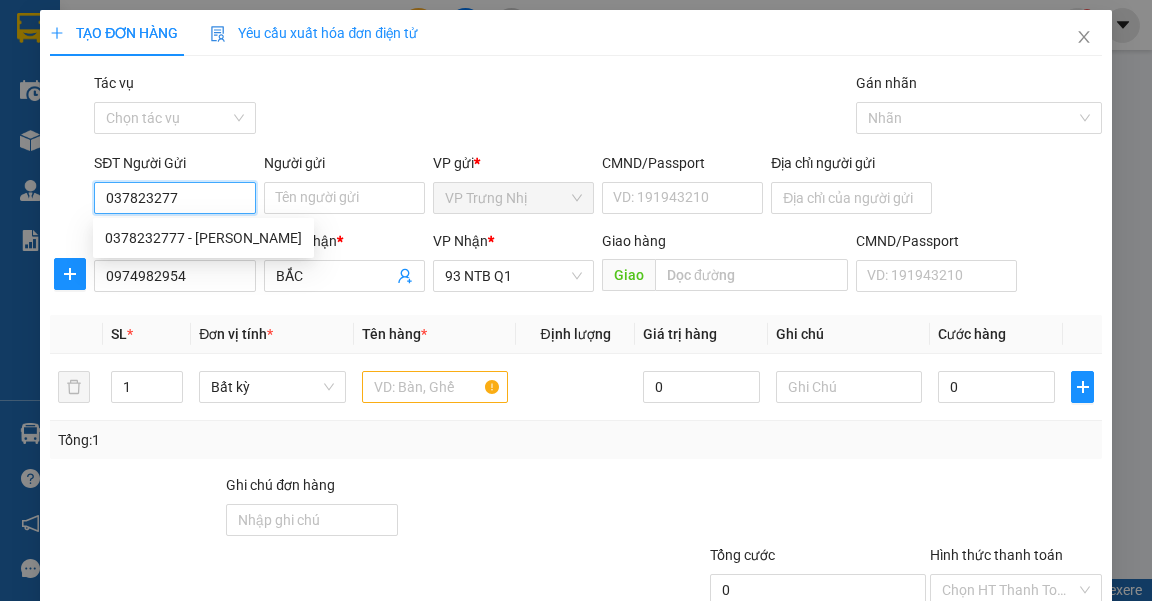 type on "0378232777" 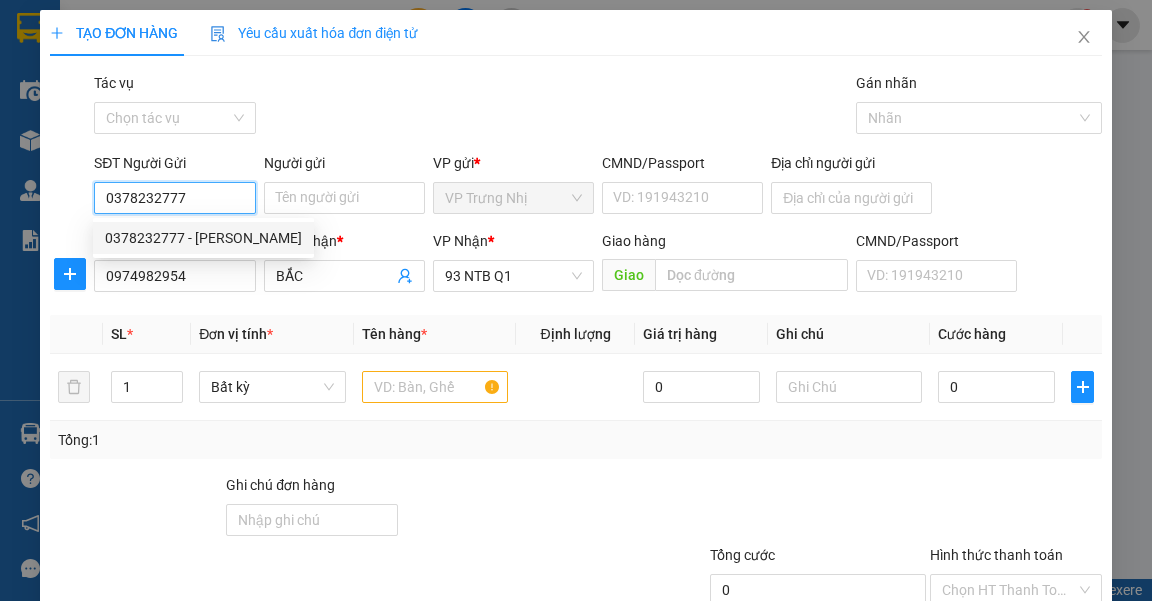 click on "0378232777 - LƯƠNG" at bounding box center [203, 238] 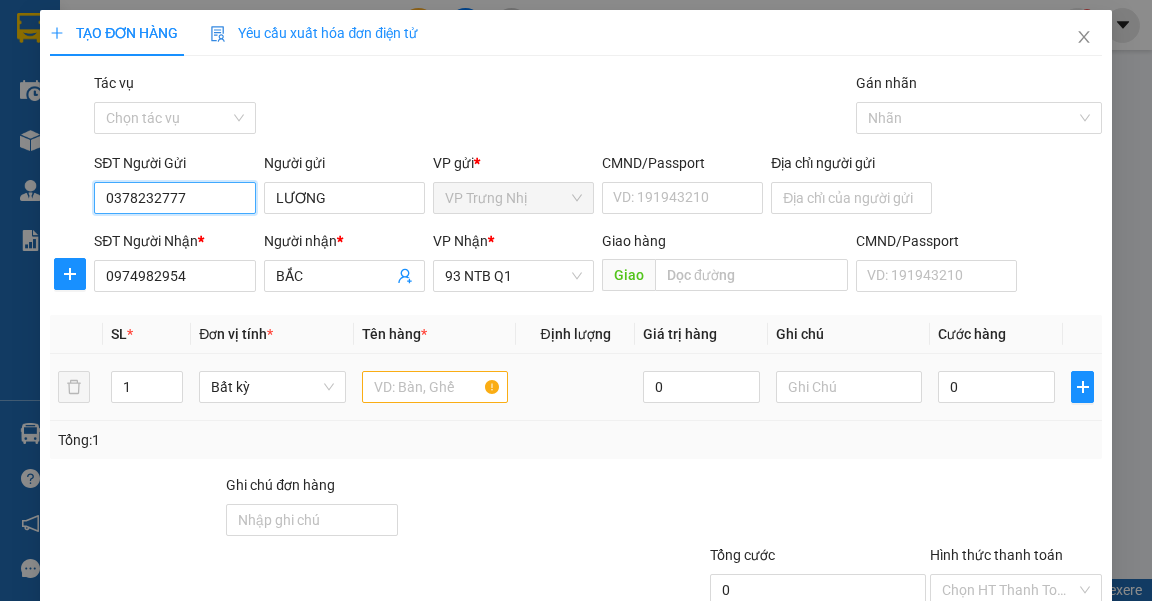 type on "0378232777" 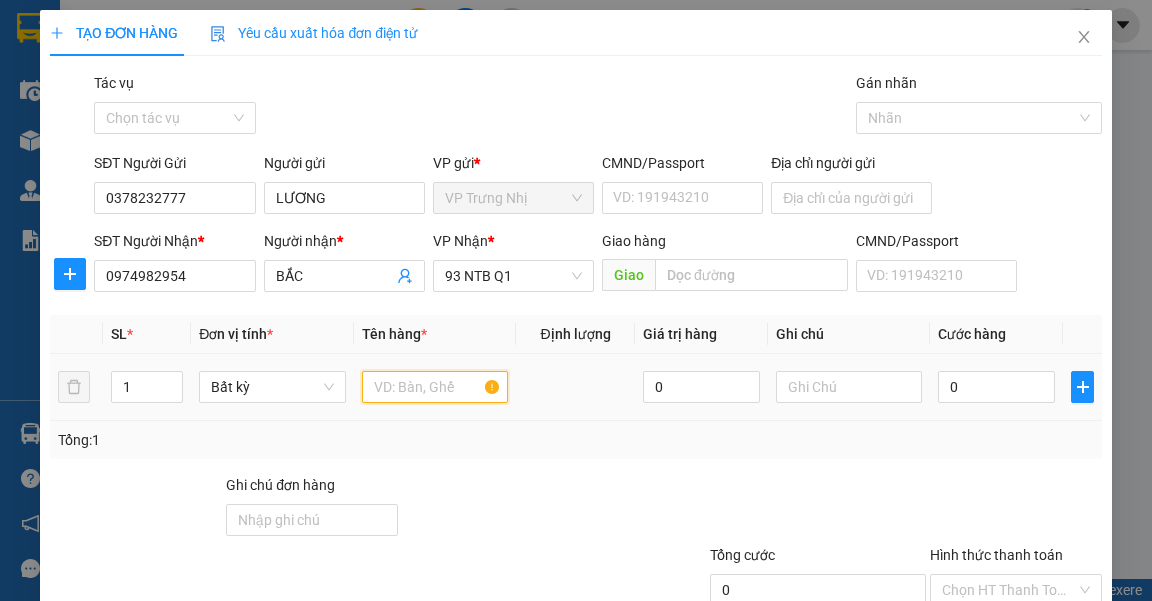 click at bounding box center (435, 387) 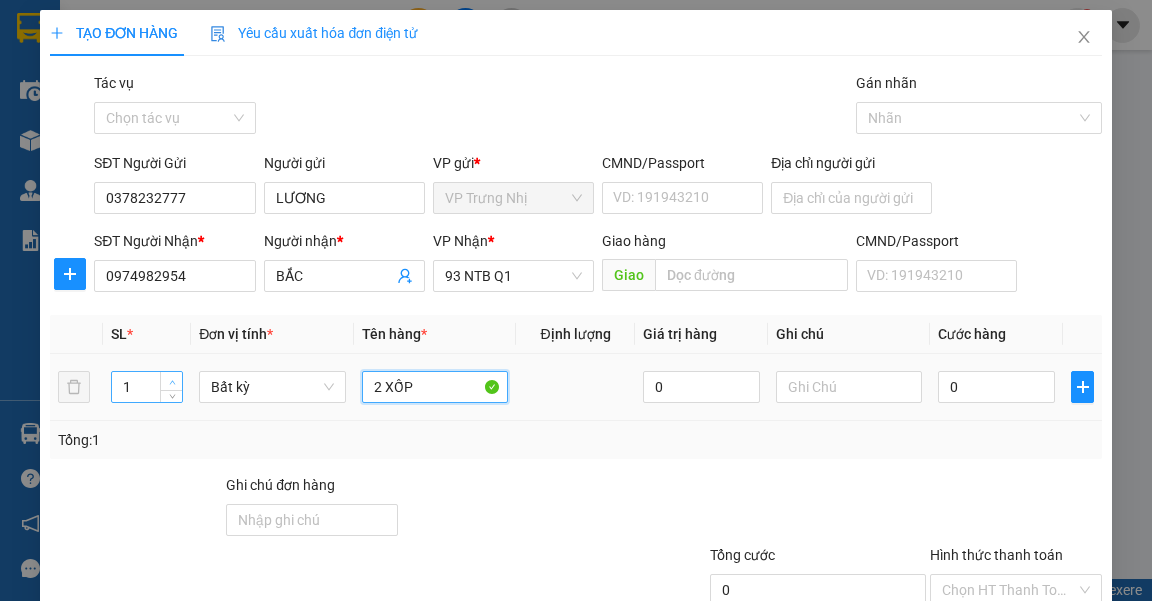 type on "2 XỐP" 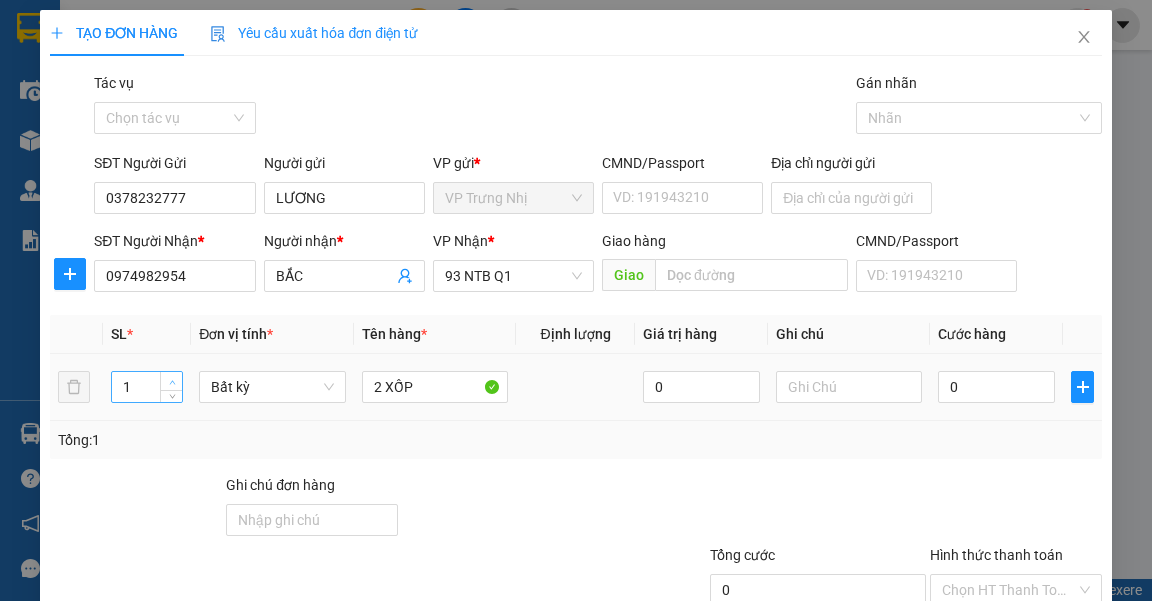 click at bounding box center (172, 382) 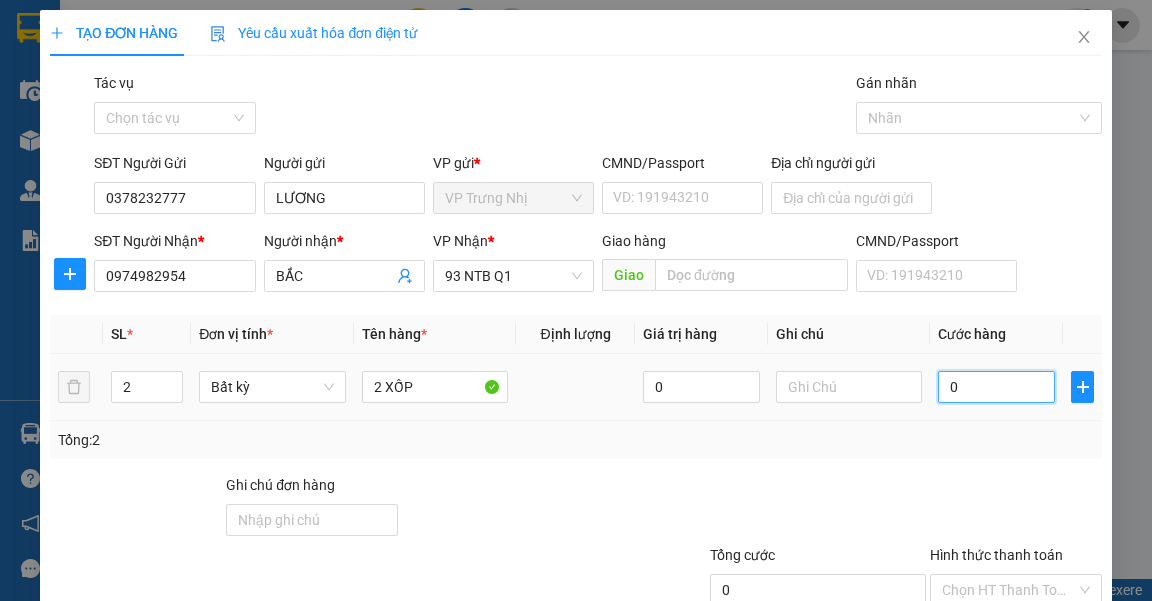 click on "0" at bounding box center [996, 387] 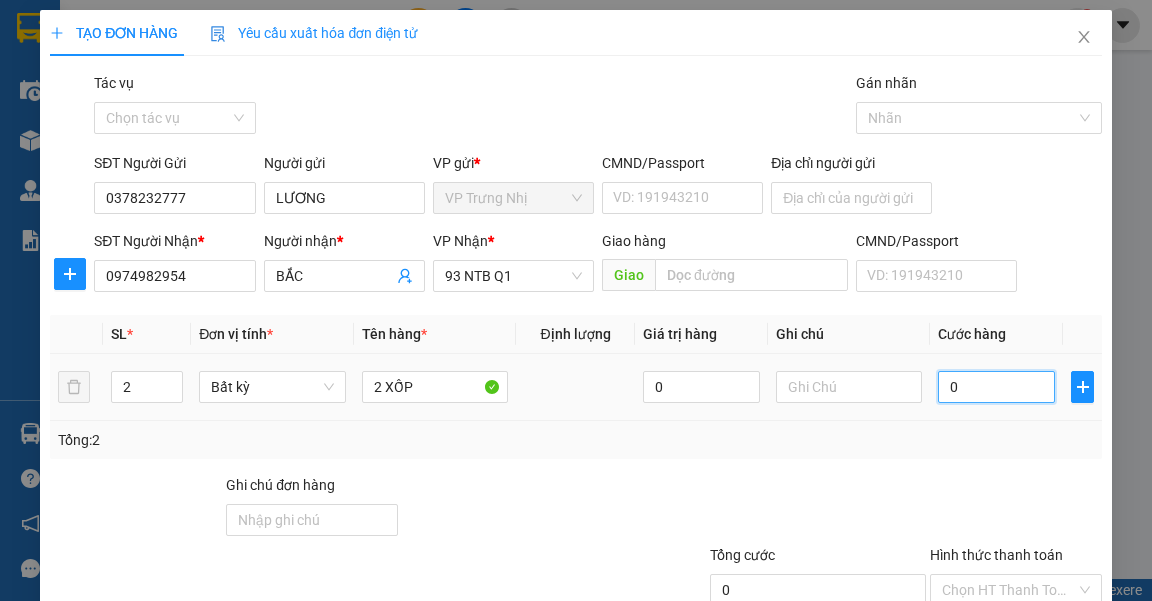 type on "1" 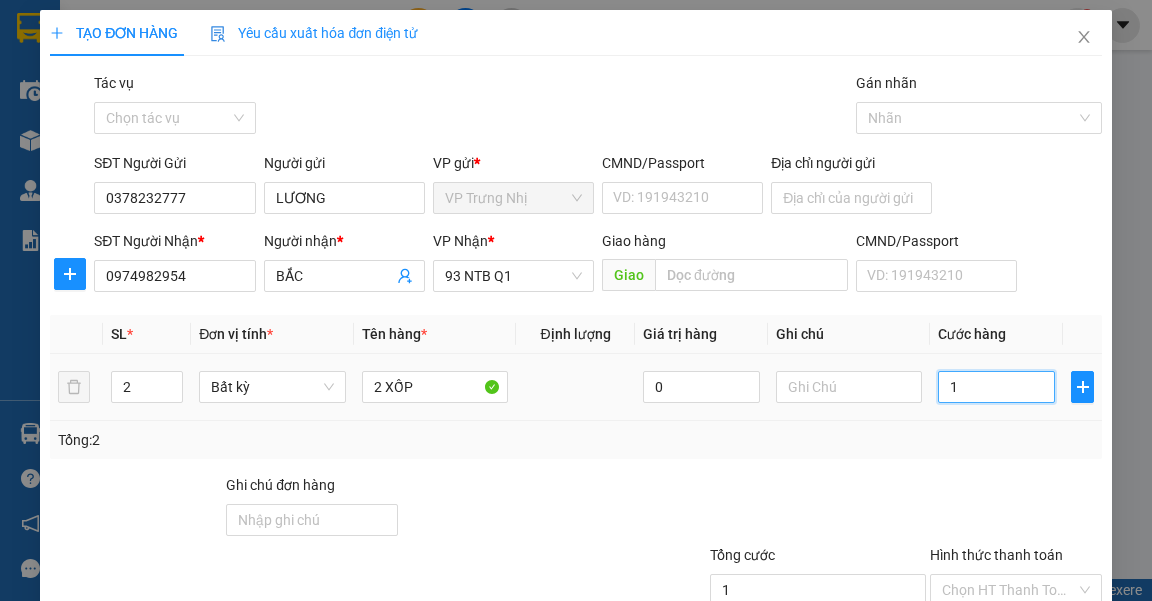 type on "10" 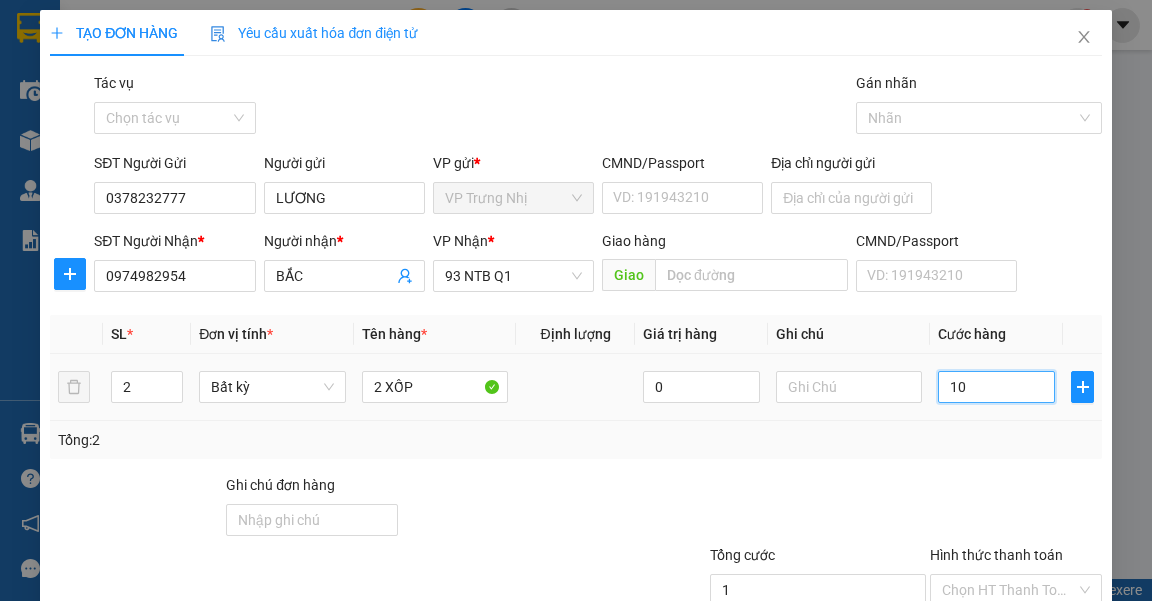 type on "10" 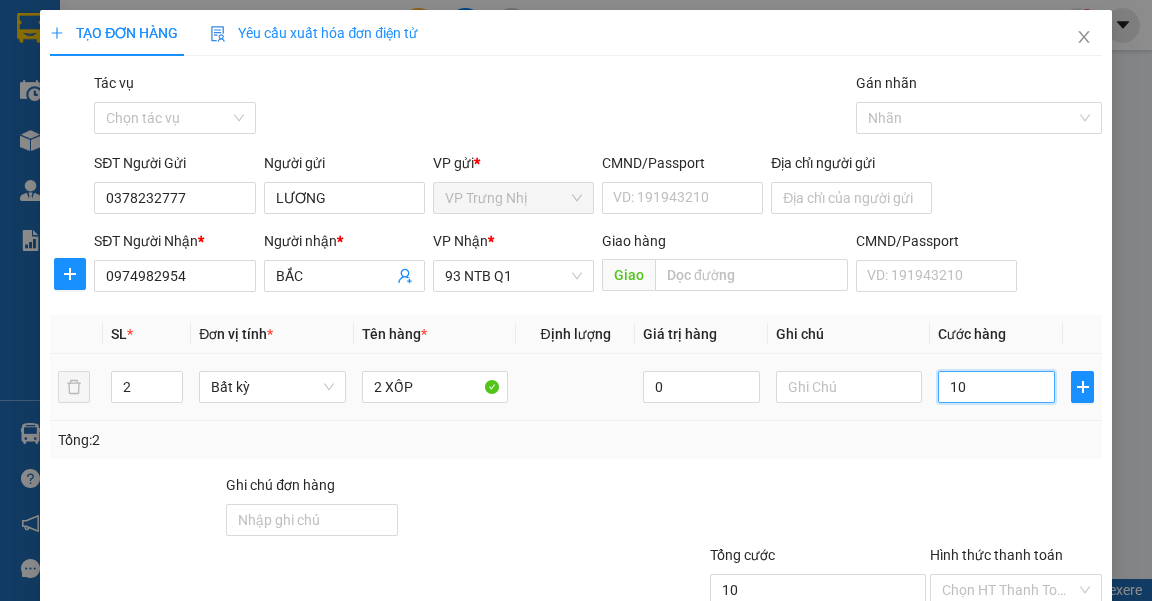 type on "100" 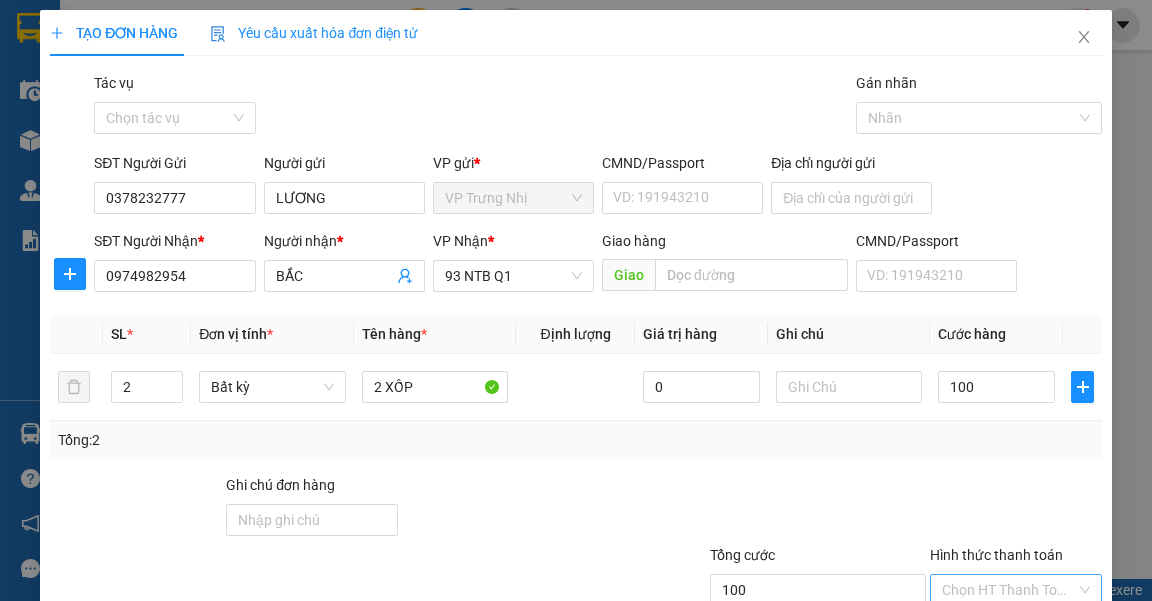 click on "Hình thức thanh toán" at bounding box center [1009, 590] 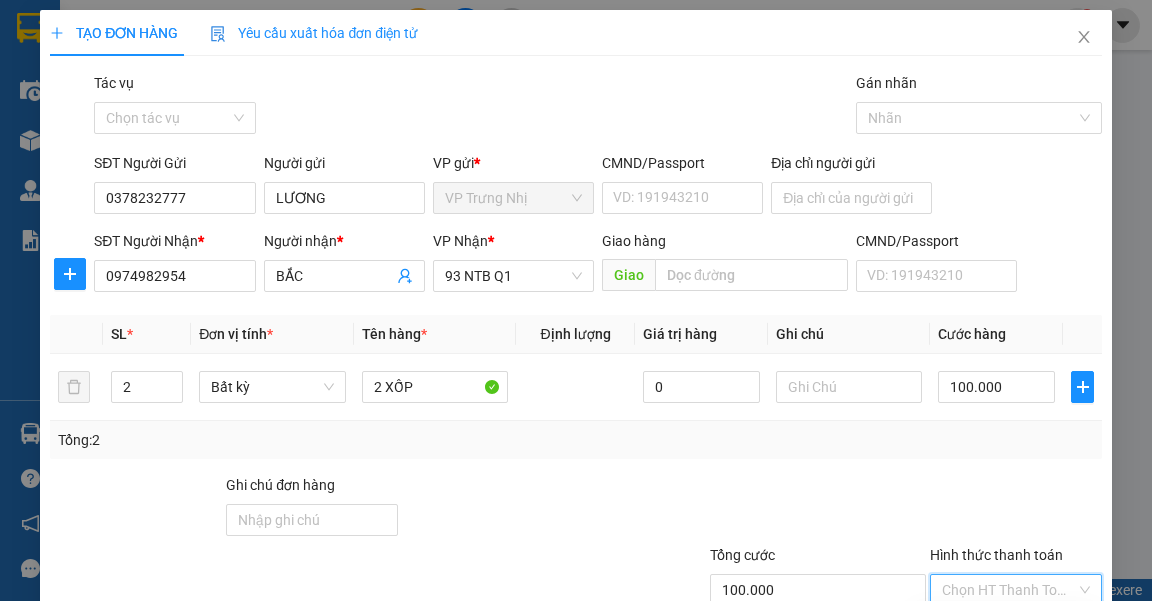 click on "Tại văn phòng" at bounding box center (1005, 629) 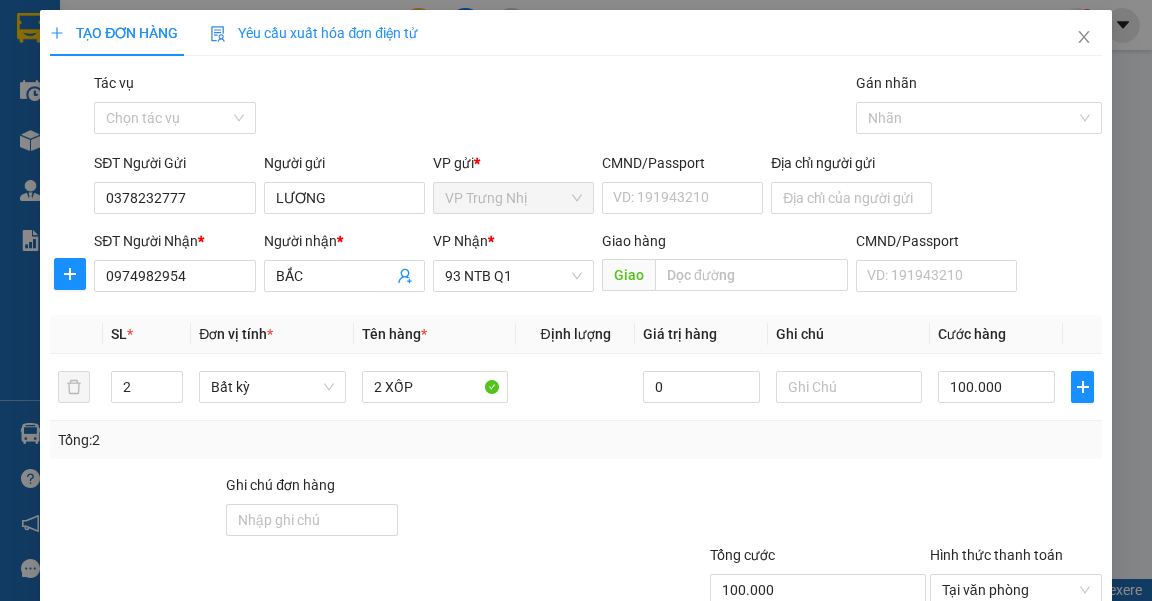 click on "[PERSON_NAME] và In" at bounding box center (1082, 685) 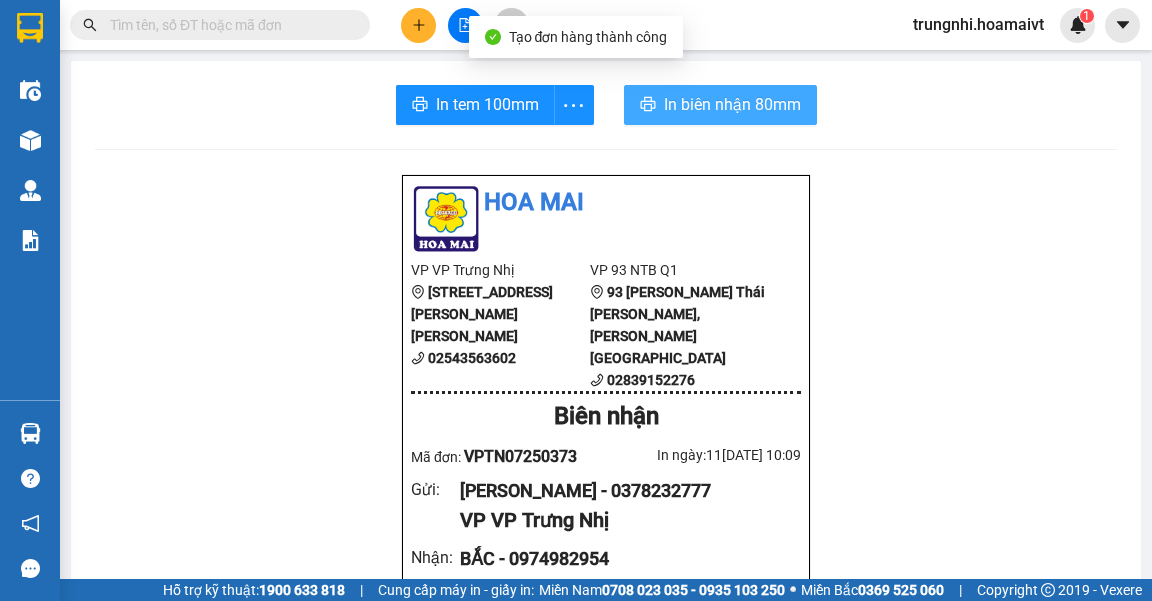 click on "In biên nhận 80mm" at bounding box center [732, 104] 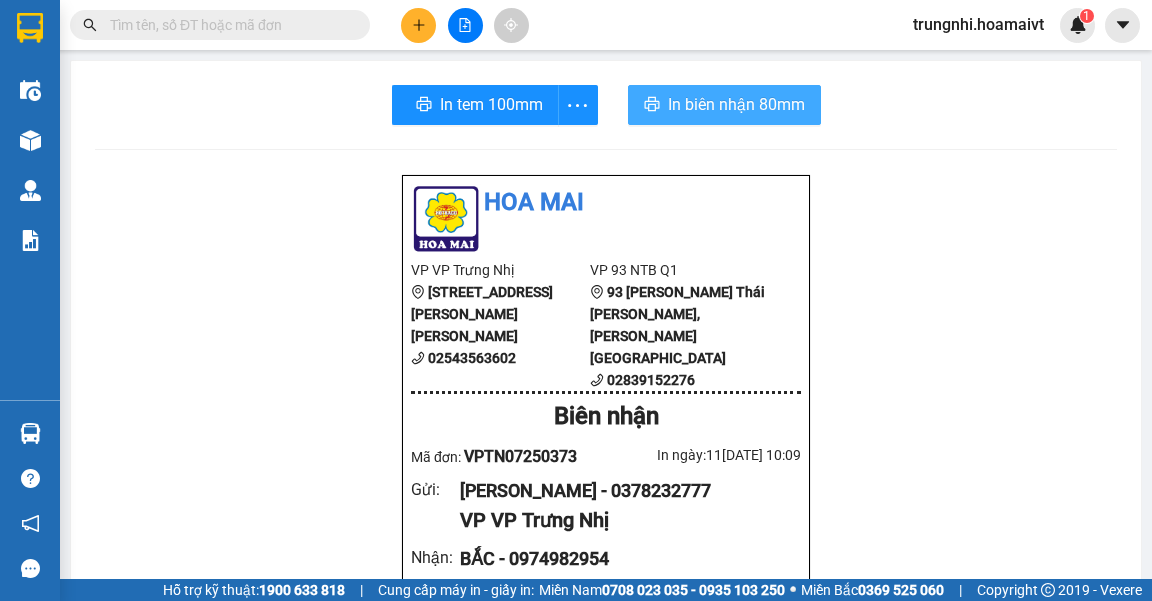 click on "In biên nhận 80mm" at bounding box center [724, 105] 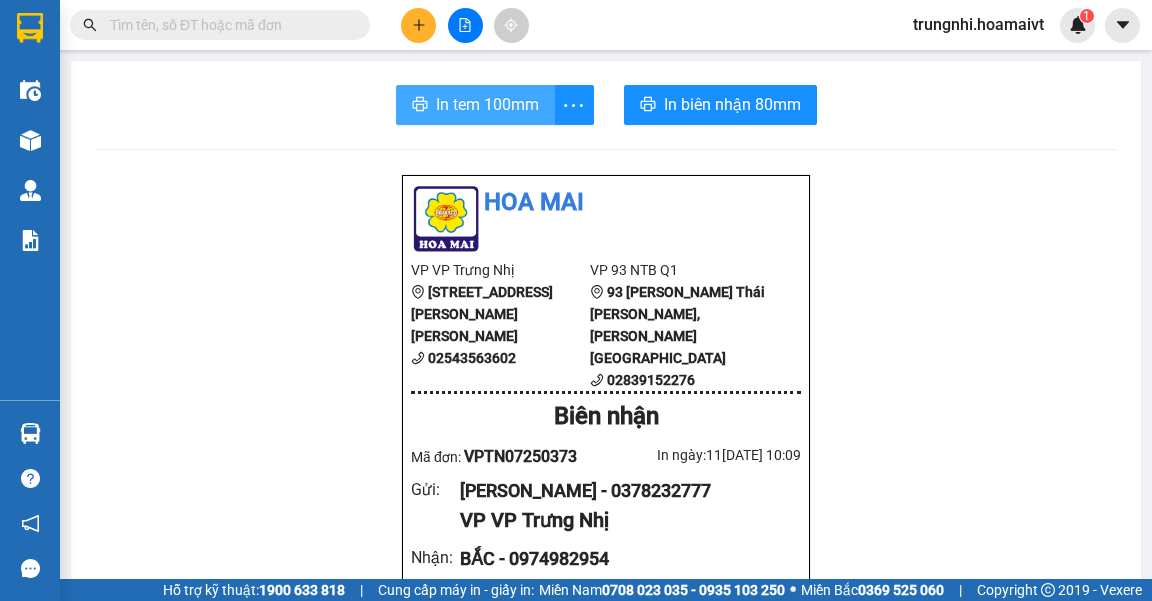 click on "In tem 100mm" at bounding box center (487, 104) 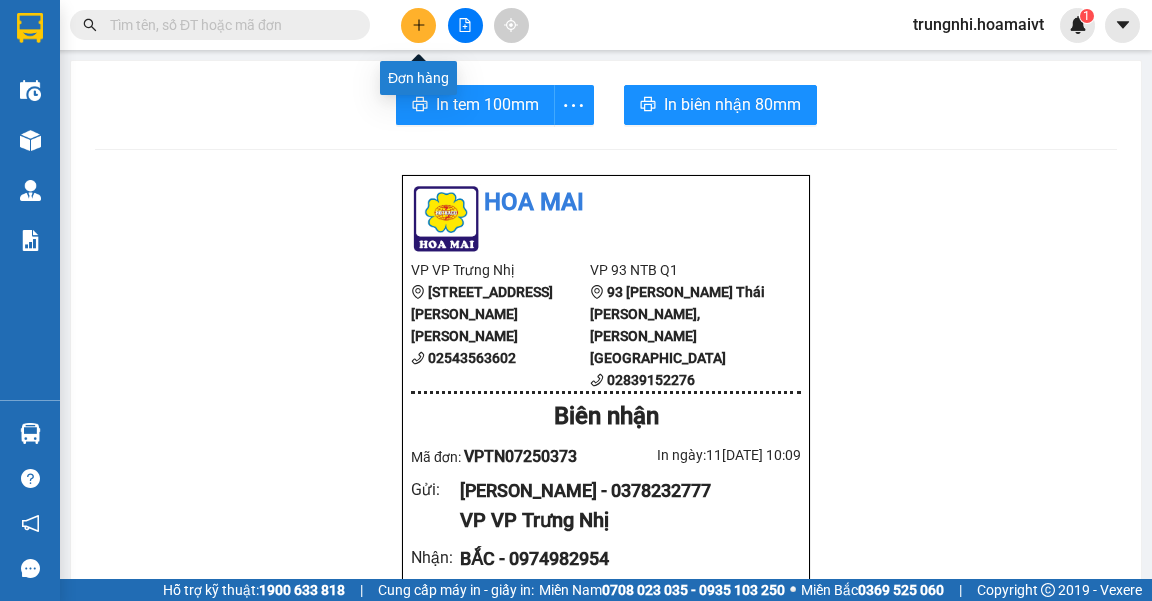 click 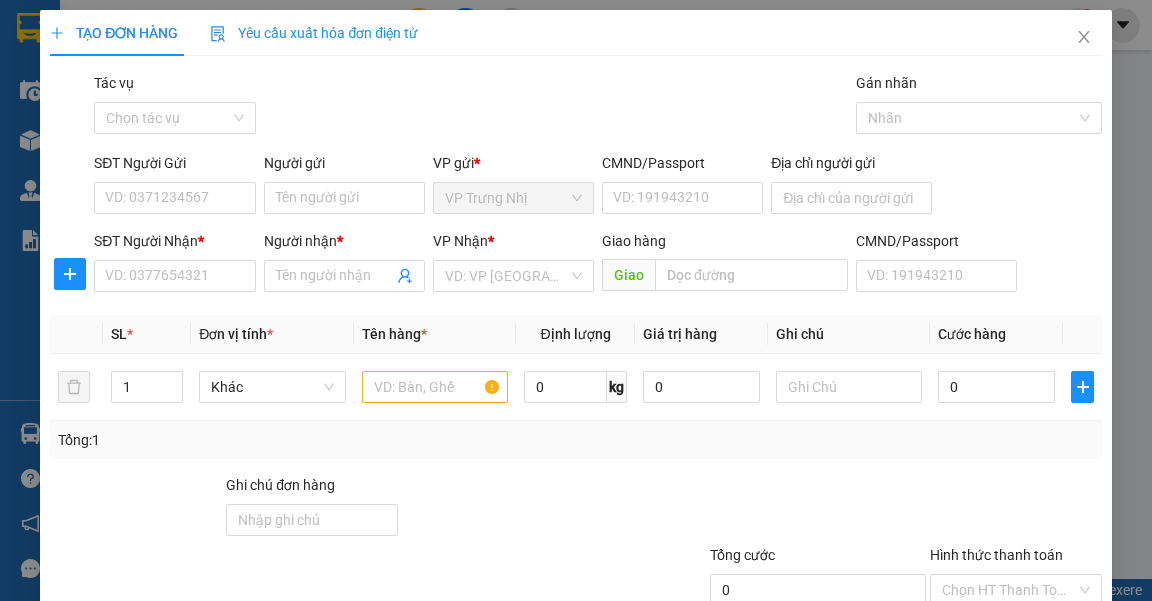 click on "SĐT Người Nhận  * VD: 0377654321" at bounding box center [174, 265] 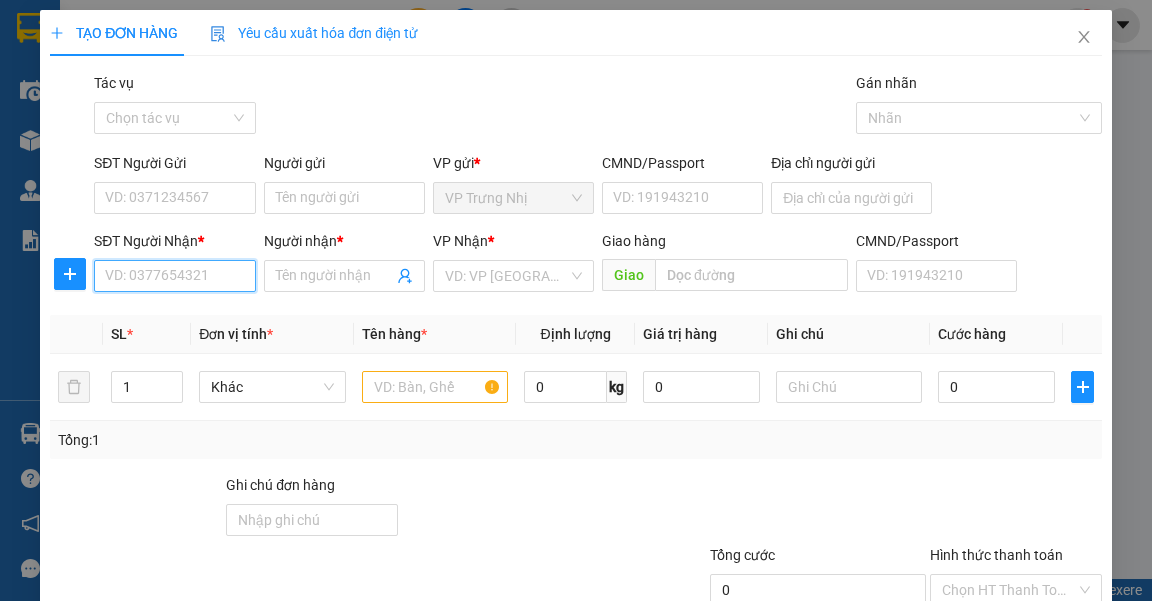 click on "SĐT Người Nhận  *" at bounding box center [174, 276] 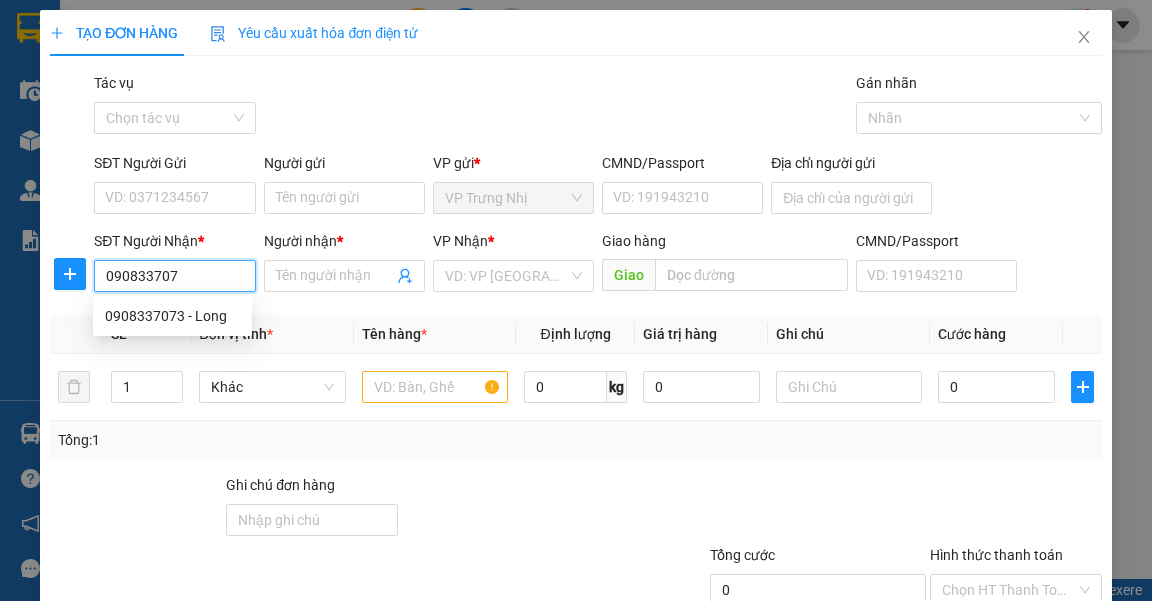 type on "0908337073" 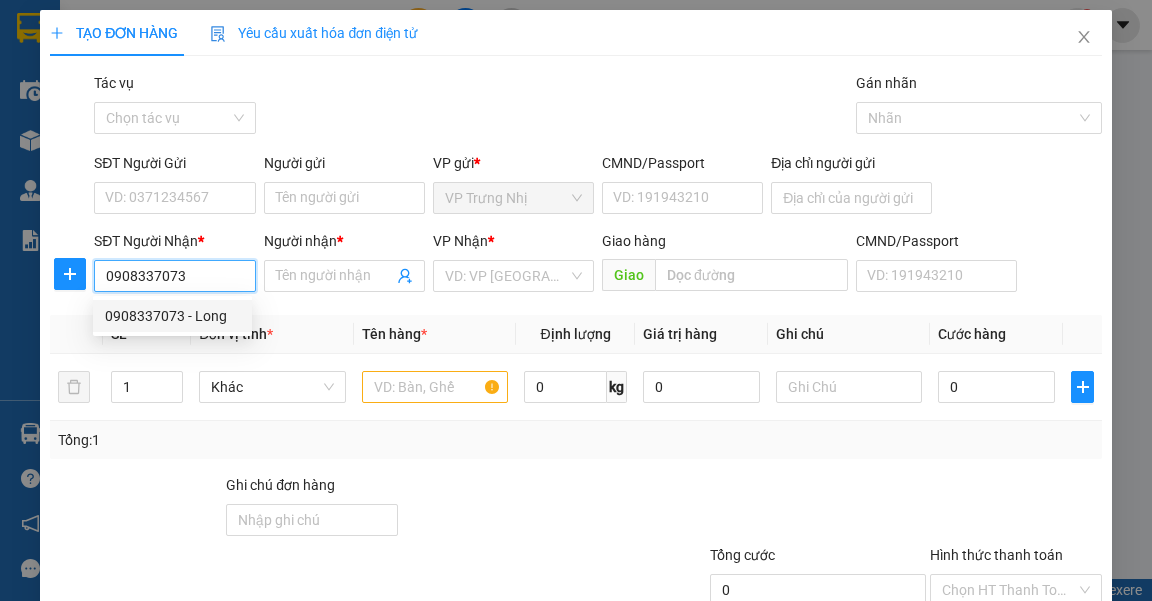 click on "0908337073 - Long" at bounding box center (172, 316) 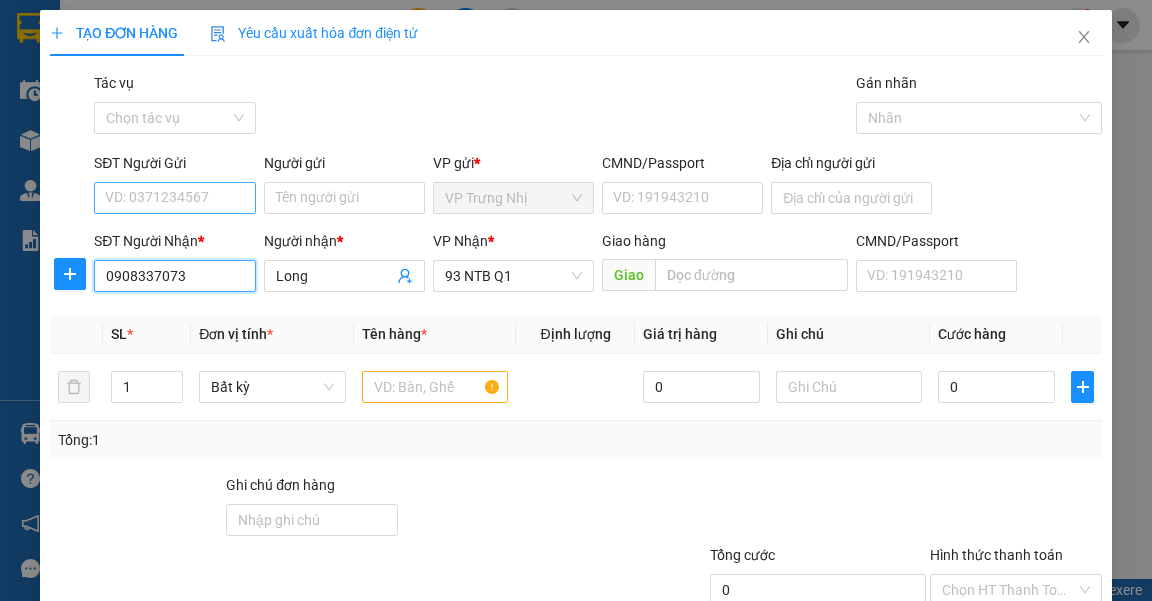 type on "0908337073" 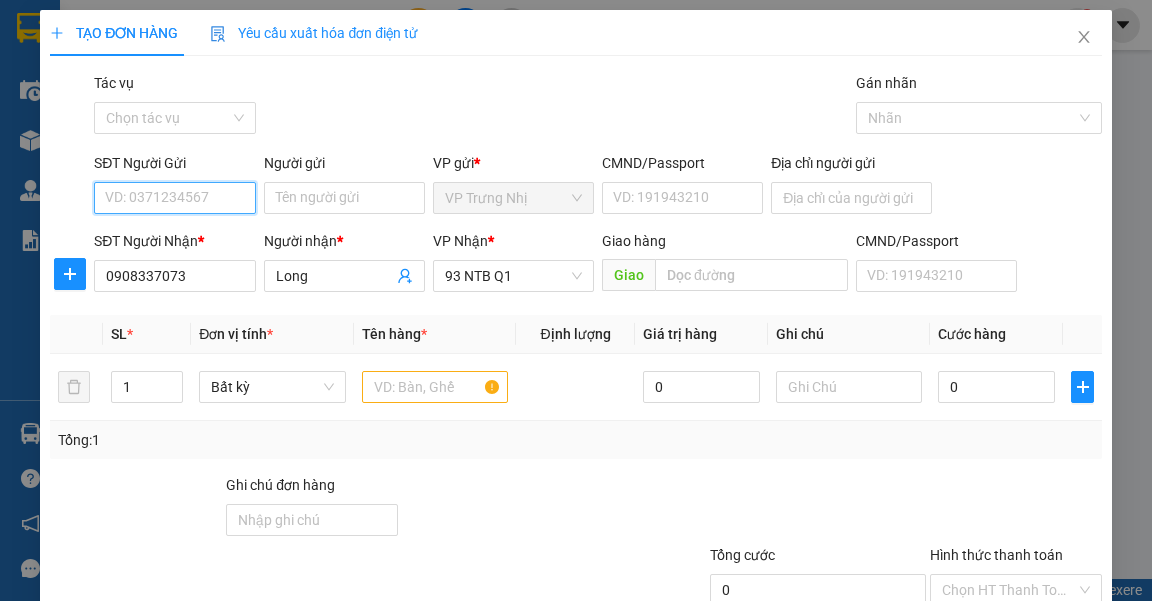 click on "SĐT Người Gửi" at bounding box center [174, 198] 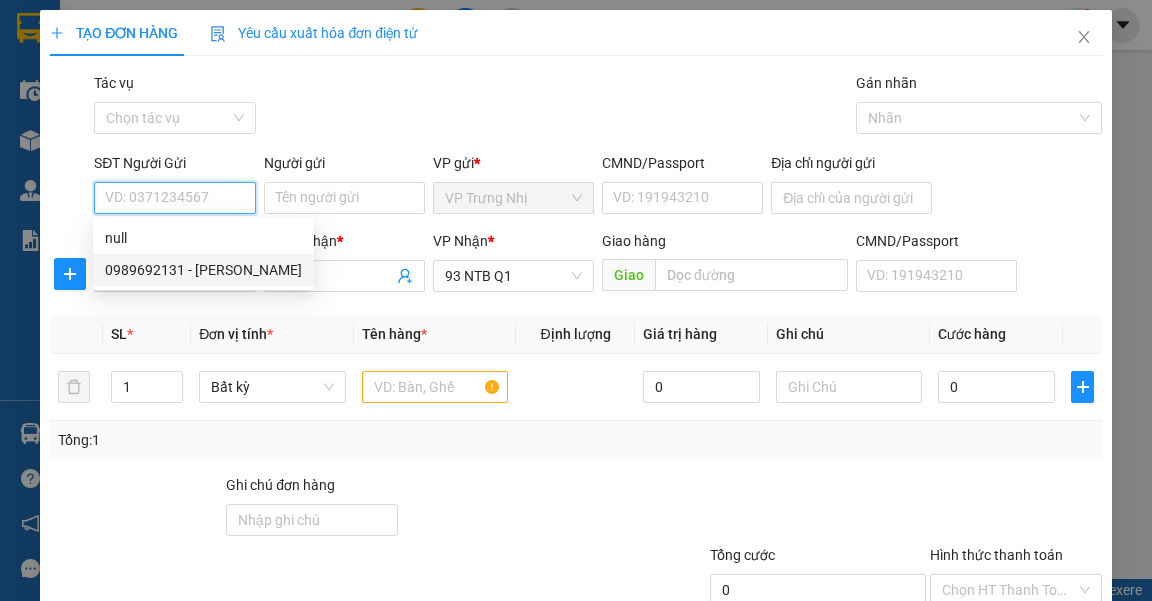 click on "0989692131 - TUÂN" at bounding box center (203, 270) 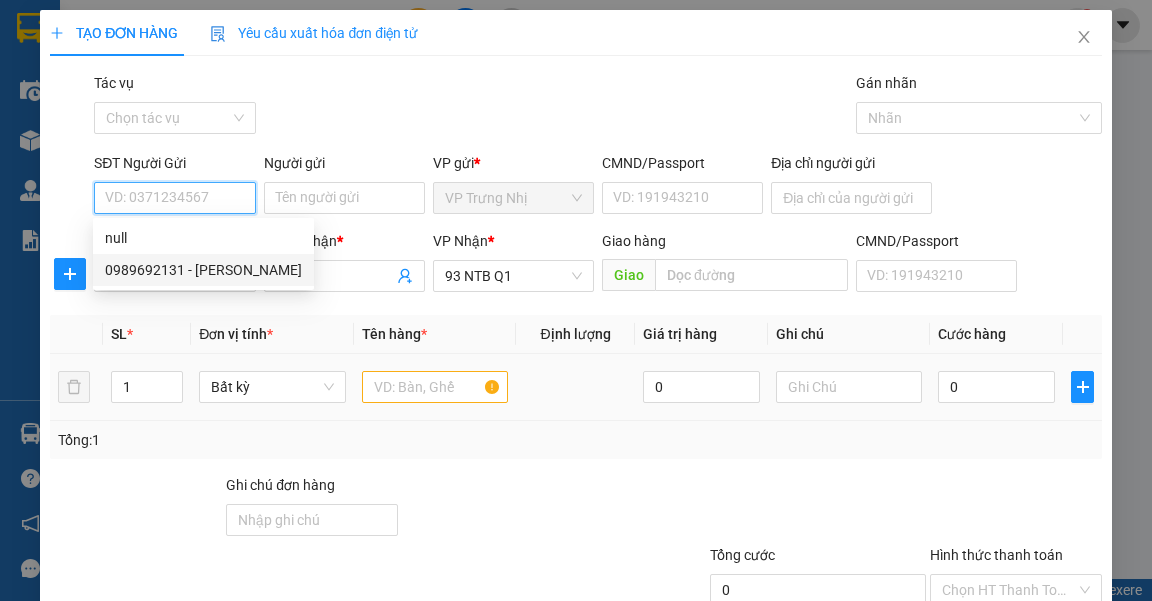 type on "0989692131" 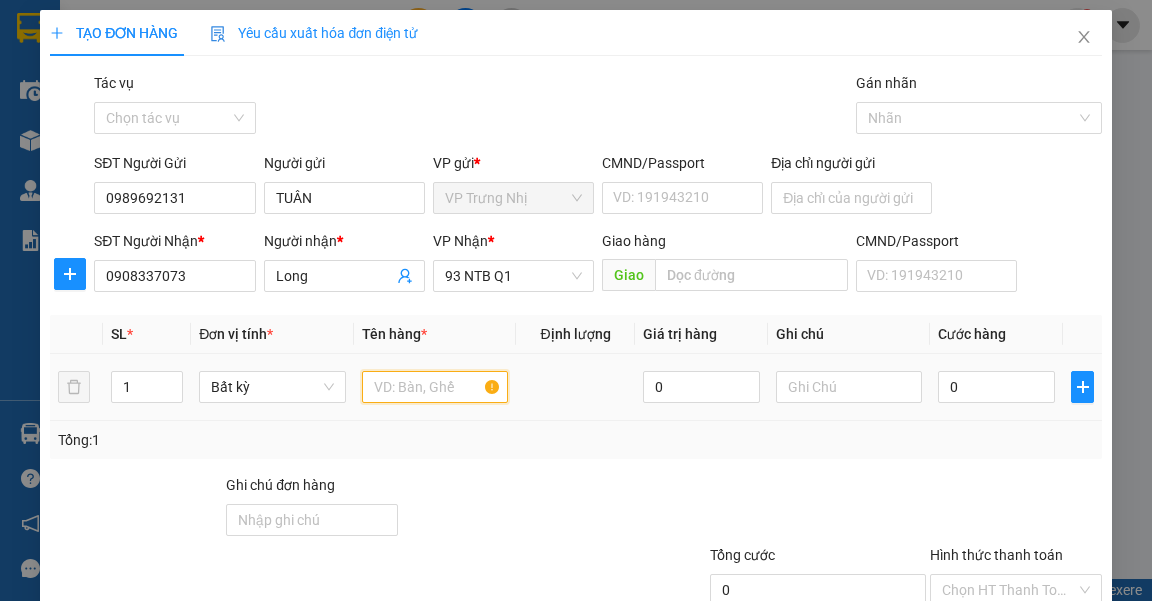click at bounding box center [435, 387] 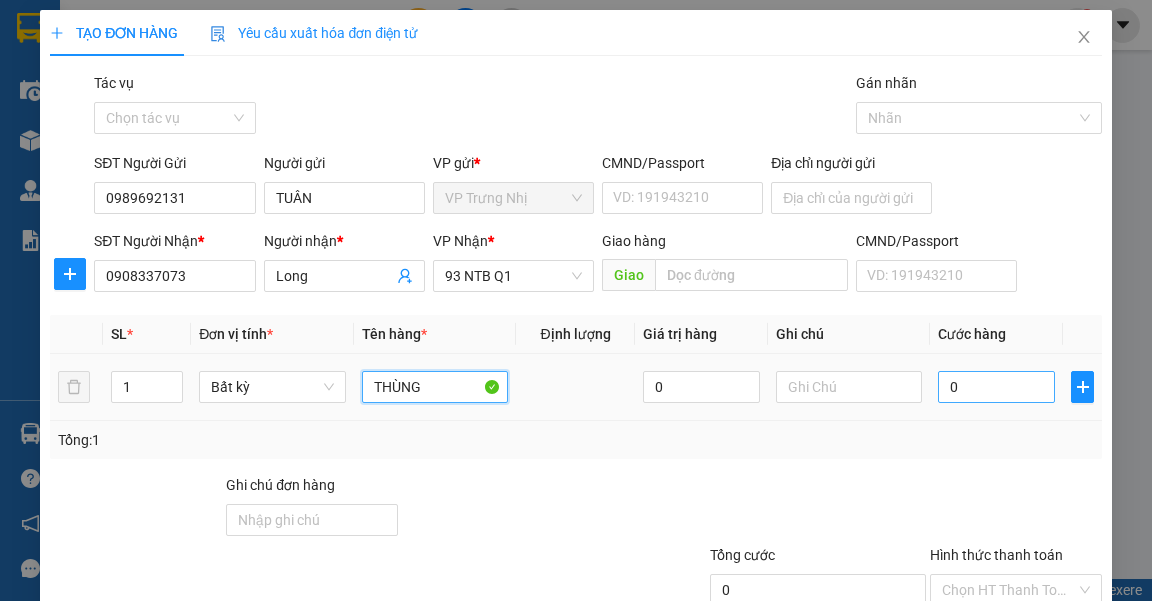 type on "THÙNG" 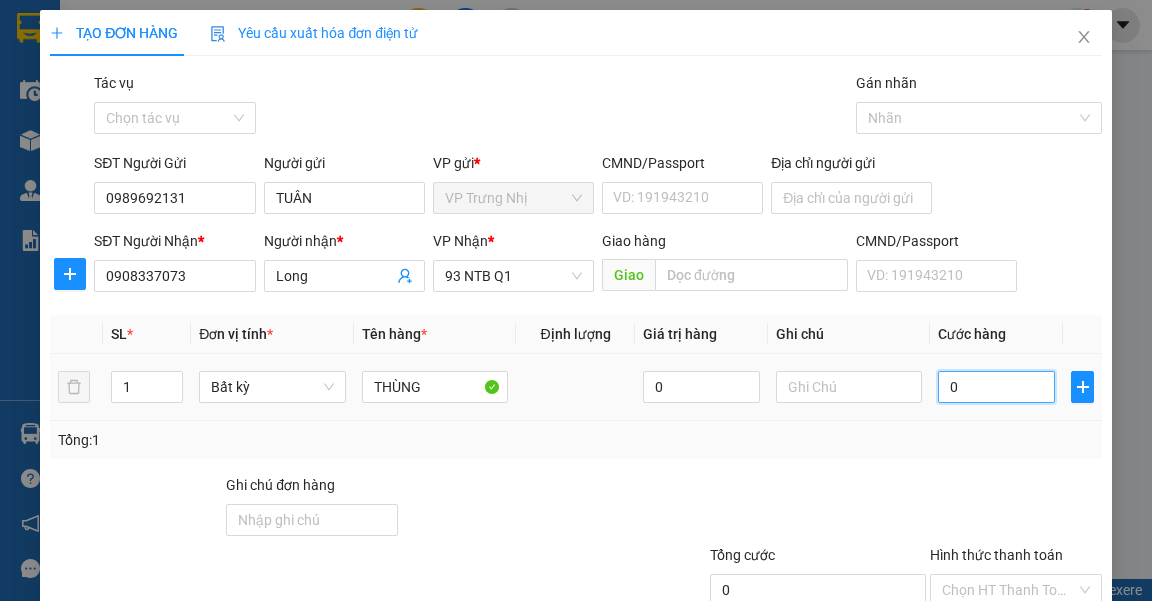 click on "0" at bounding box center (996, 387) 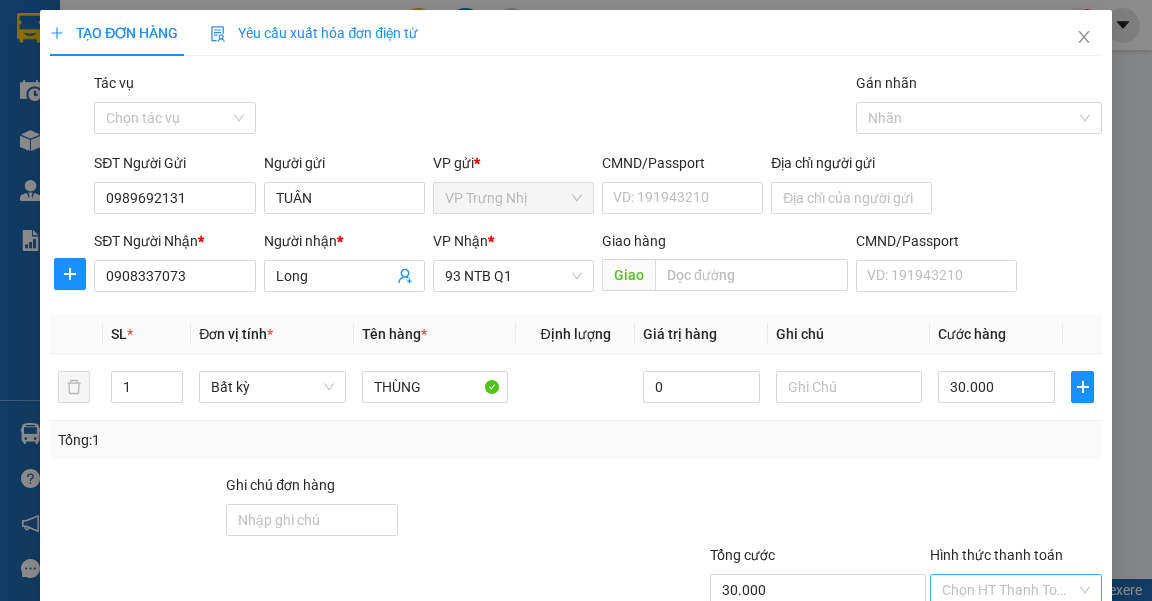 click on "Hình thức thanh toán" at bounding box center [1009, 590] 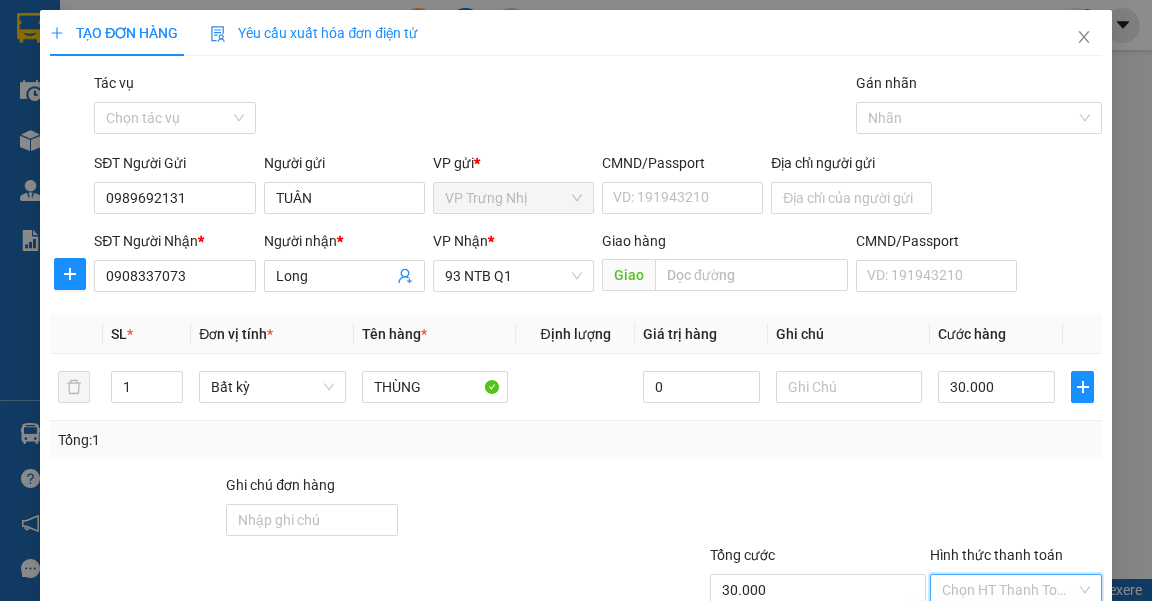 click on "Tại văn phòng" at bounding box center [1005, 629] 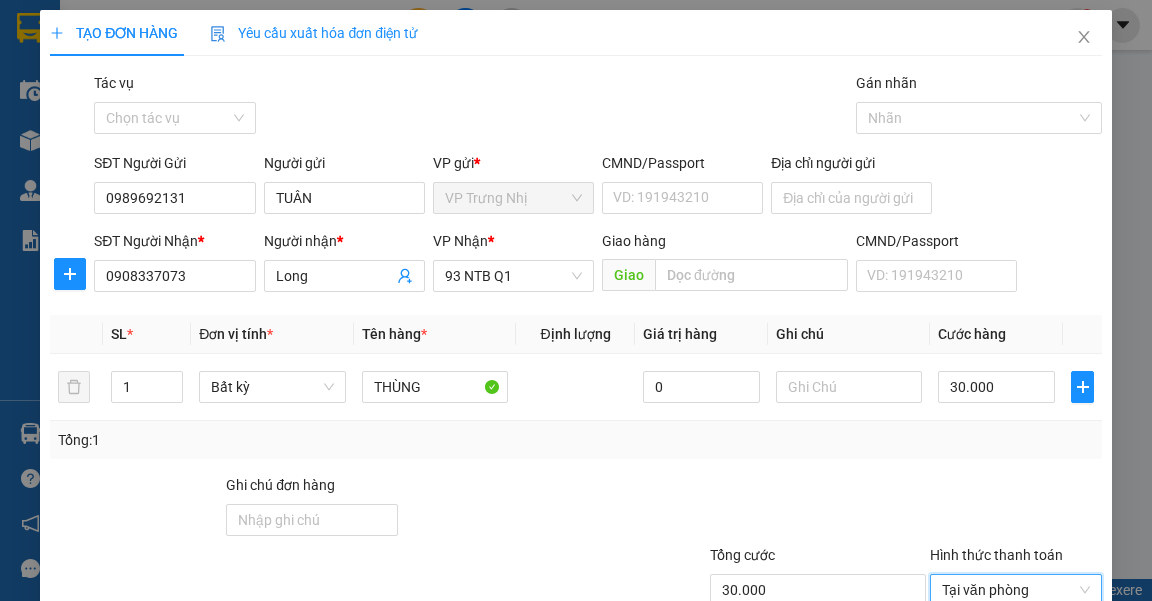 drag, startPoint x: 1025, startPoint y: 551, endPoint x: 833, endPoint y: 411, distance: 237.62155 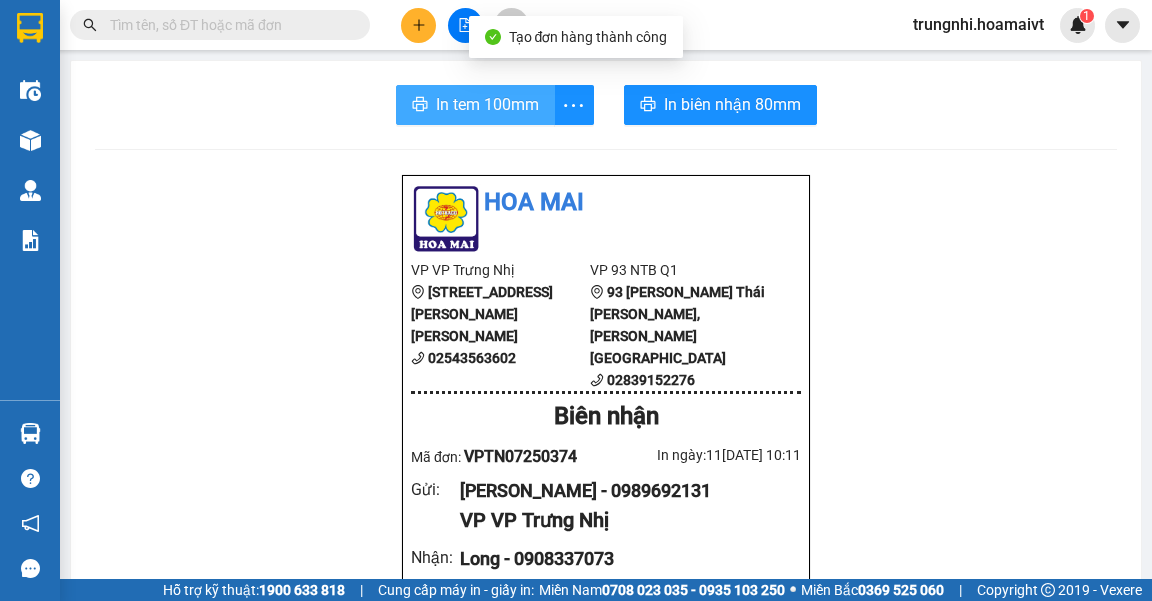 click on "In tem 100mm" at bounding box center [487, 104] 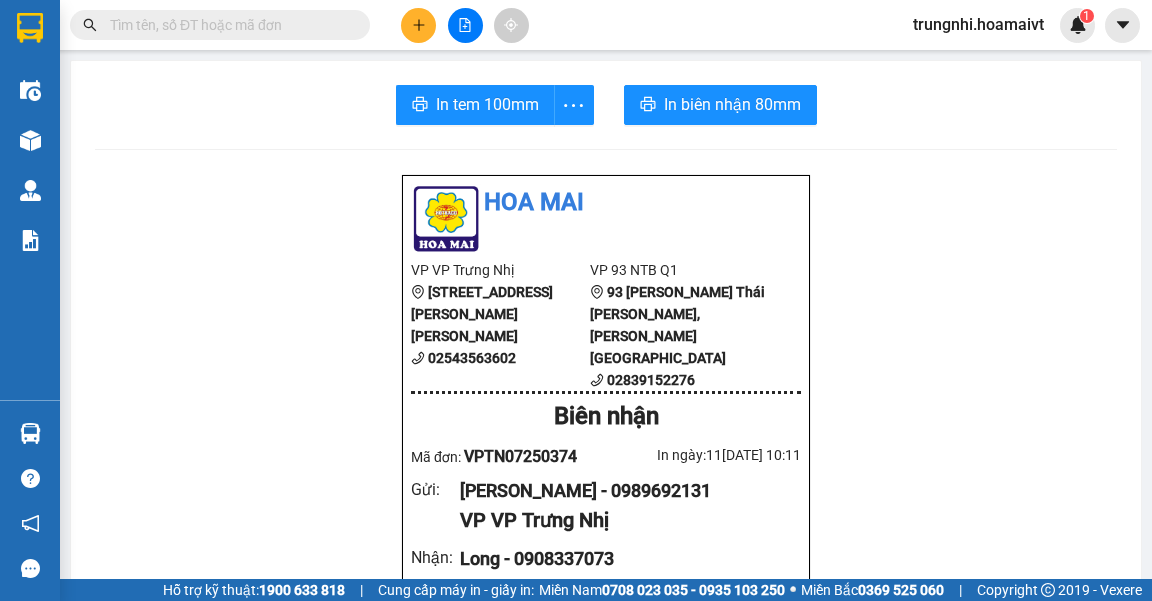 click on "Hoa Mai VP VP Trưng Nhị   47 Trưng Nhị, Phường 1   02543563602 VP 93 NTB Q1   93 Nguyễn Thái Bình, Quận 1   02839152276 Biên nhận Mã đơn:   VPTN07250374 In ngày:  11/07/2025   10:11 Gửi :   TUÂN - 0989692131 VP VP Trưng Nhị Nhận :   Long - 0908337073 VP 93 NTB Q1 Tên (giá trị hàng) SL Cước món hàng Bất kỳ - THÙNG    (0) 1 30.000 Tổng cộng 1 30.000 Loading... R : 30.000 VND Tổng phải thu : 0 VND Quy định nhận/gửi hàng : Công ty nhận vận chuyển hàng hóa tính cước theo gói hàng. Hàng hóa quý khách tự đóng gói, chúng tôi không chịu trách nhiệm nội dung bên trong.  Công ty không nhận vận chuyển hàng quốc cấm, ngoại tệ, vàng bạc đá quý.  Khách hàng thông tin cho người nhà ra nhận hàng sau 03 tiếng.  Hàng gửi phải nhận trong vòng 7 ngày kể từ ngày gửi. Quá thời hạn trên, Công ty không giải quyết. Gửi:    VP Trưng Nhị TUÂN 0989692131   R :" at bounding box center [606, 840] 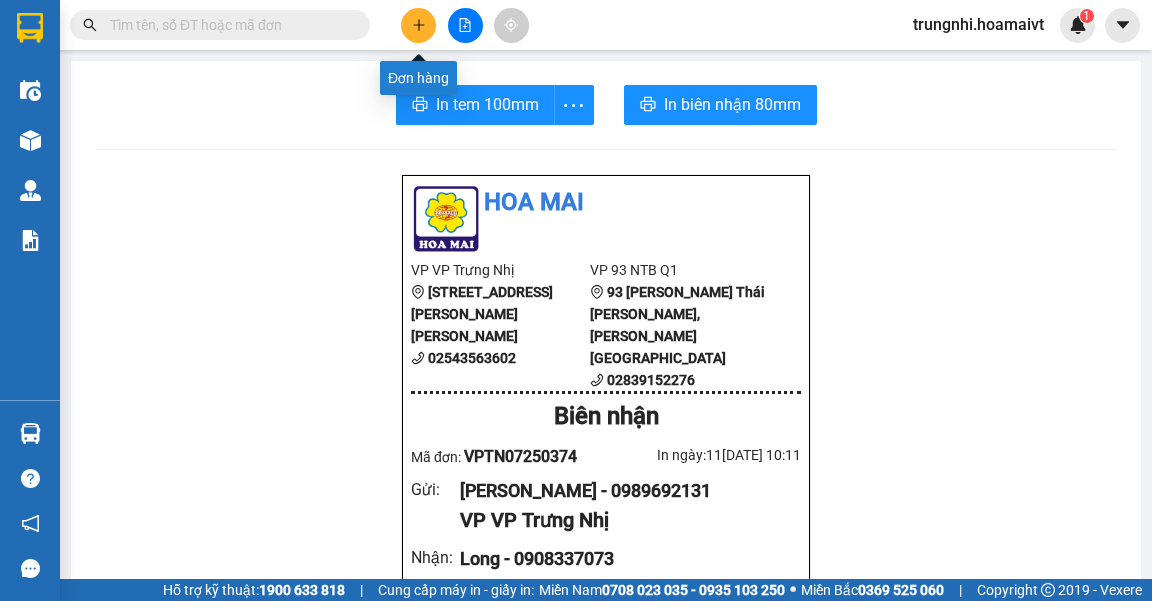 click 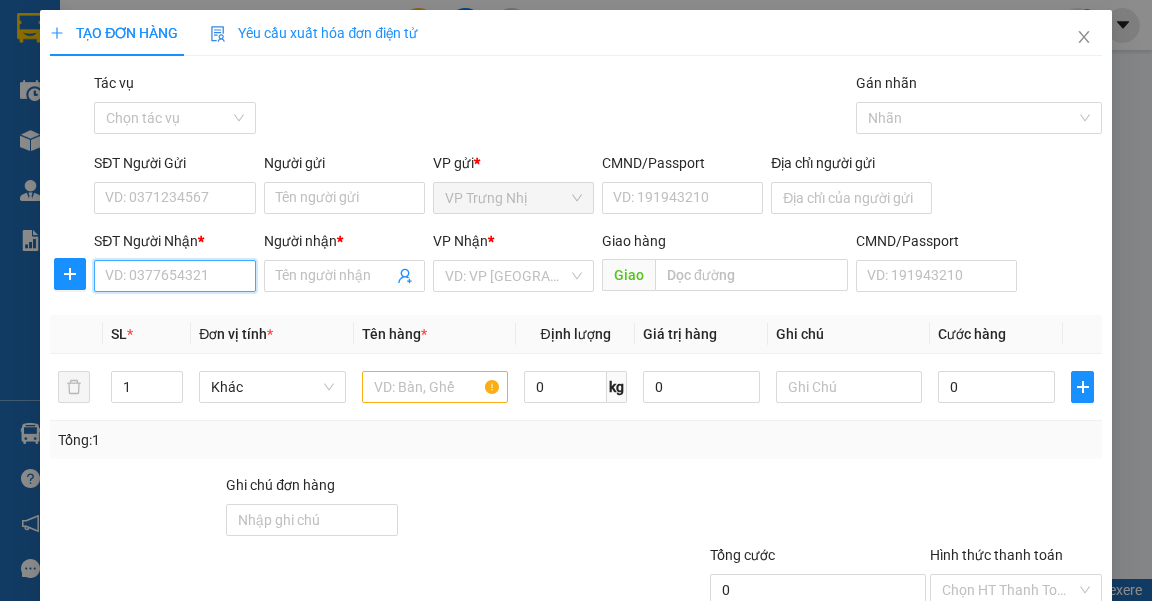 click on "SĐT Người Nhận  *" at bounding box center (174, 276) 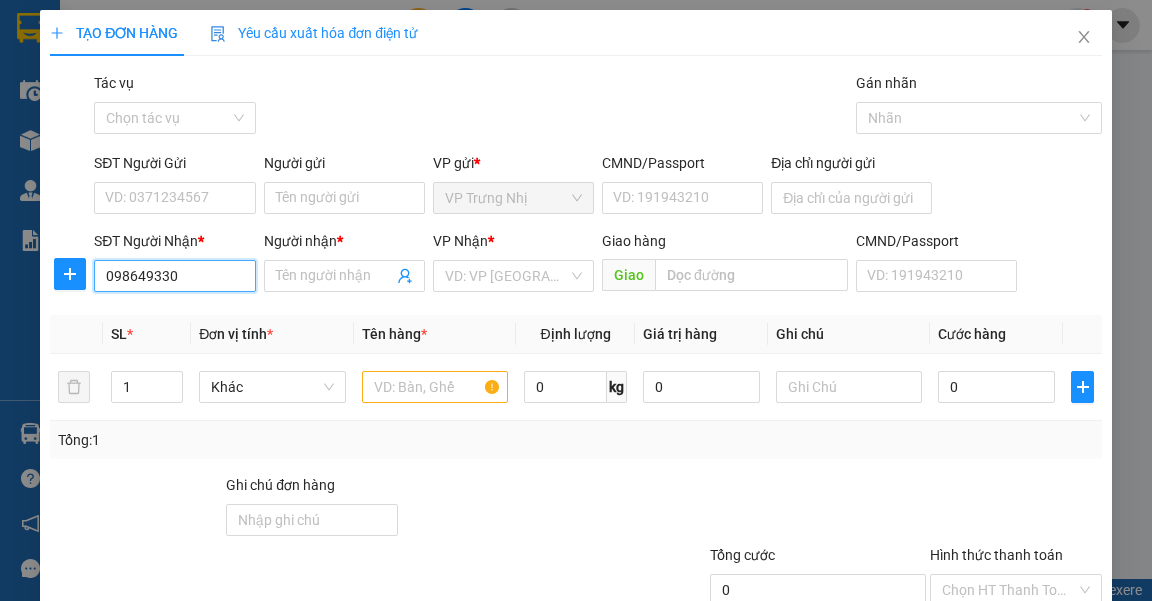 type on "0986493306" 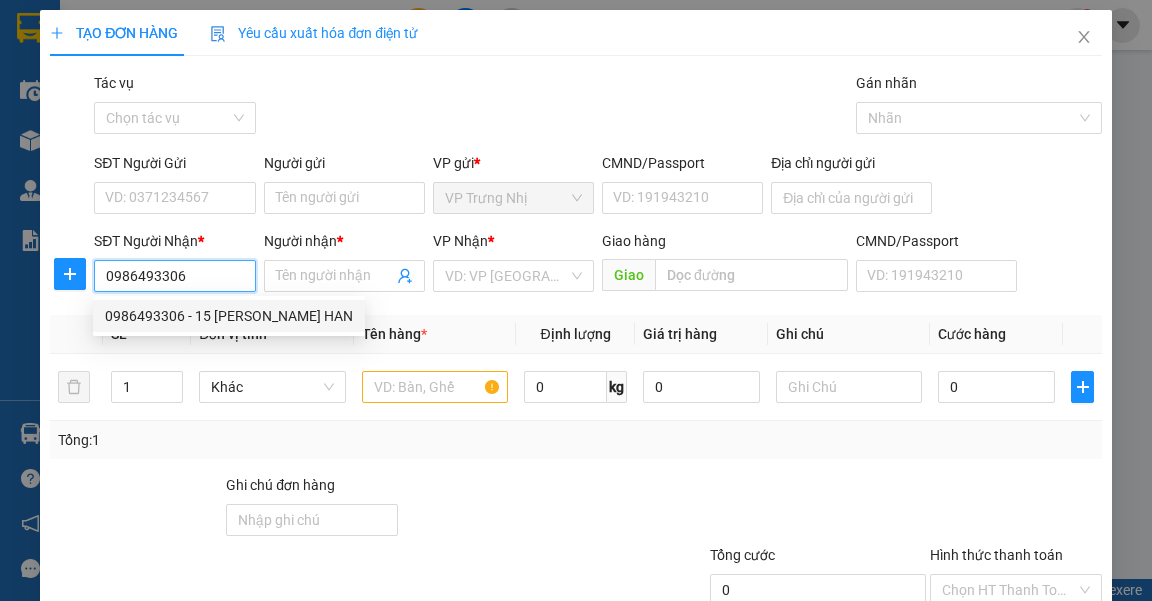 click on "0986493306 - 15 TRAN NGUYN HAN" at bounding box center (229, 316) 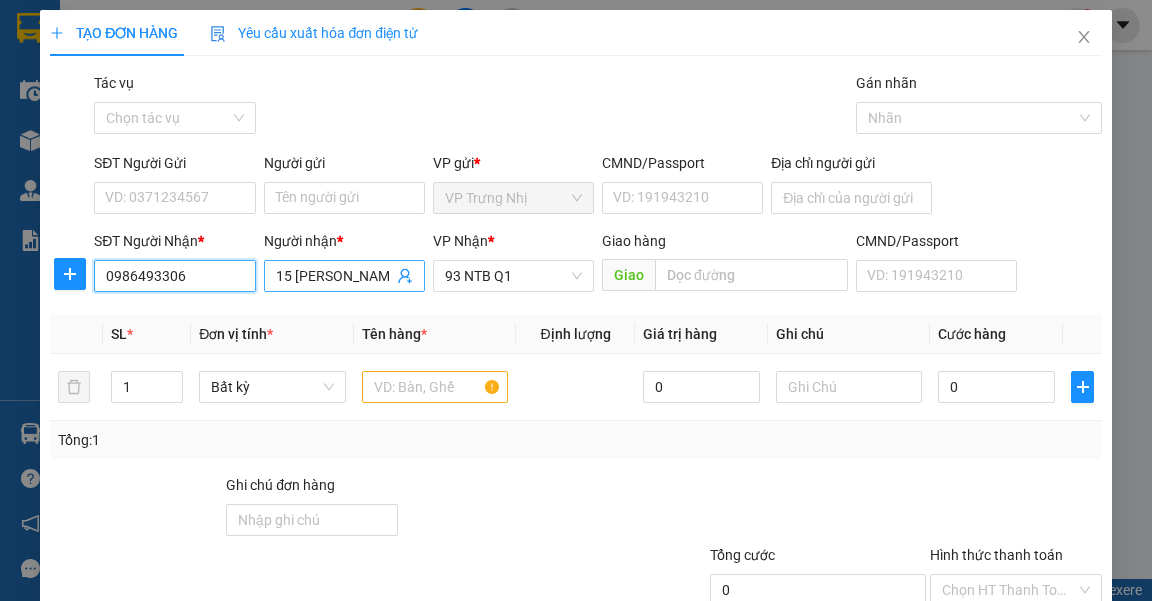 type on "0986493306" 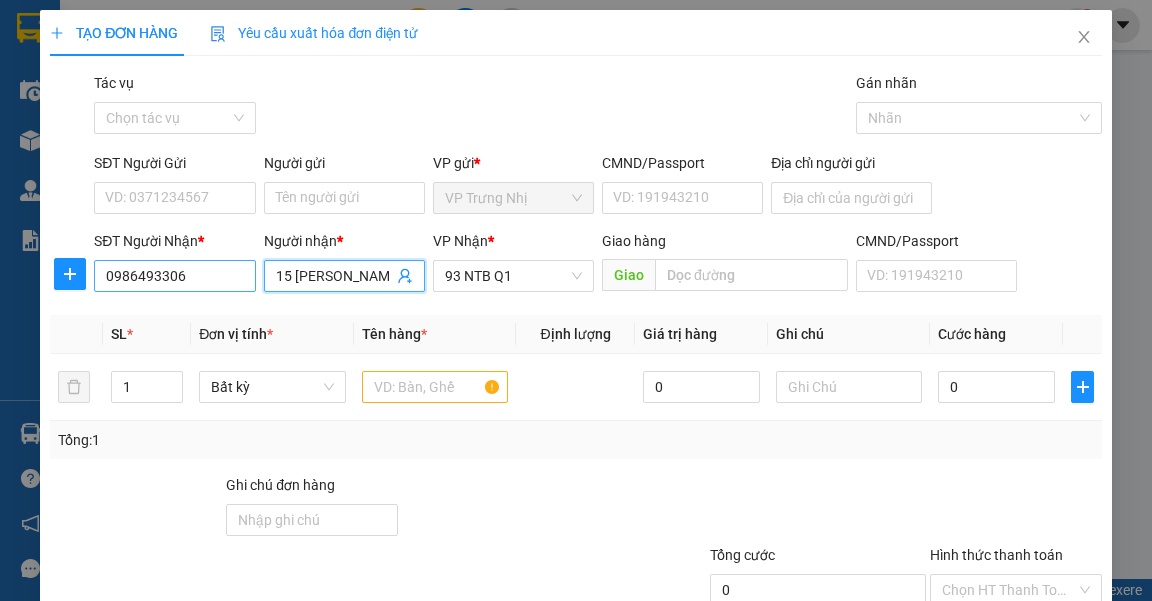 drag, startPoint x: 343, startPoint y: 273, endPoint x: 209, endPoint y: 290, distance: 135.07405 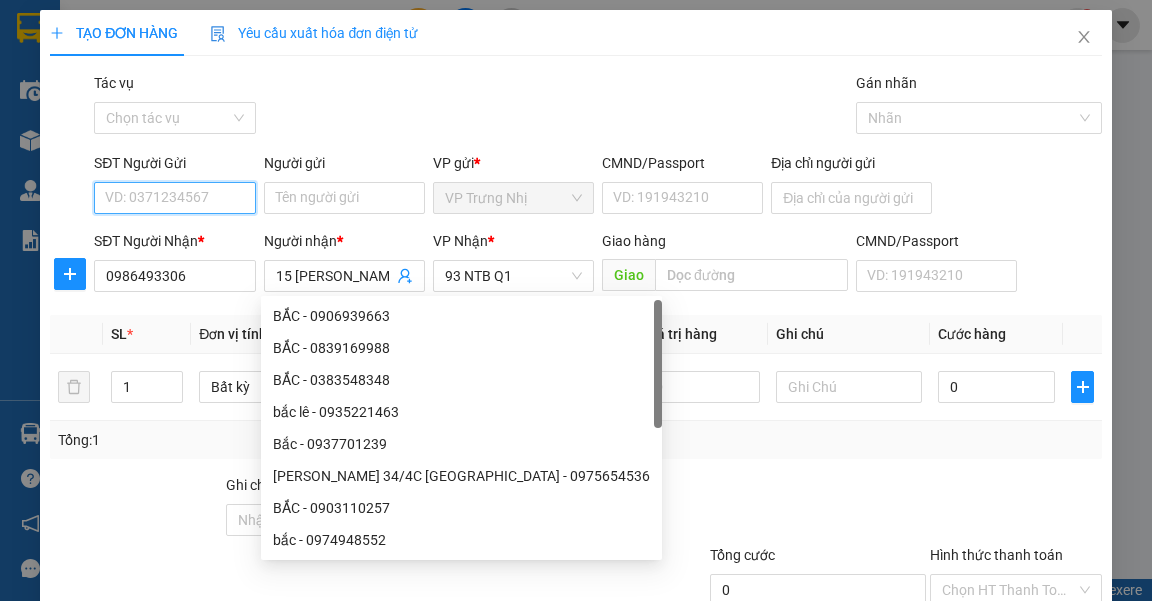 click on "SĐT Người Gửi" at bounding box center (174, 198) 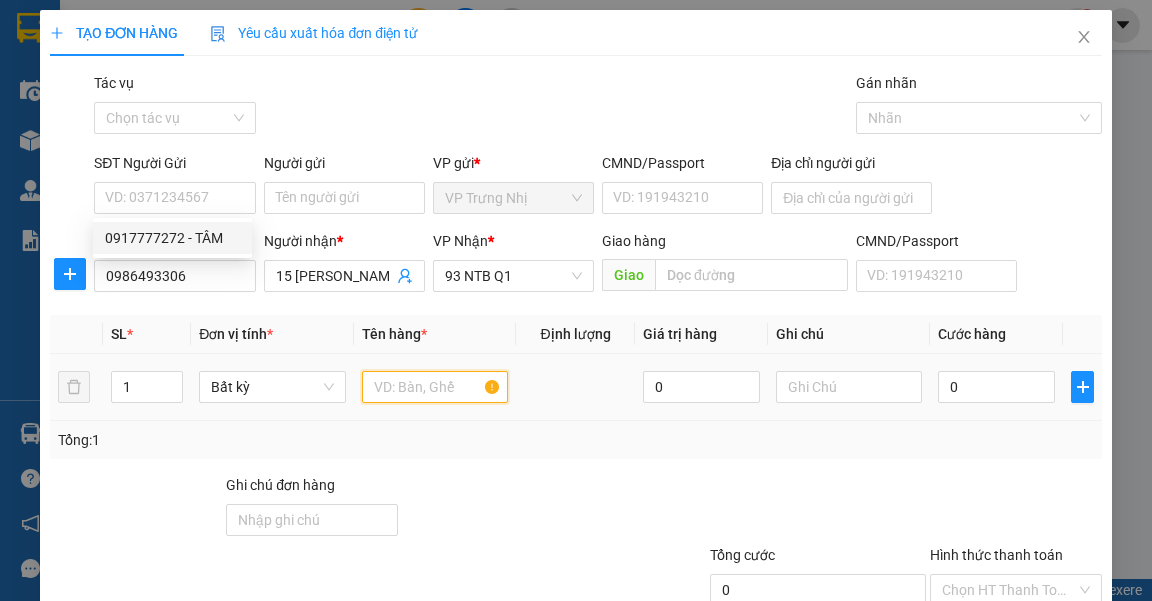 click at bounding box center [435, 387] 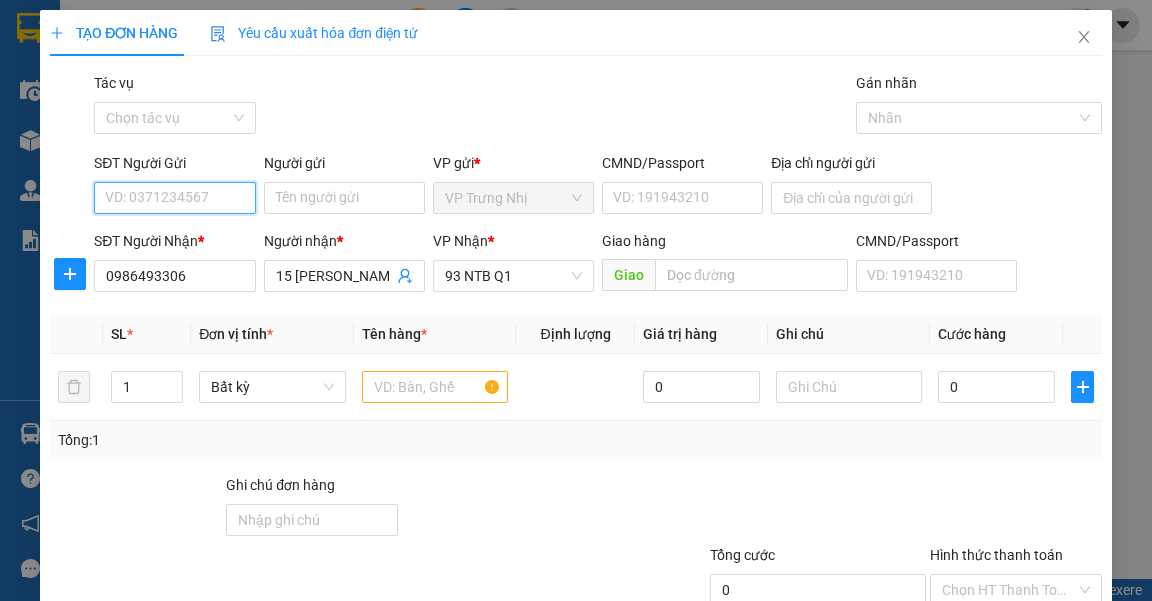 click on "SĐT Người Gửi" at bounding box center (174, 198) 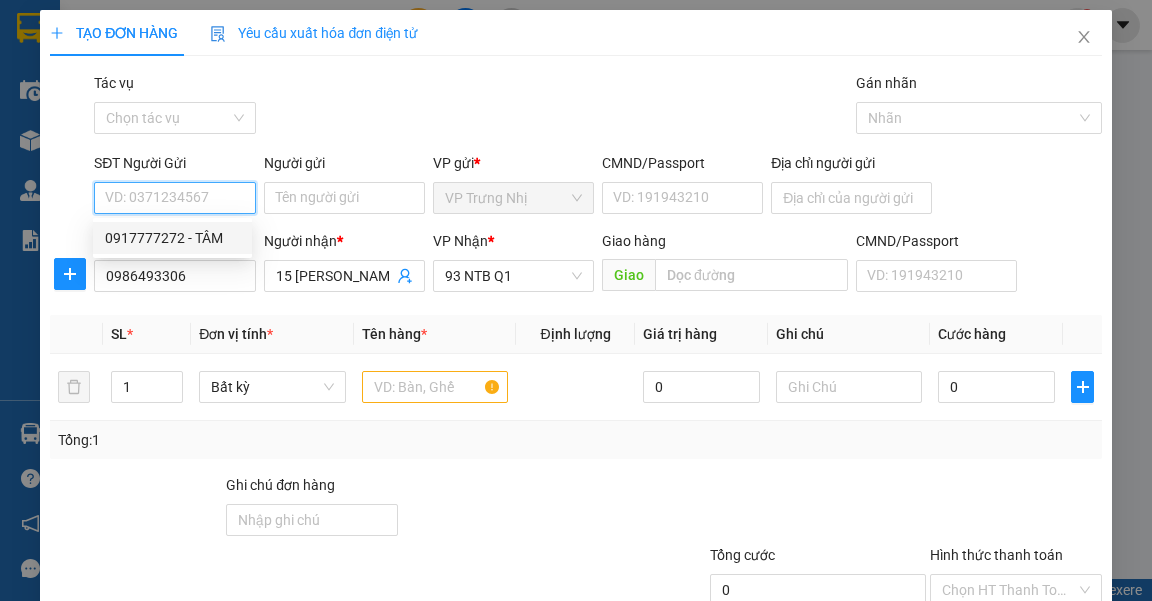 click on "0917777272 - TÂM" at bounding box center (172, 238) 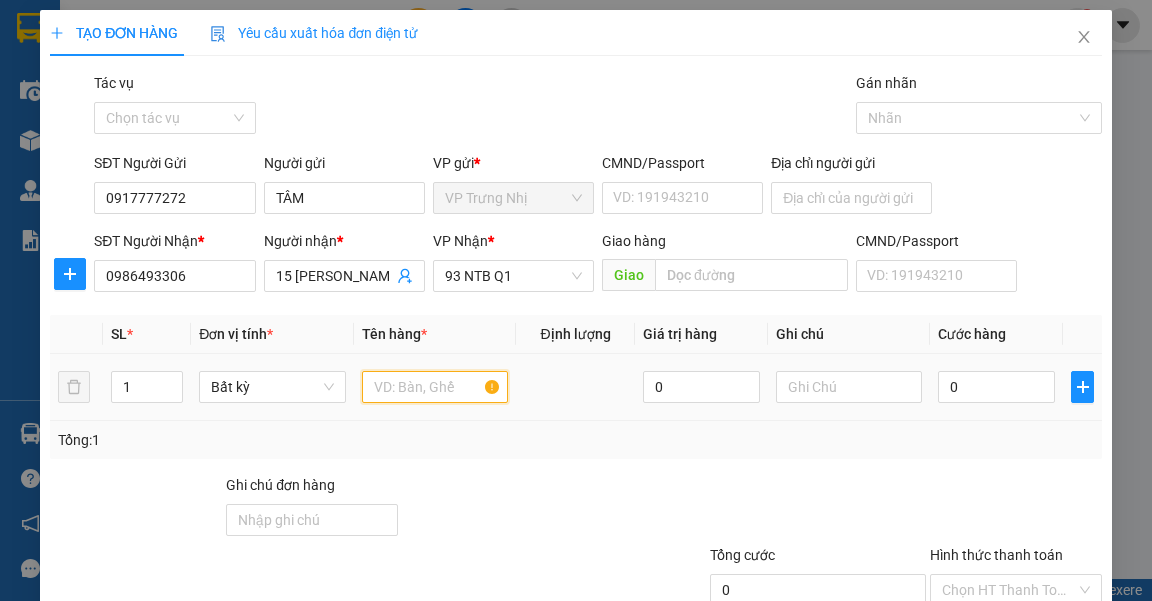 click at bounding box center (435, 387) 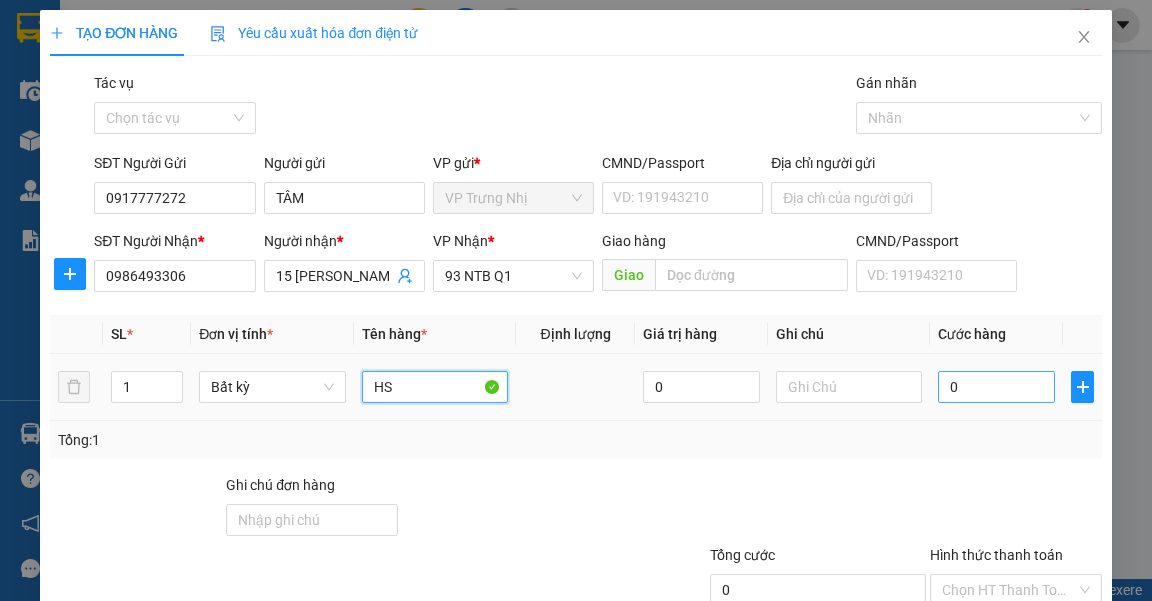 type on "HS" 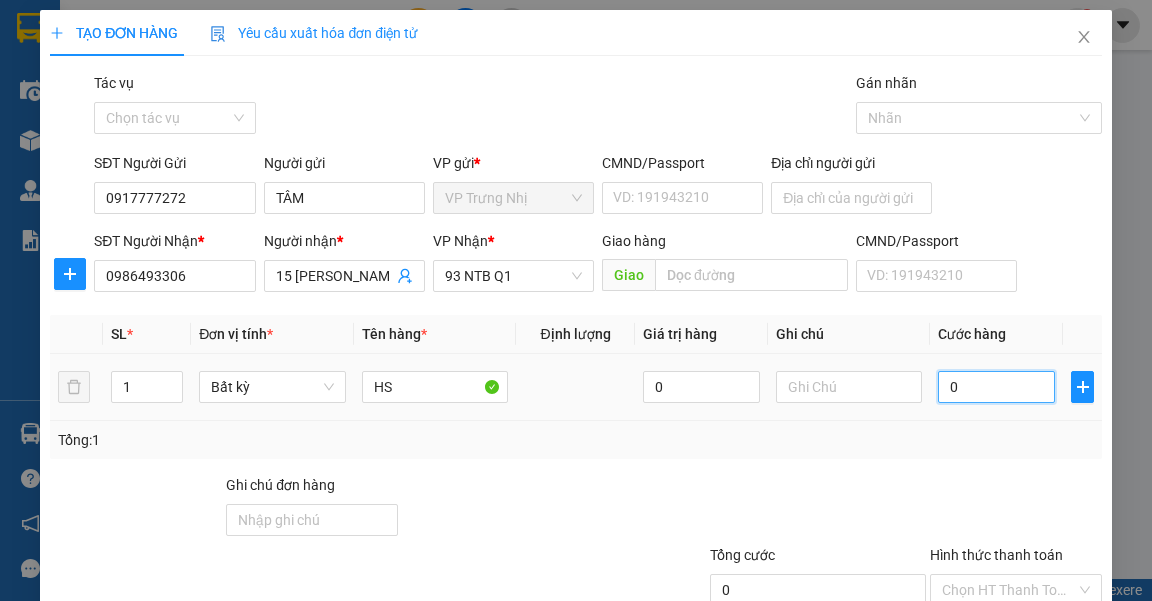 click on "0" at bounding box center [996, 387] 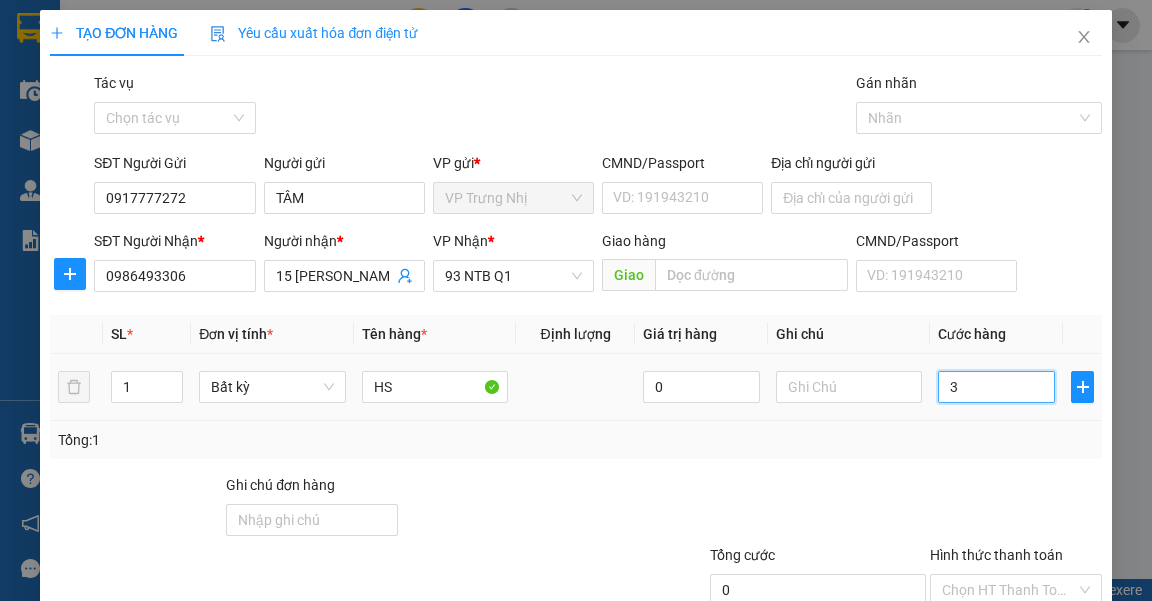 type on "3" 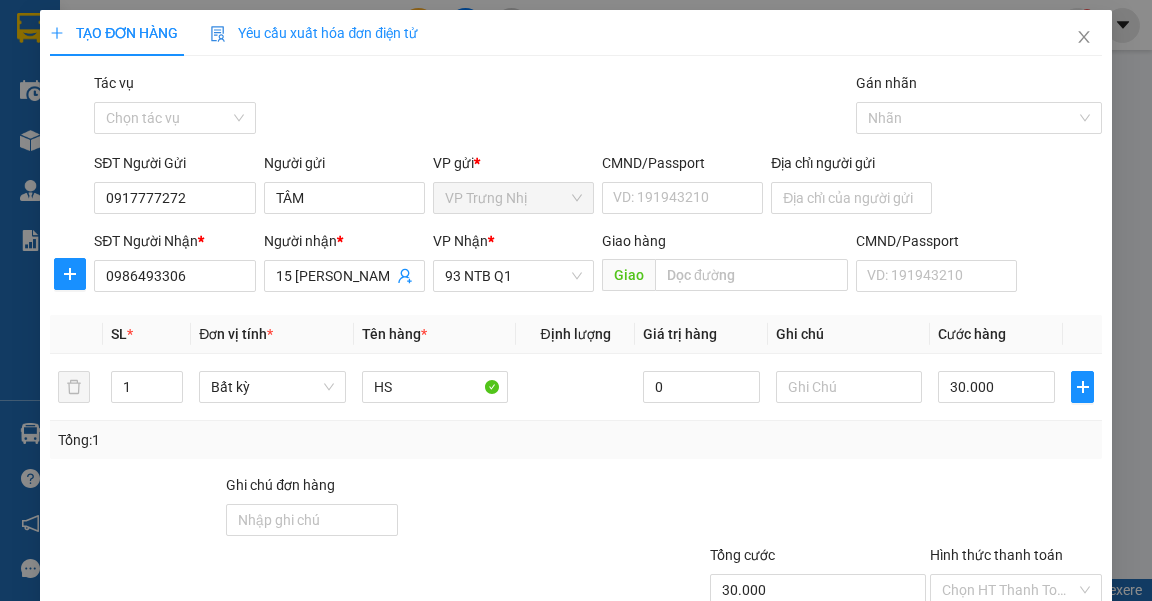 click on "Transit Pickup Surcharge Ids Transit Deliver Surcharge Ids Transit Deliver Surcharge Transit Deliver Surcharge Gói vận chuyển  * Tiêu chuẩn Tác vụ Chọn tác vụ Gán nhãn   Nhãn SĐT Người Gửi 0917777272 Người gửi TÂM VP gửi  * VP Trưng Nhị CMND/Passport VD: 191943210 Địa chỉ người gửi SĐT Người Nhận  * 0986493306 Người nhận  * 15 TRAN NGUYN HAN VP Nhận  * 93 NTB Q1 Giao hàng Giao CMND/Passport VD: 191943210 SL  * Đơn vị tính  * Tên hàng  * Định lượng Giá trị hàng Ghi chú Cước hàng                   1 Bất kỳ HS 0 30.000 Tổng:  1 Ghi chú đơn hàng Tổng cước 30.000 Hình thức thanh toán Chọn HT Thanh Toán Số tiền thu trước 0 Chưa thanh toán 30.000 Chọn HT Thanh Toán Lưu nháp Xóa Thông tin Lưu Lưu và In" at bounding box center (575, 386) 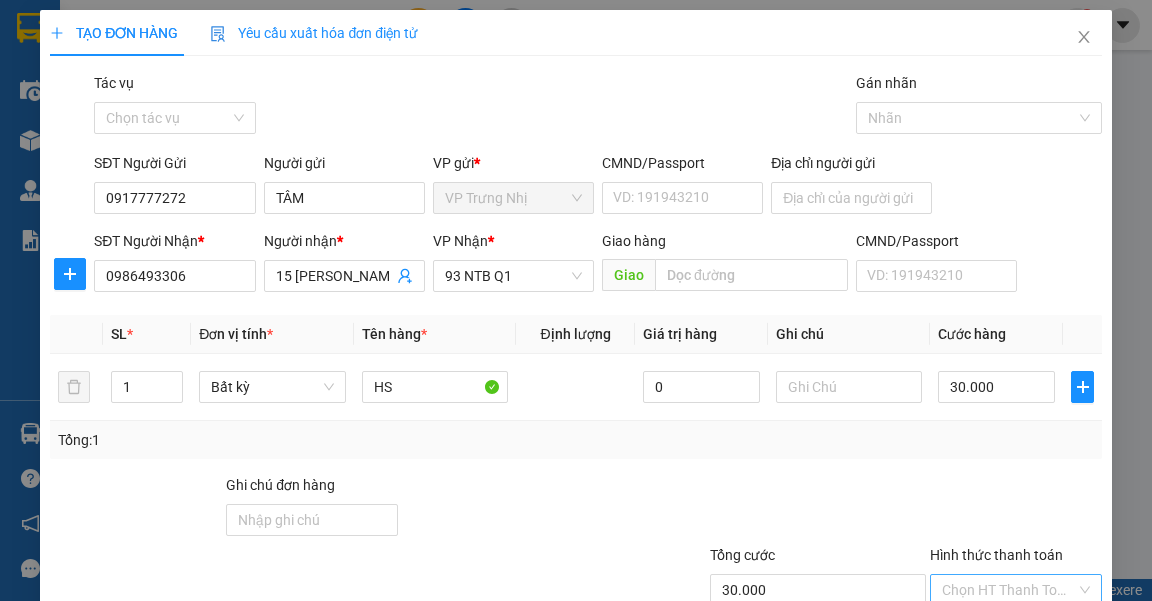 click on "Hình thức thanh toán" at bounding box center (1009, 590) 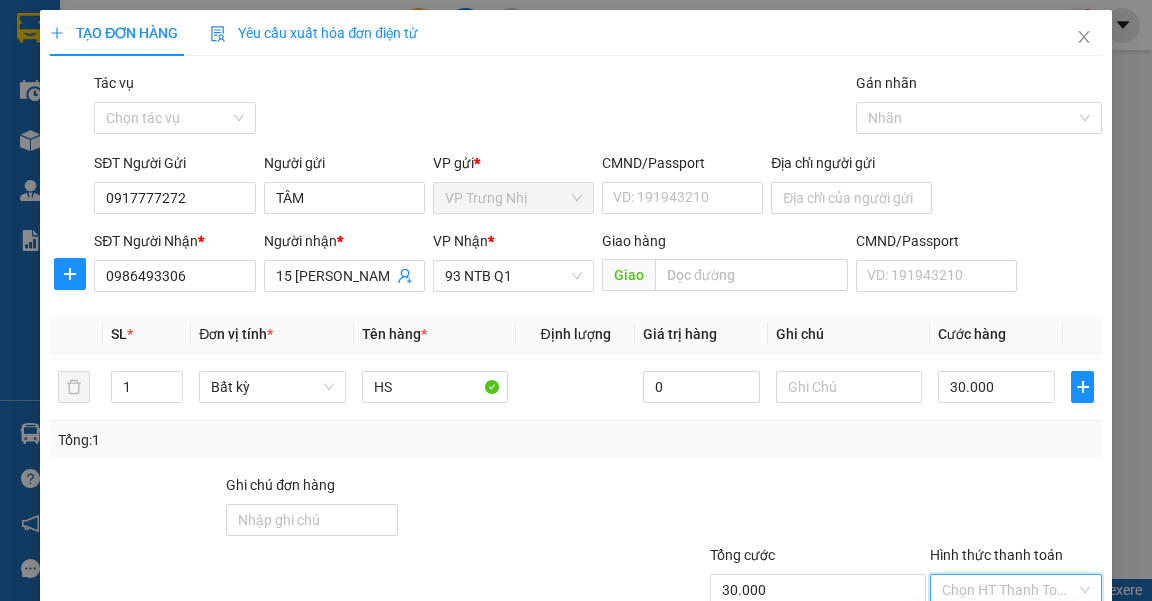 click on "Tại văn phòng" at bounding box center (1005, 629) 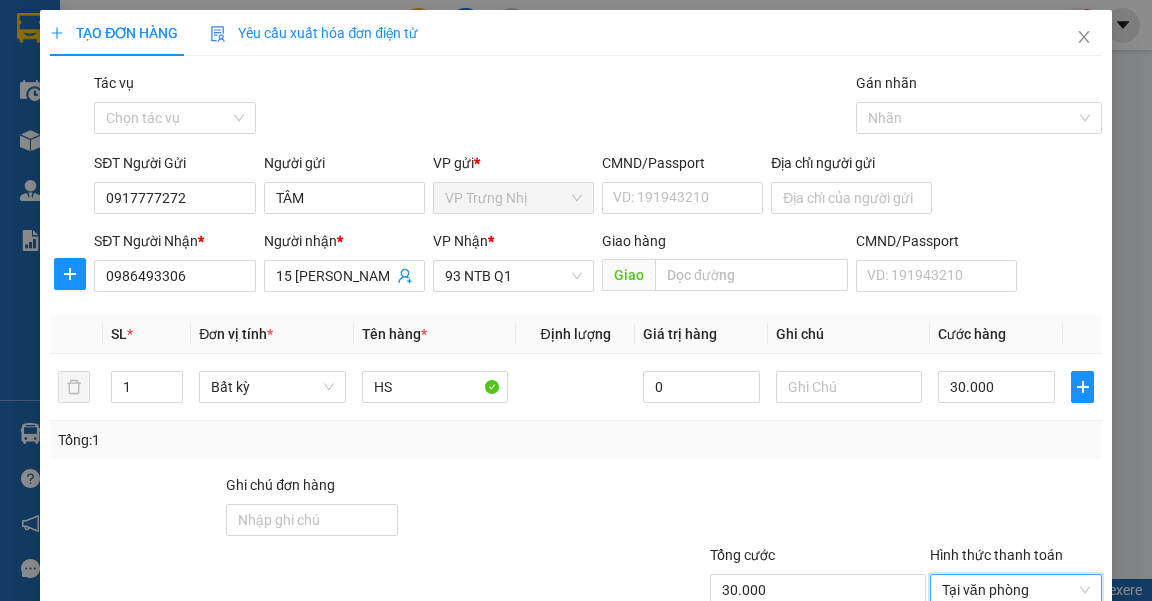 click at bounding box center [1016, 509] 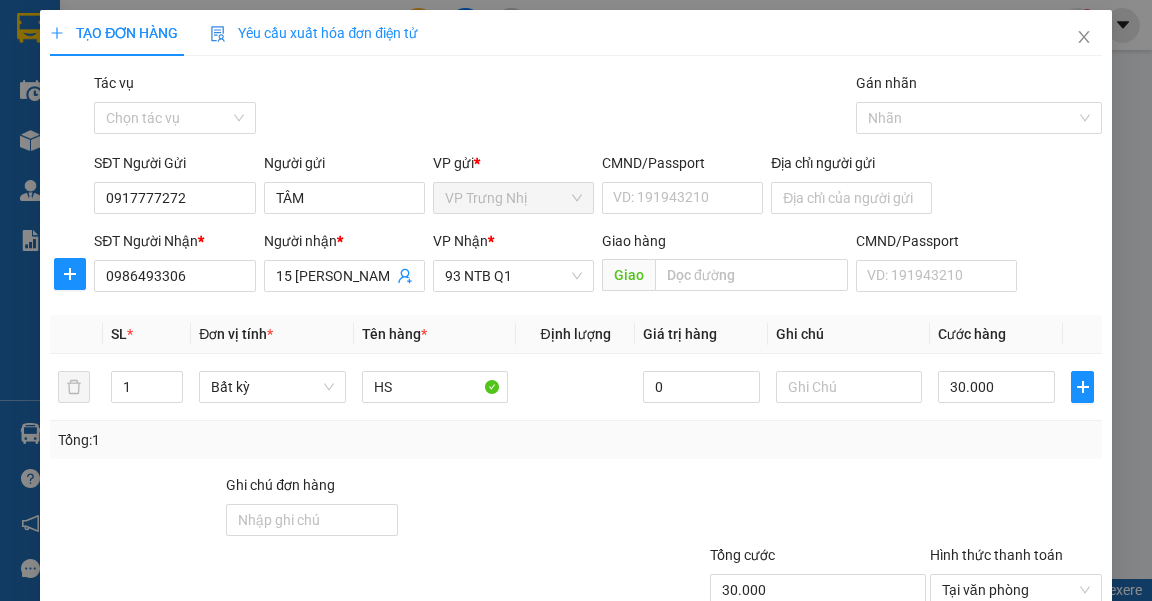 click at bounding box center [796, 509] 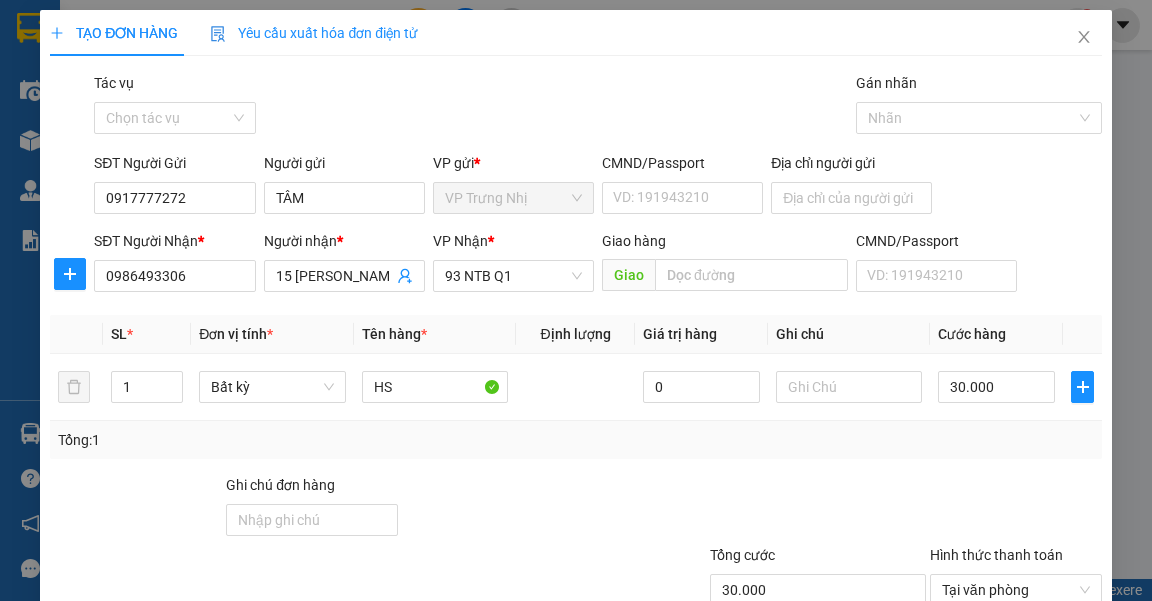 click on "Tổng:  1" at bounding box center (575, 440) 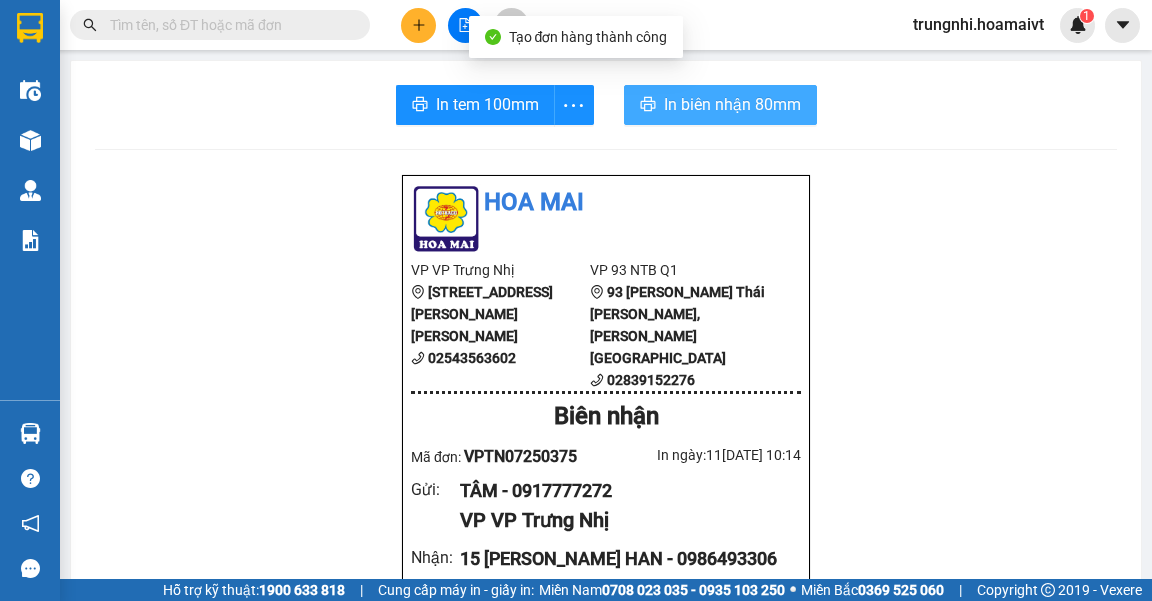 drag, startPoint x: 657, startPoint y: 105, endPoint x: 976, endPoint y: 84, distance: 319.69046 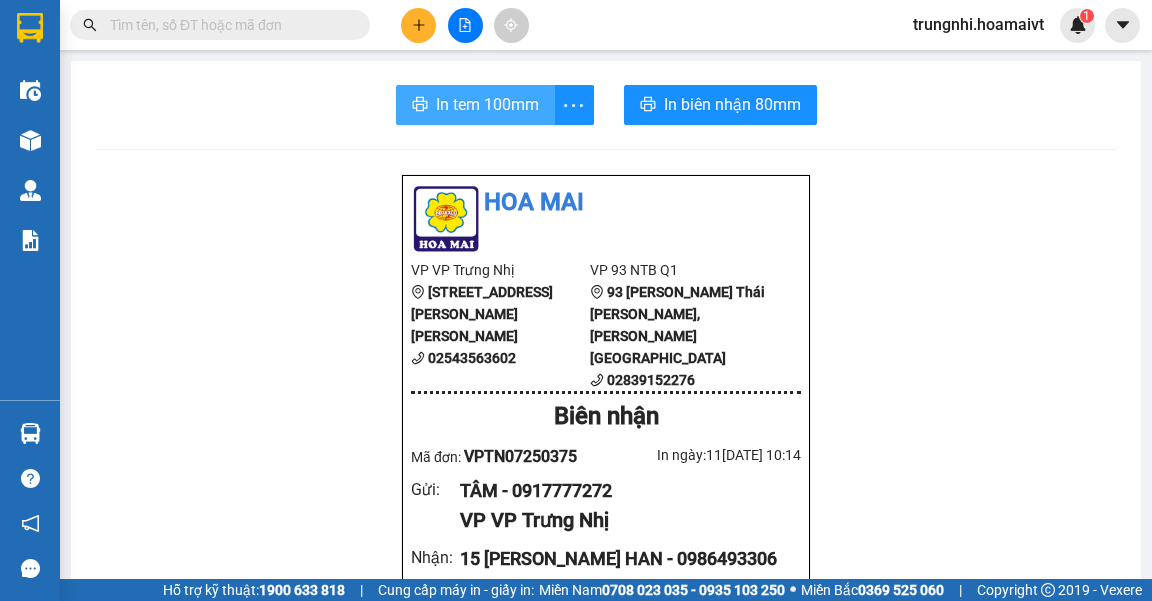 click on "In tem 100mm" at bounding box center (487, 104) 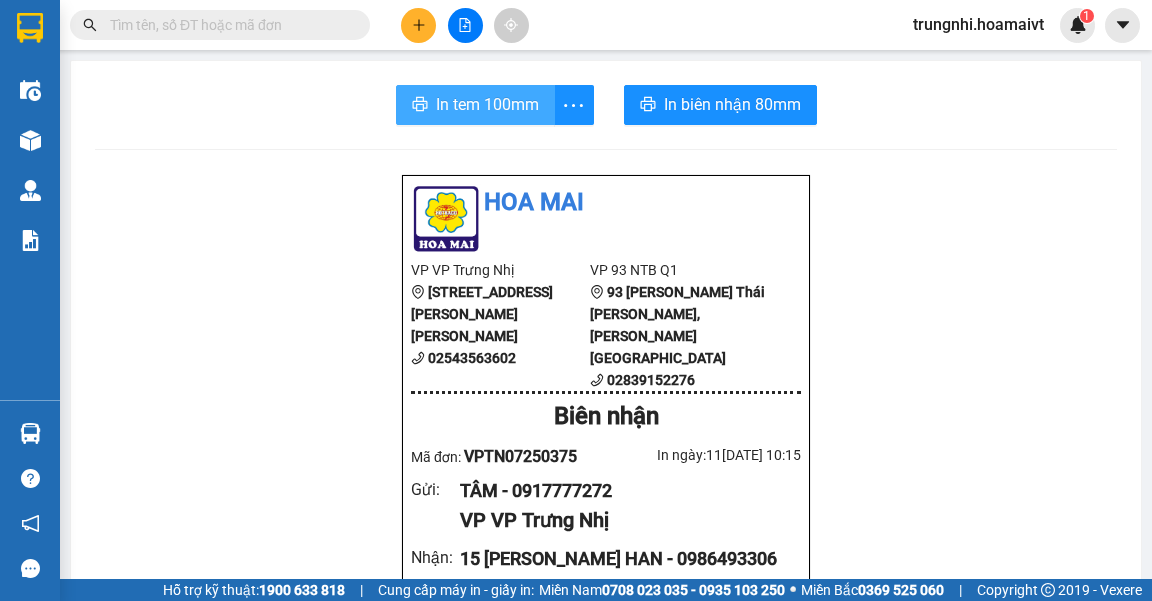 click on "In tem 100mm" at bounding box center [487, 104] 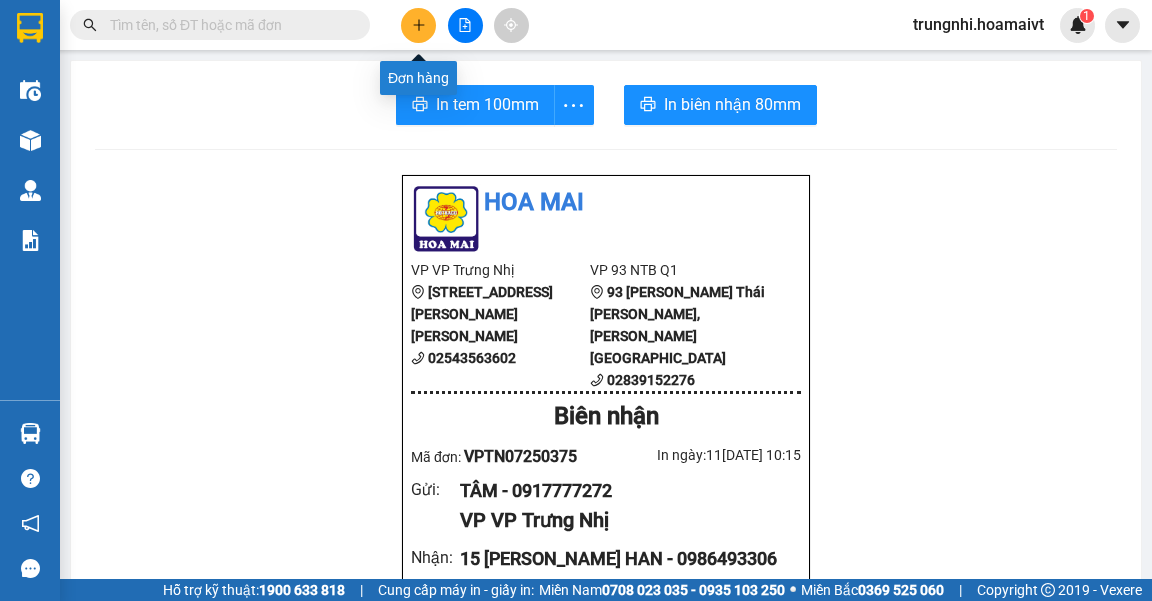 click at bounding box center [418, 25] 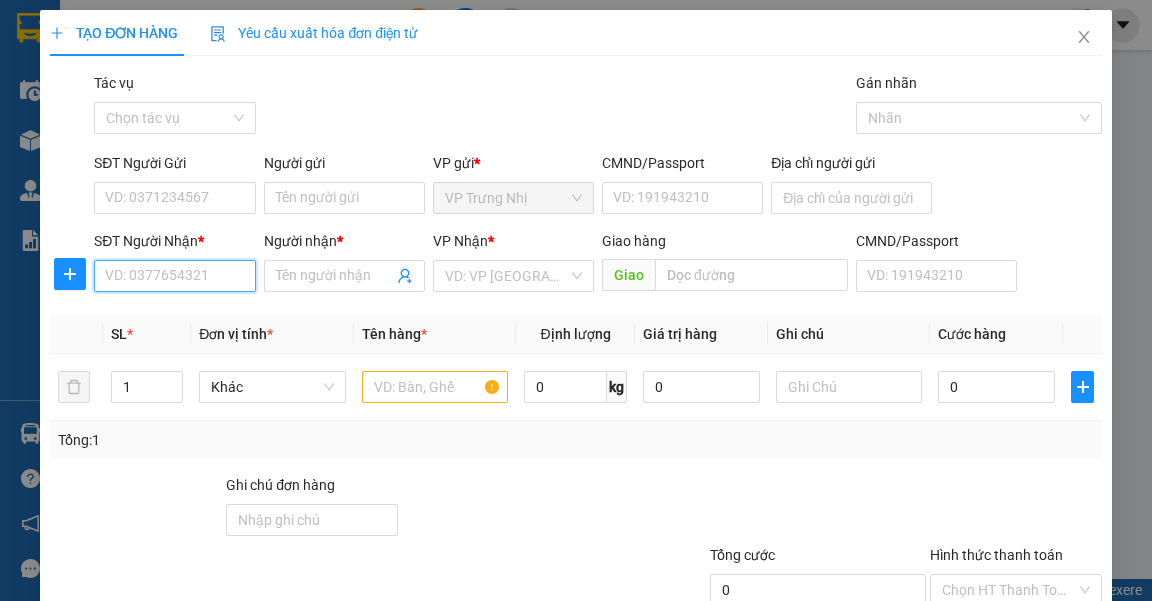 click on "SĐT Người Nhận  *" at bounding box center (174, 276) 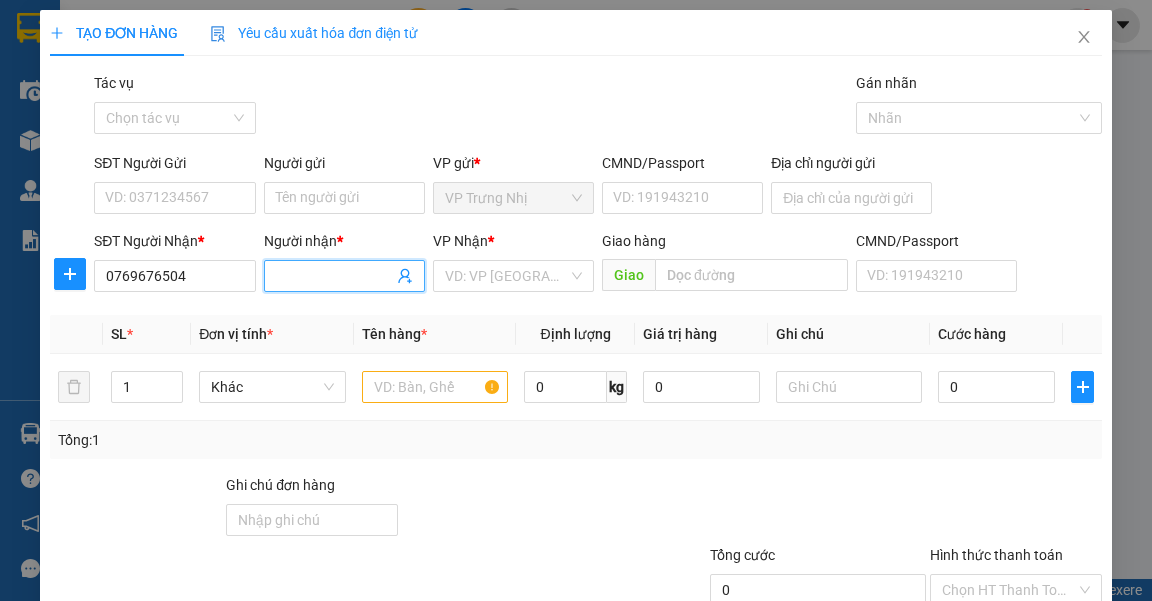 click on "Người nhận  *" at bounding box center [334, 276] 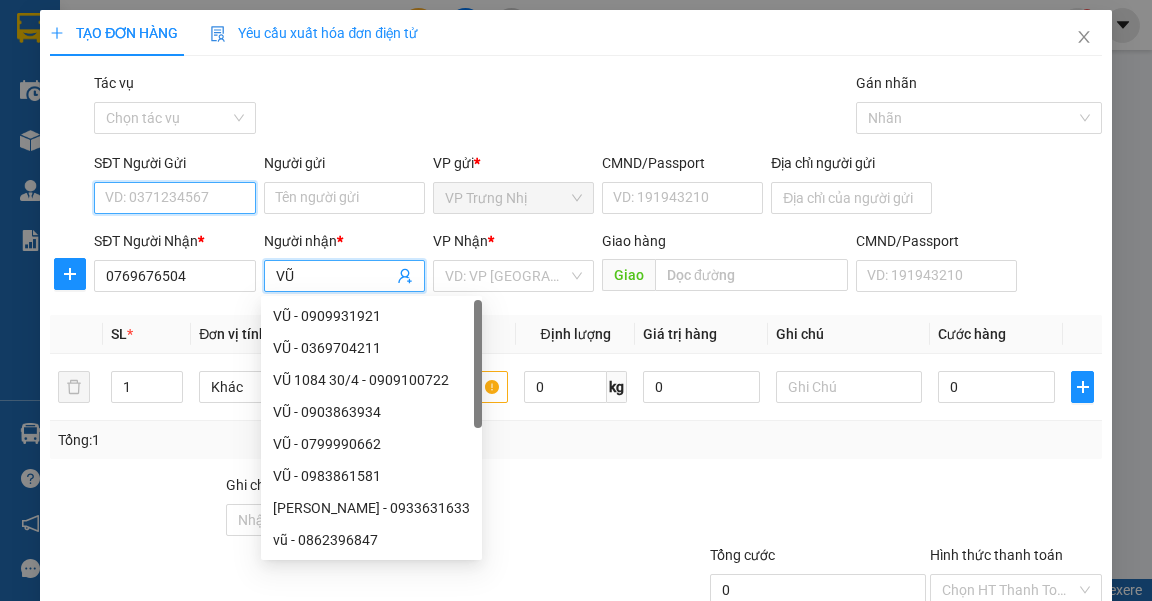 click on "SĐT Người Gửi" at bounding box center (174, 198) 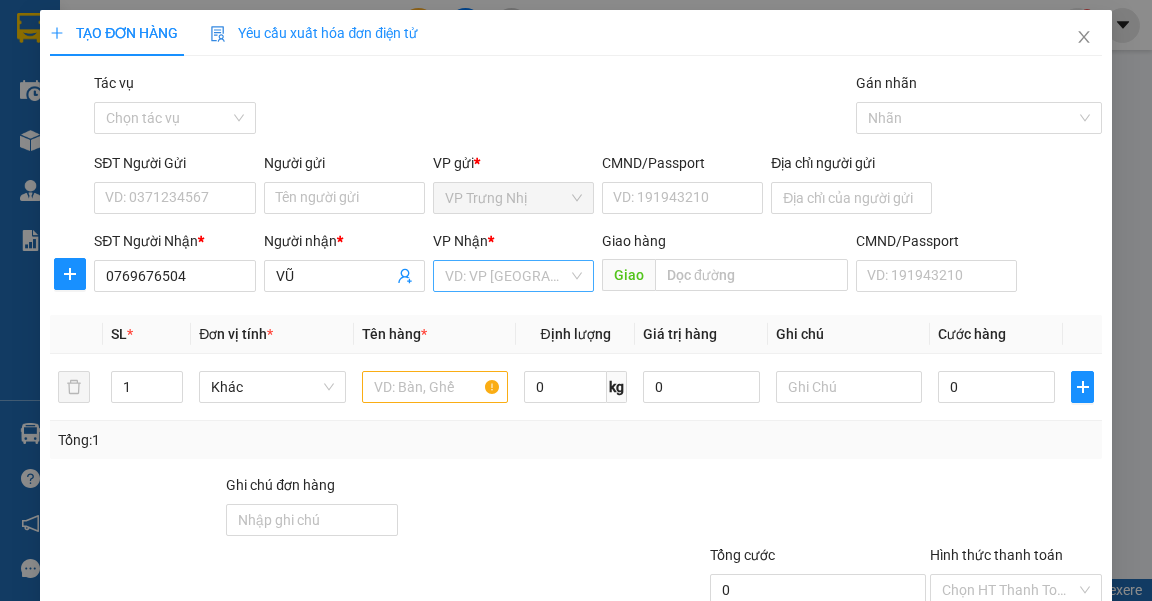 click at bounding box center [506, 276] 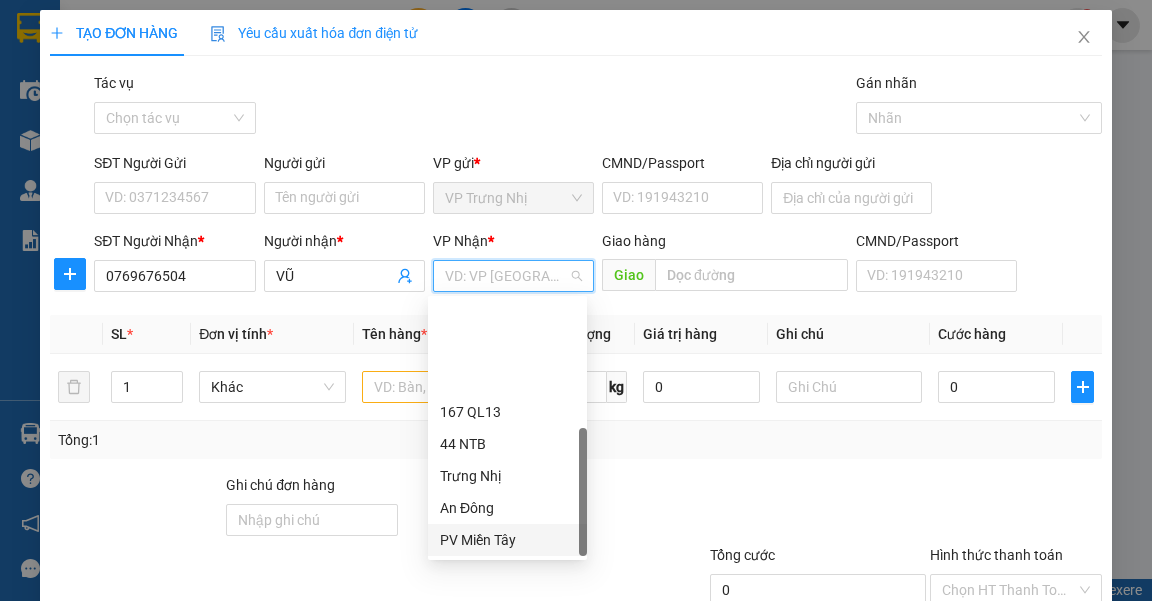 click on "PV Miền Tây" at bounding box center (507, 540) 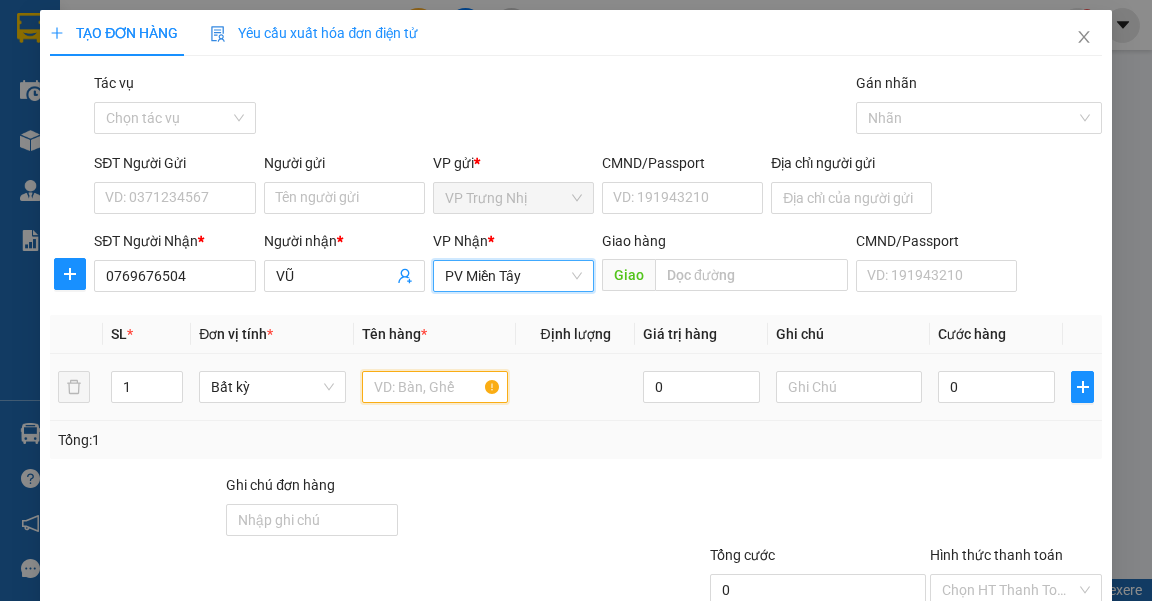 click at bounding box center [435, 387] 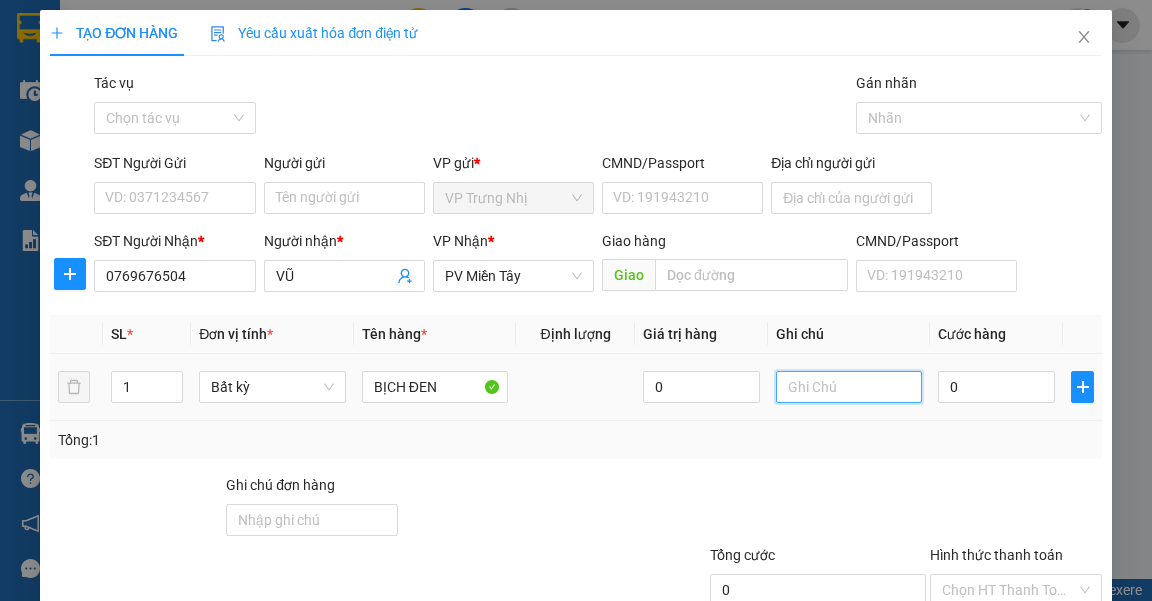 click at bounding box center [849, 387] 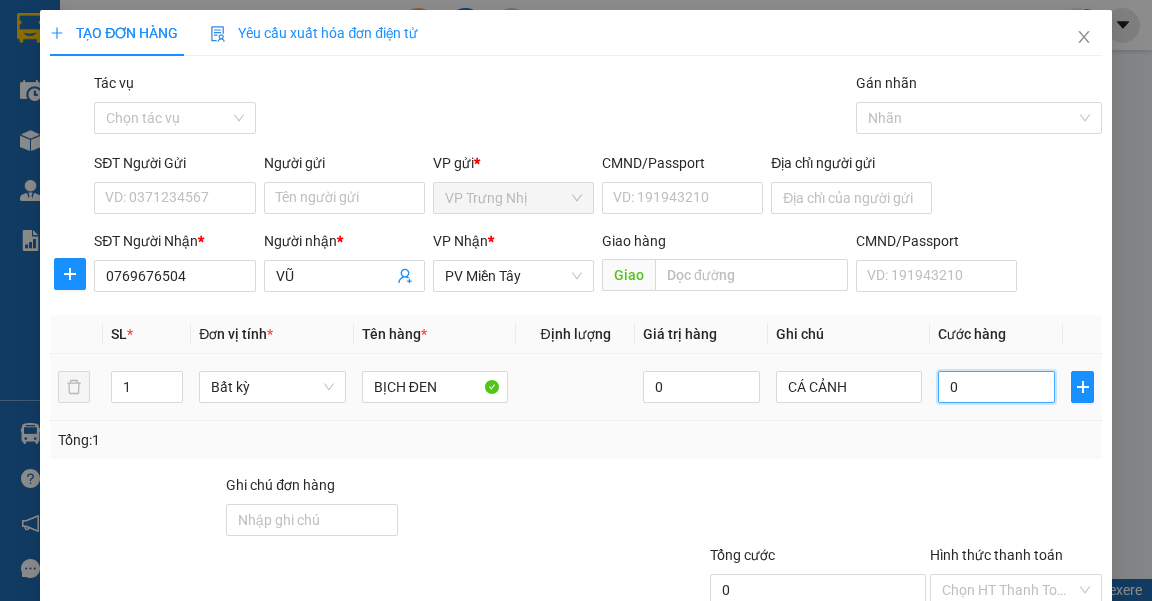 click on "0" at bounding box center (996, 387) 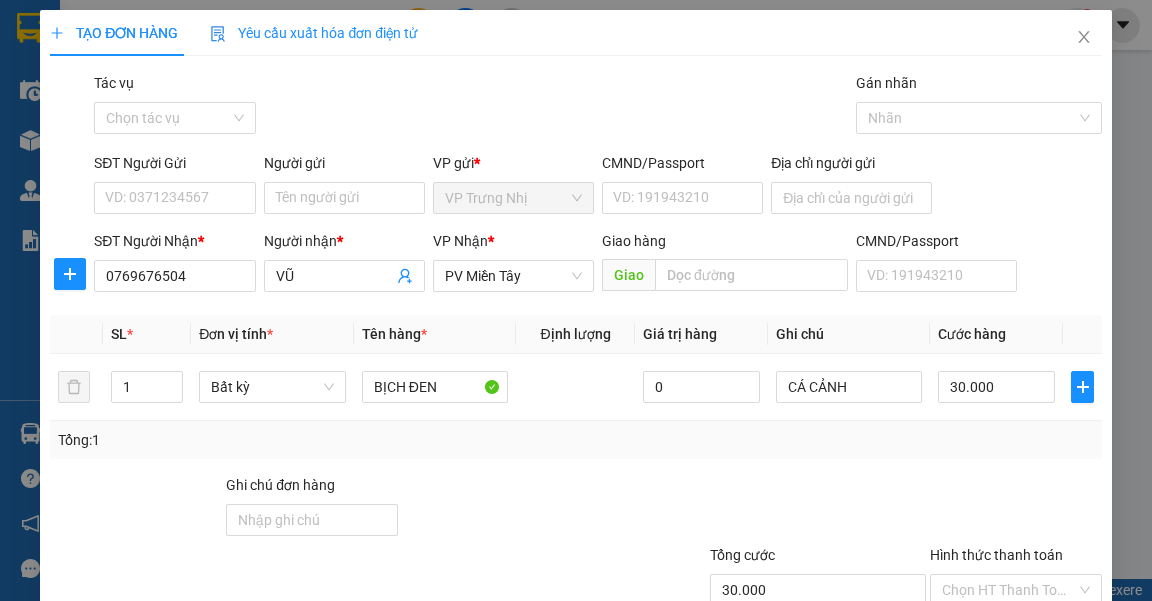 click on "Tổng:  1" at bounding box center [575, 440] 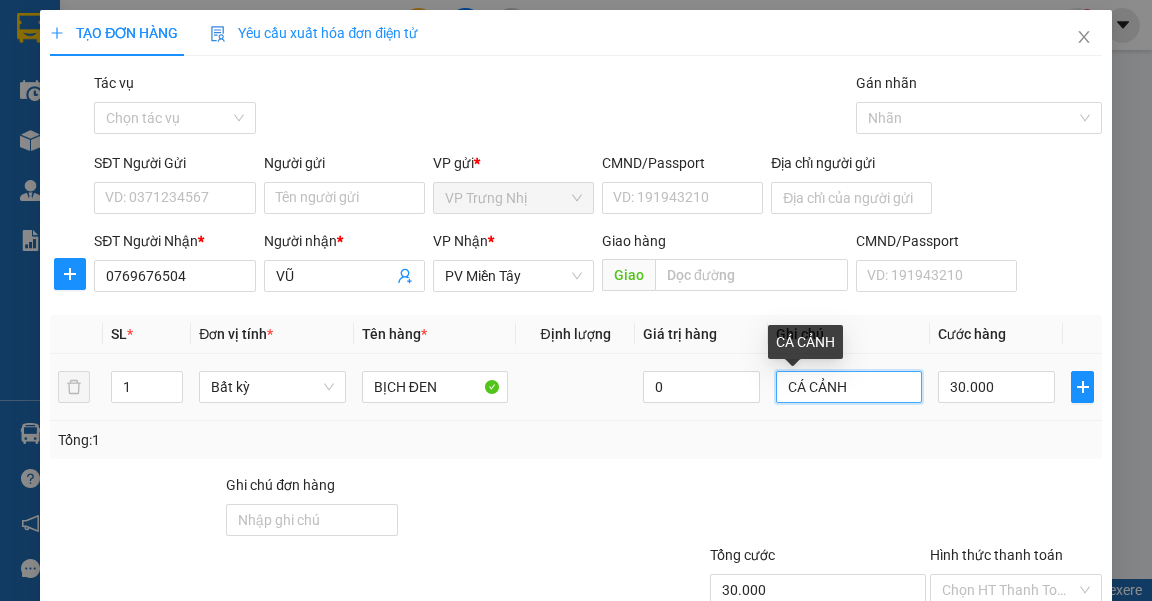 drag, startPoint x: 850, startPoint y: 308, endPoint x: 796, endPoint y: 316, distance: 54.589375 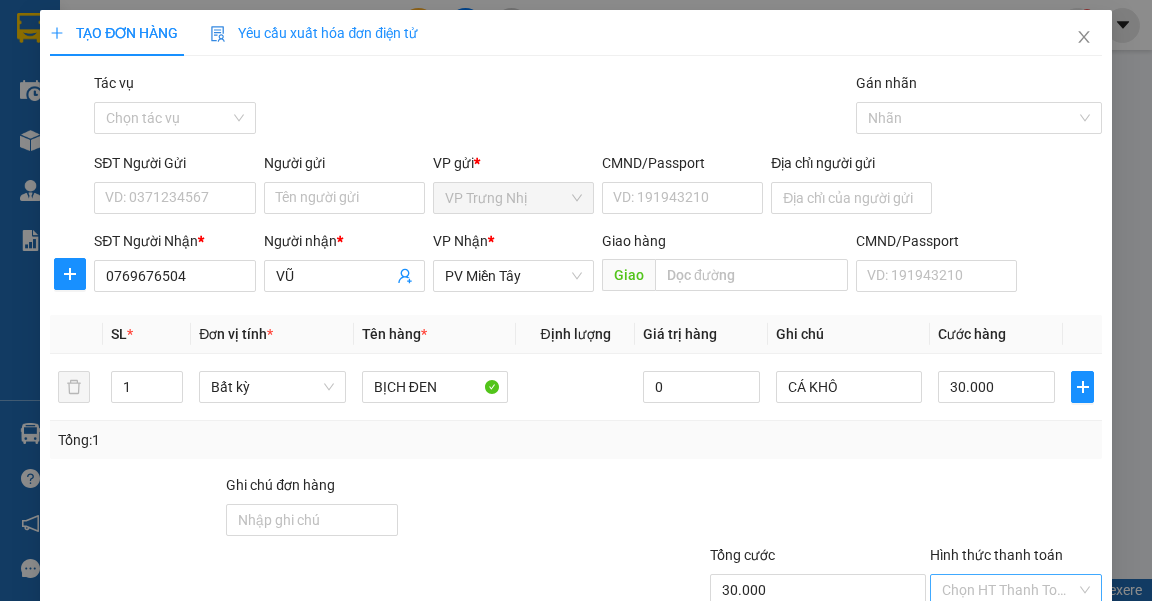 click on "Hình thức thanh toán" at bounding box center (1009, 590) 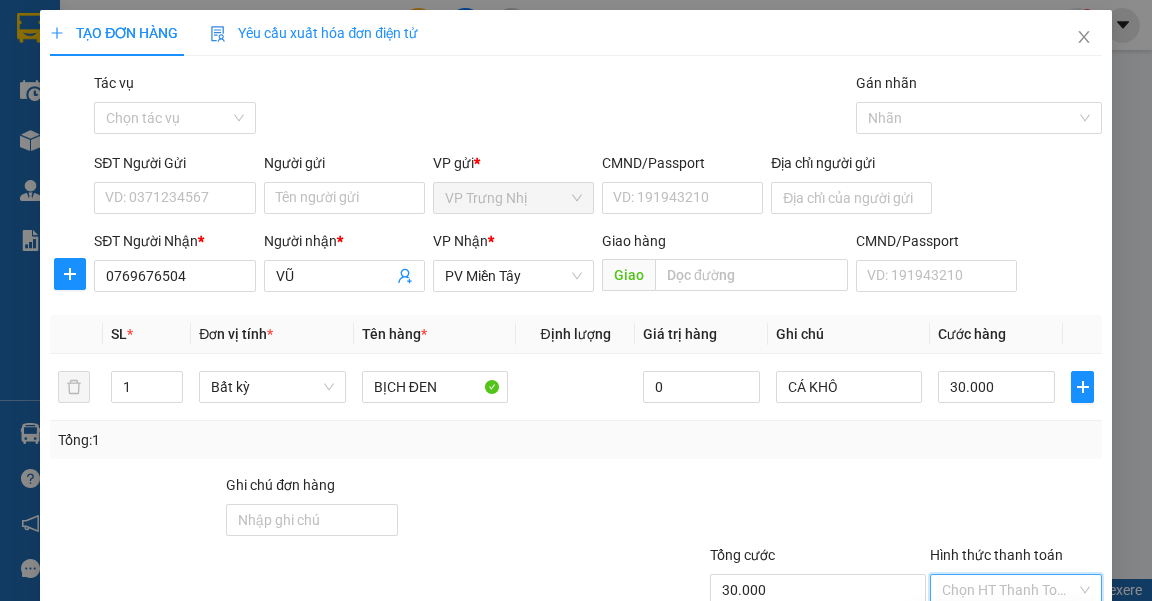 click on "Tại văn phòng" at bounding box center [1005, 629] 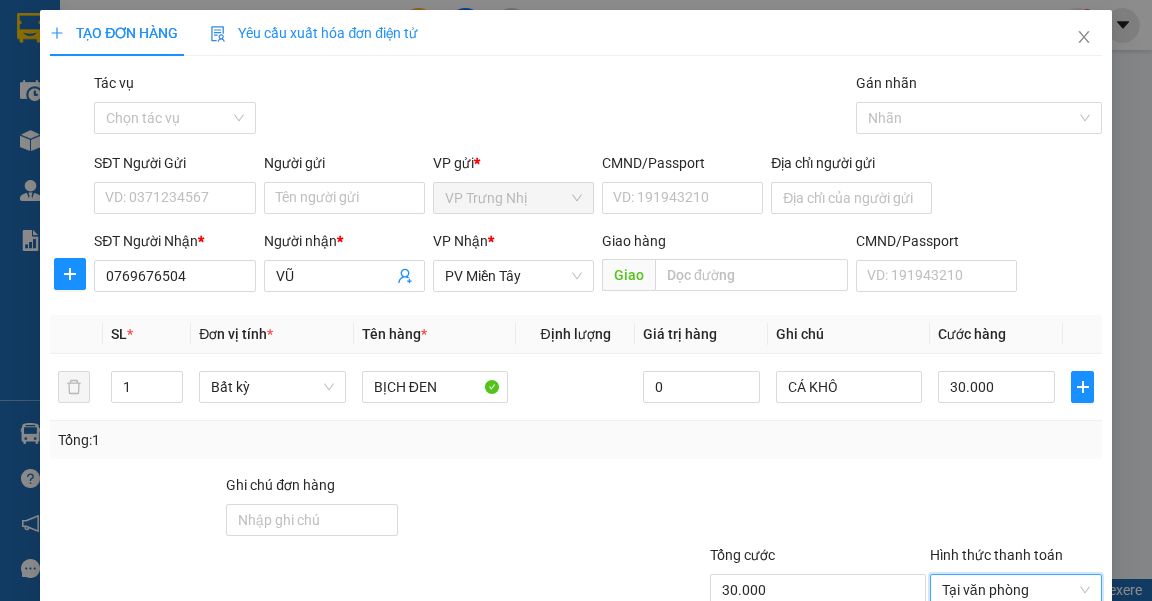 click at bounding box center [796, 509] 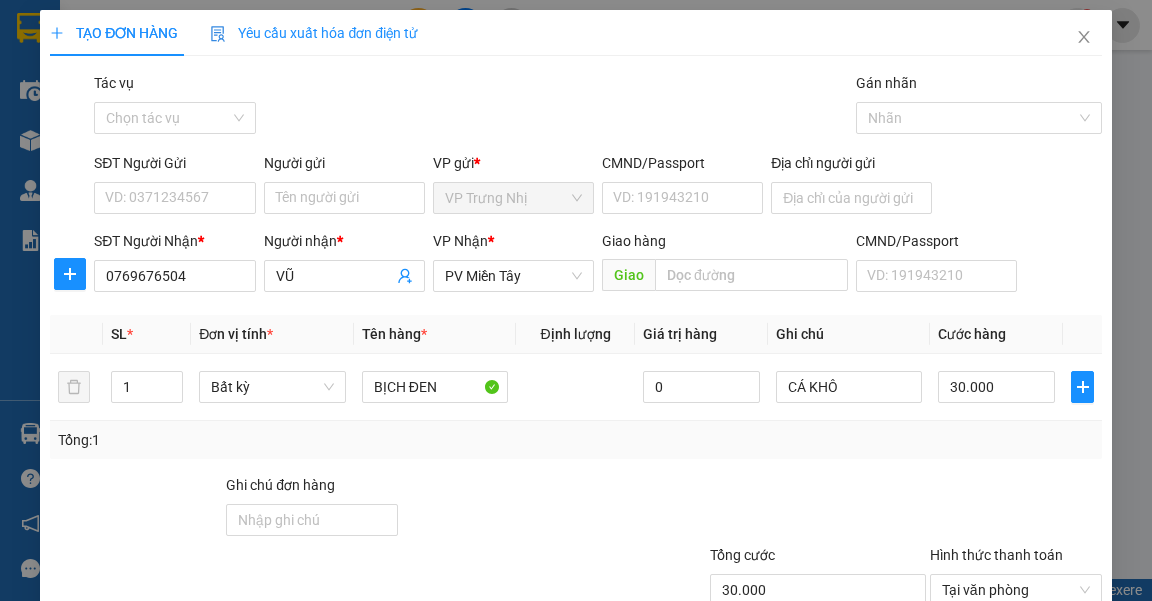 click on "[PERSON_NAME] và In" at bounding box center (1082, 685) 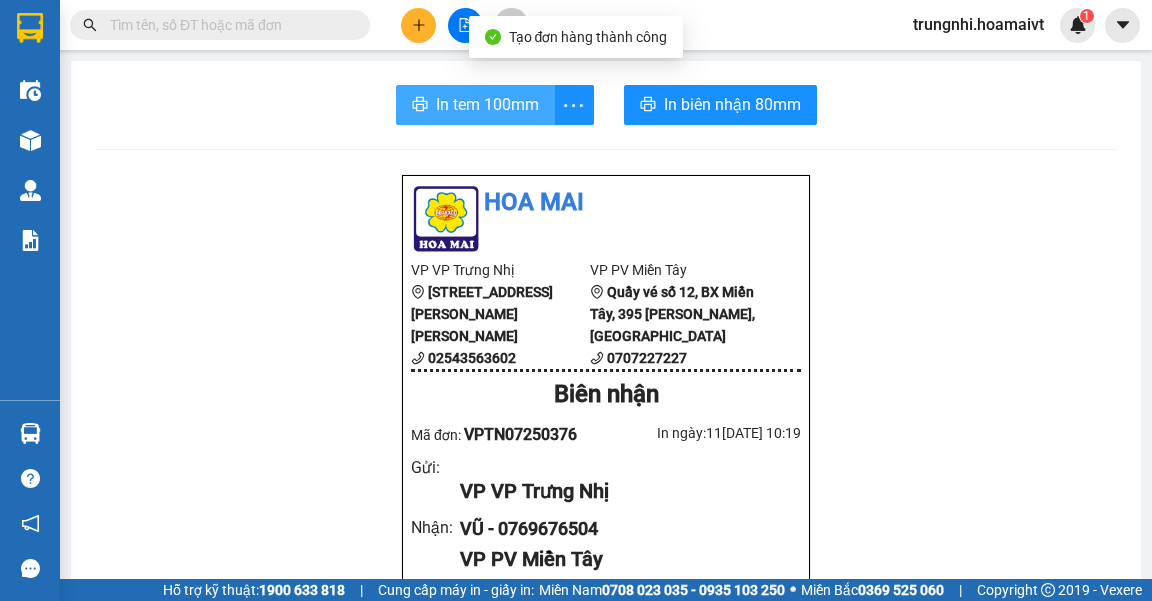 click on "In tem 100mm" at bounding box center (487, 104) 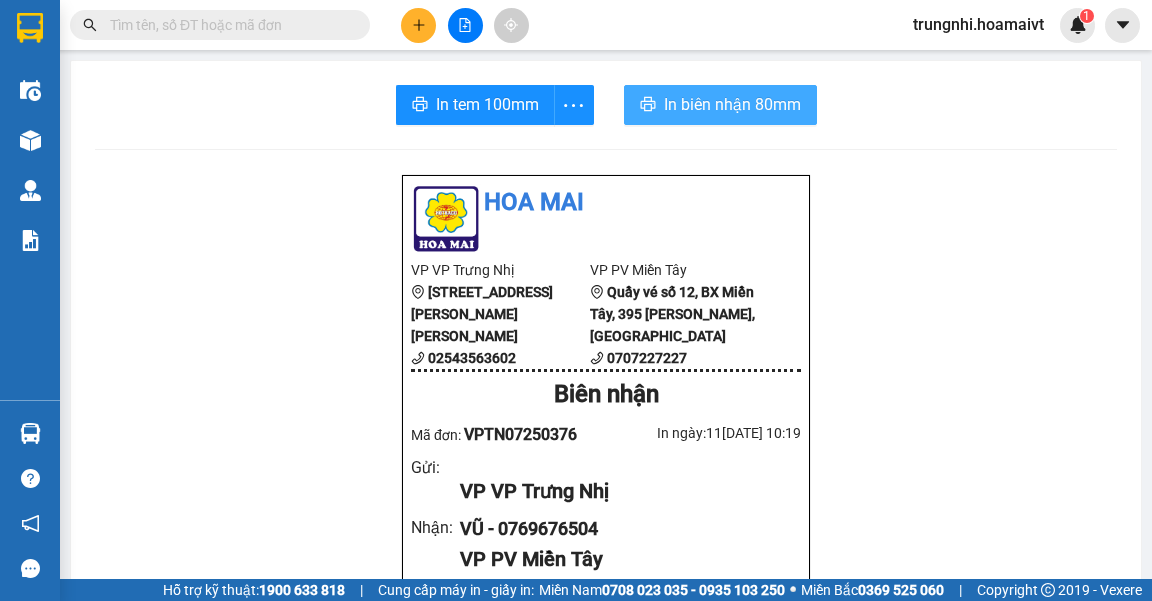 click on "In biên nhận 80mm" at bounding box center (732, 104) 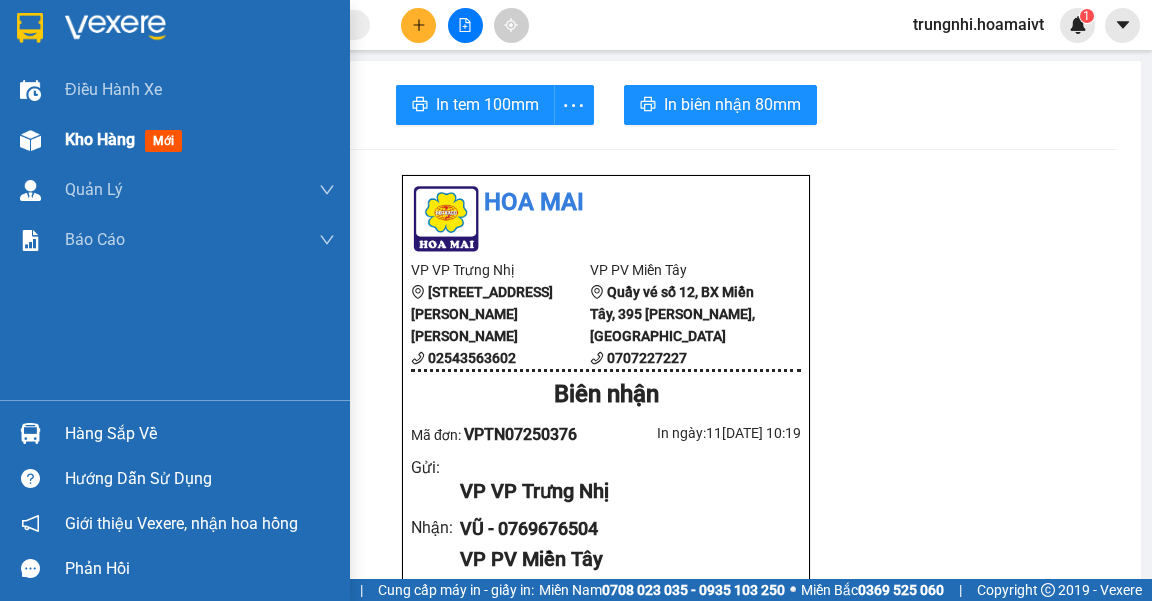 click on "Kho hàng" at bounding box center [100, 139] 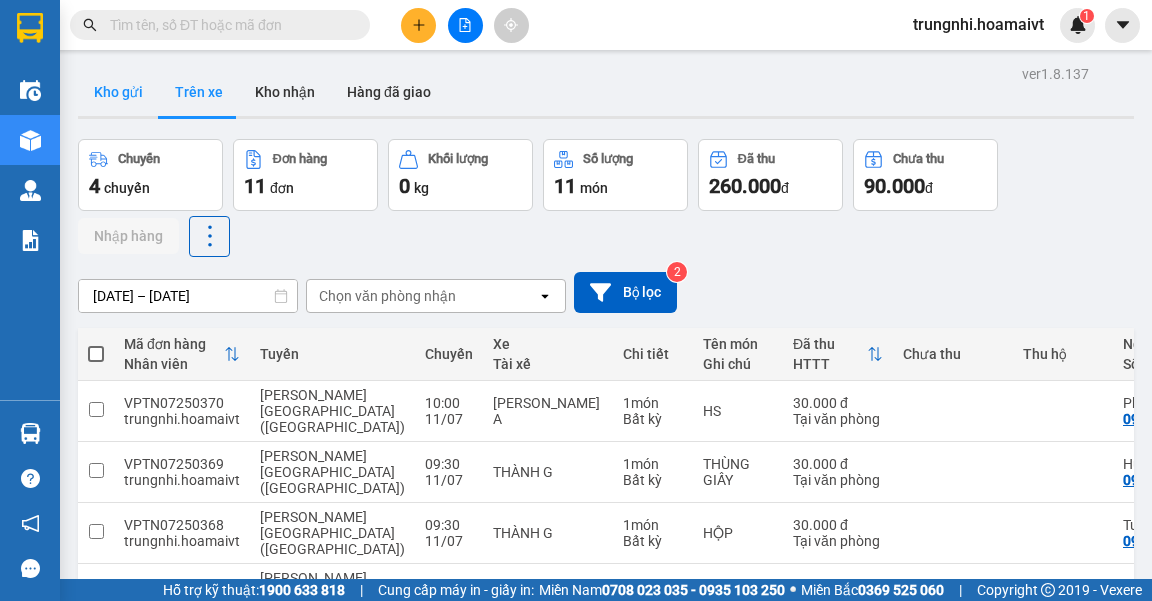 click on "Kho gửi" at bounding box center (118, 92) 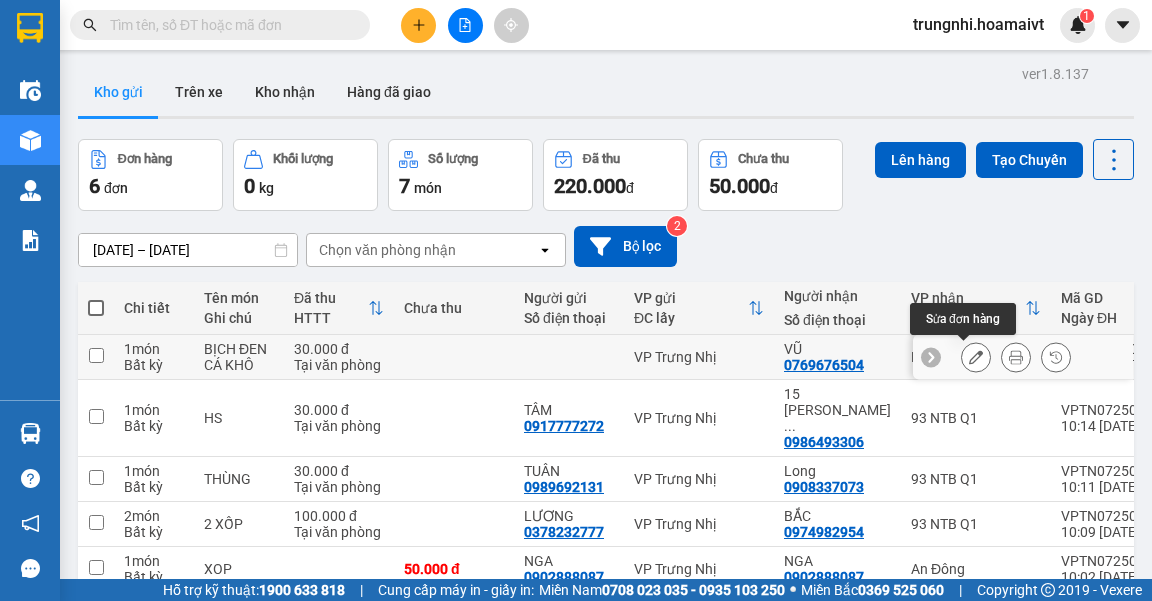 click 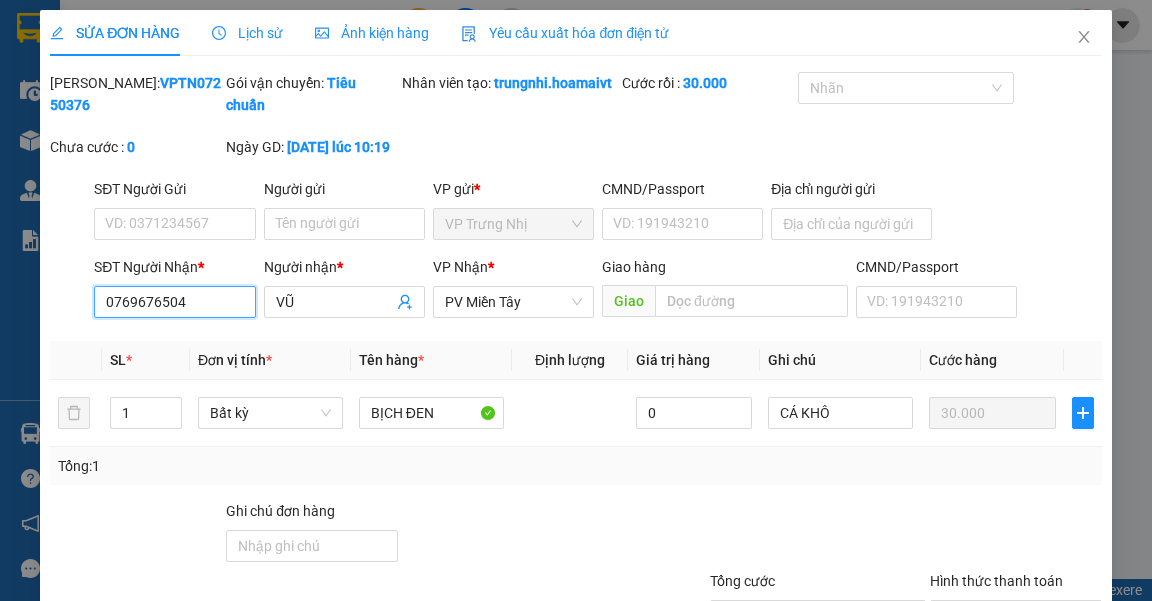 drag, startPoint x: 220, startPoint y: 320, endPoint x: 92, endPoint y: 324, distance: 128.06248 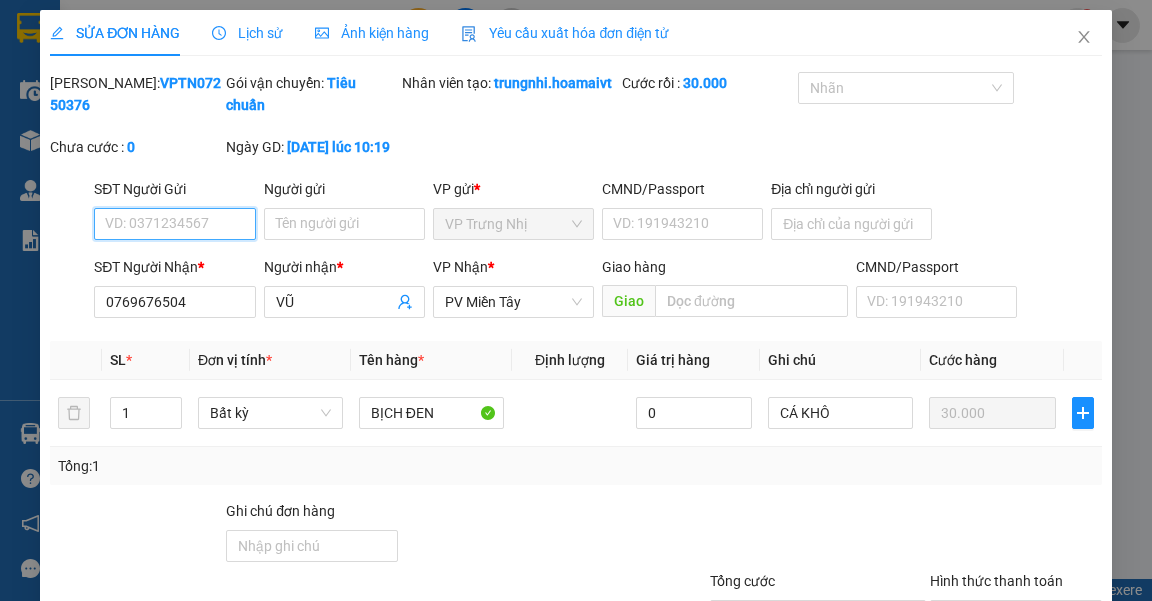 paste on "0769676504" 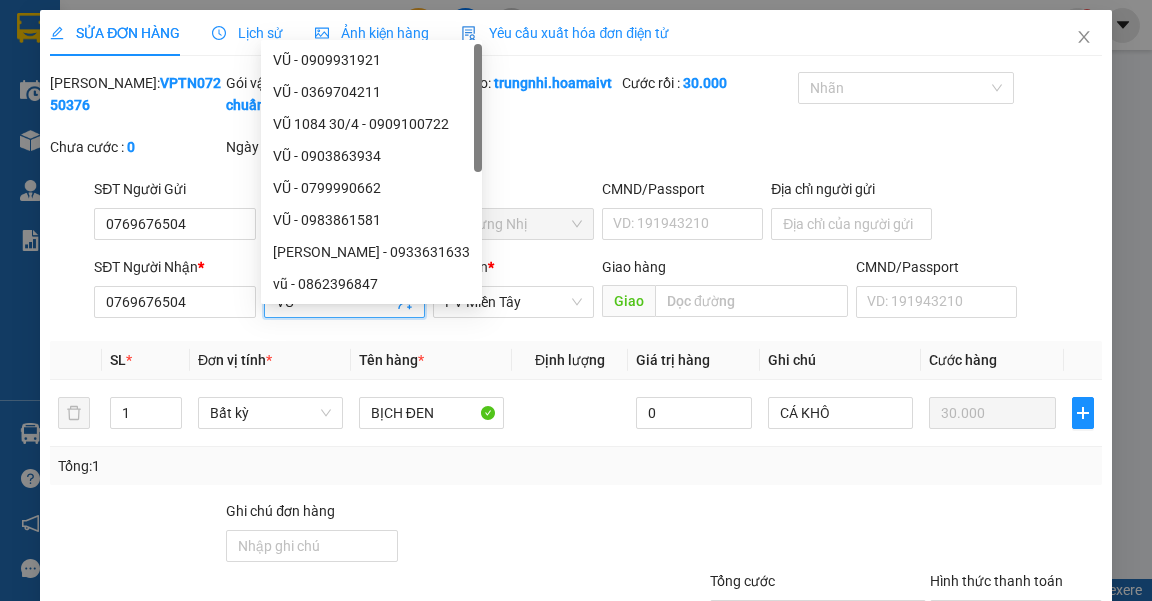 drag, startPoint x: 307, startPoint y: 326, endPoint x: 260, endPoint y: 325, distance: 47.010635 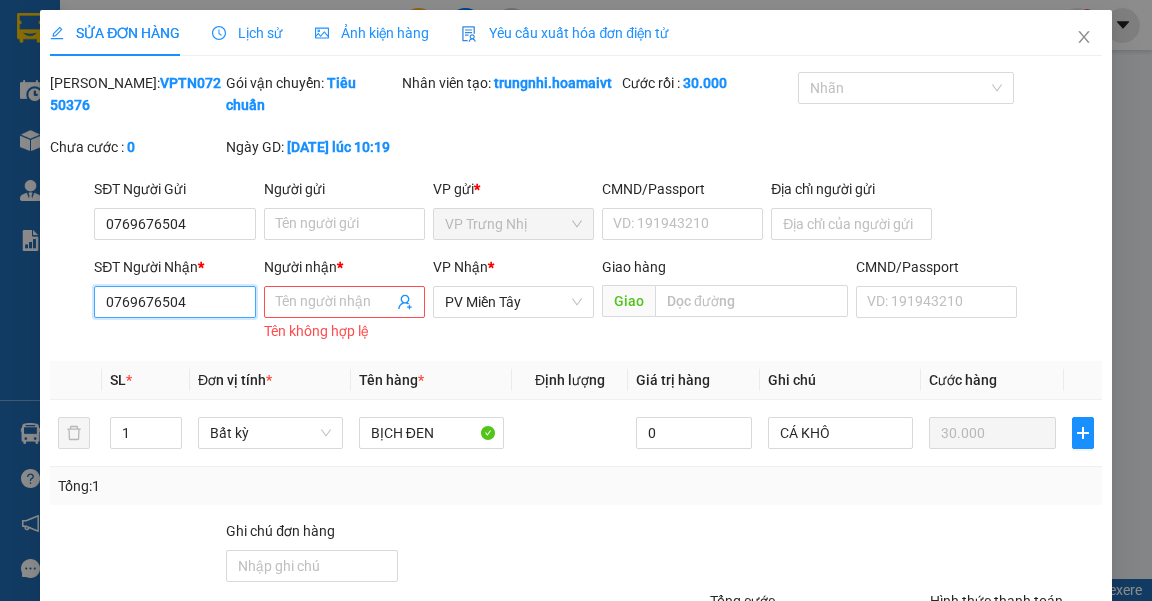 drag, startPoint x: 206, startPoint y: 325, endPoint x: 42, endPoint y: 354, distance: 166.54428 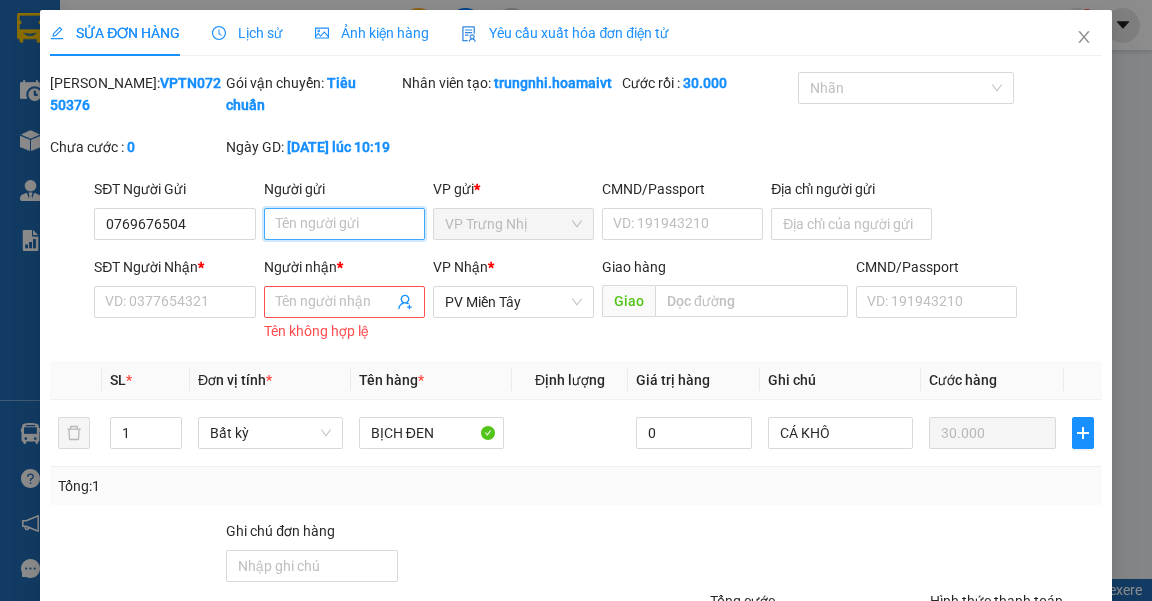 click on "Người gửi" at bounding box center [344, 224] 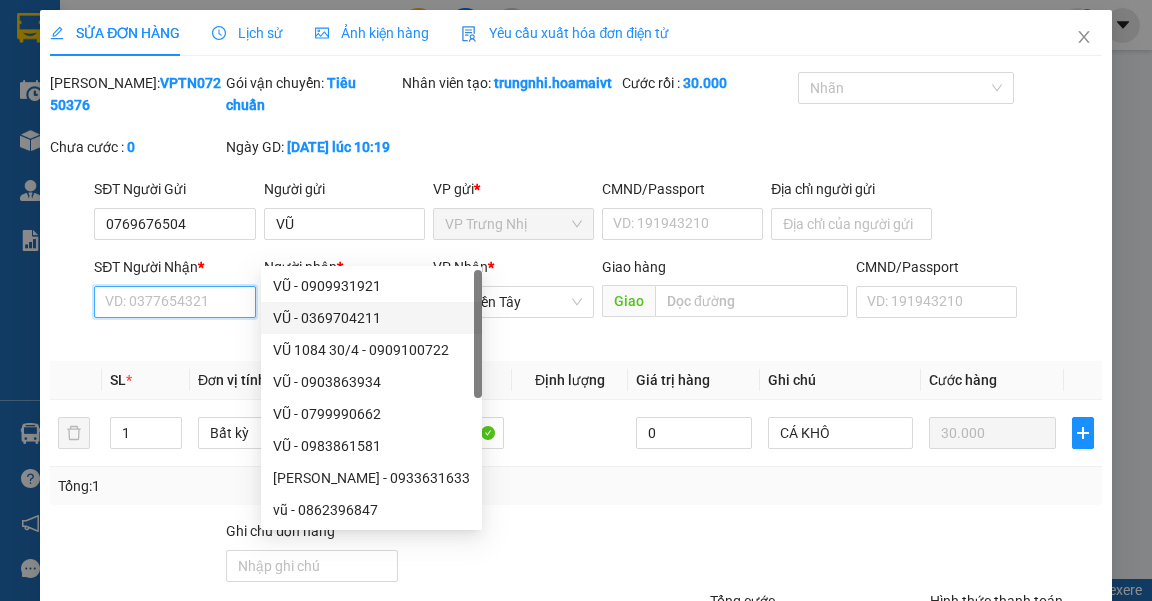click on "SĐT Người Nhận  *" at bounding box center (174, 302) 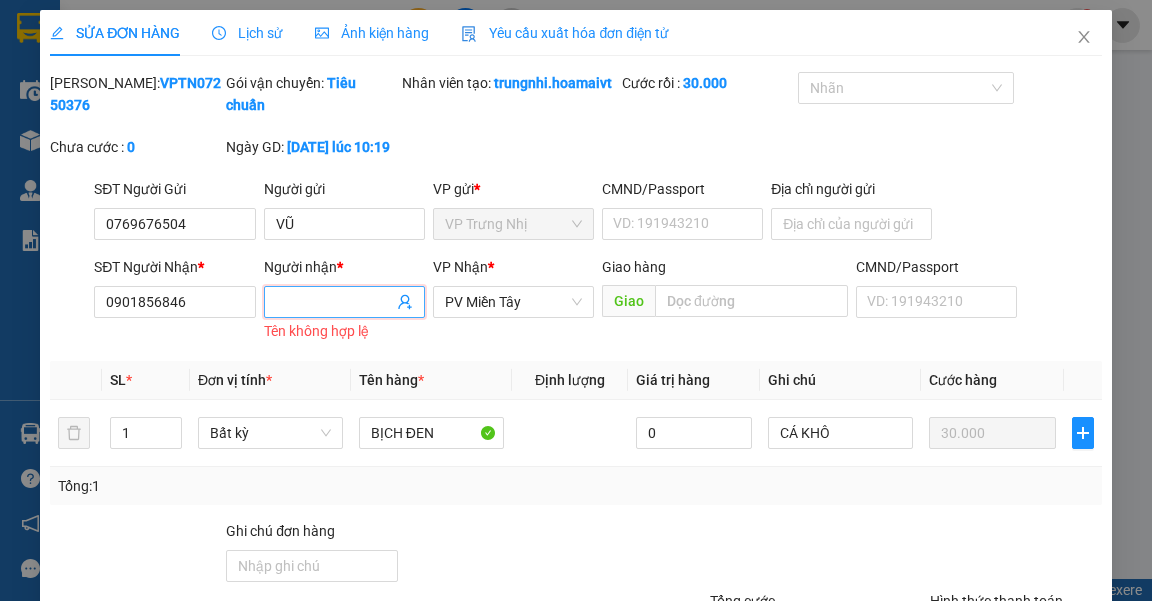 click on "Người nhận  *" at bounding box center [334, 302] 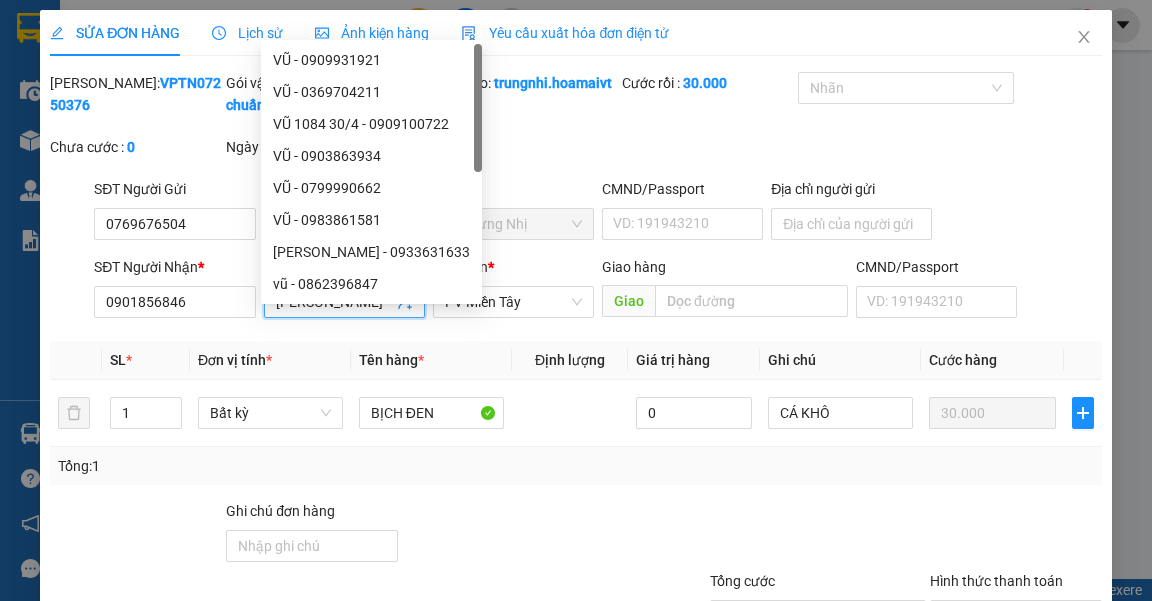 click at bounding box center (532, 535) 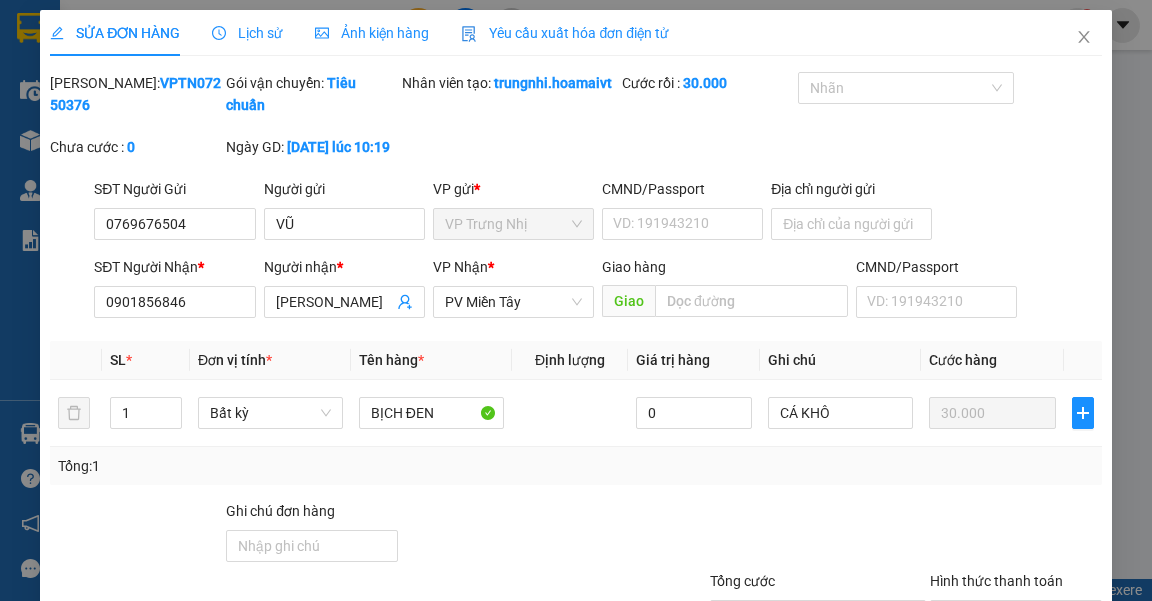 click on "[PERSON_NAME] và In" at bounding box center [1082, 711] 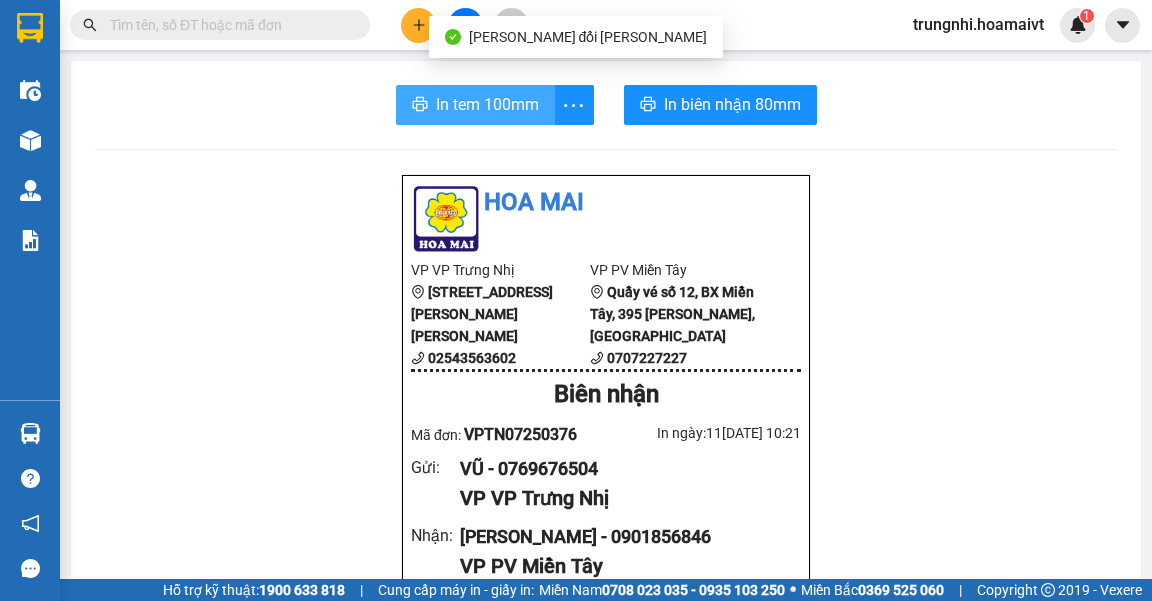 click on "In tem 100mm" at bounding box center [487, 104] 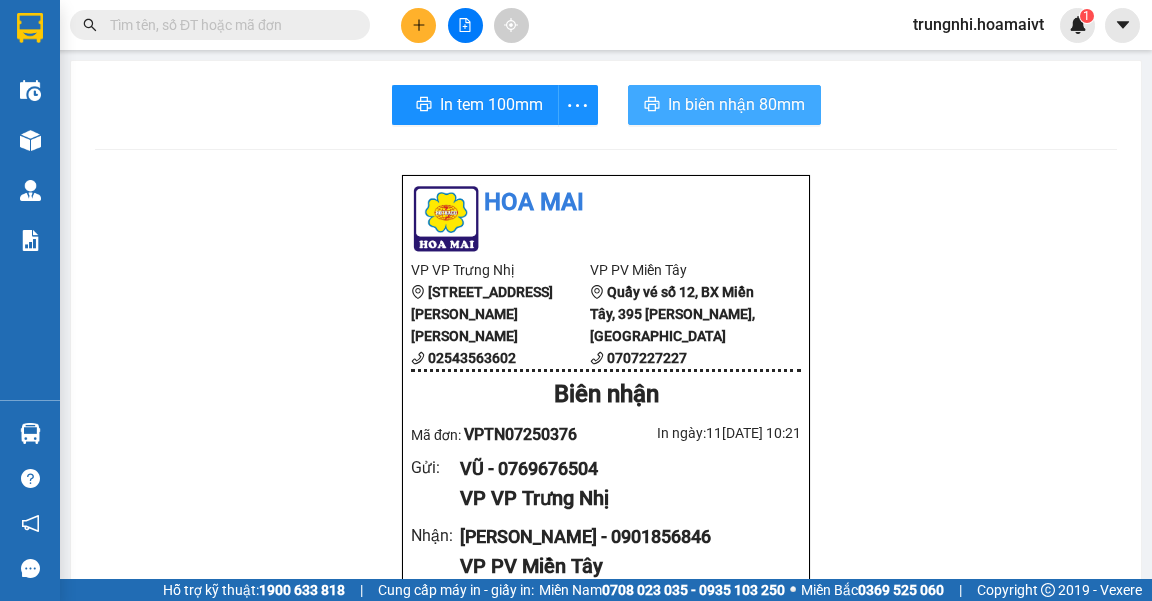 click on "In biên nhận 80mm" at bounding box center [736, 104] 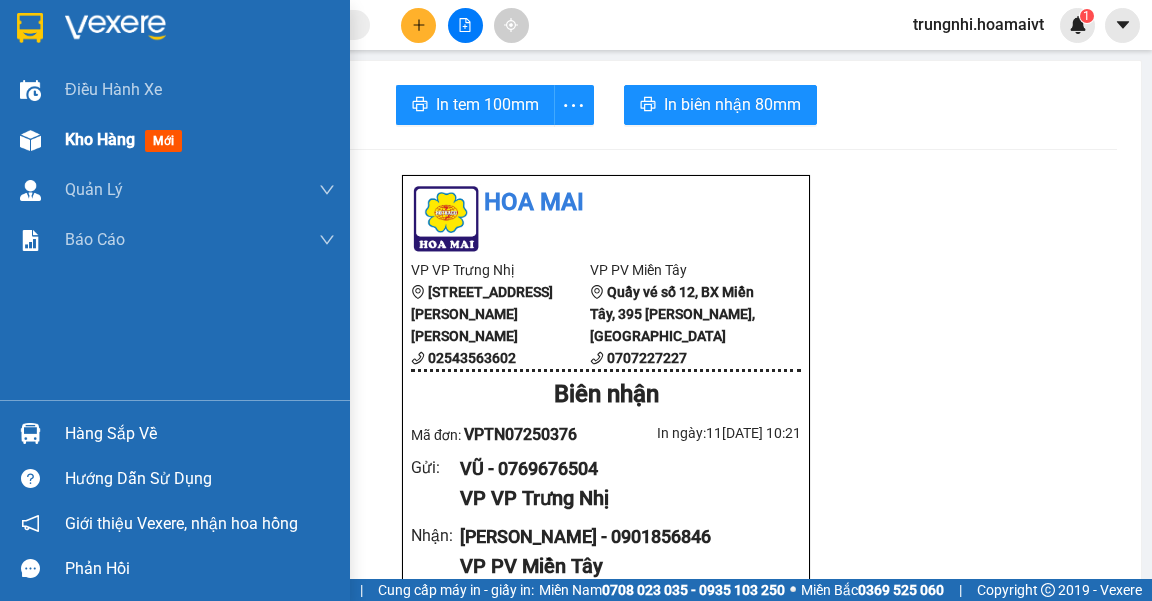 click on "Kho hàng" at bounding box center [100, 139] 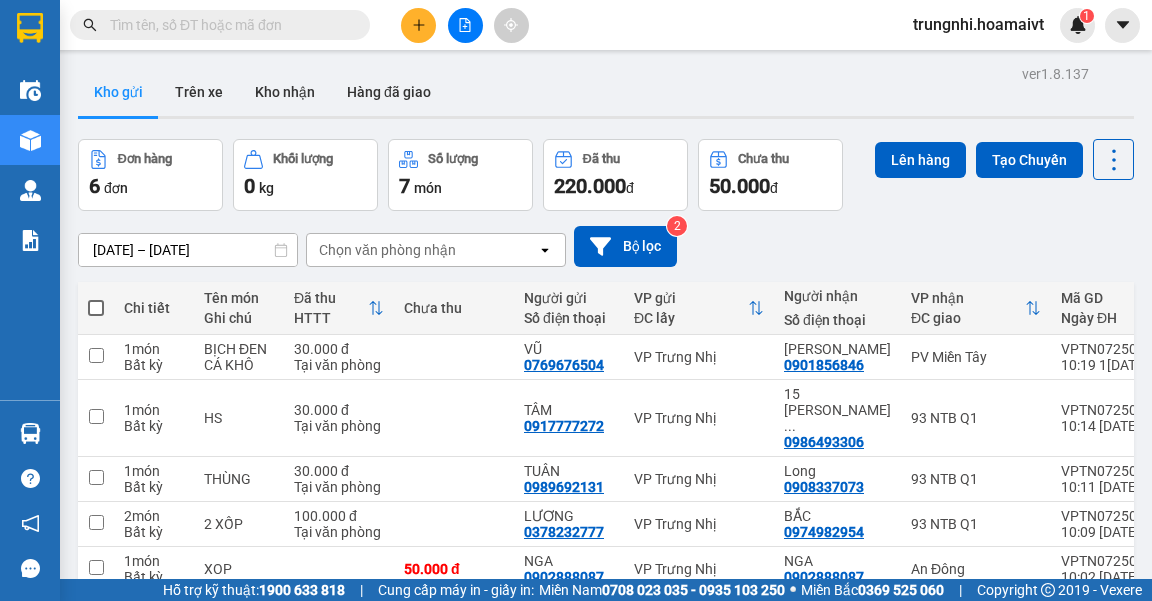 click at bounding box center (96, 612) 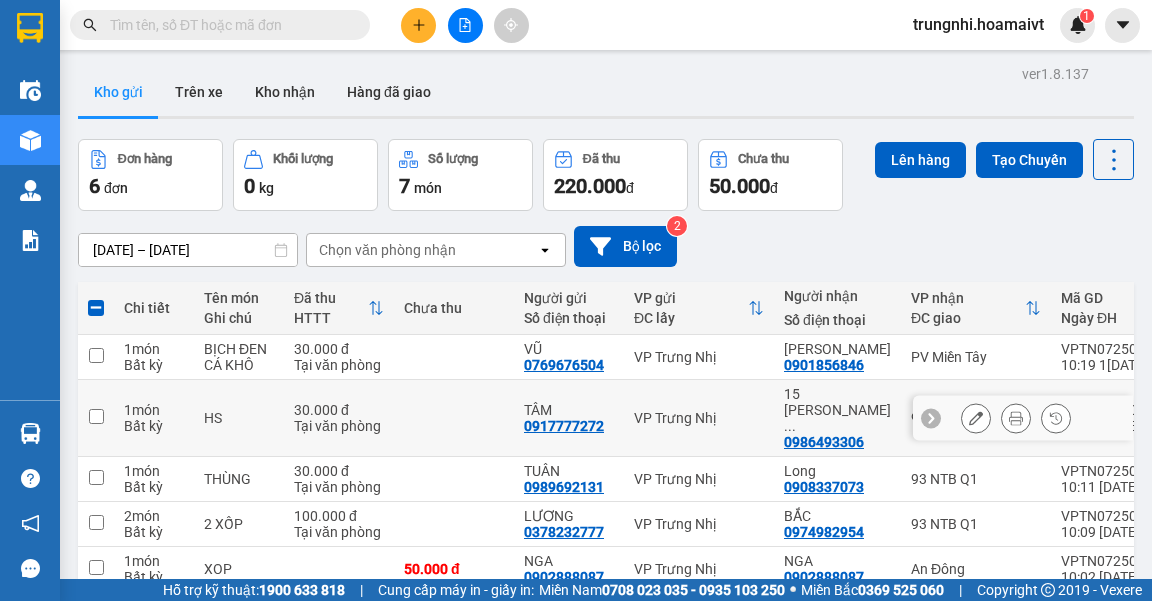 click at bounding box center [96, 416] 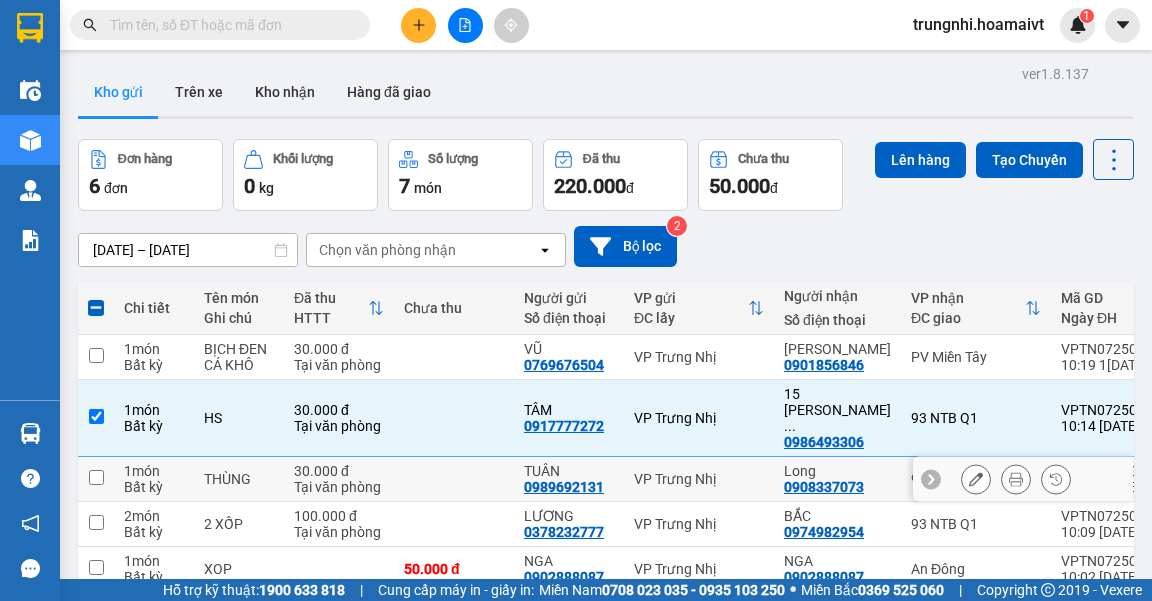 click at bounding box center [96, 477] 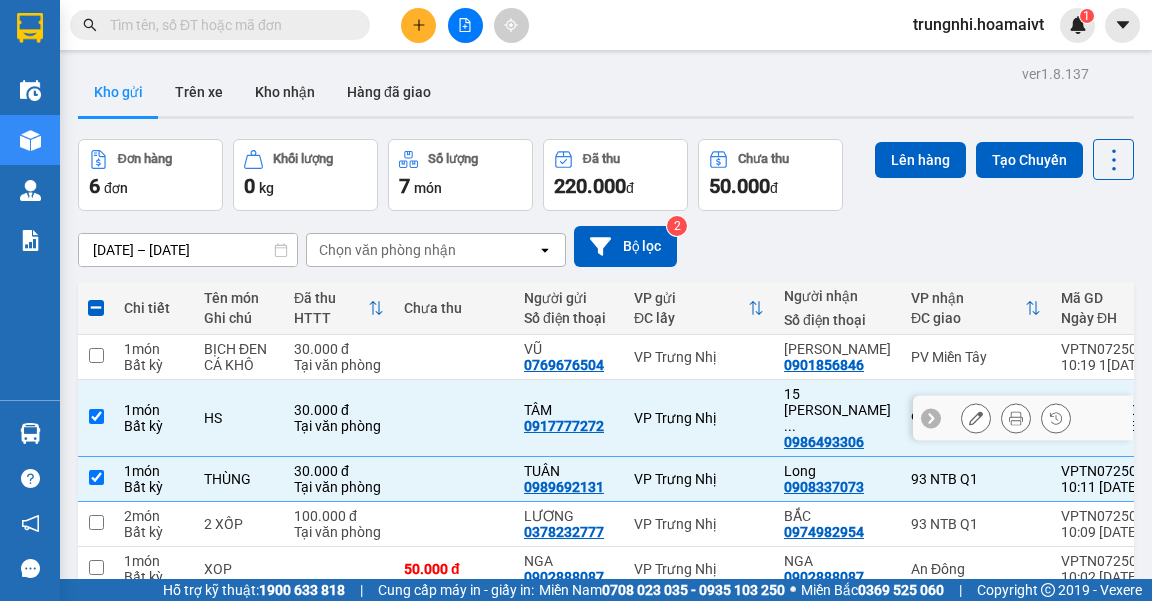 click at bounding box center [96, 416] 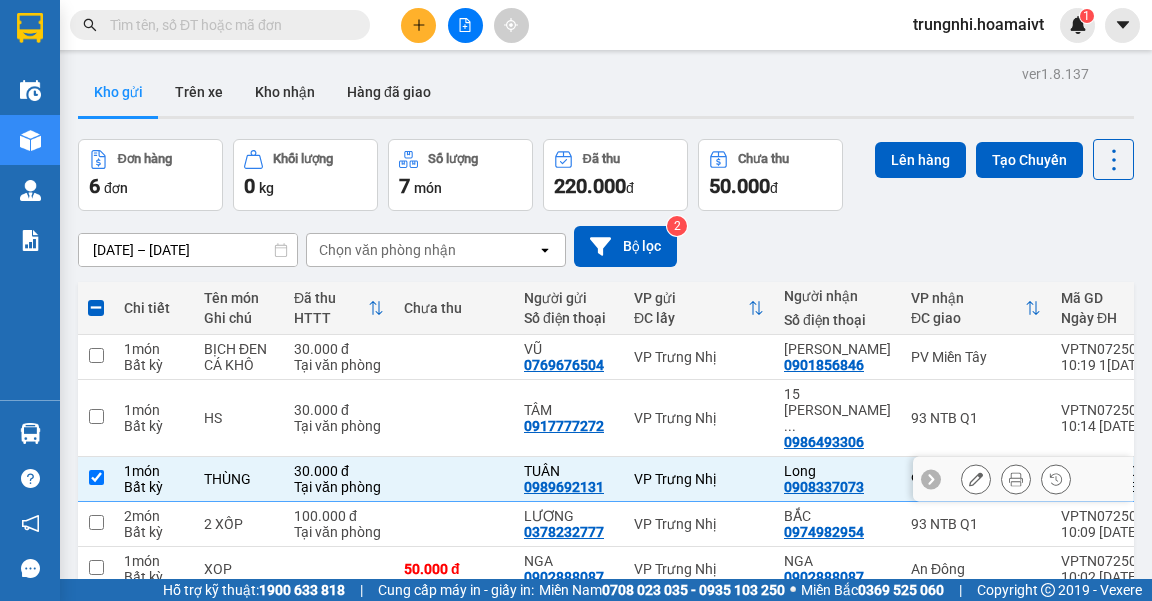 click at bounding box center [96, 477] 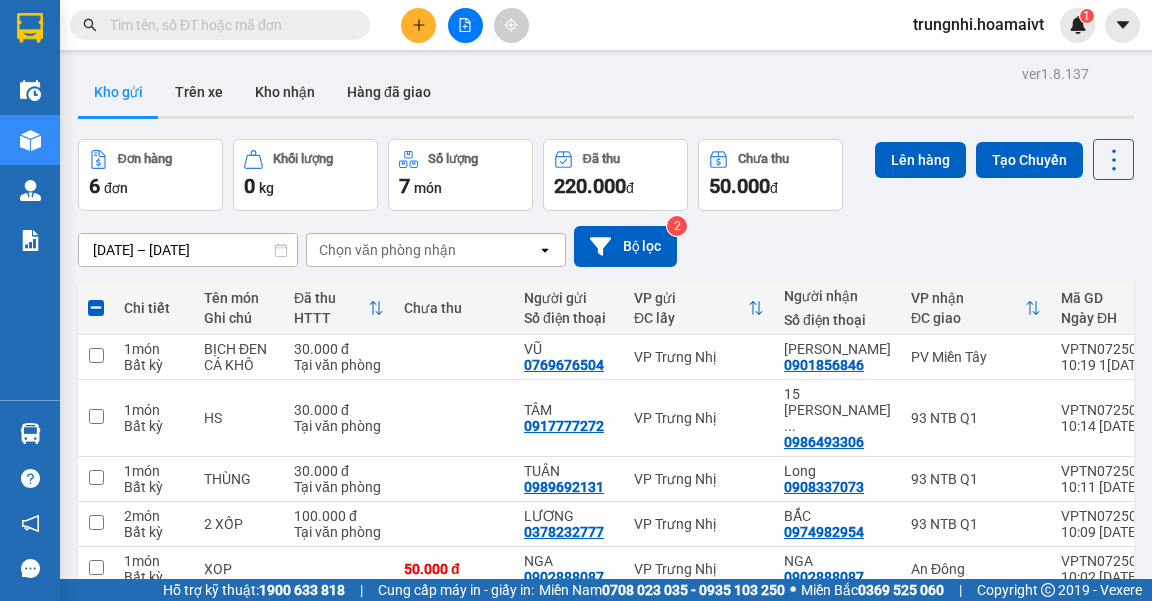 click at bounding box center [96, 612] 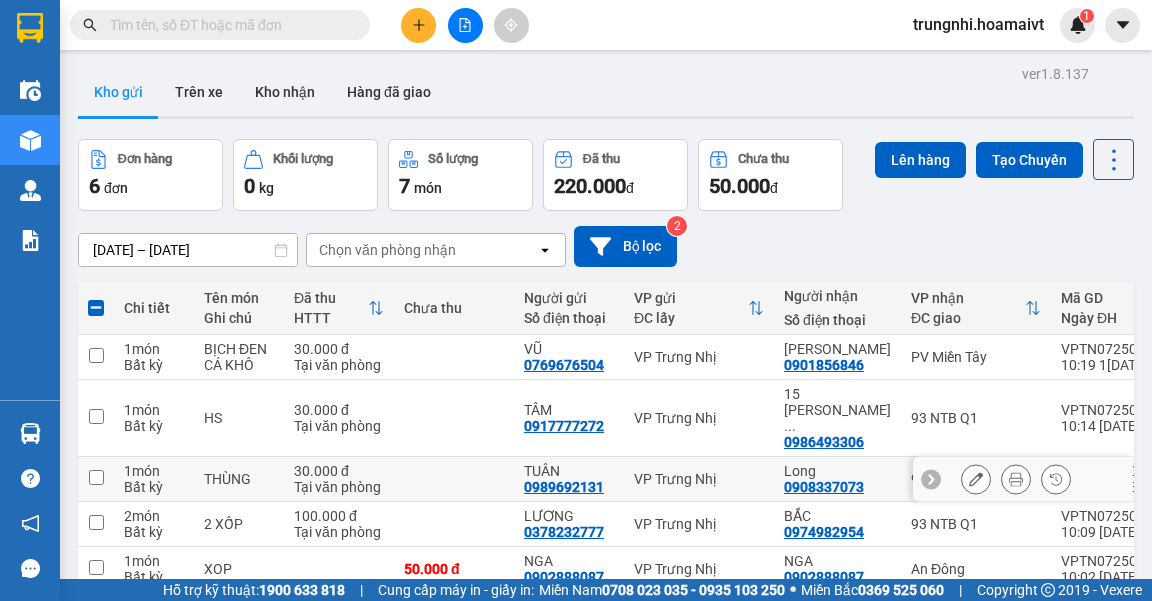 click at bounding box center (96, 477) 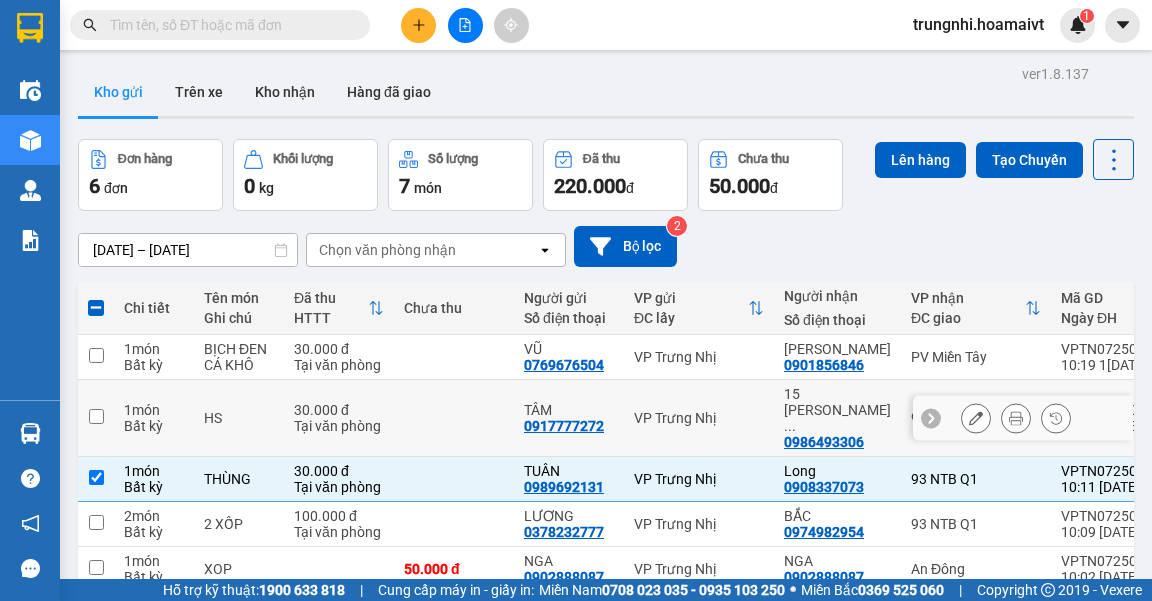 click at bounding box center [96, 418] 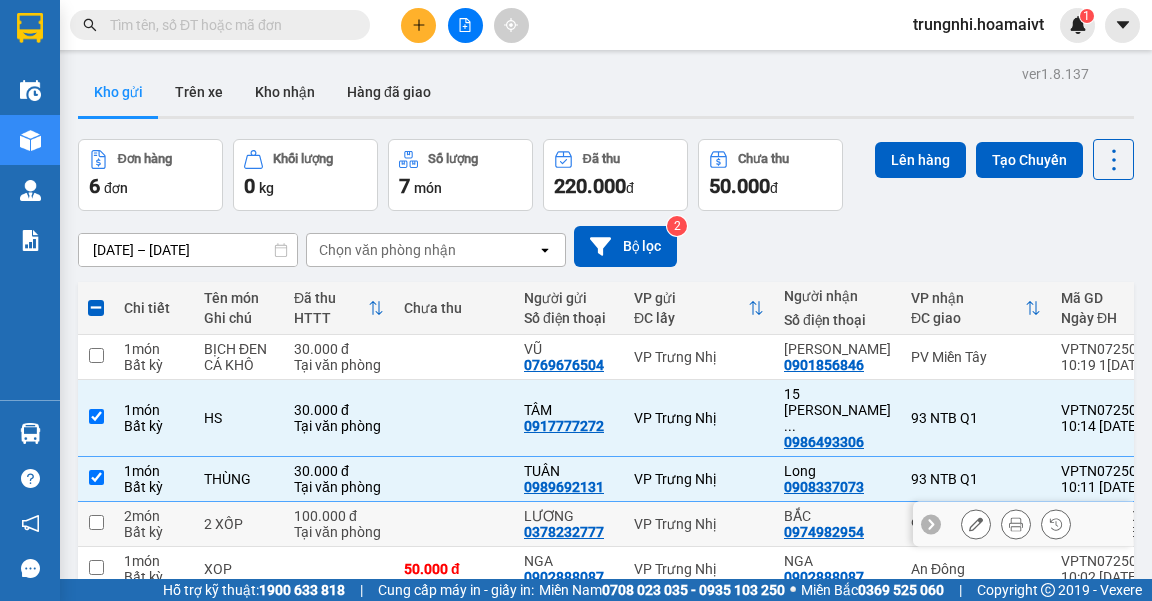 click at bounding box center [96, 524] 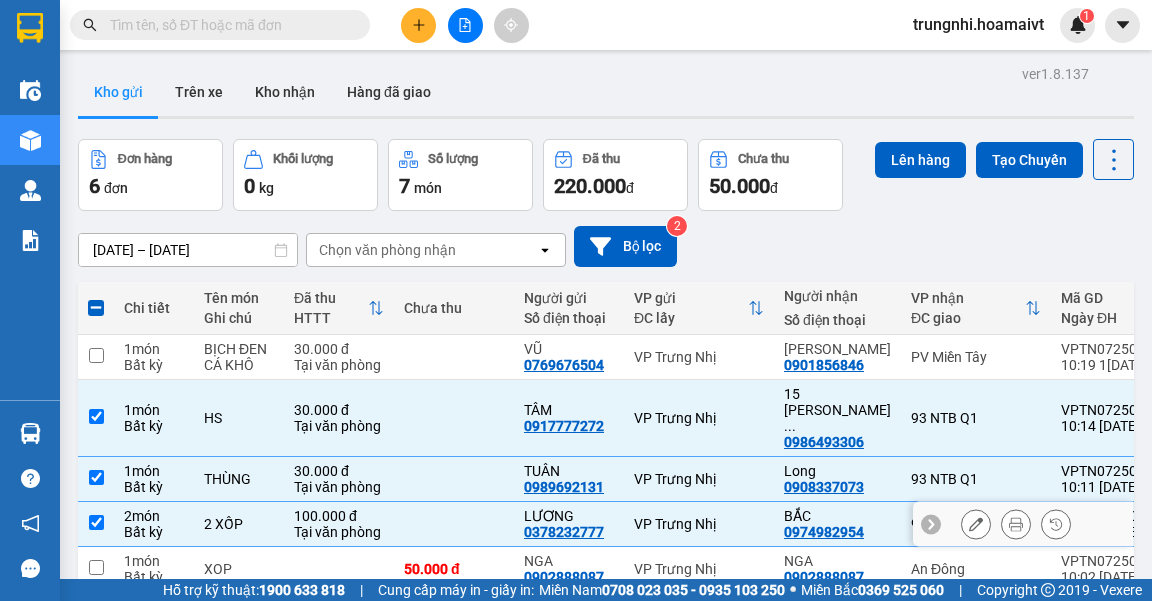 click at bounding box center [96, 522] 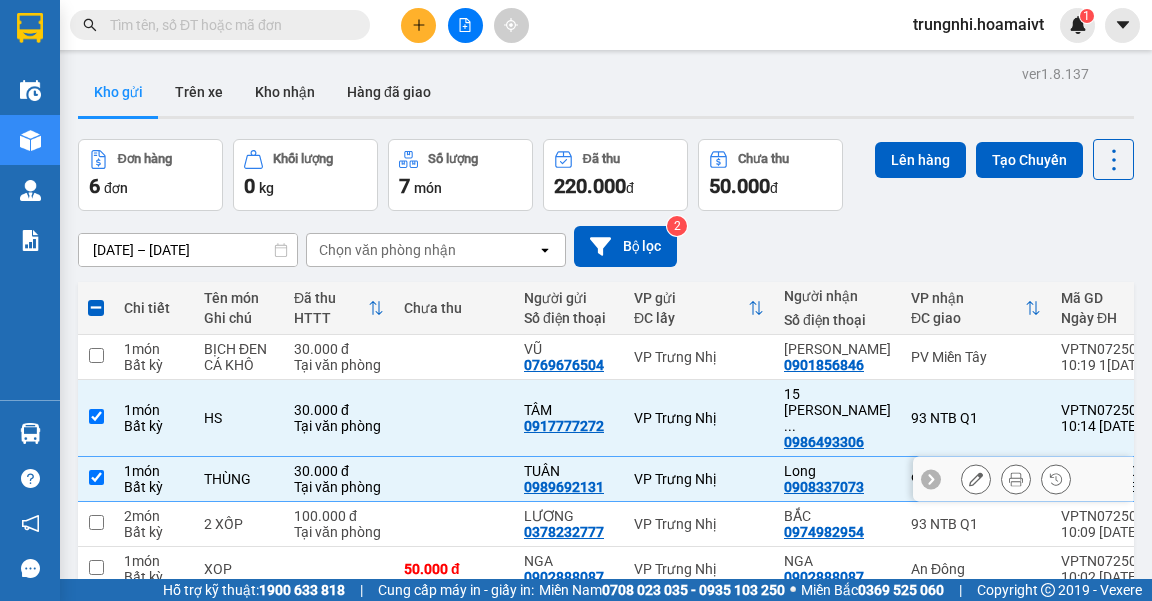 click at bounding box center (96, 479) 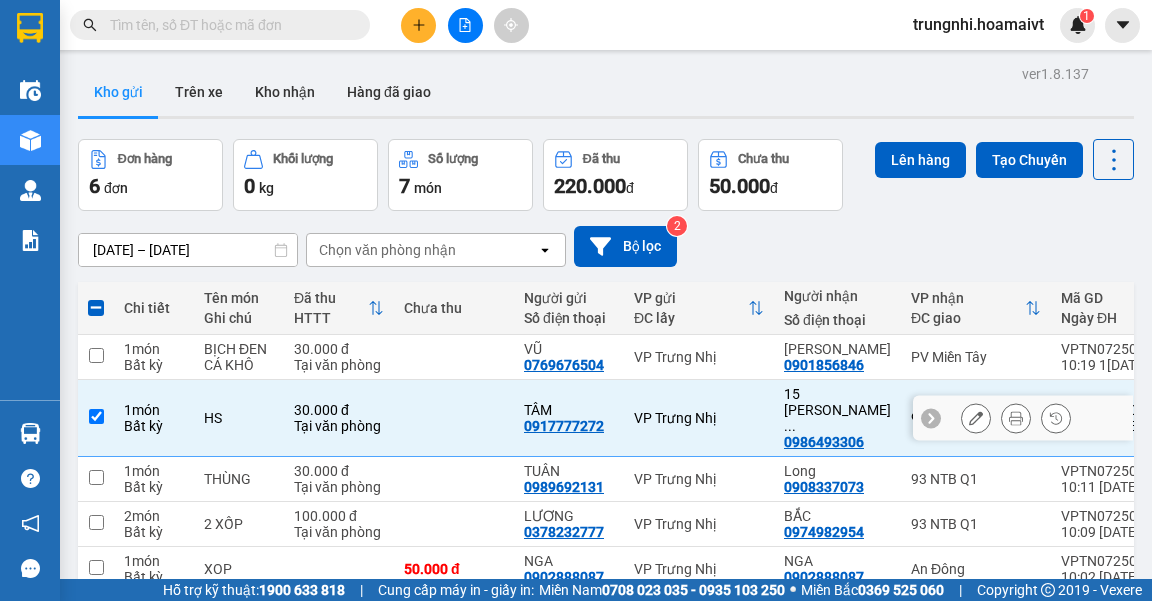 click at bounding box center [96, 418] 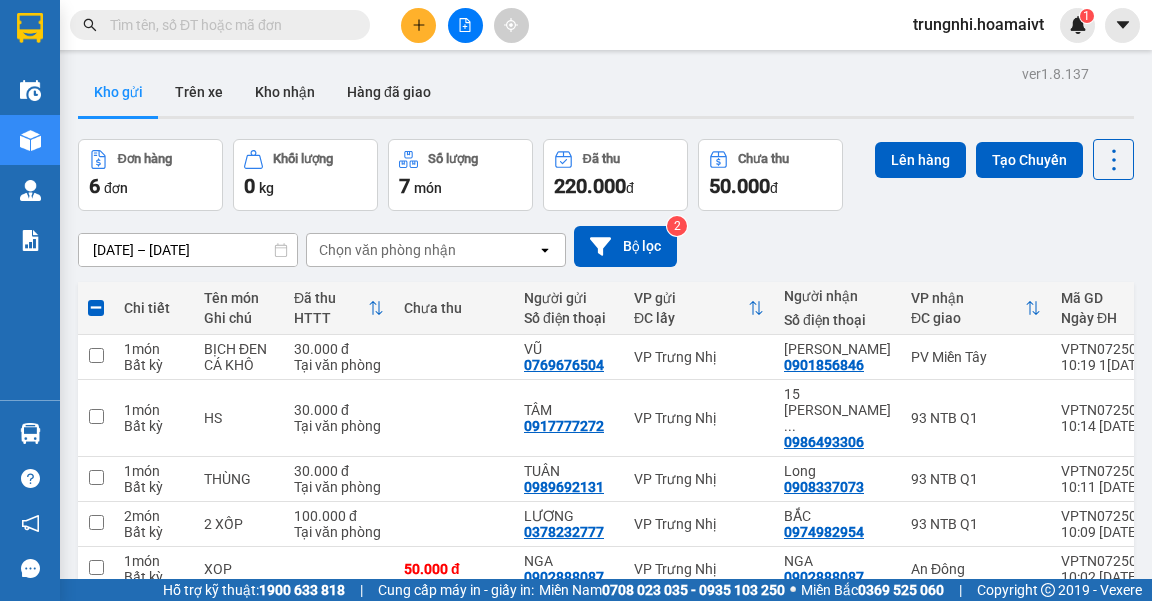 click at bounding box center [96, 612] 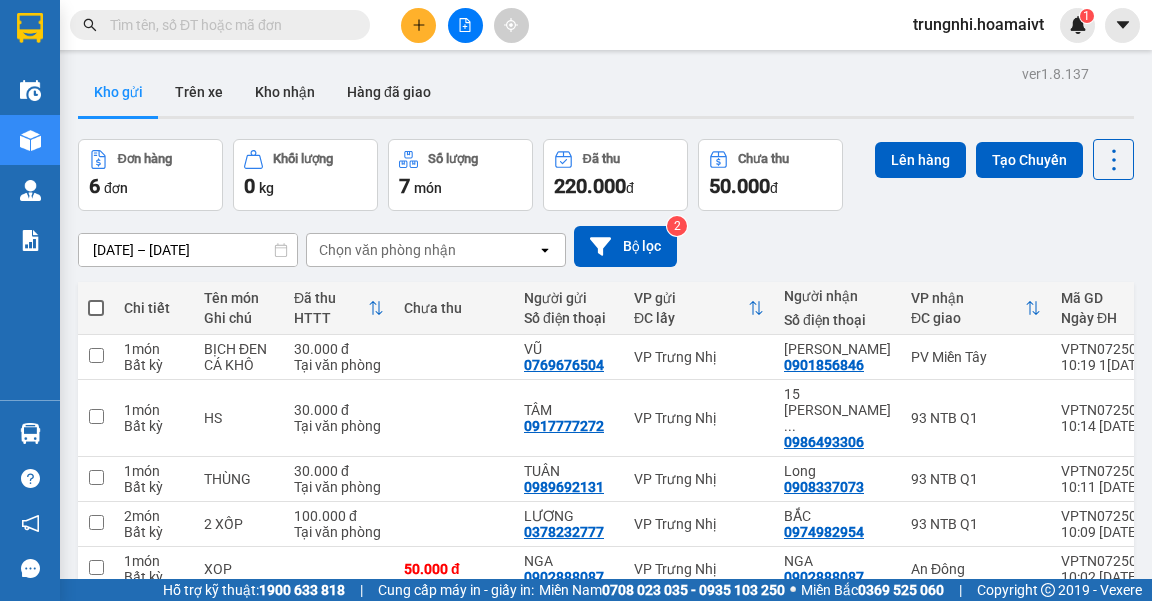 click at bounding box center (418, 25) 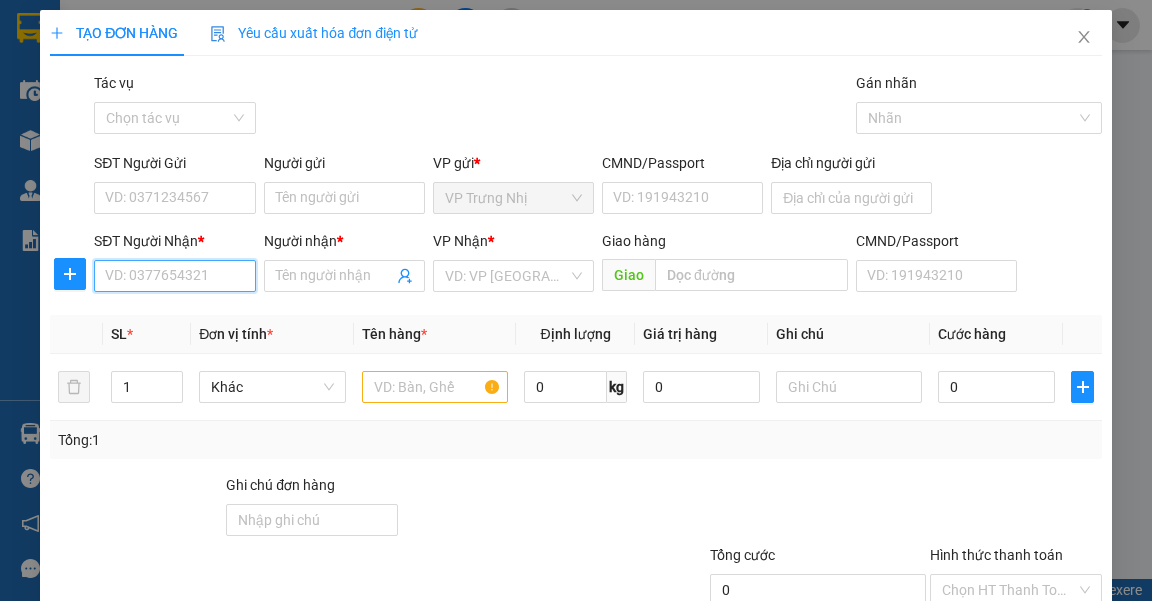click on "SĐT Người Nhận  *" at bounding box center [174, 276] 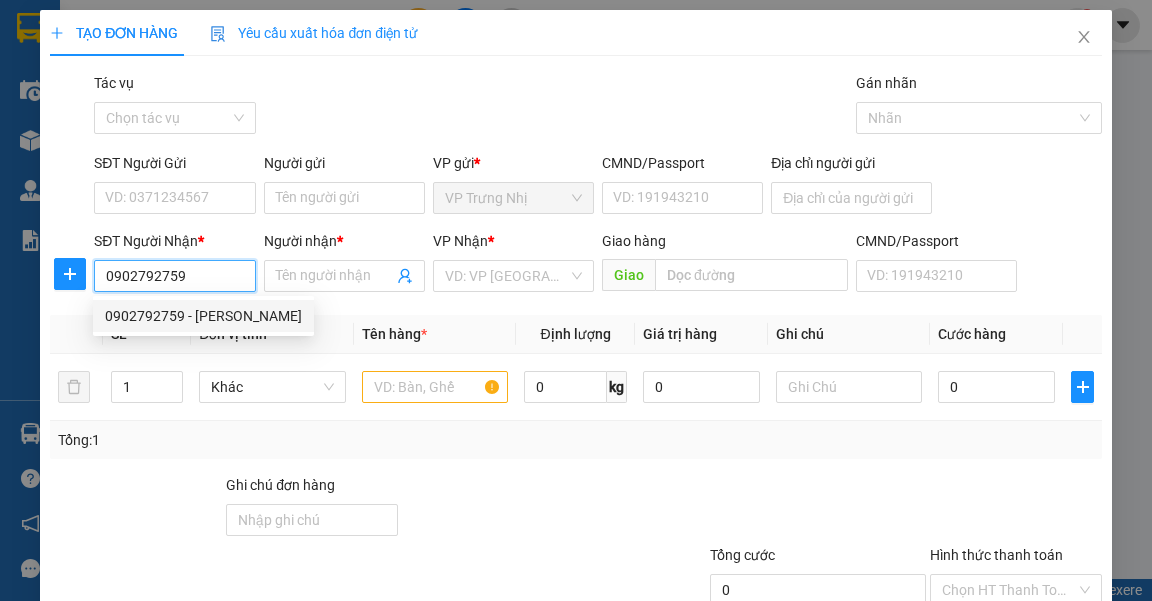 click on "0902792759 - VY" at bounding box center (203, 316) 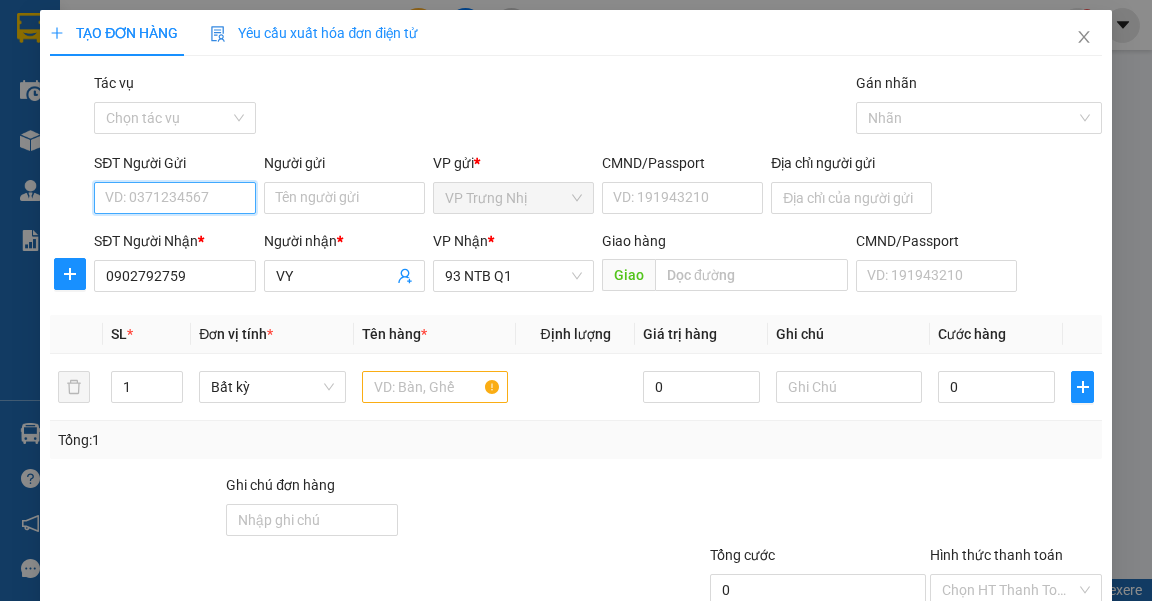 click on "SĐT Người Gửi" at bounding box center (174, 198) 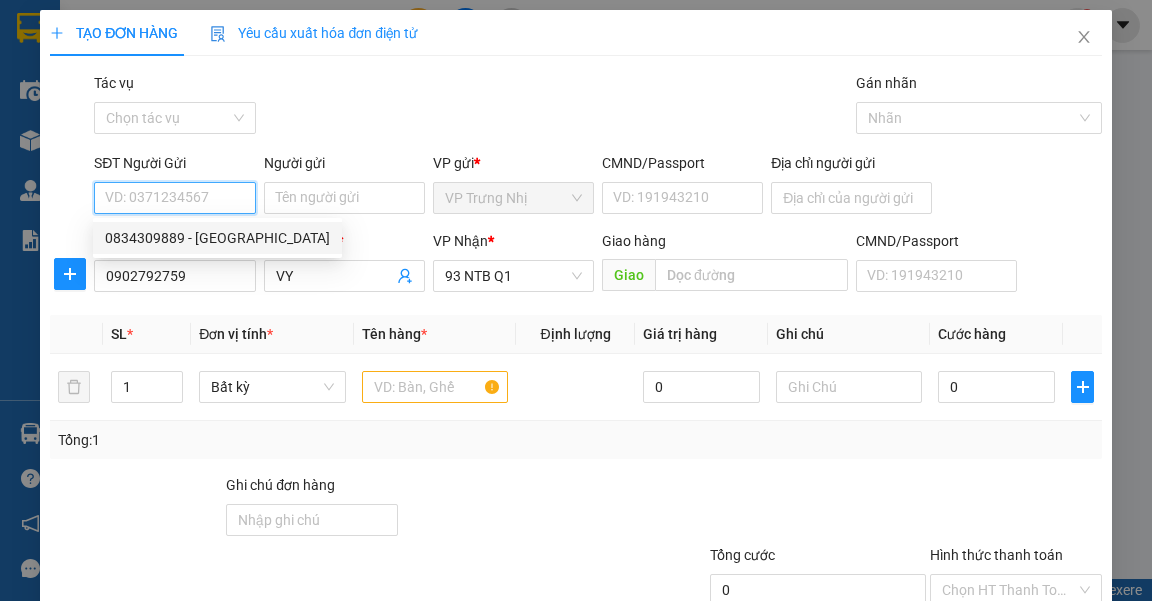 click on "0834309889 - NGA" at bounding box center [217, 238] 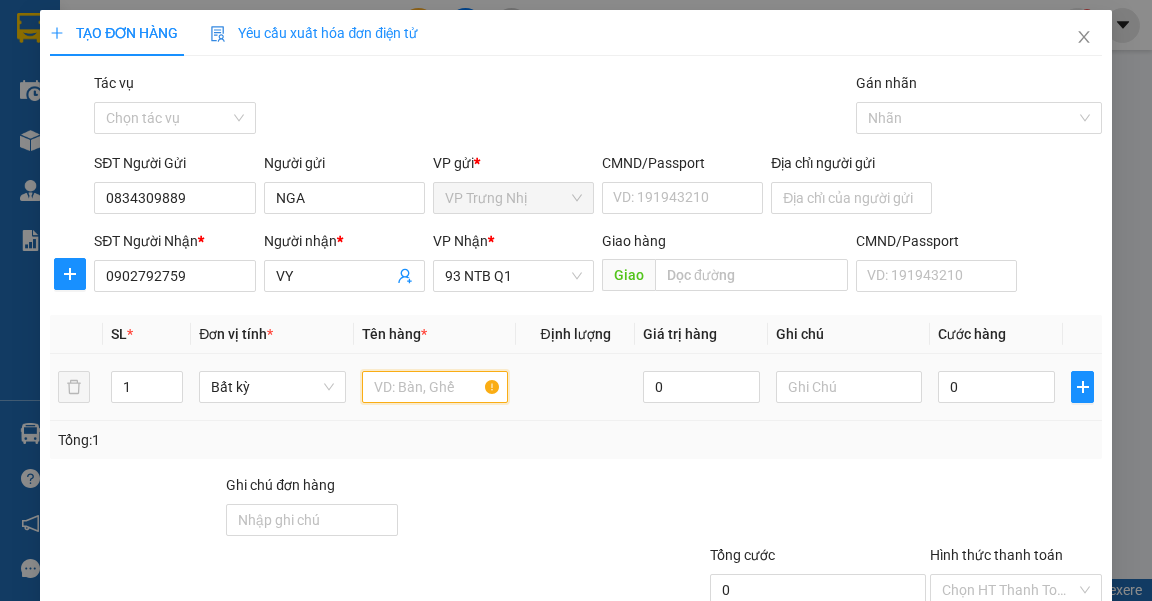 click at bounding box center [435, 387] 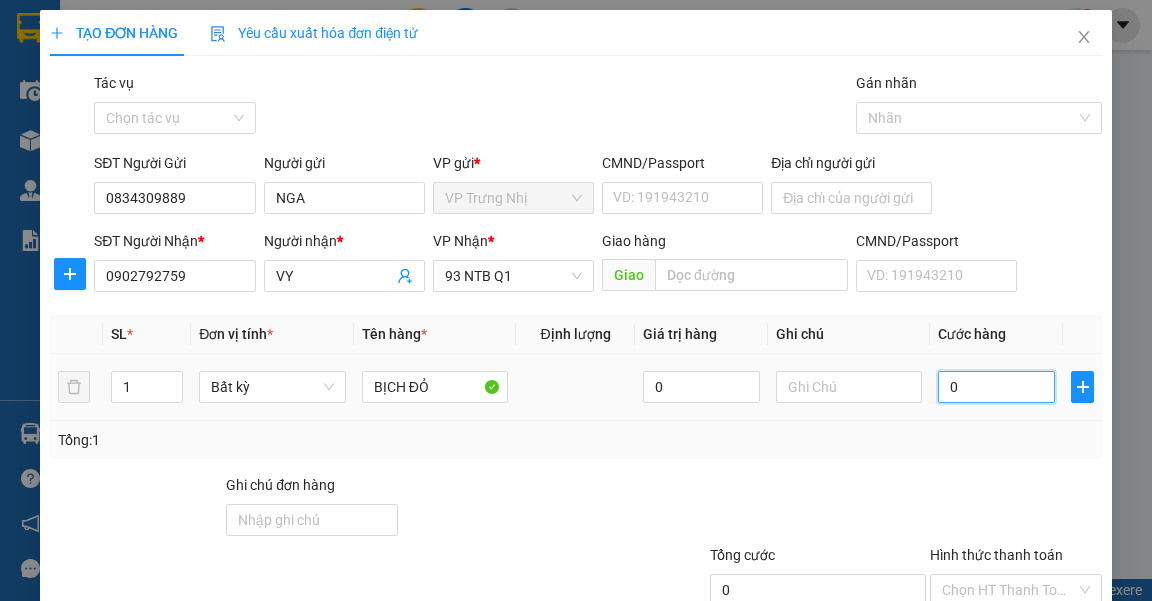 click on "0" at bounding box center [996, 387] 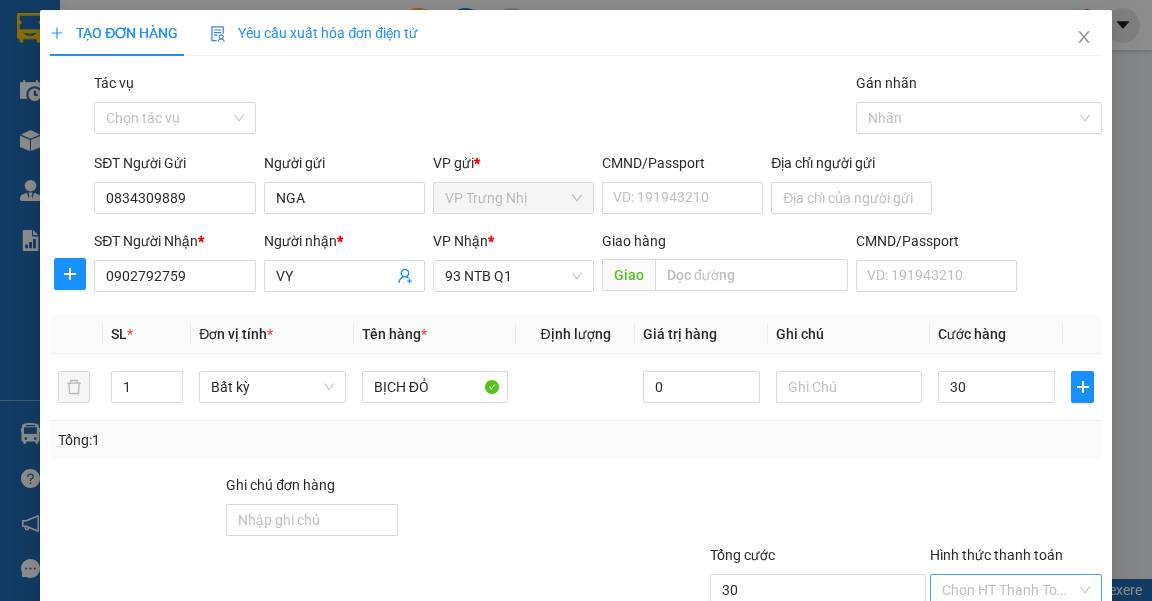 click on "Hình thức thanh toán" at bounding box center (1009, 590) 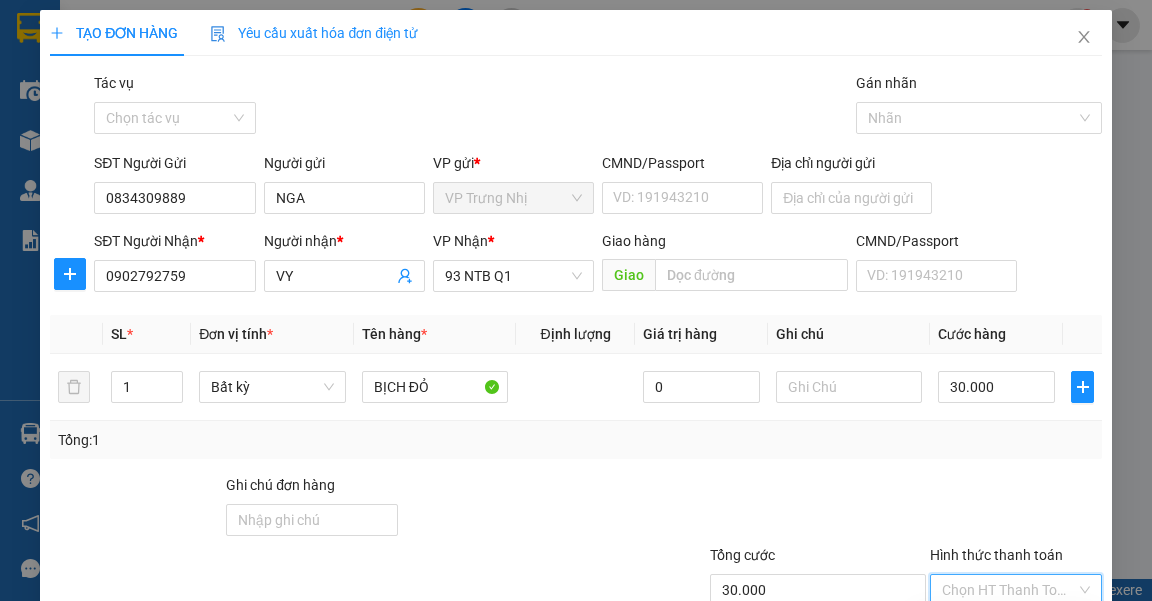 click on "Tại văn phòng" at bounding box center [1005, 629] 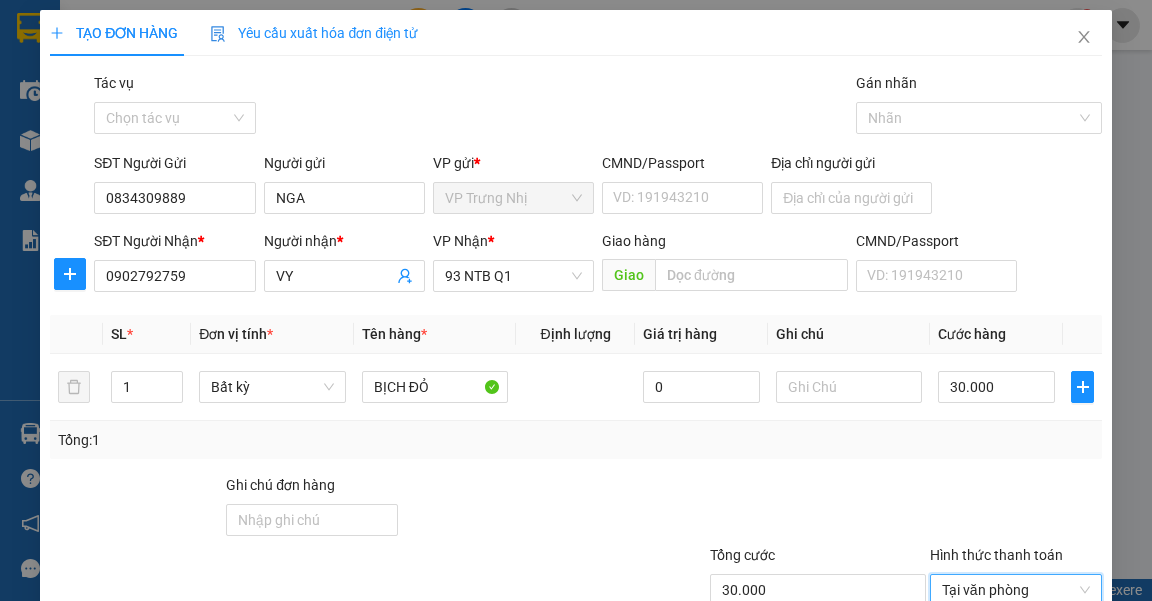 click on "[PERSON_NAME] và In" at bounding box center [1038, 685] 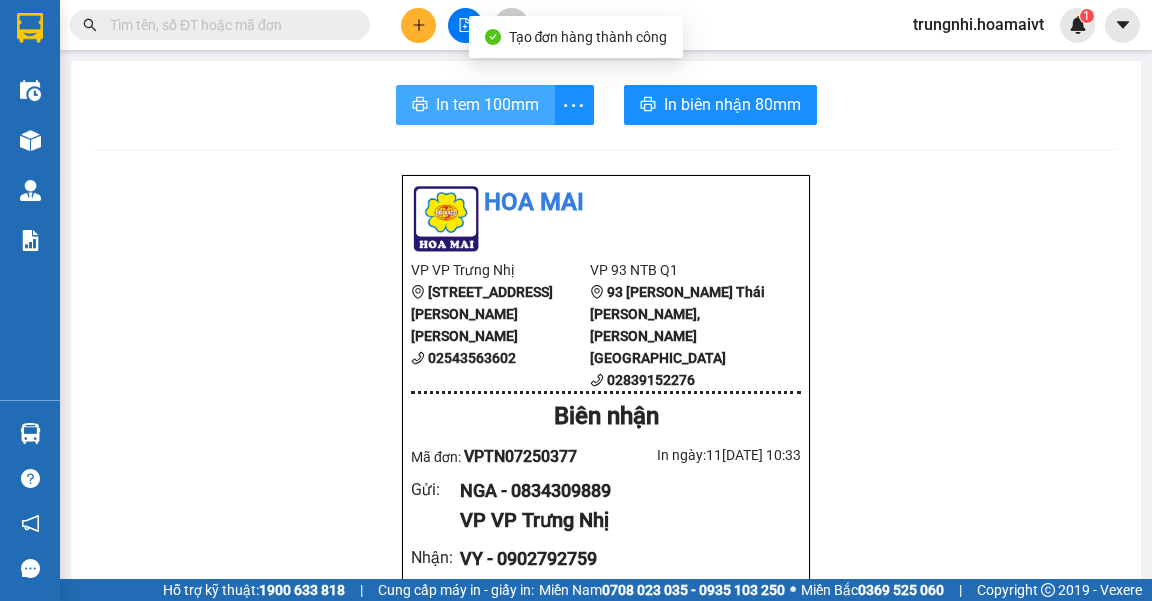 click on "In tem 100mm" at bounding box center (487, 104) 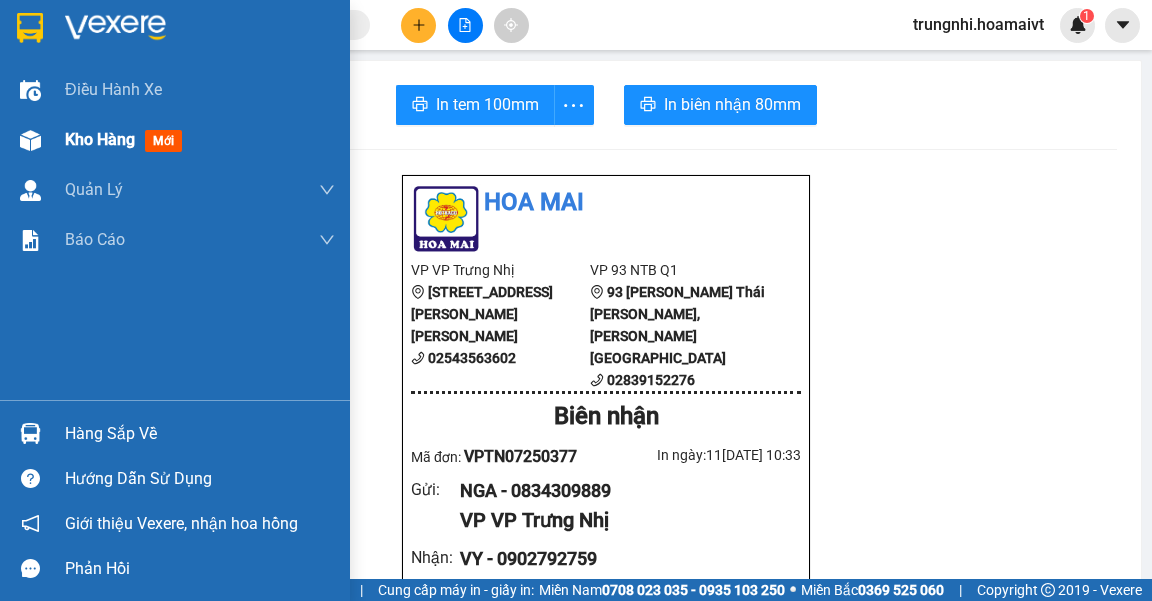 click on "Kho hàng mới" at bounding box center [175, 140] 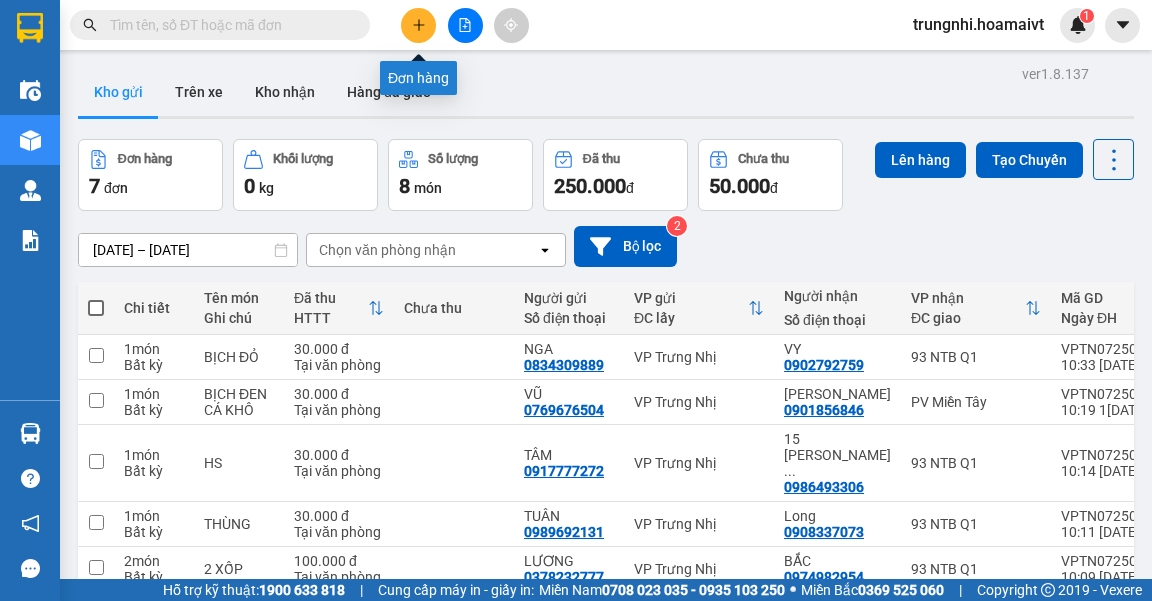 click at bounding box center [418, 25] 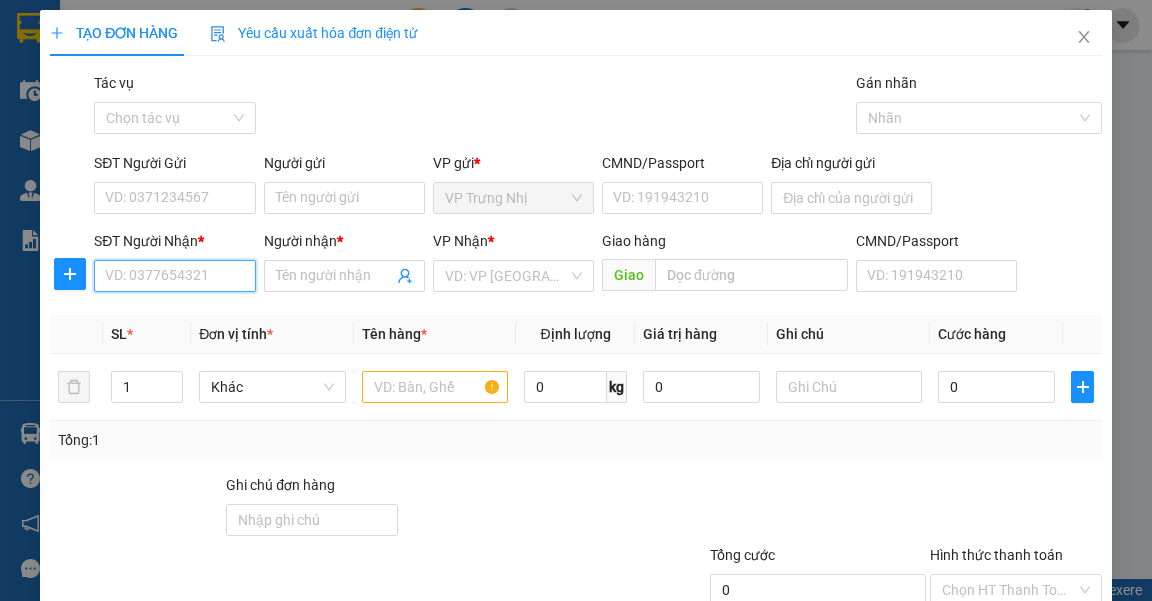 drag, startPoint x: 202, startPoint y: 273, endPoint x: 179, endPoint y: 214, distance: 63.324562 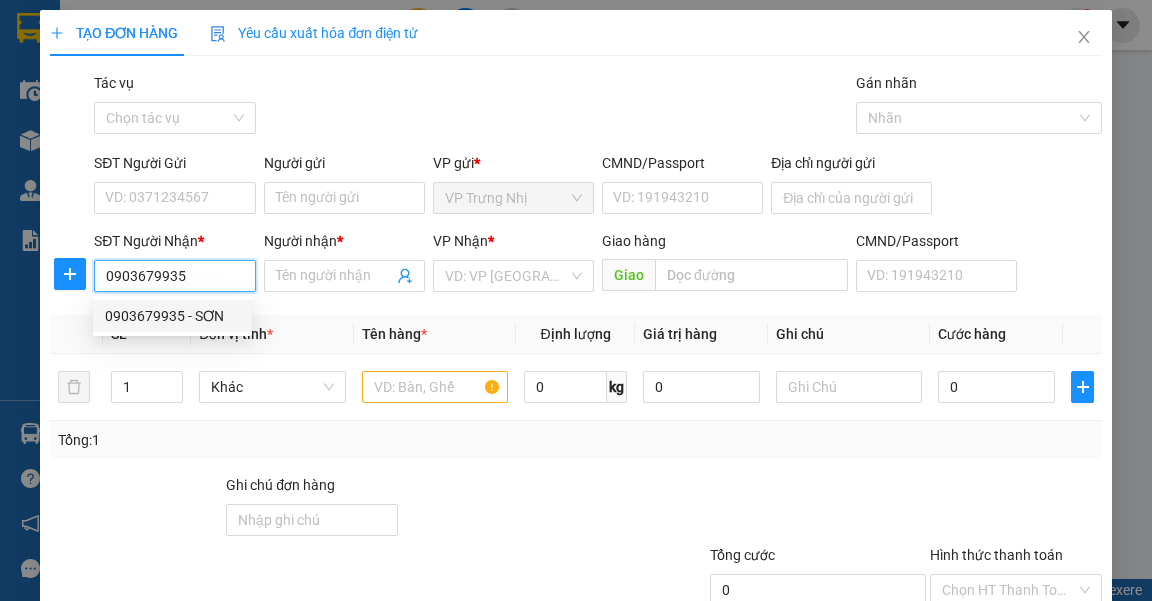 click on "0903679935 - SƠN" at bounding box center (172, 316) 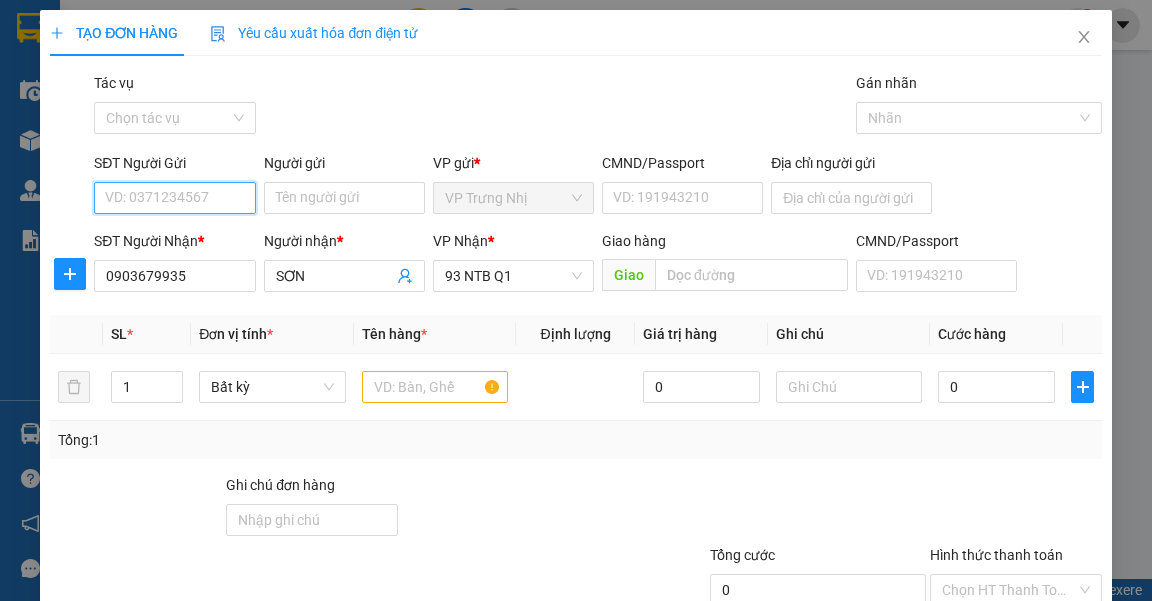 click on "SĐT Người Gửi" at bounding box center [174, 198] 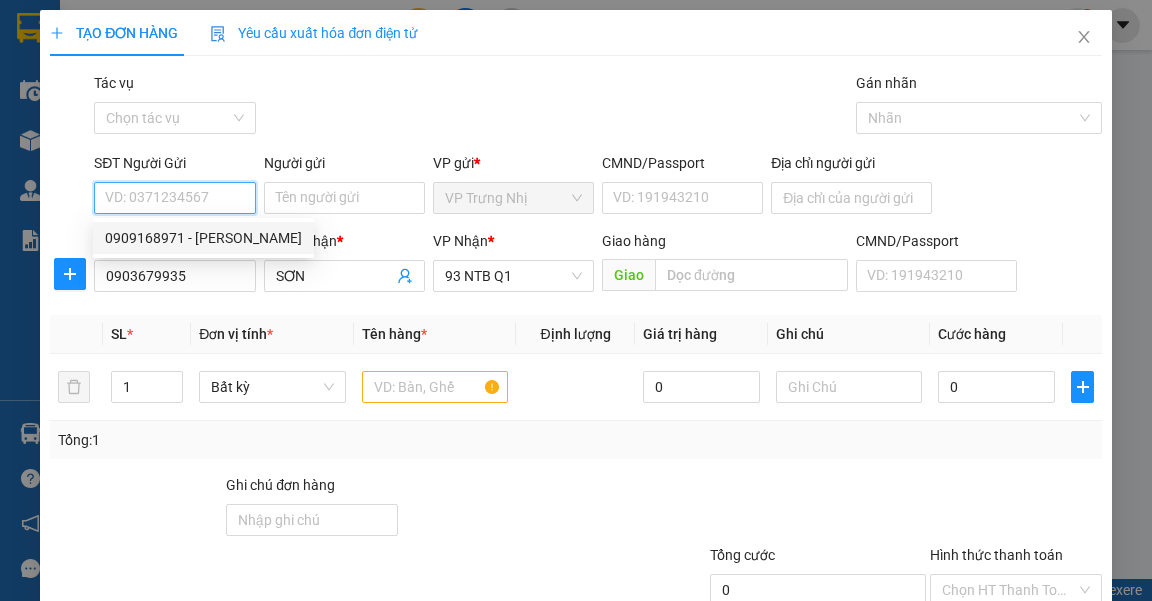 click on "0909168971 - CƯỜNG" at bounding box center [203, 238] 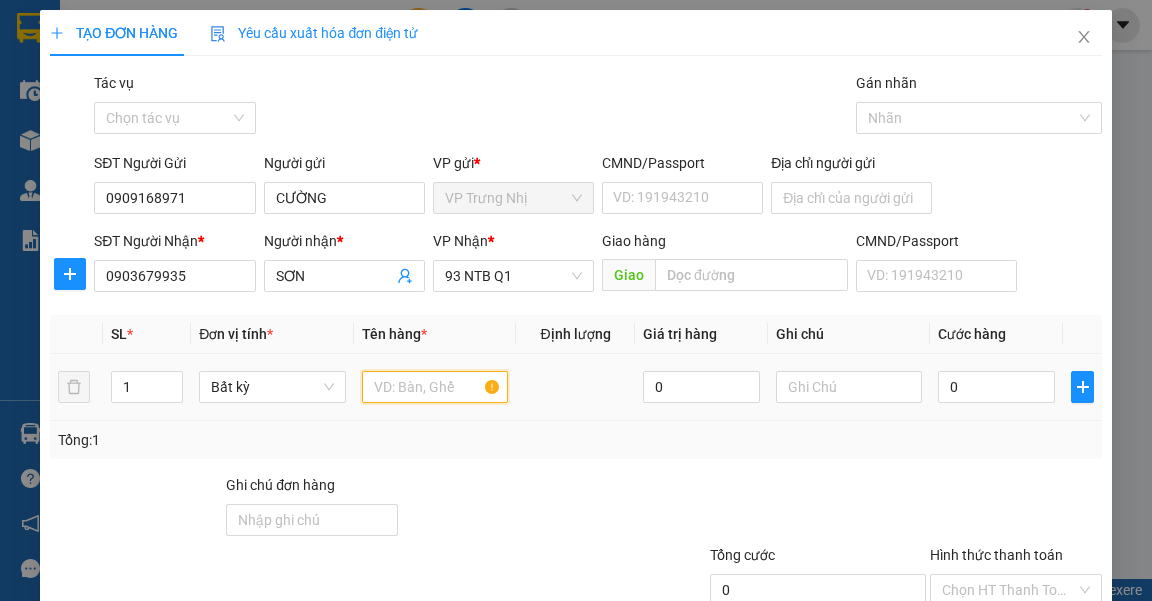 click at bounding box center (435, 387) 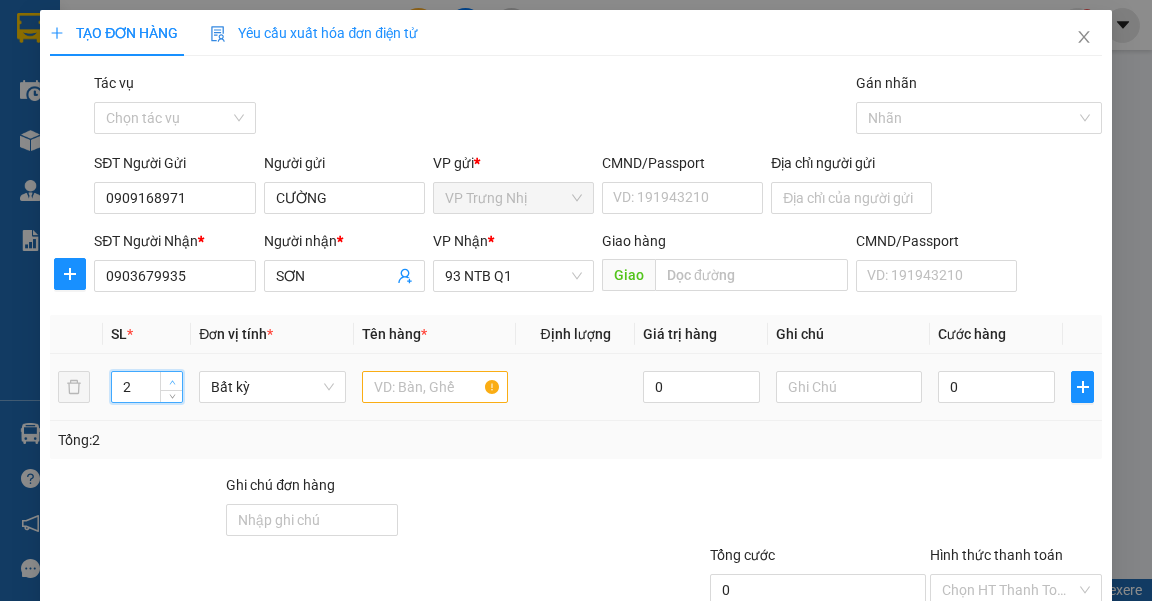 click 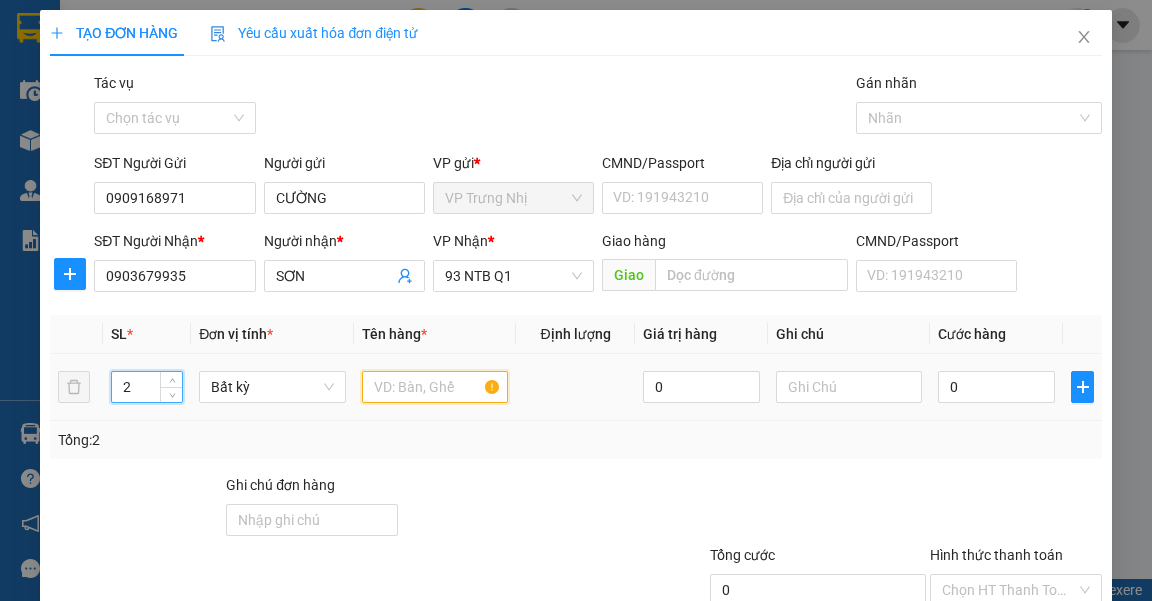 click at bounding box center (435, 387) 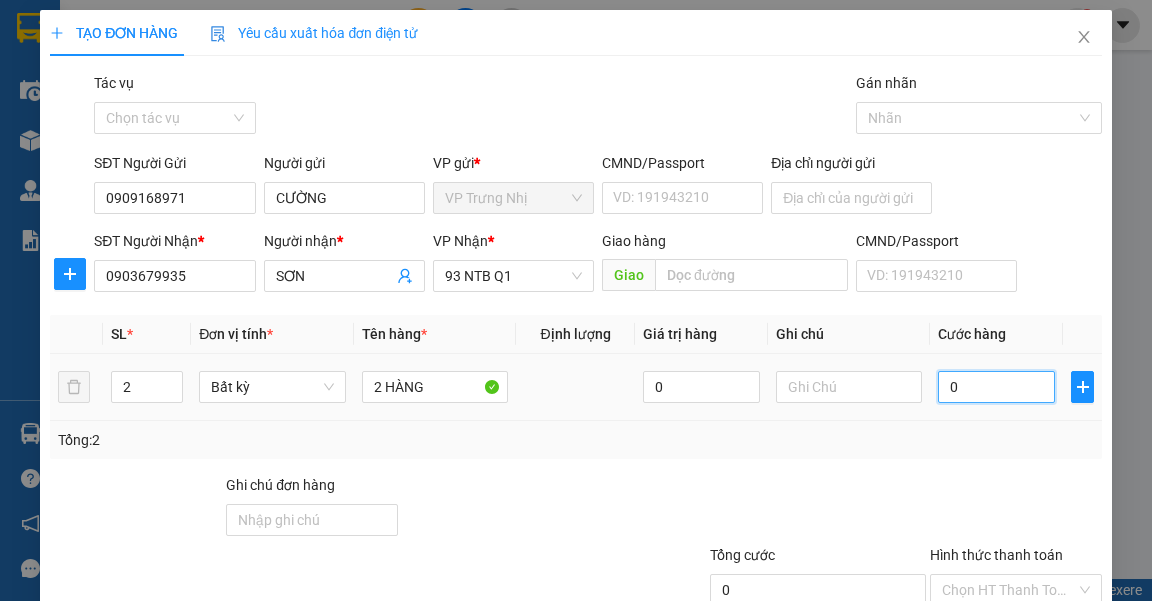 click on "0" at bounding box center [996, 387] 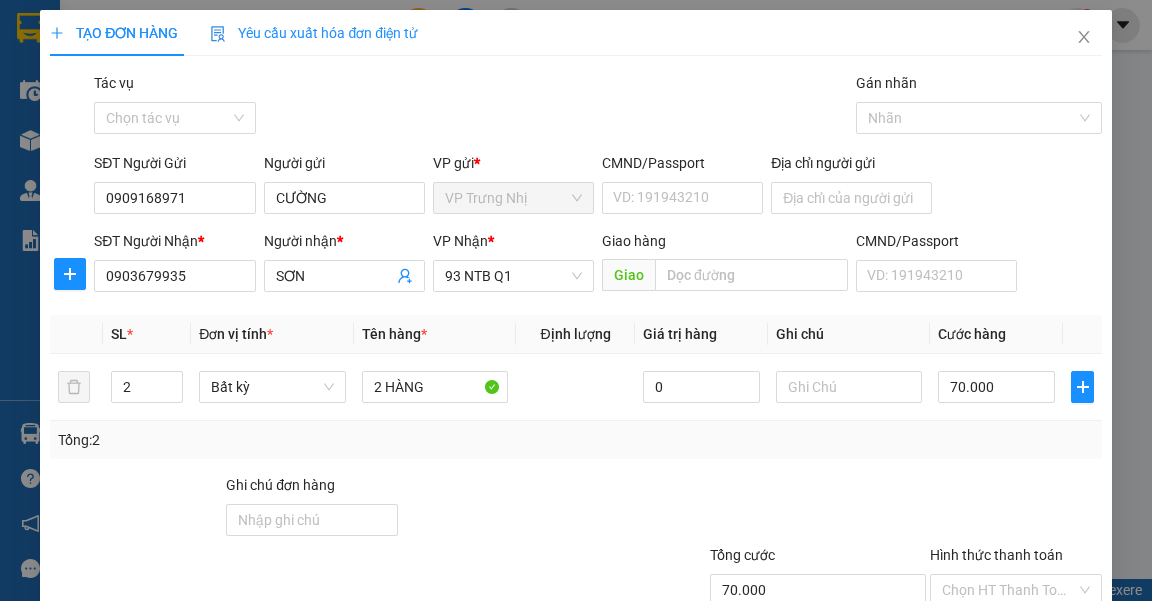 click on "[PERSON_NAME] và In" at bounding box center [1082, 685] 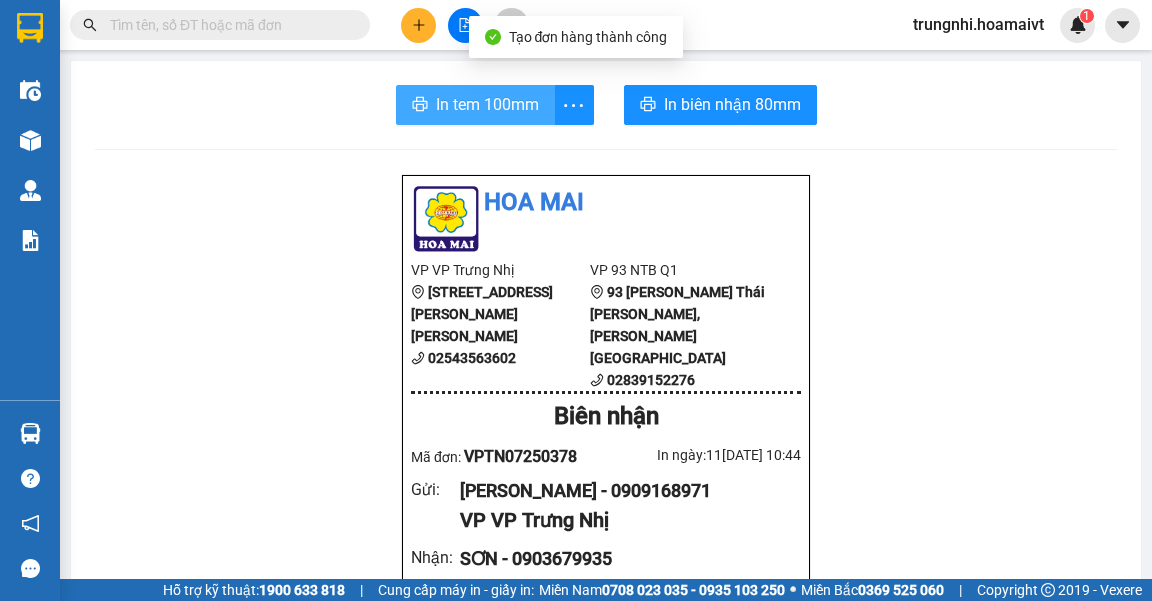 click on "In tem 100mm" at bounding box center [487, 104] 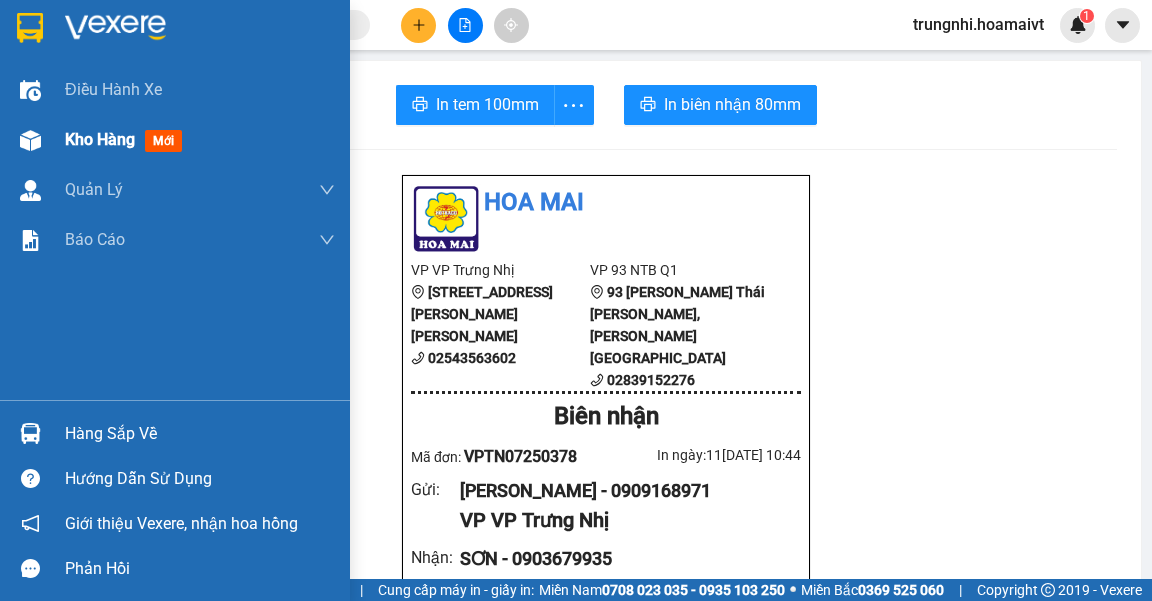 click at bounding box center (30, 140) 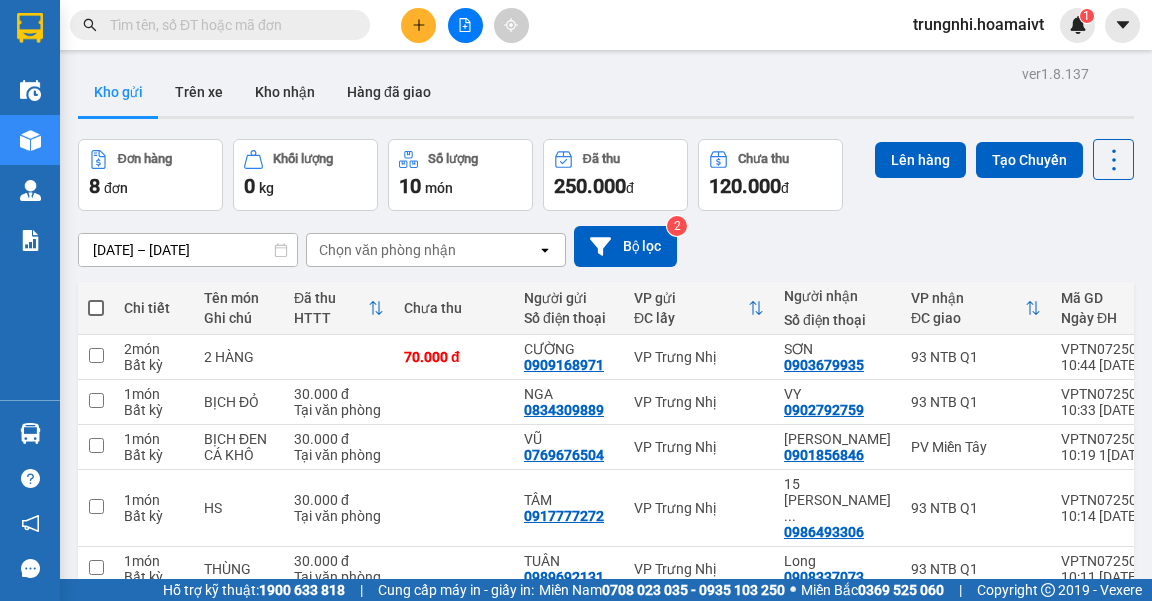 click at bounding box center (96, 702) 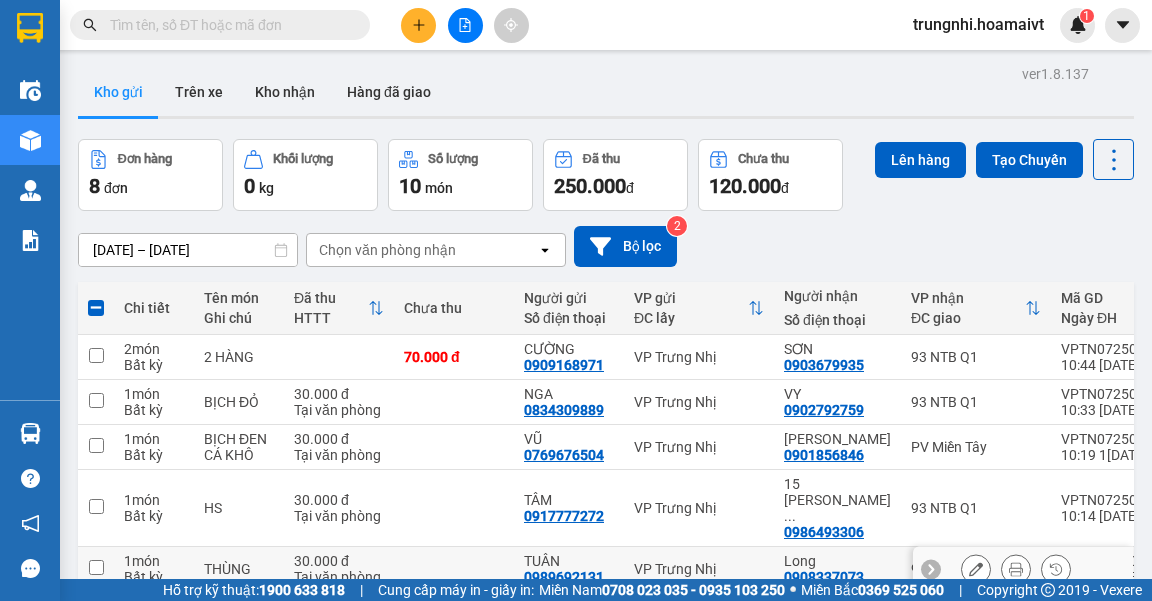 click at bounding box center (96, 567) 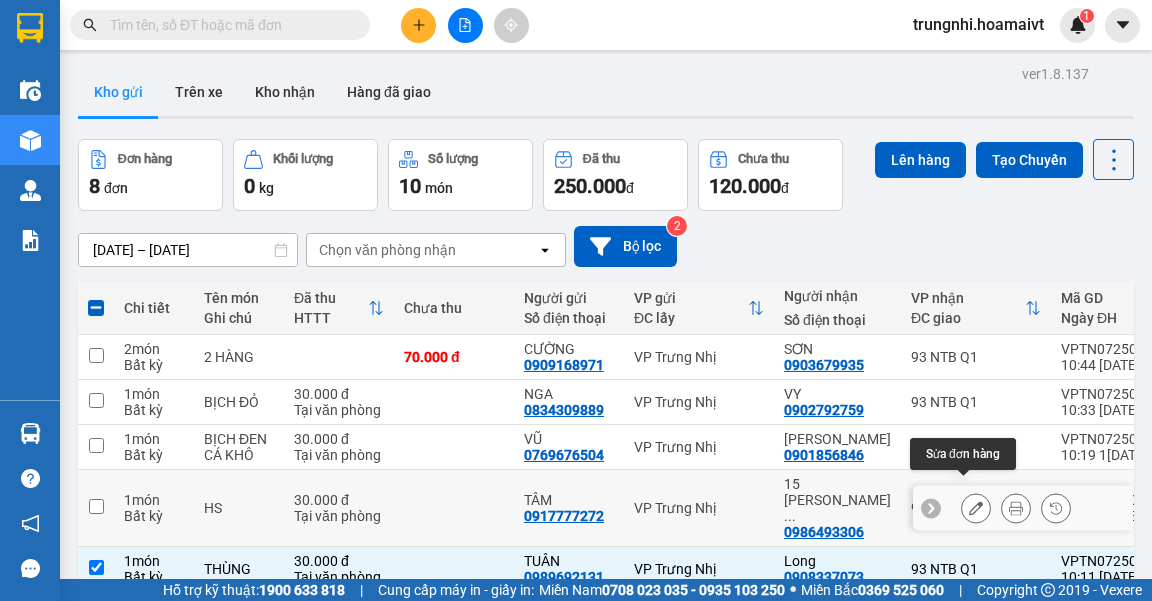 click 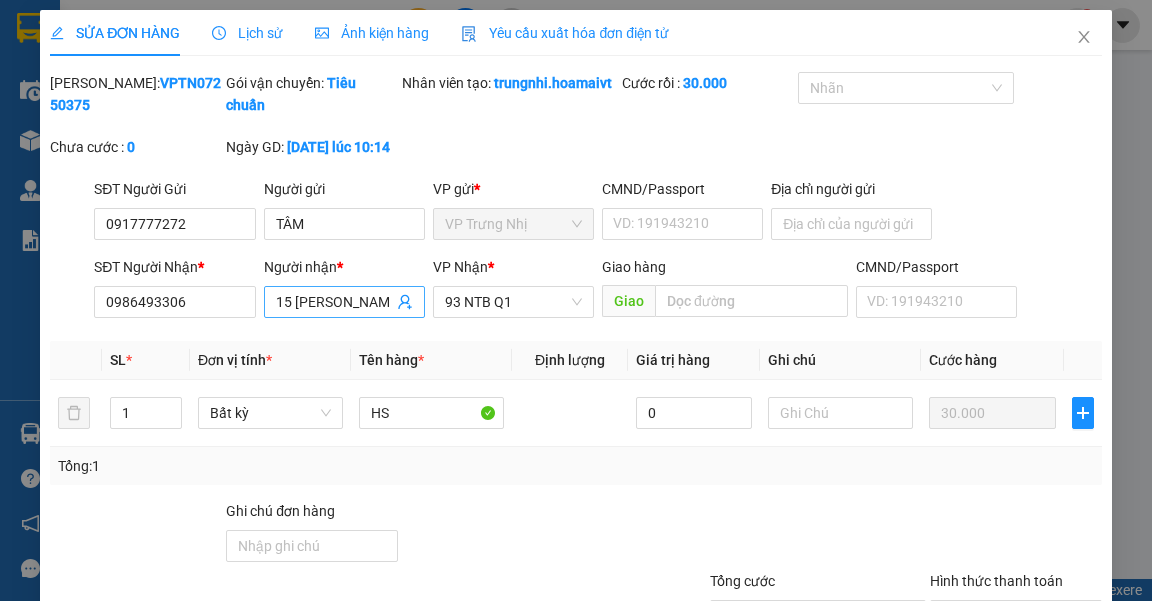 click on "15 TRAN NGUYN HAN" at bounding box center [334, 302] 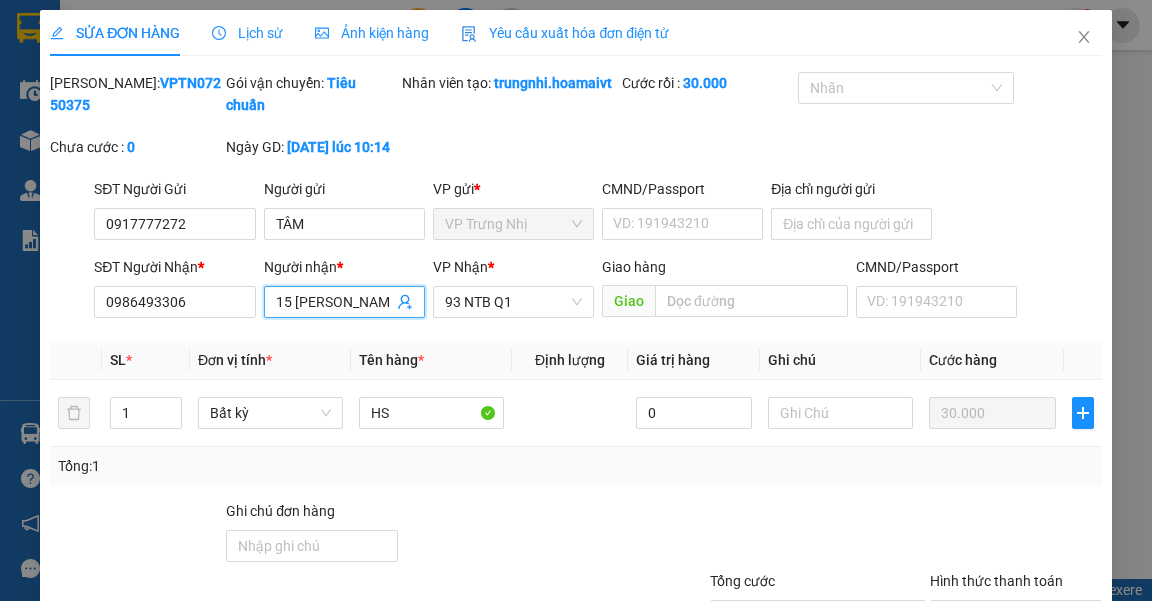 click on "15 TRAN NGUYN HAN" at bounding box center [334, 302] 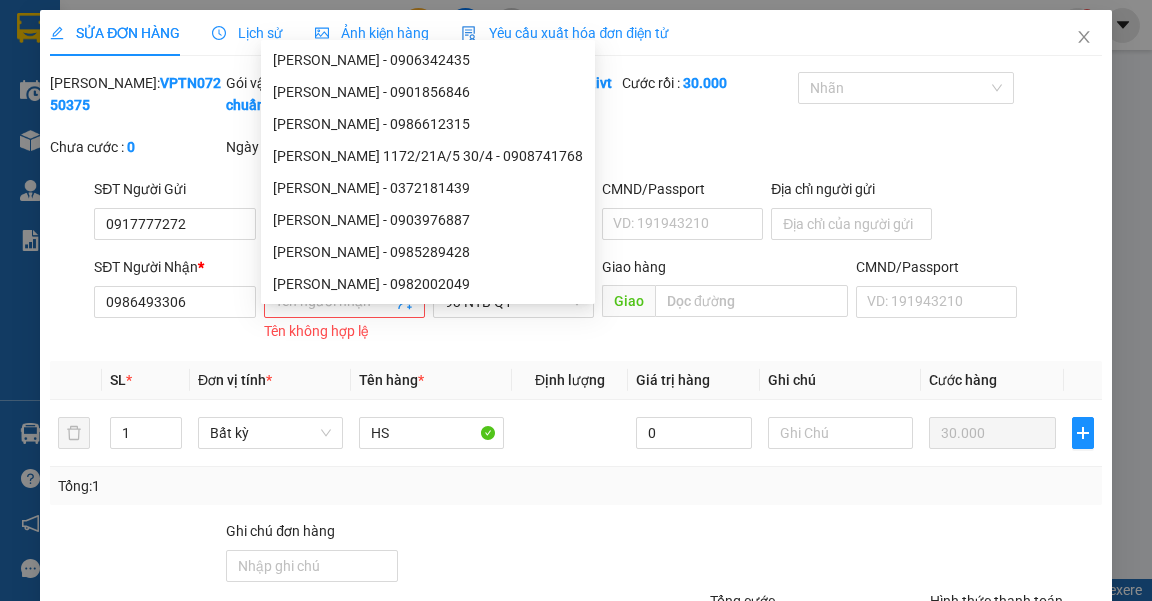 click on "Tổng:  1" at bounding box center [575, 486] 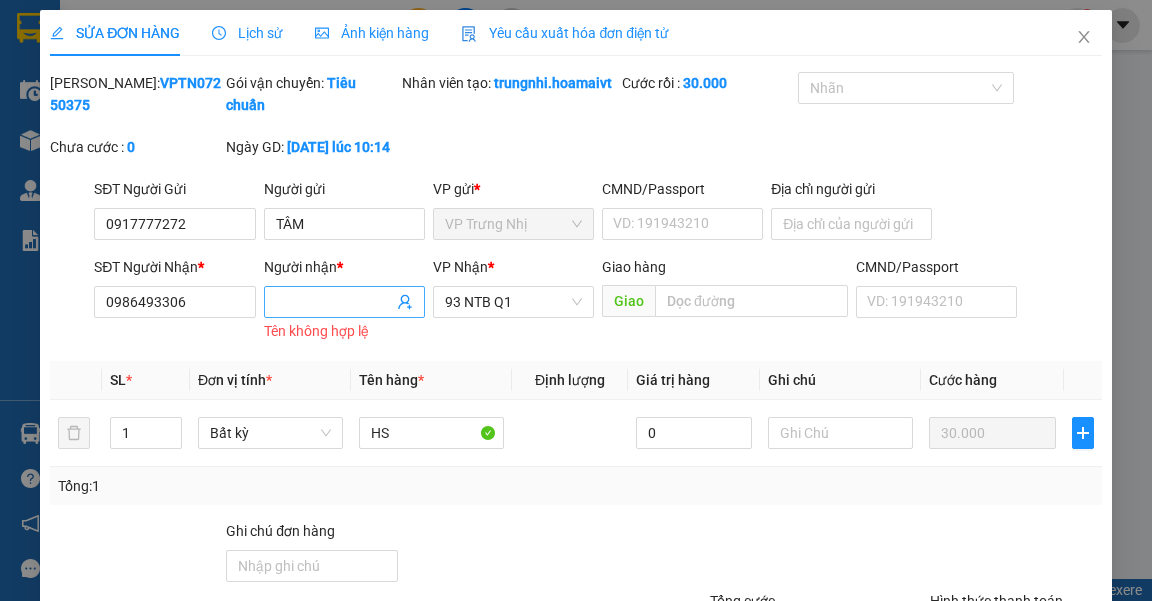 click on "Người nhận  *" at bounding box center [334, 302] 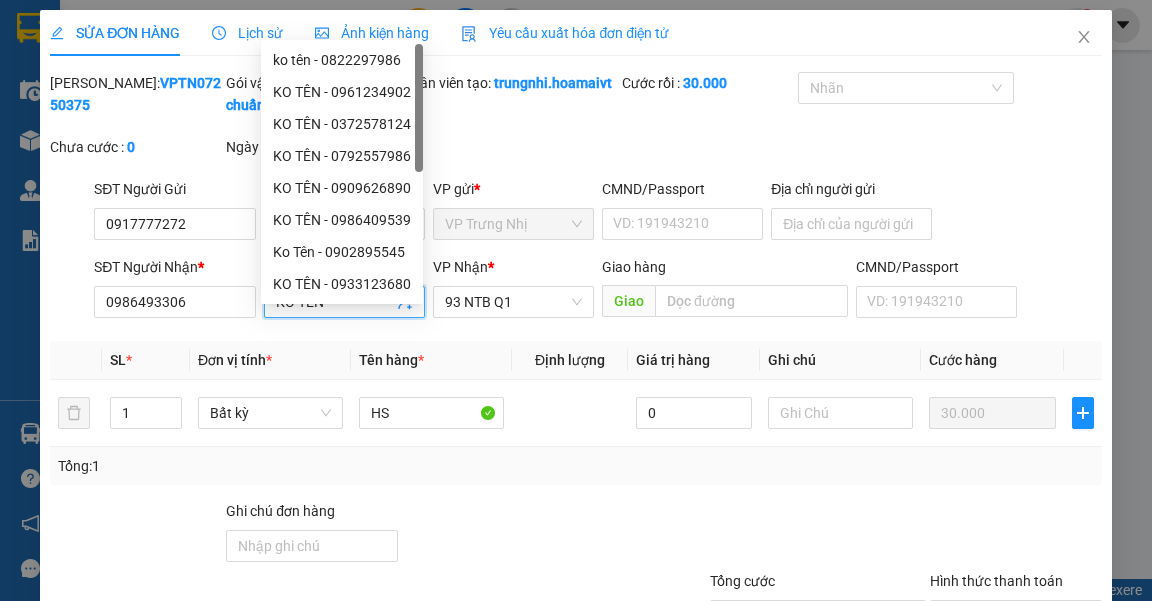 click on "Tổng:  1" at bounding box center (575, 466) 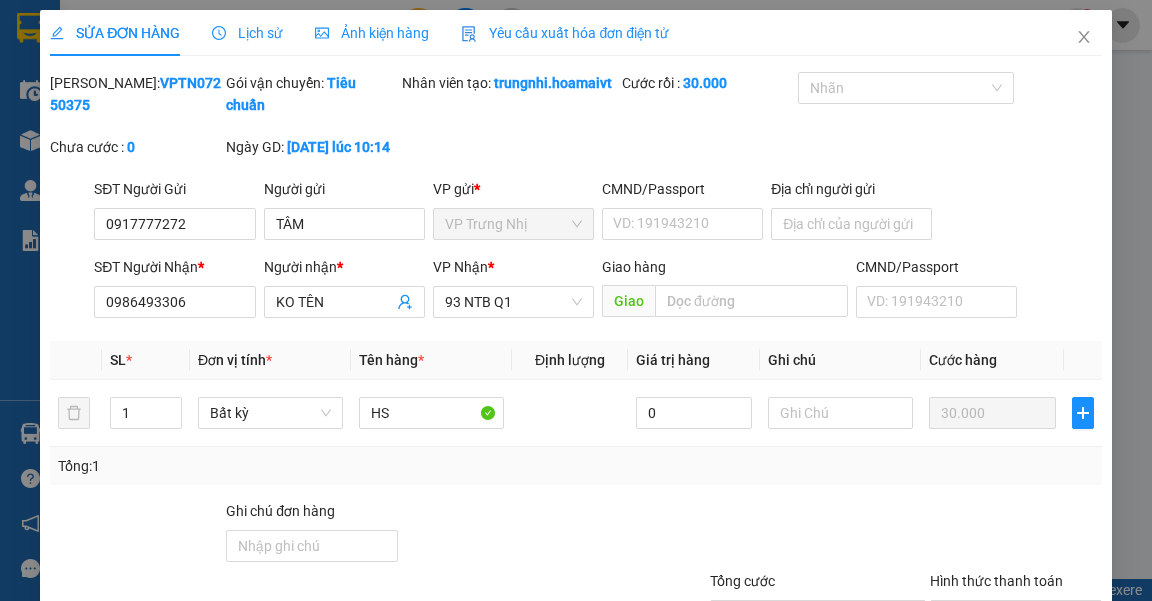 click on "Lưu thay đổi" at bounding box center [944, 711] 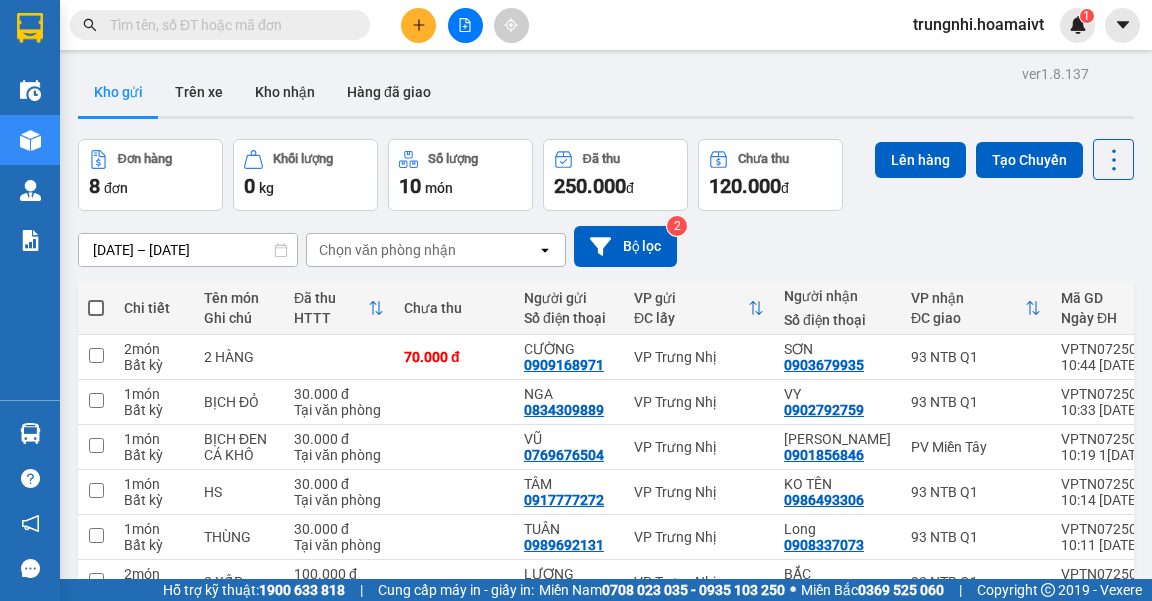 click at bounding box center [96, 670] 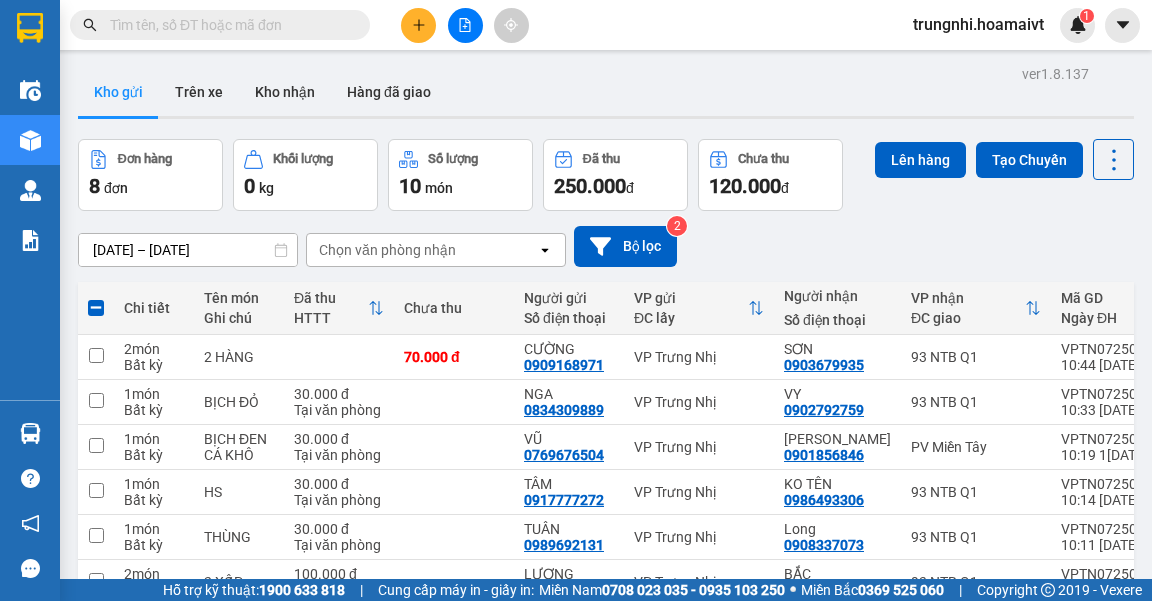 click at bounding box center [465, 25] 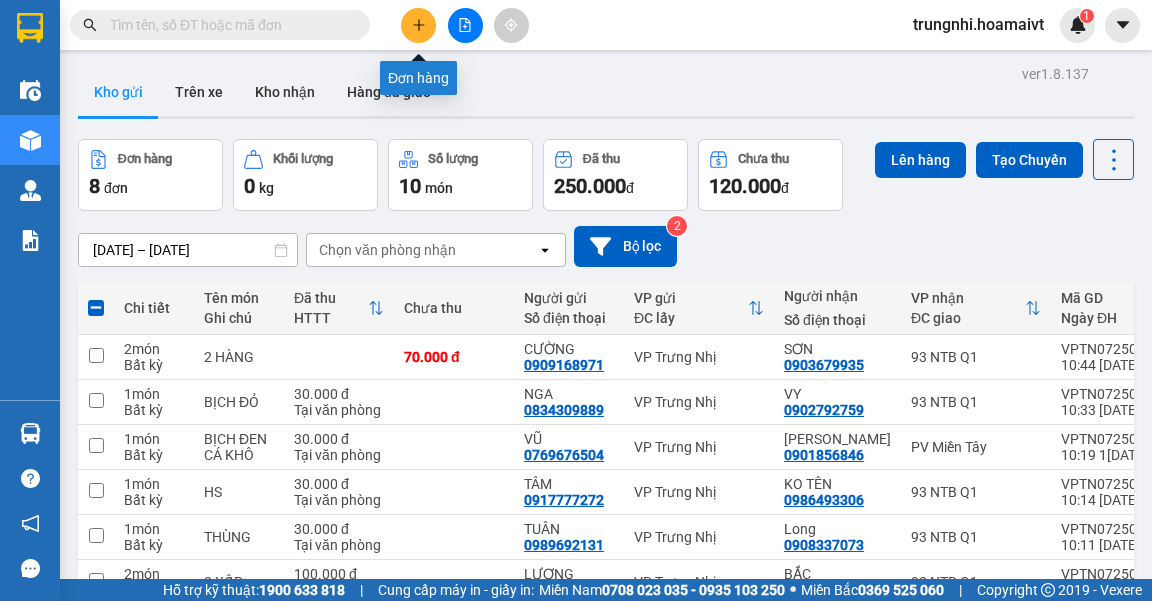 click at bounding box center [418, 25] 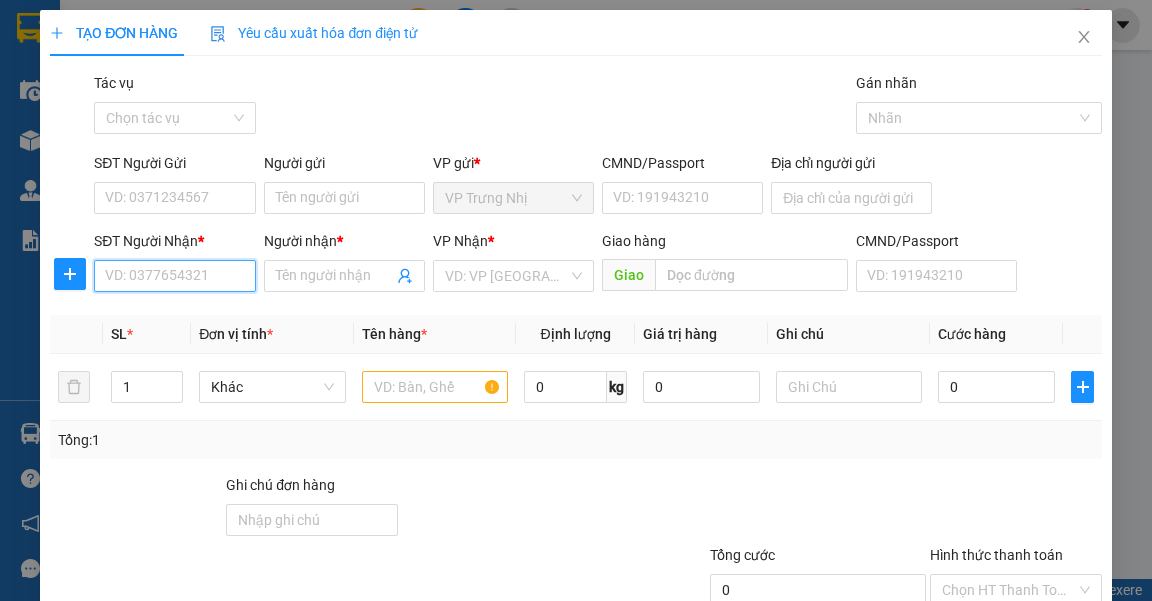 click on "SĐT Người Nhận  *" at bounding box center [174, 276] 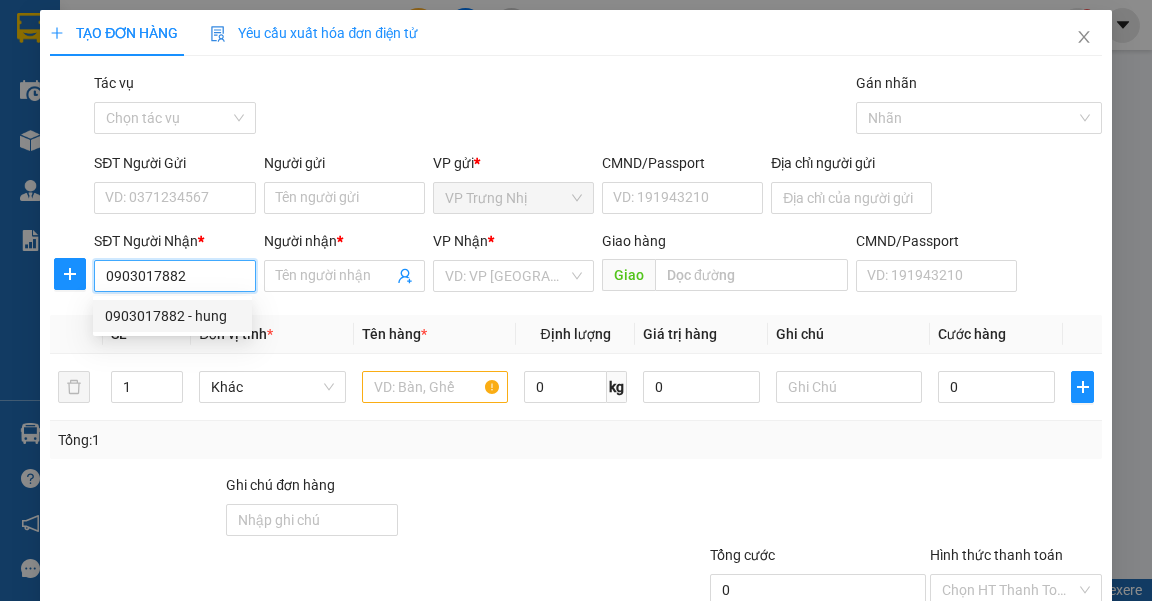 click on "0903017882 - hung" at bounding box center [172, 316] 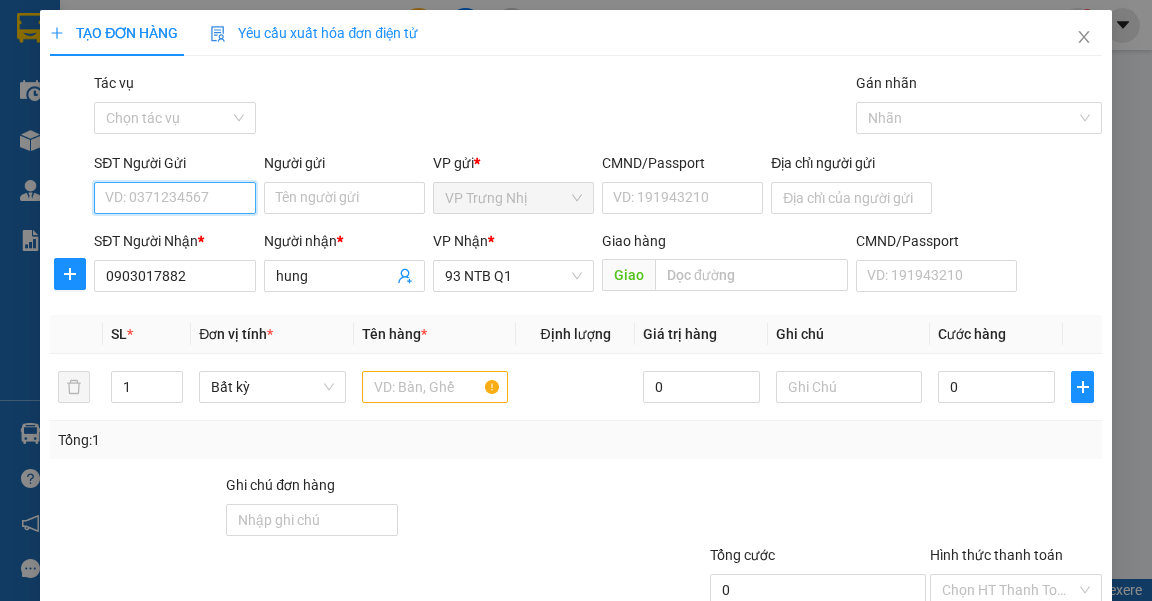 click on "SĐT Người Gửi" at bounding box center (174, 198) 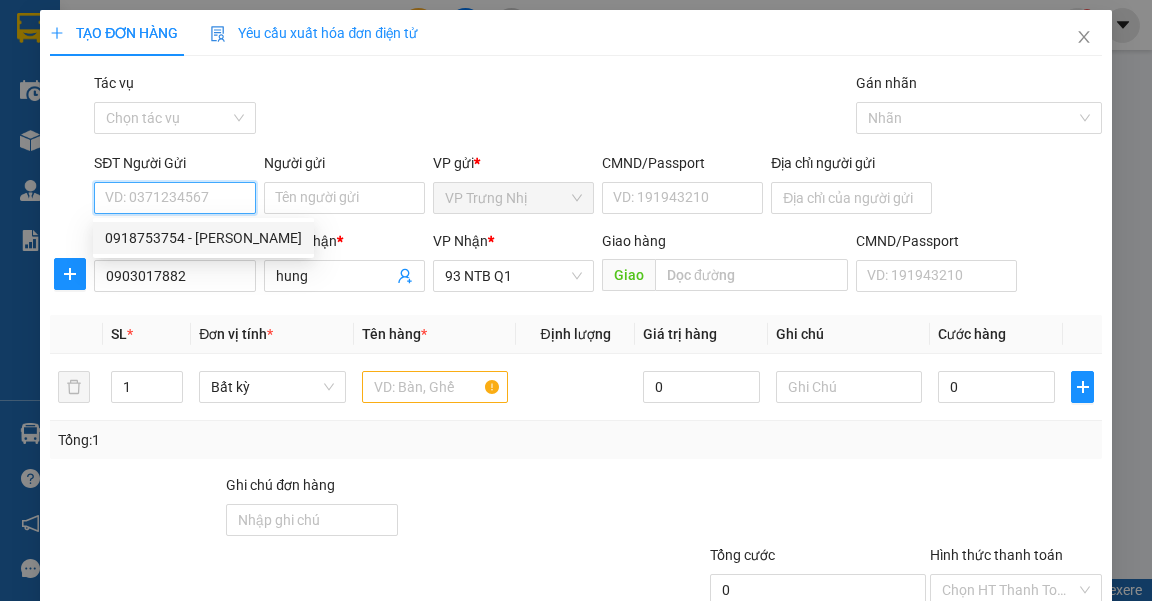 click on "0918753754 - dola" at bounding box center (203, 238) 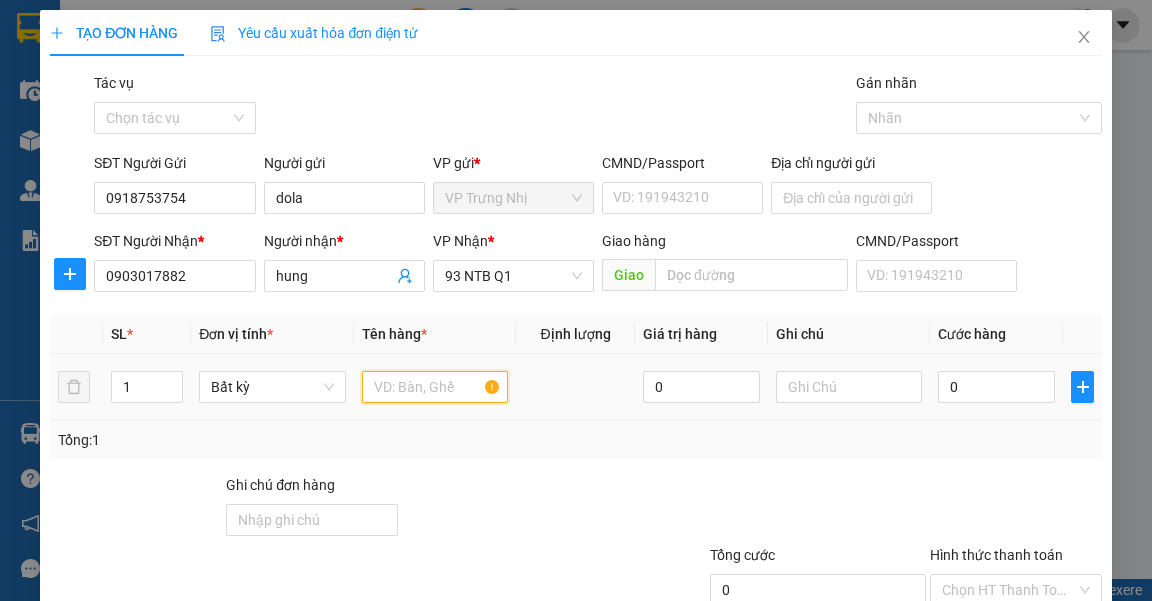 click at bounding box center [435, 387] 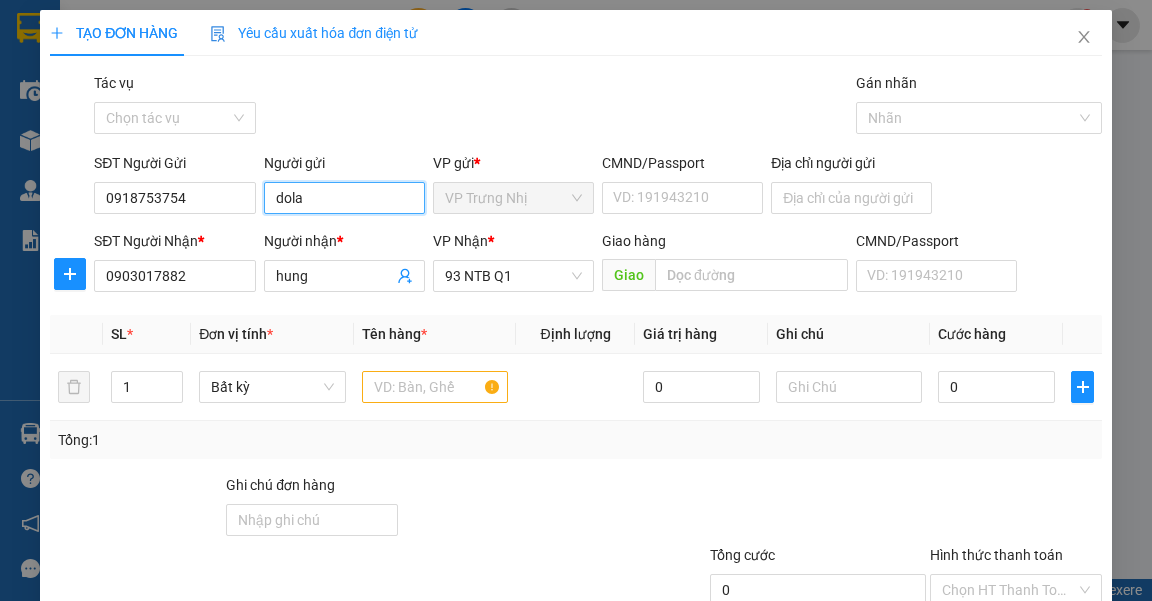 click on "dola" at bounding box center [344, 198] 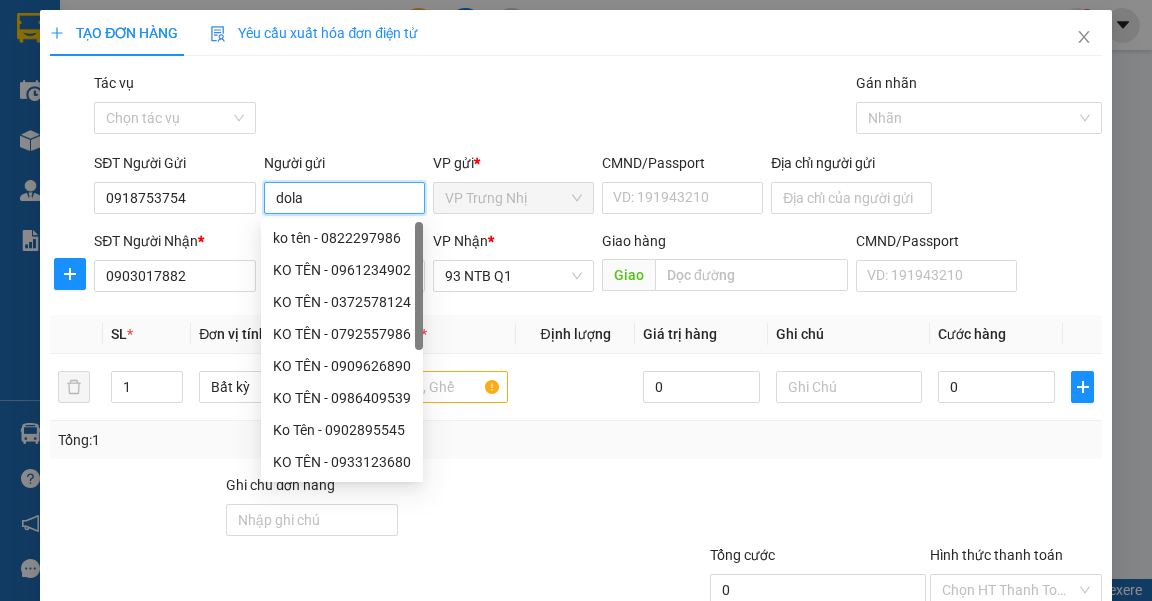 click on "dola" at bounding box center (344, 198) 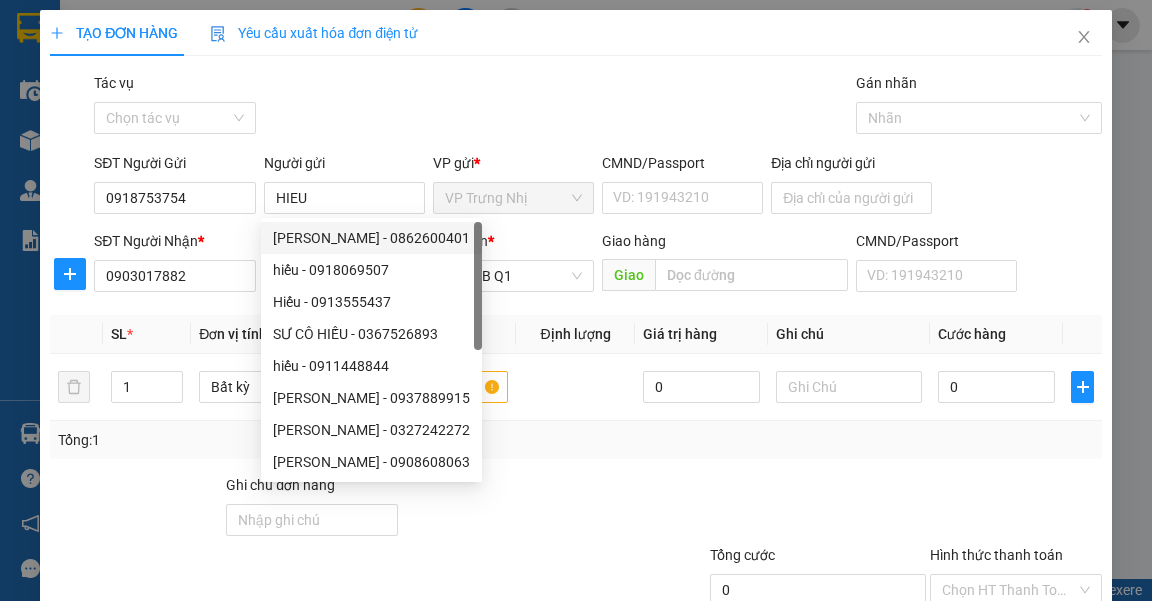 click at bounding box center [532, 509] 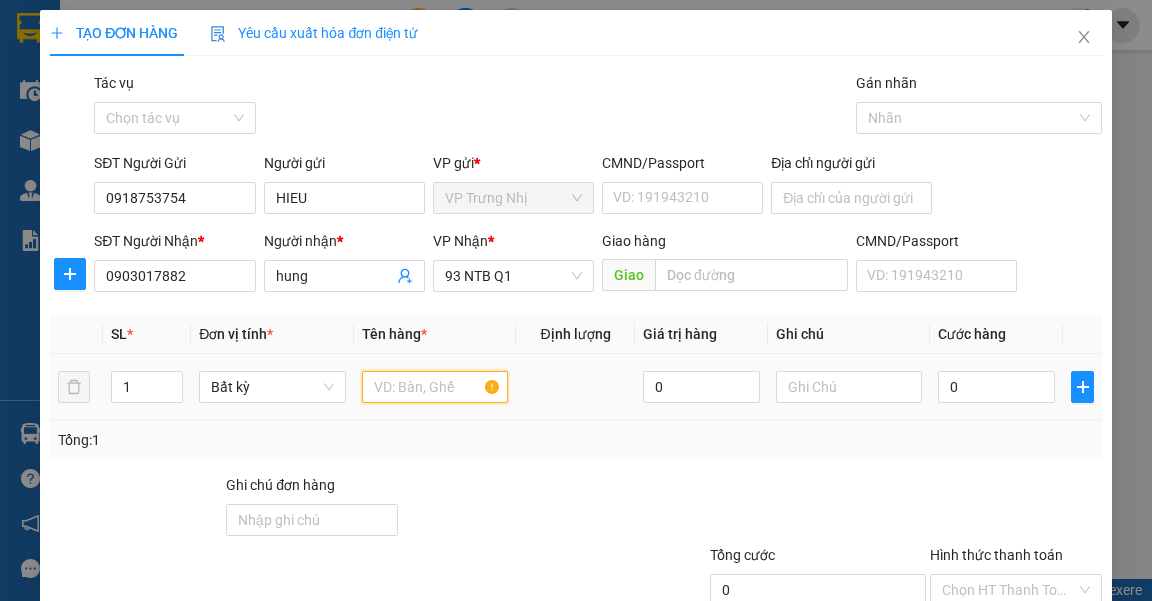 click at bounding box center (435, 387) 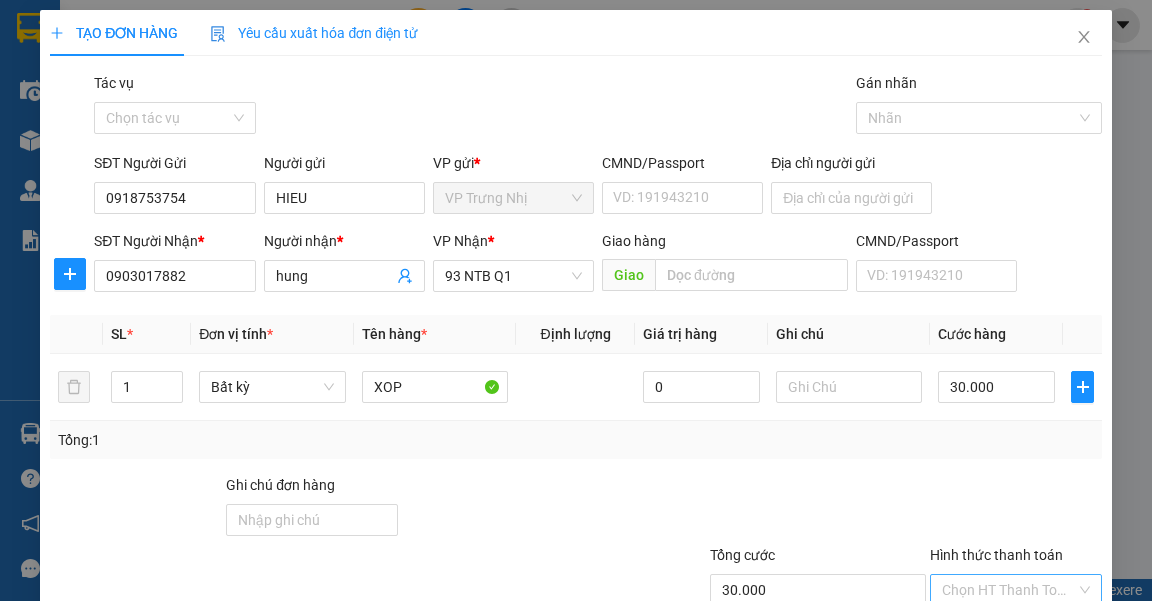 click on "Hình thức thanh toán" at bounding box center [1009, 590] 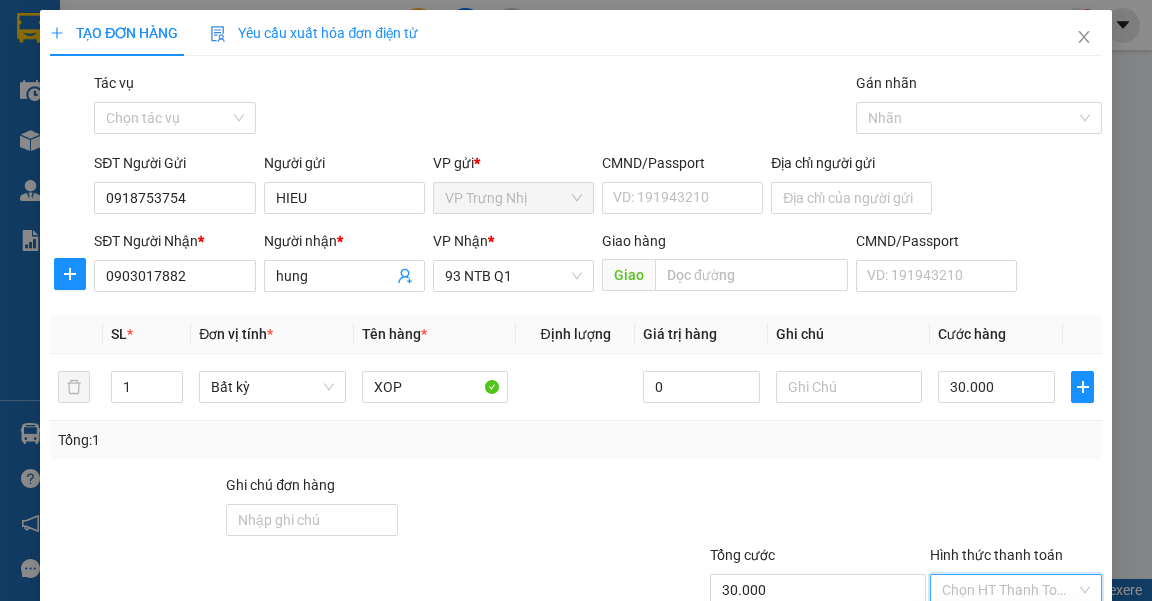click on "Tại văn phòng" at bounding box center (1005, 629) 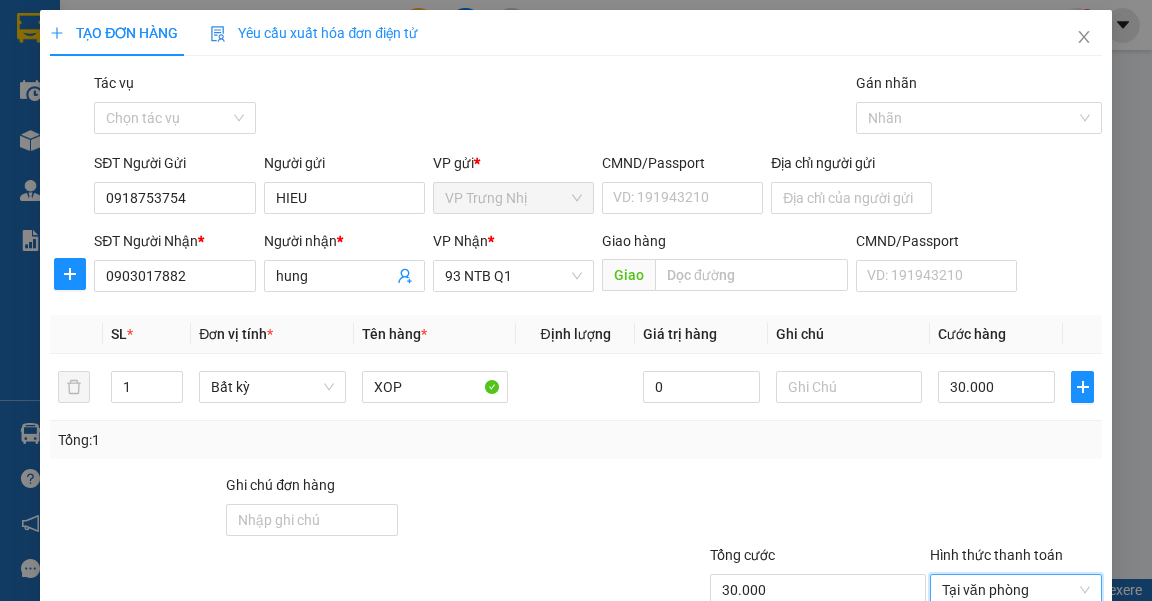 click on "[PERSON_NAME] và In" at bounding box center [1082, 685] 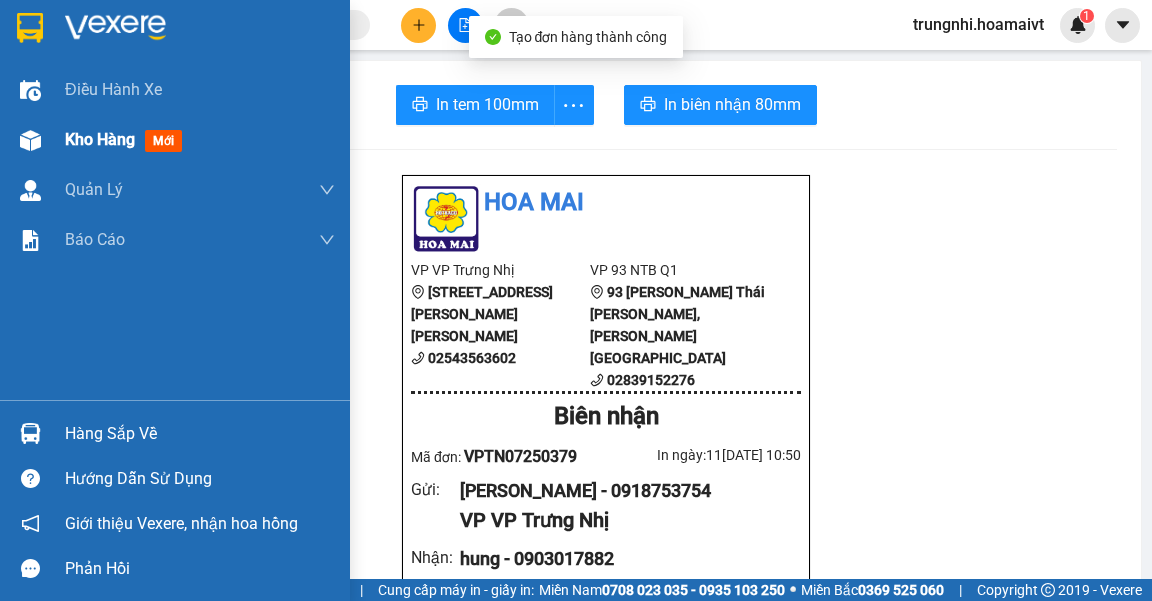 click at bounding box center (30, 140) 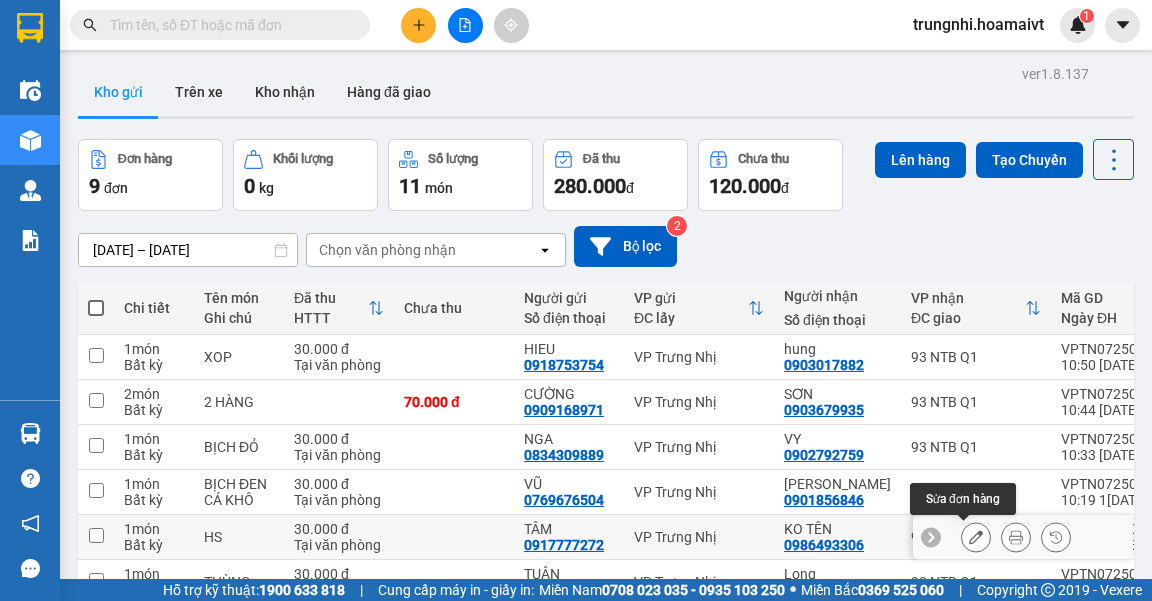 click 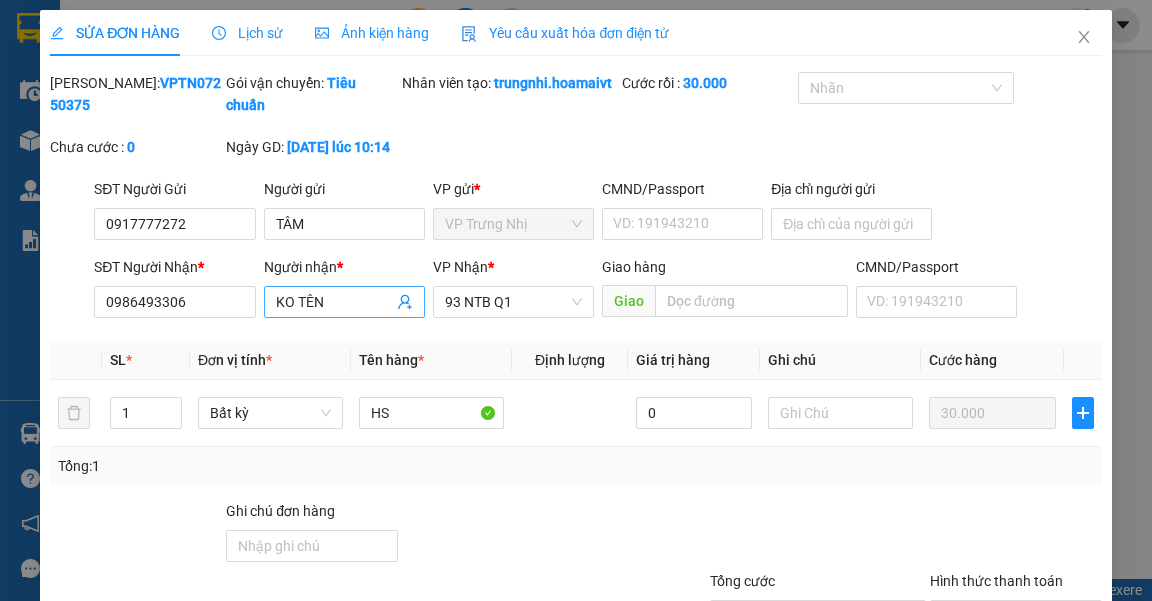 click on "KO TÊN" at bounding box center [334, 302] 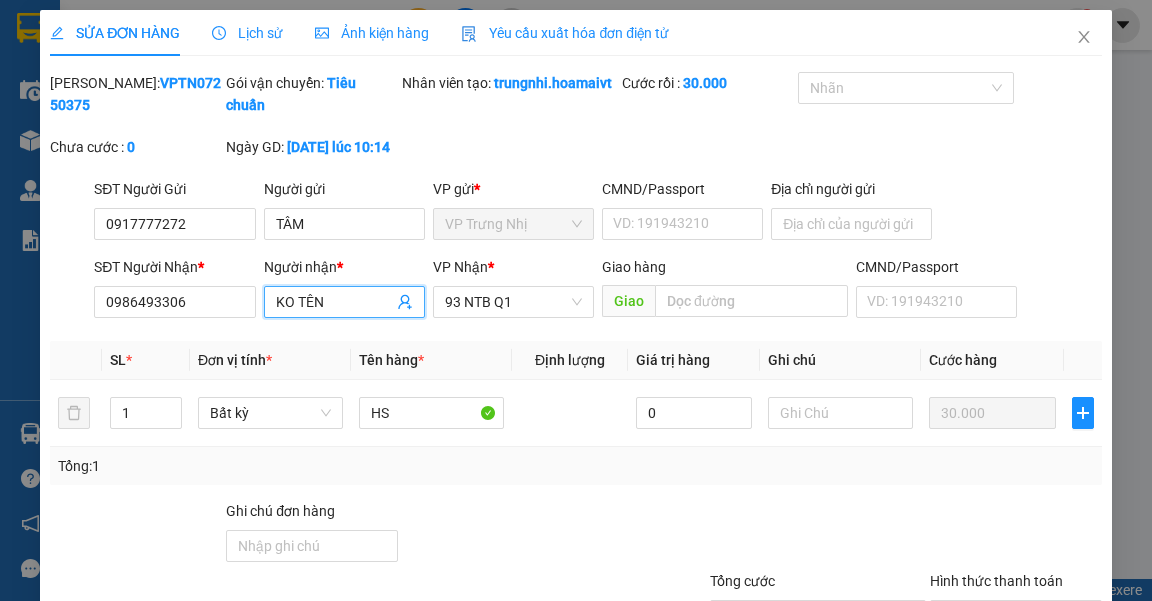 click on "KO TÊN" at bounding box center (334, 302) 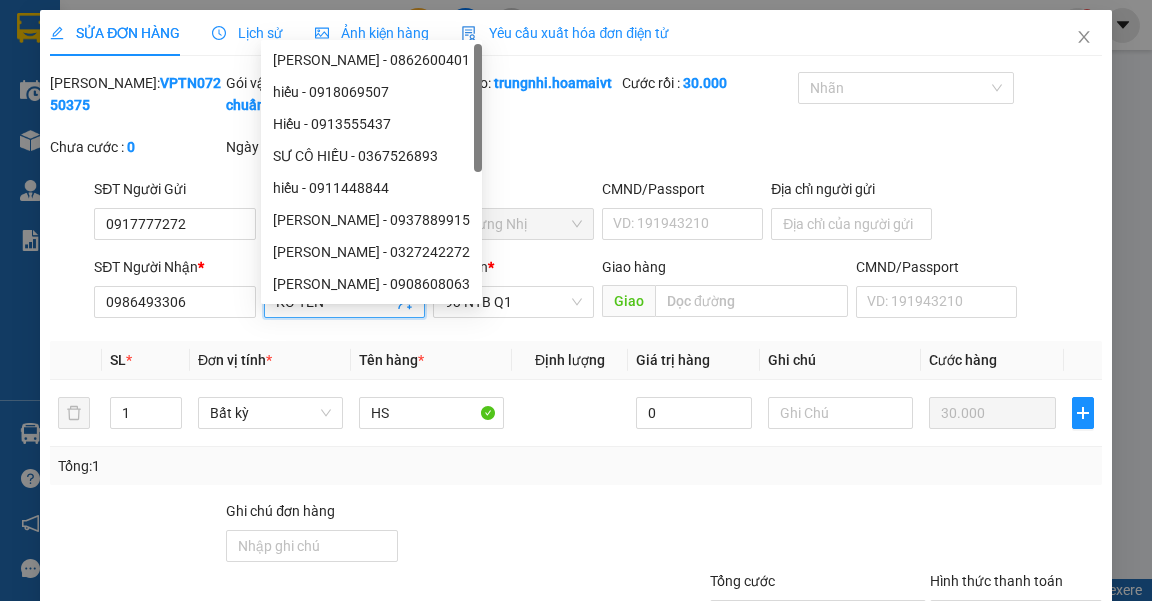 click on "KO TÊN" at bounding box center (334, 302) 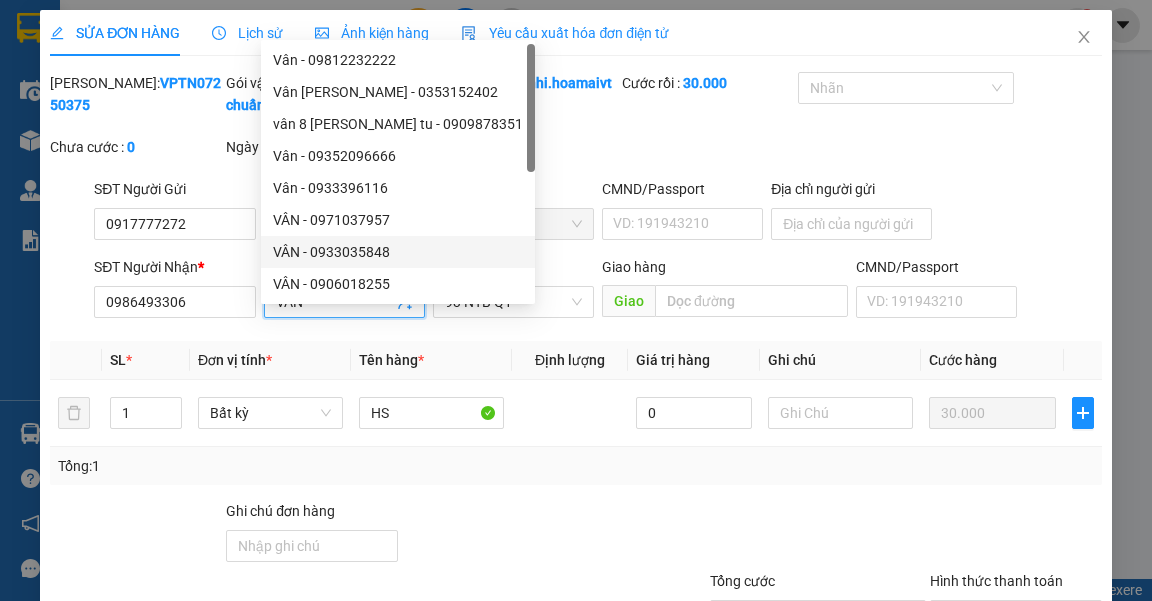 click on "Total Paid Fee 30.000 Total UnPaid Fee 0 Cash Collection Total Fee Mã ĐH:  VPTN07250375 Gói vận chuyển:   Tiêu chuẩn Nhân viên tạo:   trungnhi.hoamaivt Cước rồi :   30.000   Nhãn Chưa cước :   0 Ngày GD:   11-07-2025 lúc 10:14 SĐT Người Gửi 0917777272 Người gửi TÂM VP gửi  * VP Trưng Nhị CMND/Passport VD: 191943210 Địa chỉ người gửi SĐT Người Nhận  * 0986493306 Người nhận  * VÂN VP Nhận  * 93 NTB Q1 Giao hàng Giao CMND/Passport VD: 191943210 SL  * Đơn vị tính  * Tên hàng  * Định lượng Giá trị hàng Ghi chú Cước hàng                   1 Bất kỳ HS 0 30.000 Tổng:  1 Ghi chú đơn hàng Tổng cước 30.000 Hình thức thanh toán Tại văn phòng Số tiền thu trước 30.000 Chọn HT Thanh Toán Chưa thanh toán 0 Chọn HT Thanh Toán Thêm ĐH mới Lưu thay đổi Lưu và In" at bounding box center (575, 399) 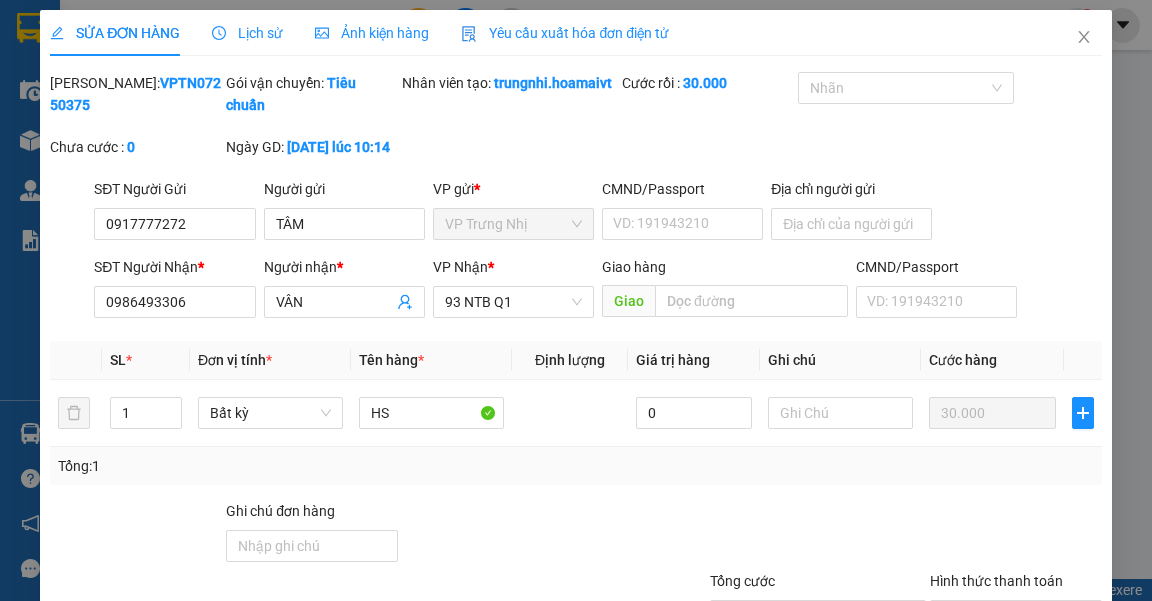 click on "Lưu thay đổi" at bounding box center [944, 711] 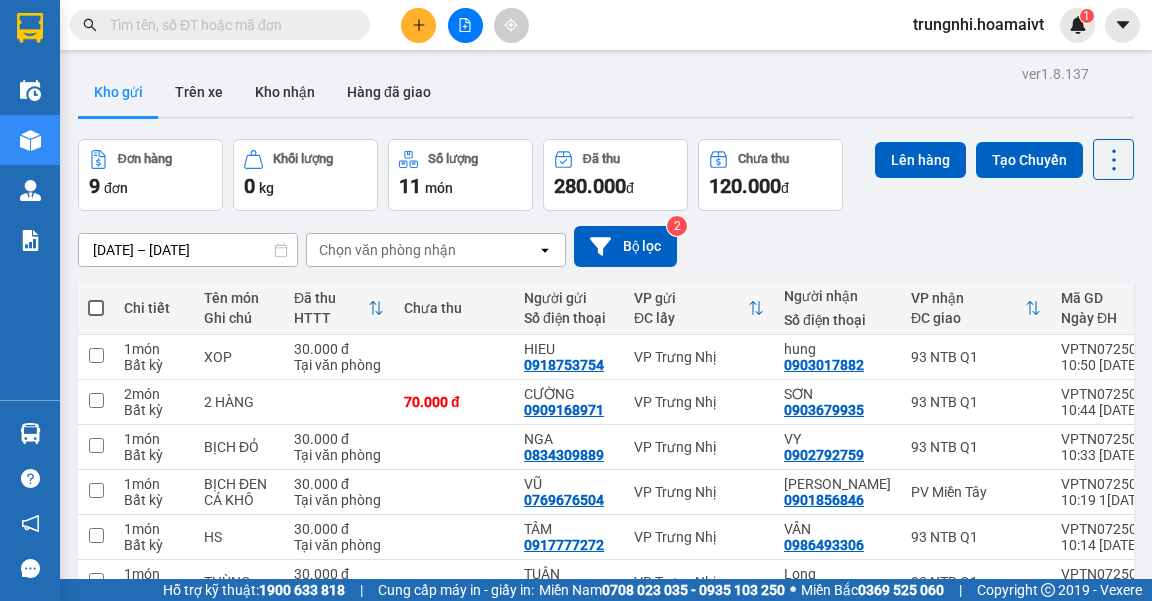 click at bounding box center [96, 715] 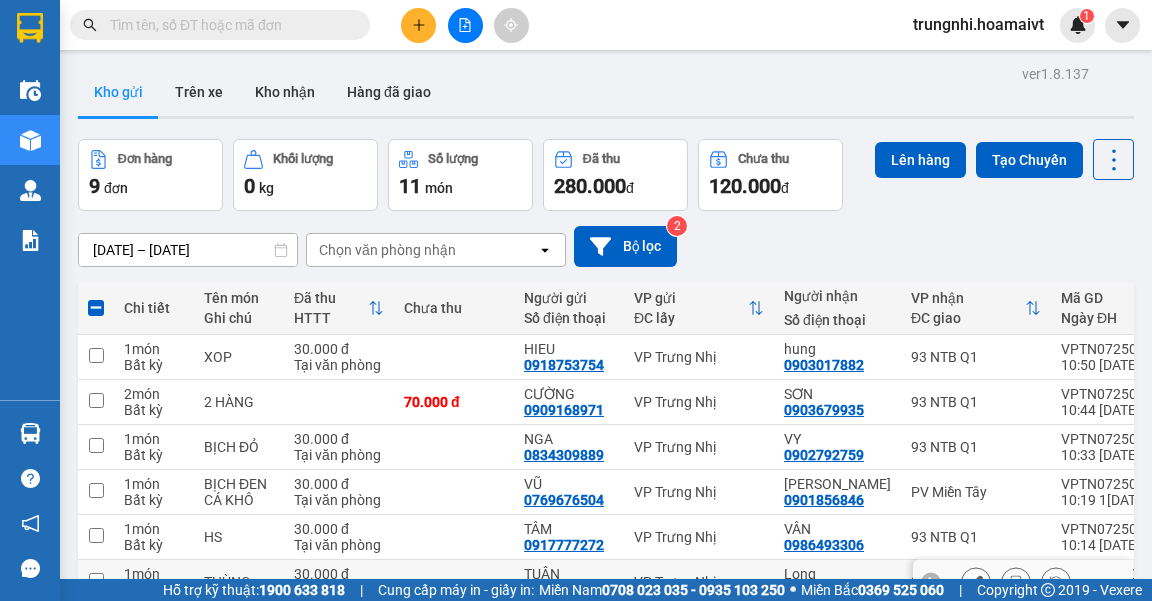 click at bounding box center (96, 580) 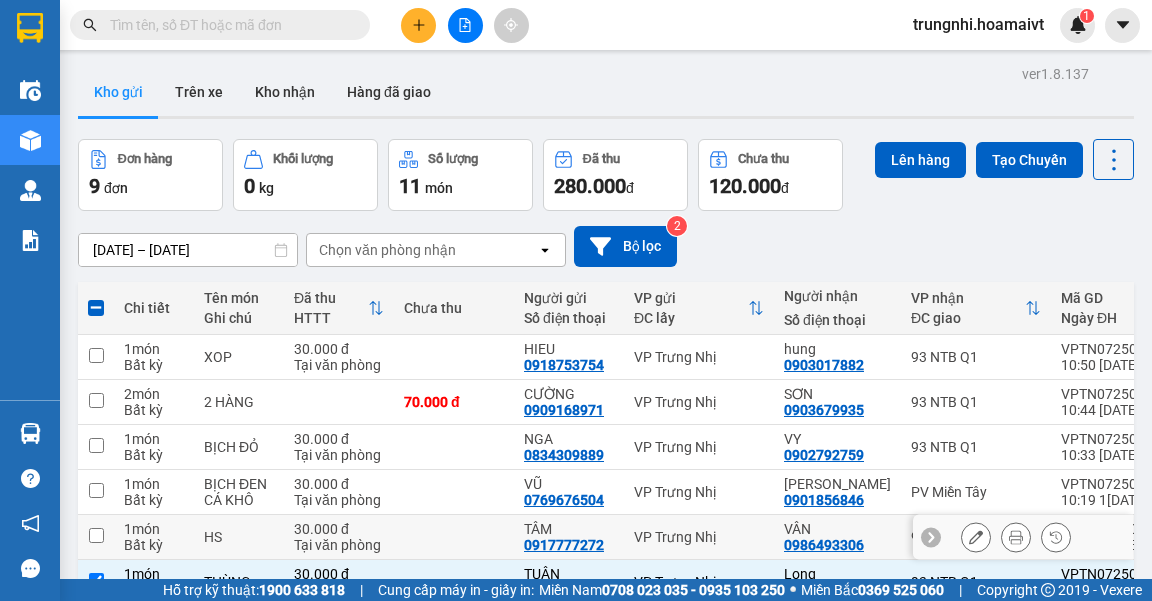 click at bounding box center [96, 535] 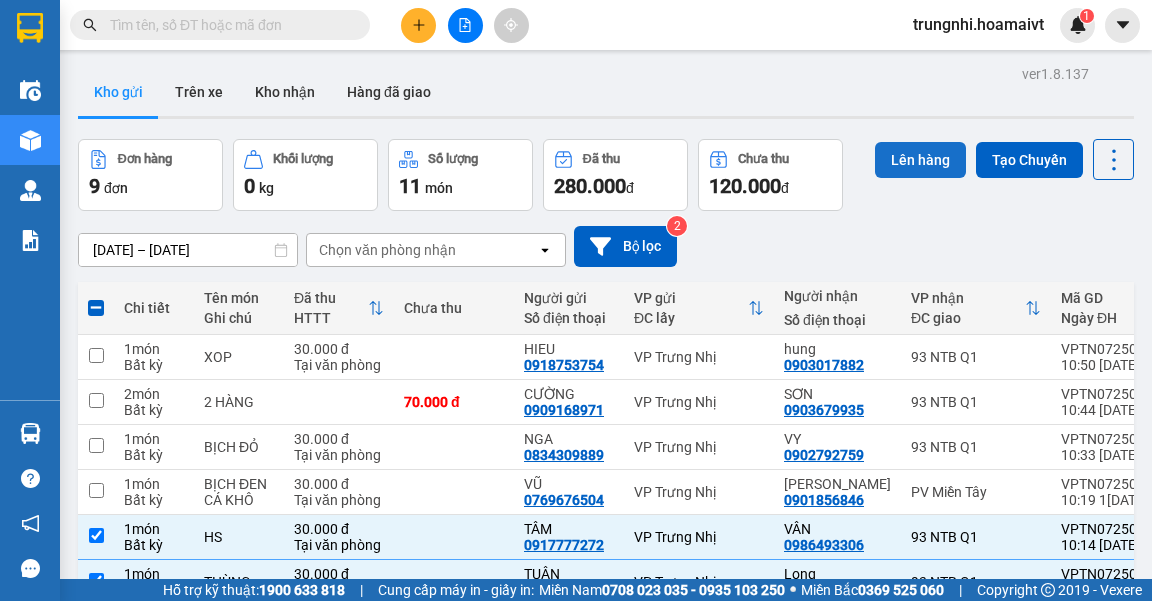 click on "Lên hàng" at bounding box center [920, 160] 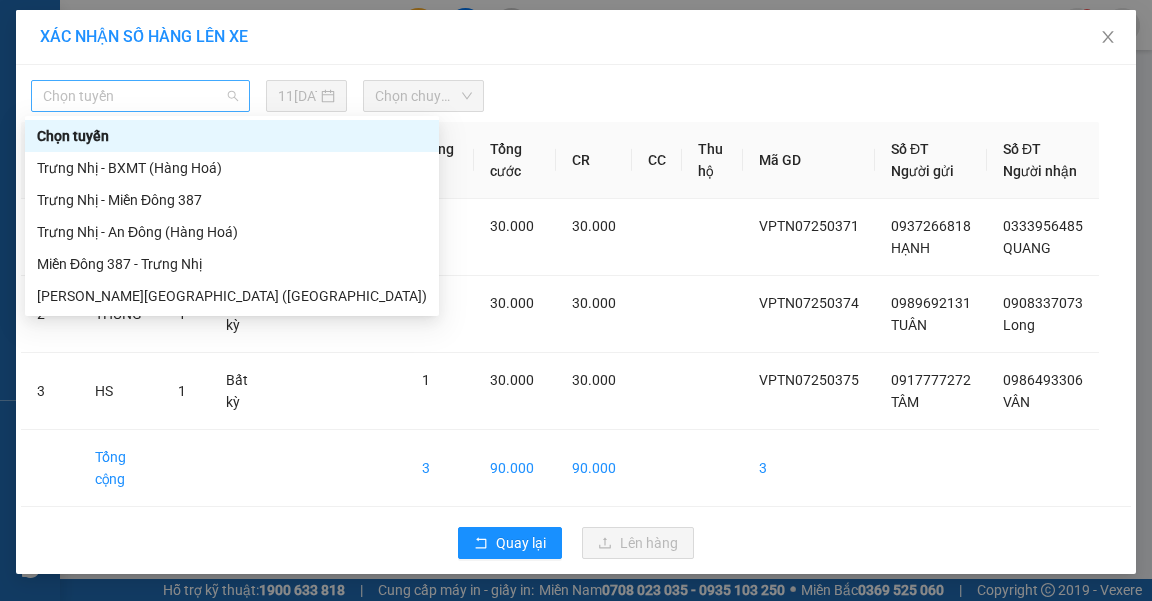 click on "Chọn tuyến" at bounding box center (140, 96) 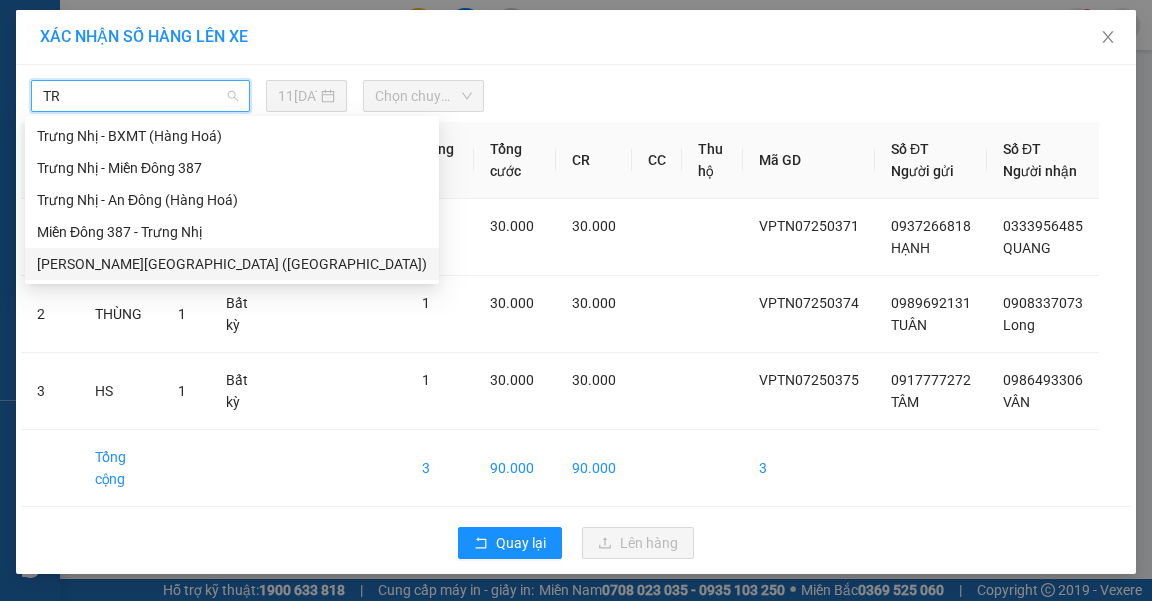 drag, startPoint x: 172, startPoint y: 268, endPoint x: 343, endPoint y: 168, distance: 198.09341 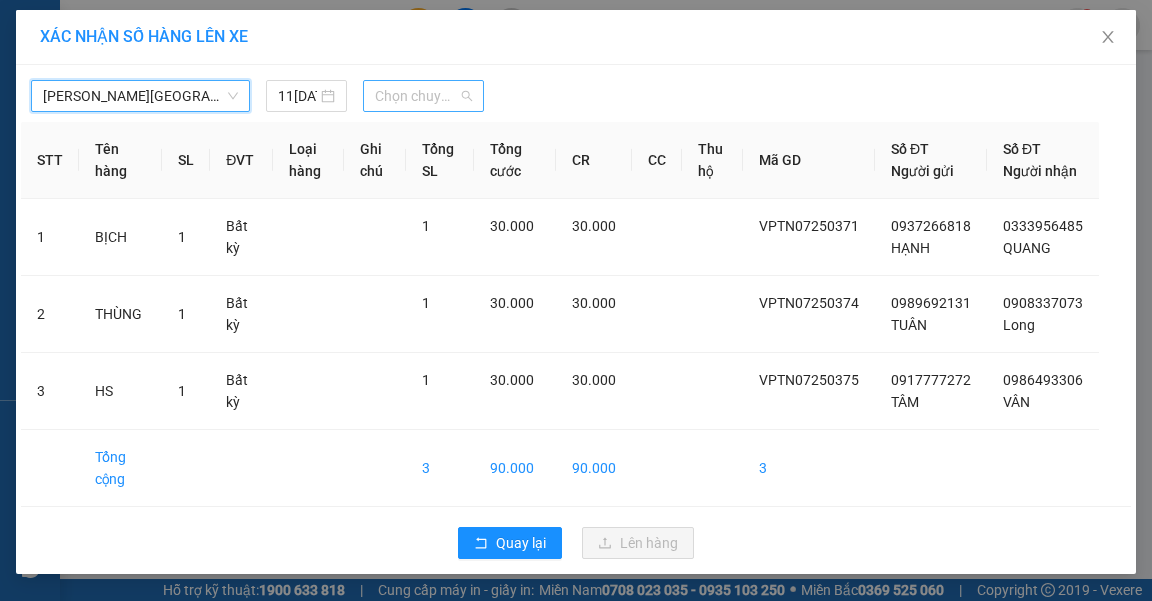 click on "Chọn chuyến" at bounding box center [423, 96] 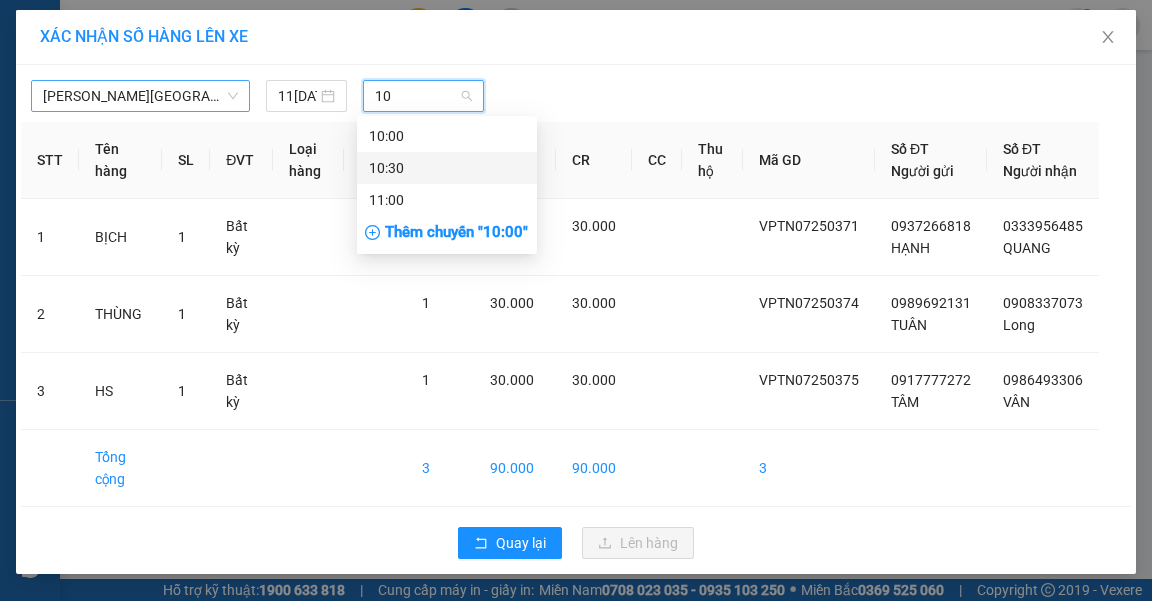 click on "10:30" at bounding box center [447, 168] 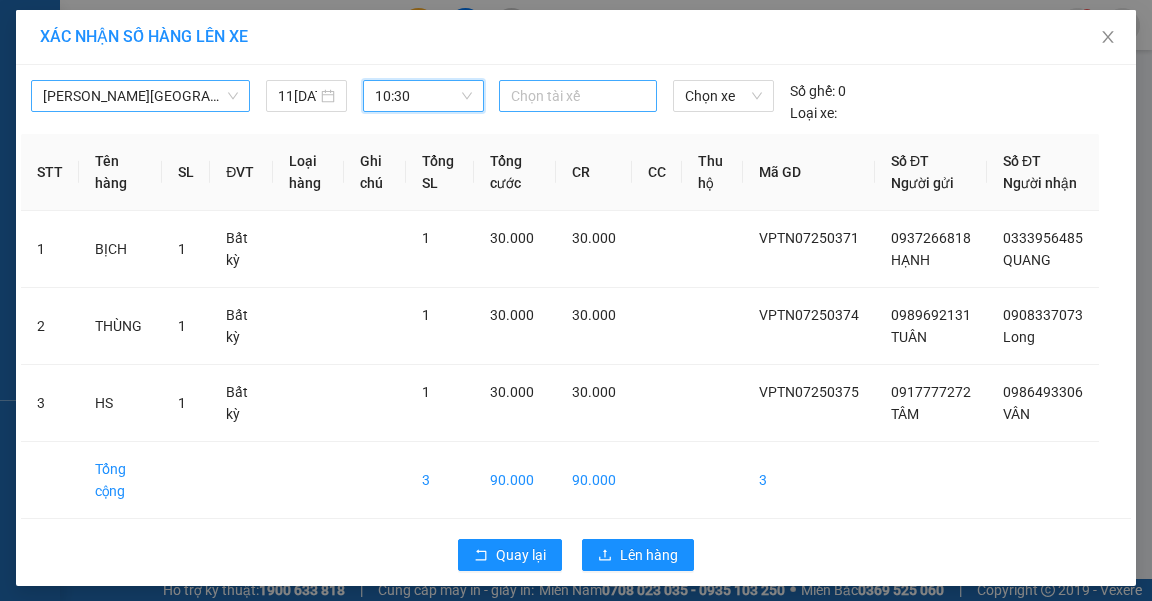 click at bounding box center (578, 96) 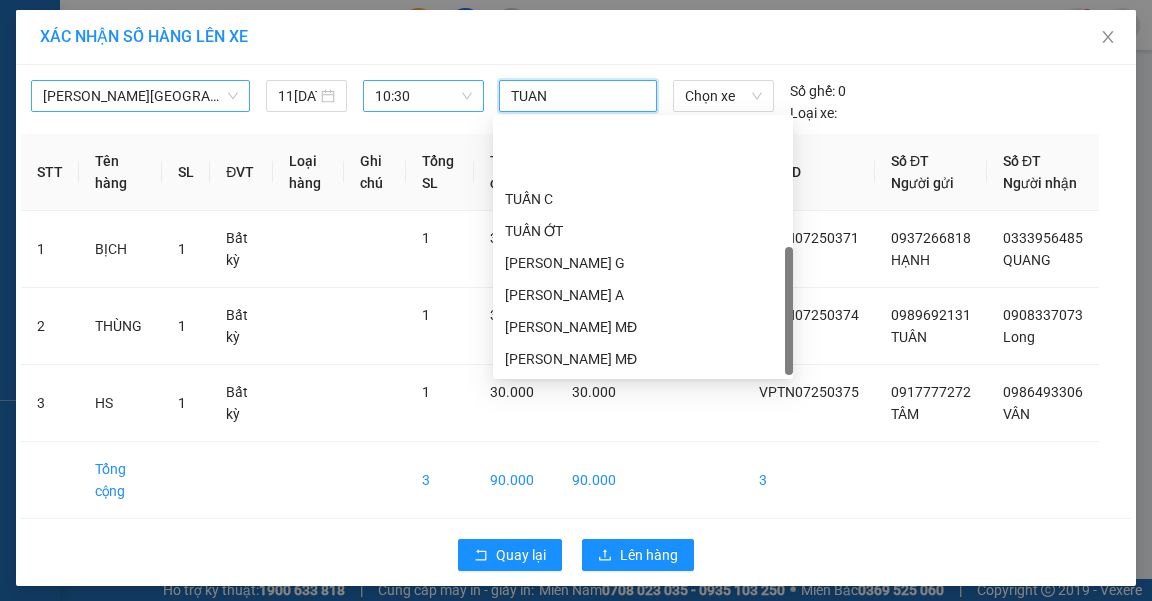 click on "TUẤN E" at bounding box center (643, 455) 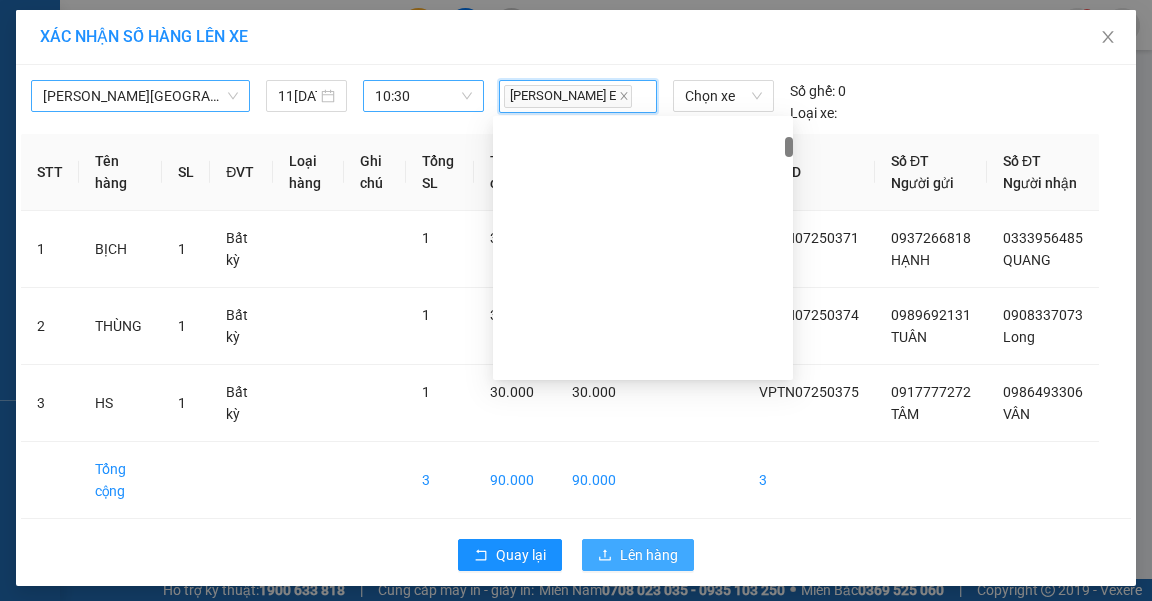 click on "Lên hàng" at bounding box center [649, 555] 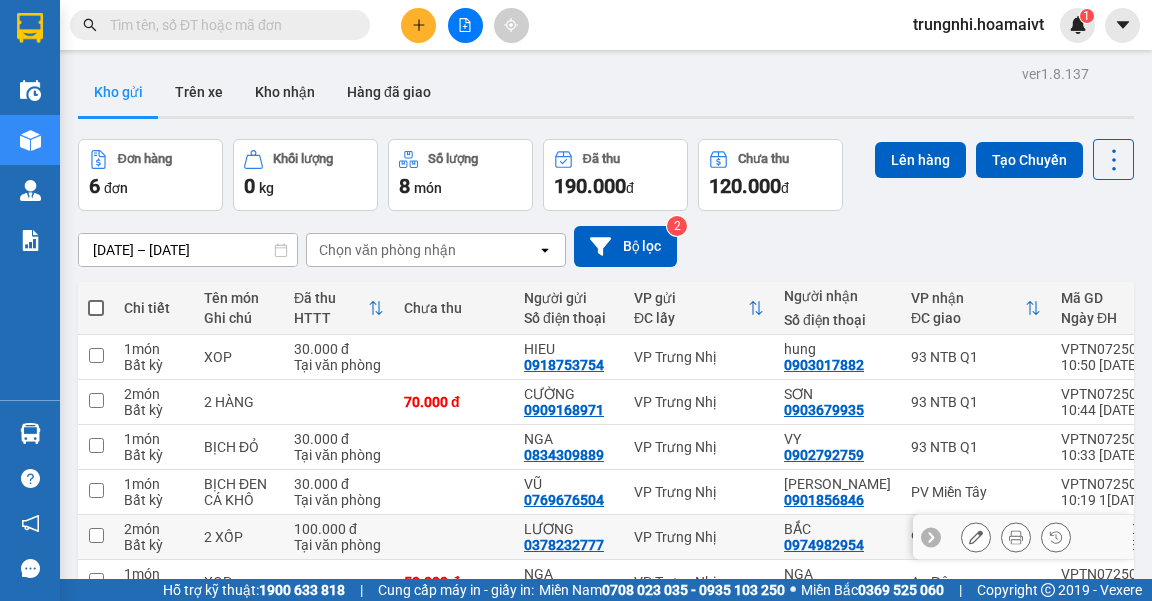 click at bounding box center (96, 535) 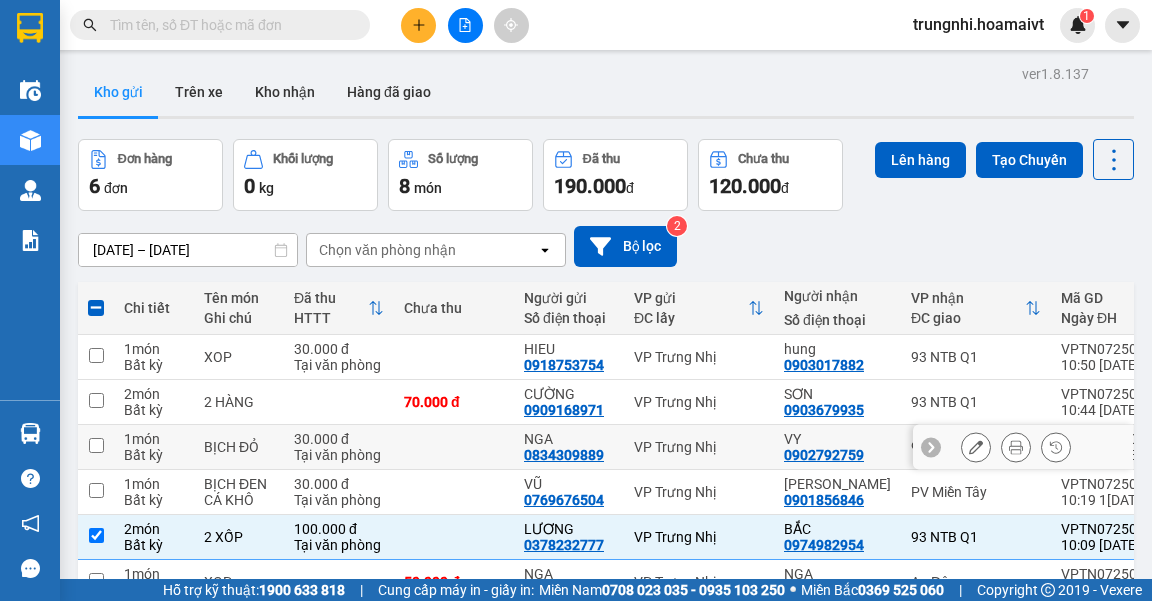 scroll, scrollTop: 113, scrollLeft: 0, axis: vertical 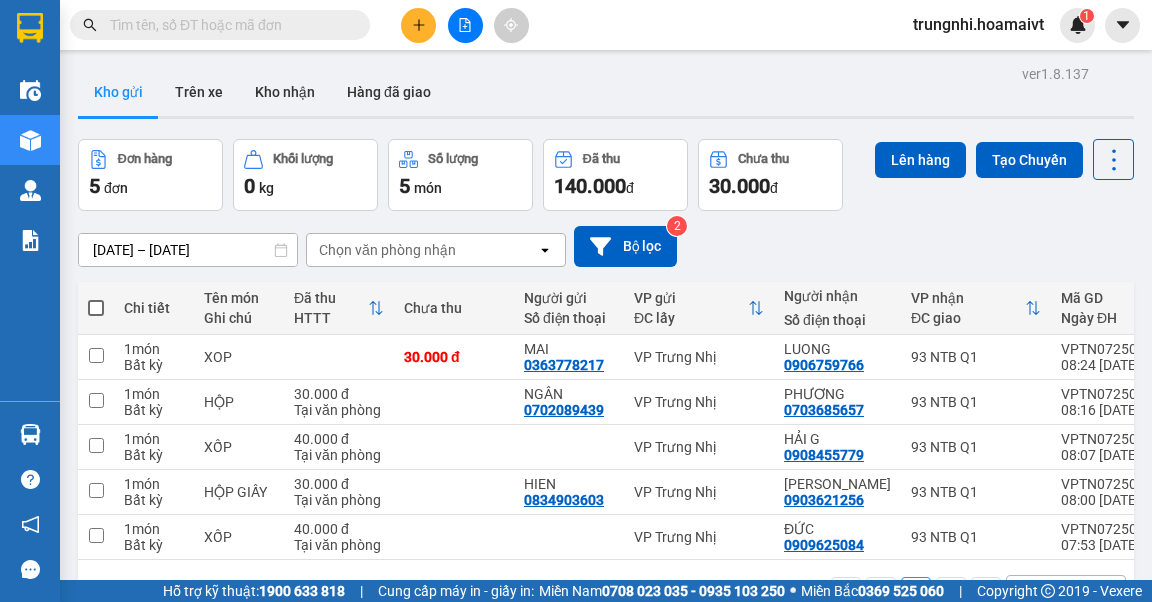 click on "trungnhi.hoamaivt" at bounding box center [978, 24] 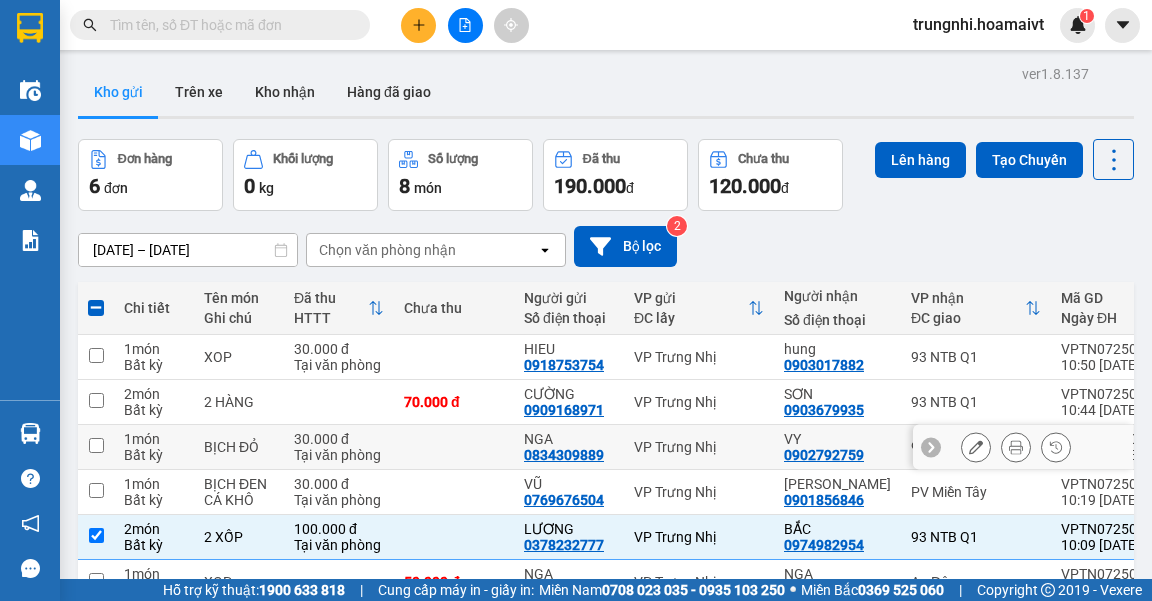 scroll, scrollTop: 0, scrollLeft: 0, axis: both 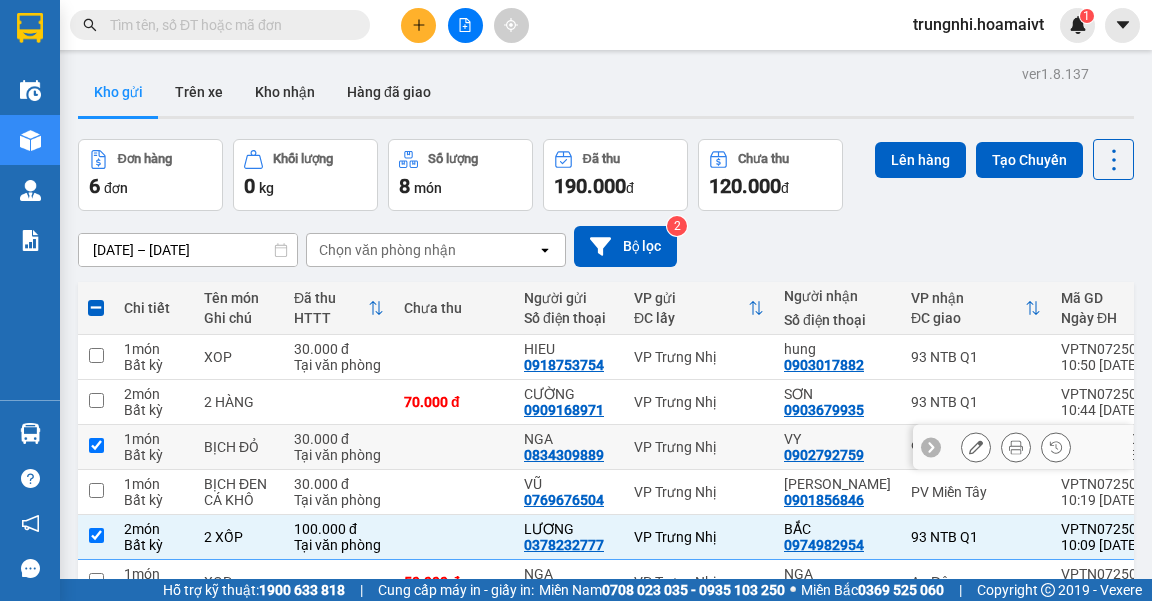 checkbox on "true" 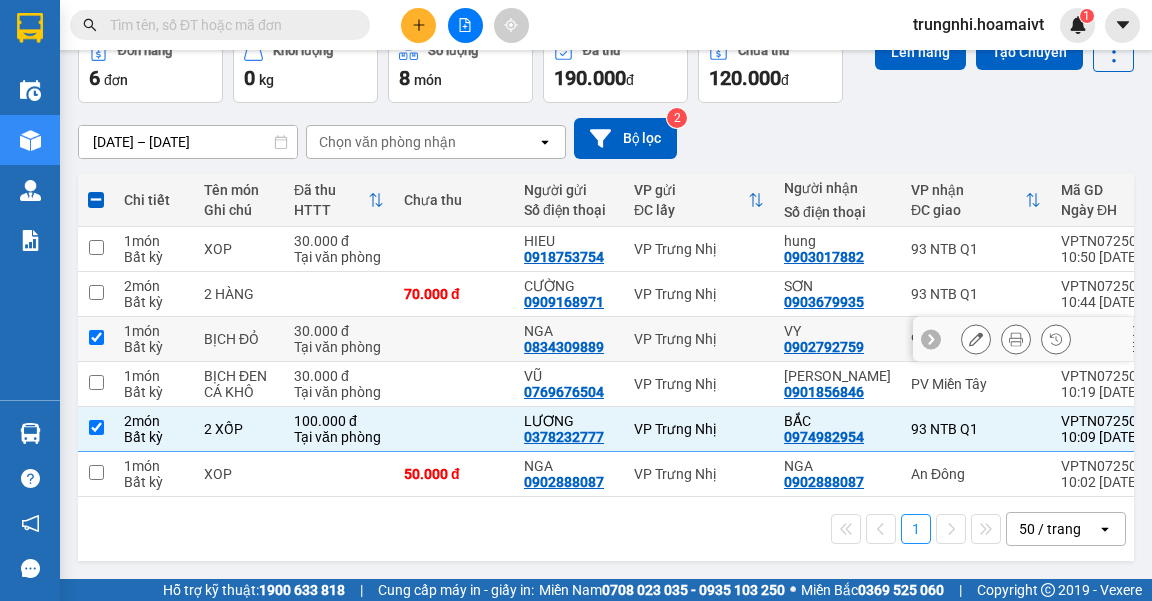 scroll, scrollTop: 0, scrollLeft: 0, axis: both 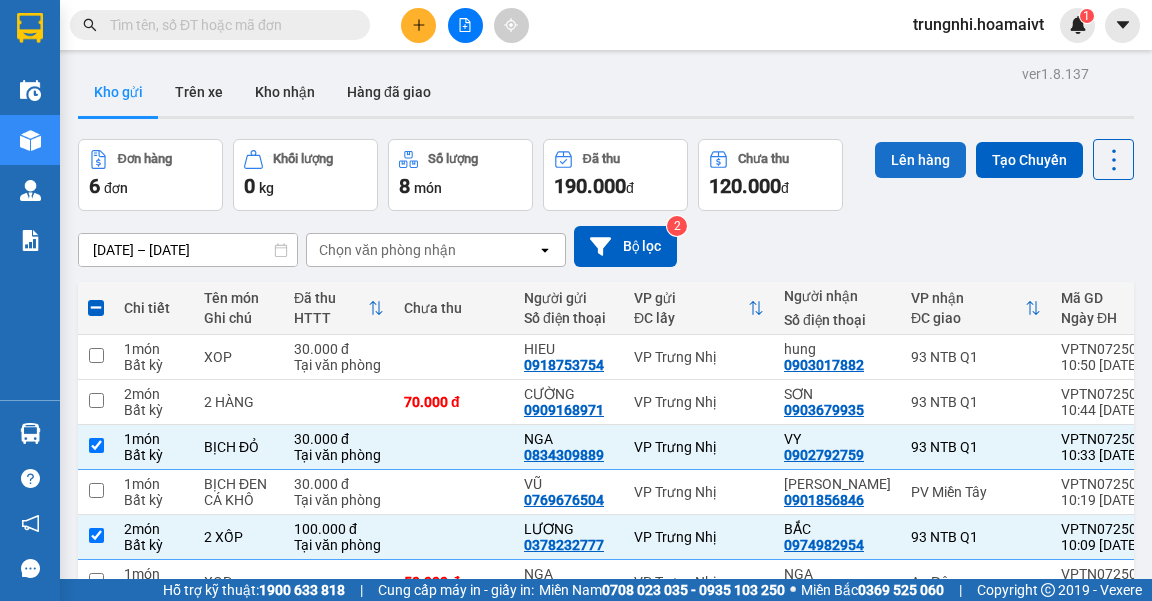 click on "Lên hàng" at bounding box center [920, 160] 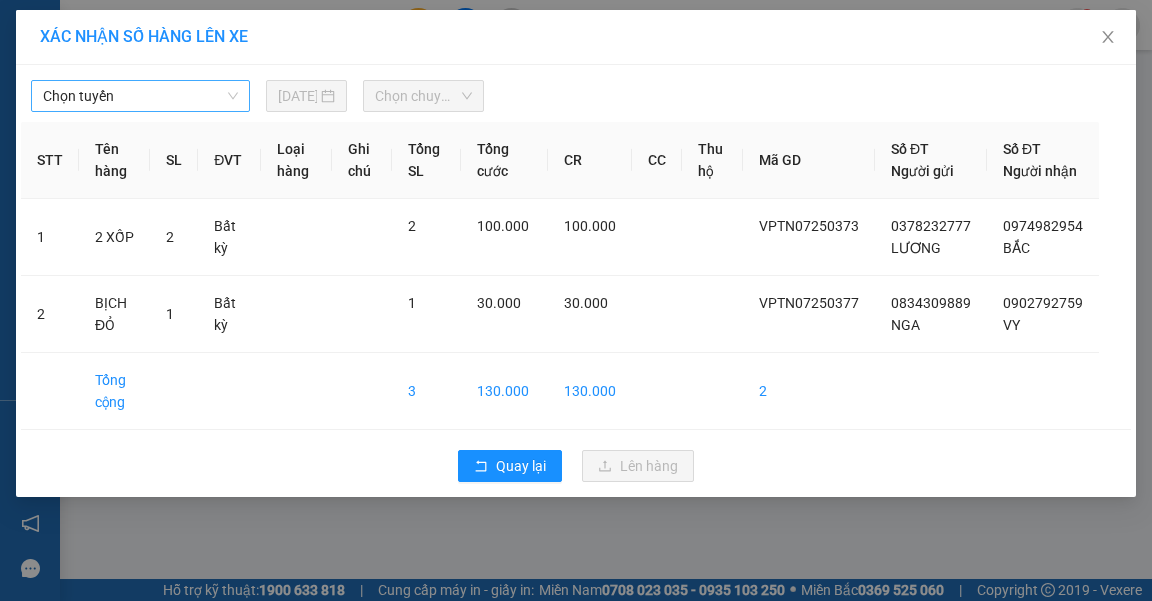 click on "Chọn tuyến" at bounding box center (140, 96) 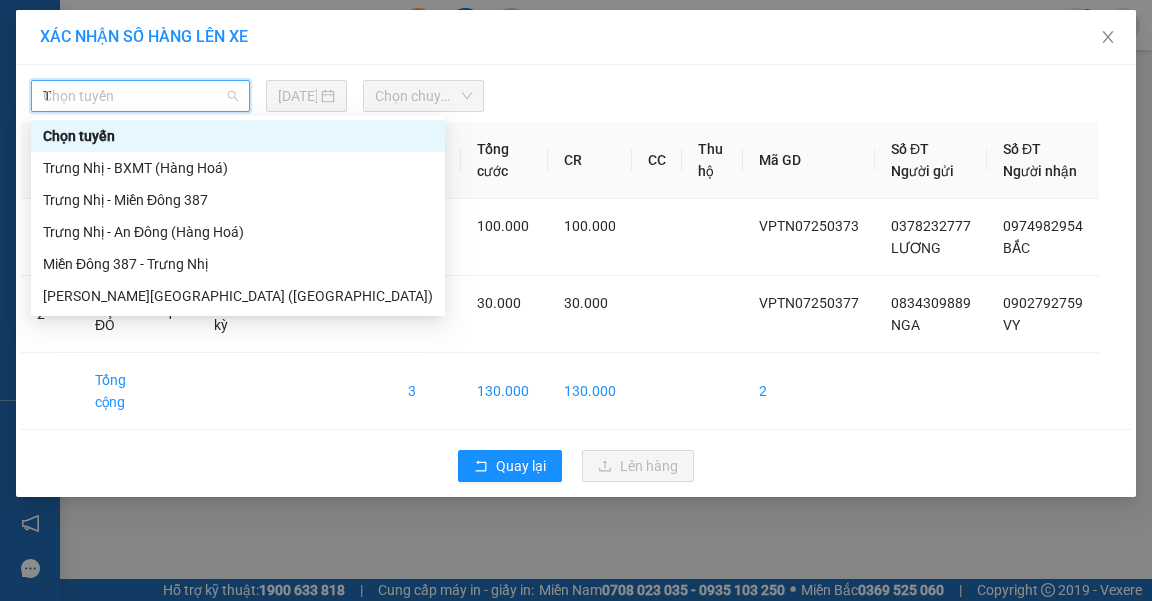 type on "TR" 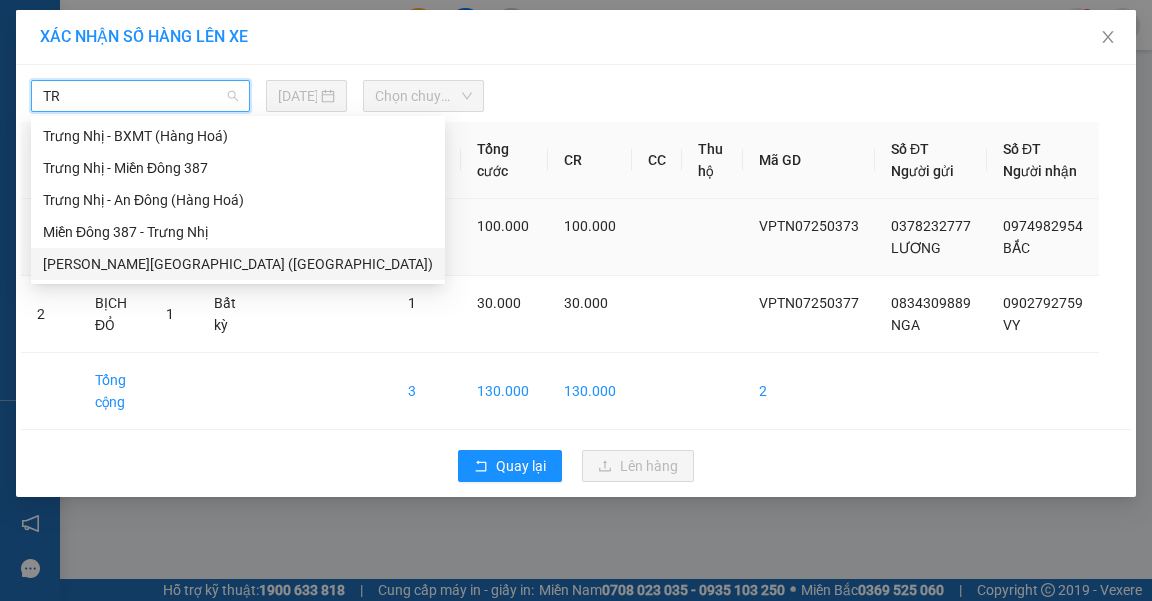 click on "[PERSON_NAME][GEOGRAPHIC_DATA] ([GEOGRAPHIC_DATA])" at bounding box center [238, 264] 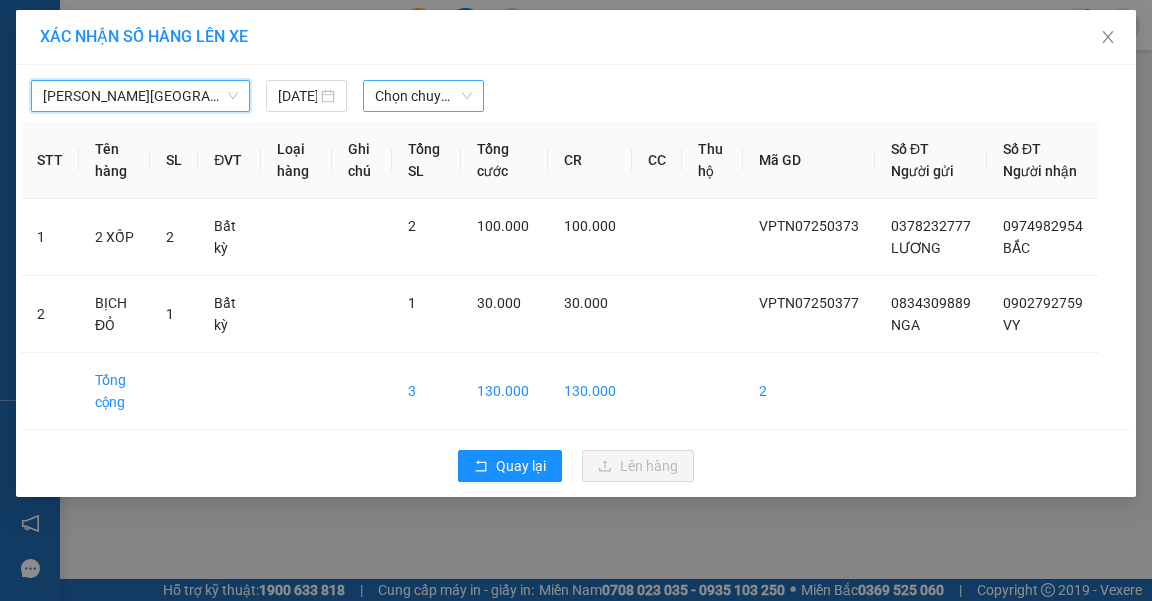 drag, startPoint x: 414, startPoint y: 103, endPoint x: 451, endPoint y: 107, distance: 37.215588 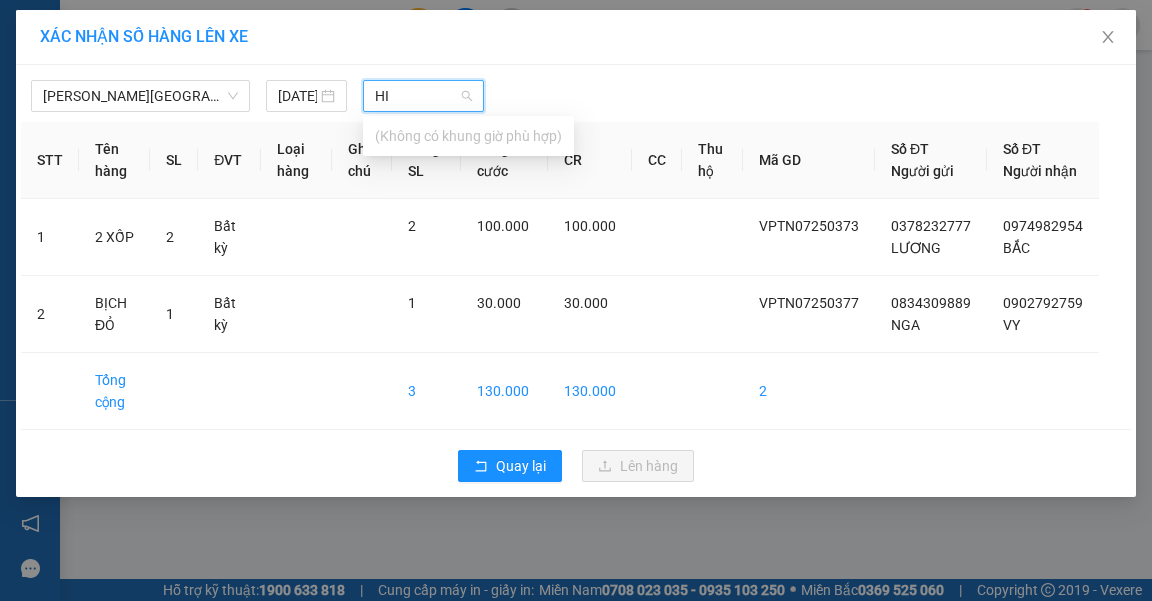 type on "H" 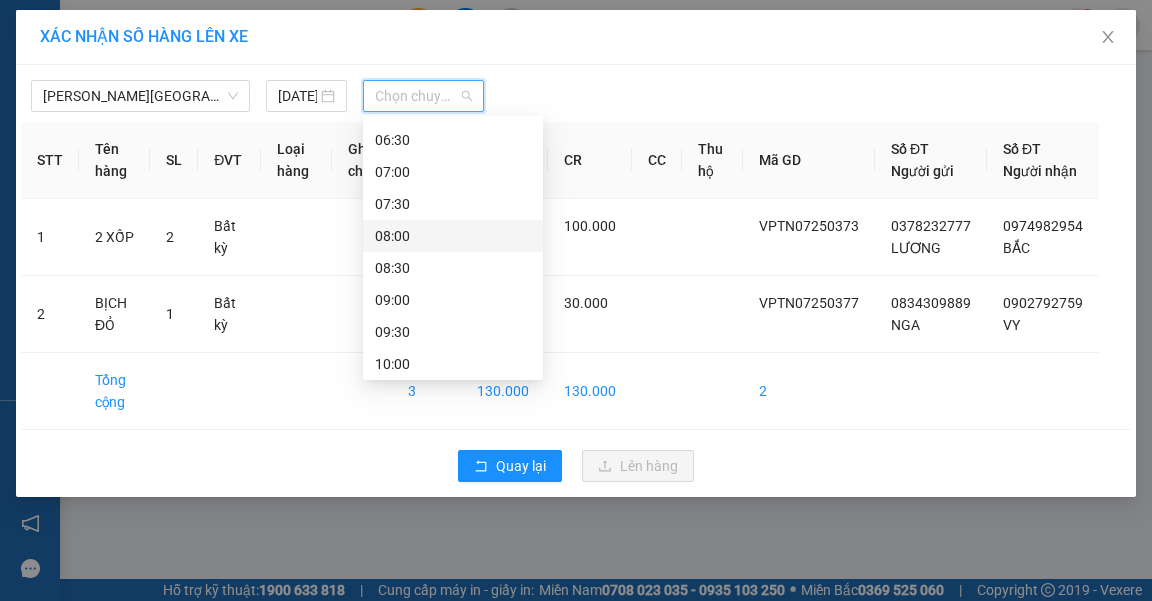 scroll, scrollTop: 160, scrollLeft: 0, axis: vertical 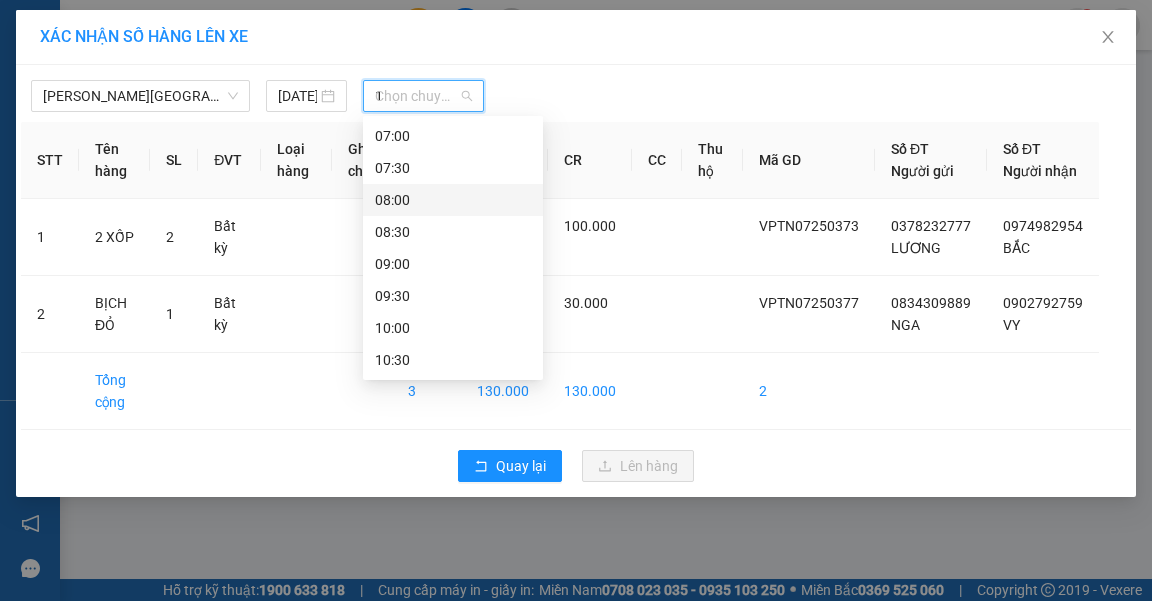 type on "11" 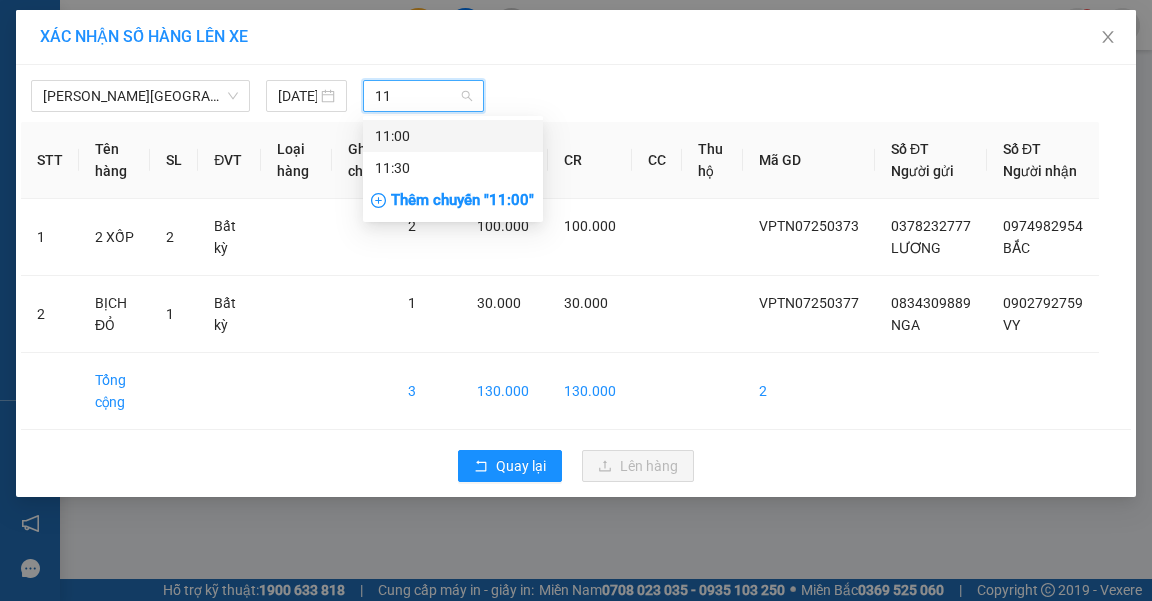 scroll, scrollTop: 0, scrollLeft: 0, axis: both 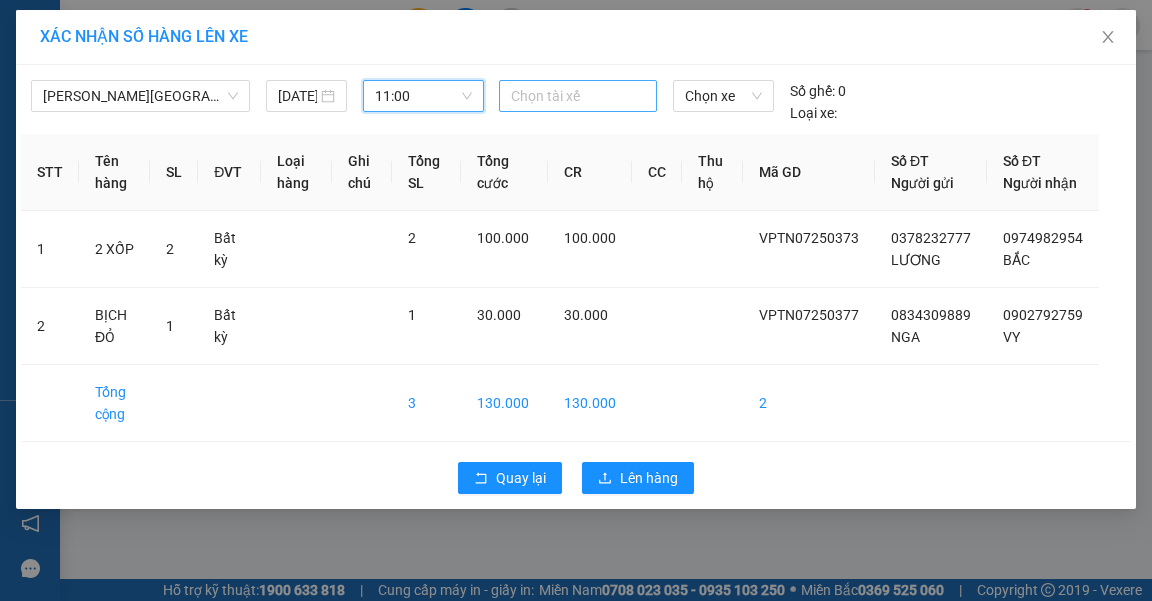click at bounding box center [578, 96] 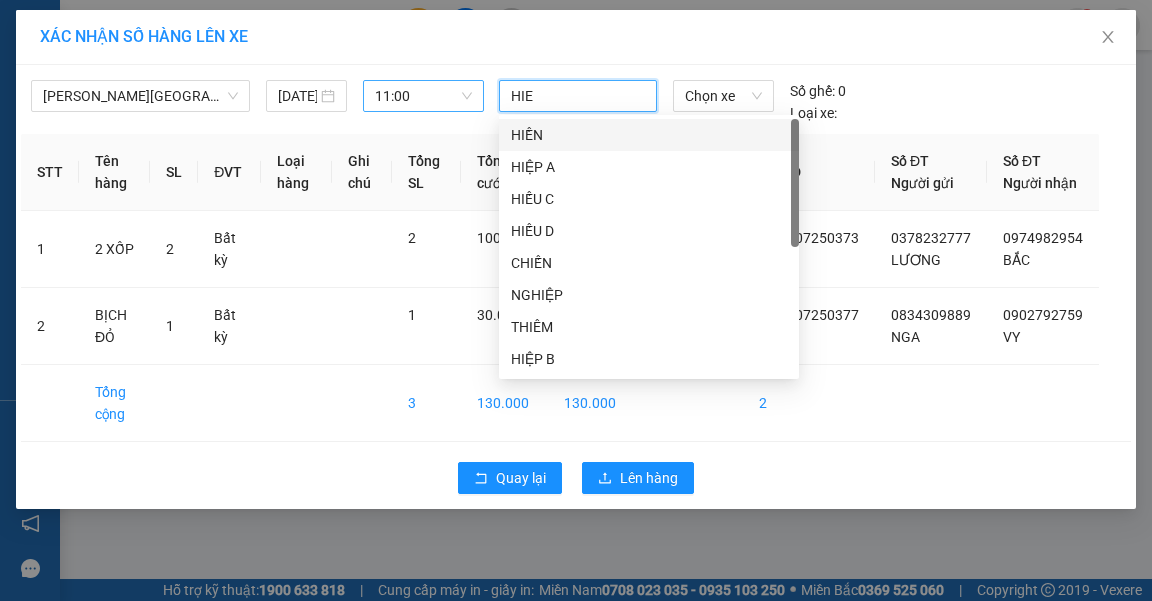 type on "HIEU" 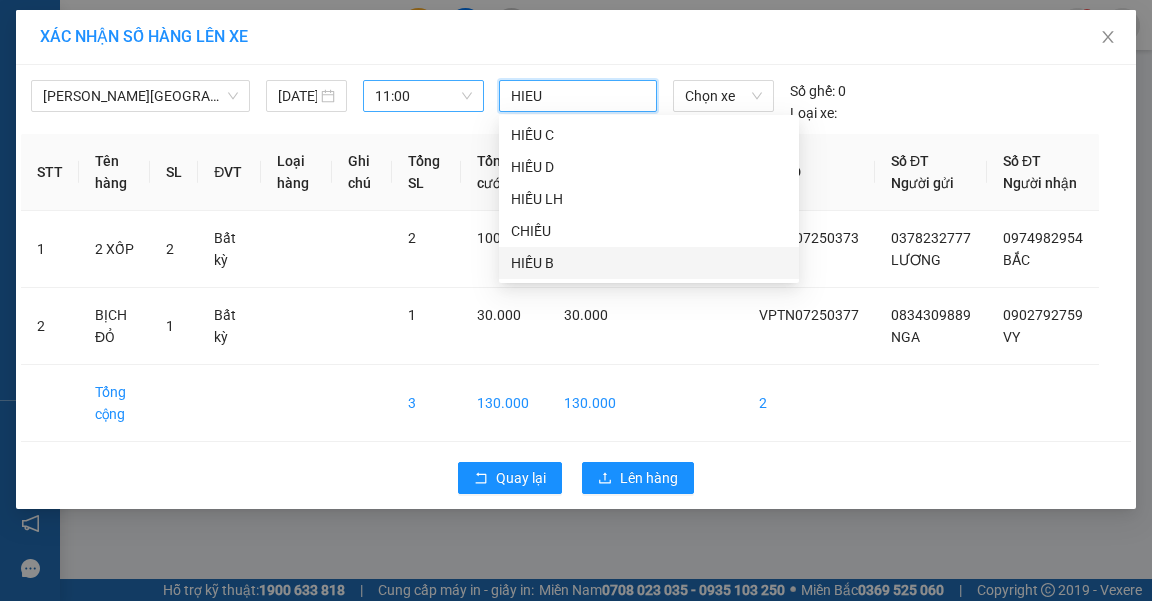 click on "HIẾU B" at bounding box center (649, 263) 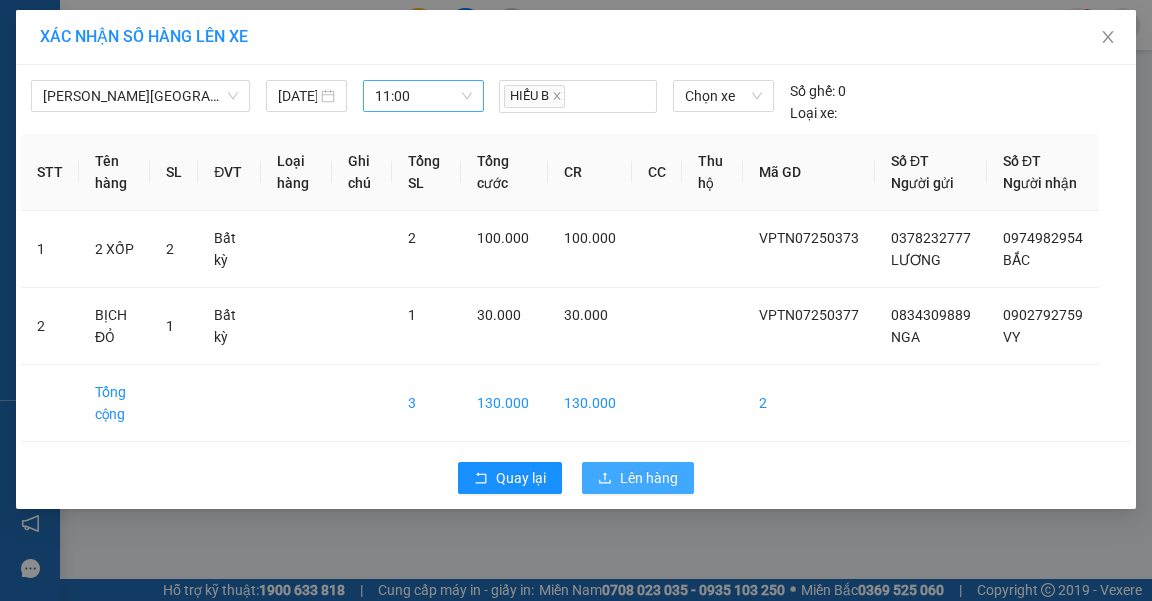 drag, startPoint x: 637, startPoint y: 493, endPoint x: 639, endPoint y: 465, distance: 28.071337 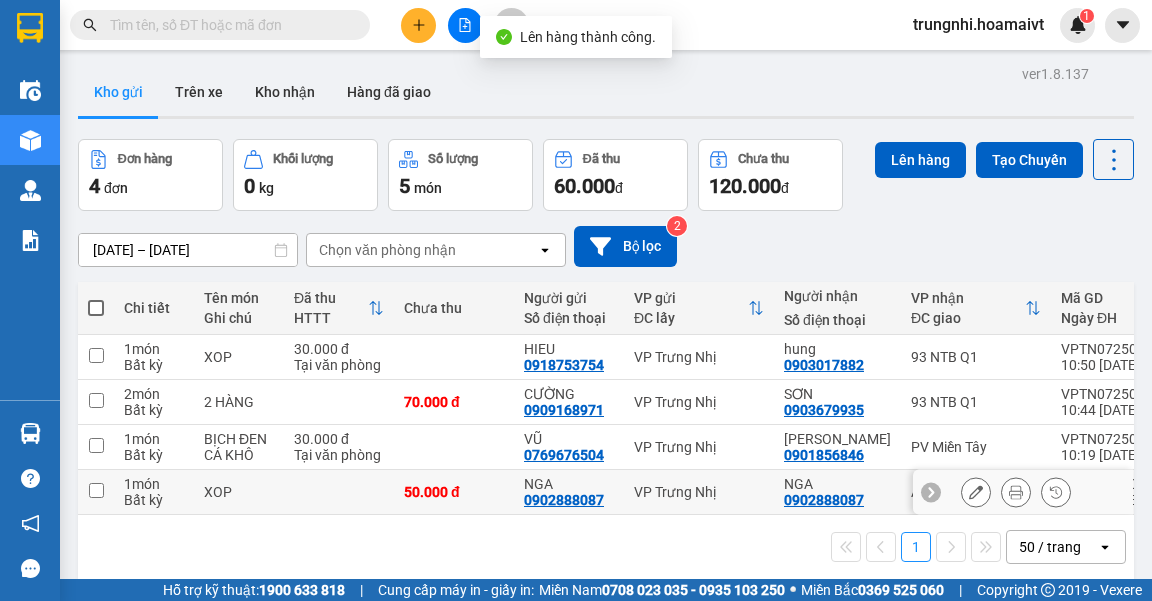 click at bounding box center (96, 490) 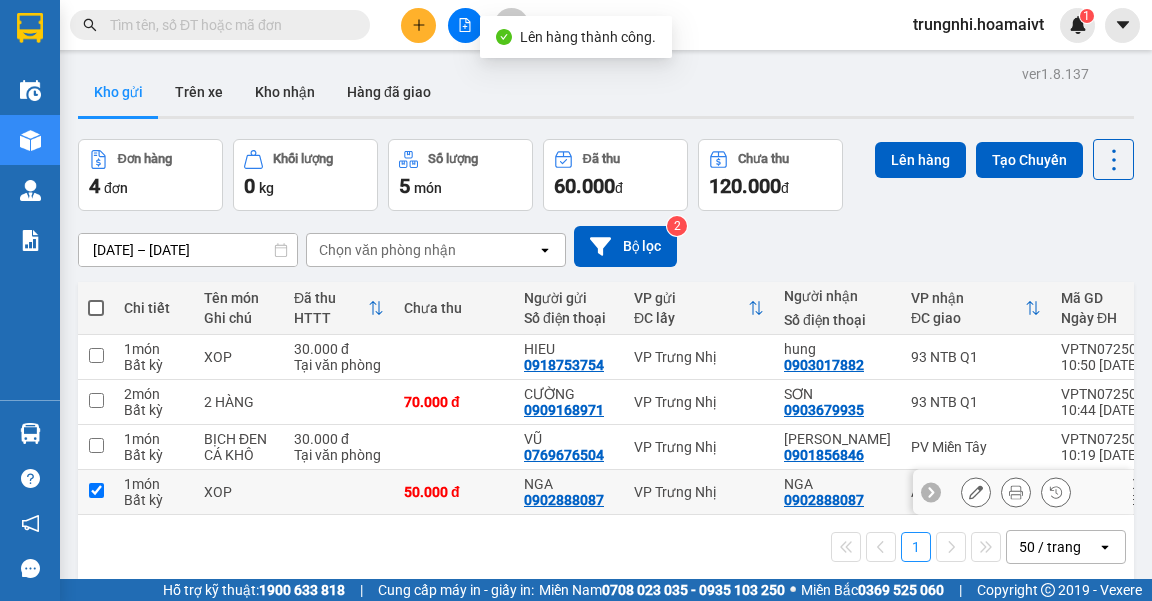 checkbox on "true" 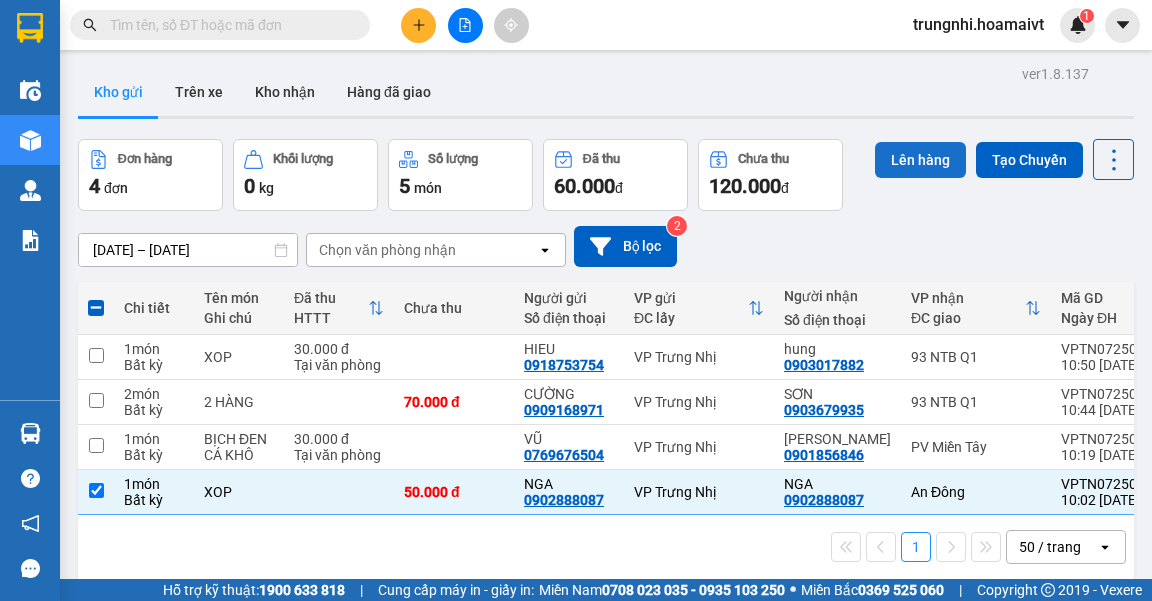click on "Lên hàng" at bounding box center (920, 160) 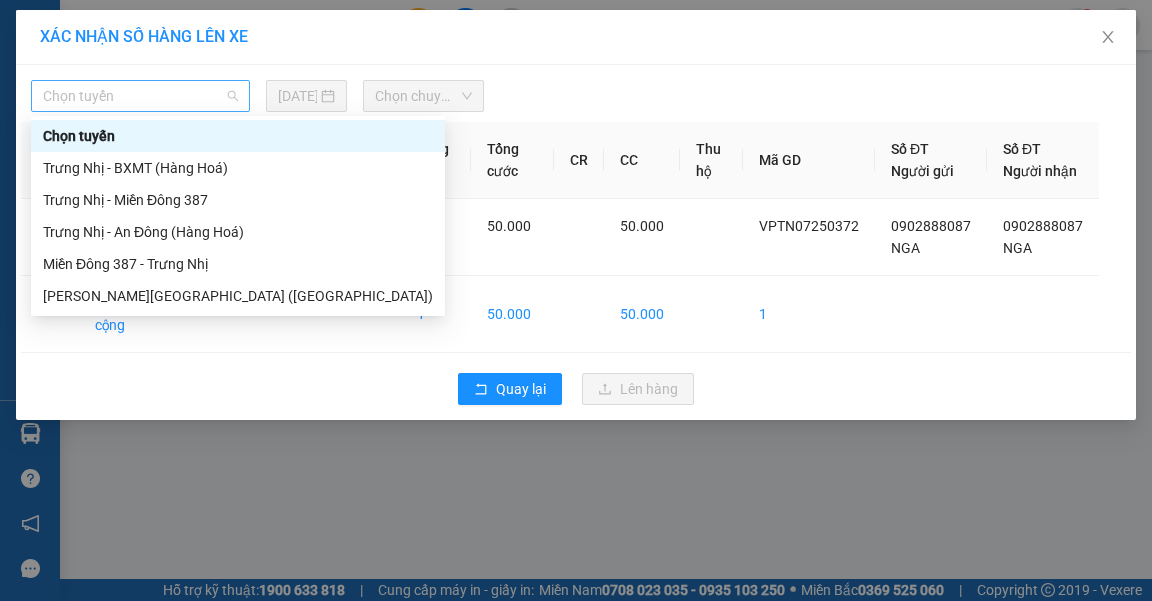 click on "Chọn tuyến" at bounding box center (140, 96) 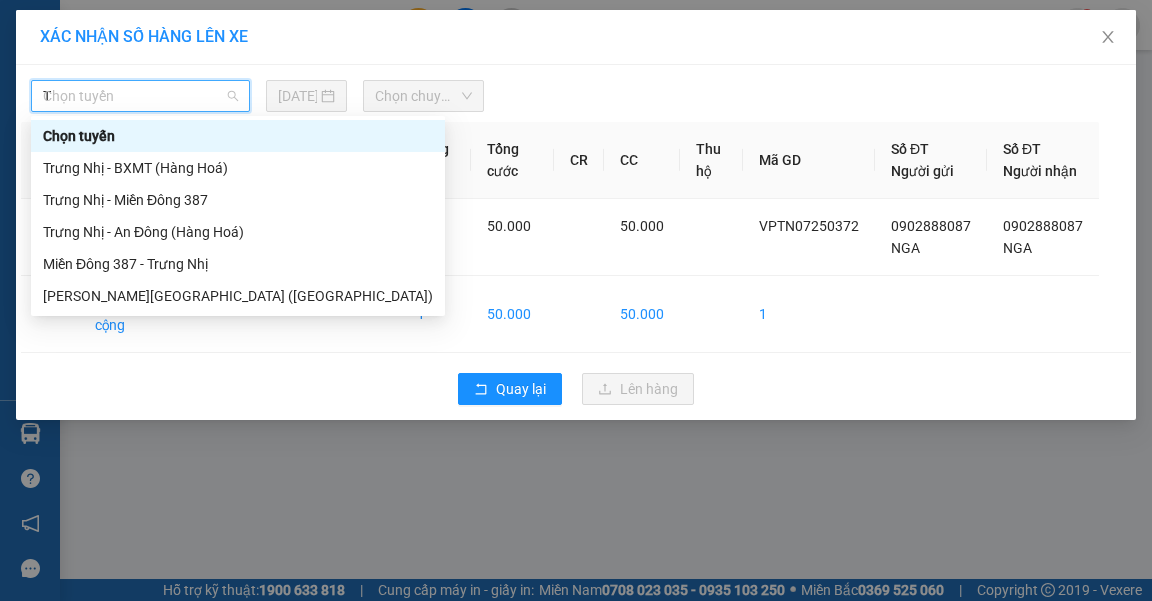 type on "TR" 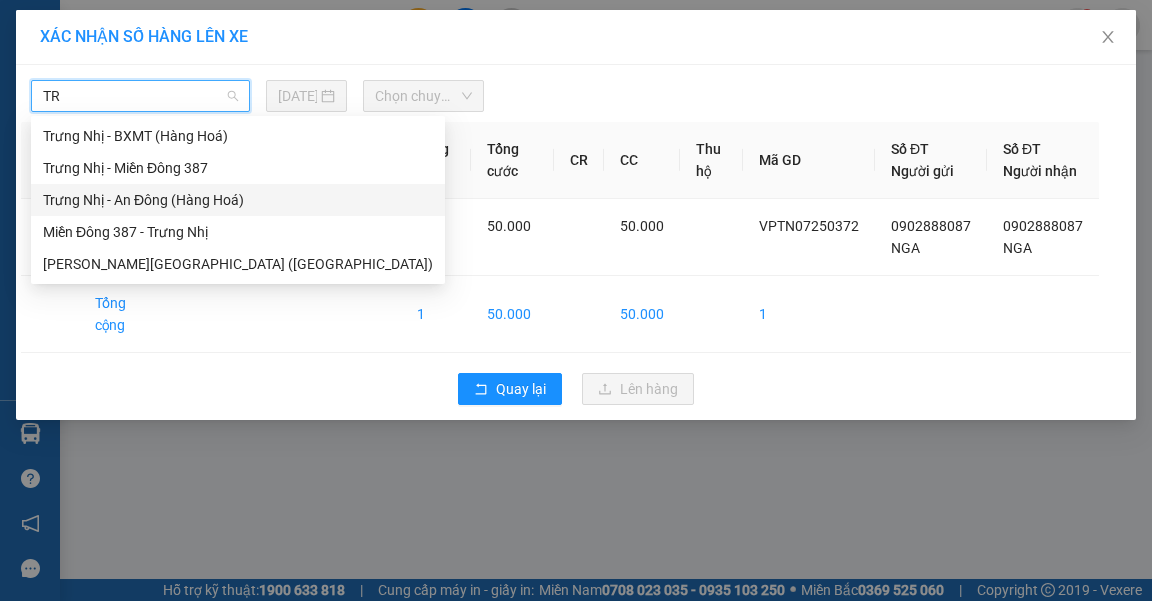 click on "Trưng Nhị - An Đông (Hàng Hoá)" at bounding box center (238, 200) 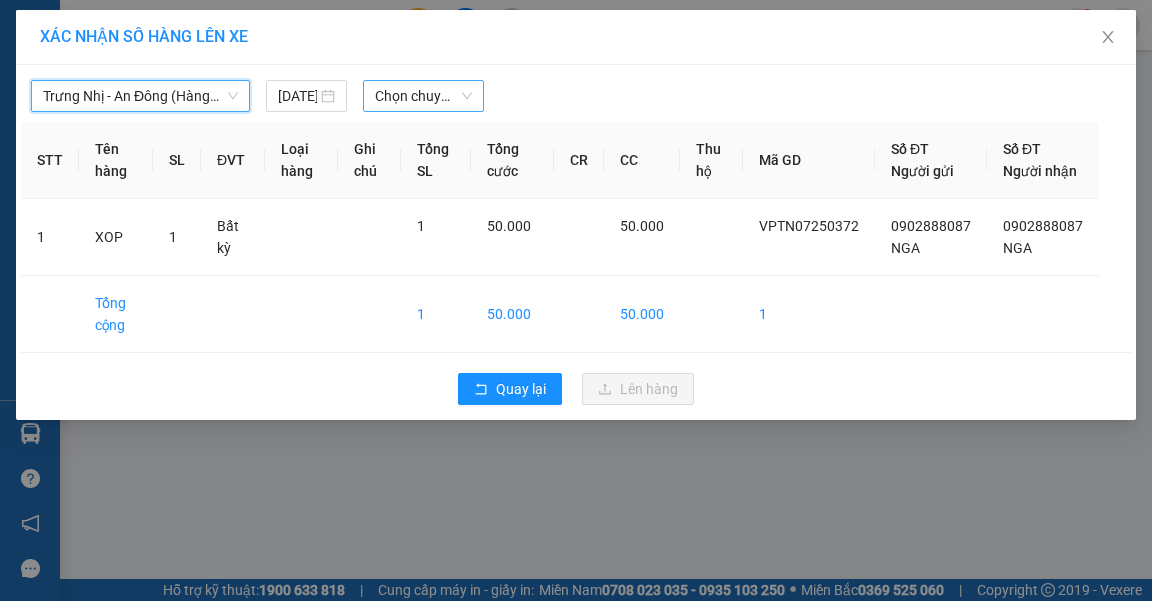 click on "Chọn chuyến" at bounding box center [423, 96] 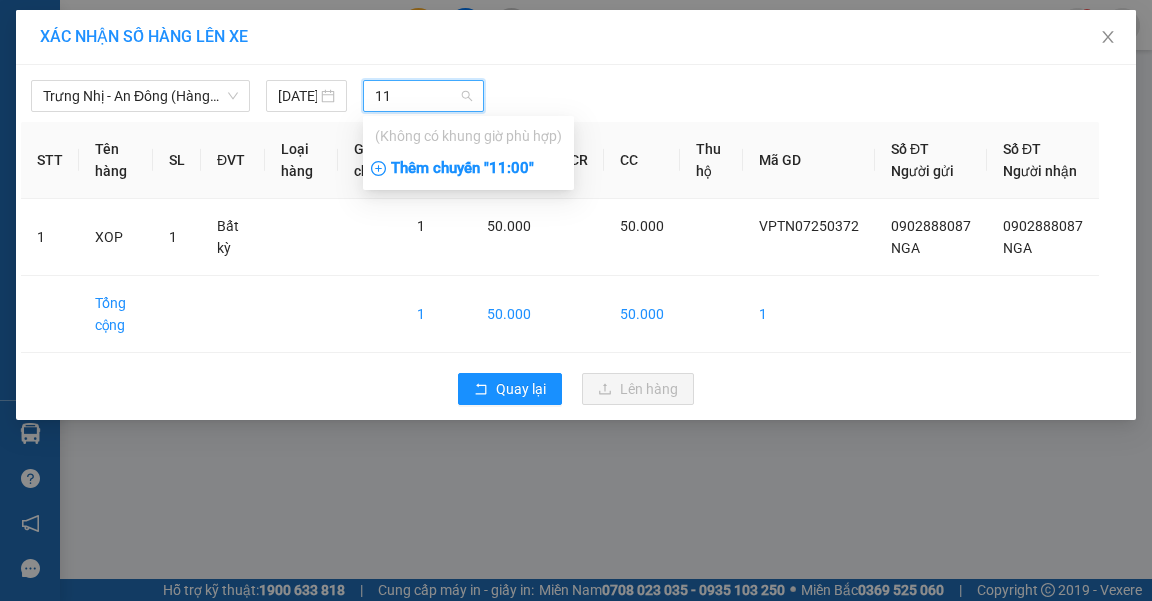 type on "11" 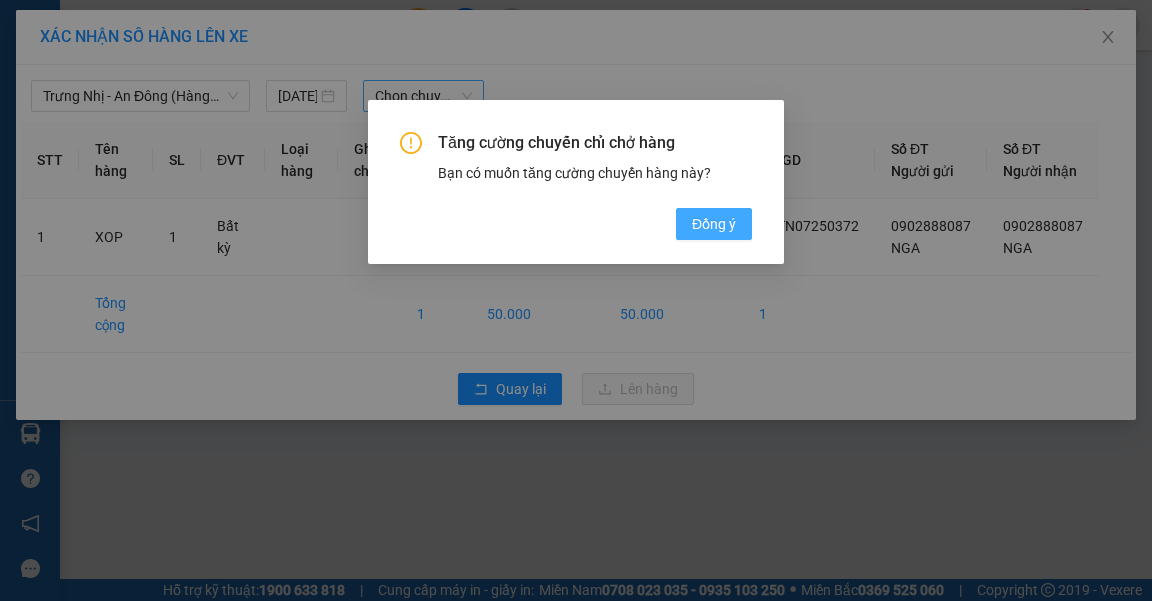 click on "Đồng ý" at bounding box center [714, 224] 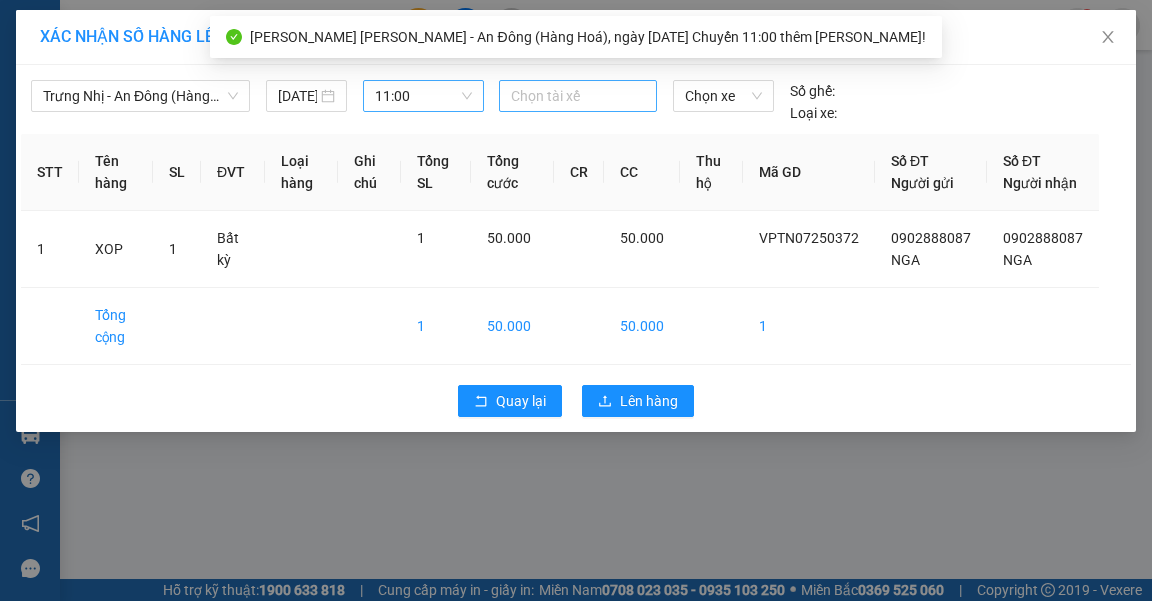 click at bounding box center [578, 96] 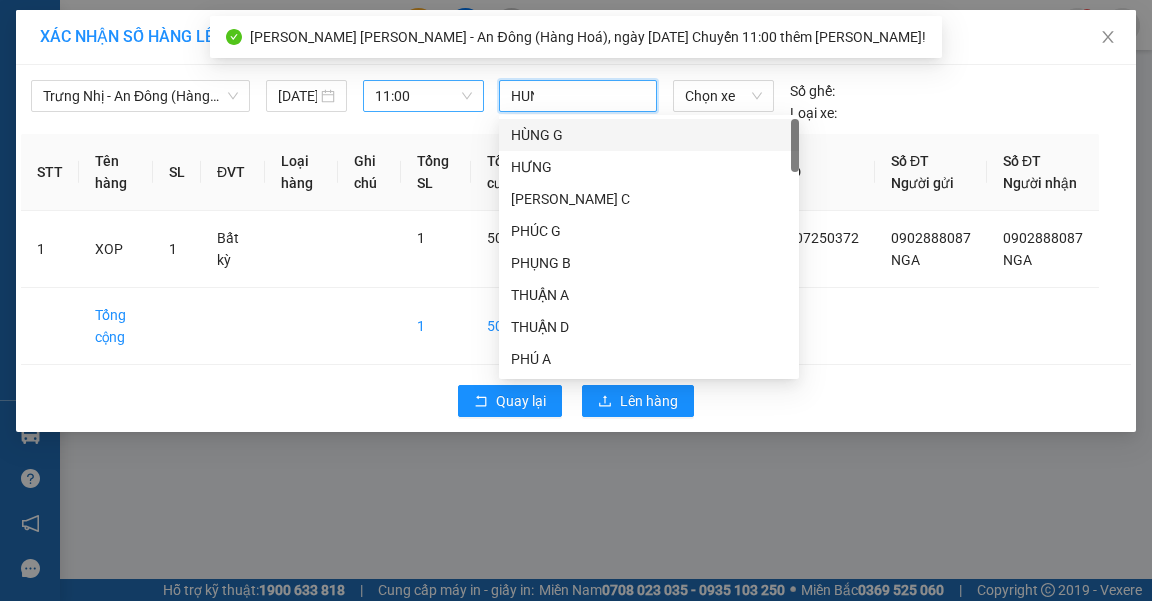 type on "HUNG" 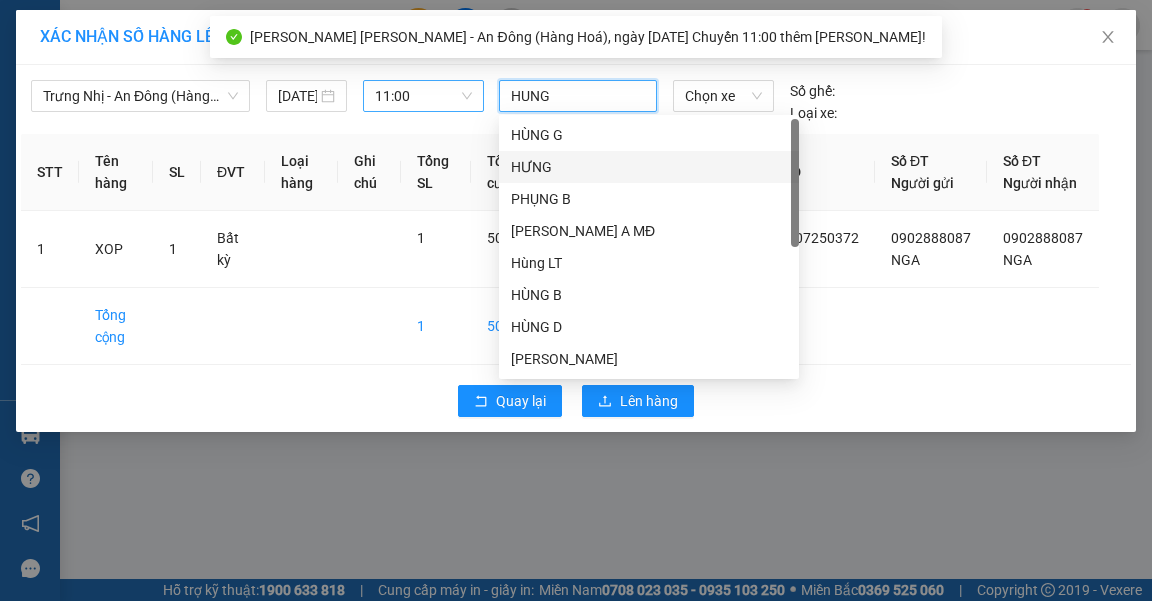 click on "HƯNG" at bounding box center [649, 167] 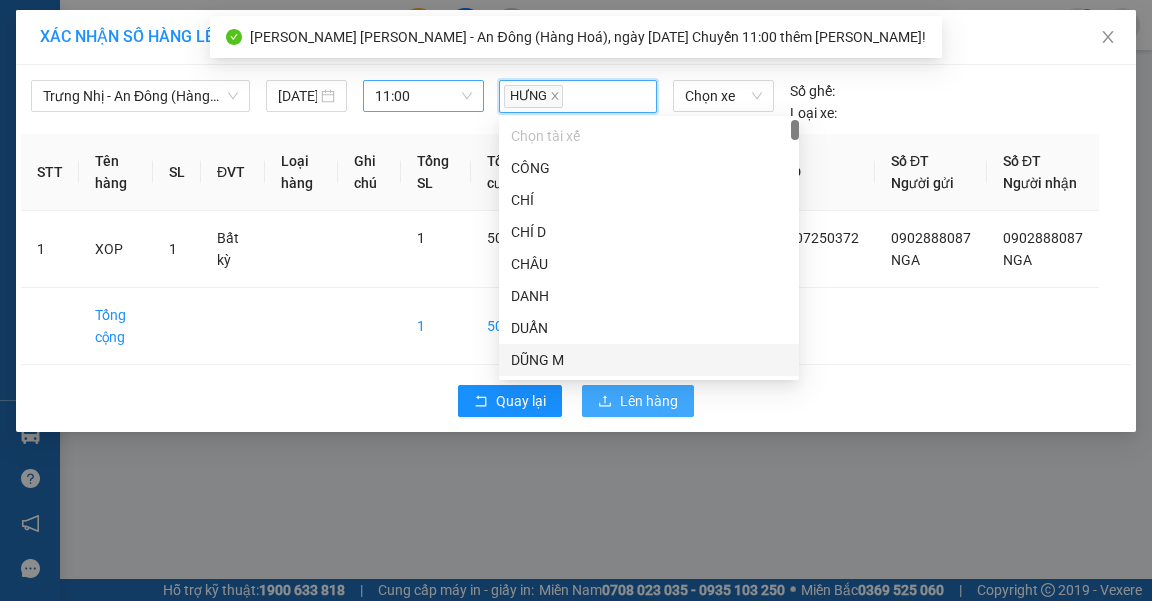 click on "Lên hàng" at bounding box center [649, 401] 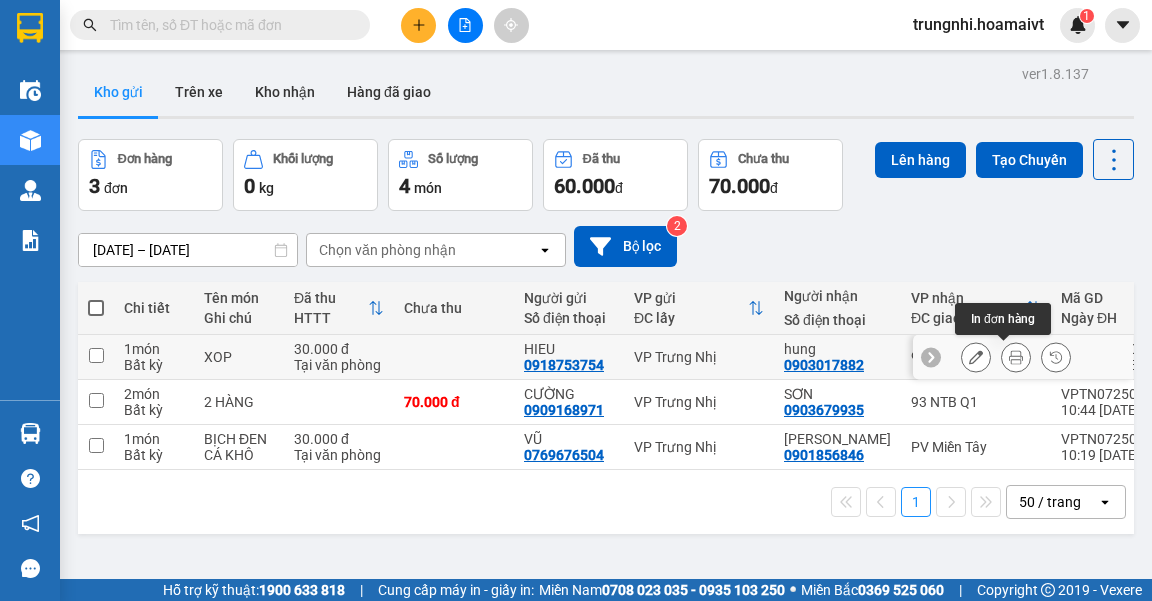 click 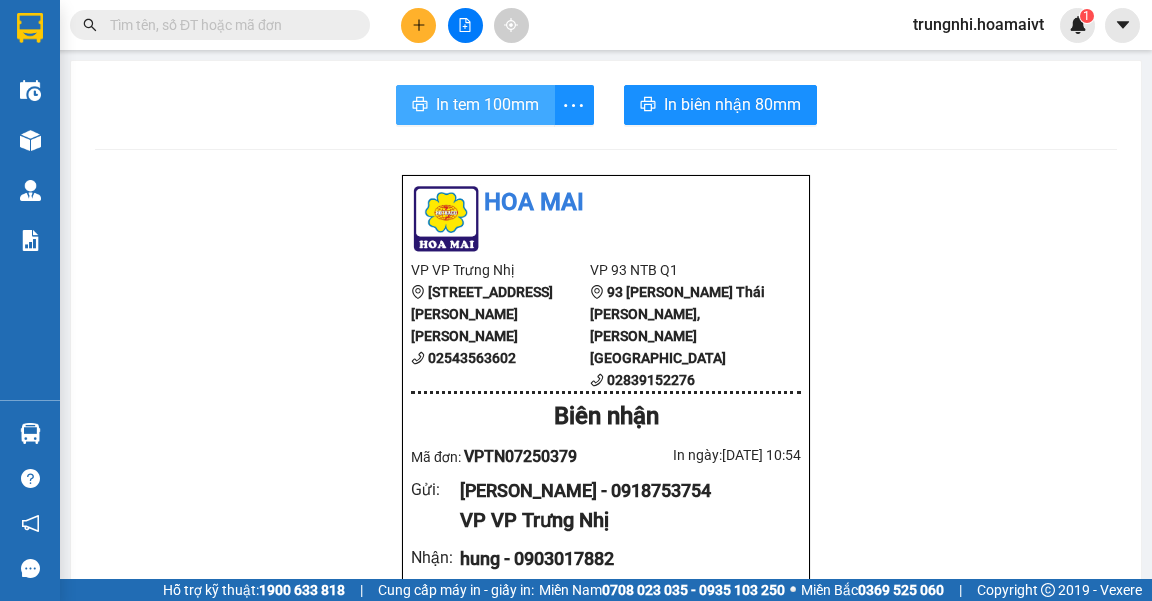 click on "In tem 100mm" at bounding box center [487, 104] 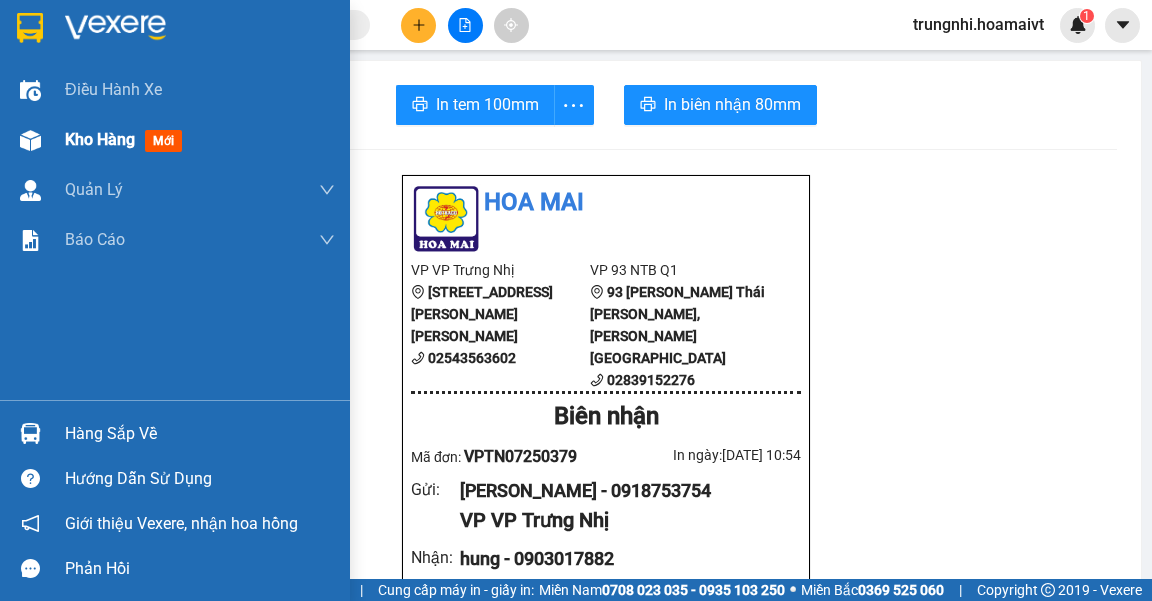 click at bounding box center (30, 140) 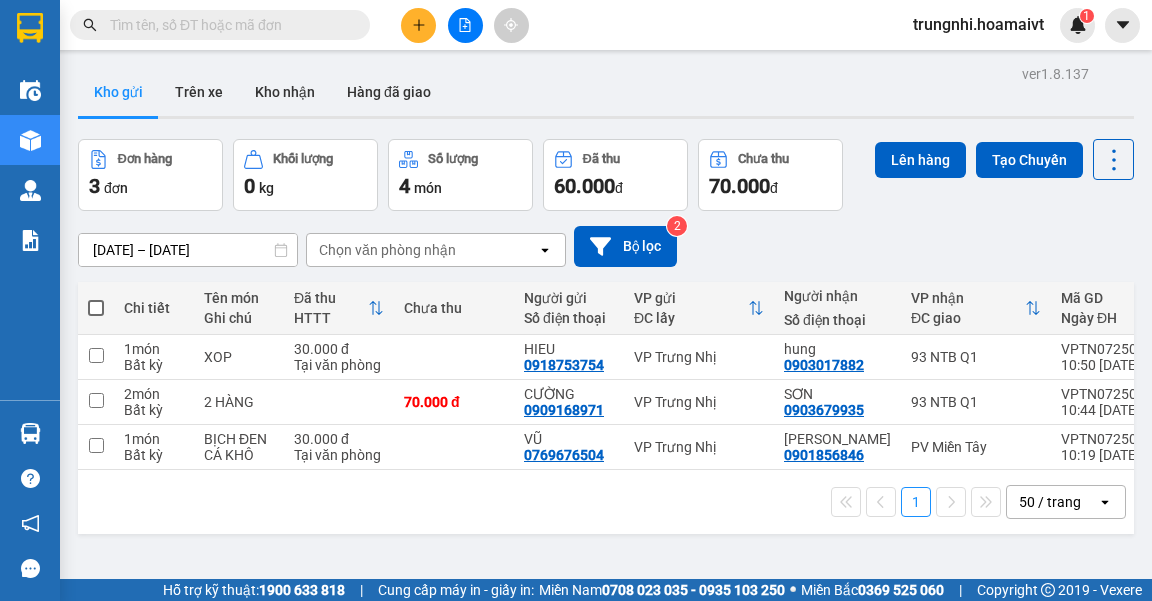 scroll, scrollTop: 80, scrollLeft: 0, axis: vertical 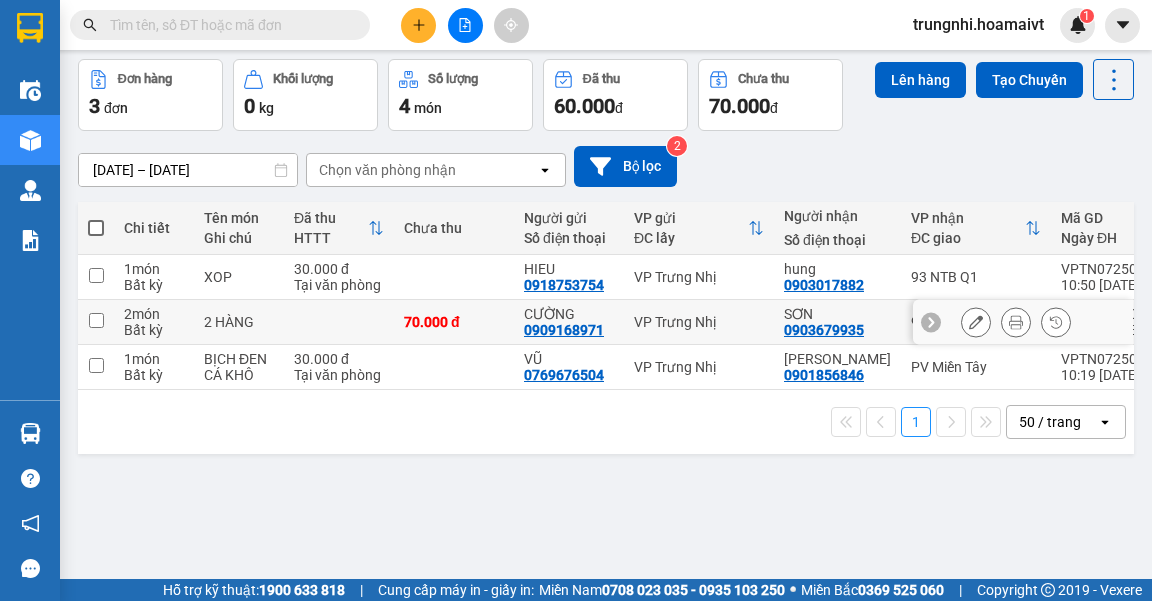 click at bounding box center (96, 322) 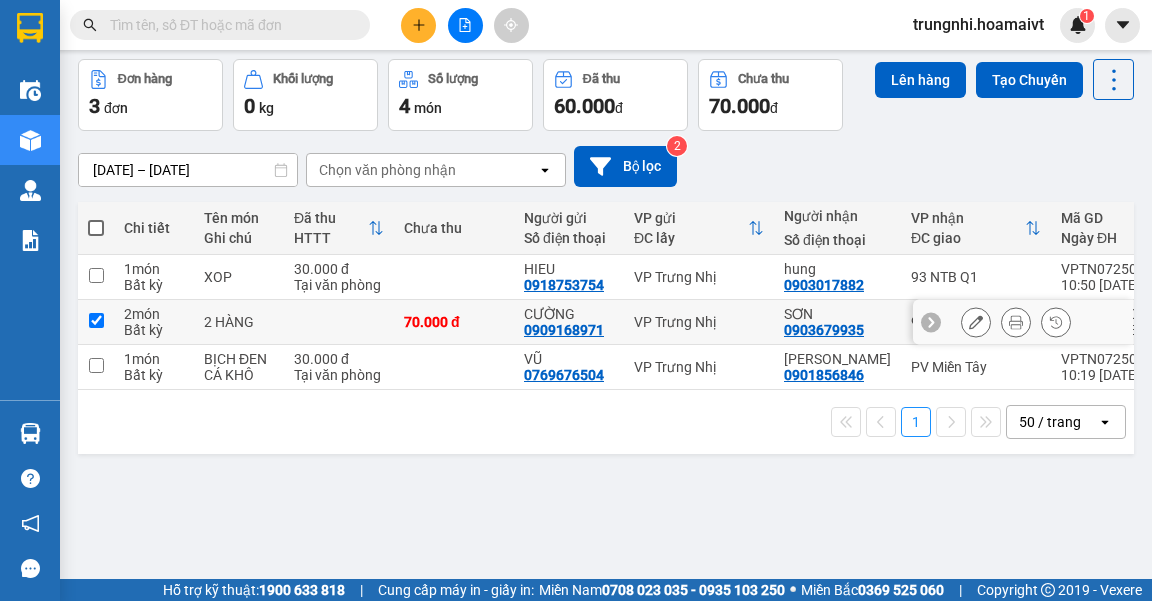 checkbox on "true" 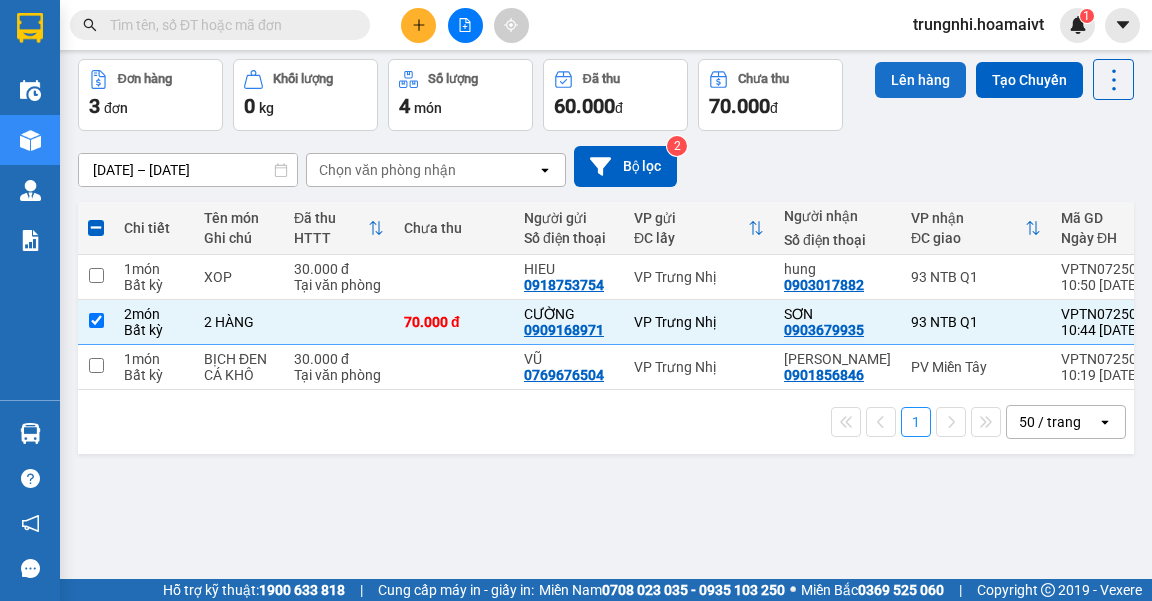 click on "Lên hàng" at bounding box center (920, 80) 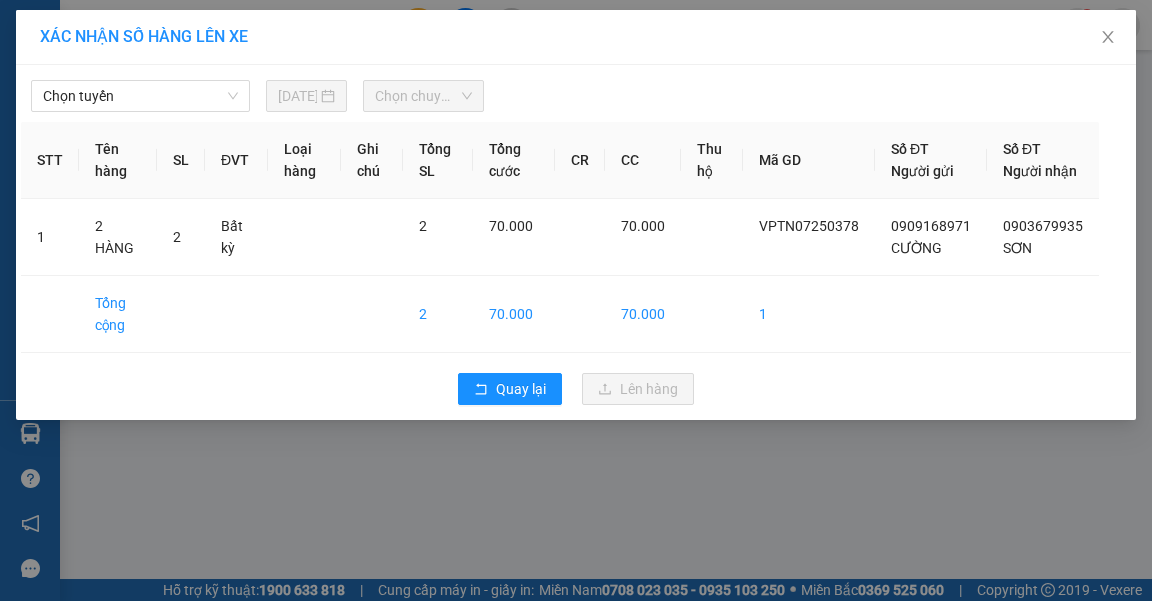 scroll, scrollTop: 0, scrollLeft: 0, axis: both 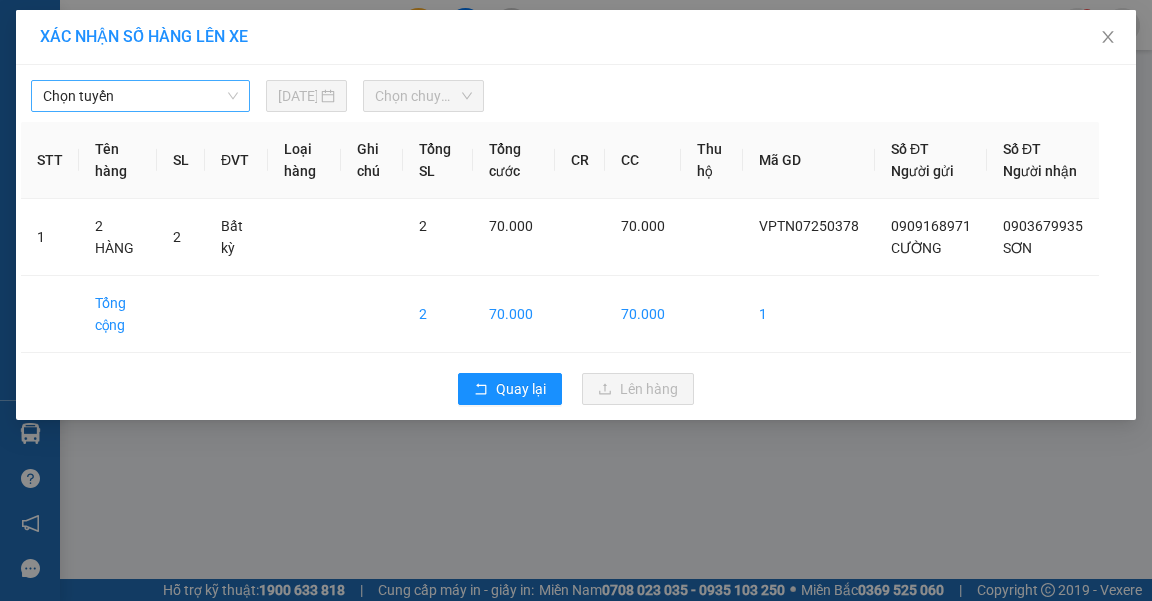 click on "Chọn tuyến" at bounding box center [140, 96] 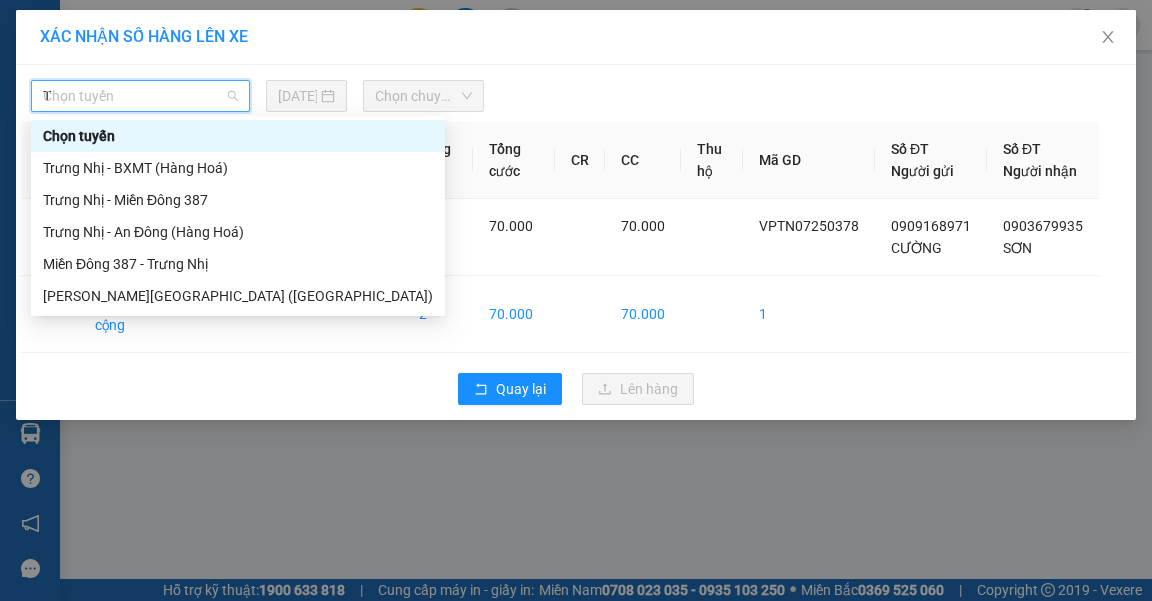 type on "TR" 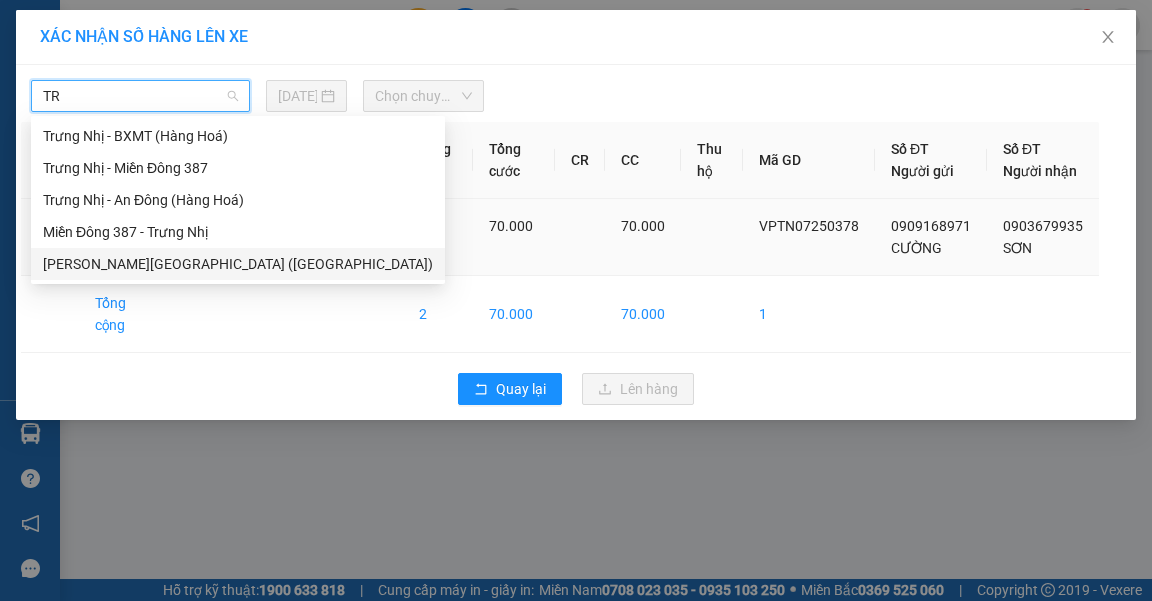 click on "[PERSON_NAME][GEOGRAPHIC_DATA] ([GEOGRAPHIC_DATA])" at bounding box center (238, 264) 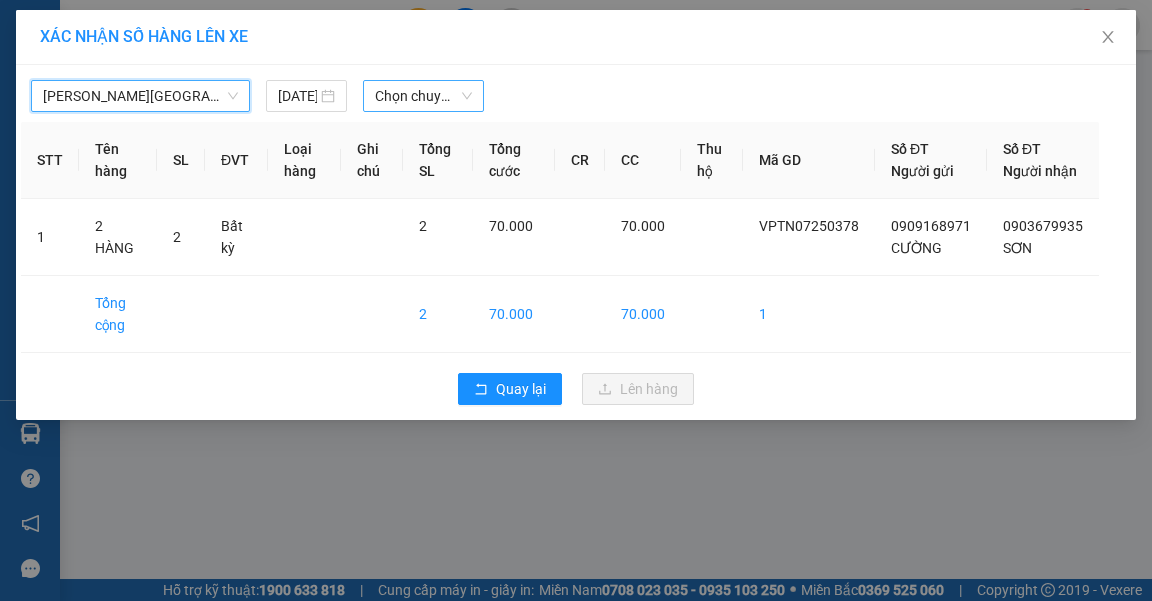 click on "Chọn chuyến" at bounding box center [423, 96] 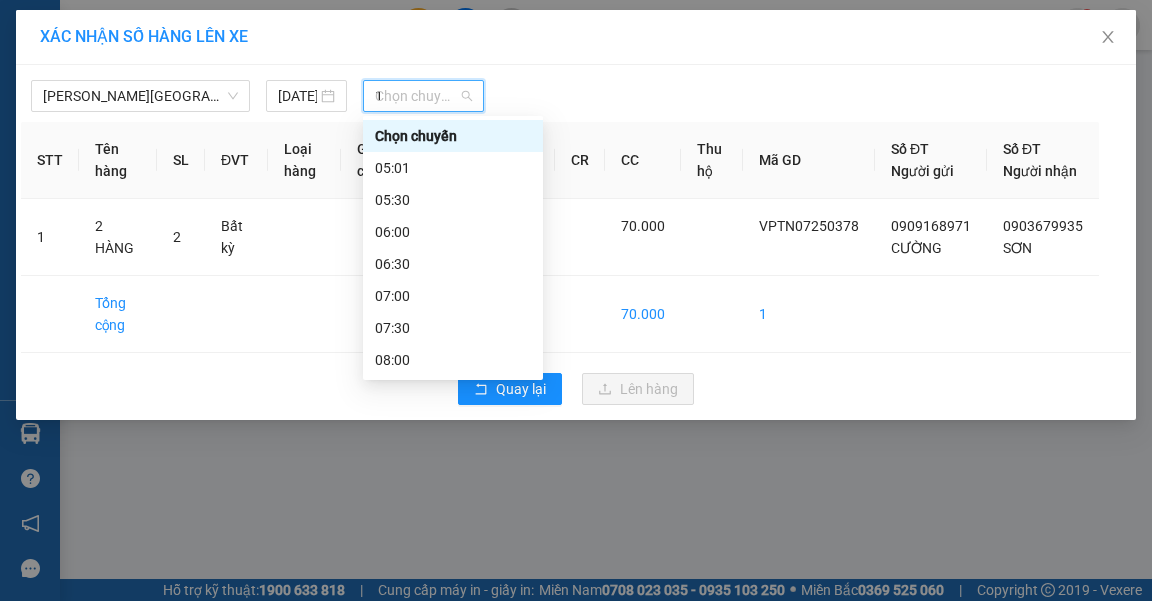 type on "11" 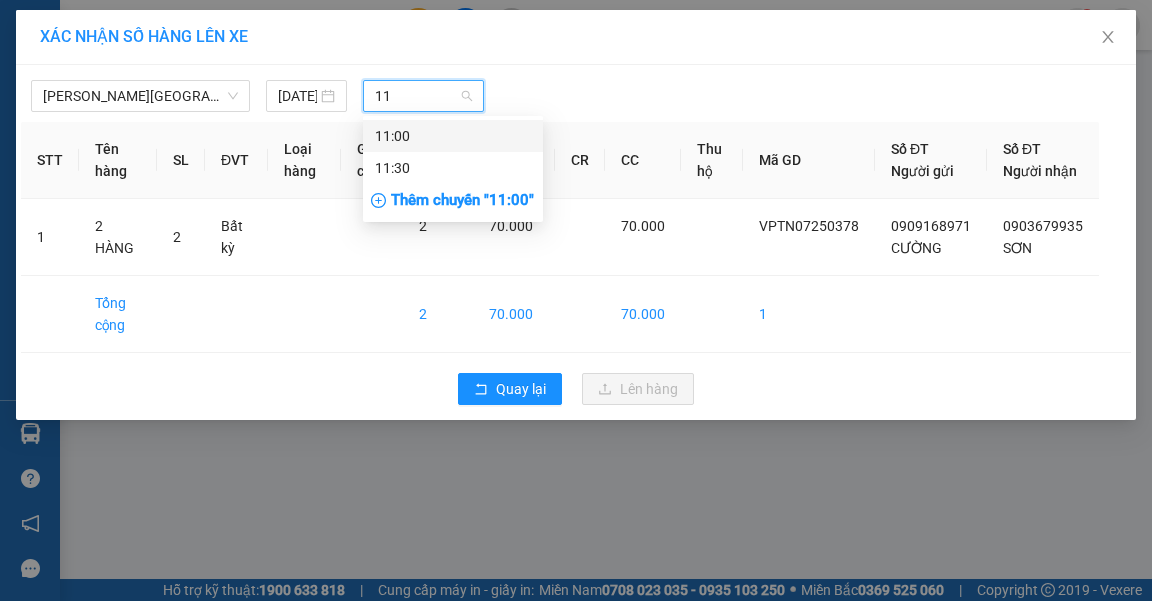 click on "11:00" at bounding box center (453, 136) 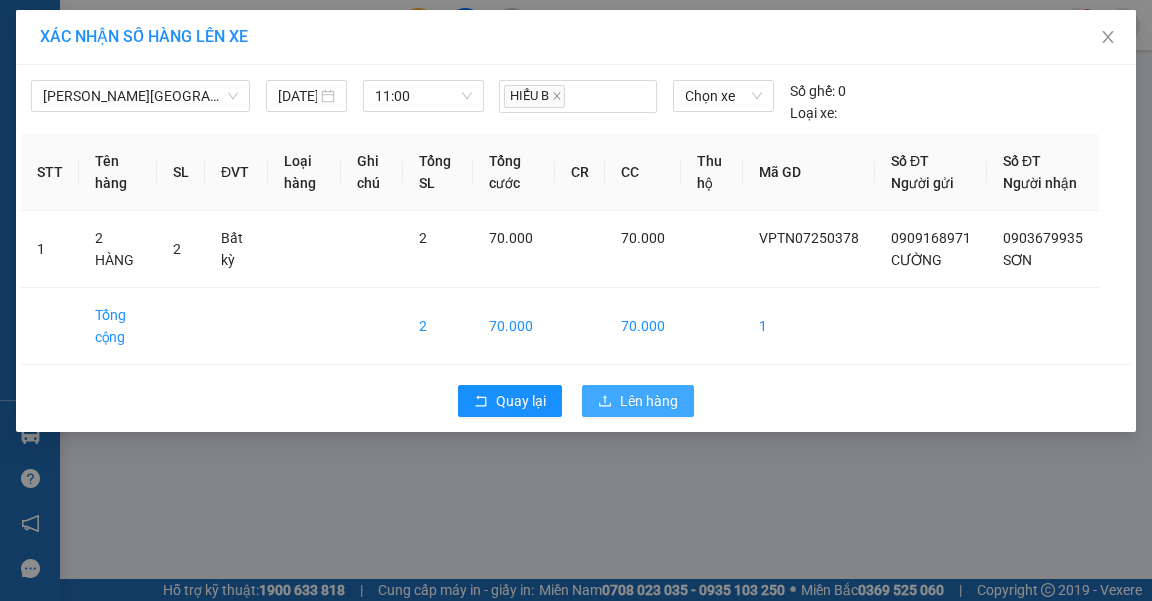 click on "Lên hàng" at bounding box center [649, 401] 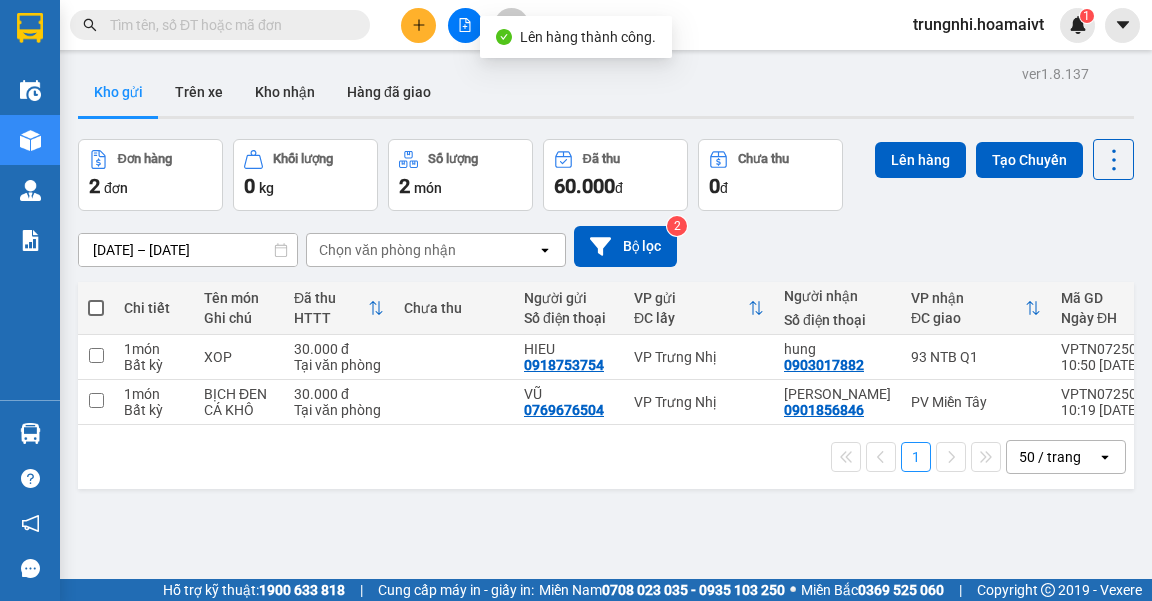 scroll, scrollTop: 80, scrollLeft: 0, axis: vertical 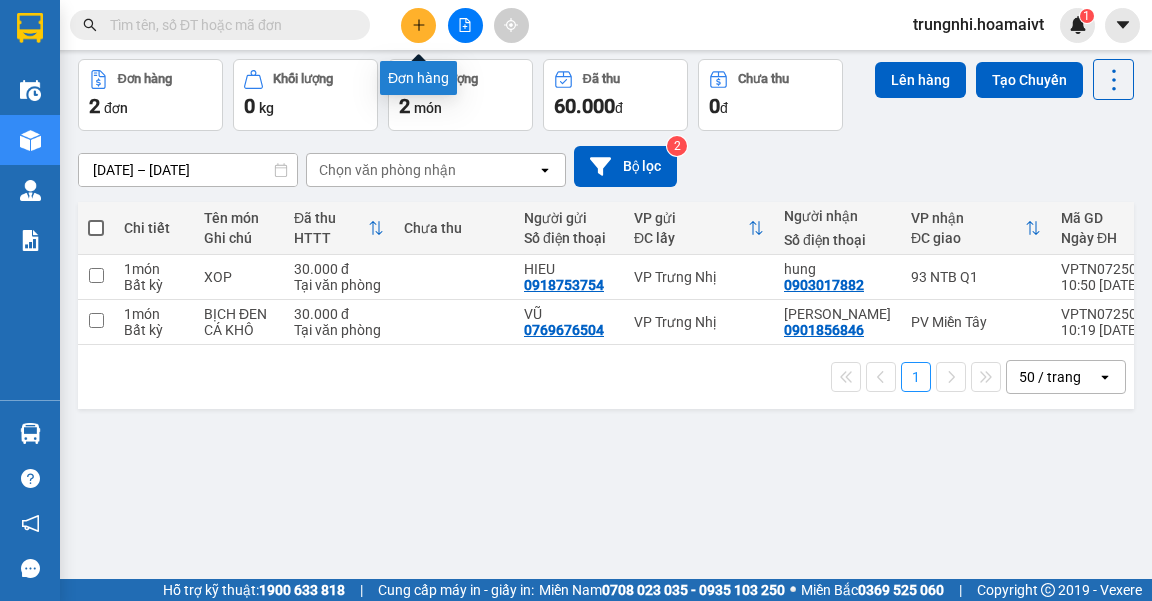 click 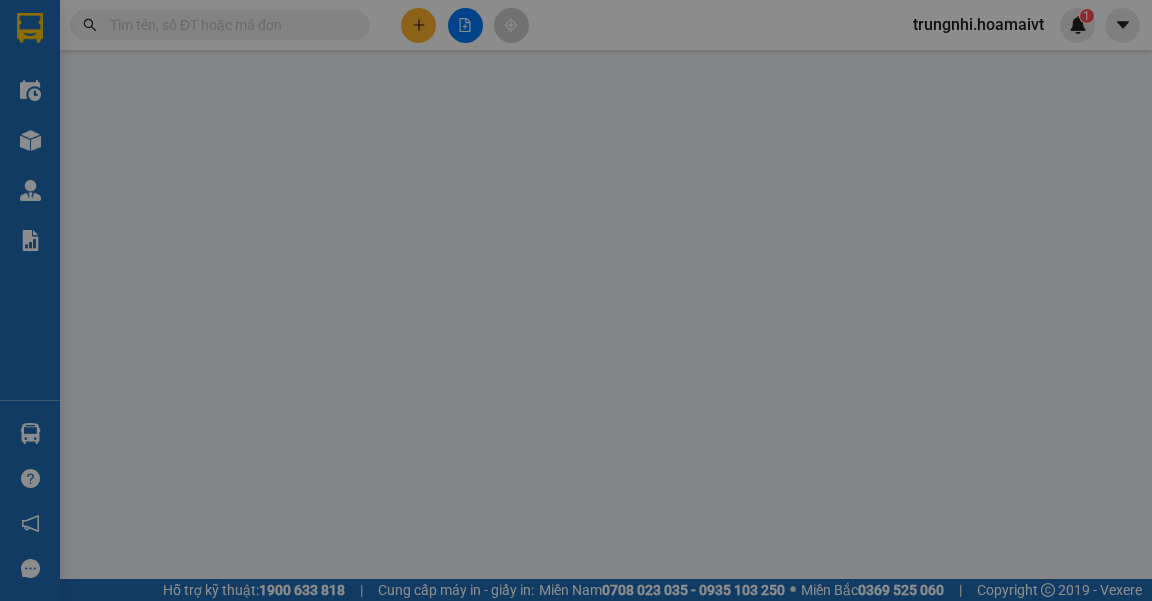 scroll, scrollTop: 0, scrollLeft: 0, axis: both 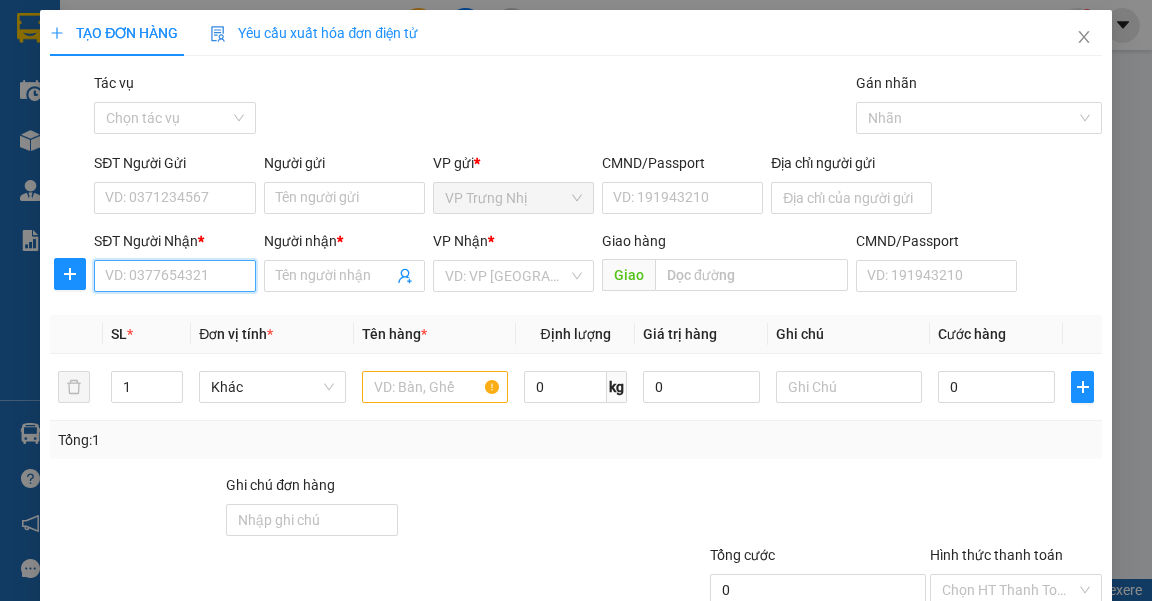 drag, startPoint x: 156, startPoint y: 286, endPoint x: 185, endPoint y: 264, distance: 36.40055 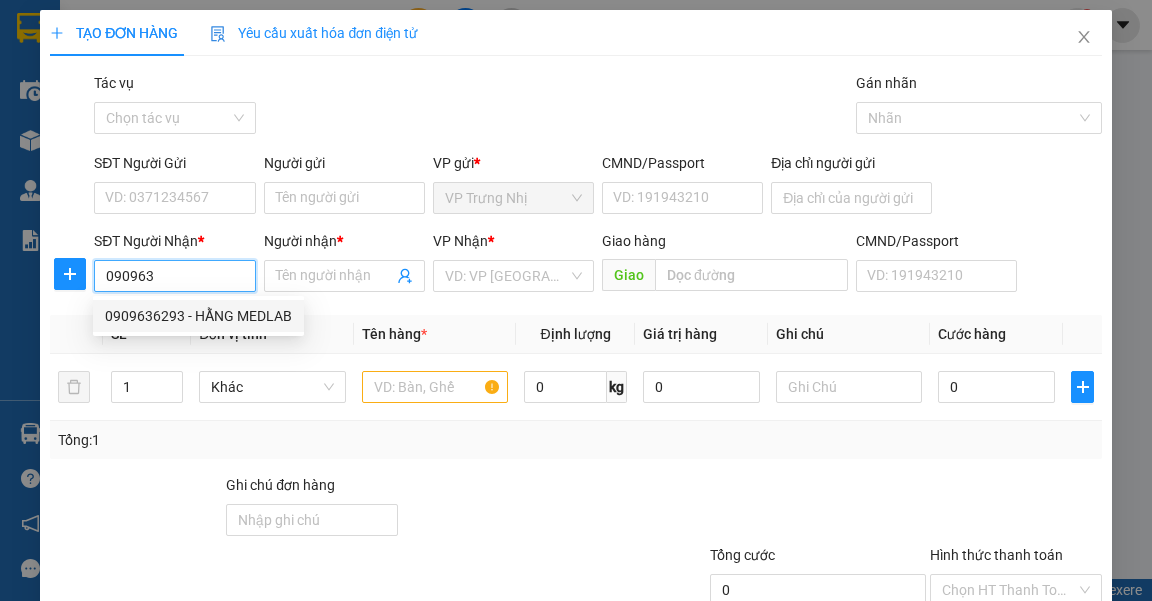 click on "0909636293 - HẰNG MEDLAB" at bounding box center (198, 316) 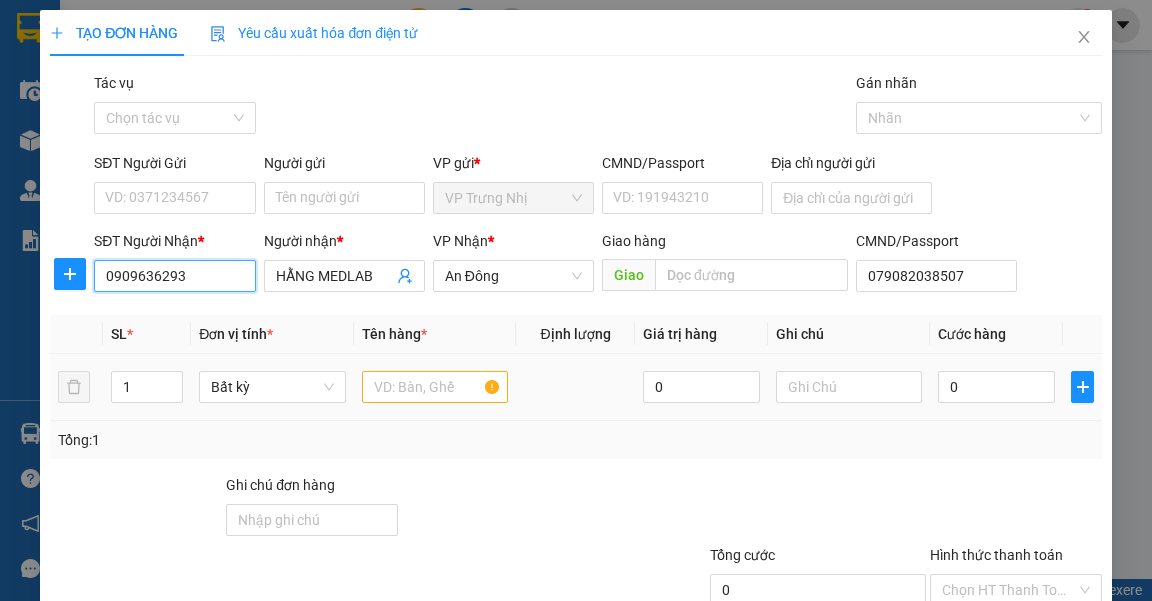 type on "0909636293" 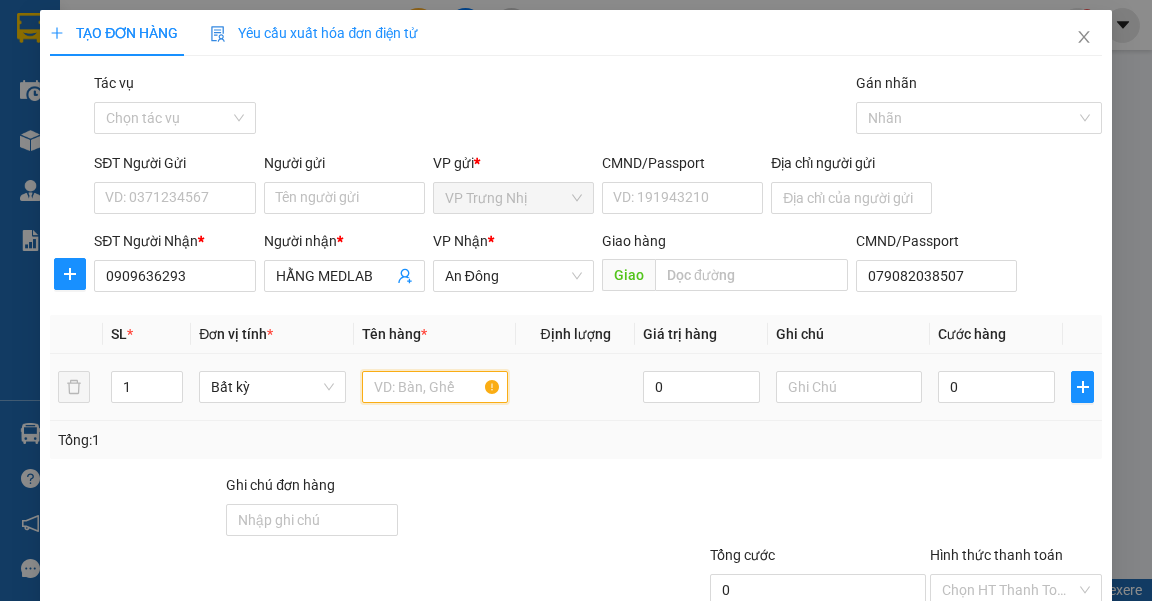 click at bounding box center [435, 387] 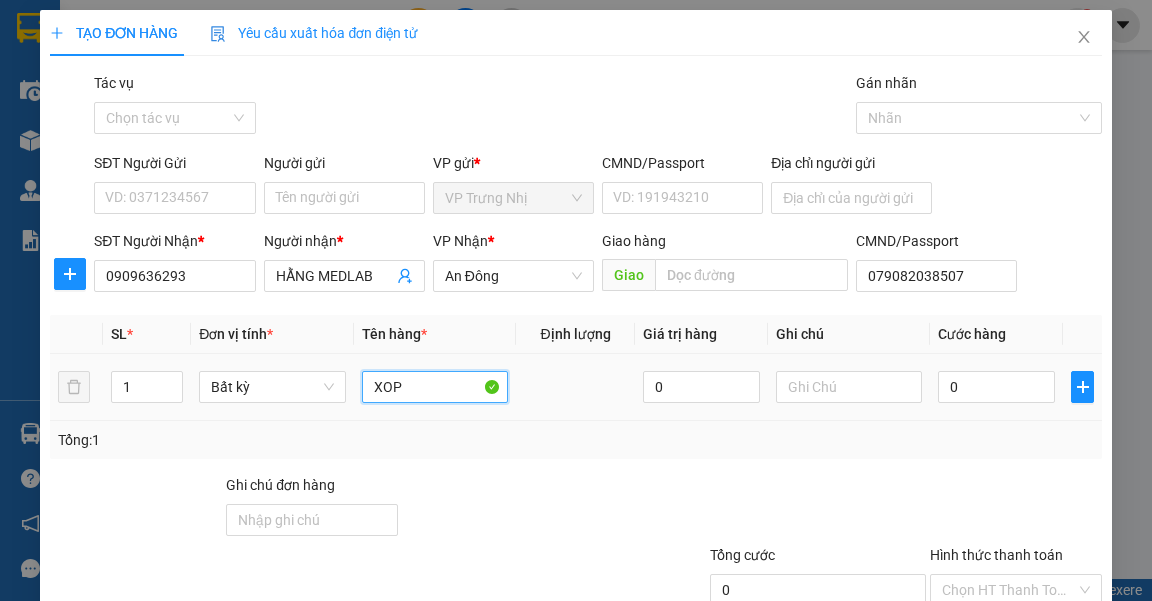 type on "XOP" 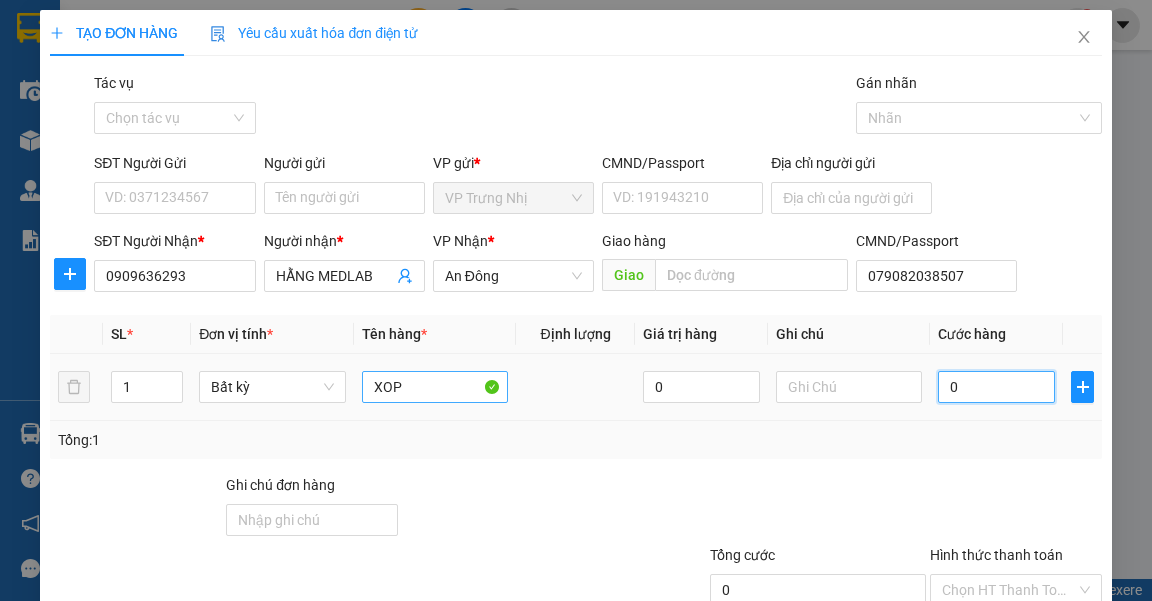type on "3" 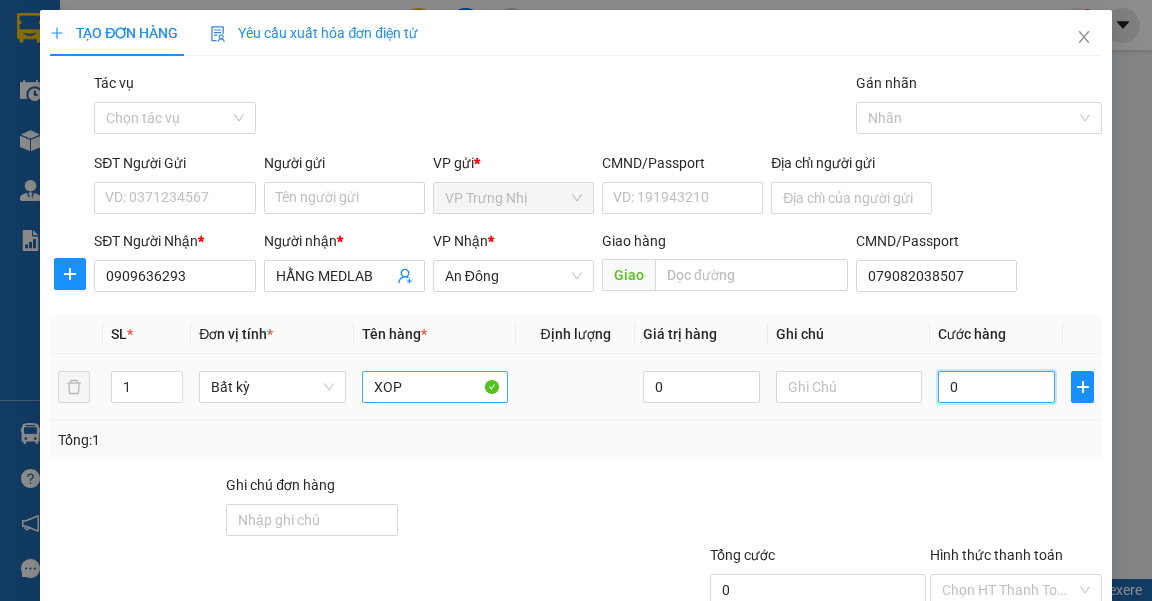 type on "3" 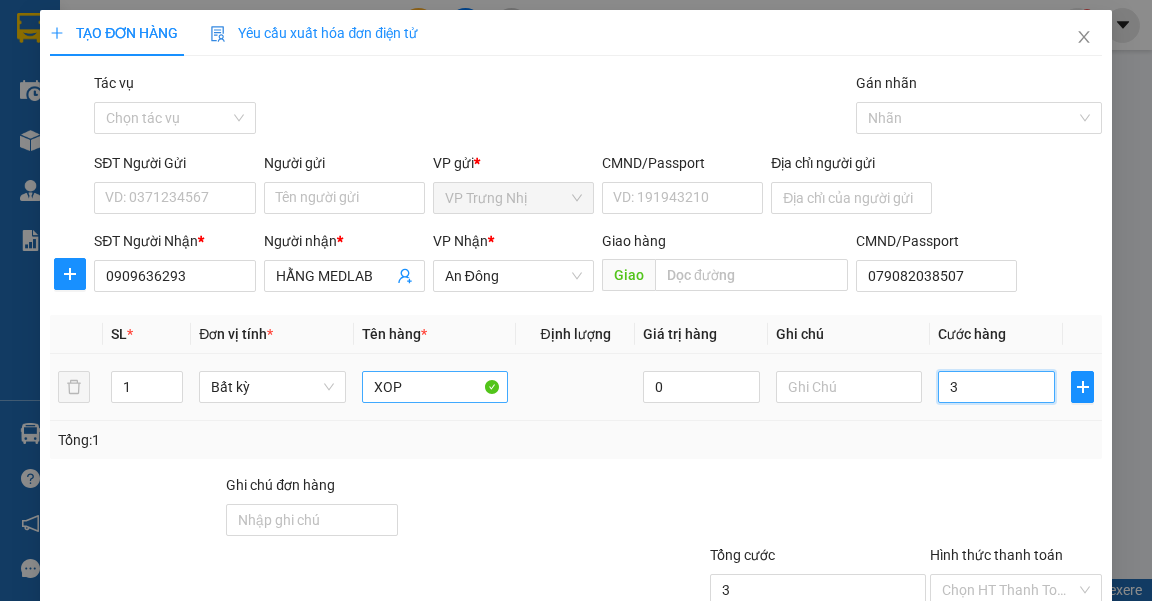 type on "30" 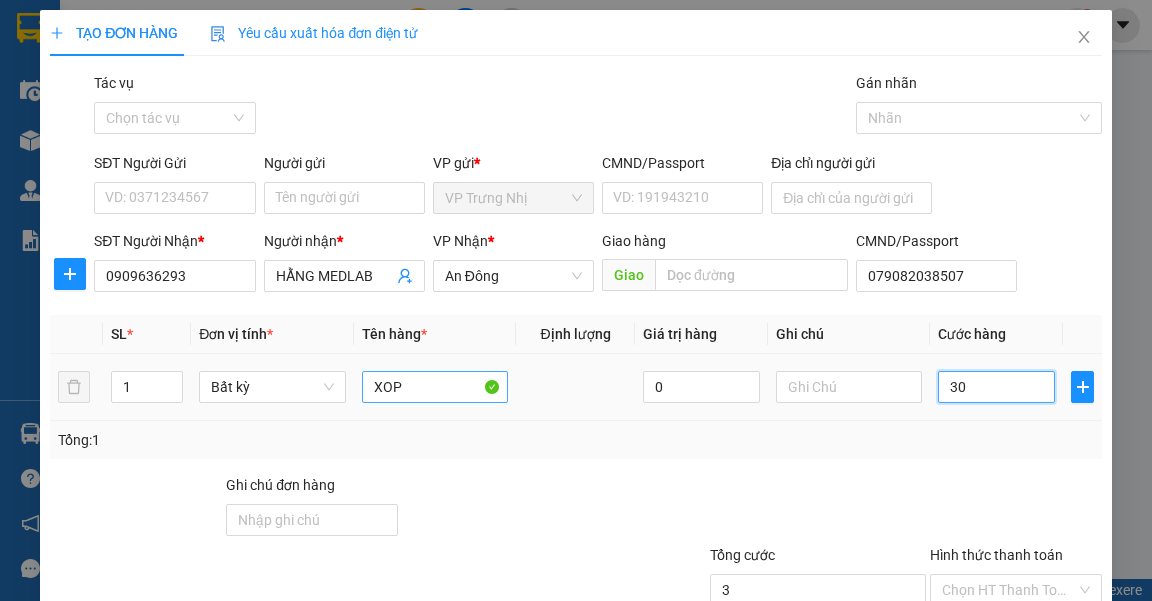 type on "30" 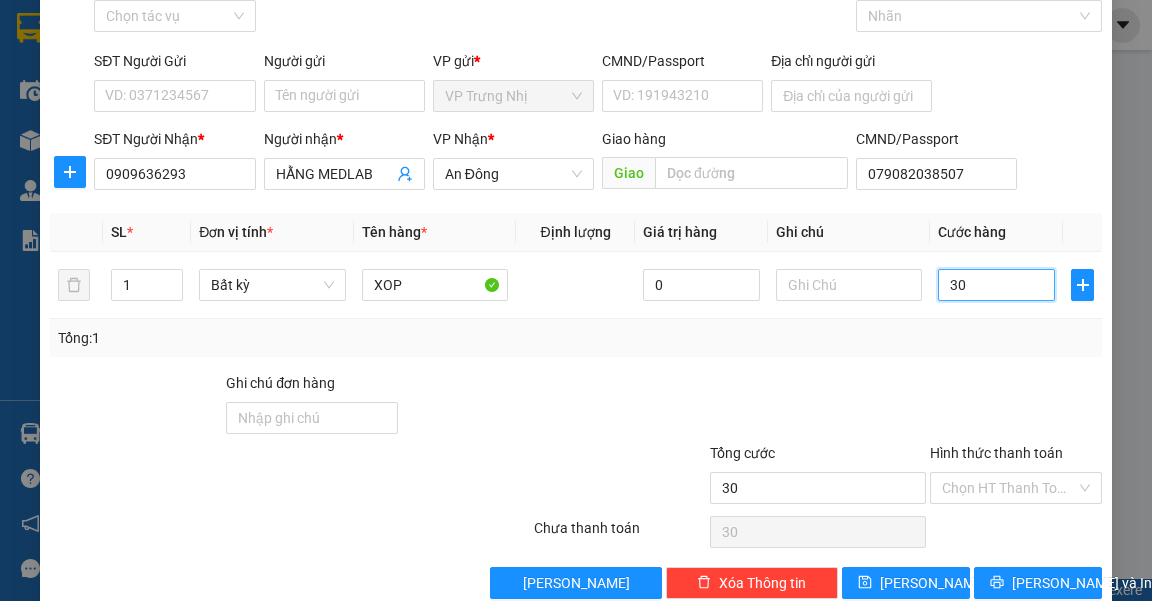 scroll, scrollTop: 137, scrollLeft: 0, axis: vertical 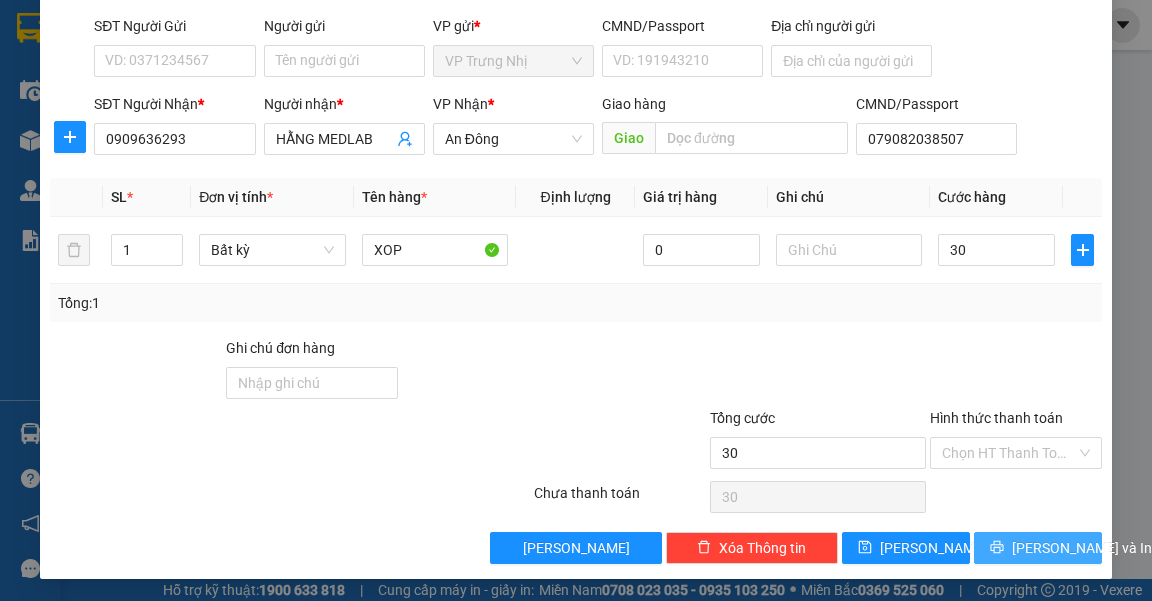 type on "30.000" 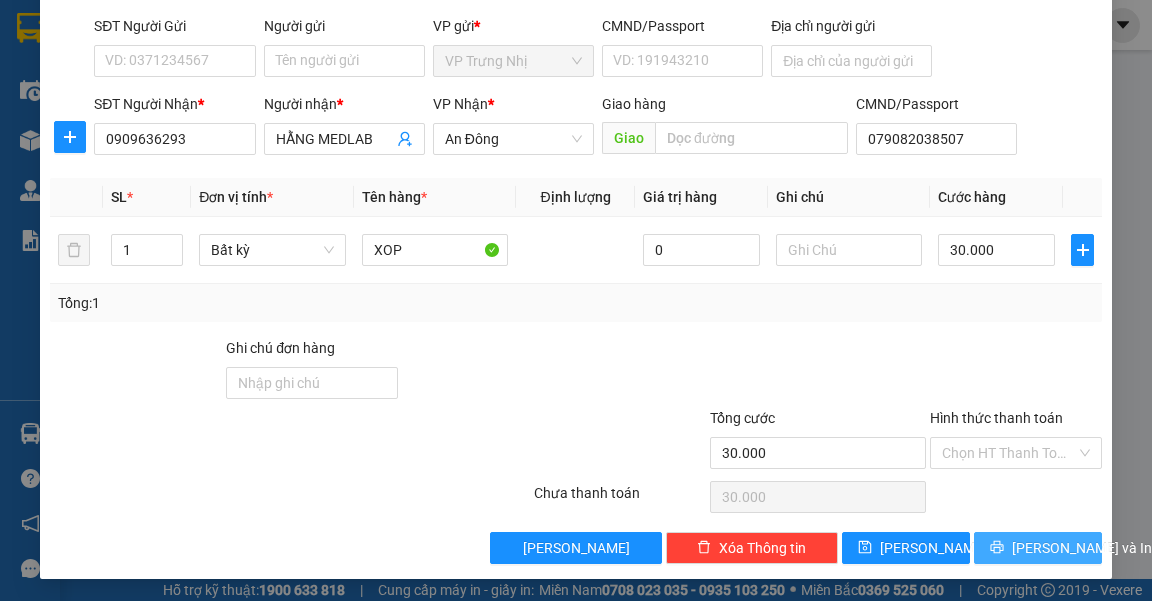 click on "[PERSON_NAME] và In" at bounding box center [1038, 548] 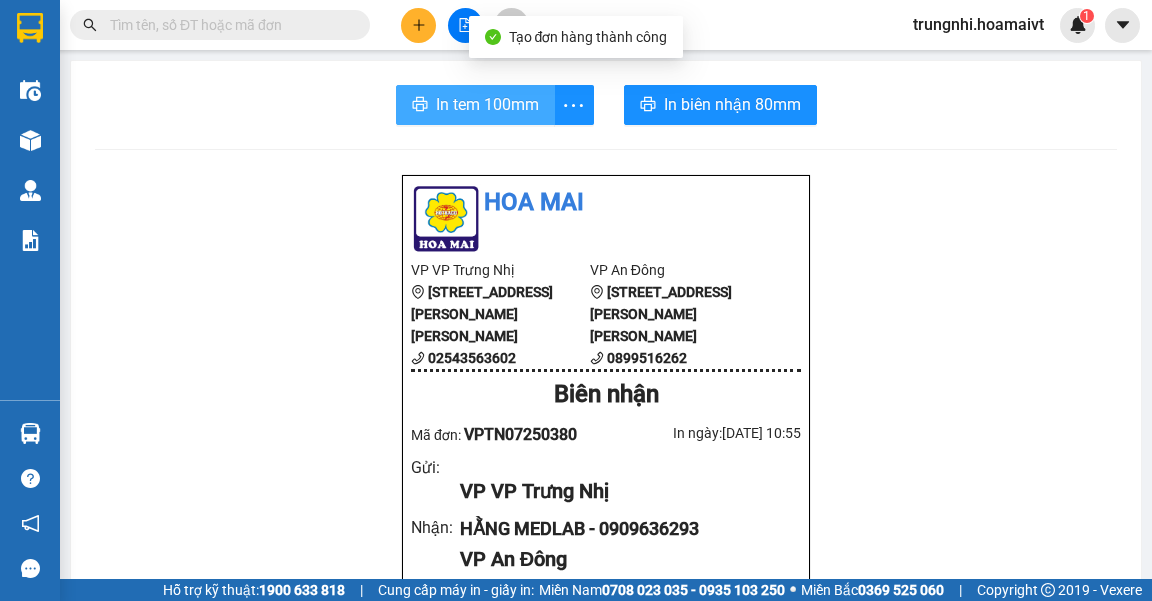 click on "In tem 100mm" at bounding box center (487, 104) 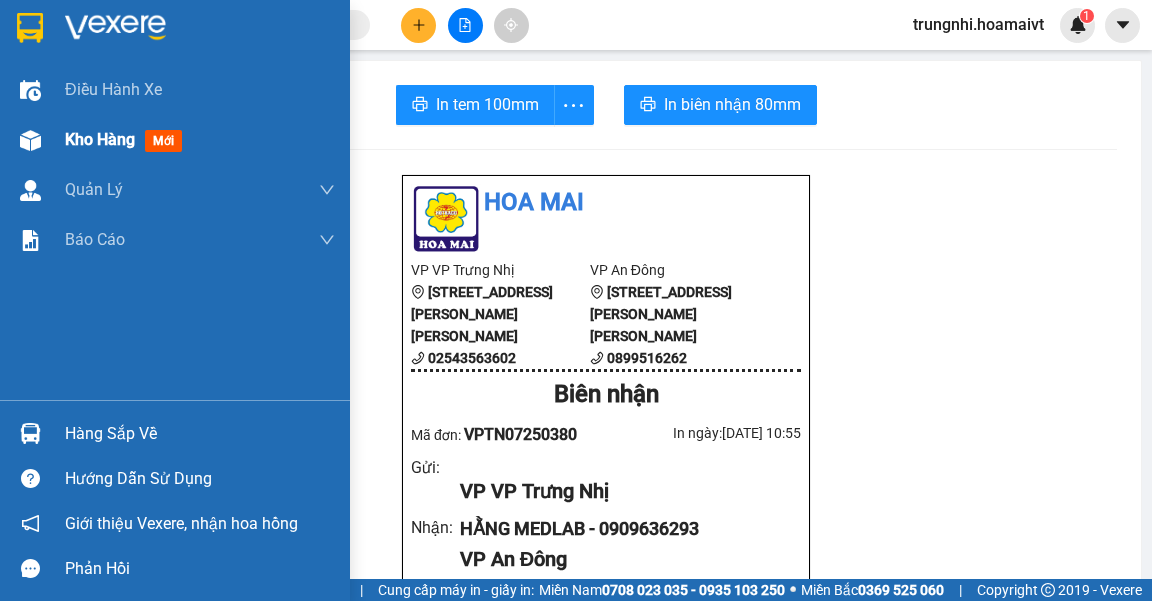 drag, startPoint x: 33, startPoint y: 144, endPoint x: 81, endPoint y: 160, distance: 50.596443 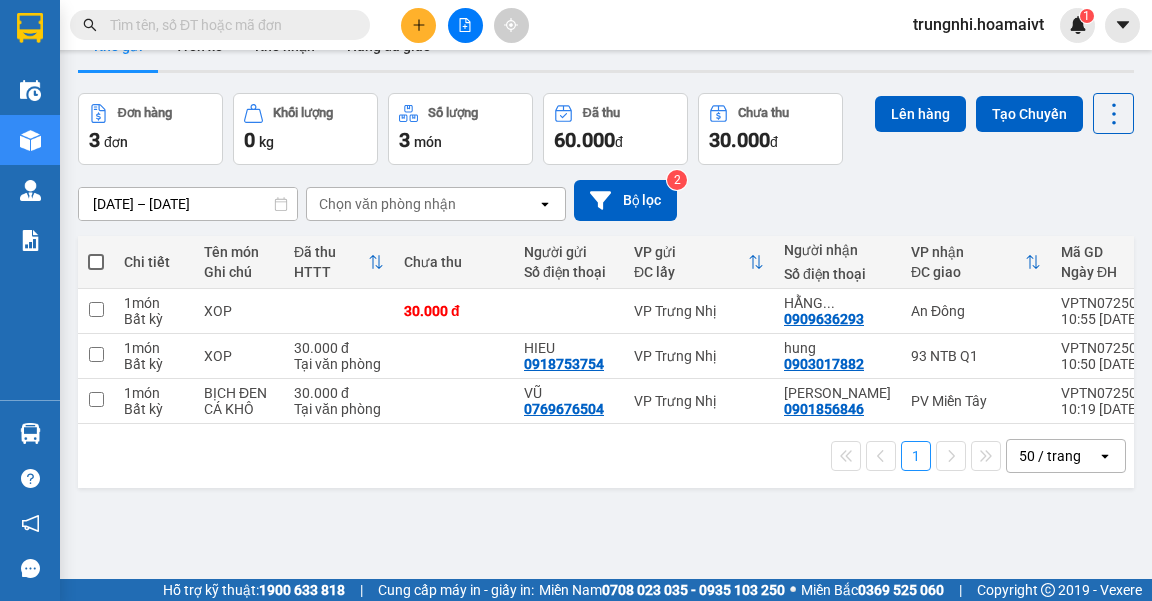 scroll, scrollTop: 0, scrollLeft: 0, axis: both 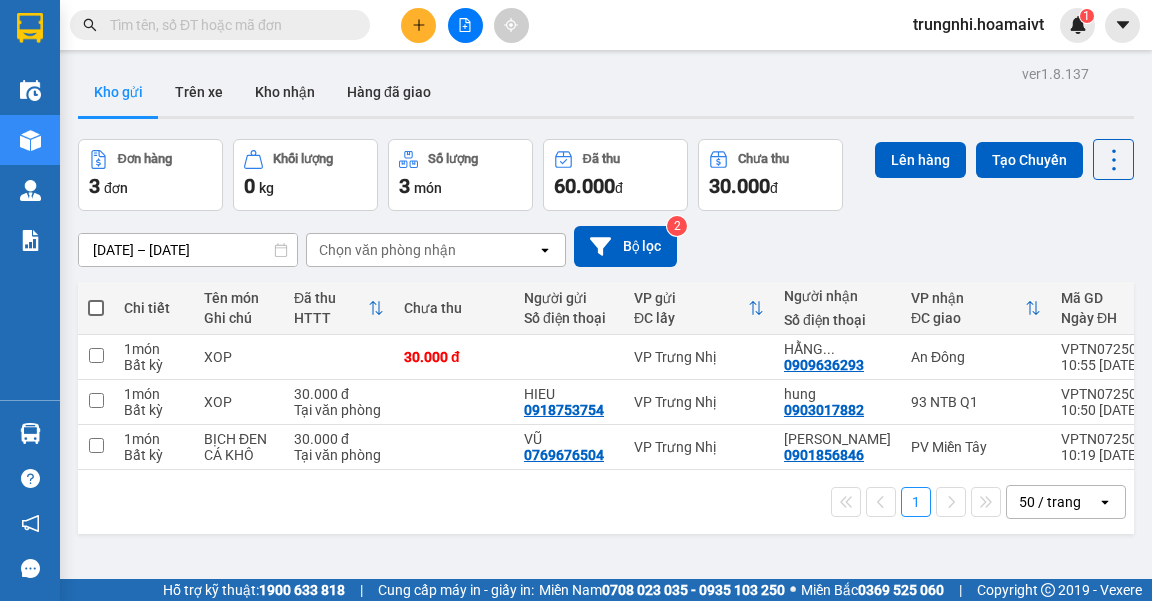 click 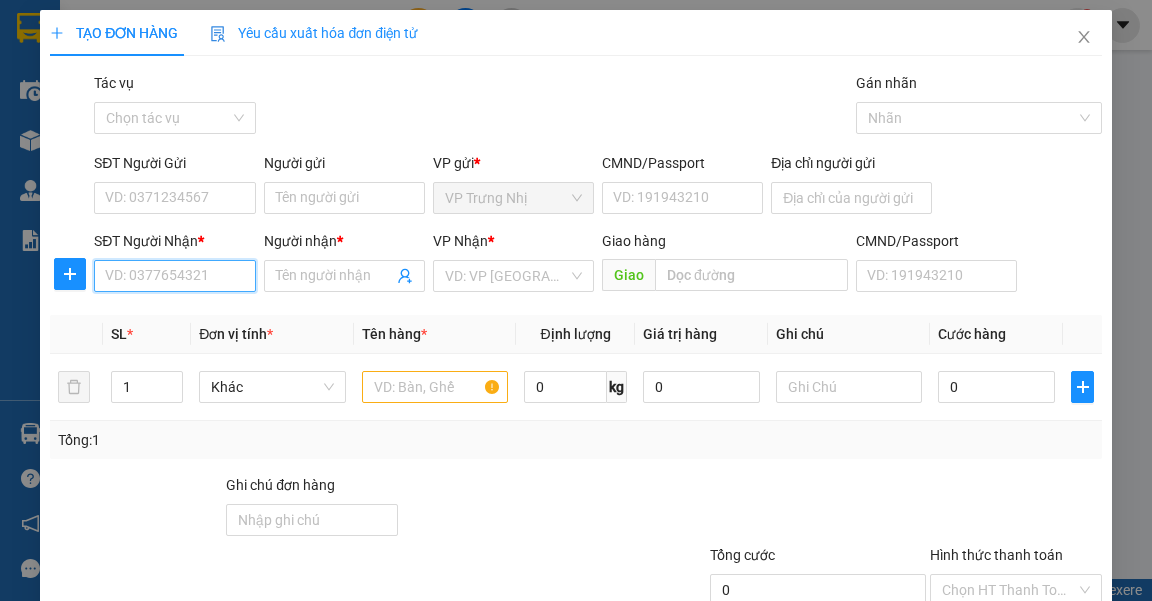 drag, startPoint x: 181, startPoint y: 279, endPoint x: 248, endPoint y: 277, distance: 67.02985 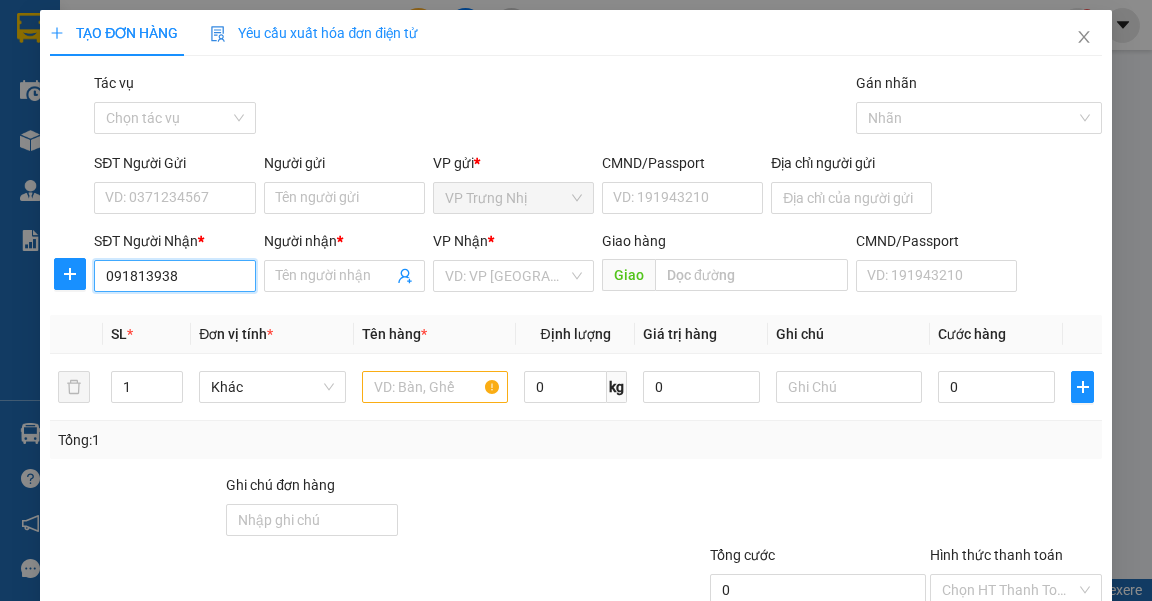 type on "0918139387" 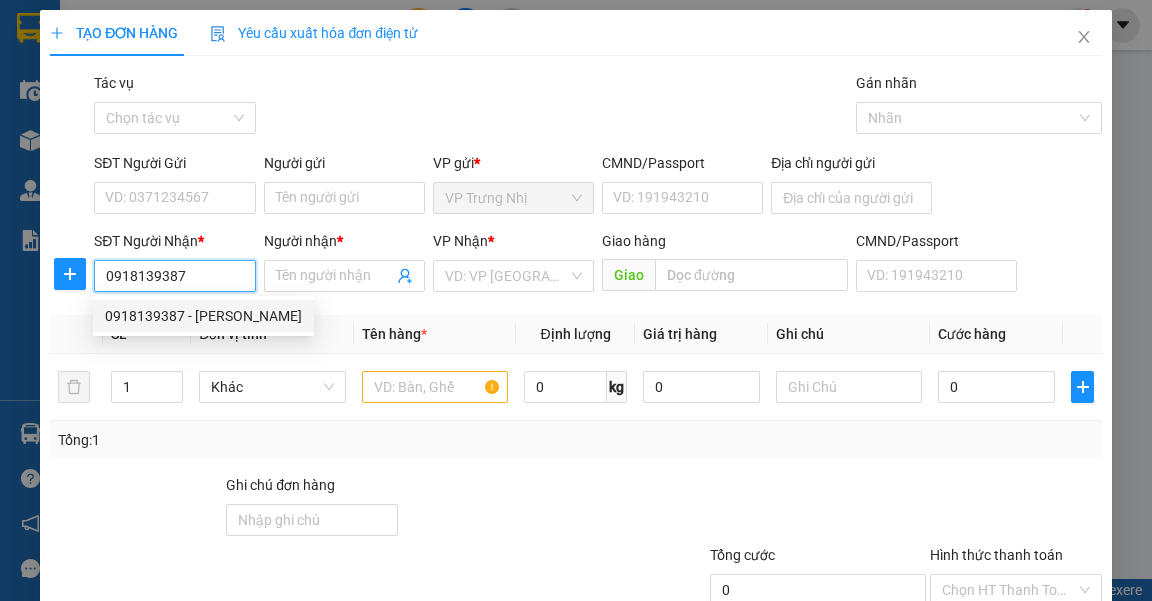 click on "0918139387 - [PERSON_NAME]" at bounding box center (203, 316) 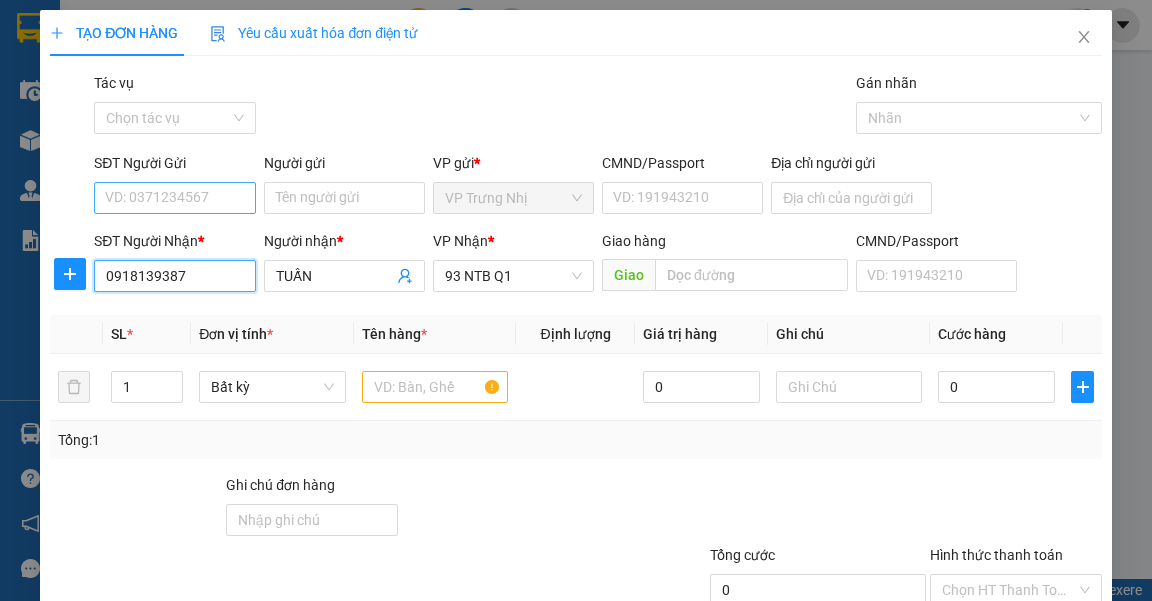 type on "0918139387" 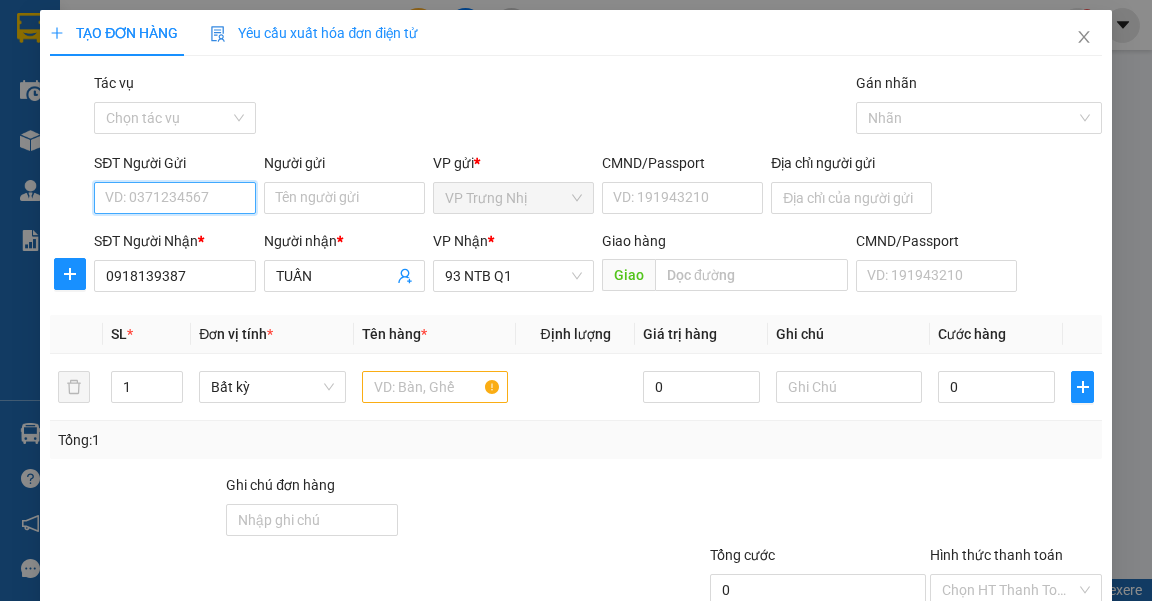 click on "SĐT Người Gửi" at bounding box center (174, 198) 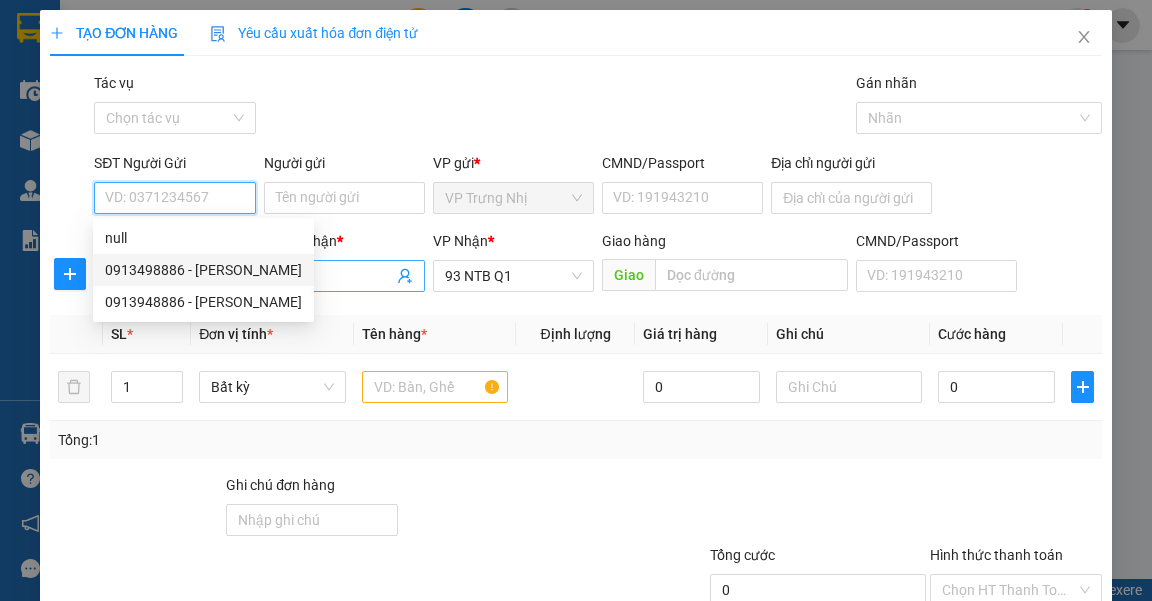 click on "0913498886 - [PERSON_NAME]" at bounding box center [203, 270] 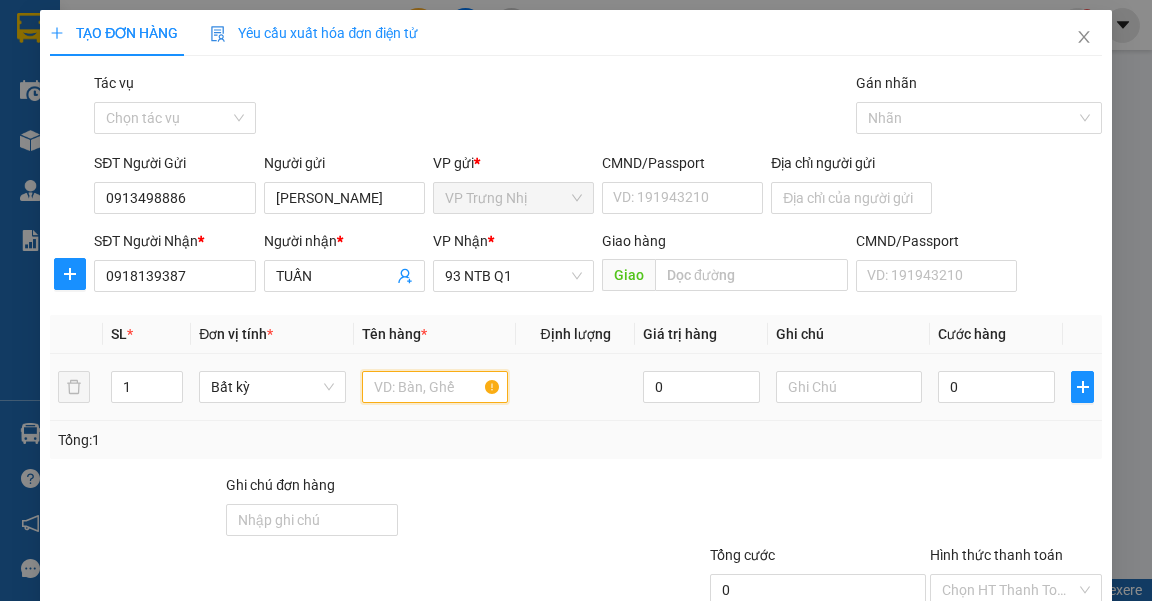 click at bounding box center [435, 387] 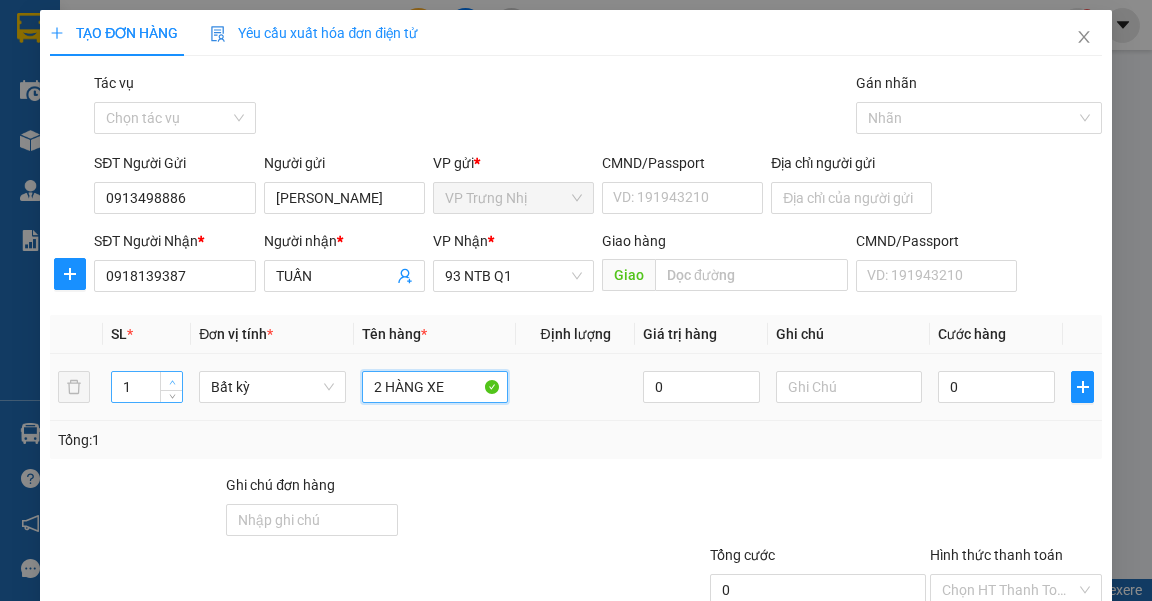 type on "2 HÀNG XE" 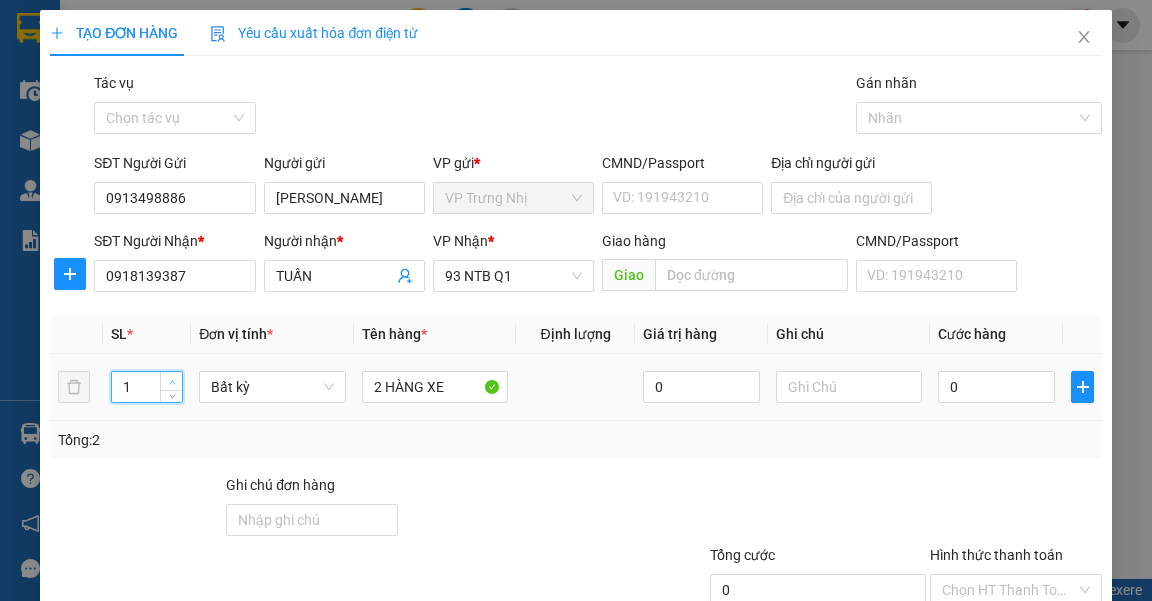 type on "2" 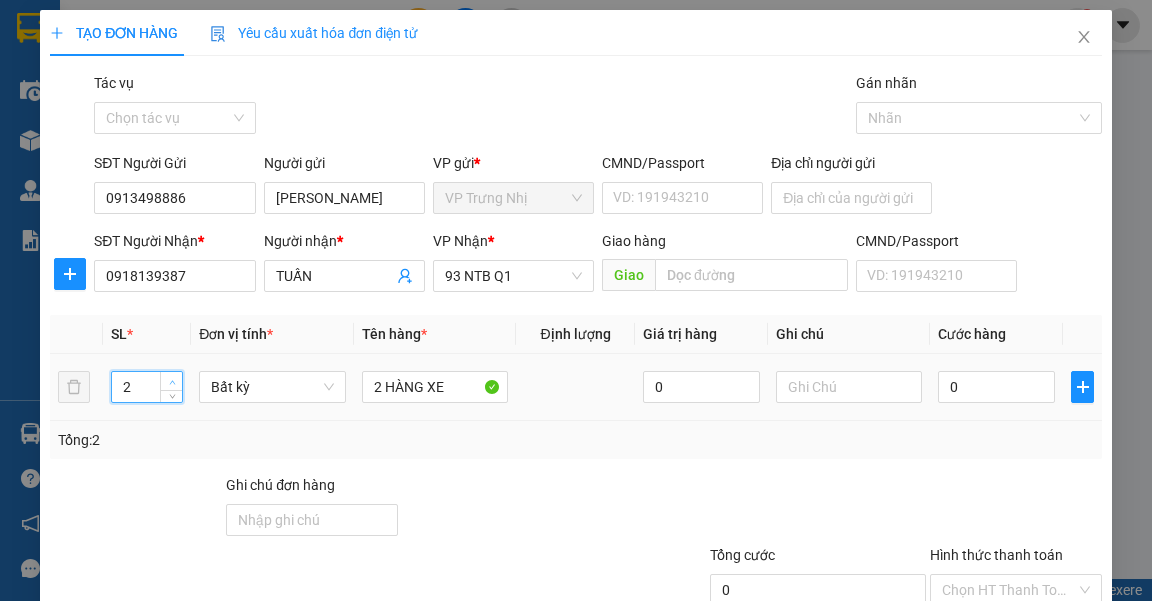 click at bounding box center (172, 382) 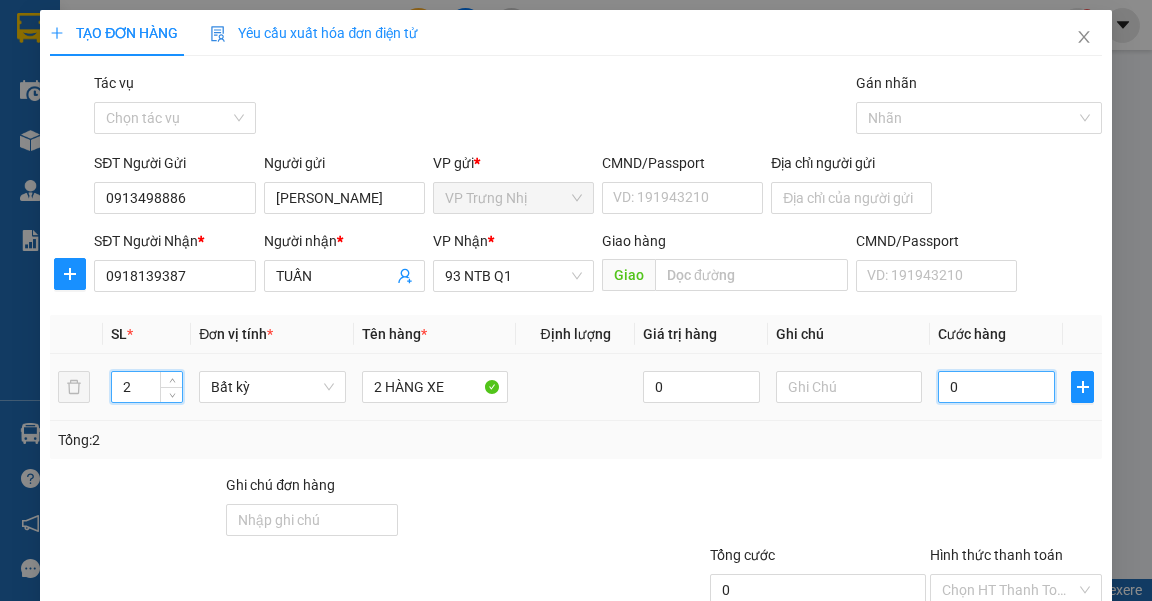 click on "0" at bounding box center [996, 387] 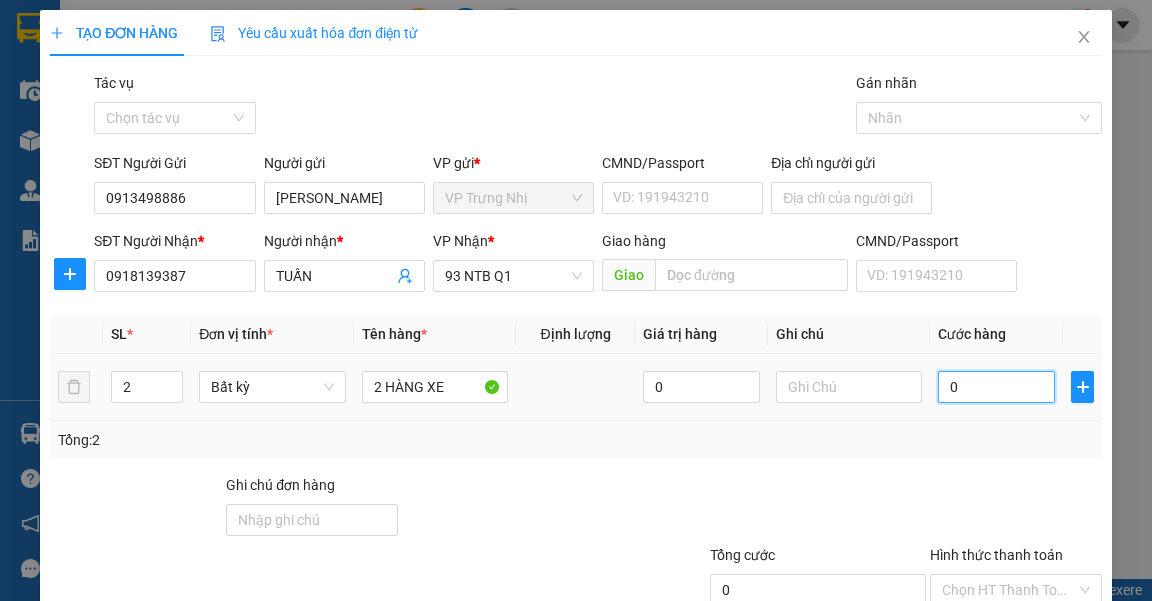 type on "5" 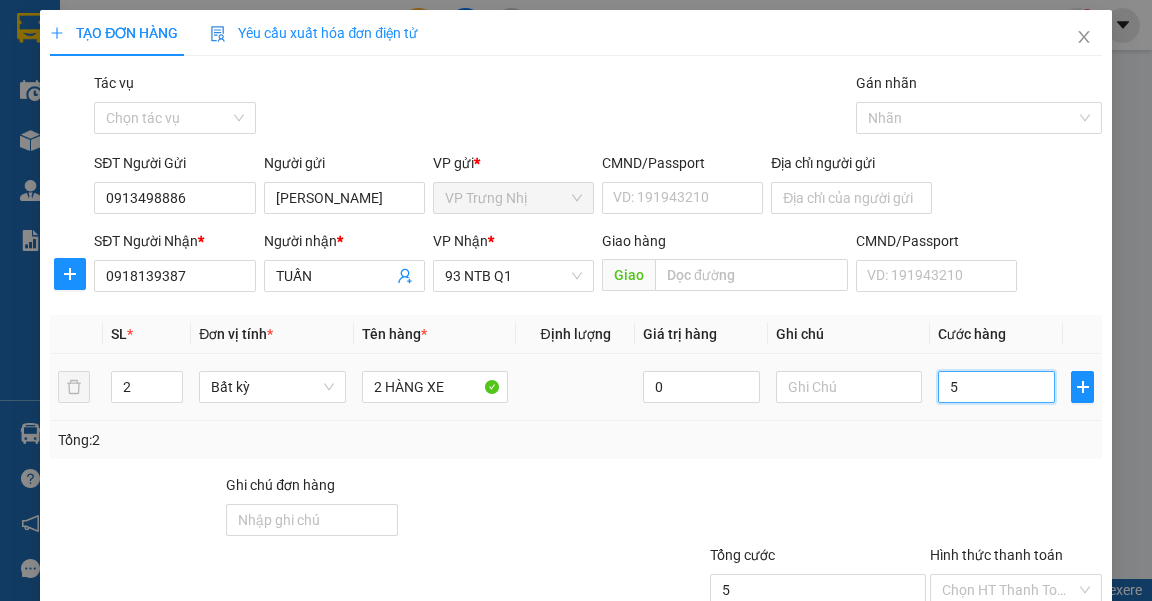 type on "50" 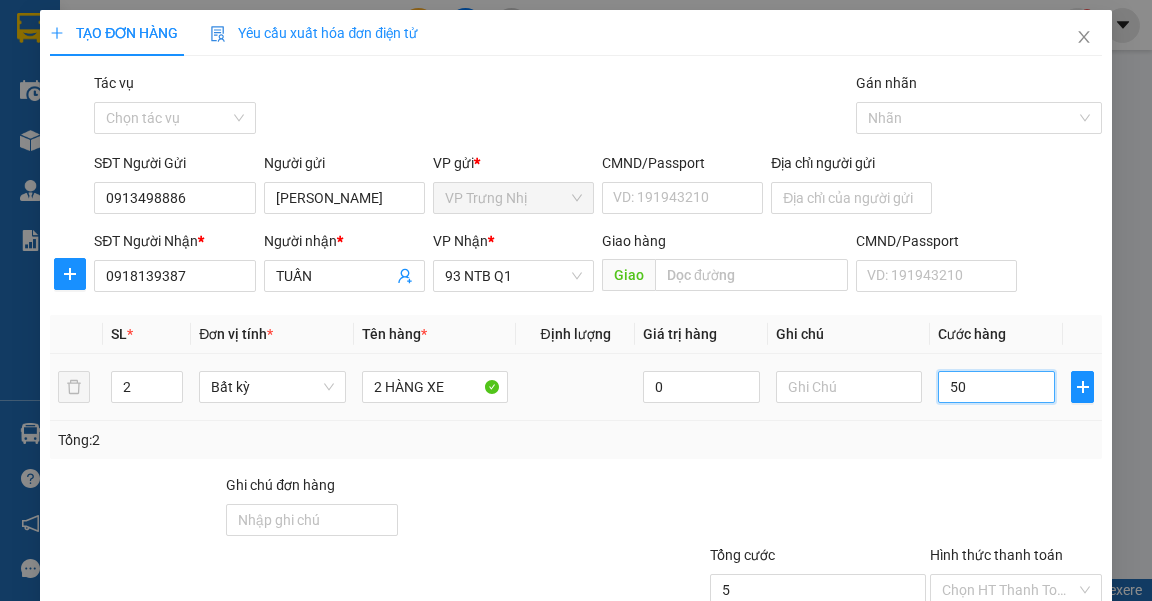type on "50" 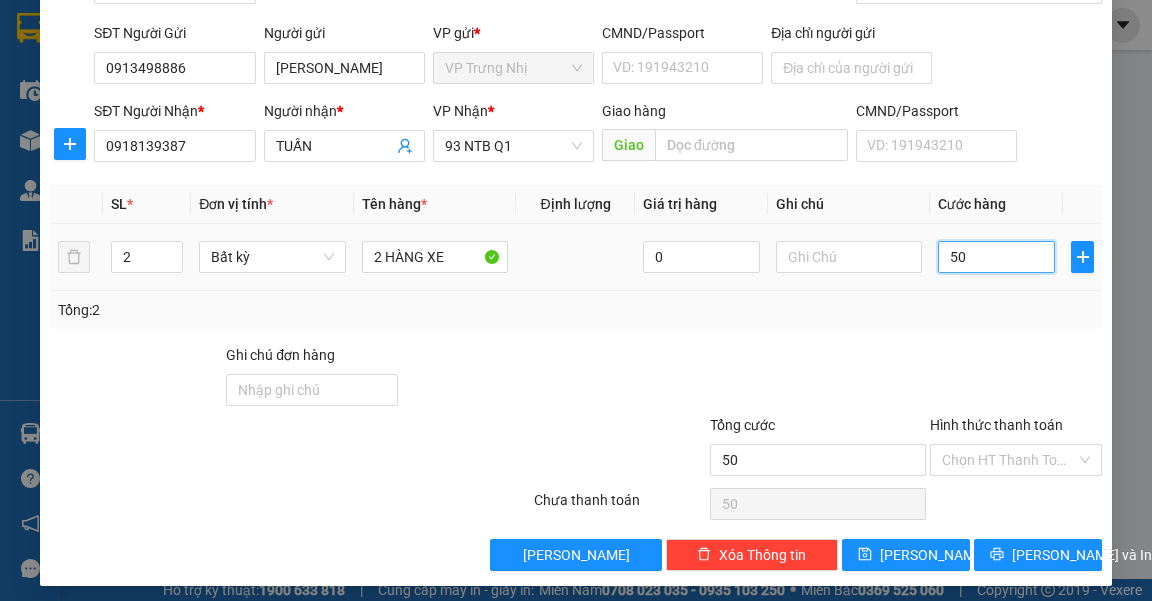 scroll, scrollTop: 137, scrollLeft: 0, axis: vertical 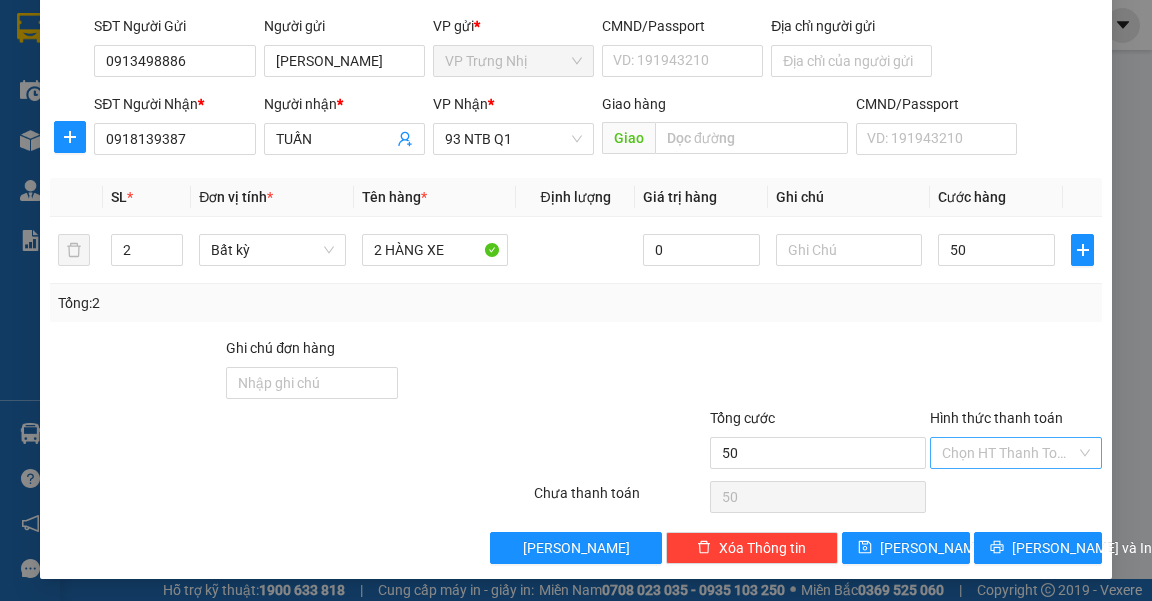 type on "50.000" 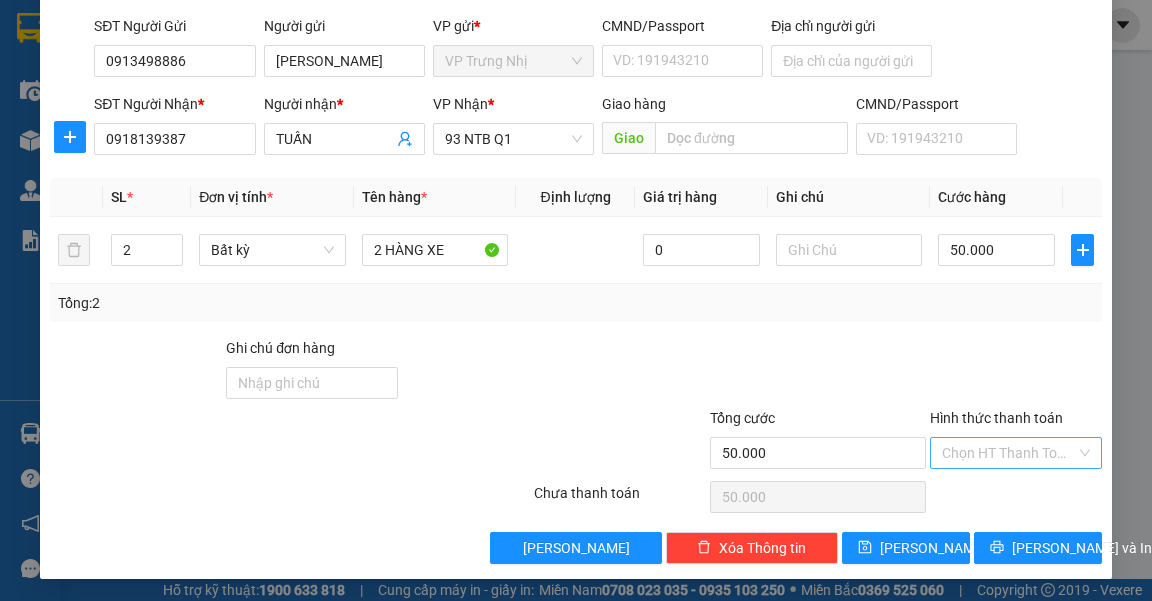 click on "Hình thức thanh toán" at bounding box center [1009, 453] 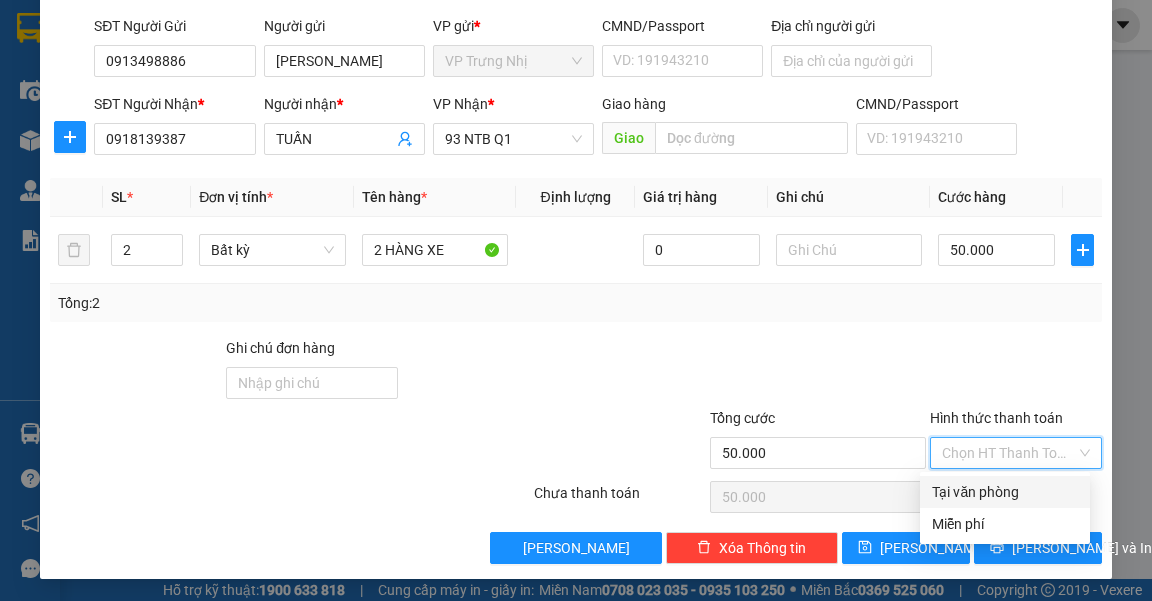 drag, startPoint x: 1028, startPoint y: 492, endPoint x: 1071, endPoint y: 512, distance: 47.423622 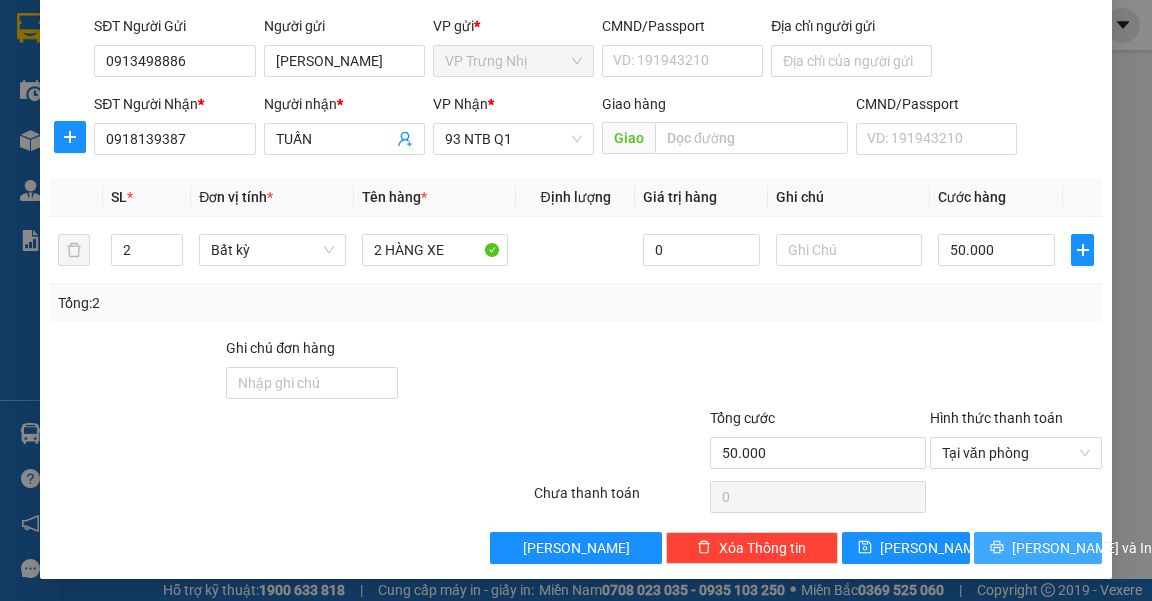 click on "[PERSON_NAME] và In" at bounding box center [1038, 548] 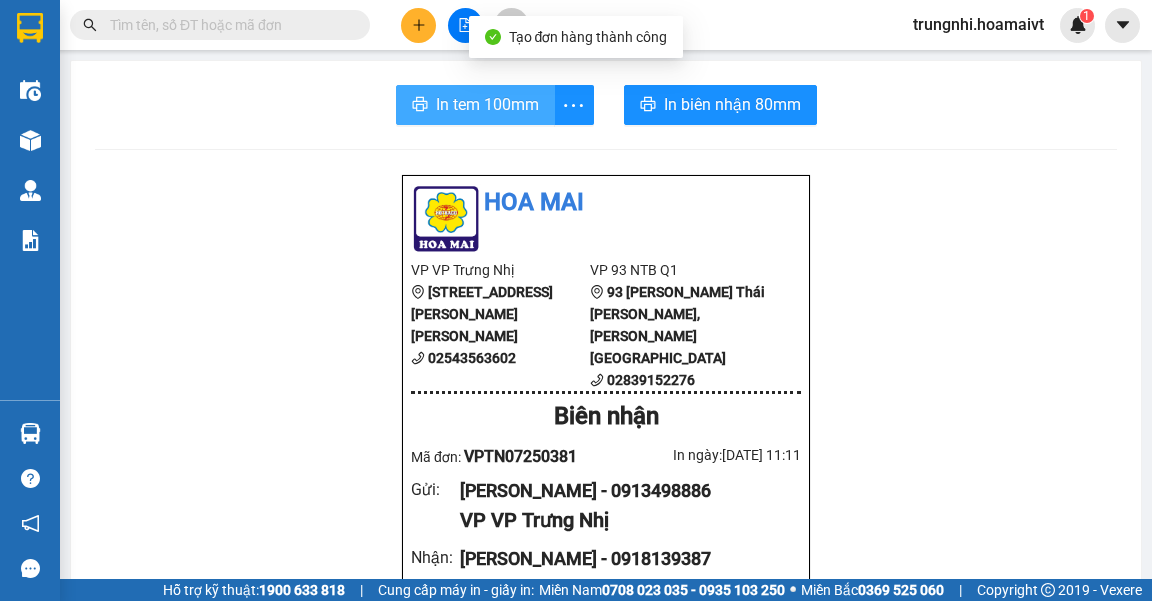 drag, startPoint x: 452, startPoint y: 101, endPoint x: 493, endPoint y: 81, distance: 45.617977 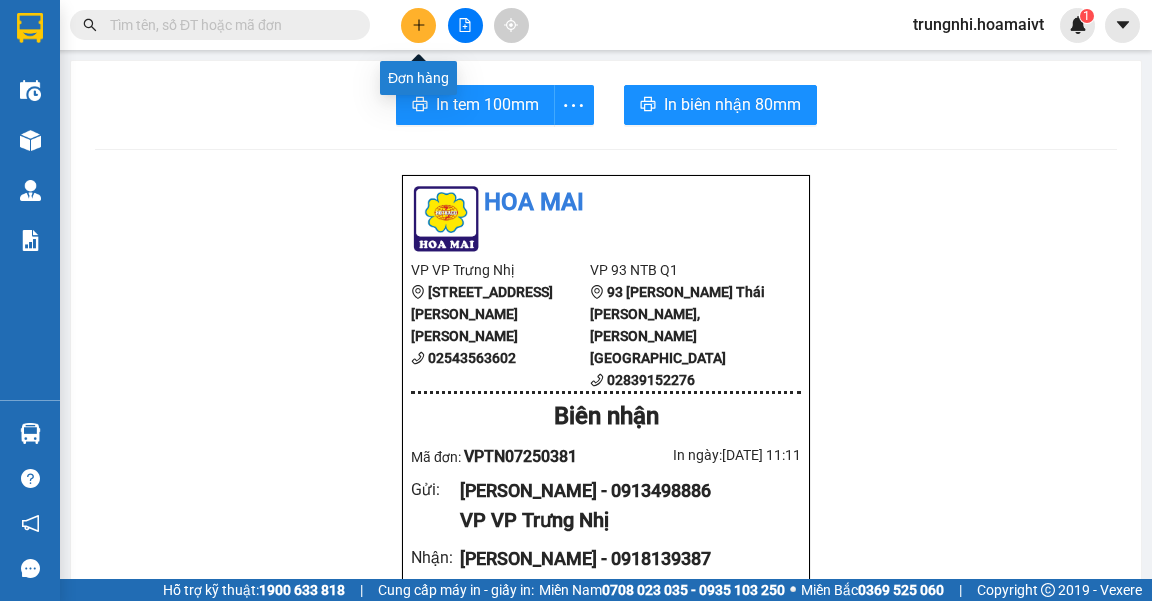 click 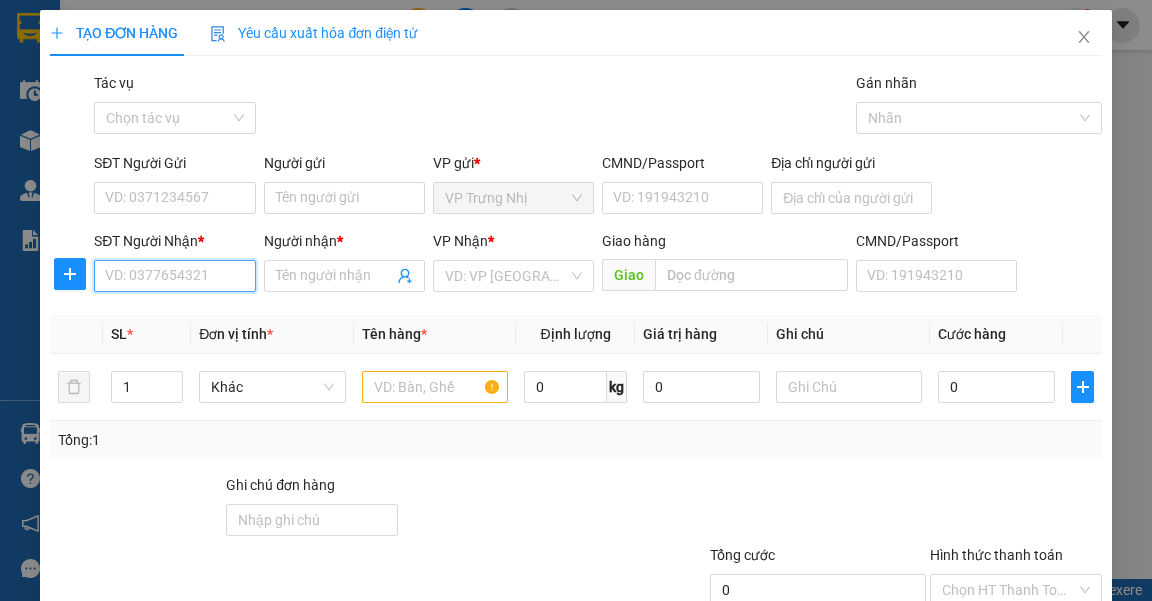 click on "SĐT Người Nhận  *" at bounding box center [174, 276] 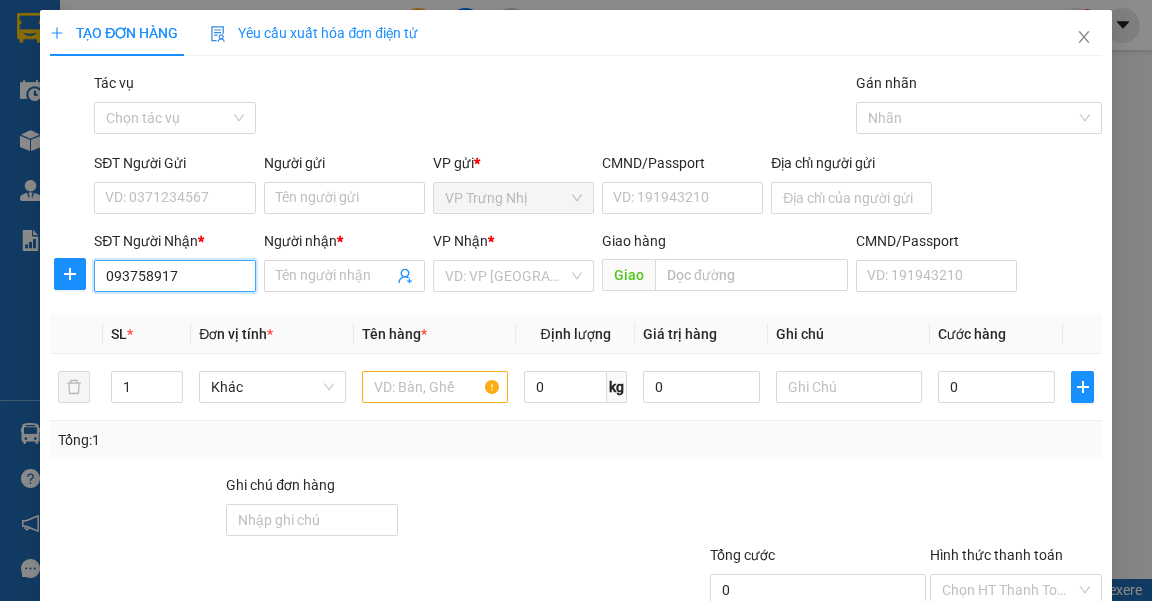 type on "0937589170" 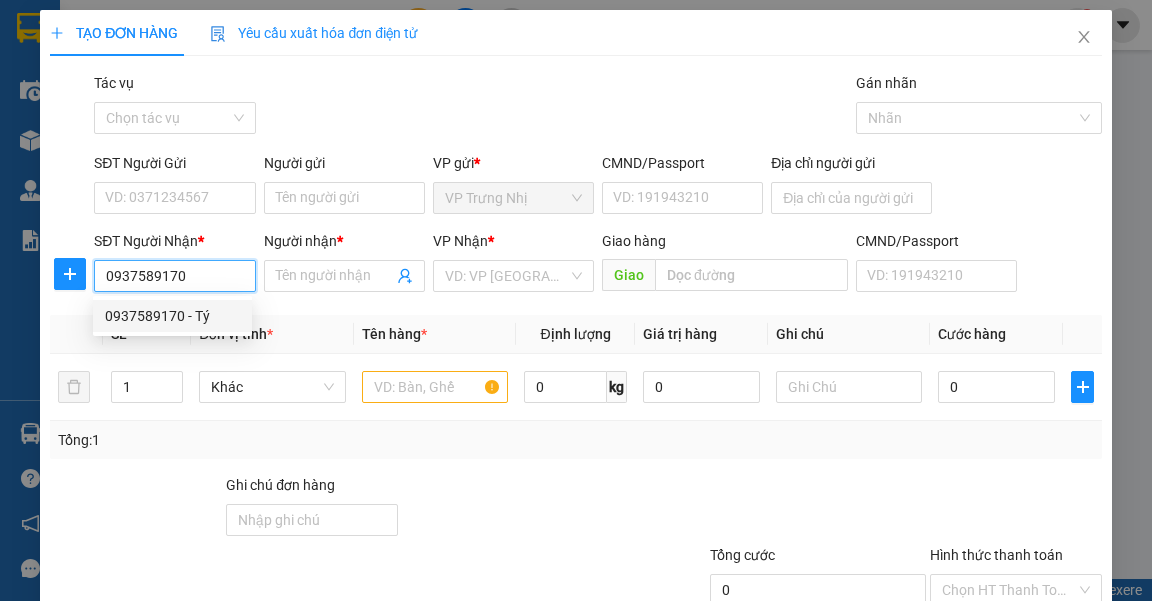 click on "0937589170 - Tý" at bounding box center (172, 316) 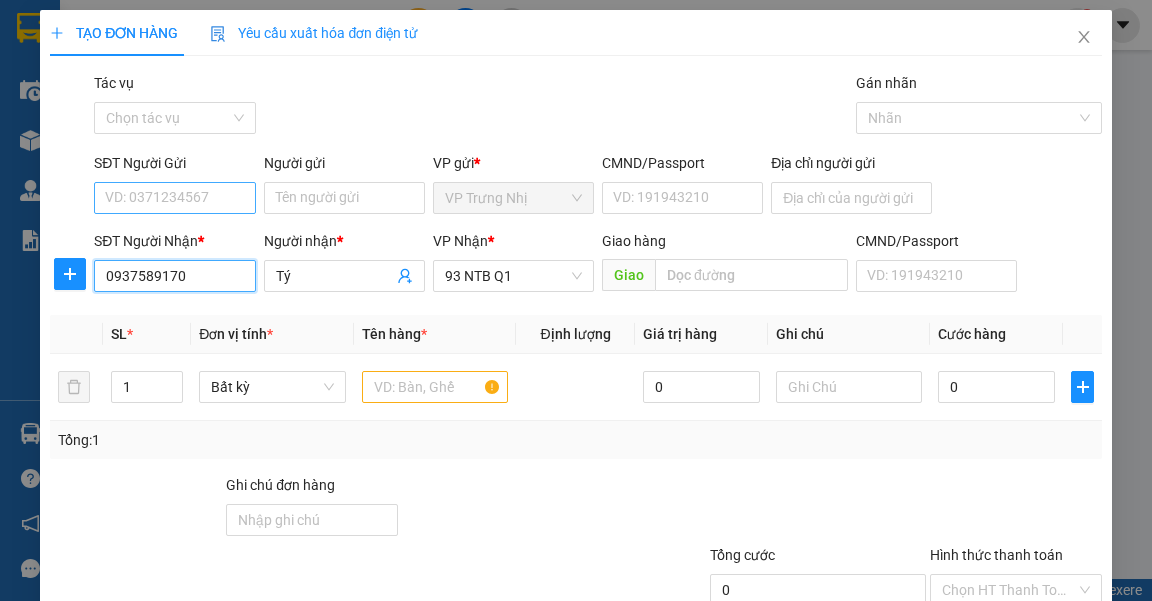 type on "0937589170" 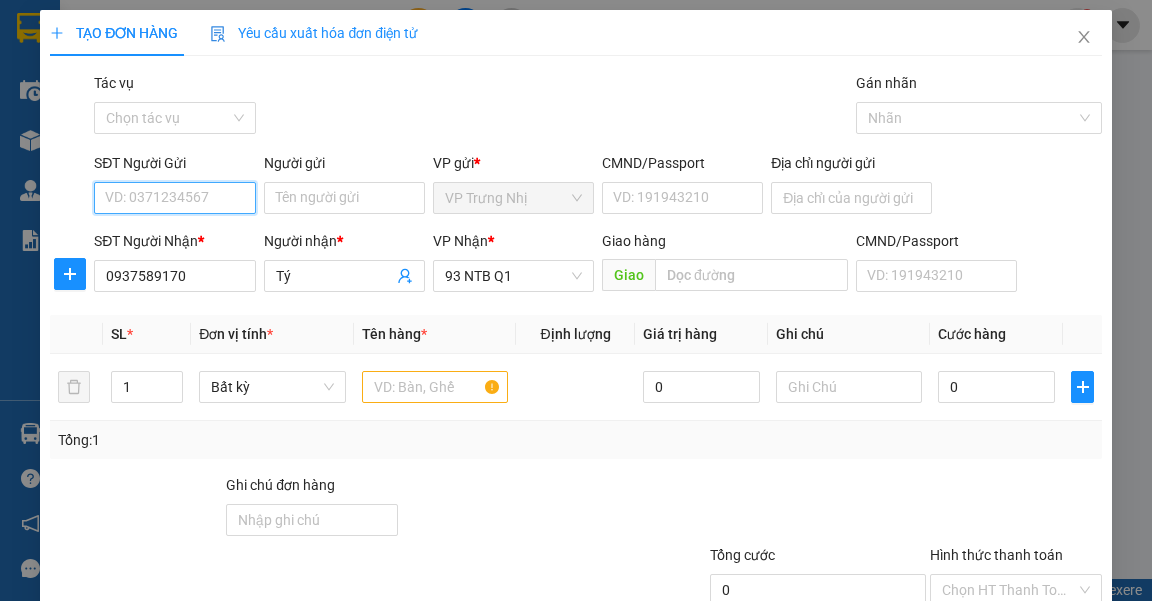 click on "SĐT Người Gửi" at bounding box center [174, 198] 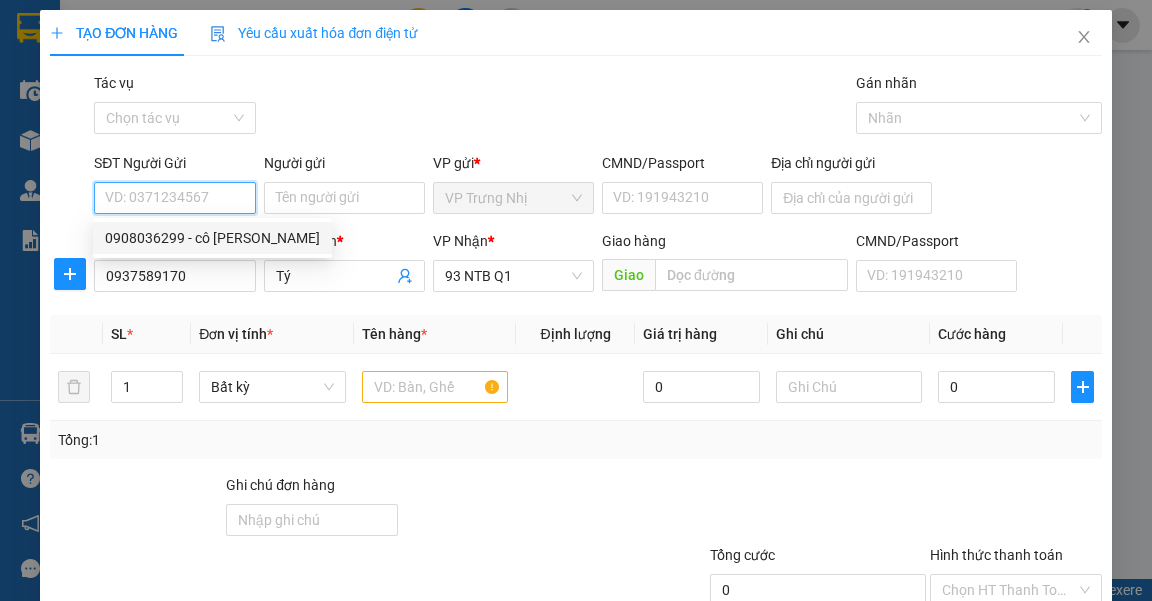 click on "0908036299 - cô [PERSON_NAME]" at bounding box center [212, 238] 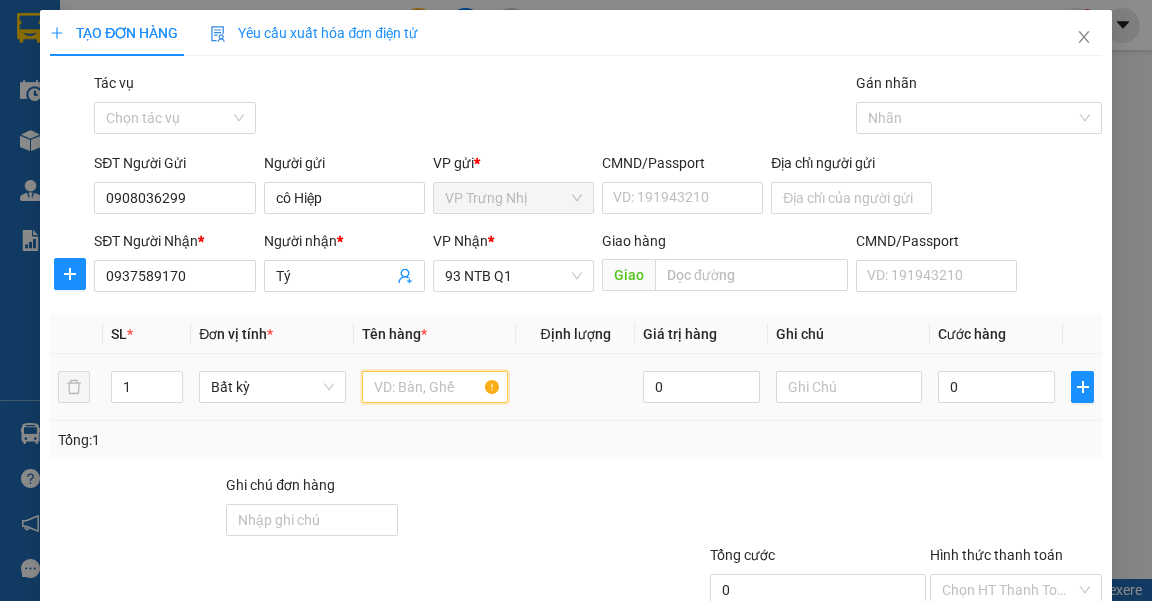 drag, startPoint x: 426, startPoint y: 384, endPoint x: 419, endPoint y: 352, distance: 32.75668 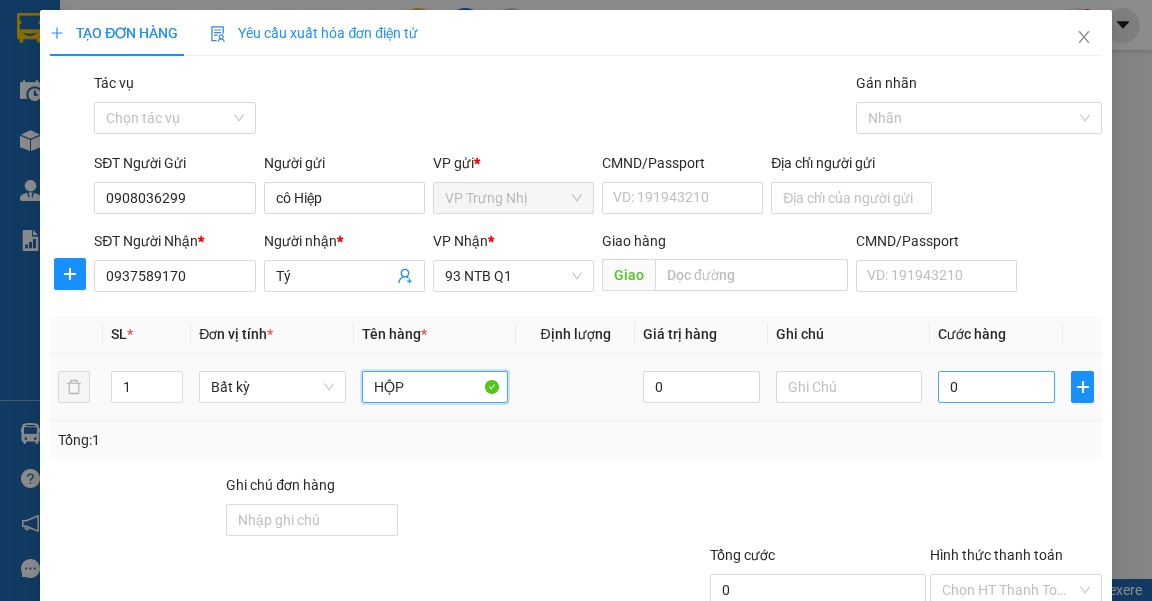 type on "HỘP" 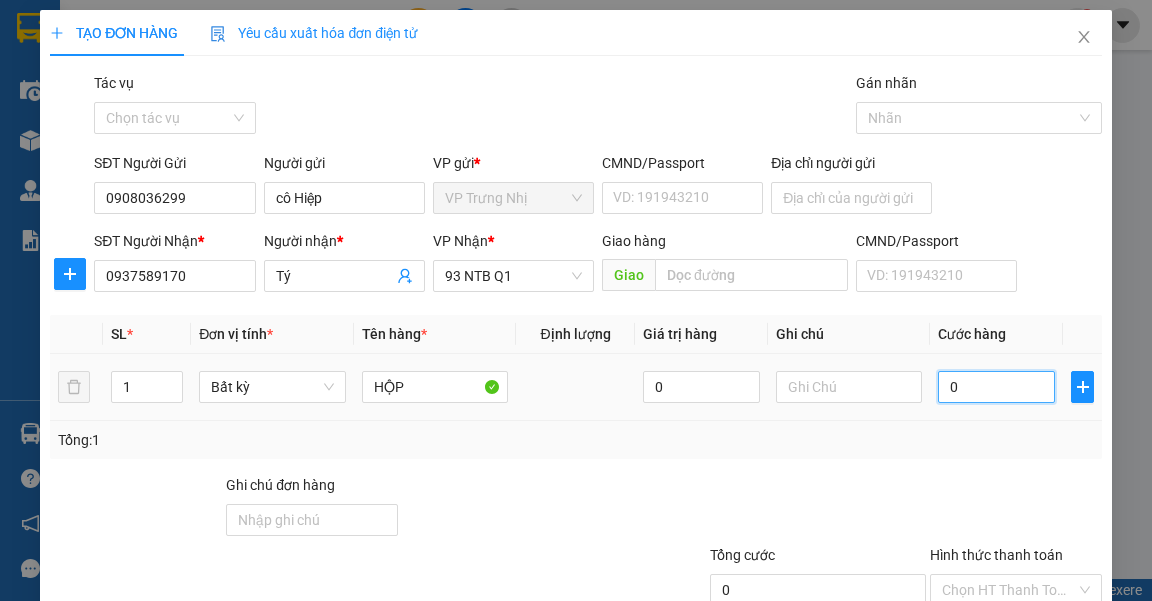 click on "0" at bounding box center (996, 387) 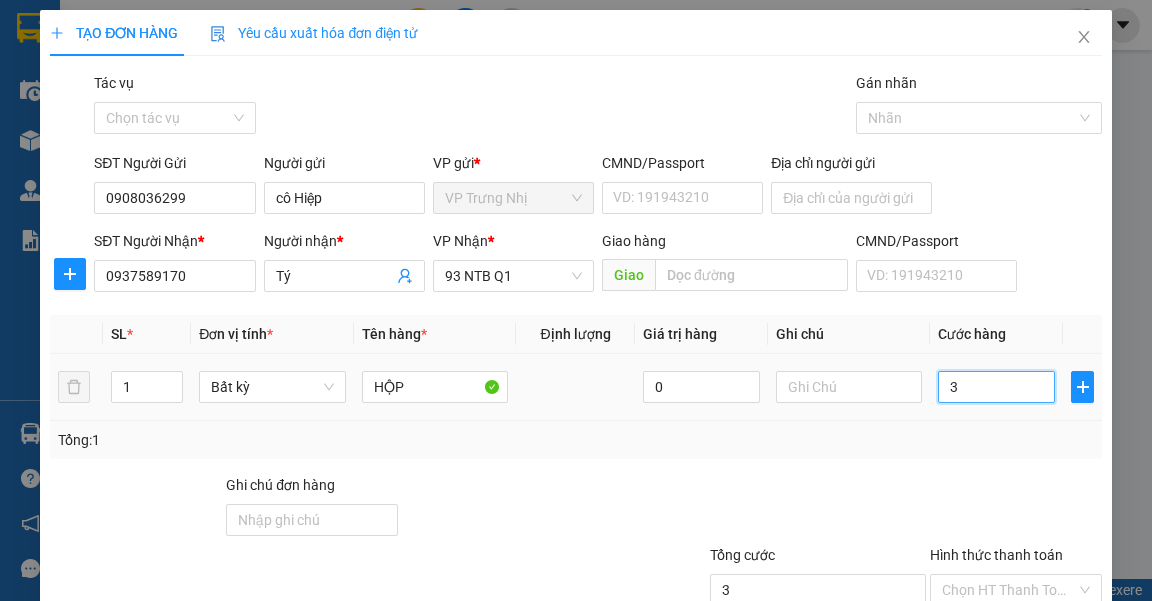 type on "30" 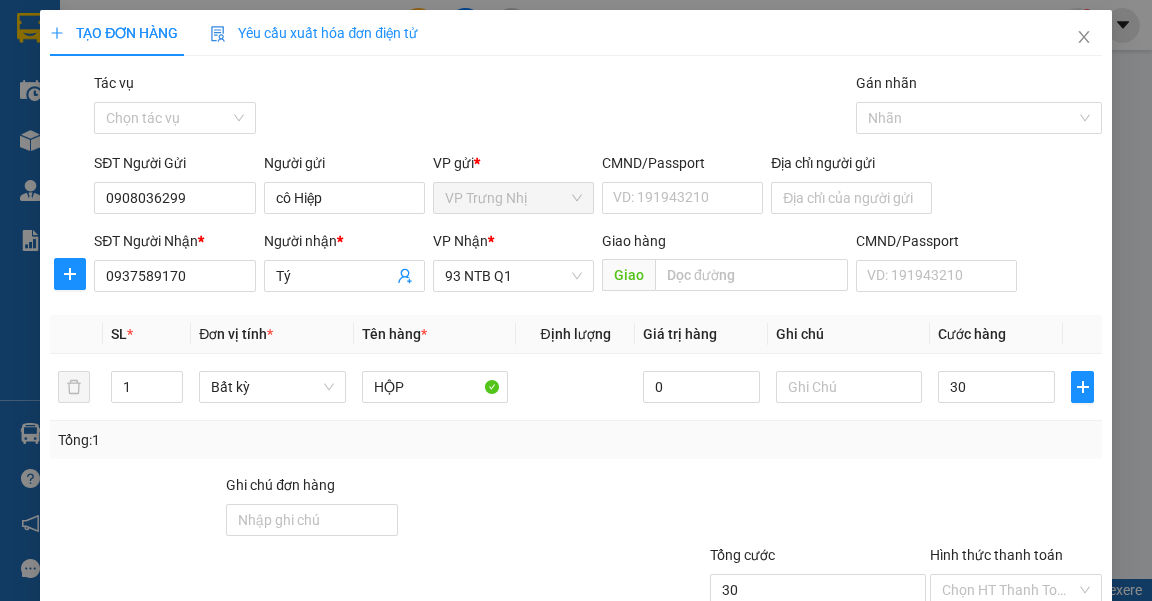 type on "30.000" 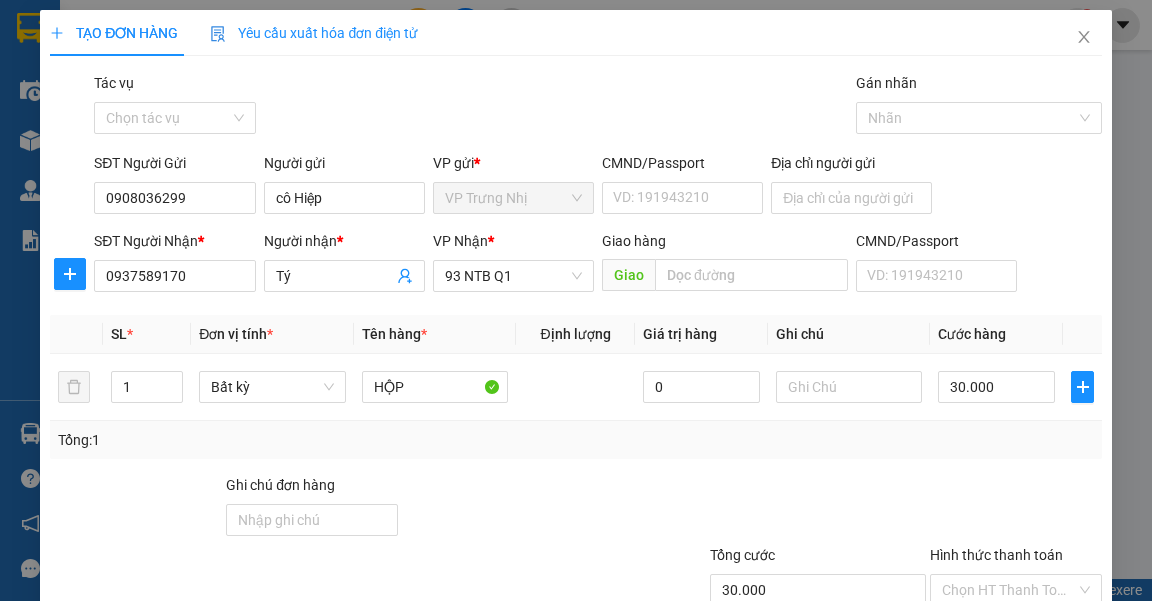 click on "Tổng:  1" at bounding box center (575, 440) 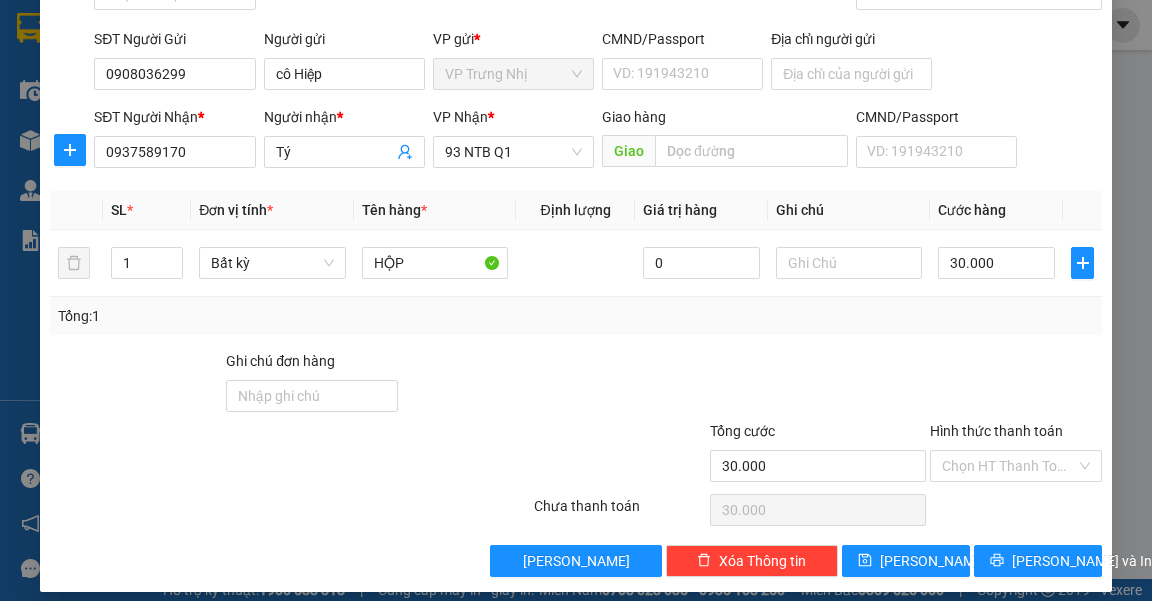 scroll, scrollTop: 137, scrollLeft: 0, axis: vertical 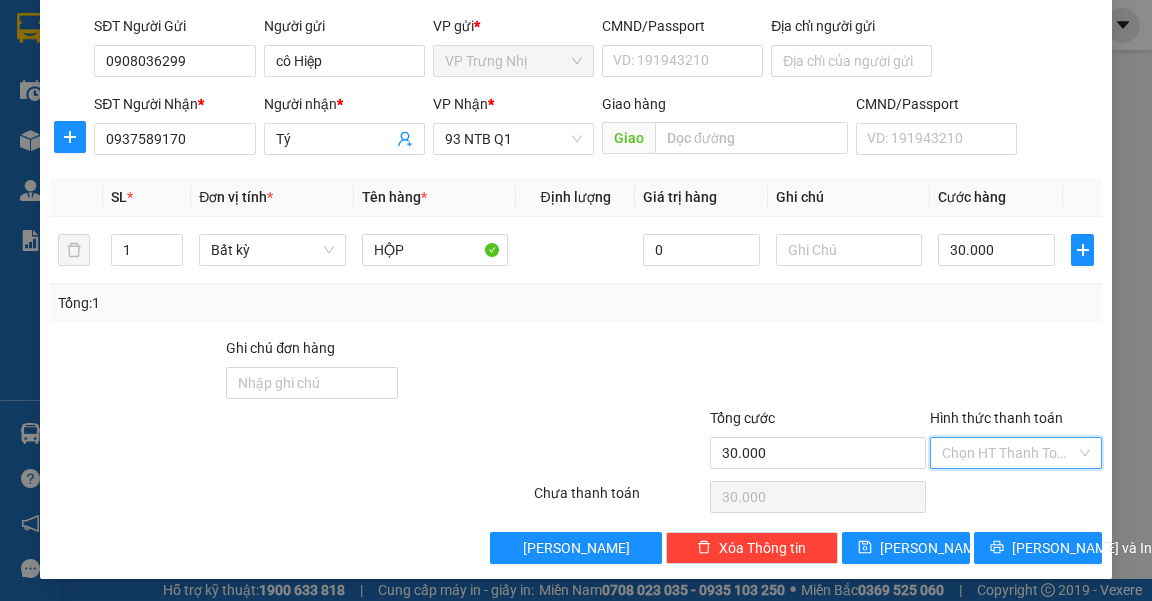 click on "Hình thức thanh toán" at bounding box center (1009, 453) 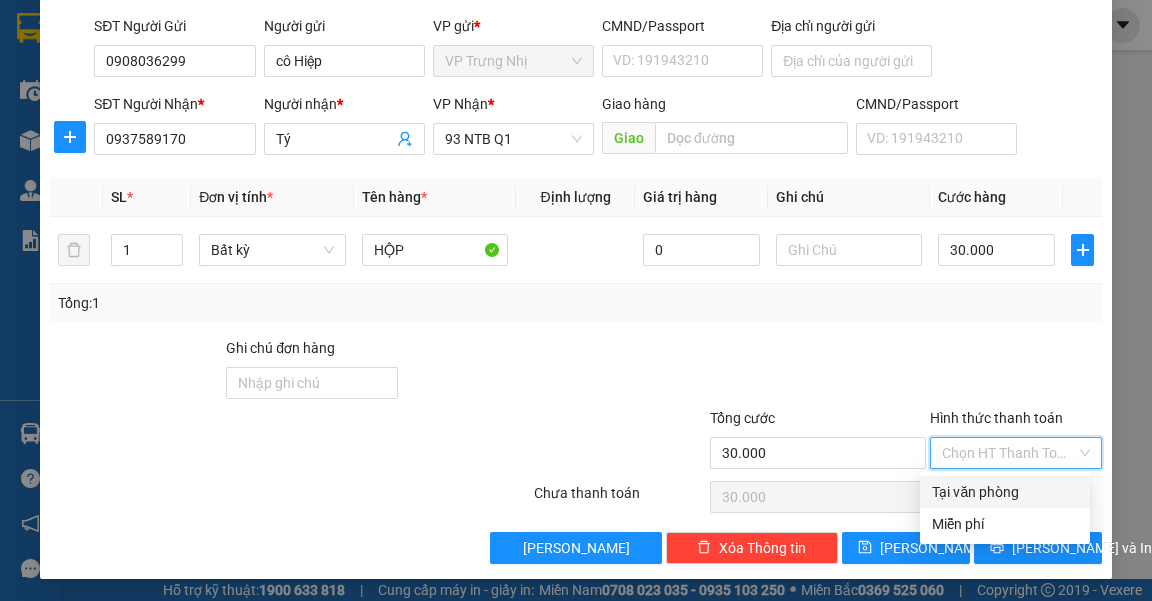 click on "Tại văn phòng" at bounding box center (1005, 492) 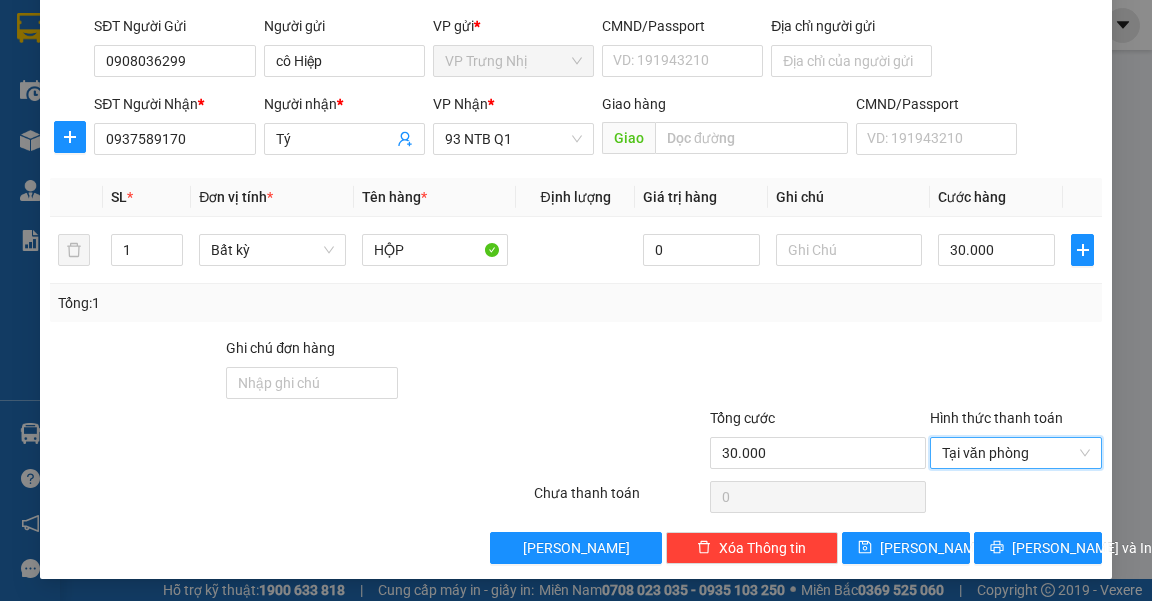 click at bounding box center [796, 372] 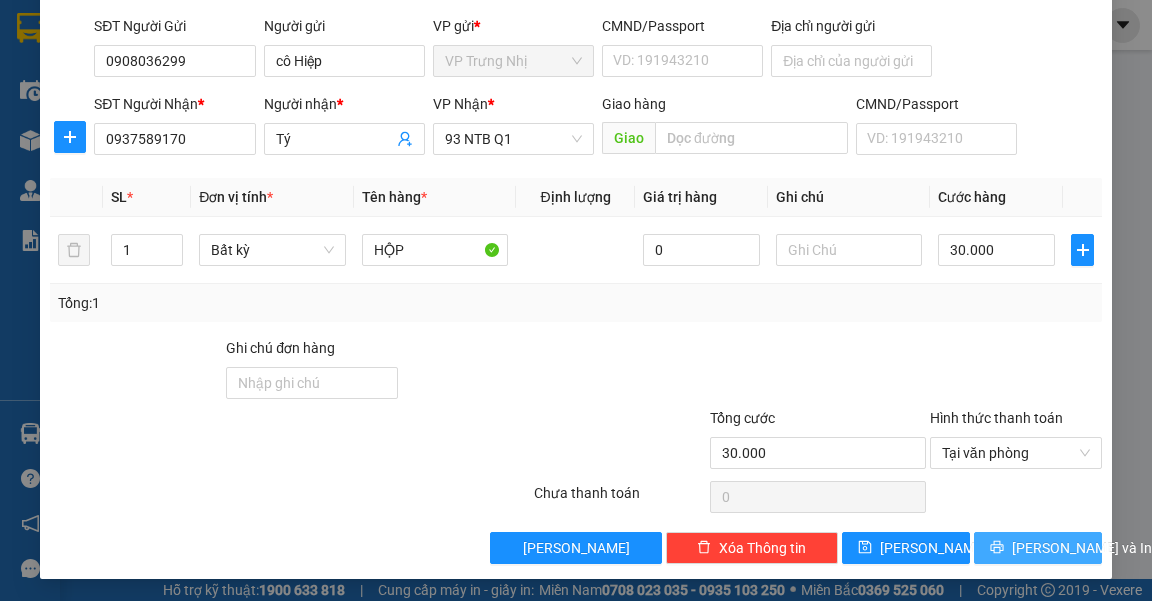 click on "[PERSON_NAME] và In" at bounding box center [1082, 548] 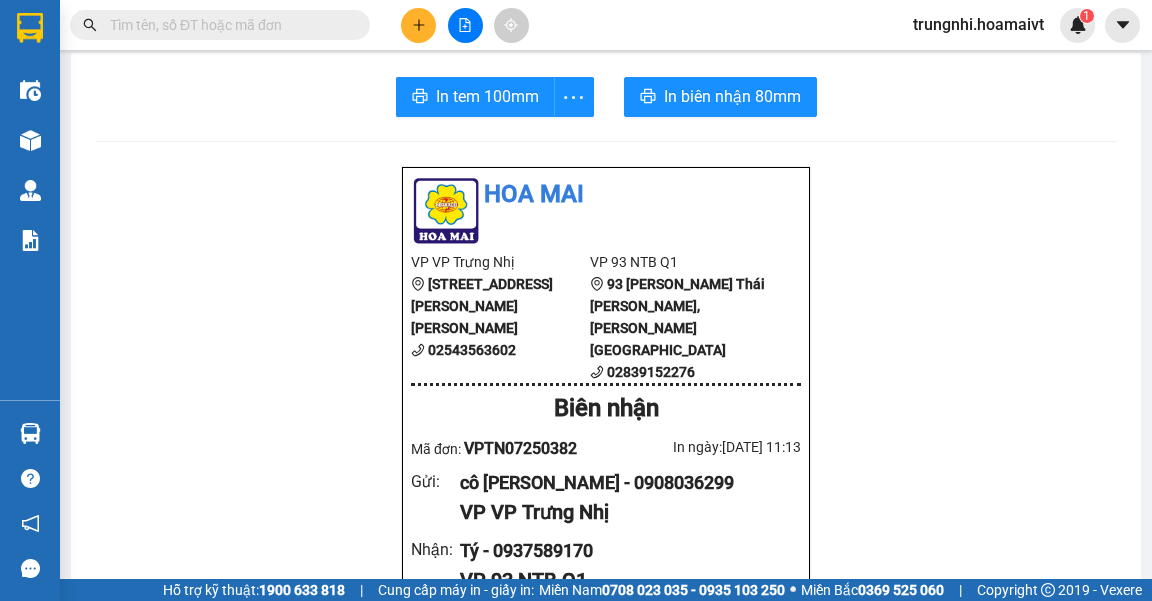 scroll, scrollTop: 0, scrollLeft: 0, axis: both 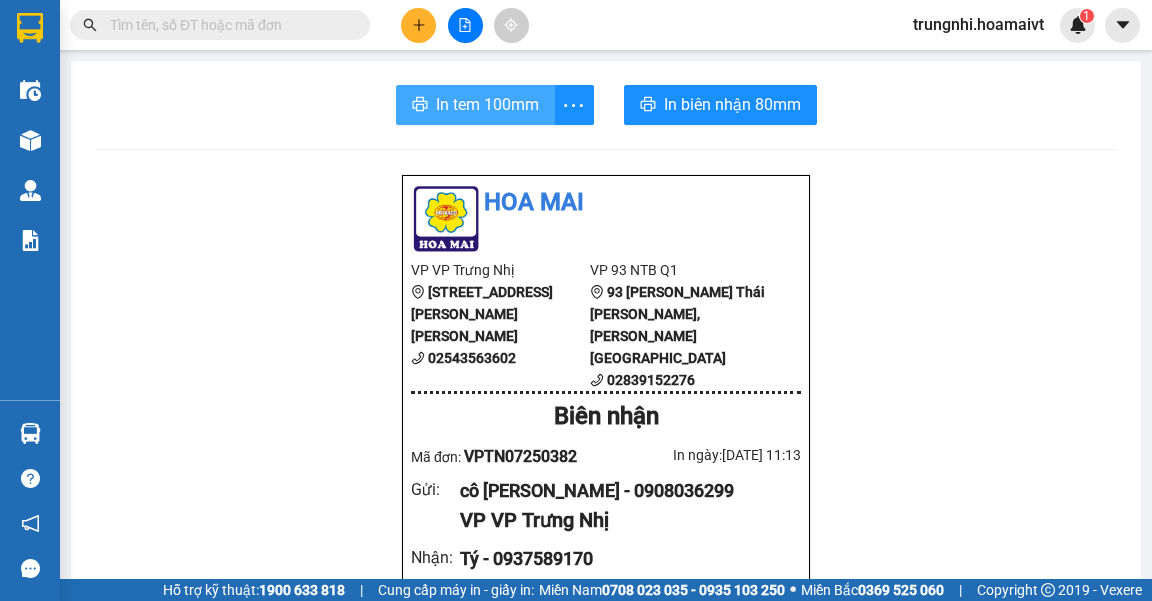 click on "In tem 100mm" at bounding box center [487, 104] 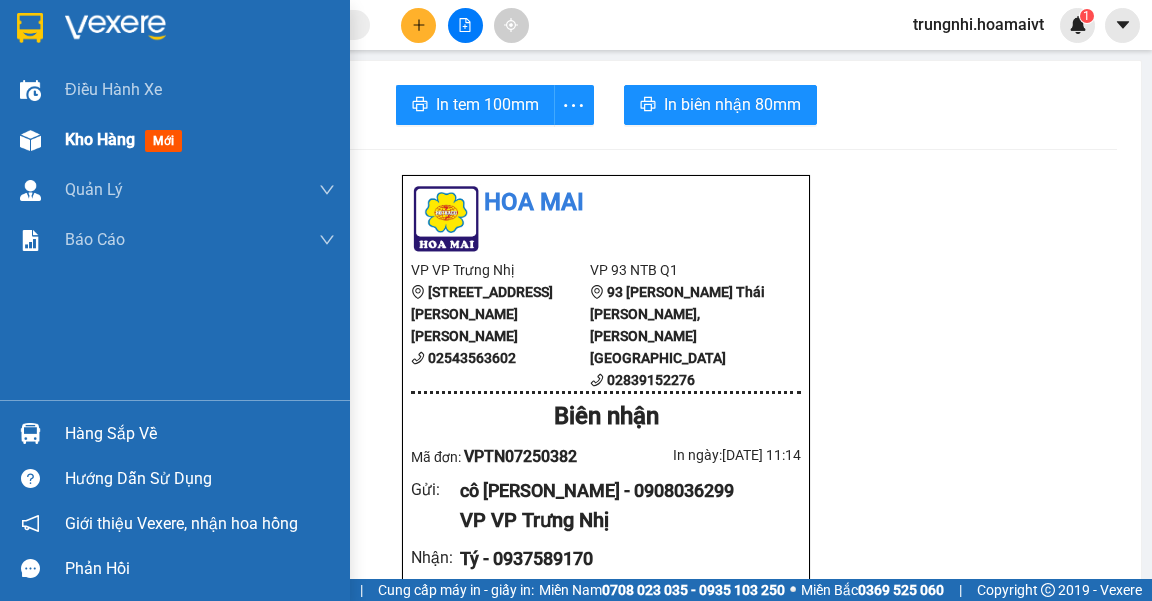 click on "Kho hàng" at bounding box center [100, 139] 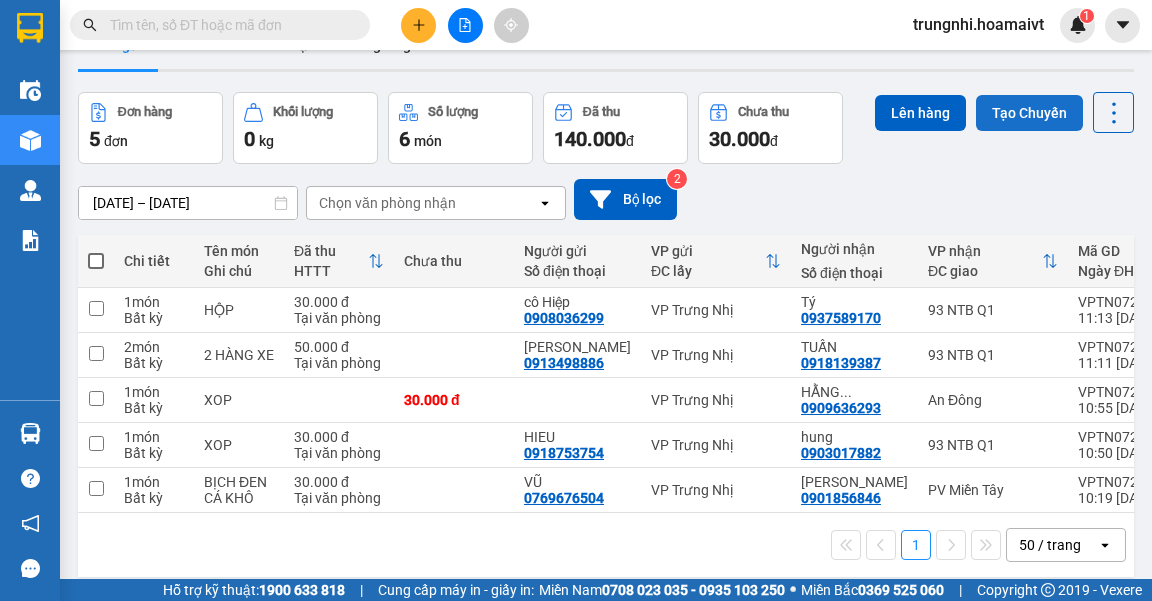 scroll, scrollTop: 92, scrollLeft: 0, axis: vertical 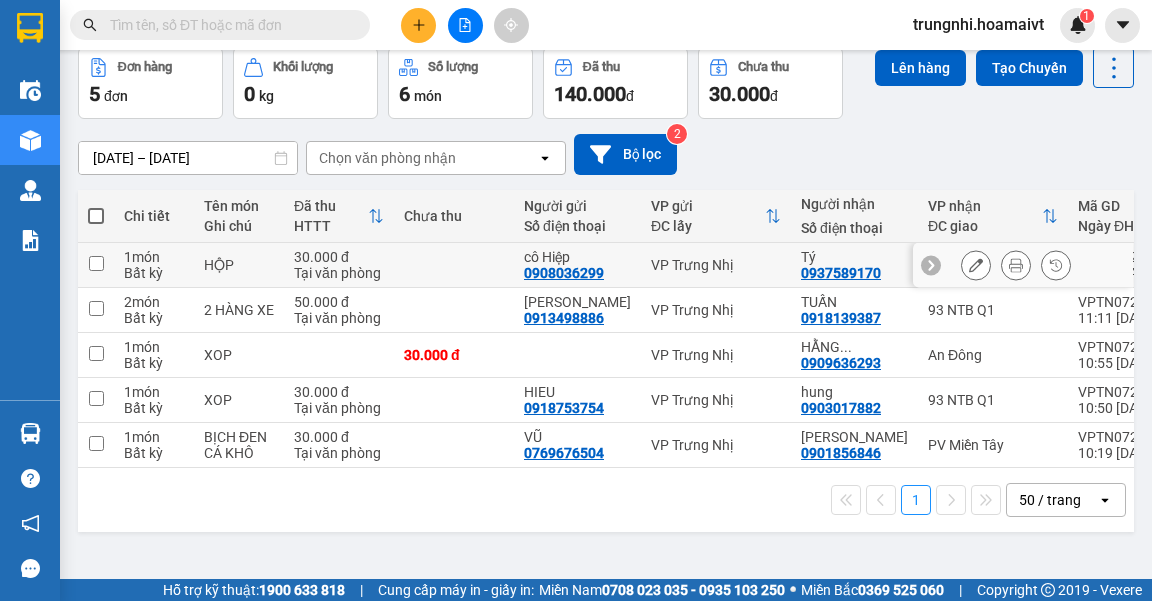 click at bounding box center [96, 263] 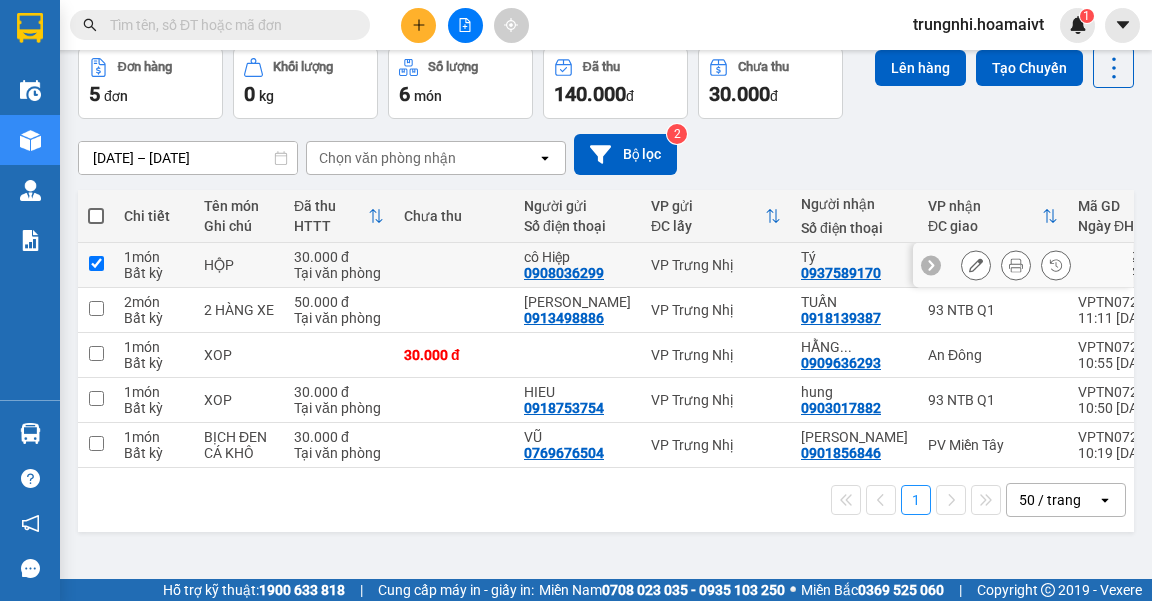 checkbox on "true" 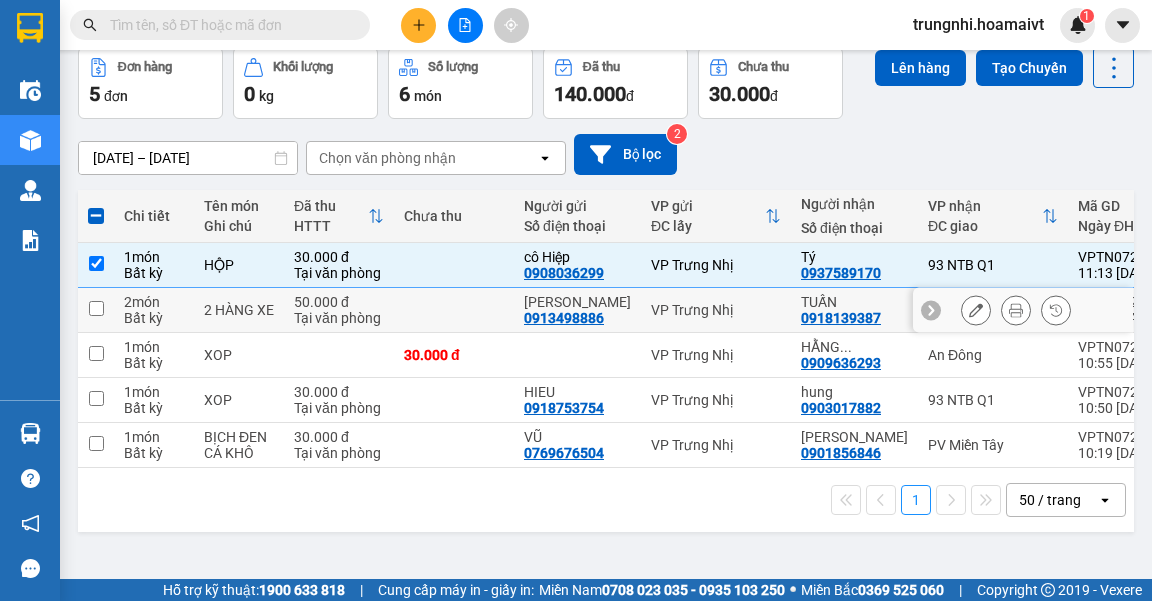 click at bounding box center [96, 310] 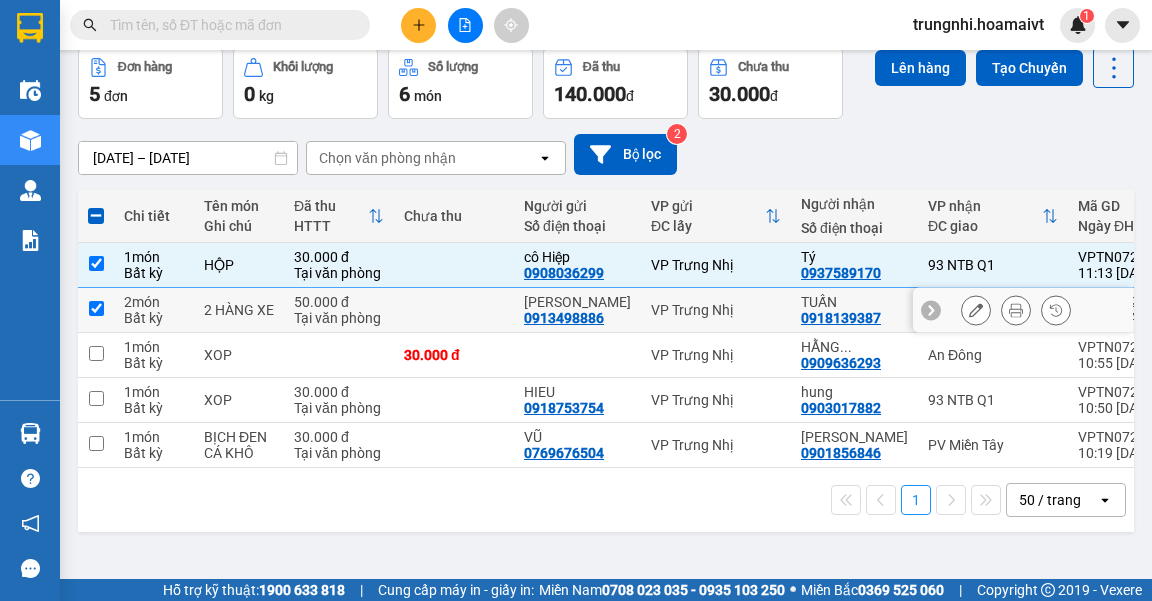 checkbox on "true" 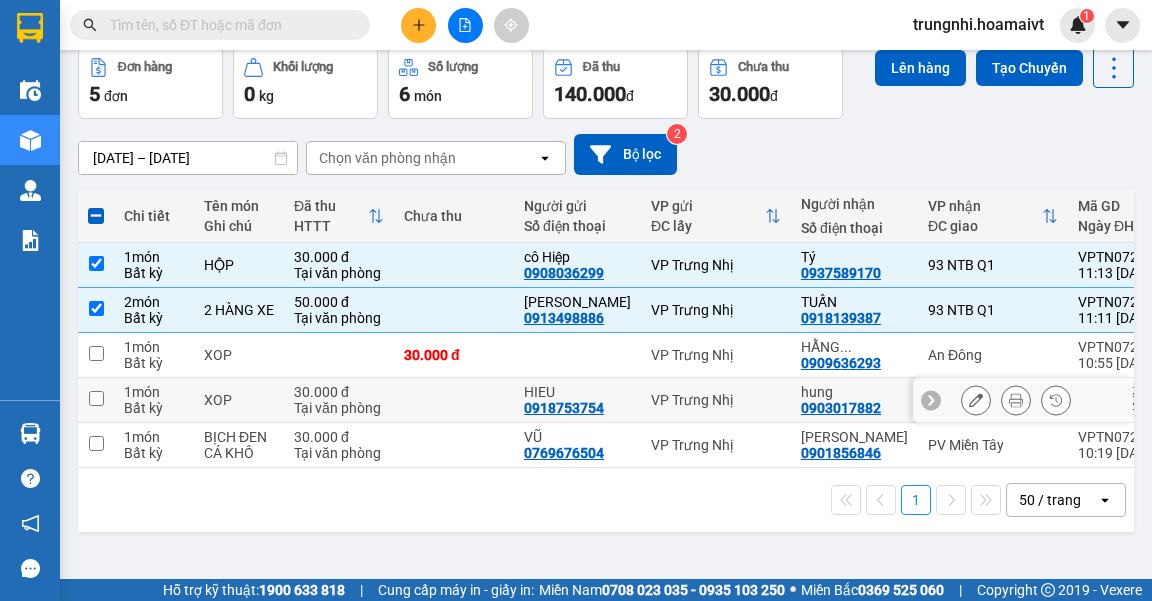 click at bounding box center (96, 400) 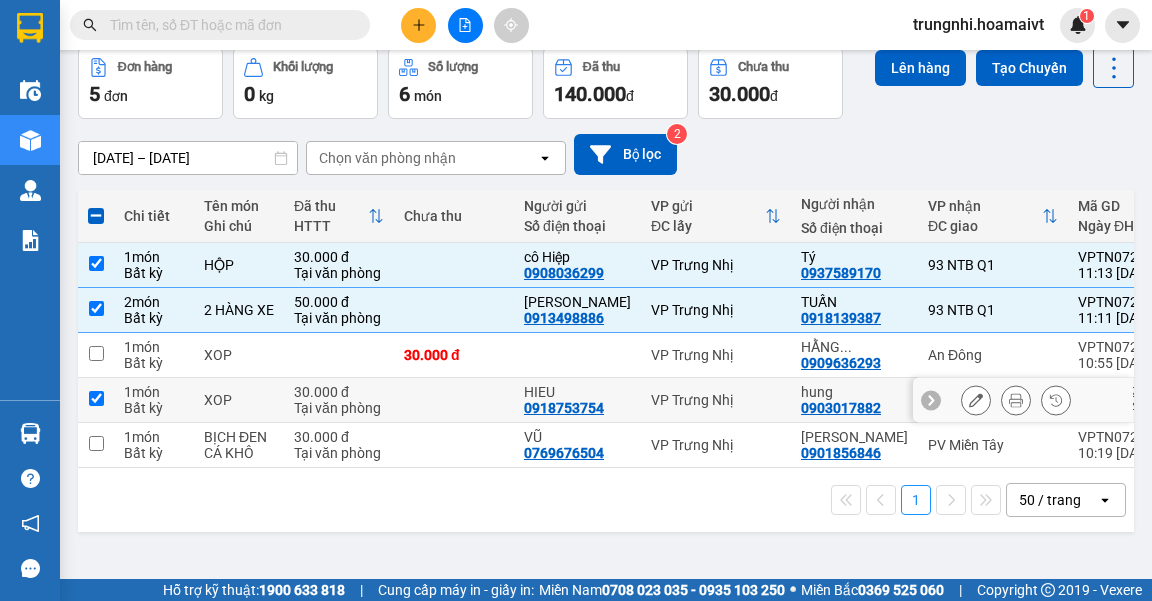 checkbox on "true" 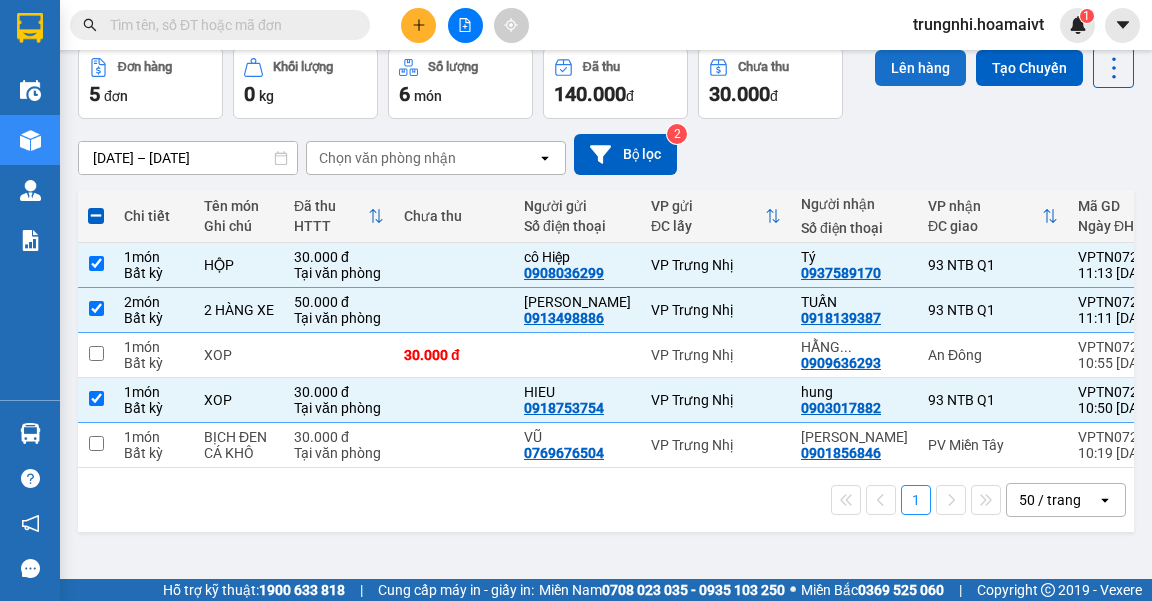 click on "Lên hàng" at bounding box center (920, 68) 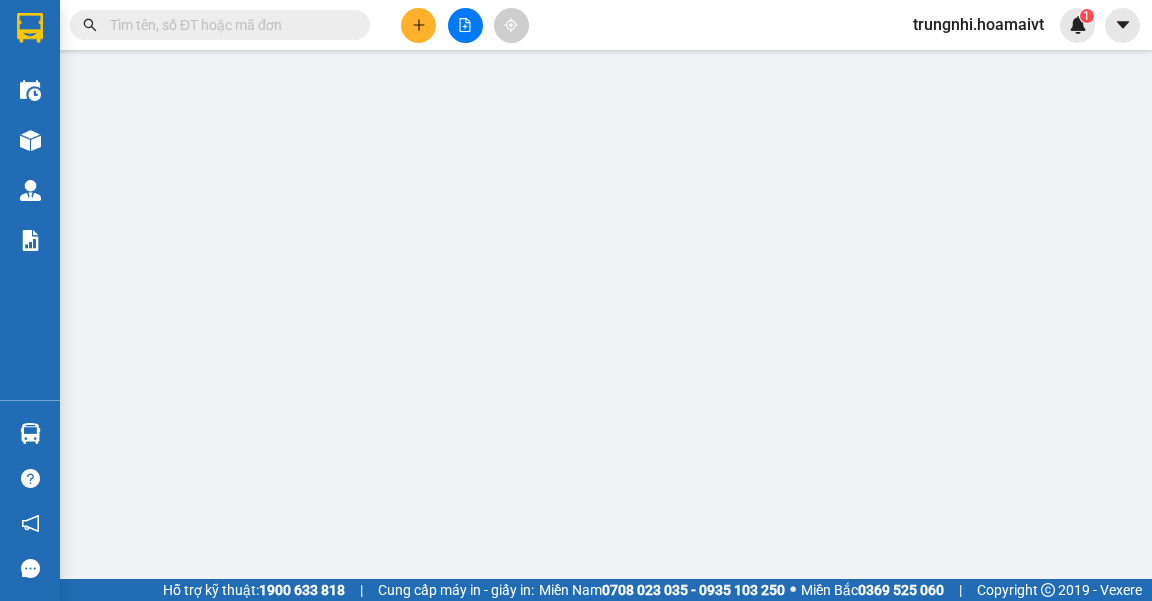 scroll, scrollTop: 0, scrollLeft: 0, axis: both 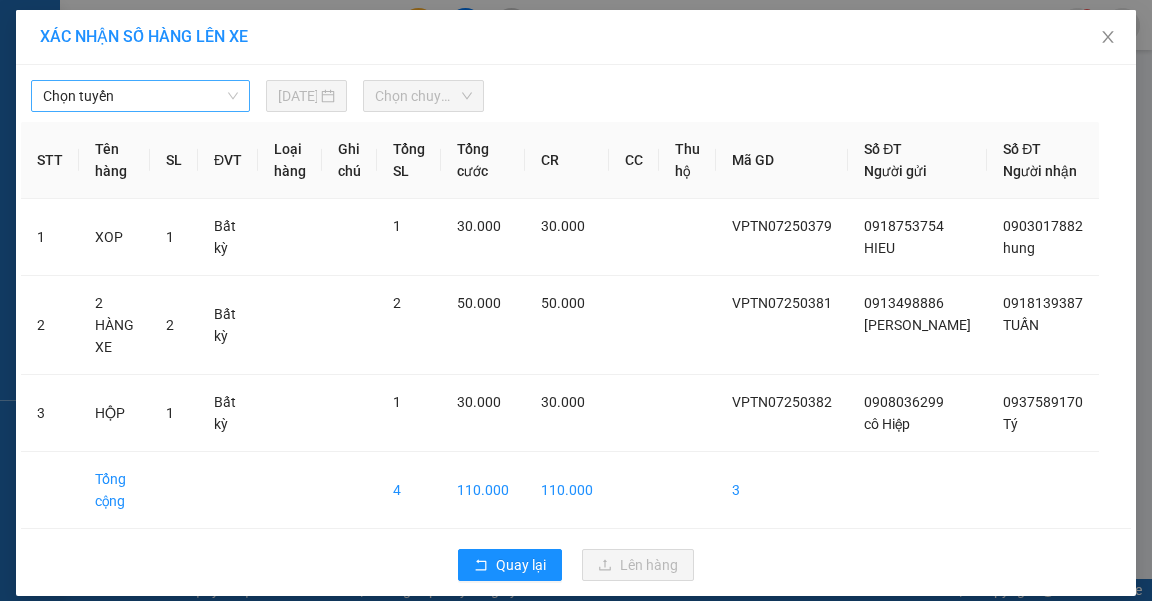 click on "Chọn tuyến" at bounding box center [140, 96] 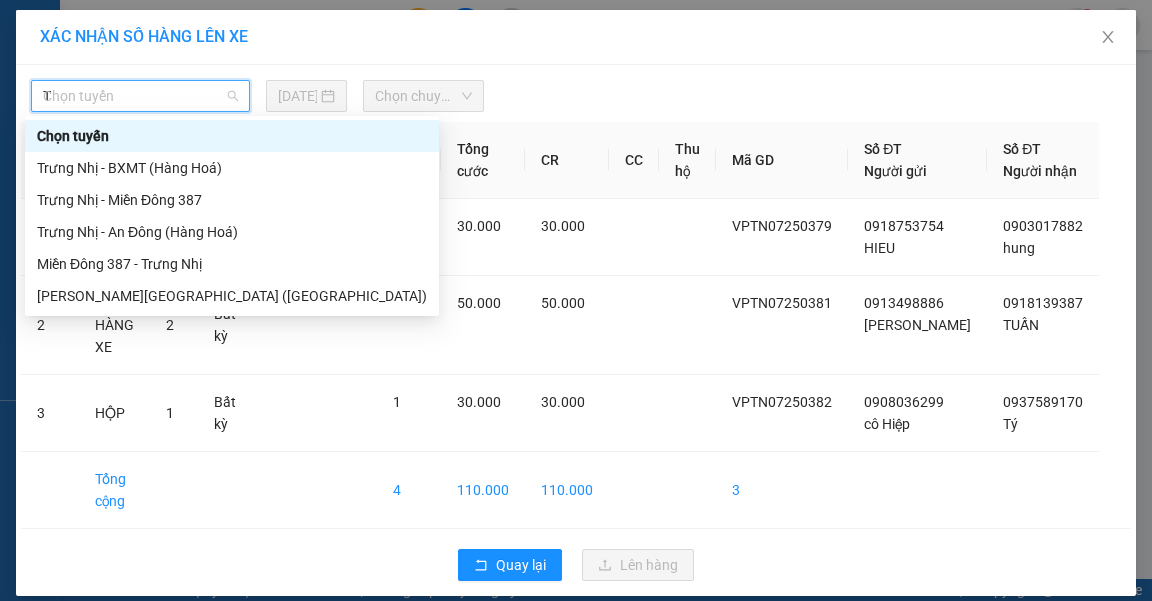 type on "TR" 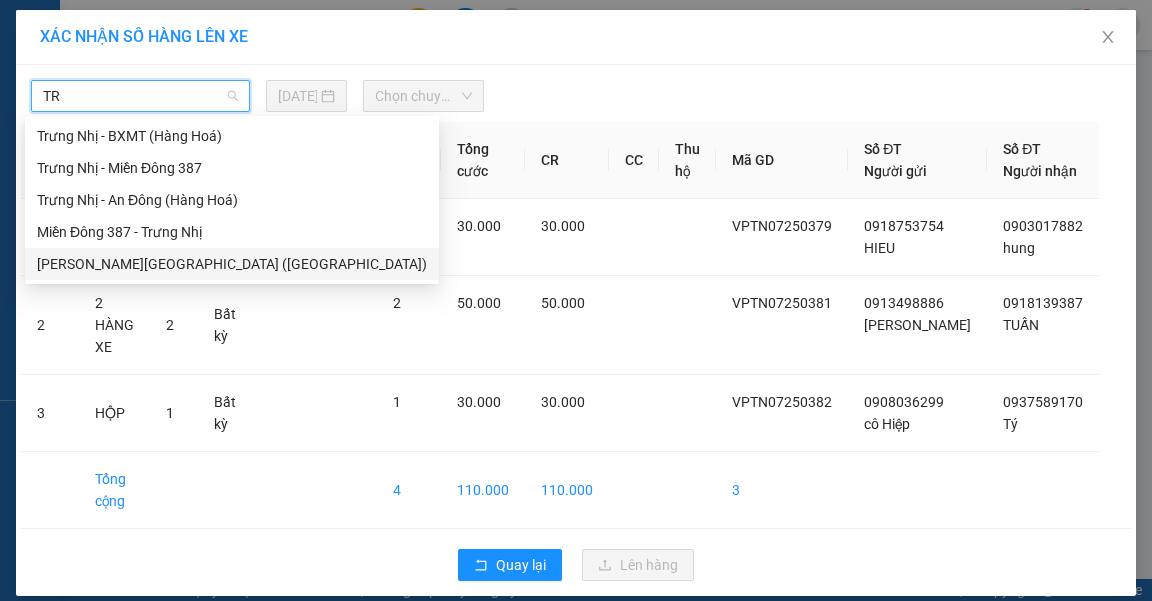 drag, startPoint x: 140, startPoint y: 264, endPoint x: 300, endPoint y: 120, distance: 215.25798 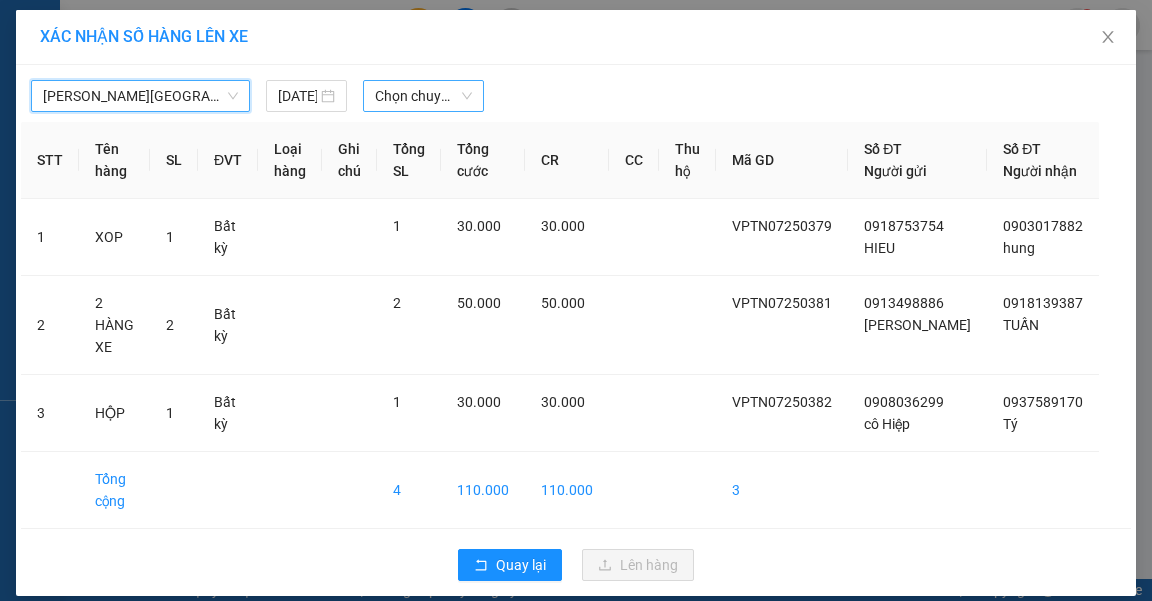 click on "Chọn chuyến" at bounding box center (423, 96) 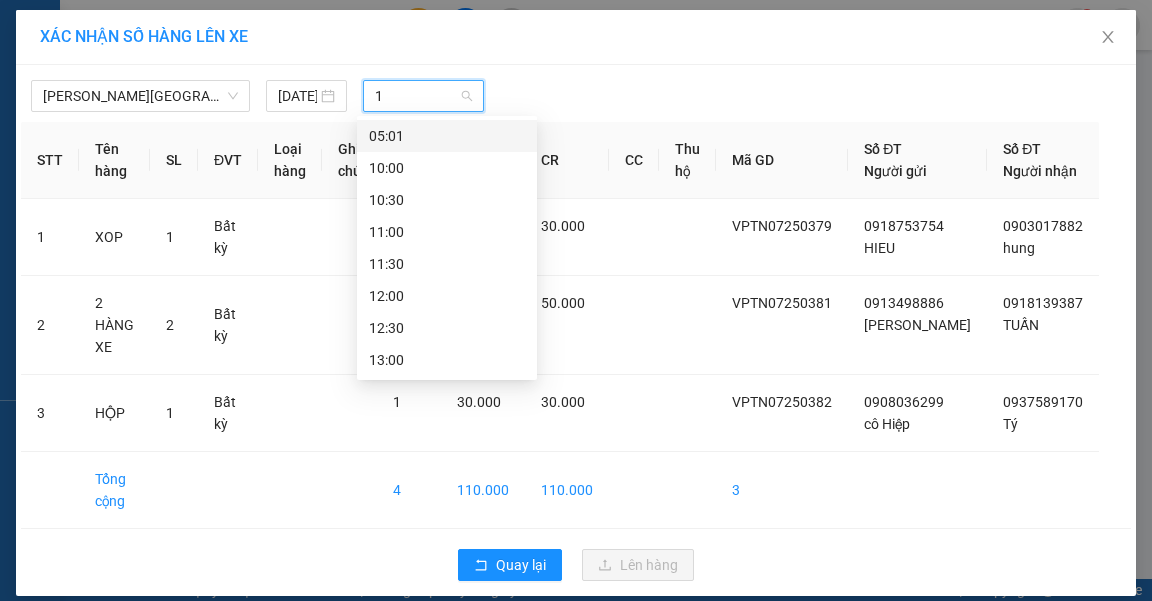 type on "11" 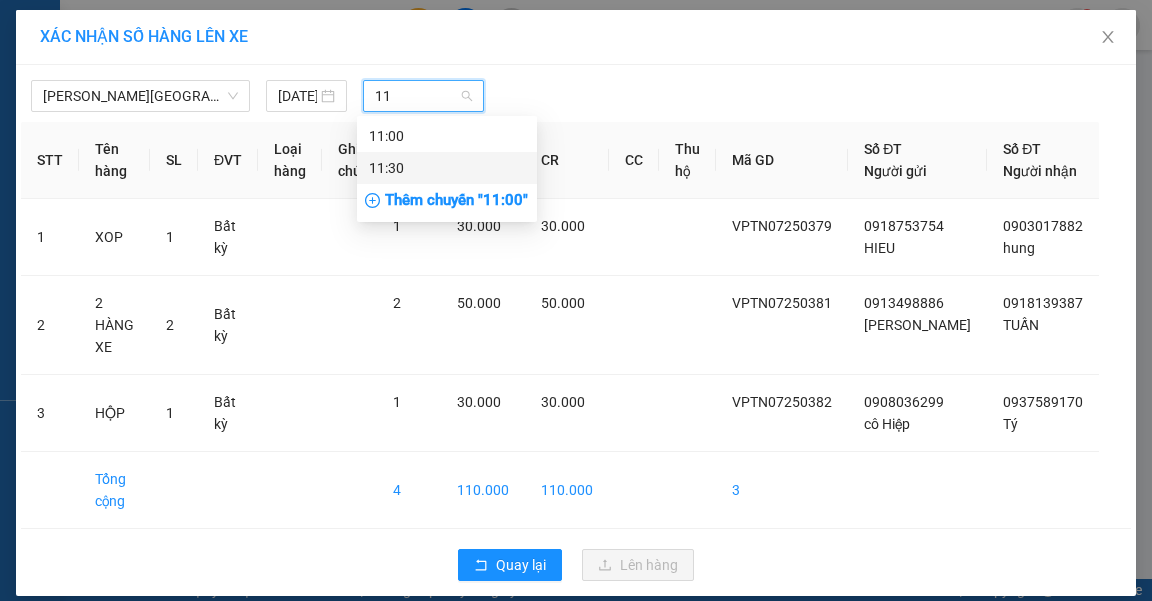 click on "11:30" at bounding box center (447, 168) 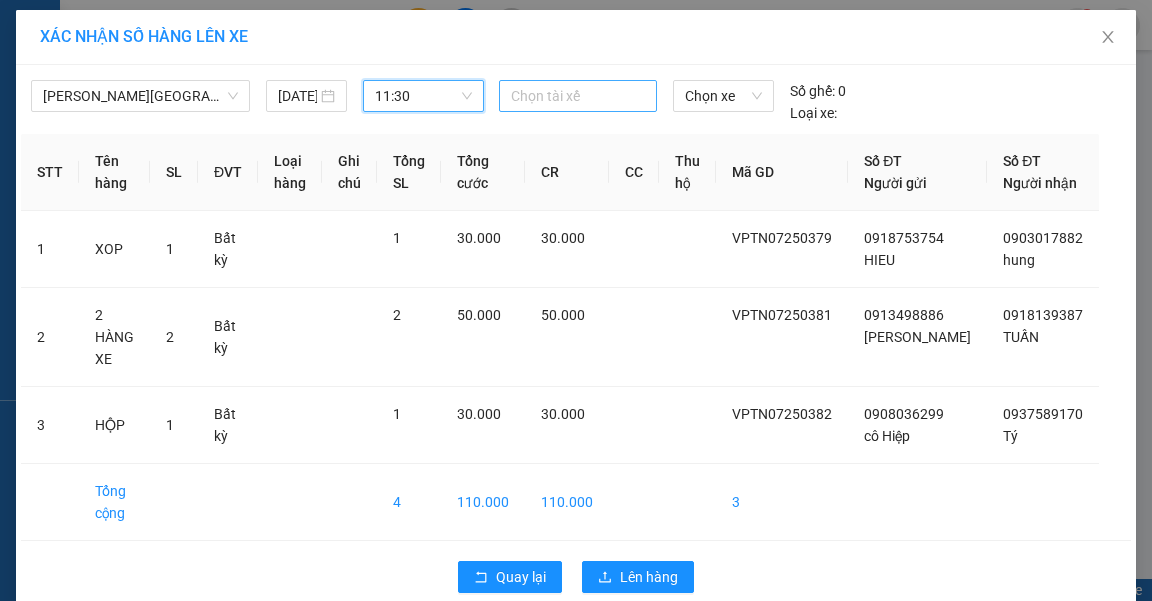 click at bounding box center [578, 96] 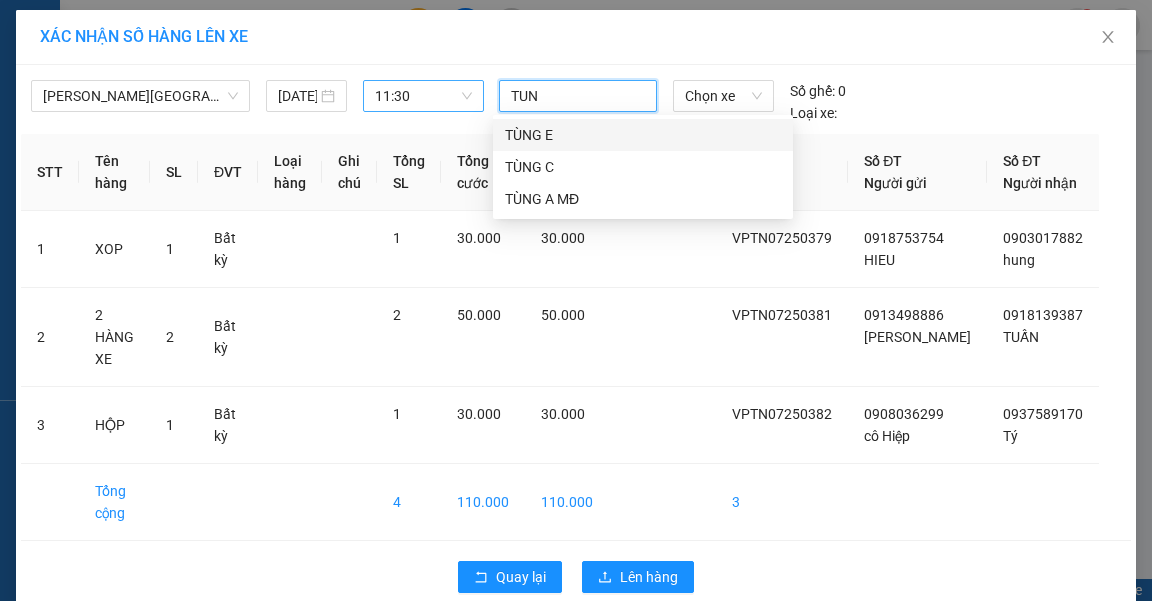 type on "TUNG" 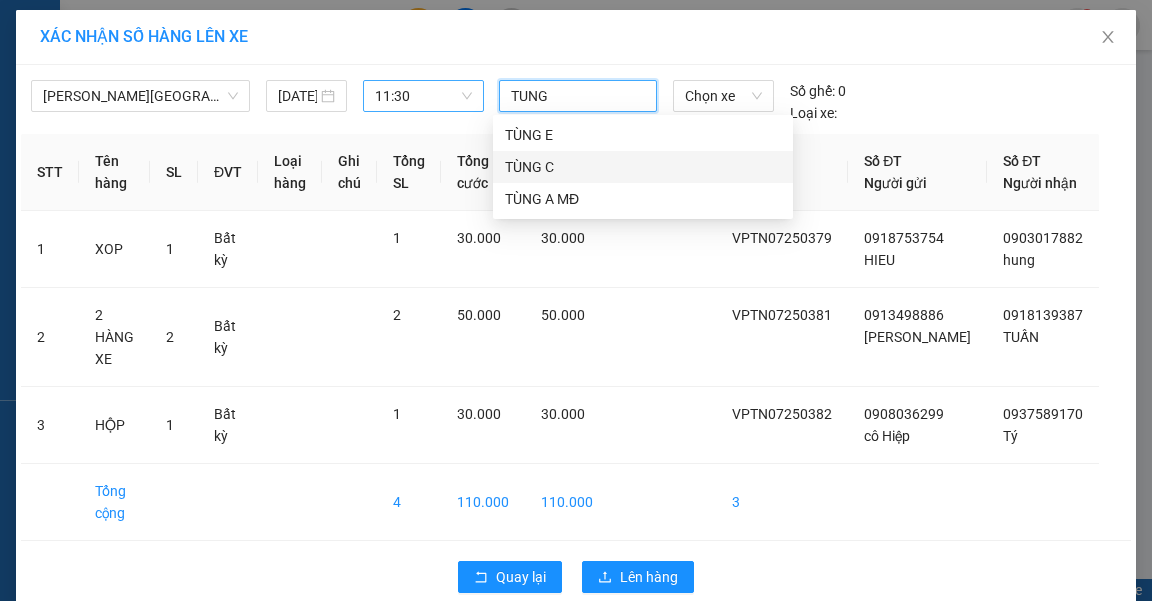 click on "TÙNG C" at bounding box center [643, 167] 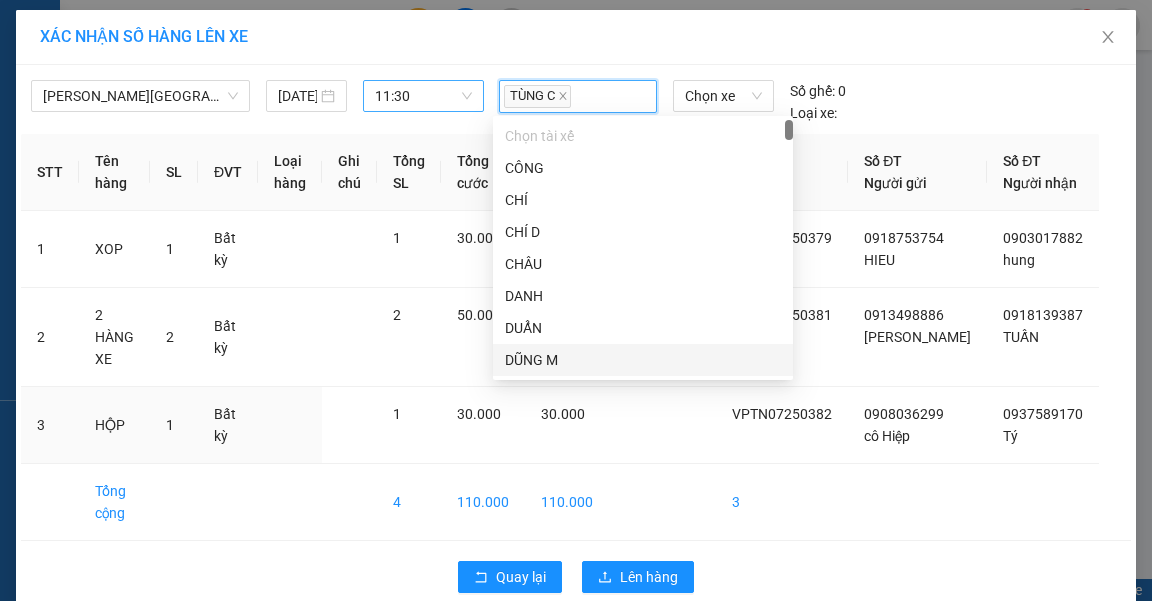 scroll, scrollTop: 52, scrollLeft: 0, axis: vertical 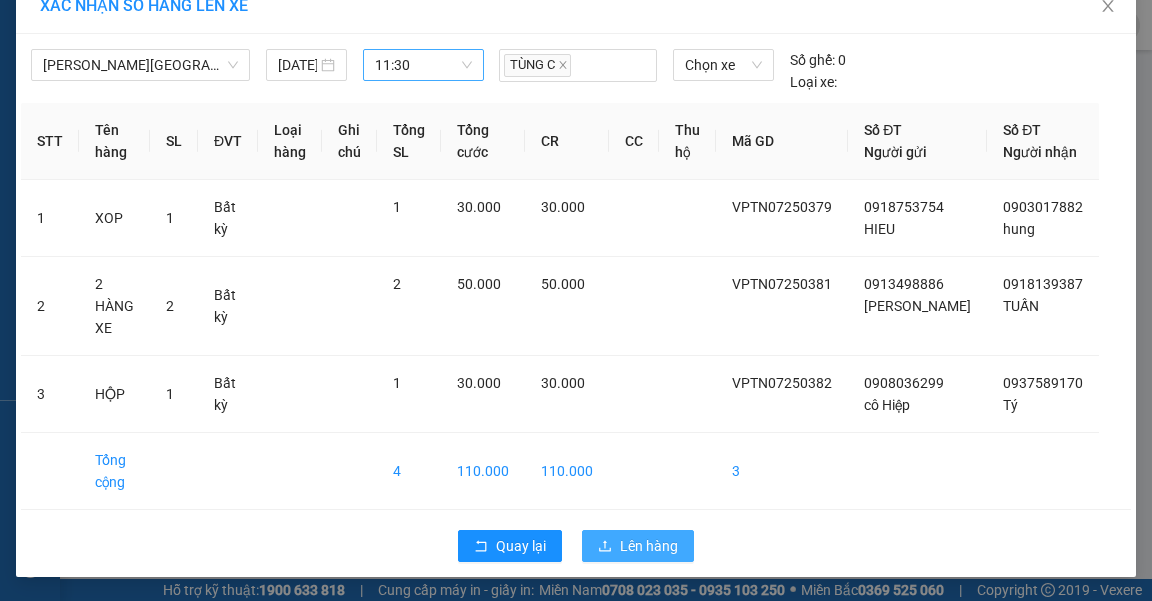 drag, startPoint x: 664, startPoint y: 548, endPoint x: 796, endPoint y: 552, distance: 132.0606 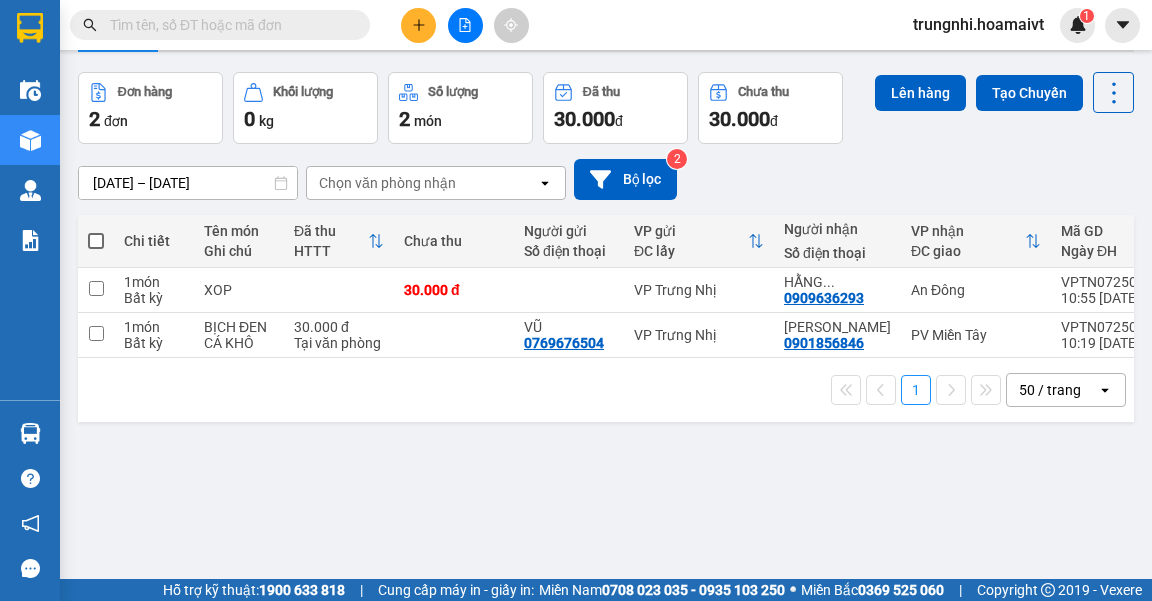 scroll, scrollTop: 80, scrollLeft: 0, axis: vertical 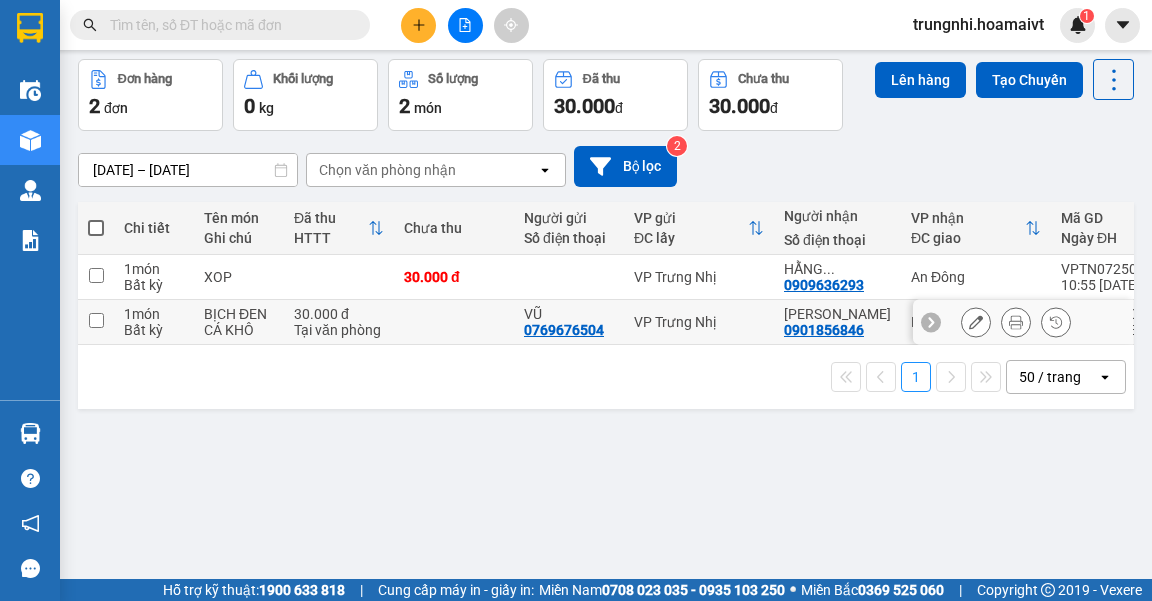 click at bounding box center (96, 320) 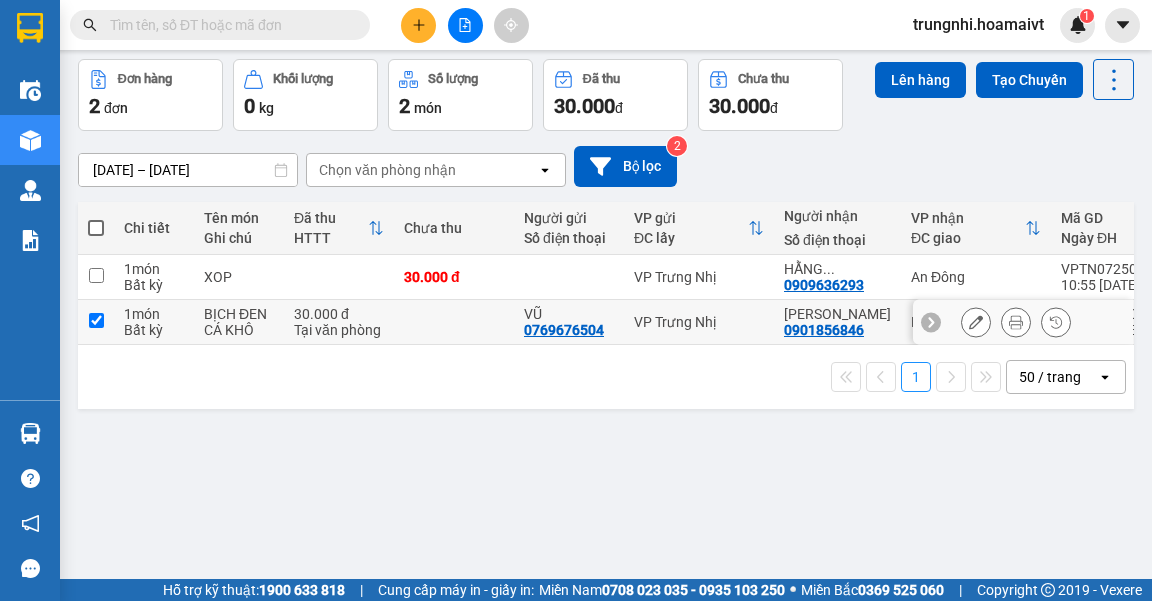 checkbox on "true" 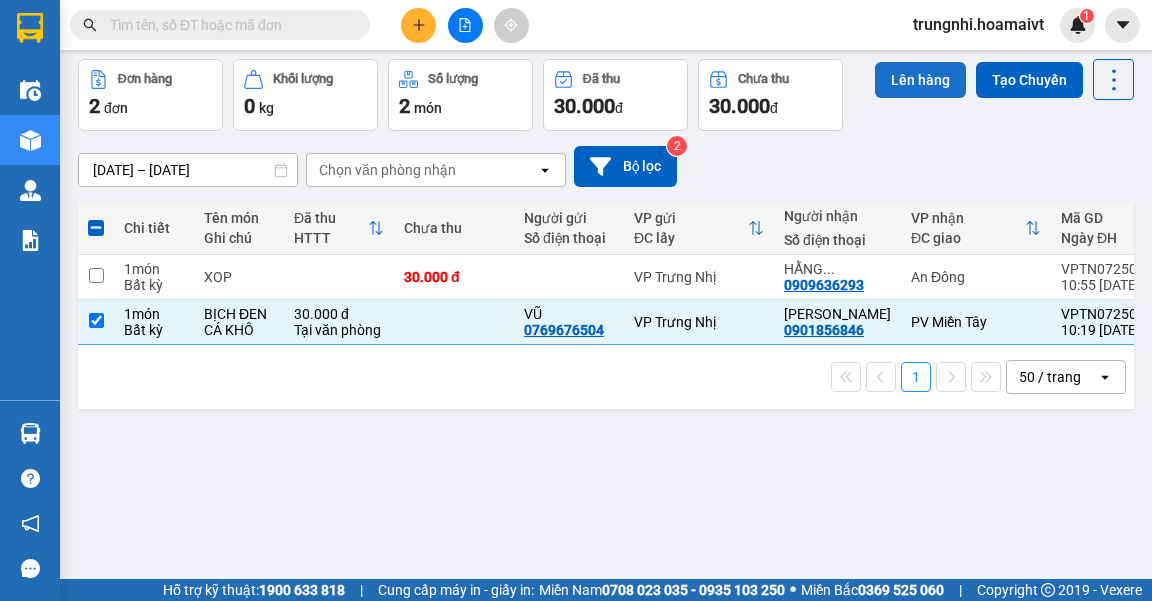 click on "Lên hàng" at bounding box center [920, 80] 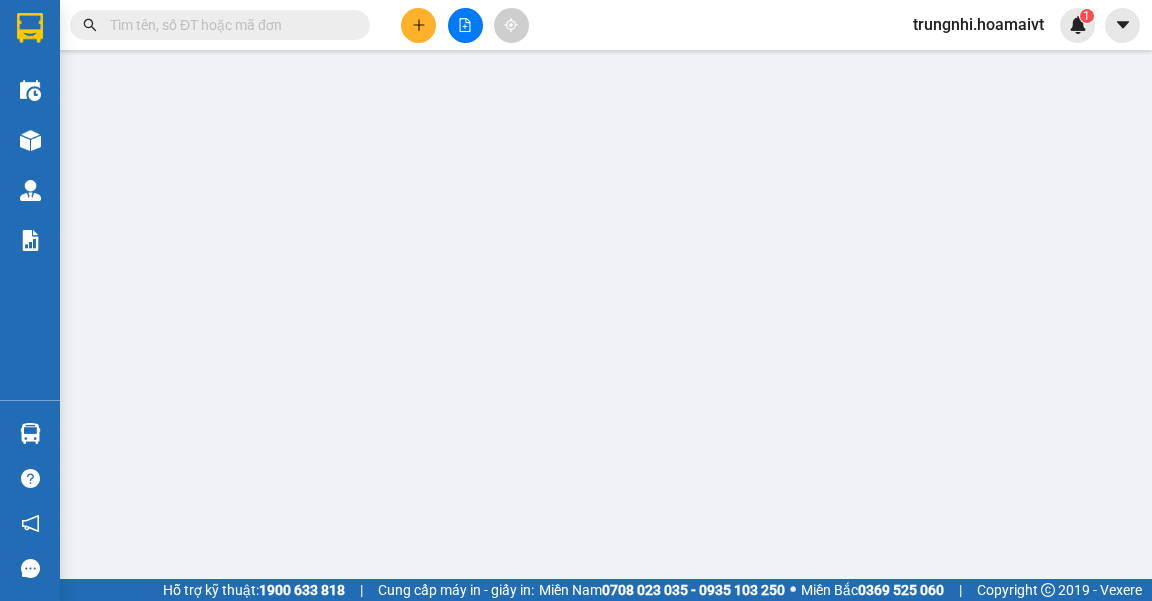 scroll, scrollTop: 0, scrollLeft: 0, axis: both 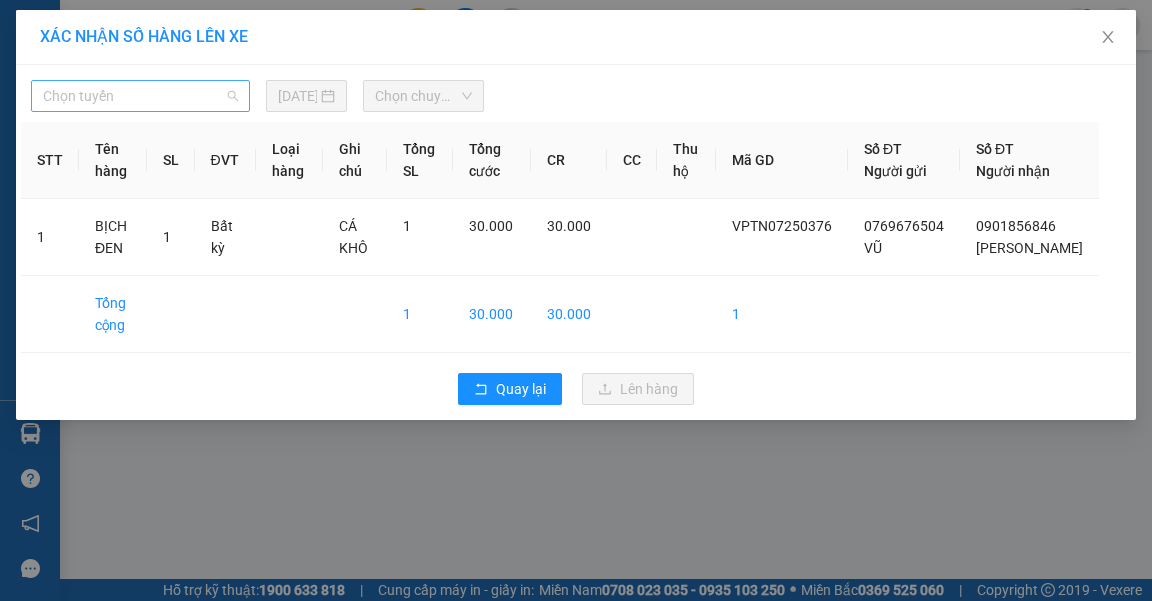 click on "Chọn tuyến" at bounding box center [140, 96] 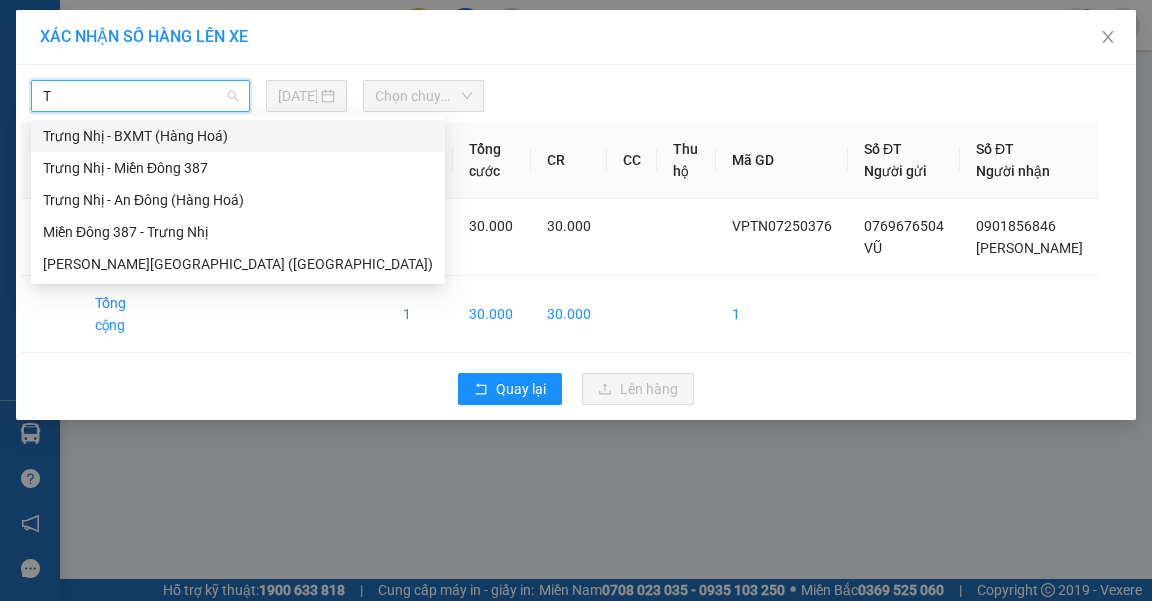 type on "TR" 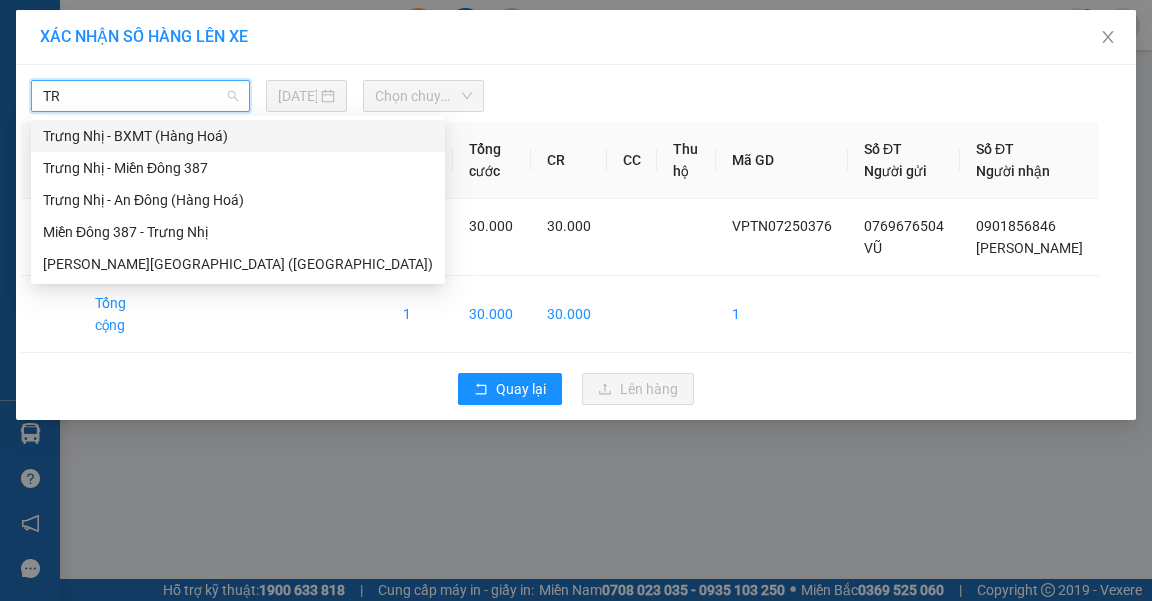 click on "Trưng Nhị - BXMT (Hàng Hoá)" at bounding box center (238, 136) 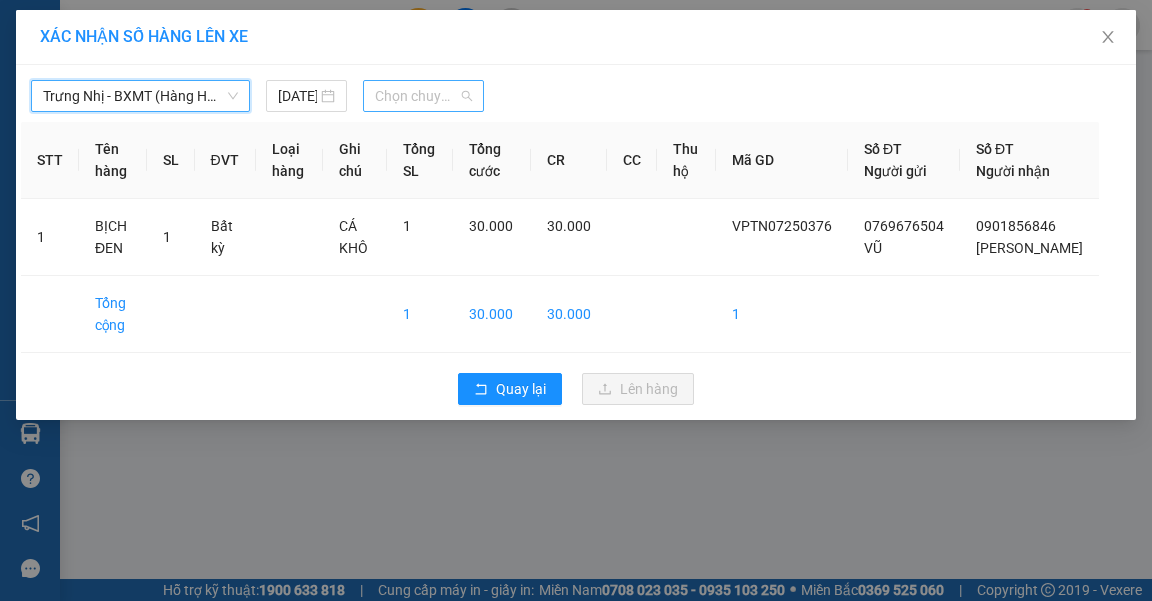 click on "Chọn chuyến" at bounding box center (423, 96) 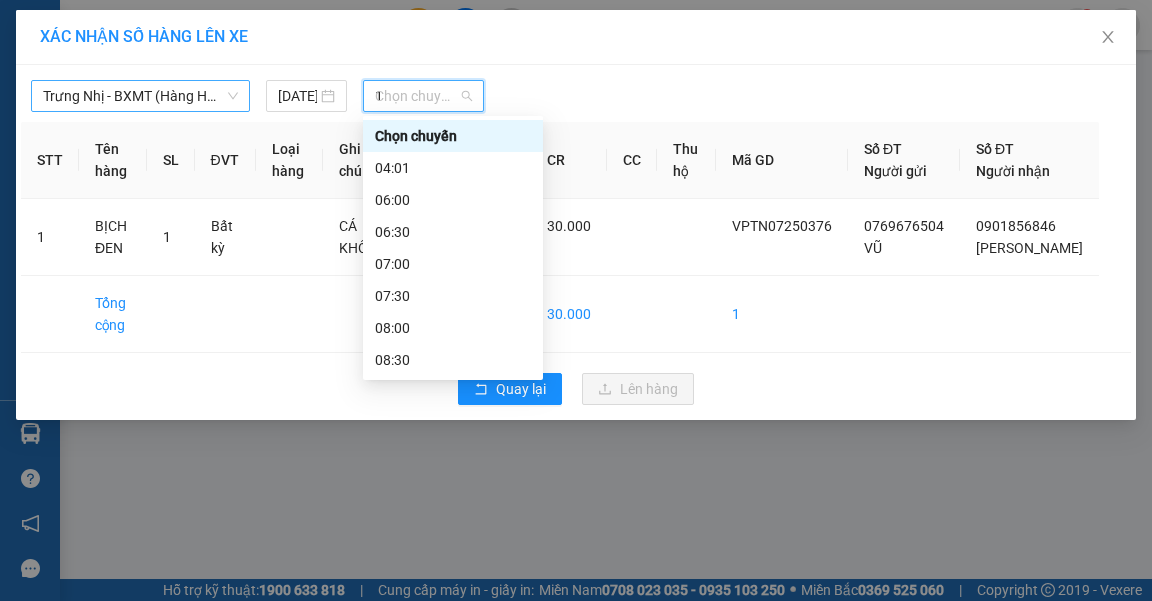 type on "11" 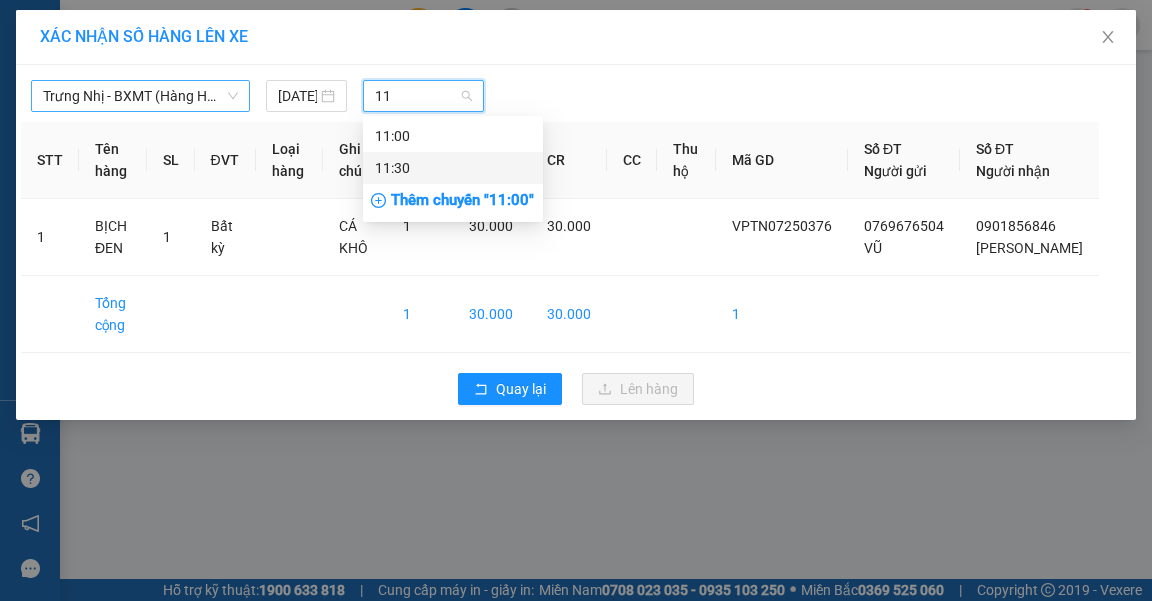 click on "11:30" at bounding box center (453, 168) 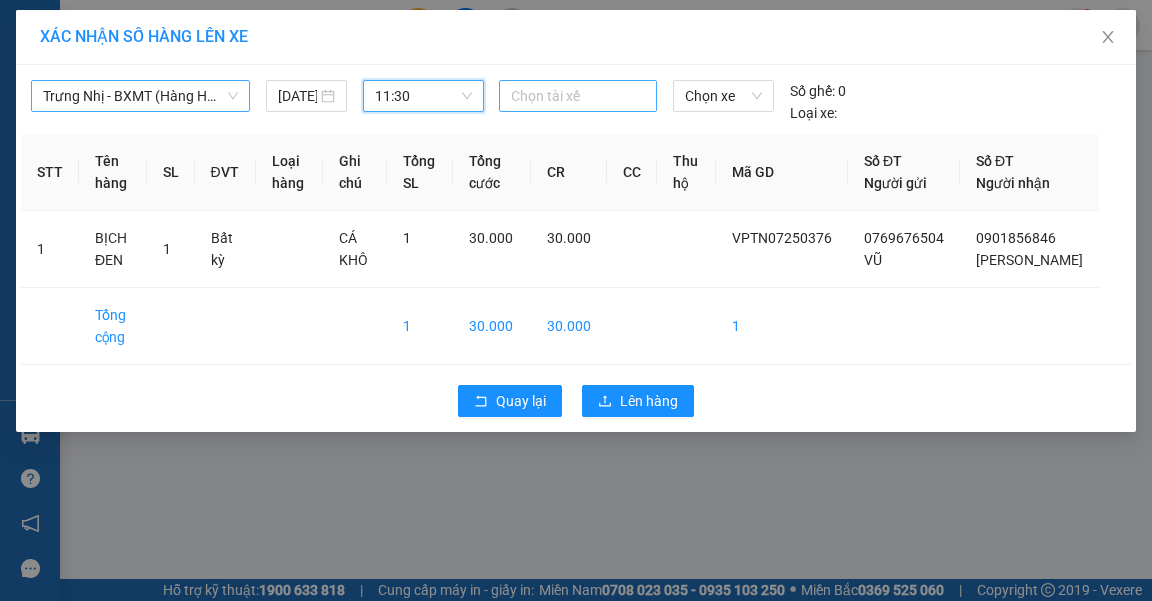 drag, startPoint x: 572, startPoint y: 80, endPoint x: 582, endPoint y: 84, distance: 10.770329 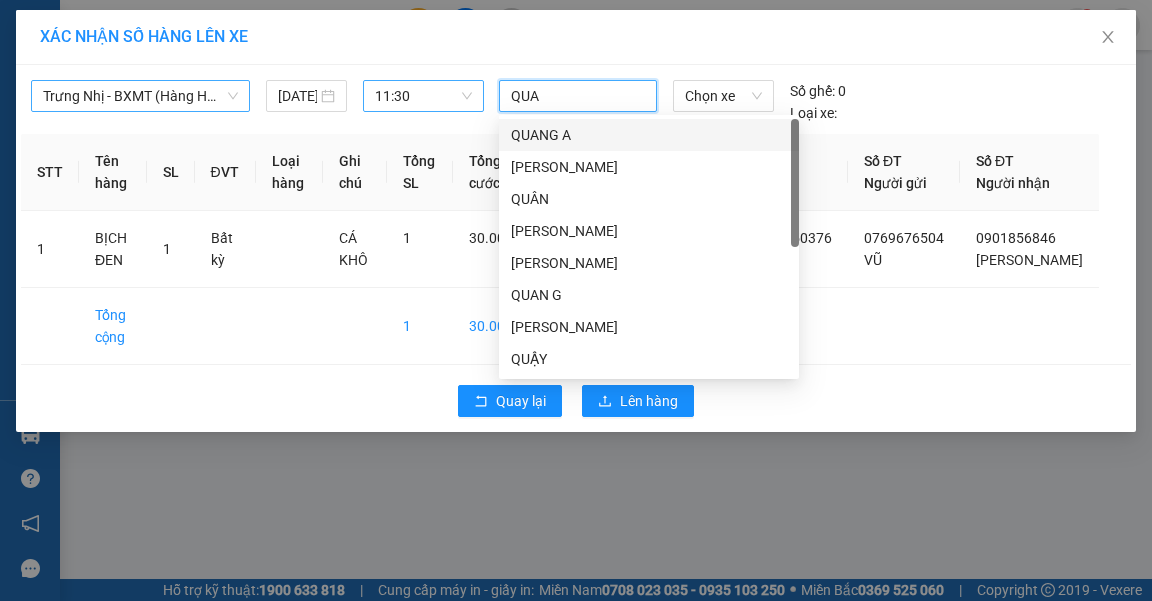 type on "QUAY" 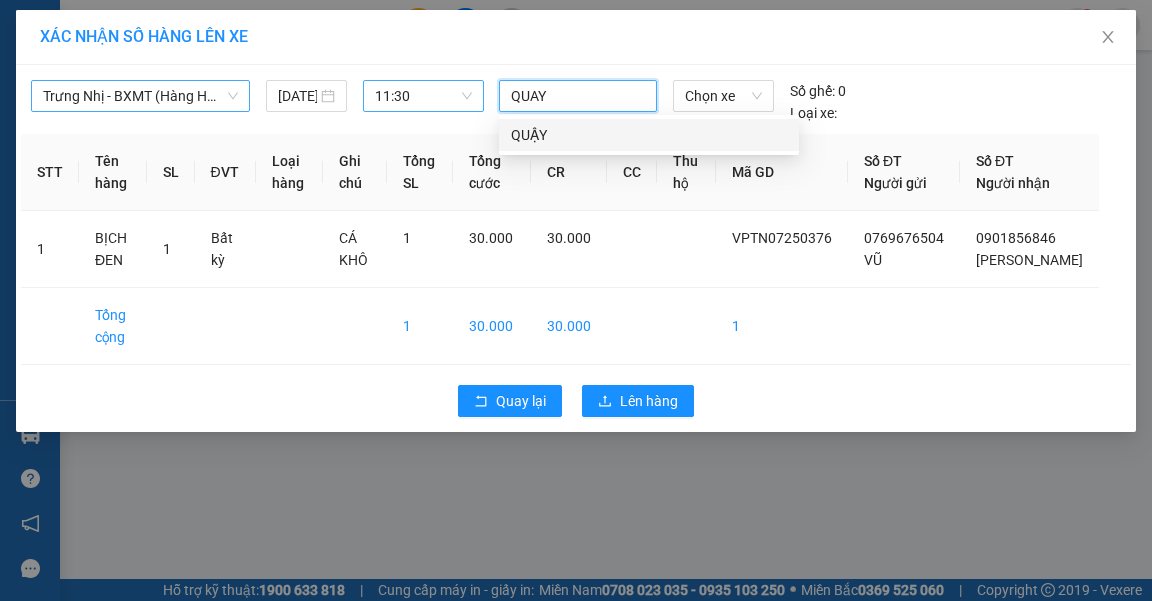 click on "QUẬY" at bounding box center [649, 135] 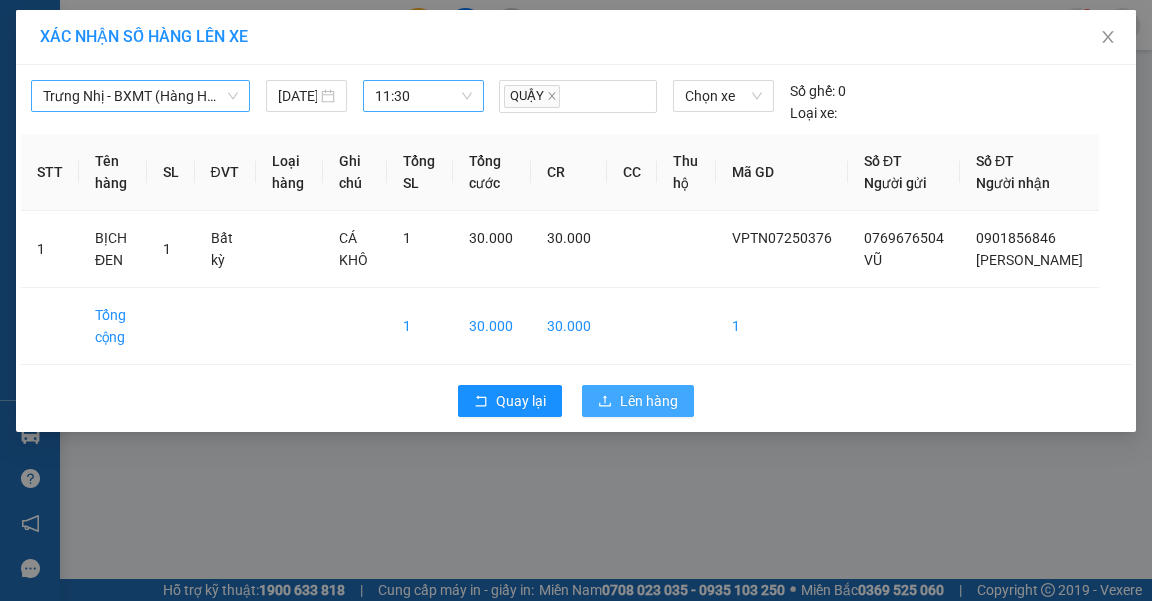 click on "Lên hàng" at bounding box center (649, 401) 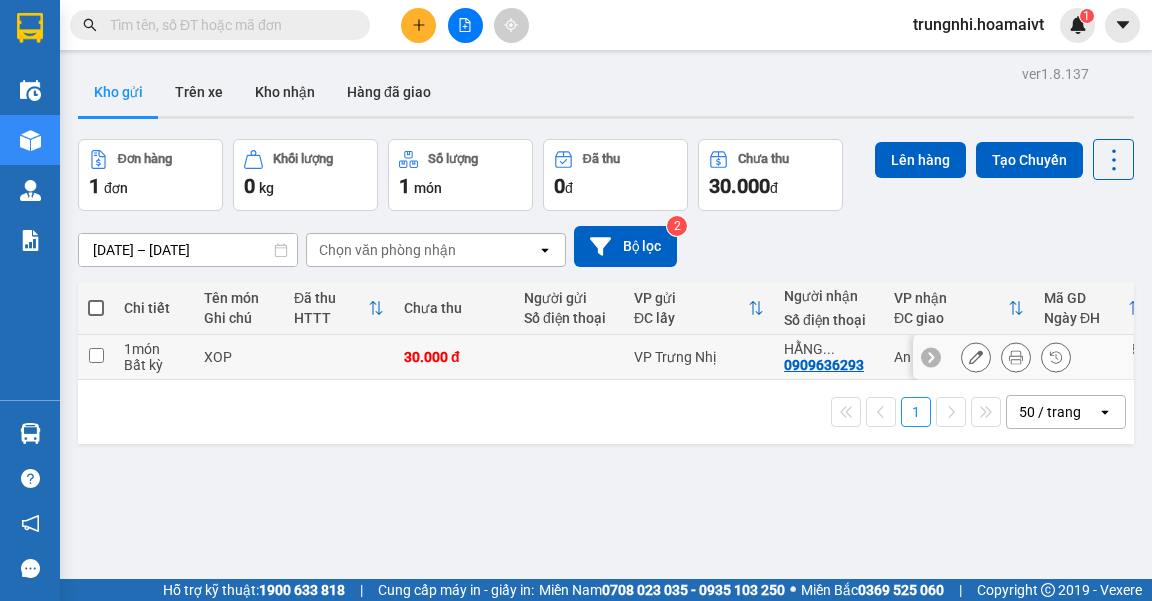 click at bounding box center (96, 357) 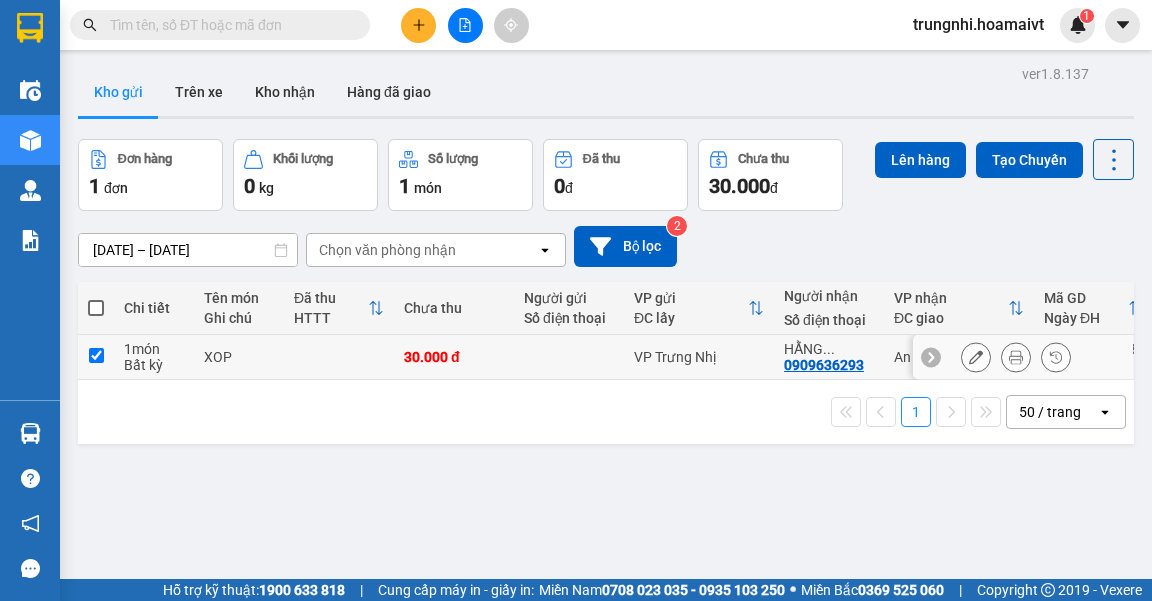 checkbox on "true" 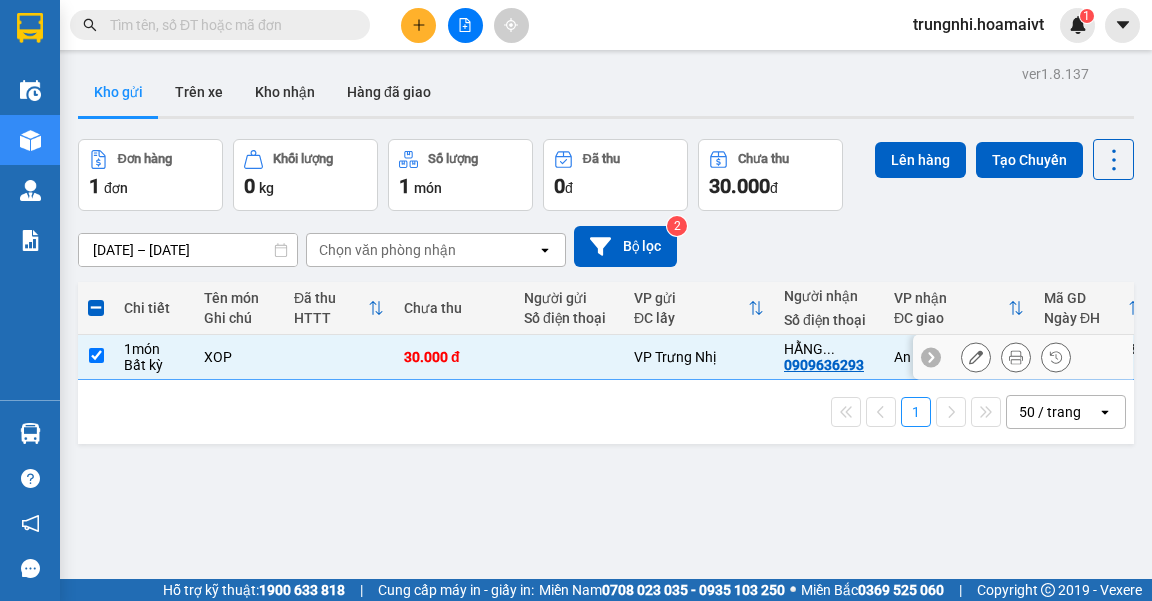 click on "Lên hàng" at bounding box center [920, 160] 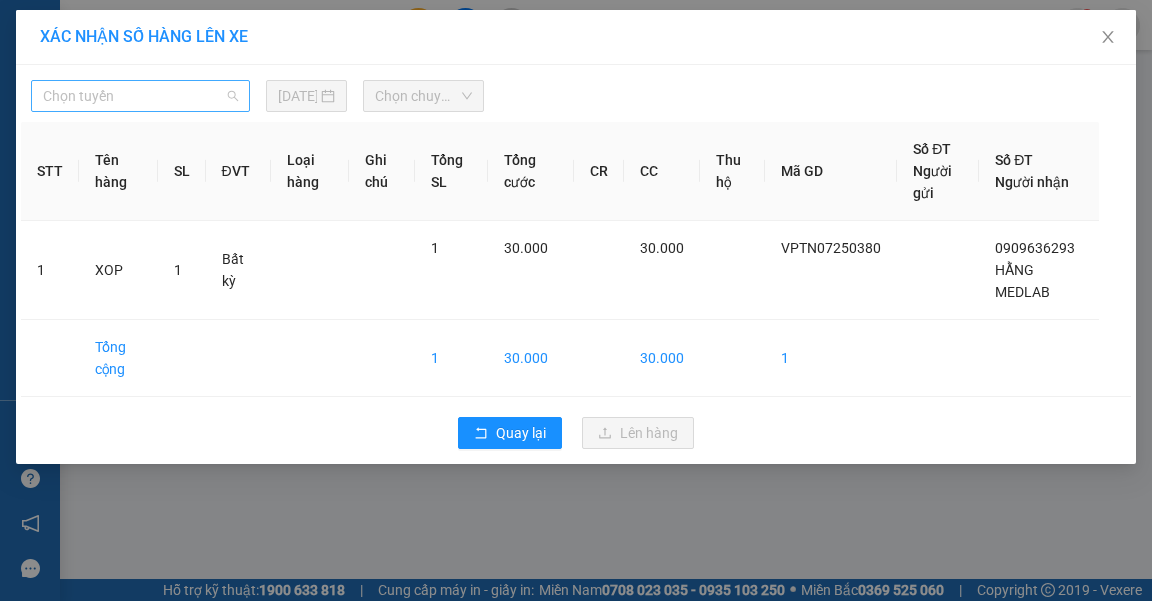 click on "Chọn tuyến" at bounding box center [140, 96] 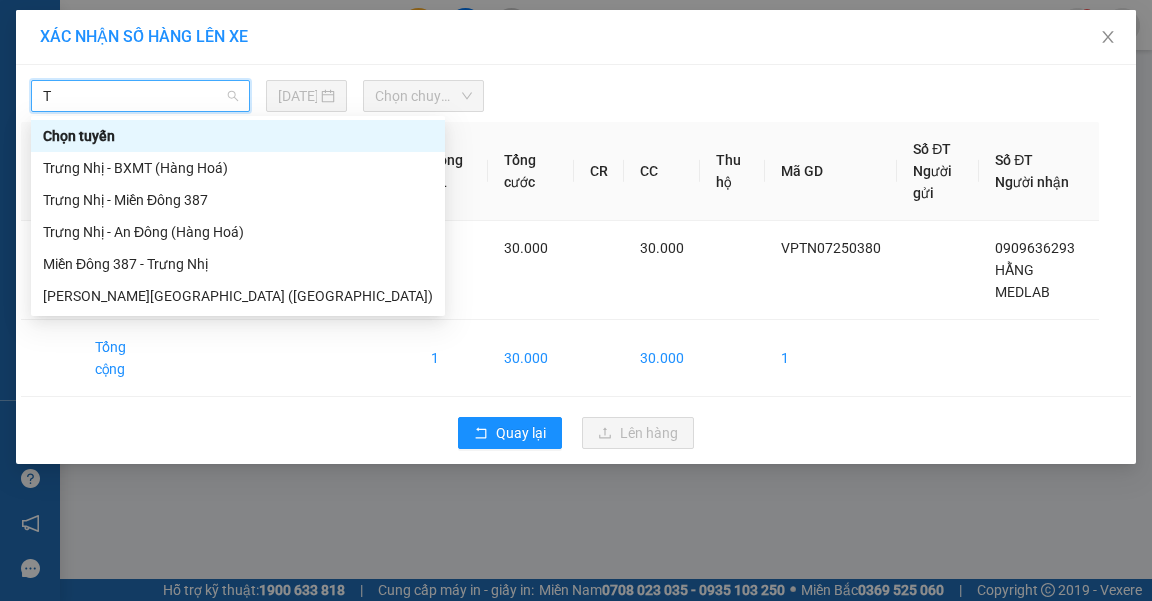 type on "TR" 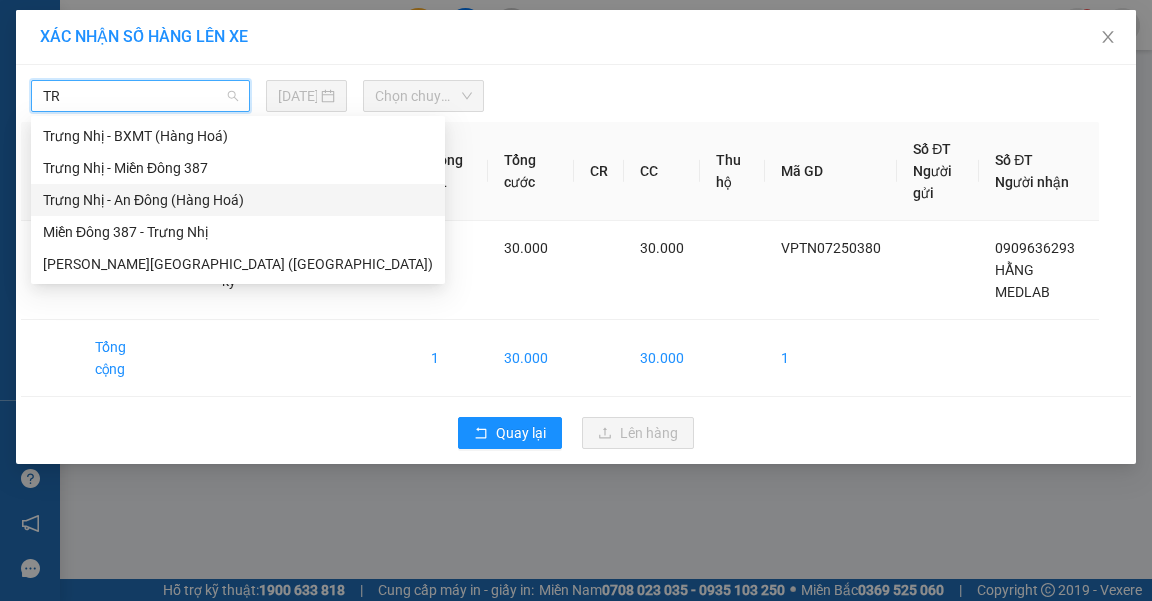 click on "Trưng Nhị - An Đông (Hàng Hoá)" at bounding box center (238, 200) 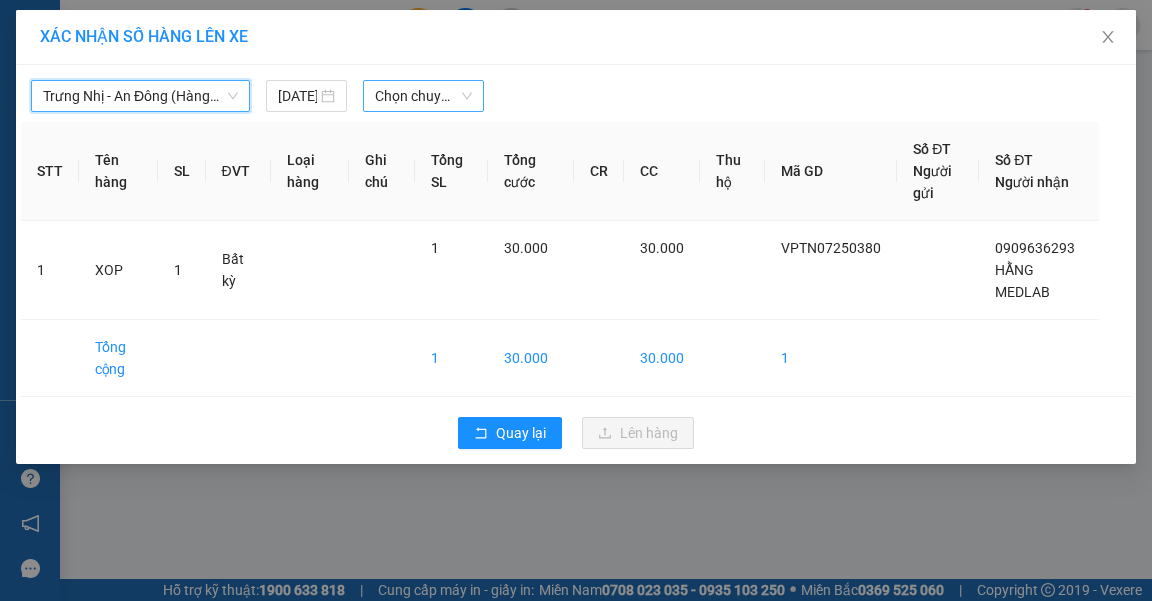 click on "Chọn chuyến" at bounding box center (423, 96) 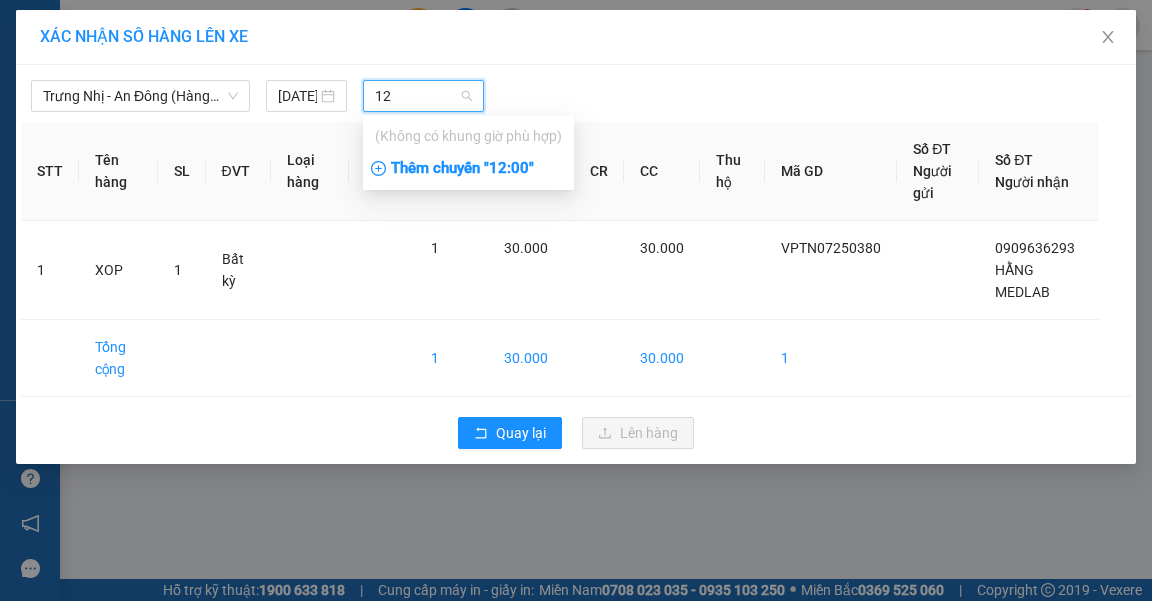 type on "12" 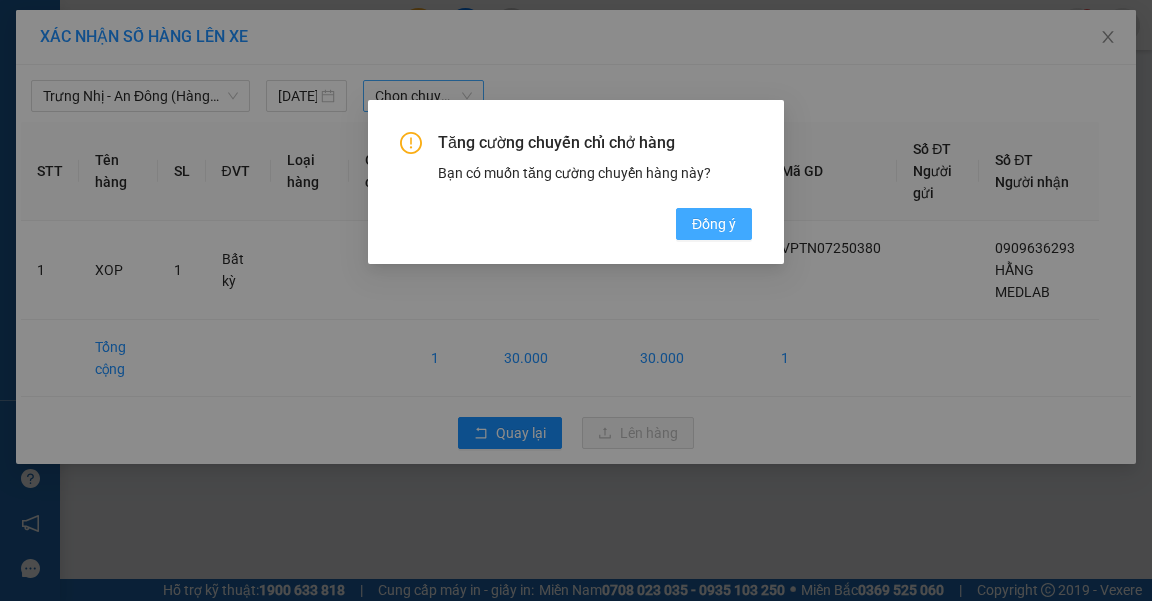 click on "Đồng ý" at bounding box center [714, 224] 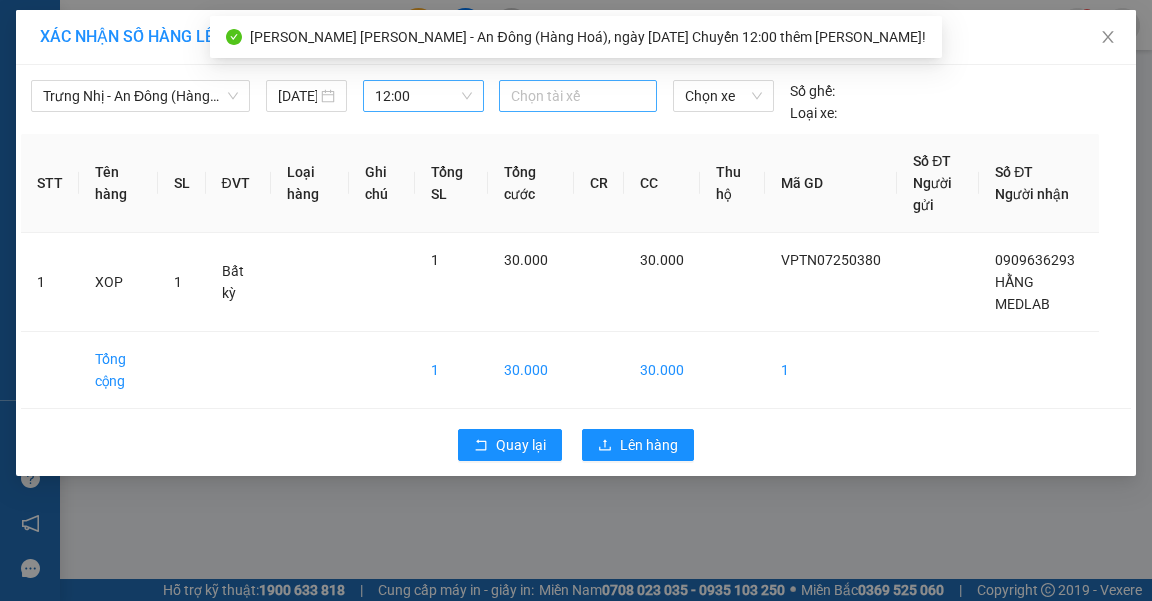 click at bounding box center (578, 96) 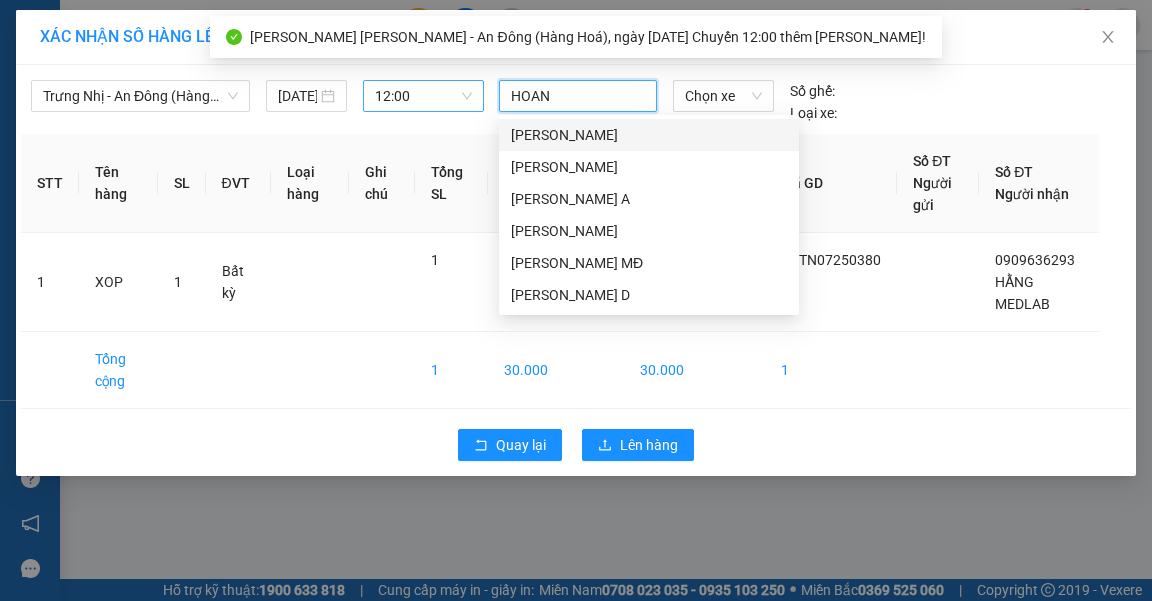 type on "HOANG" 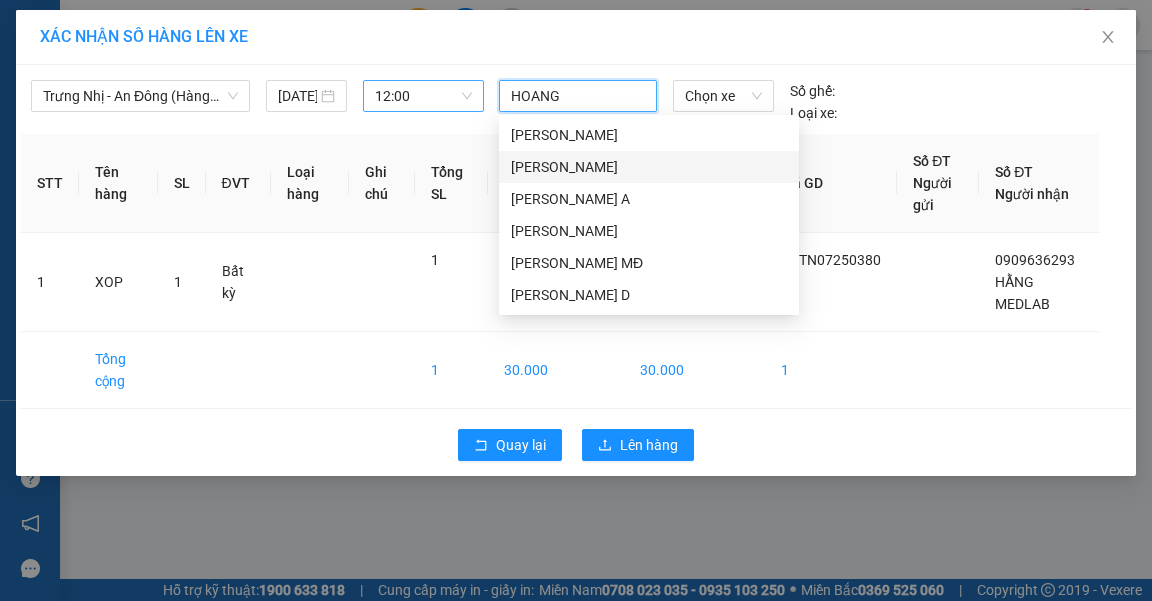 click on "[PERSON_NAME]" at bounding box center [649, 167] 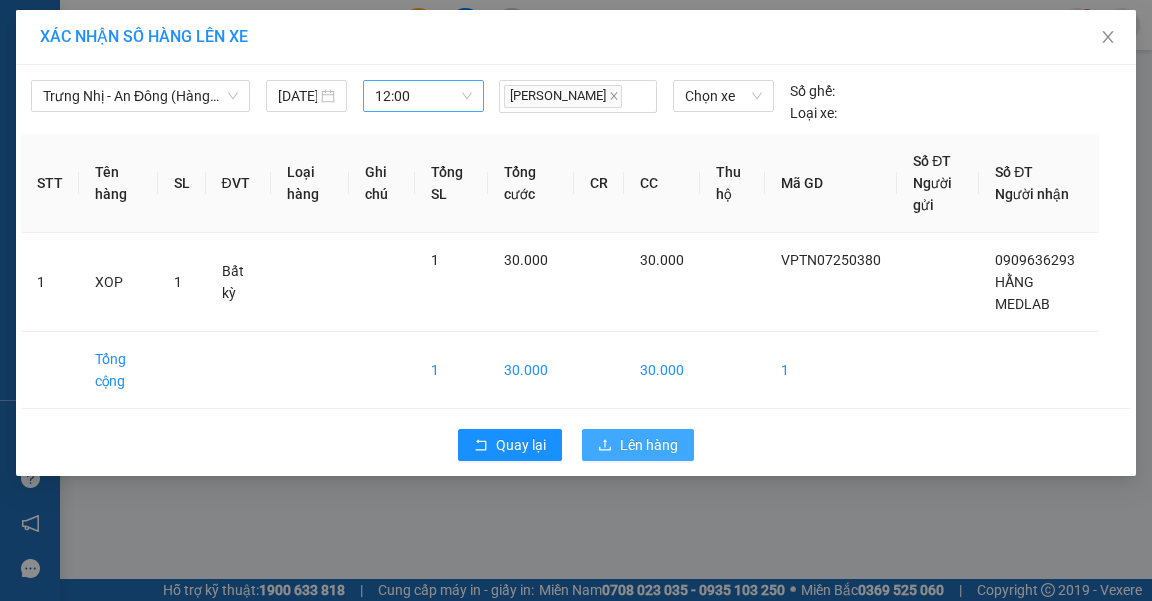 drag, startPoint x: 664, startPoint y: 441, endPoint x: 1035, endPoint y: 452, distance: 371.16302 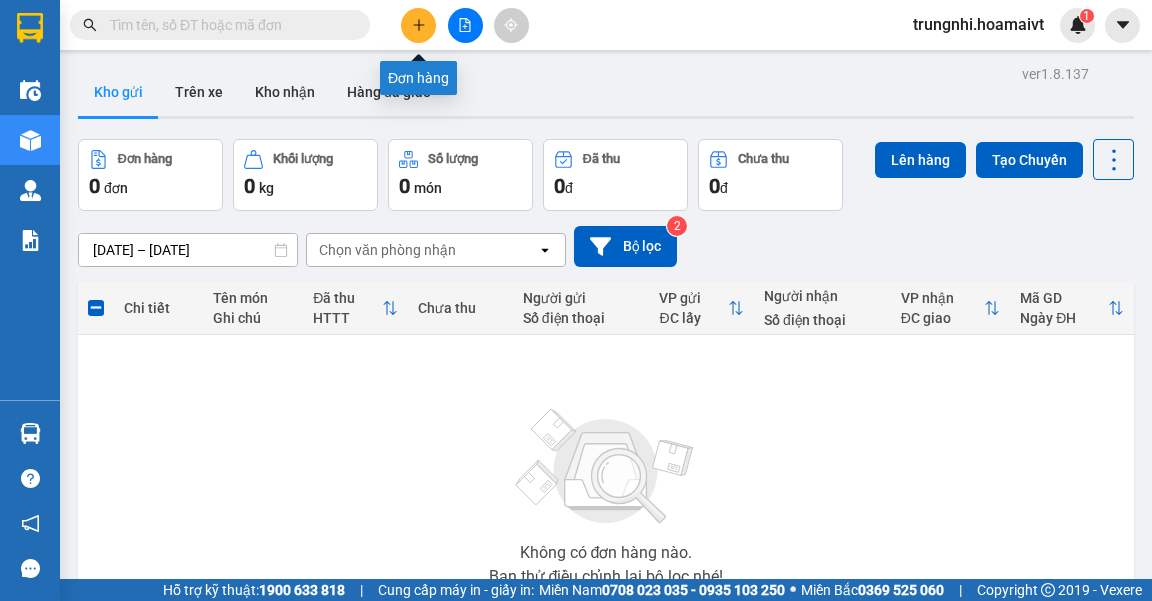 click 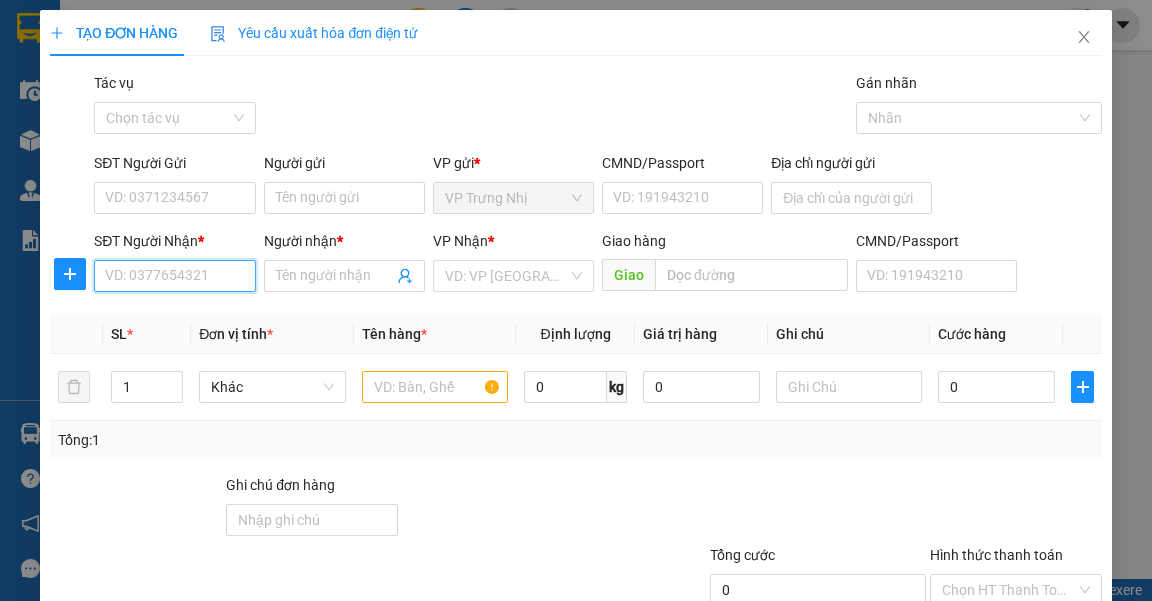 click on "SĐT Người Nhận  *" at bounding box center [174, 276] 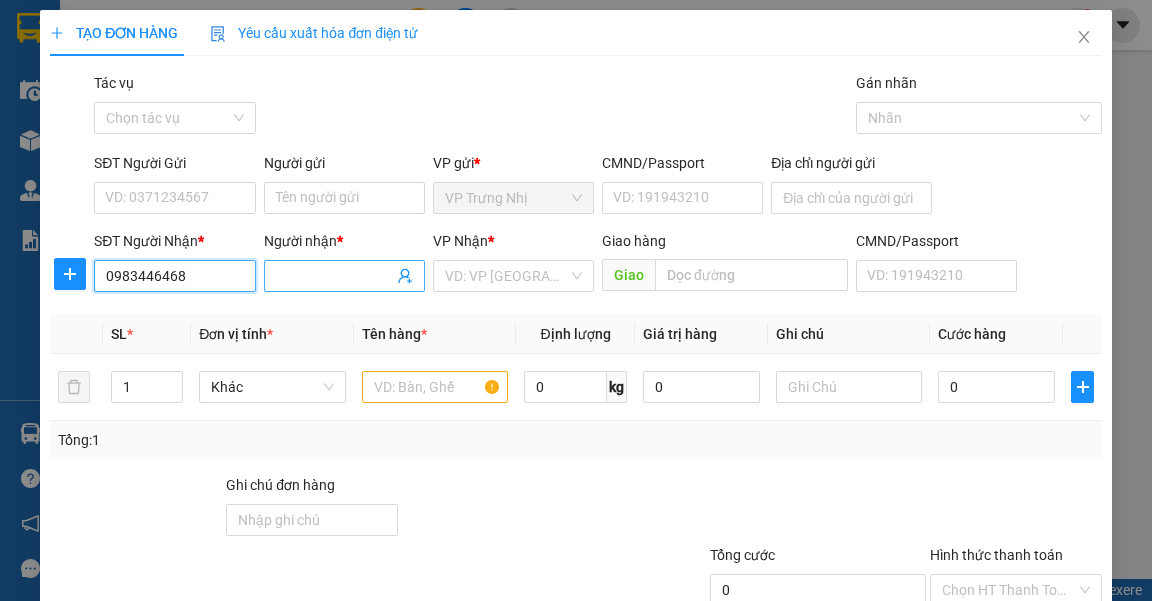 type on "0983446468" 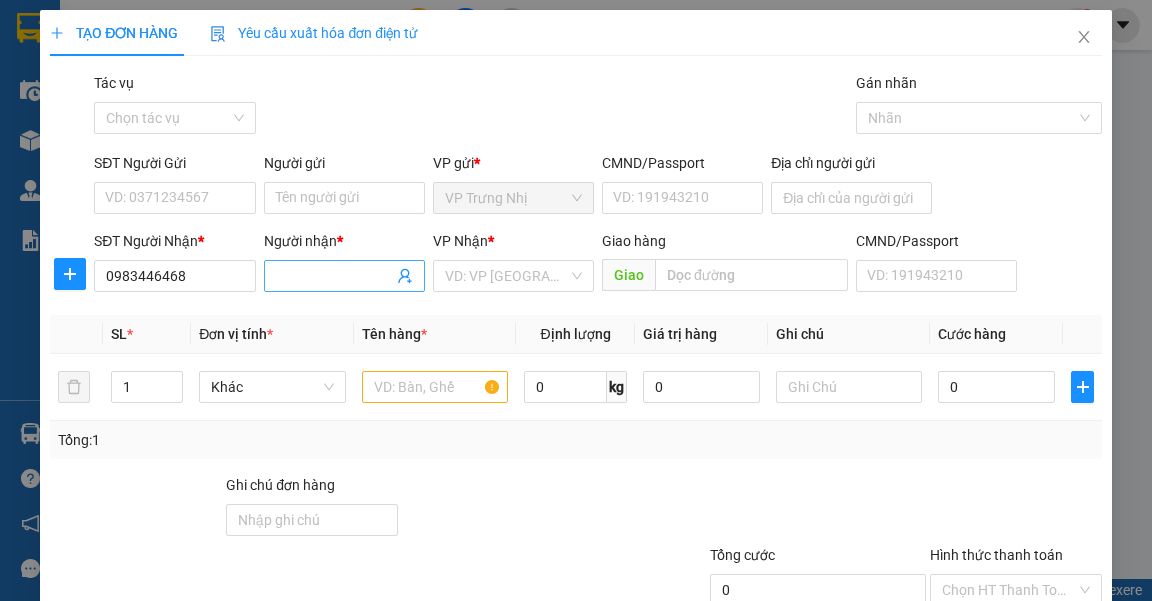 click on "Người nhận  *" at bounding box center (334, 276) 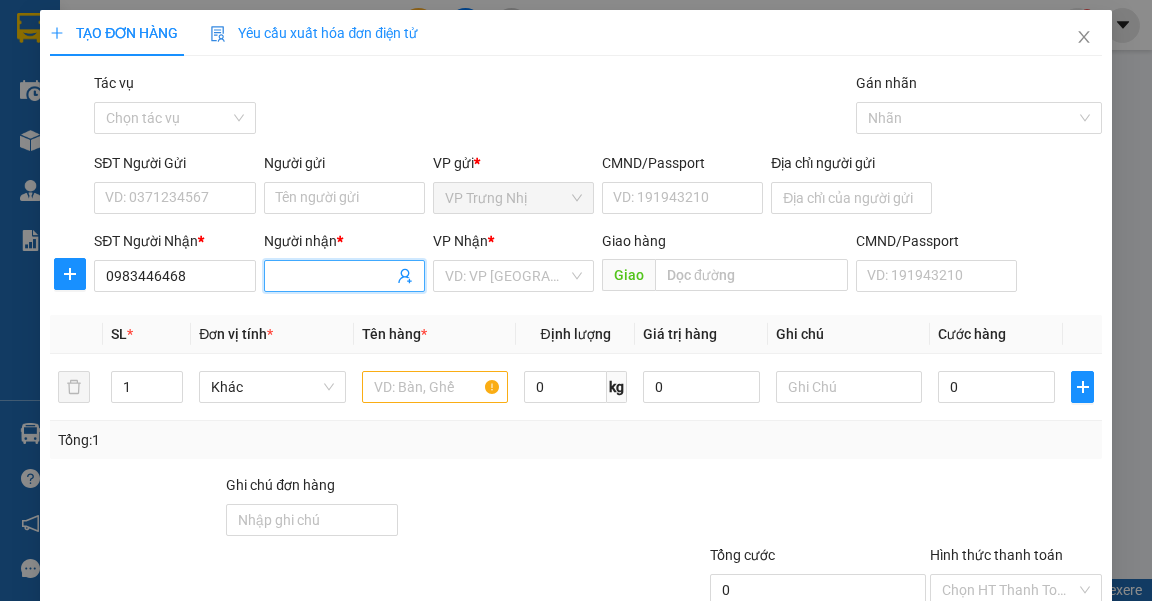 click on "Người nhận  *" at bounding box center (334, 276) 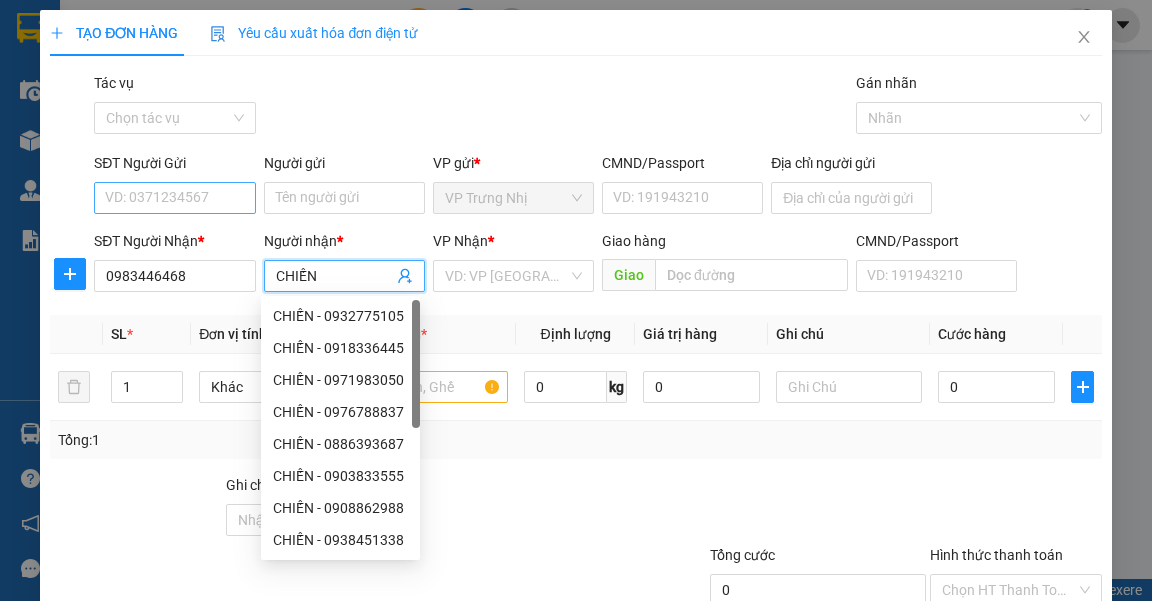 type on "CHIẾN" 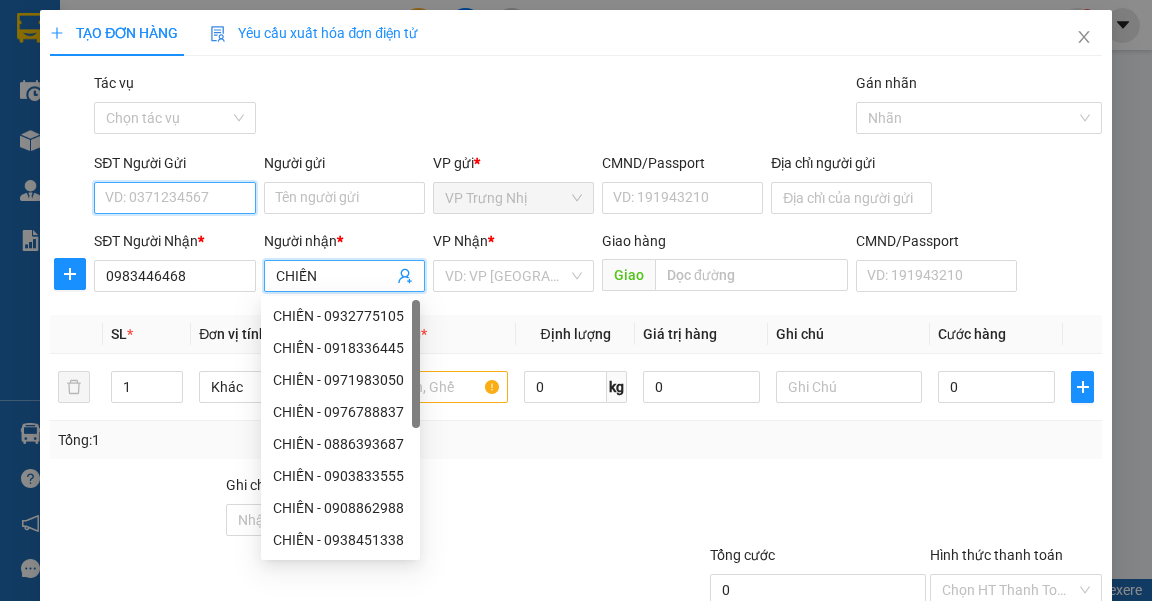 click on "SĐT Người Gửi" at bounding box center [174, 198] 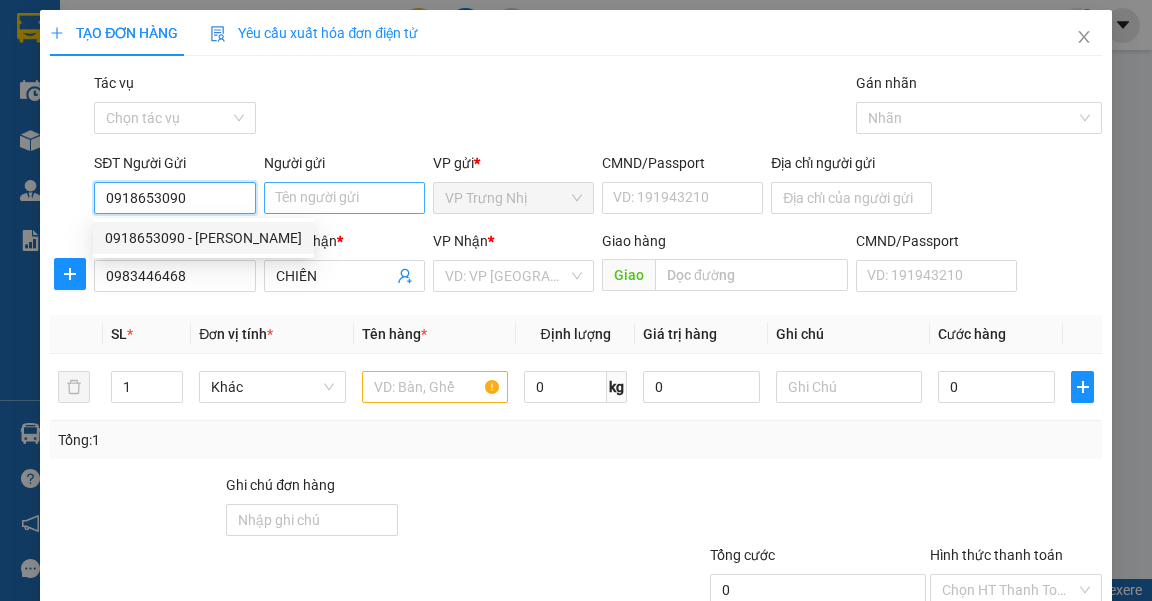 type on "0918653090" 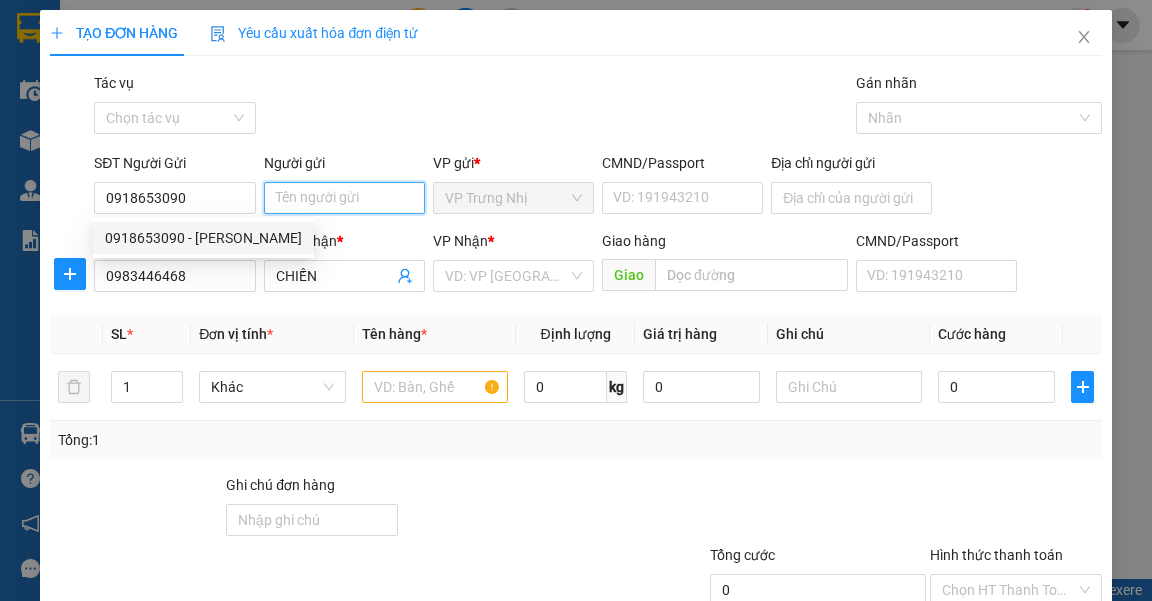 click on "Người gửi" at bounding box center (344, 198) 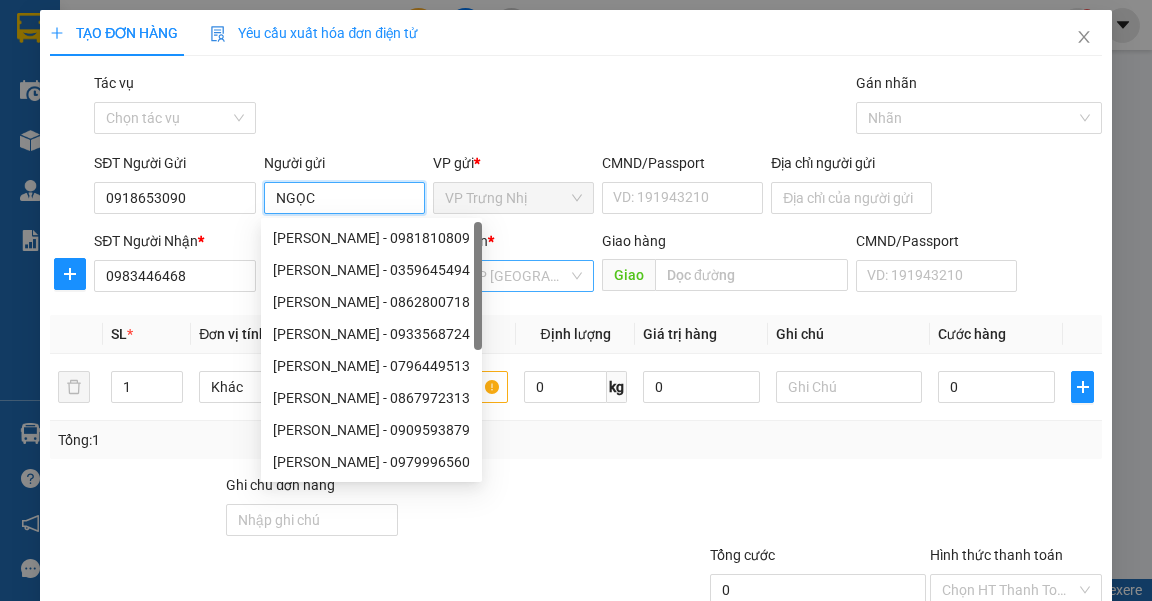 type on "NGỌC" 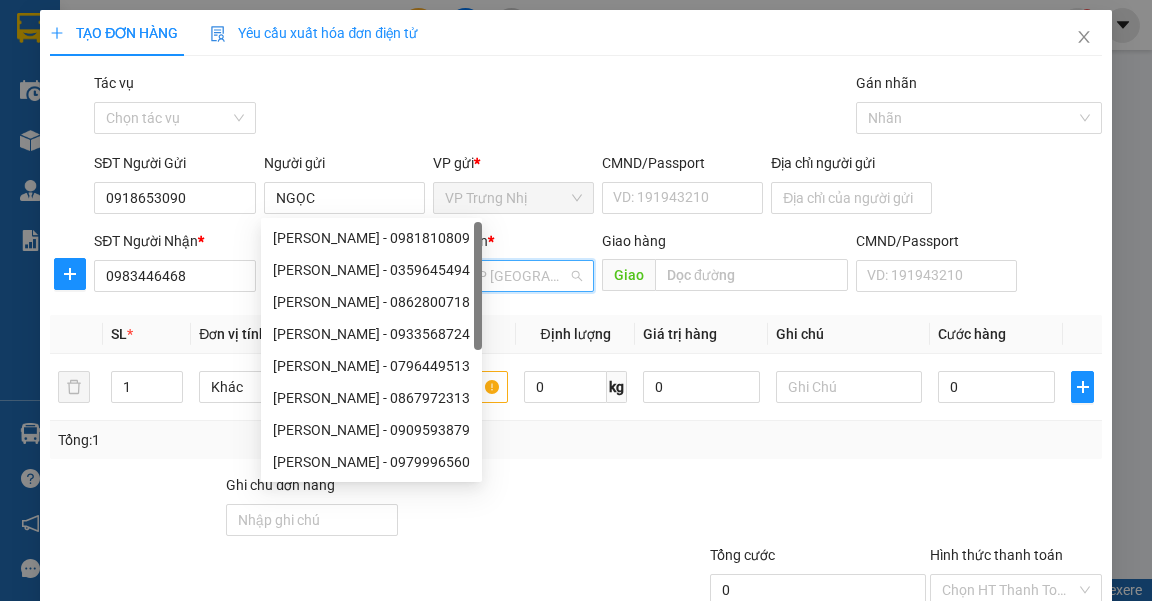 click at bounding box center [506, 276] 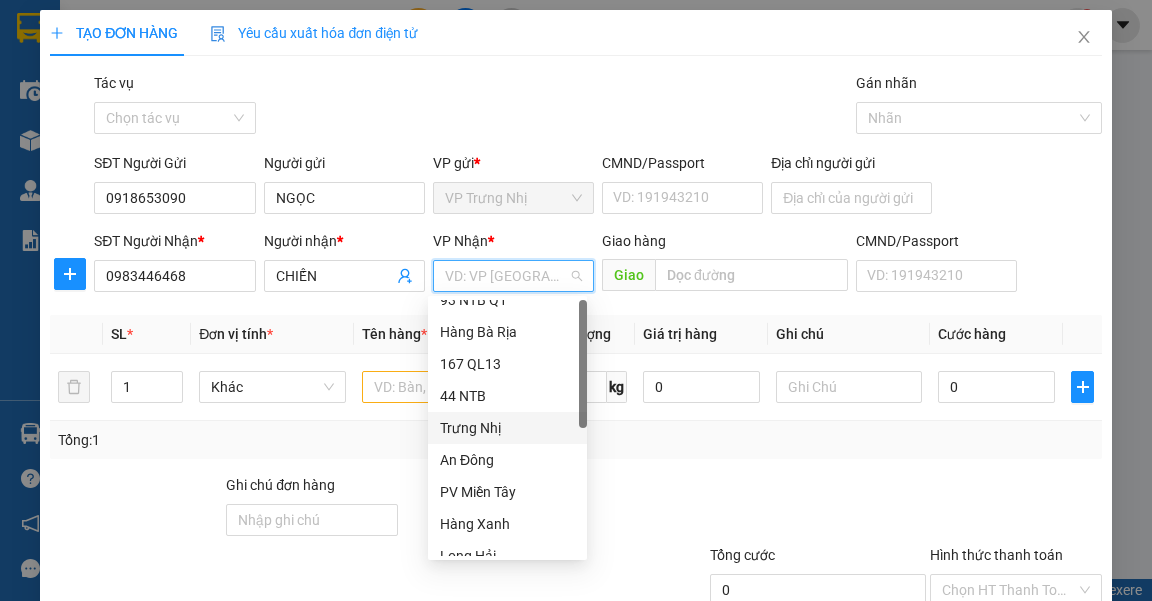 scroll, scrollTop: 0, scrollLeft: 0, axis: both 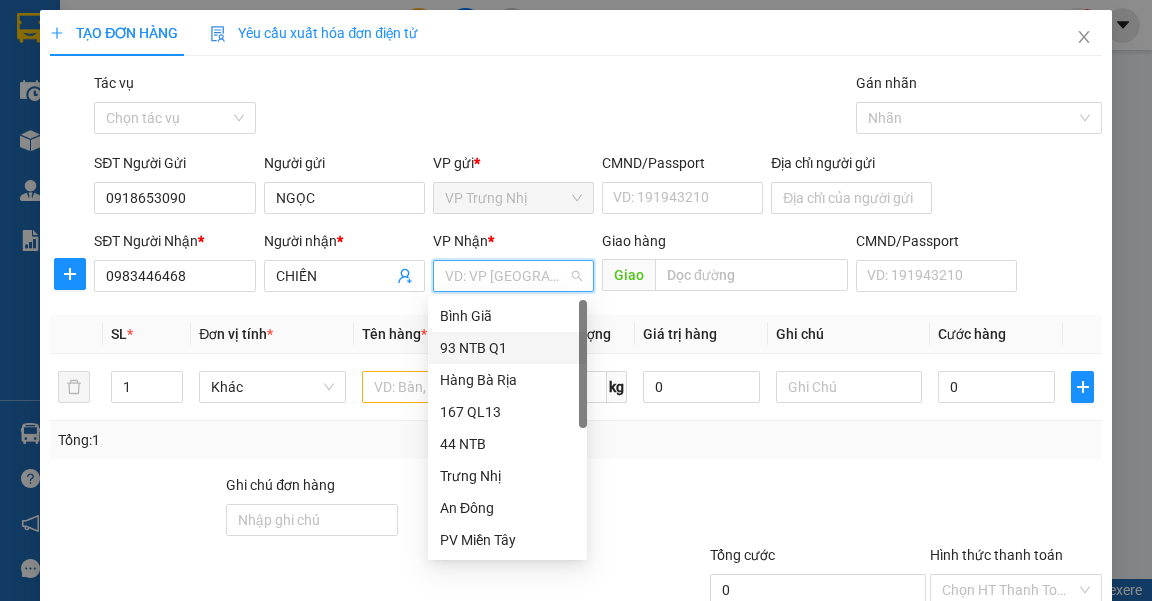 click on "93 NTB Q1" at bounding box center (507, 348) 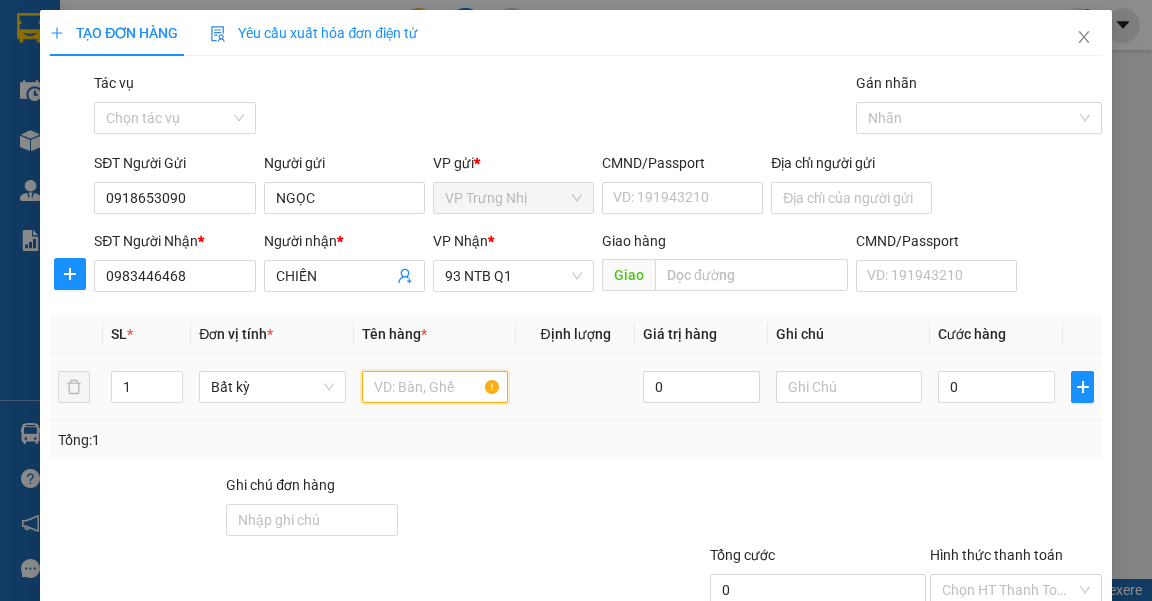 click at bounding box center [435, 387] 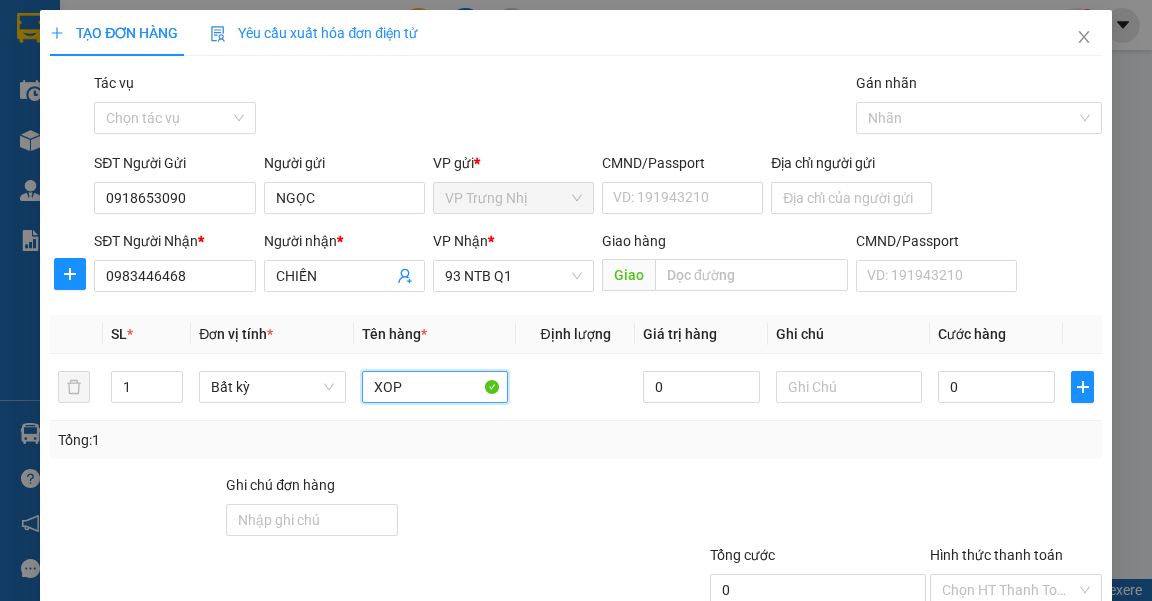 type on "XOP" 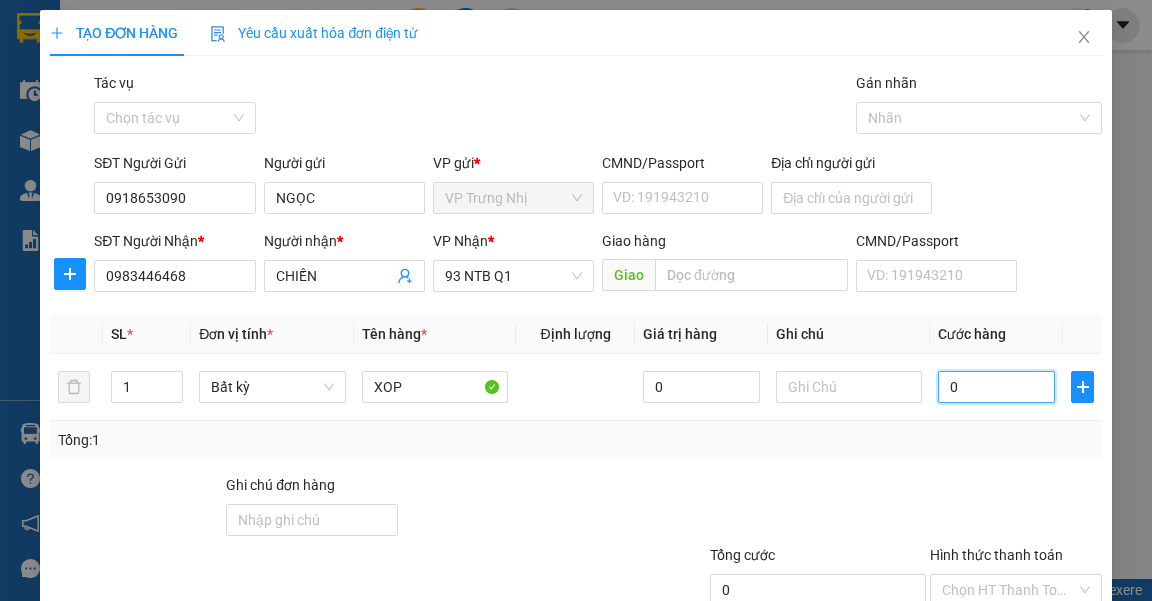 type on "3" 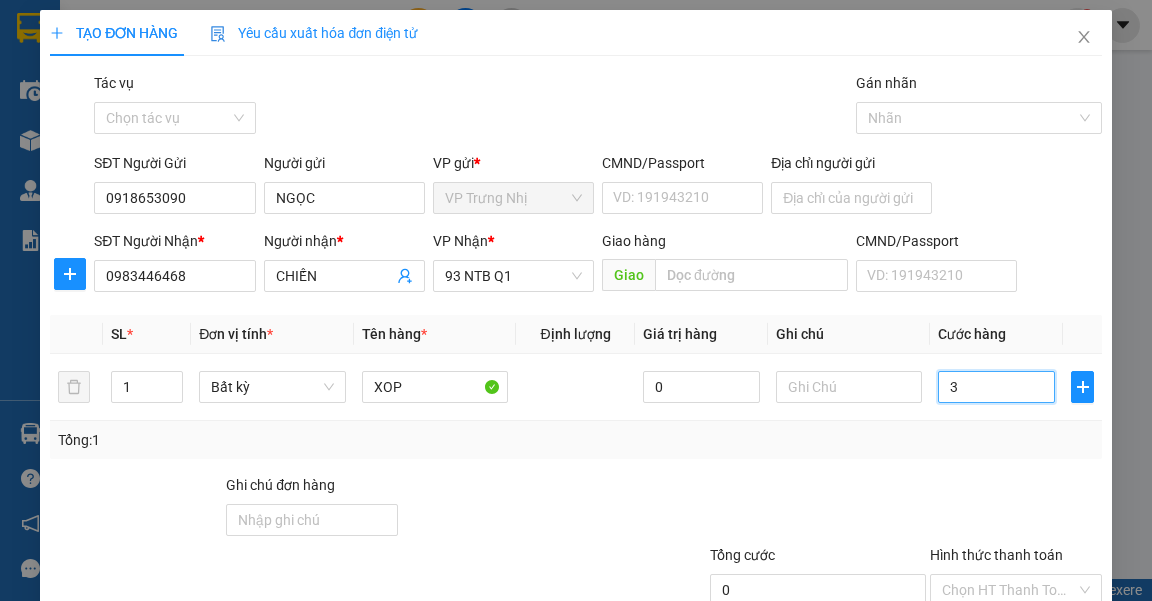 type on "3" 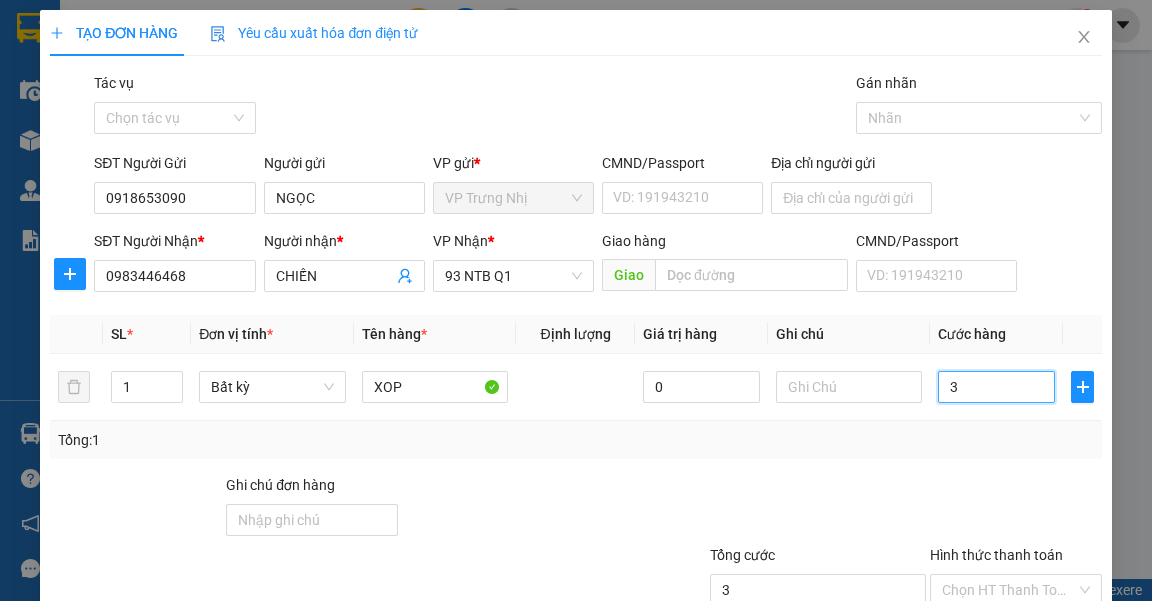 type on "30" 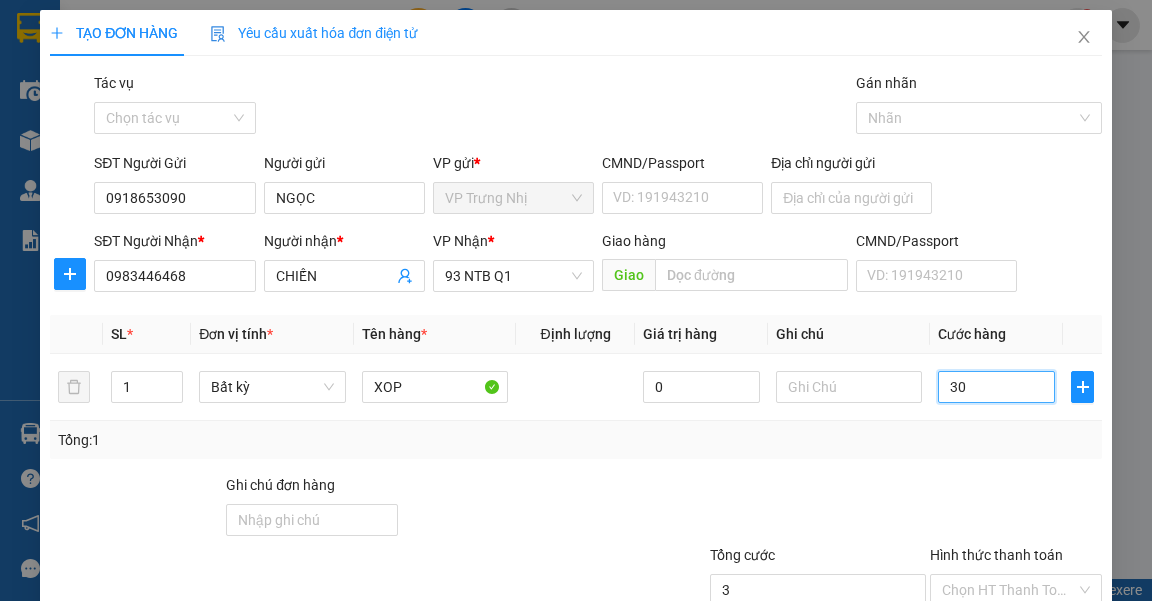 type on "30" 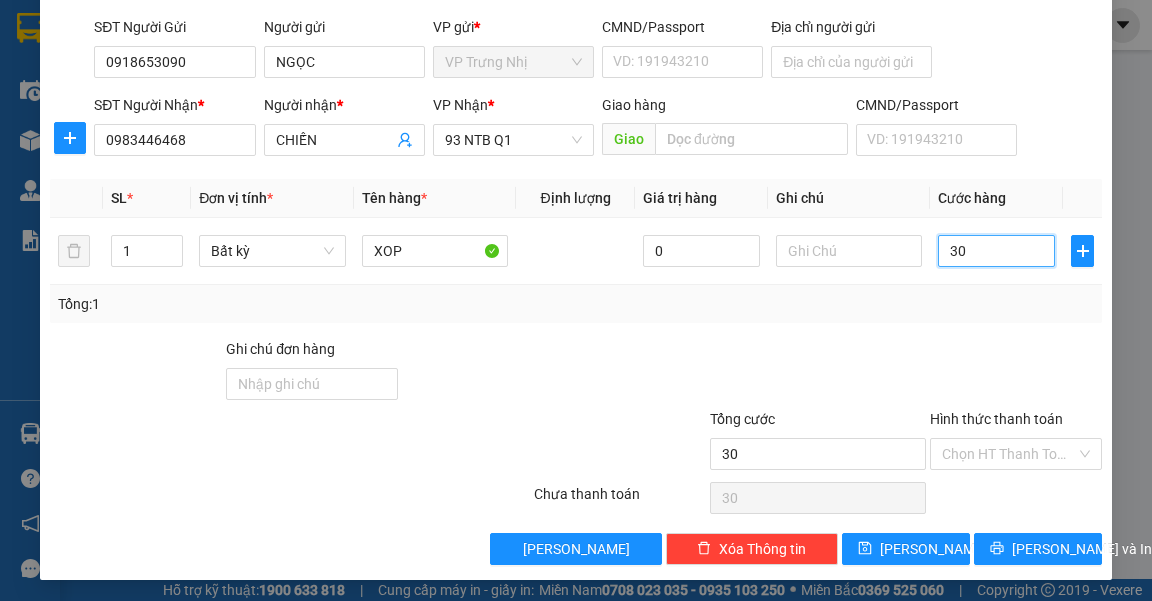 scroll, scrollTop: 137, scrollLeft: 0, axis: vertical 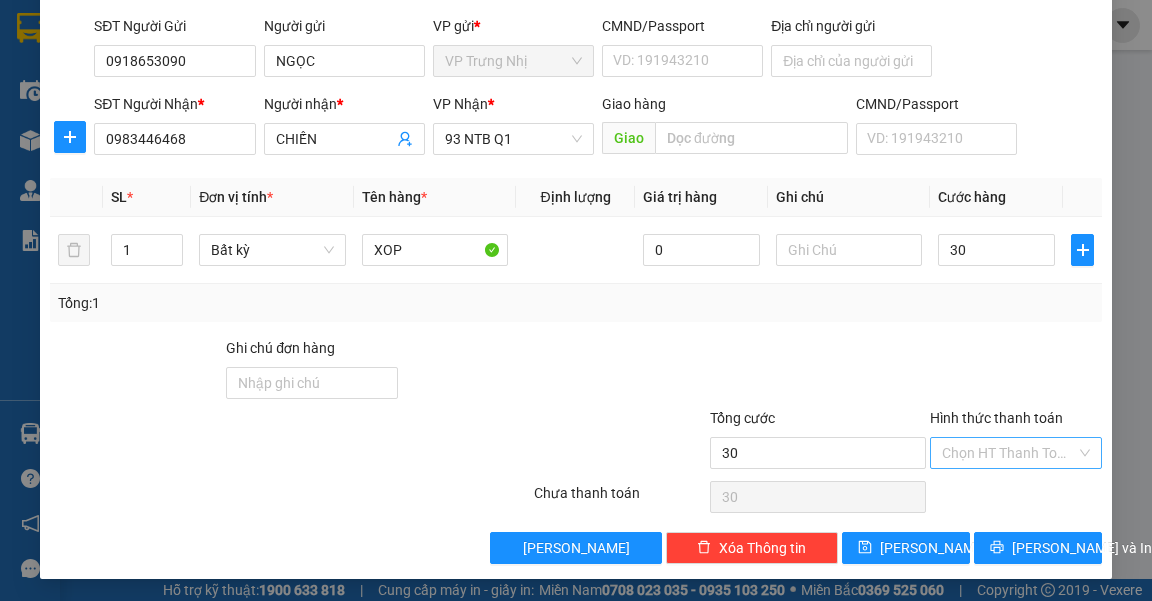 type on "30.000" 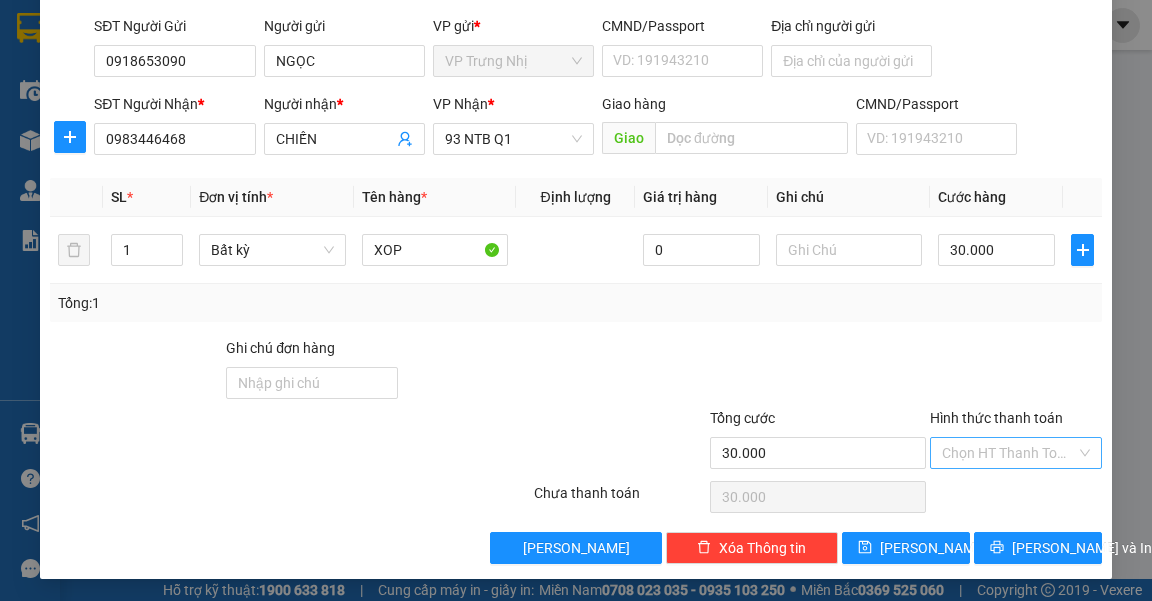 drag, startPoint x: 1000, startPoint y: 446, endPoint x: 1012, endPoint y: 456, distance: 15.6205 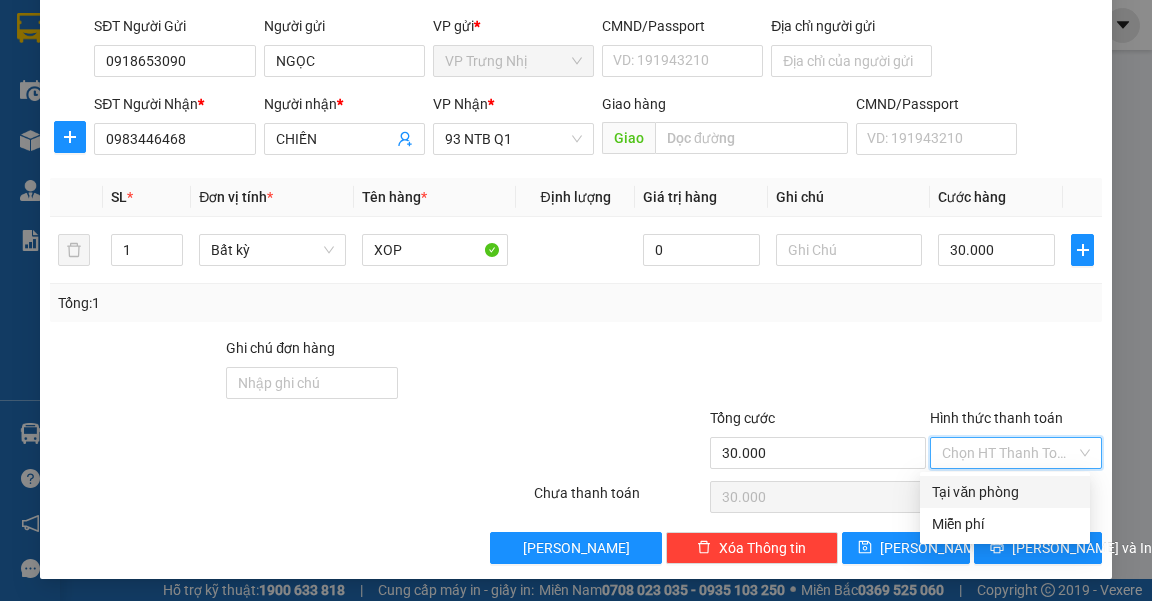 drag, startPoint x: 1007, startPoint y: 495, endPoint x: 1080, endPoint y: 515, distance: 75.690155 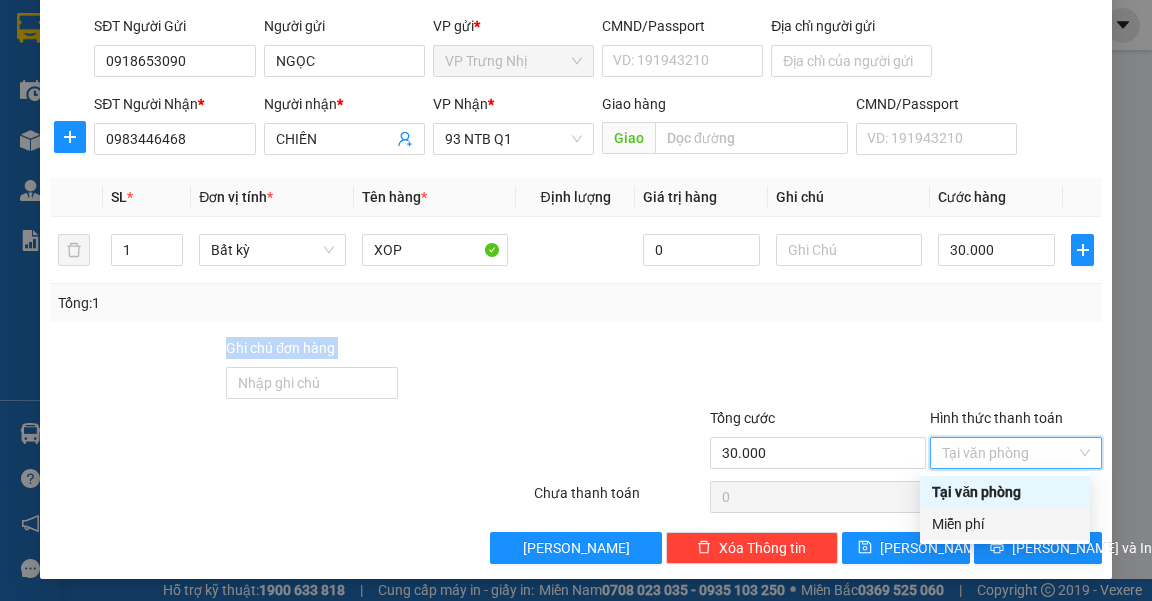click on "Transit Pickup Surcharge Ids Transit Deliver Surcharge Ids Transit Deliver Surcharge Transit Deliver Surcharge Gói vận chuyển  * Tiêu chuẩn Tác vụ Chọn tác vụ Gán nhãn   Nhãn SĐT Người Gửi 0918653090 Người gửi NGỌC VP gửi  * VP Trưng Nhị CMND/Passport VD: 191943210 Địa chỉ người gửi SĐT Người Nhận  * 0983446468 Người nhận  * CHIẾN VP Nhận  * 93 NTB Q1 Giao hàng Giao CMND/Passport VD: 191943210 SL  * Đơn vị tính  * Tên hàng  * Định lượng Giá trị hàng Ghi chú Cước hàng                   1 Bất kỳ XOP 0 30.000 Tổng:  1 Ghi chú đơn hàng Tổng cước 30.000 Hình thức thanh toán Tại văn phòng Số tiền thu trước 0 Tại văn phòng Chưa thanh toán 0 Lưu nháp Xóa Thông tin Lưu Lưu và In Tổng định lượng của tất cả kiện hàng Tại văn phòng Miễn phí Tại văn phòng Miễn phí" at bounding box center [575, 249] 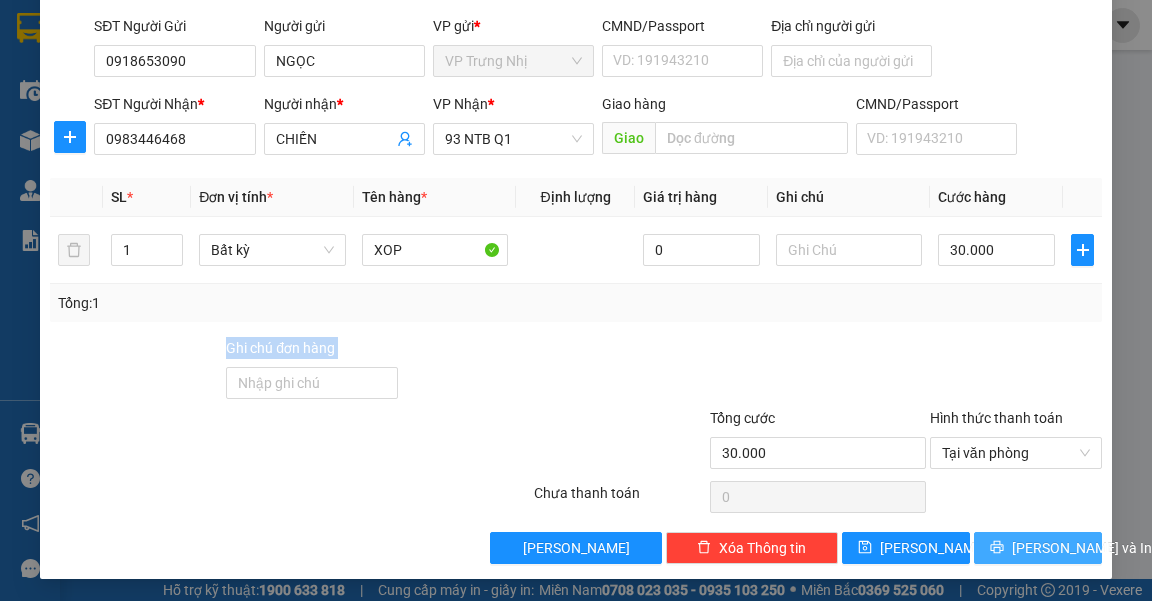drag, startPoint x: 1028, startPoint y: 556, endPoint x: 976, endPoint y: 314, distance: 247.52374 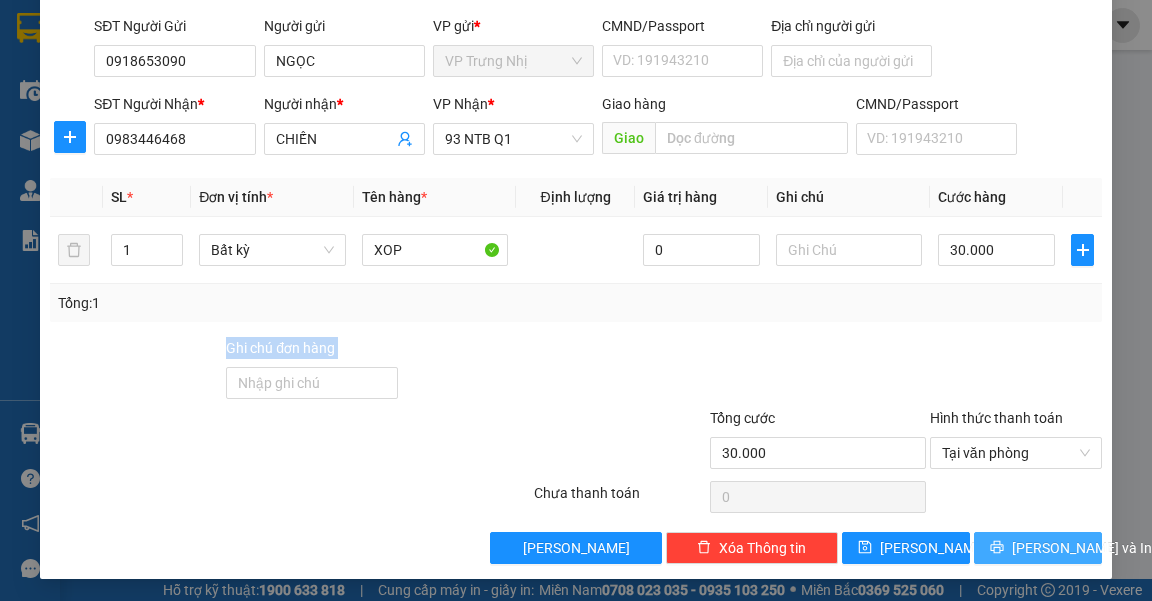 click on "Transit Pickup Surcharge Ids Transit Deliver Surcharge Ids Transit Deliver Surcharge Transit Deliver Surcharge Gói vận chuyển  * Tiêu chuẩn Tác vụ Chọn tác vụ Gán nhãn   Nhãn SĐT Người Gửi 0918653090 Người gửi NGỌC VP gửi  * VP Trưng Nhị CMND/Passport VD: 191943210 Địa chỉ người gửi SĐT Người Nhận  * 0983446468 Người nhận  * CHIẾN VP Nhận  * 93 NTB Q1 Giao hàng Giao CMND/Passport VD: 191943210 SL  * Đơn vị tính  * Tên hàng  * Định lượng Giá trị hàng Ghi chú Cước hàng                   1 Bất kỳ XOP 0 30.000 Tổng:  1 Ghi chú đơn hàng Tổng cước 30.000 Hình thức thanh toán Tại văn phòng Số tiền thu trước 0 Tại văn phòng Chưa thanh toán 0 Lưu nháp Xóa Thông tin Lưu Lưu và In Tổng định lượng của tất cả kiện hàng Tại văn phòng Miễn phí Tại văn phòng Miễn phí" at bounding box center (575, 249) 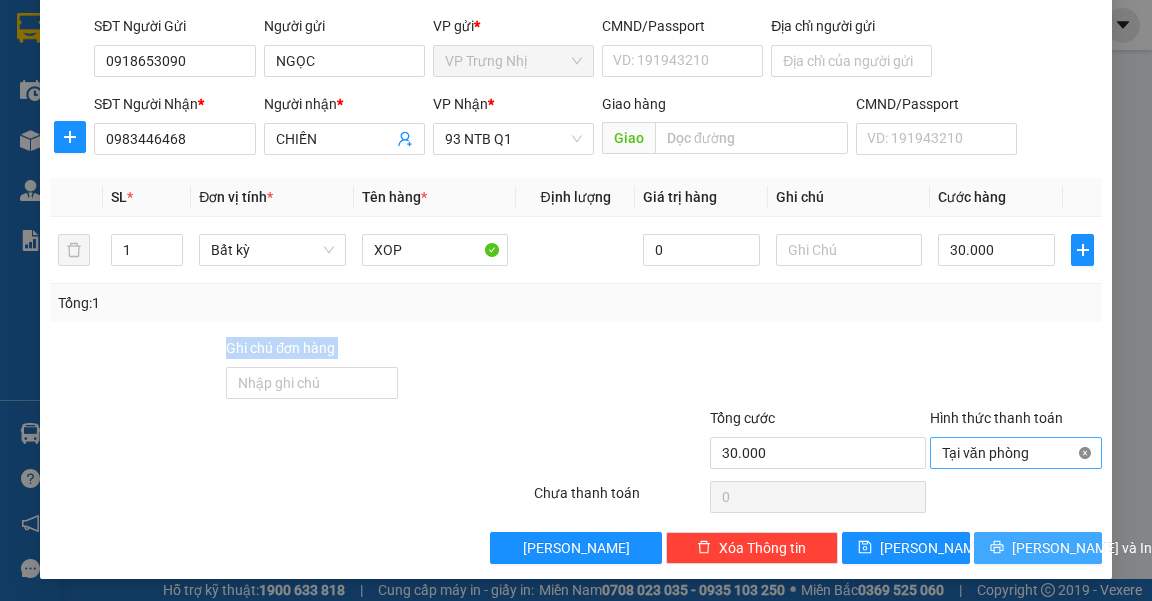 type on "30.000" 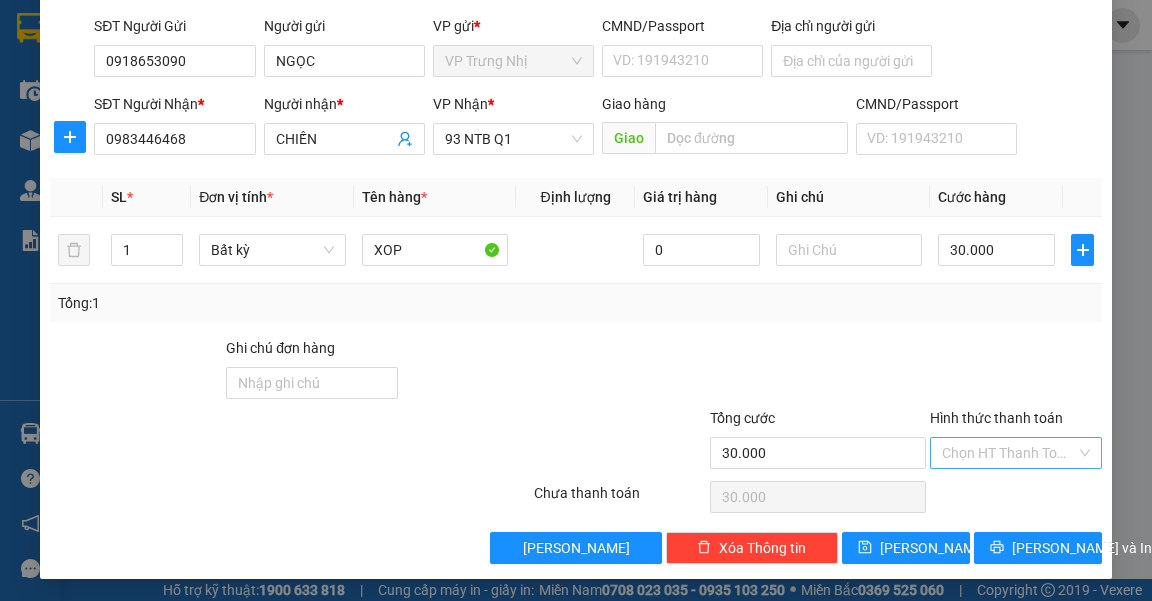 click at bounding box center (1016, 372) 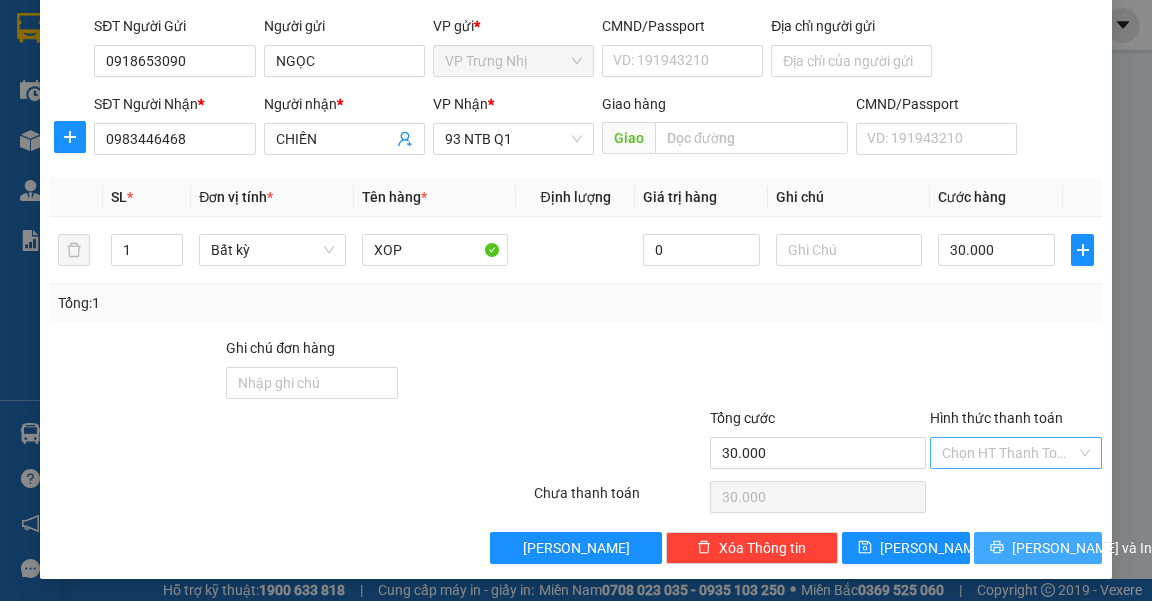 click on "[PERSON_NAME] và In" at bounding box center (1082, 548) 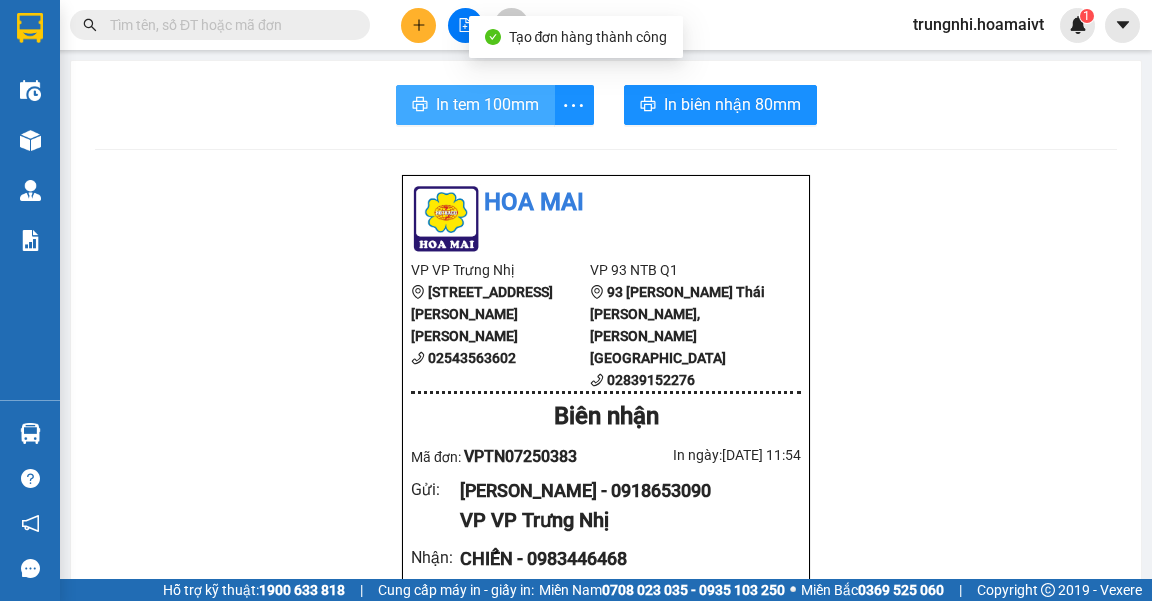 click on "In tem 100mm" at bounding box center [487, 104] 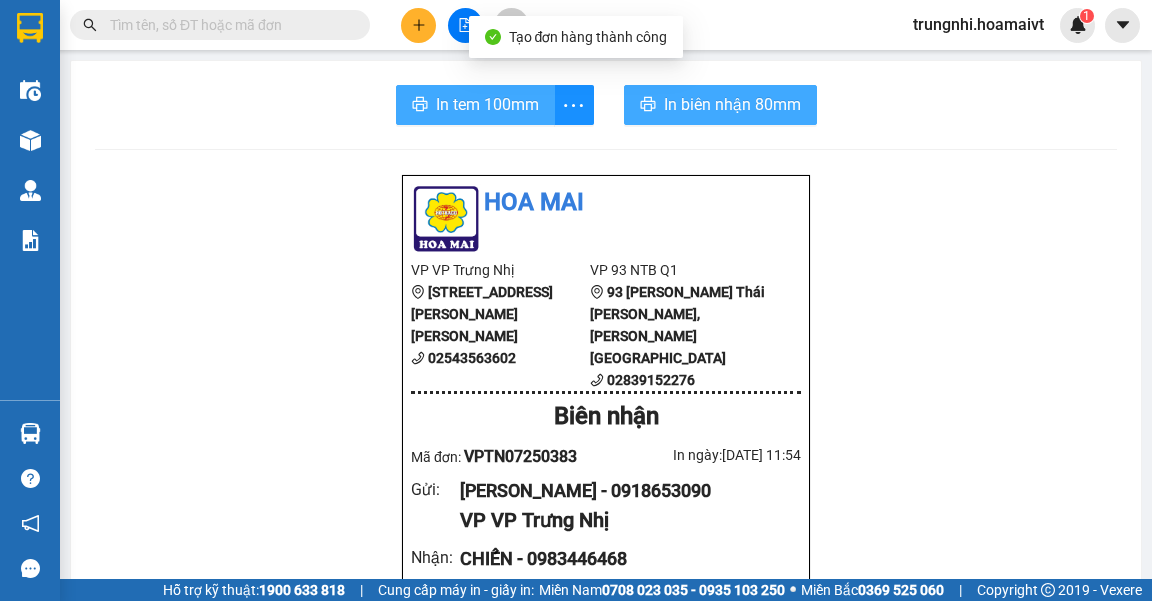 scroll, scrollTop: 0, scrollLeft: 0, axis: both 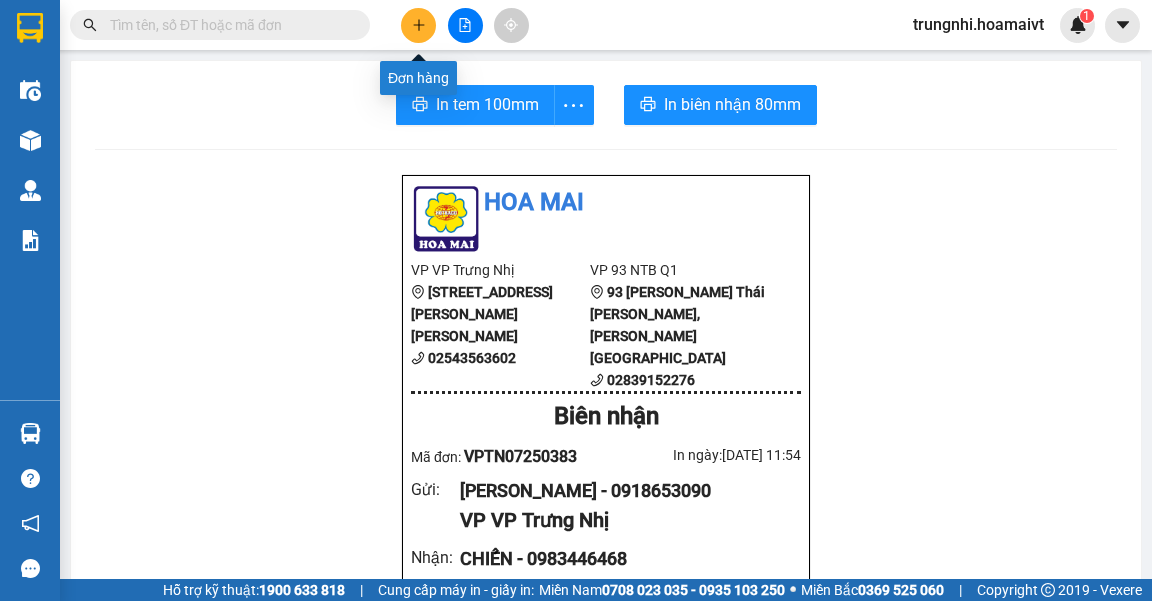 click 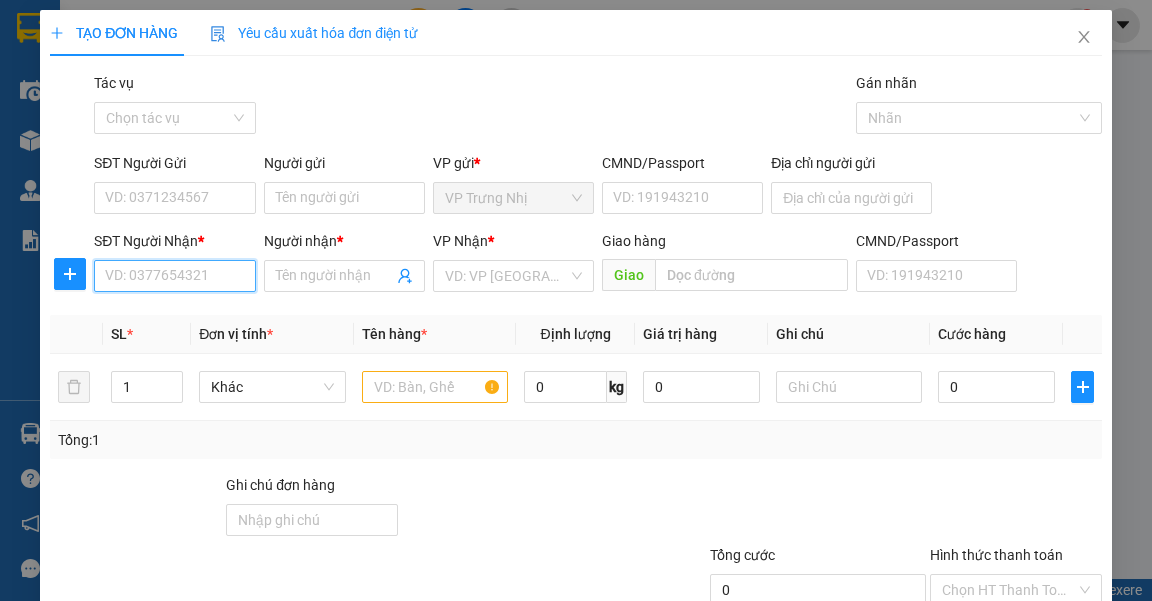 click on "SĐT Người Nhận  *" at bounding box center (174, 276) 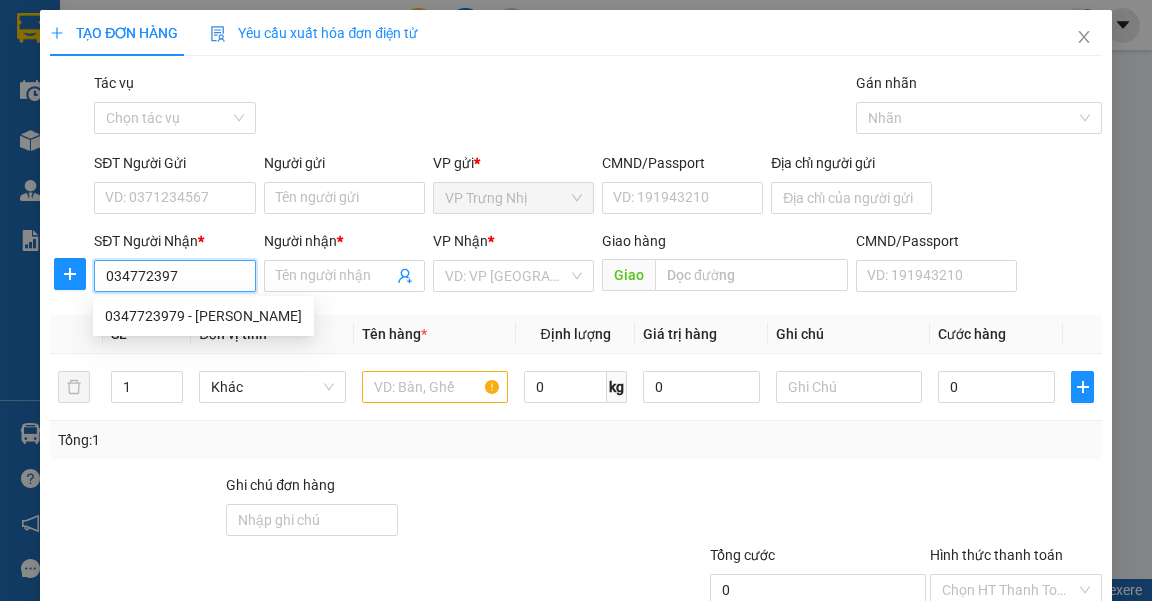 type on "0347723979" 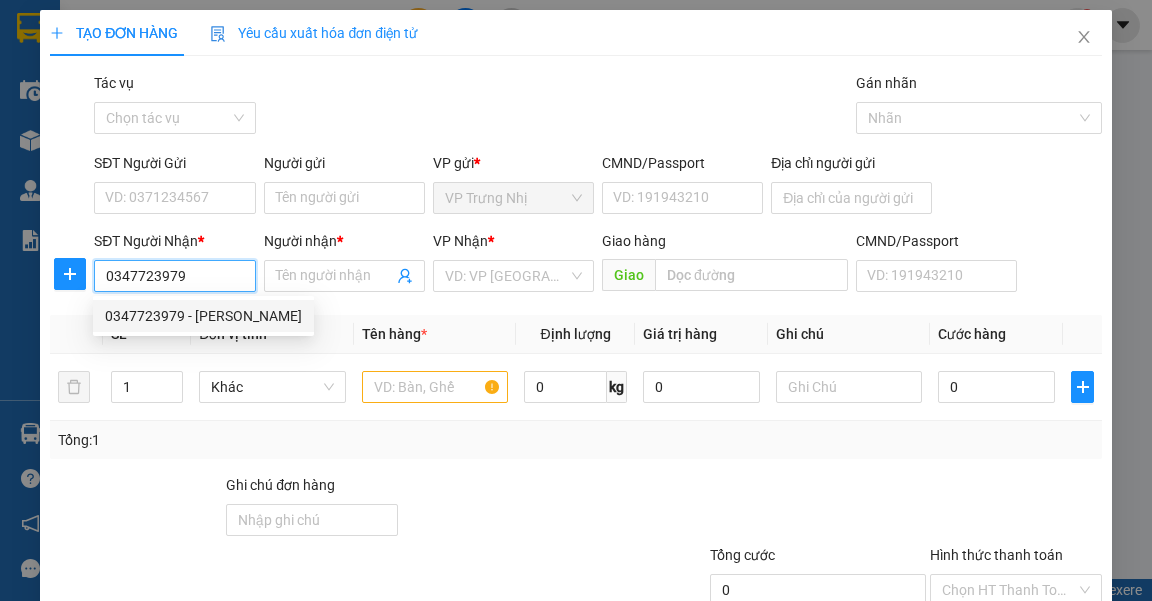 click on "0347723979 - Giau" at bounding box center [203, 316] 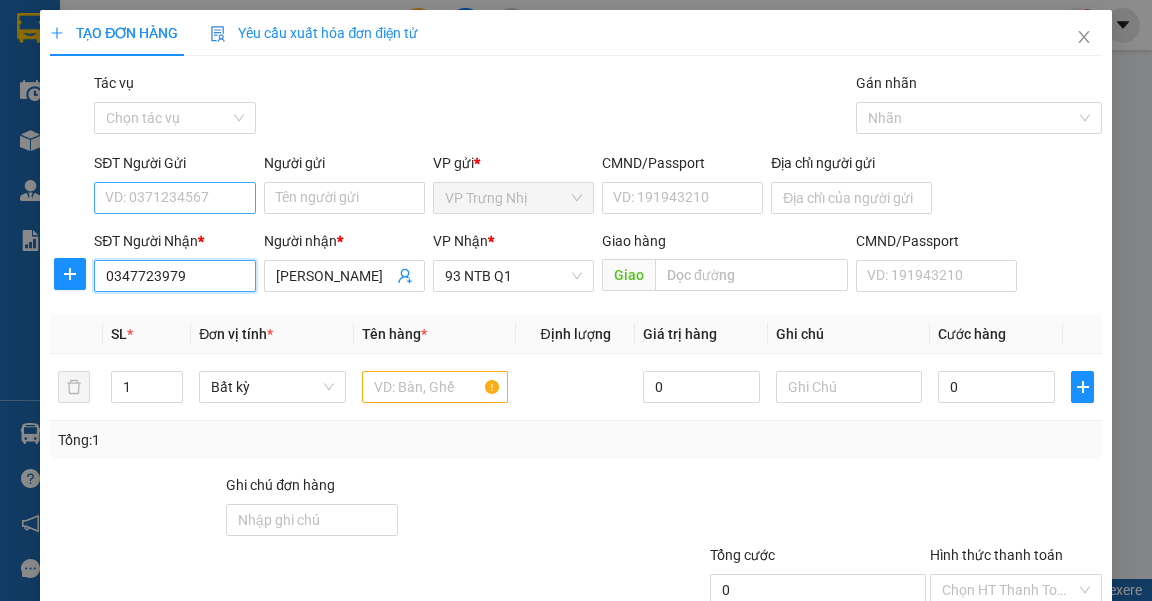 type on "0347723979" 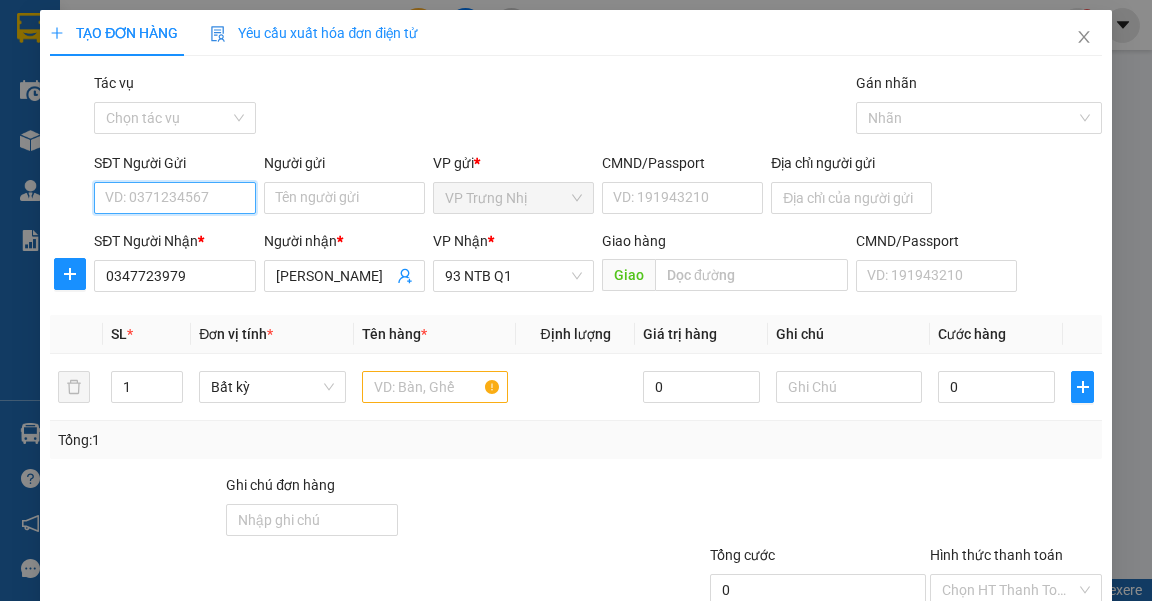 click on "SĐT Người Gửi" at bounding box center (174, 198) 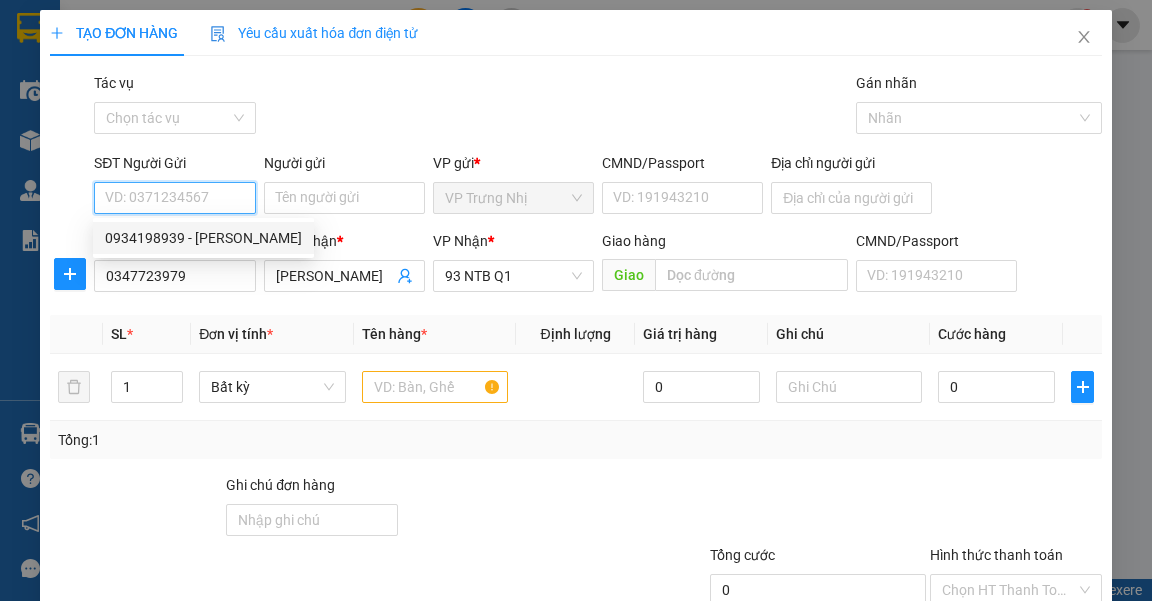 click on "0934198939 - Tam" at bounding box center (203, 238) 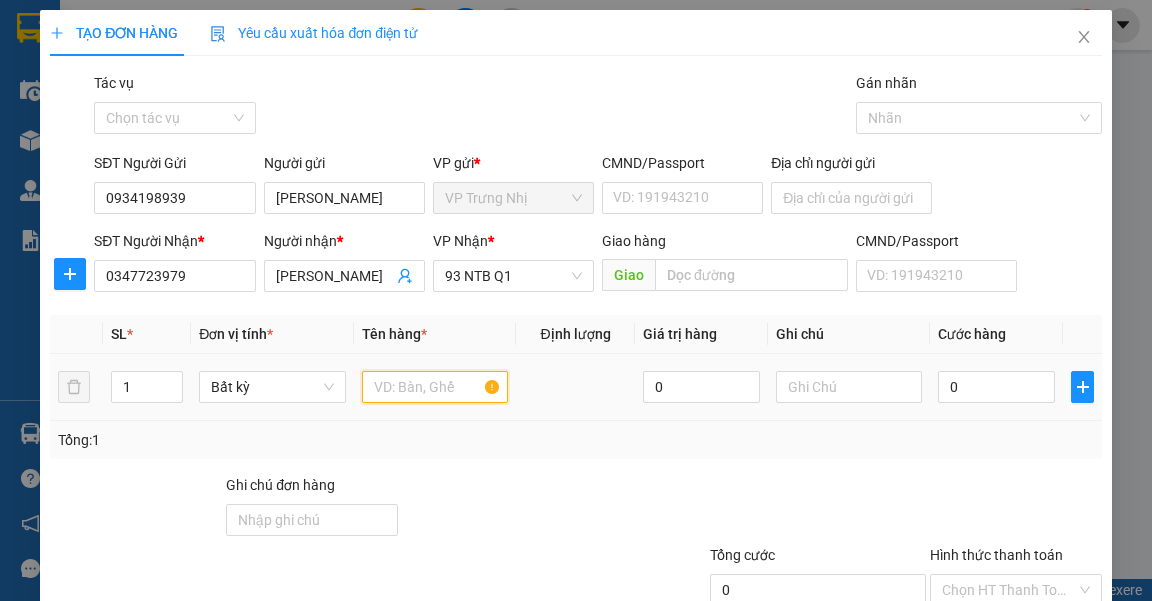 click at bounding box center [435, 387] 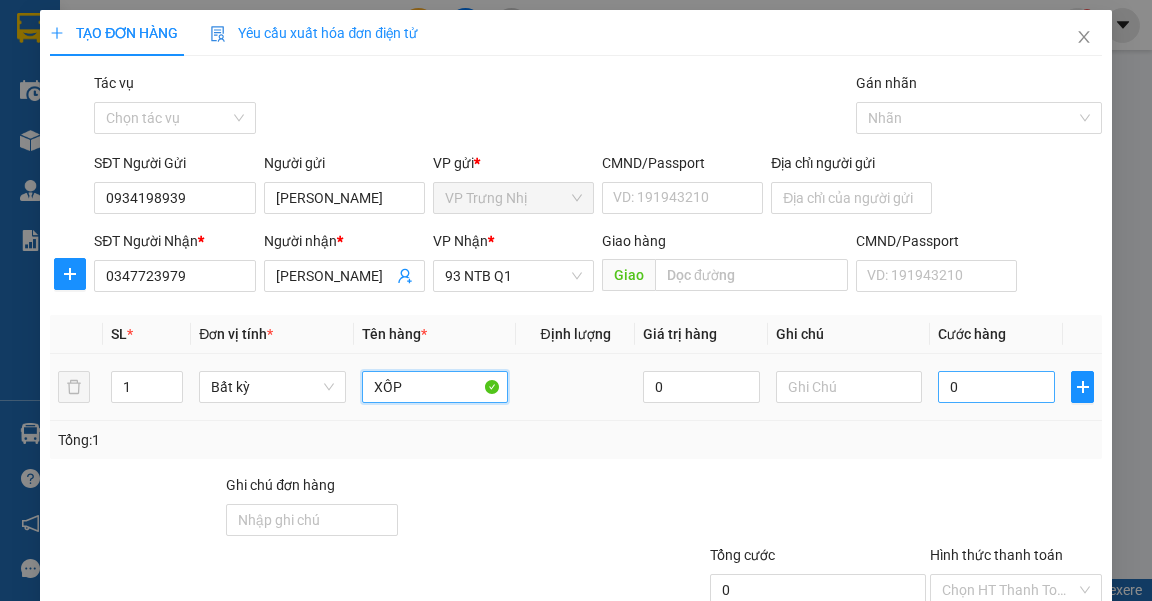 type on "XỐP" 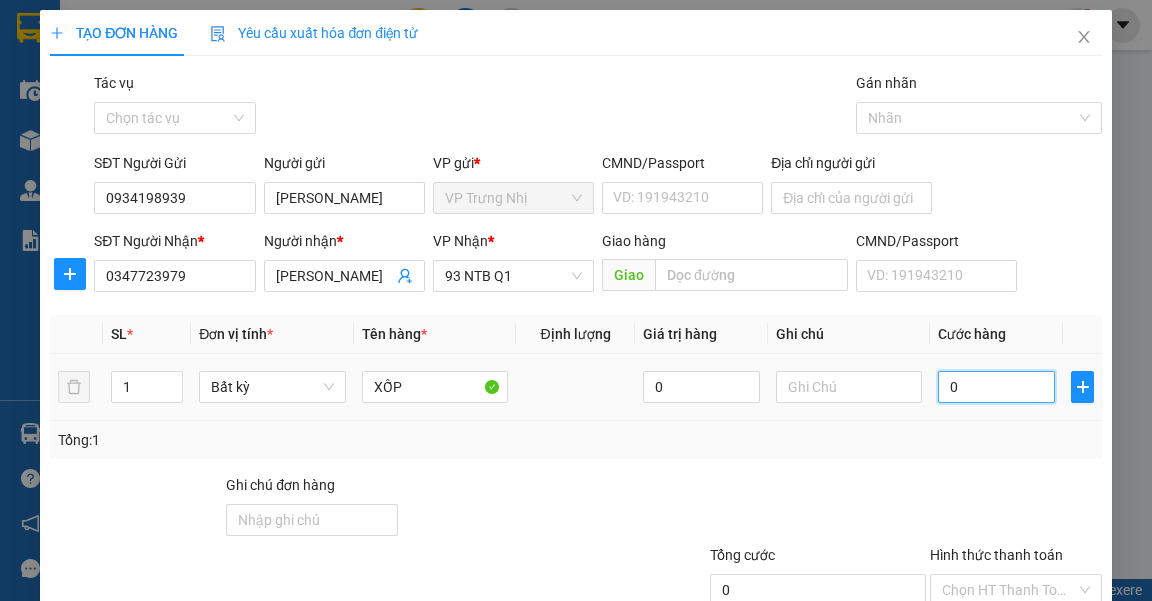 click on "0" at bounding box center (996, 387) 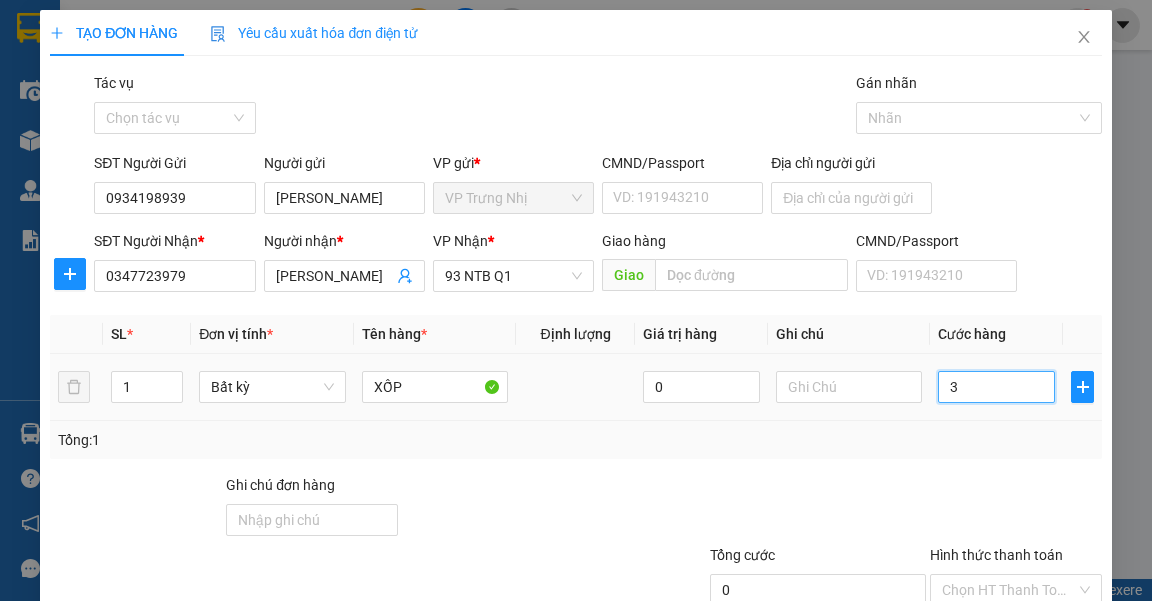 type on "3" 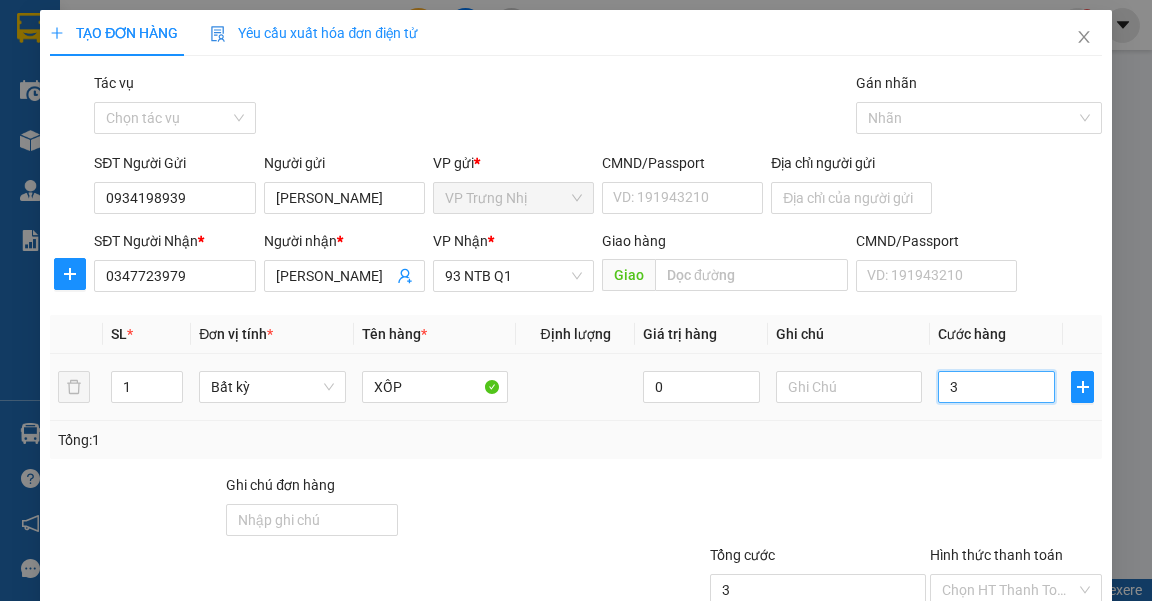 type on "30" 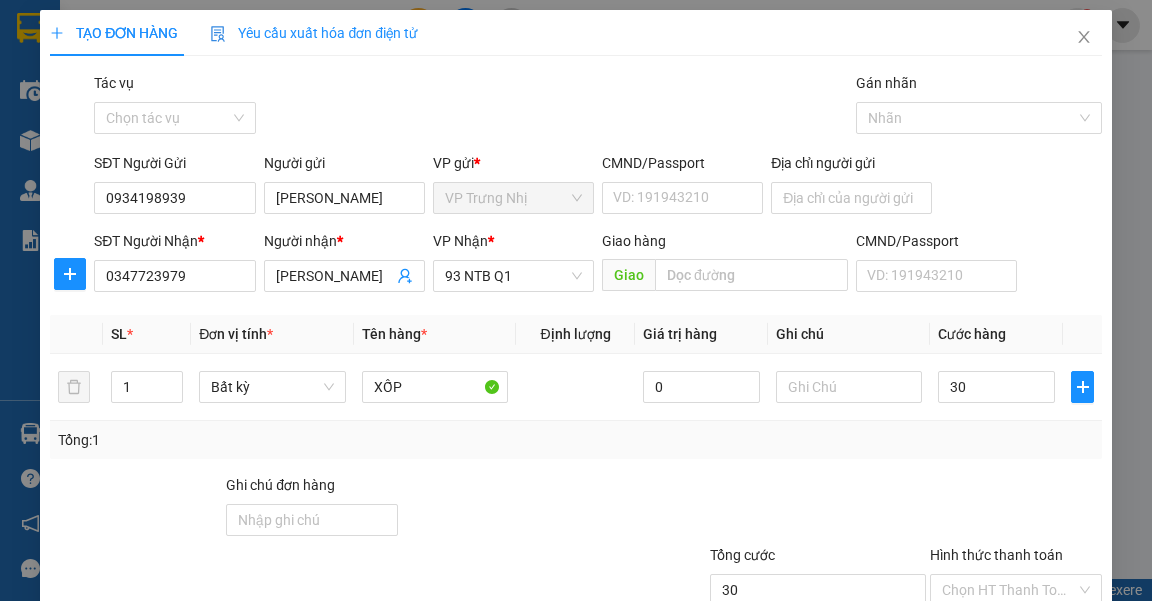type on "30.000" 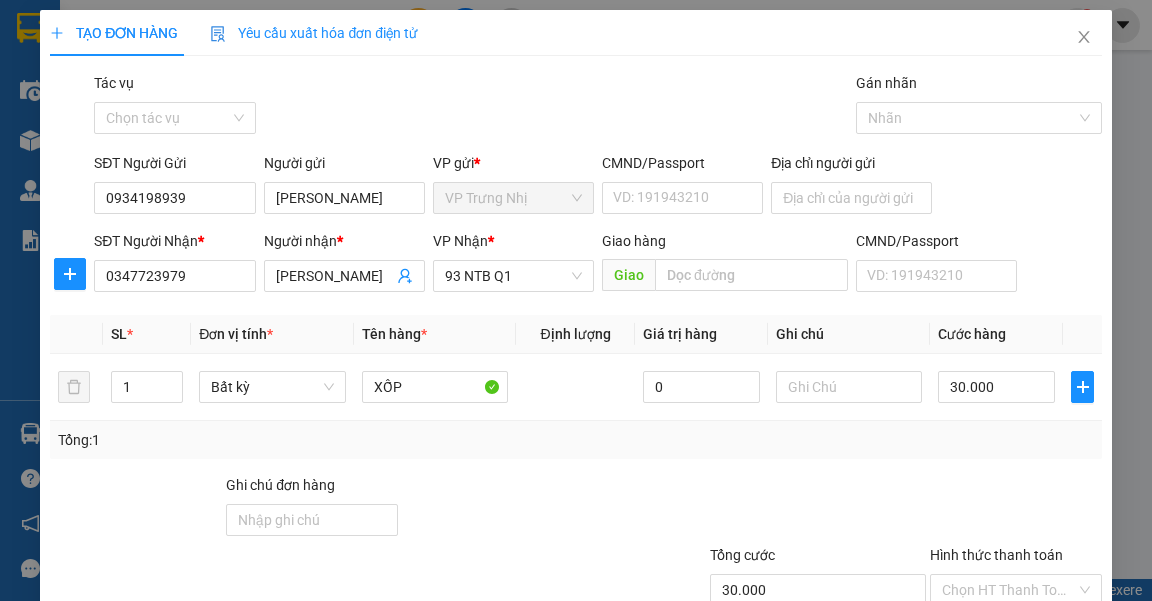 click on "Tổng:  1" at bounding box center (575, 440) 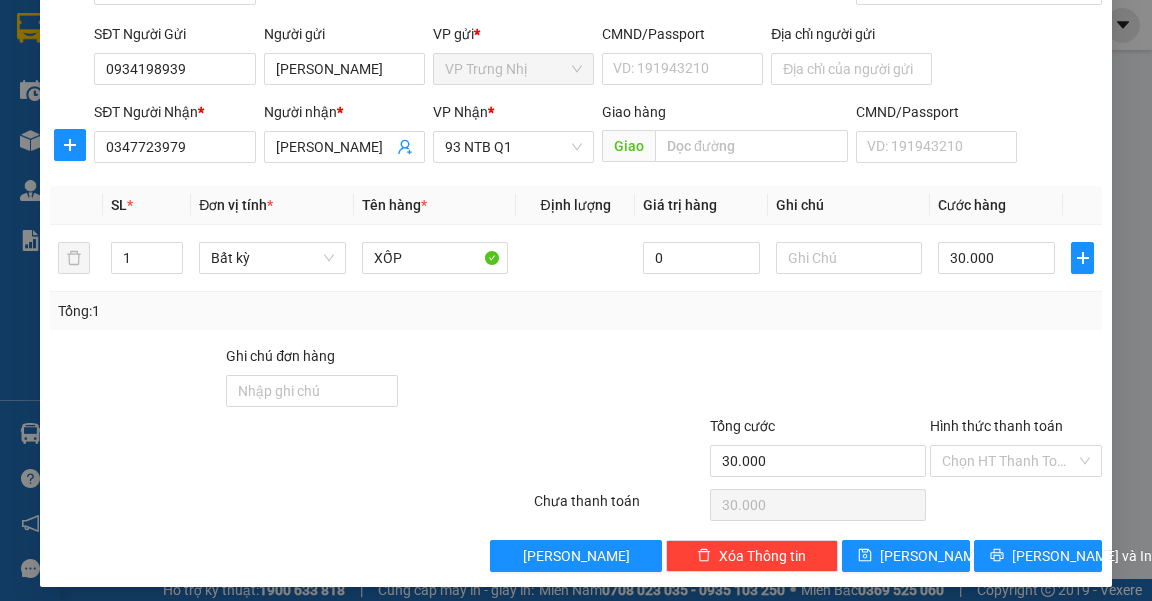 scroll, scrollTop: 137, scrollLeft: 0, axis: vertical 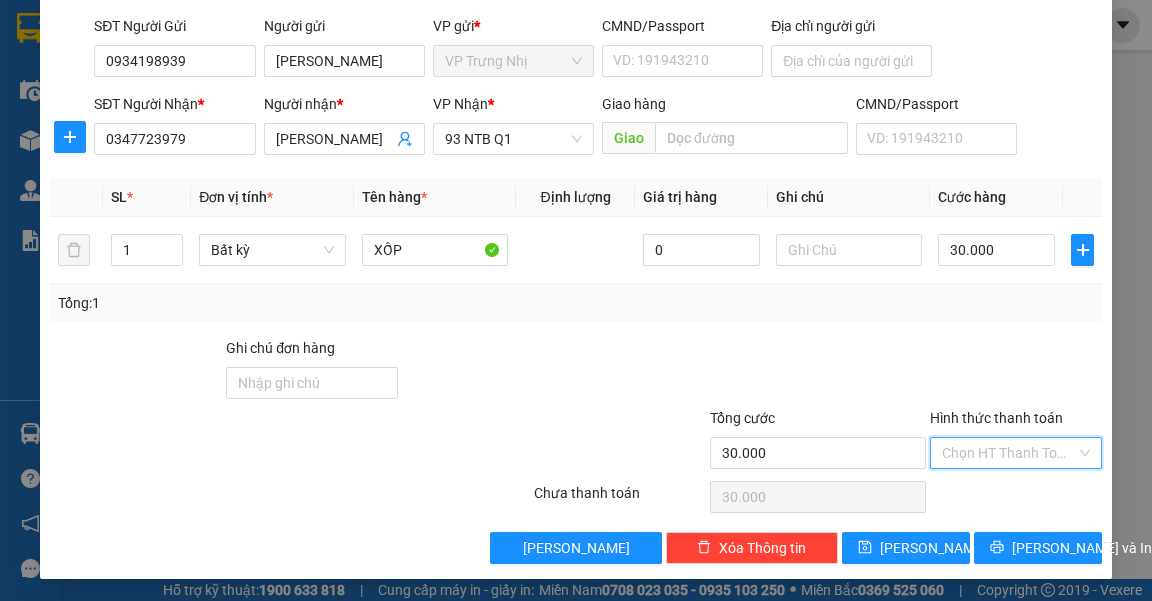 click on "Hình thức thanh toán" at bounding box center [1009, 453] 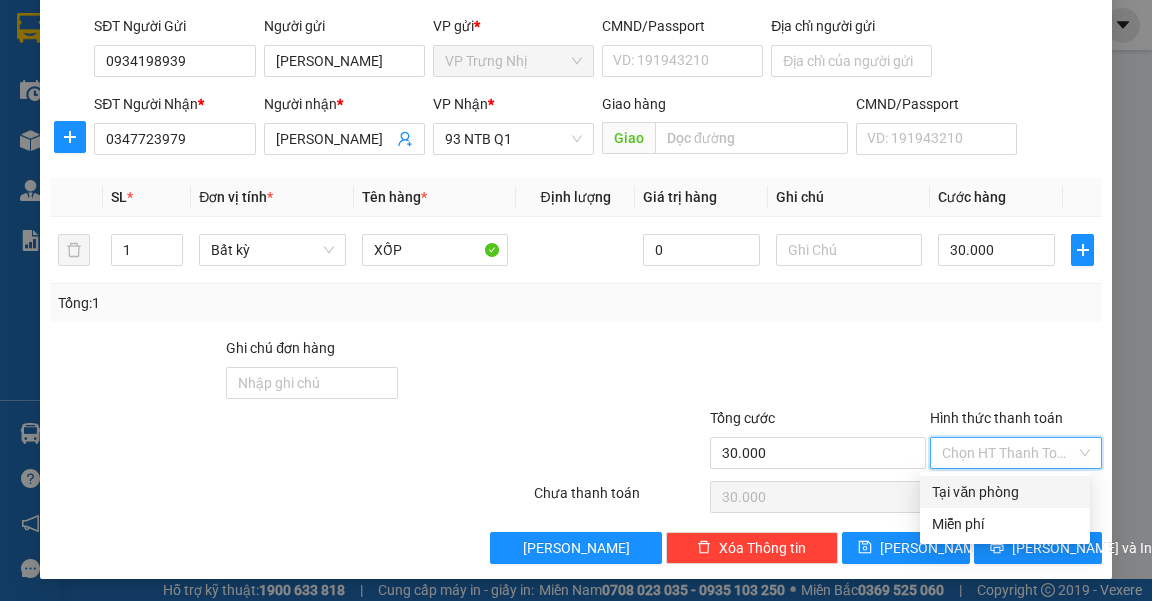 click on "Tại văn phòng" at bounding box center (1005, 492) 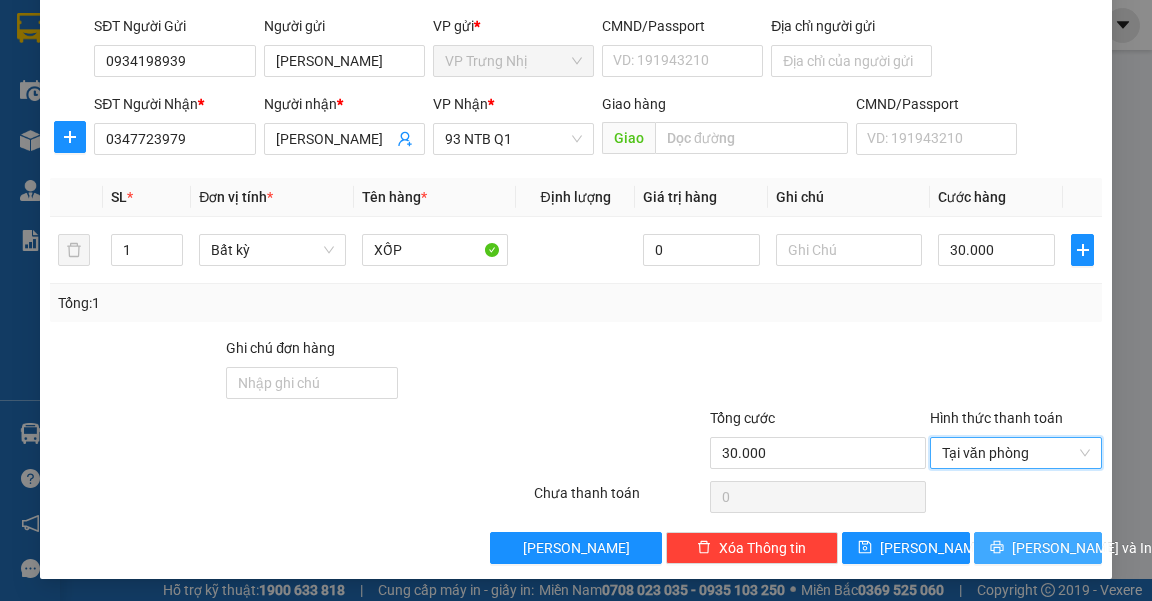 click on "[PERSON_NAME] và In" at bounding box center [1082, 548] 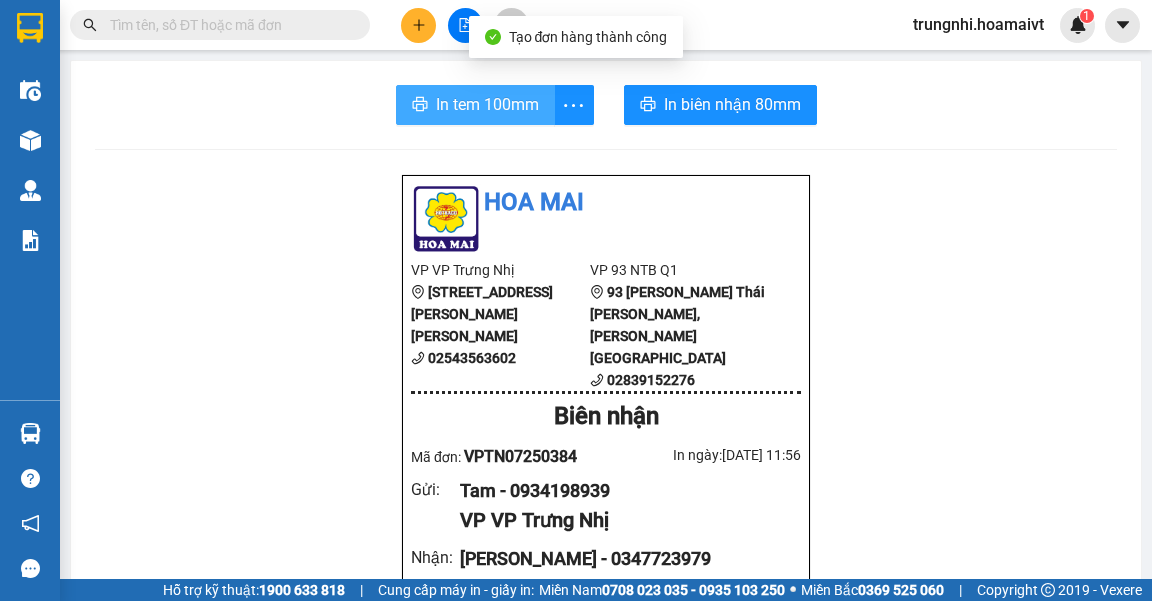 click on "In tem 100mm" at bounding box center (487, 104) 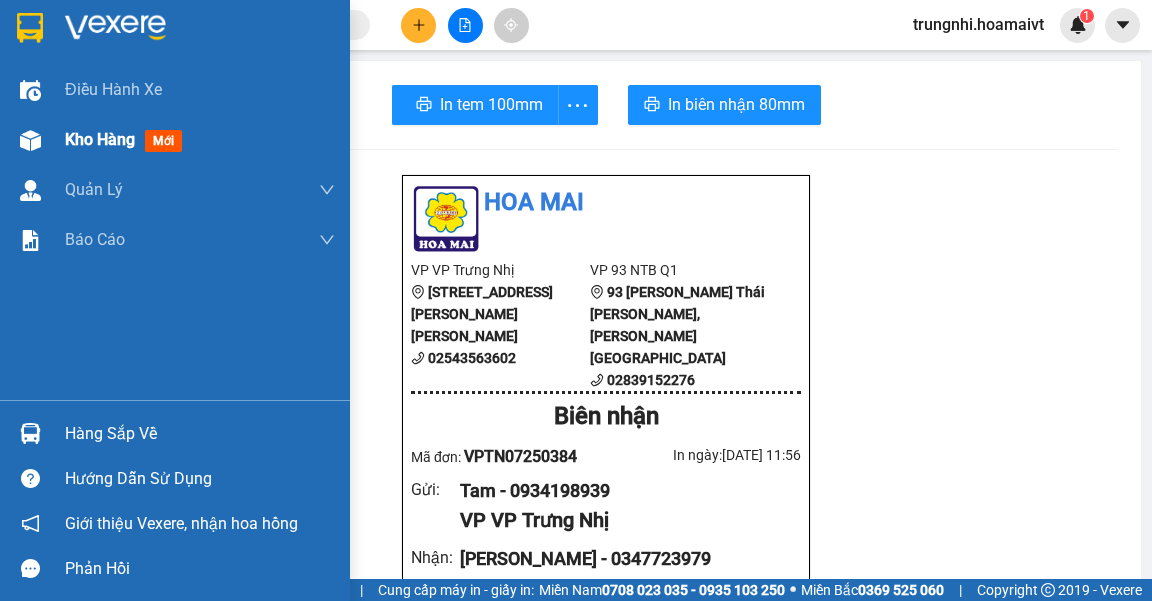 drag, startPoint x: 34, startPoint y: 146, endPoint x: 51, endPoint y: 152, distance: 18.027756 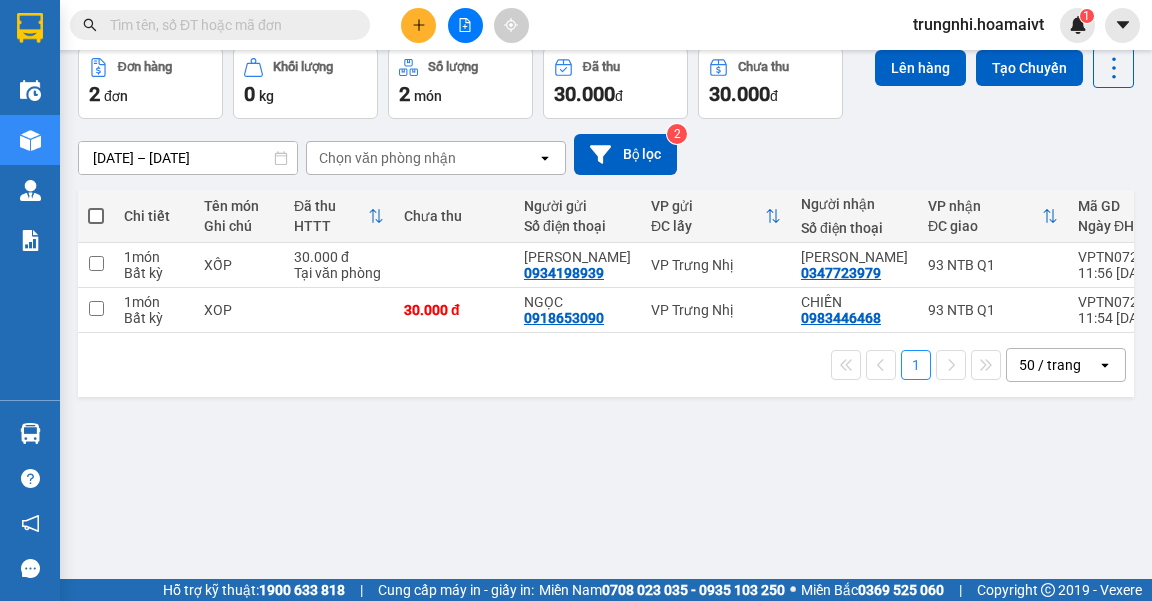 scroll, scrollTop: 0, scrollLeft: 0, axis: both 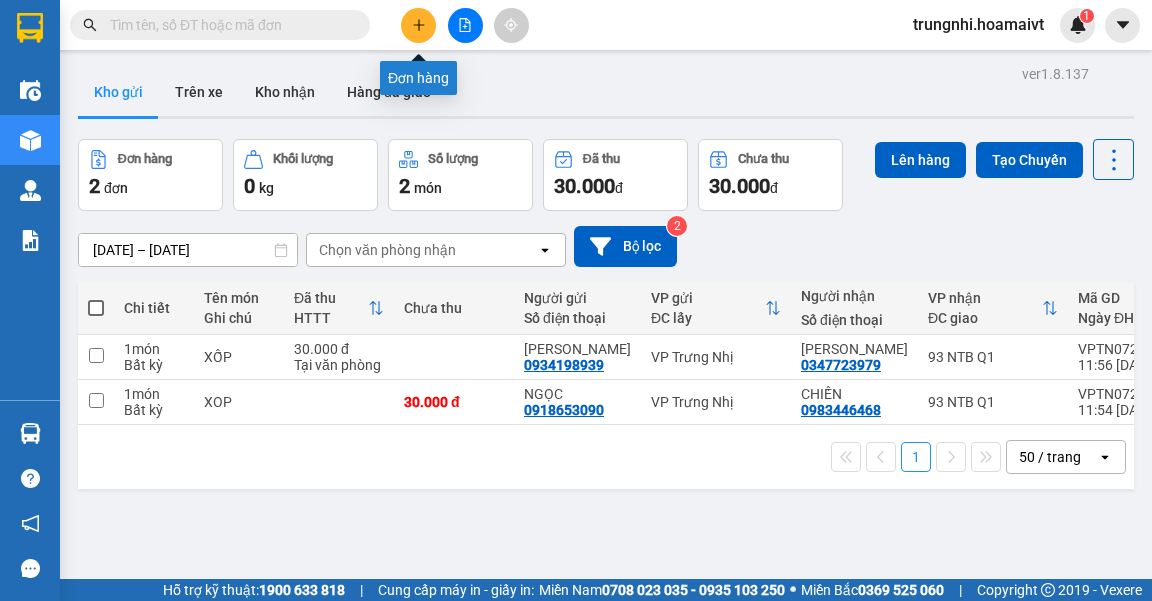 click at bounding box center (418, 25) 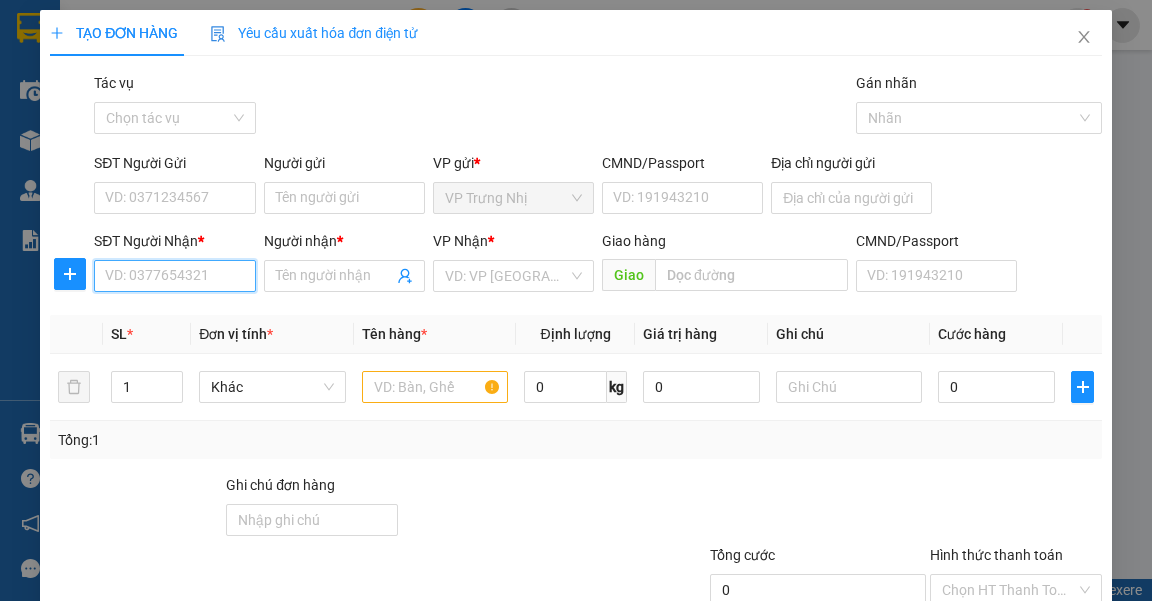 drag, startPoint x: 176, startPoint y: 266, endPoint x: 192, endPoint y: 267, distance: 16.03122 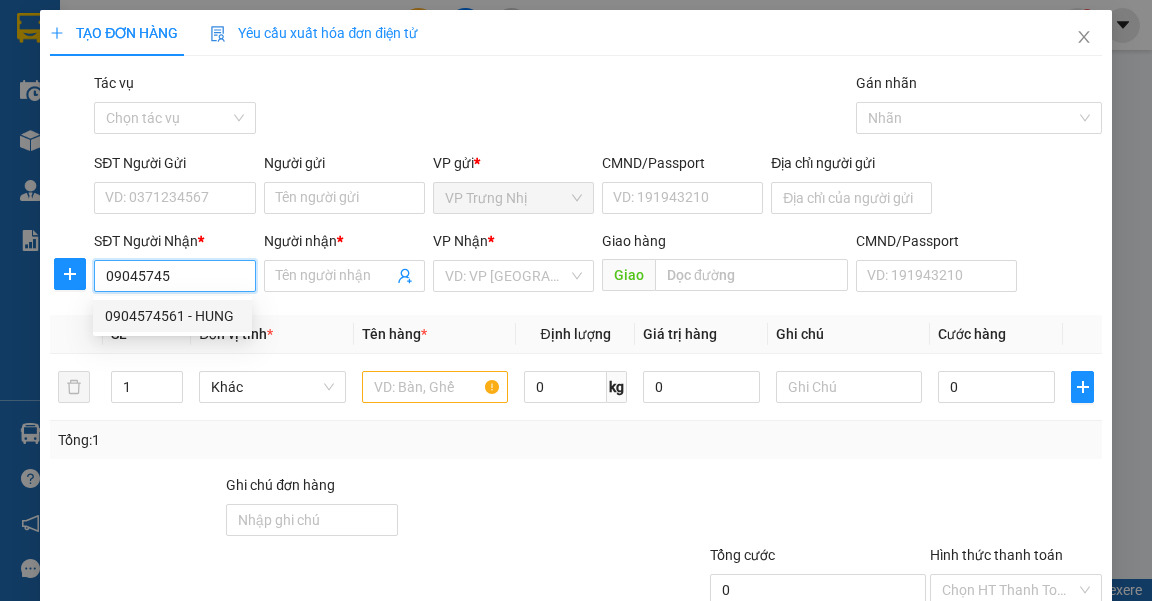 click on "0904574561 - HUNG" at bounding box center (172, 316) 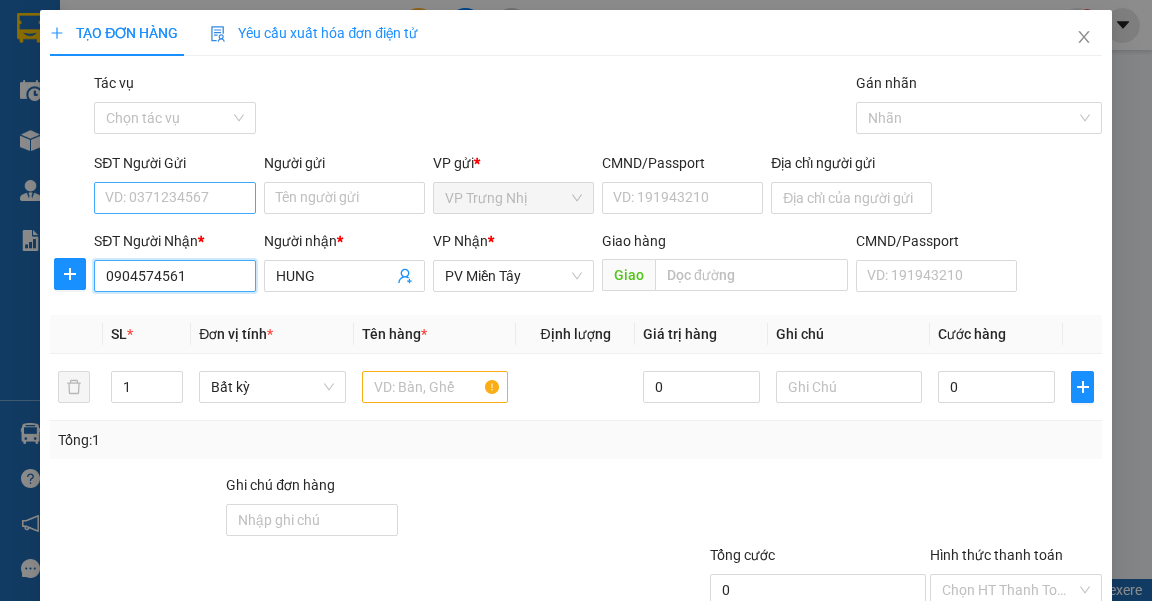 type on "0904574561" 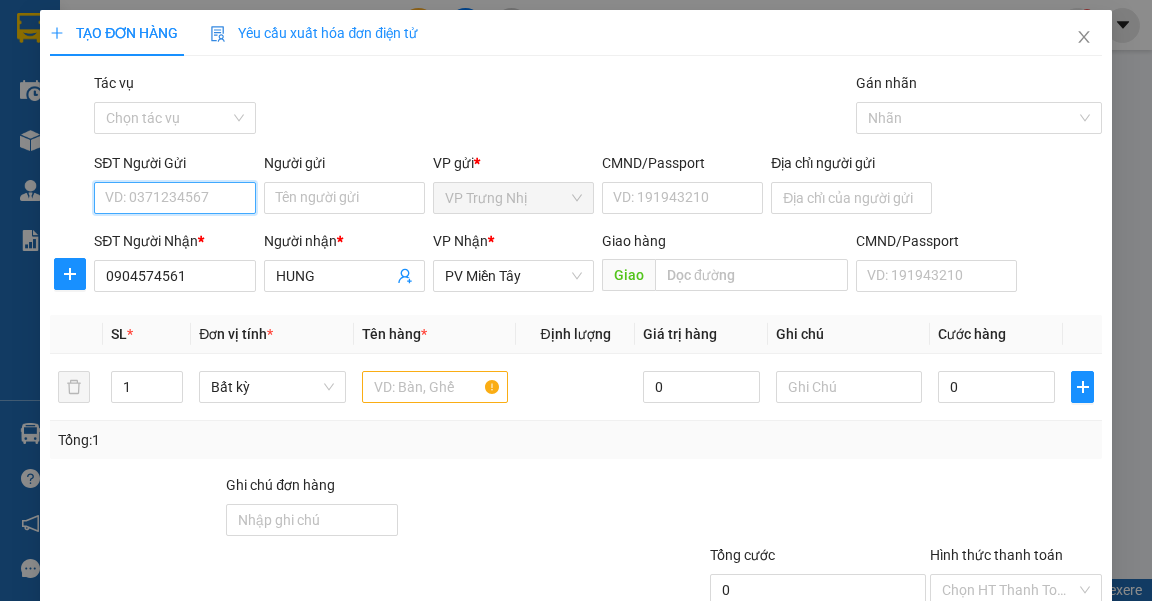 click on "SĐT Người Gửi" at bounding box center [174, 198] 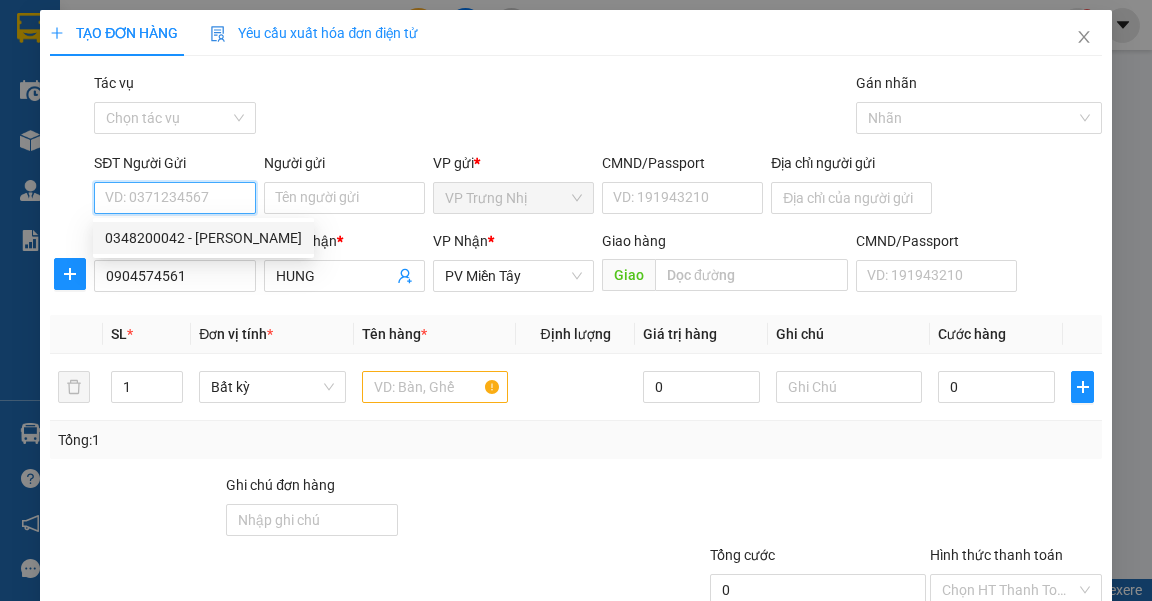 click on "0348200042 - DŨNG" at bounding box center [203, 238] 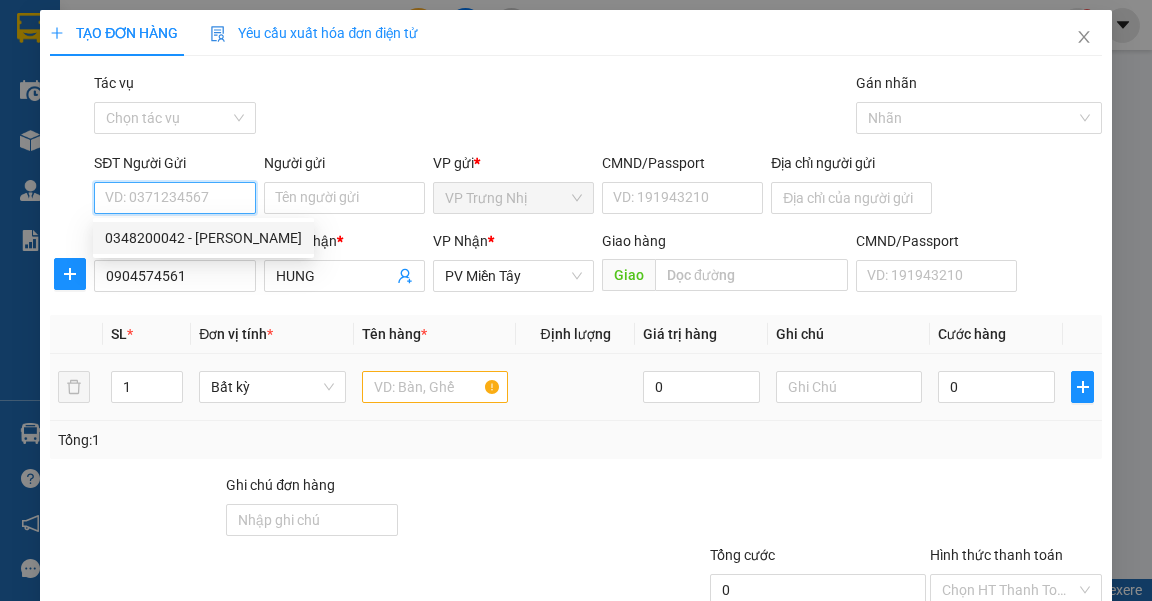 type on "0348200042" 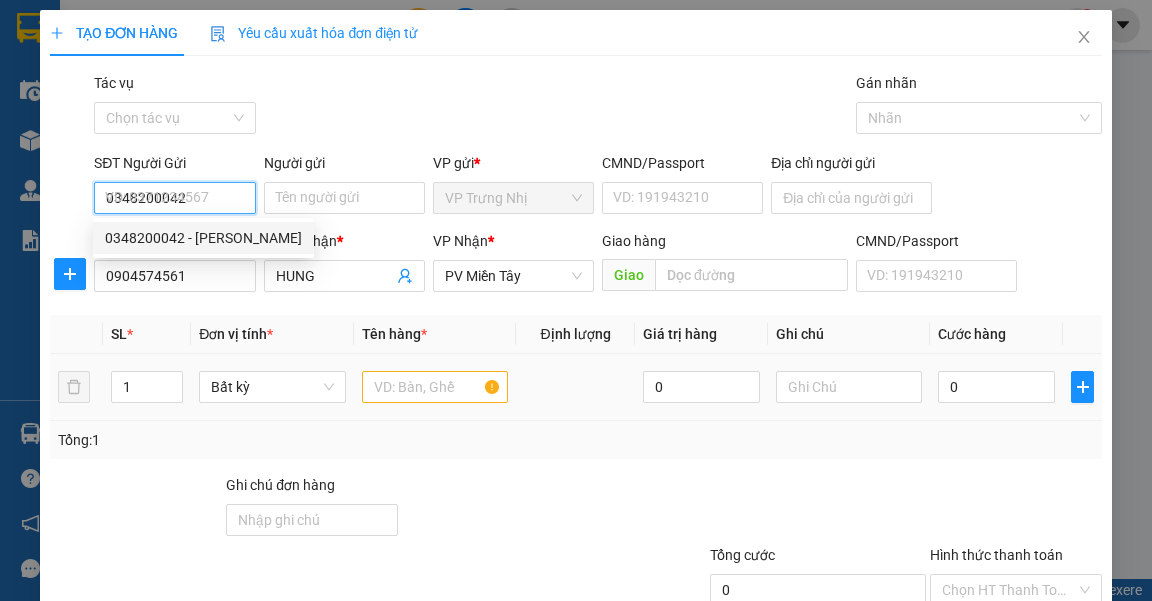 type on "DŨNG" 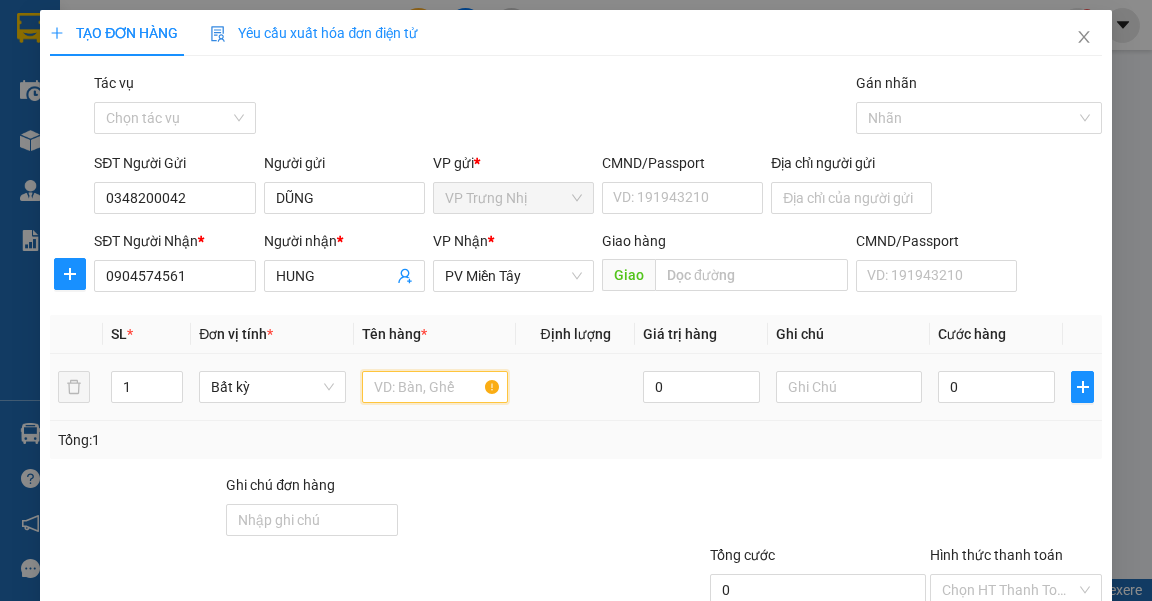 drag, startPoint x: 420, startPoint y: 391, endPoint x: 612, endPoint y: 440, distance: 198.15398 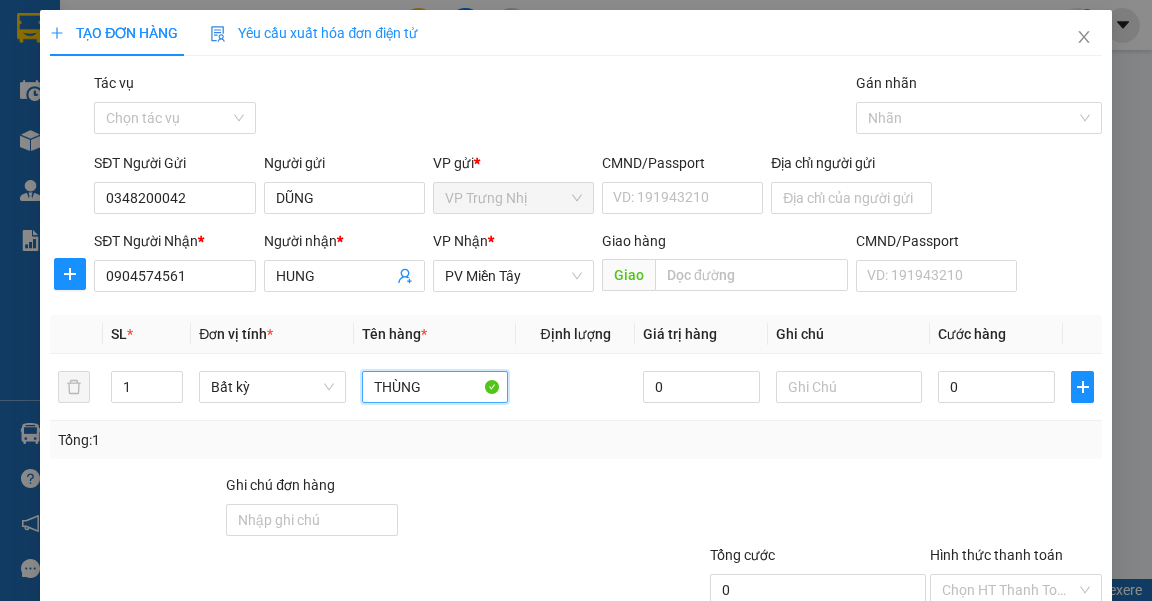 type on "THÙNG" 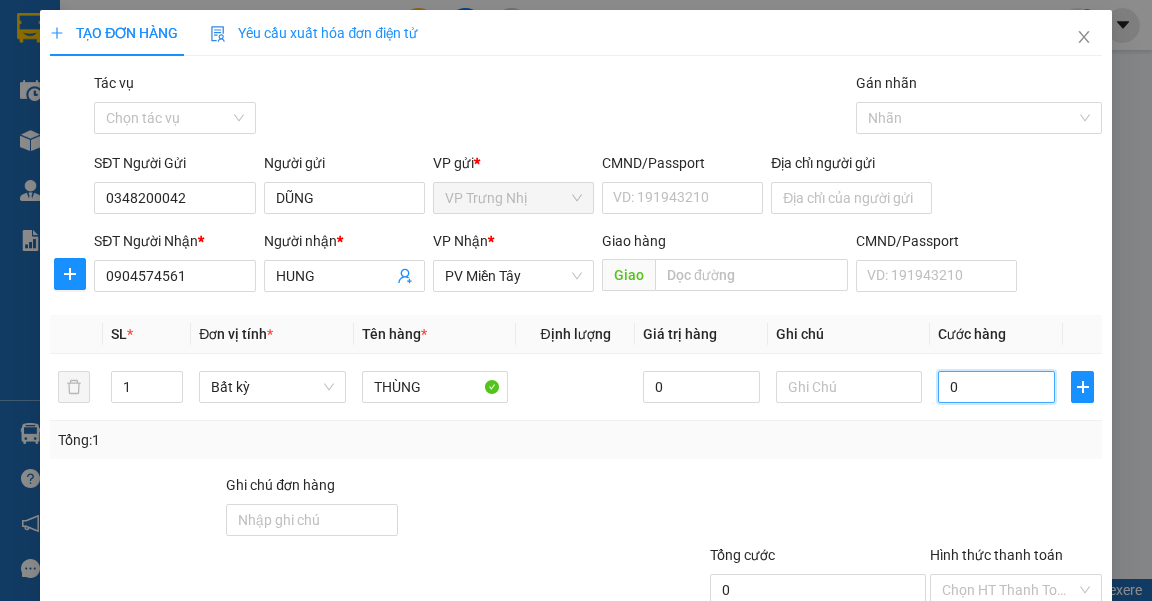 type on "4" 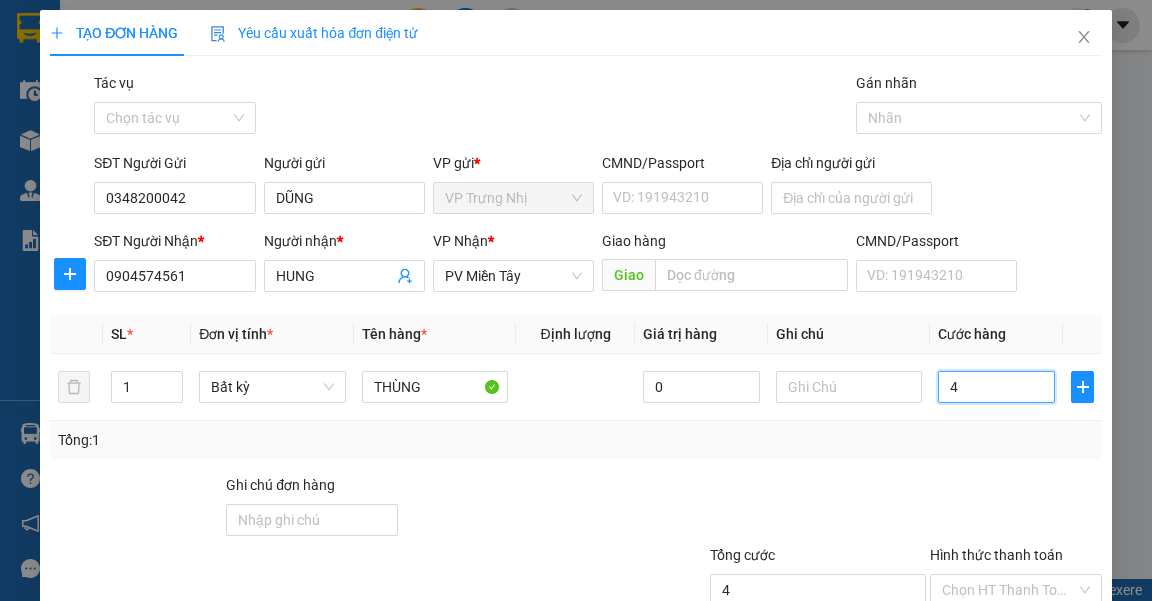 type on "40" 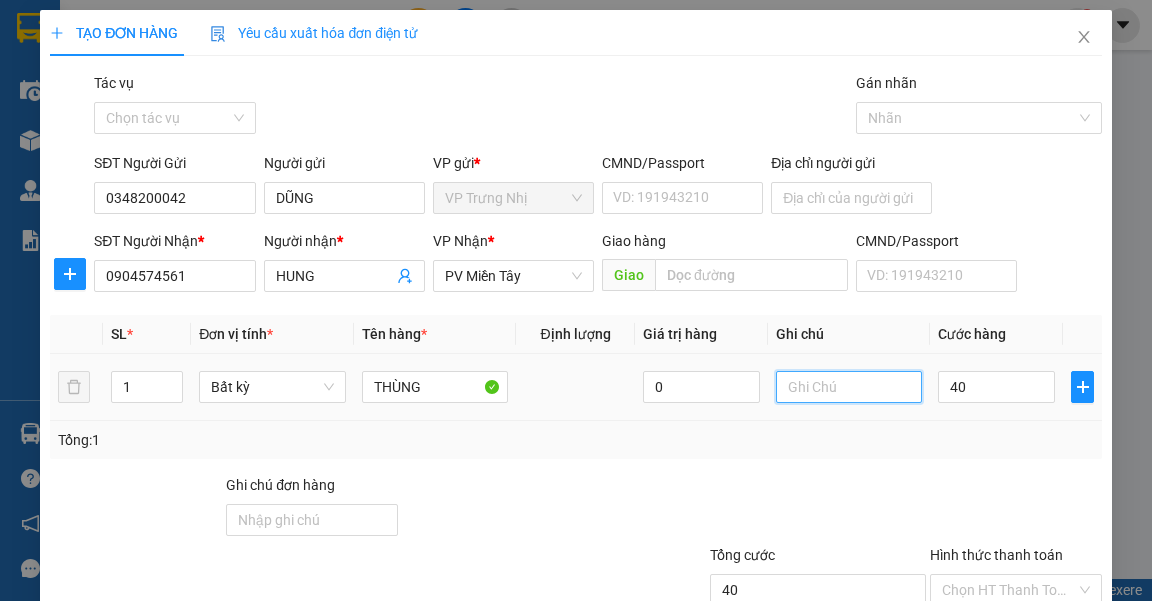 type on "40.000" 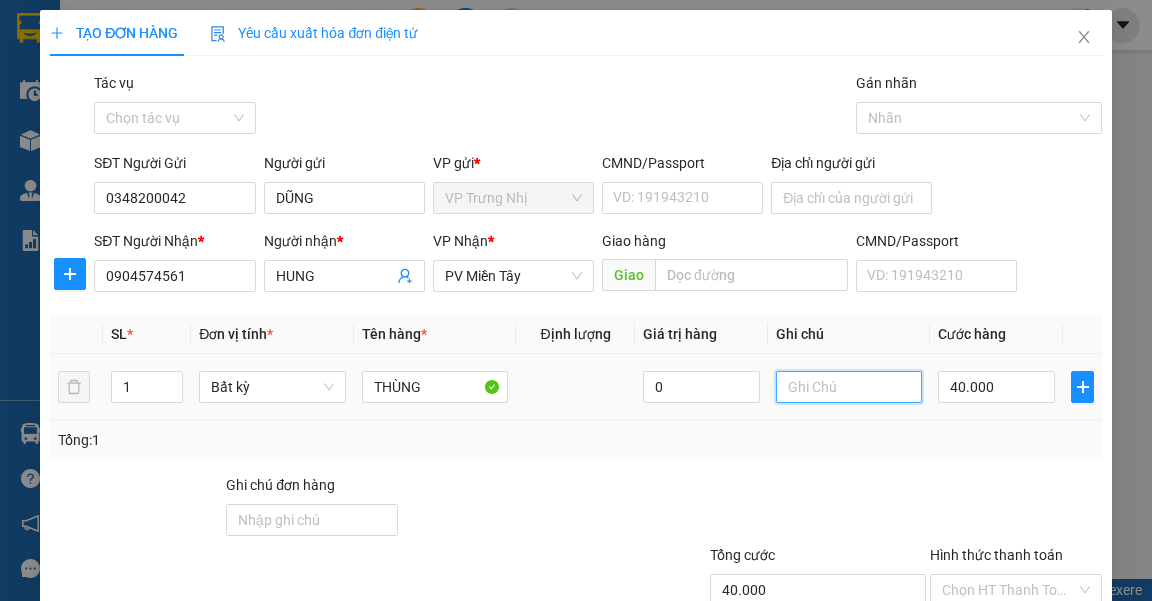 click at bounding box center (849, 387) 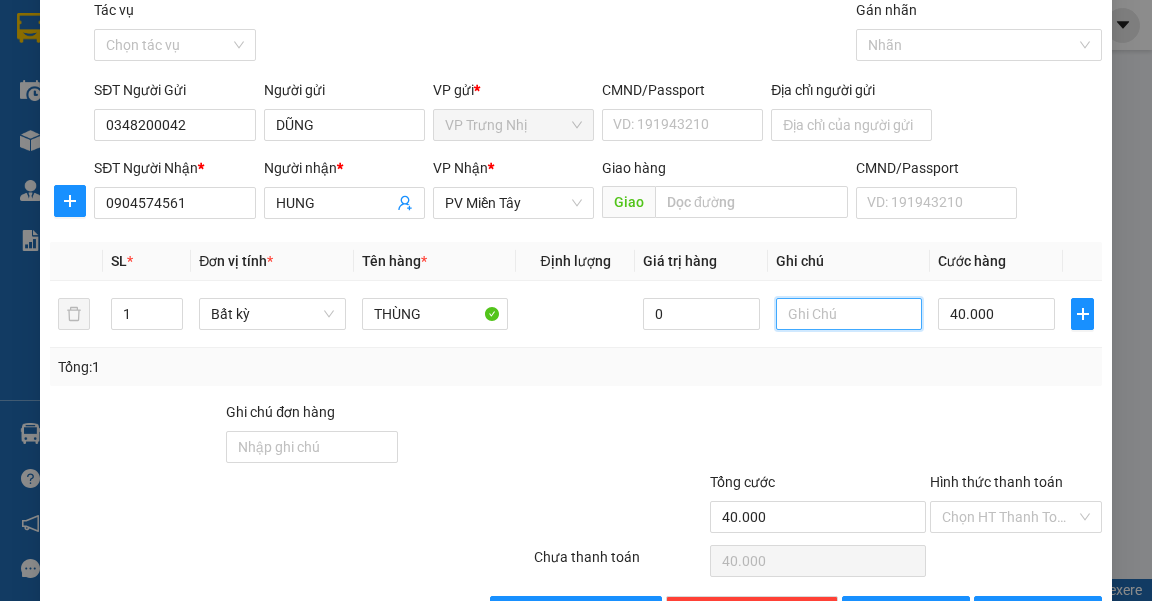 scroll, scrollTop: 137, scrollLeft: 0, axis: vertical 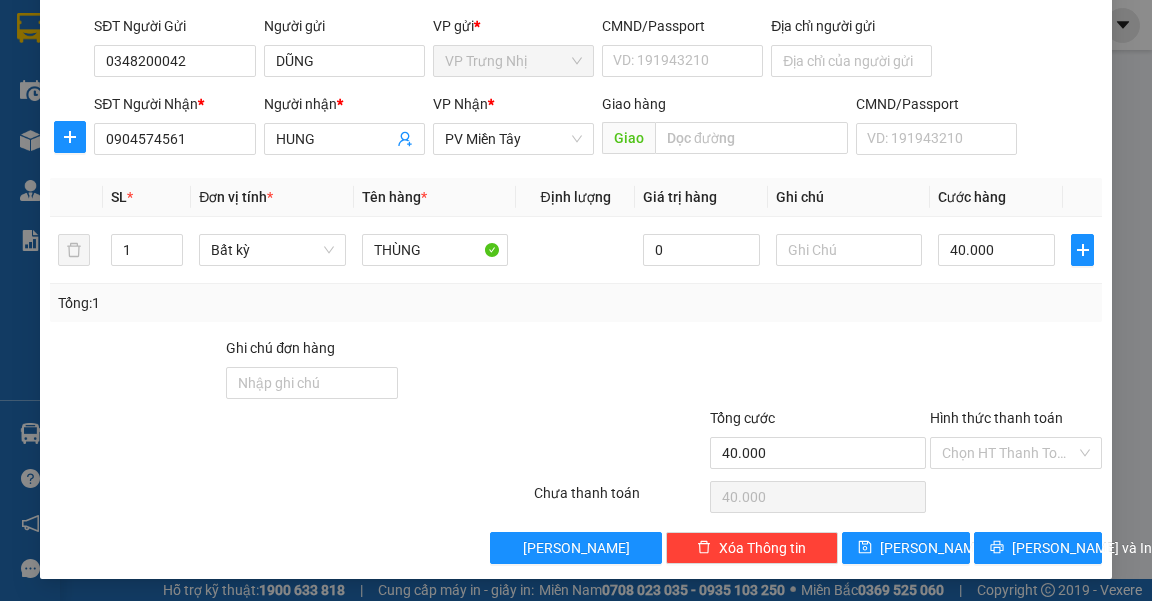 click on "Tổng:  1" at bounding box center [575, 303] 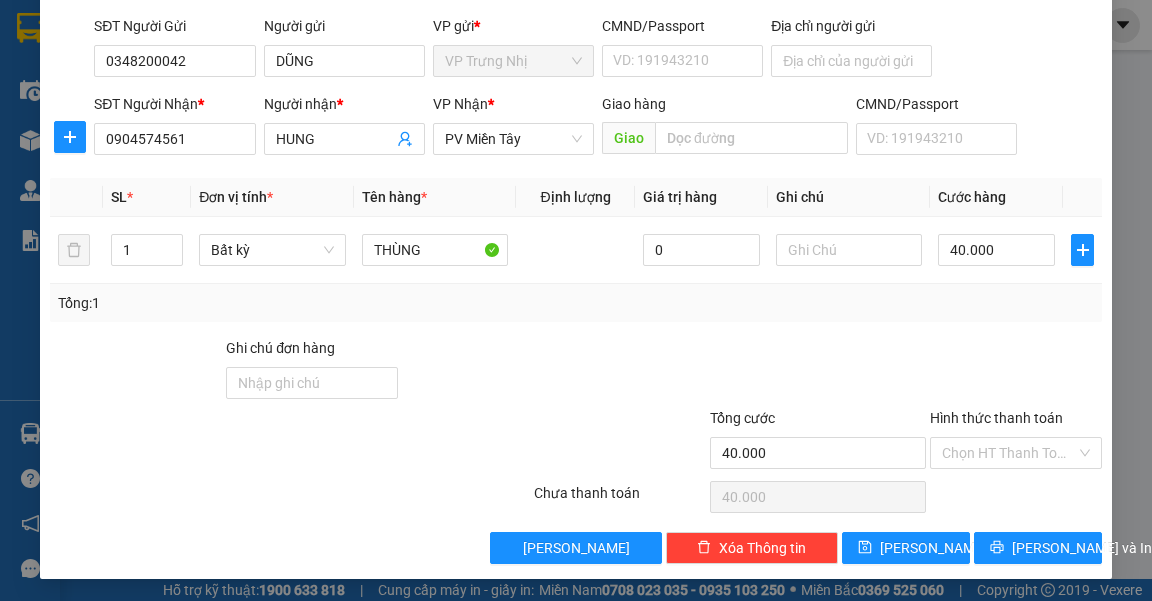 click at bounding box center [1016, 372] 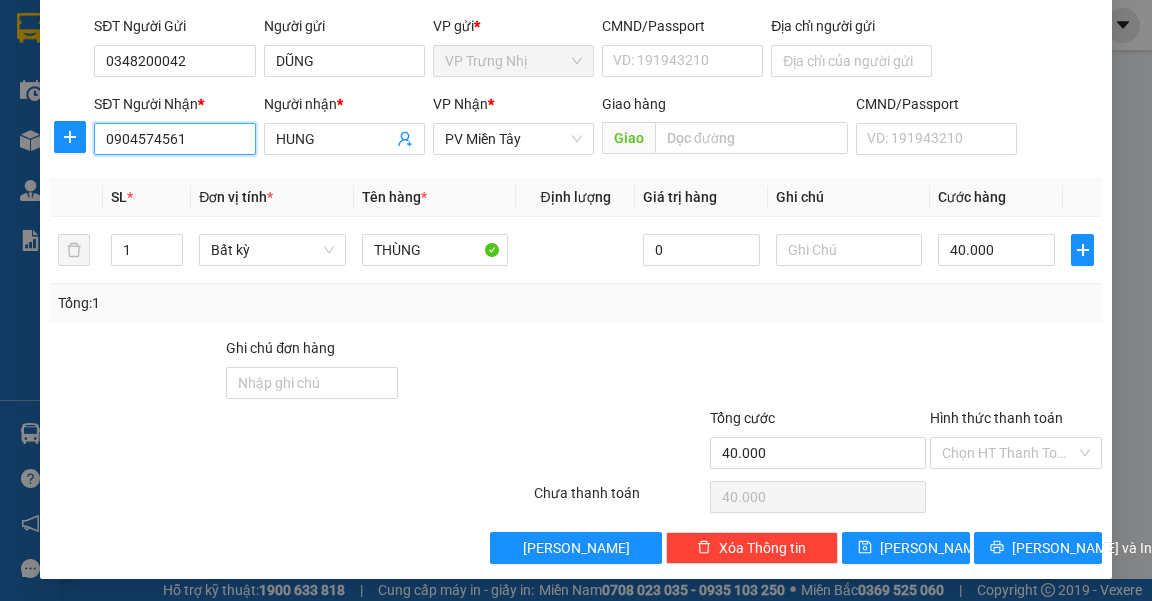 click on "0904574561" at bounding box center [174, 139] 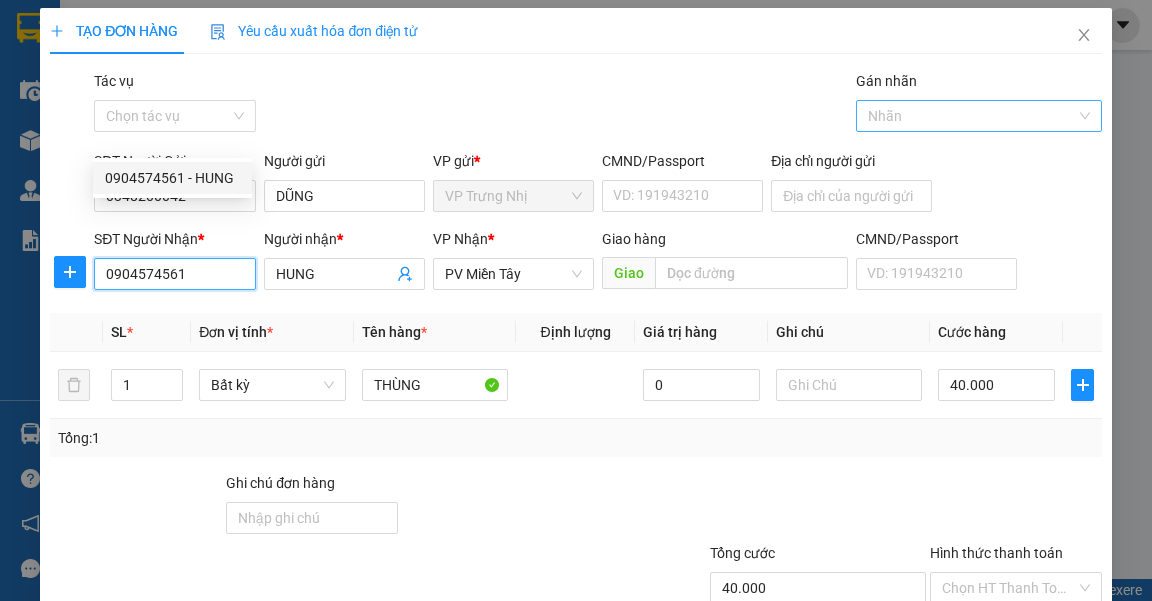 scroll, scrollTop: 0, scrollLeft: 0, axis: both 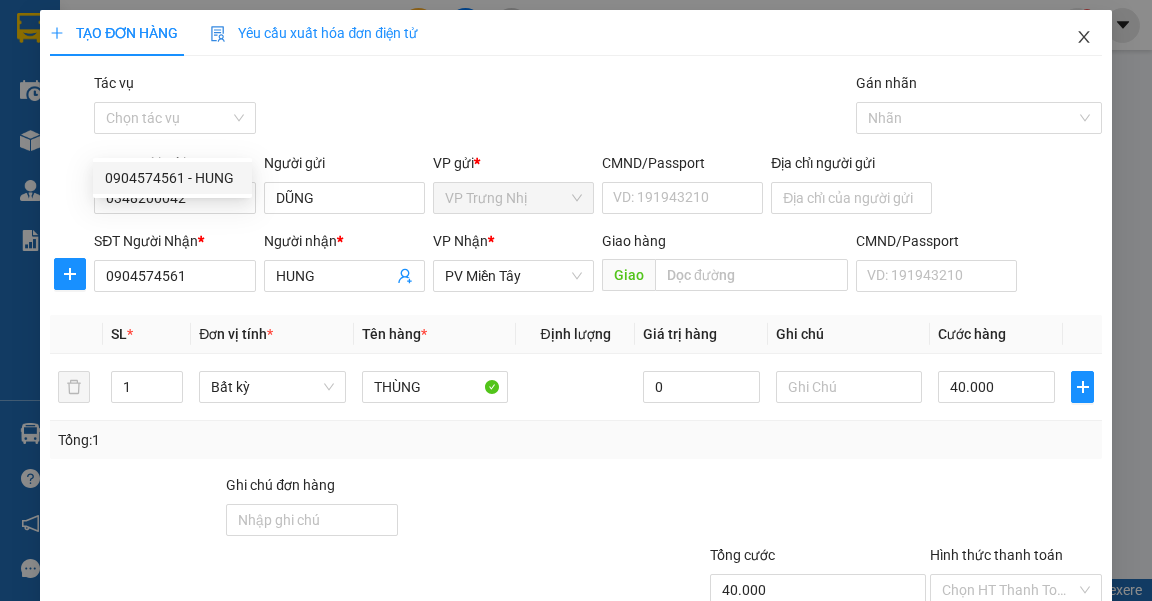 click 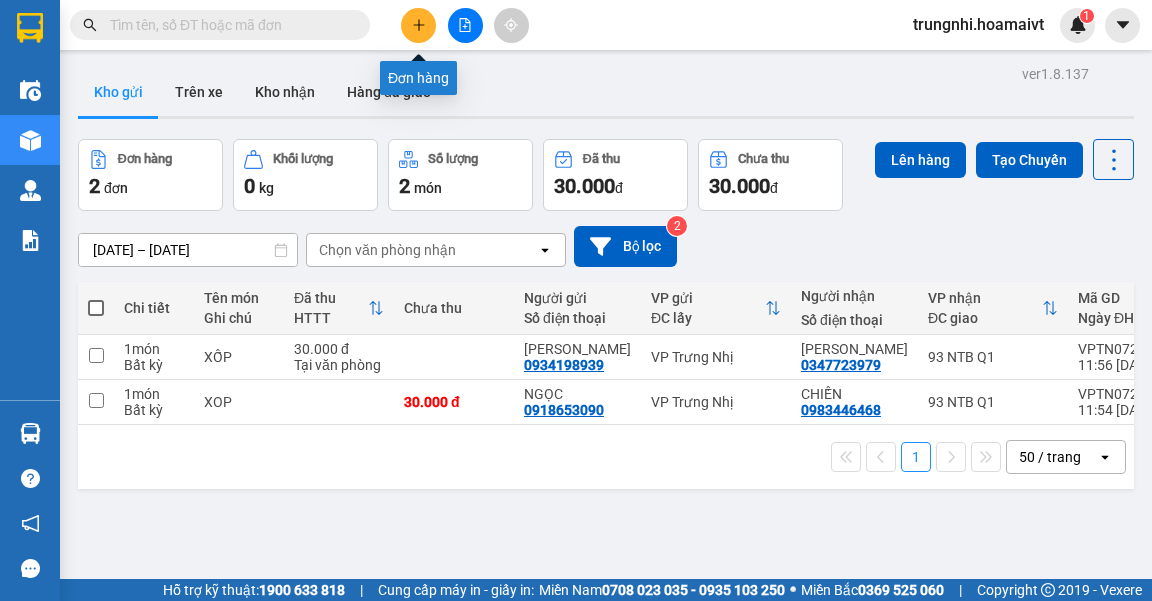 click 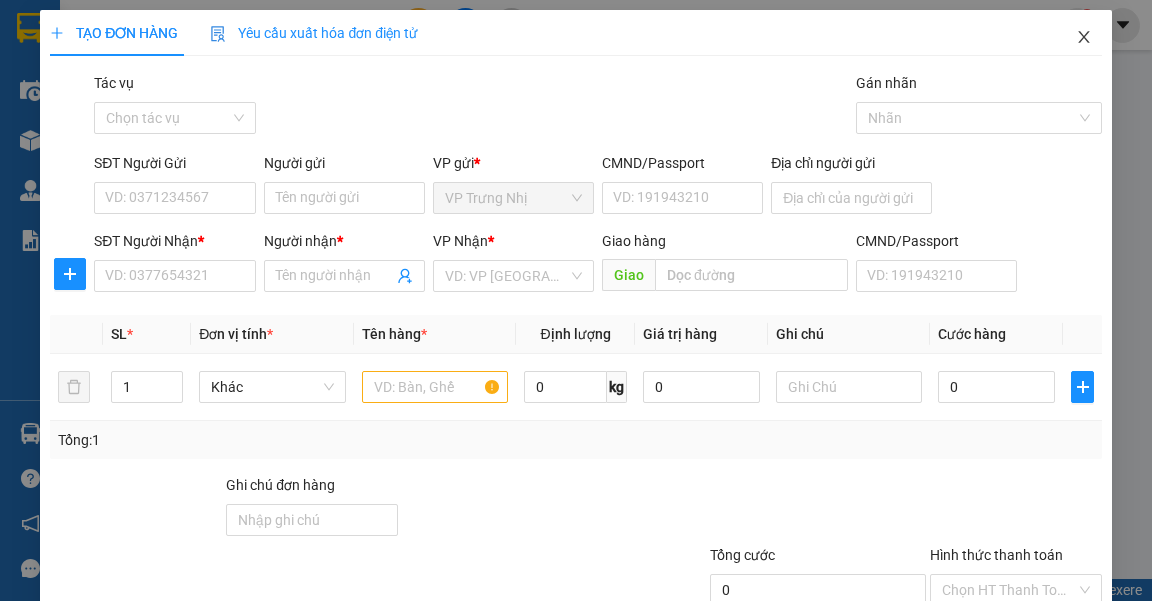 click at bounding box center [1084, 38] 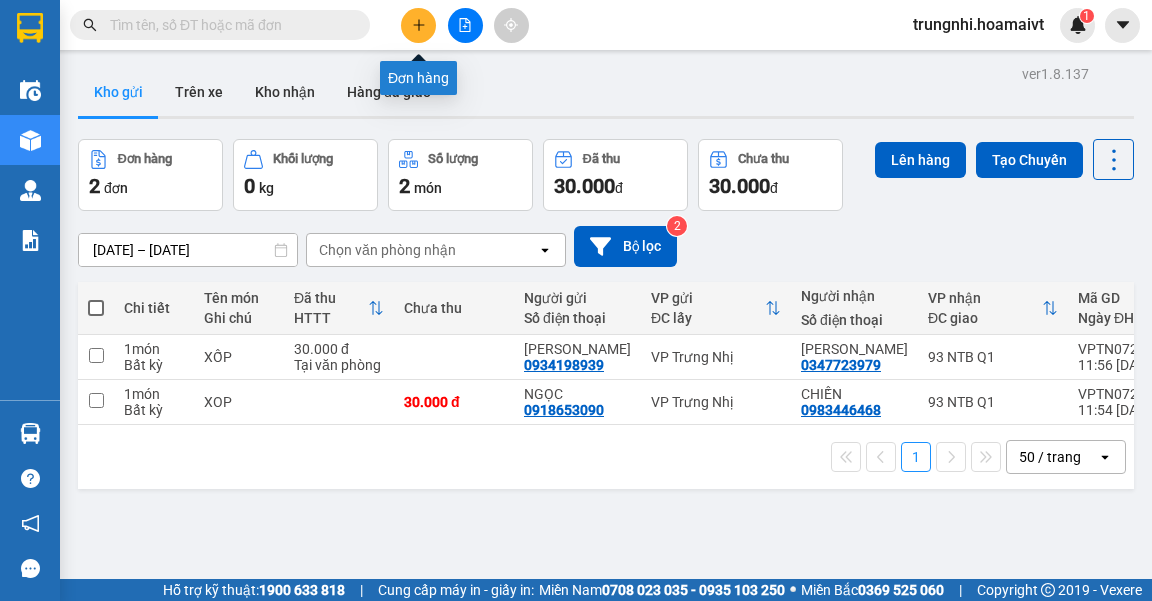 click 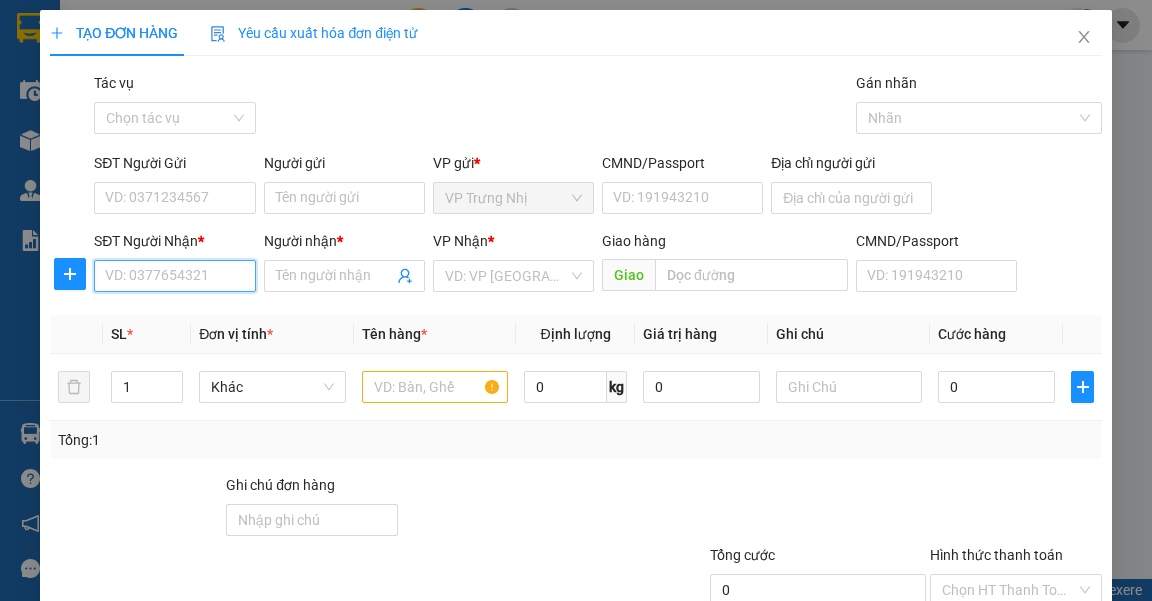 drag, startPoint x: 194, startPoint y: 278, endPoint x: 204, endPoint y: 285, distance: 12.206555 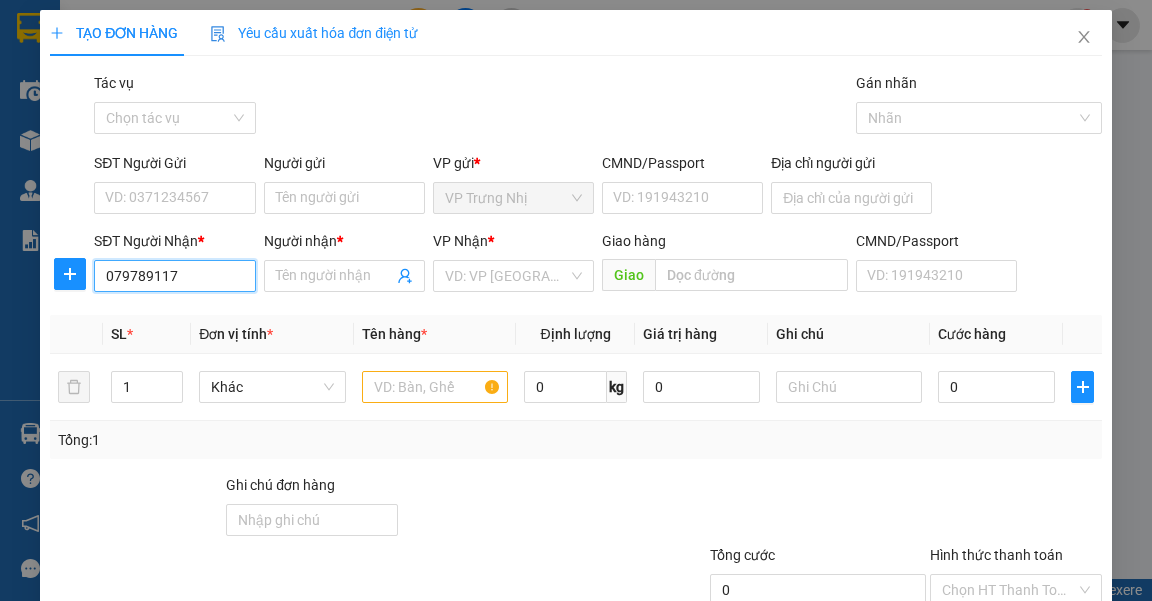 type on "0797891179" 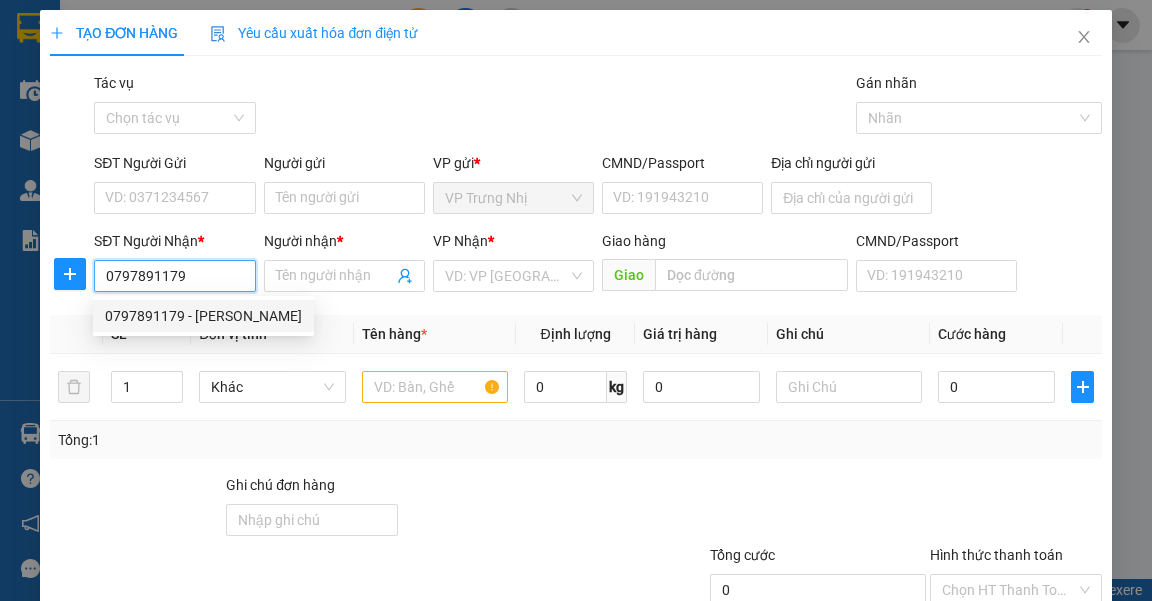 click on "0797891179 - PHUC" at bounding box center [203, 316] 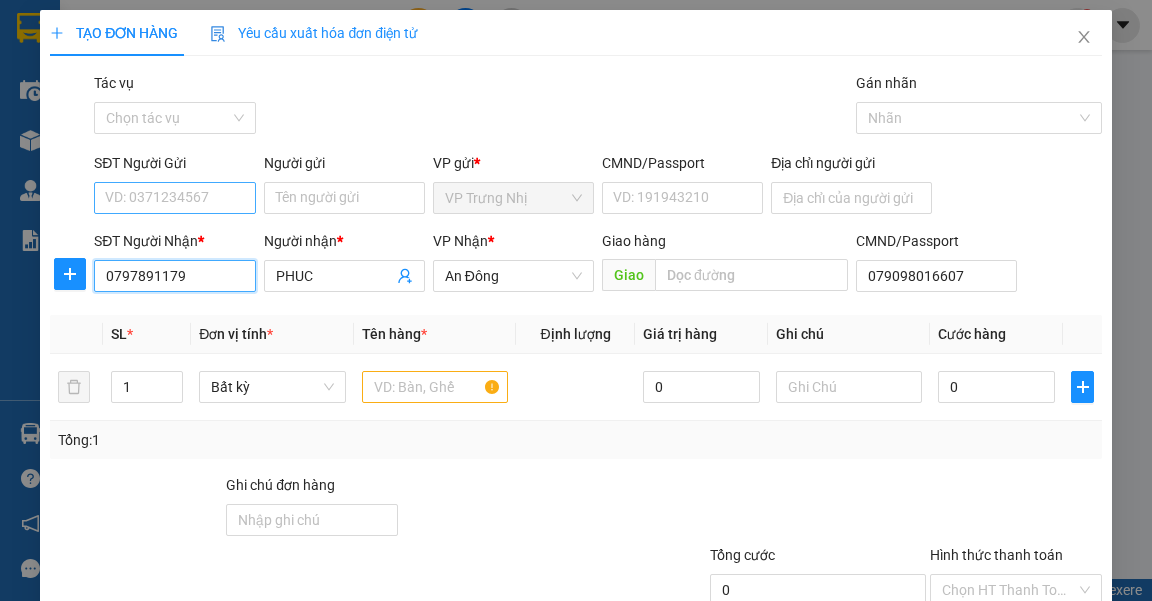 type on "0797891179" 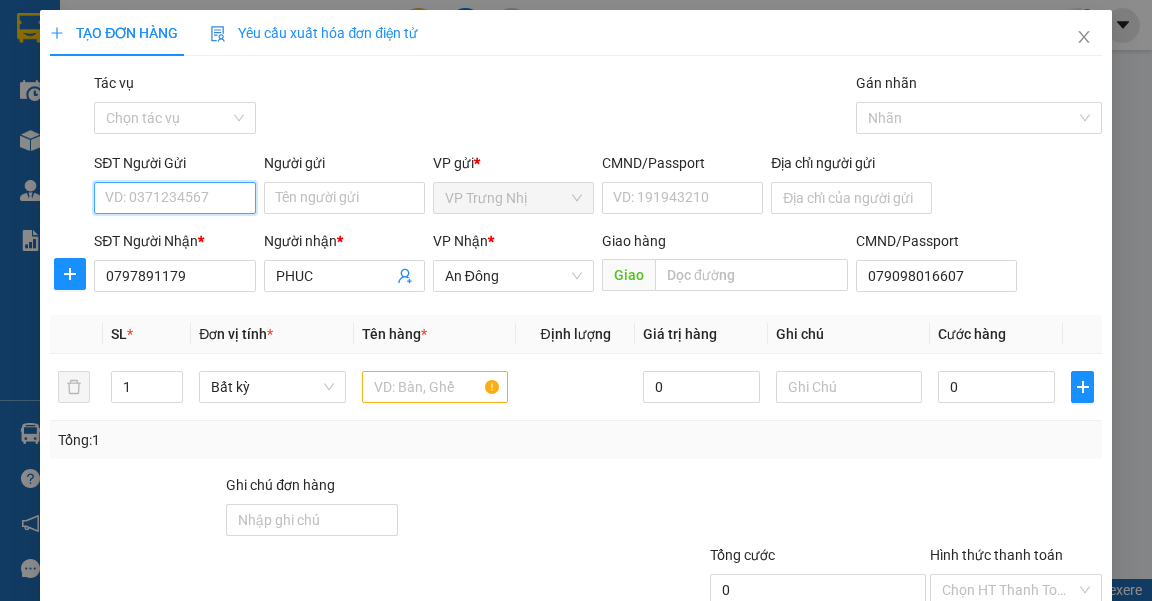click on "SĐT Người Gửi" at bounding box center [174, 198] 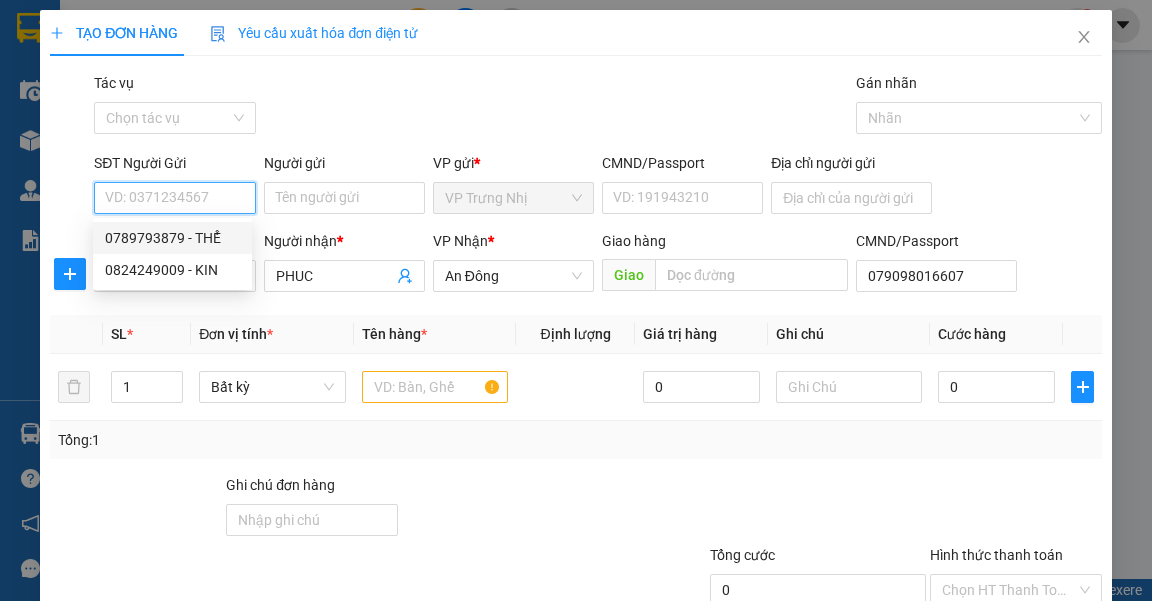 click on "0789793879 - THỂ" at bounding box center (172, 238) 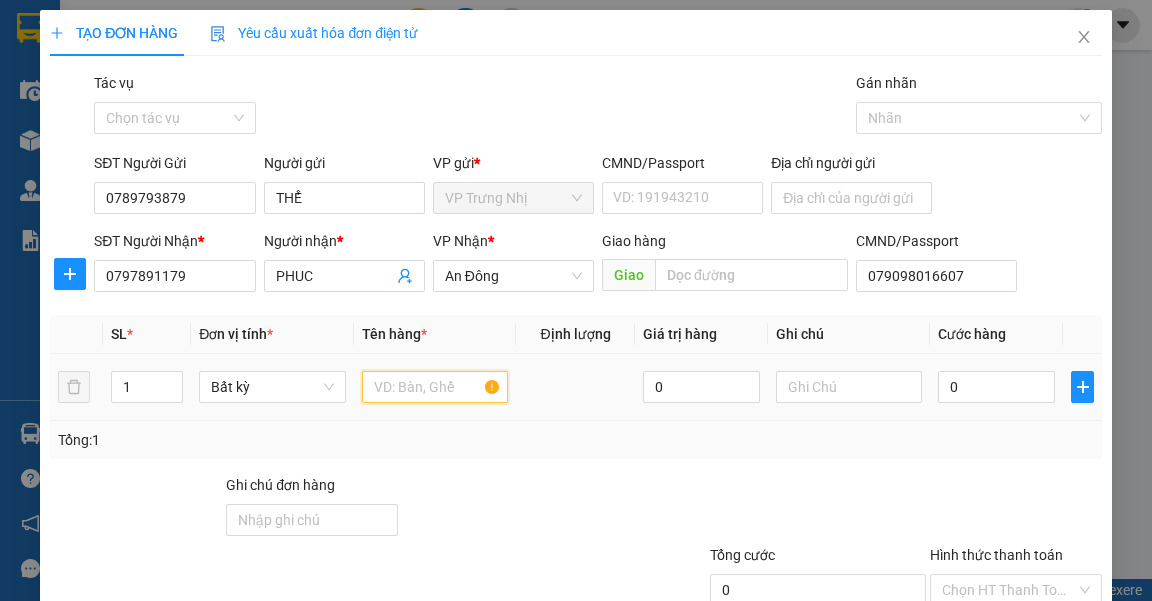 drag, startPoint x: 415, startPoint y: 389, endPoint x: 570, endPoint y: 398, distance: 155.26108 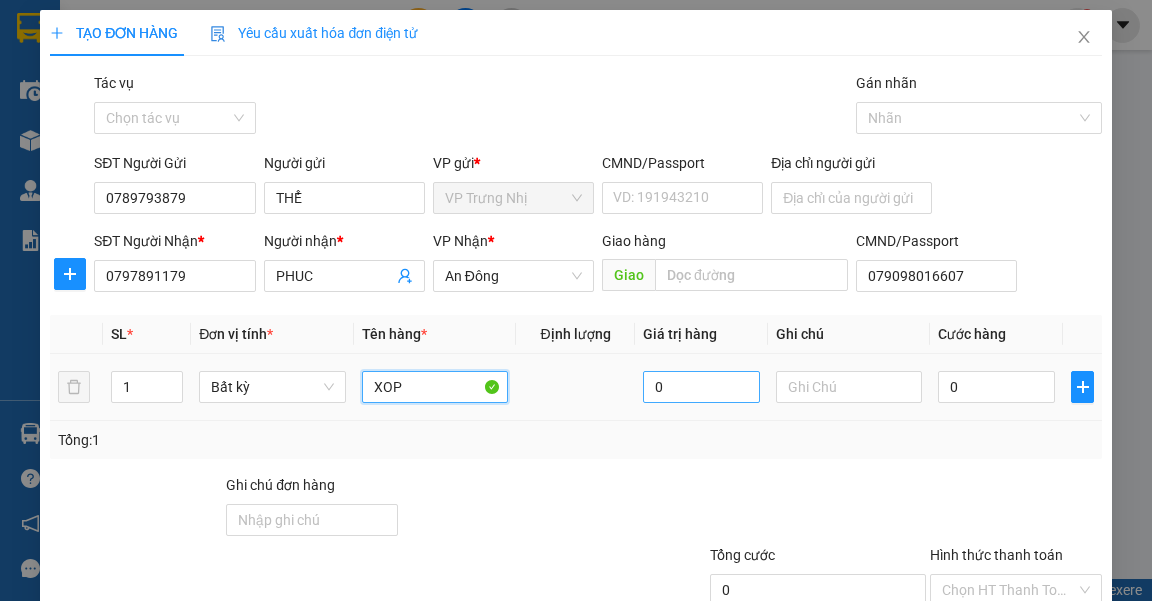 type on "XOP" 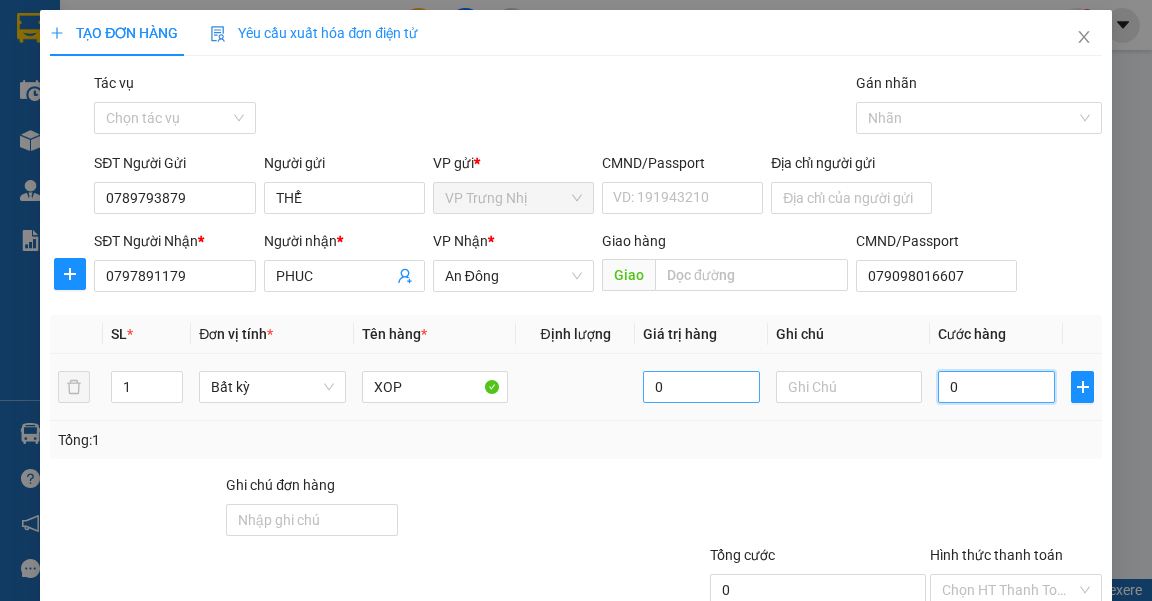 type on "3" 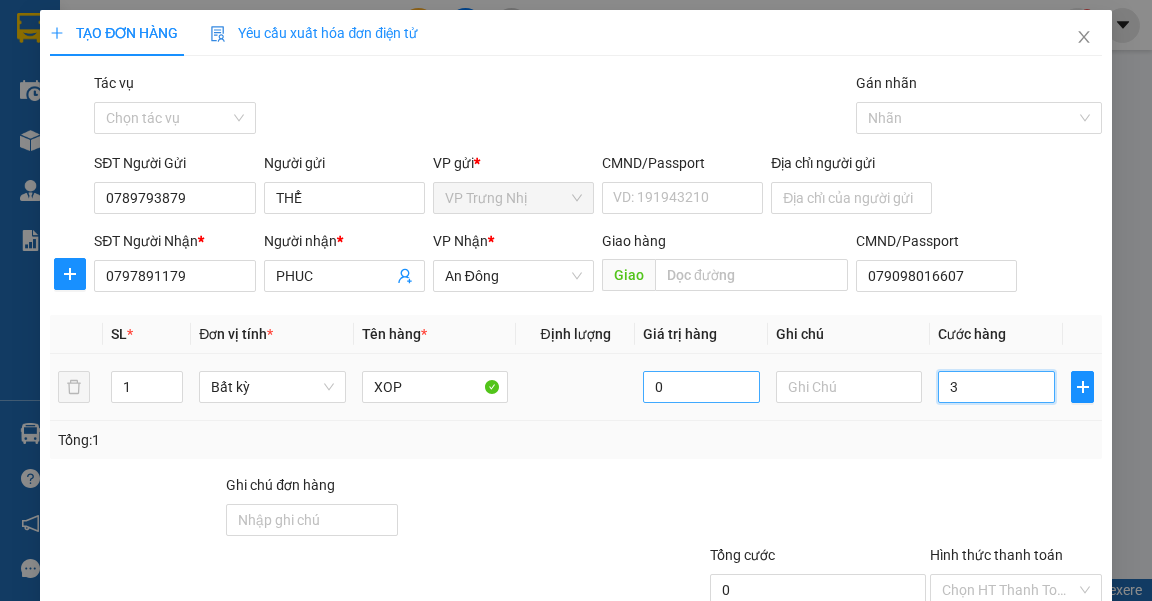 type on "3" 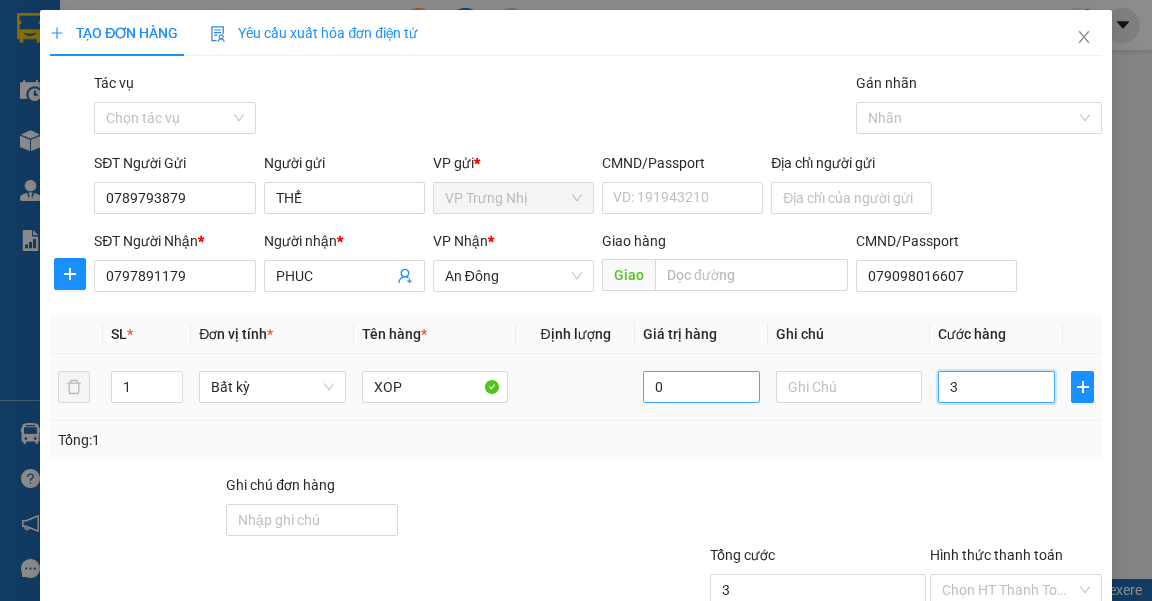 type on "30" 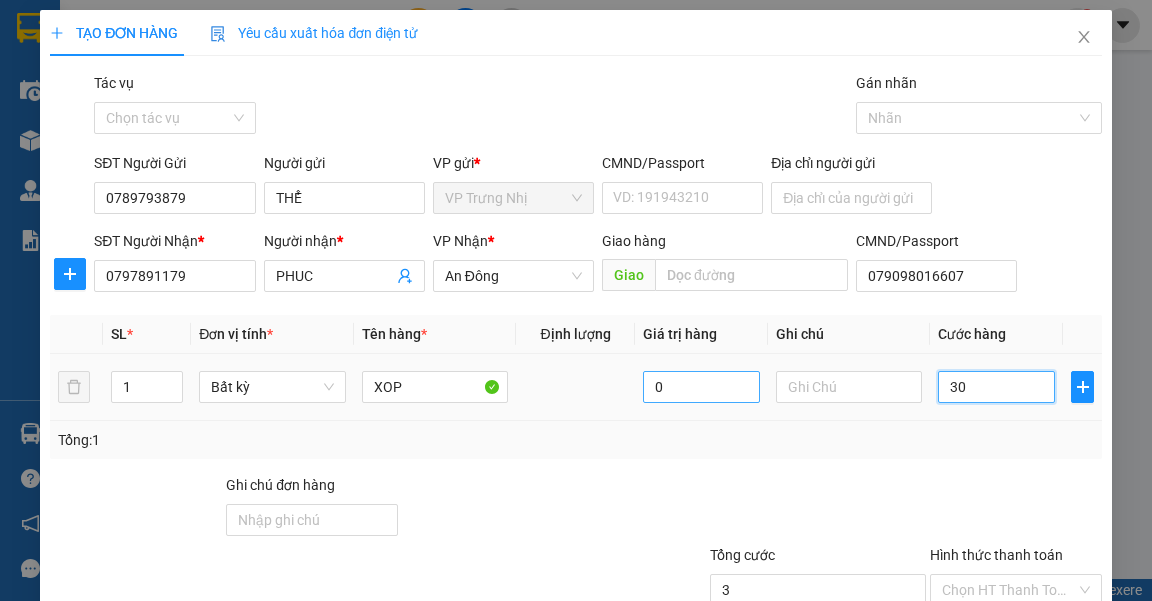 type on "30" 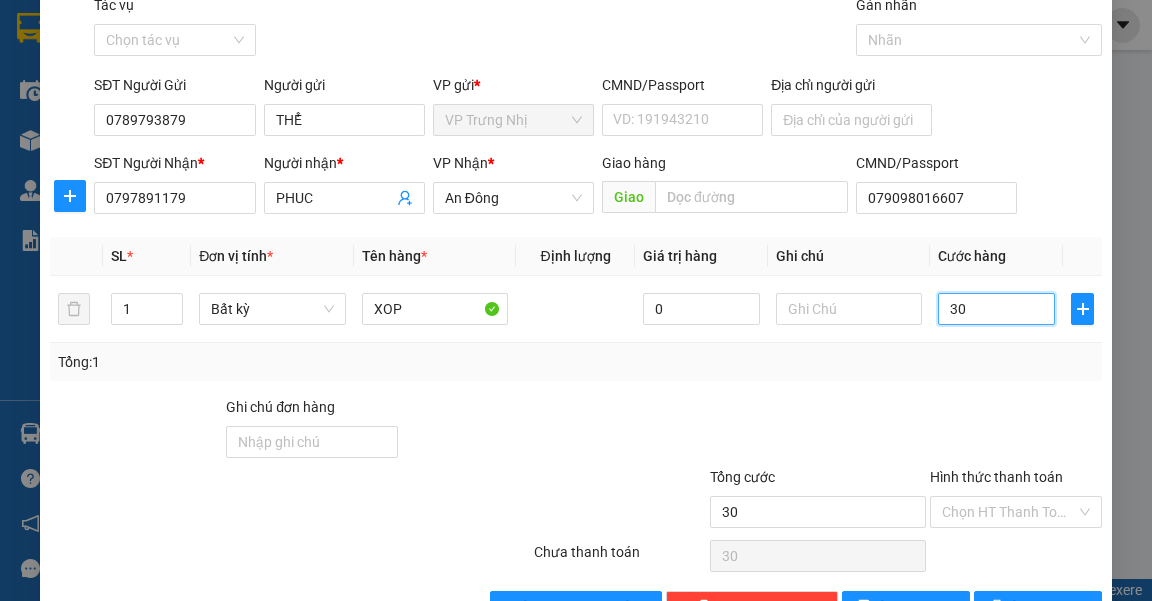 scroll, scrollTop: 137, scrollLeft: 0, axis: vertical 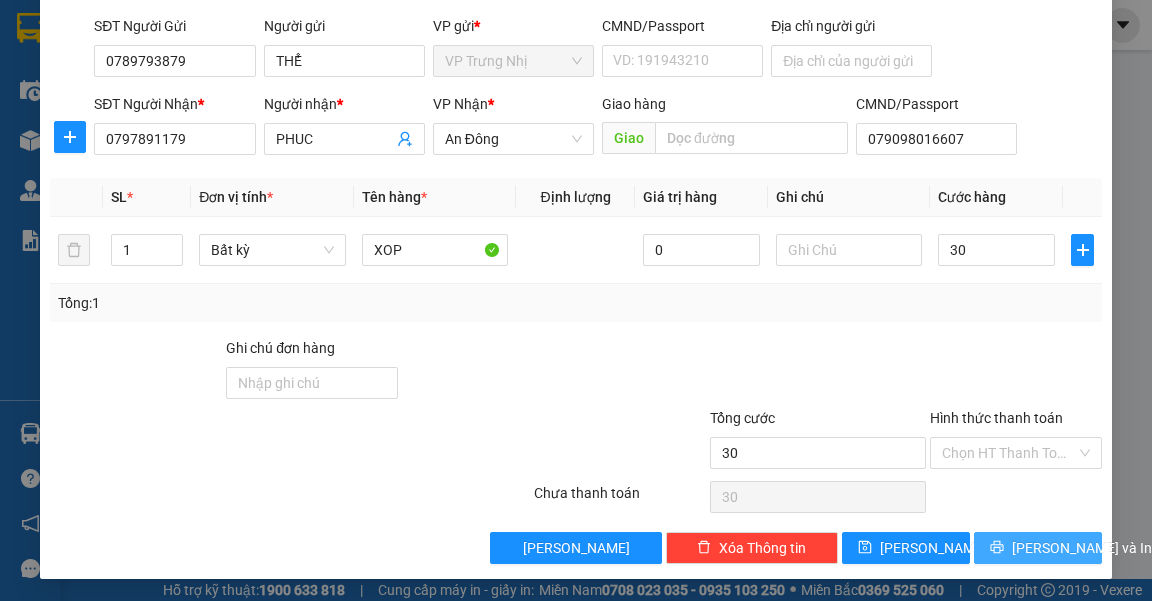 type on "30.000" 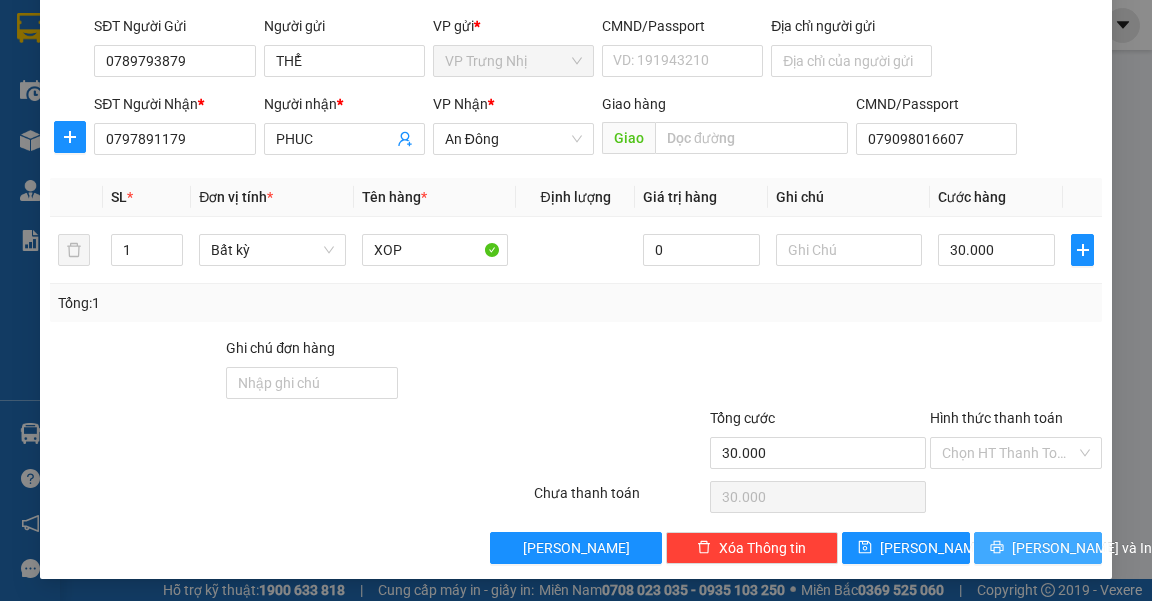 click on "[PERSON_NAME] và In" at bounding box center (1082, 548) 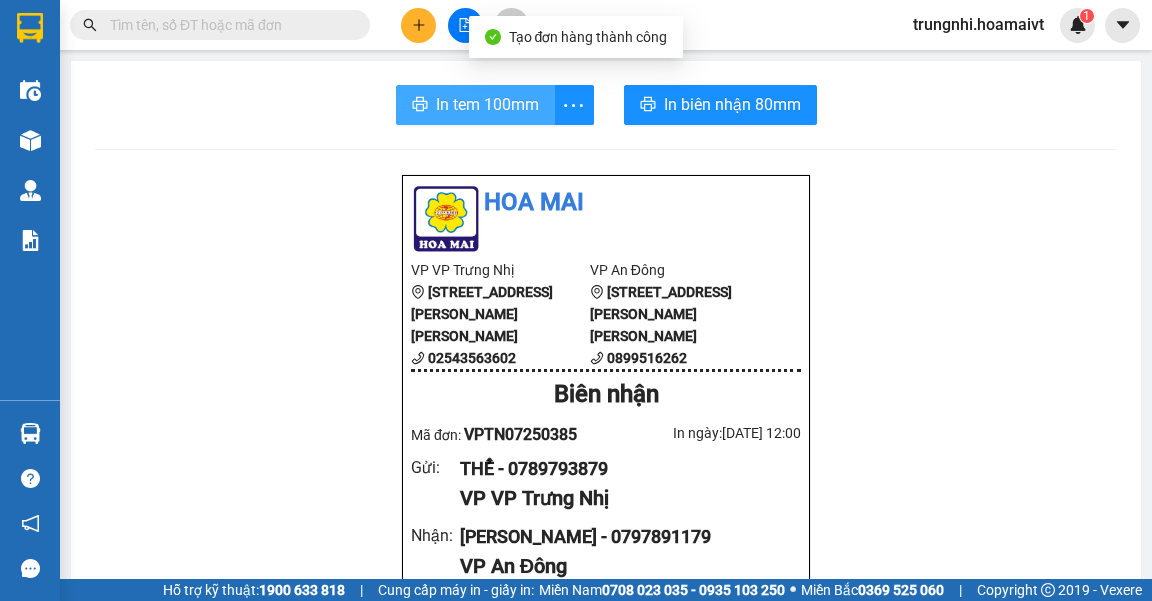 drag, startPoint x: 487, startPoint y: 112, endPoint x: 479, endPoint y: 101, distance: 13.601471 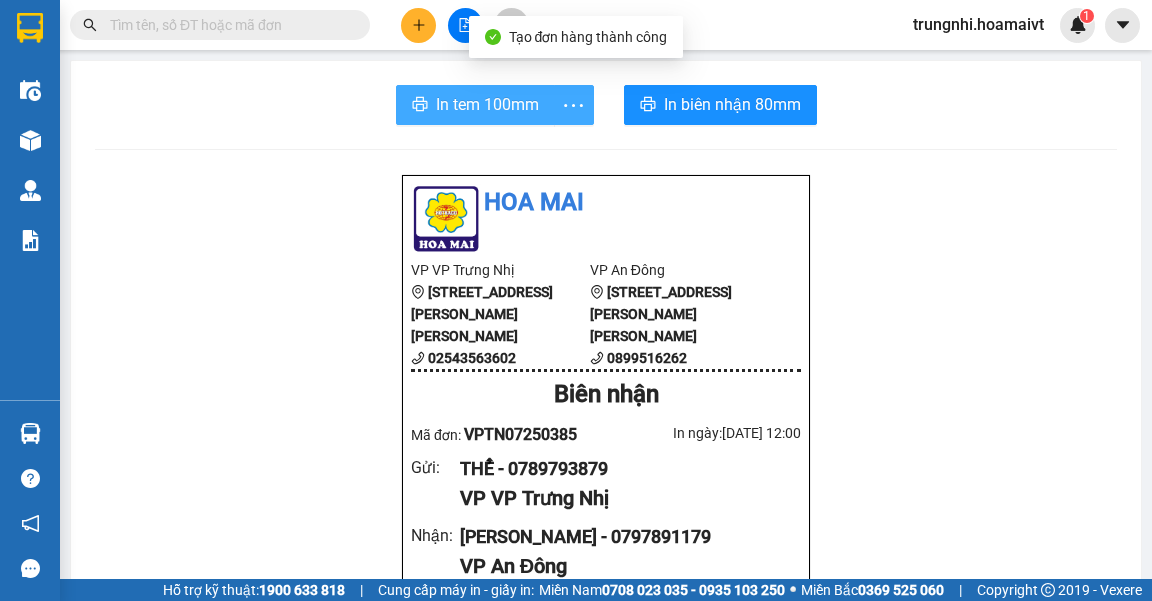 scroll, scrollTop: 0, scrollLeft: 0, axis: both 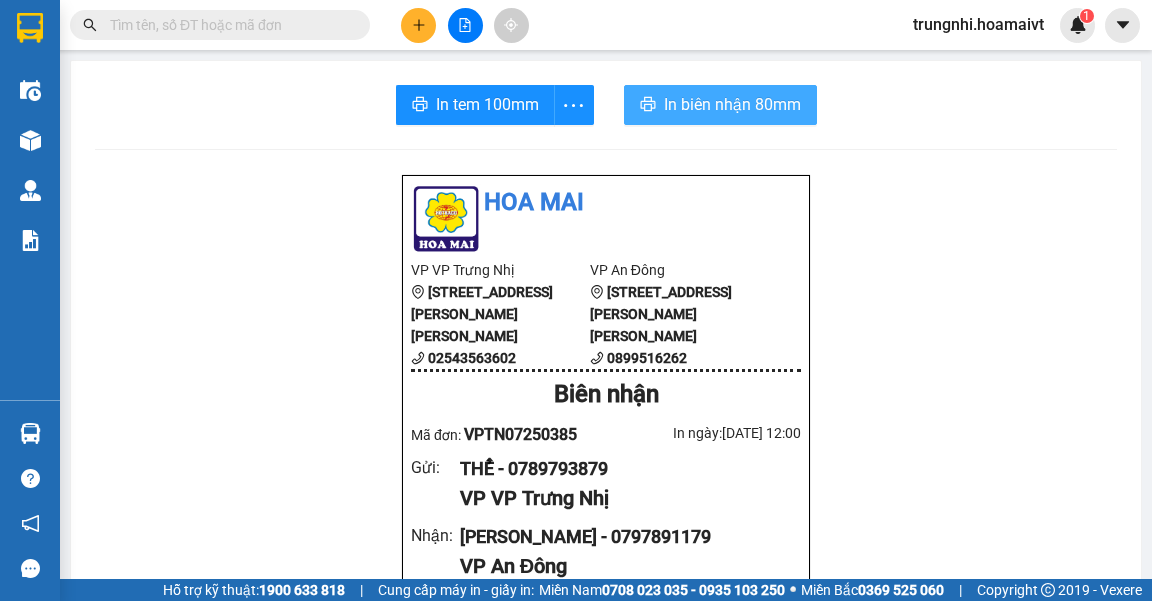 click on "In biên nhận 80mm" at bounding box center [732, 104] 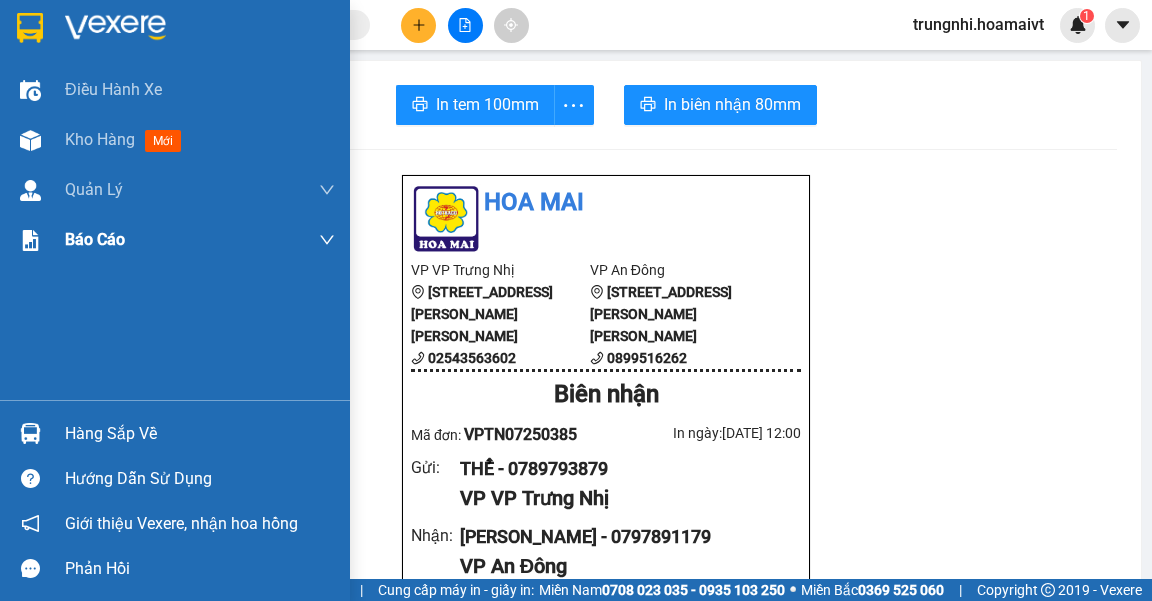 drag, startPoint x: 56, startPoint y: 146, endPoint x: 344, endPoint y: 214, distance: 295.9189 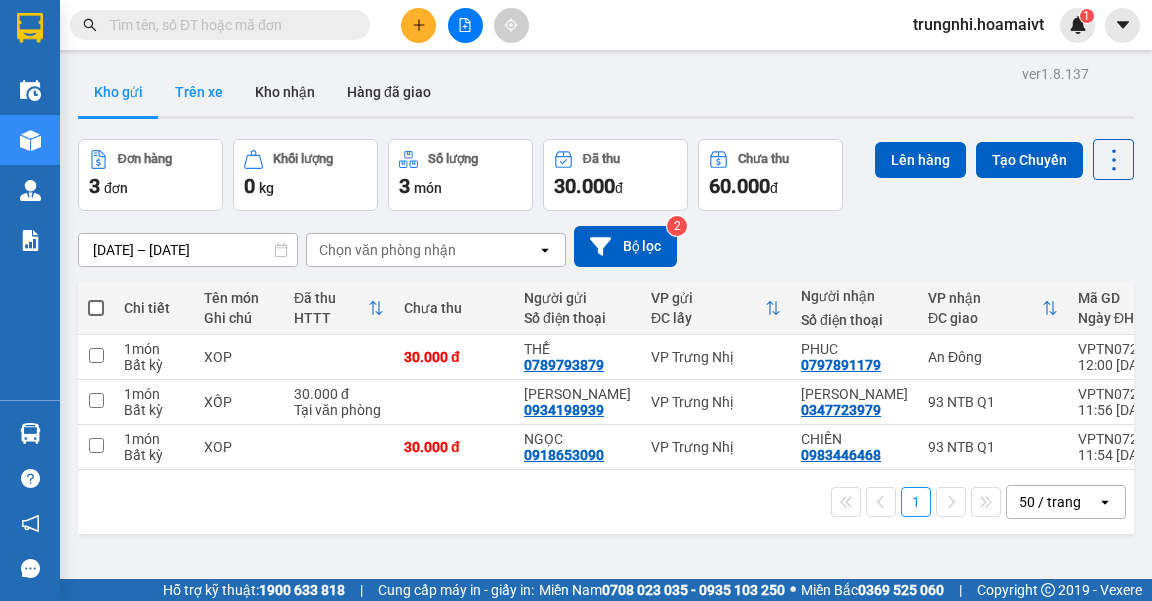 drag, startPoint x: 186, startPoint y: 83, endPoint x: 226, endPoint y: 97, distance: 42.379242 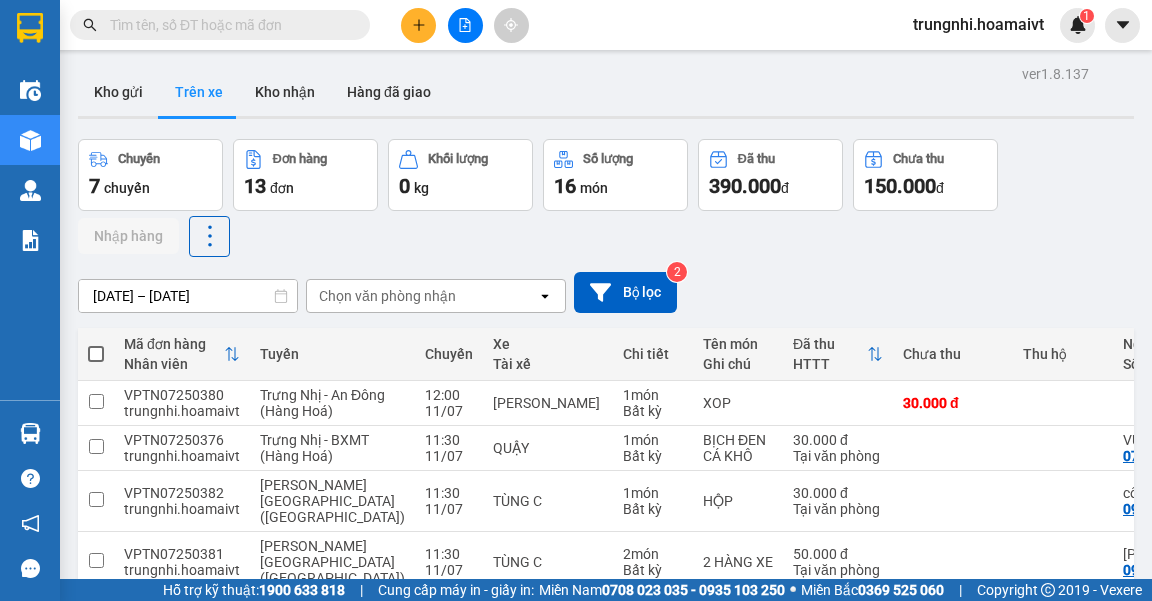 click on "Chuyến 7 chuyến Đơn hàng 13 đơn Khối lượng 0 kg Số lượng 16 món Đã thu 390.000  đ Chưa thu 150.000  đ Nhập hàng" at bounding box center (606, 198) 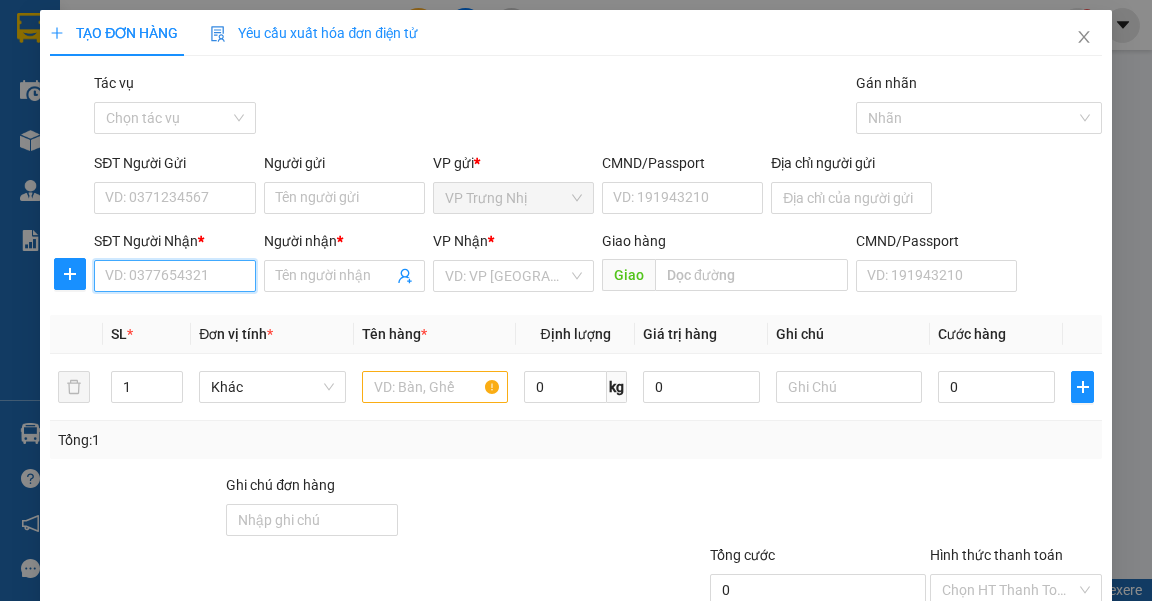 click on "SĐT Người Nhận  *" at bounding box center [174, 276] 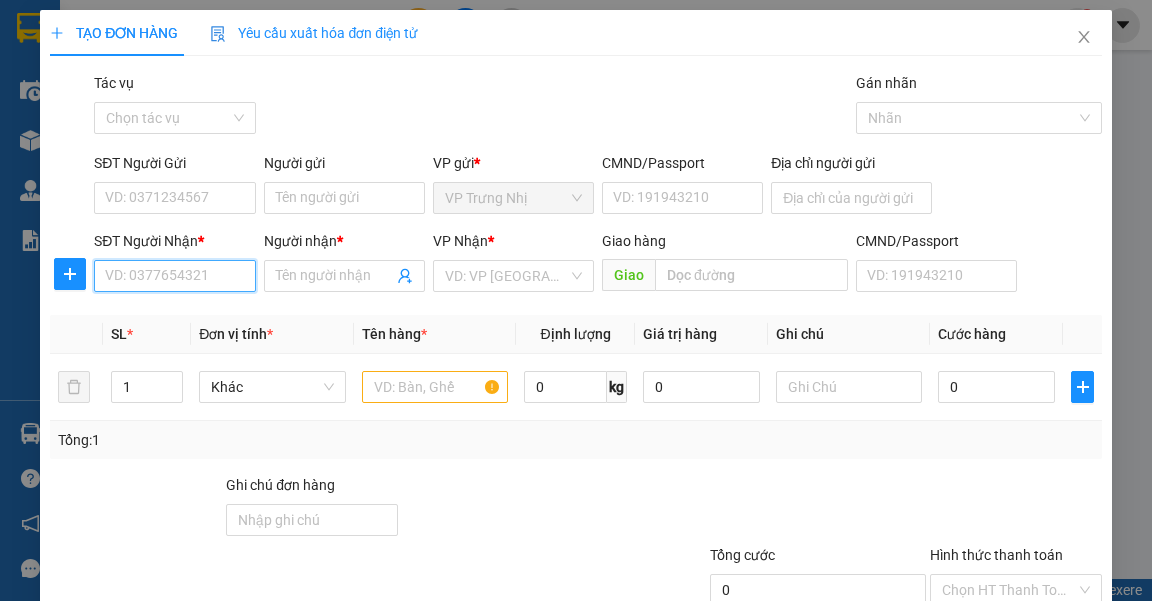 click on "SĐT Người Nhận  *" at bounding box center (174, 276) 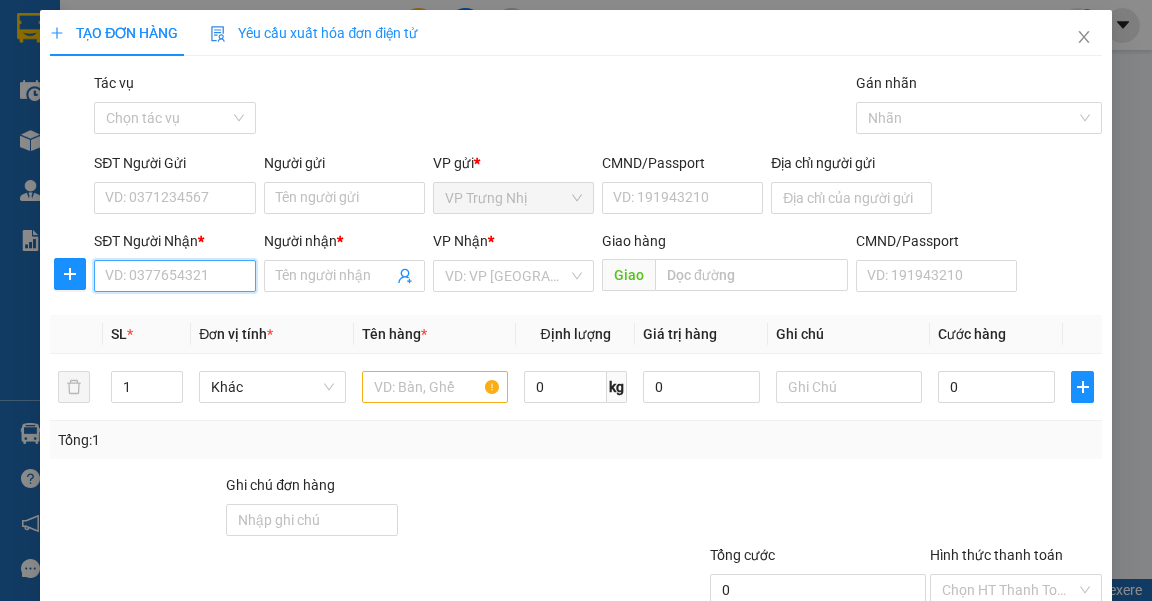 click on "SĐT Người Nhận  *" at bounding box center (174, 276) 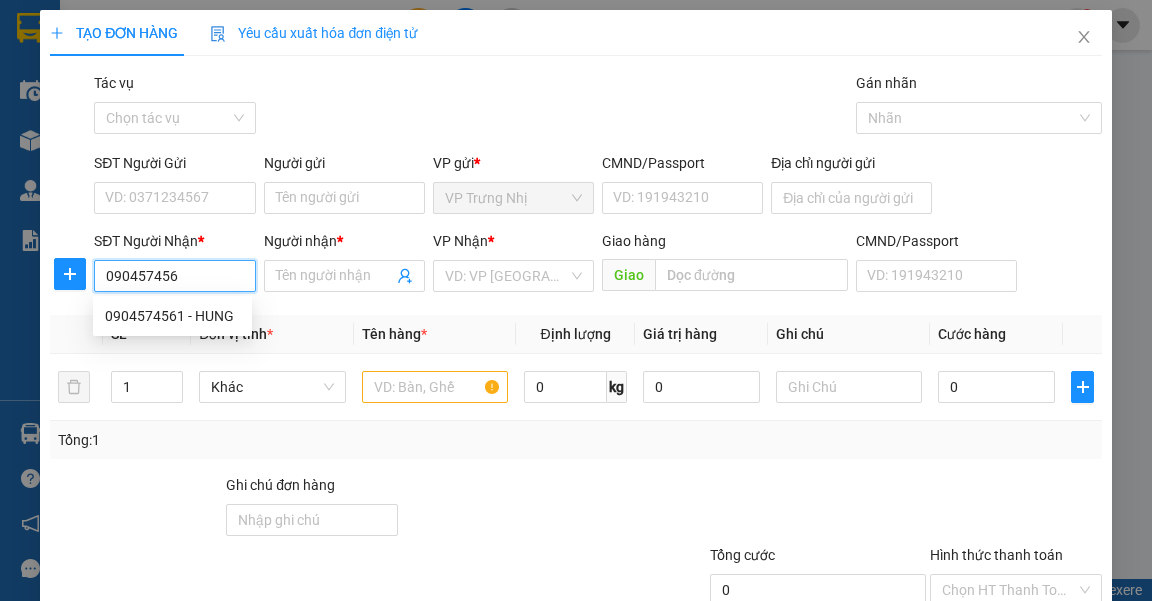 type on "0904574561" 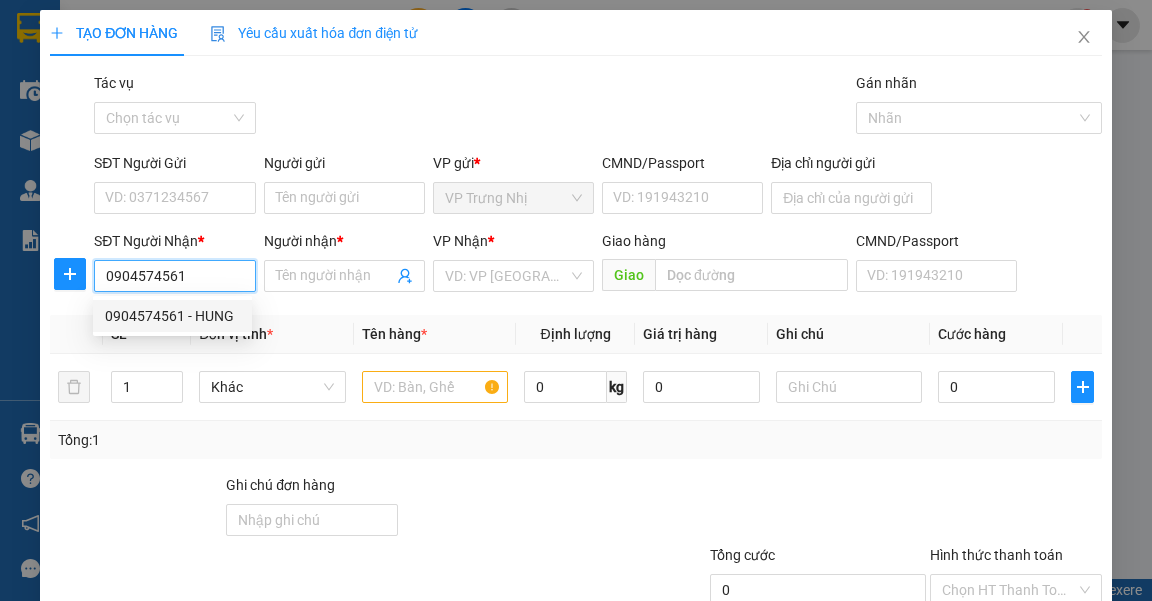 click on "0904574561 - HUNG" at bounding box center [172, 316] 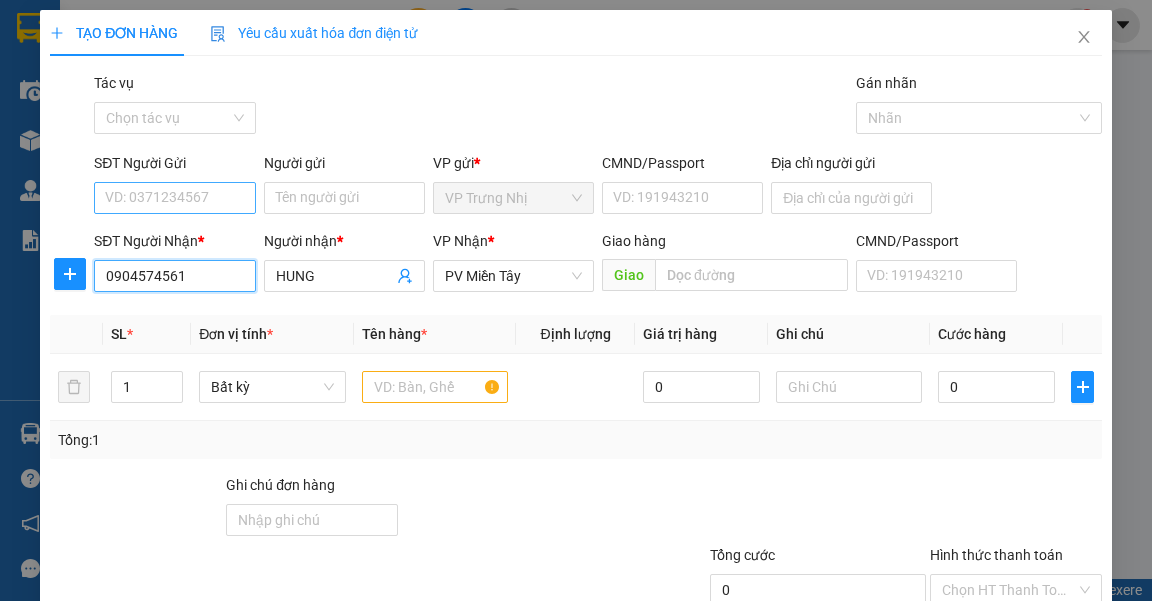 type on "0904574561" 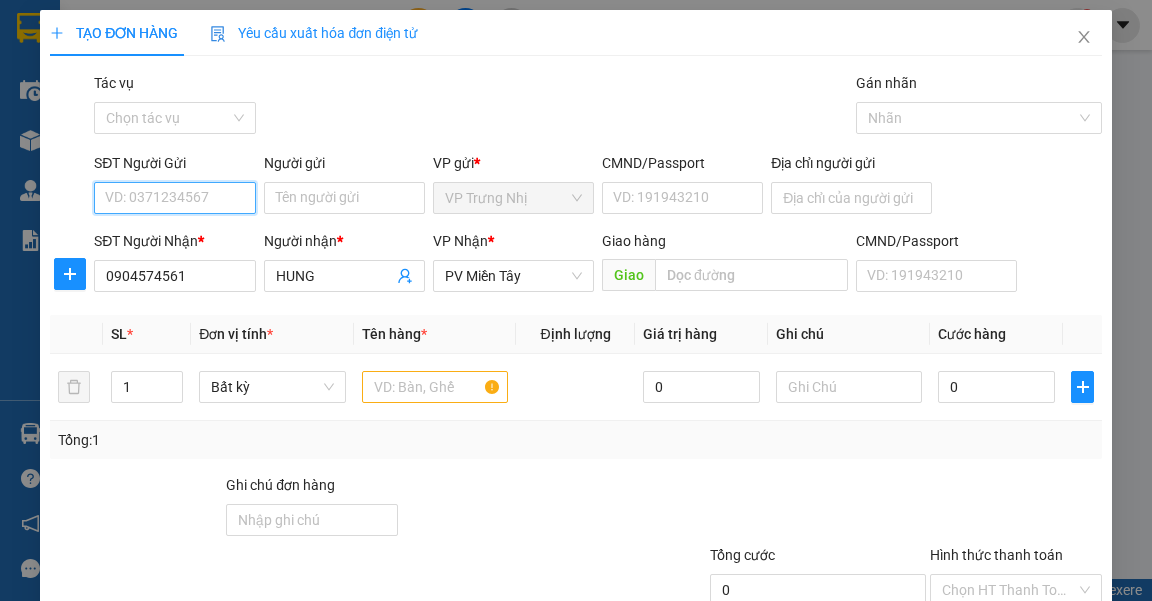 click on "SĐT Người Gửi" at bounding box center (174, 198) 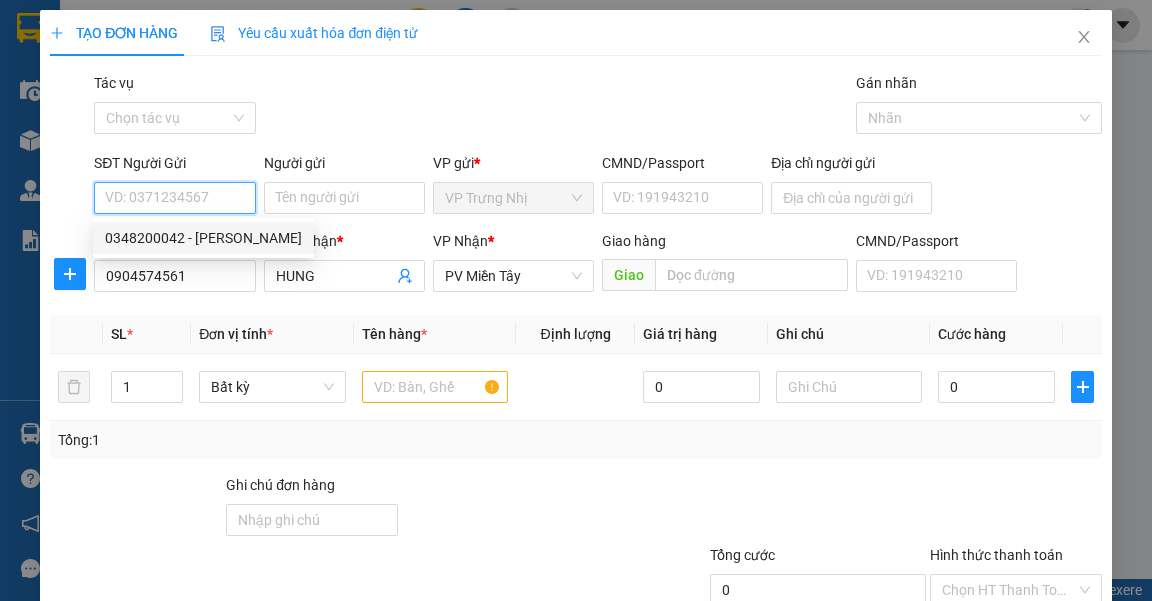 click on "0348200042 - DŨNG" at bounding box center (203, 238) 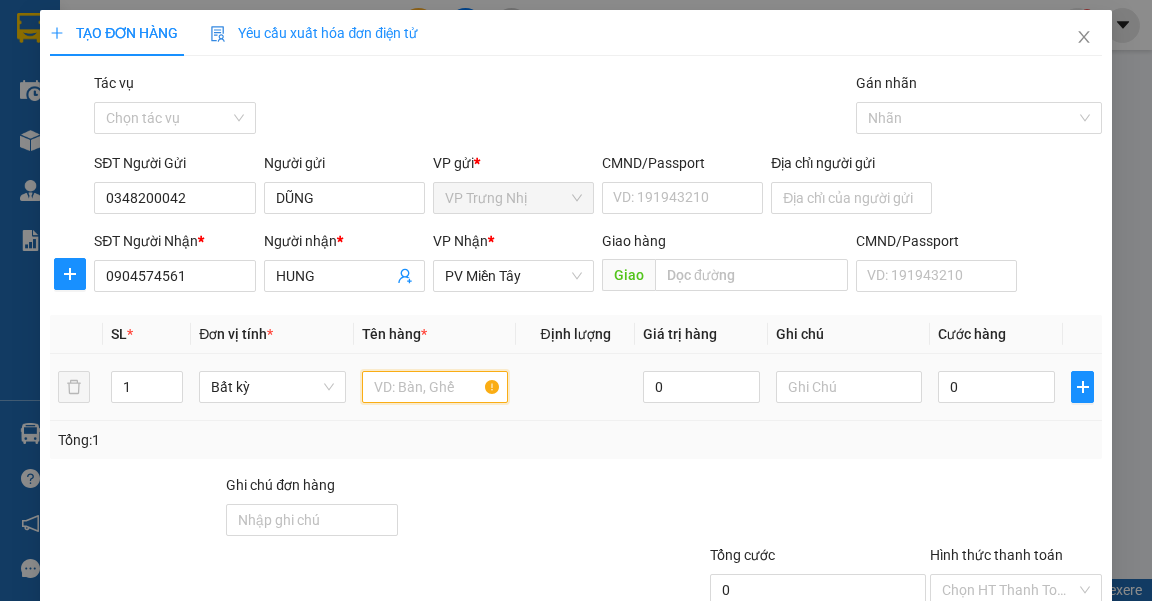 click at bounding box center (435, 387) 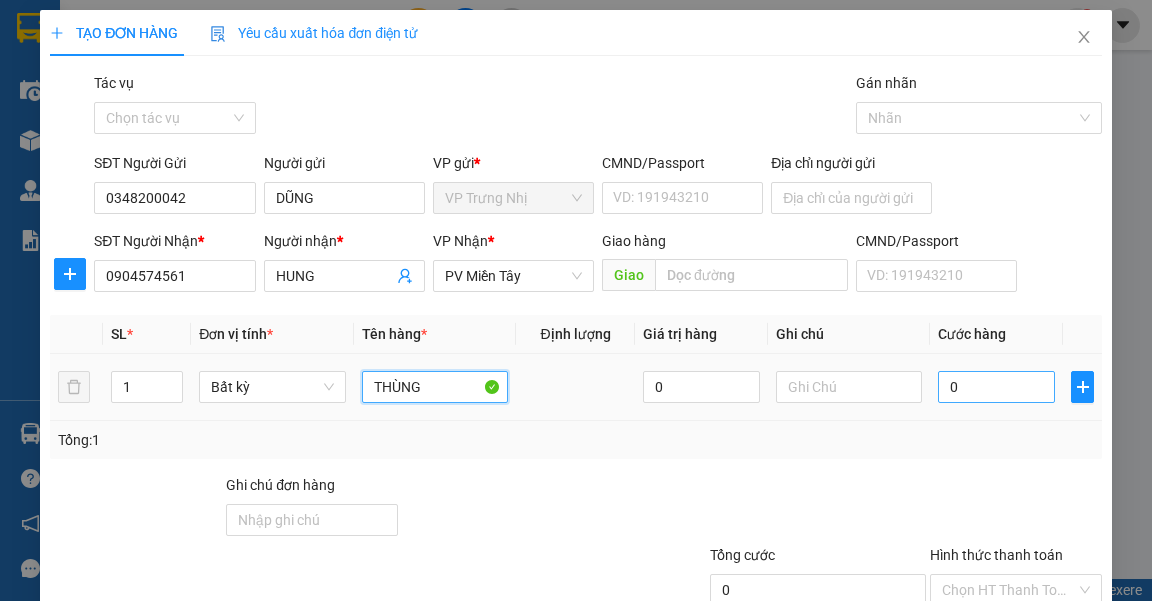 type on "THÙNG" 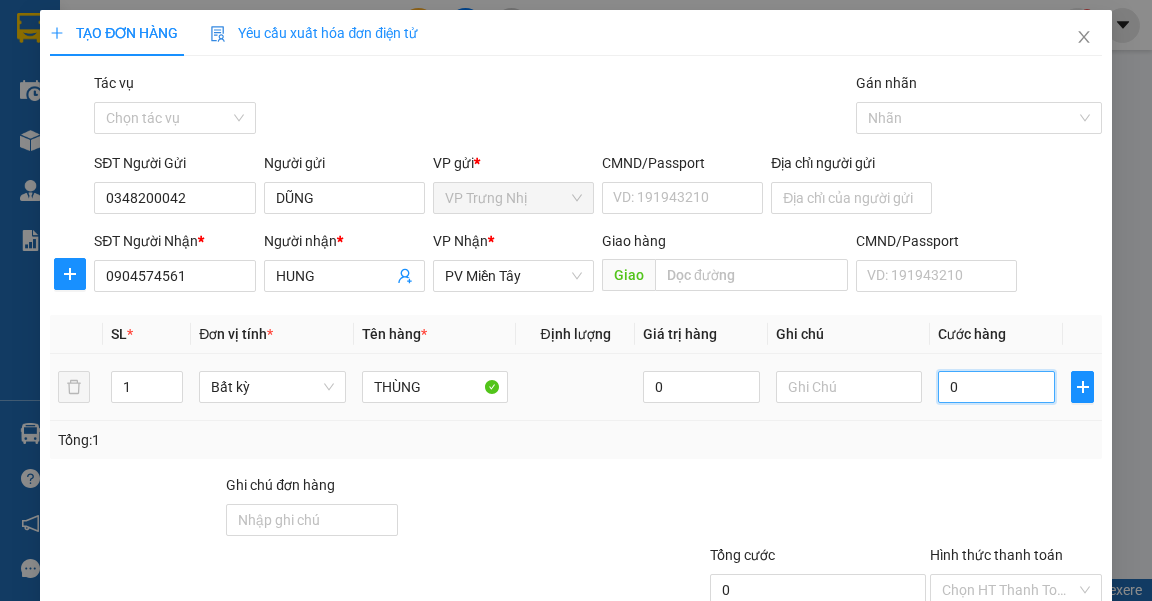 click on "0" at bounding box center [996, 387] 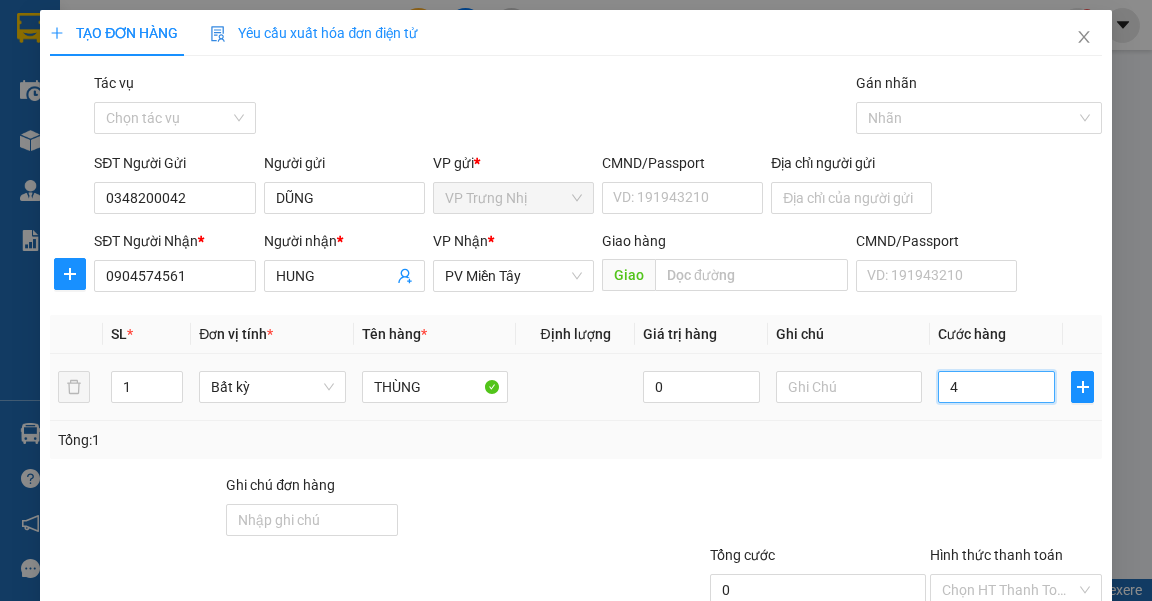 type on "4" 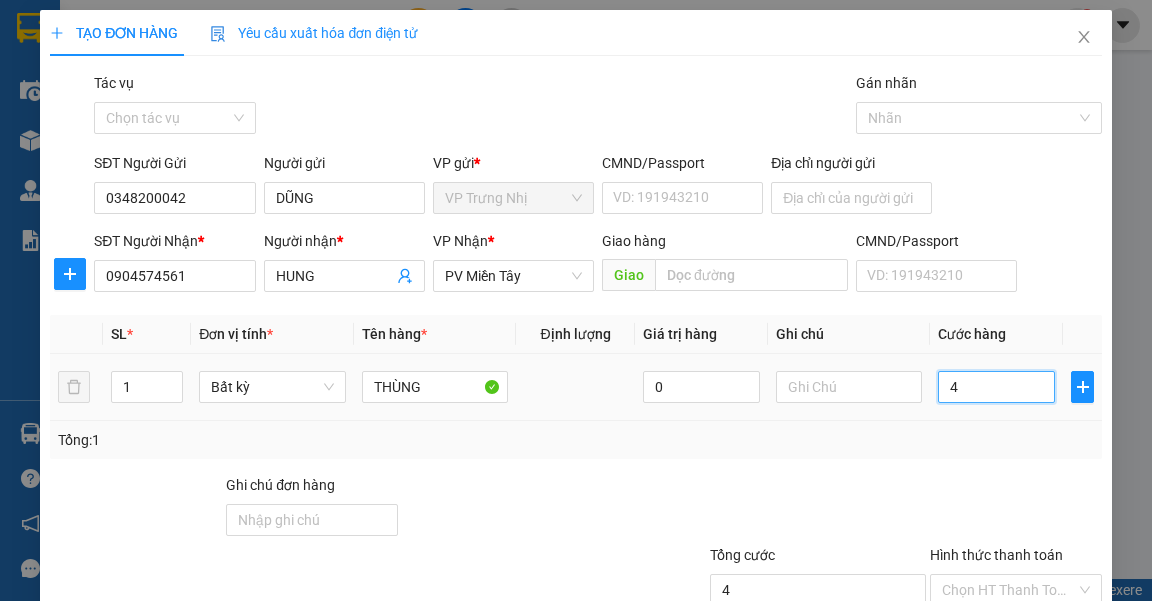 type on "40" 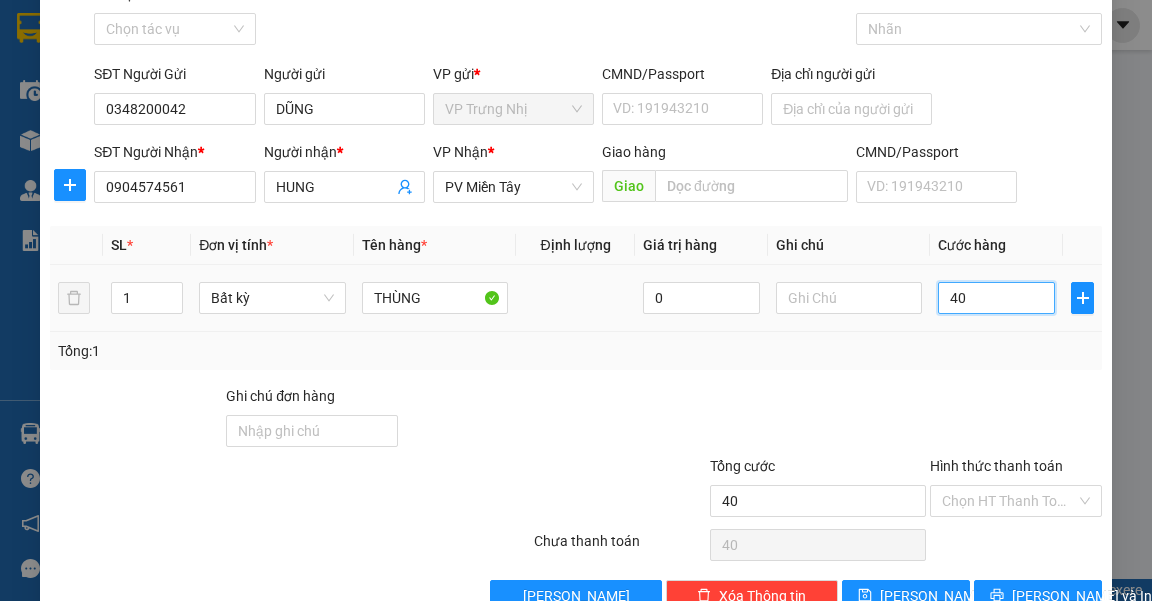 scroll, scrollTop: 137, scrollLeft: 0, axis: vertical 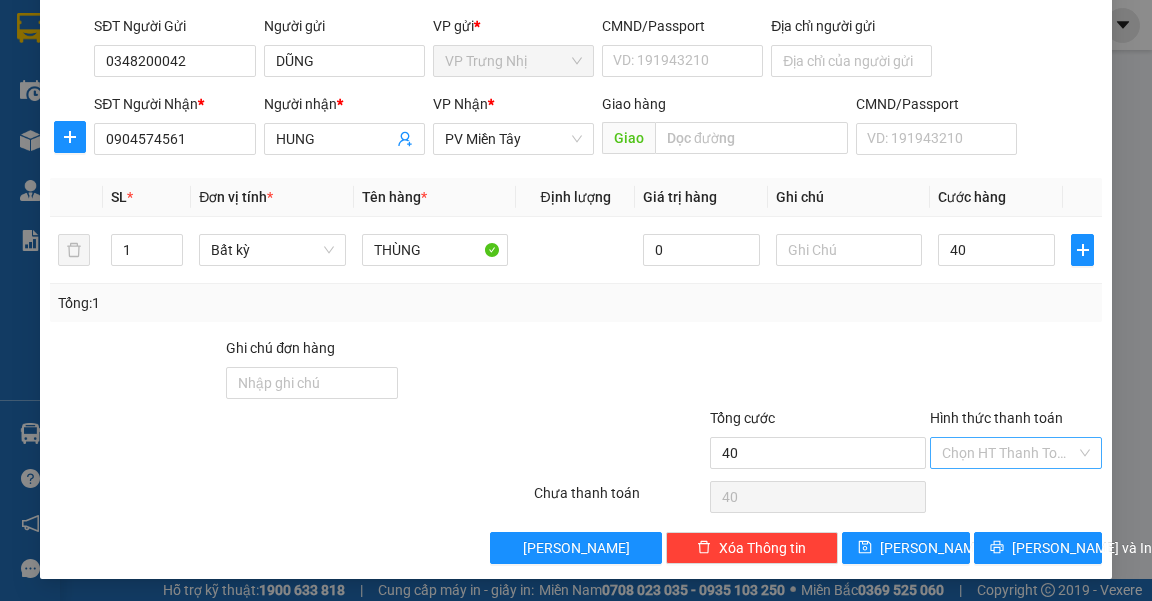 click on "Hình thức thanh toán" at bounding box center [1009, 453] 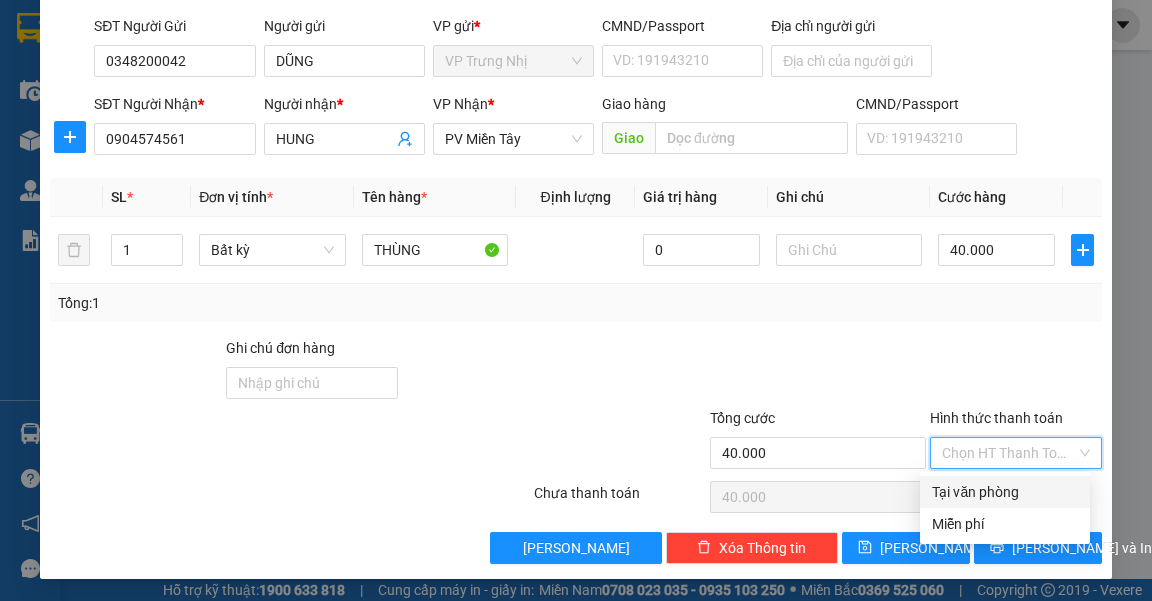 click on "Tại văn phòng" at bounding box center (1005, 492) 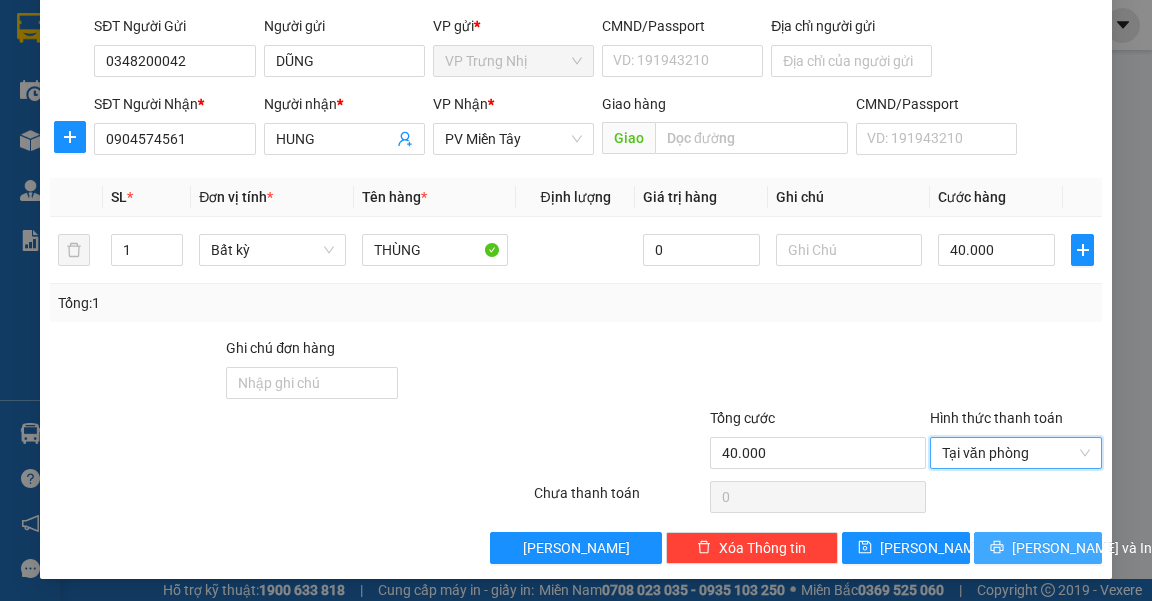 click on "[PERSON_NAME] và In" at bounding box center (1038, 548) 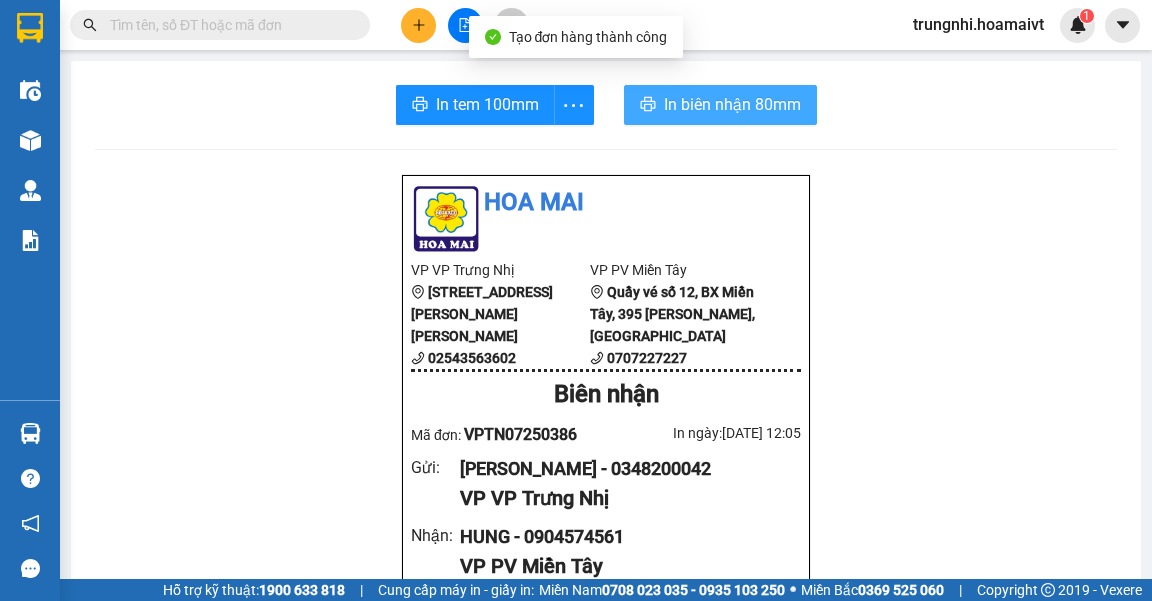 click on "In biên nhận 80mm" at bounding box center (732, 104) 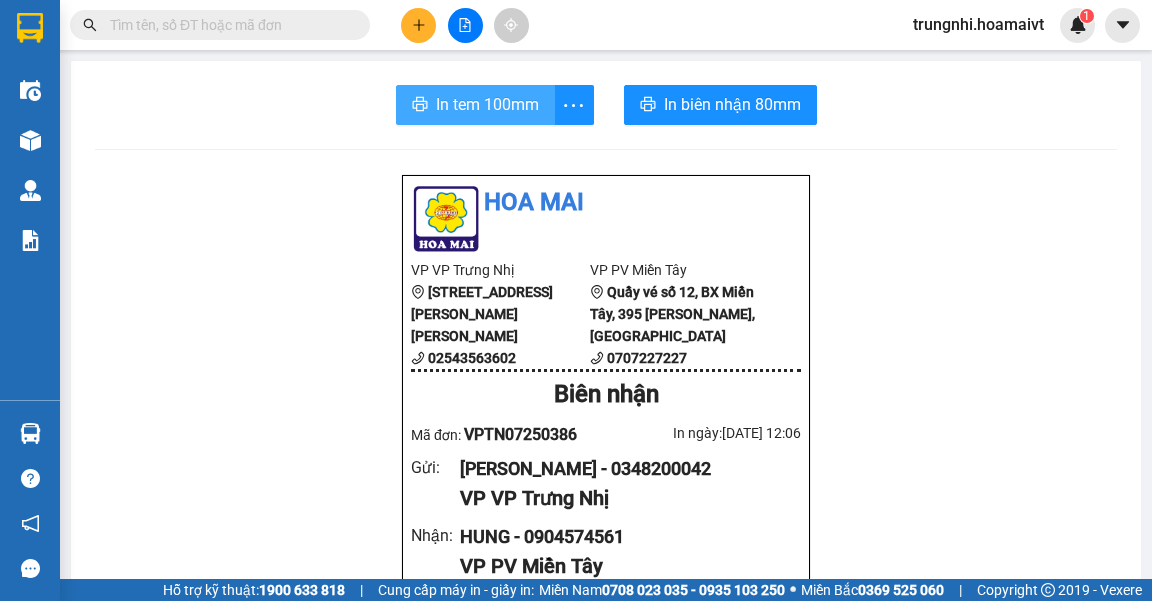 click on "In tem 100mm" at bounding box center (487, 104) 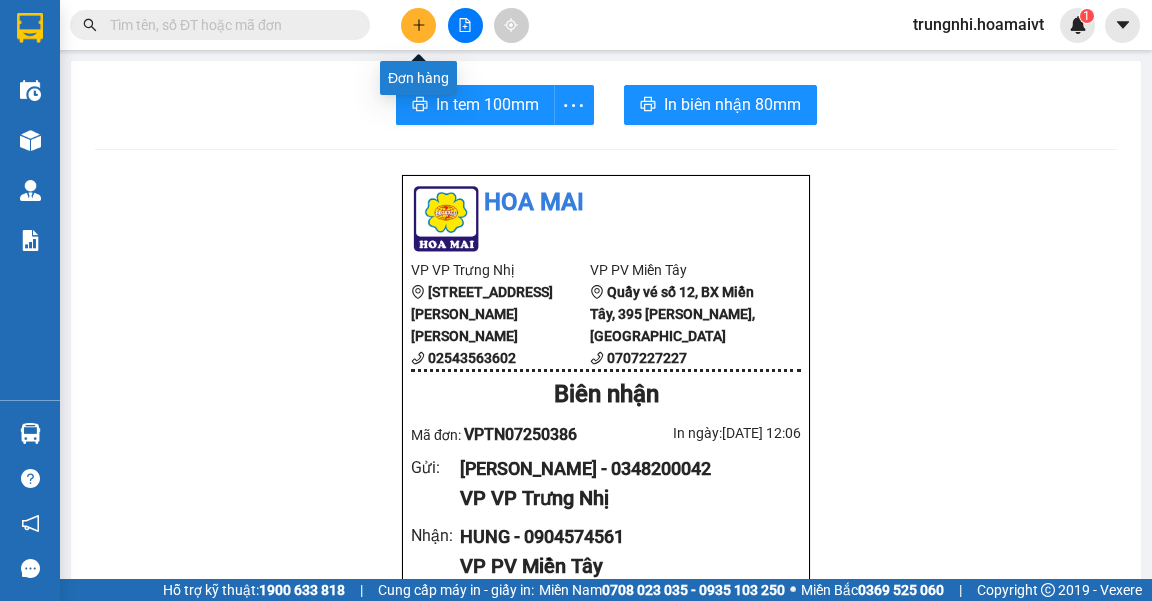 click 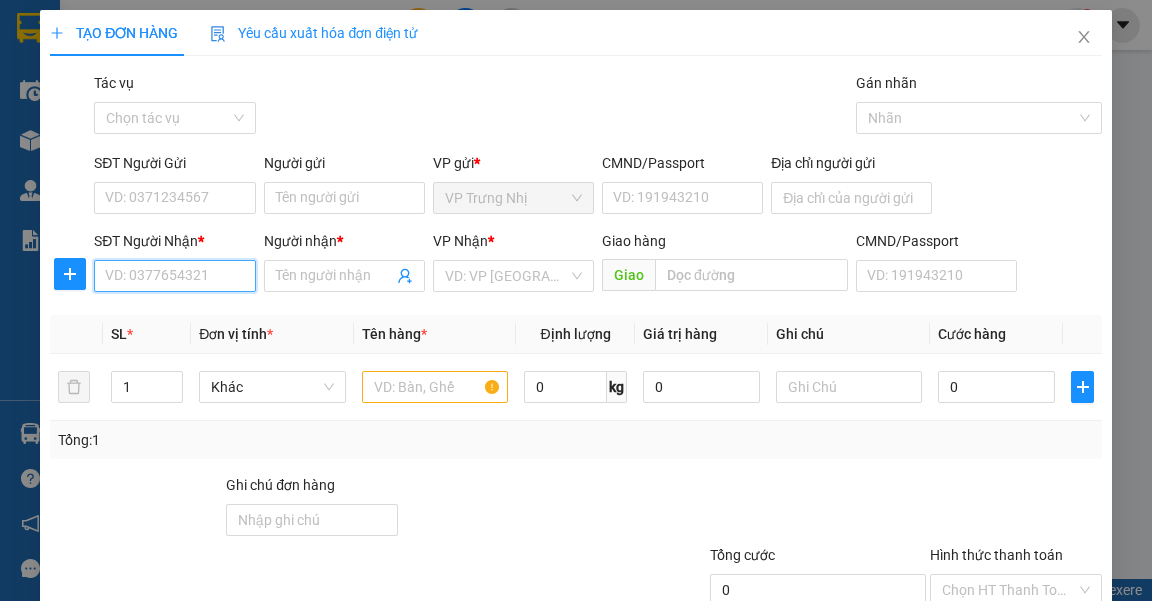 click on "SĐT Người Nhận  *" at bounding box center (174, 276) 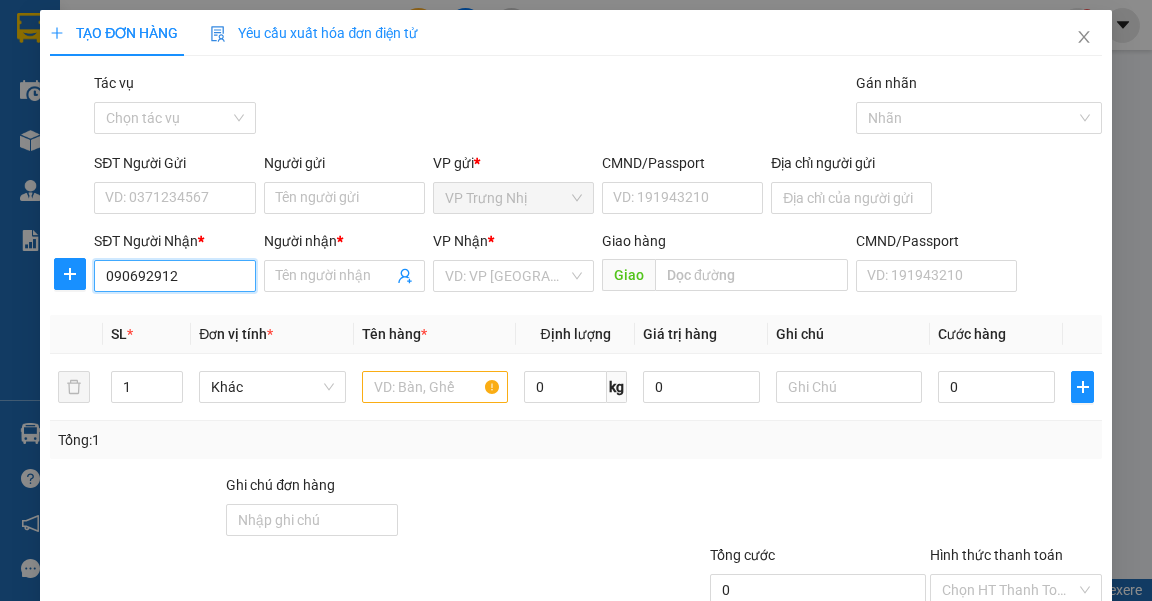 type on "0906929123" 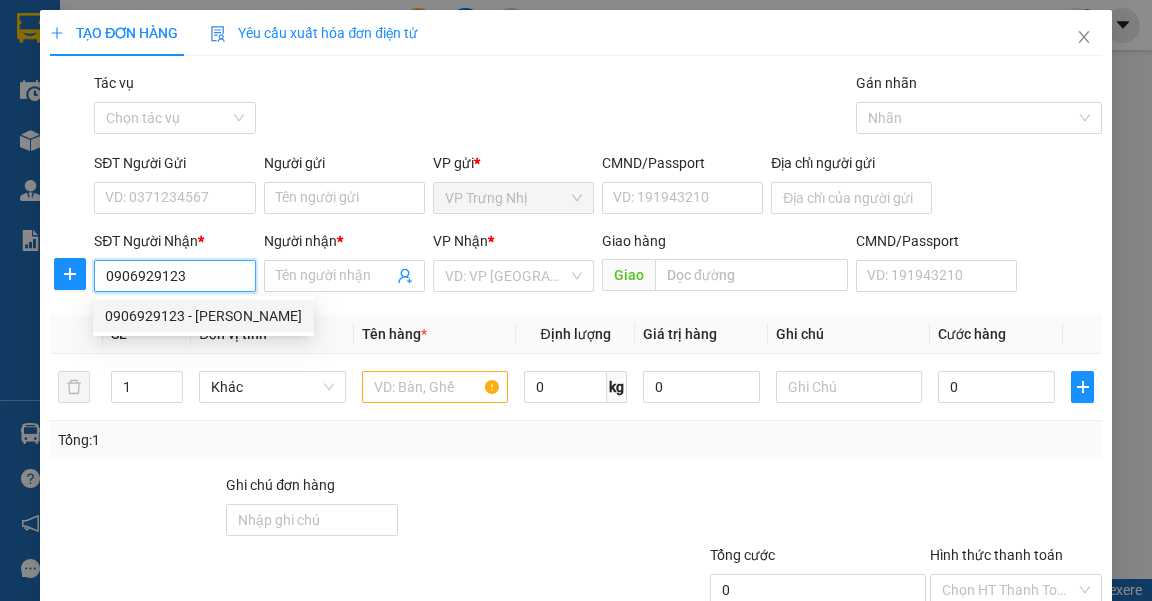 drag, startPoint x: 197, startPoint y: 313, endPoint x: 195, endPoint y: 199, distance: 114.01754 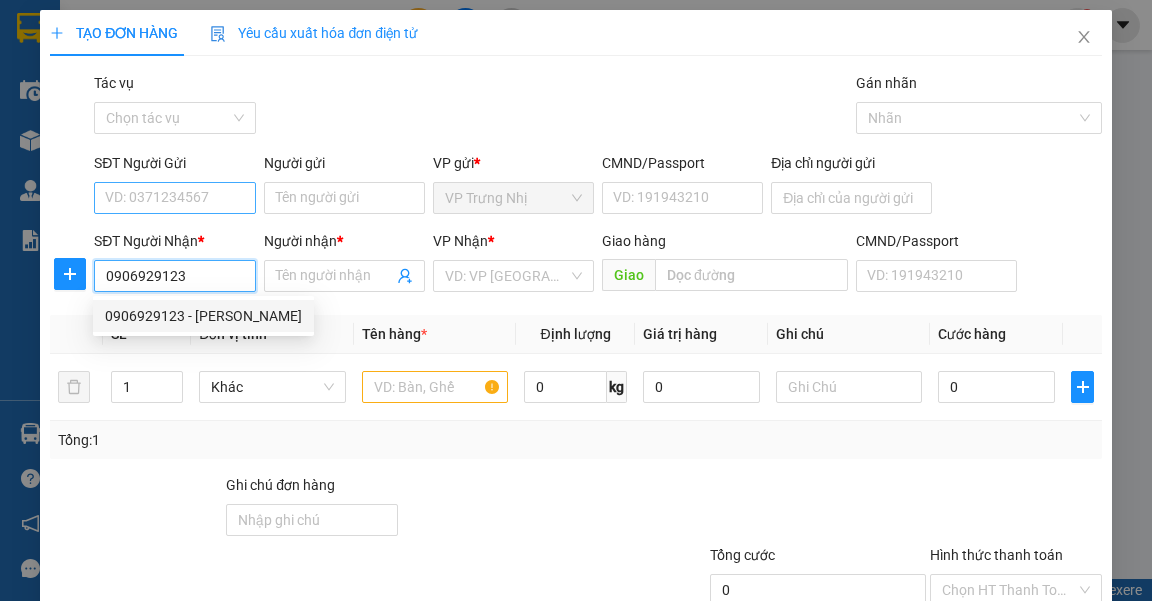 click on "0906929123 - ngoc" at bounding box center [203, 316] 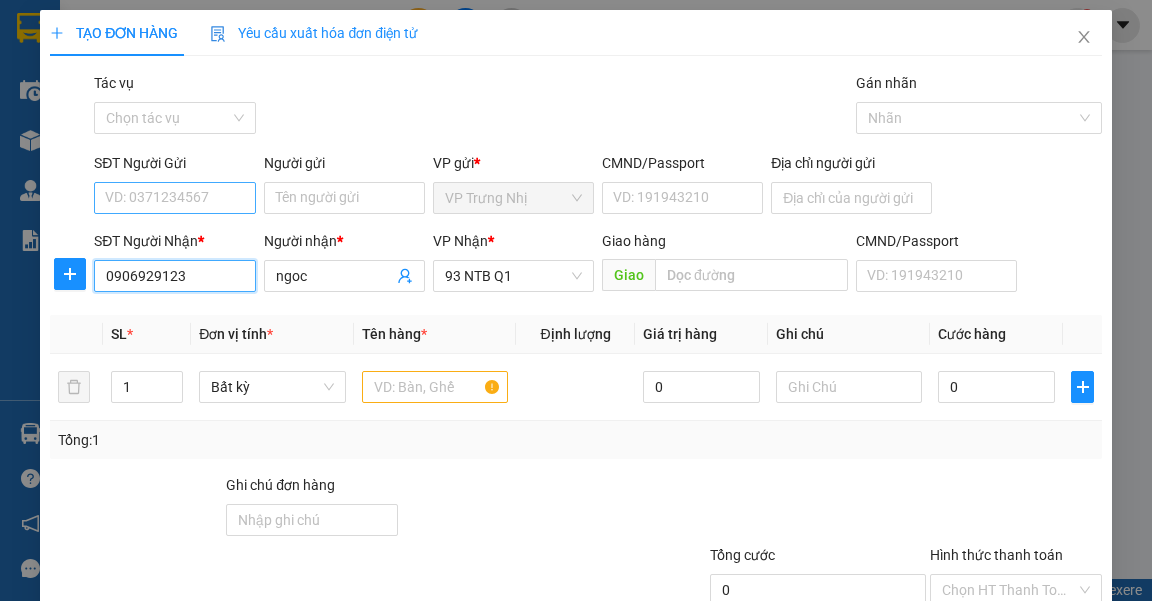 type on "0906929123" 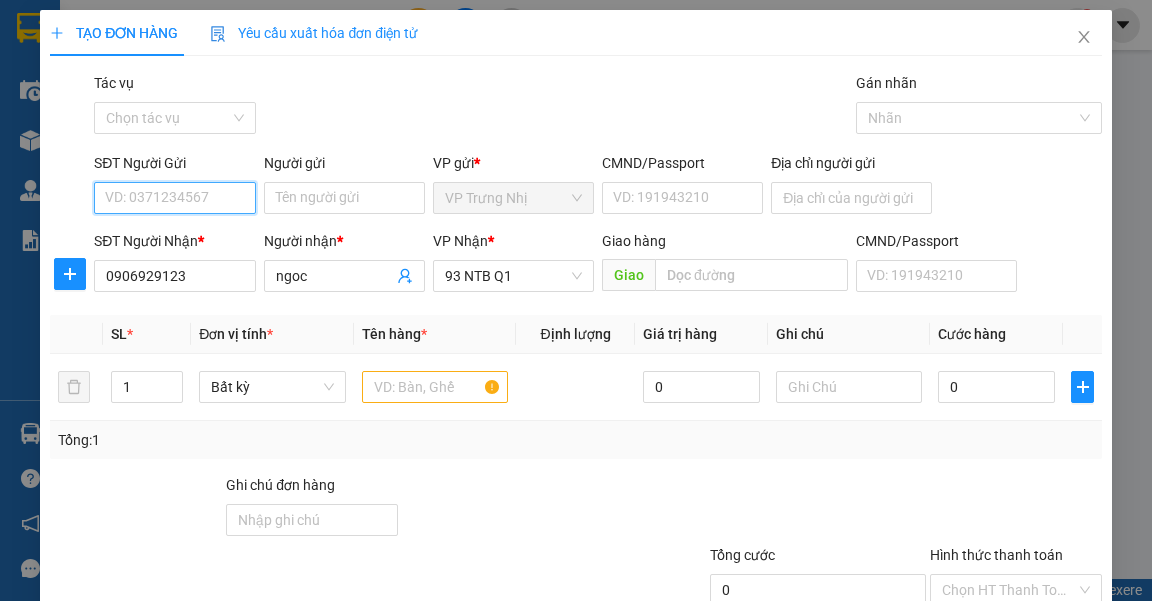 click on "SĐT Người Gửi" at bounding box center (174, 198) 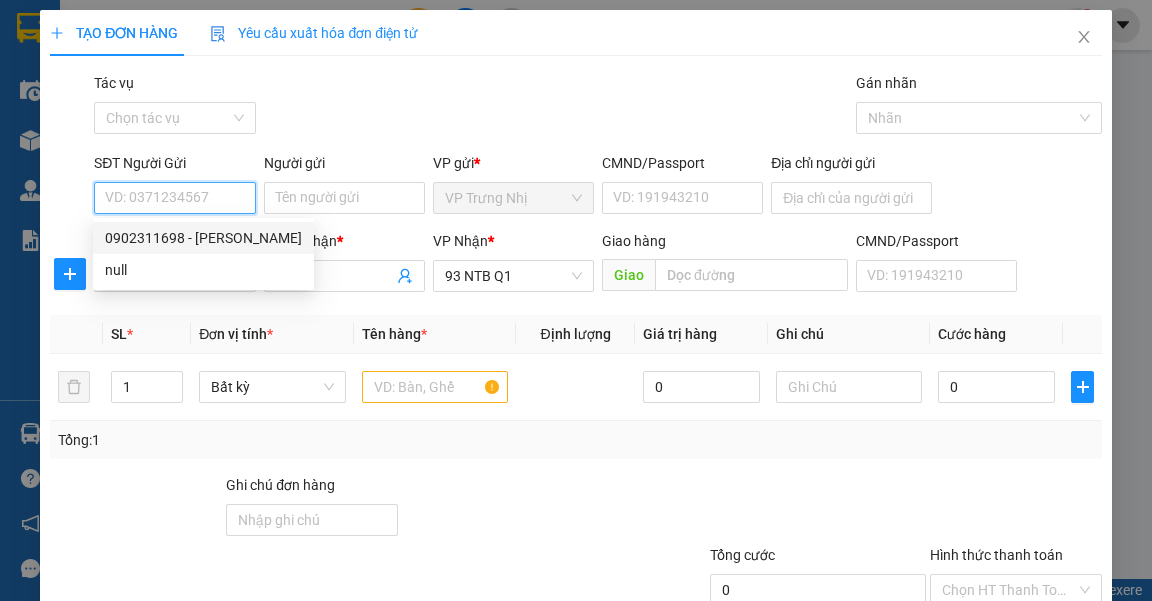 click on "0902311698 - Xuan Anh" at bounding box center [203, 238] 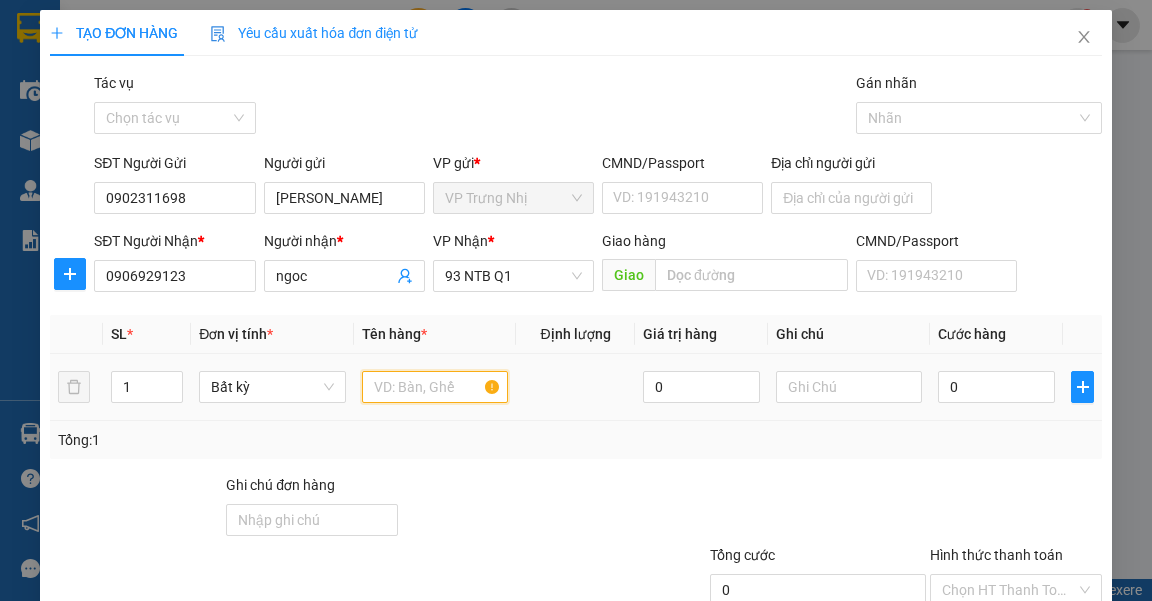 click at bounding box center (435, 387) 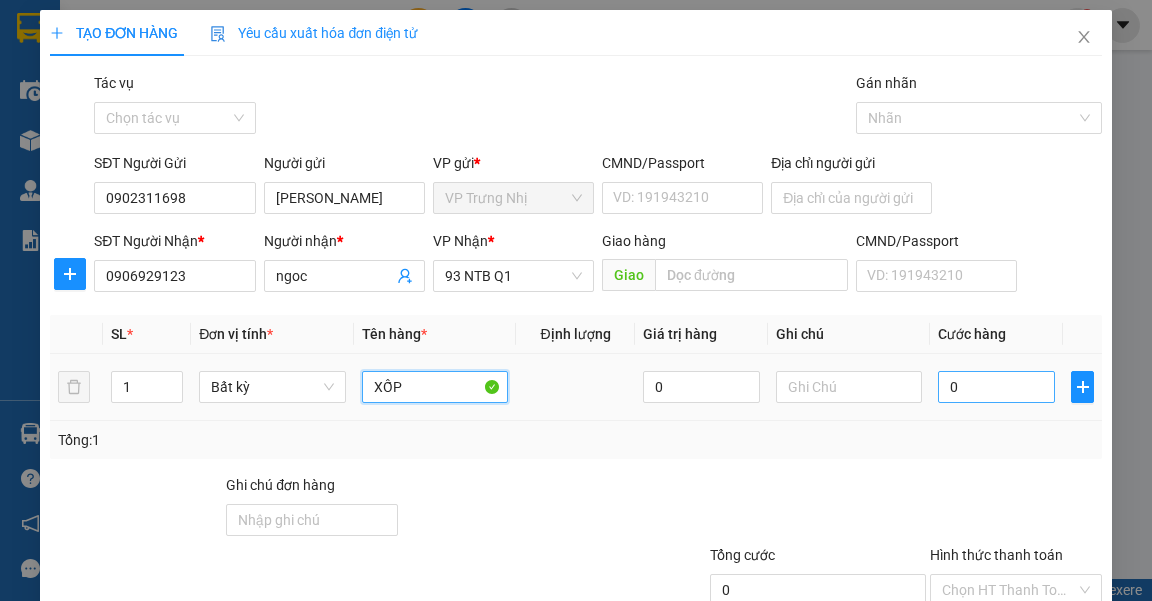 type on "XỐP" 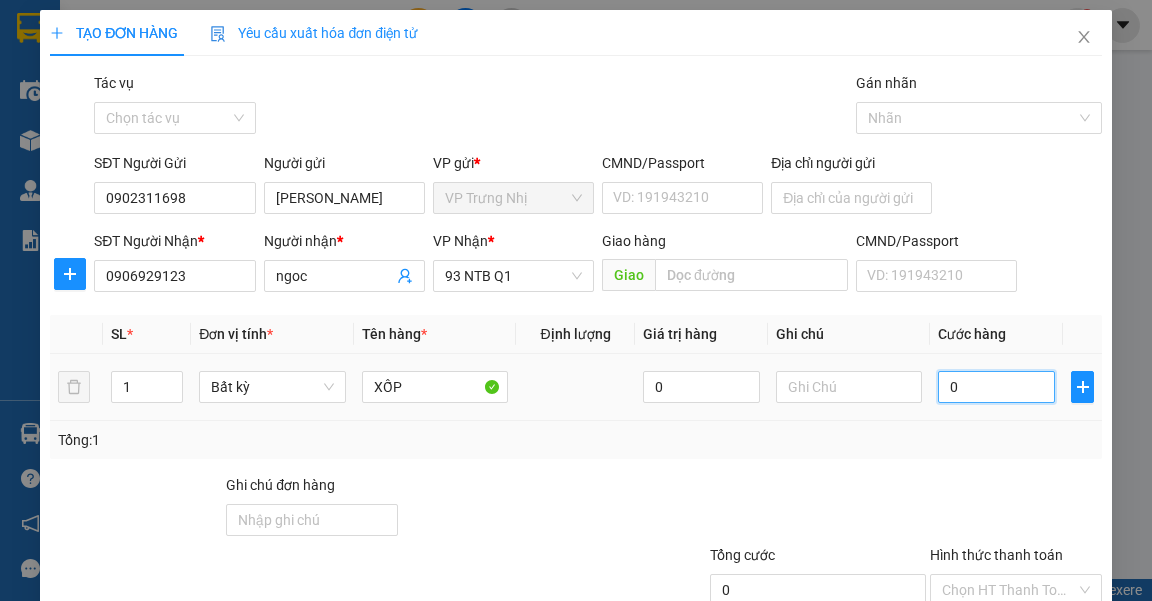click on "0" at bounding box center [996, 387] 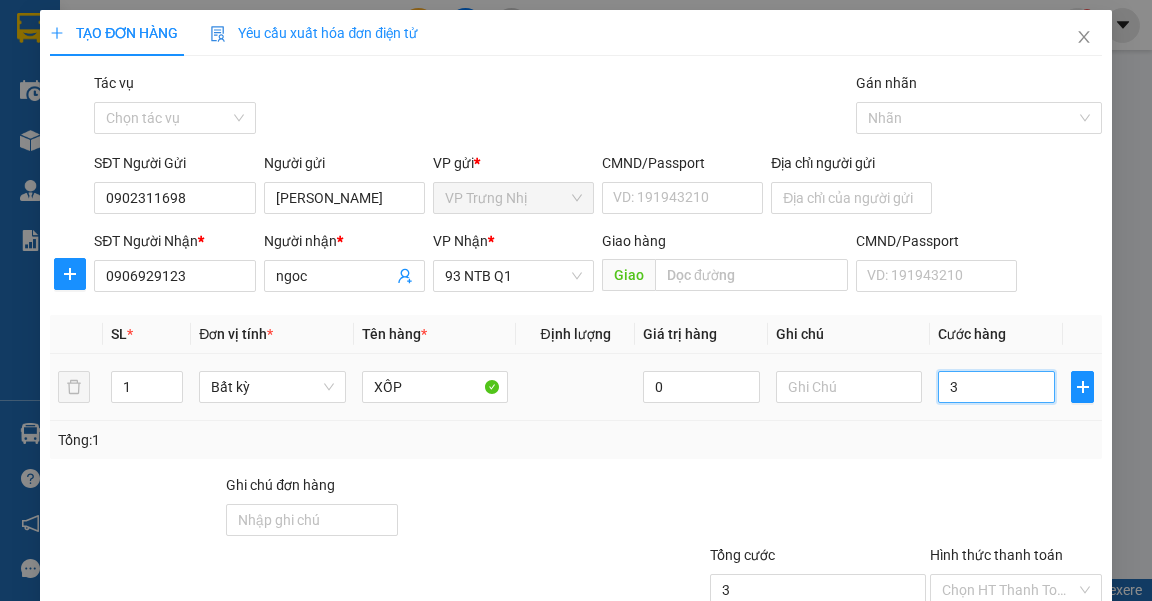type on "30" 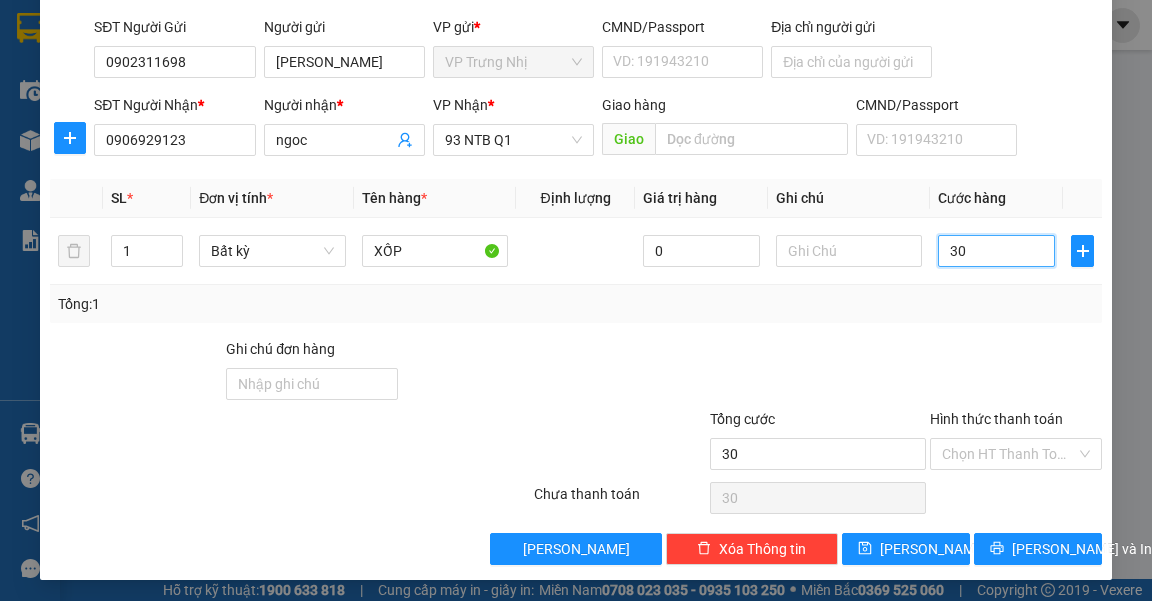 scroll, scrollTop: 137, scrollLeft: 0, axis: vertical 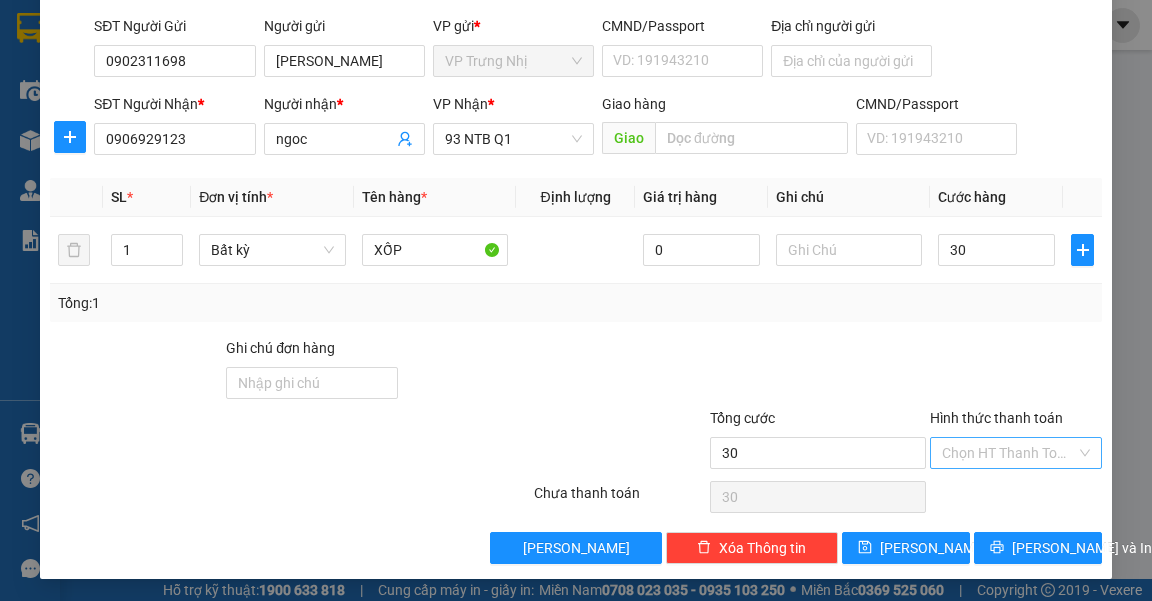 type on "30.000" 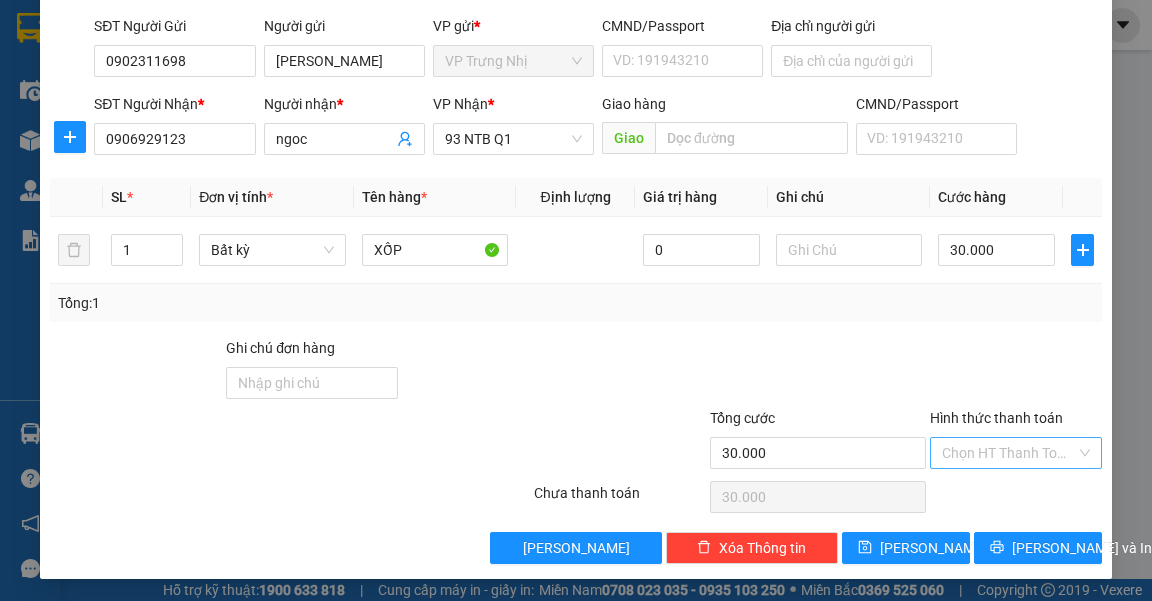 click on "Hình thức thanh toán" at bounding box center (1009, 453) 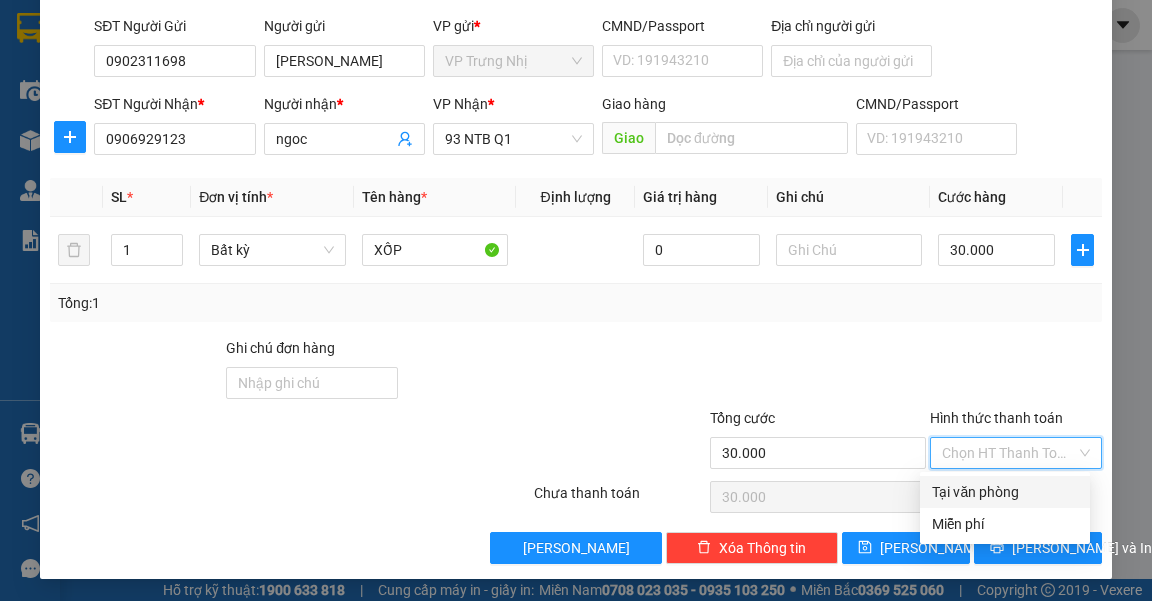 click on "Tại văn phòng" at bounding box center [1005, 492] 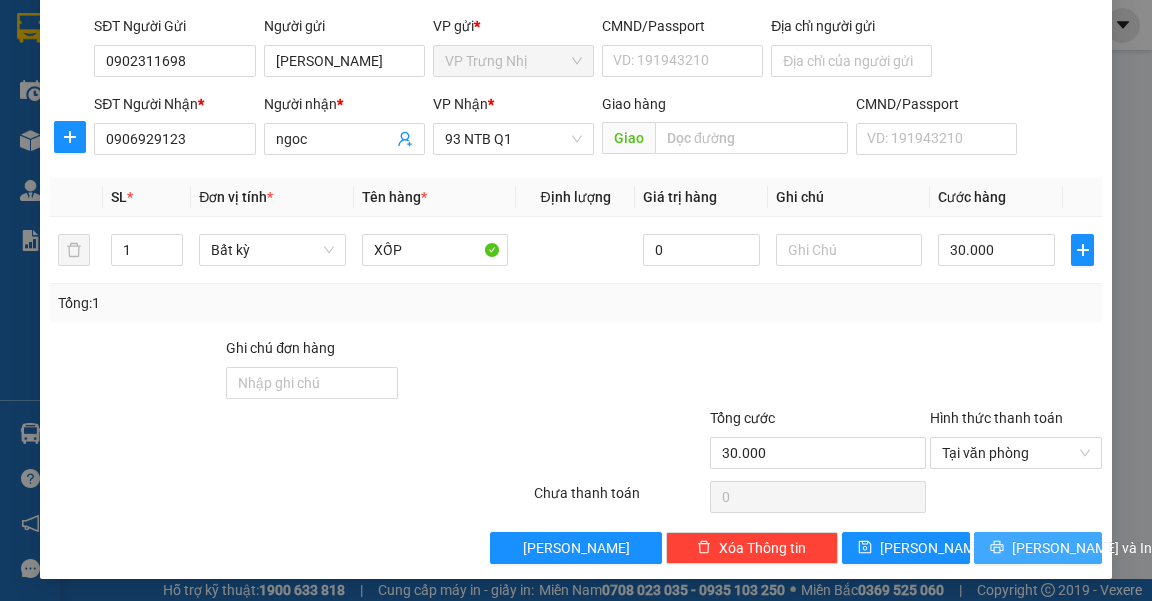click on "[PERSON_NAME] và In" at bounding box center (1038, 548) 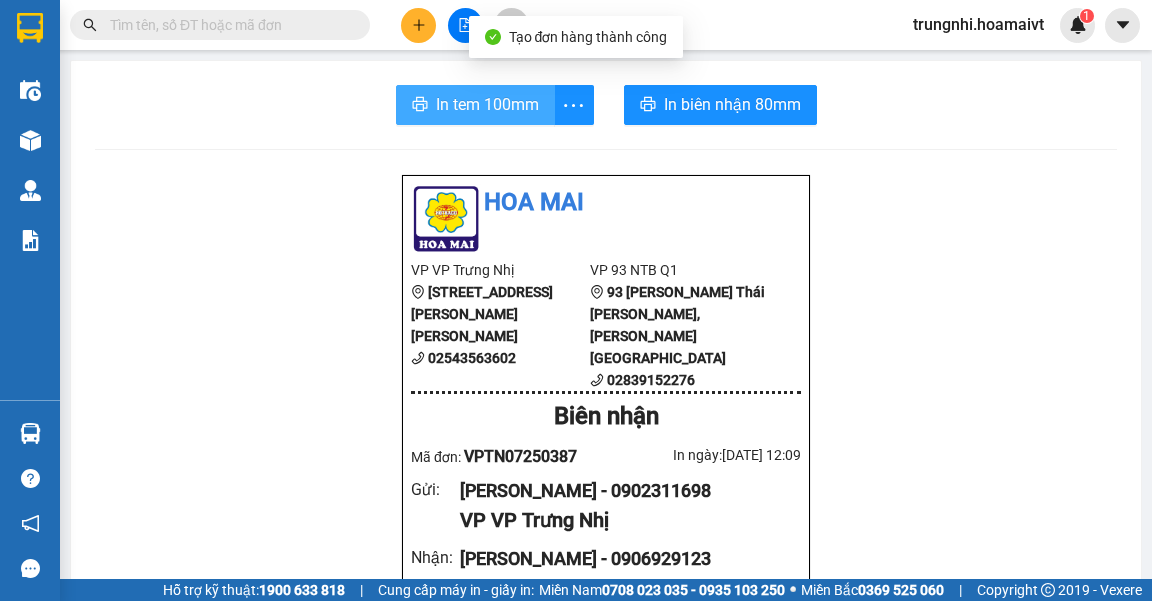 click on "In tem 100mm" at bounding box center (475, 105) 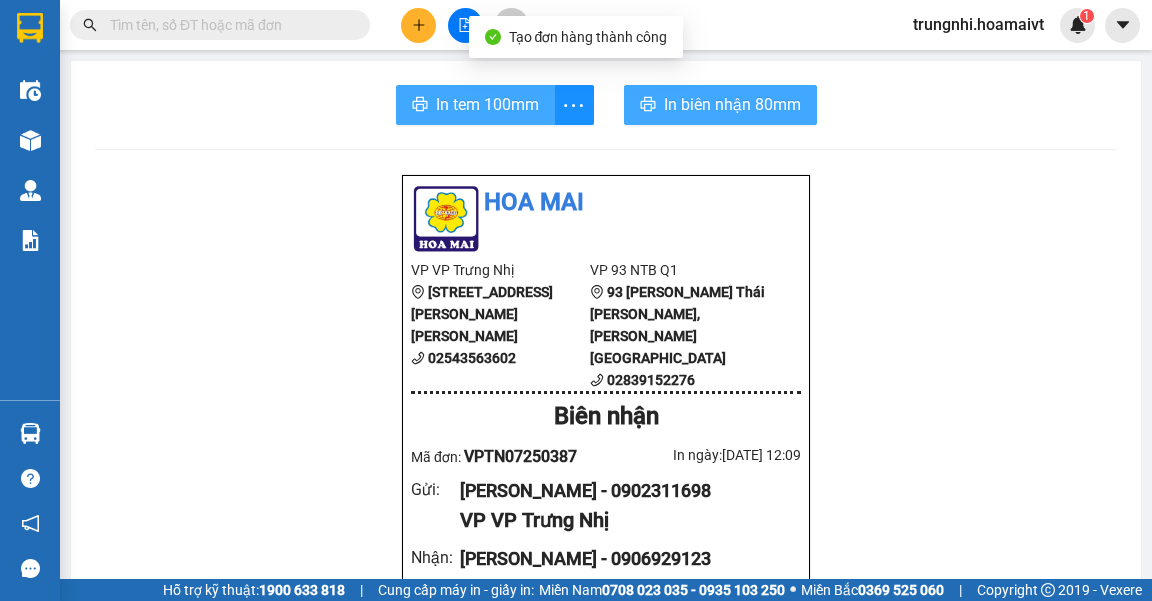 scroll, scrollTop: 0, scrollLeft: 0, axis: both 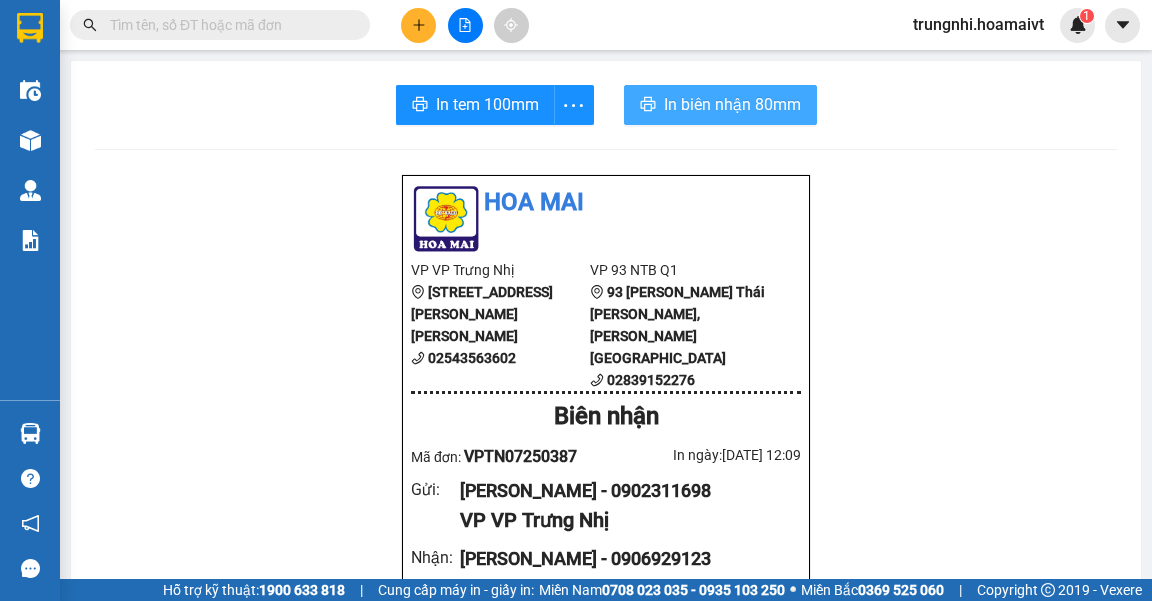 click on "In biên nhận 80mm" at bounding box center (732, 104) 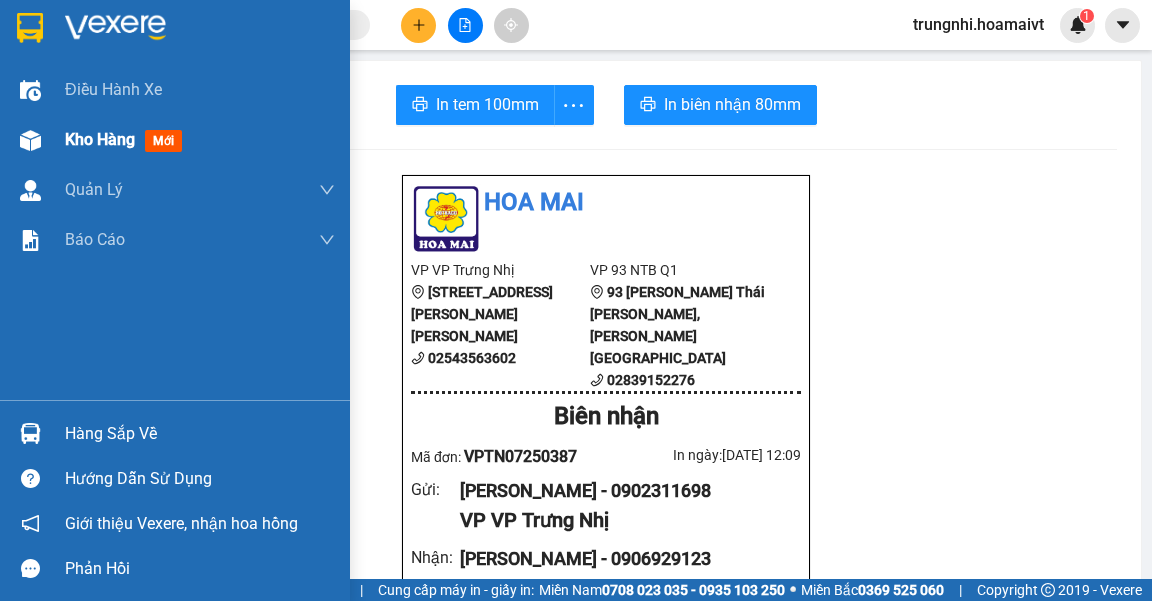 click at bounding box center (30, 140) 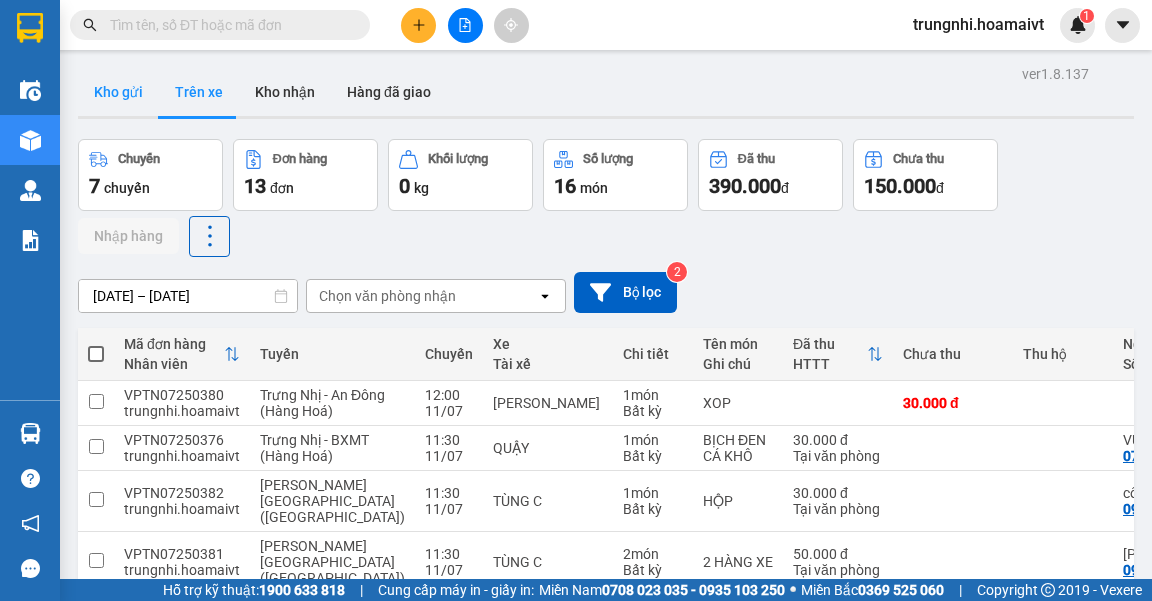 click on "Kho gửi" at bounding box center (118, 92) 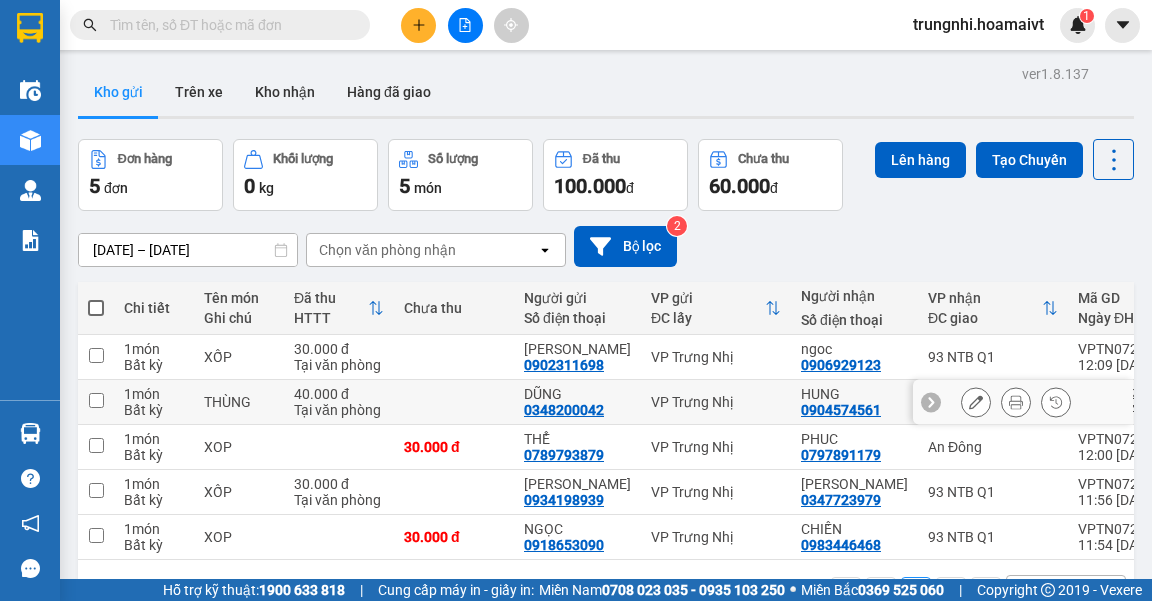 click at bounding box center (96, 400) 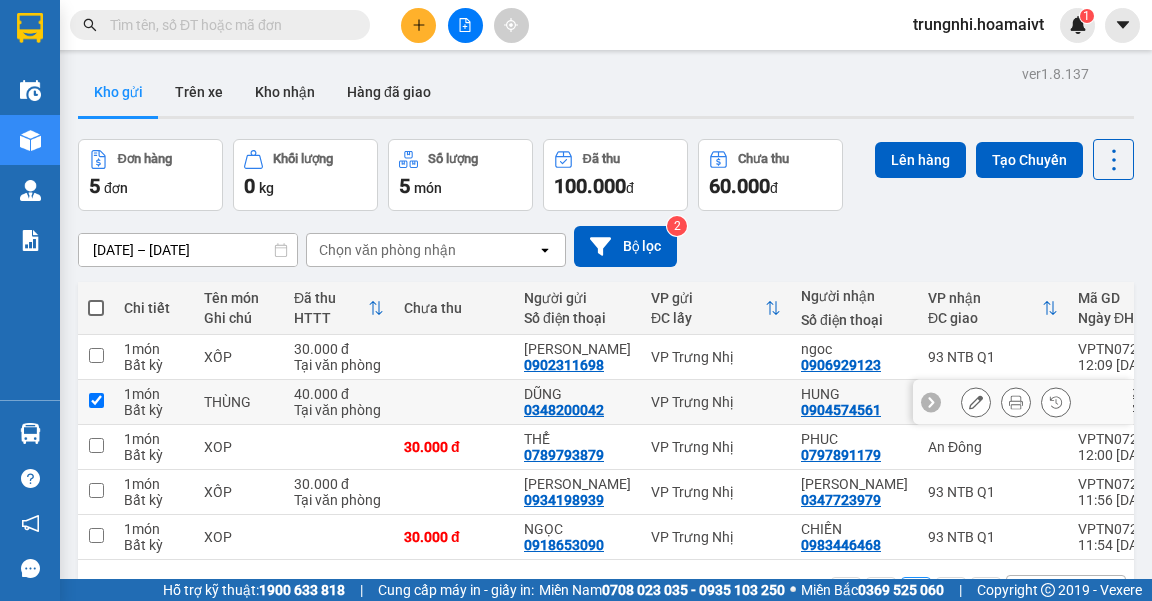 checkbox on "true" 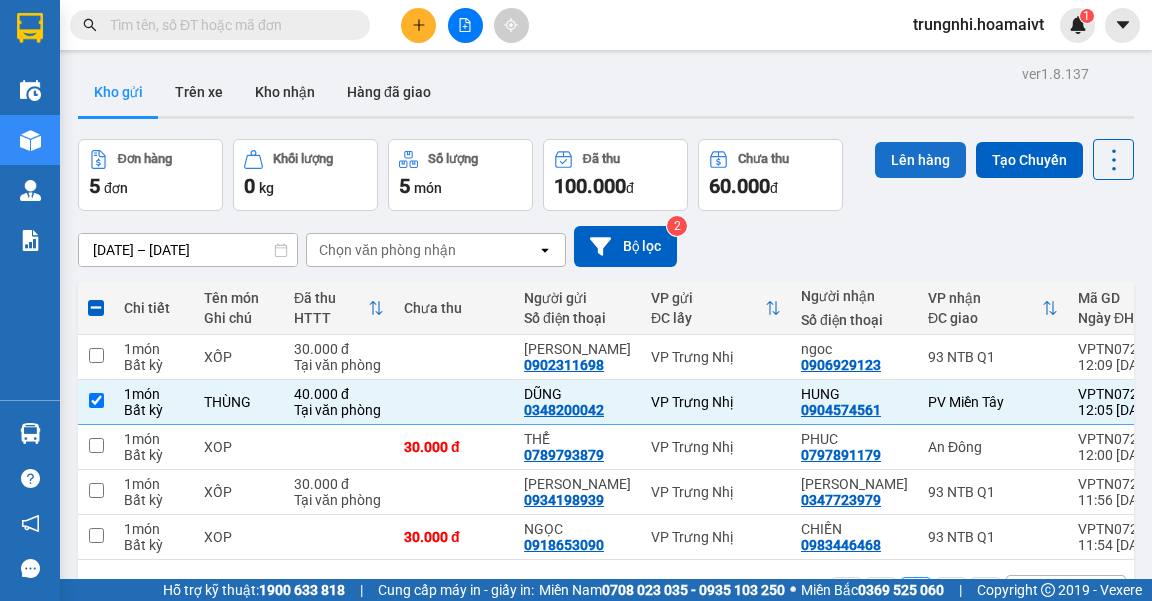 click on "Lên hàng" at bounding box center [920, 160] 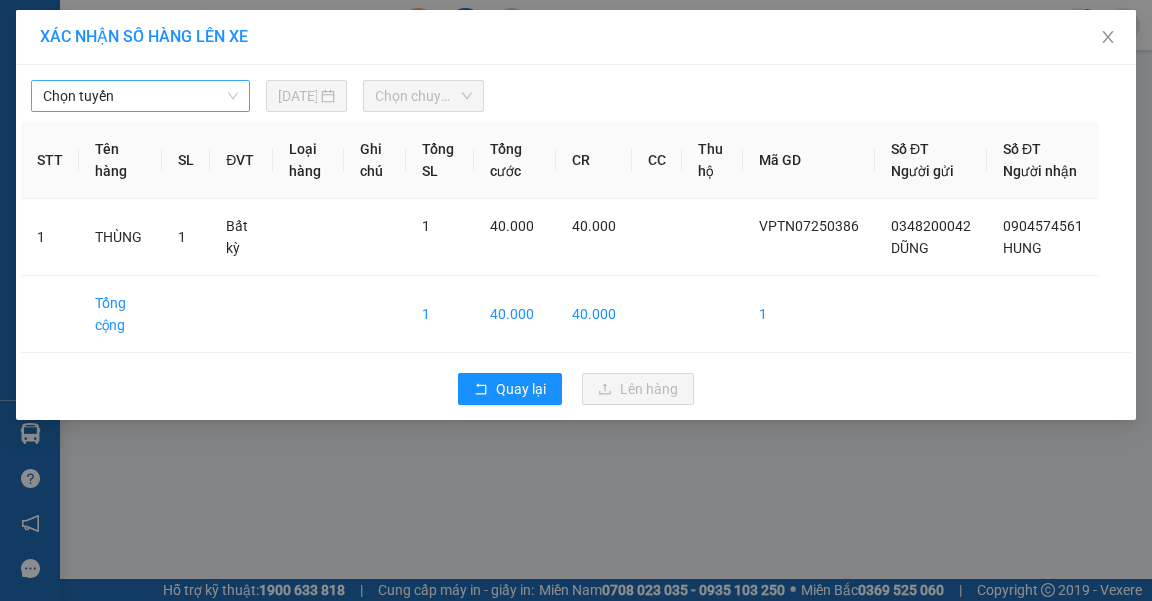 click on "Chọn tuyến" at bounding box center (140, 96) 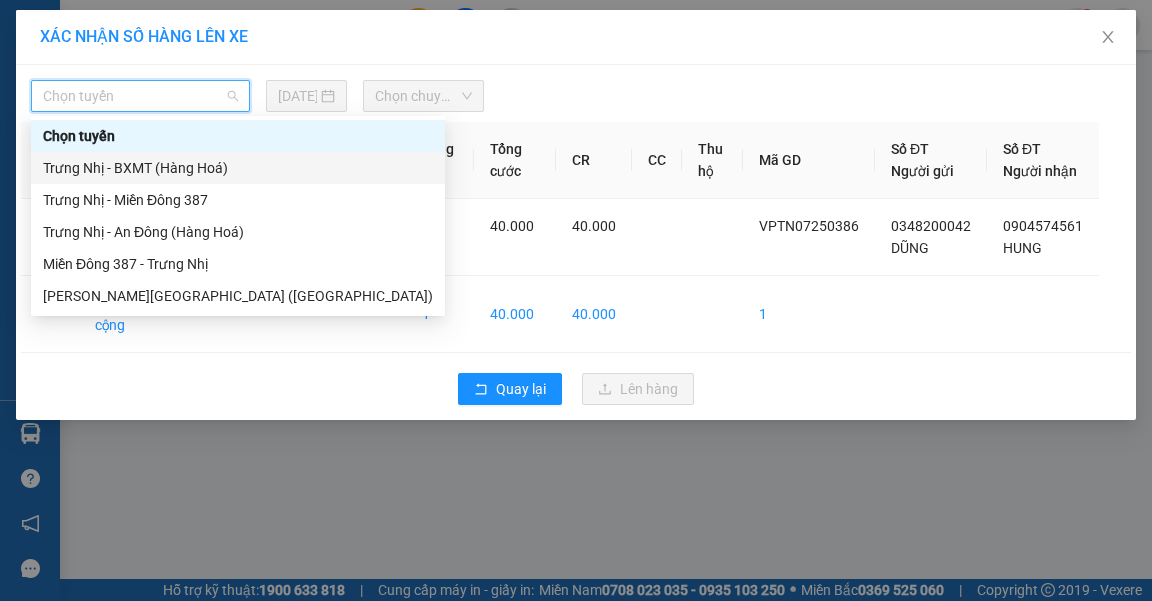 click on "Trưng Nhị - BXMT (Hàng Hoá)" at bounding box center (238, 168) 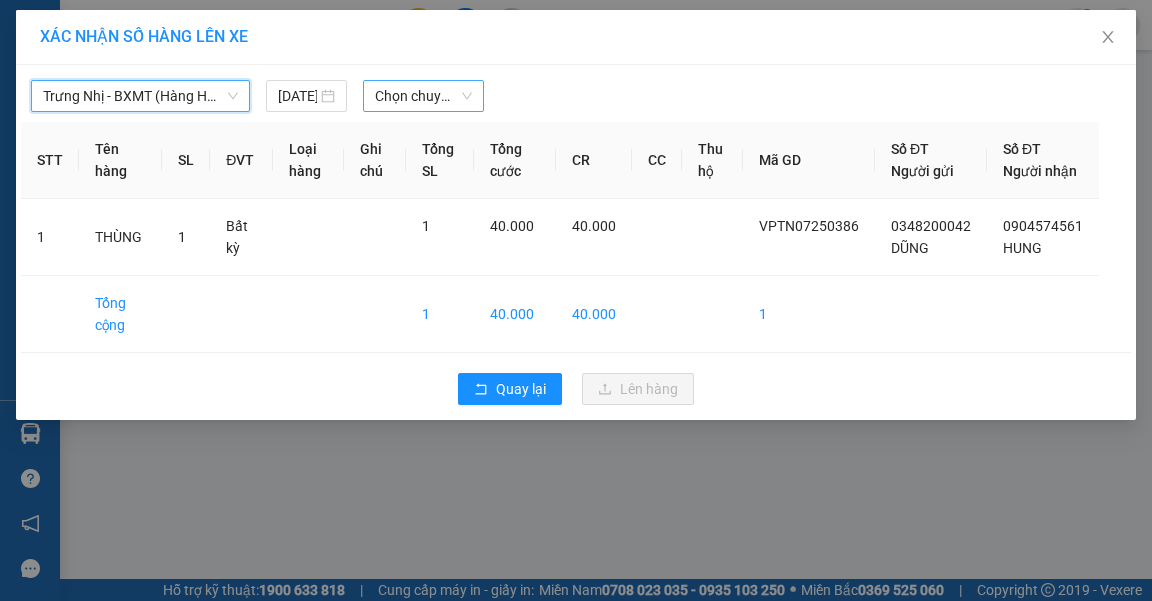 drag, startPoint x: 416, startPoint y: 100, endPoint x: 420, endPoint y: 111, distance: 11.7046995 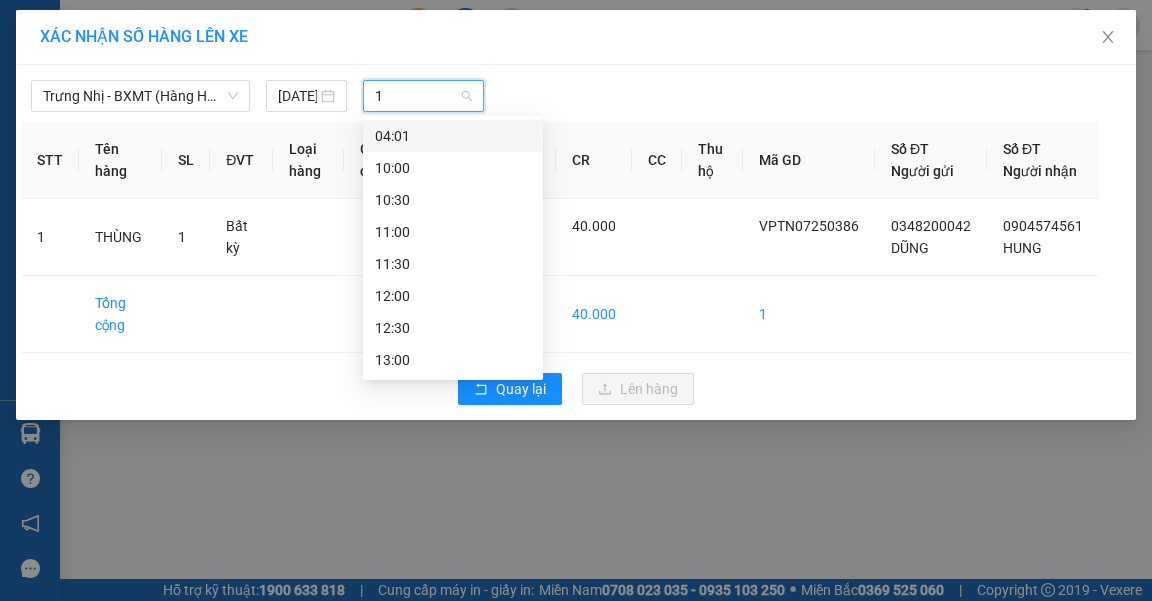 type on "12" 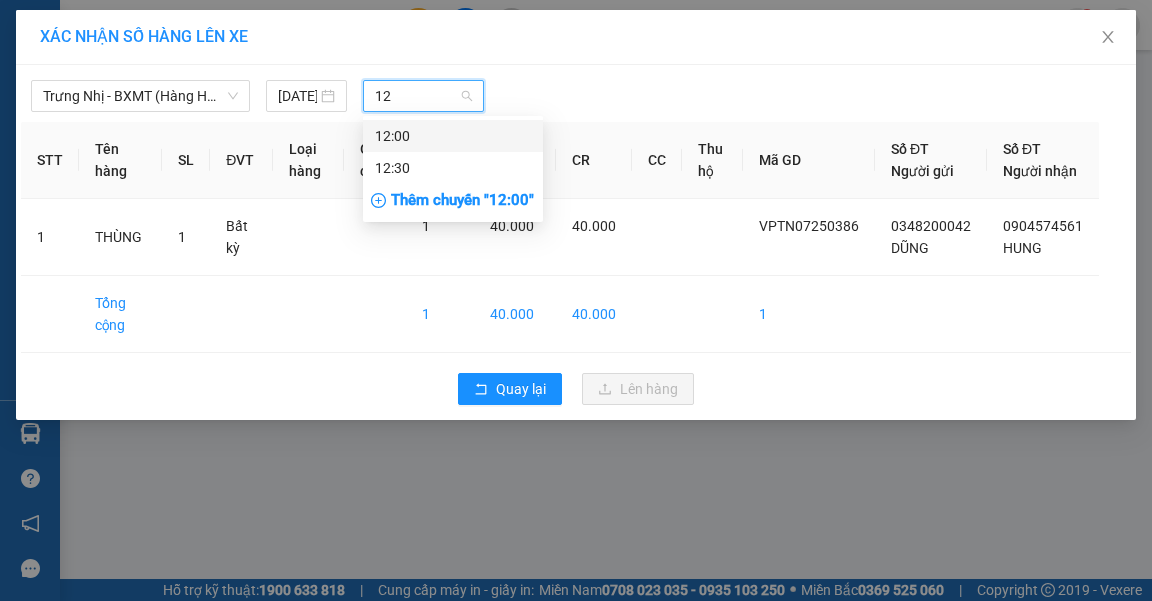 click on "12:00" at bounding box center [453, 136] 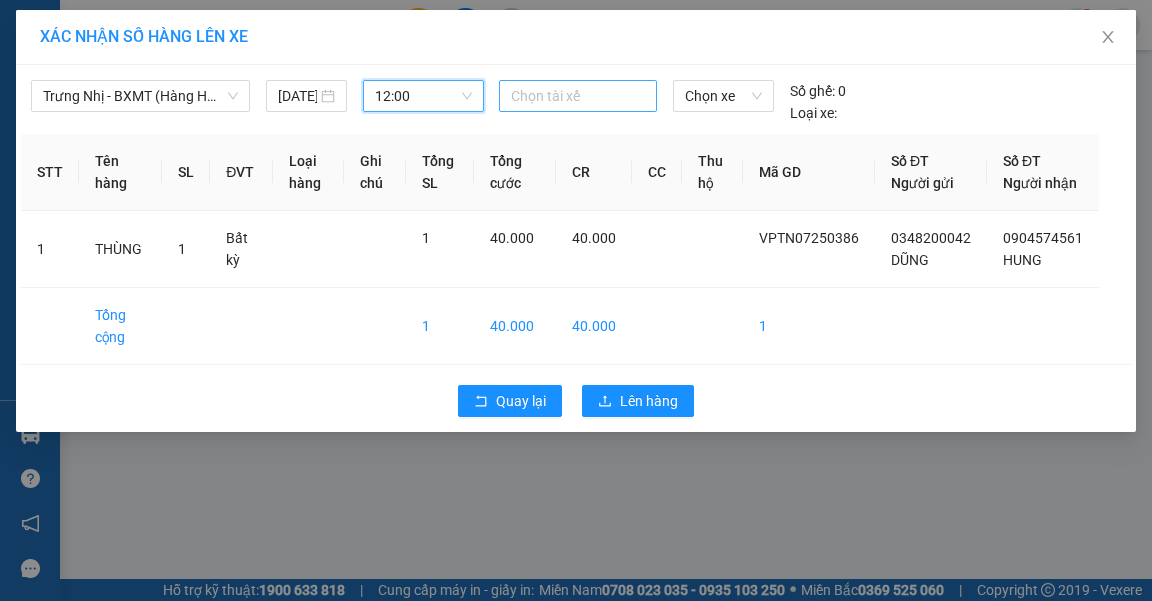 click at bounding box center (578, 96) 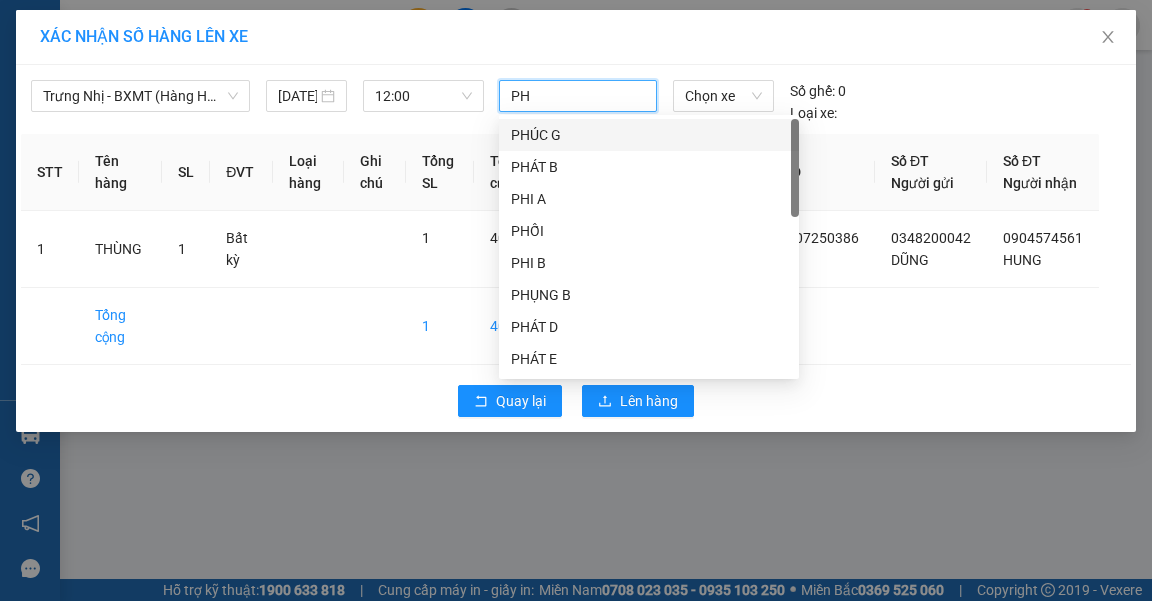 type on "PHI" 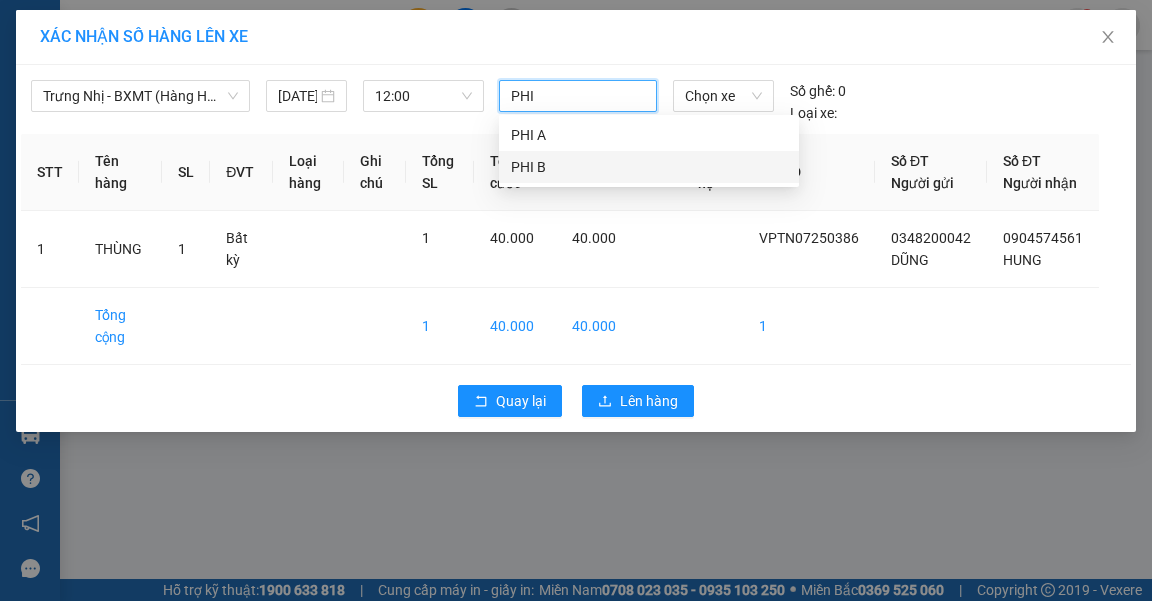 click on "PHI B" at bounding box center (649, 167) 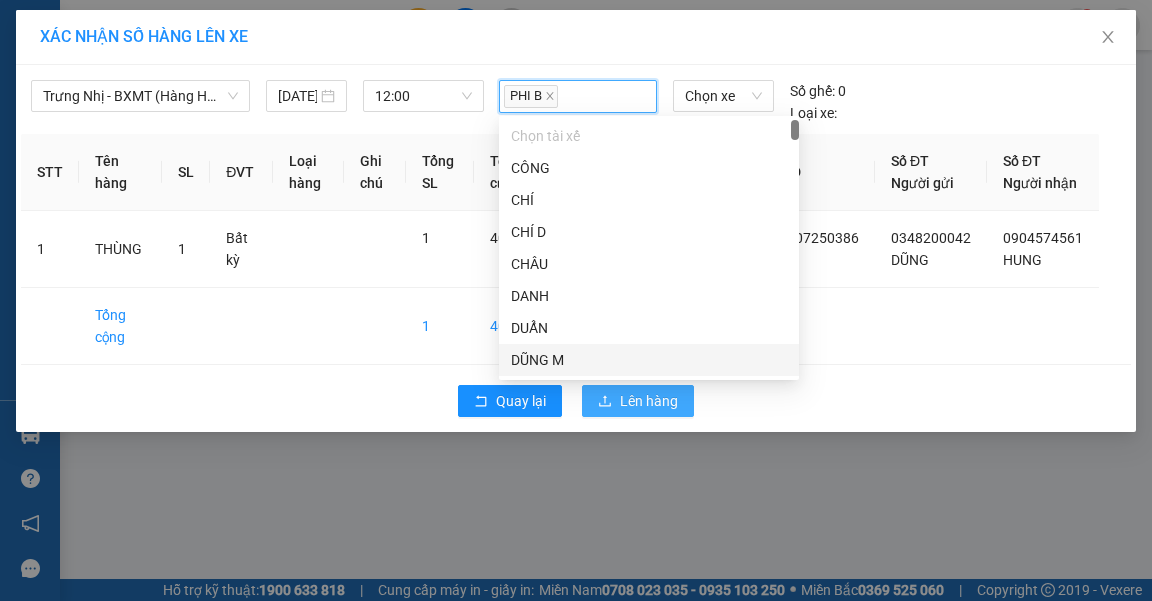 click on "Lên hàng" at bounding box center [649, 401] 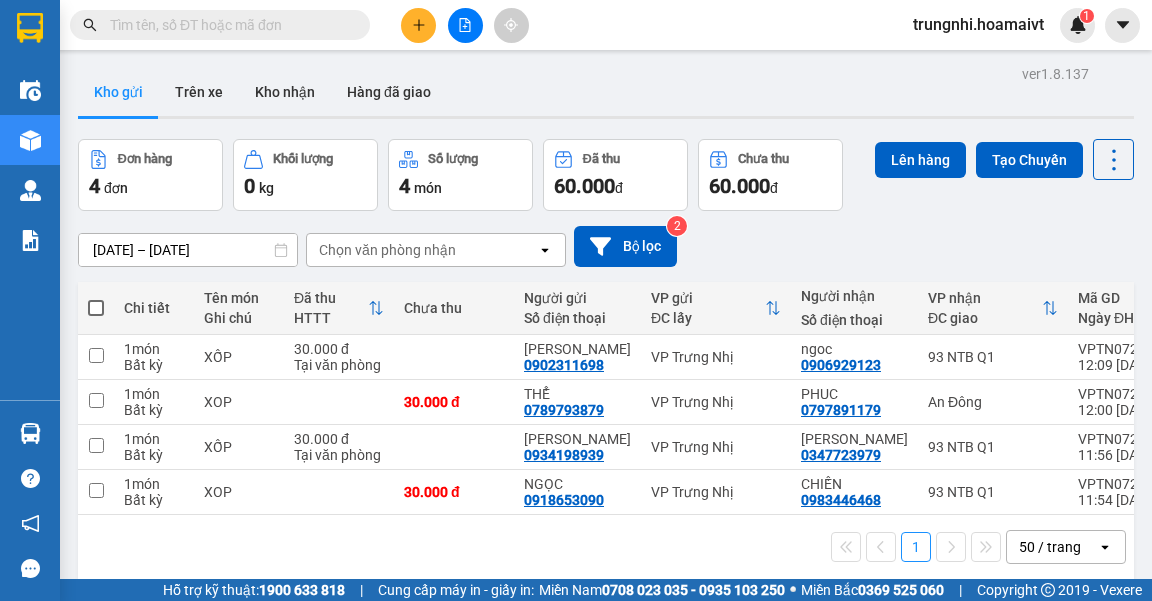 click at bounding box center (96, 308) 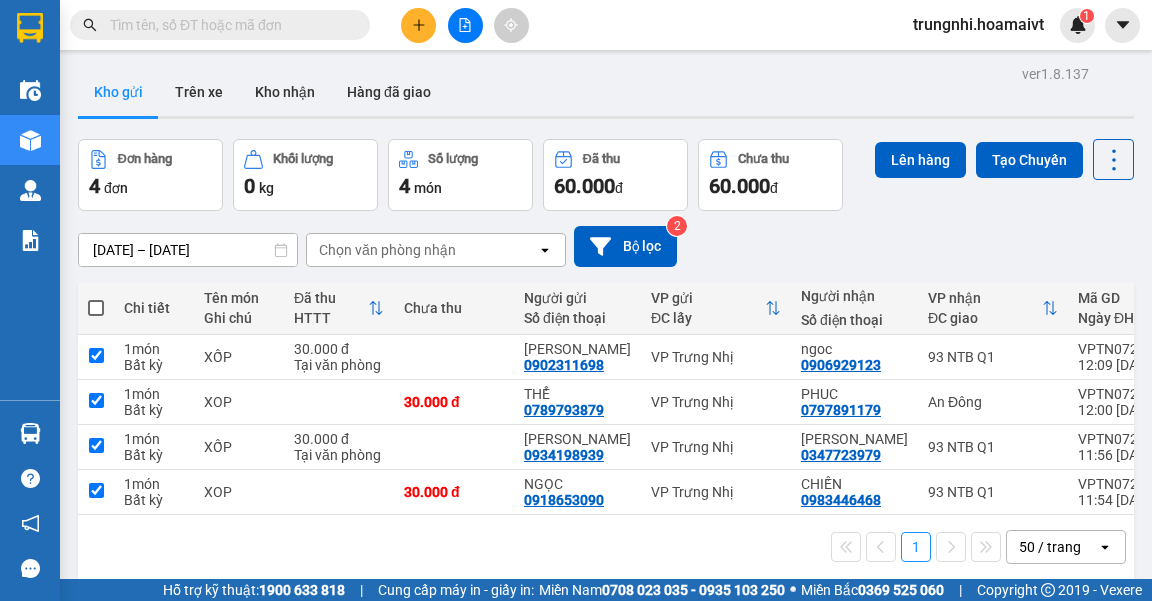 checkbox on "true" 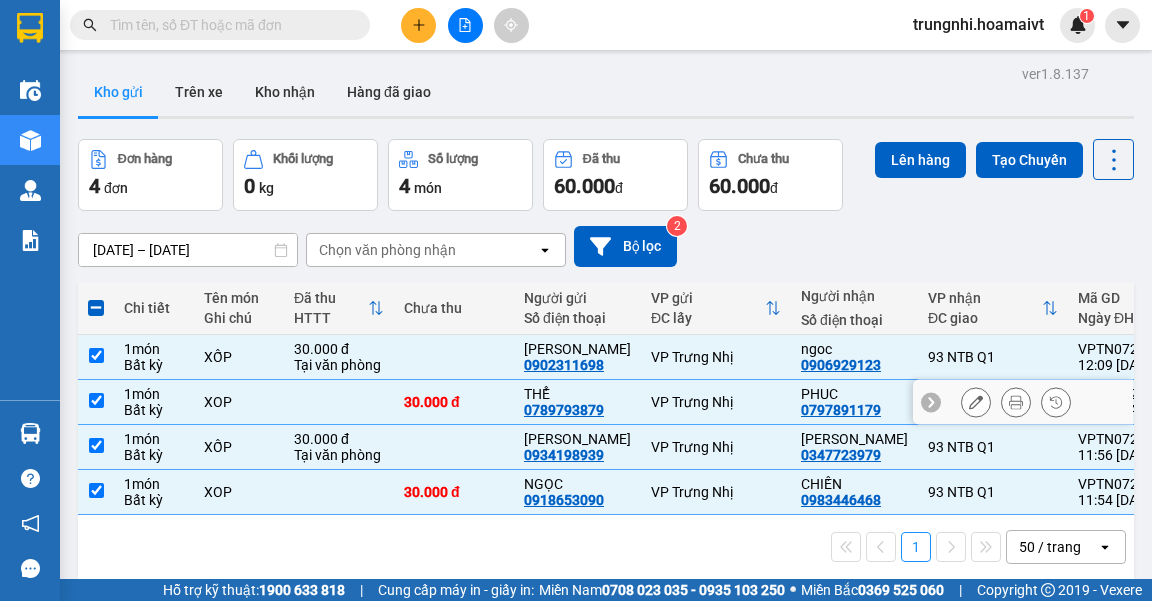 drag, startPoint x: 96, startPoint y: 389, endPoint x: 128, endPoint y: 384, distance: 32.38827 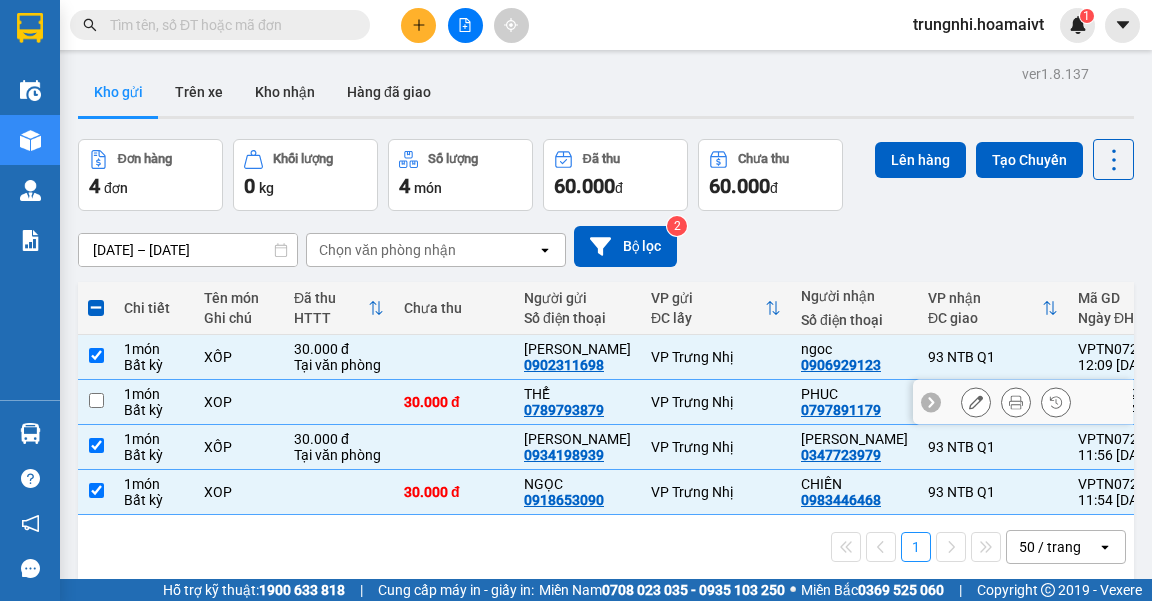 checkbox on "false" 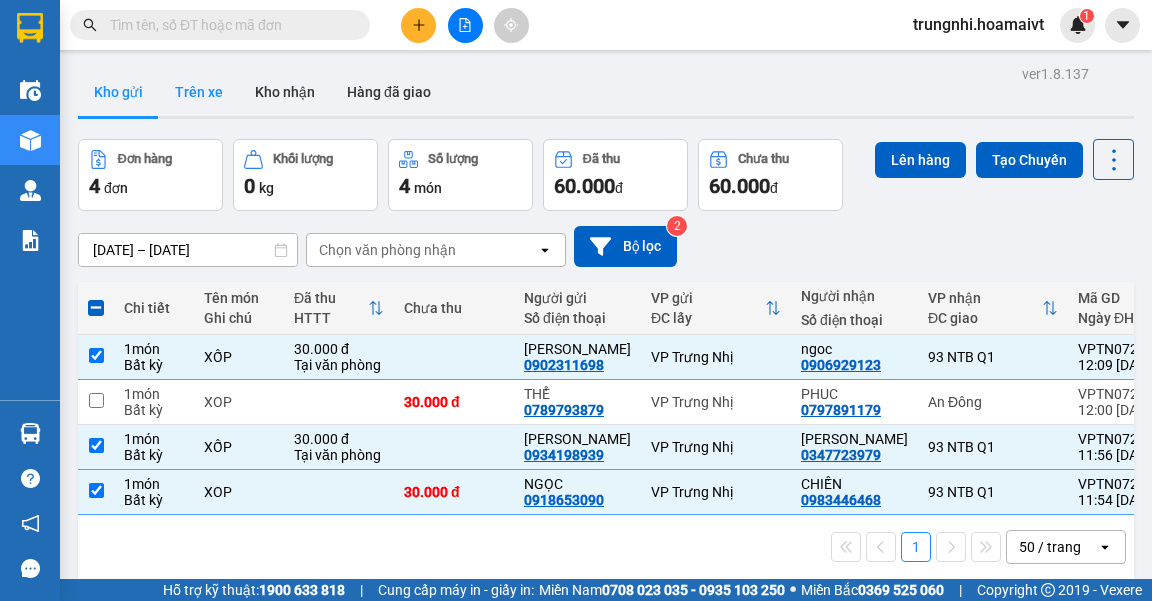 click on "Trên xe" at bounding box center [199, 92] 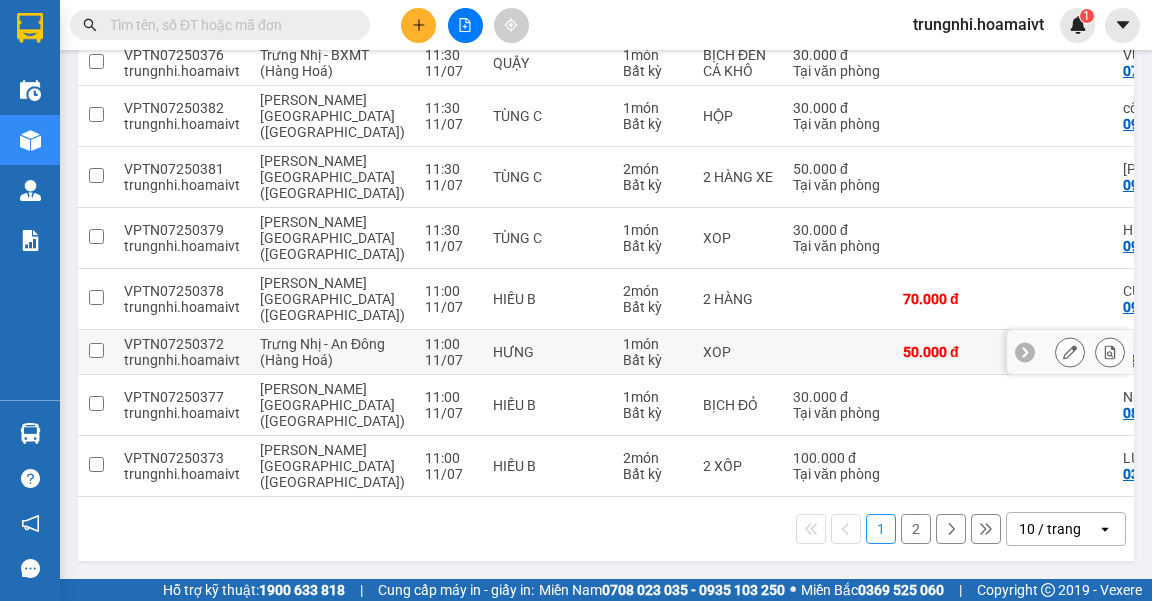 scroll, scrollTop: 499, scrollLeft: 0, axis: vertical 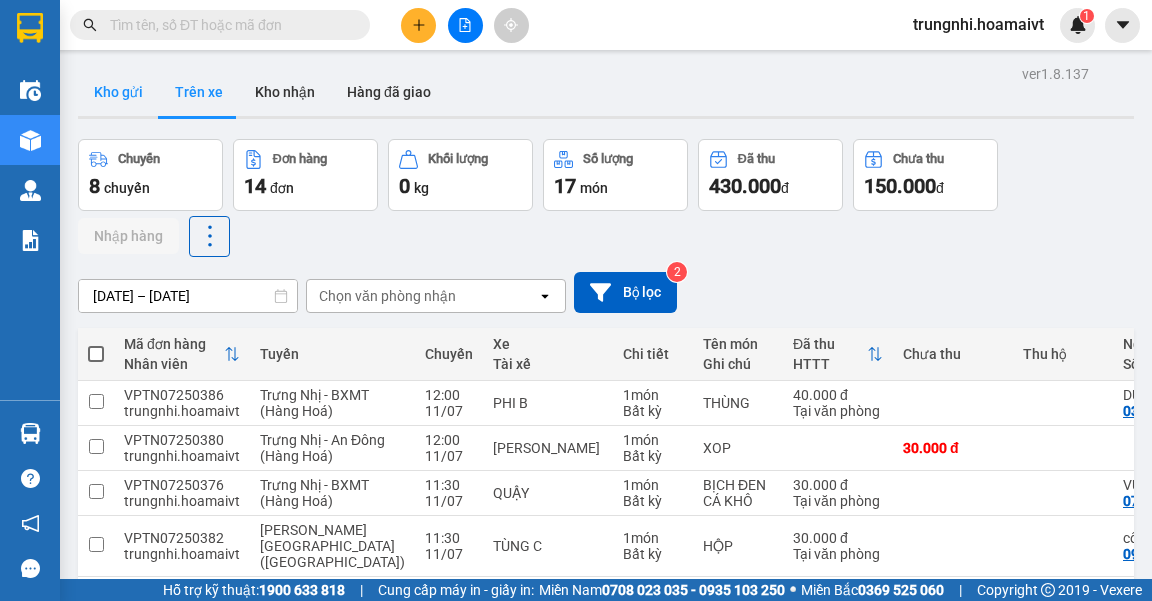 click on "Kho gửi" at bounding box center (118, 92) 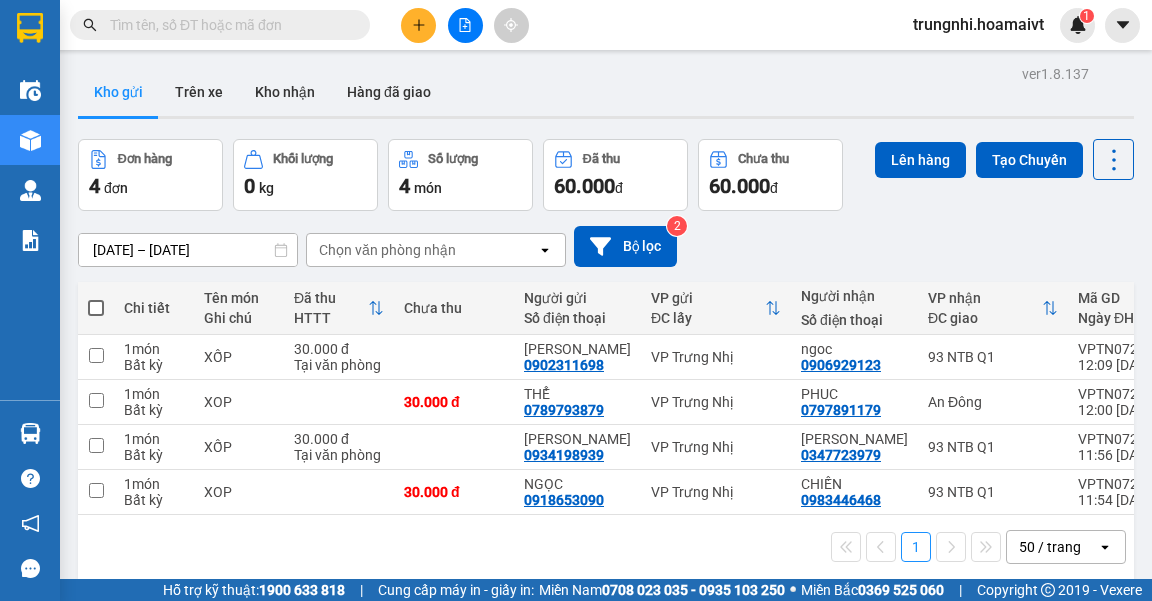 click at bounding box center (96, 308) 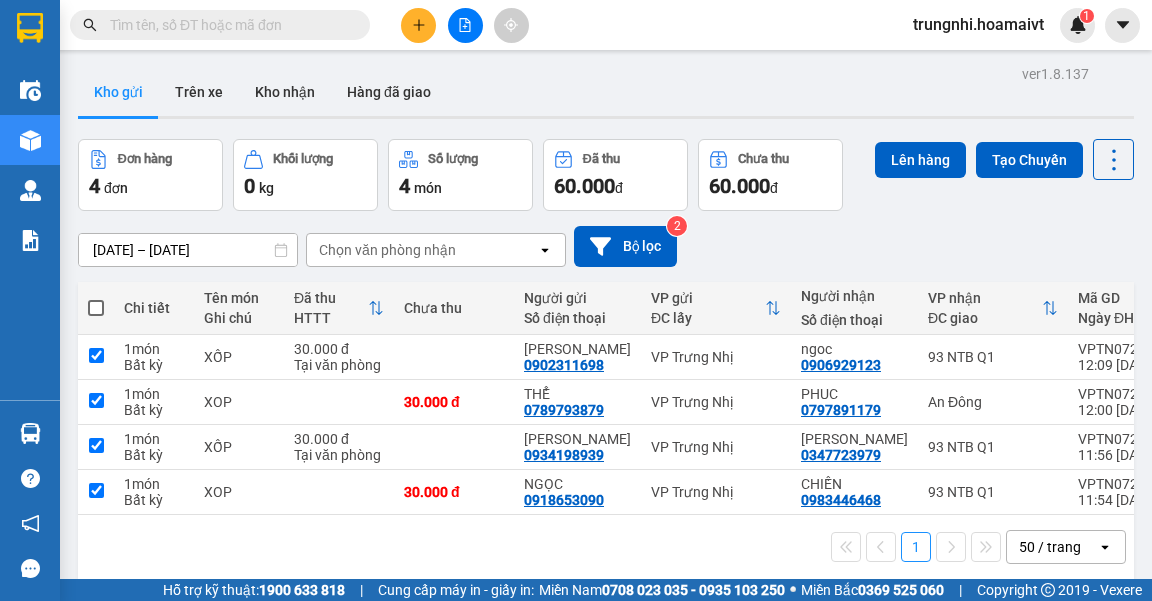 checkbox on "true" 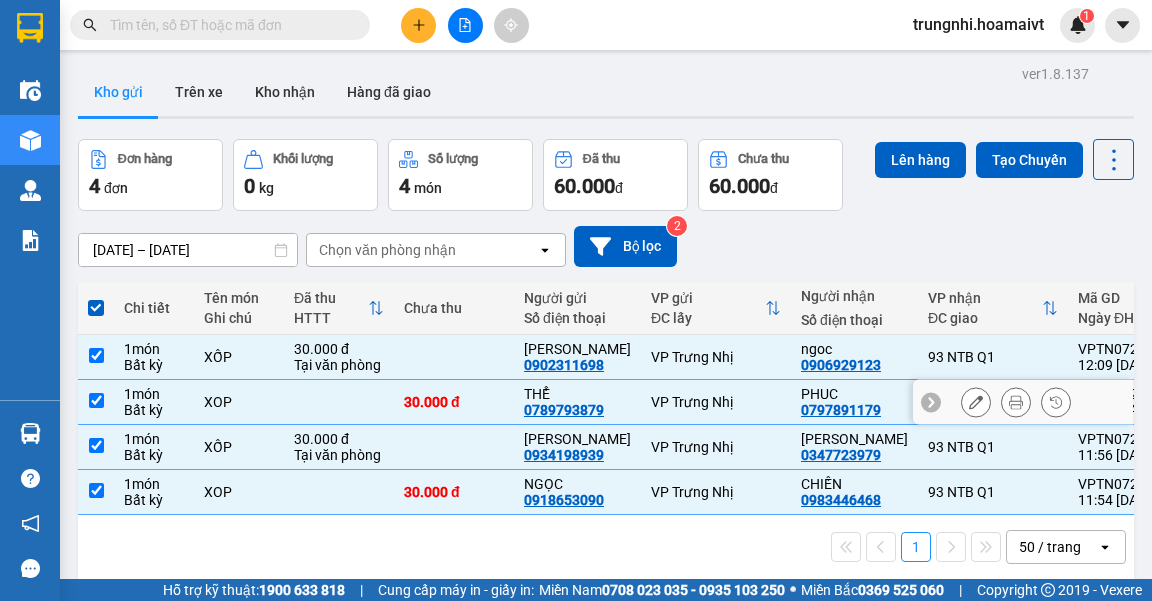 drag, startPoint x: 175, startPoint y: 389, endPoint x: 142, endPoint y: 388, distance: 33.01515 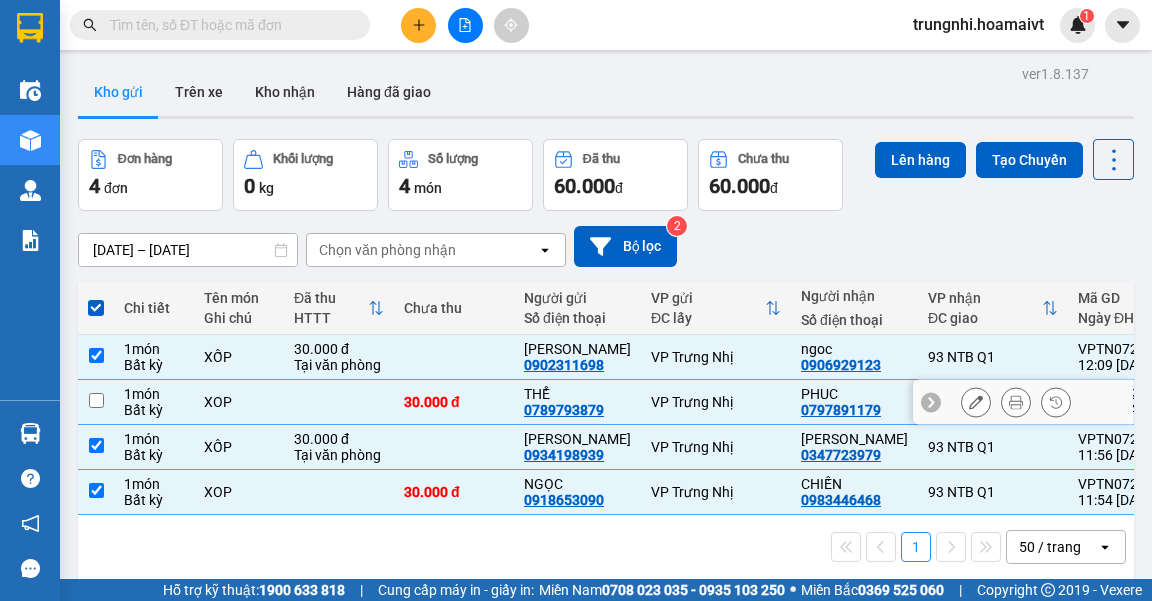 checkbox on "false" 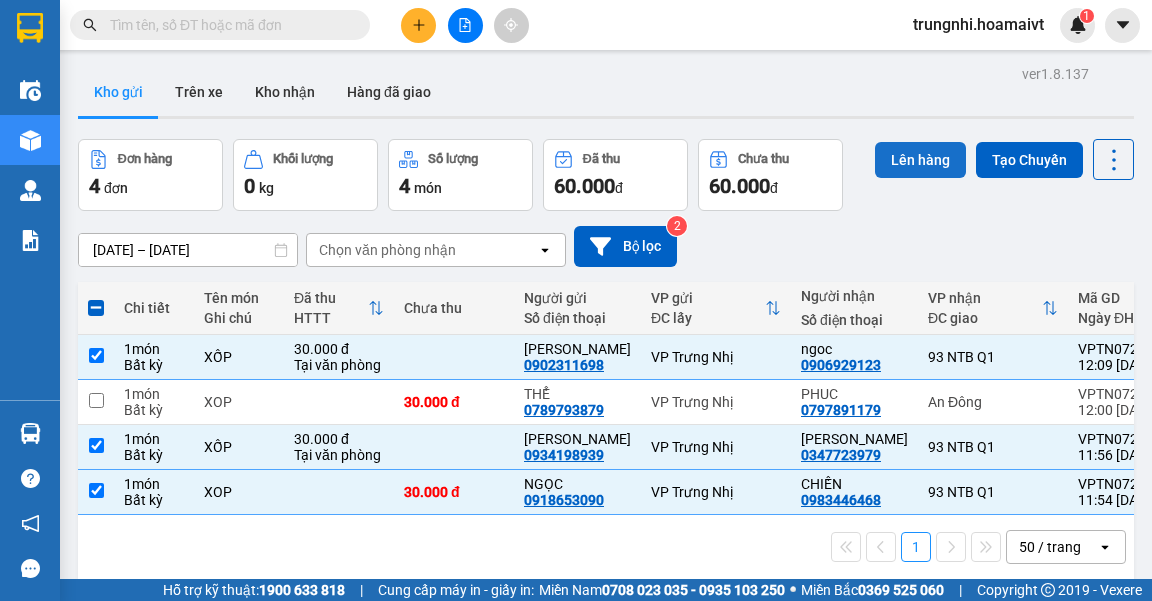 click on "Lên hàng" at bounding box center [920, 160] 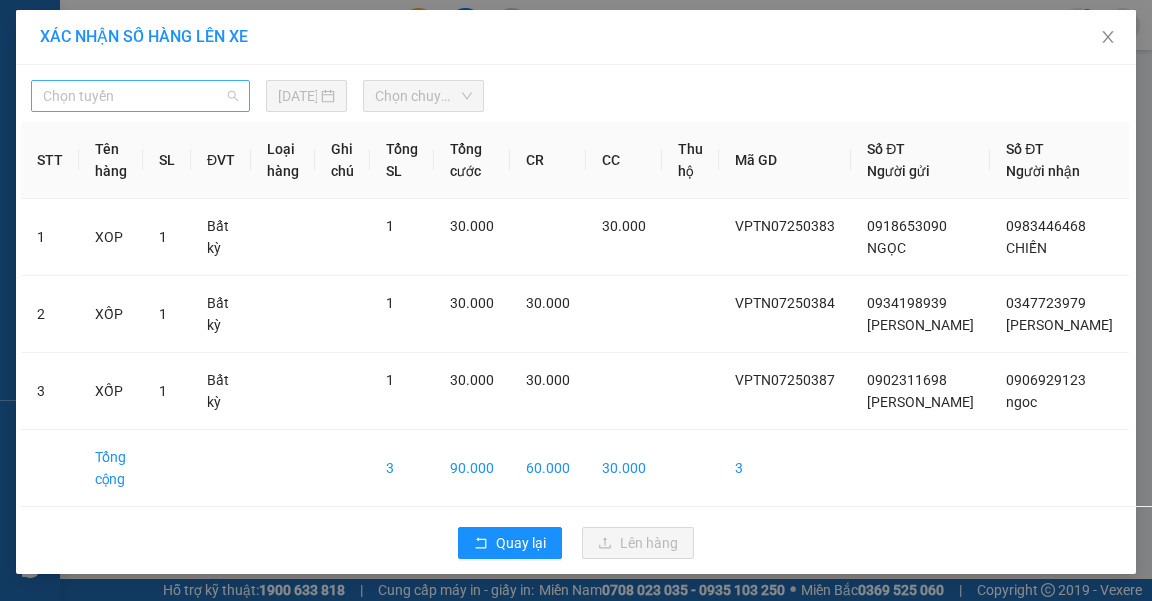 click on "Chọn tuyến" at bounding box center [140, 96] 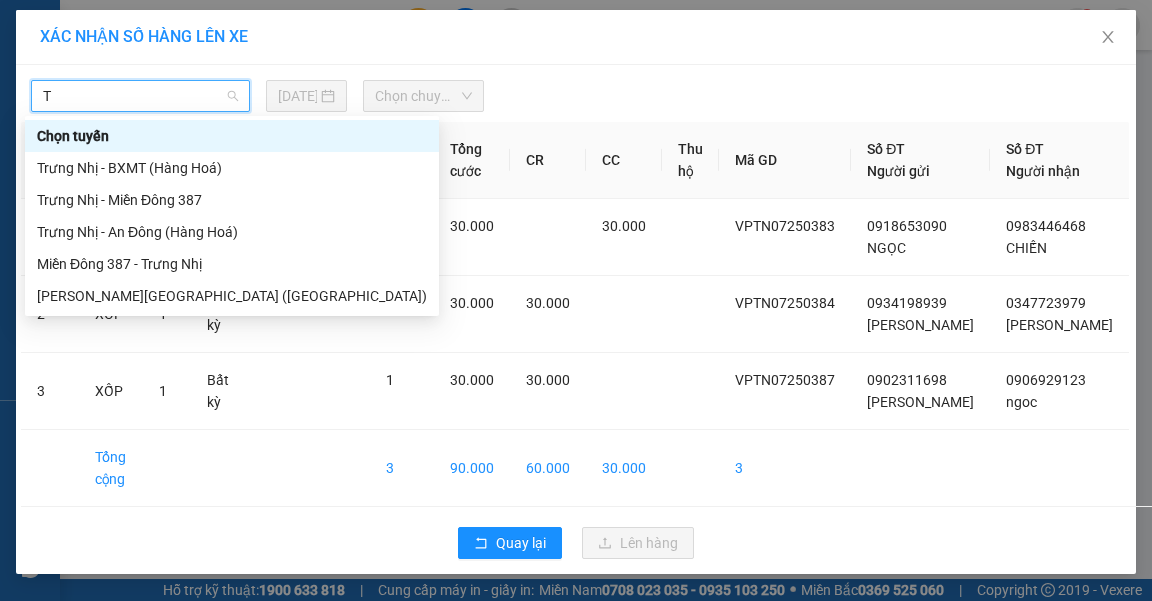 type on "TR" 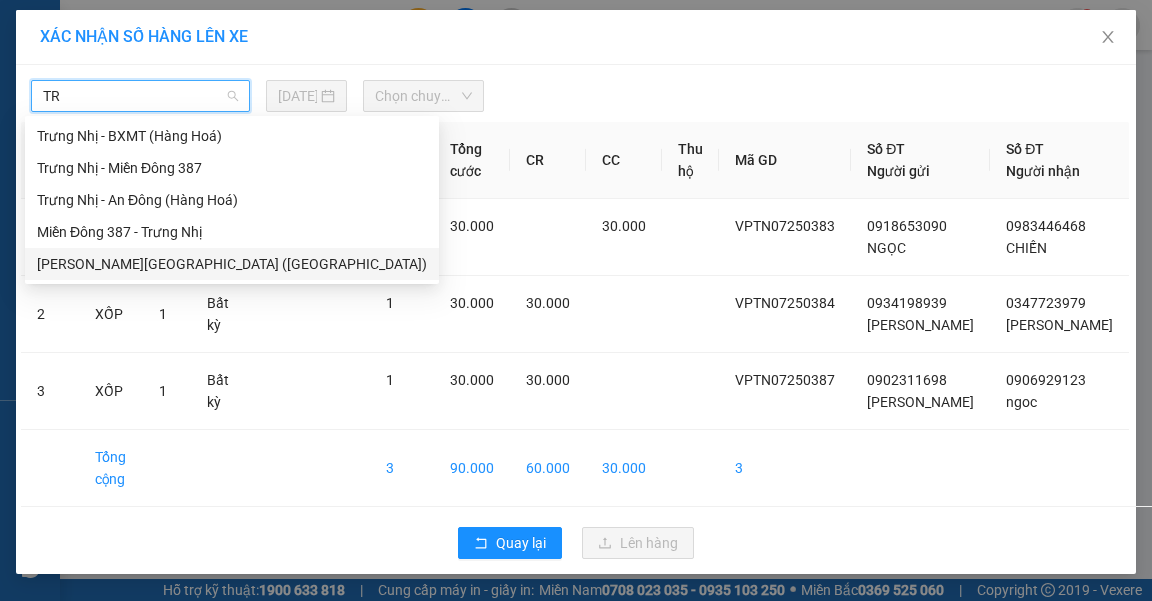 click on "[PERSON_NAME][GEOGRAPHIC_DATA] ([GEOGRAPHIC_DATA])" at bounding box center (232, 264) 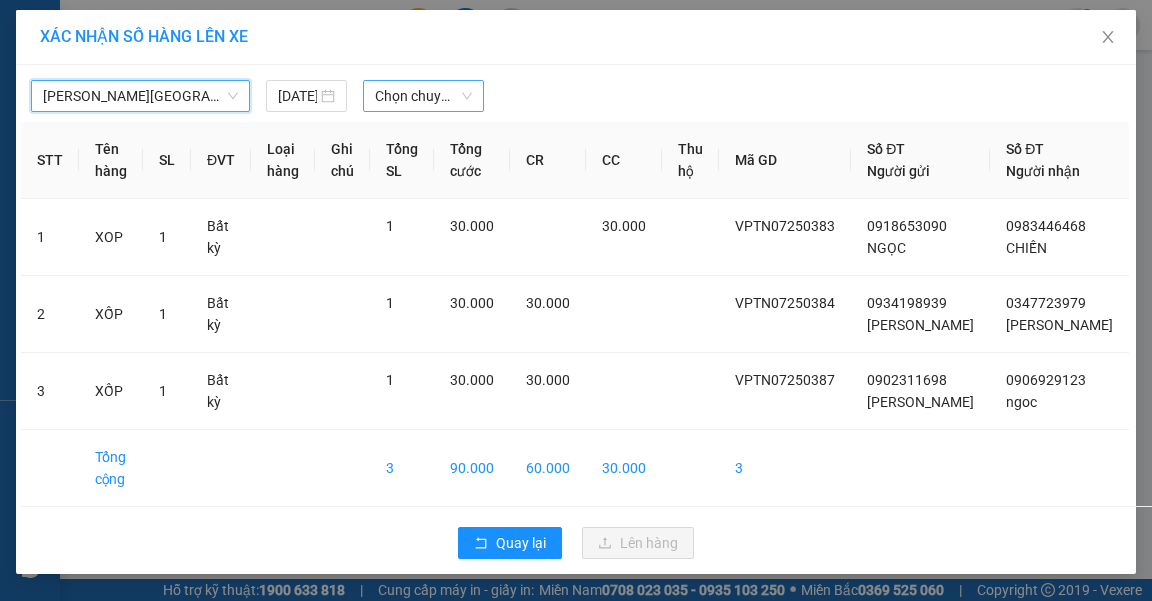 drag, startPoint x: 404, startPoint y: 100, endPoint x: 666, endPoint y: 121, distance: 262.84024 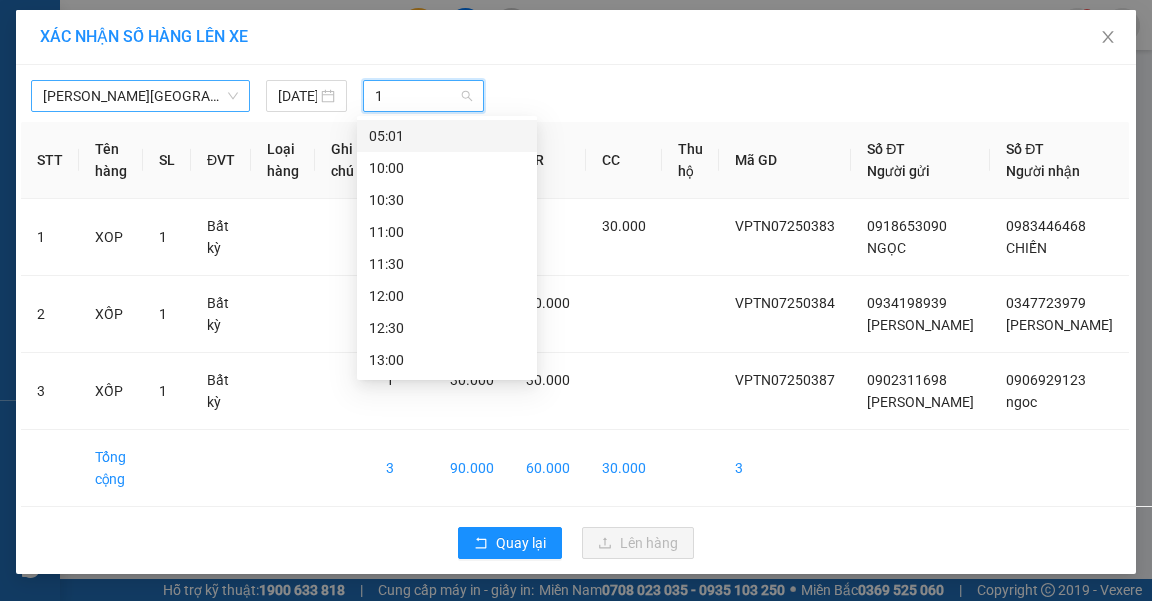 type on "12" 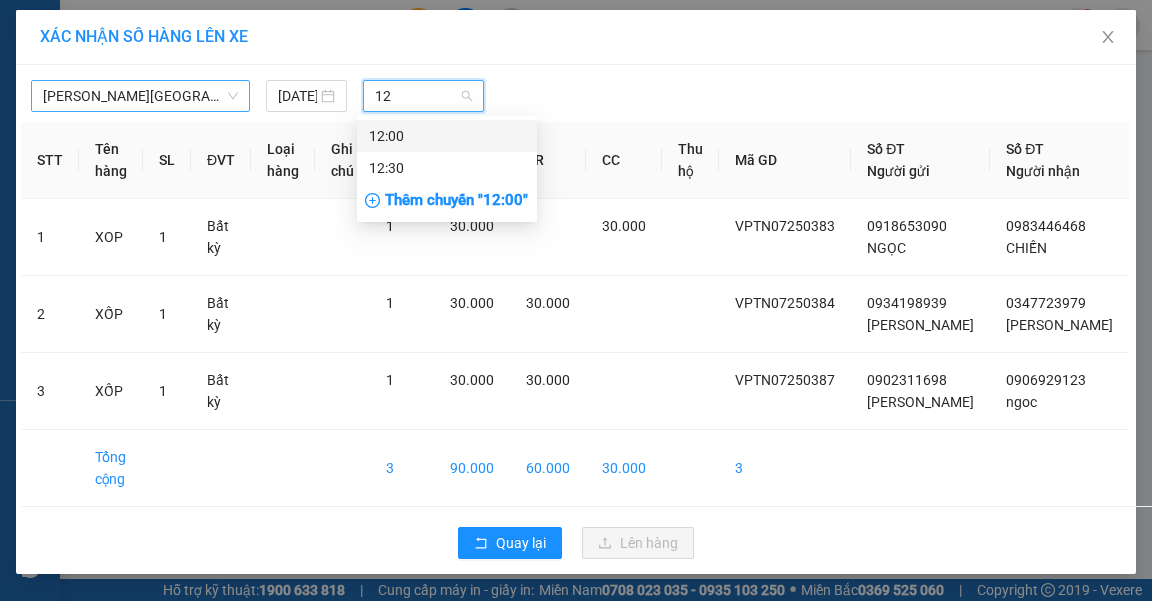 drag, startPoint x: 383, startPoint y: 125, endPoint x: 404, endPoint y: 126, distance: 21.023796 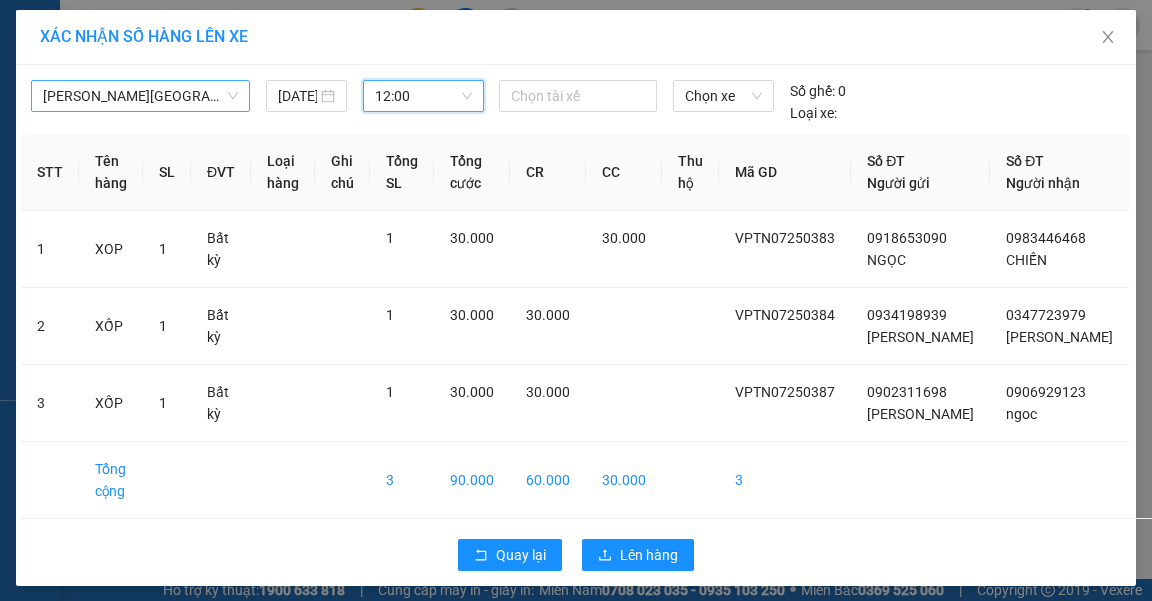 drag, startPoint x: 548, startPoint y: 94, endPoint x: 587, endPoint y: 117, distance: 45.276924 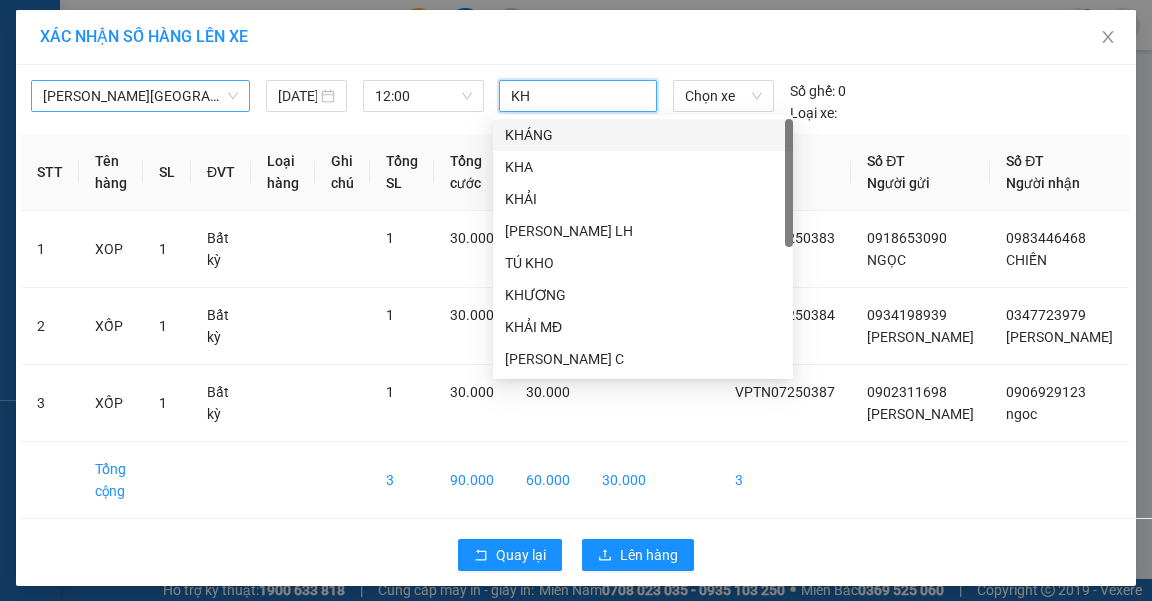 type on "KHO" 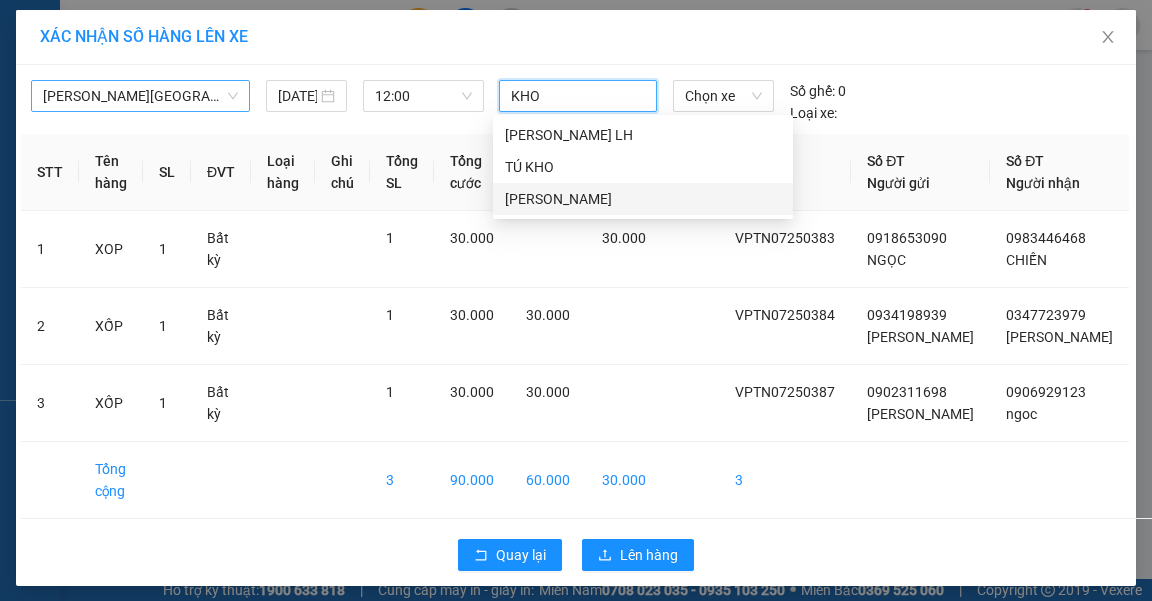 click on "HÙNG KHO" at bounding box center (643, 199) 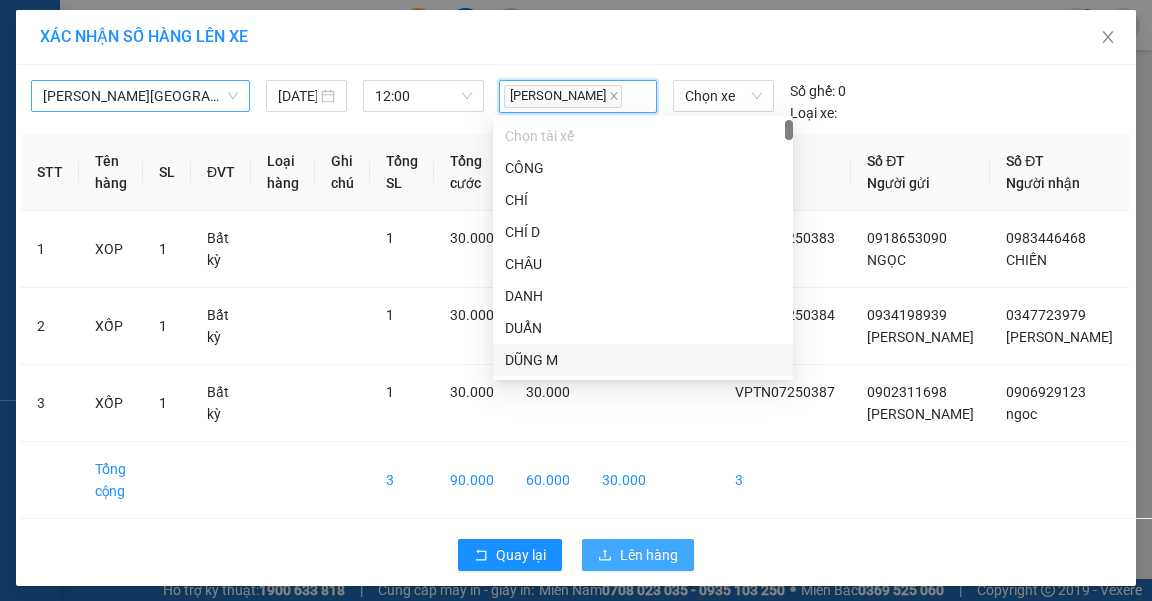 click on "Lên hàng" at bounding box center [649, 555] 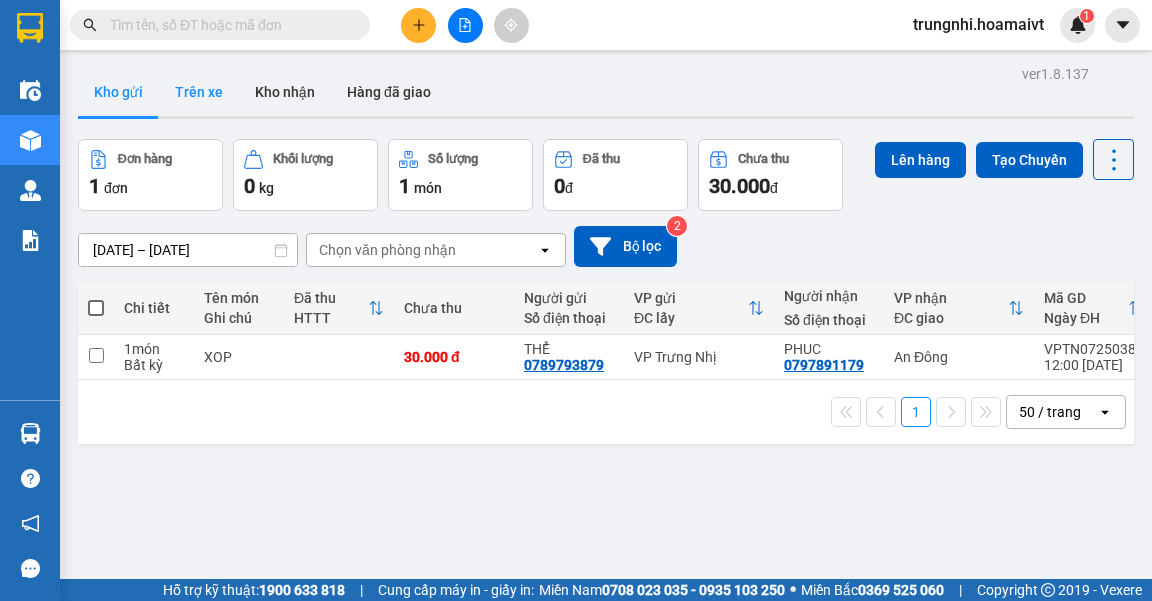 click on "Trên xe" at bounding box center (199, 92) 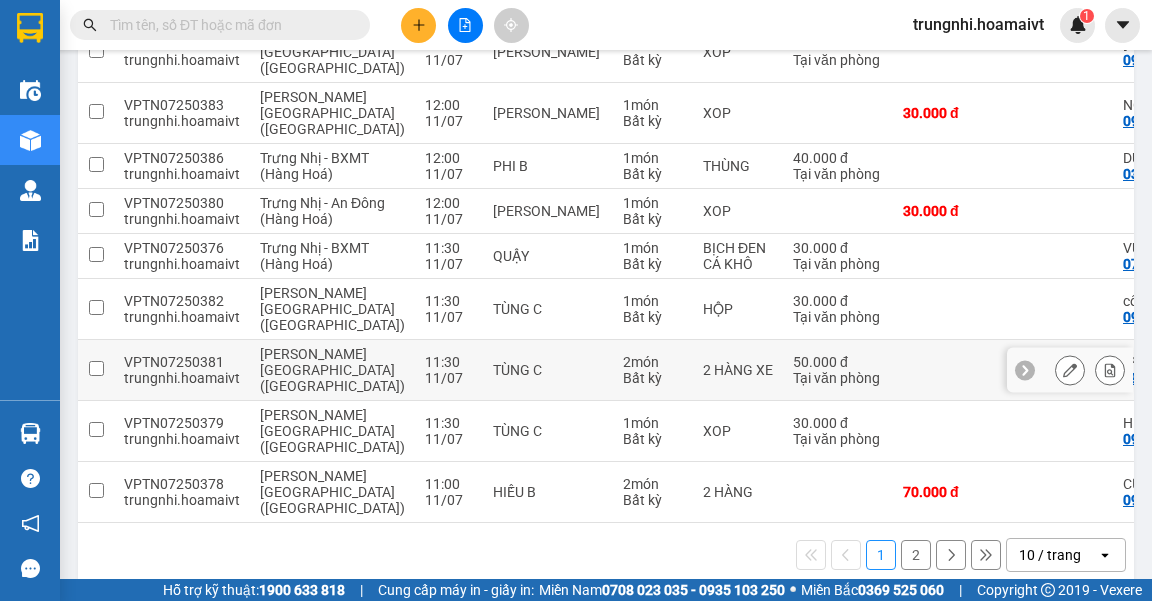scroll, scrollTop: 499, scrollLeft: 0, axis: vertical 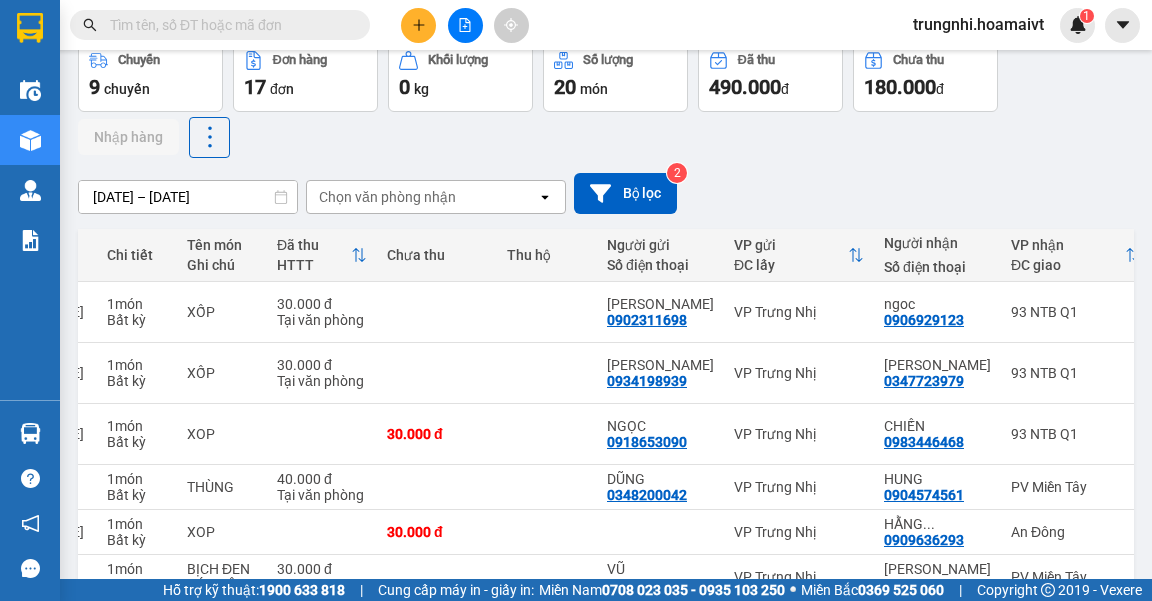 click on "Chuyến 9 chuyến Đơn hàng 17 đơn Khối lượng 0 kg Số lượng 20 món Đã thu 490.000  đ Chưa thu 180.000  đ Nhập hàng" at bounding box center (606, 99) 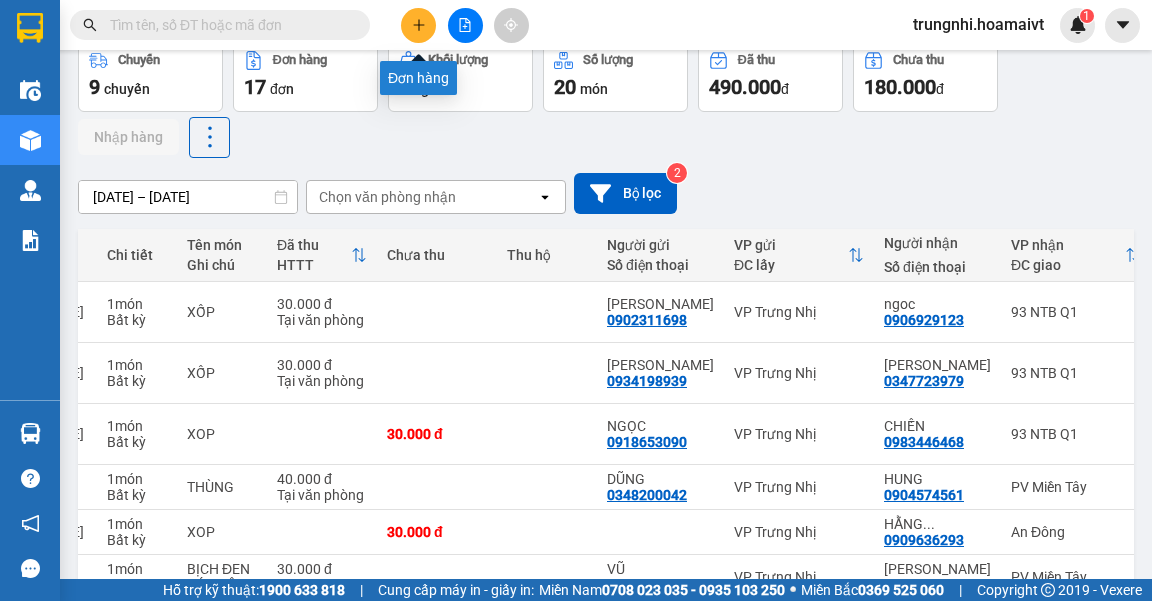 click 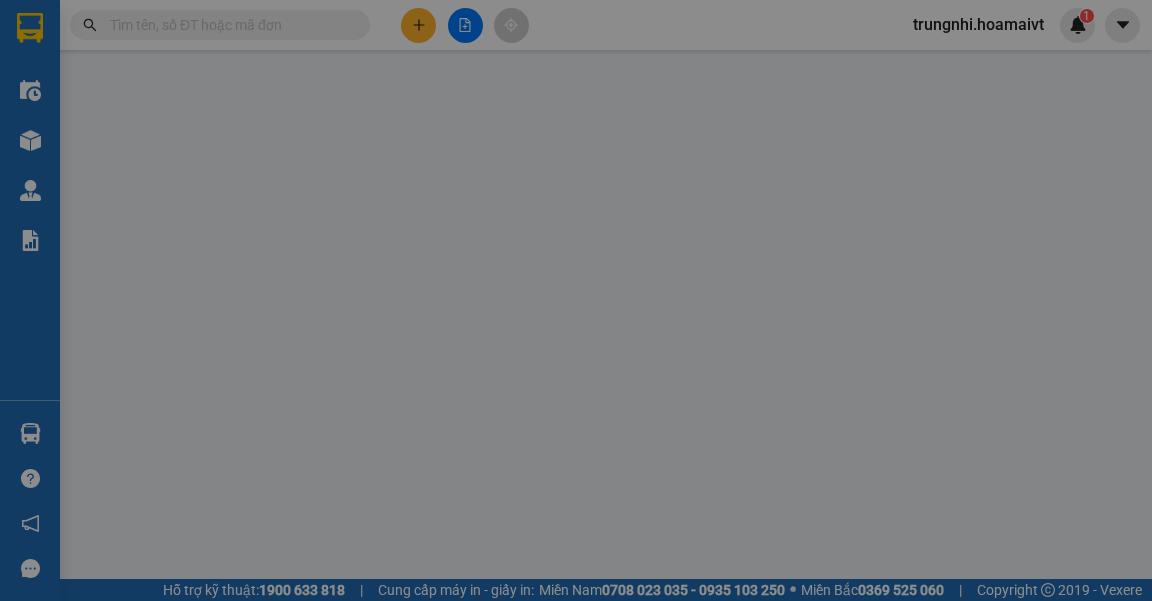 scroll, scrollTop: 0, scrollLeft: 0, axis: both 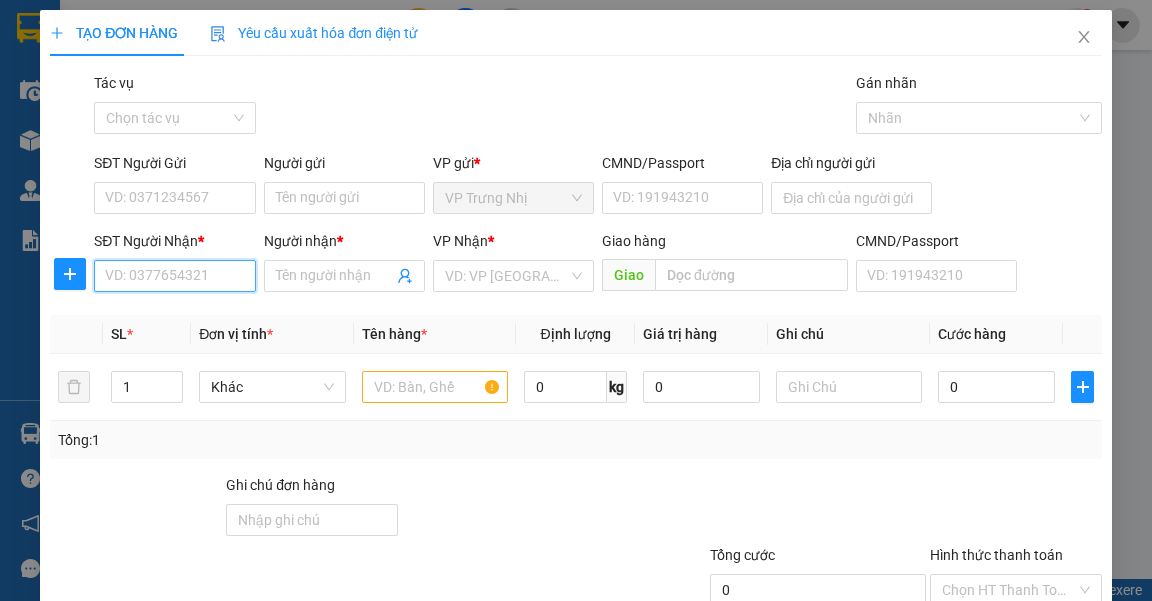 click on "SĐT Người Nhận  *" at bounding box center [174, 276] 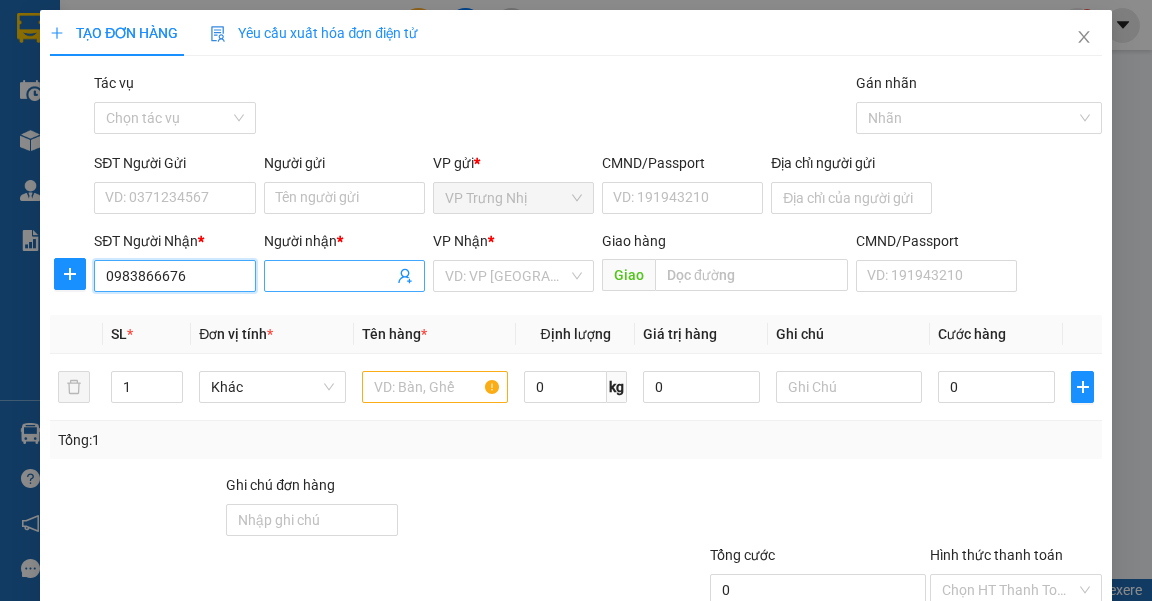 type on "0983866676" 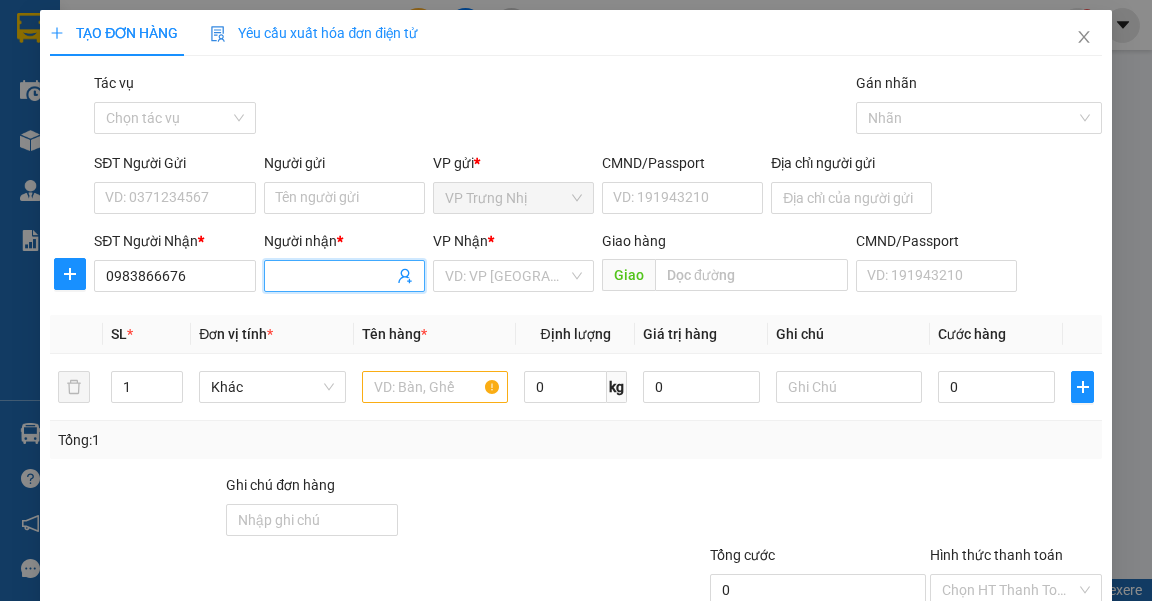 click on "Người nhận  *" at bounding box center [334, 276] 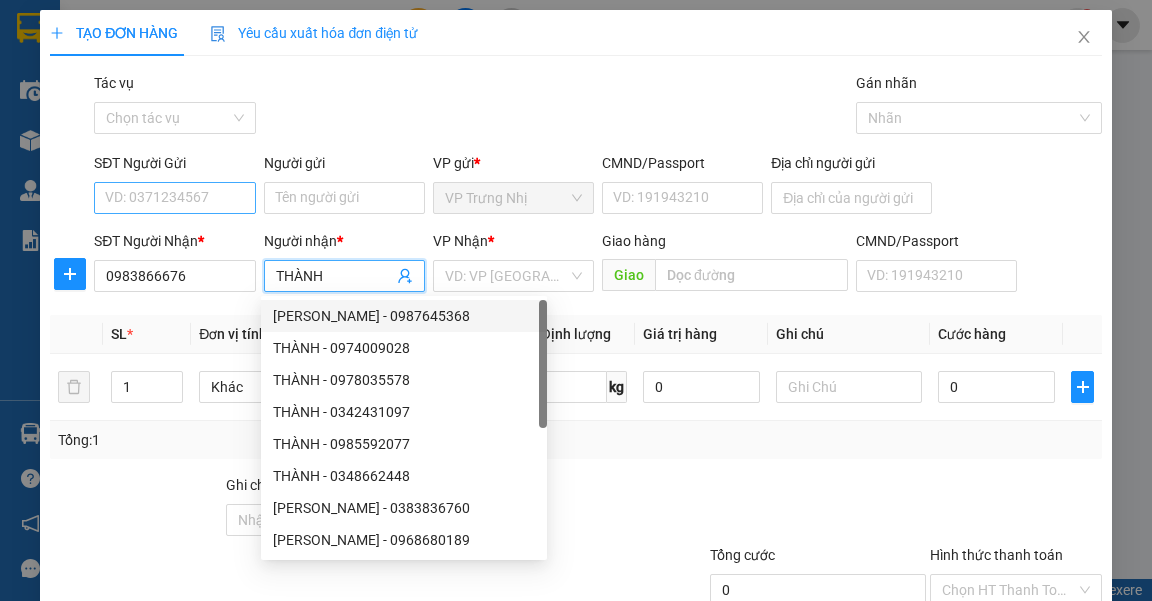type 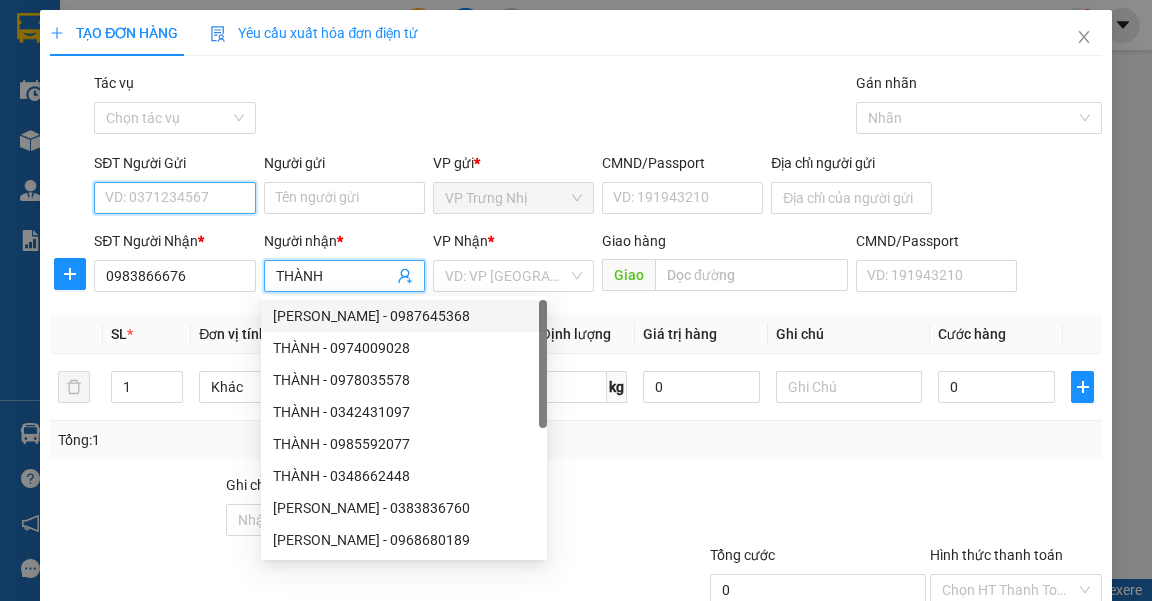 click on "SĐT Người Gửi" at bounding box center [174, 198] 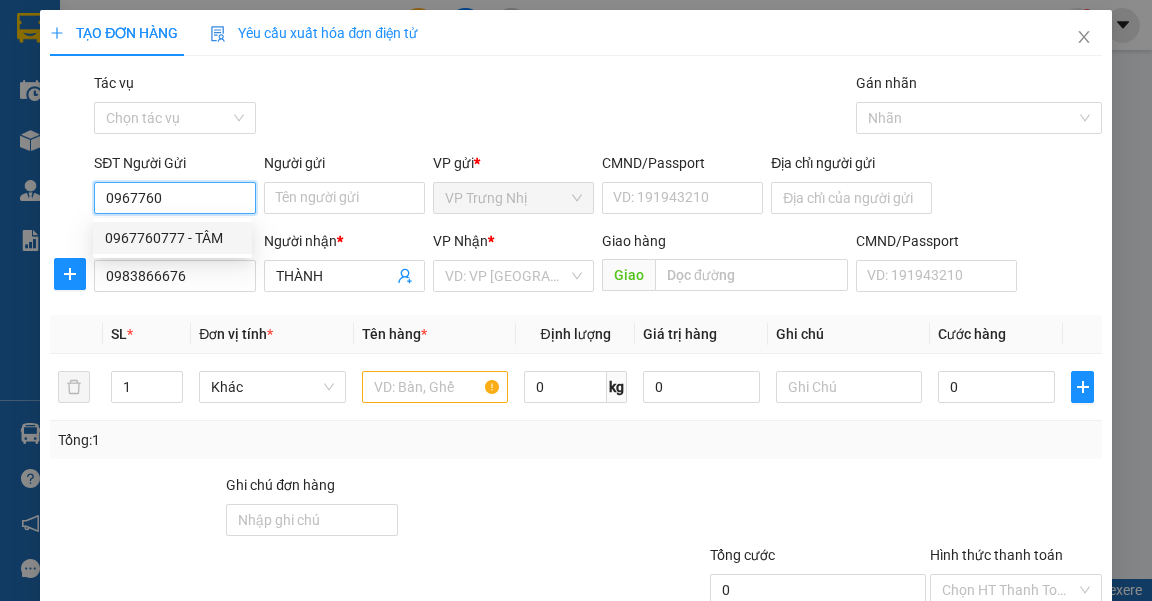 click on "0967760777 - TÂM" at bounding box center (172, 238) 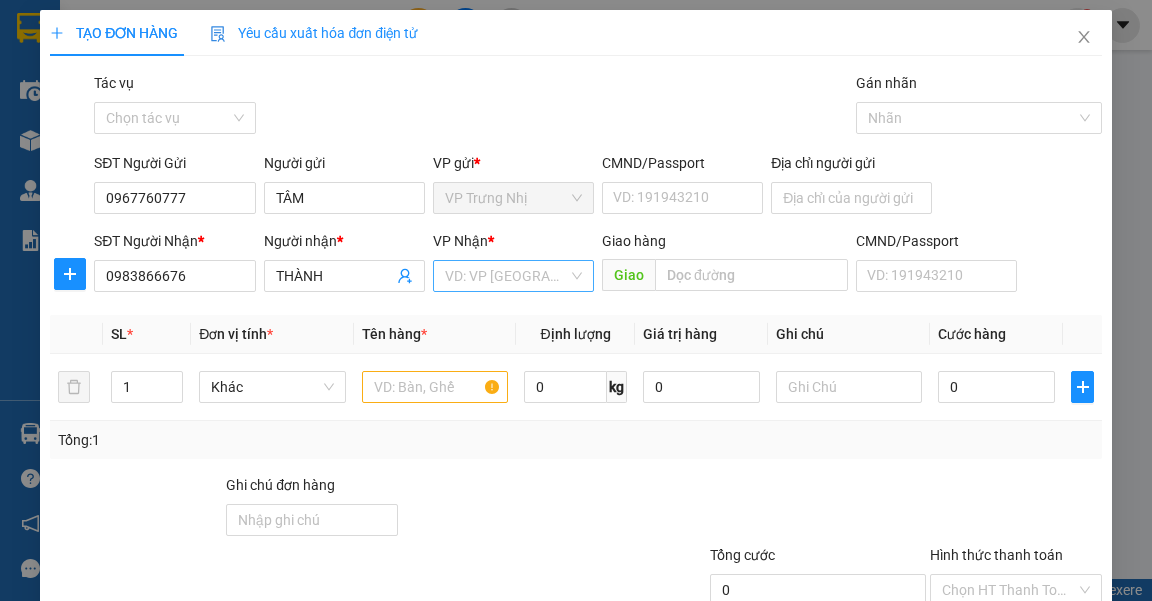 click at bounding box center [506, 276] 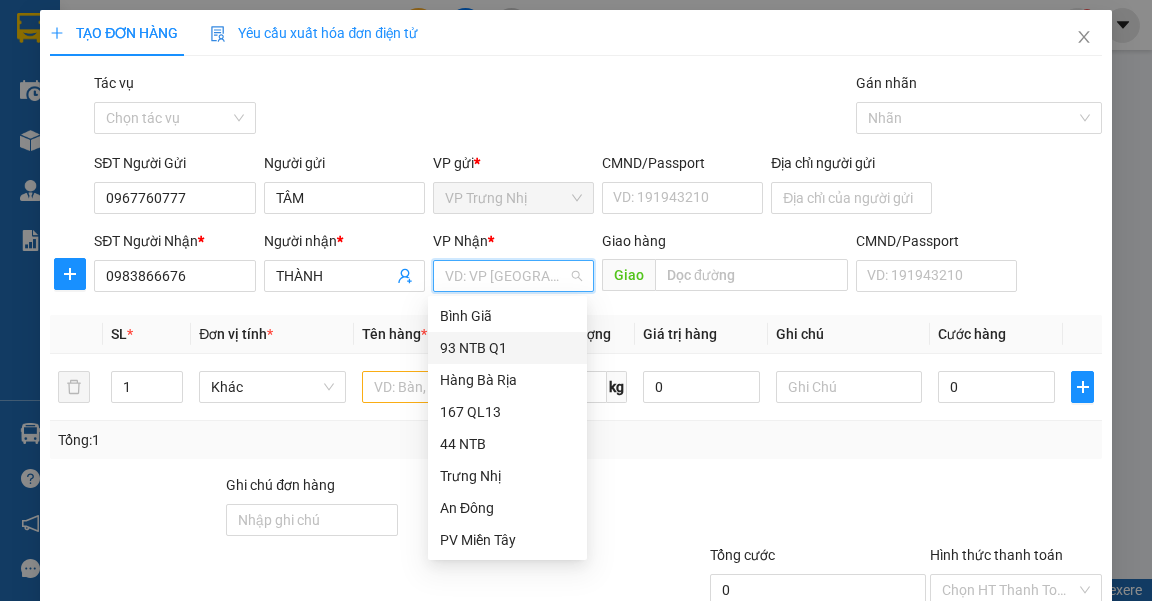 click on "93 NTB Q1" at bounding box center (507, 348) 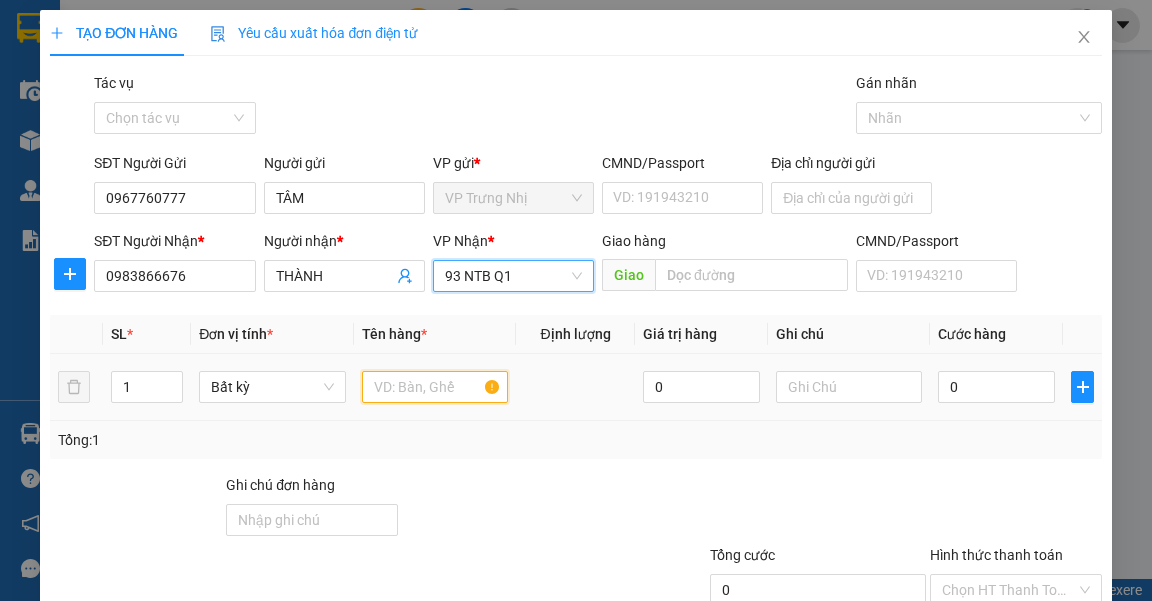 click at bounding box center (435, 387) 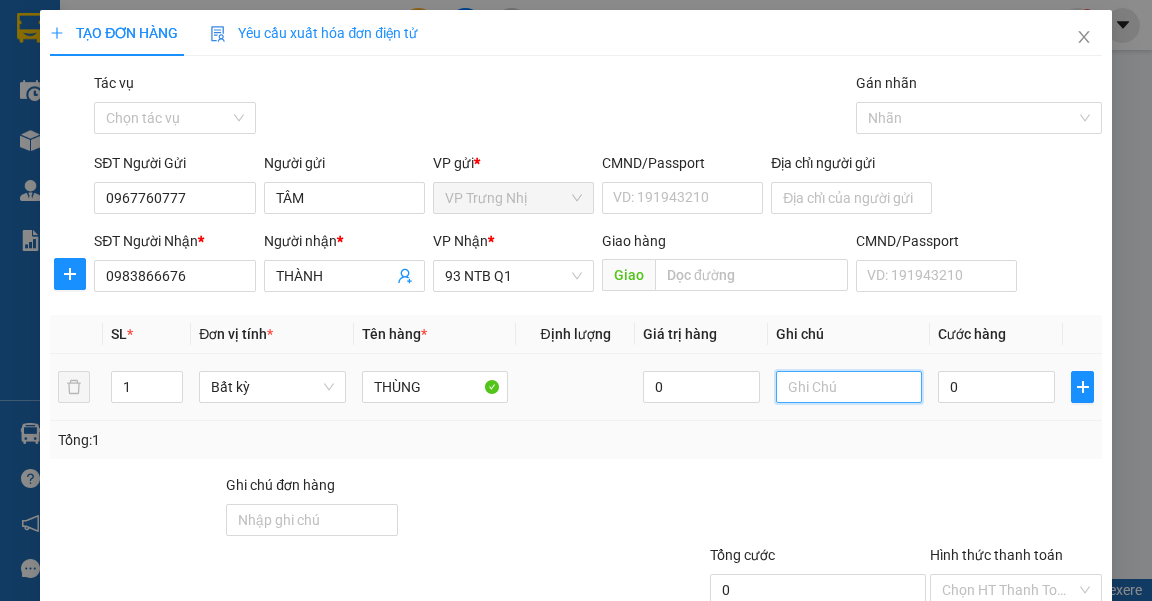 click at bounding box center [849, 387] 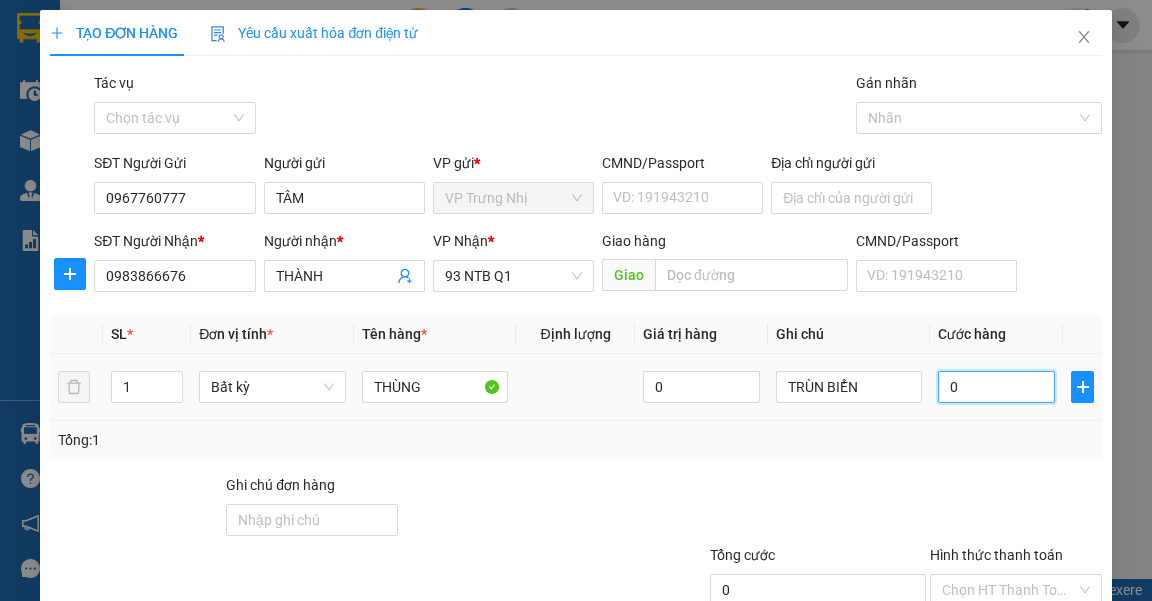 click on "0" at bounding box center (996, 387) 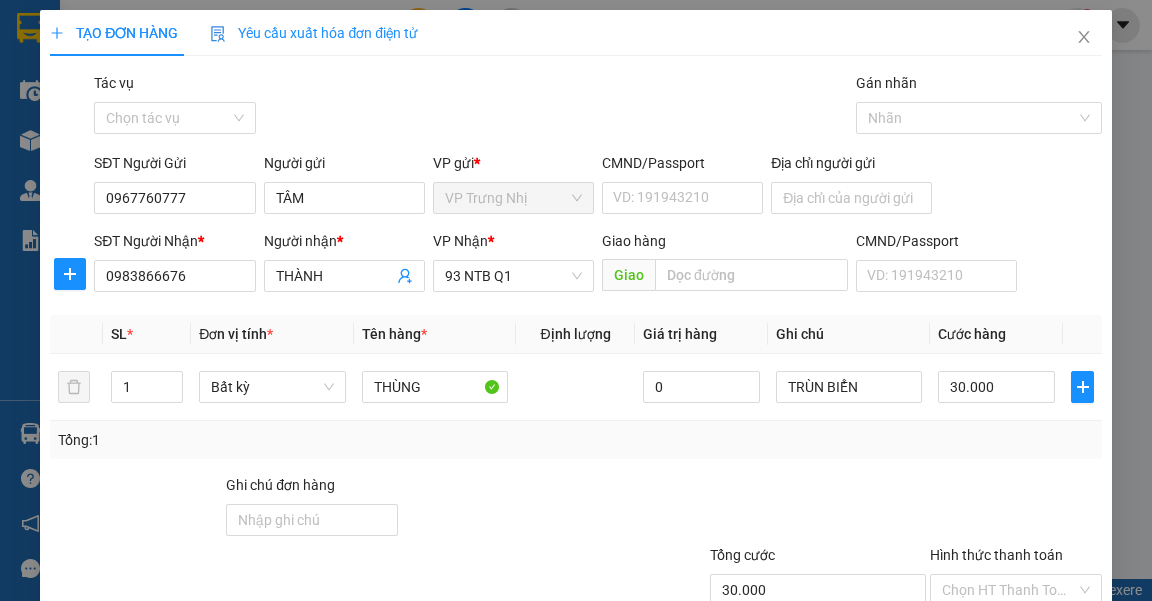 click on "Transit Pickup Surcharge Ids Transit Deliver Surcharge Ids Transit Deliver Surcharge Transit Deliver Surcharge Gói vận chuyển  * Tiêu chuẩn Tác vụ Chọn tác vụ Gán nhãn   Nhãn SĐT Người Gửi 0967760777 Người gửi TÂM VP gửi  * VP Trưng Nhị CMND/Passport VD: 191943210 Địa chỉ người gửi SĐT Người Nhận  * 0983866676 Người nhận  * THÀNH VP Nhận  * 93 NTB Q1 Giao hàng Giao CMND/Passport VD: 191943210 SL  * Đơn vị tính  * Tên hàng  * Định lượng Giá trị hàng Ghi chú Cước hàng                   1 Bất kỳ THÙNG 0 TRÙN BIỂN 30.000 Tổng:  1 Ghi chú đơn hàng Tổng cước 30.000 Hình thức thanh toán Chọn HT Thanh Toán Số tiền thu trước 0 Chưa thanh toán 30.000 Chọn HT Thanh Toán Lưu nháp Xóa Thông tin Lưu Lưu và In" at bounding box center (575, 386) 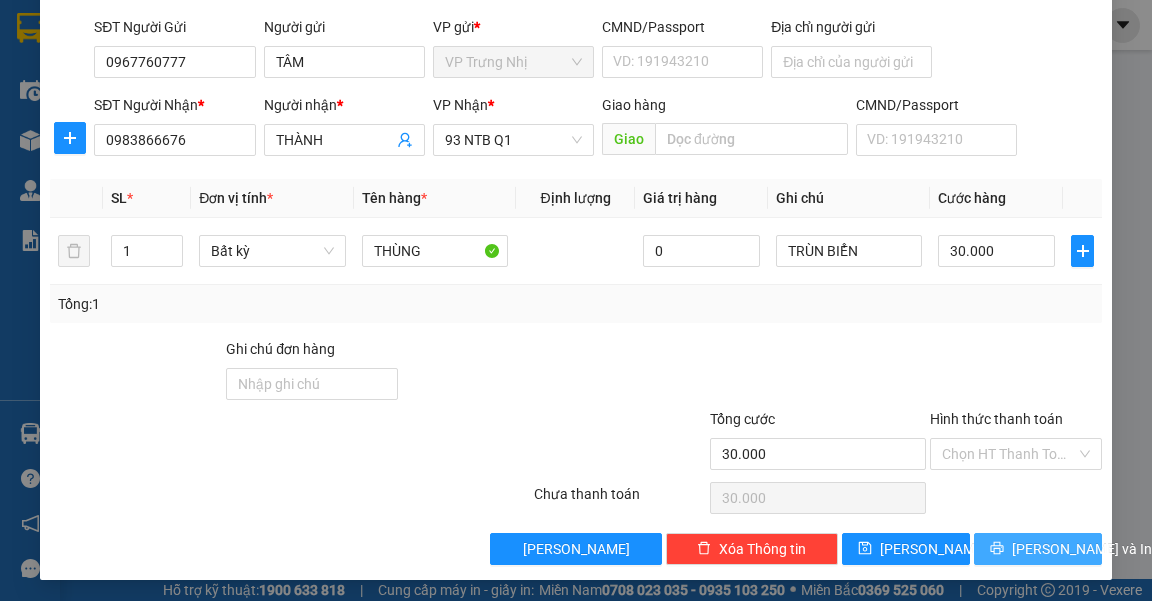 scroll, scrollTop: 137, scrollLeft: 0, axis: vertical 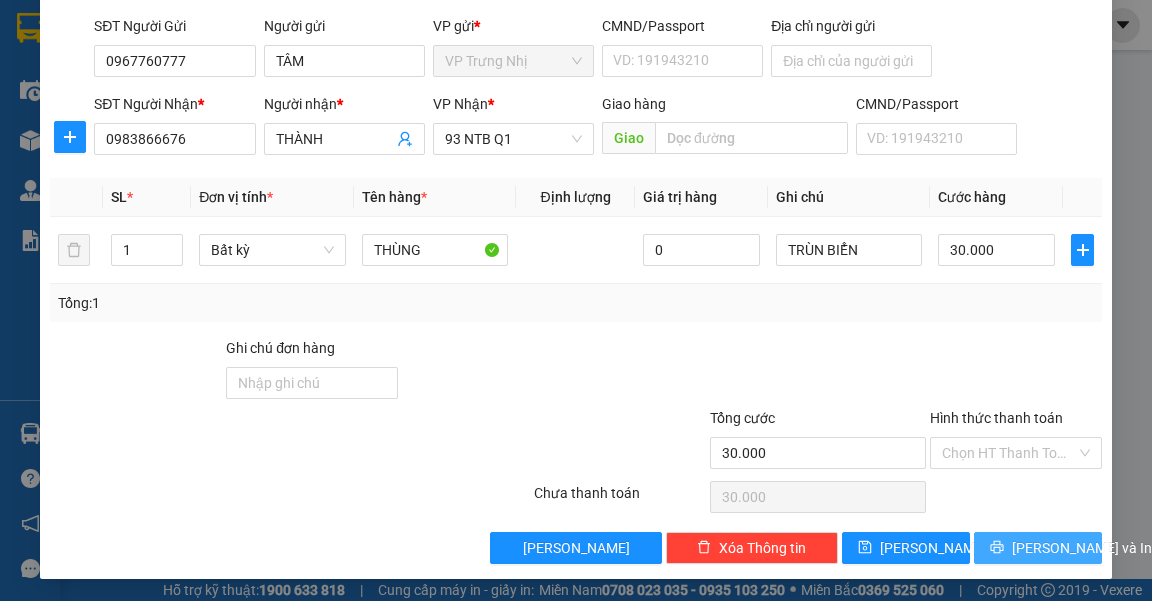 click on "[PERSON_NAME] và In" at bounding box center [1082, 548] 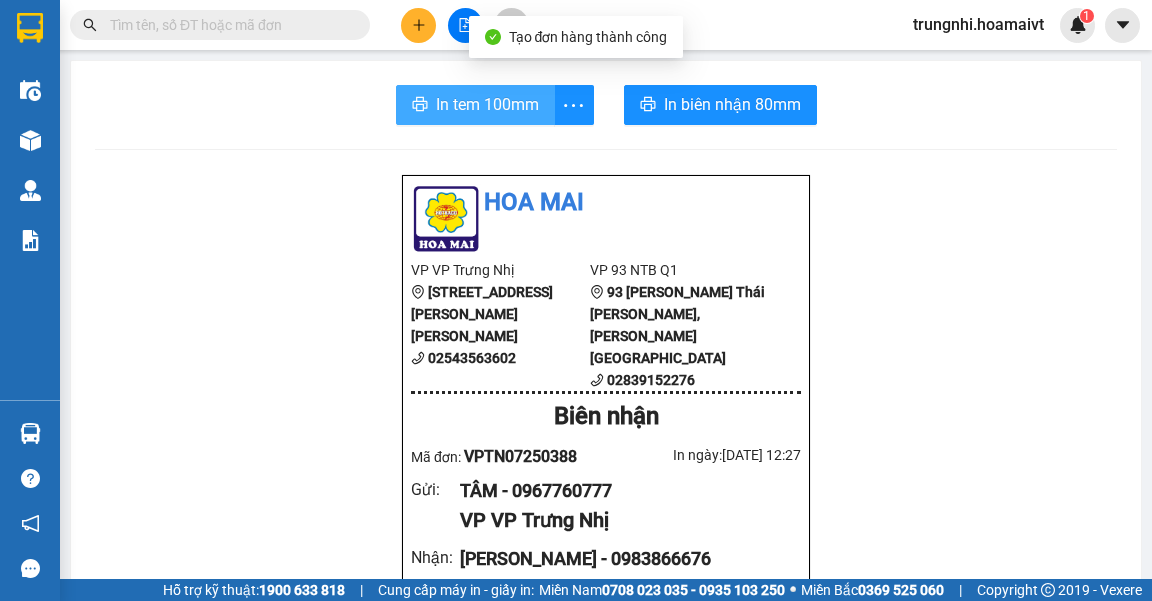 click on "In tem 100mm" at bounding box center (487, 104) 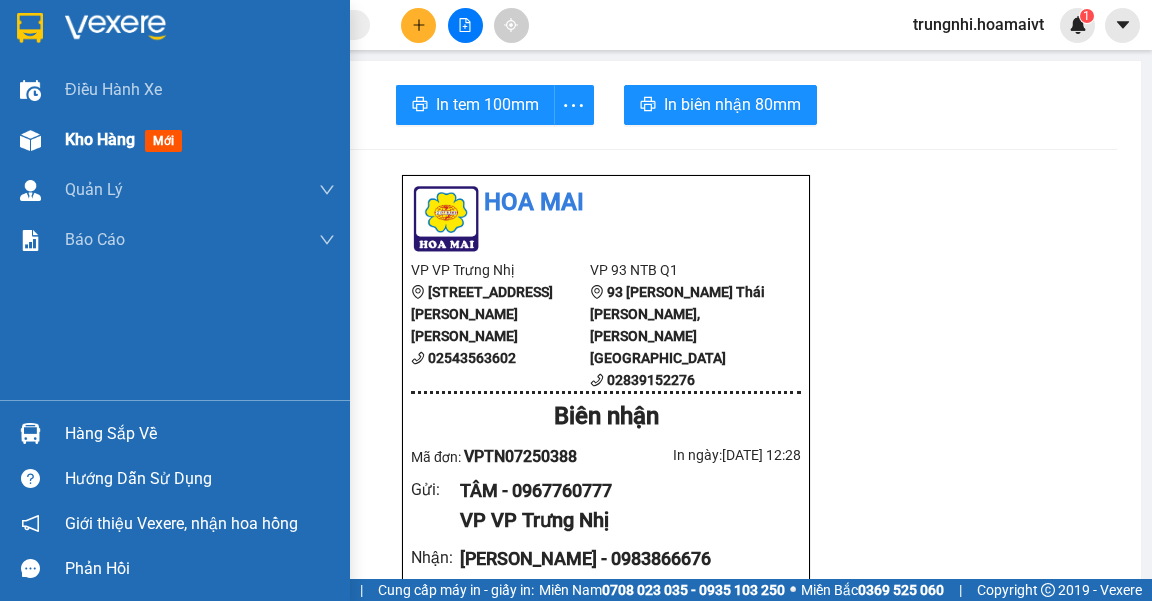 click on "Kho hàng" at bounding box center [100, 139] 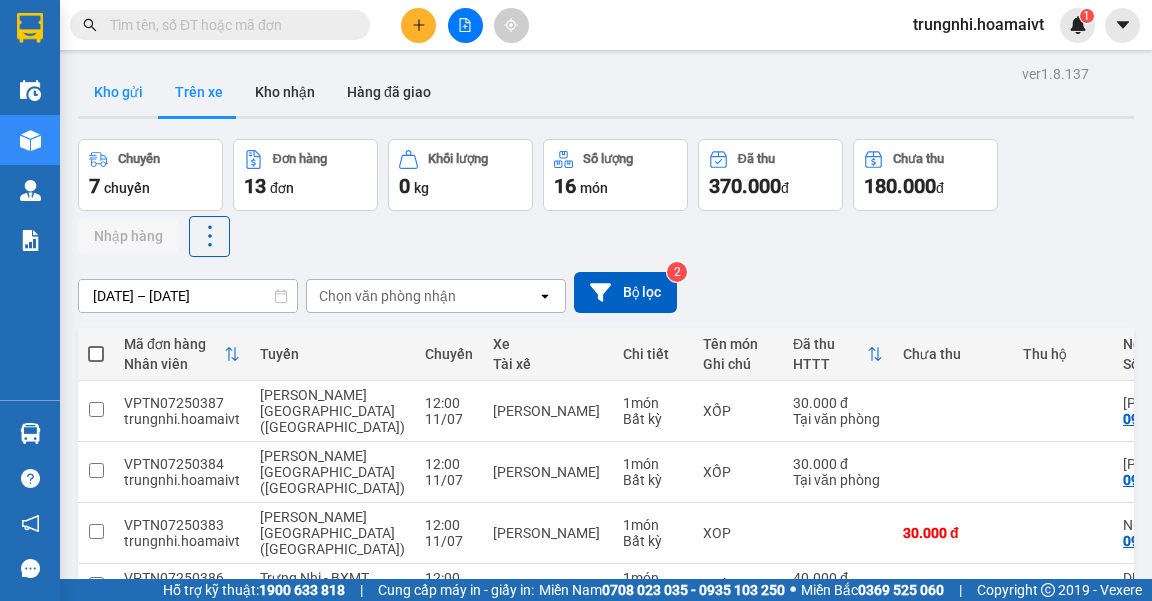 click on "Kho gửi" at bounding box center (118, 92) 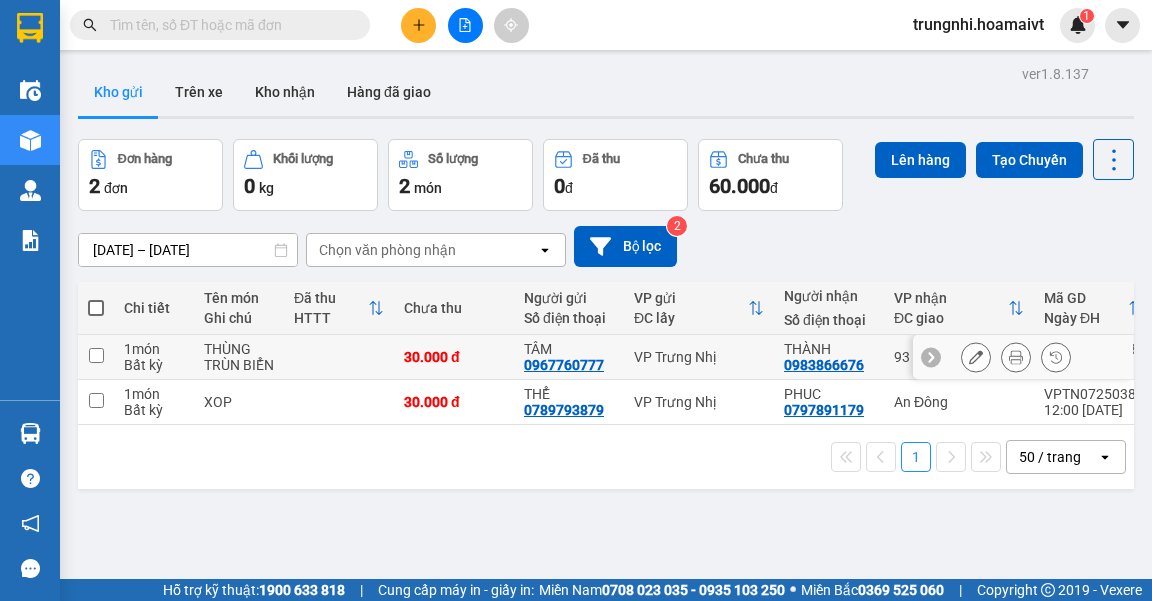 scroll, scrollTop: 80, scrollLeft: 0, axis: vertical 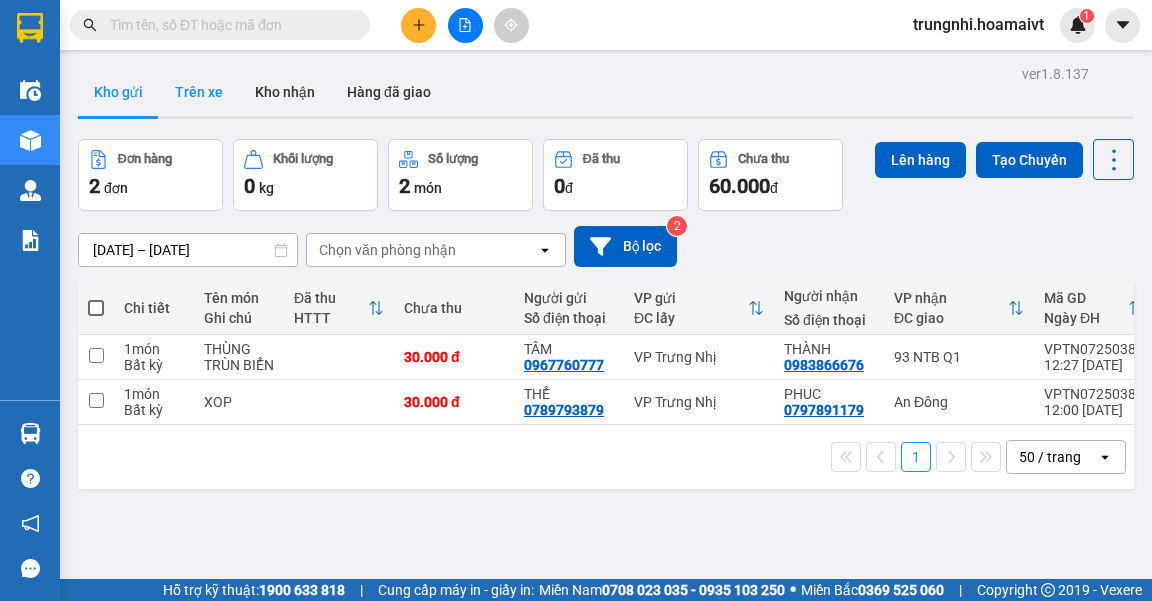 click on "Trên xe" at bounding box center [199, 92] 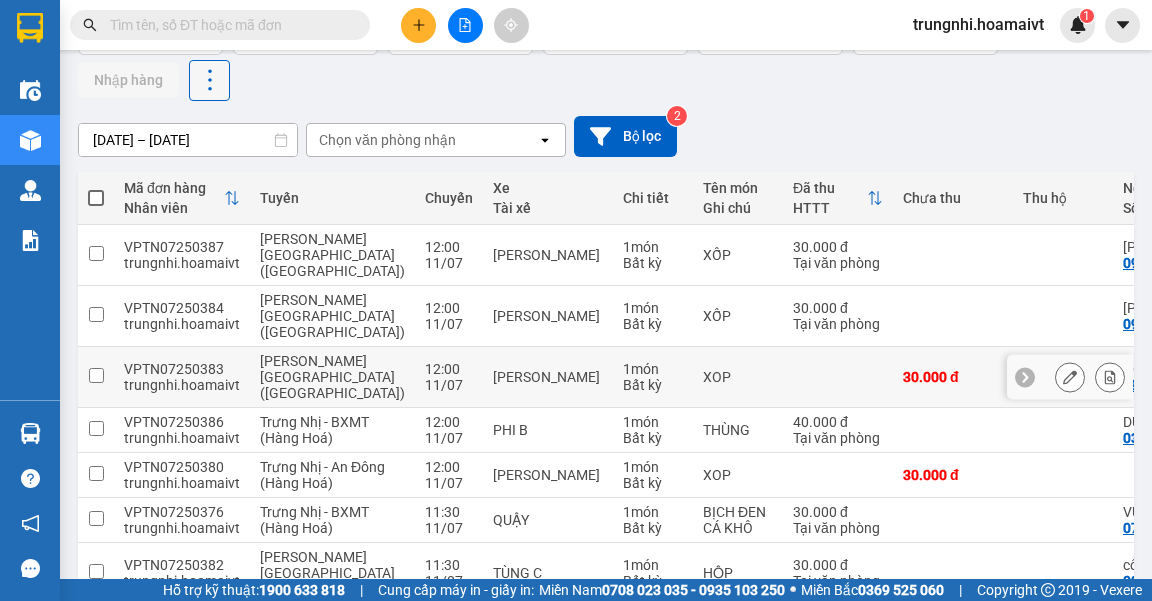 scroll, scrollTop: 0, scrollLeft: 0, axis: both 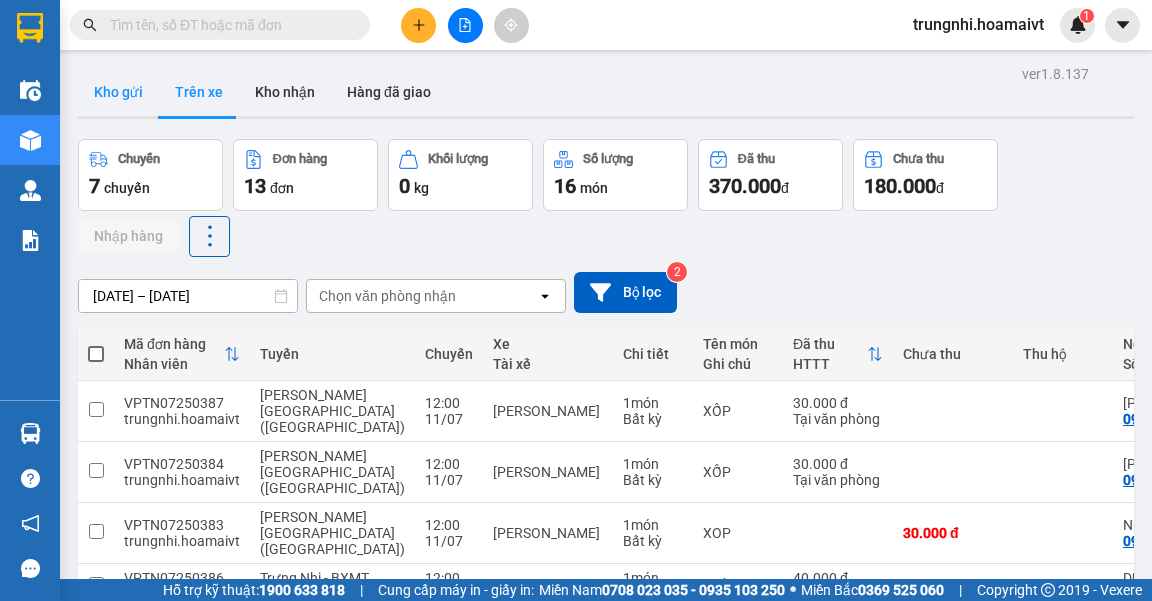 click on "Kho gửi" at bounding box center (118, 92) 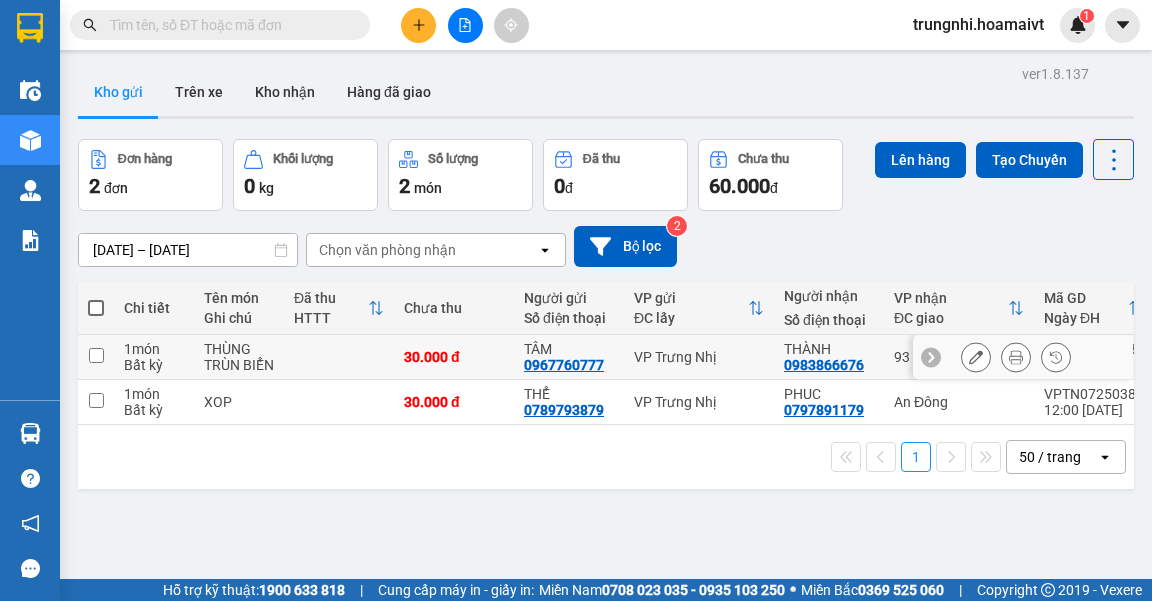 click at bounding box center (96, 355) 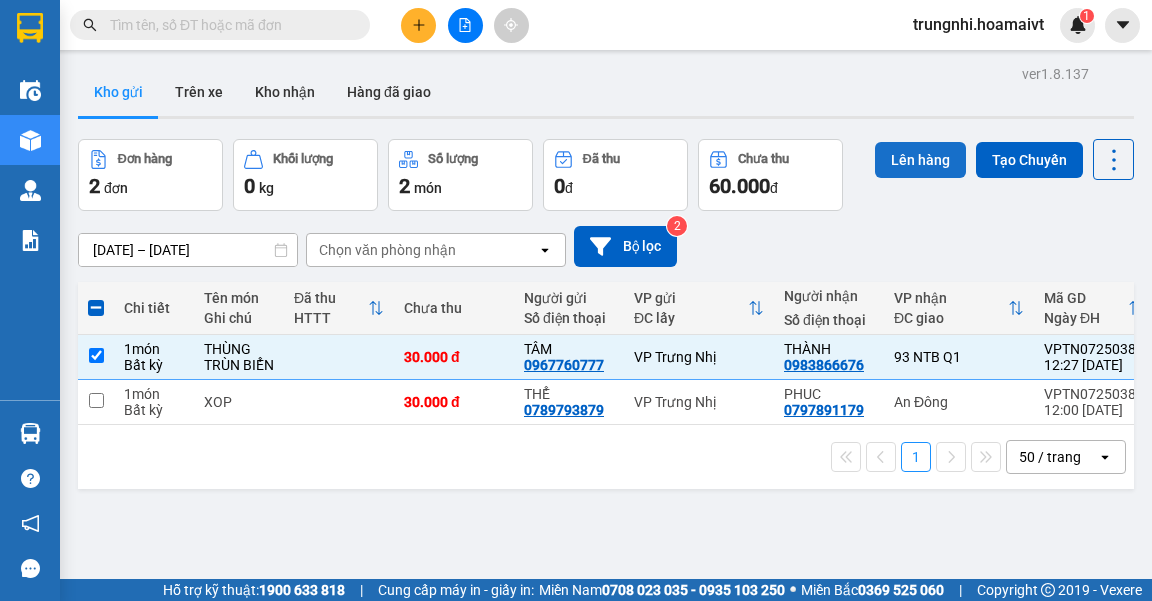 click on "Lên hàng" at bounding box center [920, 160] 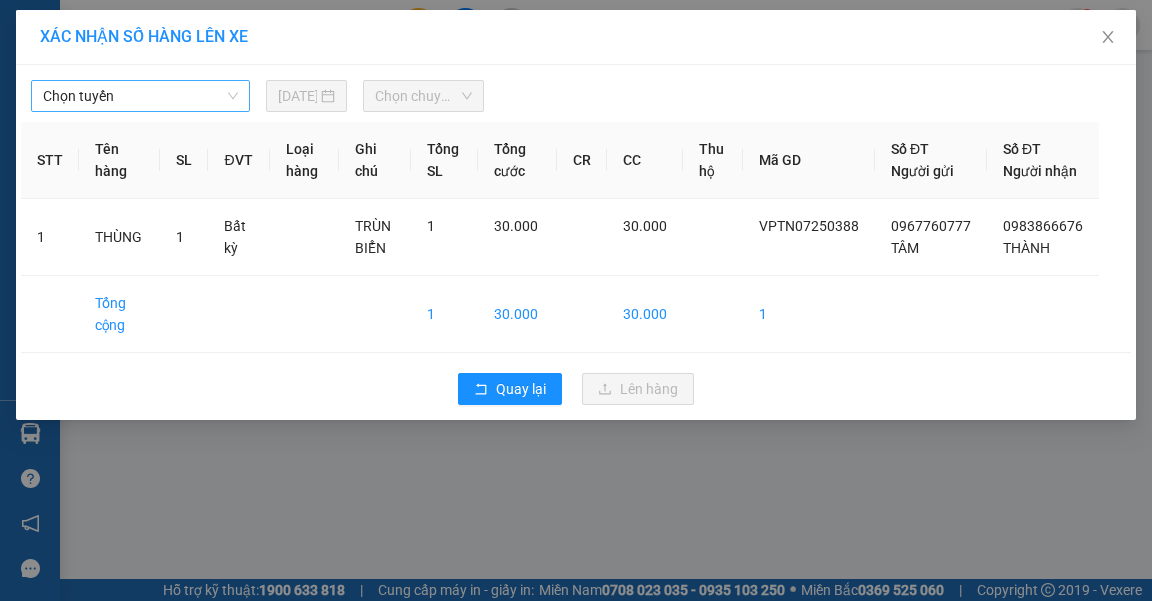 click on "Chọn tuyến" at bounding box center [140, 96] 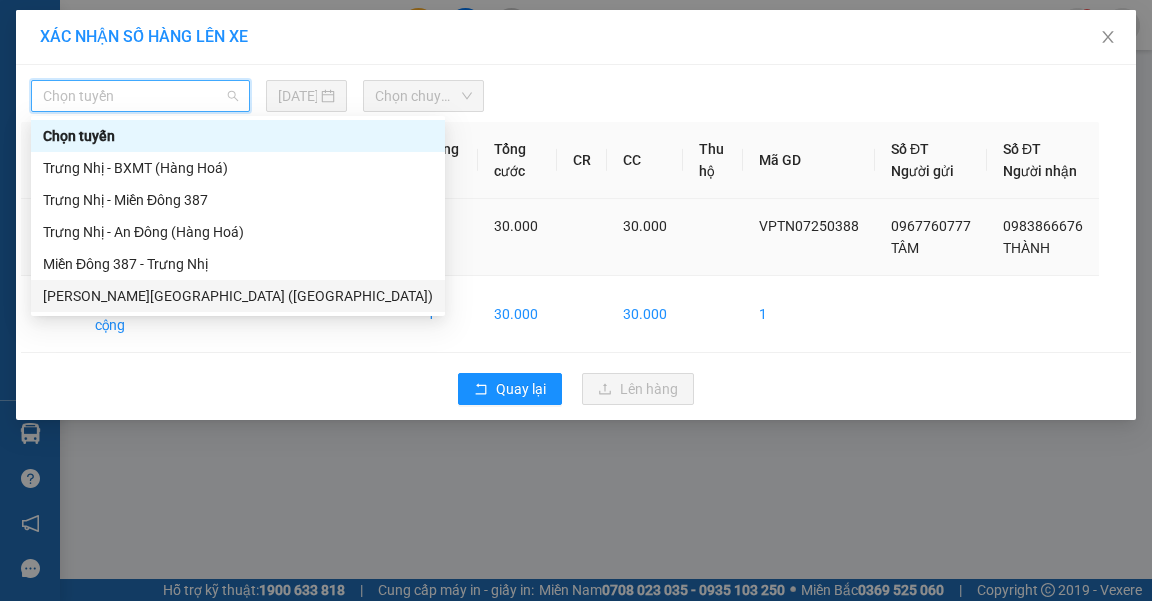 click on "[PERSON_NAME][GEOGRAPHIC_DATA] ([GEOGRAPHIC_DATA])" at bounding box center (238, 296) 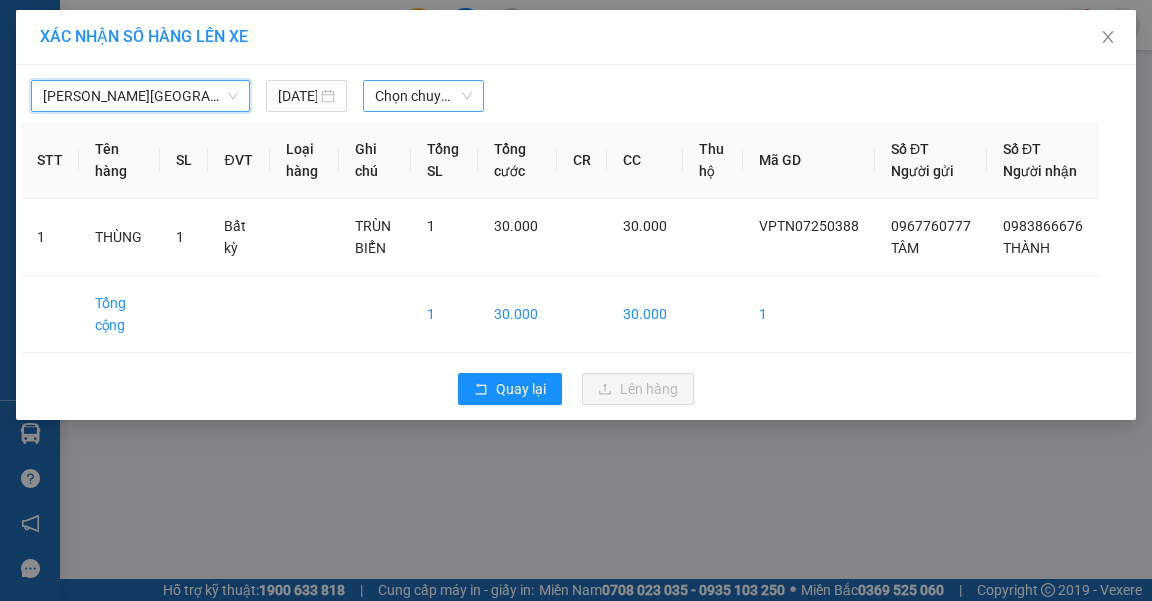 click on "Chọn chuyến" at bounding box center (423, 96) 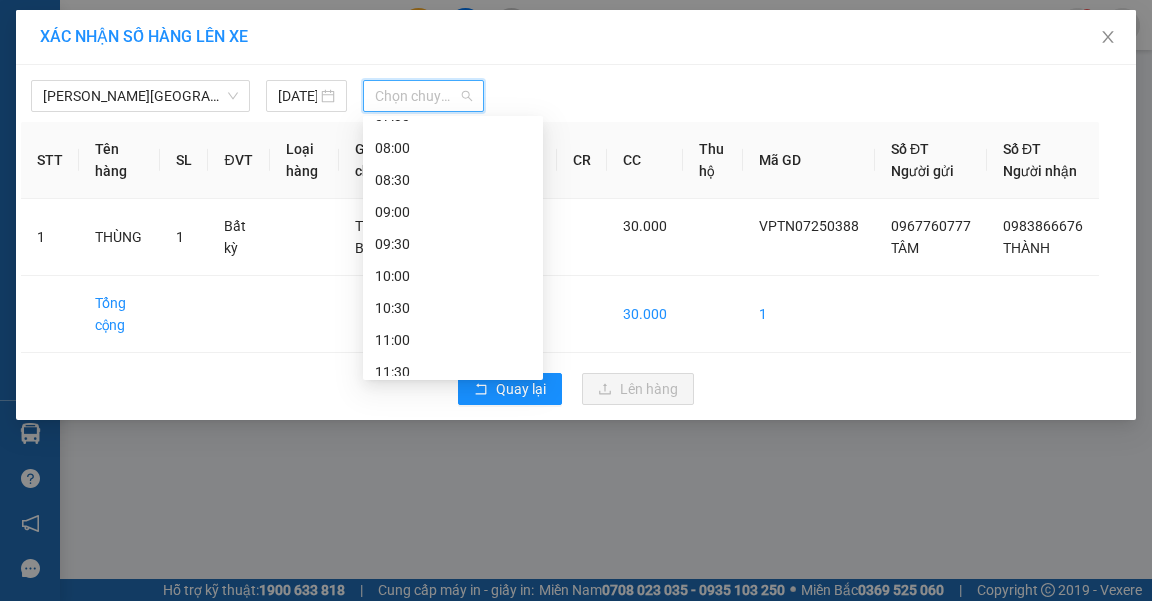 scroll, scrollTop: 400, scrollLeft: 0, axis: vertical 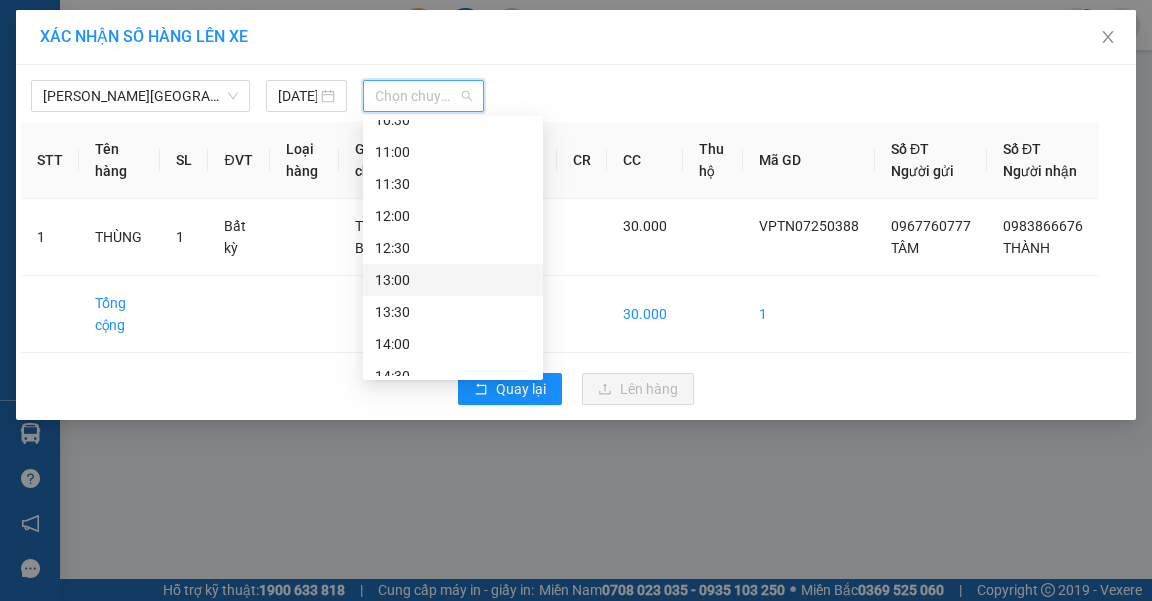drag, startPoint x: 404, startPoint y: 279, endPoint x: 495, endPoint y: 220, distance: 108.45275 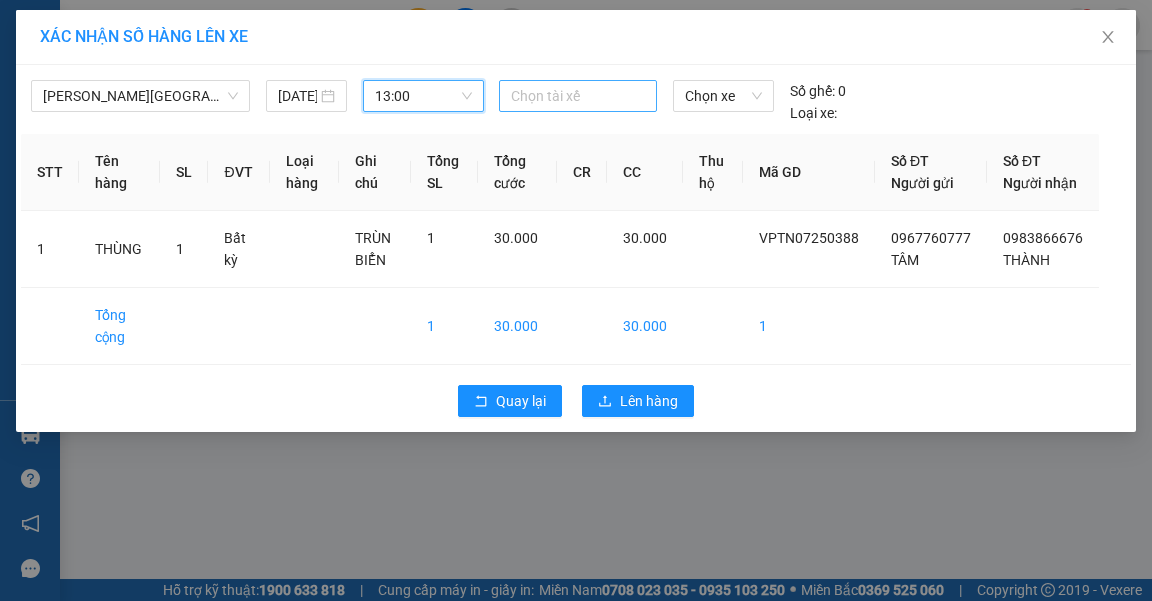 click at bounding box center (578, 96) 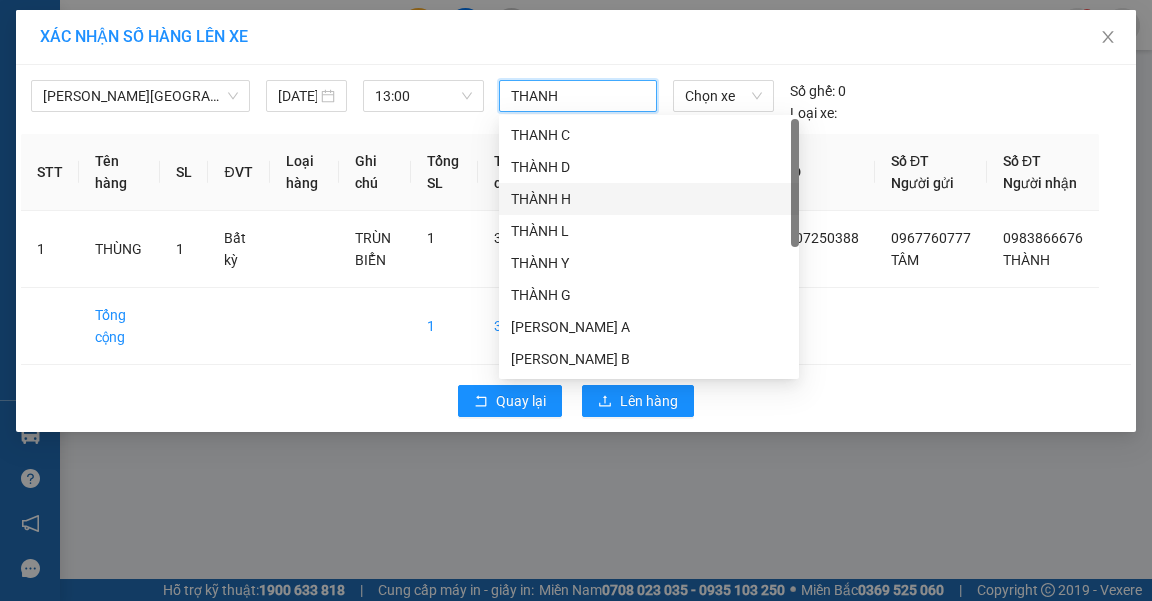 click on "THÀNH H" at bounding box center (649, 199) 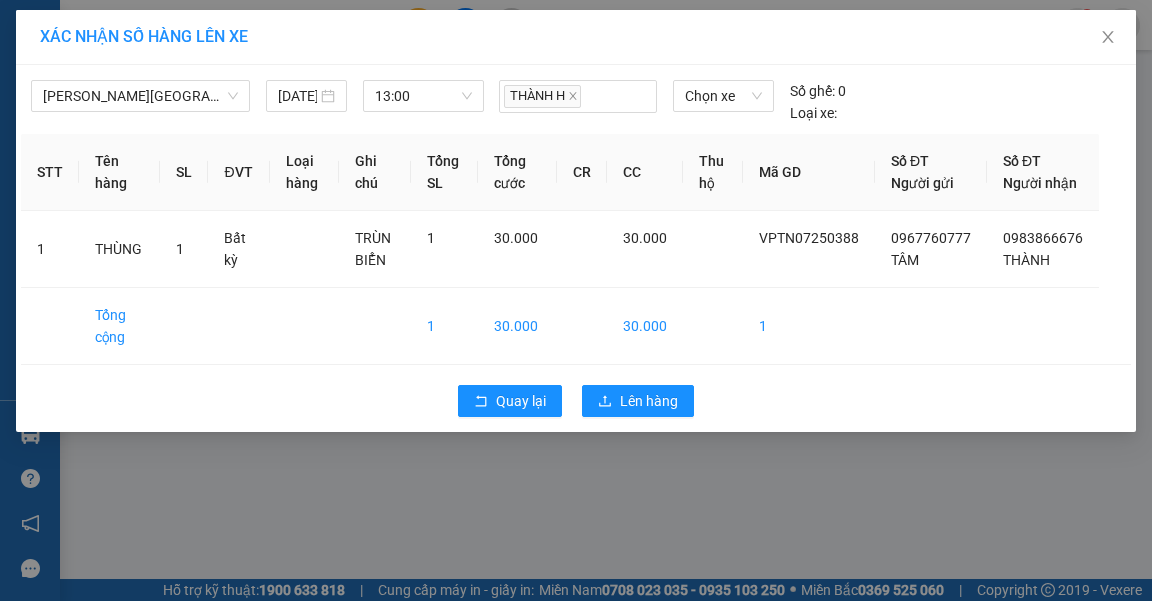 click on "XÁC NHẬN SỐ HÀNG LÊN XE" at bounding box center [576, 37] 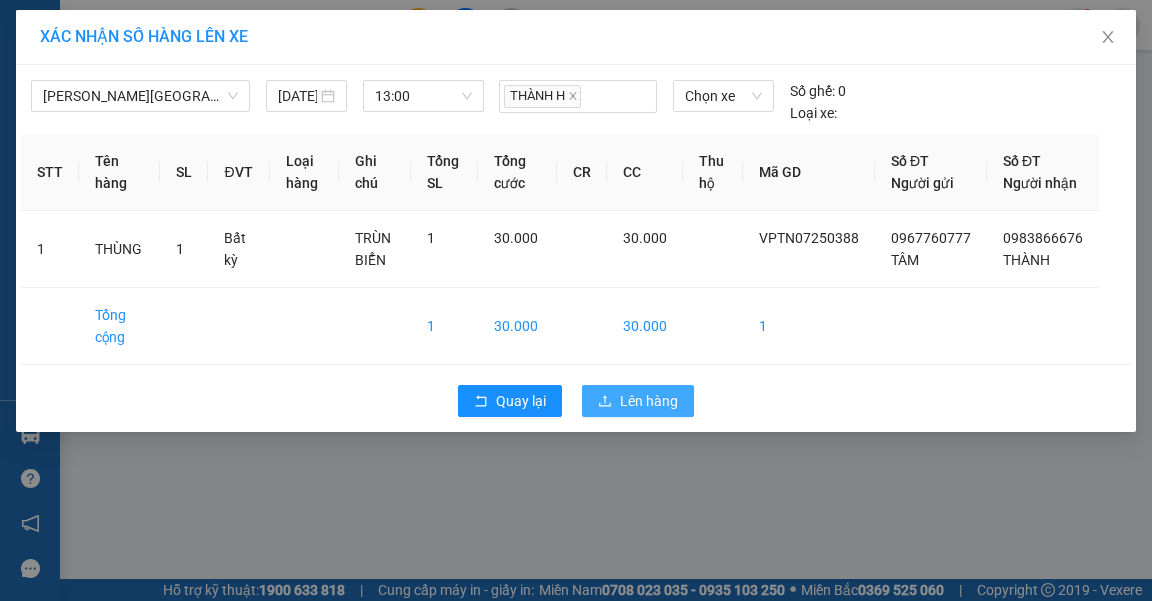 click on "Lên hàng" at bounding box center [638, 401] 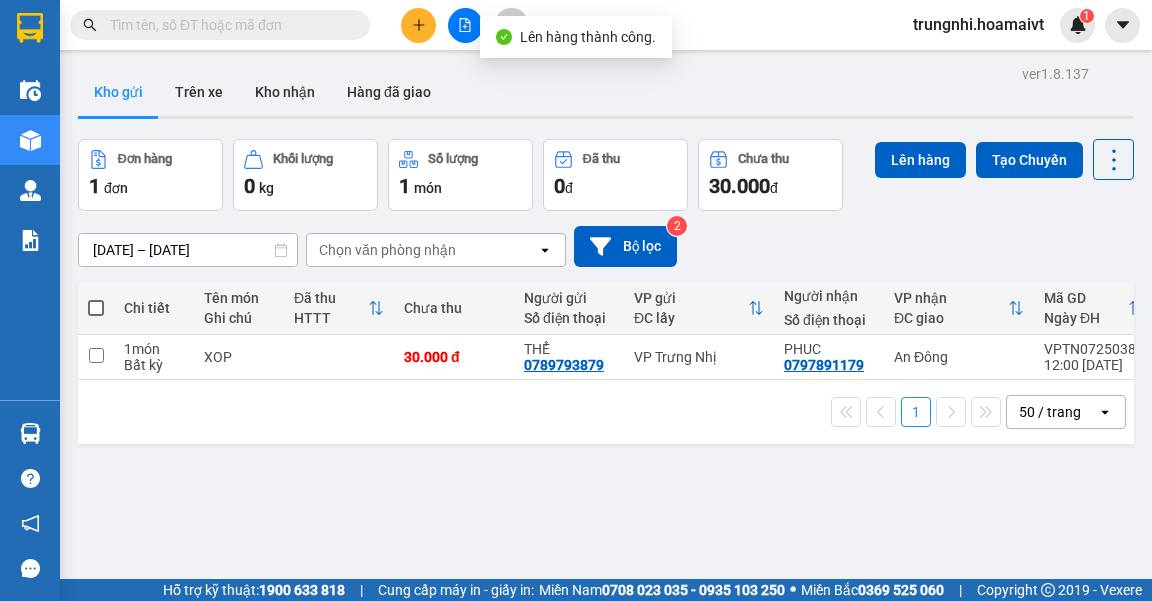 click at bounding box center (96, 308) 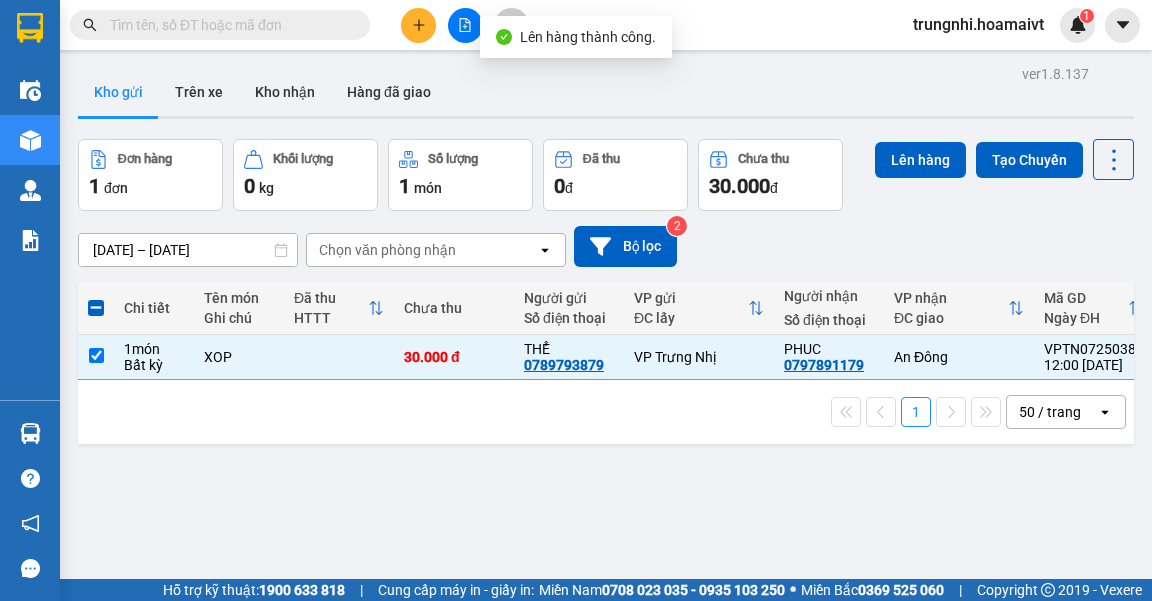 click on "Lên hàng" at bounding box center (920, 160) 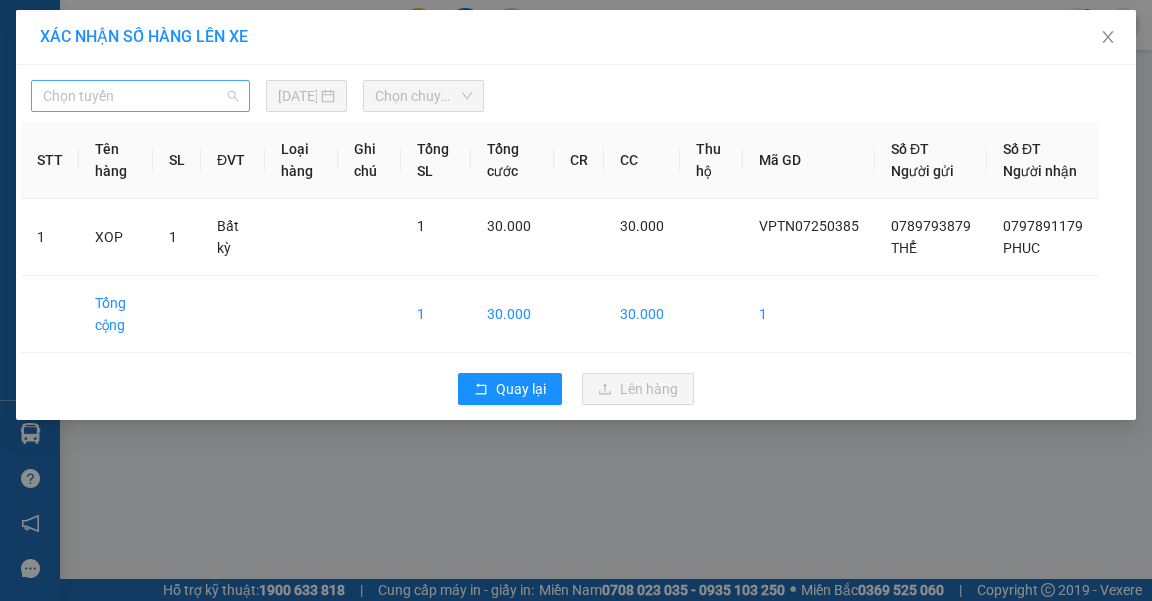 click on "Chọn tuyến" at bounding box center [140, 96] 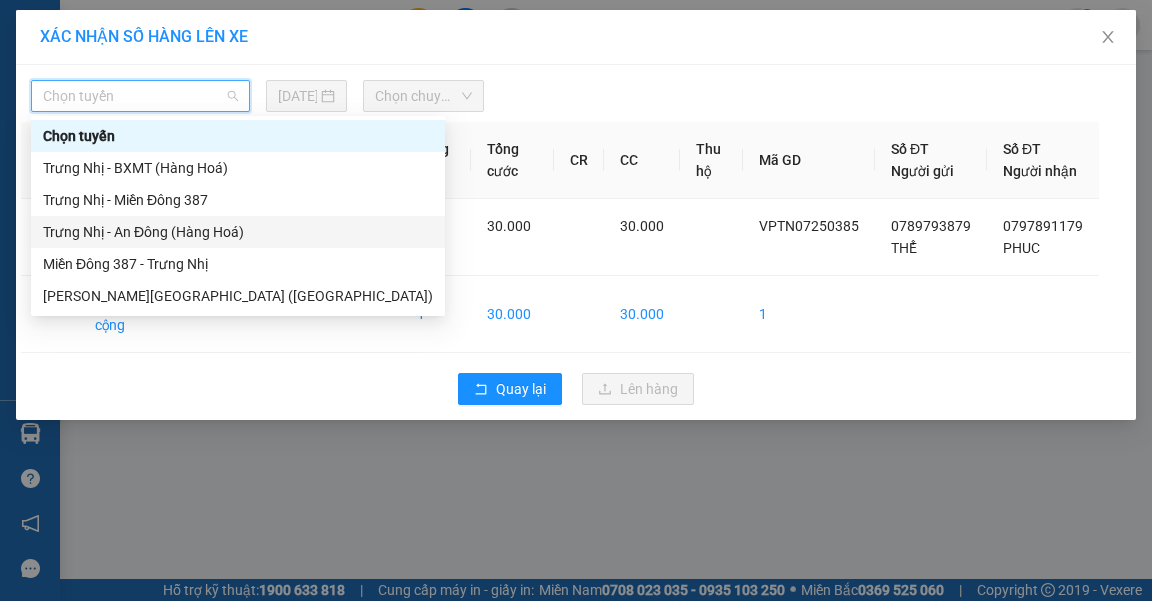 click on "Trưng Nhị - An Đông (Hàng Hoá)" at bounding box center (238, 232) 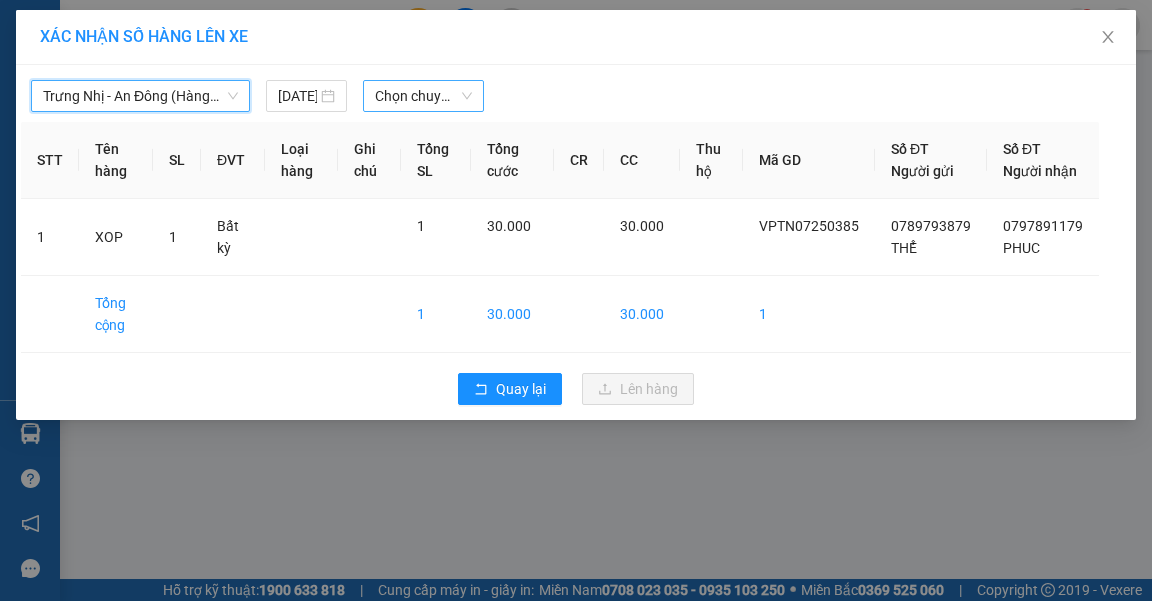 click on "Chọn chuyến" at bounding box center [423, 96] 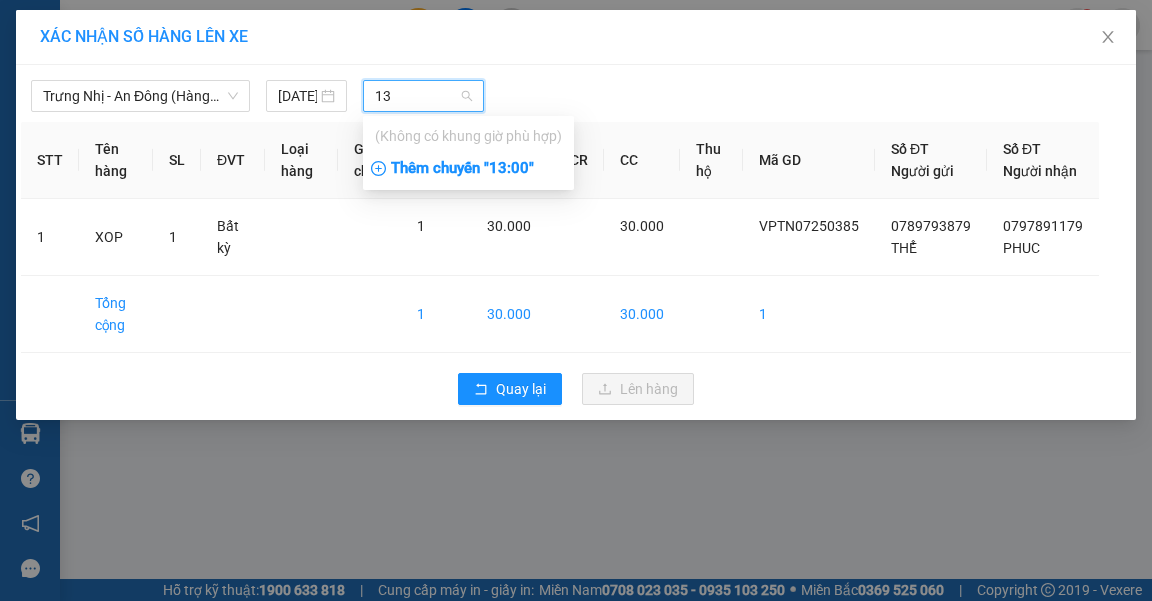click on "Thêm chuyến " 13:00 "" at bounding box center [468, 169] 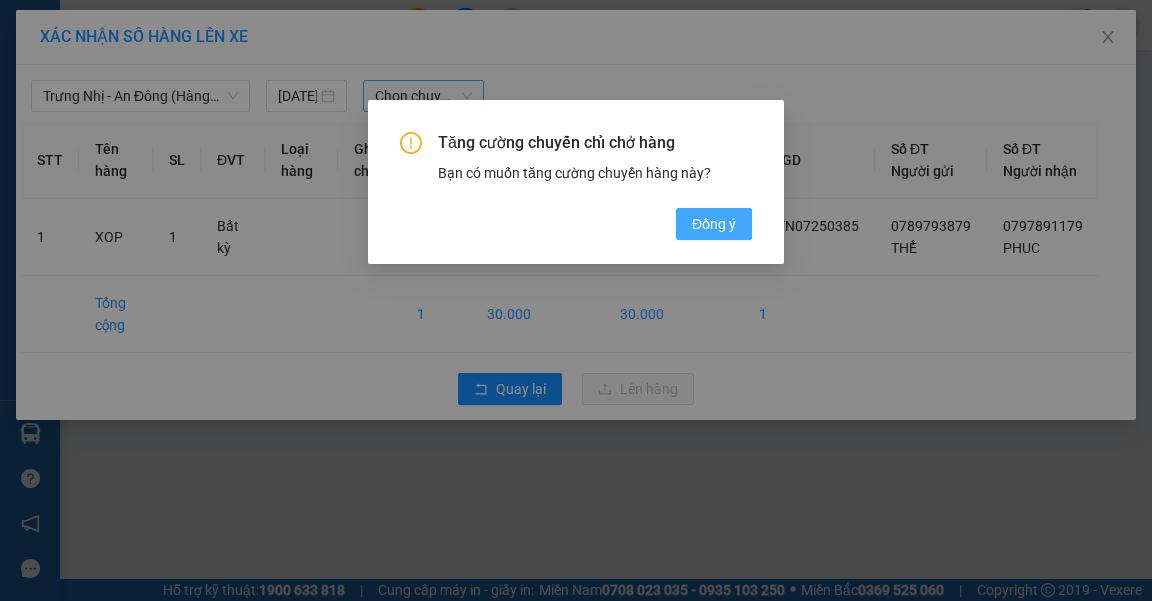 click on "Đồng ý" at bounding box center [714, 224] 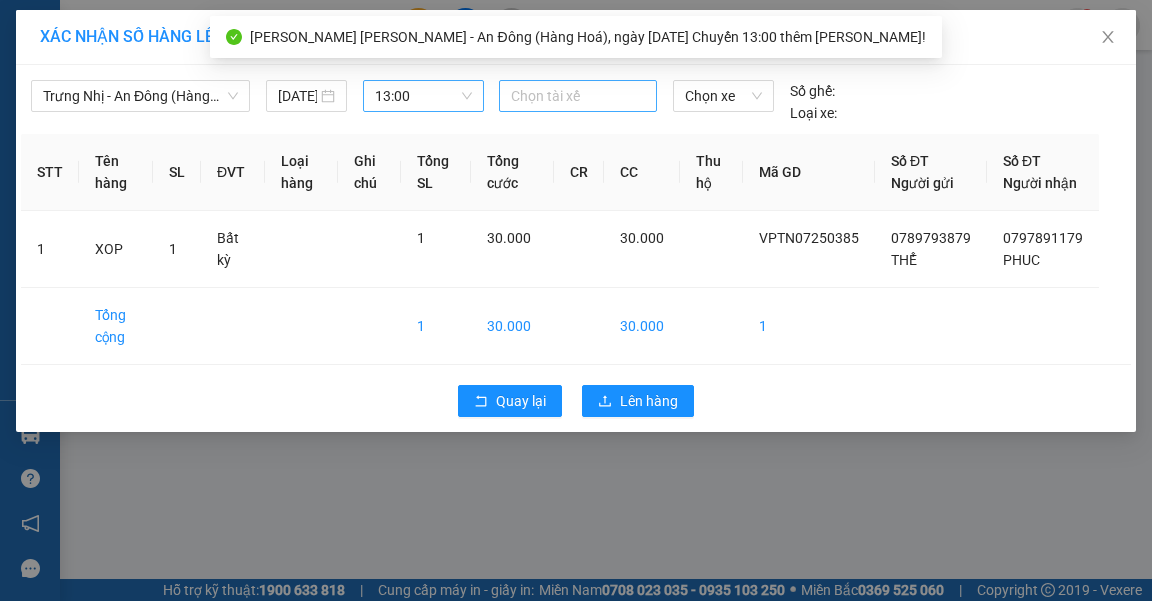 click at bounding box center [578, 96] 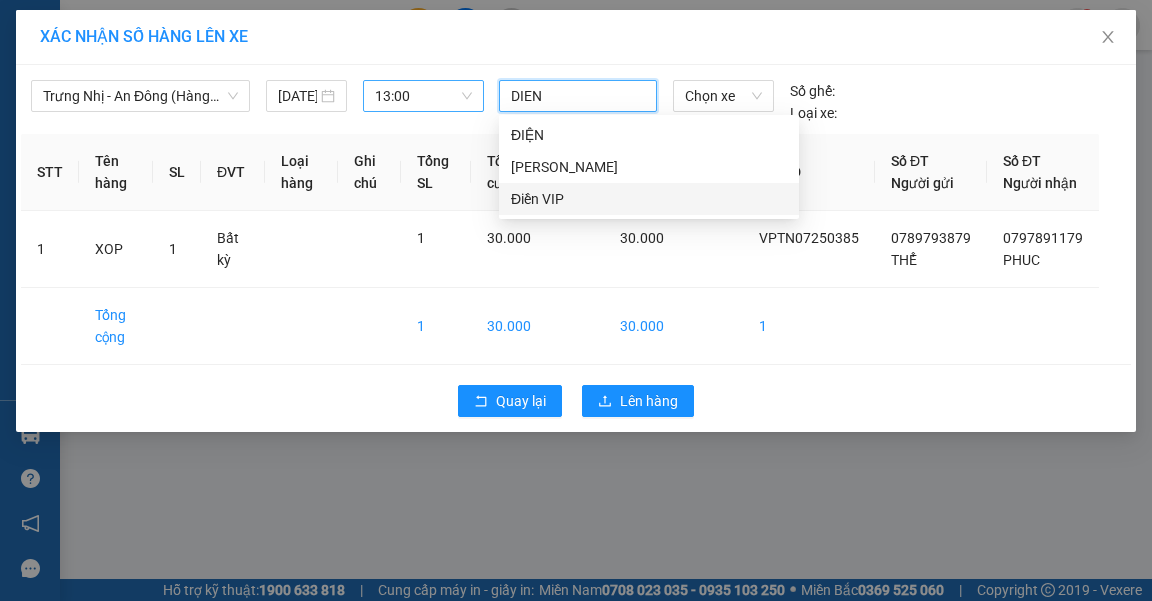 click on "Điền VIP" at bounding box center (649, 199) 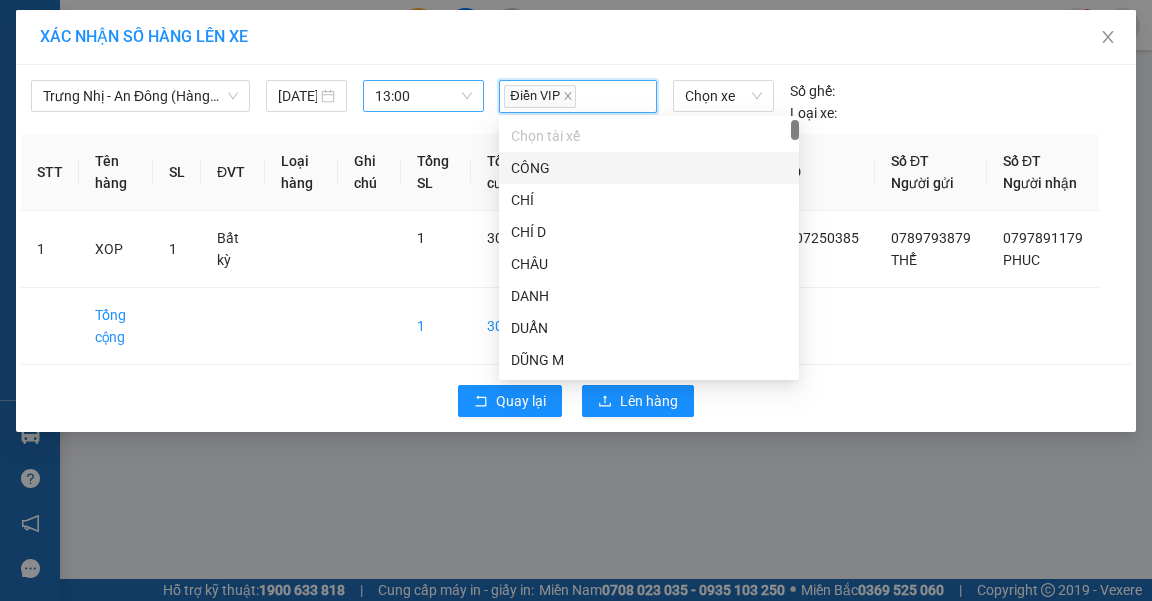 click on "XÁC NHẬN SỐ HÀNG LÊN XE" at bounding box center (576, 37) 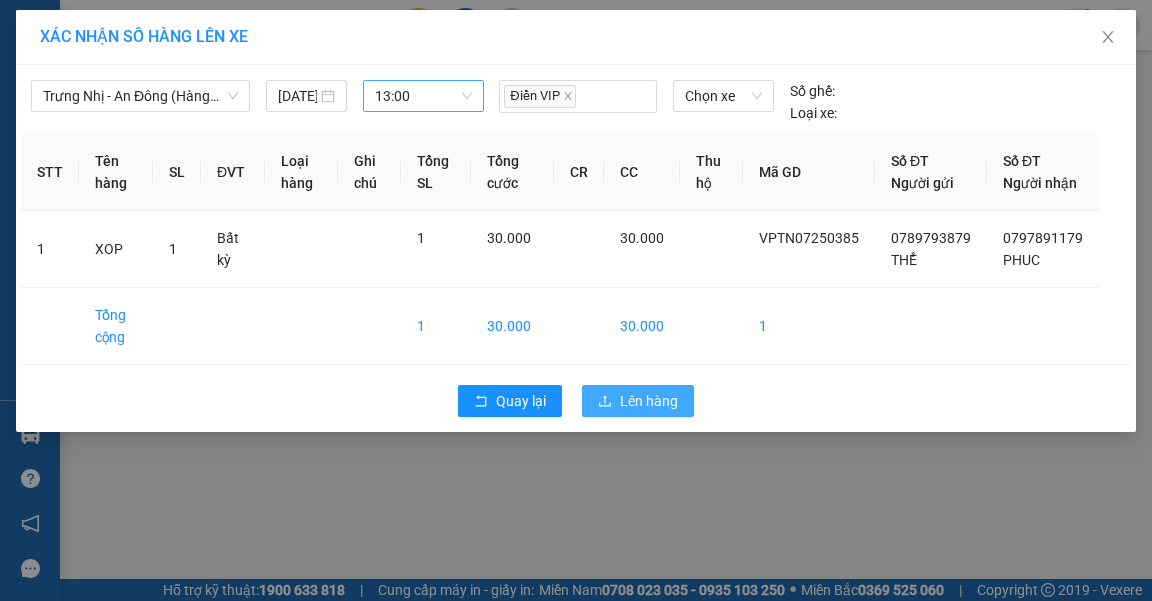 click on "Lên hàng" at bounding box center [649, 401] 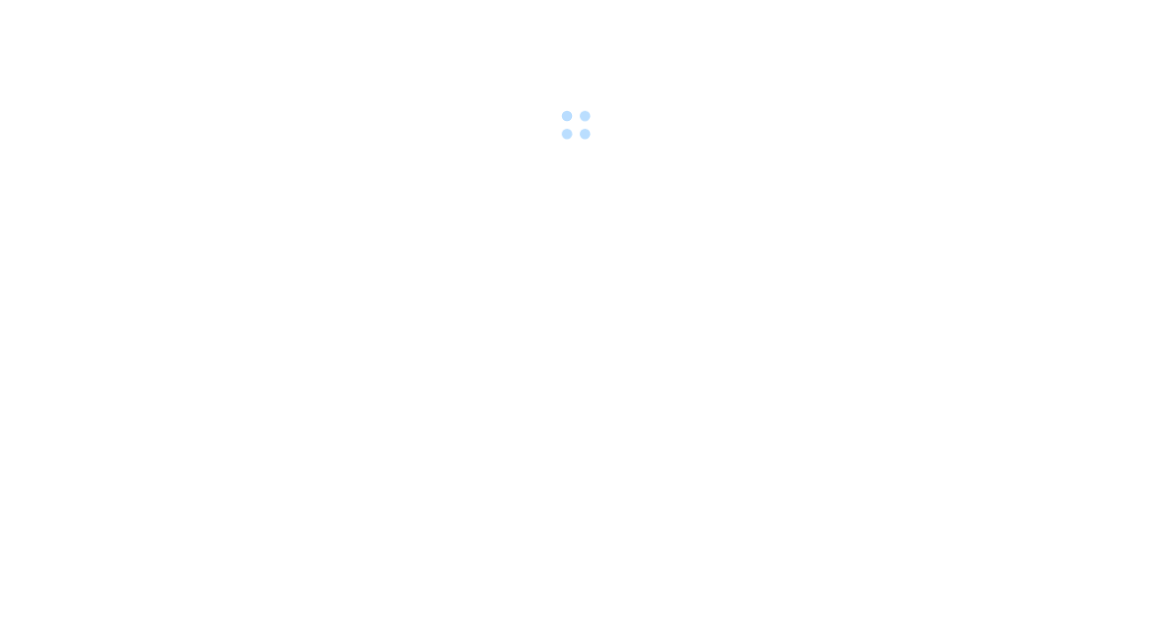 scroll, scrollTop: 0, scrollLeft: 0, axis: both 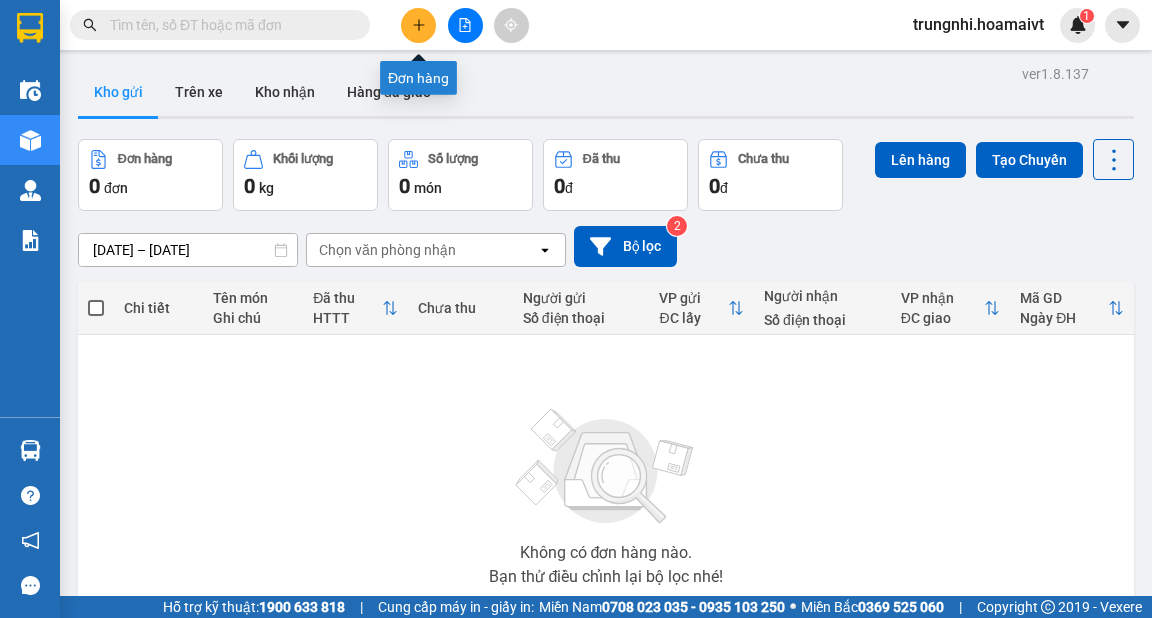 click at bounding box center (418, 25) 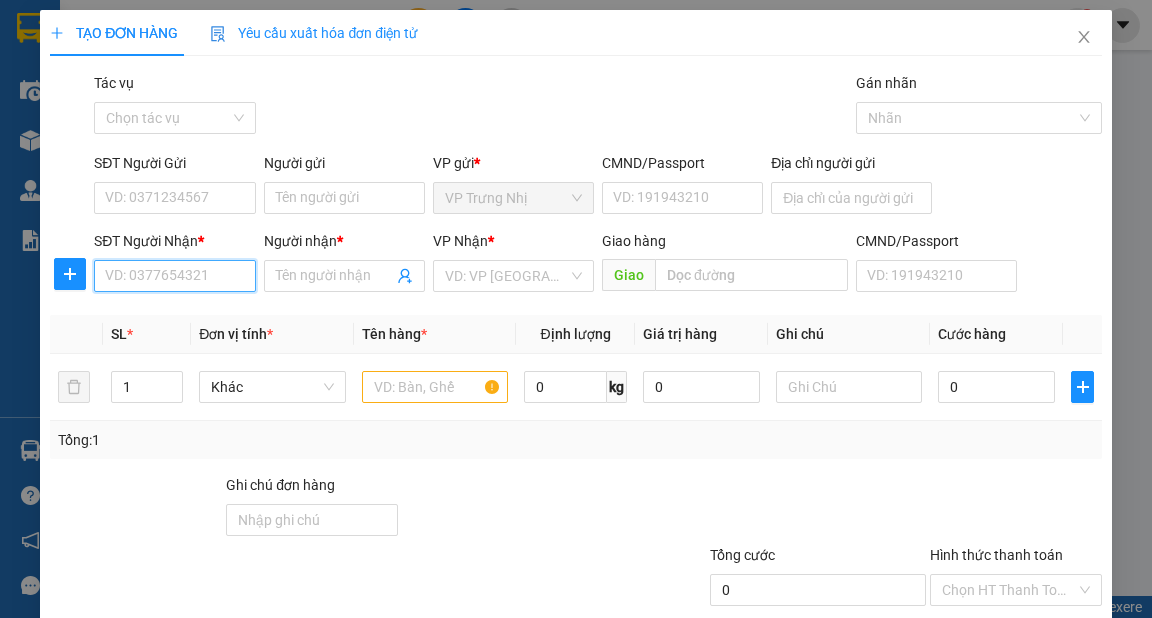 click on "SĐT Người Nhận  *" at bounding box center [174, 276] 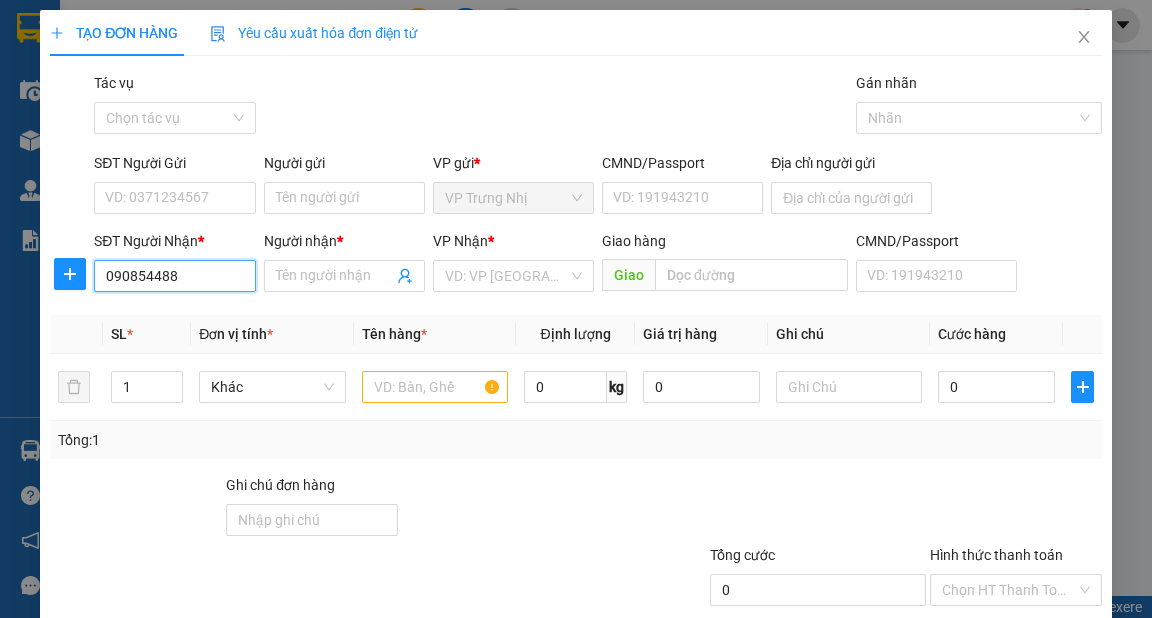 type on "0908544887" 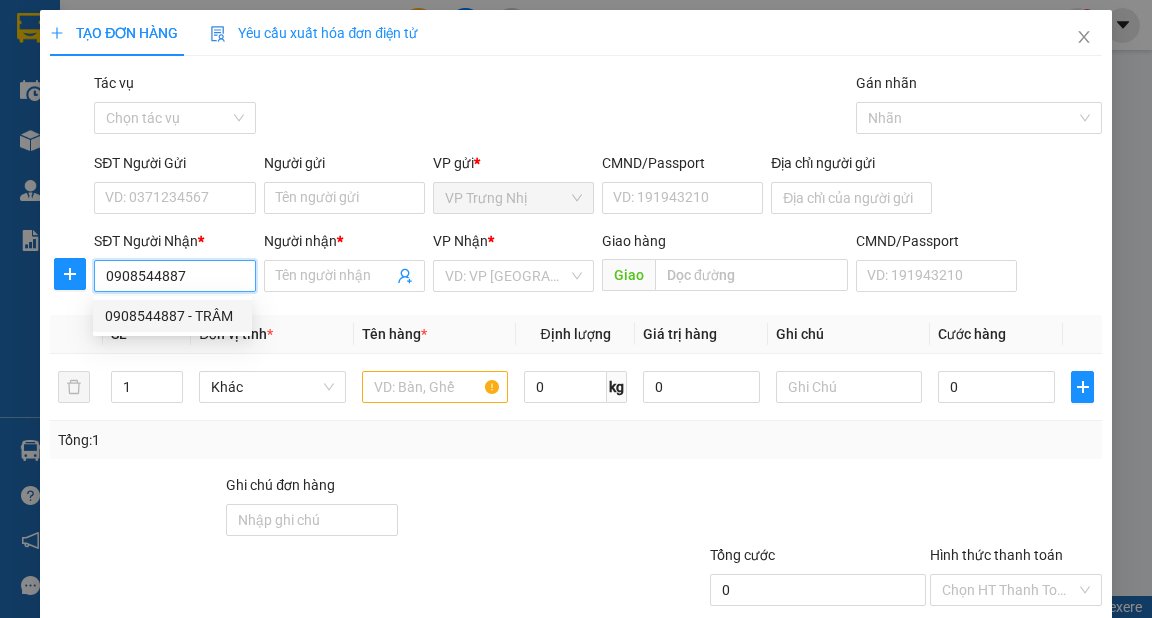 click on "0908544887 - TRÂM" at bounding box center [172, 316] 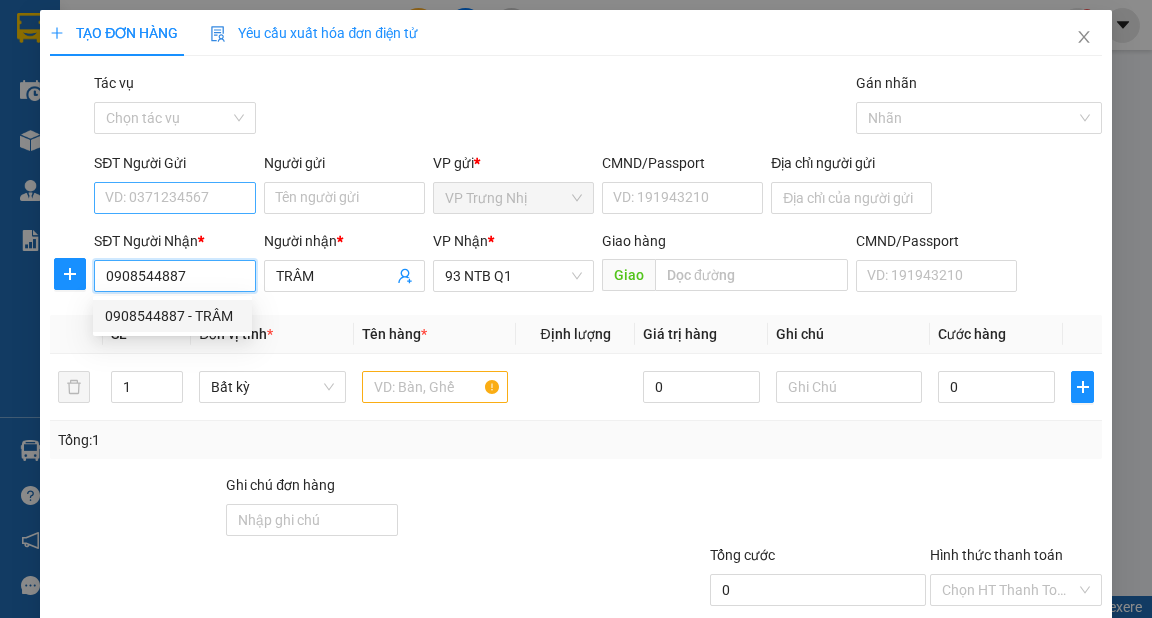 type on "0908544887" 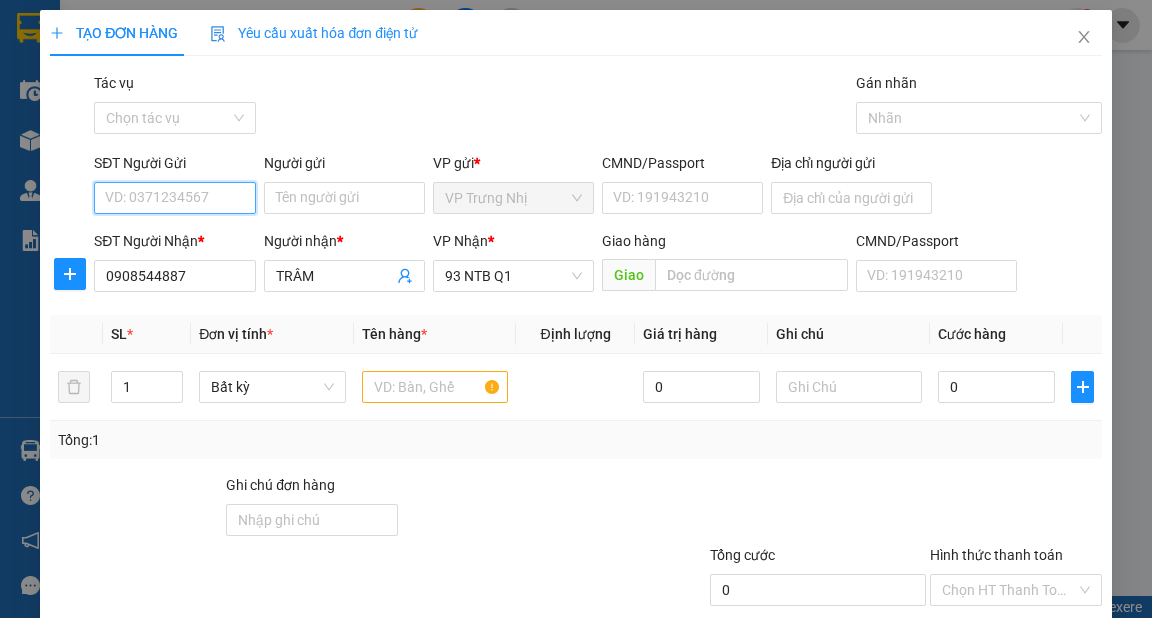 click on "SĐT Người Gửi" at bounding box center (174, 198) 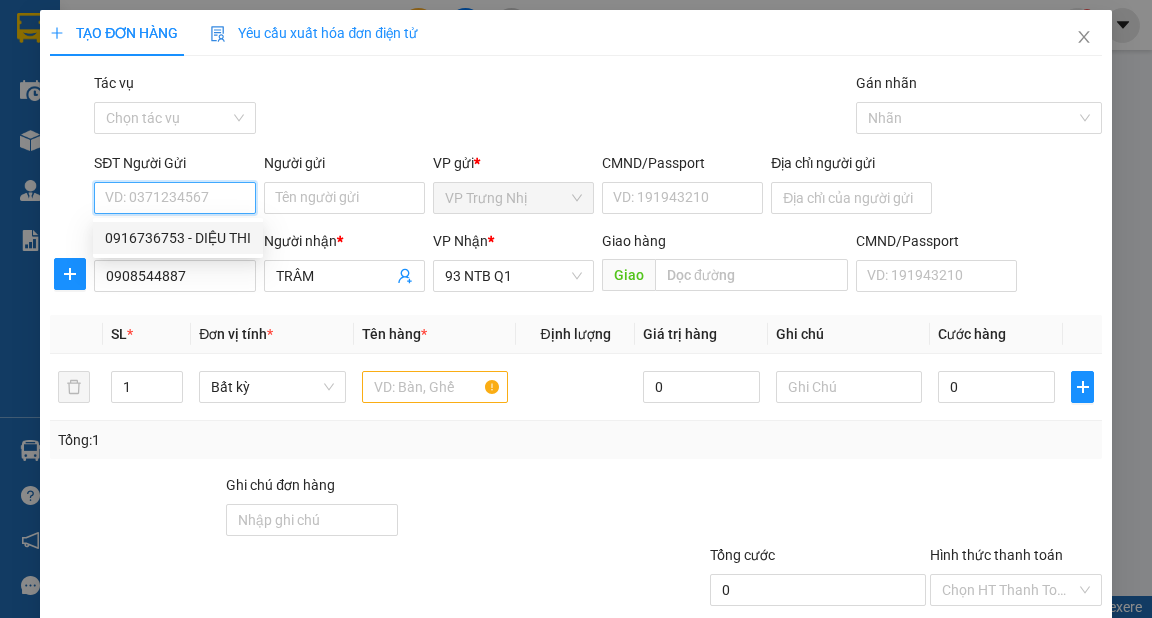click on "0916736753 - DIỆU THI" at bounding box center [178, 238] 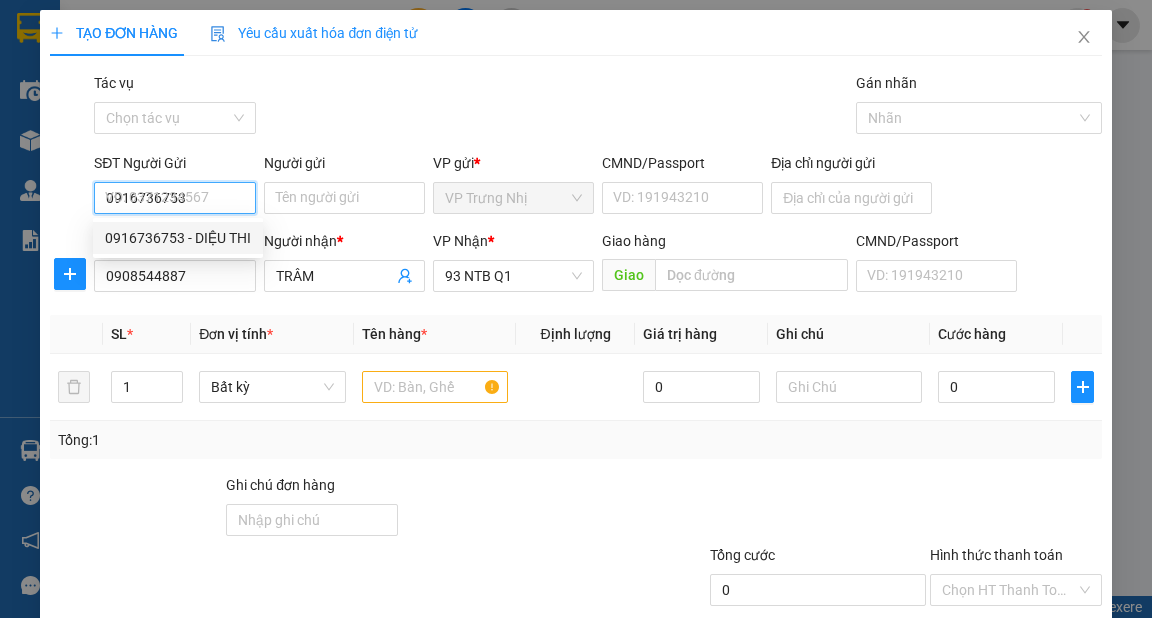 type on "DIỆU THI" 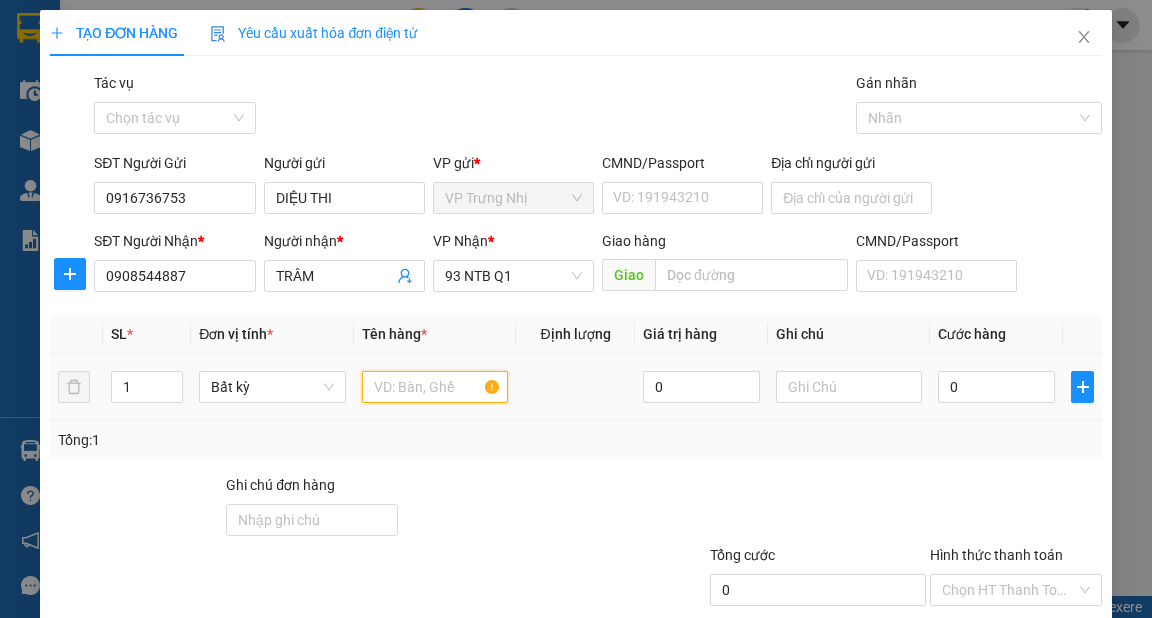 click at bounding box center (435, 387) 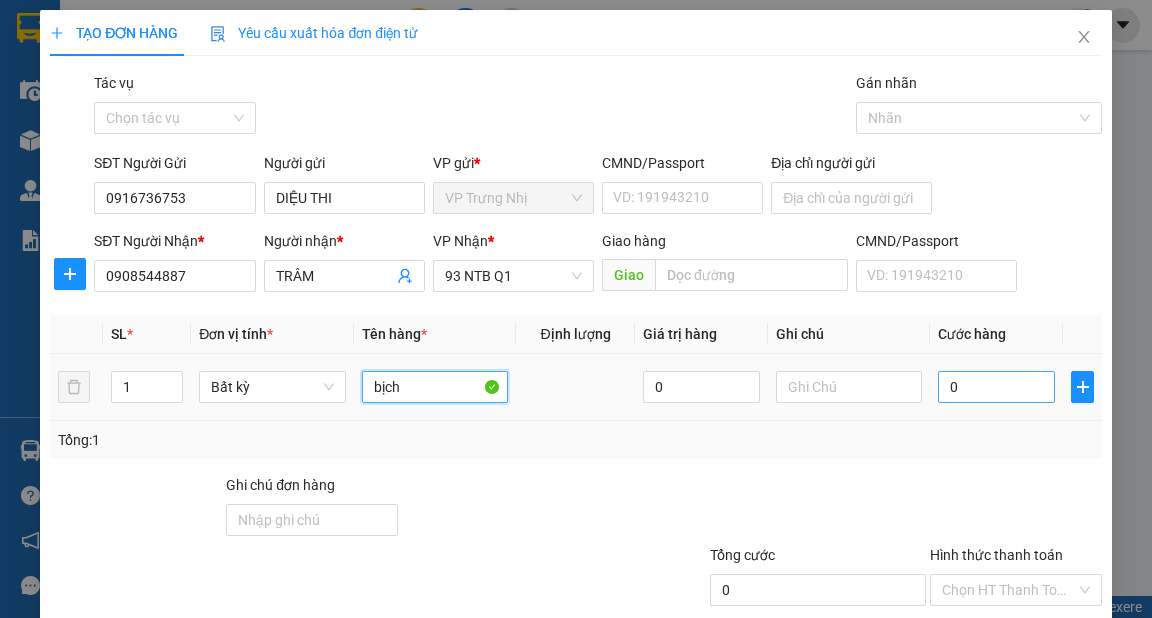 type on "bịch" 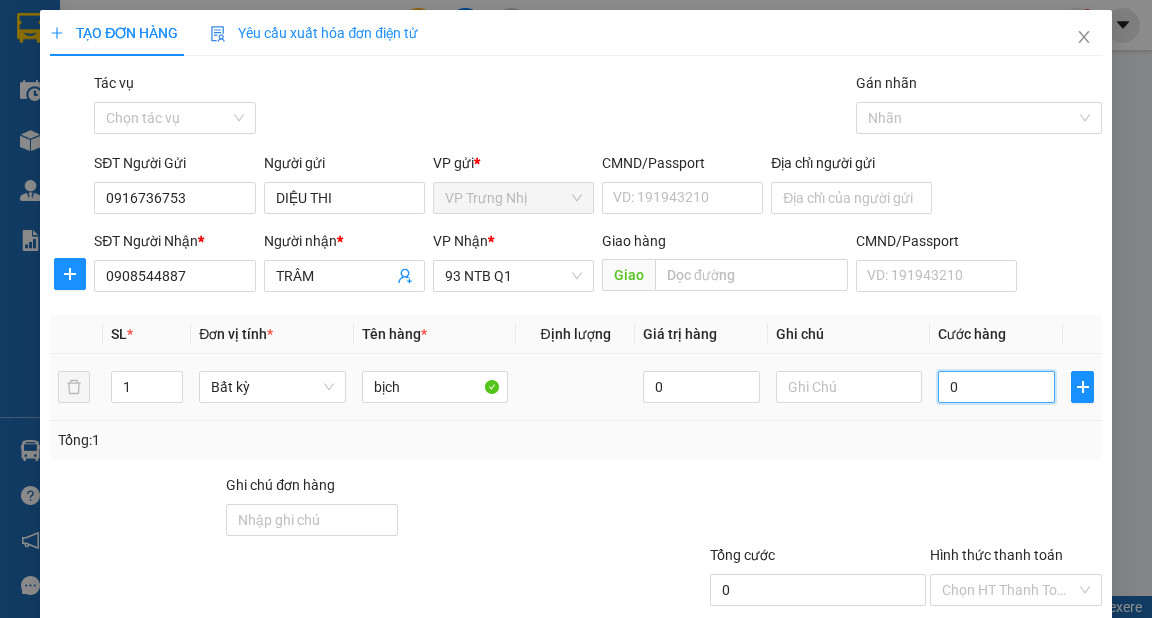 click on "0" at bounding box center (996, 387) 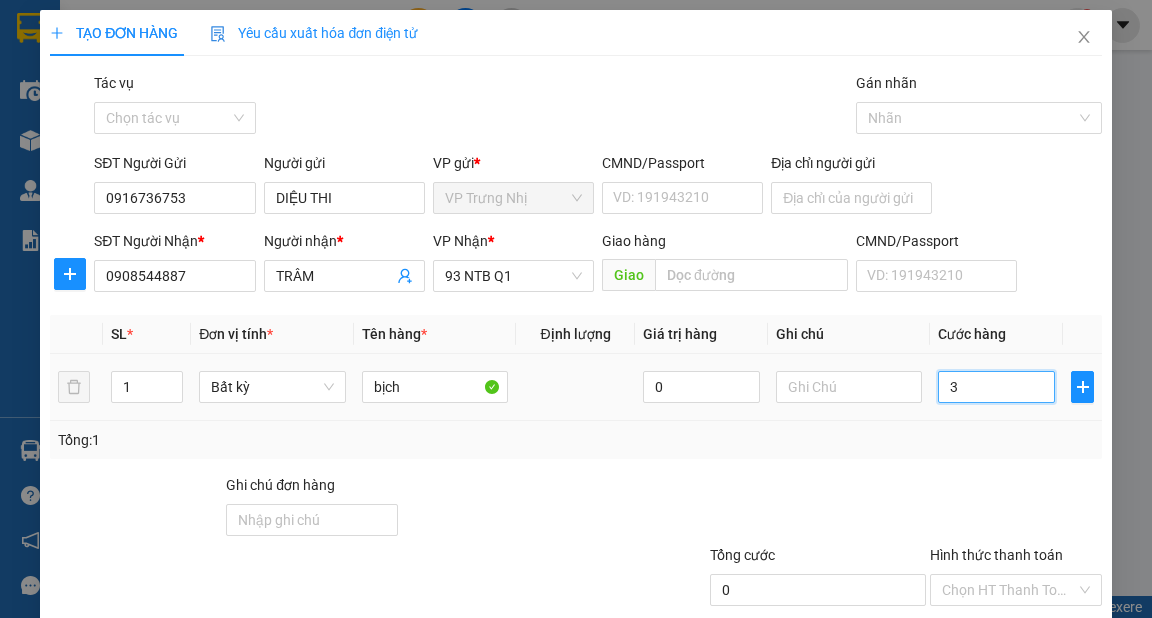 type on "30" 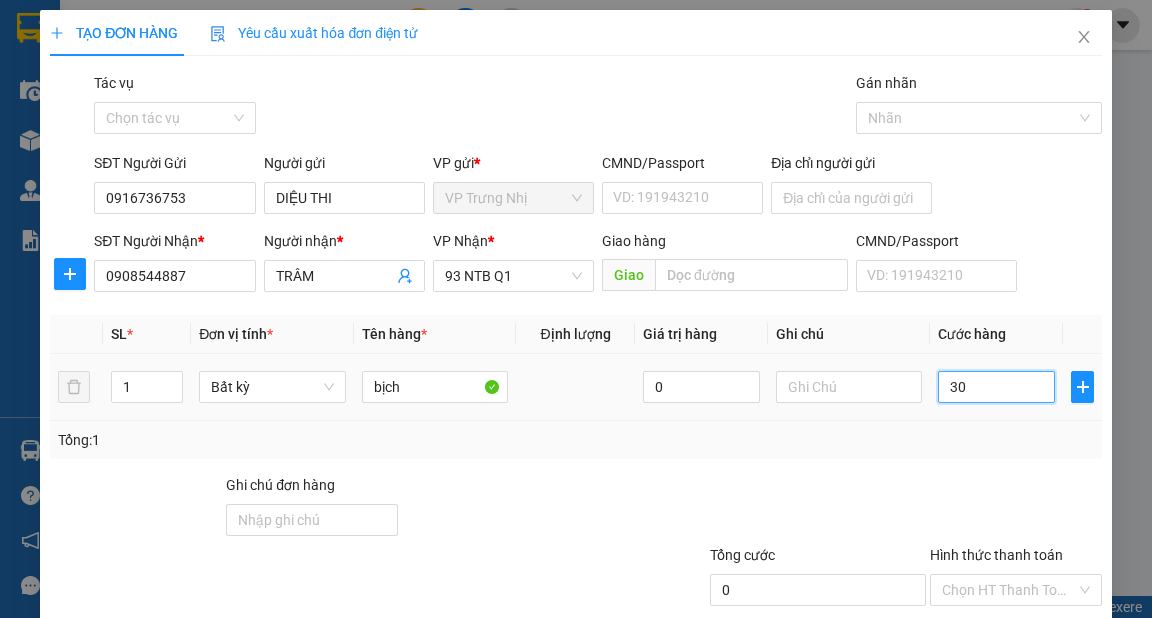 type on "30" 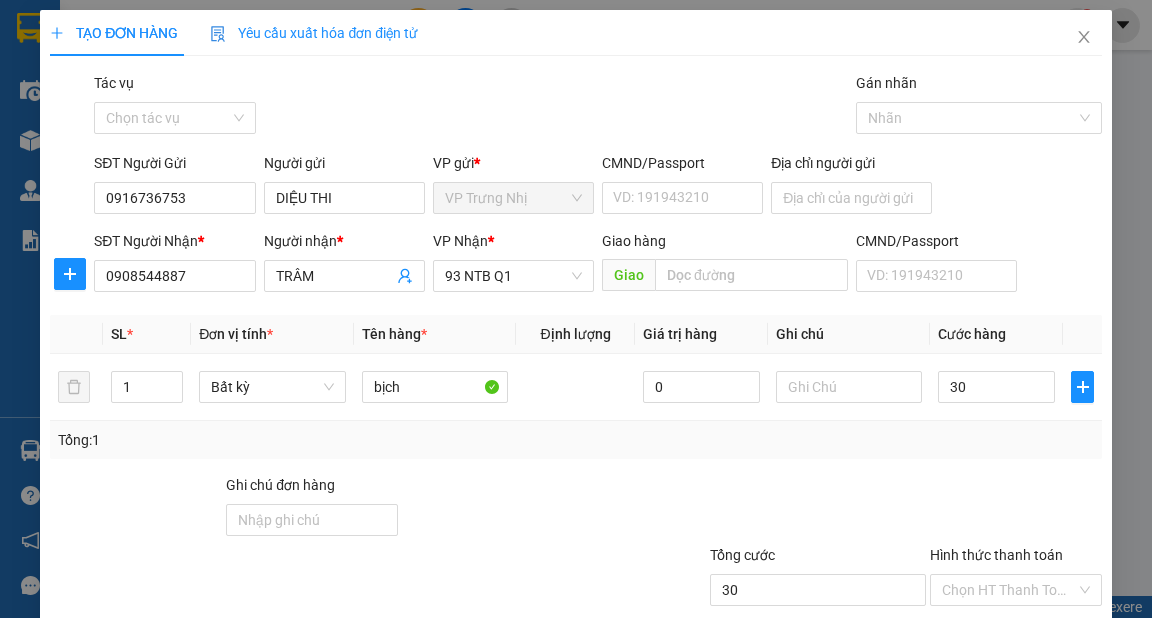 type on "30.000" 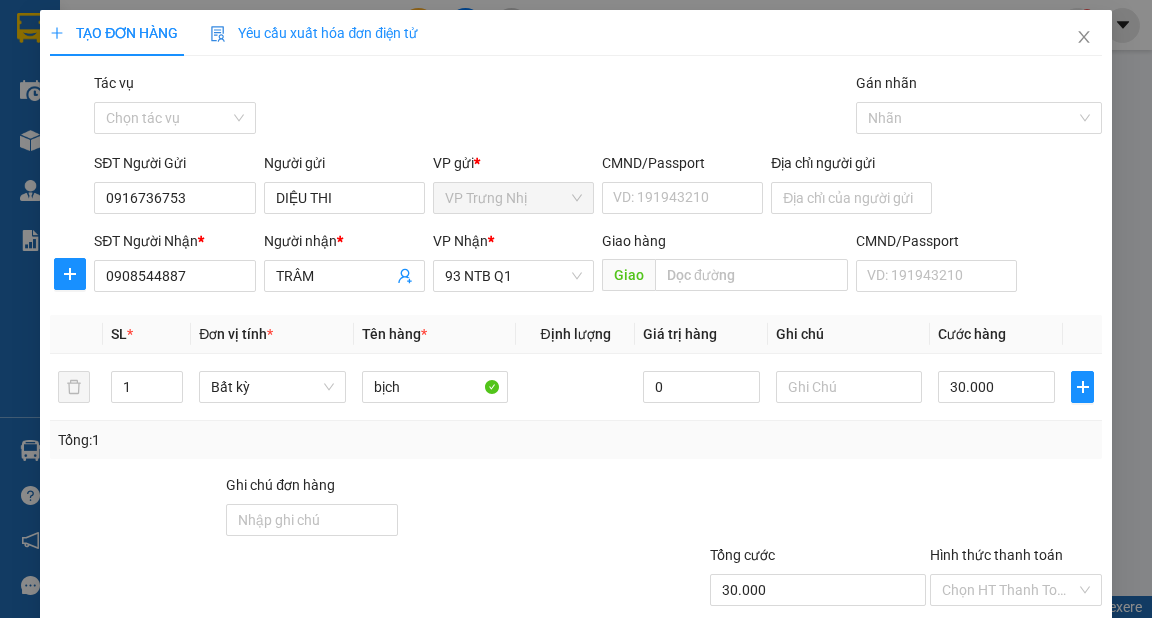 click on "Tổng:  1" at bounding box center [575, 440] 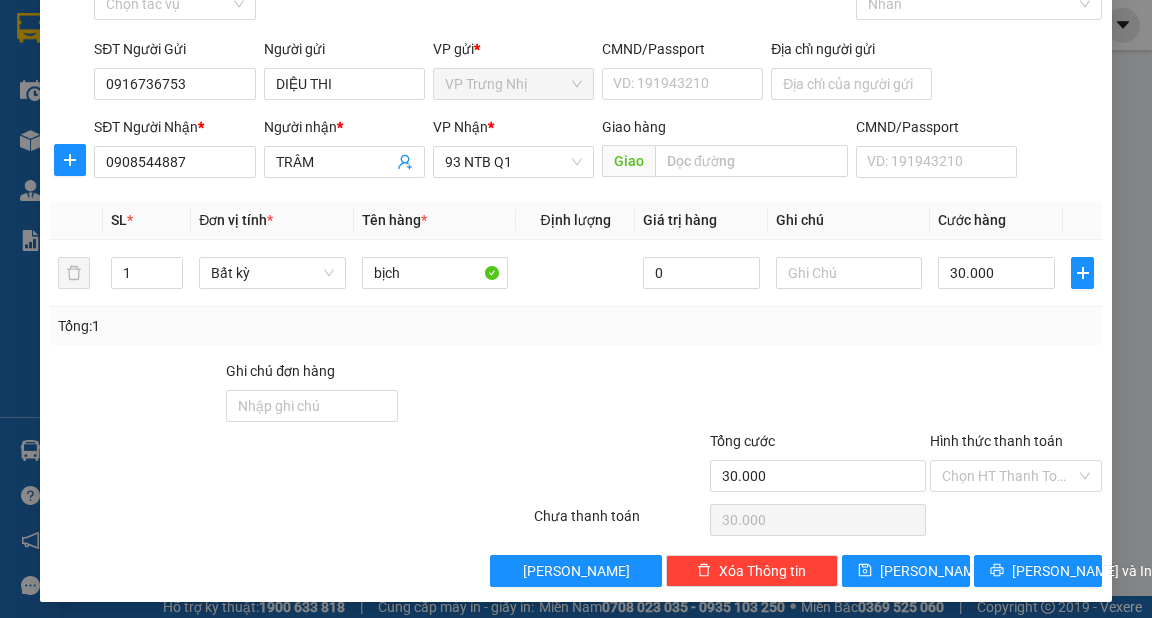 scroll, scrollTop: 120, scrollLeft: 0, axis: vertical 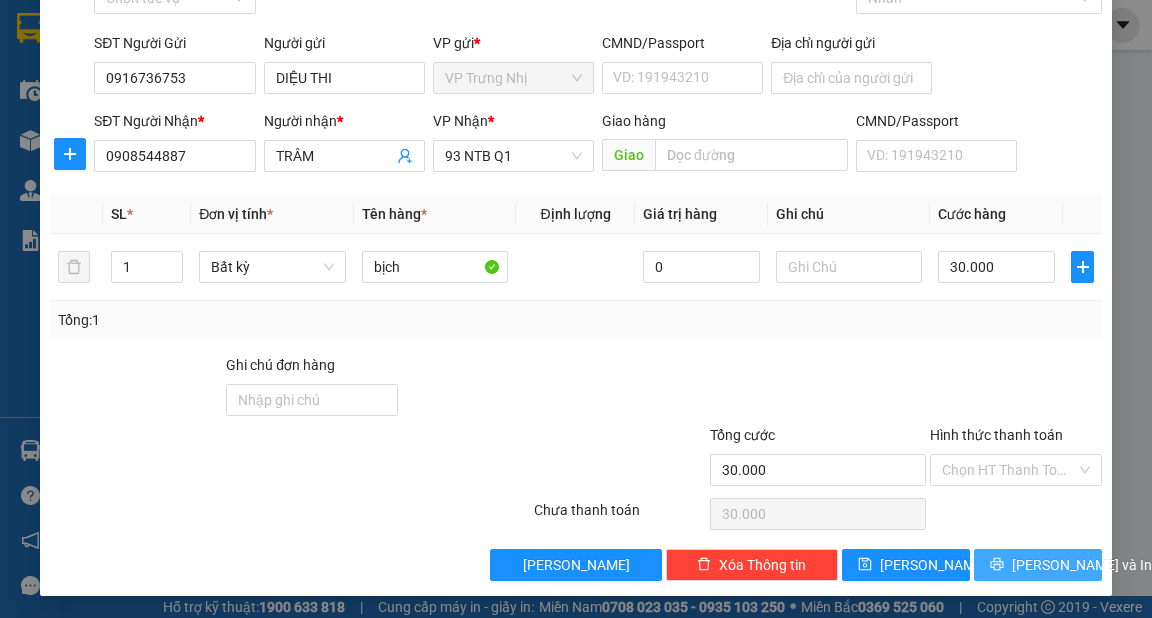 click on "[PERSON_NAME] và In" at bounding box center (1038, 565) 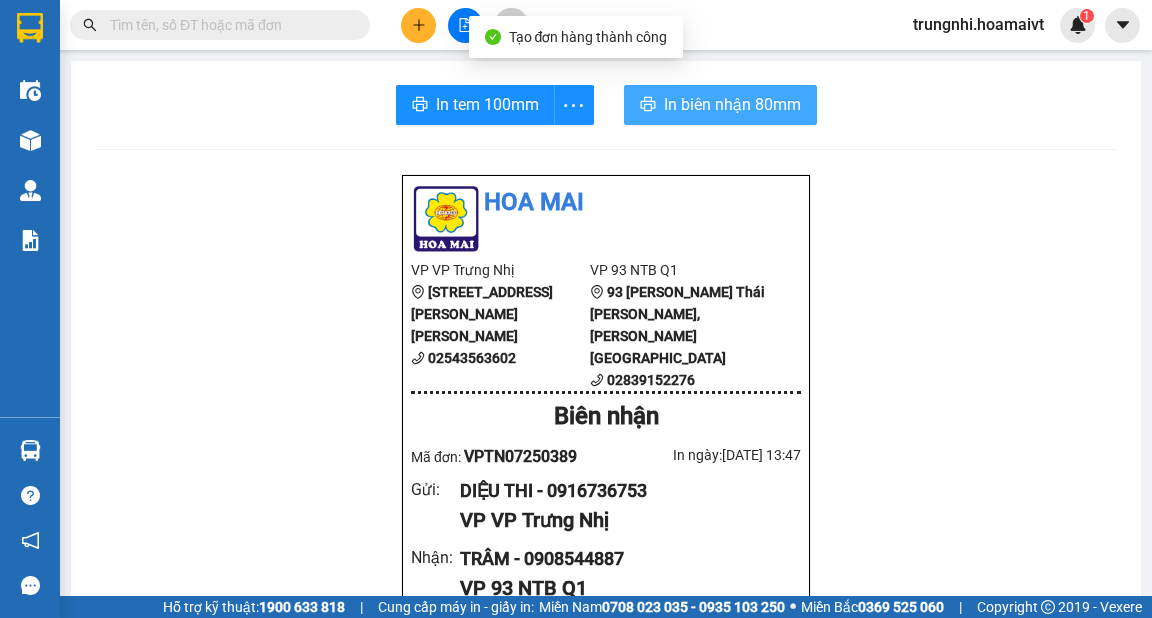 click on "In biên nhận 80mm" at bounding box center (732, 104) 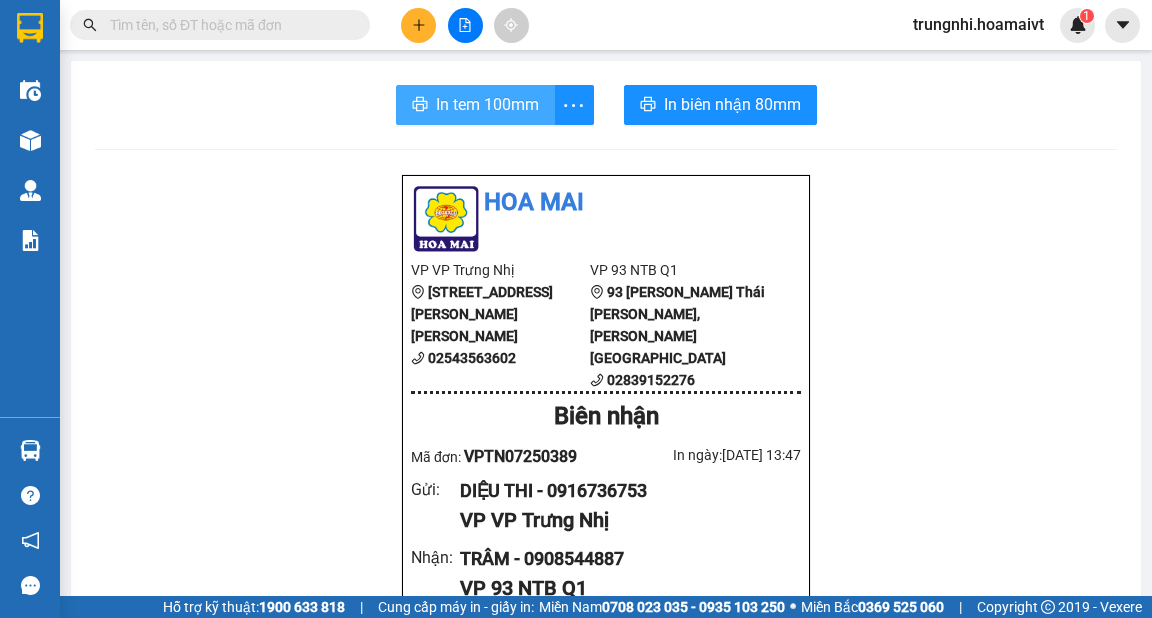 click on "In tem 100mm" at bounding box center [487, 104] 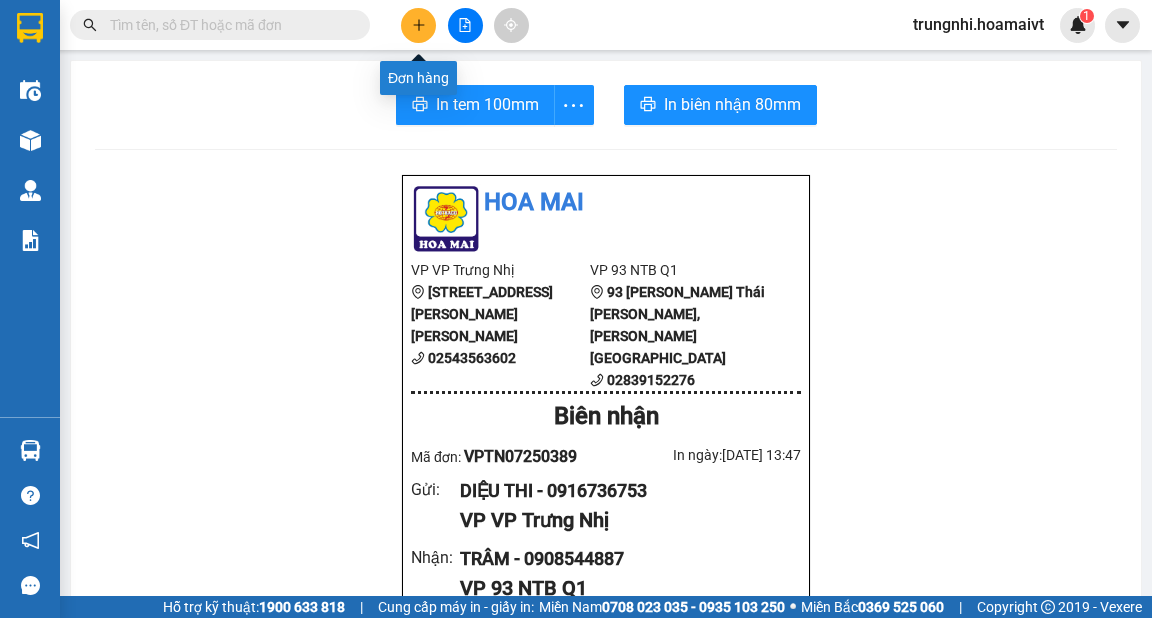 click at bounding box center [418, 25] 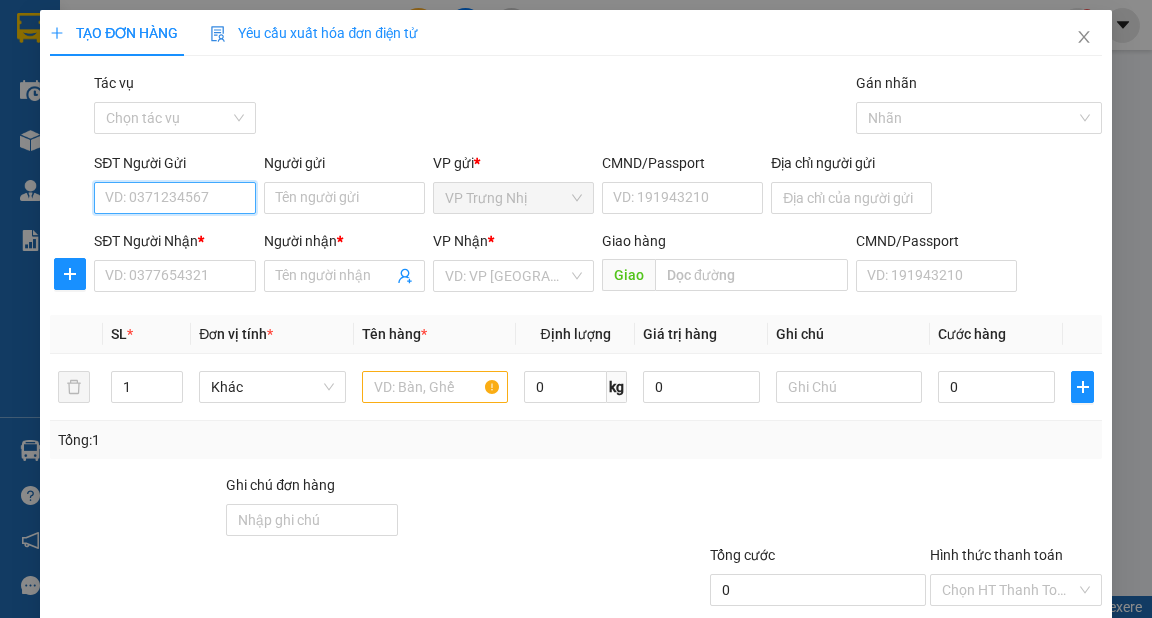 click on "SĐT Người Gửi" at bounding box center (174, 198) 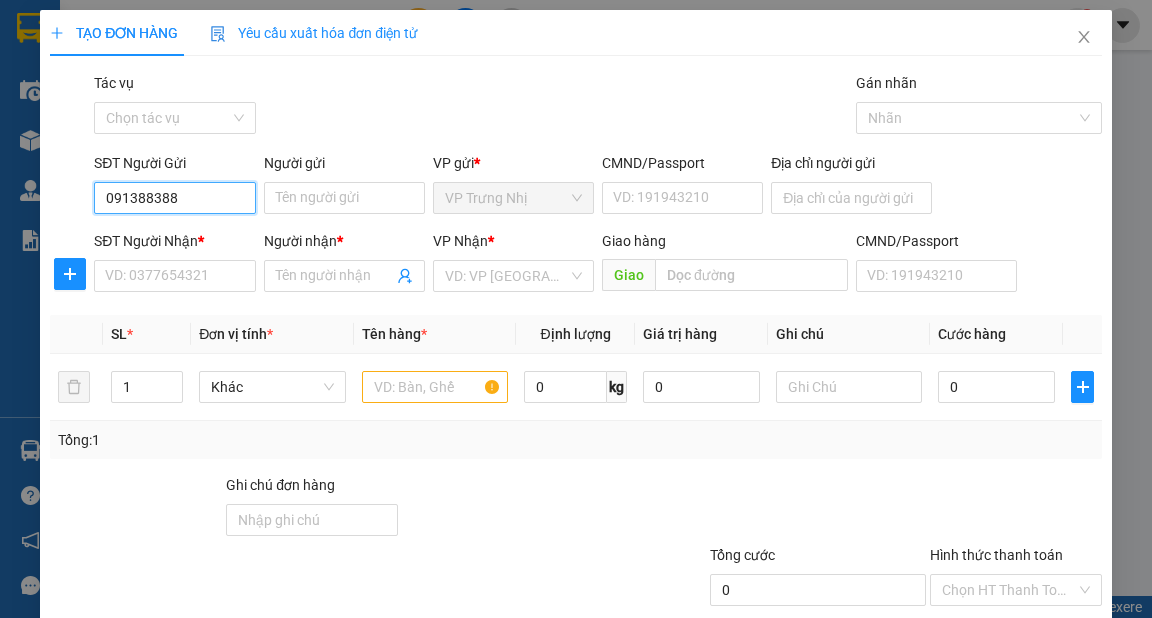 type on "0913883886" 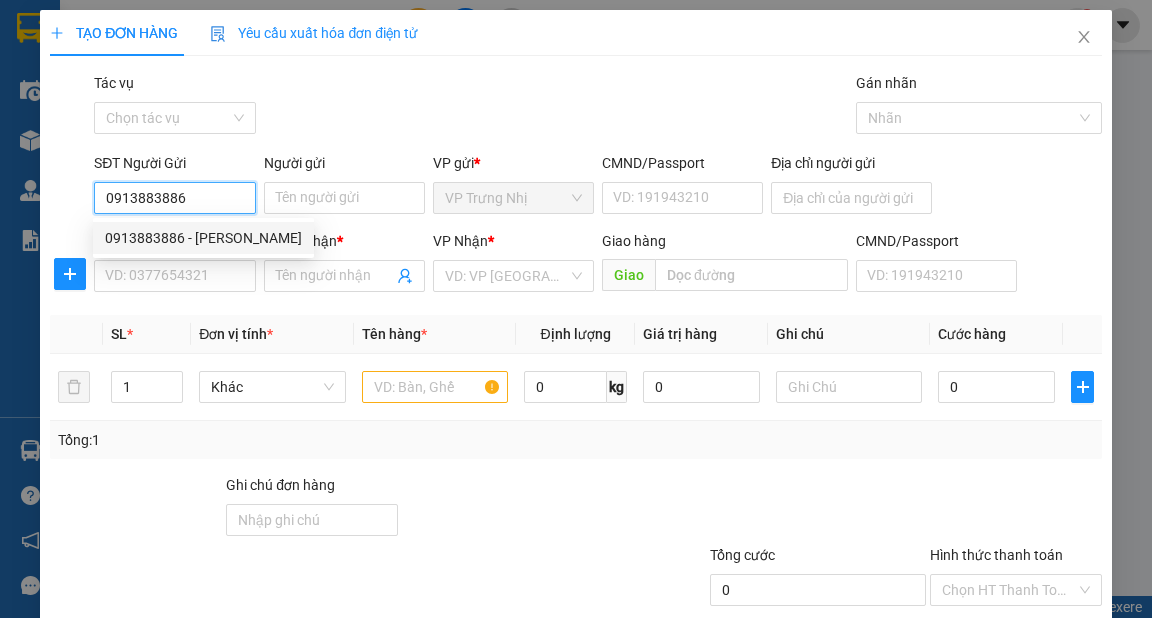 click on "0913883886 - [PERSON_NAME]" at bounding box center (203, 238) 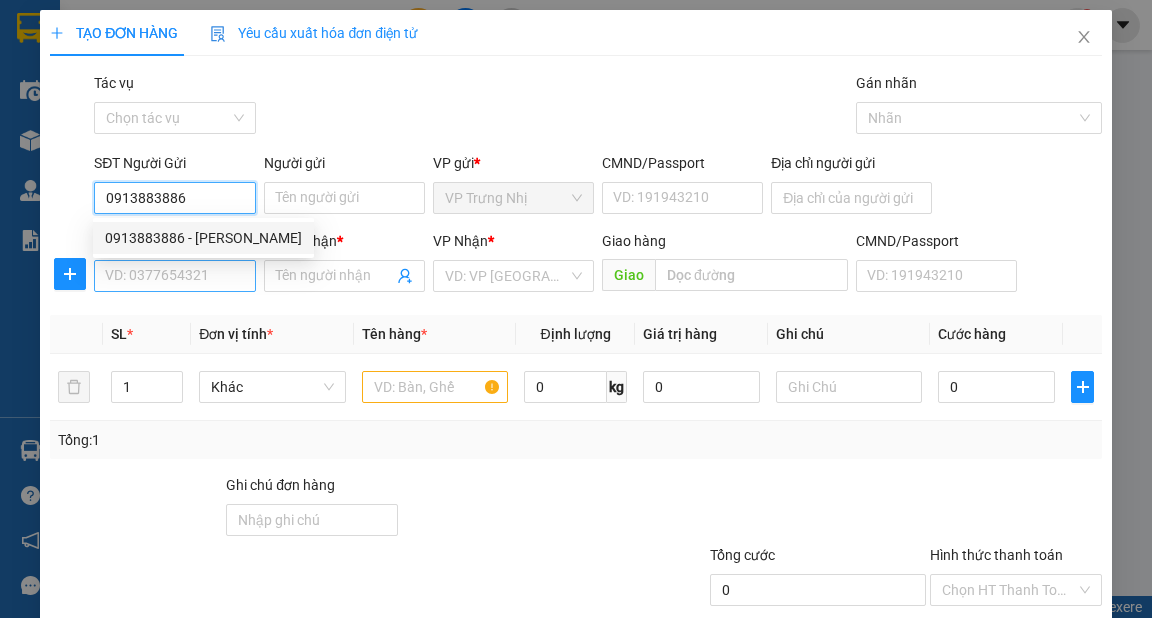 type on "[PERSON_NAME]" 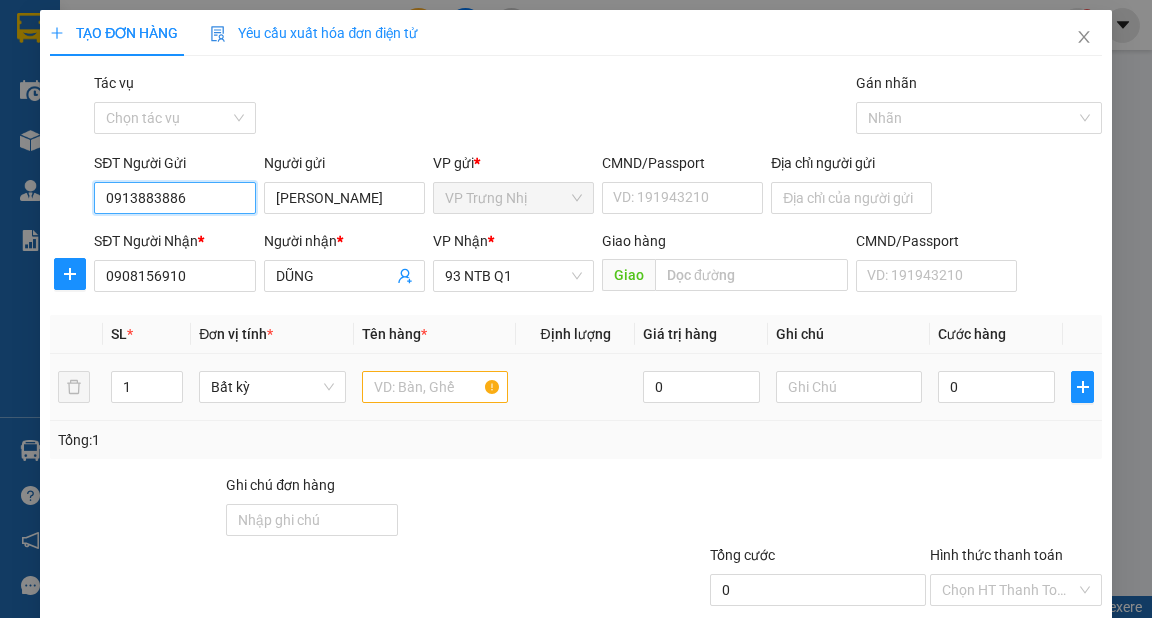 type on "0913883886" 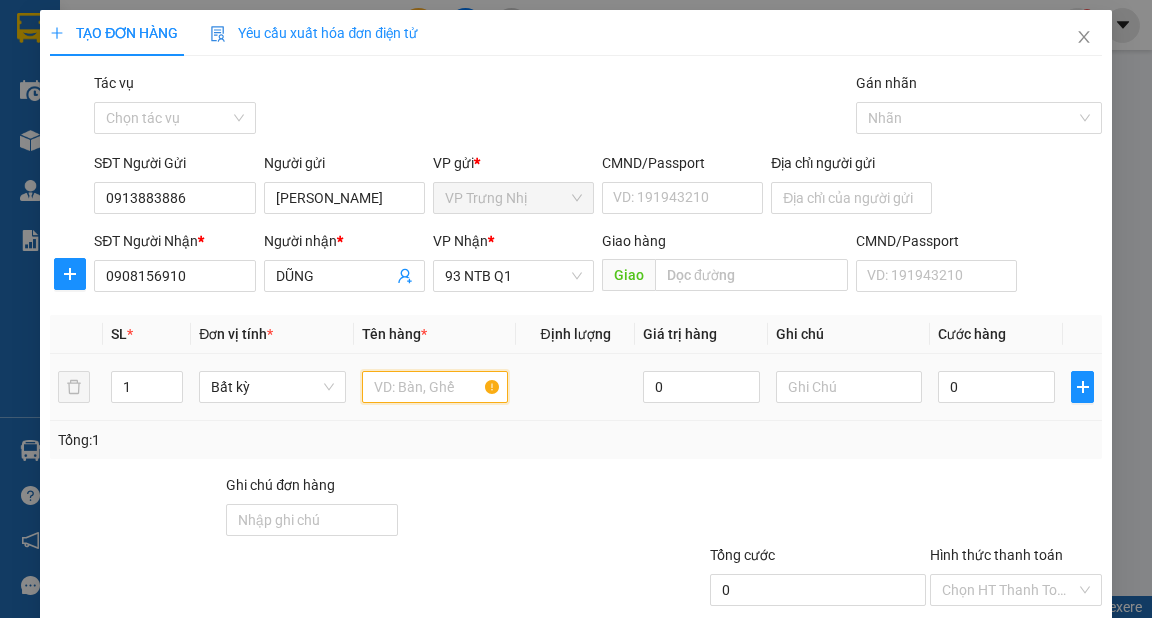 click at bounding box center [435, 387] 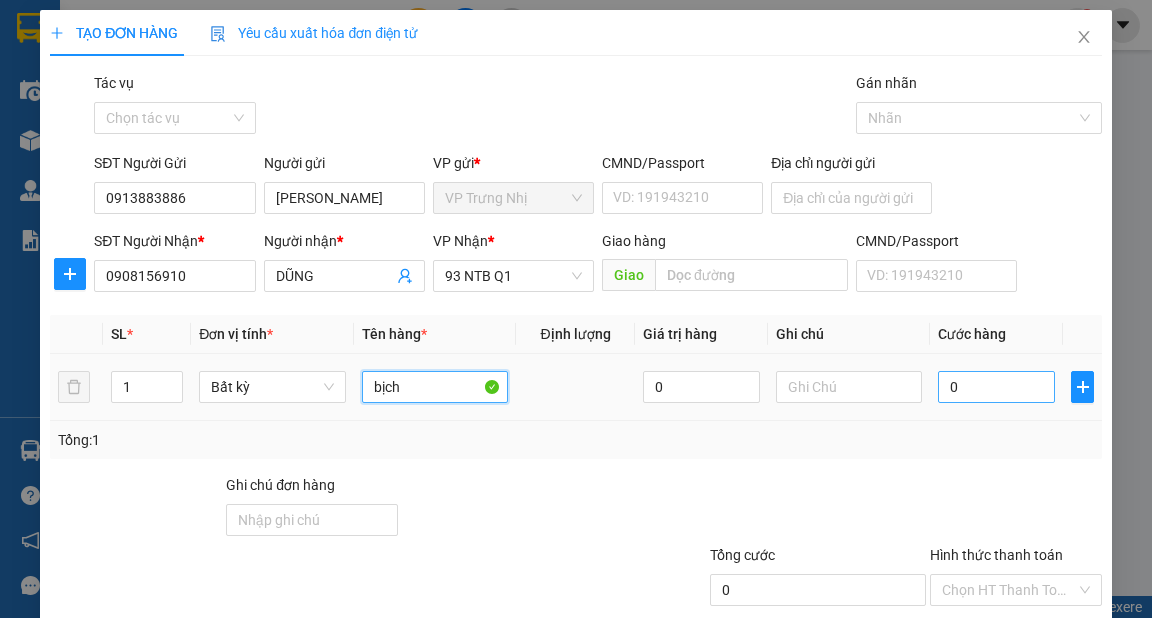 type on "bịch" 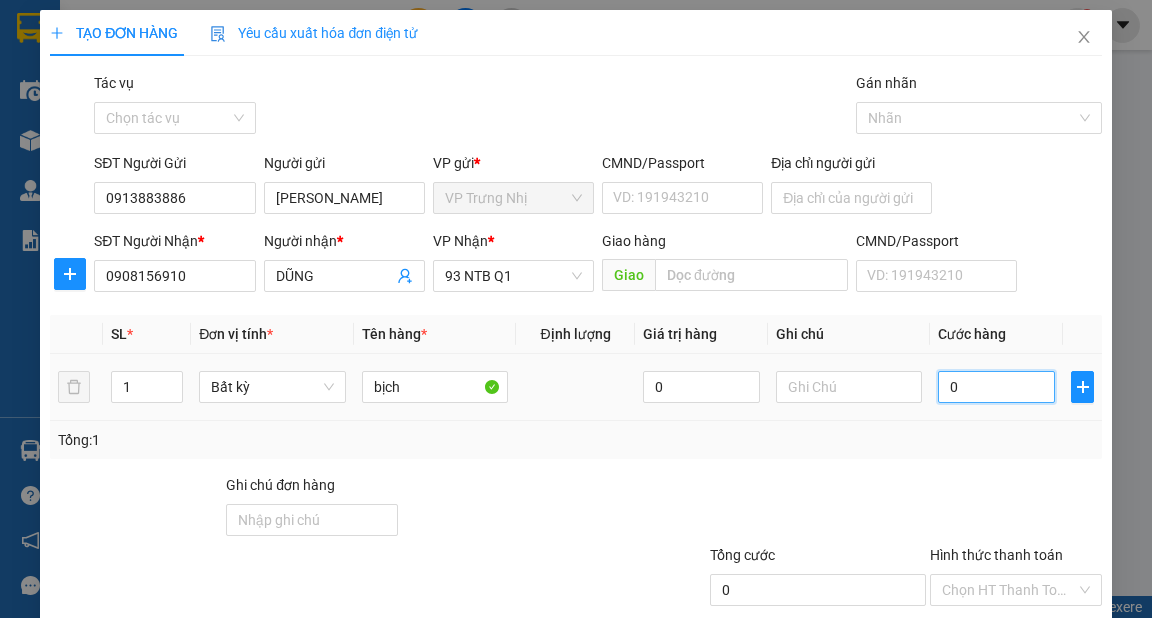 click on "0" at bounding box center (996, 387) 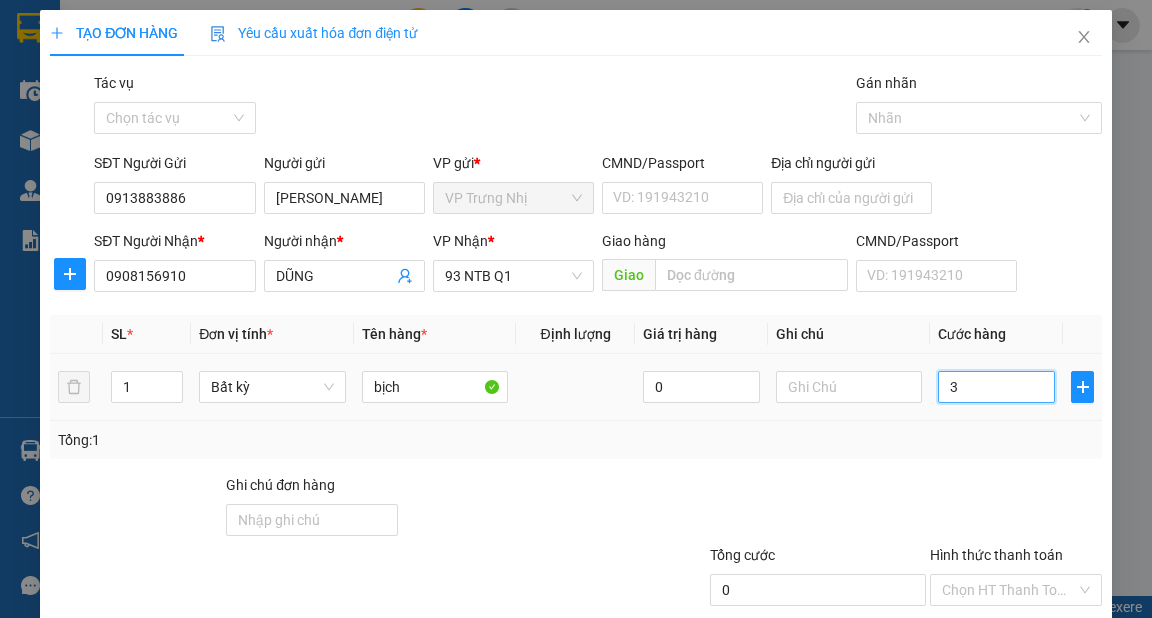 type on "30" 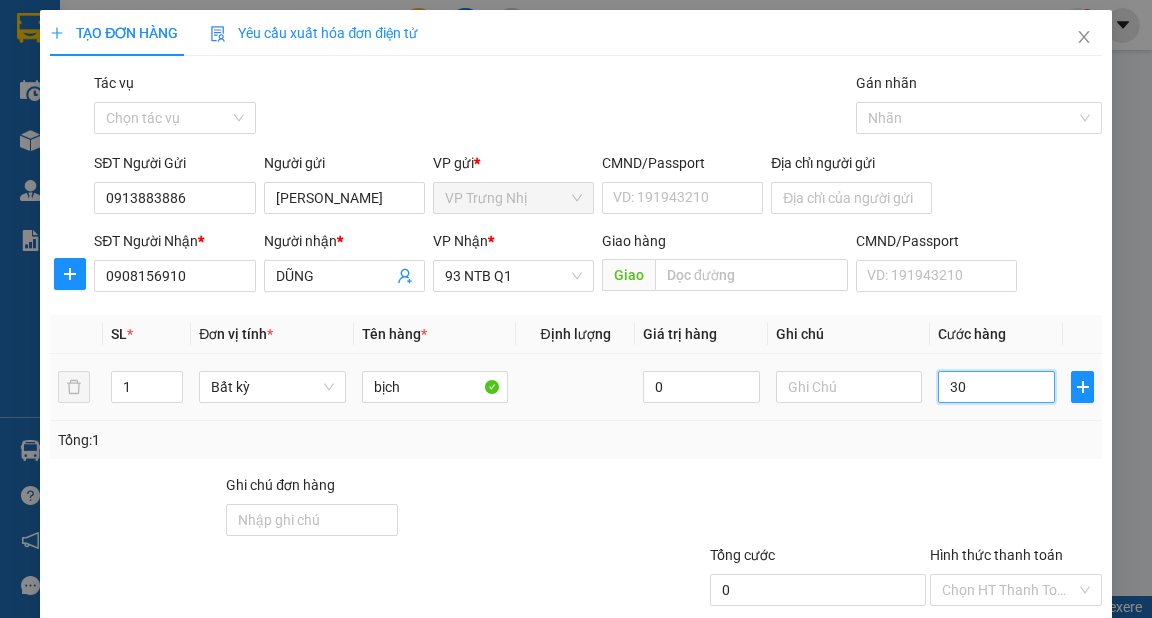 type on "30" 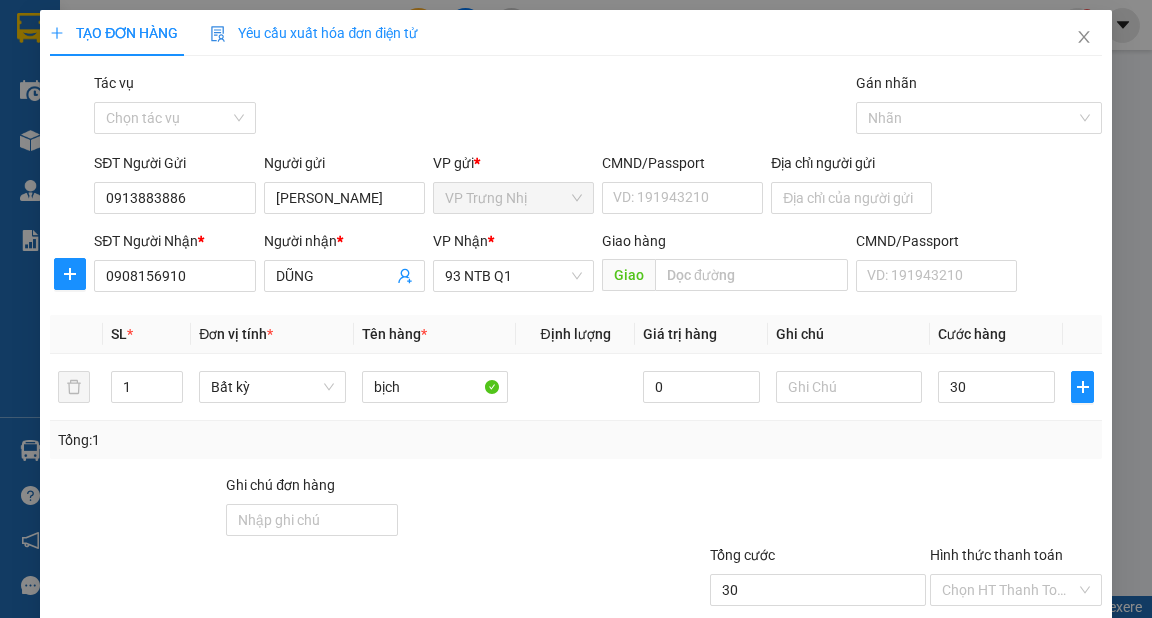 type on "30.000" 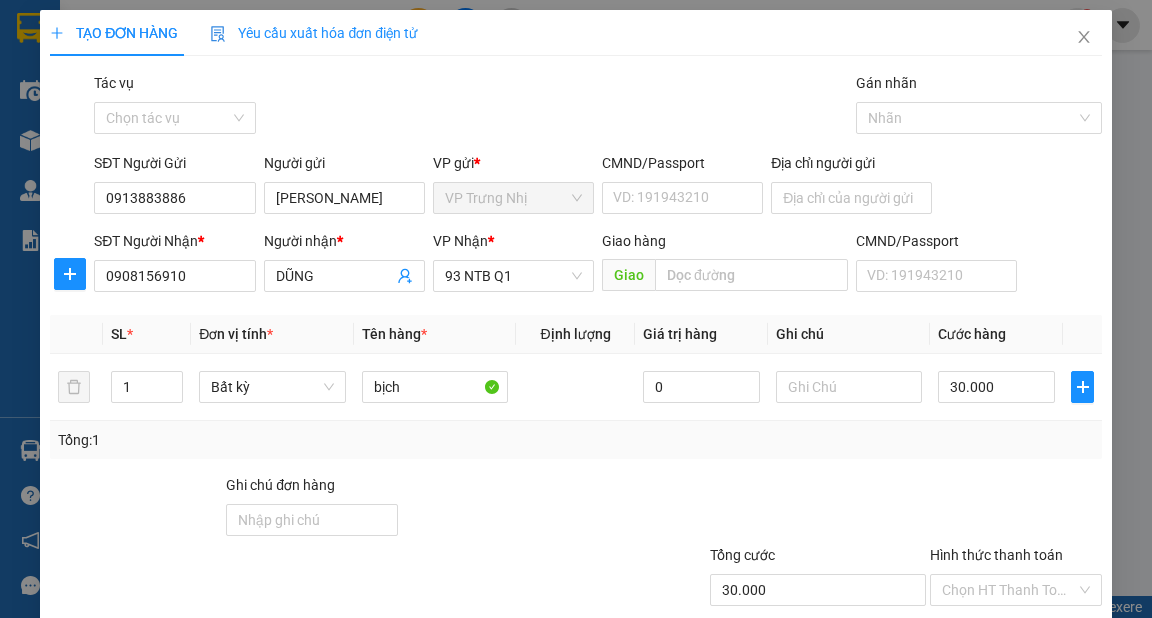 click on "Tổng:  1" at bounding box center (575, 440) 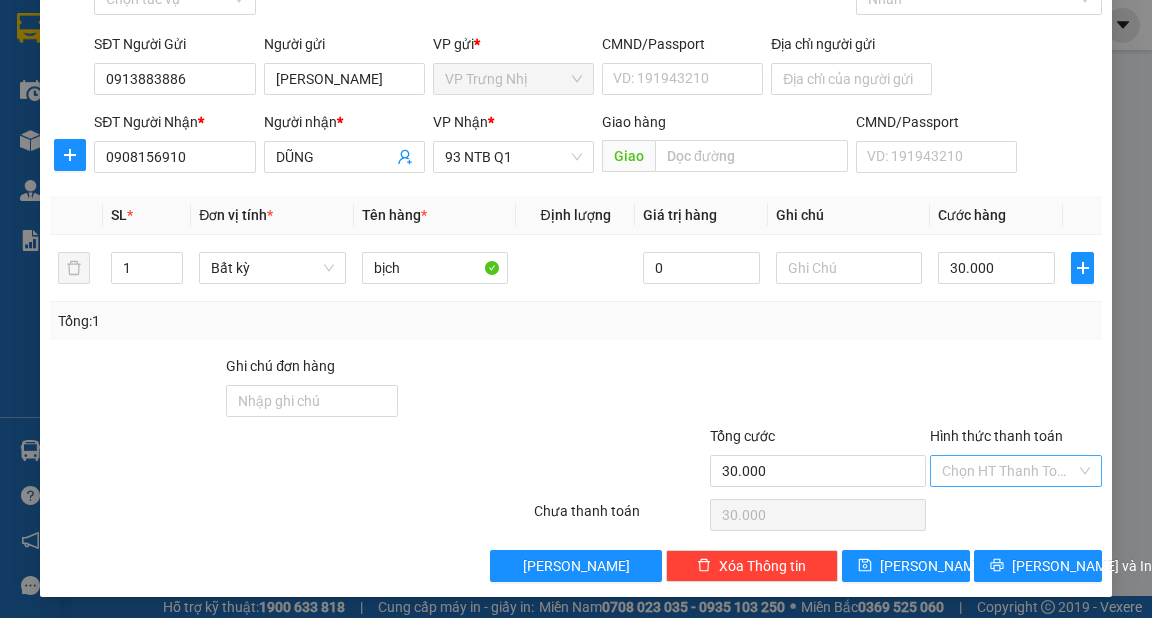 scroll, scrollTop: 120, scrollLeft: 0, axis: vertical 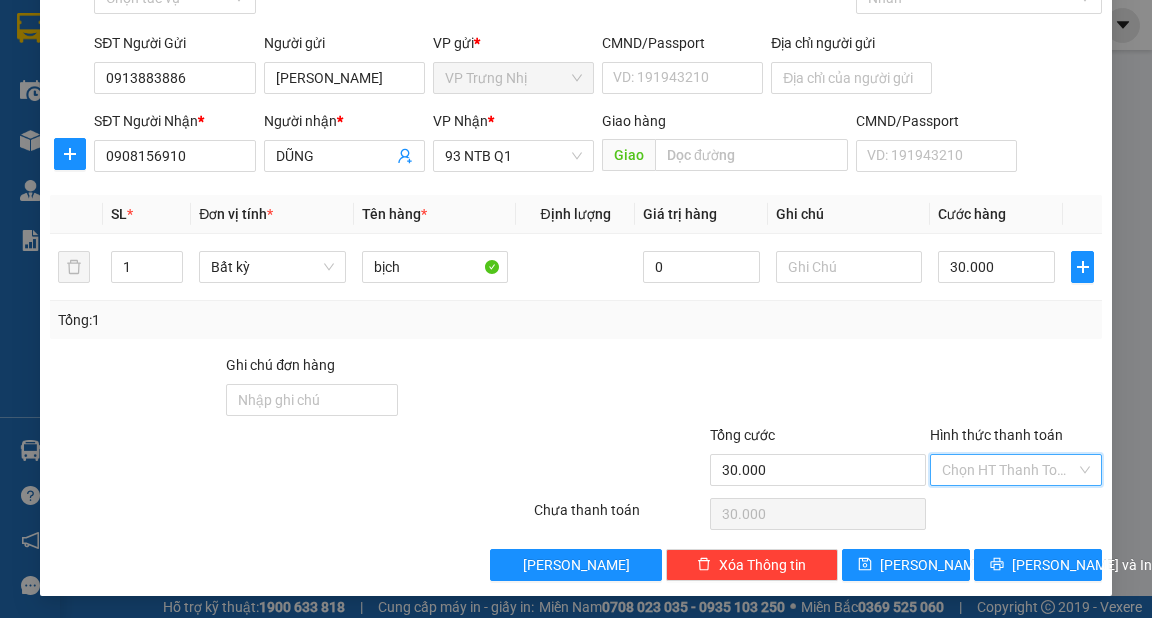 click on "Hình thức thanh toán" at bounding box center [1009, 470] 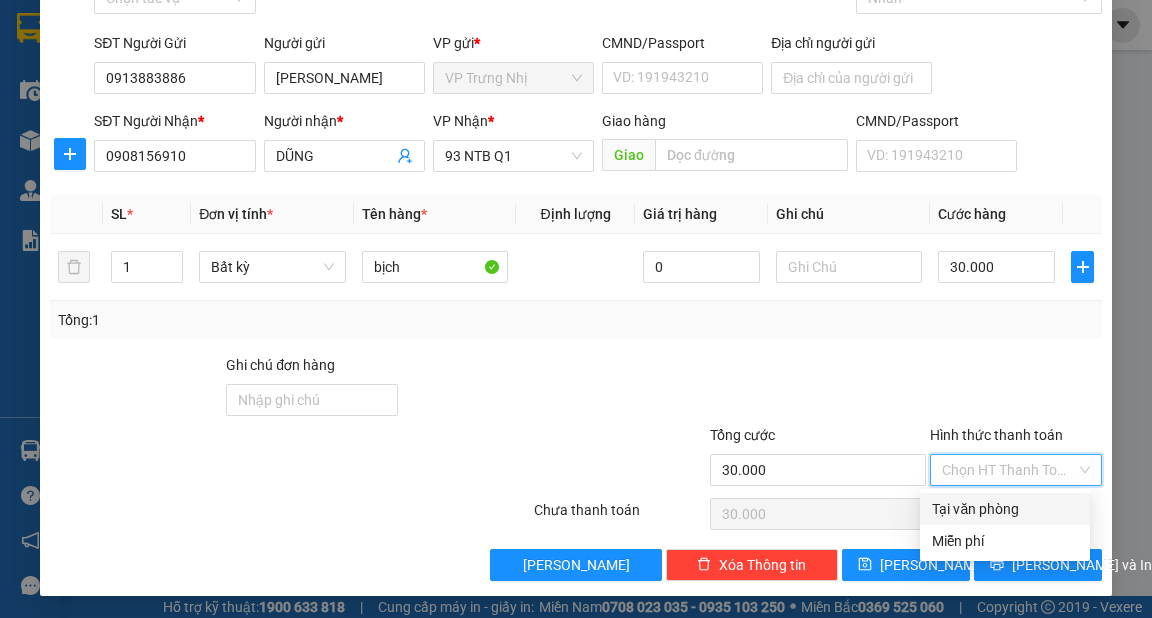 click on "Tại văn phòng" at bounding box center [1005, 509] 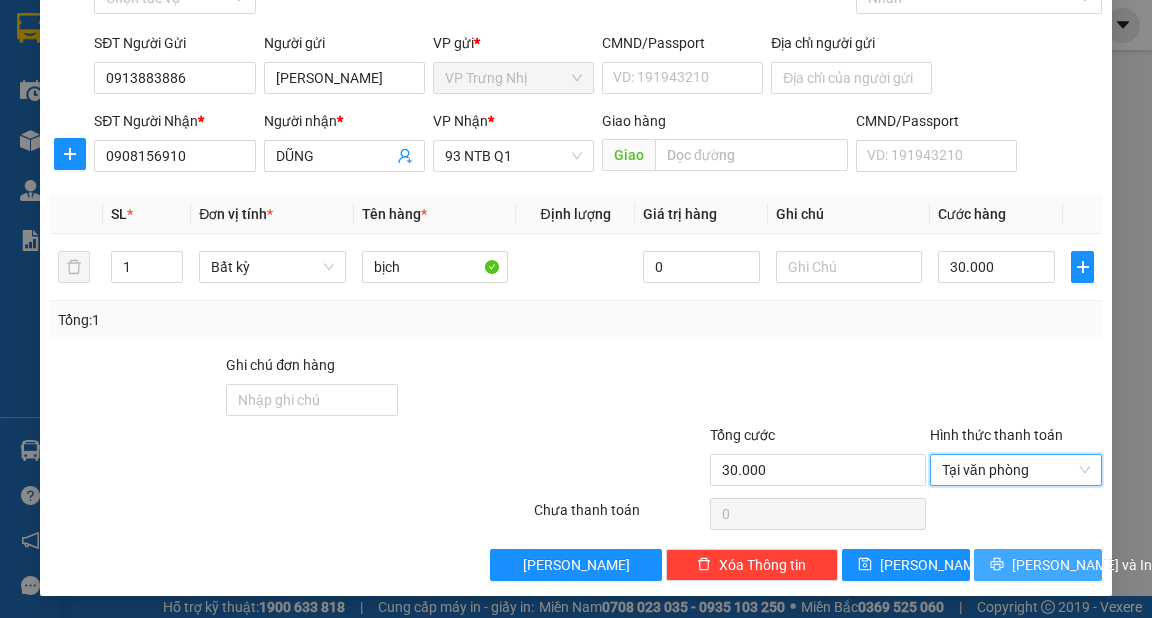 click on "[PERSON_NAME] và In" at bounding box center (1082, 565) 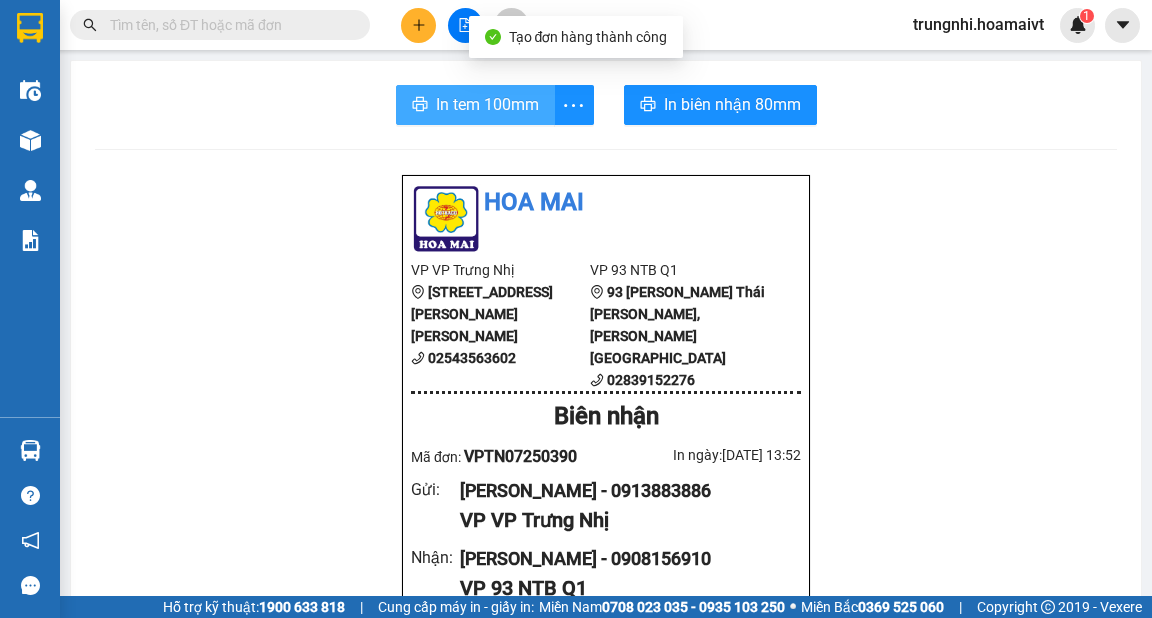 click on "In tem 100mm" at bounding box center [487, 104] 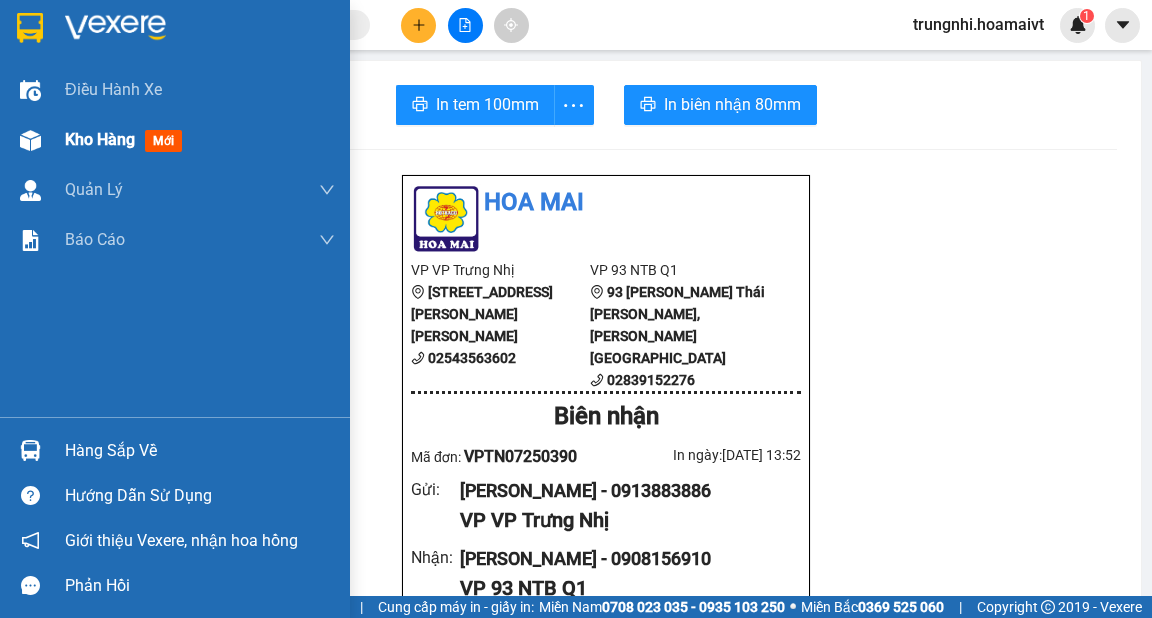 click on "Kho hàng" at bounding box center (100, 139) 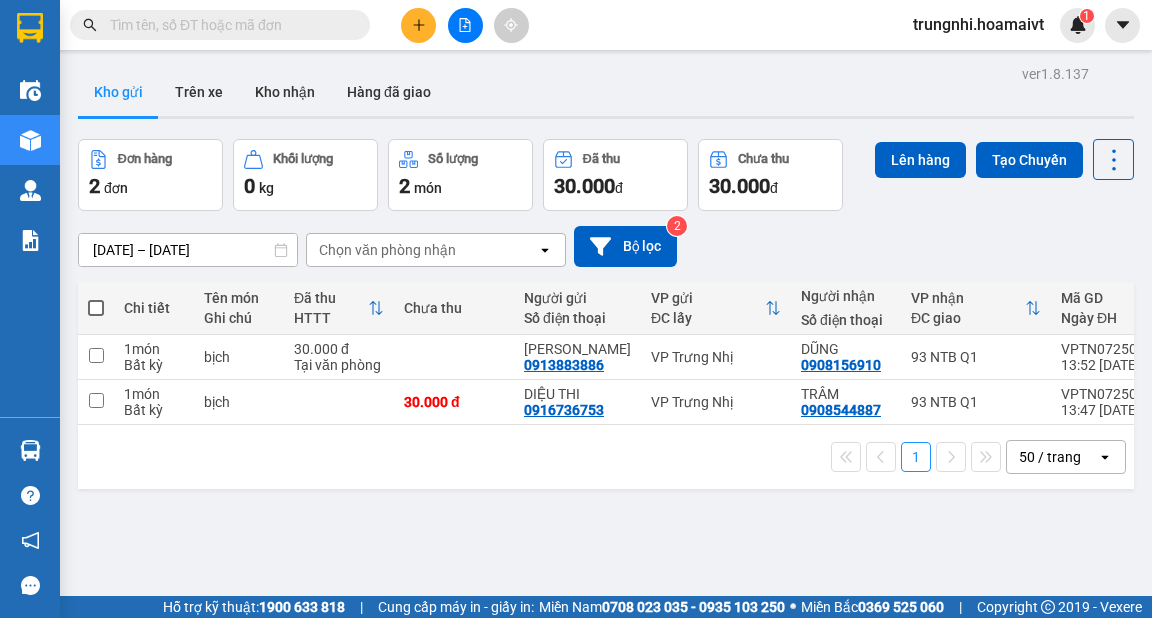 click at bounding box center (96, 308) 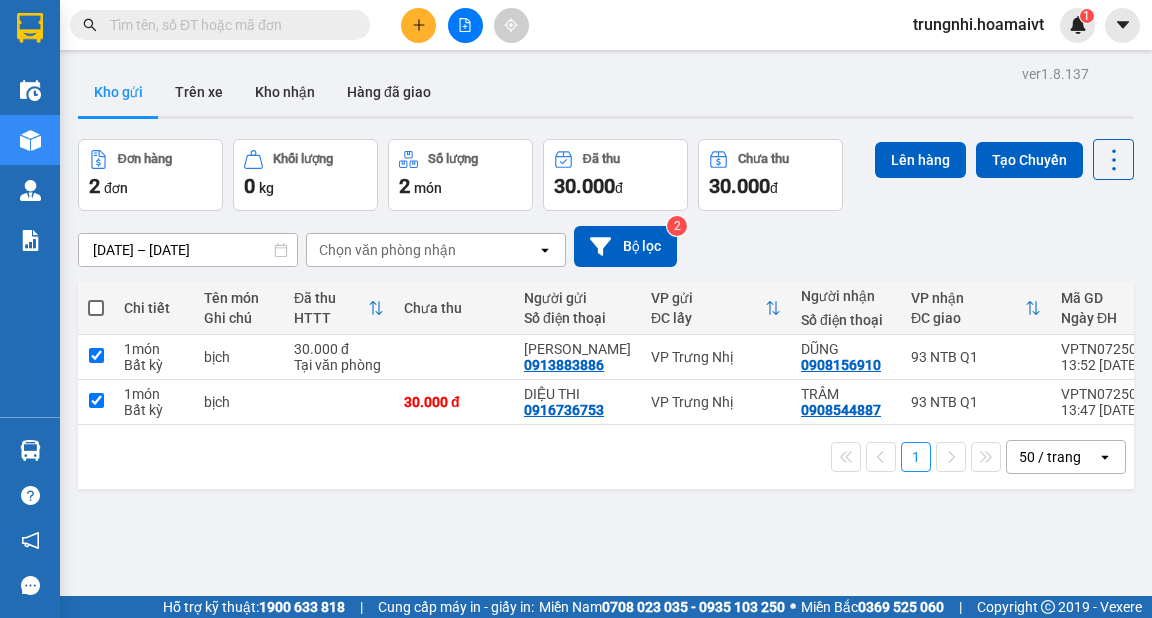 checkbox on "true" 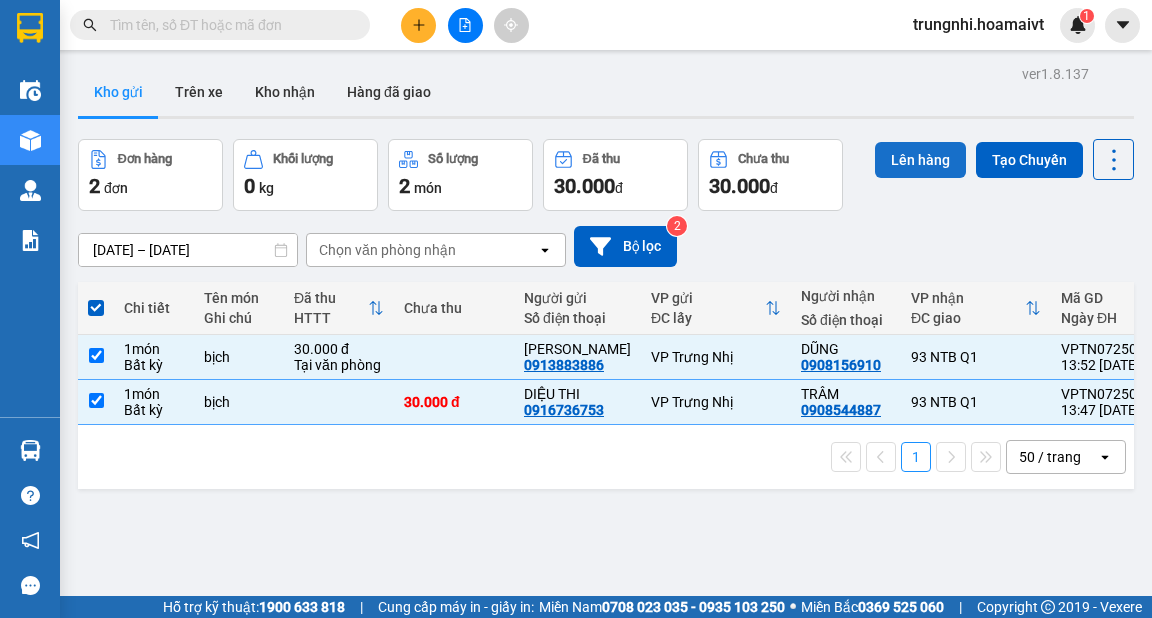 click on "Lên hàng" at bounding box center [920, 160] 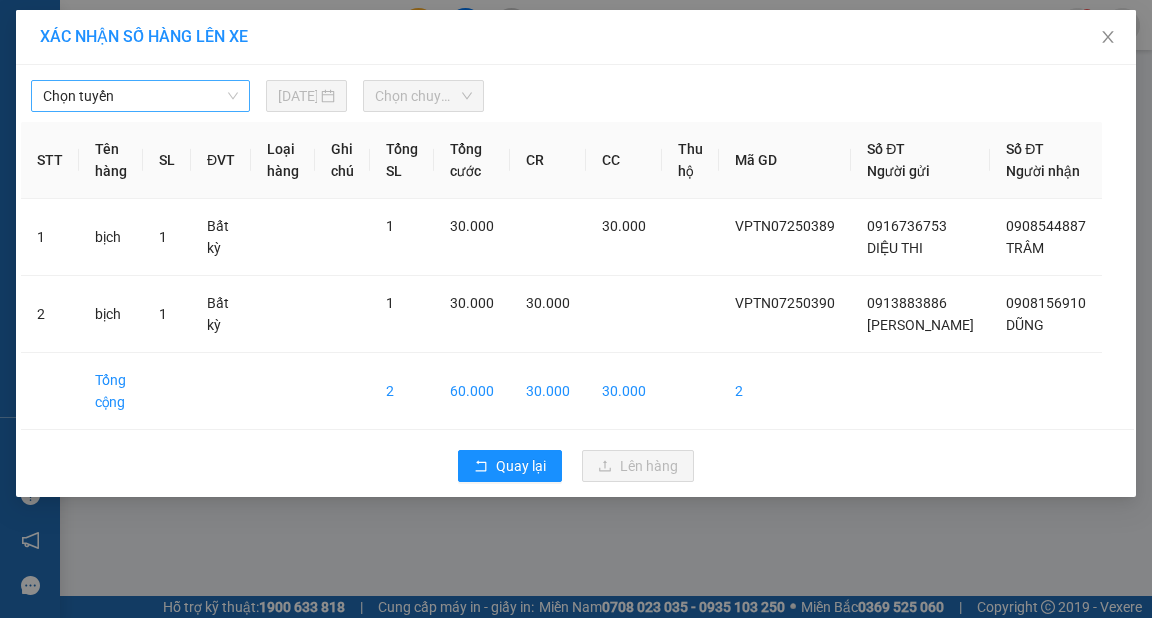 click on "Chọn tuyến" at bounding box center (140, 96) 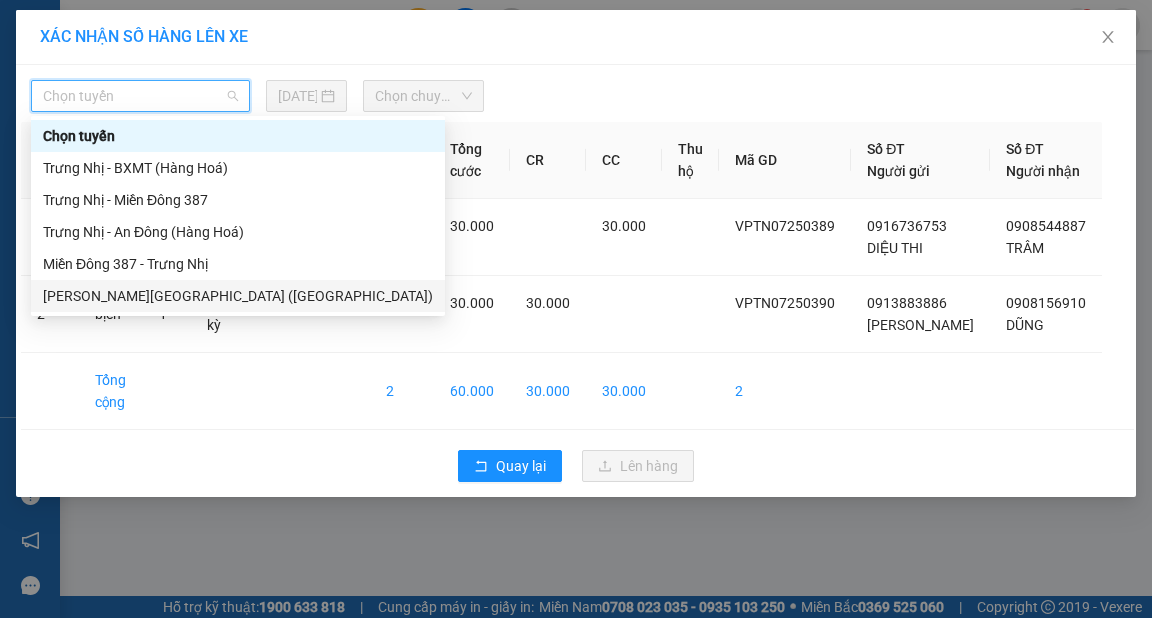 click on "[PERSON_NAME][GEOGRAPHIC_DATA] ([GEOGRAPHIC_DATA])" at bounding box center (238, 296) 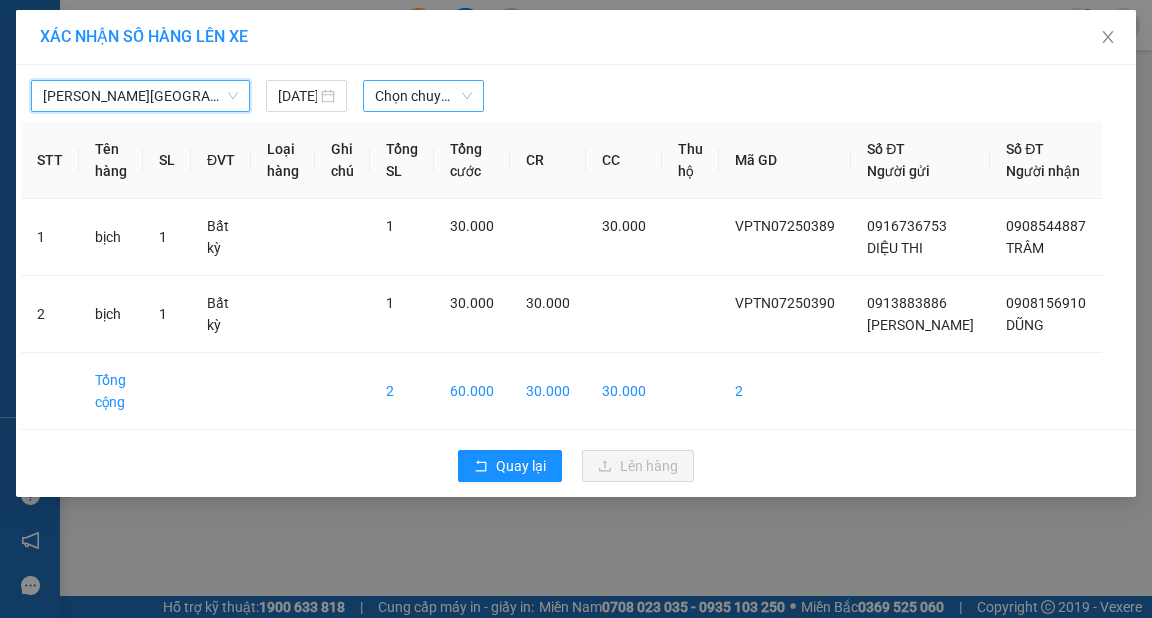 click on "Chọn chuyến" at bounding box center (423, 96) 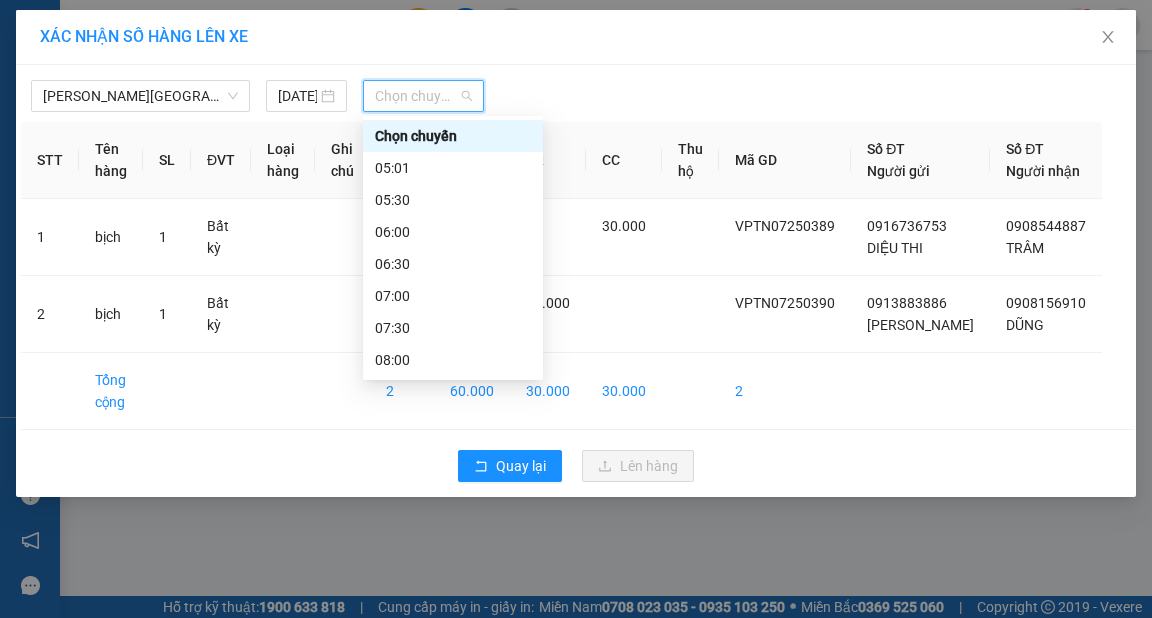 click on "Chọn chuyến" at bounding box center (423, 96) 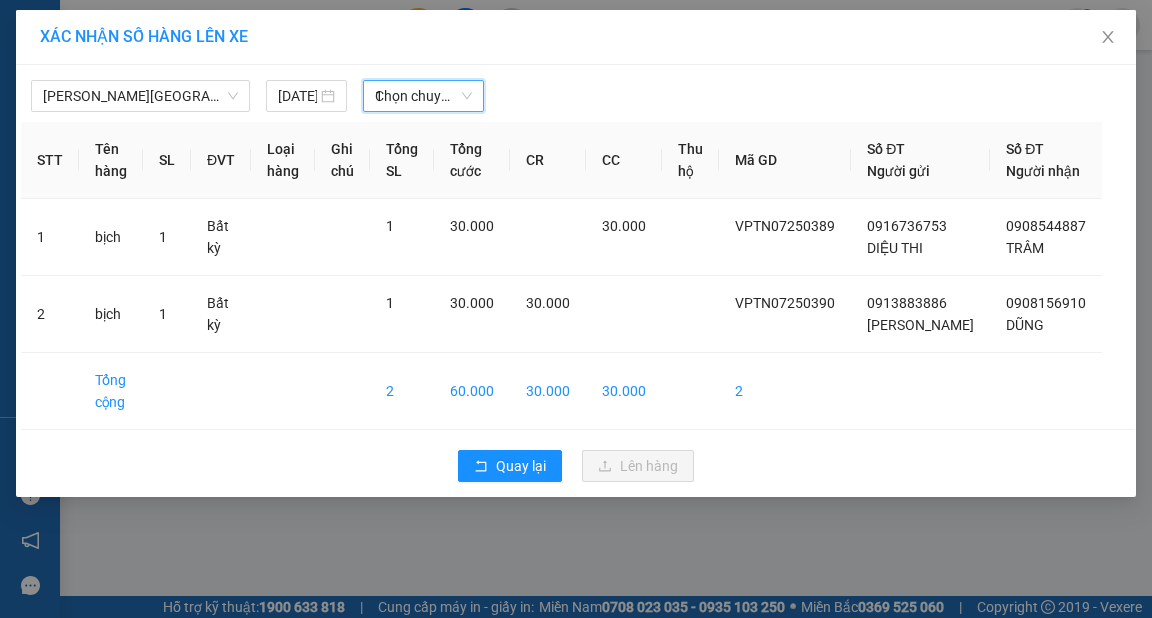 type on "14" 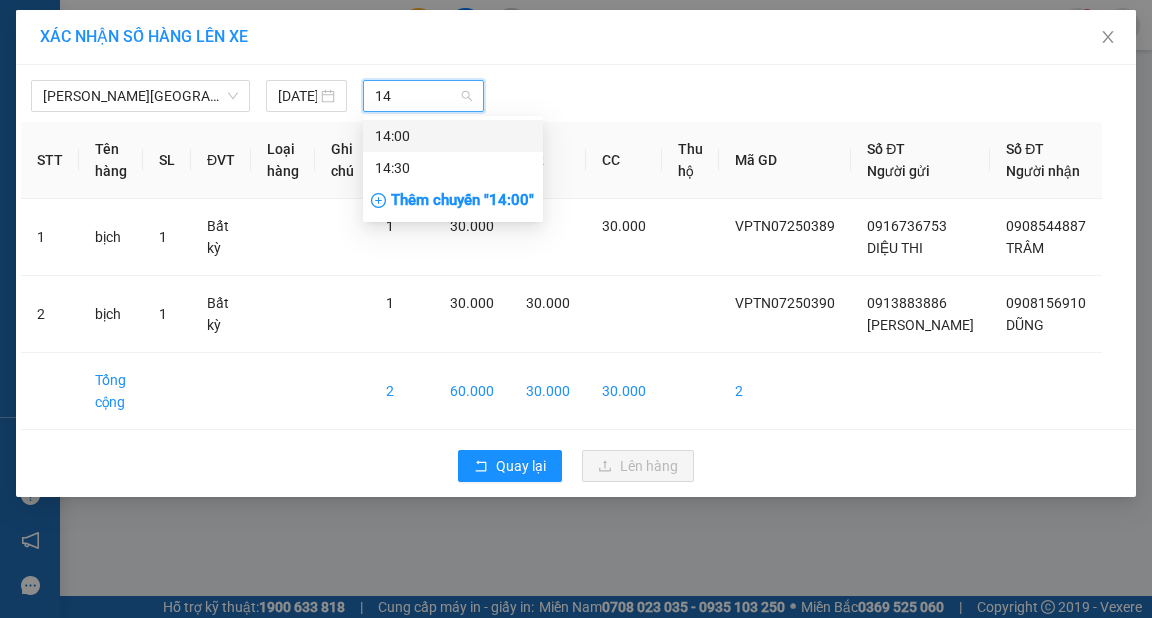 click on "14:00" at bounding box center [453, 136] 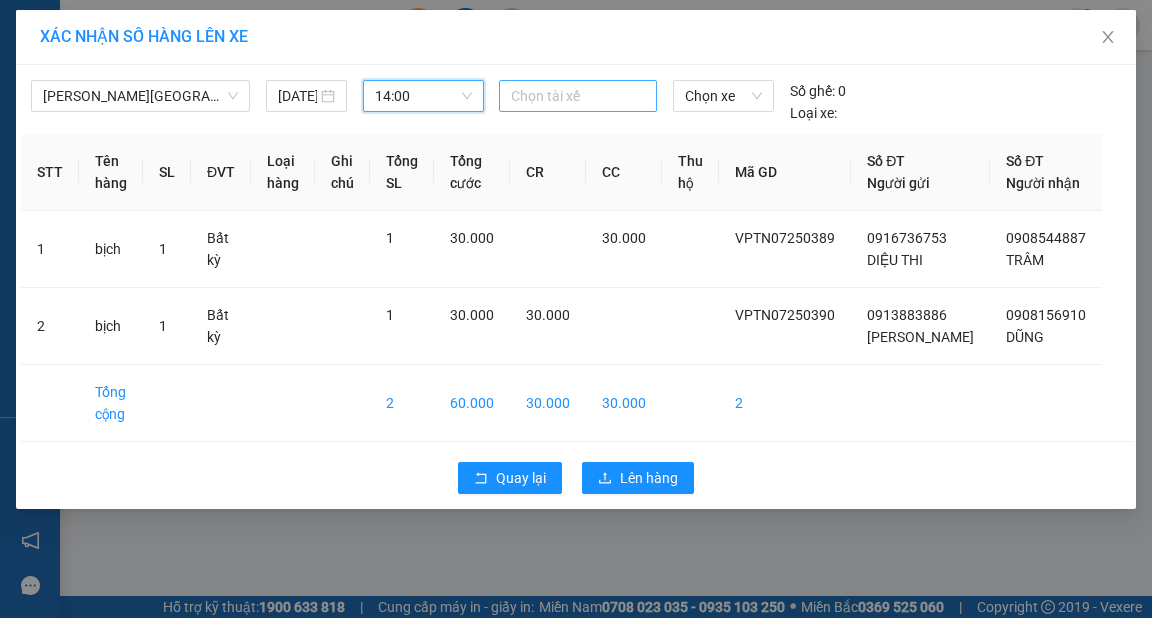 click at bounding box center (578, 96) 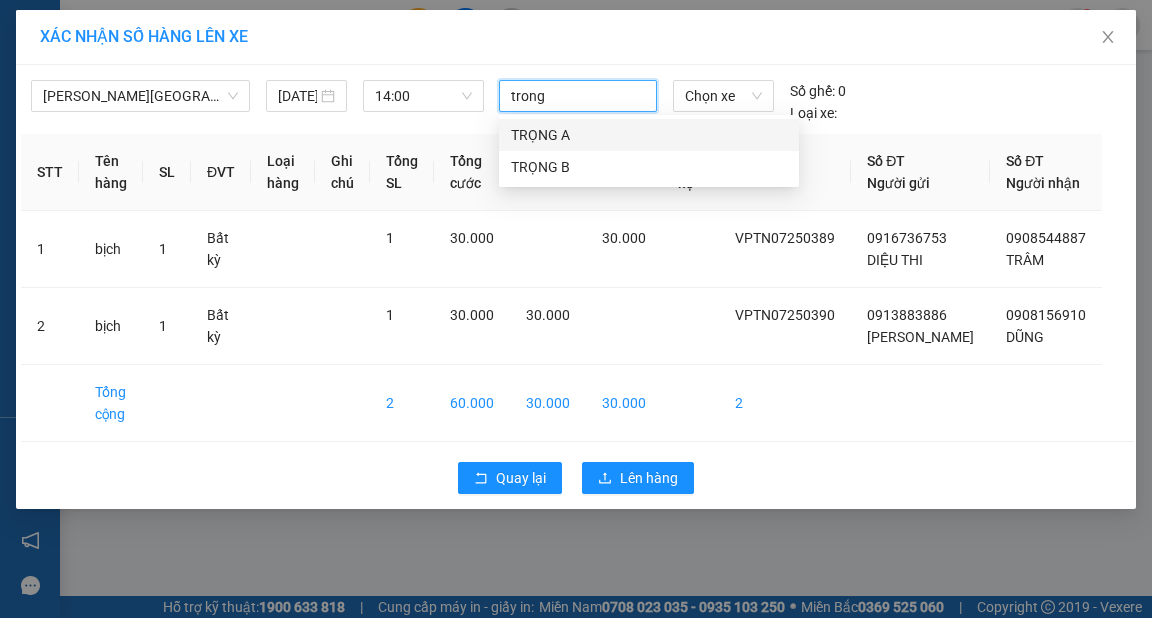 type on "trong a" 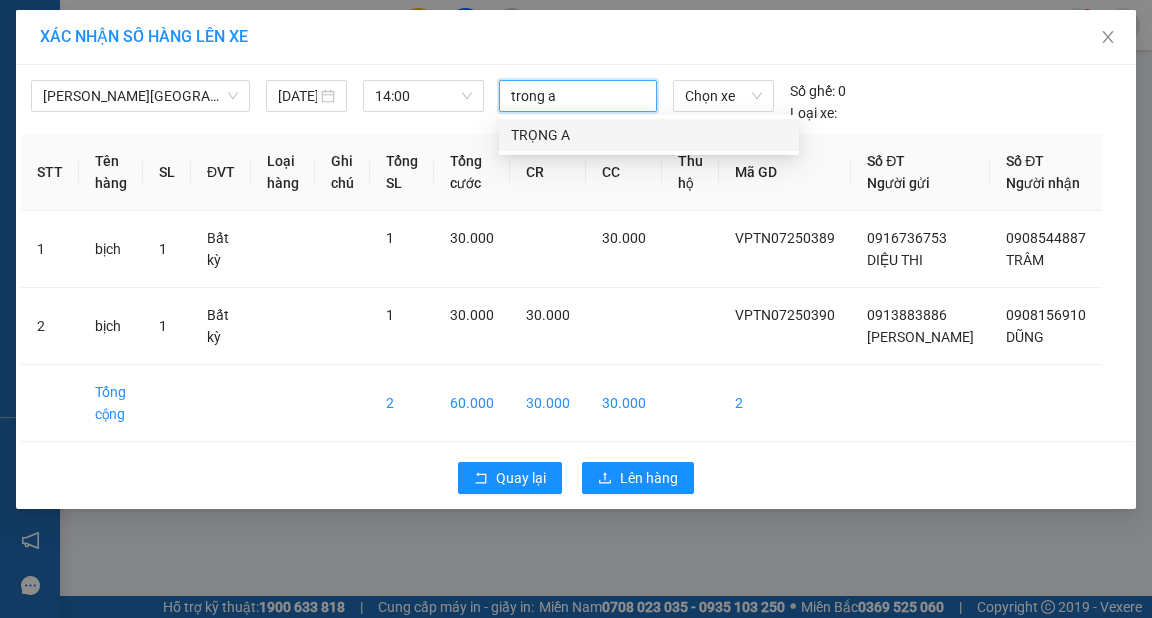 click on "TRỌNG A" at bounding box center (649, 135) 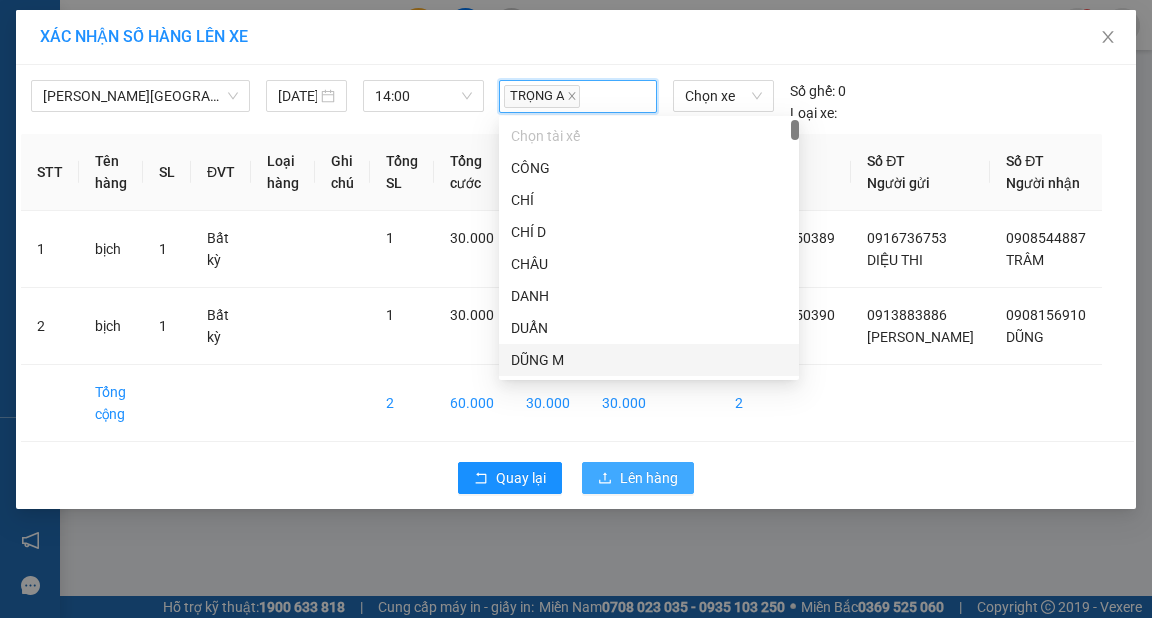 click on "Lên hàng" at bounding box center [638, 478] 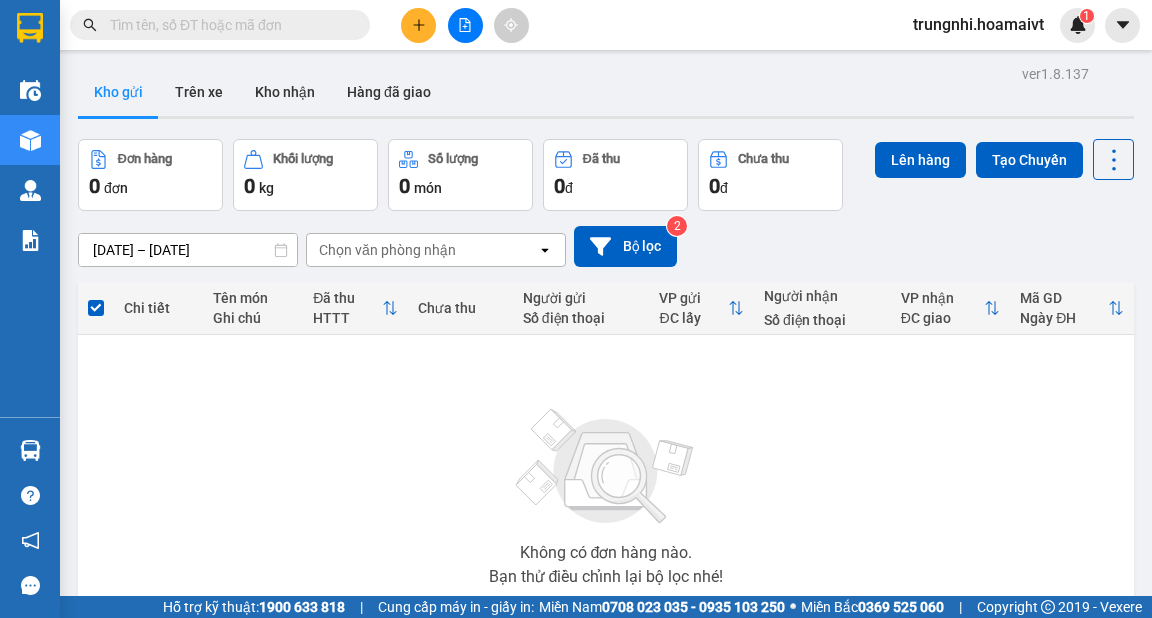 click 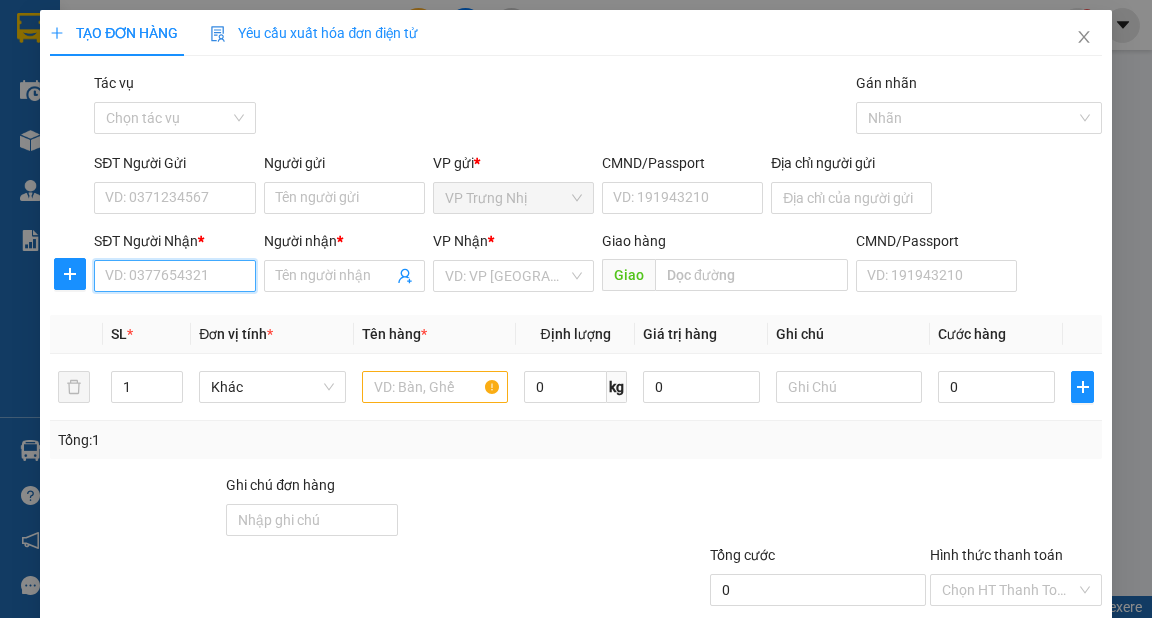 click on "SĐT Người Nhận  *" at bounding box center [174, 276] 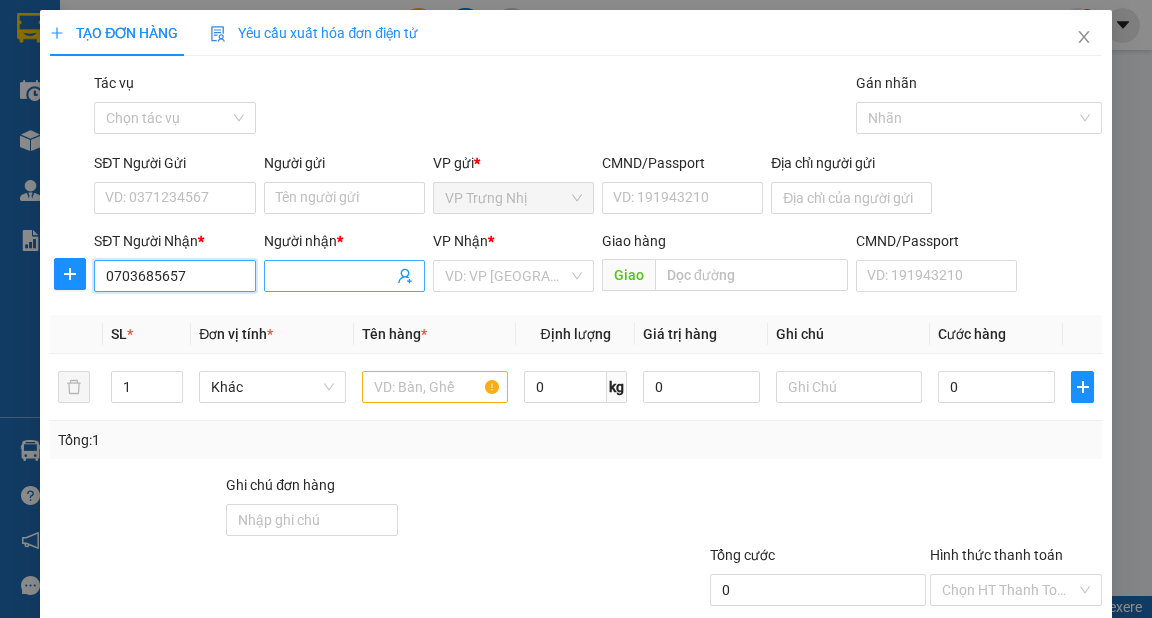 type on "0703685657" 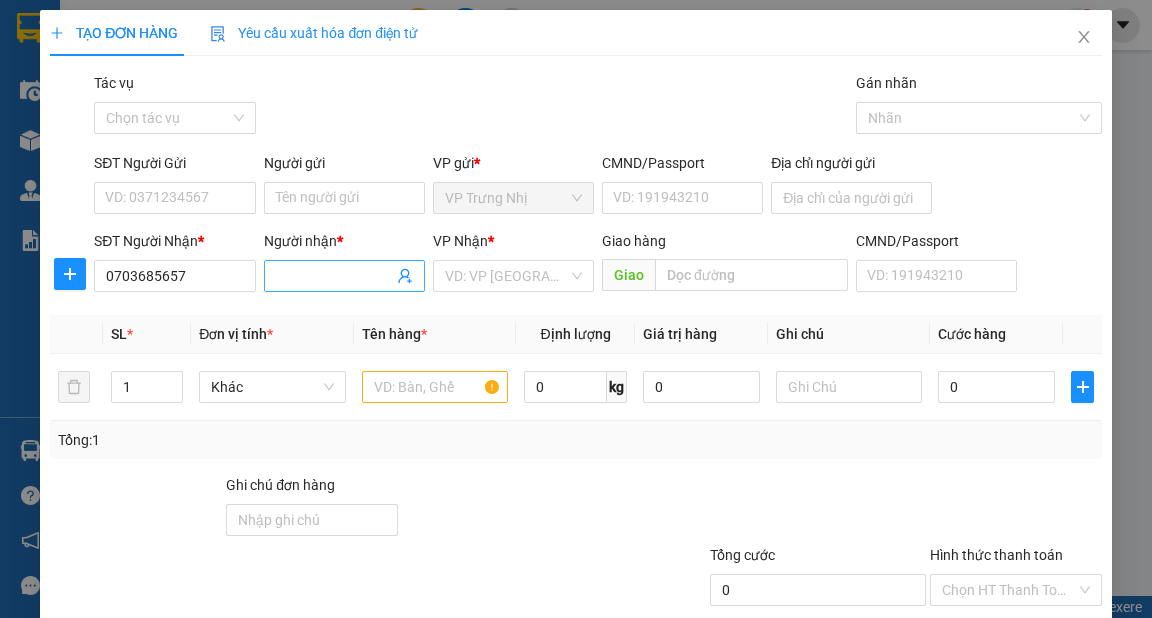 click on "Người nhận  *" at bounding box center [334, 276] 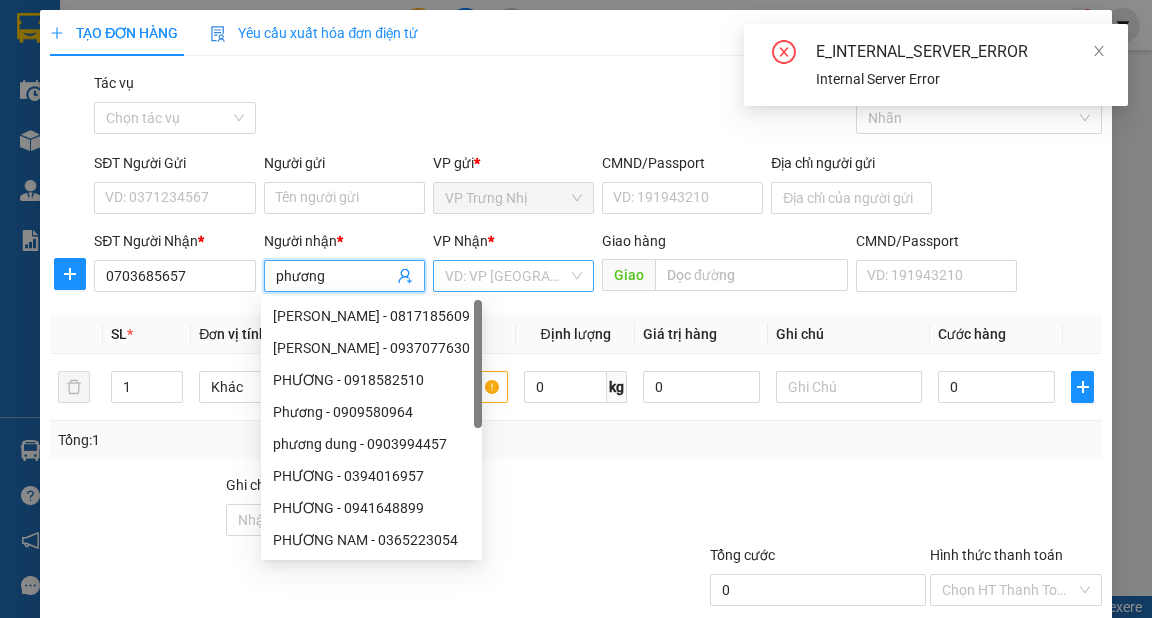 type on "phương" 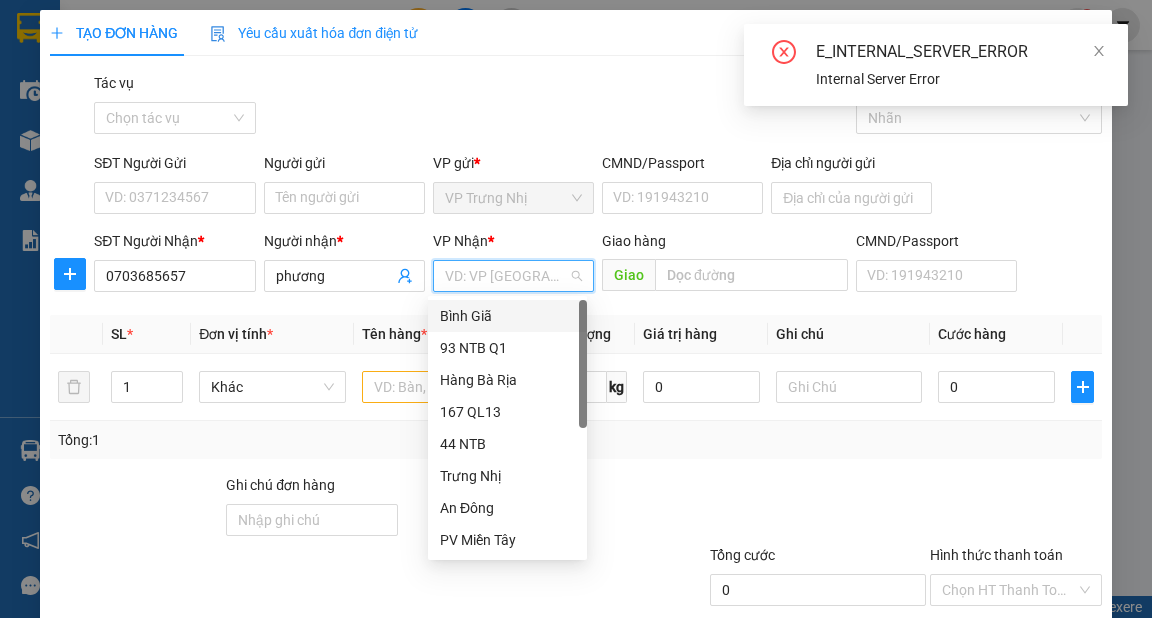 type on "9" 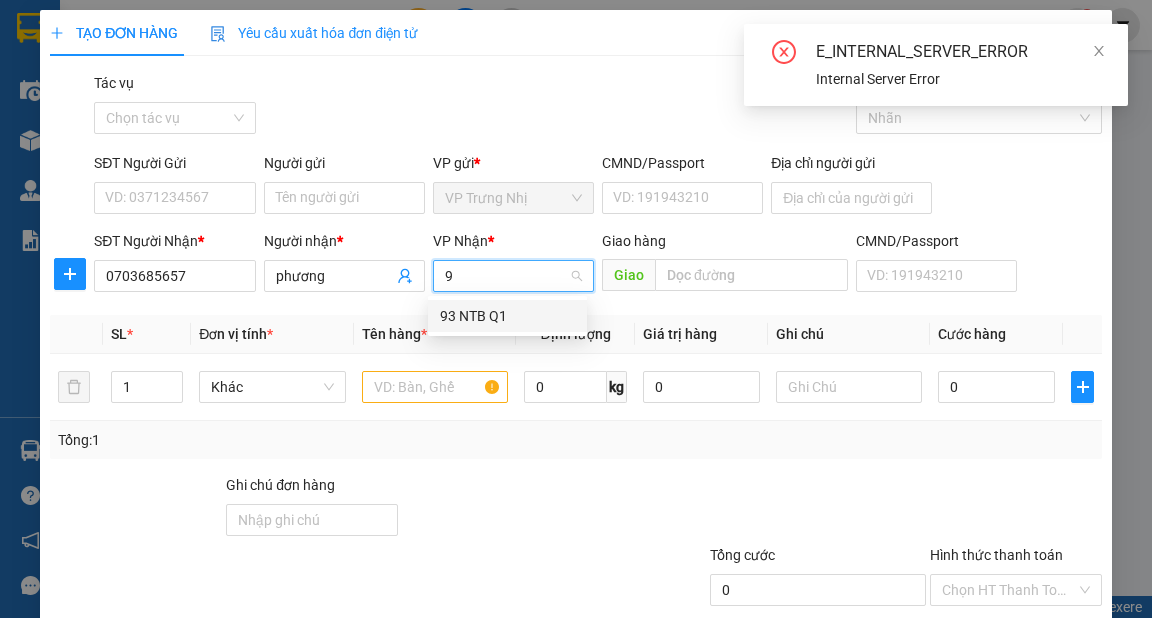 click on "93 NTB Q1" at bounding box center [507, 316] 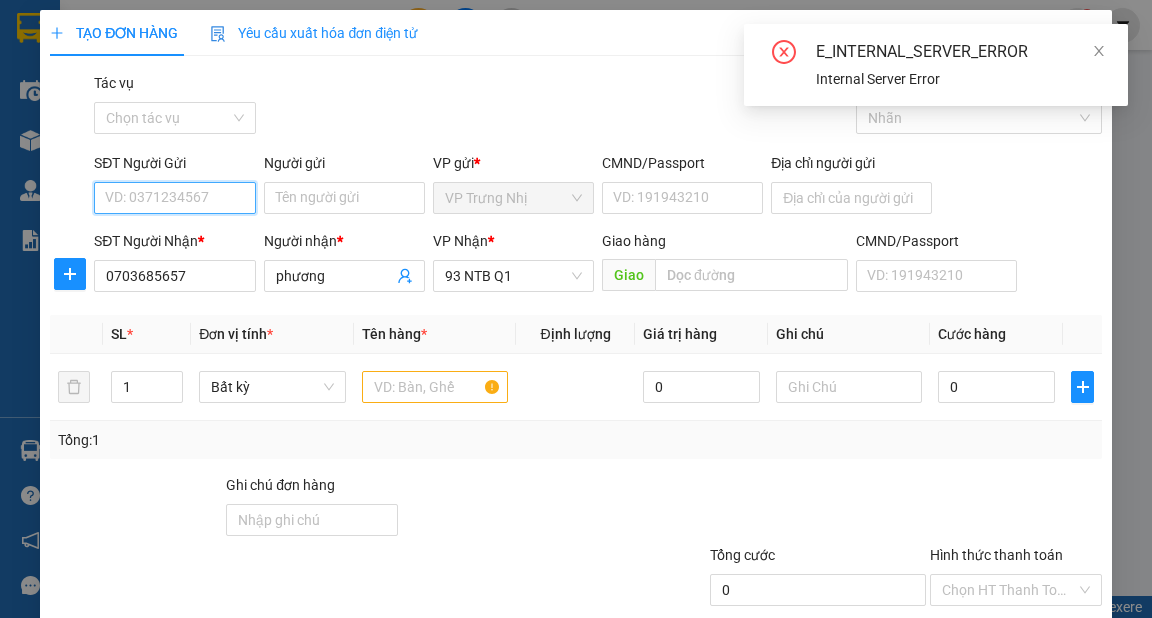 click on "SĐT Người Gửi" at bounding box center (174, 198) 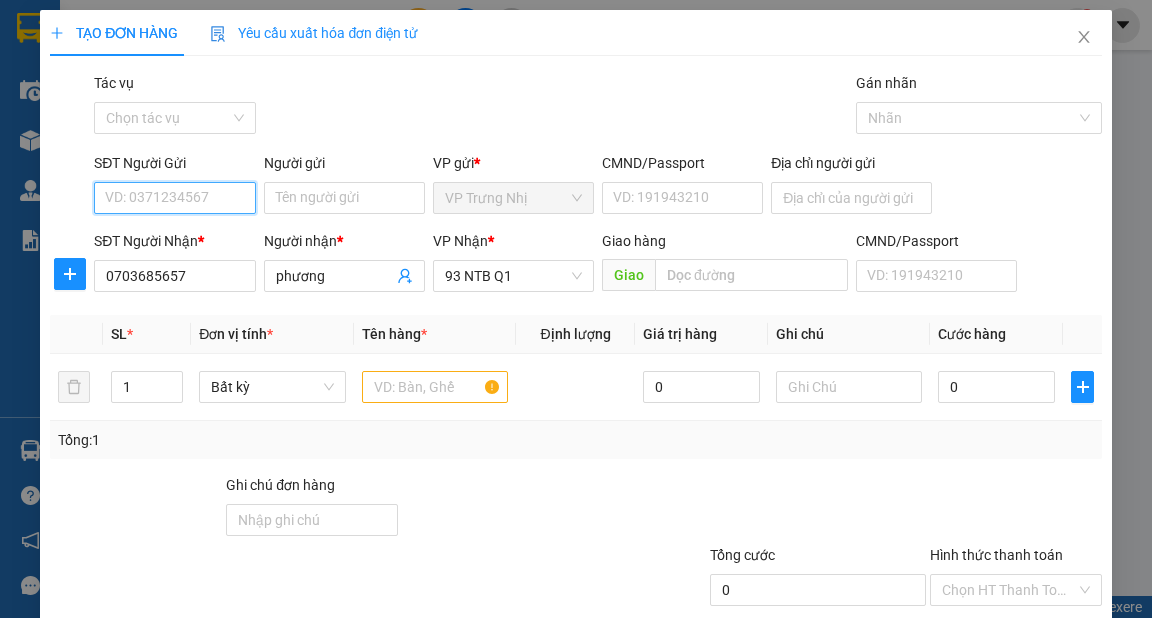 click on "SĐT Người Gửi" at bounding box center (174, 198) 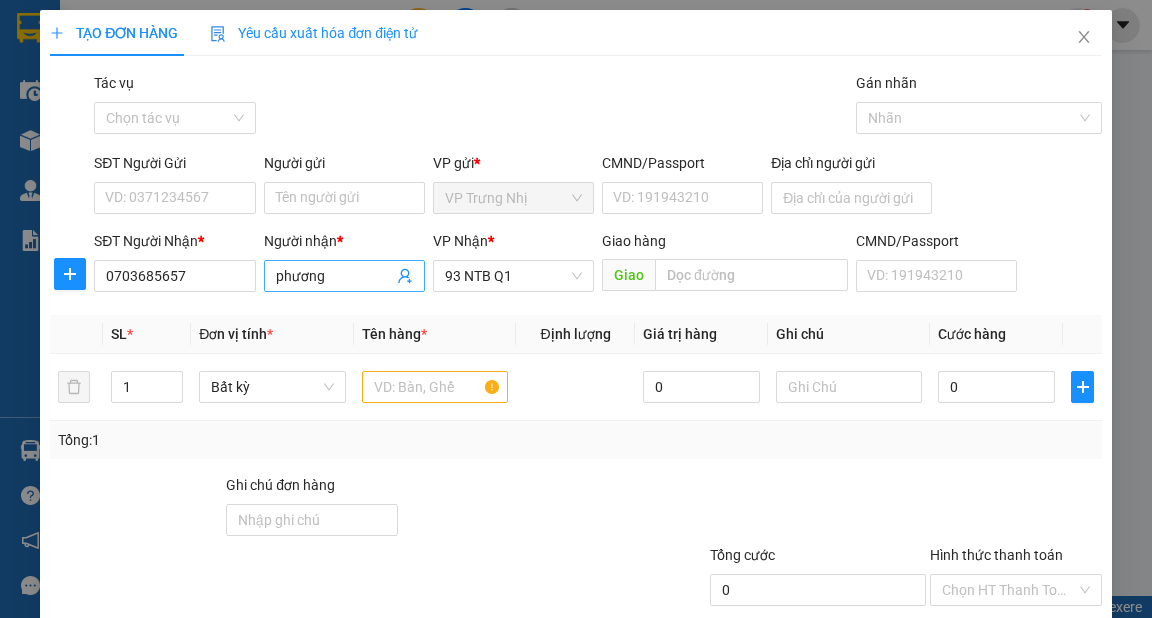 click on "phương" at bounding box center (334, 276) 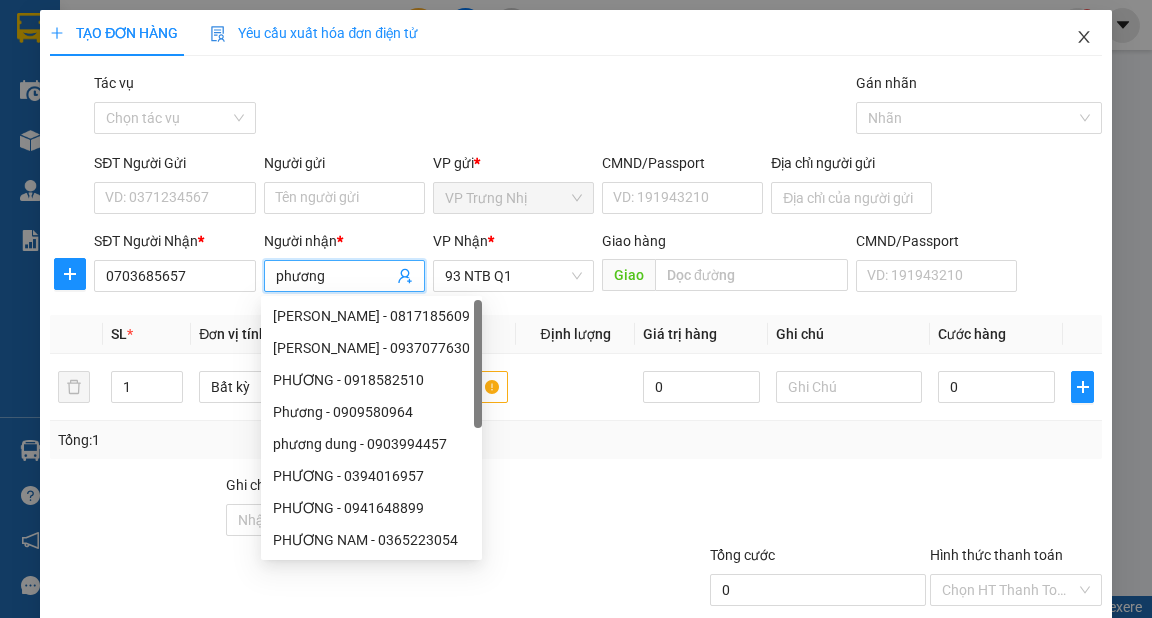 click 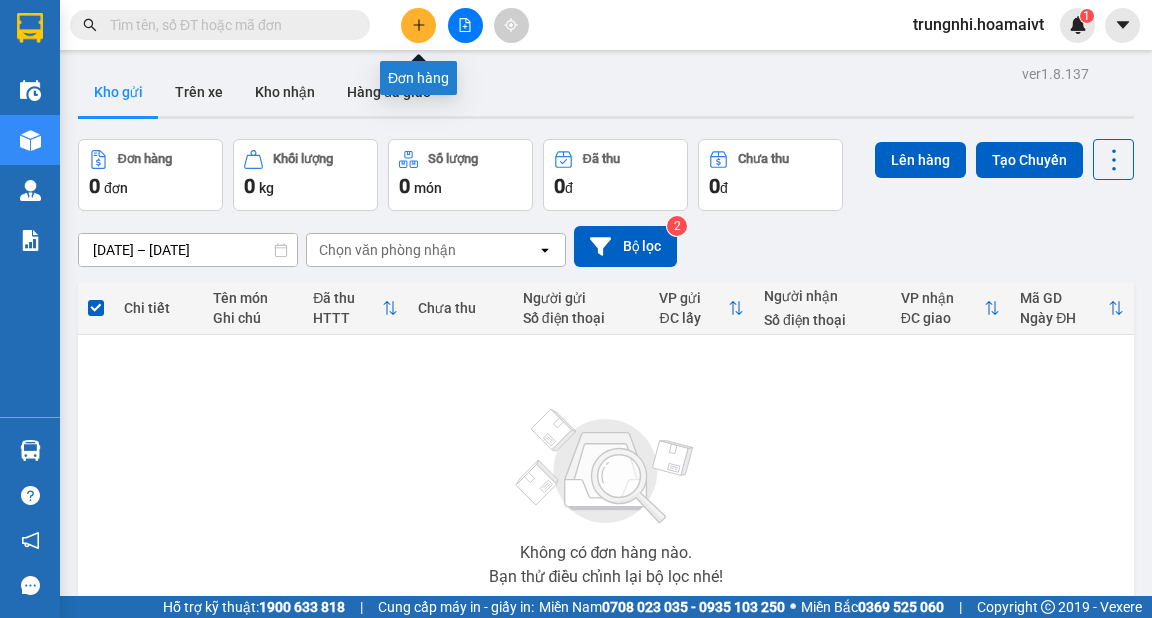 click 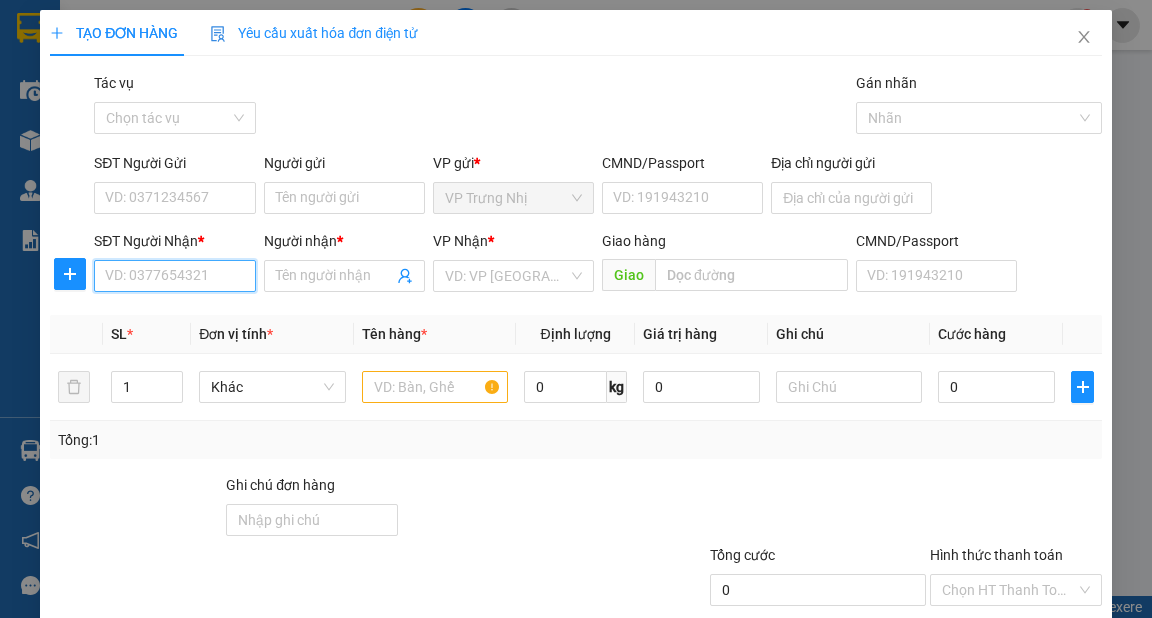 click on "SĐT Người Nhận  *" at bounding box center [174, 276] 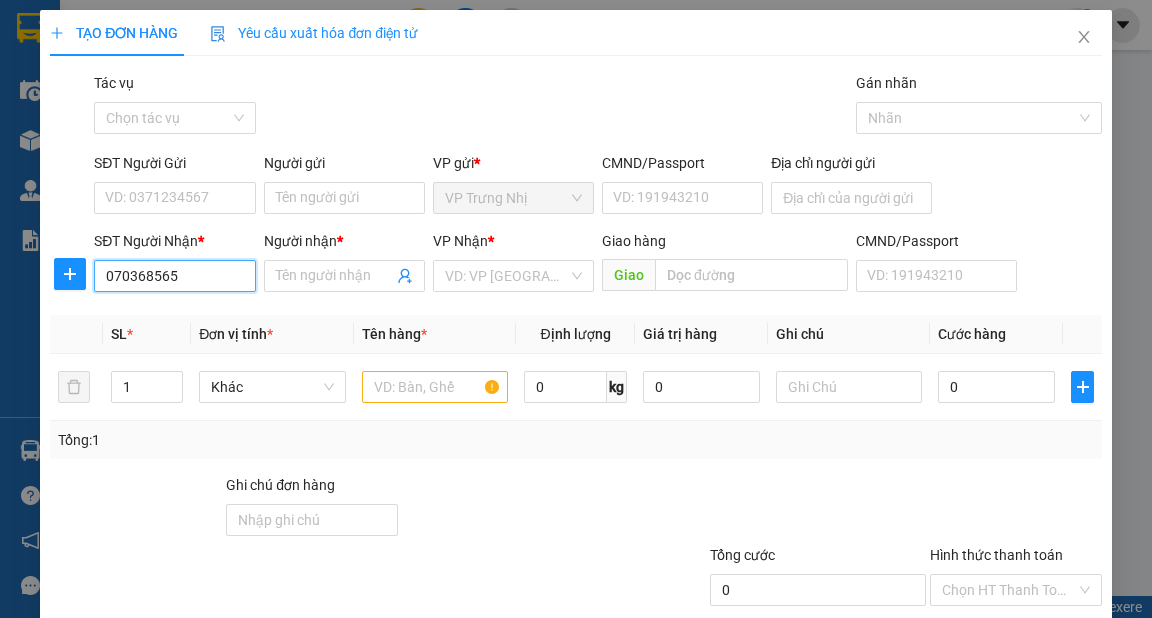 type on "0703685657" 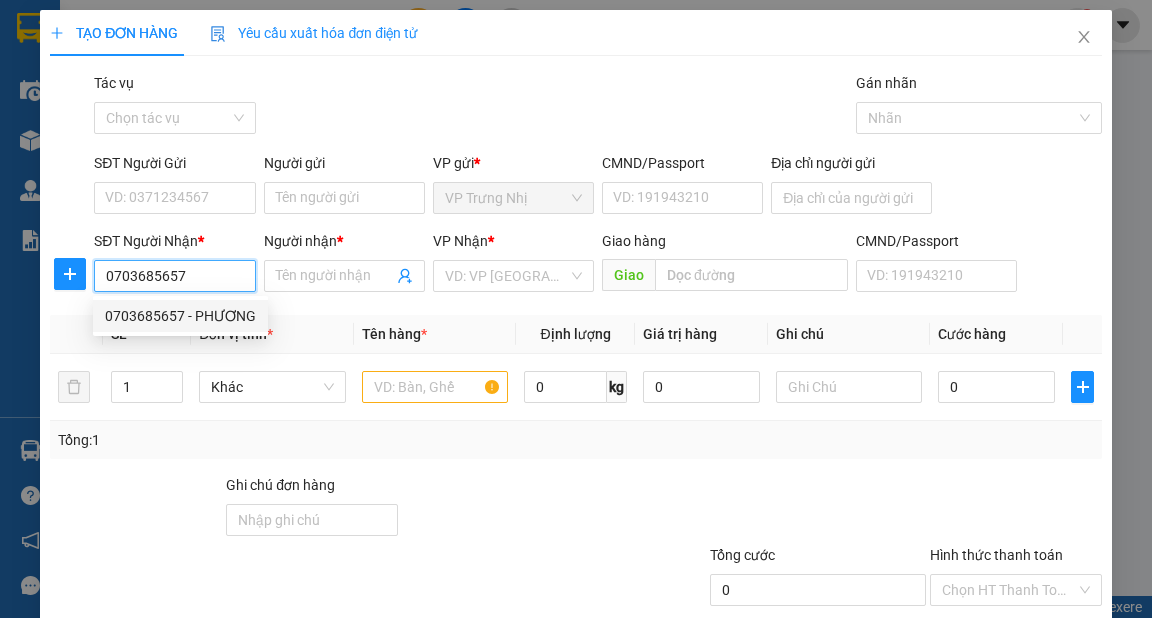 click on "0703685657 - PHƯƠNG" at bounding box center (180, 316) 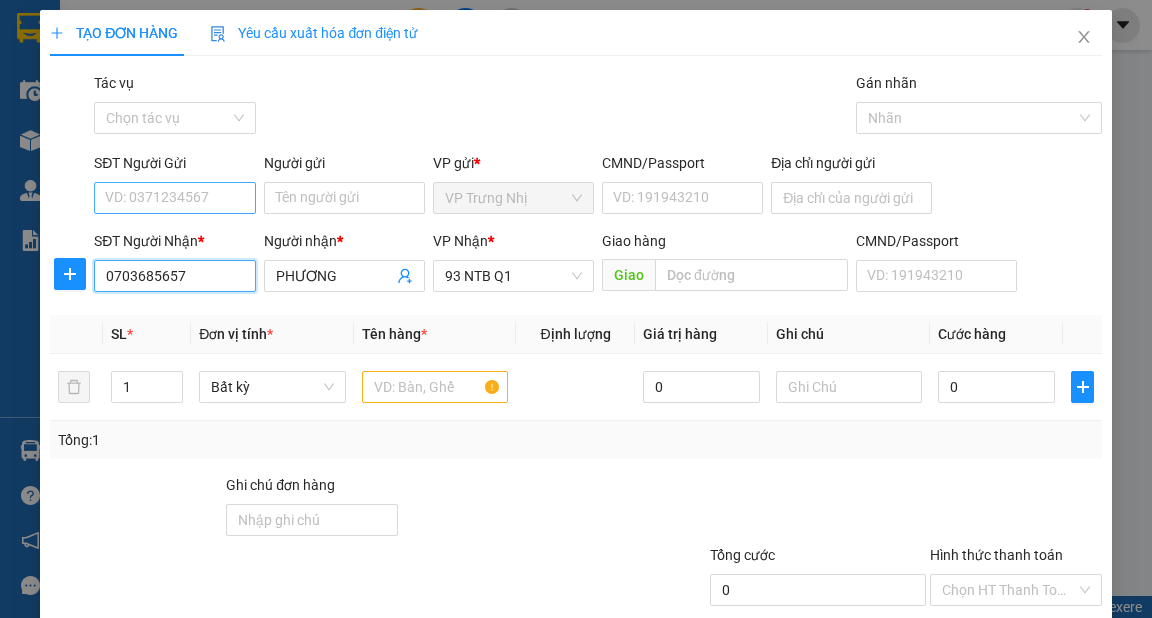 type on "0703685657" 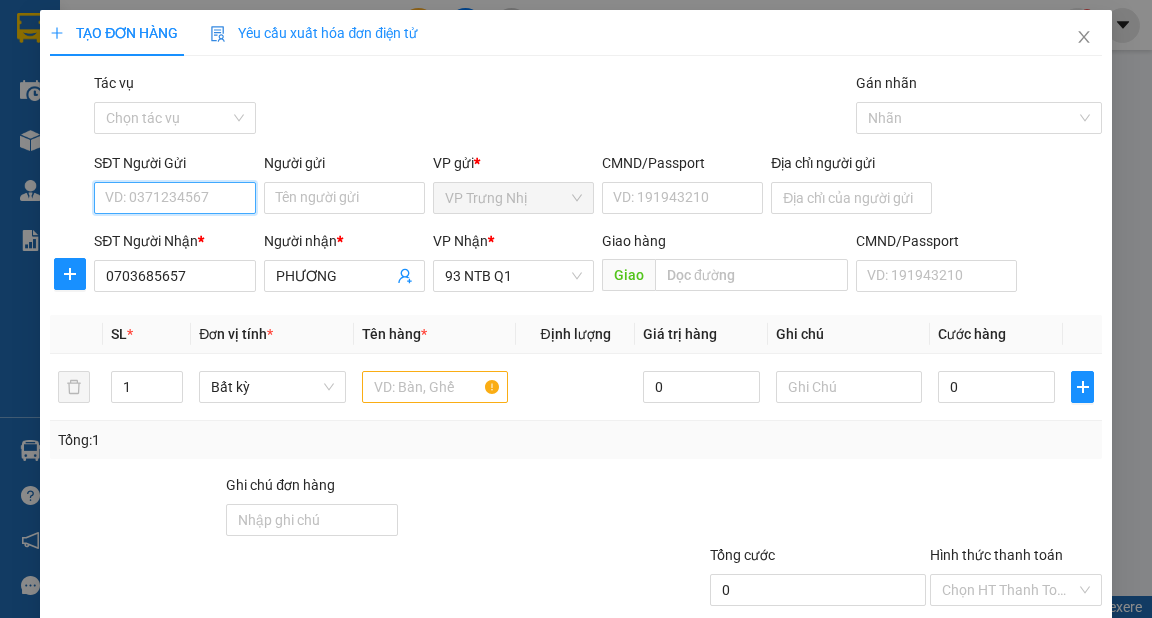 click on "SĐT Người Gửi" at bounding box center [174, 198] 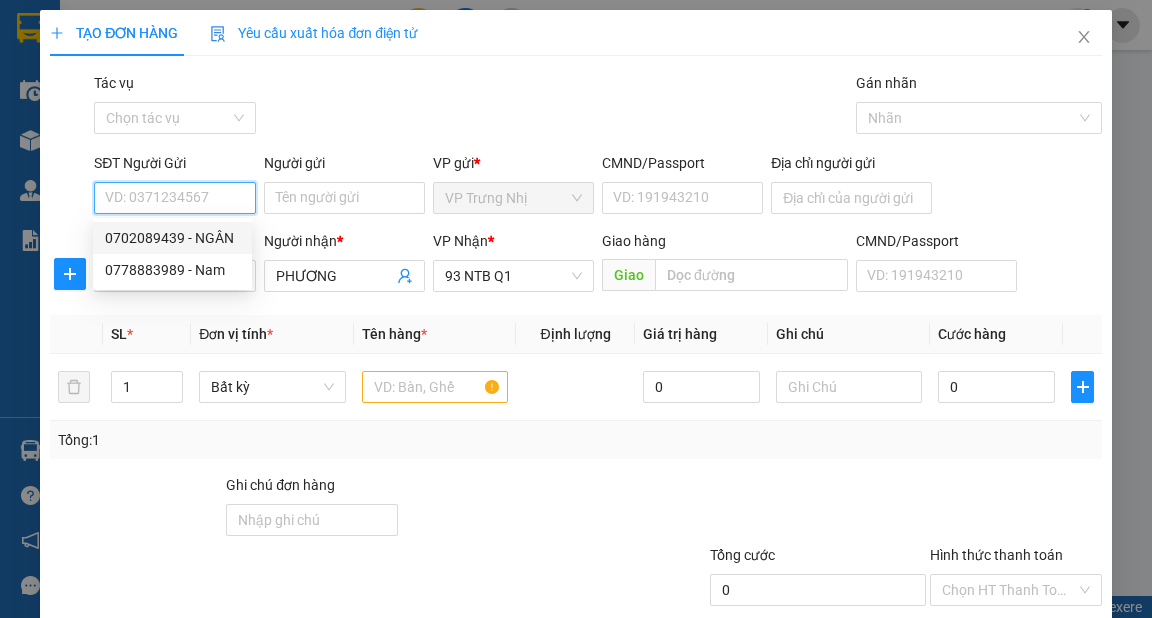 click on "0702089439 - NGÂN" at bounding box center [172, 238] 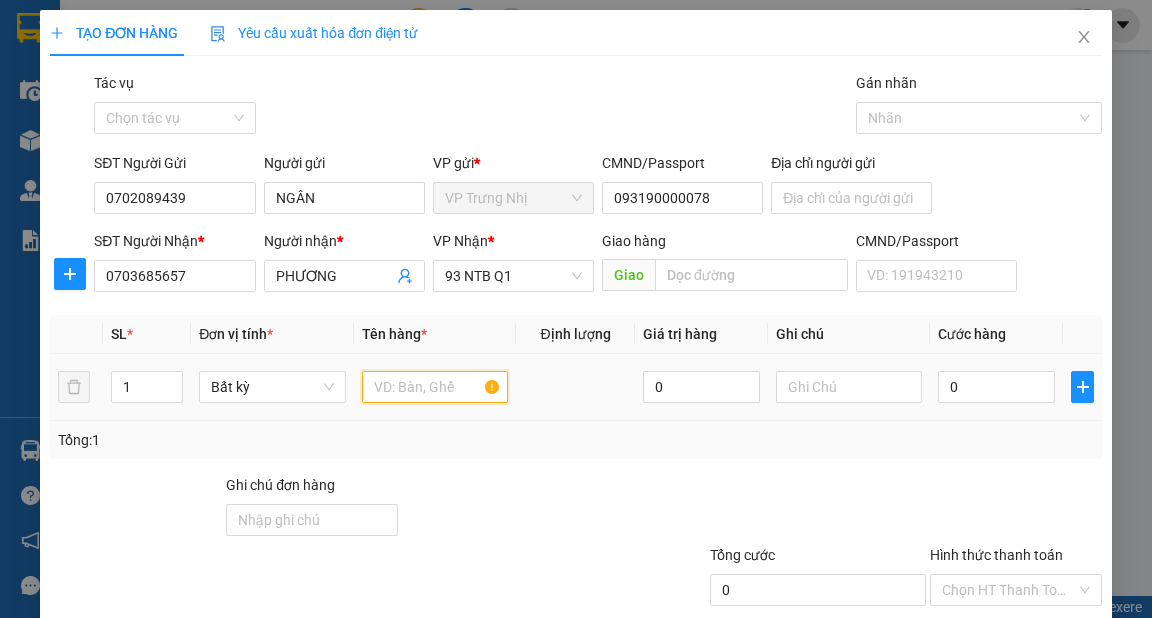 click at bounding box center (435, 387) 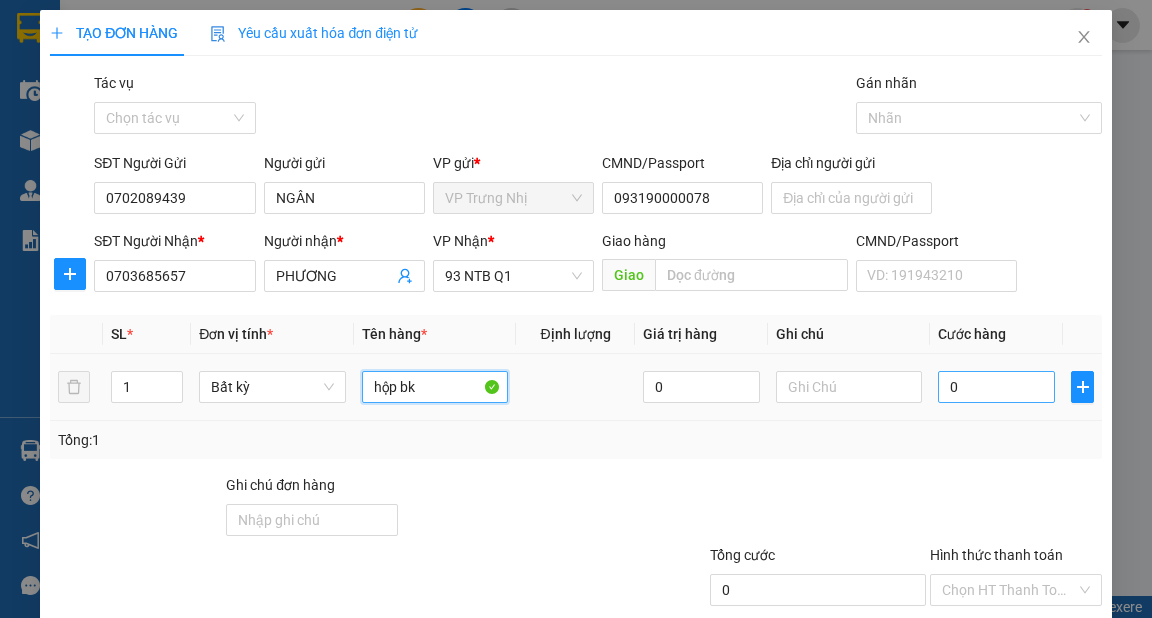 type on "hộp bk" 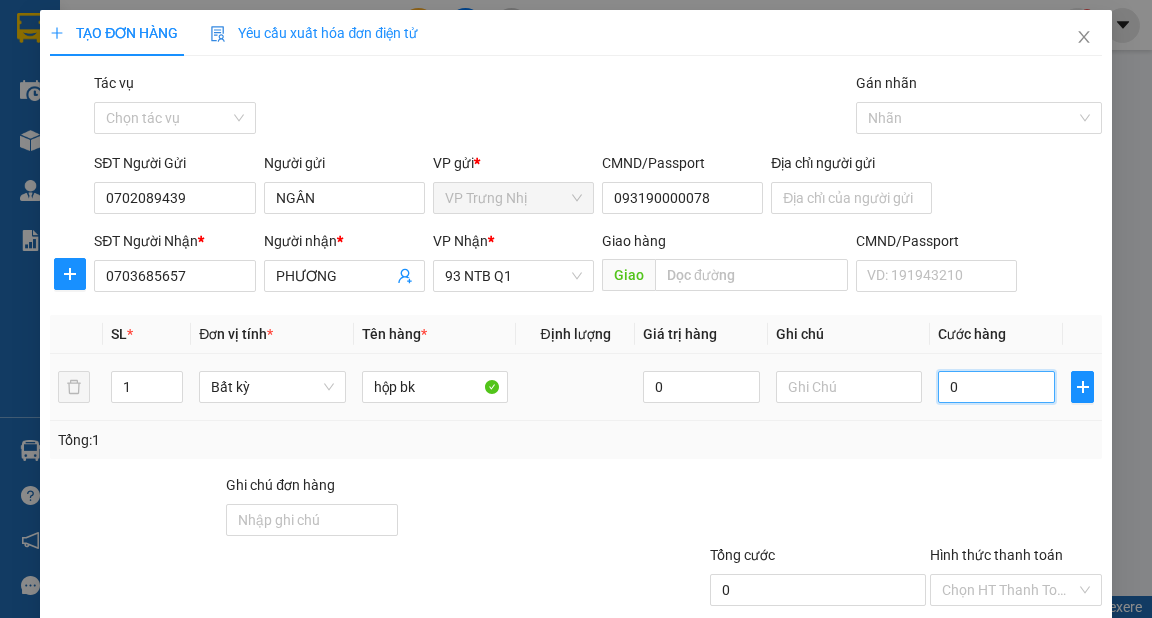 click on "0" at bounding box center (996, 387) 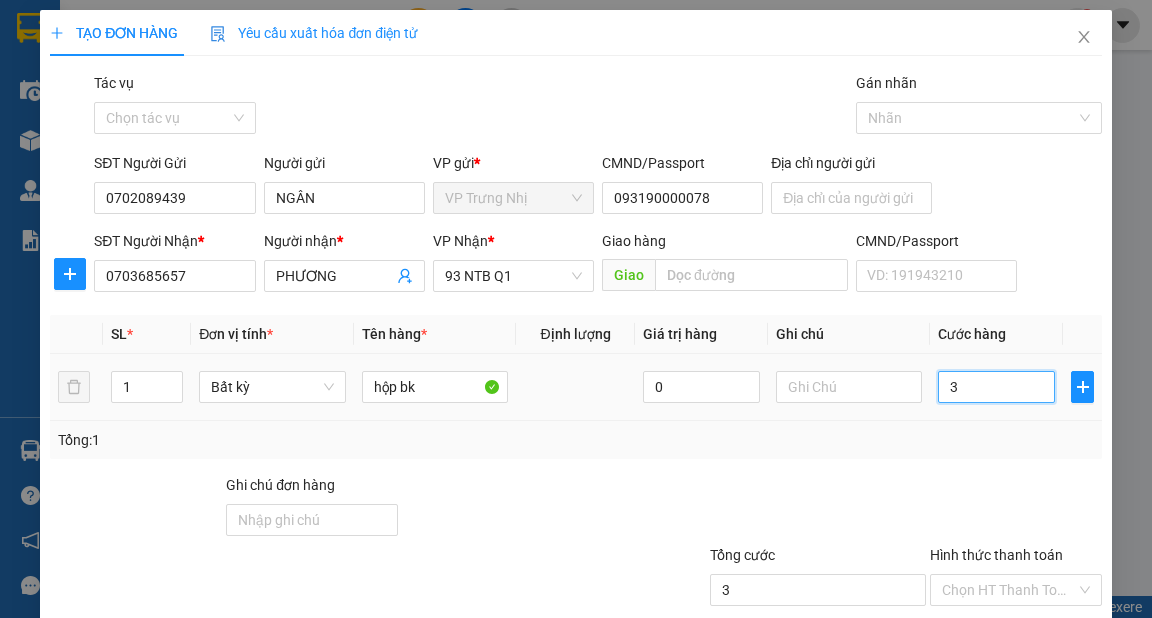 type on "30" 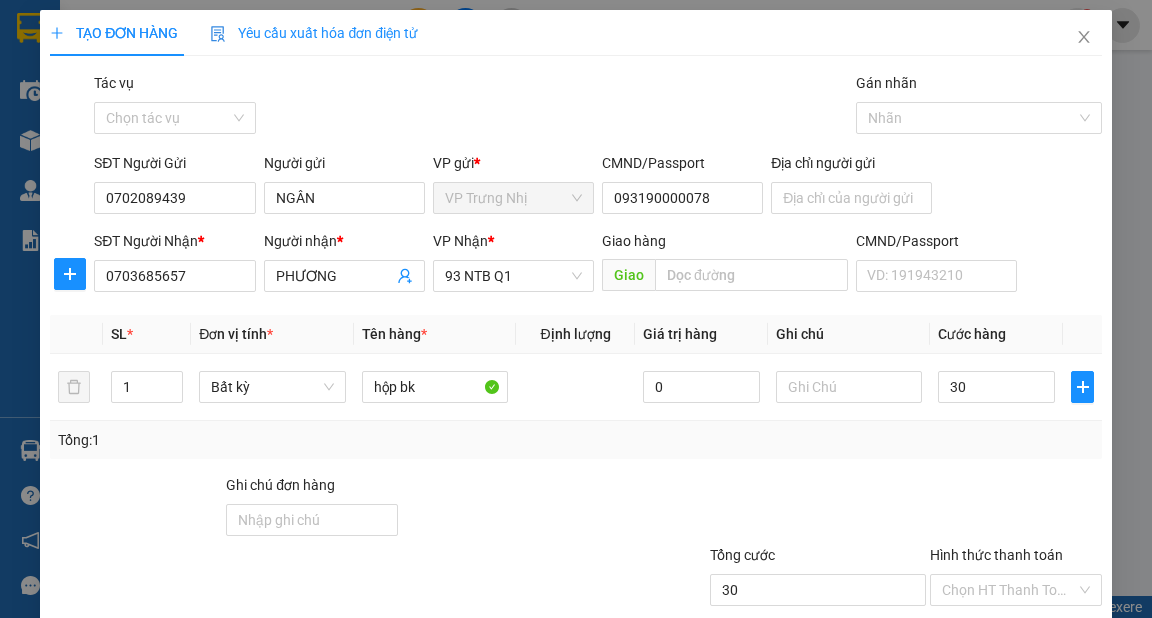 type on "30.000" 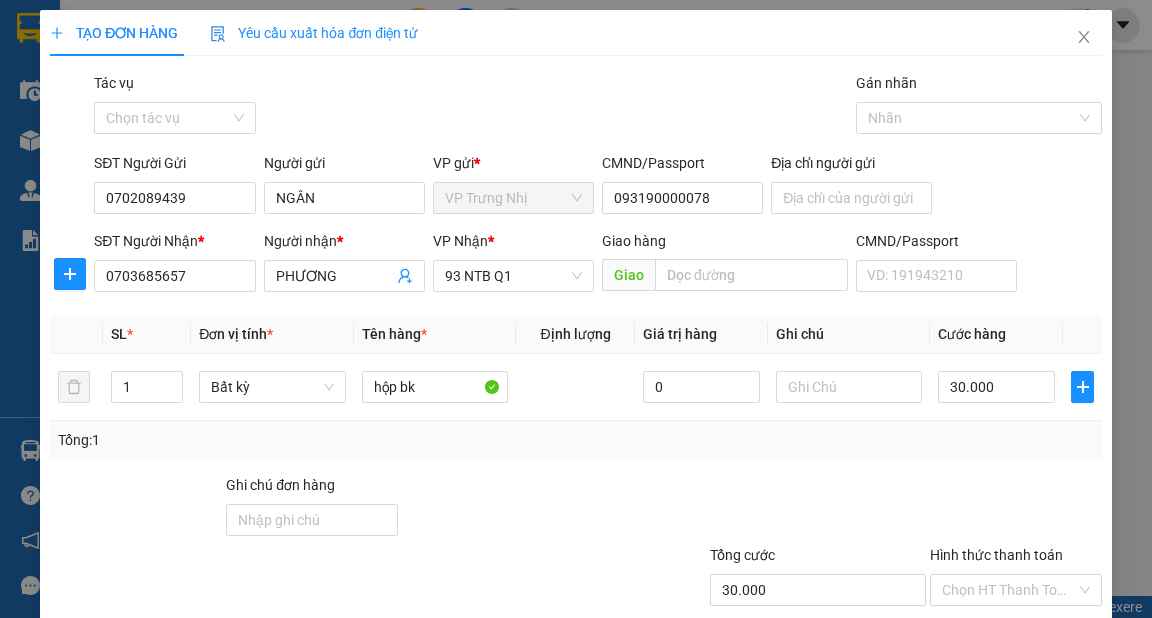 click on "Tổng:  1" at bounding box center (575, 440) 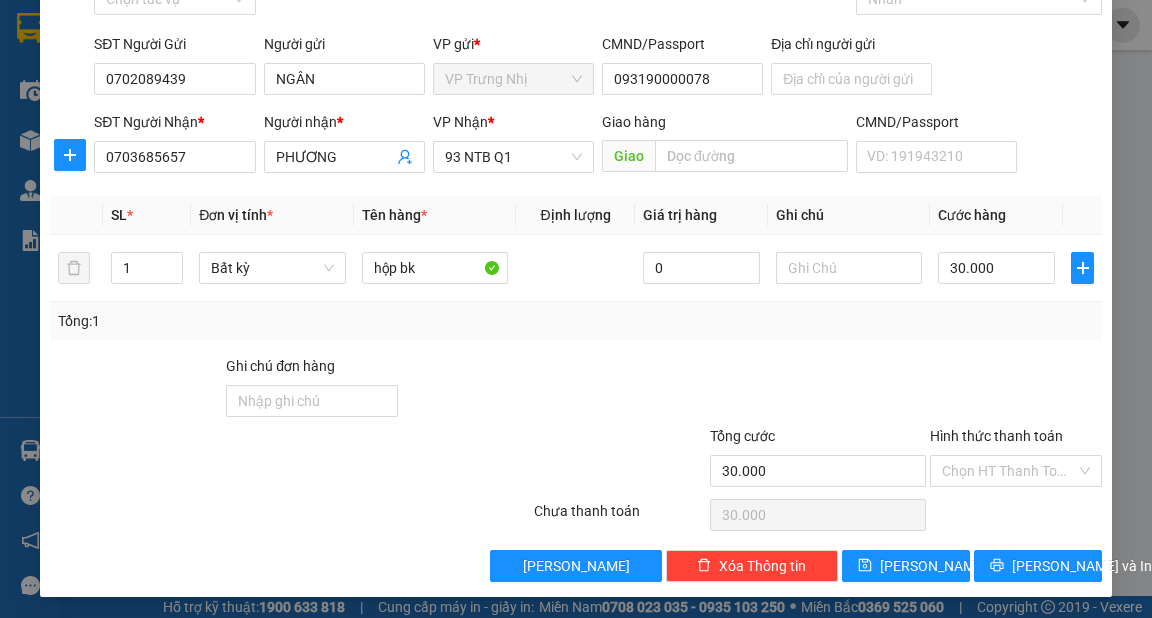 scroll, scrollTop: 120, scrollLeft: 0, axis: vertical 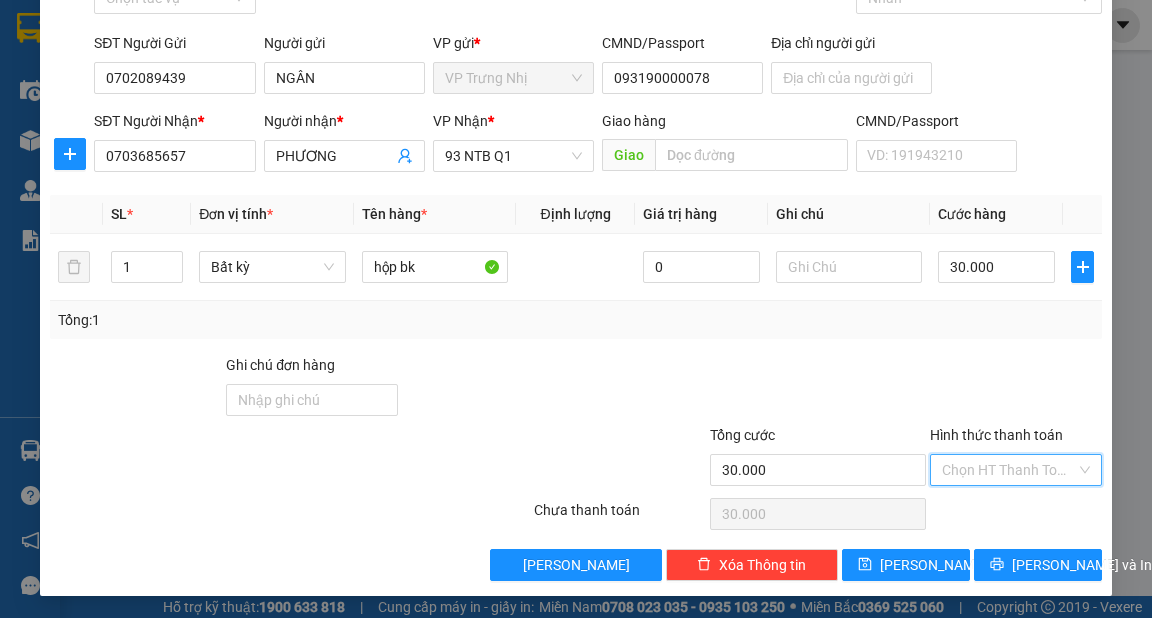 click on "Hình thức thanh toán" at bounding box center [1009, 470] 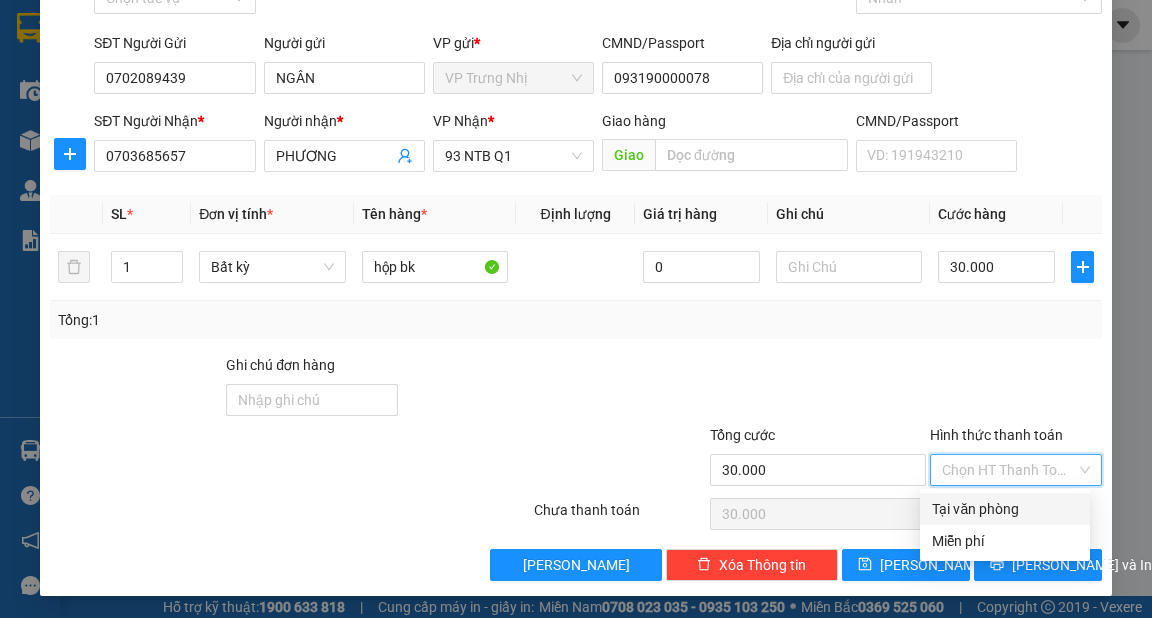 click on "Tại văn phòng" at bounding box center [1005, 509] 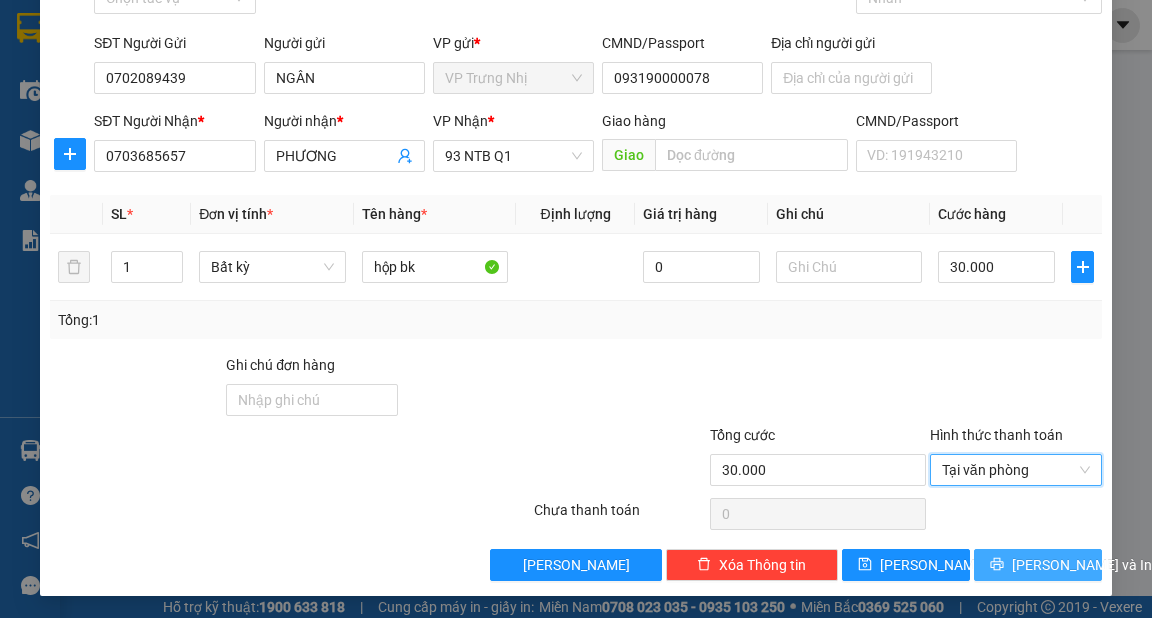 click on "[PERSON_NAME] và In" at bounding box center [1082, 565] 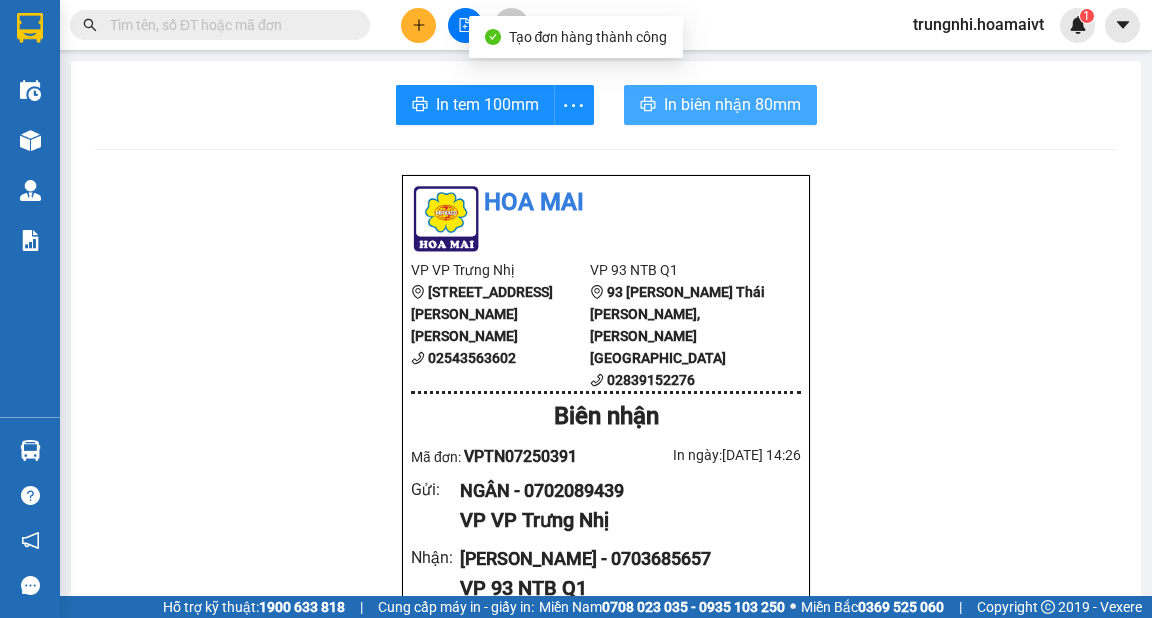 click on "In biên nhận 80mm" at bounding box center (732, 104) 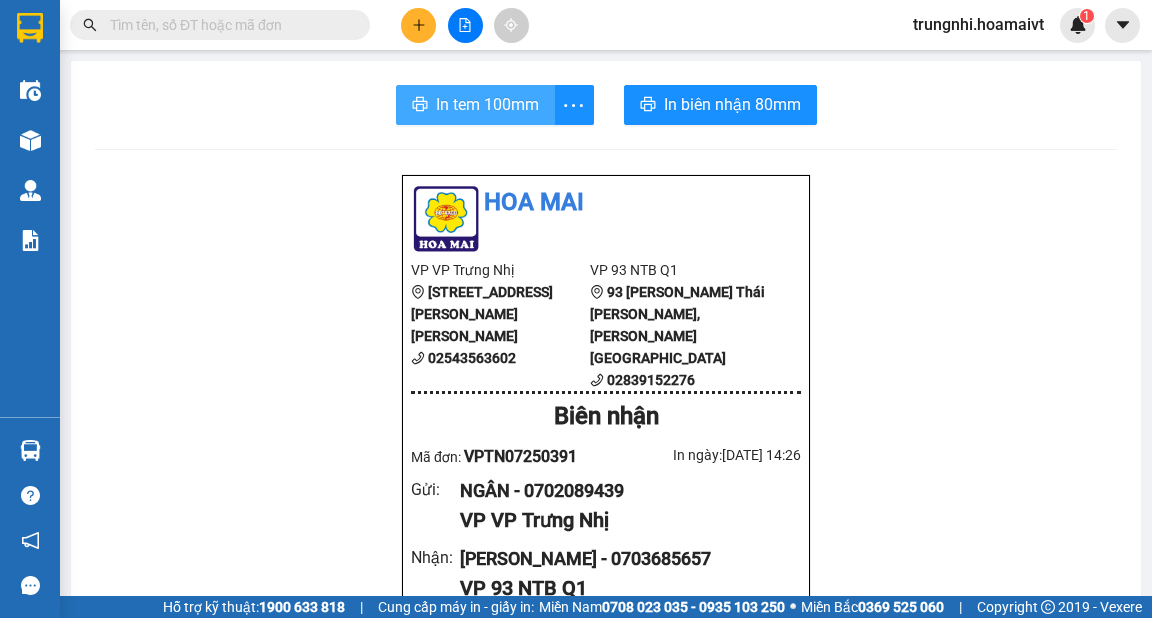 click on "In tem 100mm" at bounding box center (487, 104) 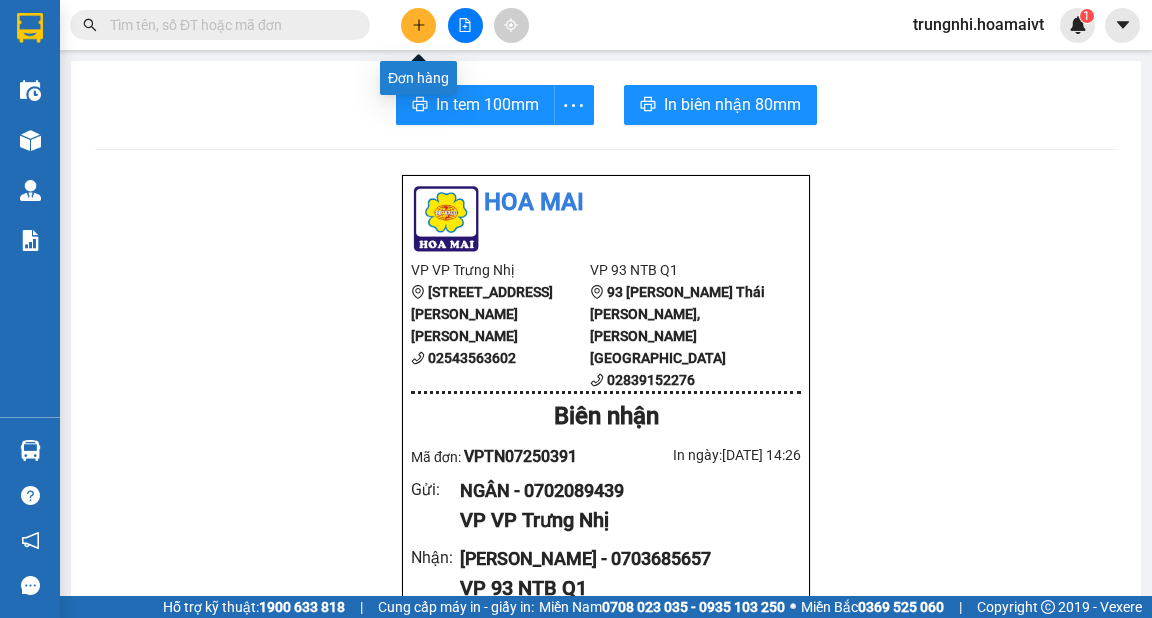 click at bounding box center (418, 25) 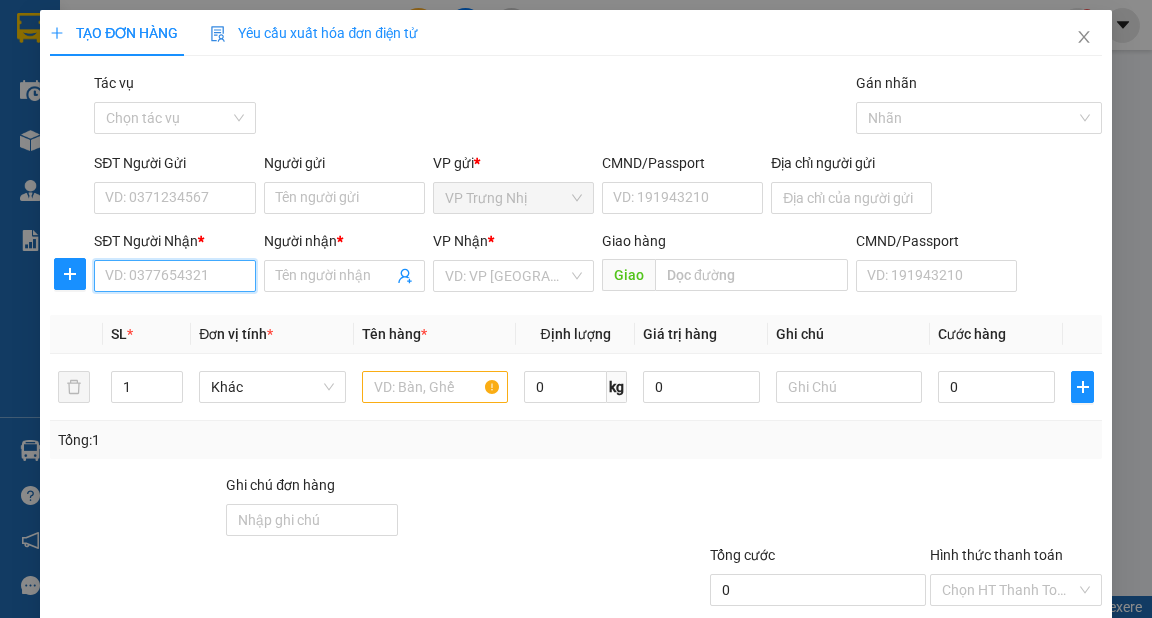 click on "SĐT Người Nhận  *" at bounding box center [174, 276] 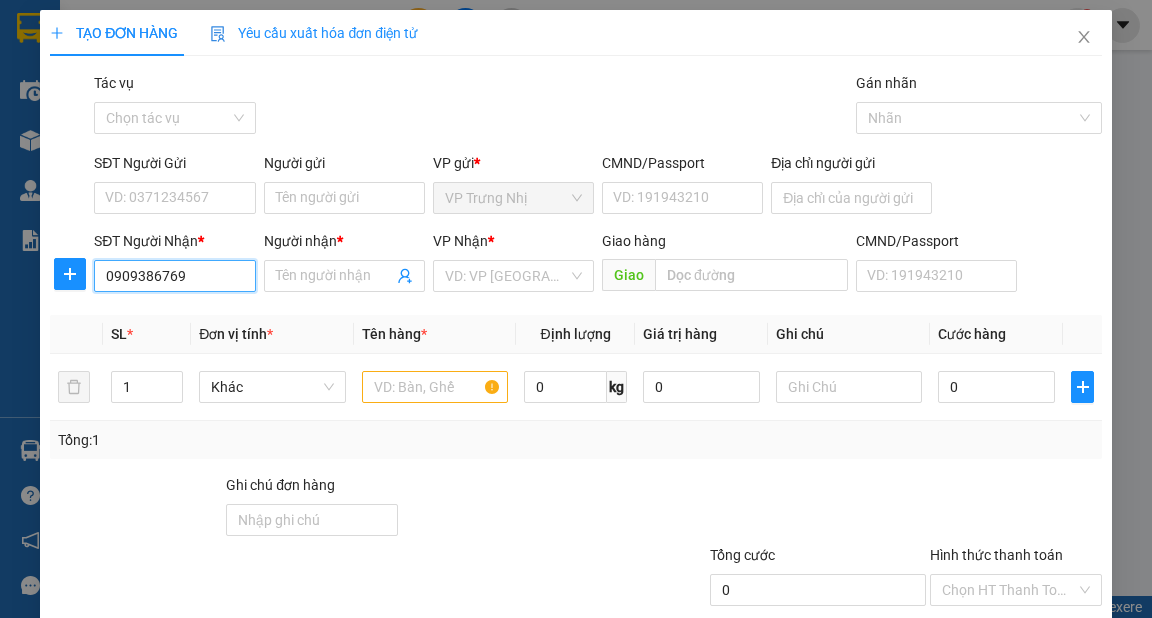 click on "0909386769" at bounding box center (174, 276) 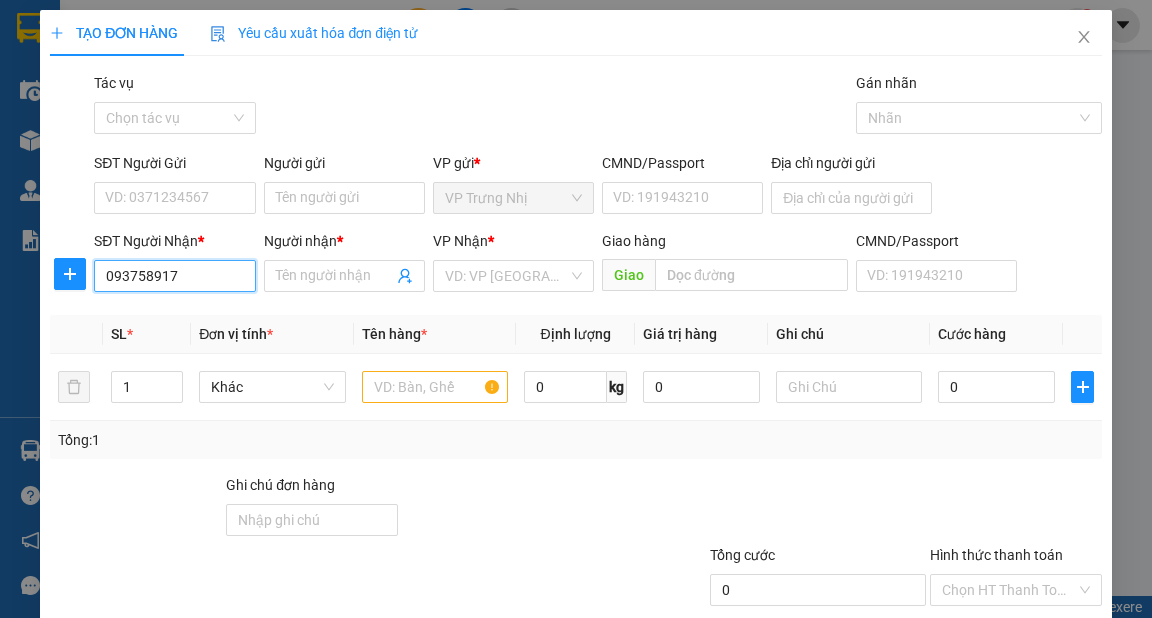 type on "0937589170" 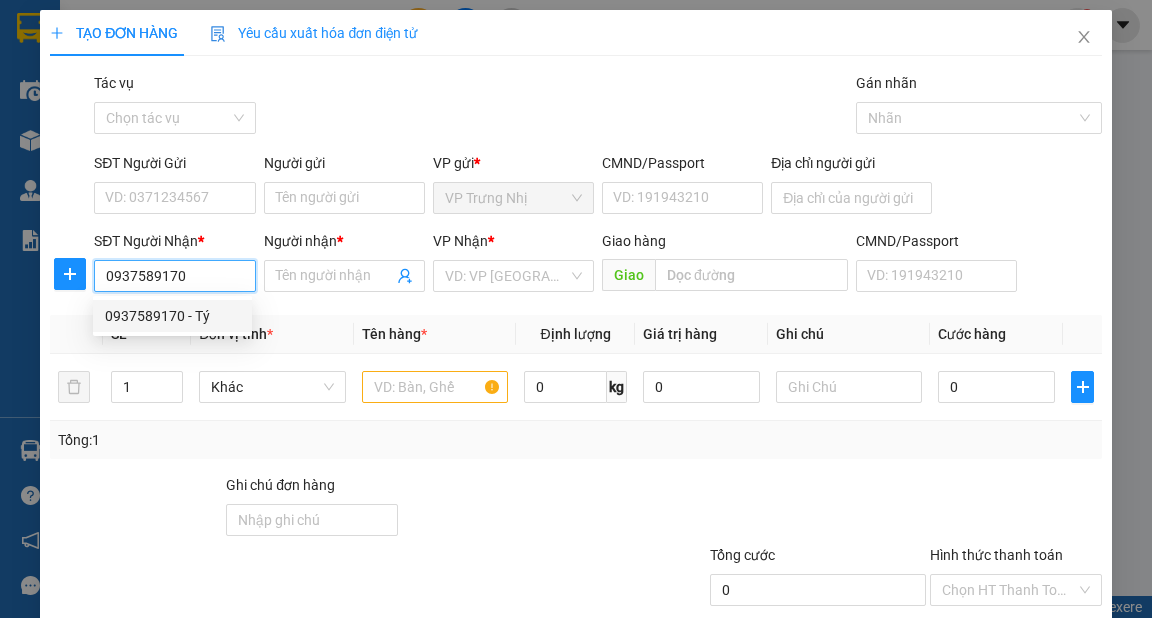 click on "0937589170 - Tý" at bounding box center (172, 316) 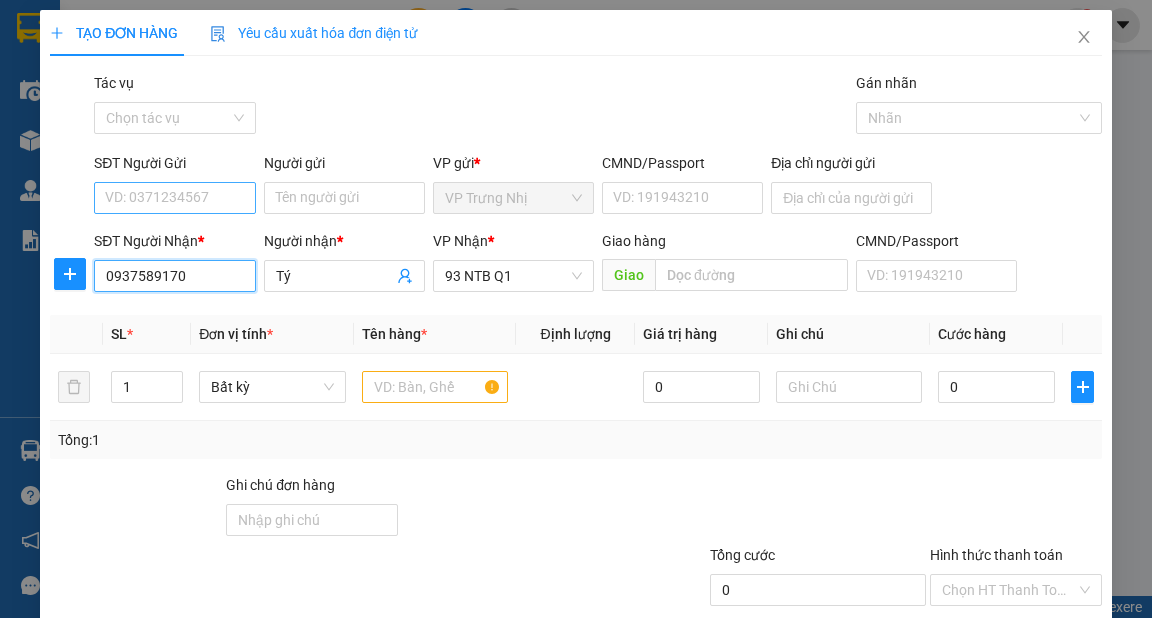 type on "0937589170" 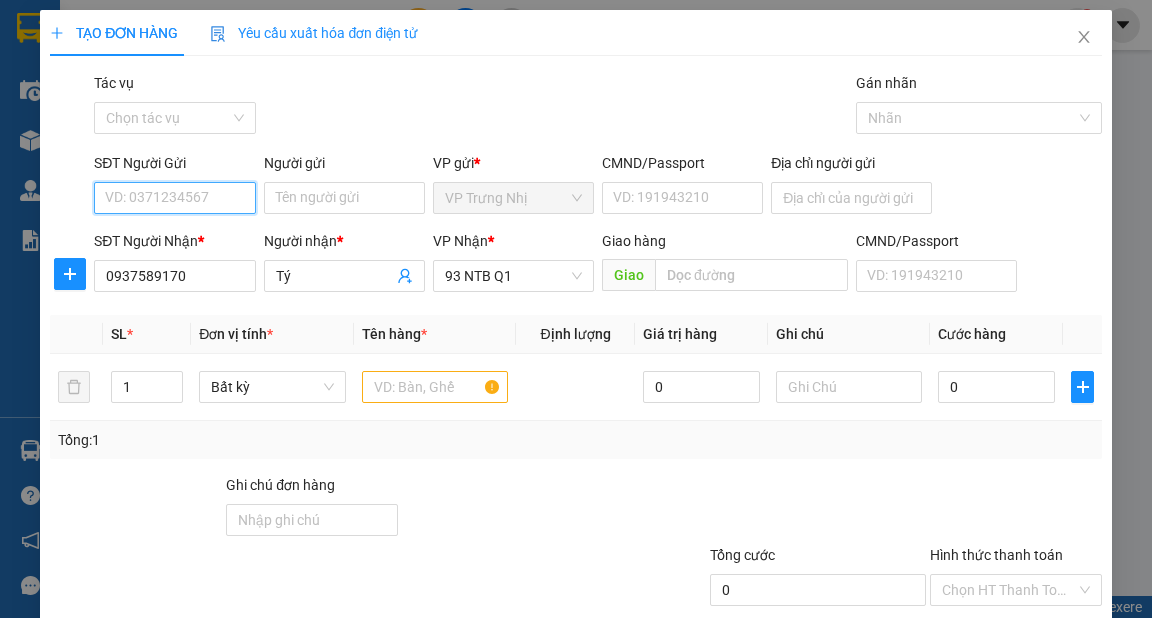 click on "SĐT Người Gửi" at bounding box center (174, 198) 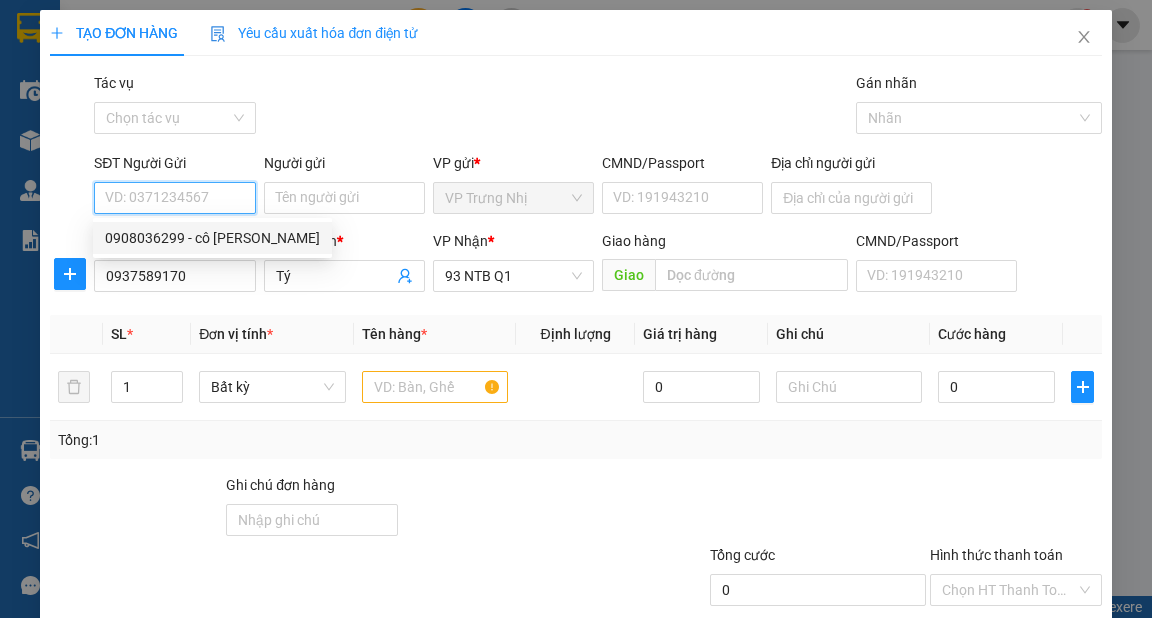 click on "SĐT Người Gửi" at bounding box center (174, 198) 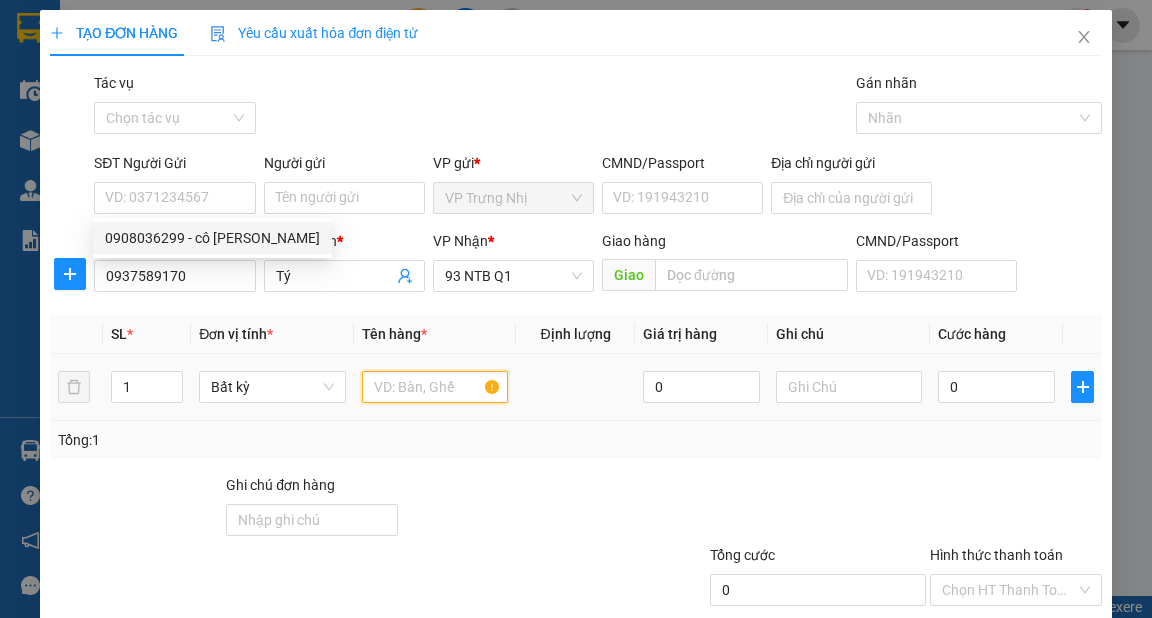 click at bounding box center (435, 387) 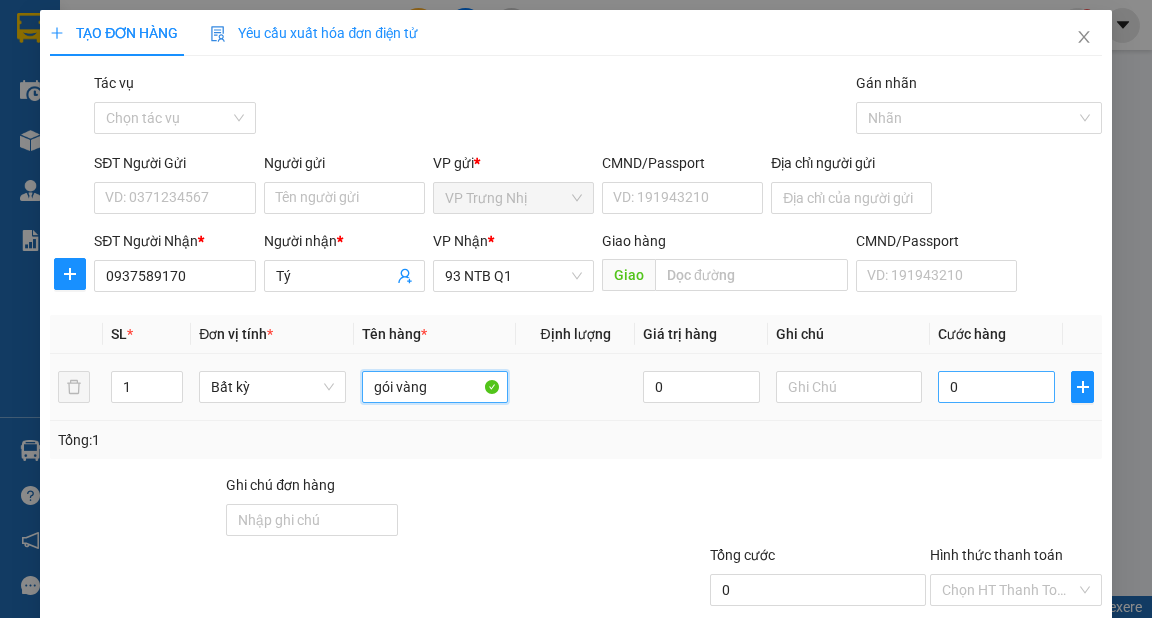 type on "gói vàng" 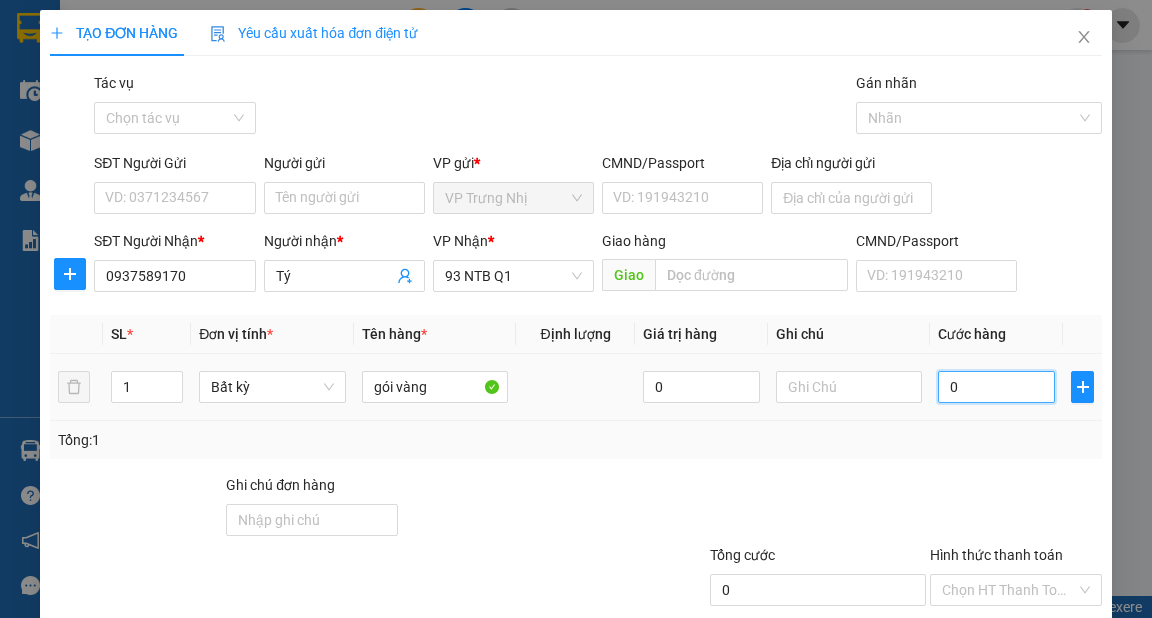 click on "0" at bounding box center [996, 387] 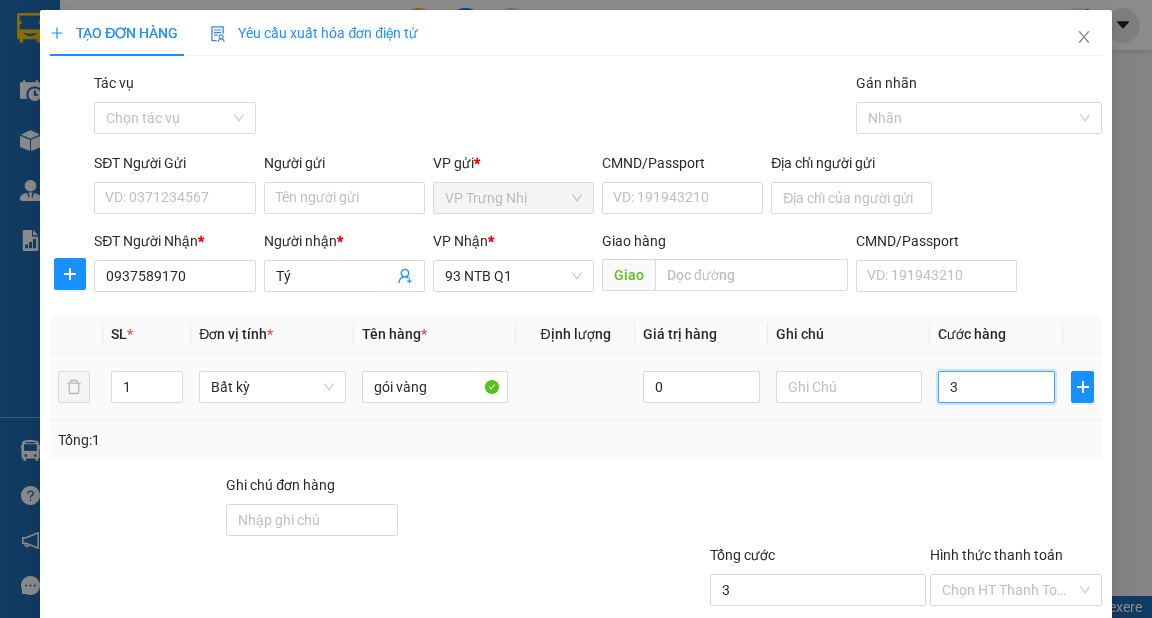 type on "30" 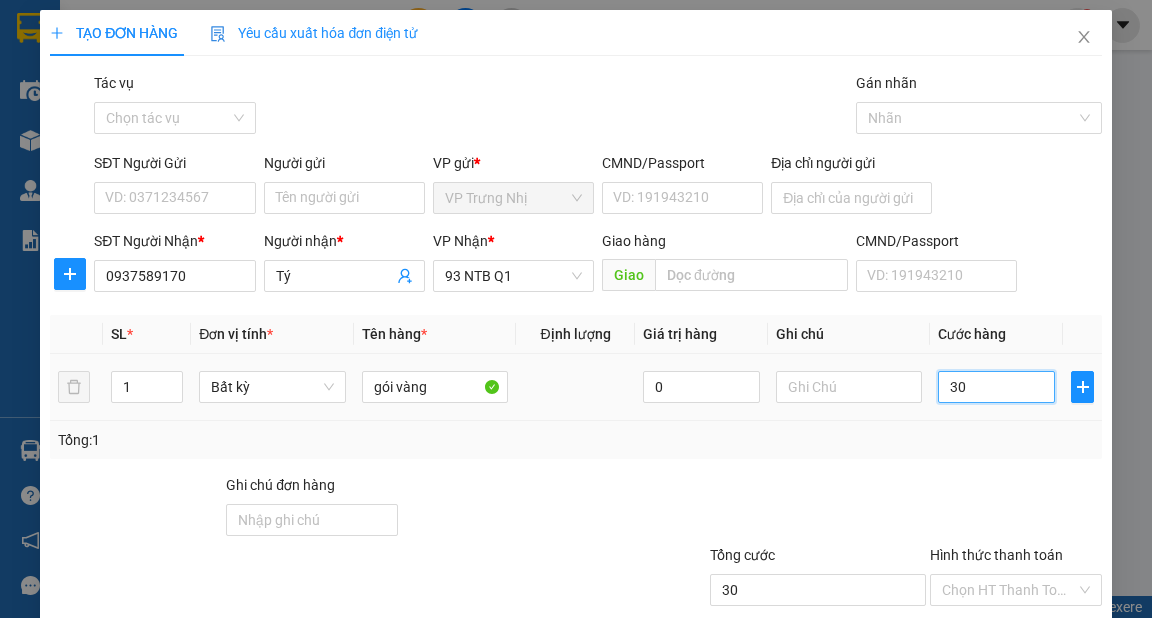 type on "3" 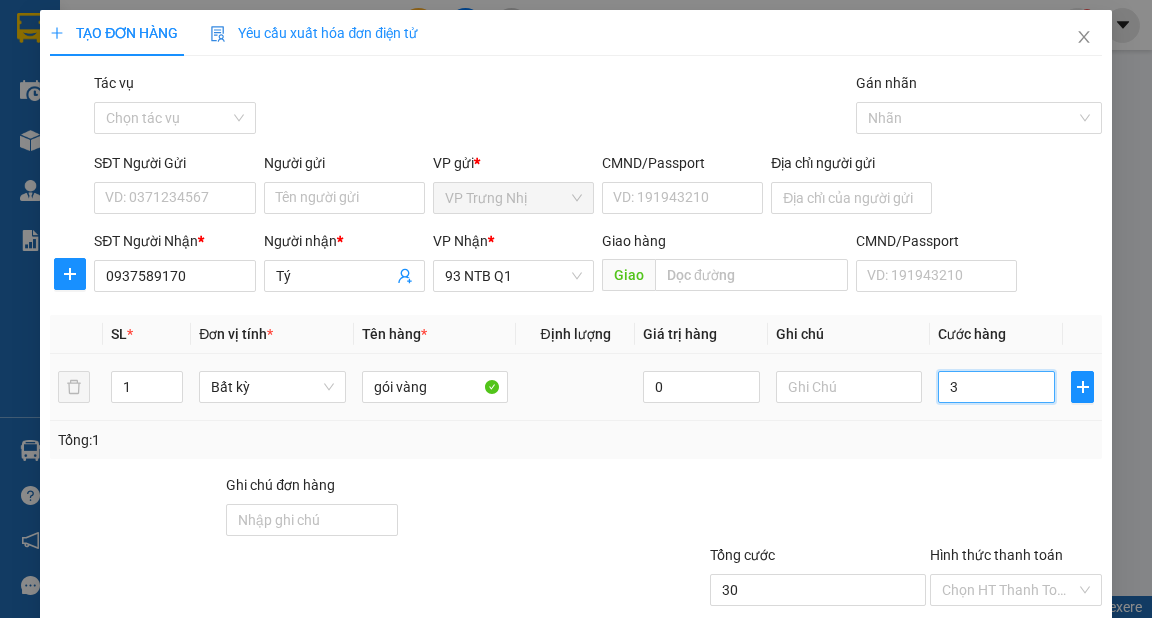 type on "3" 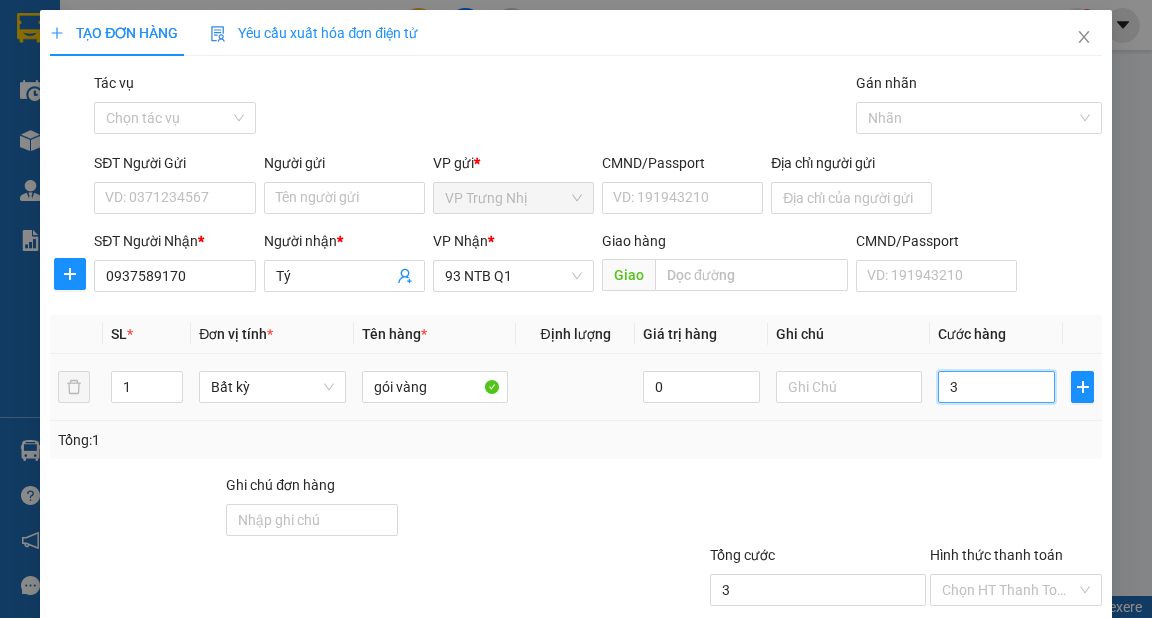 type on "0" 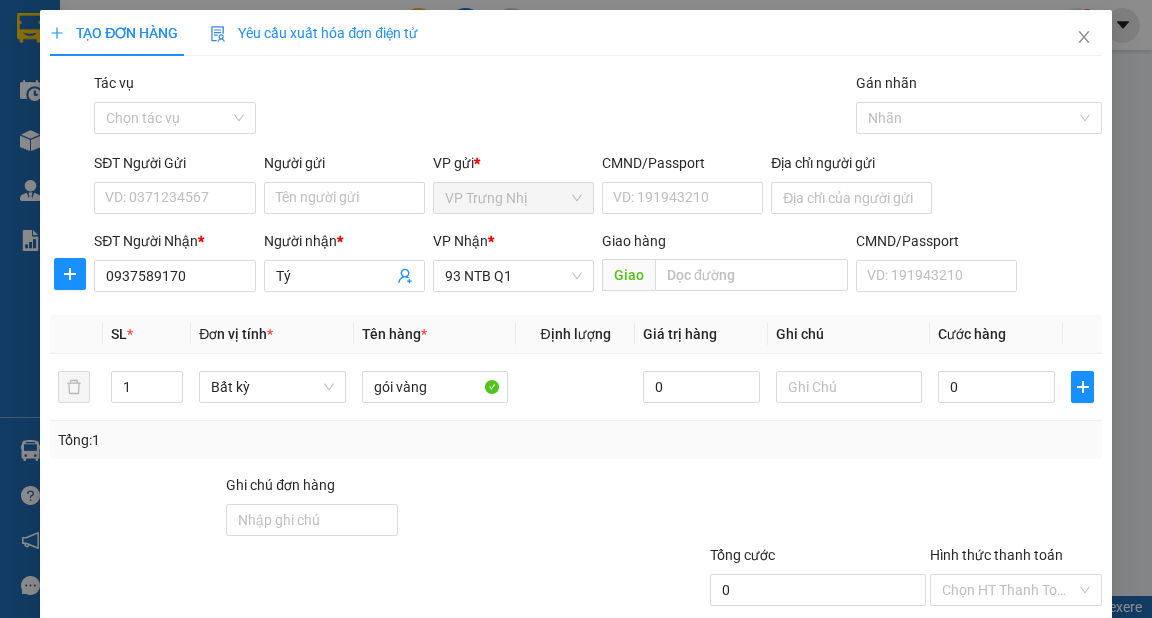 click on "Tổng:  1" at bounding box center [575, 440] 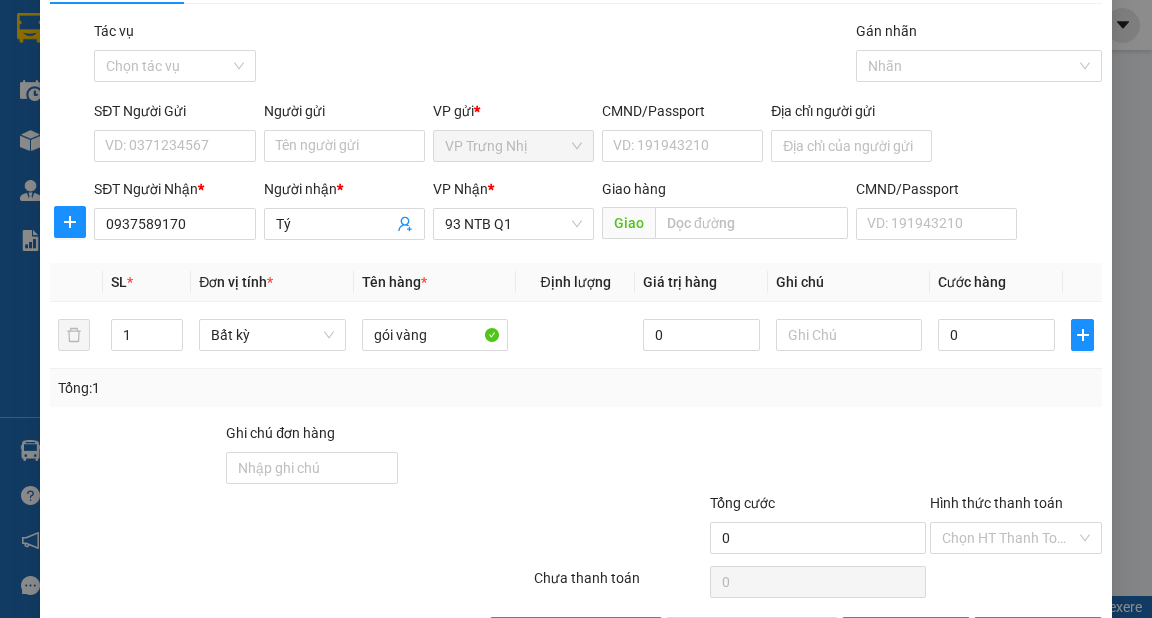 scroll, scrollTop: 120, scrollLeft: 0, axis: vertical 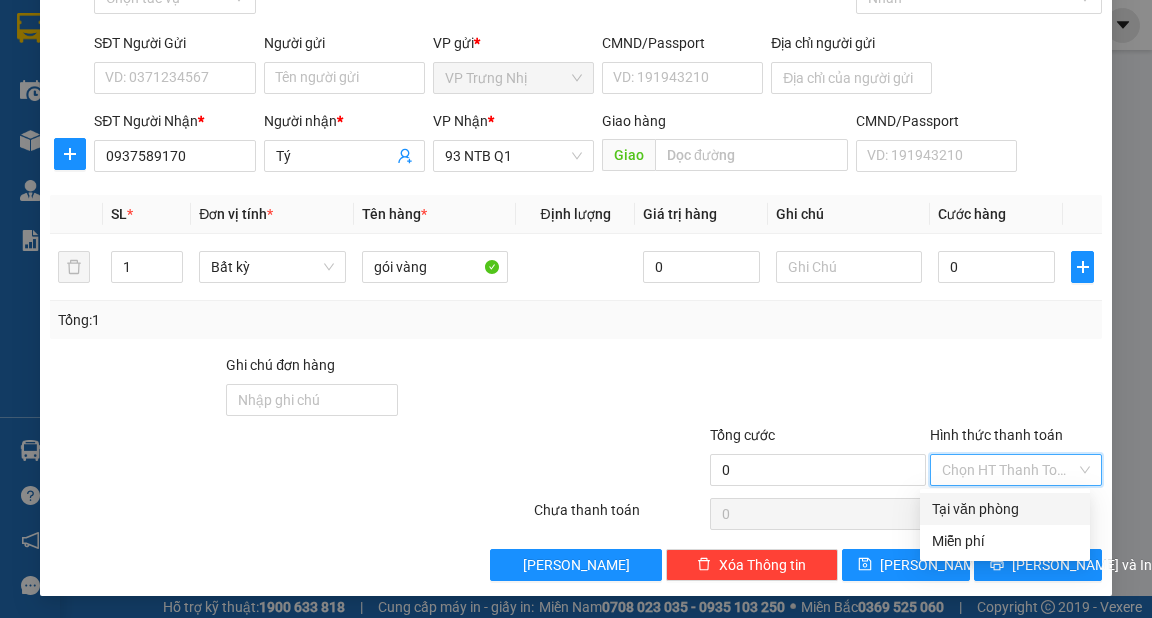 click on "Hình thức thanh toán" at bounding box center (1009, 470) 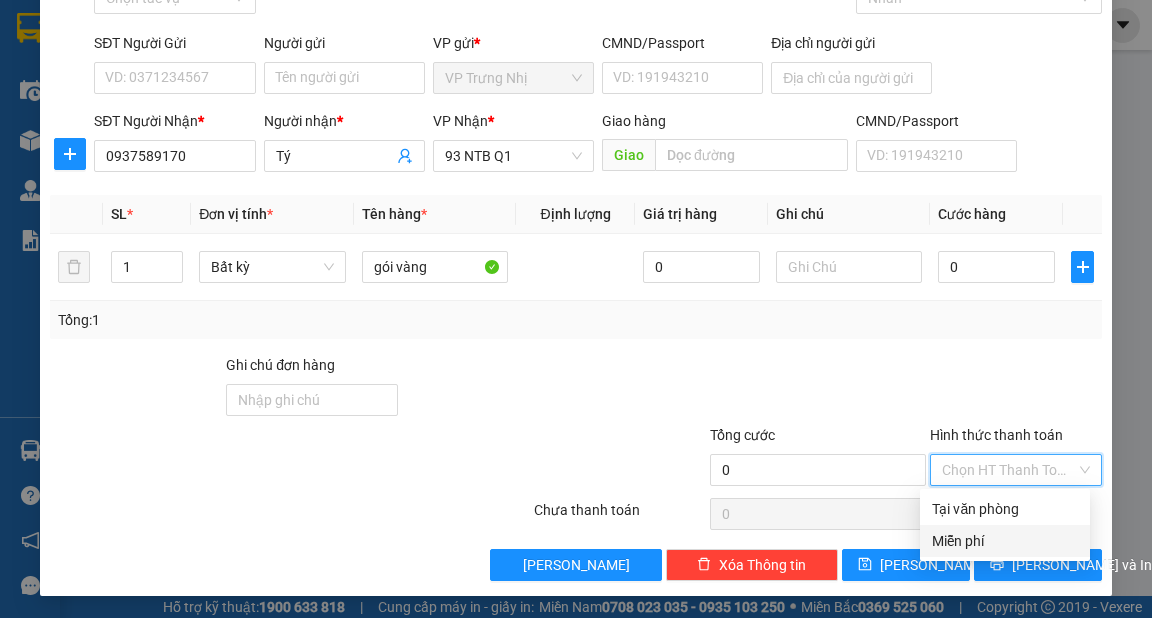 click on "Miễn phí" at bounding box center [1005, 541] 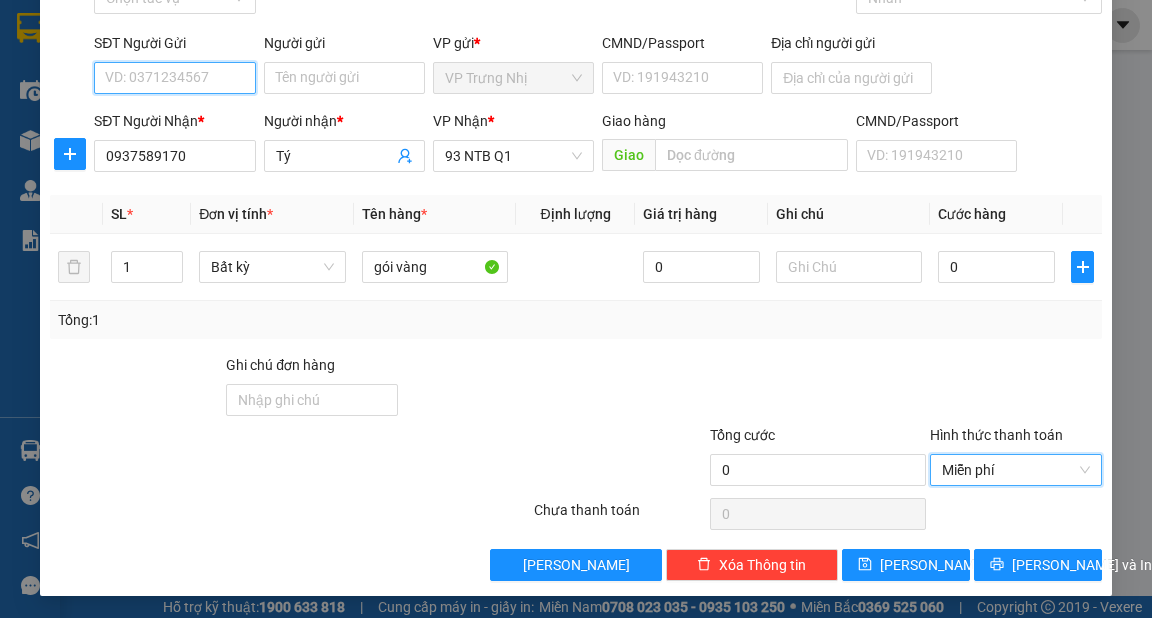click on "SĐT Người Gửi" at bounding box center (174, 78) 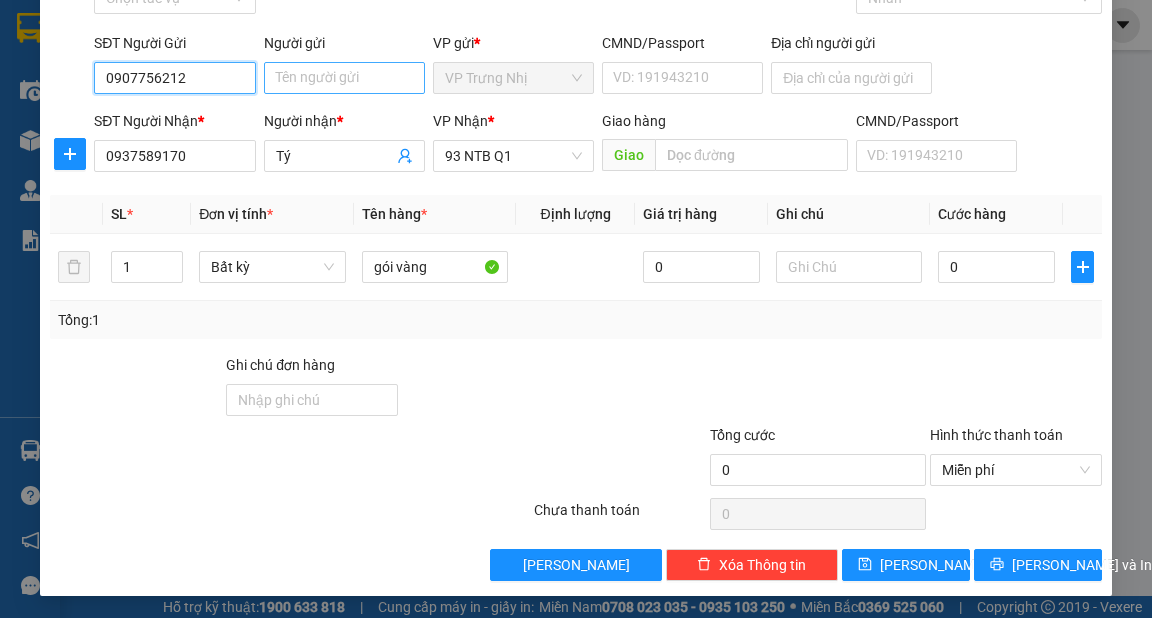 type on "0907756212" 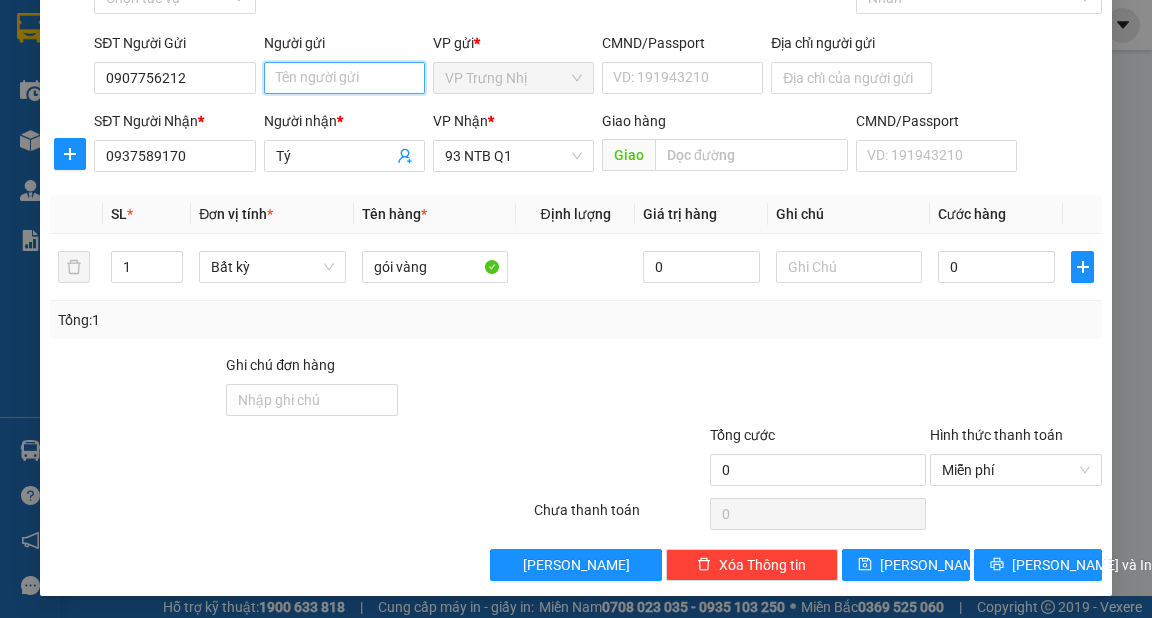 click on "Người gửi" at bounding box center (344, 78) 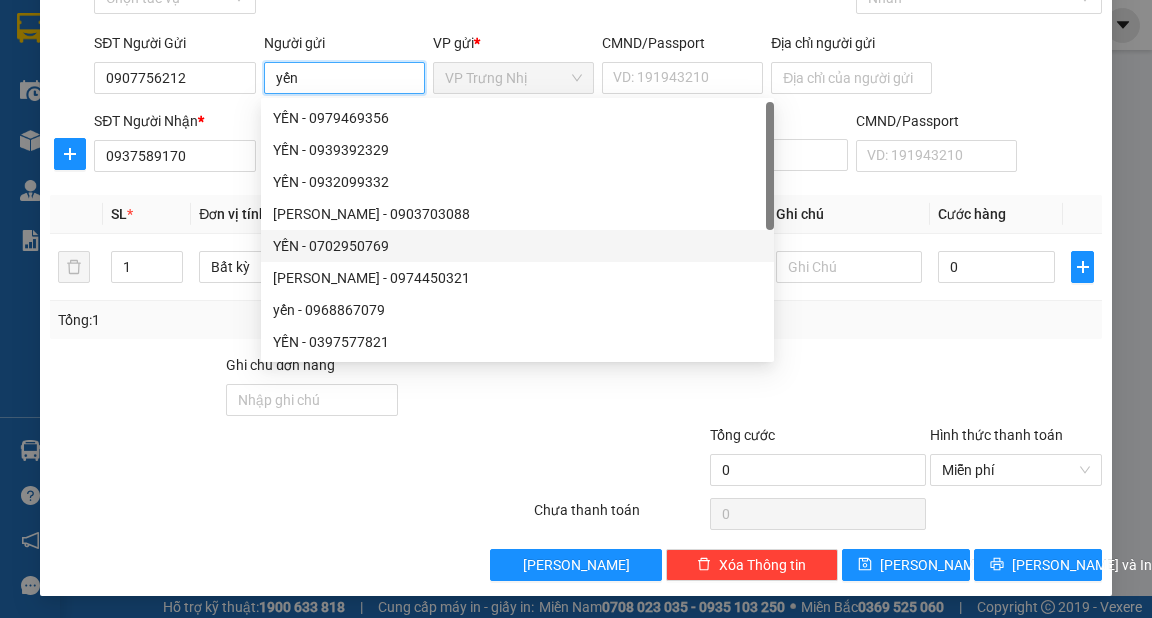 type on "yến" 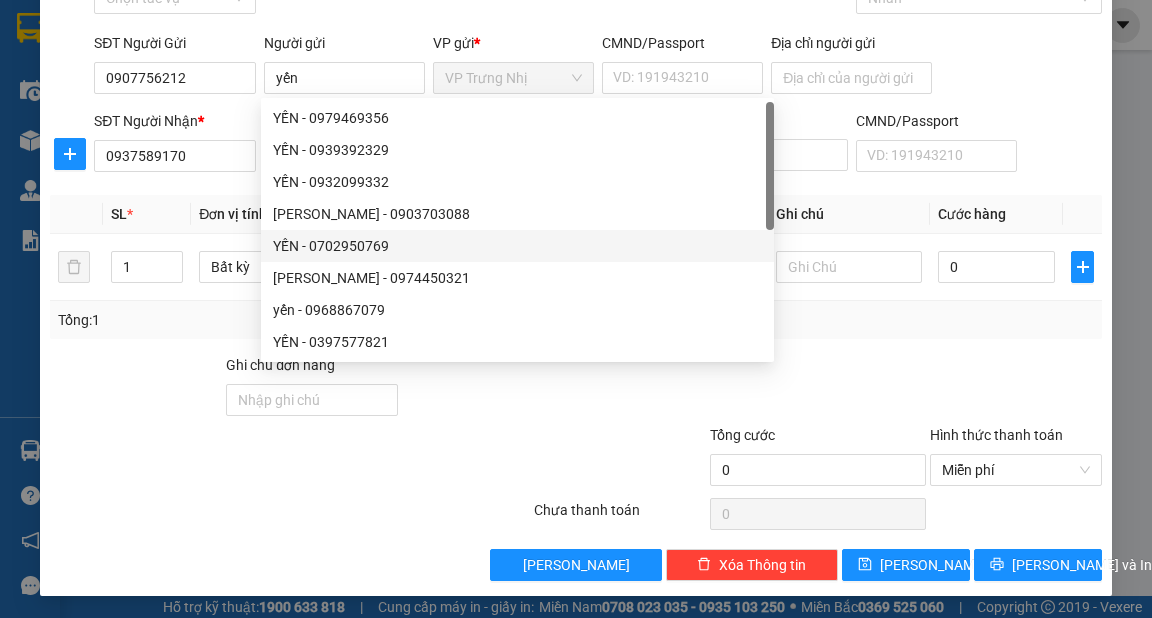 click on "Transit Pickup Surcharge Ids Transit Deliver Surcharge Ids Transit Deliver Surcharge Transit Deliver Surcharge Gói vận chuyển  * [PERSON_NAME] Tác [PERSON_NAME] tác [PERSON_NAME] [PERSON_NAME] SĐT Người Gửi 0907756212 Người gửi yến VP gửi  * VP [PERSON_NAME] CMND/Passport VD: [PASSPORT] Địa chỉ người gửi SĐT Người [PERSON_NAME]  * 0937589170 Người [PERSON_NAME]  * [PERSON_NAME] [PERSON_NAME]  * 93 NTB Q1 Giao hàng Giao CMND/Passport VD: [PASSPORT] SL  * Đơn vị tính  * Tên hàng  * Định [PERSON_NAME] trị hàng Ghi [PERSON_NAME] hàng                   1 Bất kỳ gói [PERSON_NAME] 0 0 [PERSON_NAME]:  1 Ghi [PERSON_NAME] hàng [PERSON_NAME] 0 [PERSON_NAME] [PERSON_NAME] Miễn phí Số tiền thu trước 0 Miễn phí Chưa [PERSON_NAME] 0 [PERSON_NAME] nháp Xóa Thông tin [PERSON_NAME] và In [PERSON_NAME] Miễn phí [PERSON_NAME] Miễn phí" at bounding box center (575, 266) 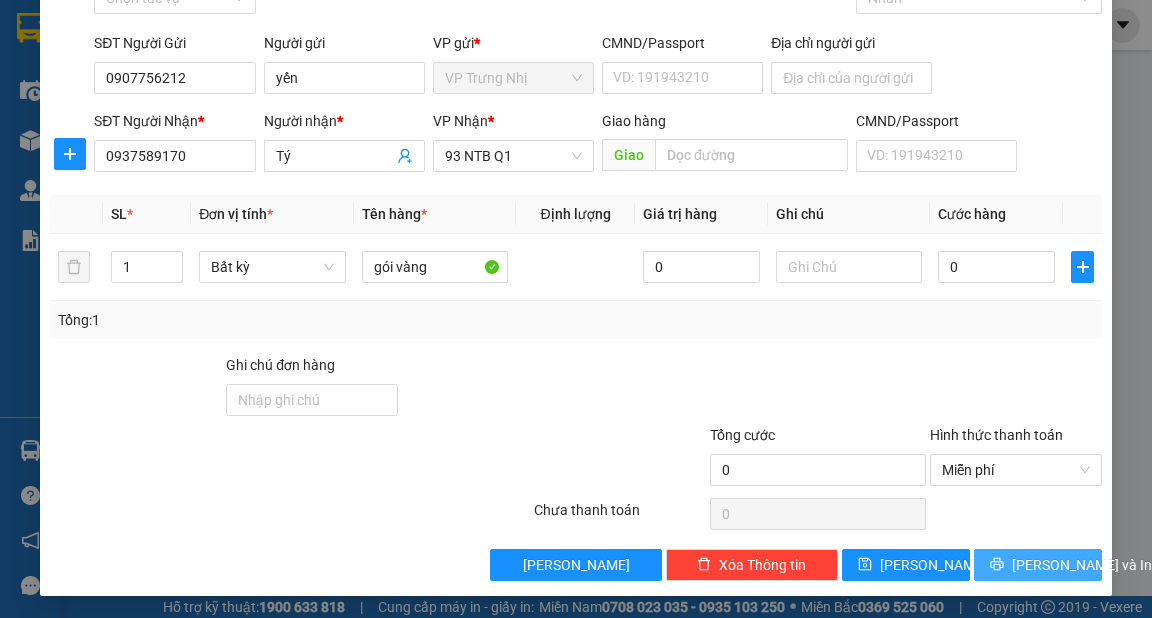 click on "[PERSON_NAME] và In" at bounding box center (1082, 565) 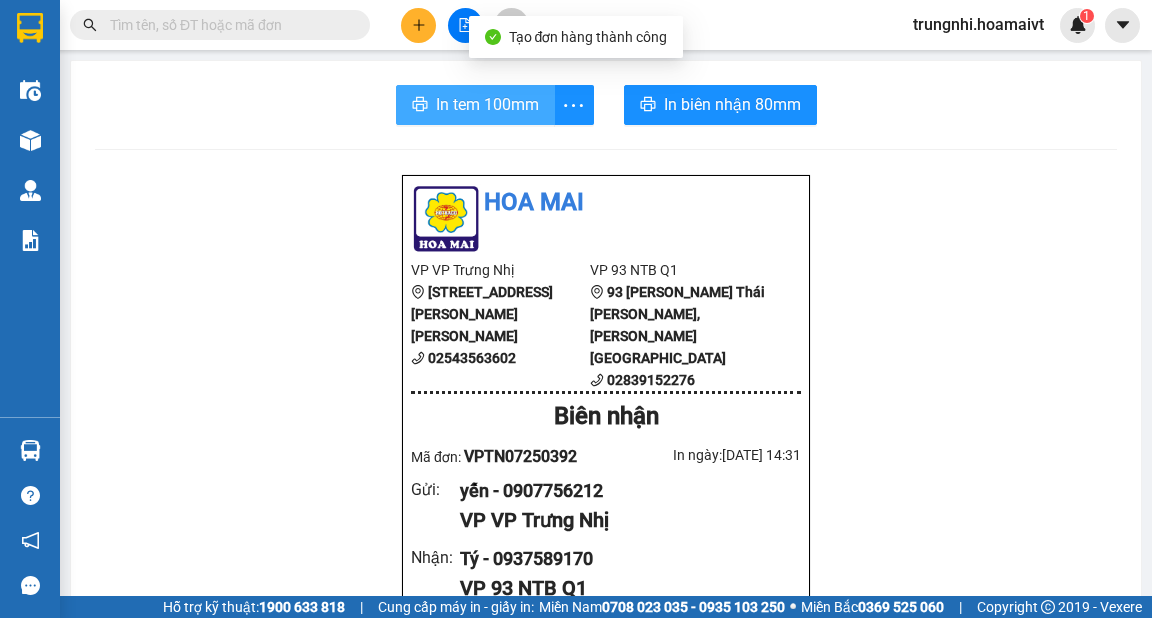 click on "In tem 100mm" at bounding box center (487, 104) 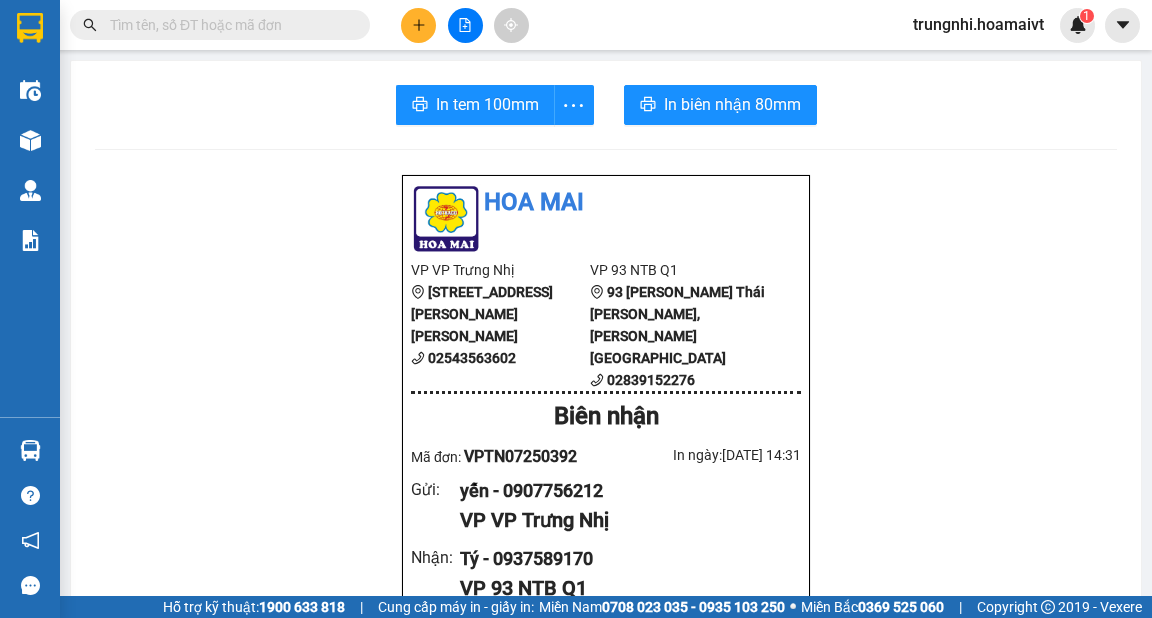 click on "[PERSON_NAME] VP VP [PERSON_NAME]   47 [PERSON_NAME], [PERSON_NAME] 1   02543563602 VP 93 NTB Q1   93 [PERSON_NAME] Thái [PERSON_NAME], [PERSON_NAME] 1   02839152276 [PERSON_NAME] Mã đơn:   VPTN07250392 In ngày:  [DATE]   14:31 Gửi :   yến - 0907756212 VP VP Trưng [PERSON_NAME] :   [PERSON_NAME] - 0937589170 VP 93 NTB Q1 Tên (giá trị hàng) [PERSON_NAME] món hàng Bất kỳ - gói [PERSON_NAME]   (0) 1 0 [PERSON_NAME] 1 0 Loading... [PERSON_NAME] thu : 0 VND [PERSON_NAME] định [PERSON_NAME]/gửi hàng : Công [PERSON_NAME] vận chuyển hàng hóa [PERSON_NAME] [PERSON_NAME] gói hàng. Hàng [PERSON_NAME] khách tự đóng gói, [PERSON_NAME] [PERSON_NAME] [PERSON_NAME] nội [PERSON_NAME].  [PERSON_NAME] [PERSON_NAME] vận chuyển hàng quốc cấm, ngoại tệ, [PERSON_NAME] bạc đá [PERSON_NAME].  Khách hàng thông tin cho người nhà [PERSON_NAME] hàng [PERSON_NAME] 03 tiếng.  Hàng gửi [PERSON_NAME] [PERSON_NAME] 7 ngày kể từ ngày gửi. Quá [PERSON_NAME] trên, Công [PERSON_NAME] [PERSON_NAME]. Gửi:    VP Trưng [PERSON_NAME] 0907756212 [PERSON_NAME]:    93 NTB Q1 Tý  (" at bounding box center [606, 805] 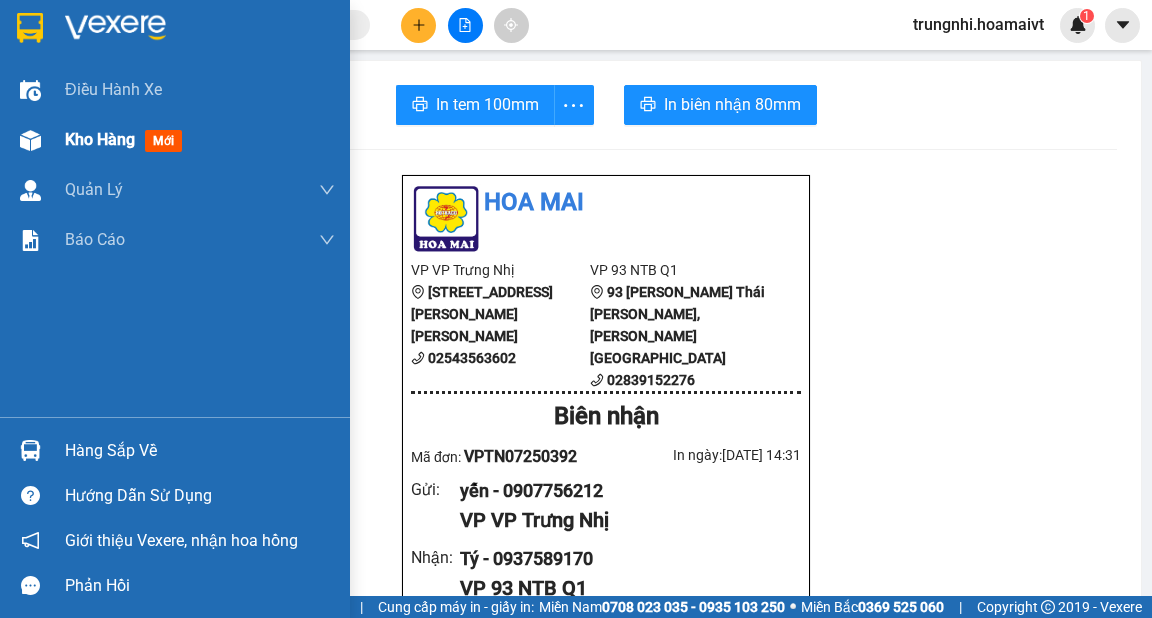click on "Kho hàng" at bounding box center [100, 139] 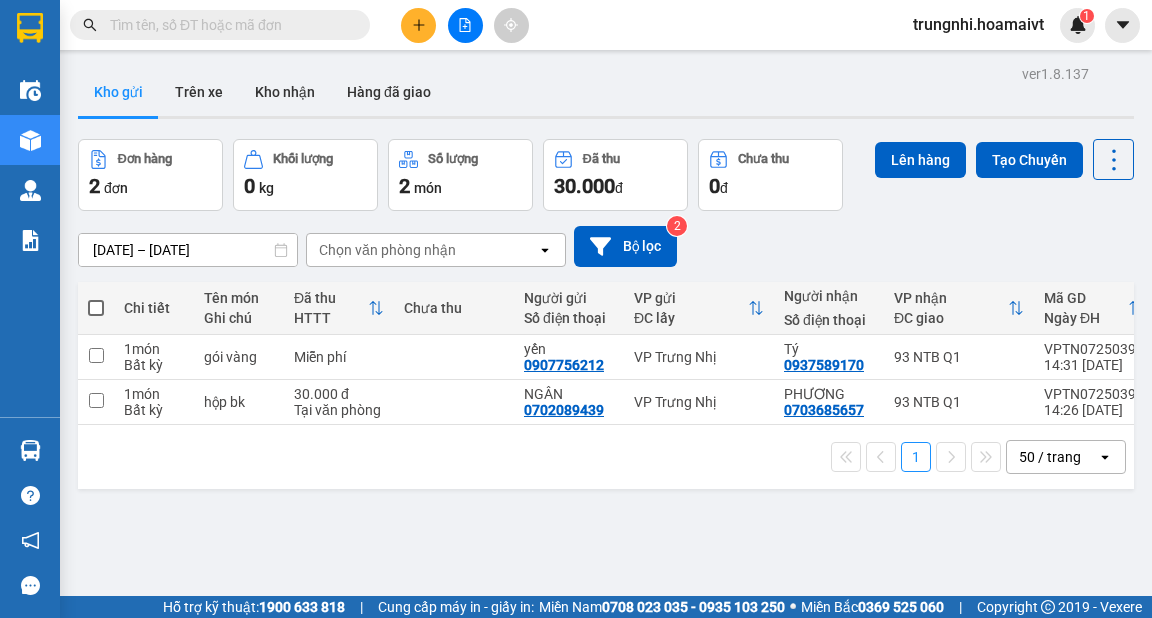 click at bounding box center [96, 308] 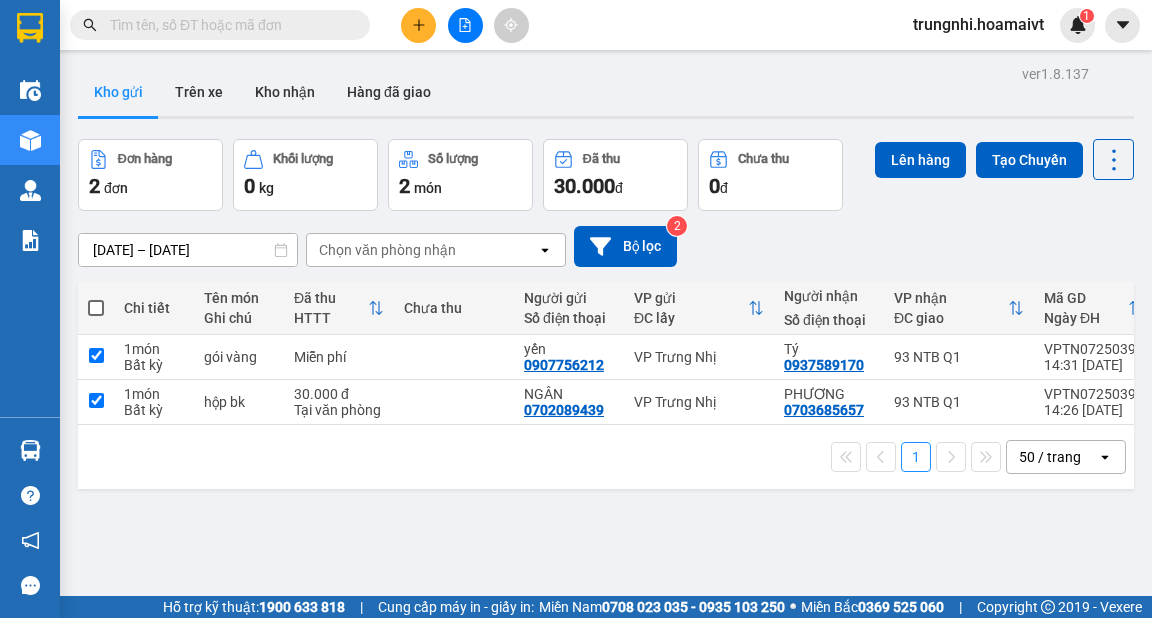 checkbox on "true" 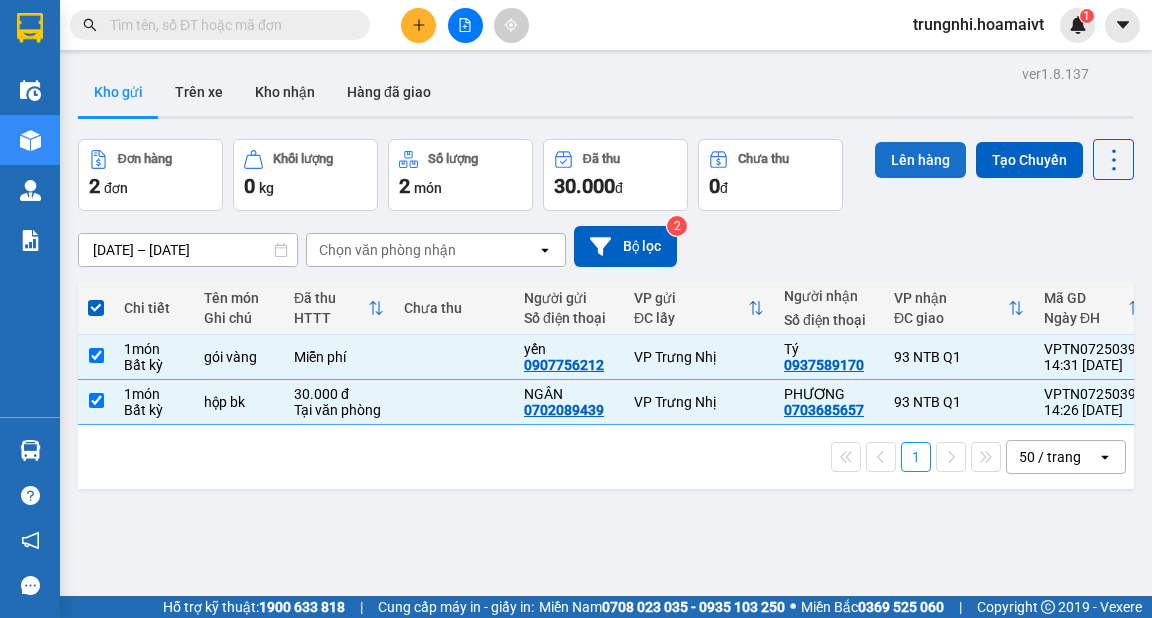 click on "Lên hàng" at bounding box center (920, 160) 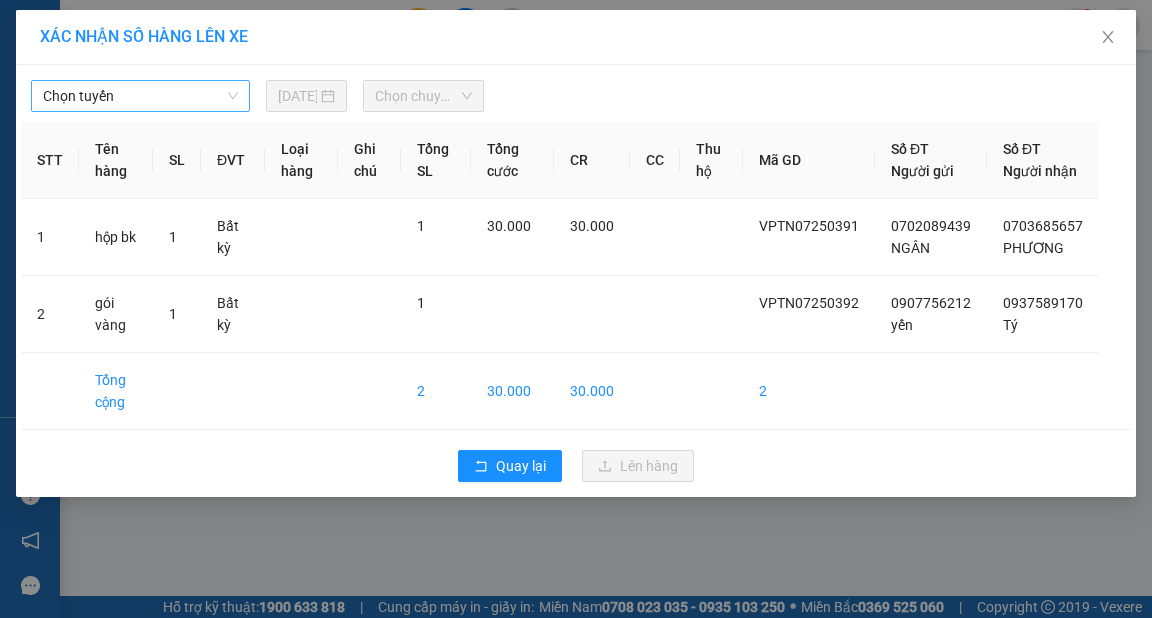 click on "Chọn tuyến" at bounding box center [140, 96] 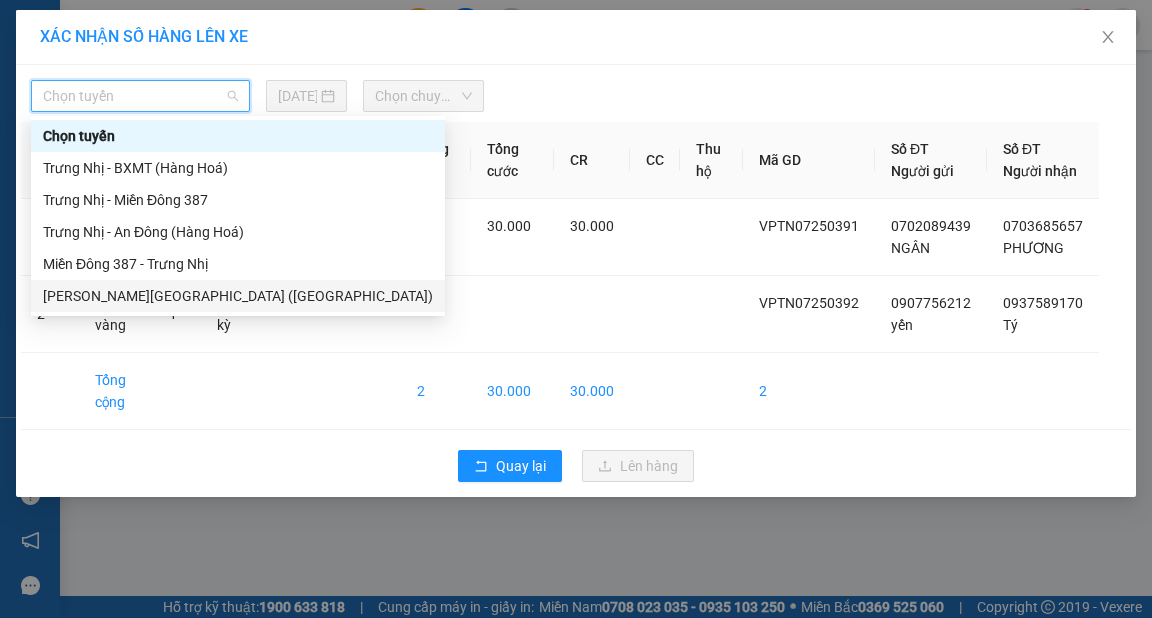 click on "[PERSON_NAME][GEOGRAPHIC_DATA] ([GEOGRAPHIC_DATA])" at bounding box center (238, 296) 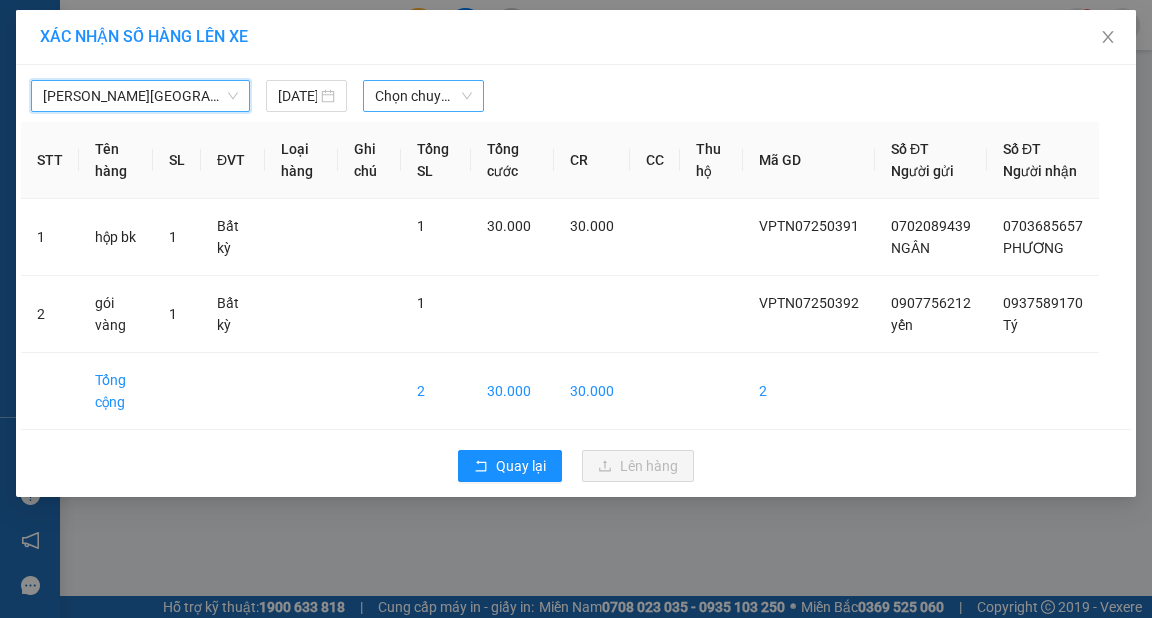click on "Chọn chuyến" at bounding box center [423, 96] 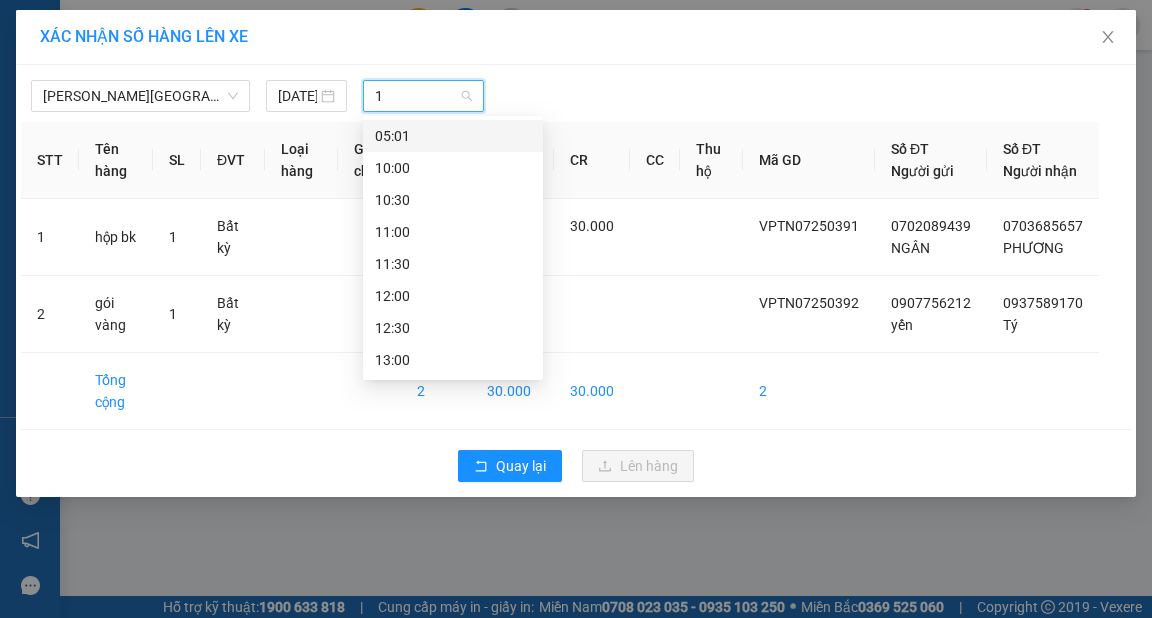 type on "15" 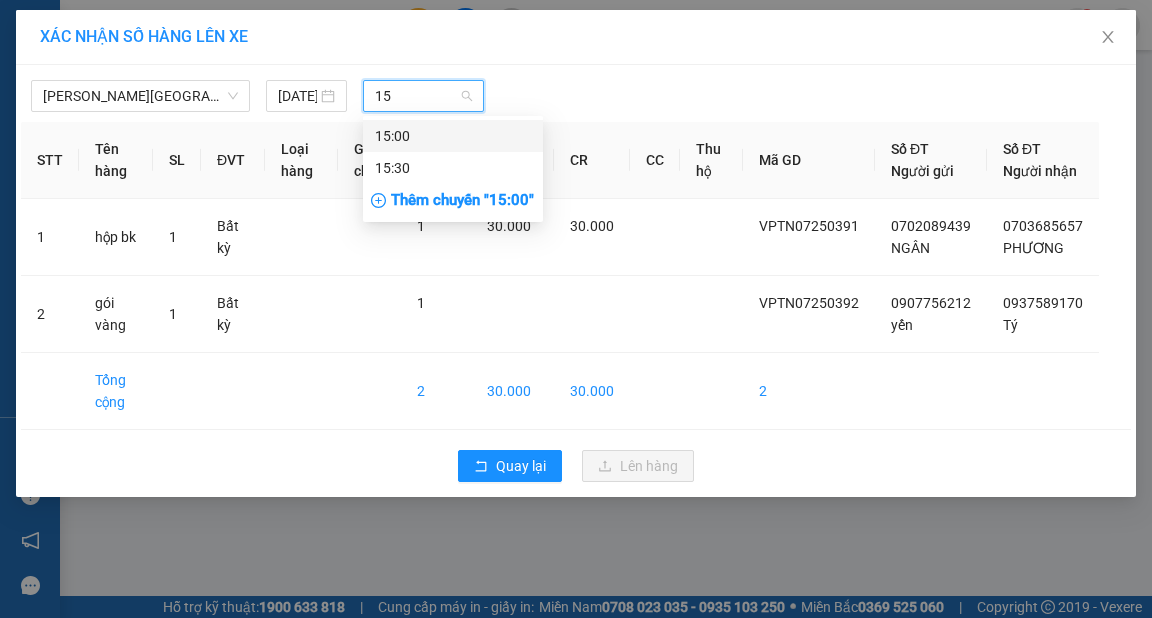 click on "15:00" at bounding box center (453, 136) 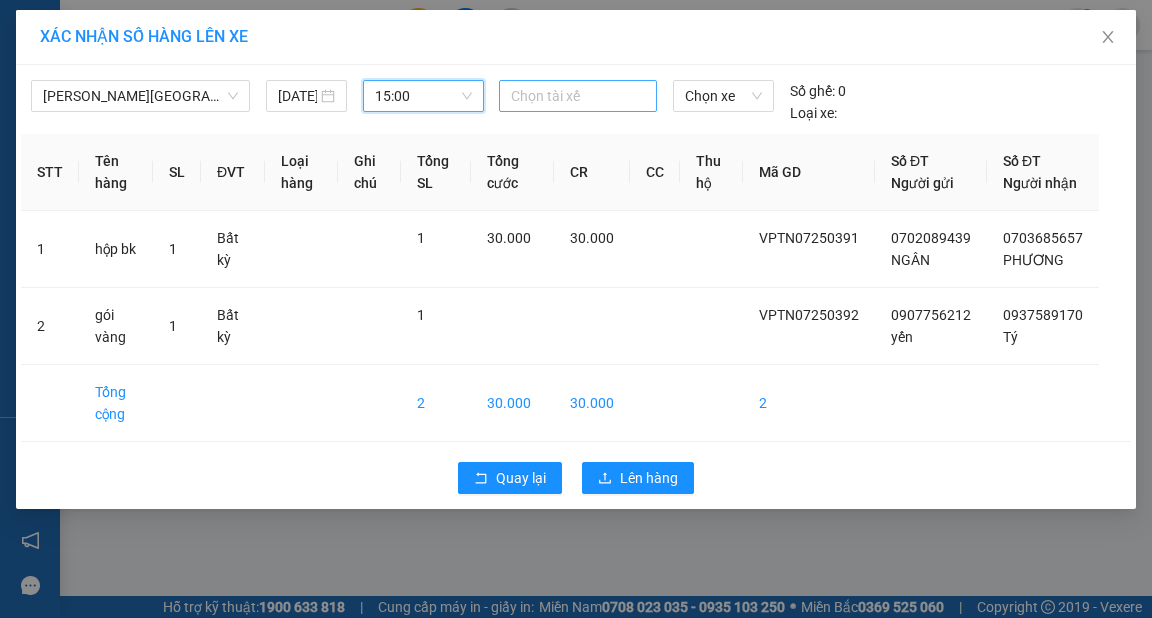 click at bounding box center [578, 96] 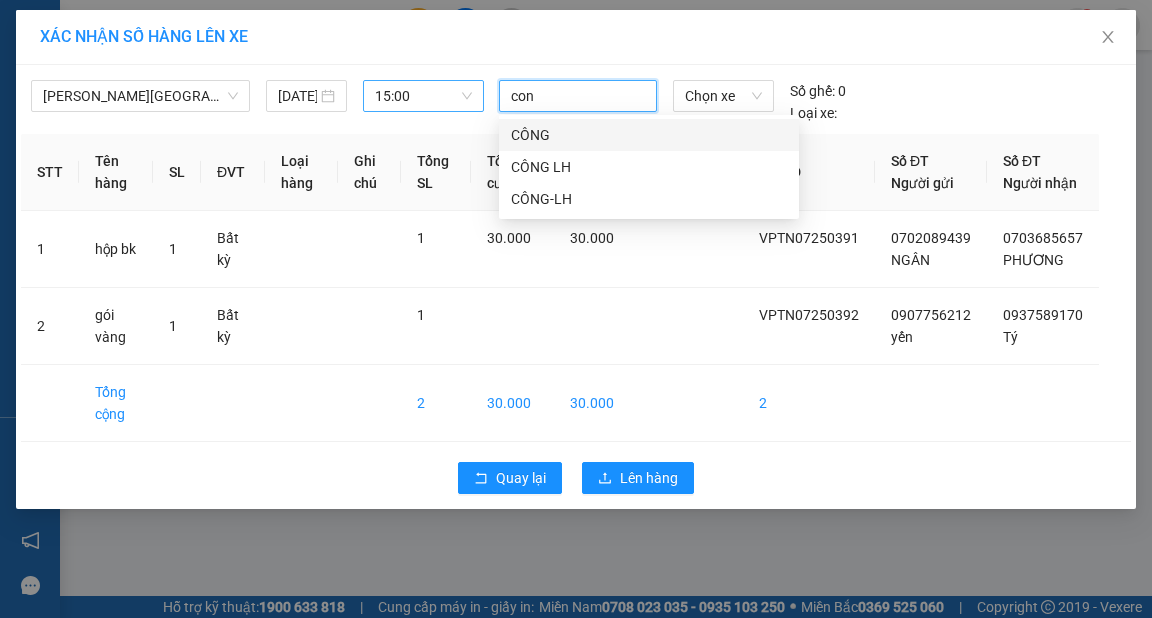 type on "cong" 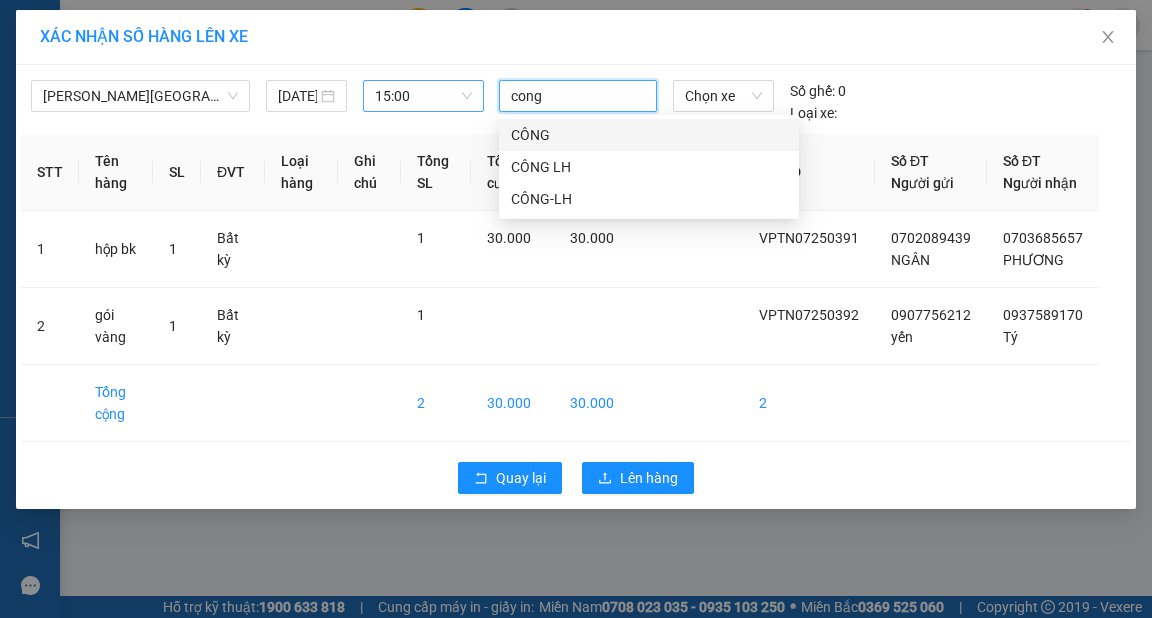 click on "CÔNG" at bounding box center (649, 135) 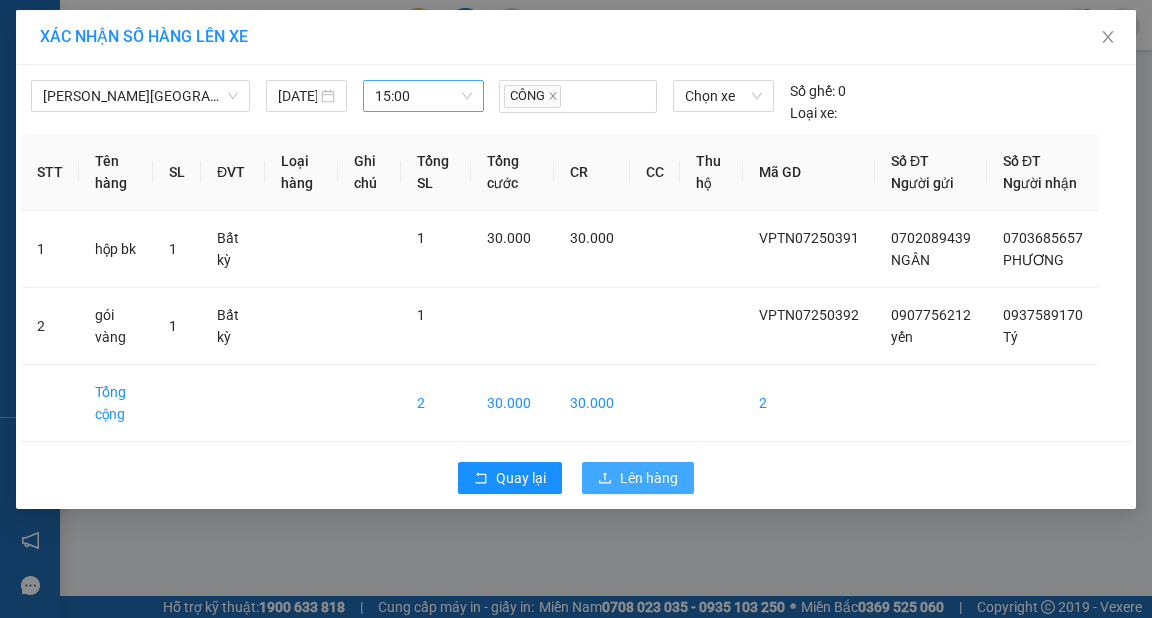 click on "Lên hàng" at bounding box center (649, 478) 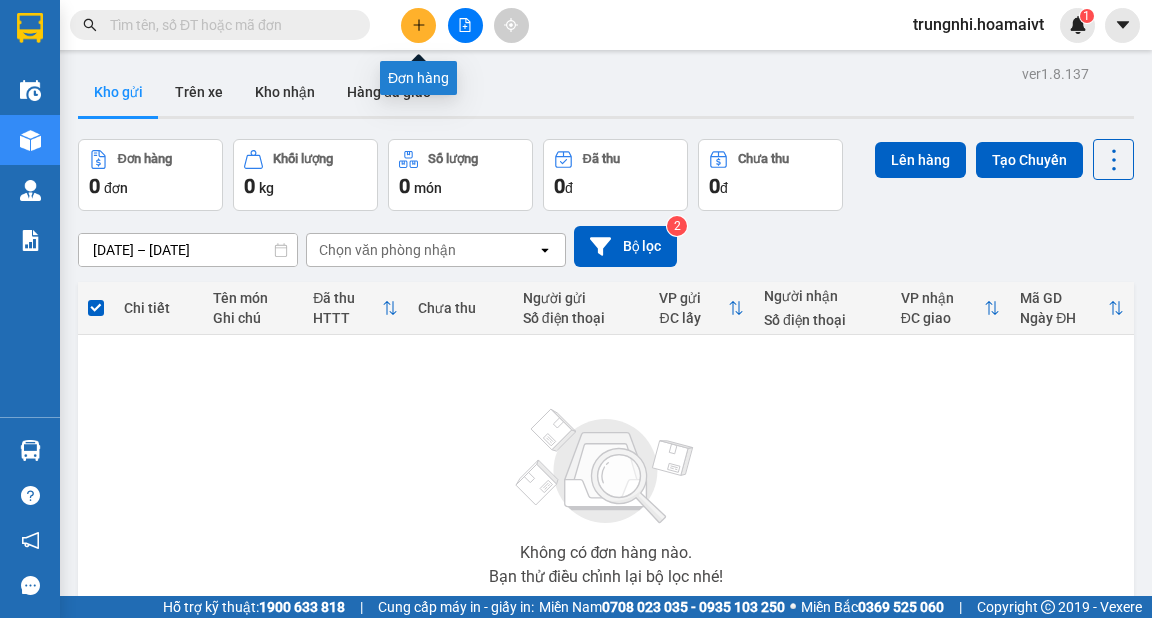 click at bounding box center [418, 25] 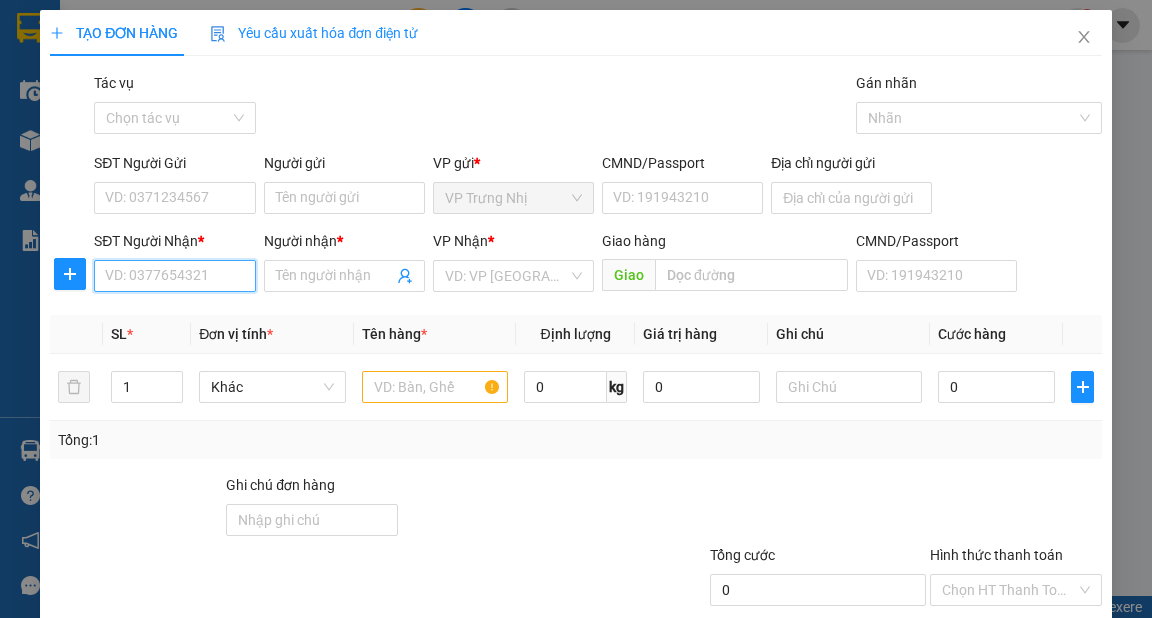 click on "SĐT Người Nhận  *" at bounding box center (174, 276) 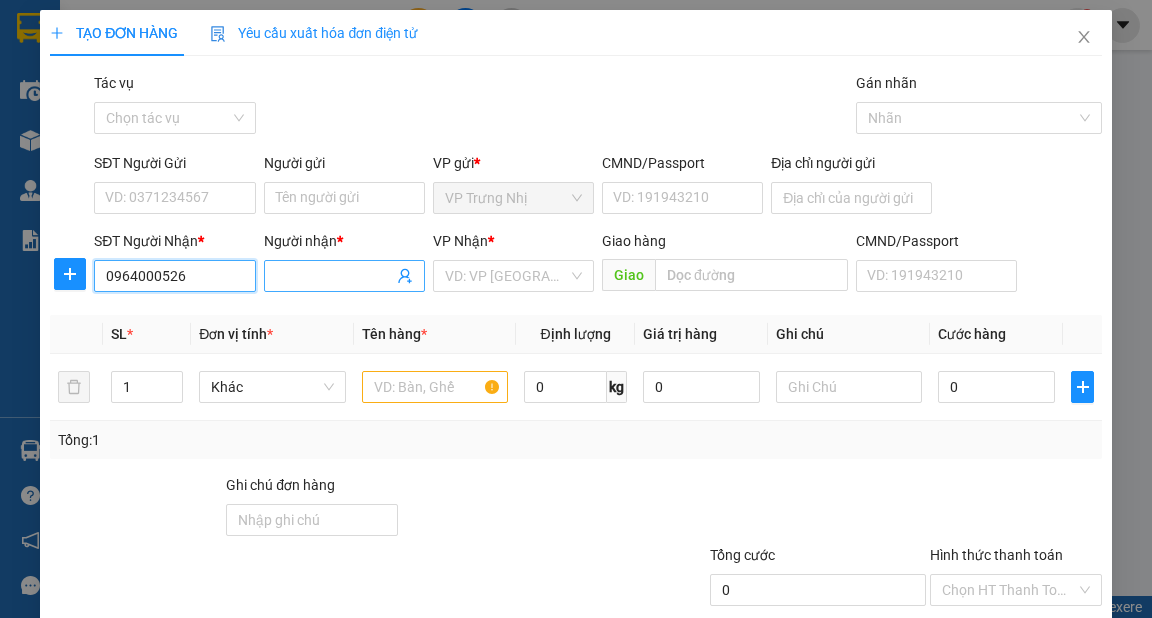 type on "0964000526" 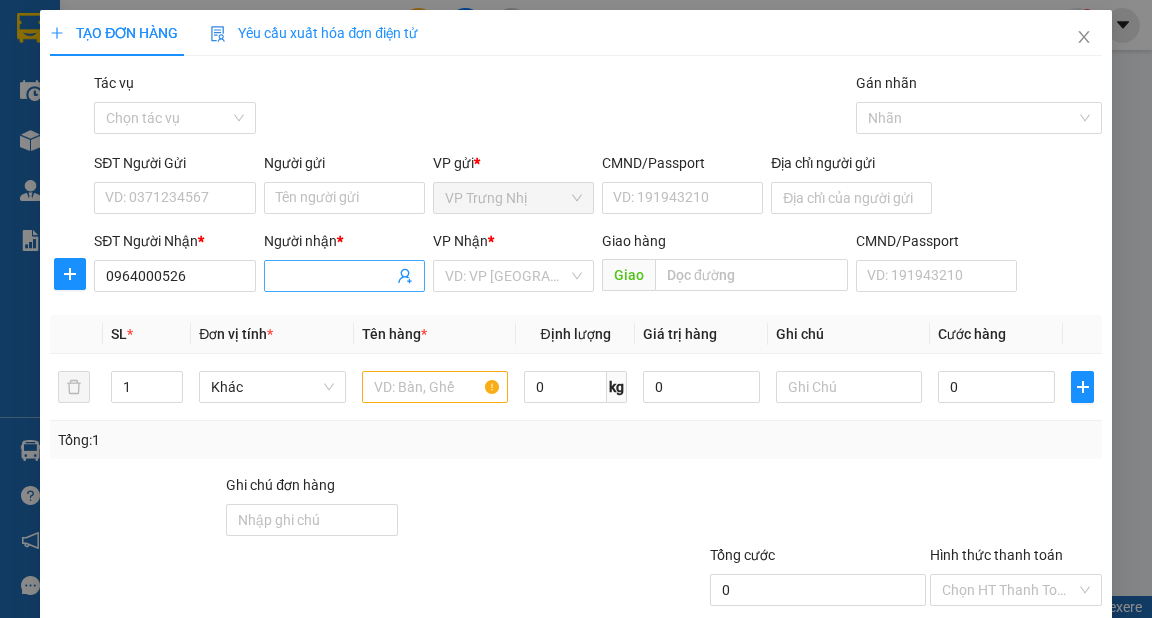 click on "Người nhận  *" at bounding box center [334, 276] 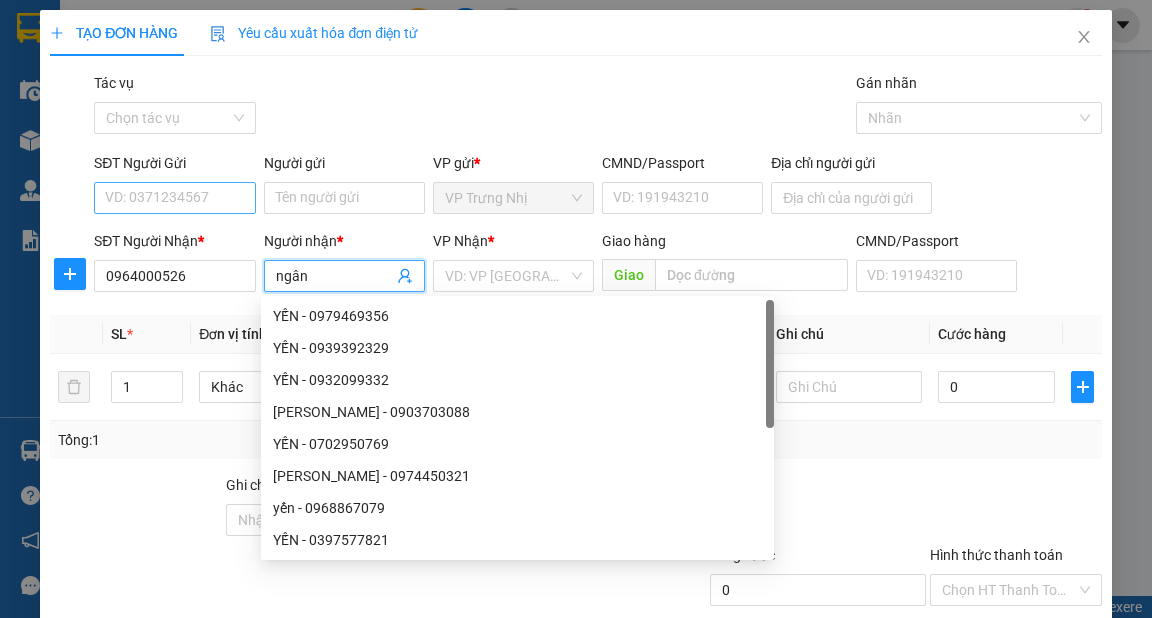 type on "ngân" 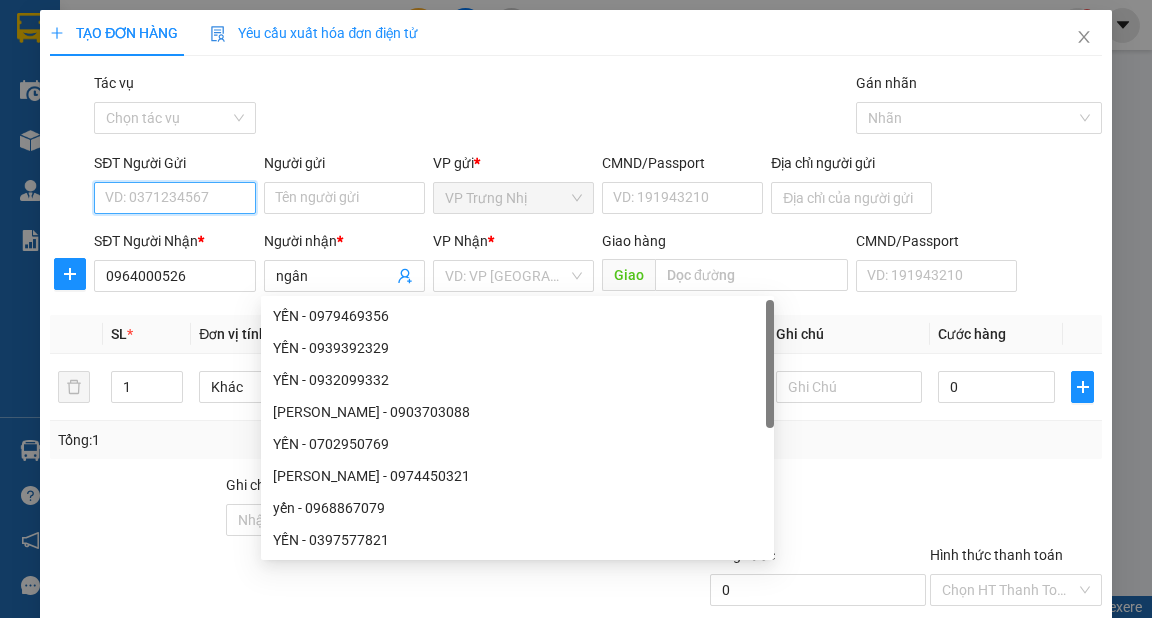 click on "SĐT Người Gửi" at bounding box center [174, 198] 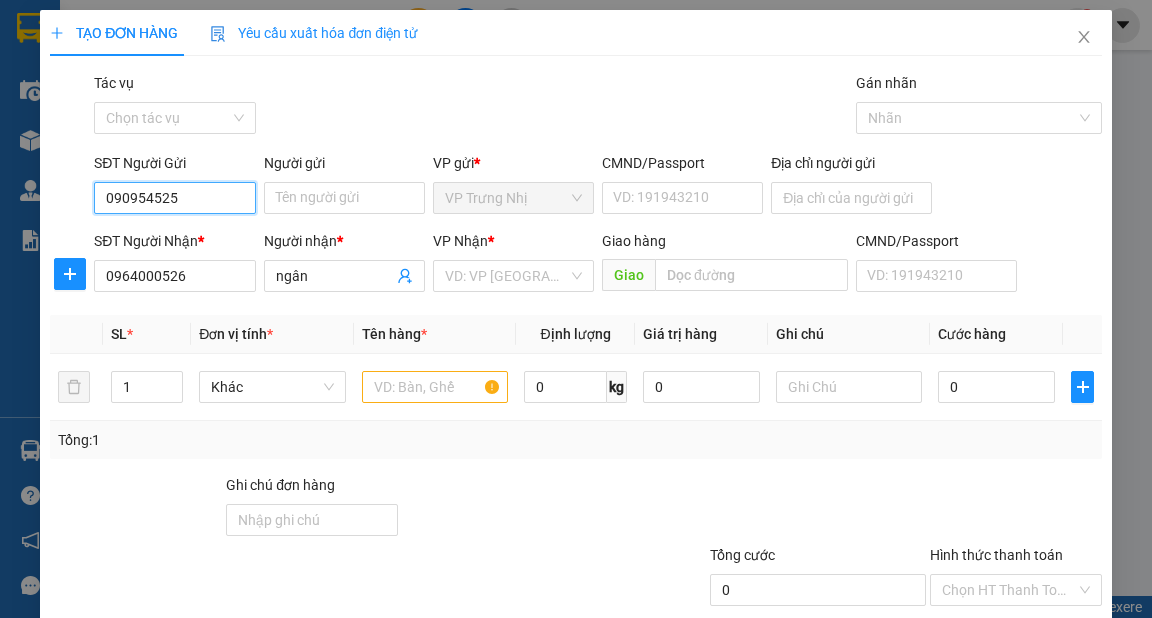 type on "0909545251" 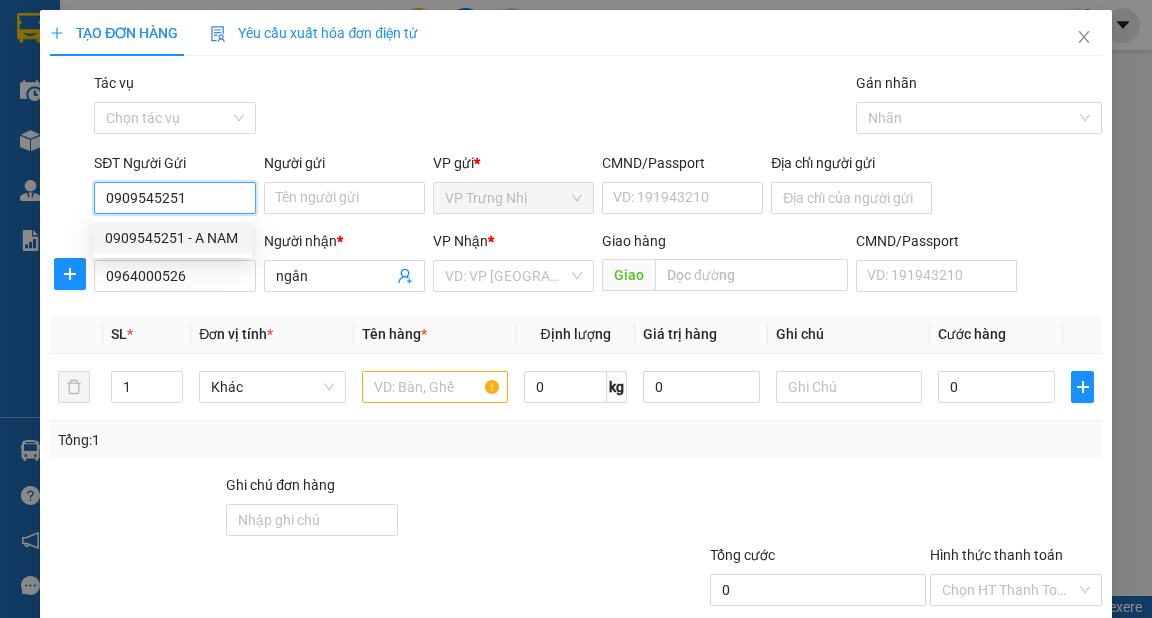 click on "0909545251 - A NAM" at bounding box center (172, 238) 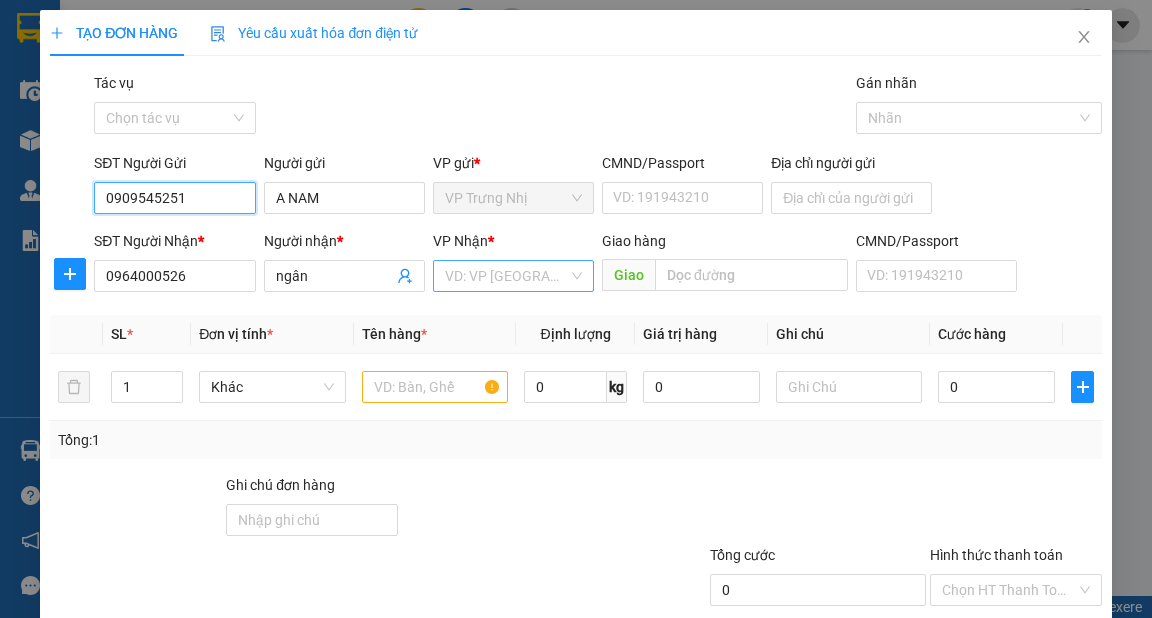 type on "0909545251" 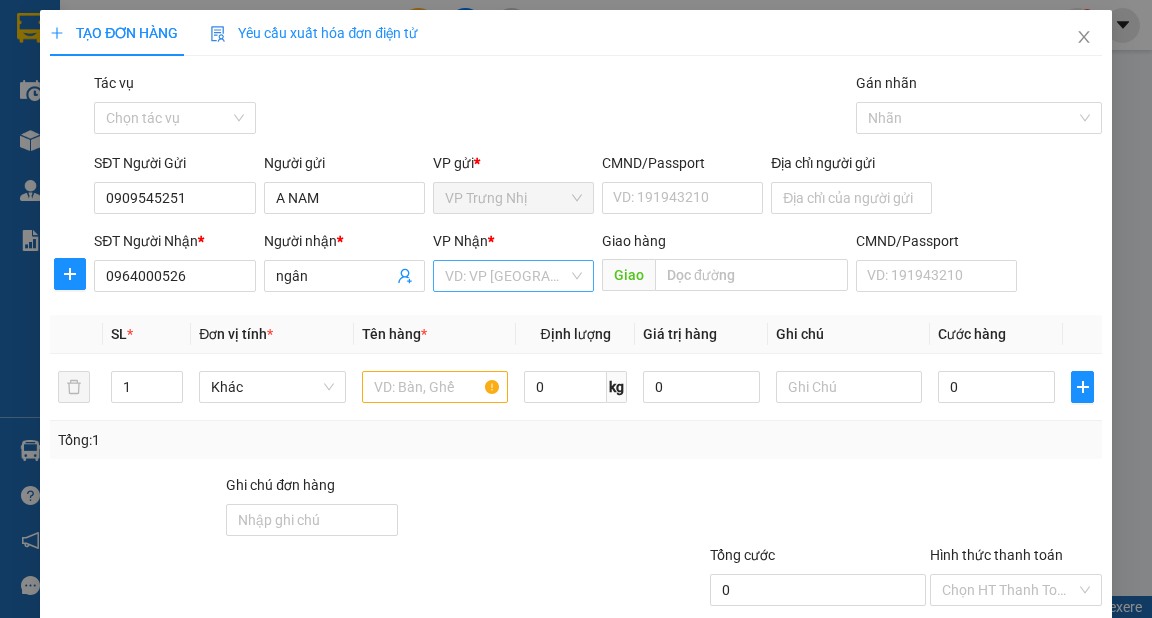 click at bounding box center (506, 276) 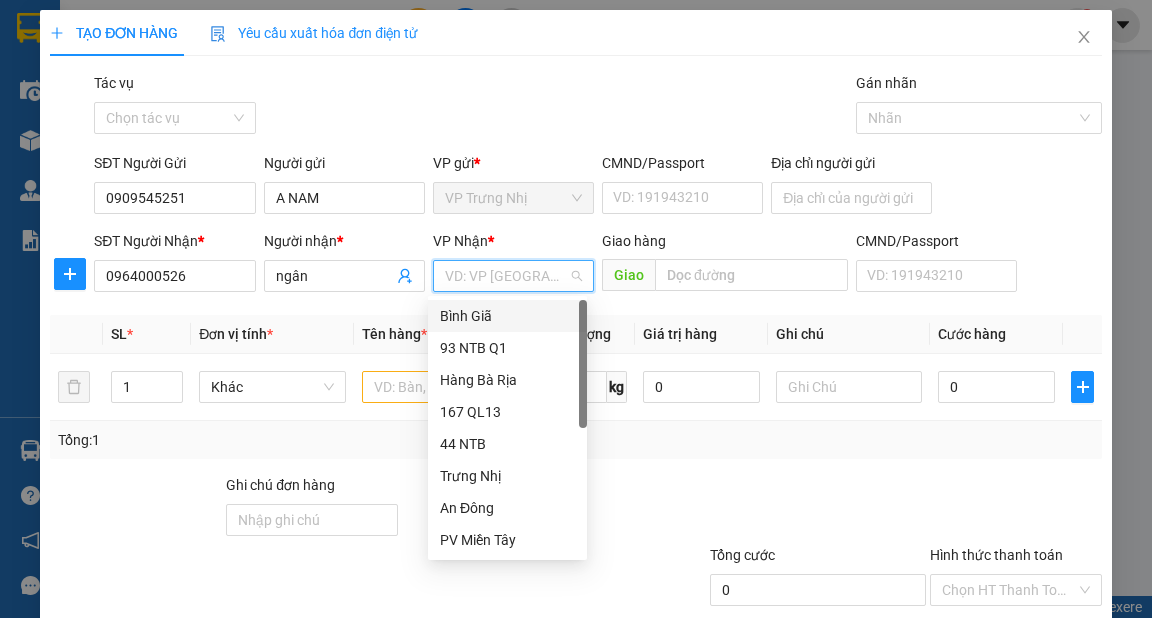 type on "9" 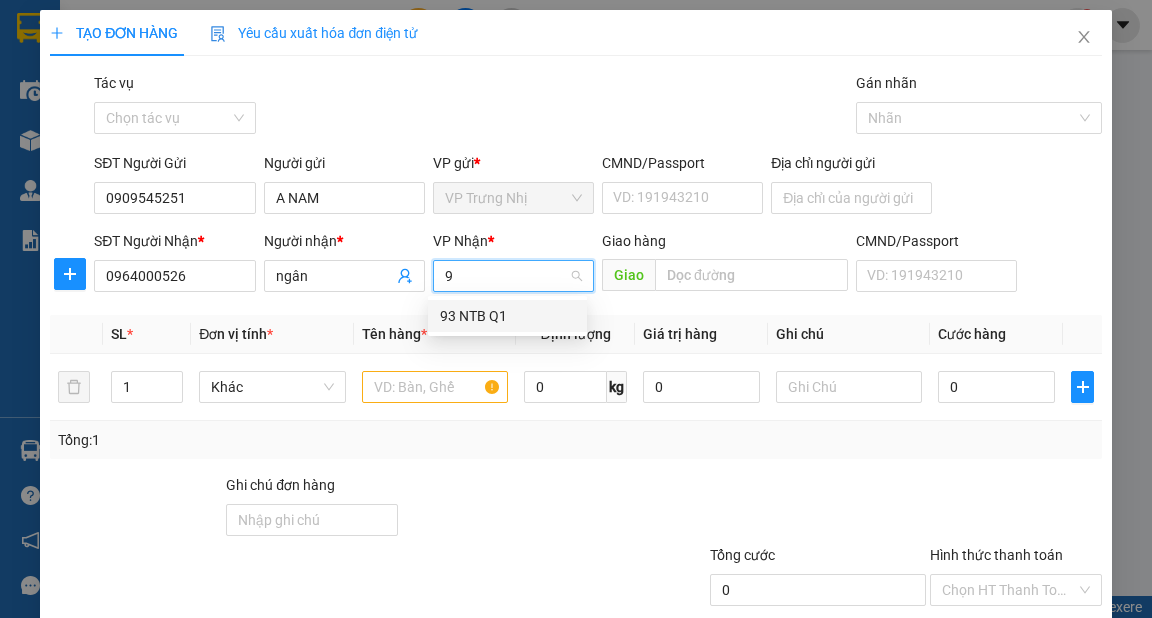 click on "93 NTB Q1" at bounding box center [507, 316] 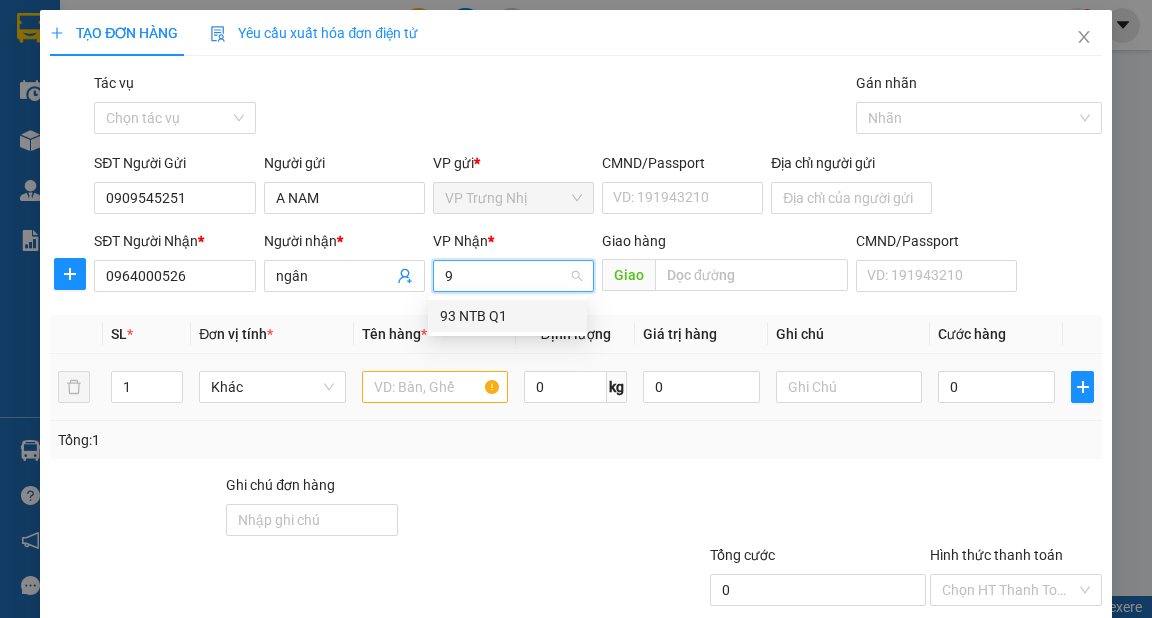 type 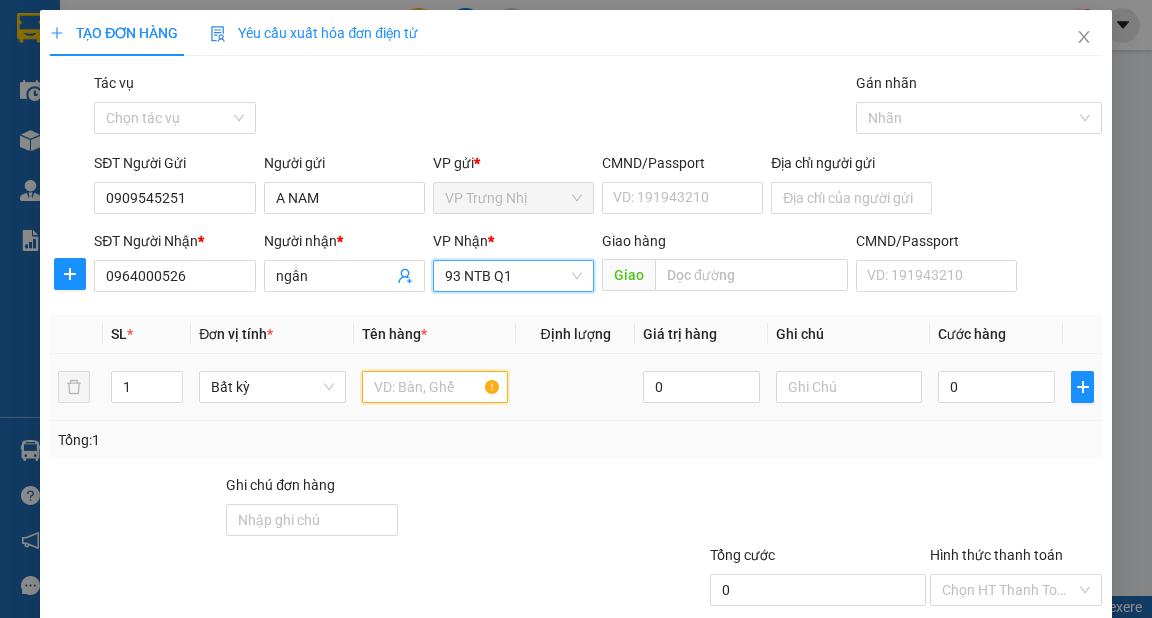 click at bounding box center (435, 387) 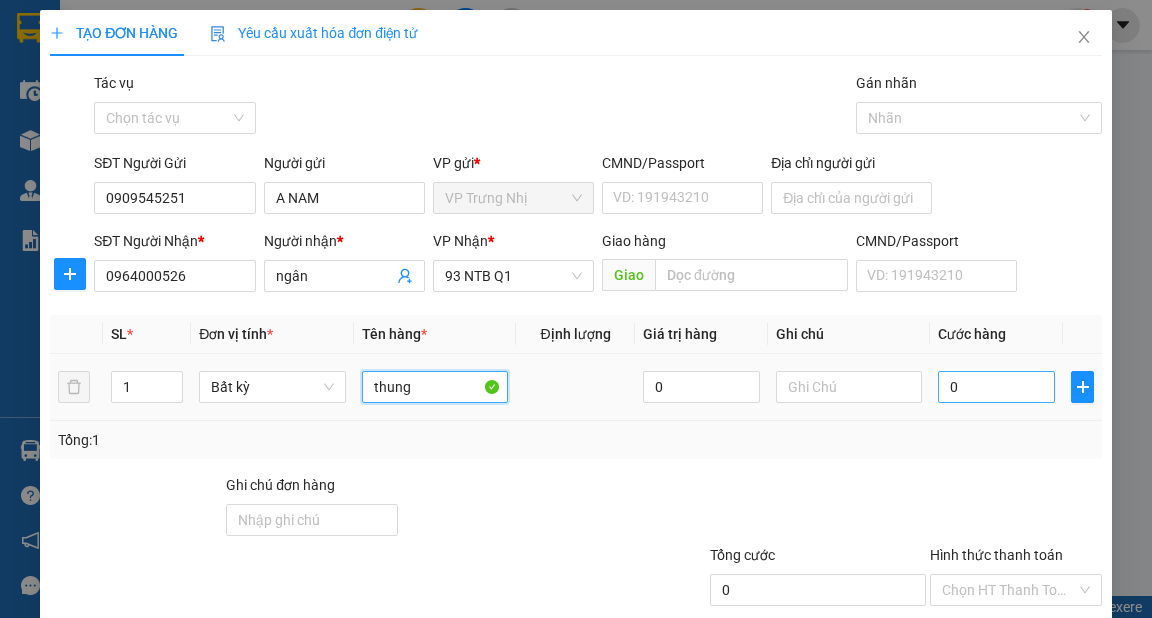 type on "thung" 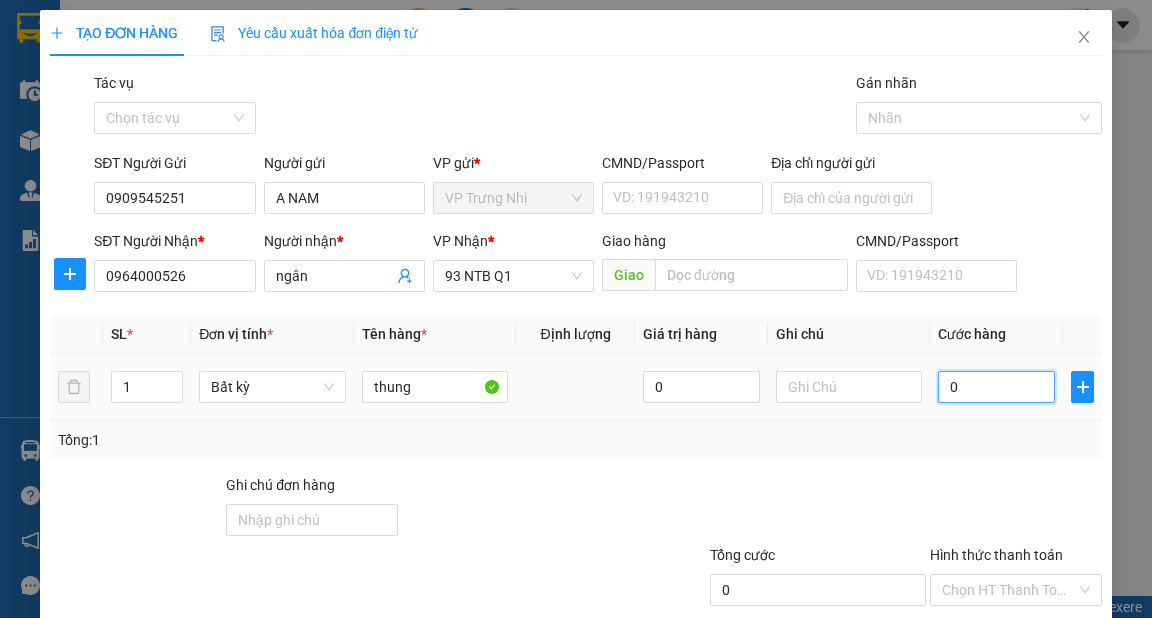 click on "0" at bounding box center [996, 387] 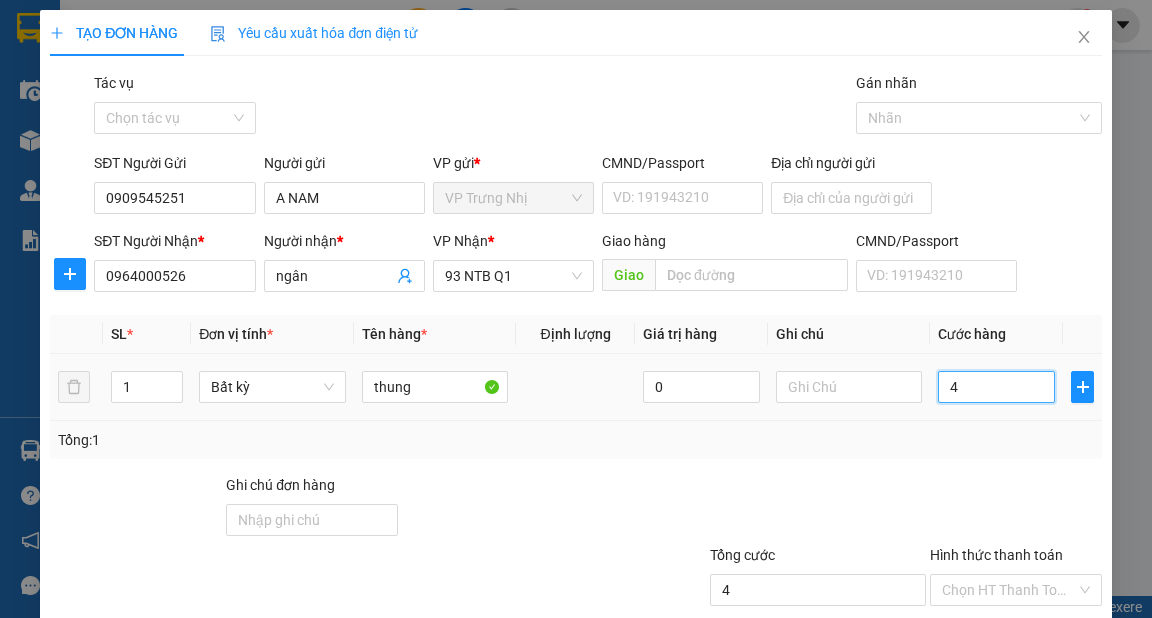 type on "40" 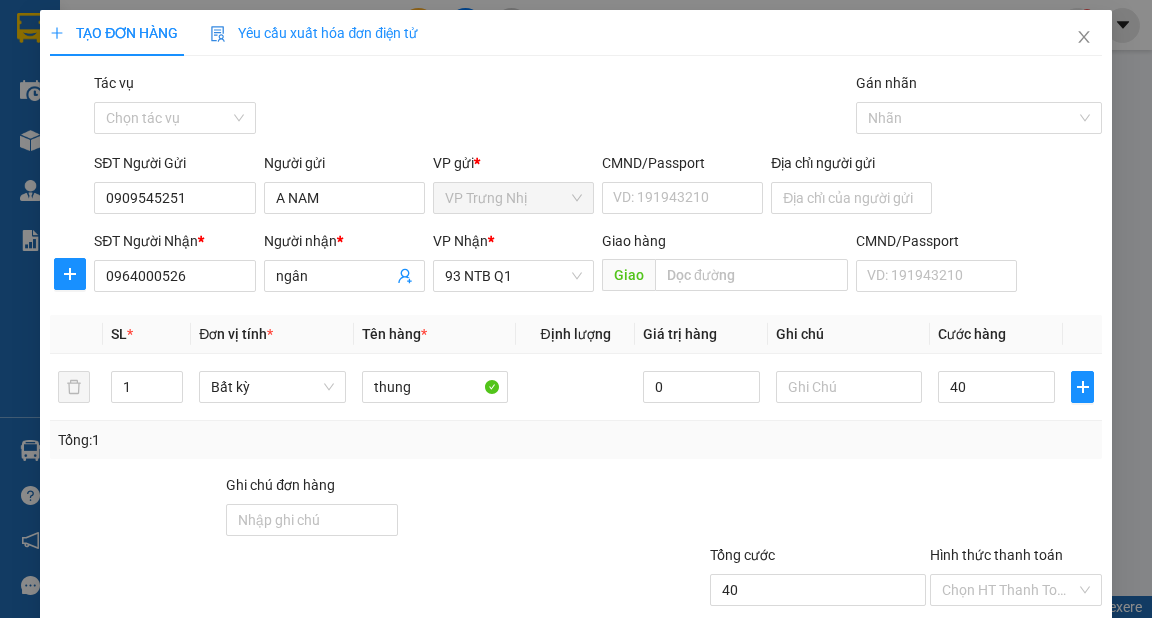 type on "40.000" 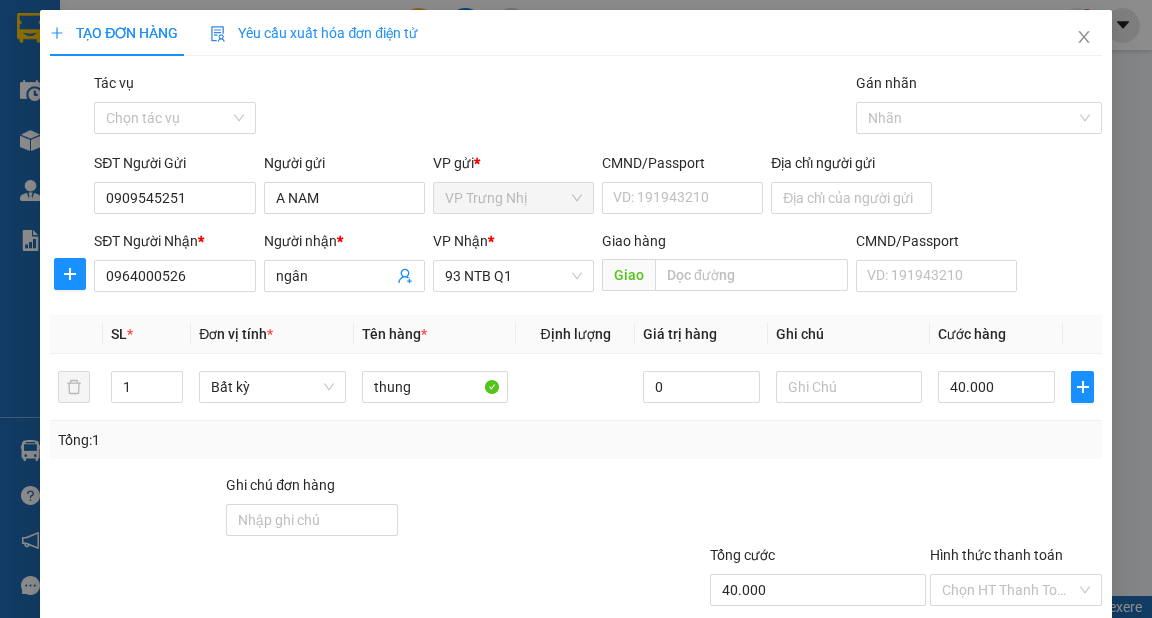 click on "Tổng:  1" at bounding box center [575, 440] 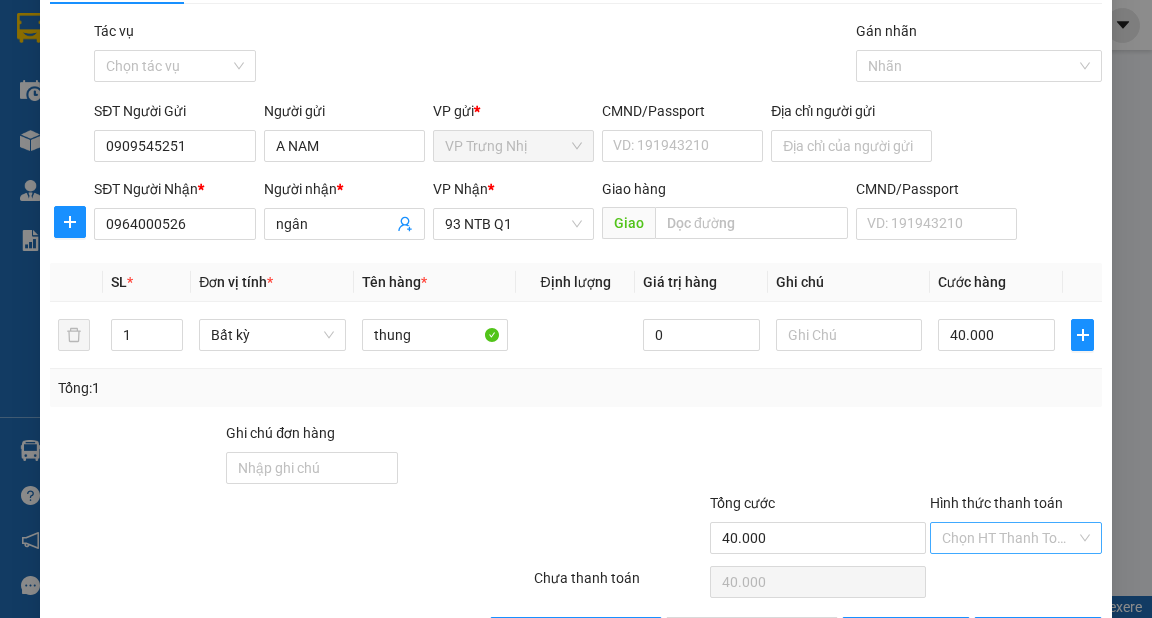 scroll, scrollTop: 80, scrollLeft: 0, axis: vertical 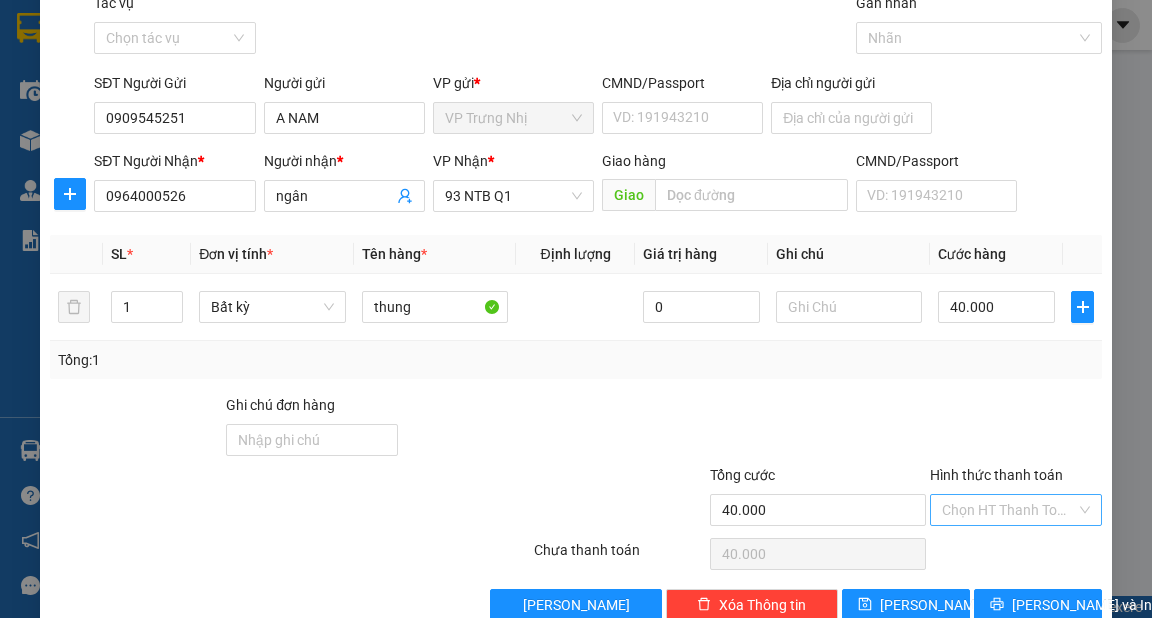 click on "Hình thức thanh toán" at bounding box center [1009, 510] 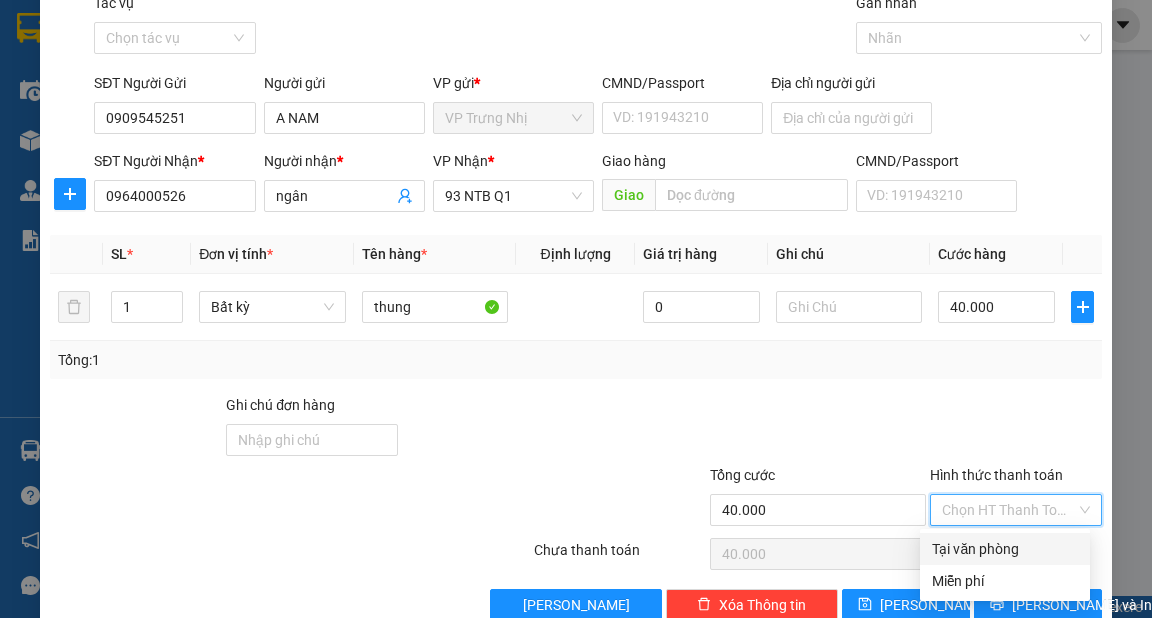 click on "Tại văn phòng" at bounding box center [1005, 549] 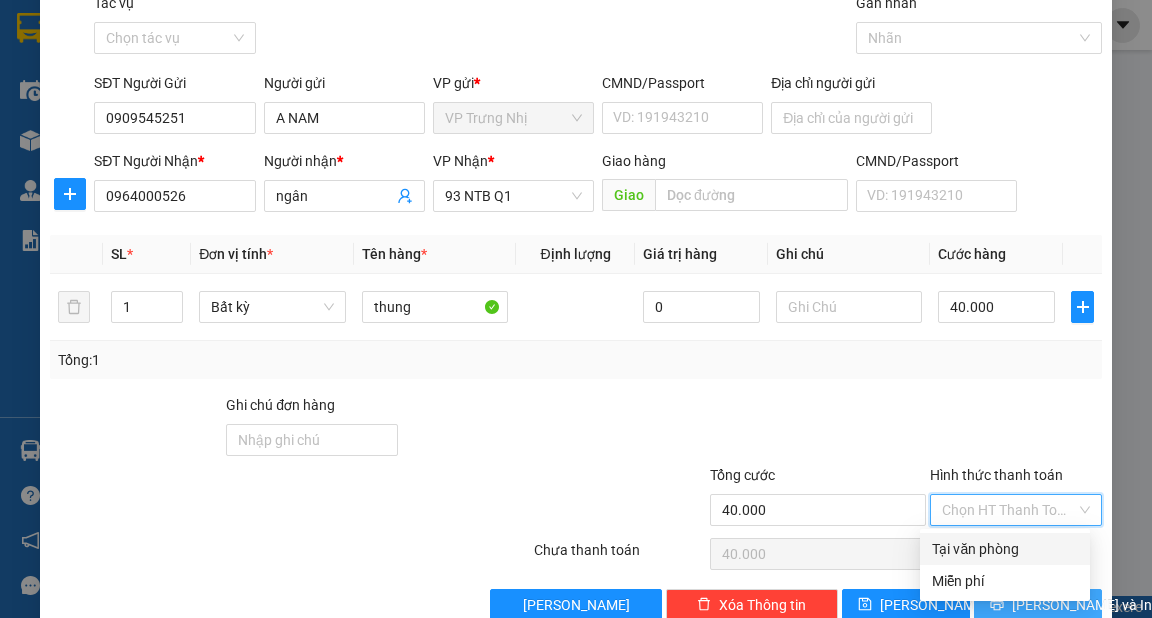 type on "0" 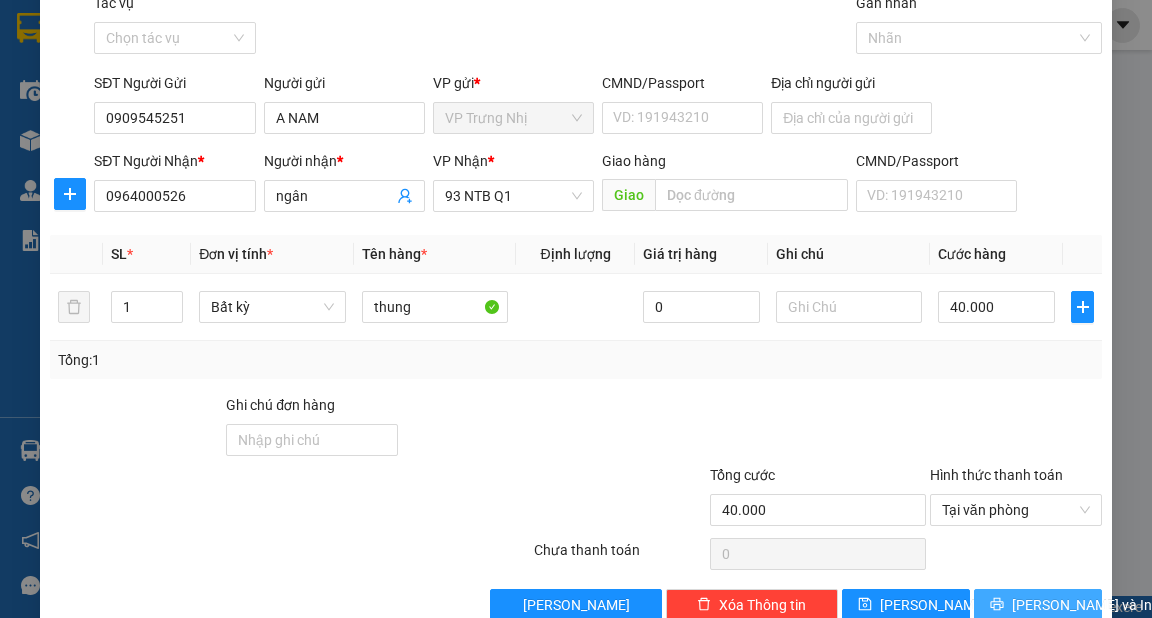click on "[PERSON_NAME] và In" at bounding box center (1038, 605) 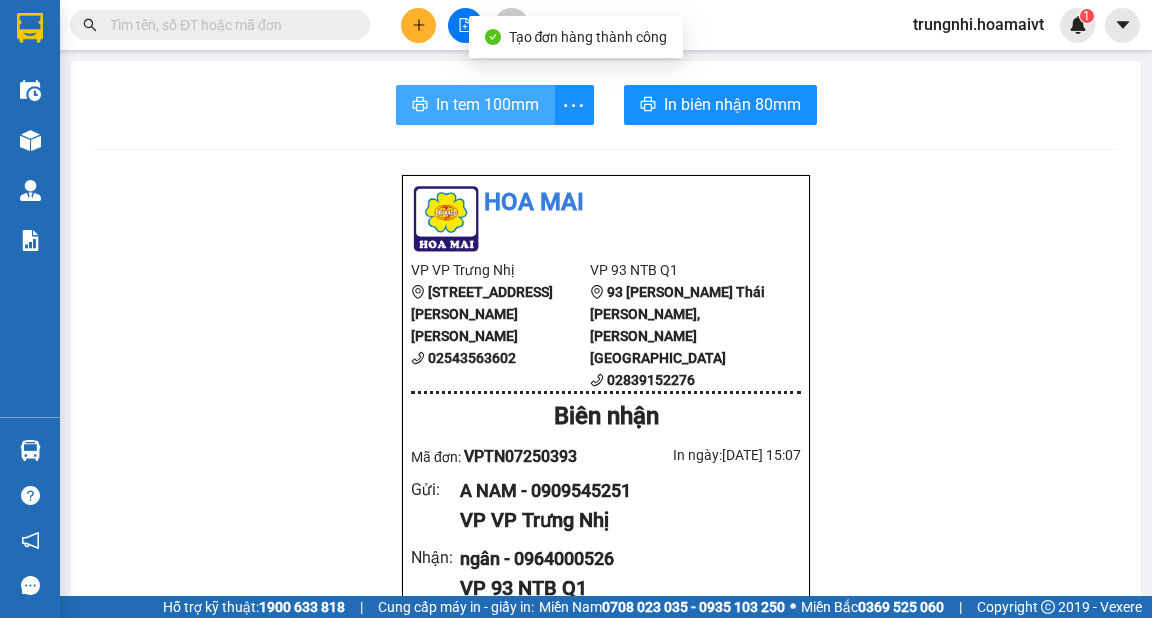 click on "In tem 100mm" at bounding box center [487, 104] 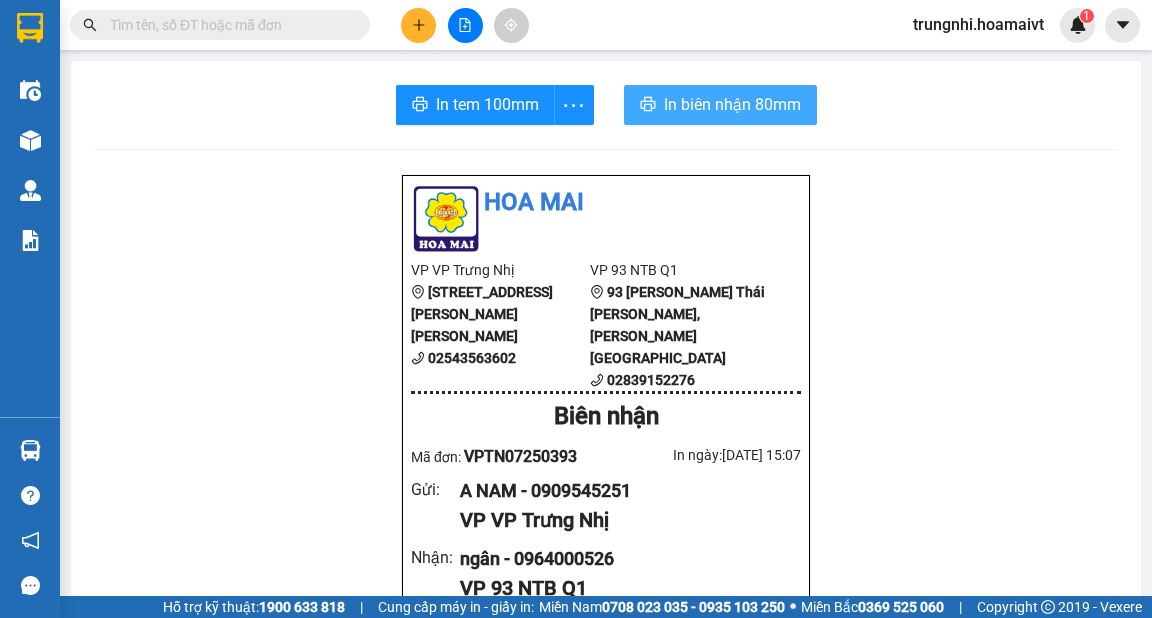 click on "In biên nhận 80mm" at bounding box center (732, 104) 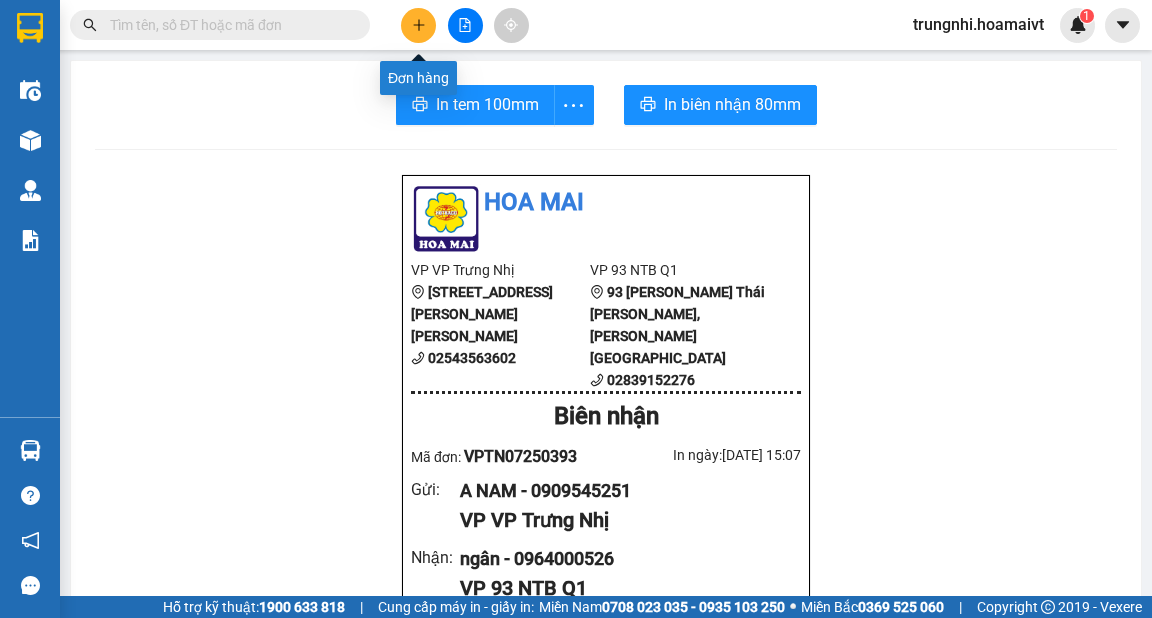 click 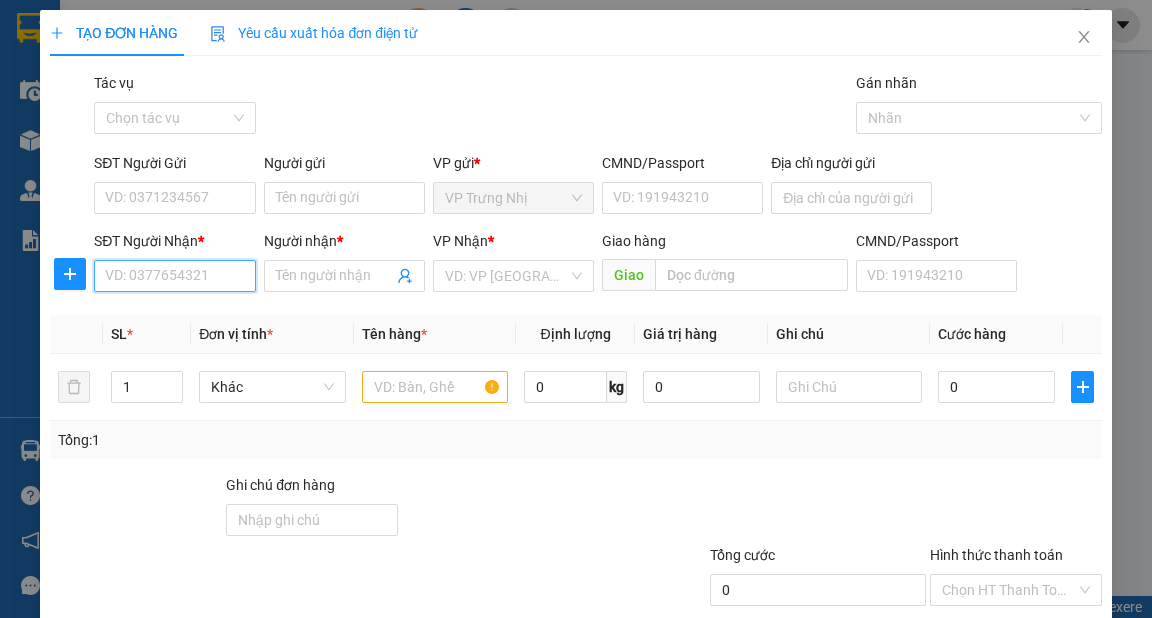 click on "SĐT Người Nhận  *" at bounding box center [174, 276] 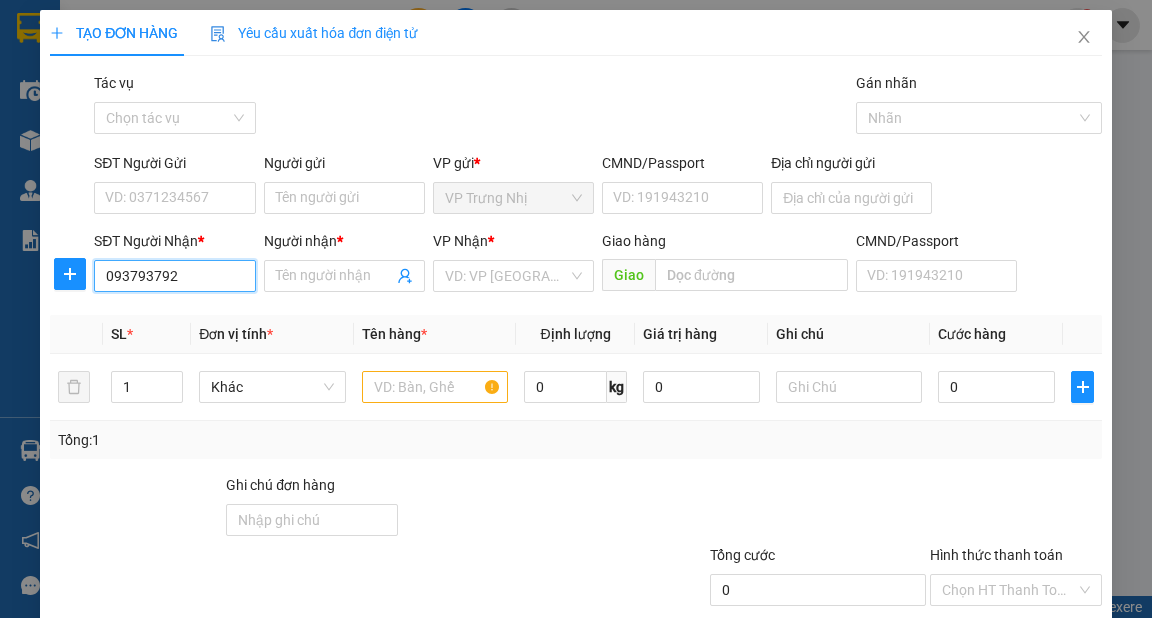 type on "0937937921" 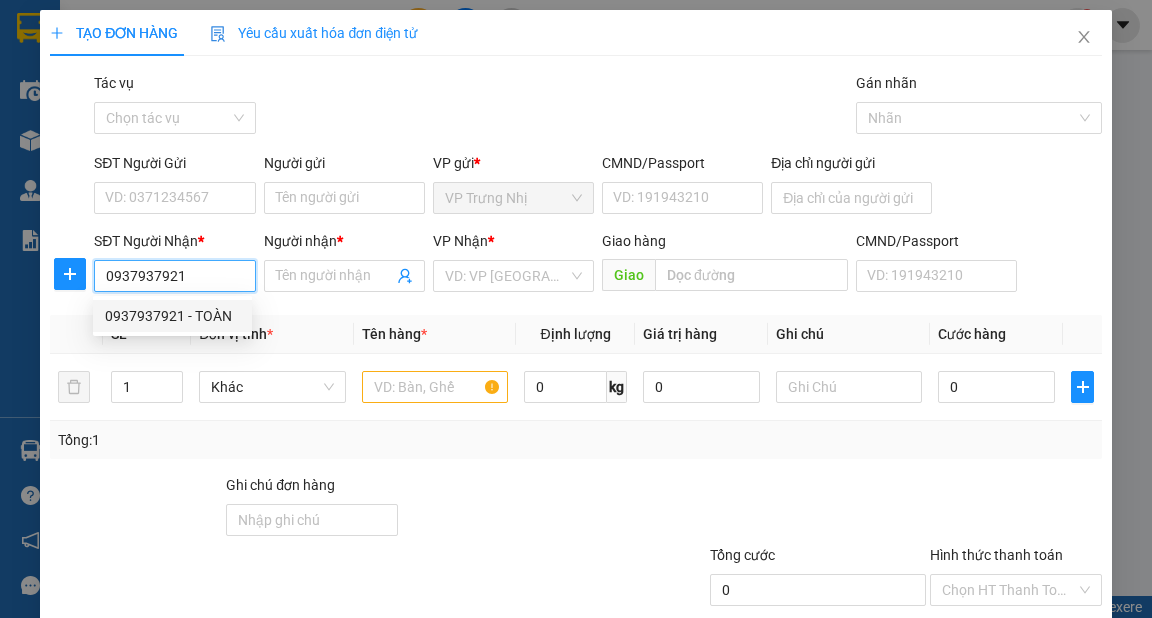 click on "0937937921 - TOÀN" at bounding box center [172, 316] 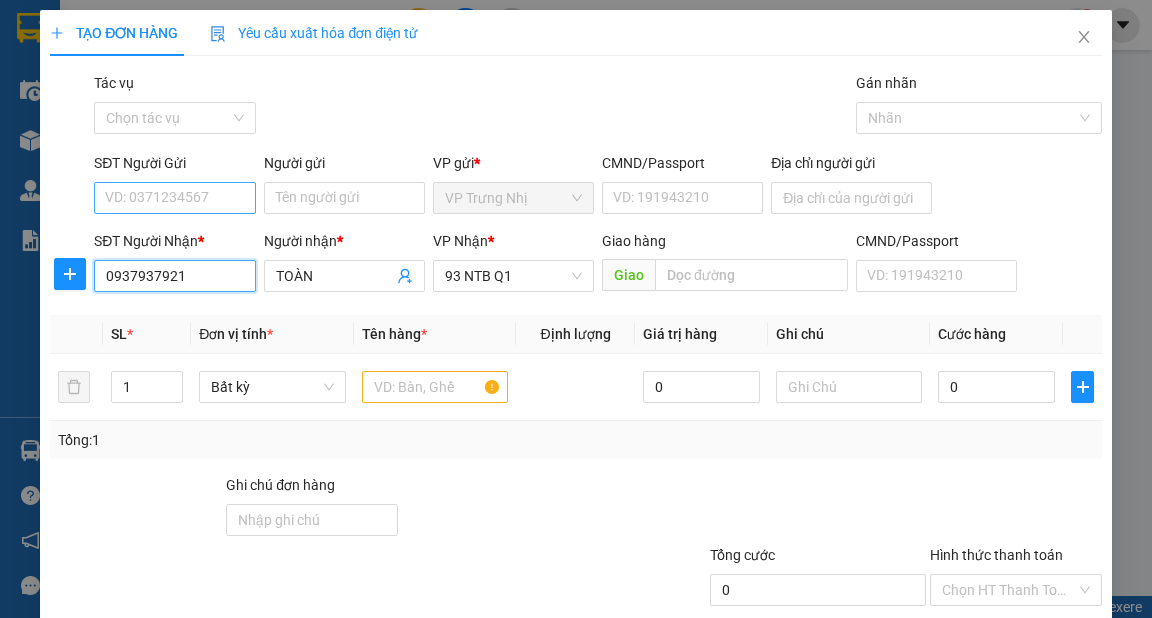 type on "0937937921" 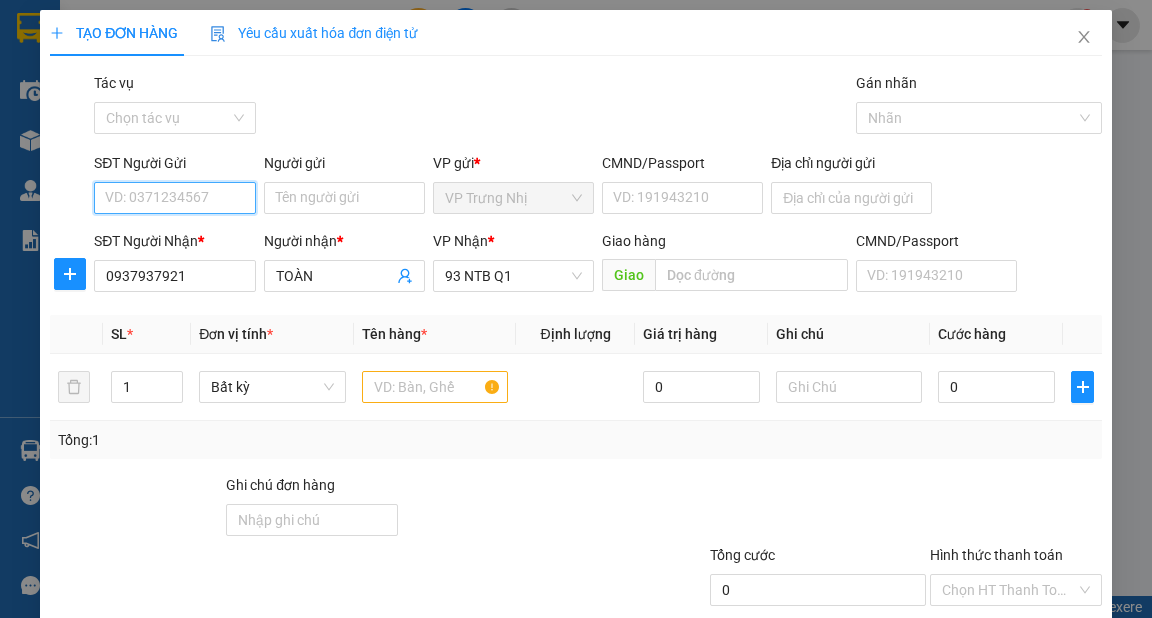click on "SĐT Người Gửi" at bounding box center (174, 198) 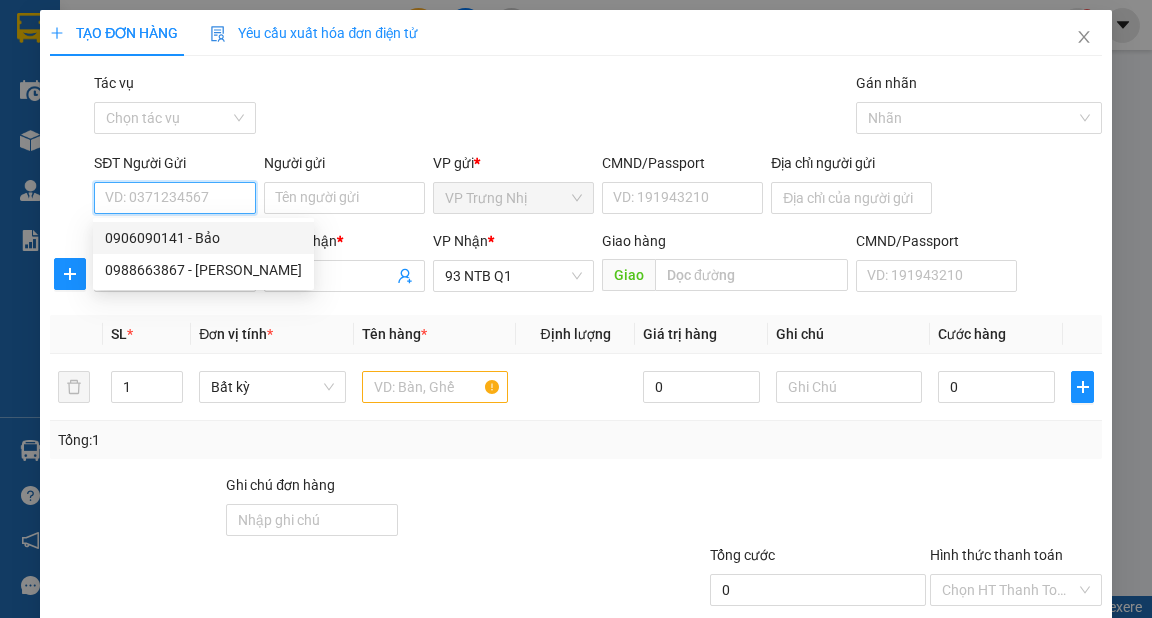 click on "0906090141 - Bảo" at bounding box center [203, 238] 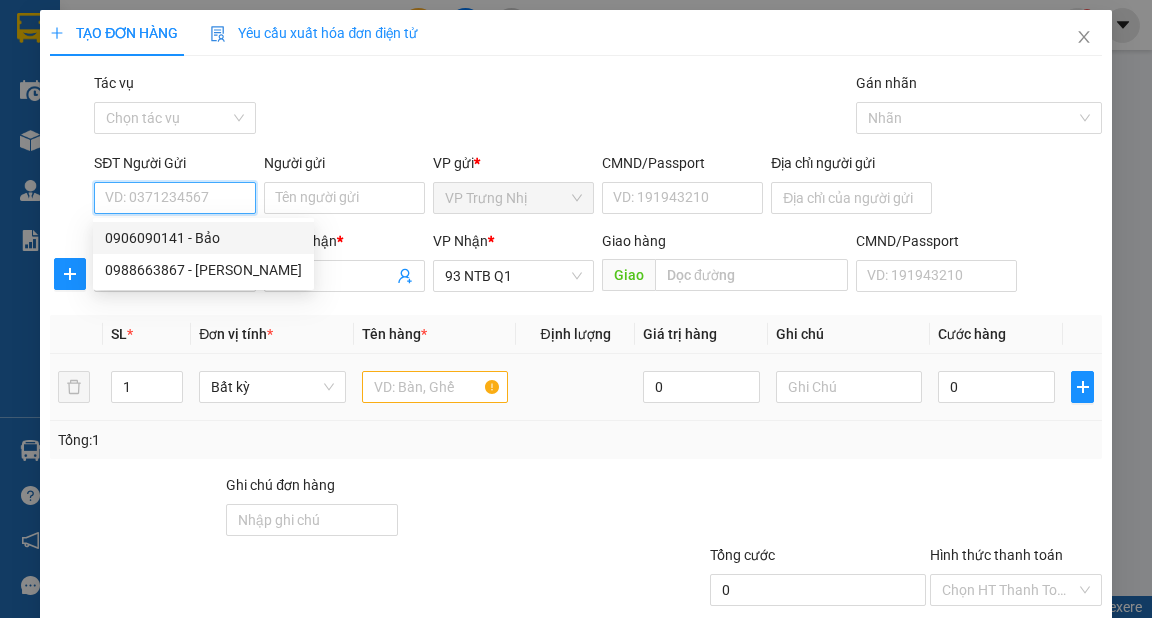 type on "0906090141" 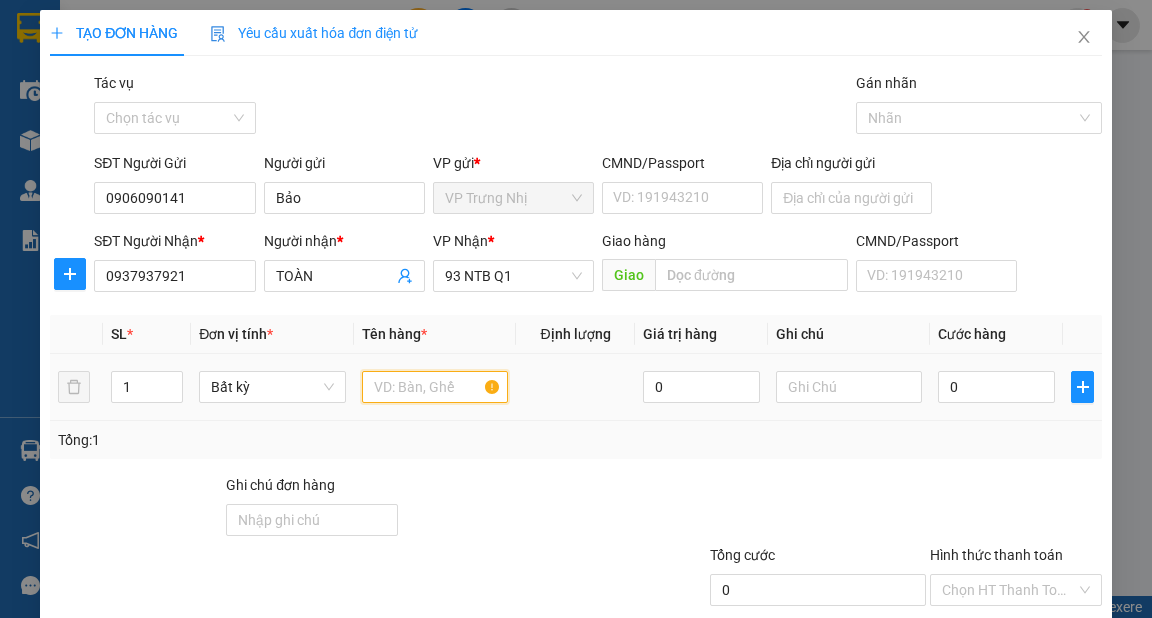 click at bounding box center (435, 387) 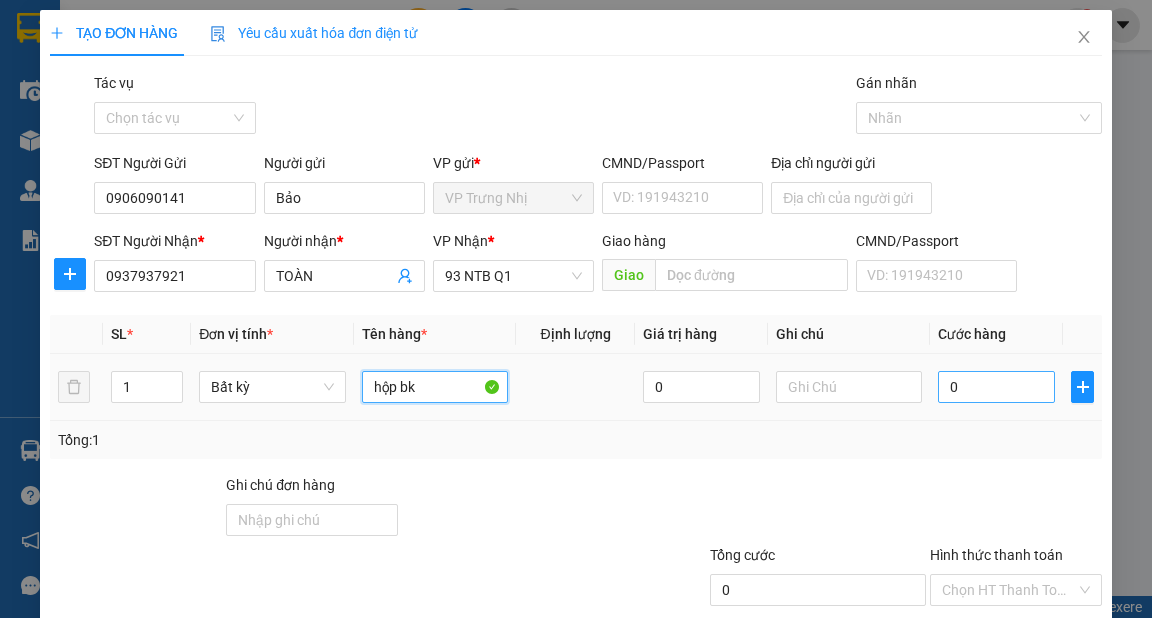 type on "hộp bk" 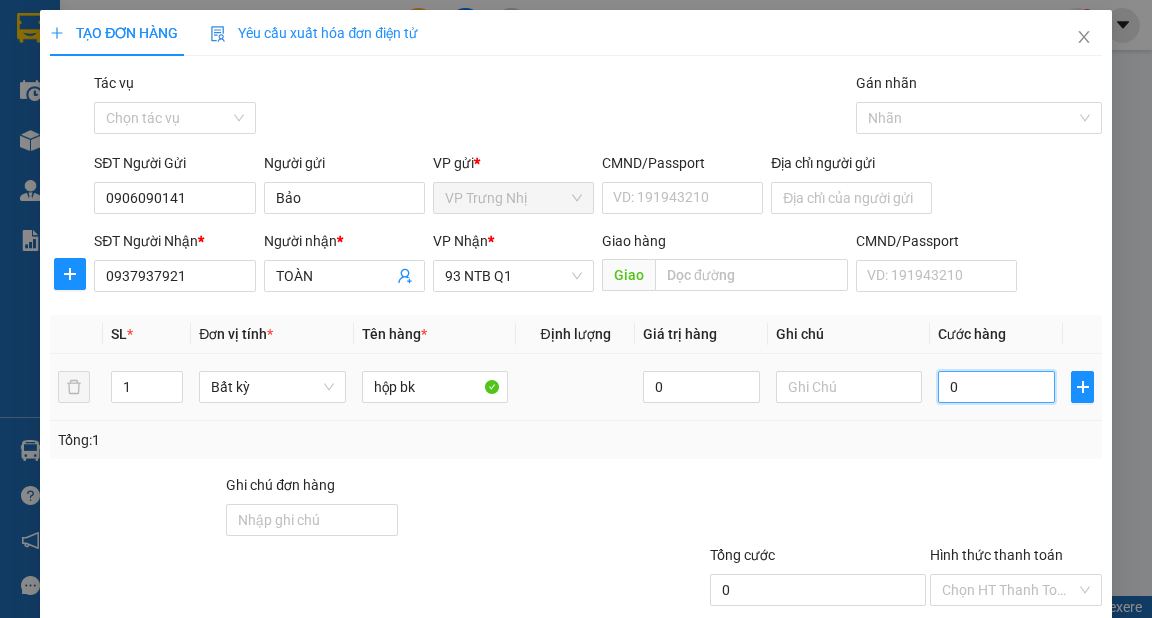 click on "0" at bounding box center [996, 387] 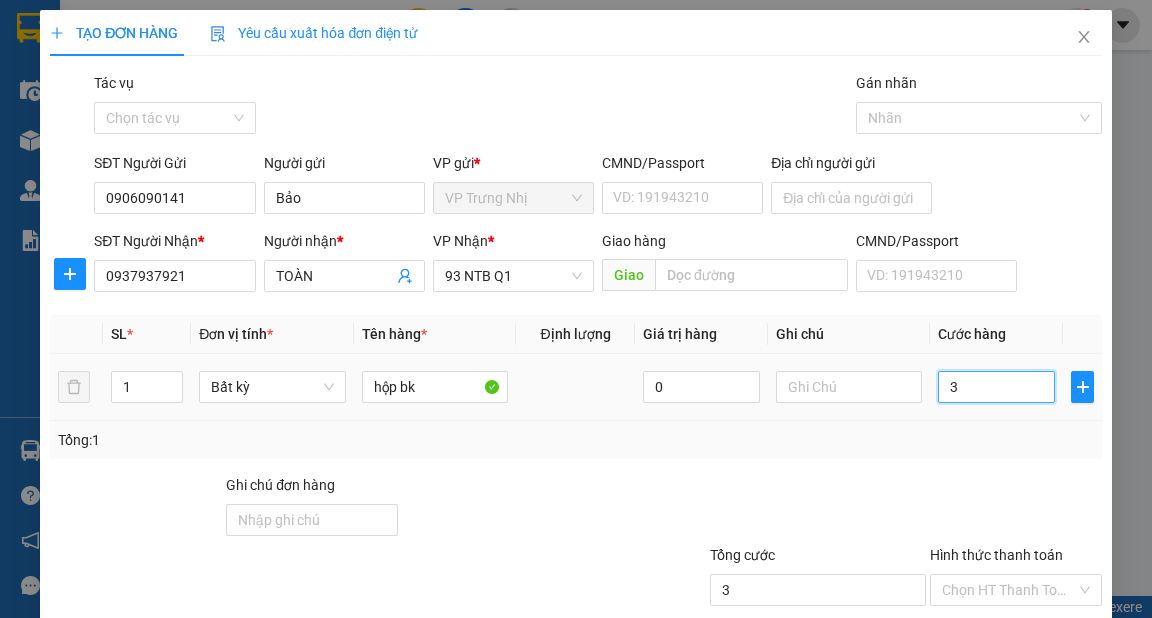 type on "30" 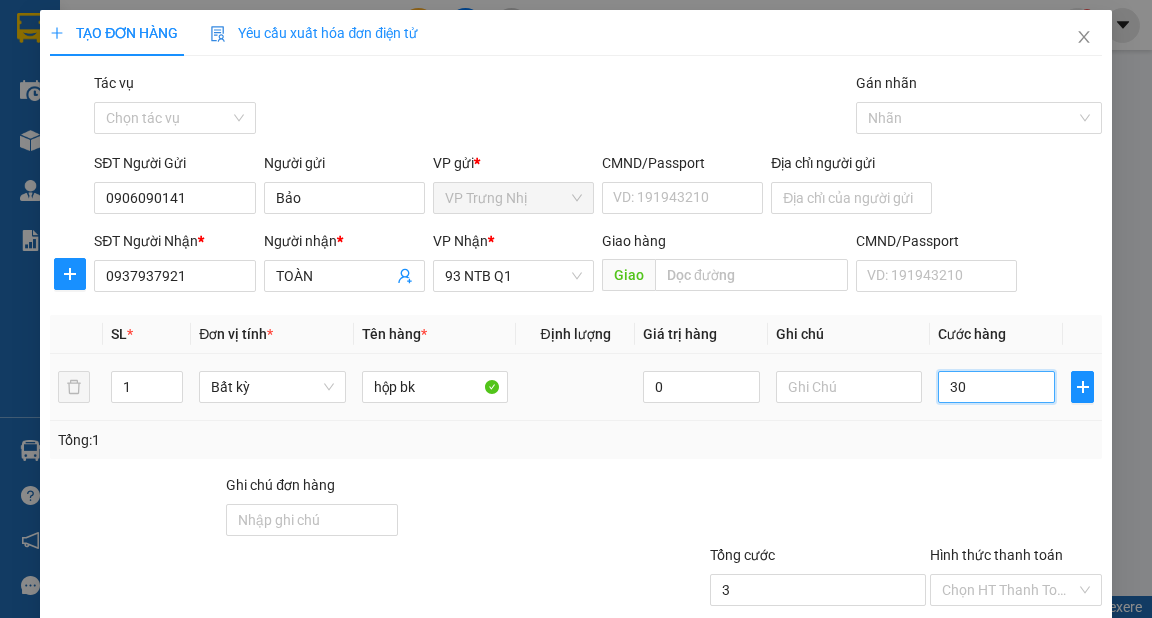 type on "30" 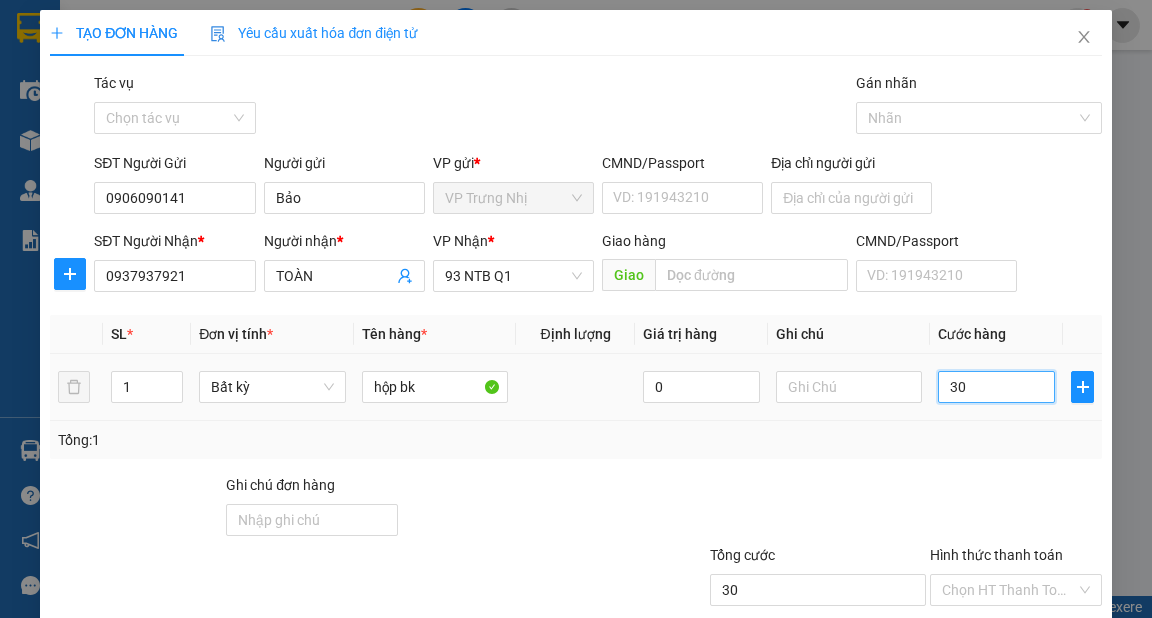 type on "30" 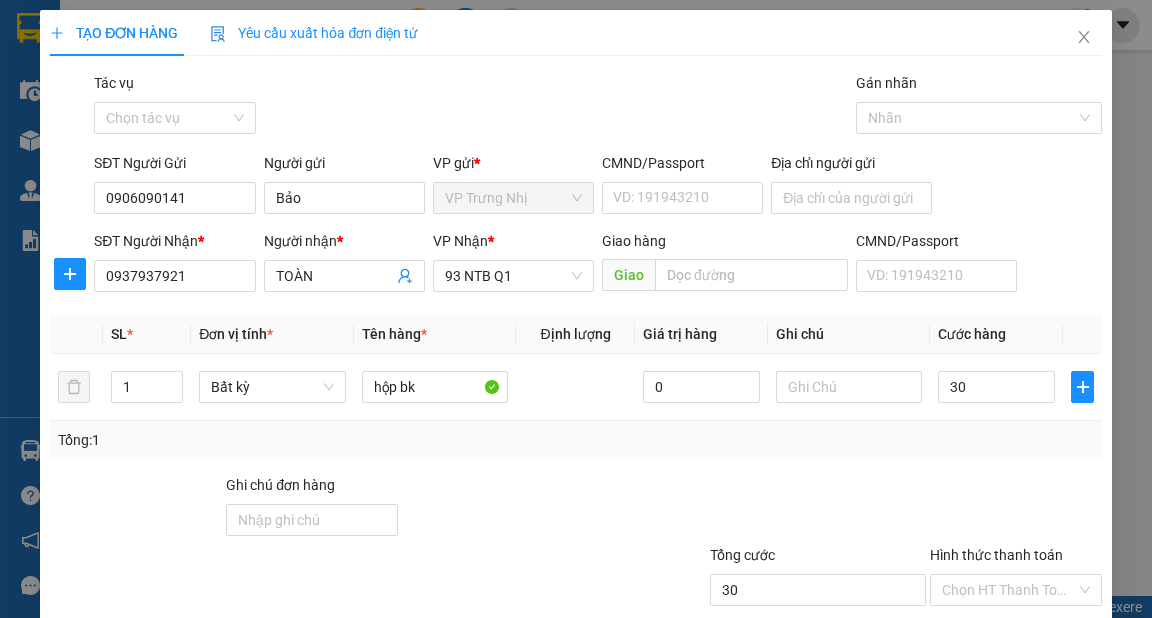 type on "30.000" 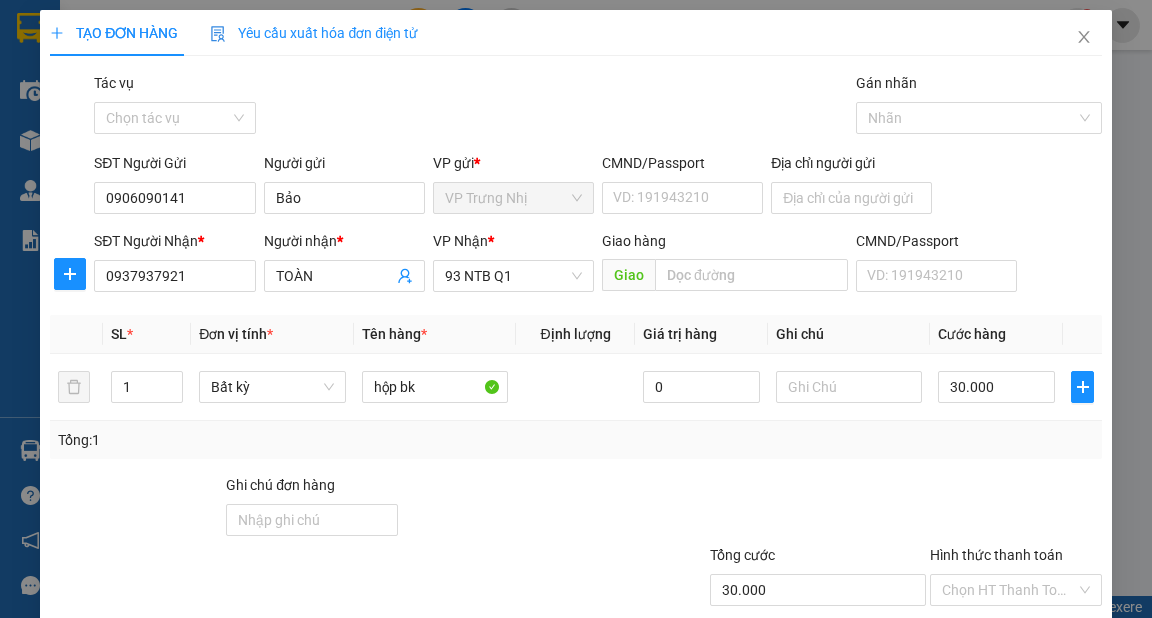 click on "Tổng:  1" at bounding box center (575, 440) 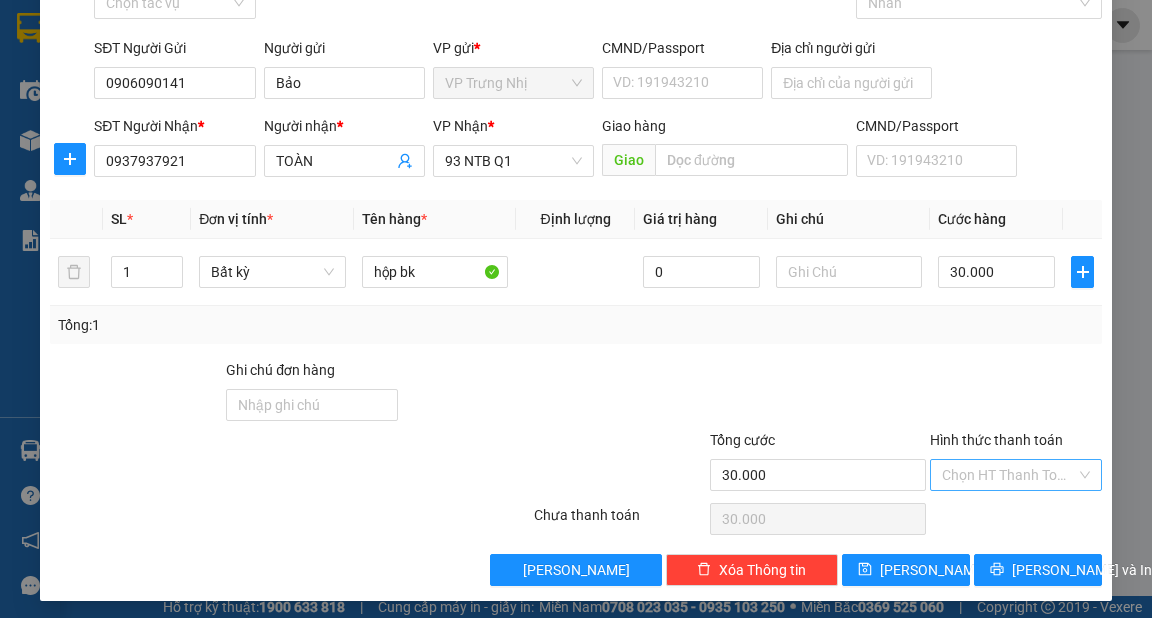 scroll, scrollTop: 120, scrollLeft: 0, axis: vertical 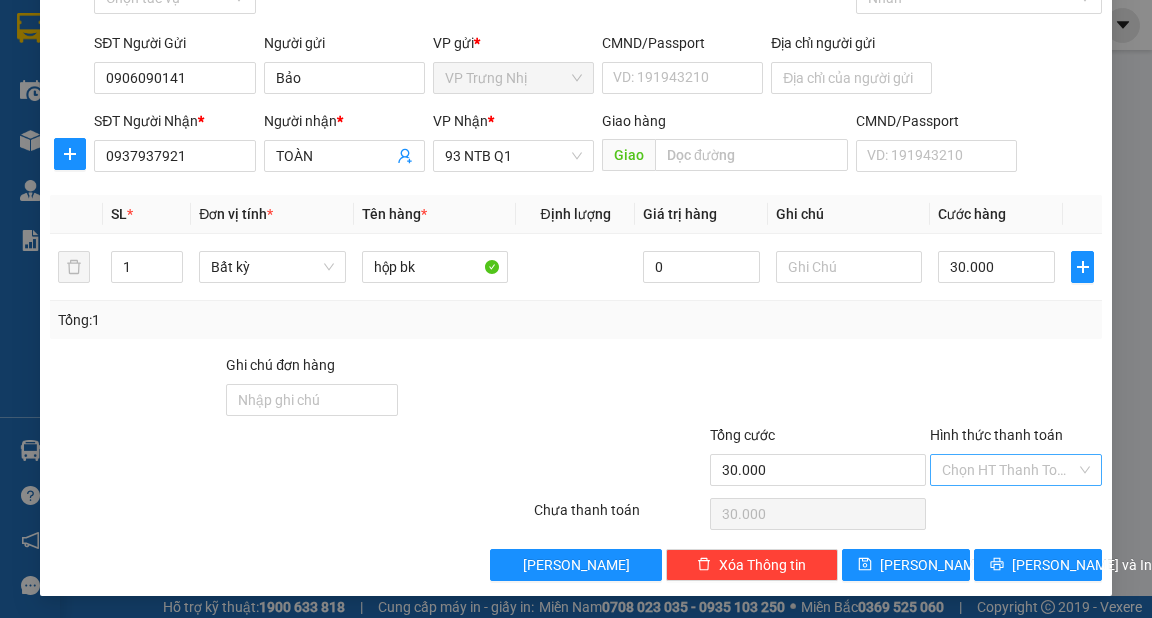 click on "Hình thức thanh toán" at bounding box center [1009, 470] 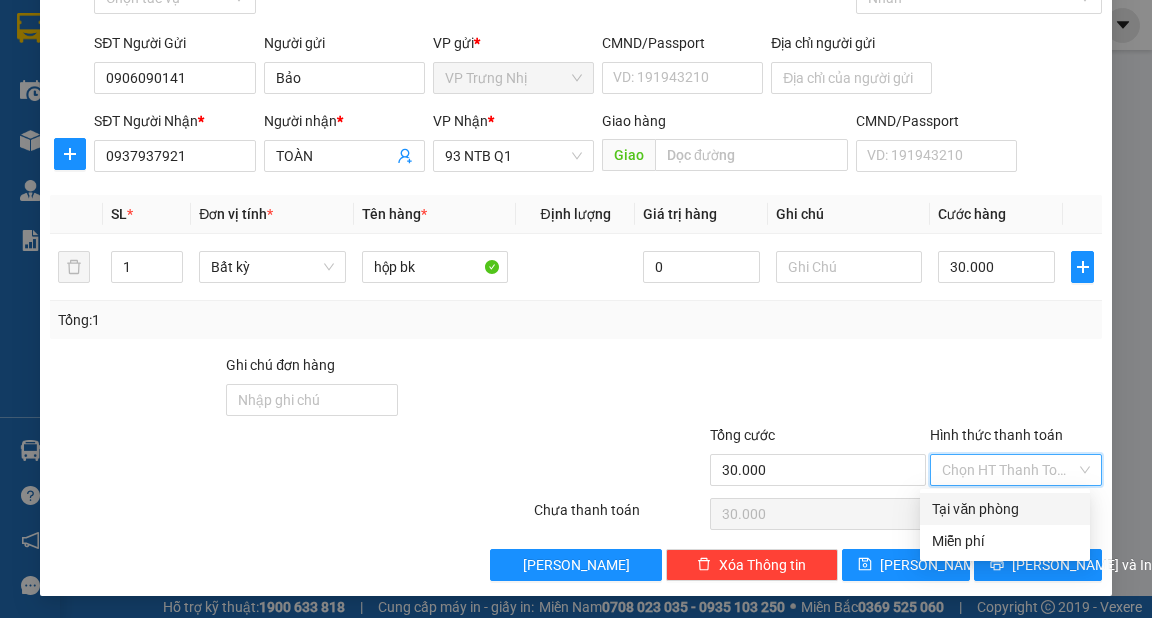 click on "Tại văn phòng" at bounding box center (1005, 509) 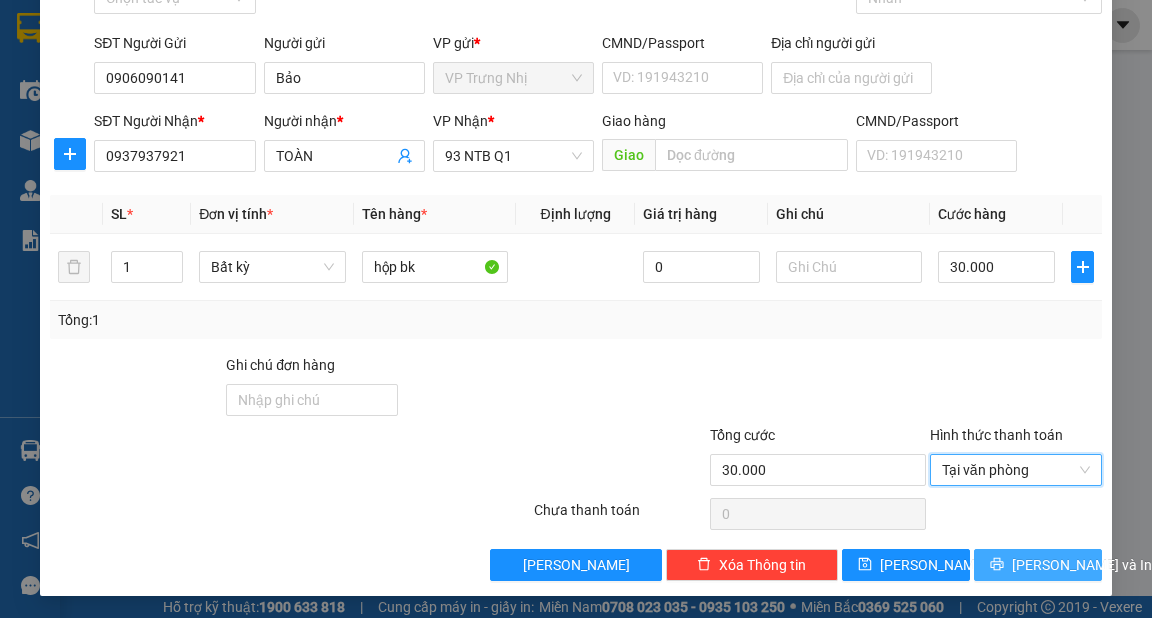 click on "[PERSON_NAME] và In" at bounding box center [1038, 565] 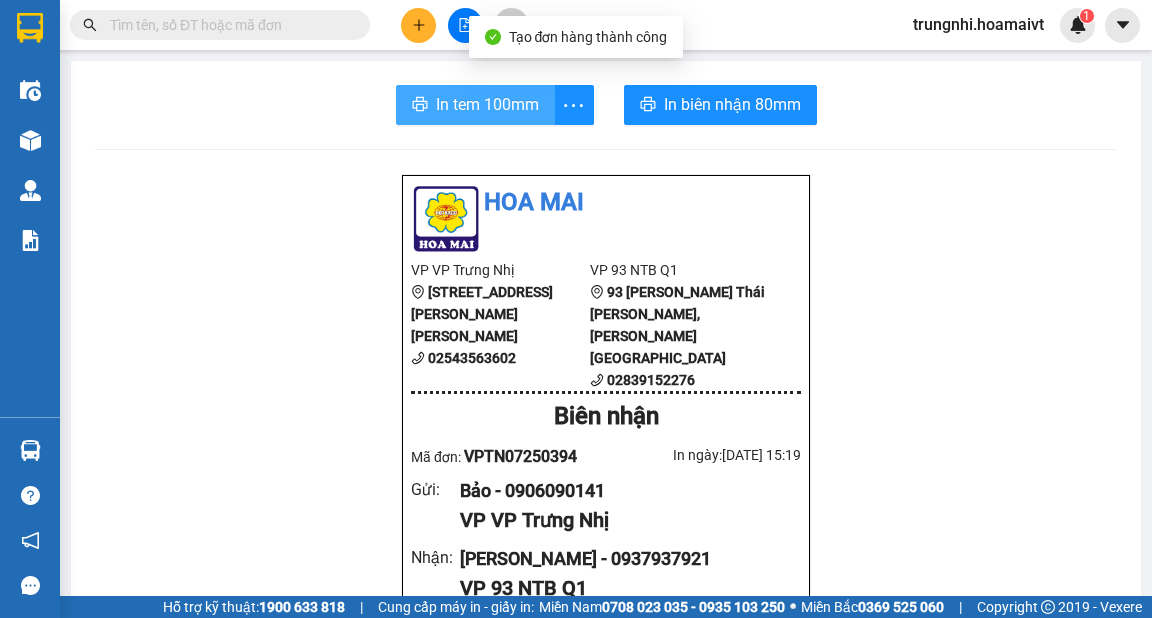 click 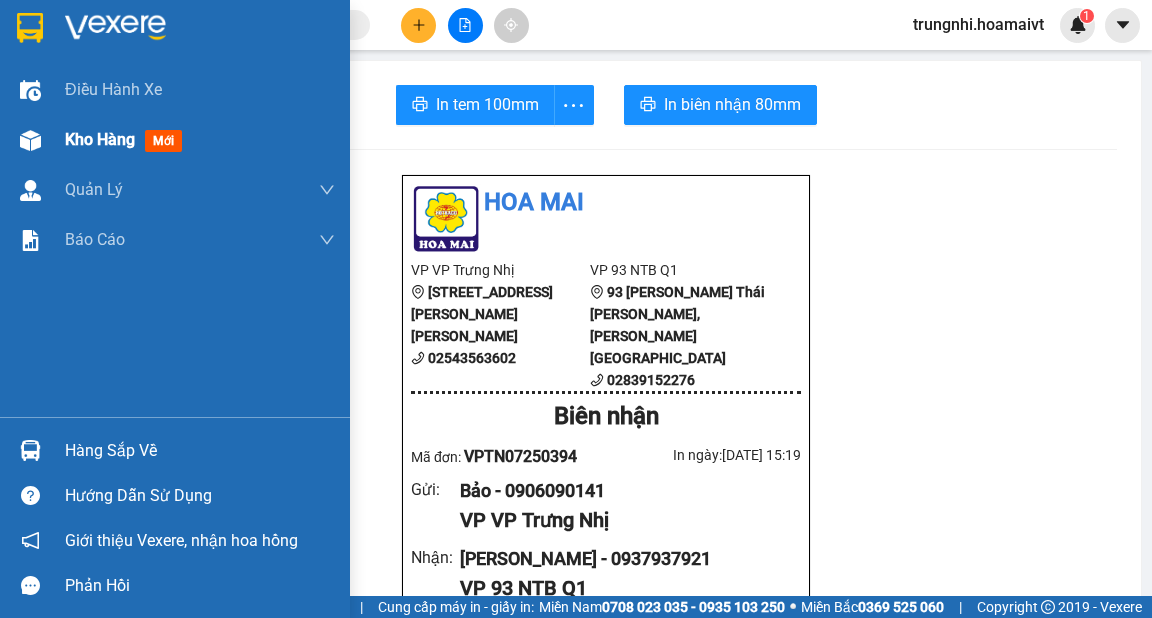 click on "Kho hàng" at bounding box center [100, 139] 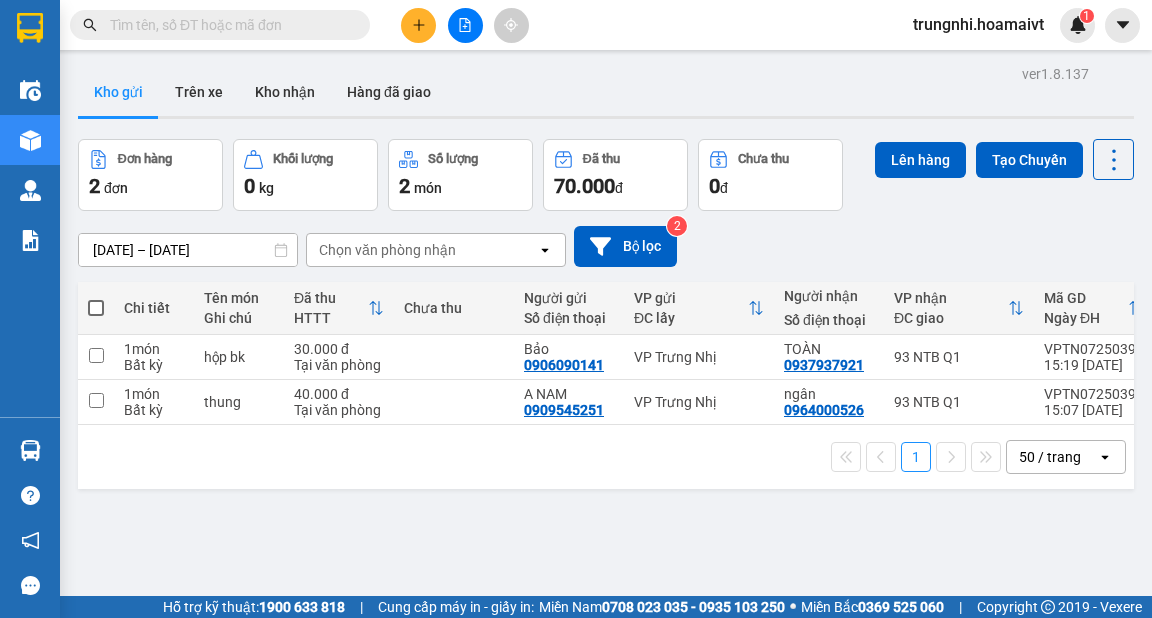click at bounding box center (96, 308) 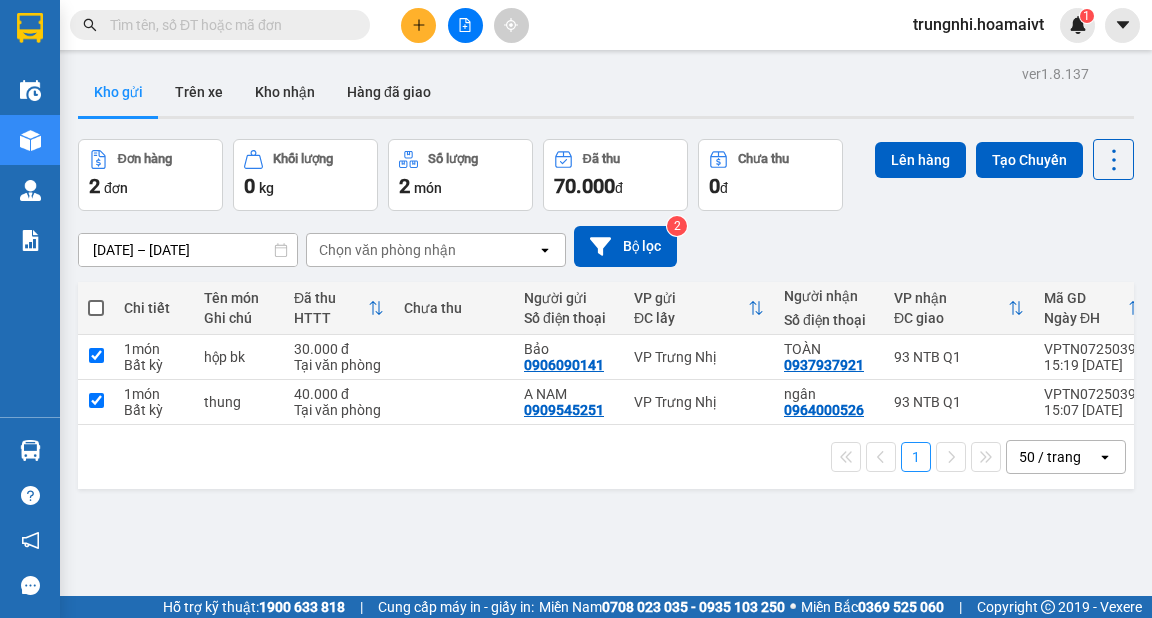 checkbox on "true" 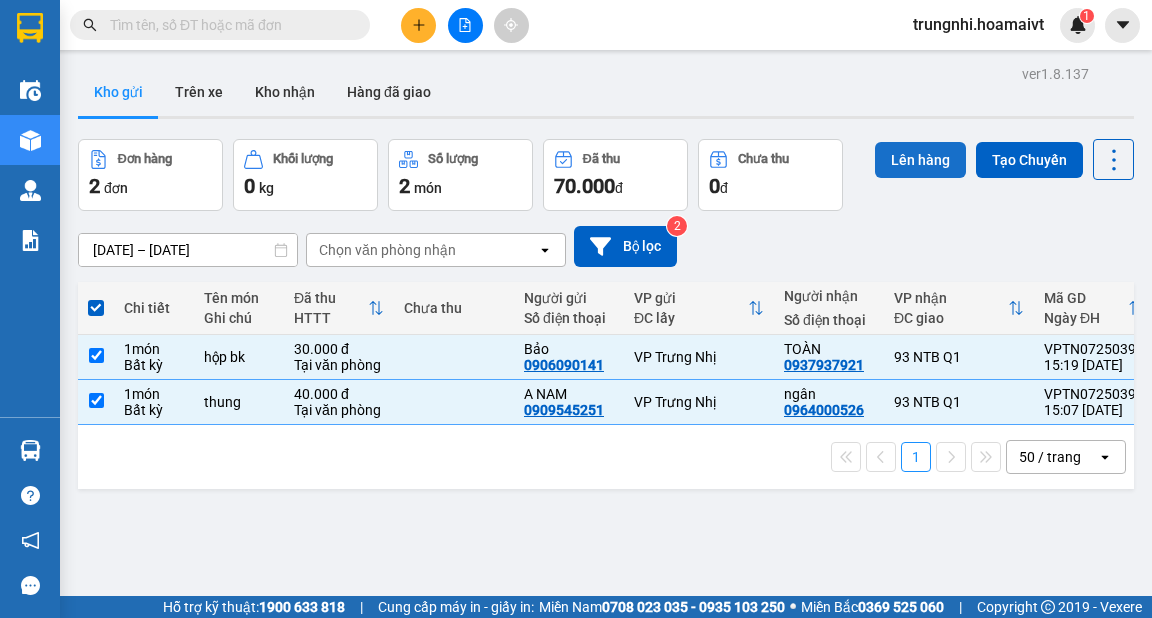 click on "Lên hàng" at bounding box center (920, 160) 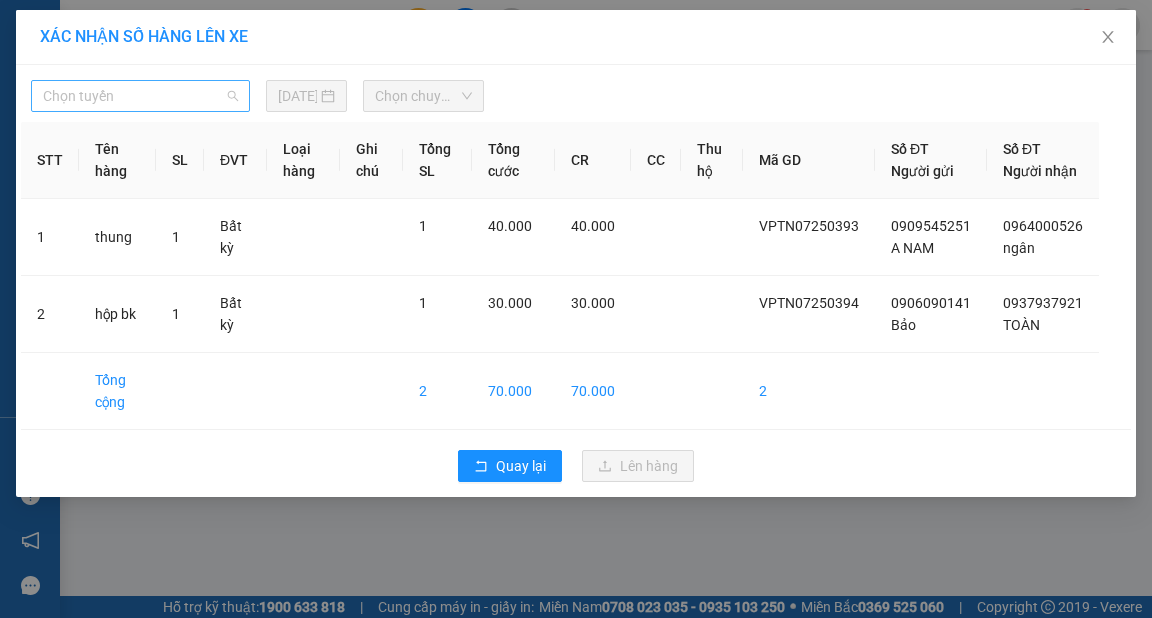 click on "Chọn tuyến" at bounding box center [140, 96] 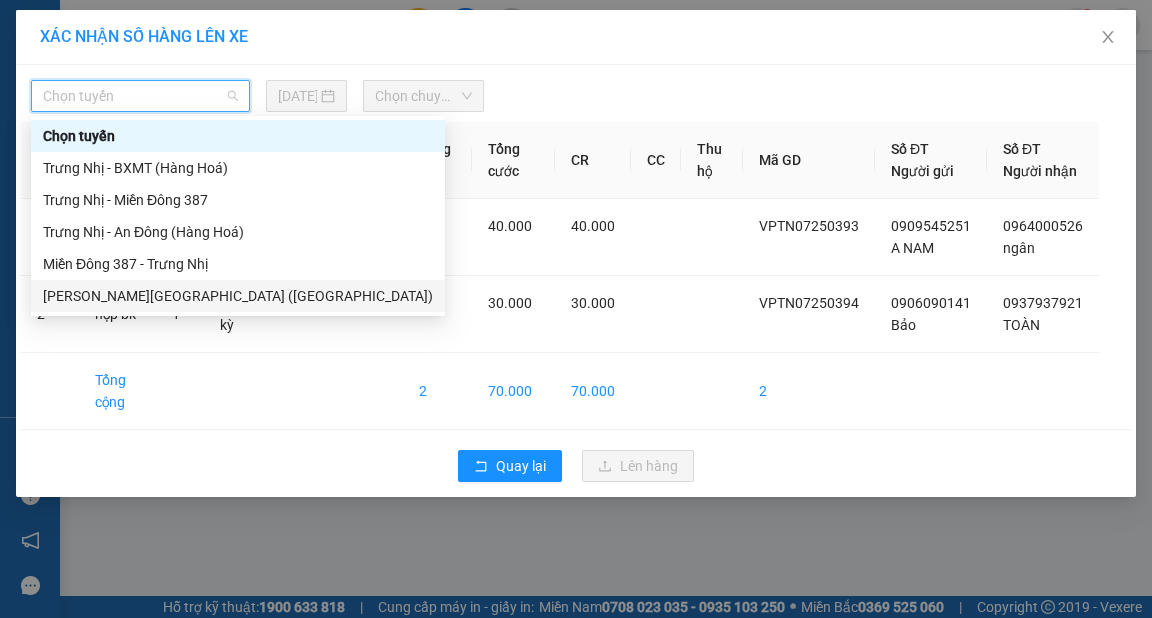 click on "[PERSON_NAME][GEOGRAPHIC_DATA] ([GEOGRAPHIC_DATA])" at bounding box center (238, 296) 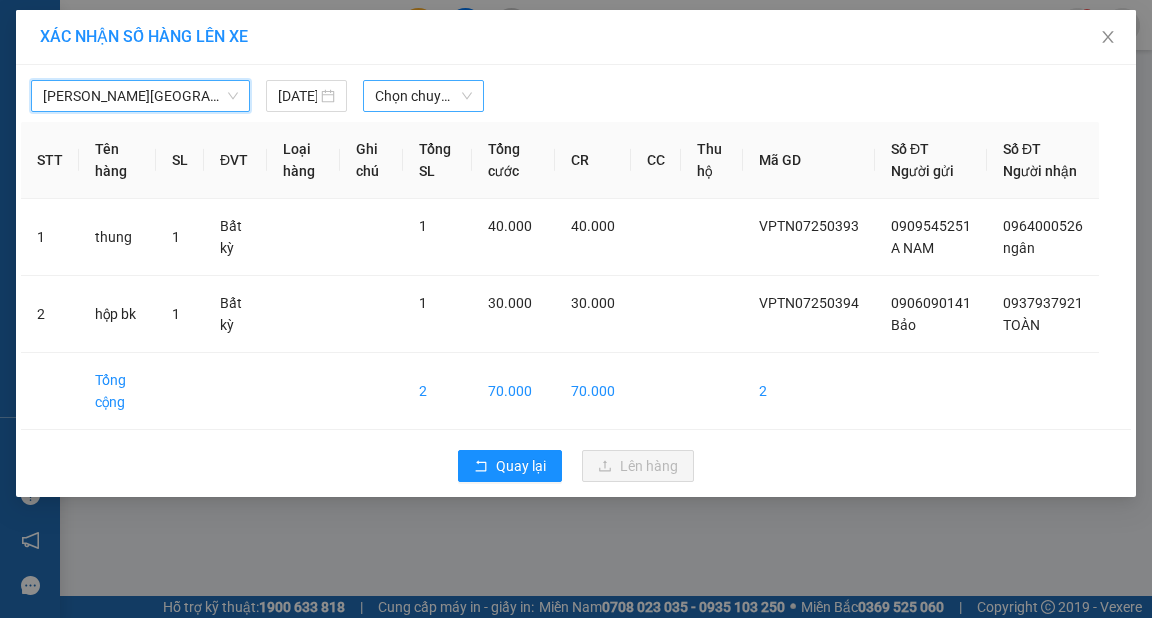 click on "Chọn chuyến" at bounding box center (423, 96) 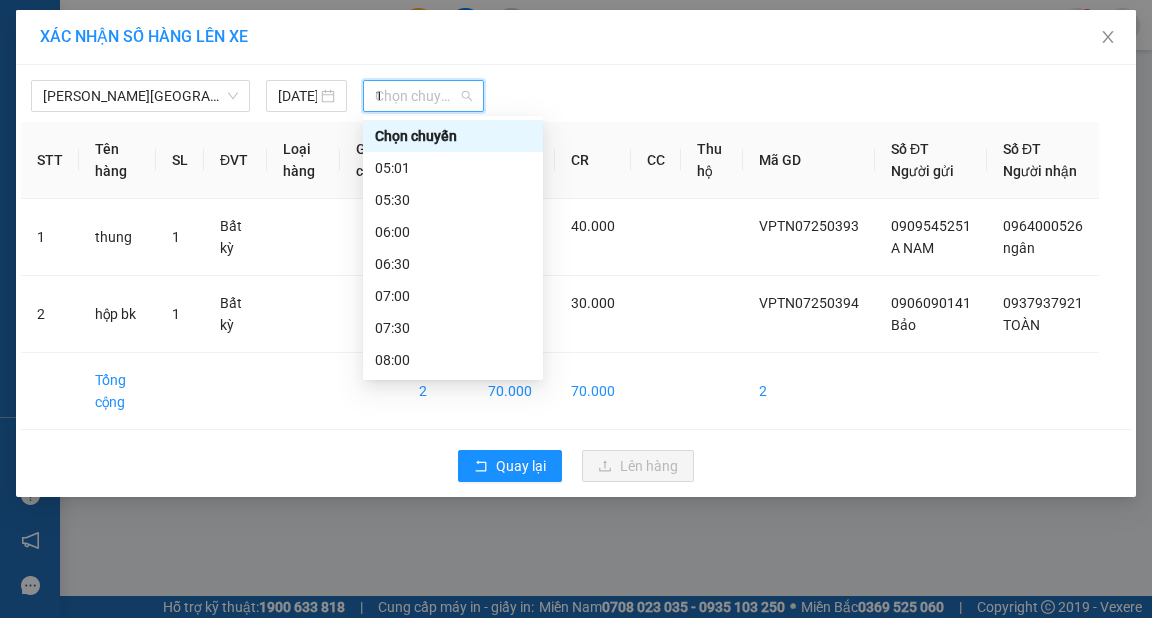 type on "15" 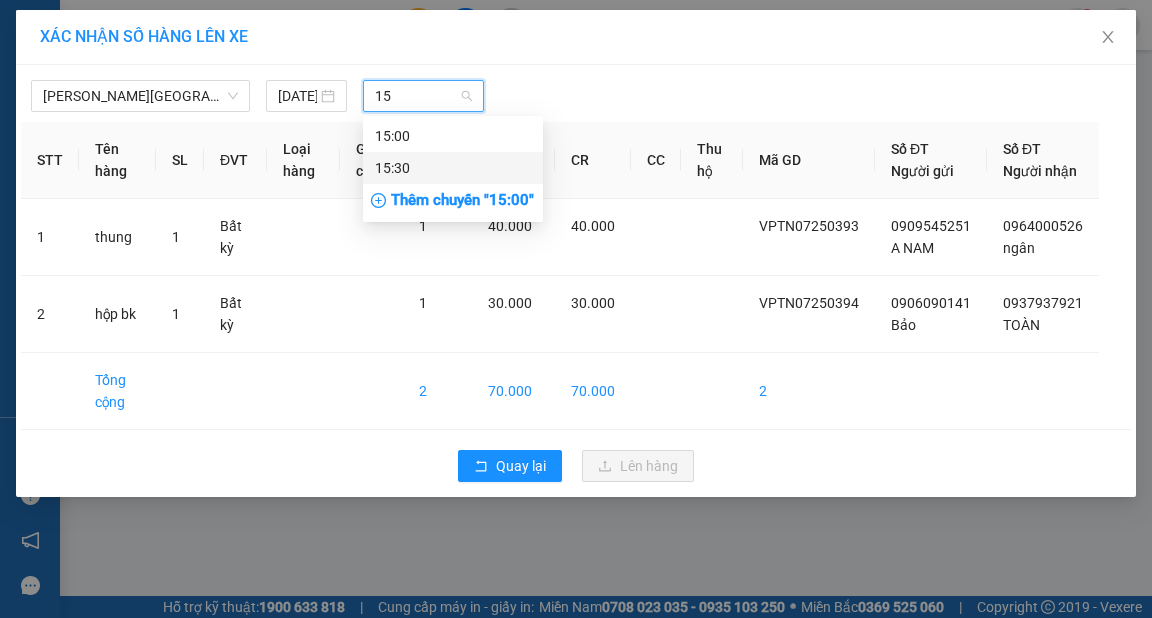 click on "15:30" at bounding box center [453, 168] 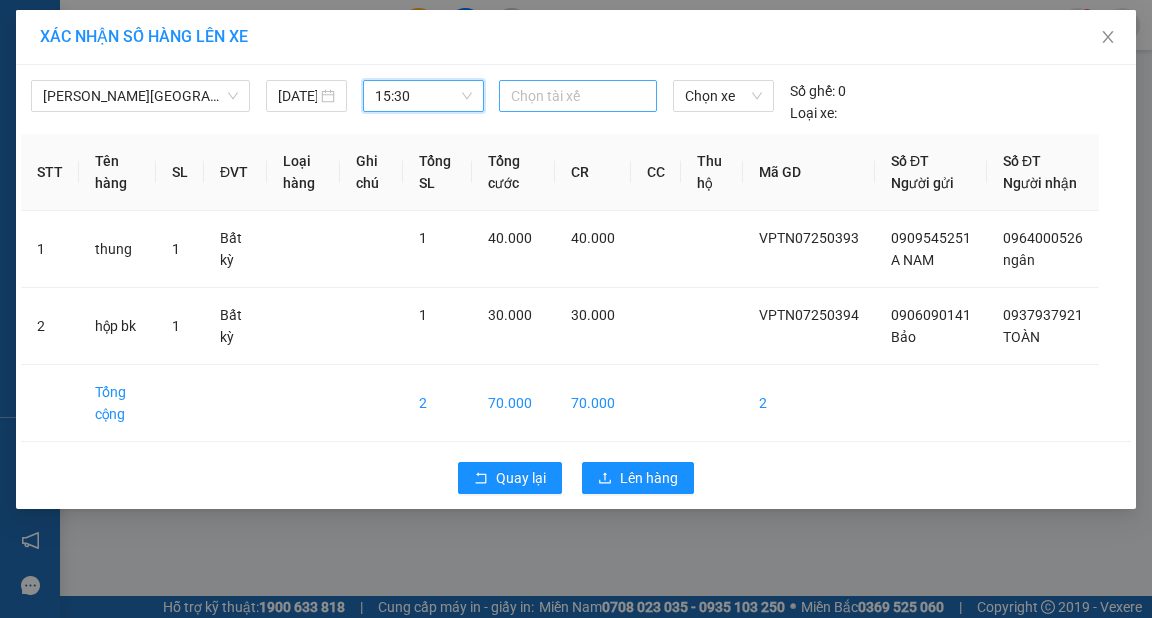 click at bounding box center [578, 96] 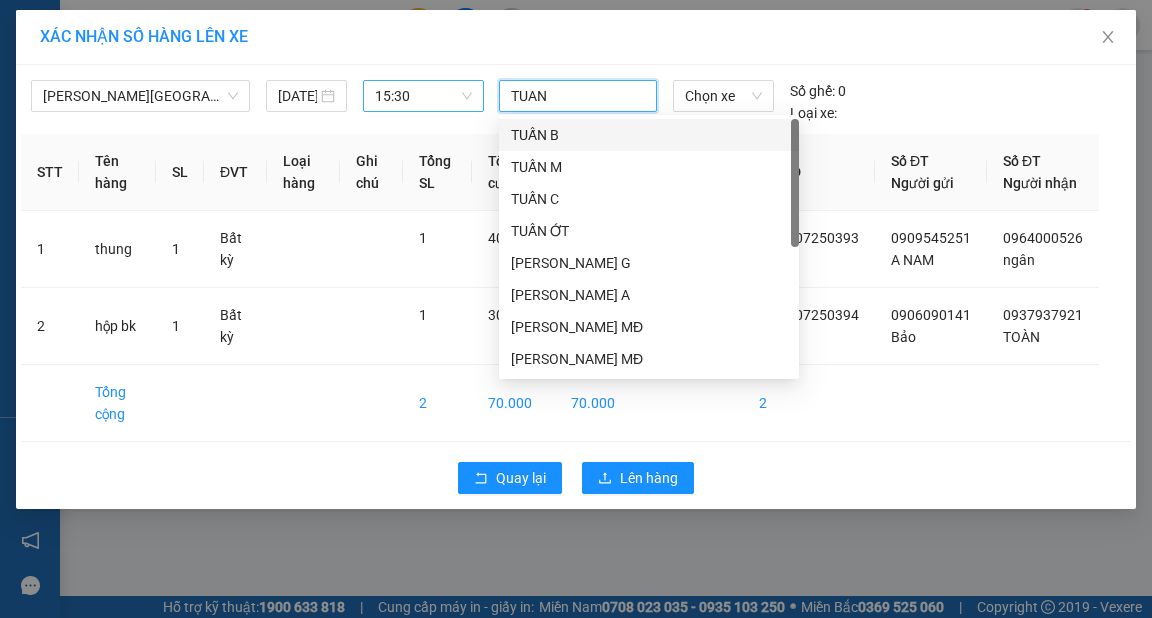 type on "[PERSON_NAME]" 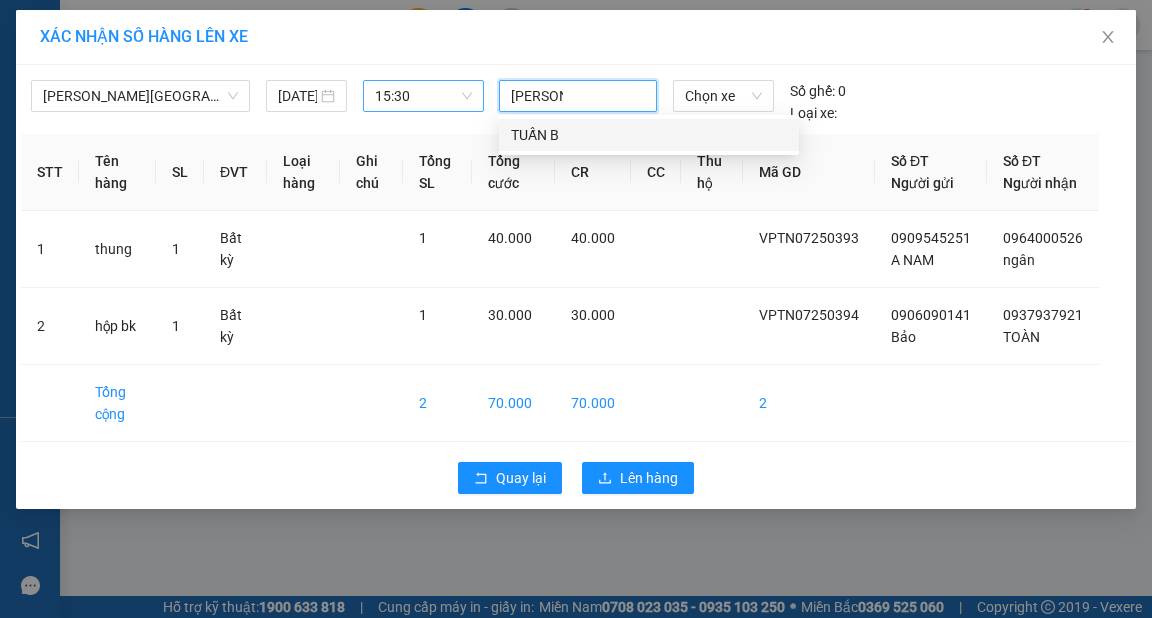 click on "TUẤN B" at bounding box center (649, 135) 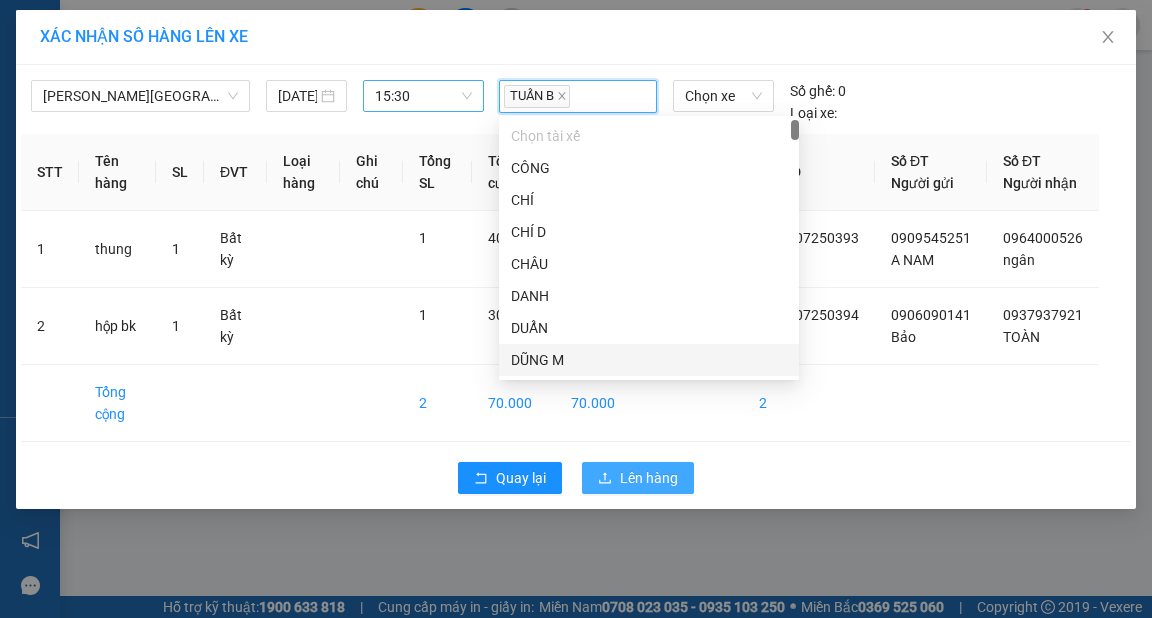click on "Lên hàng" at bounding box center [638, 478] 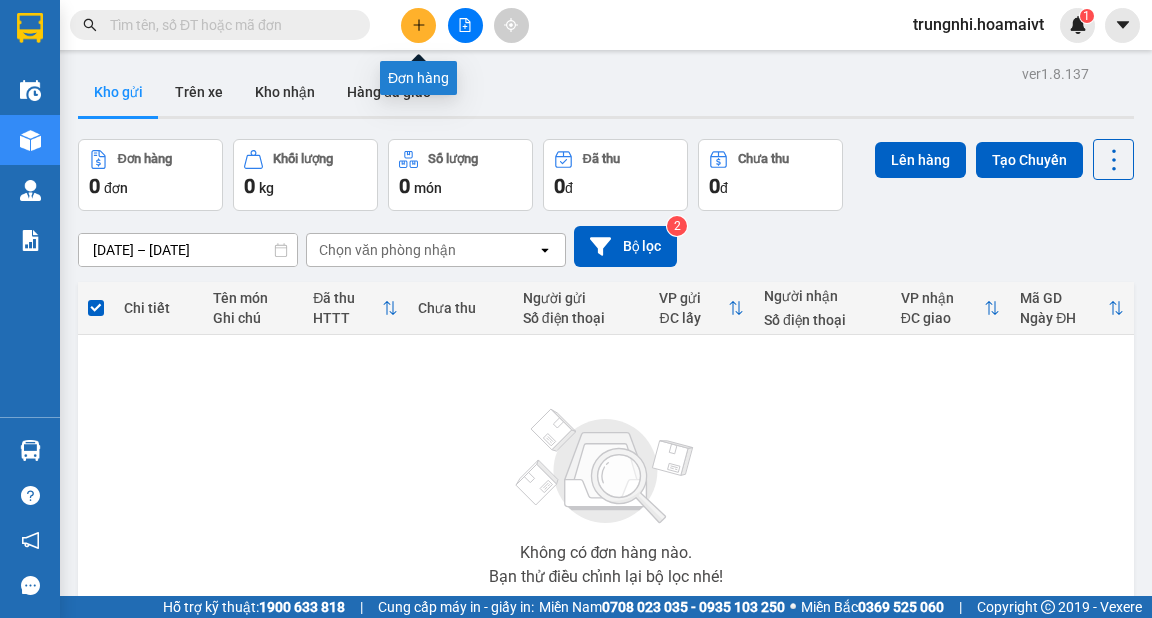click 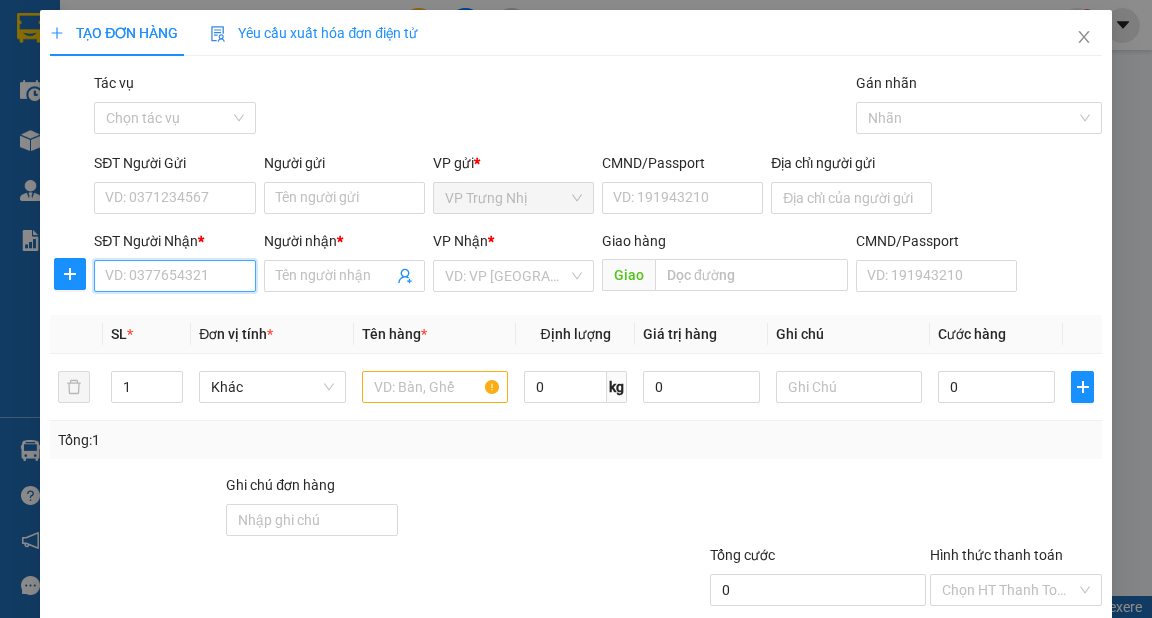 click on "SĐT Người Nhận  *" at bounding box center (174, 276) 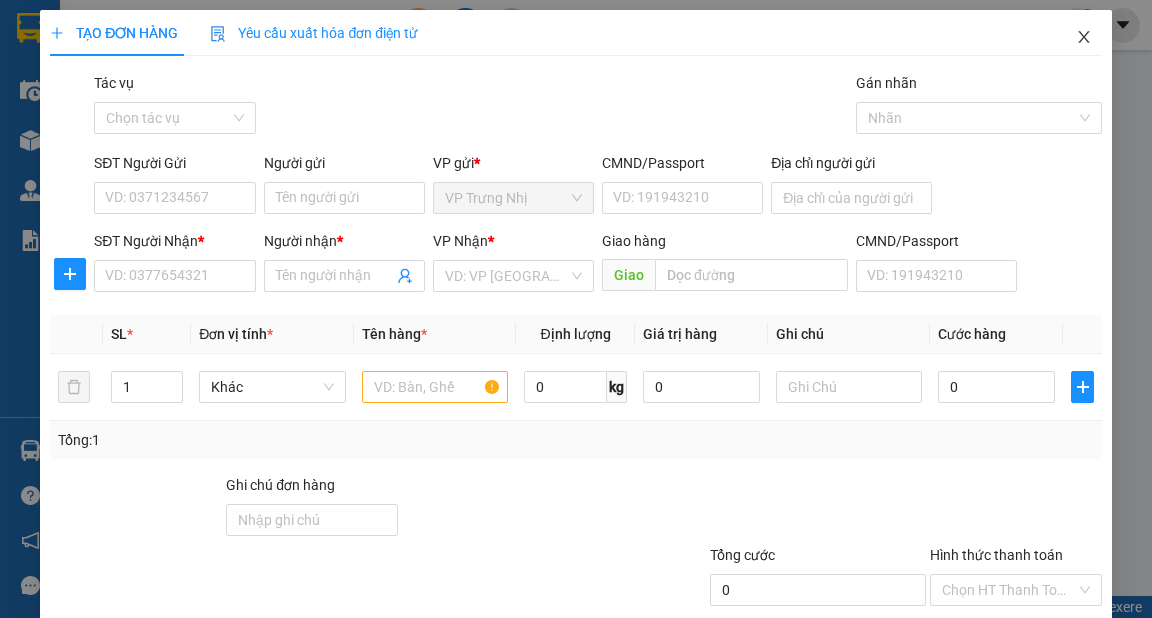 click 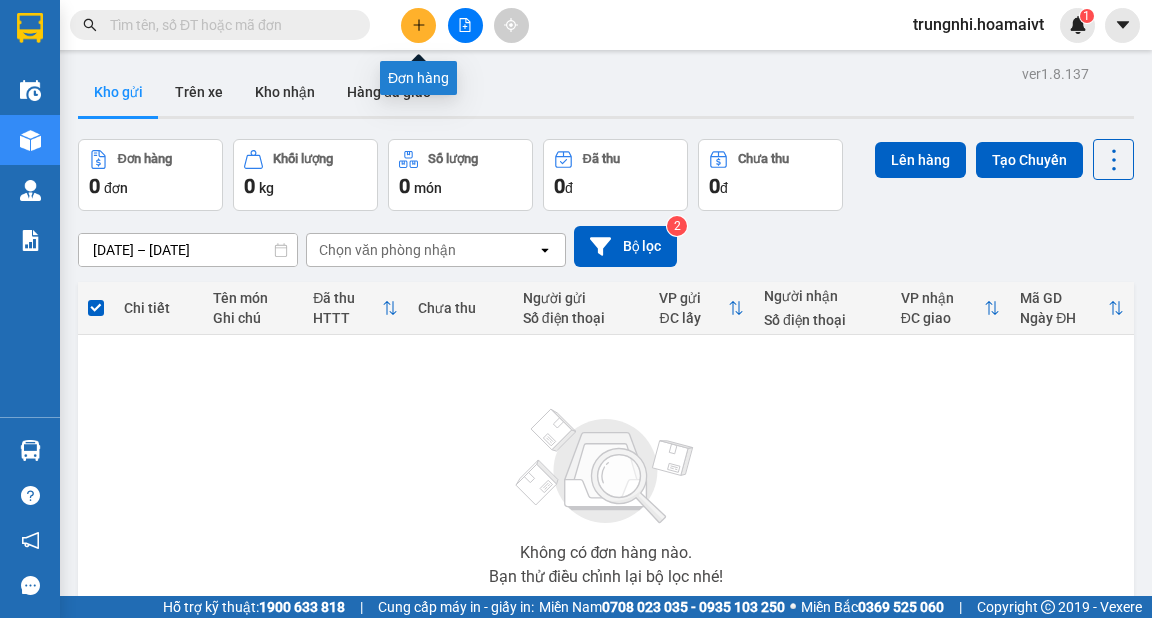 click 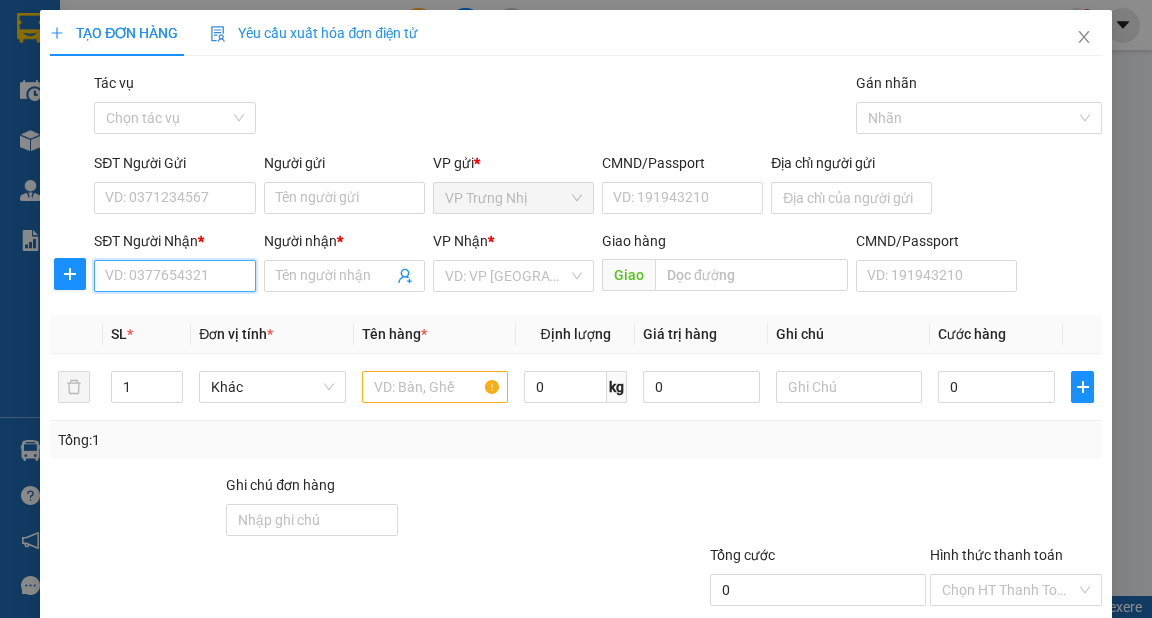 click on "SĐT Người Nhận  *" at bounding box center (174, 276) 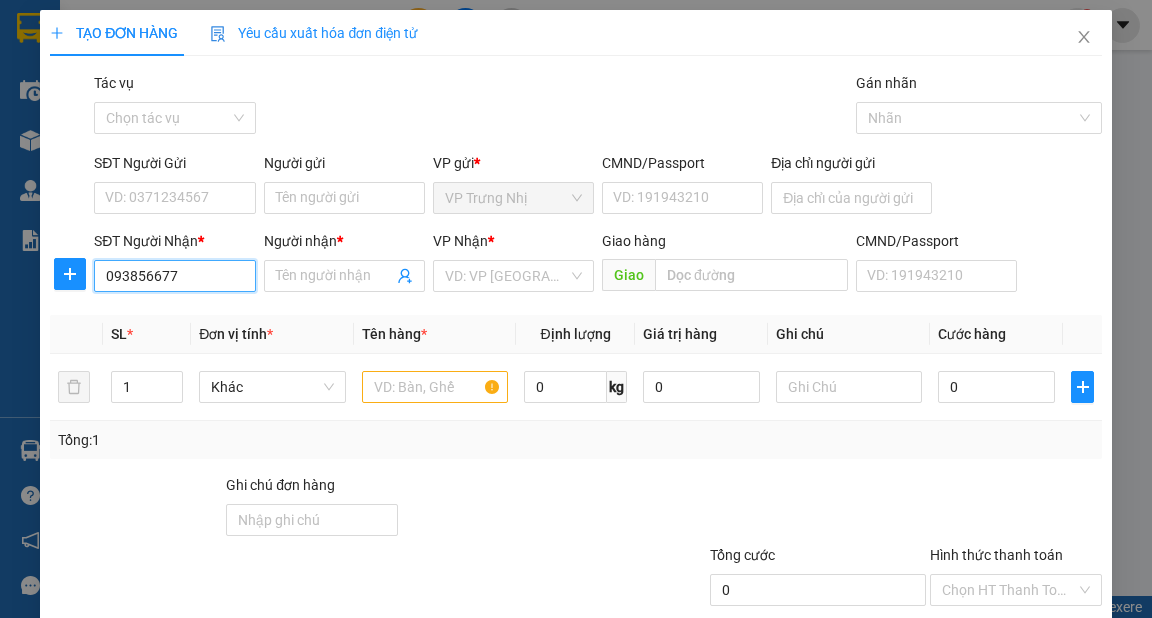 type on "0938566777" 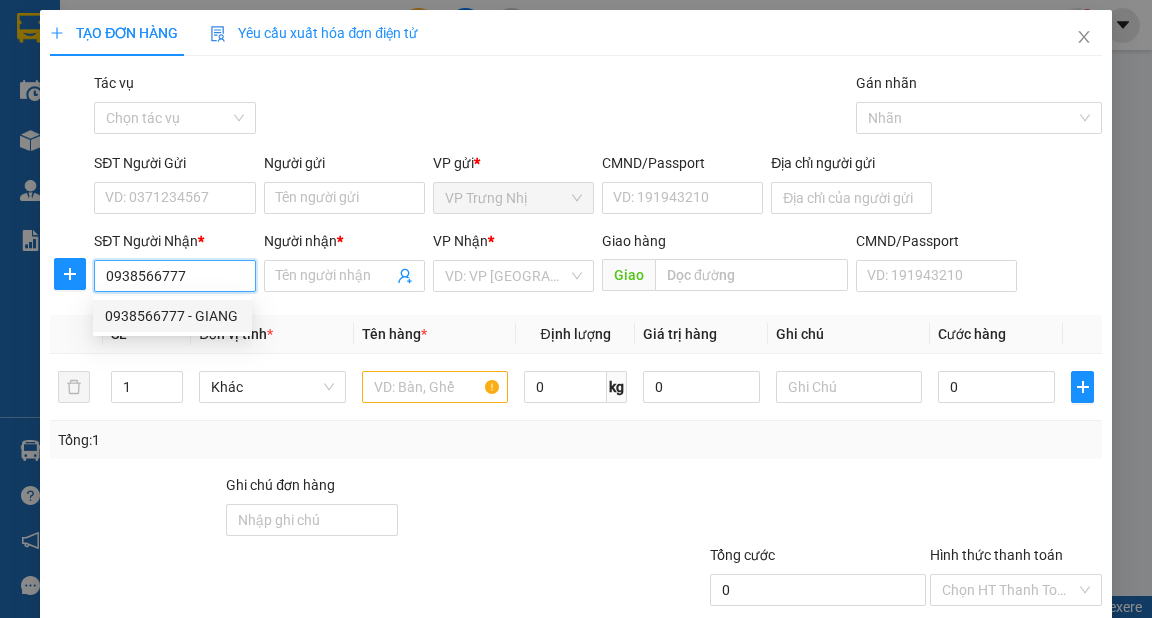 click on "0938566777 - GIANG" at bounding box center (172, 316) 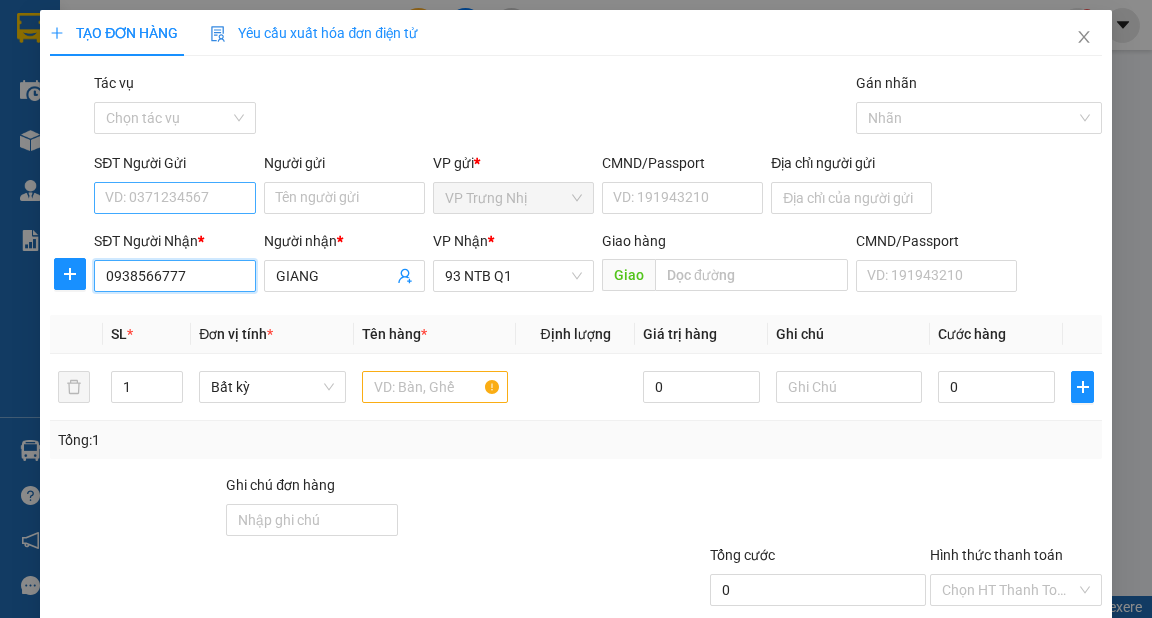 type on "0938566777" 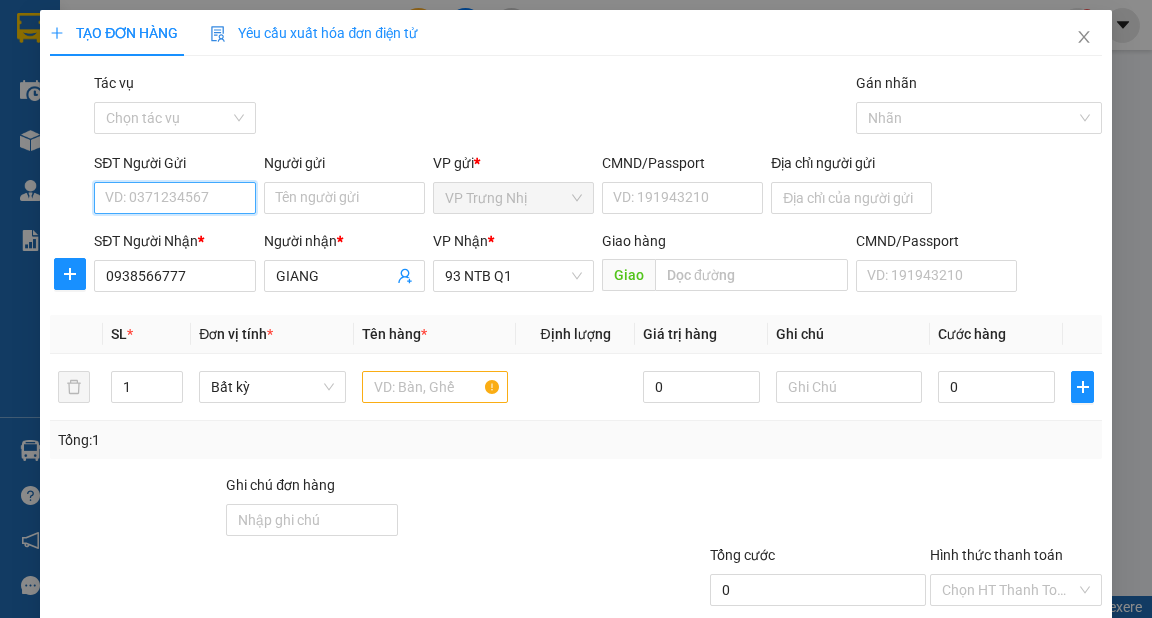 click on "SĐT Người Gửi" at bounding box center (174, 198) 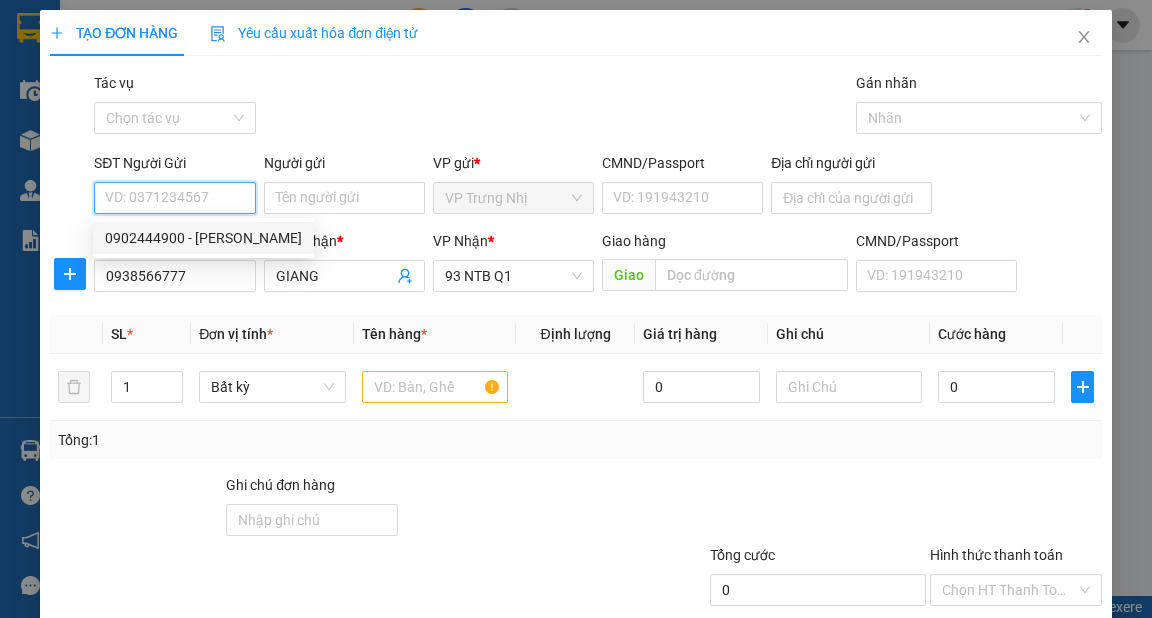 drag, startPoint x: 217, startPoint y: 242, endPoint x: 248, endPoint y: 250, distance: 32.01562 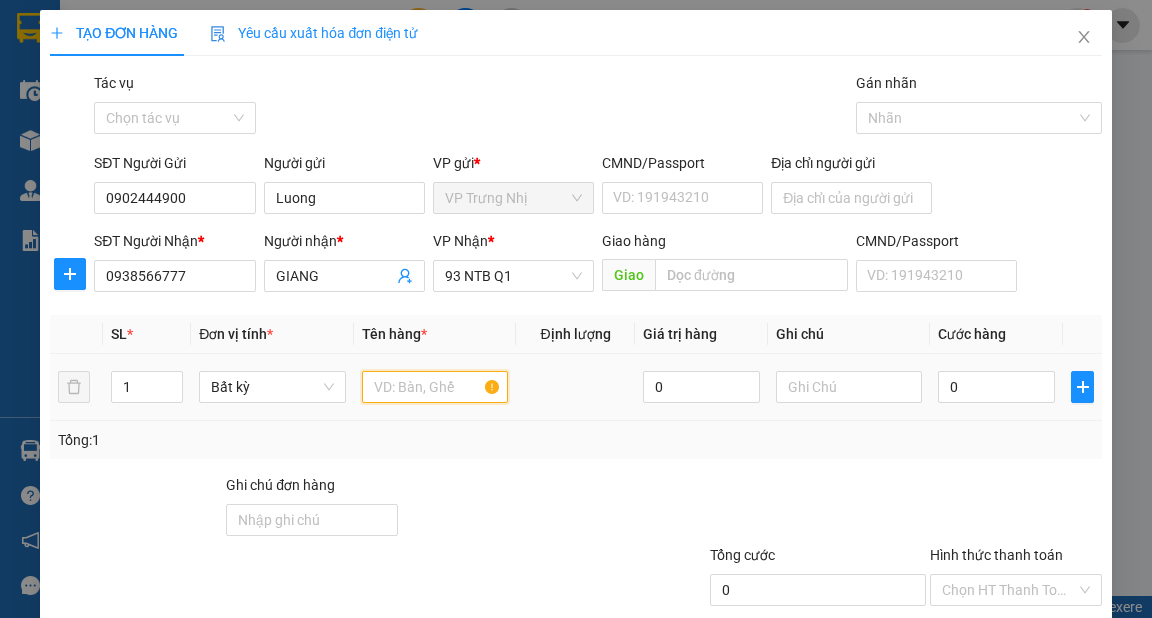 drag, startPoint x: 400, startPoint y: 399, endPoint x: 423, endPoint y: 385, distance: 26.925823 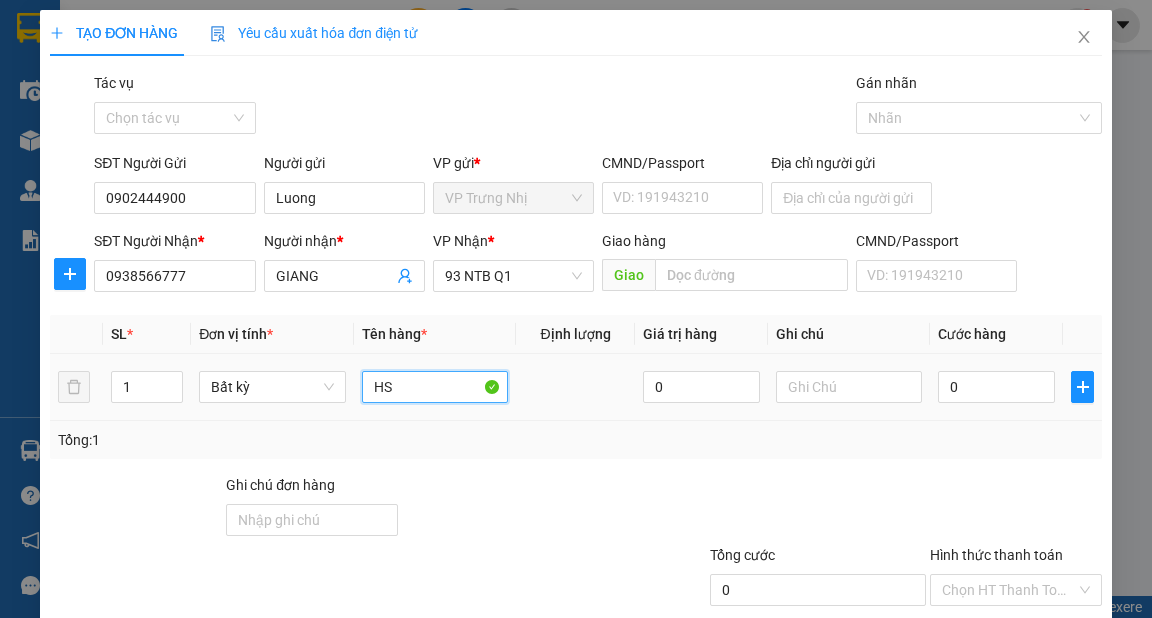 type on "HS" 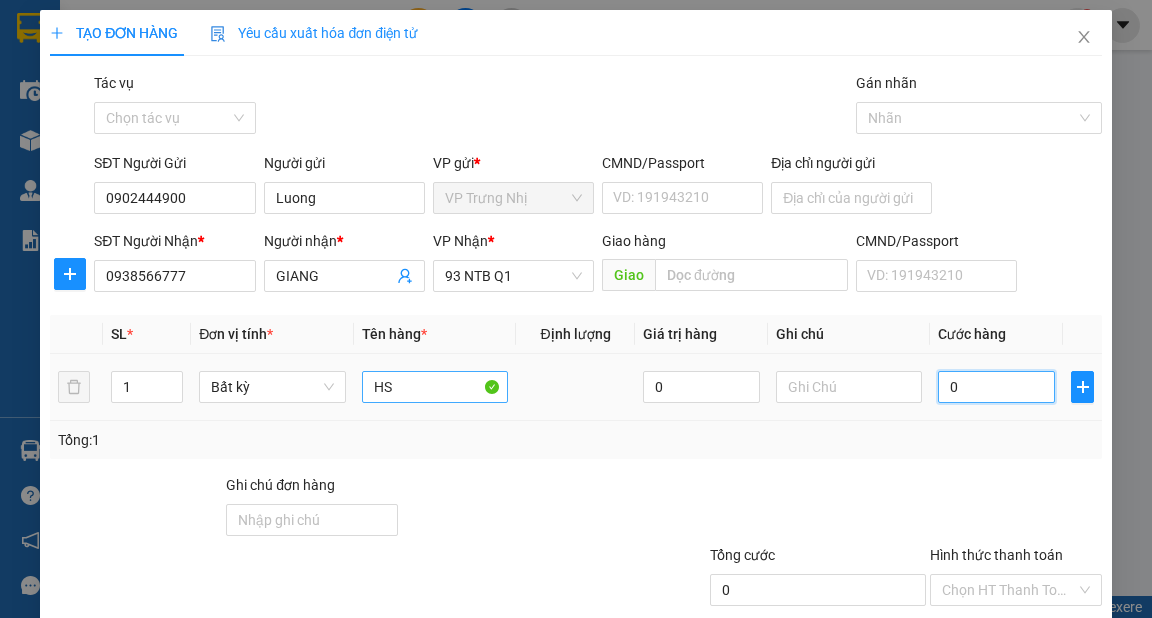type on "3" 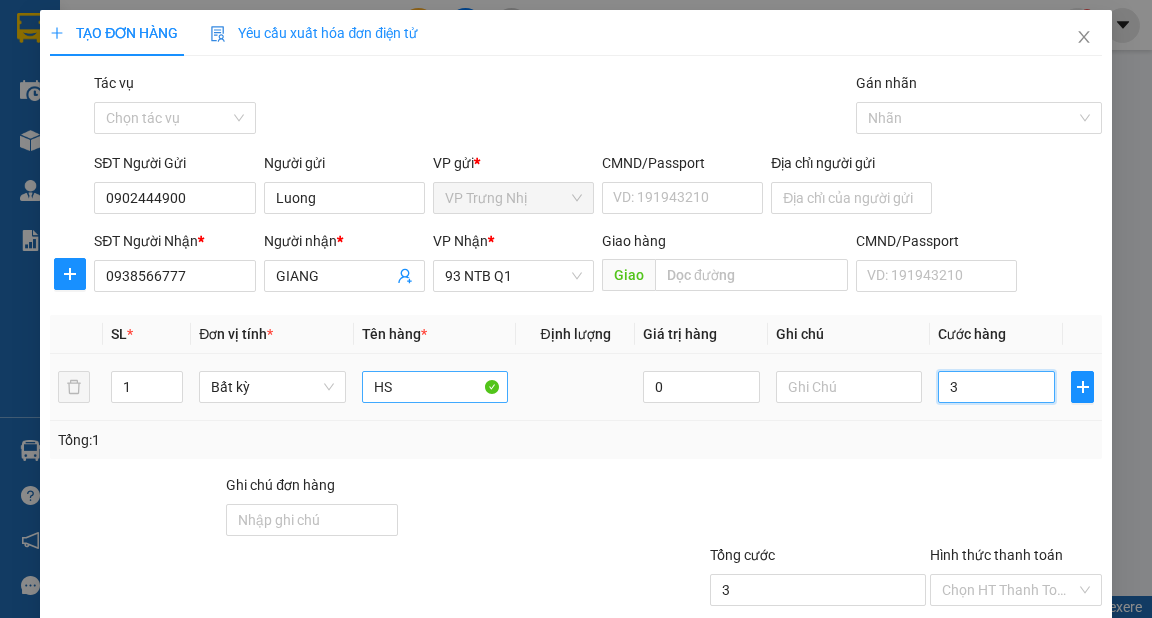 type on "30" 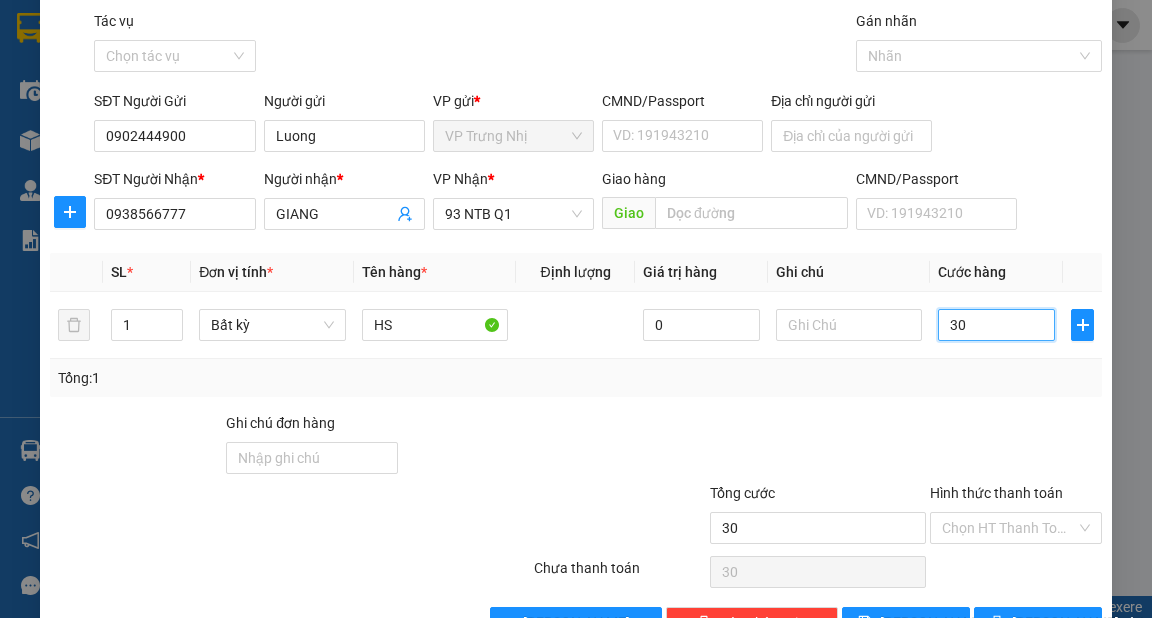 scroll, scrollTop: 120, scrollLeft: 0, axis: vertical 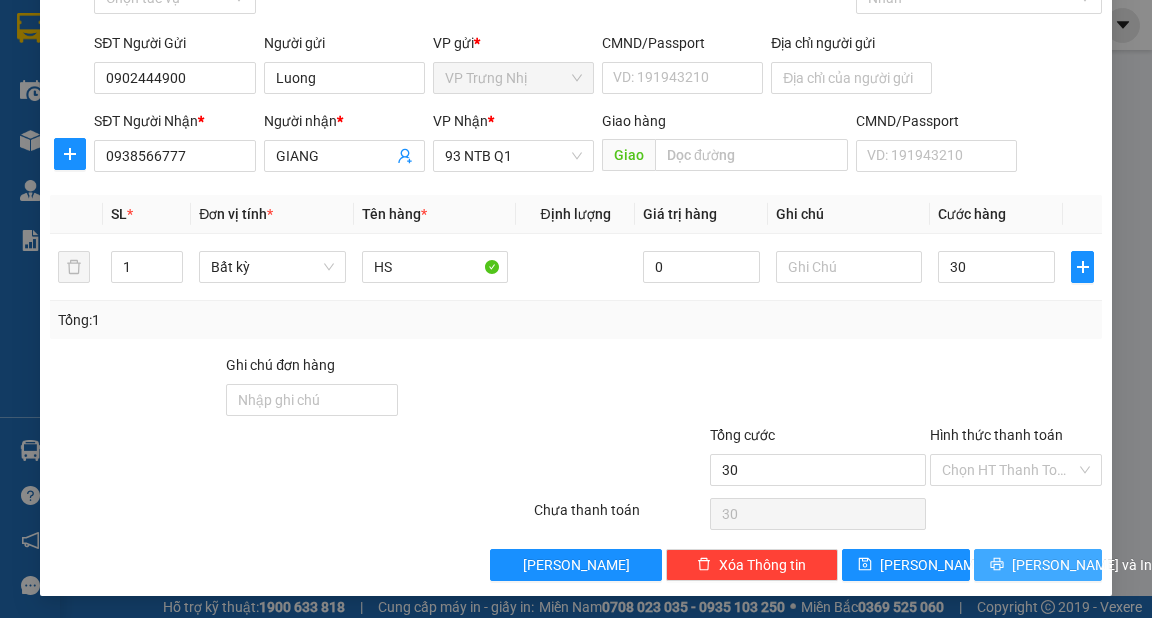 type on "30.000" 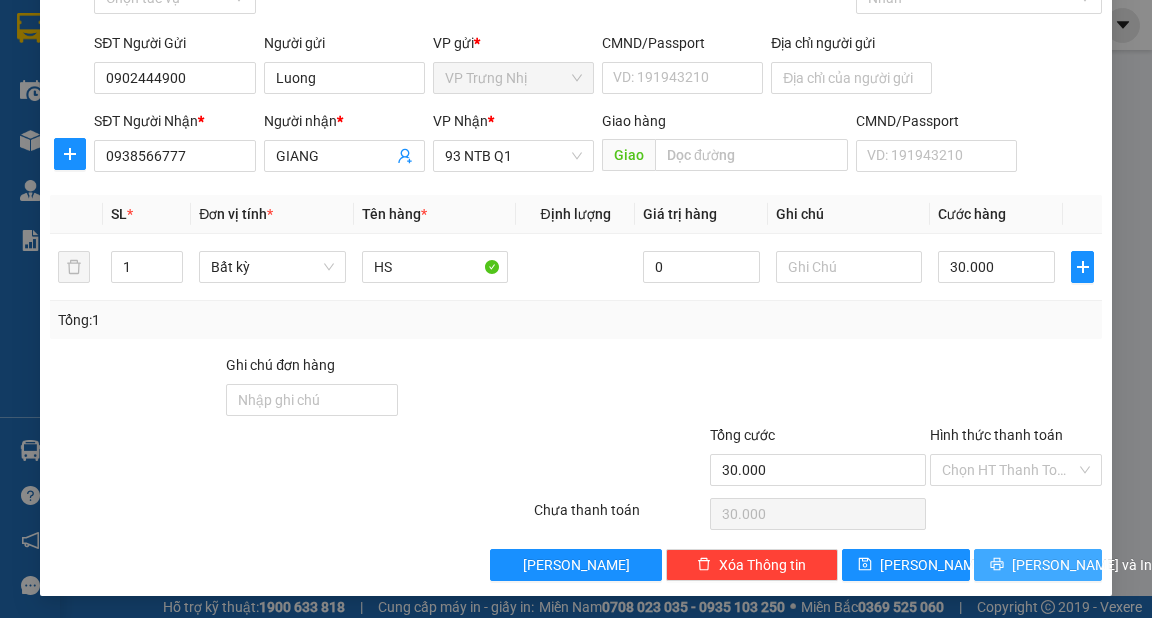 click on "[PERSON_NAME] và In" at bounding box center [1082, 565] 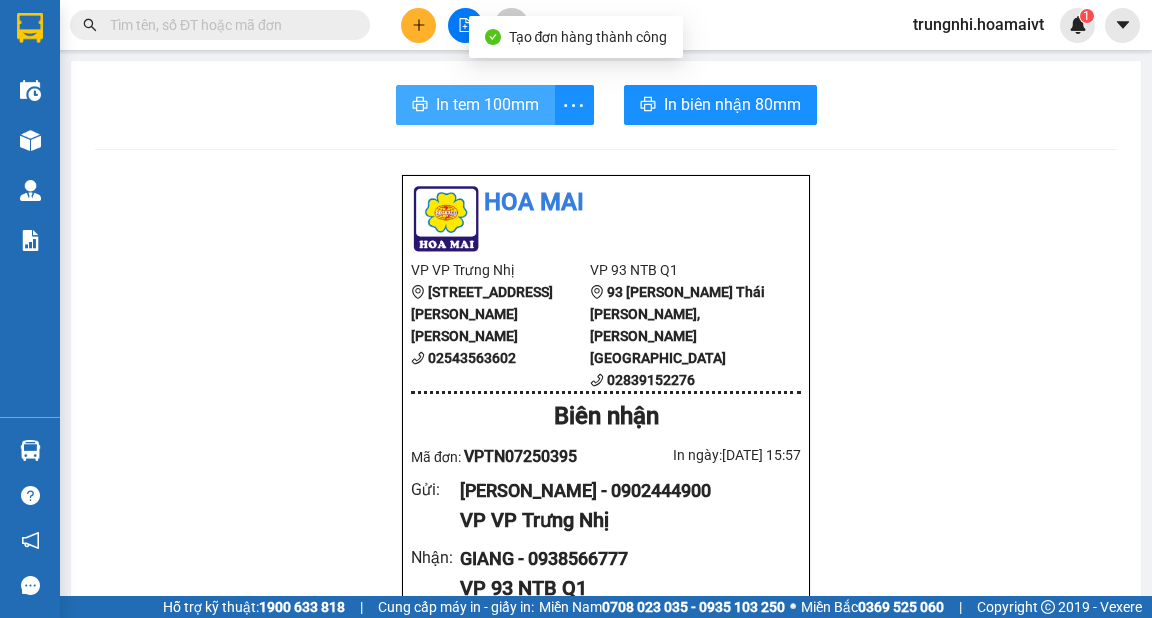 click on "In tem 100mm" at bounding box center (487, 104) 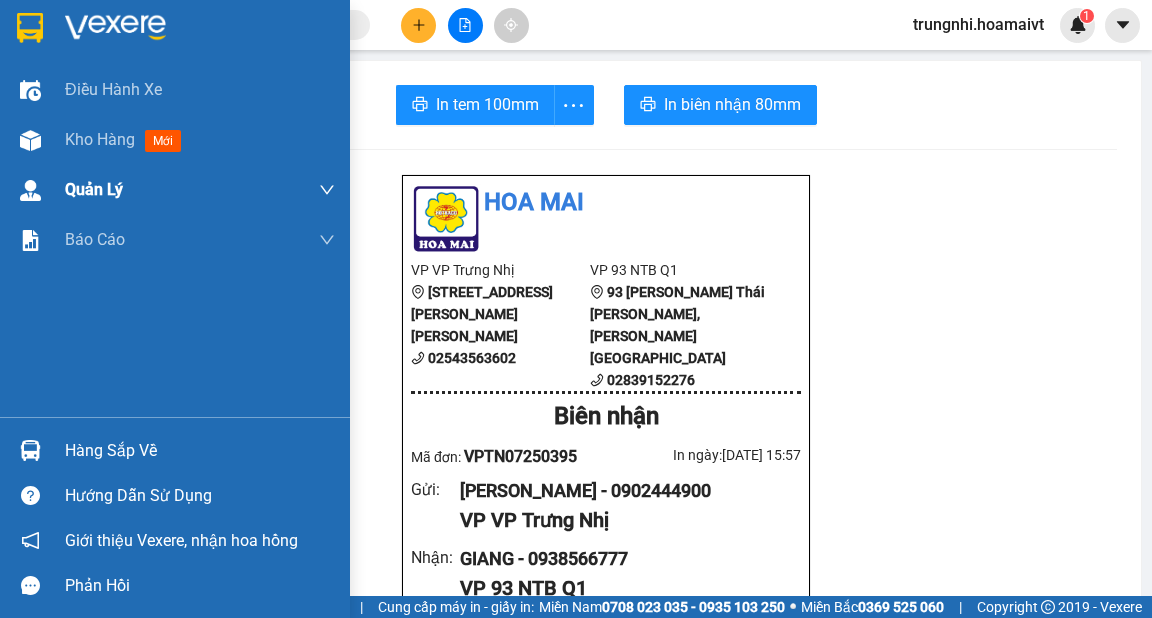 click at bounding box center (30, 140) 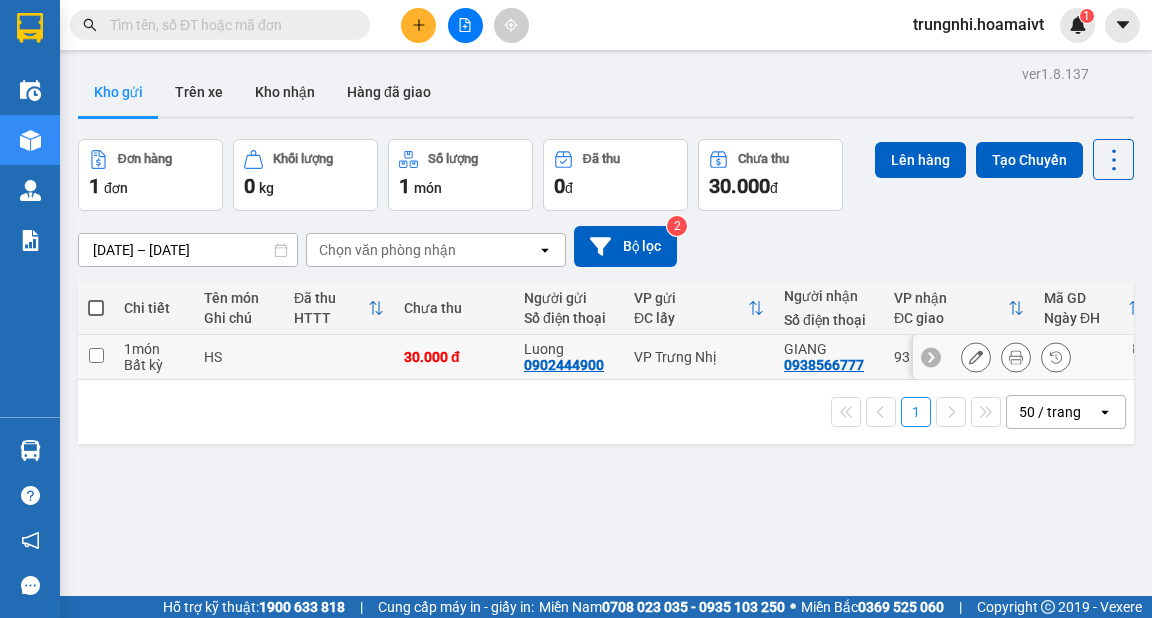 drag, startPoint x: 96, startPoint y: 356, endPoint x: 113, endPoint y: 356, distance: 17 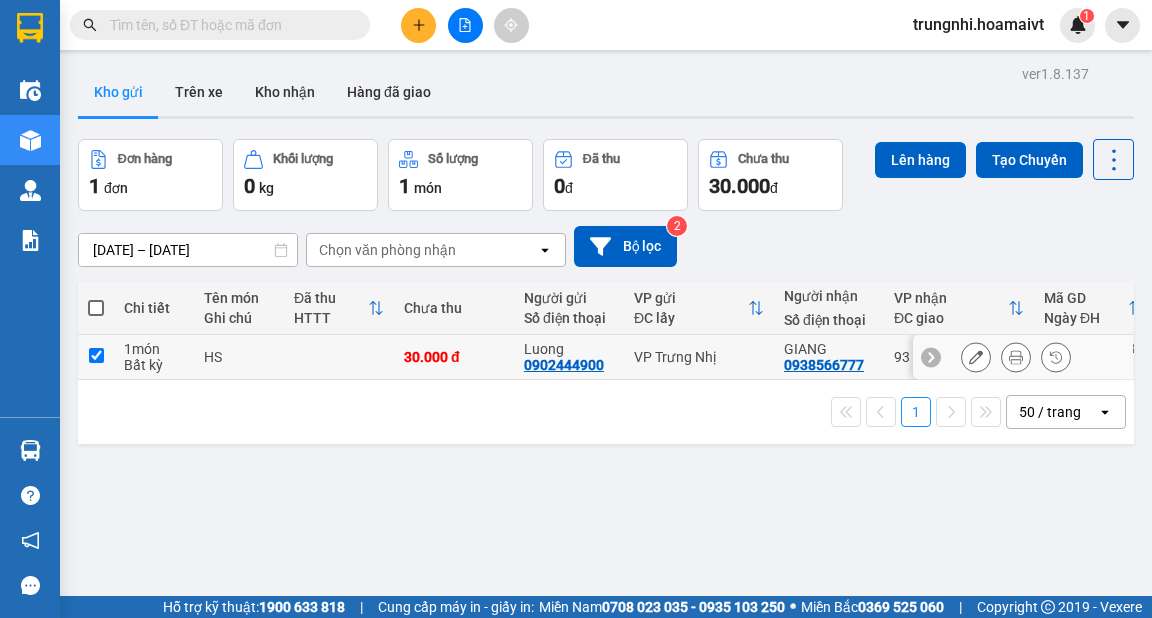 checkbox on "true" 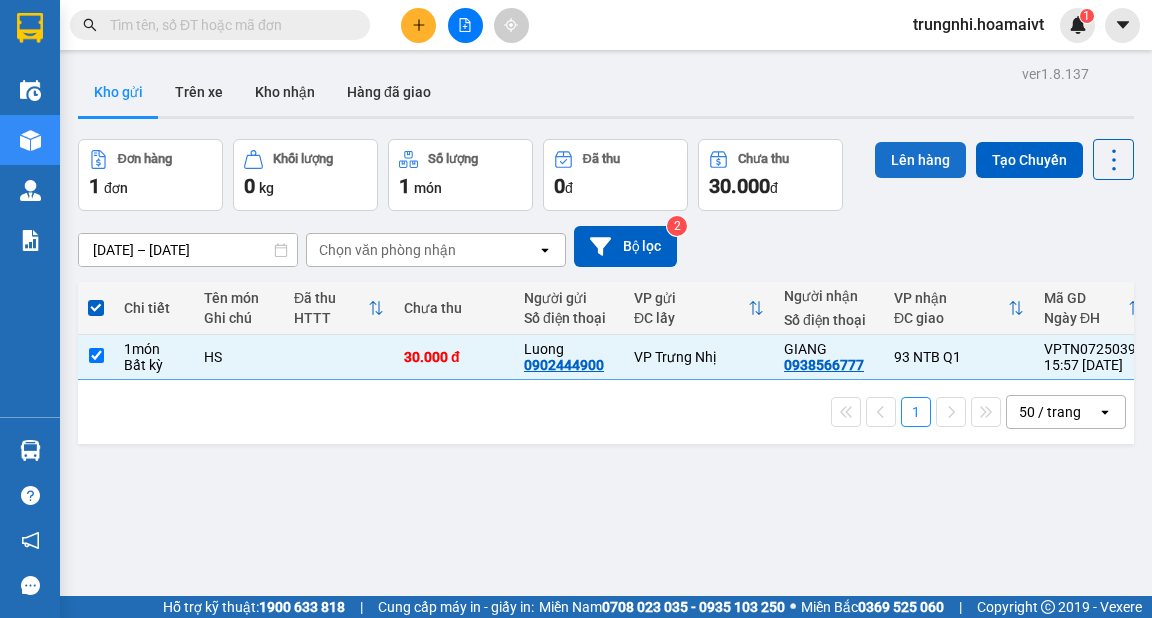 click on "Lên hàng" at bounding box center [920, 160] 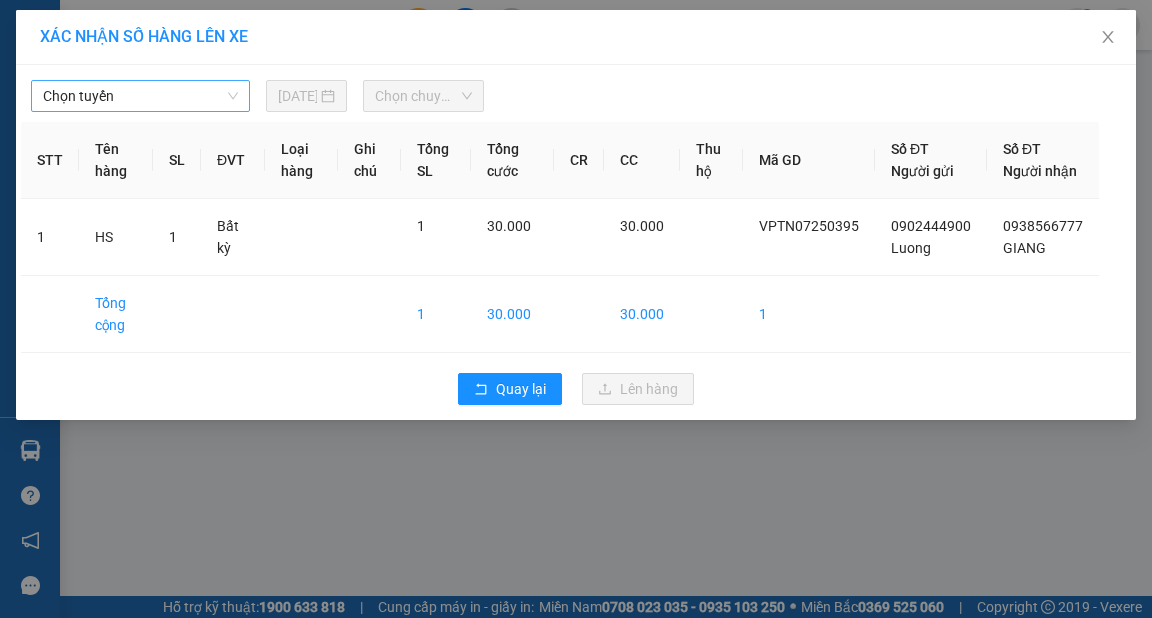 click on "Chọn tuyến" at bounding box center [140, 96] 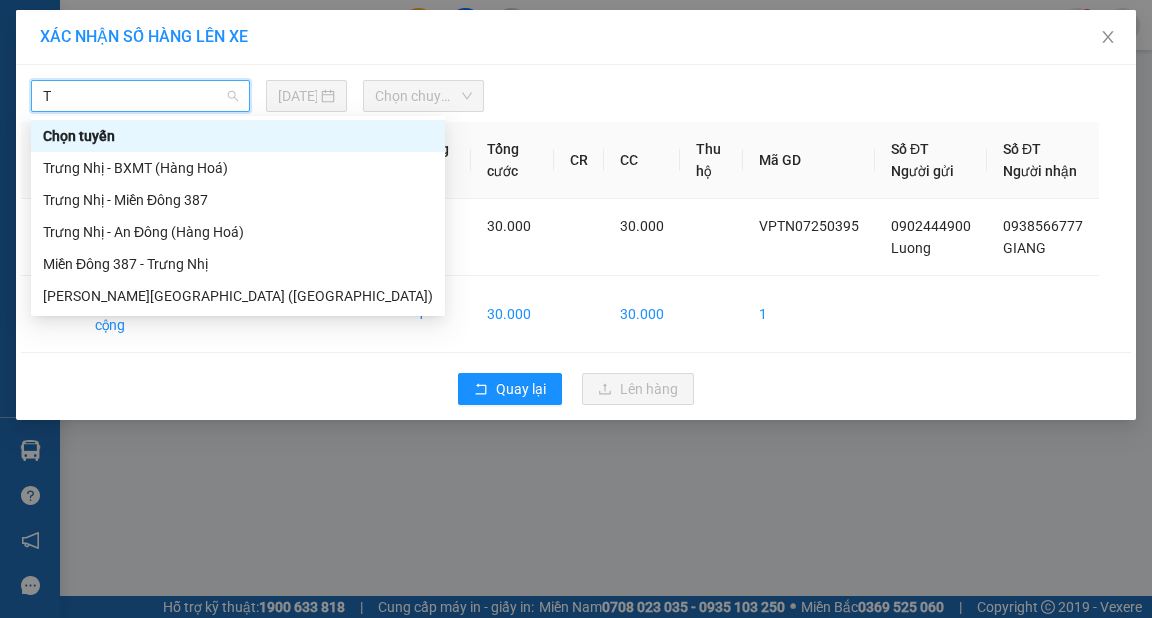 type on "TR" 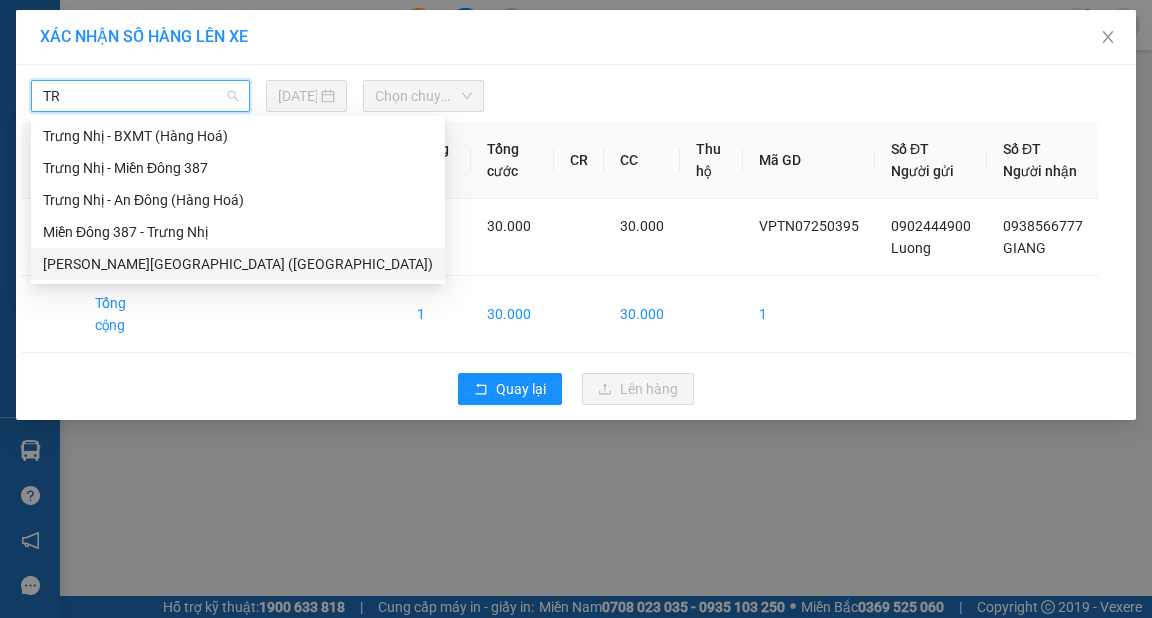 click on "[PERSON_NAME][GEOGRAPHIC_DATA] ([GEOGRAPHIC_DATA])" at bounding box center (238, 264) 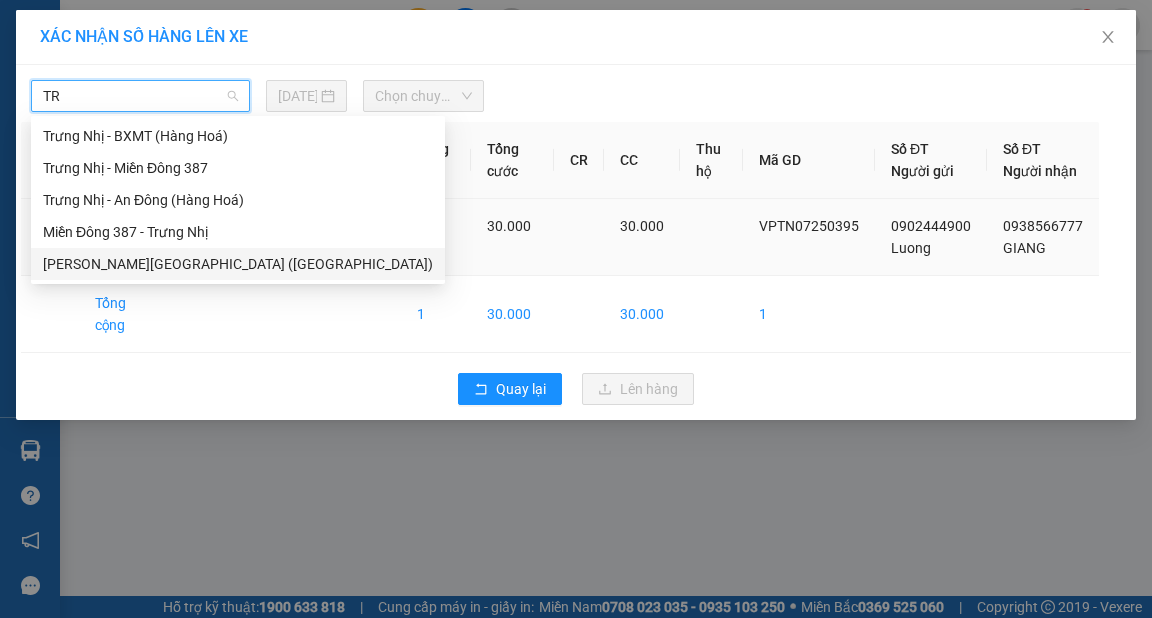 type 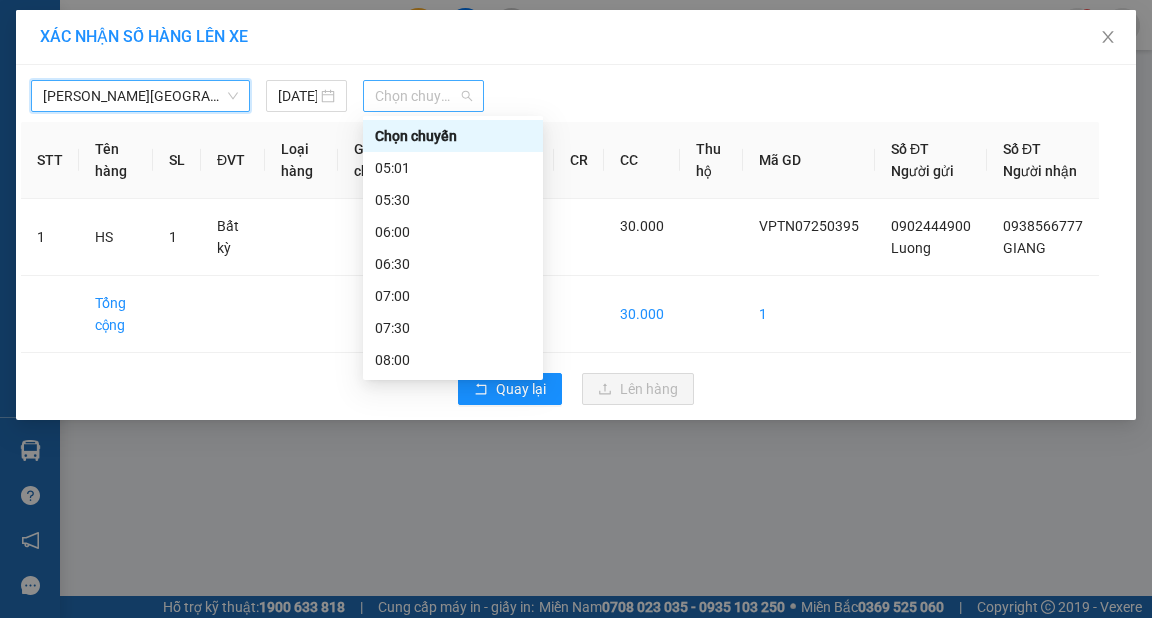 click on "Chọn chuyến" at bounding box center [423, 96] 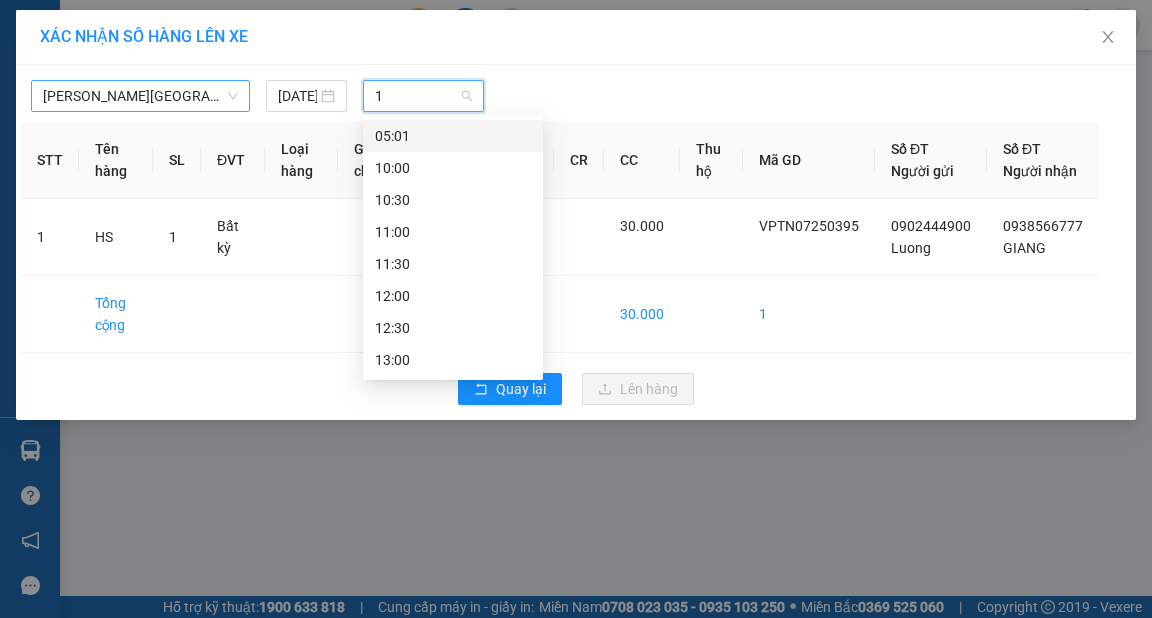 type on "17" 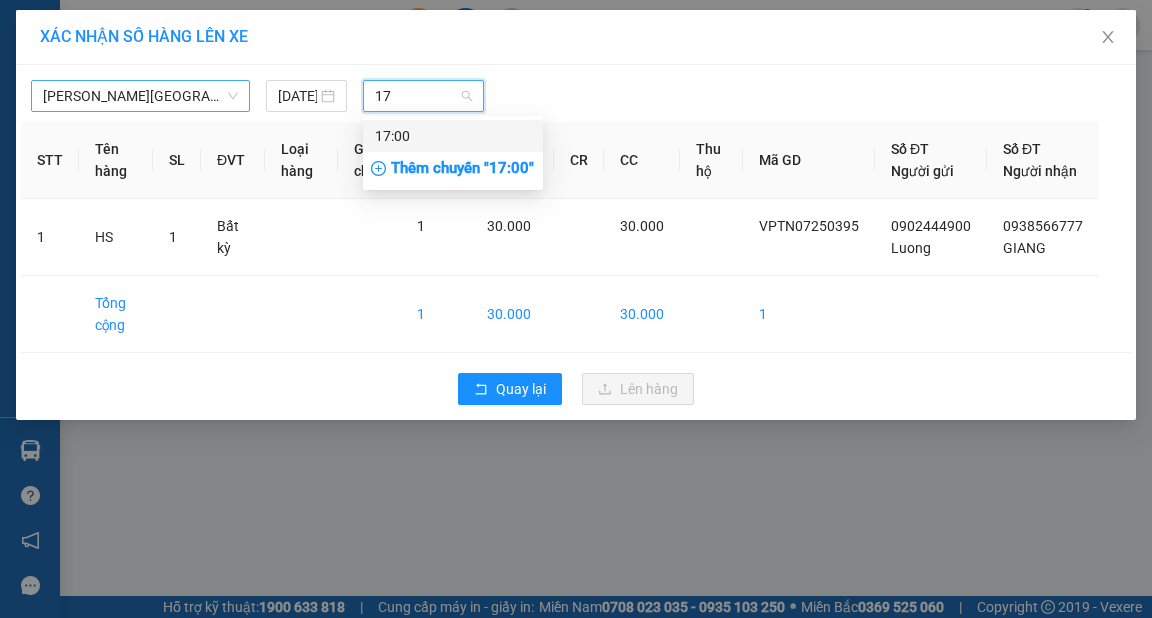 drag, startPoint x: 468, startPoint y: 144, endPoint x: 523, endPoint y: 176, distance: 63.631752 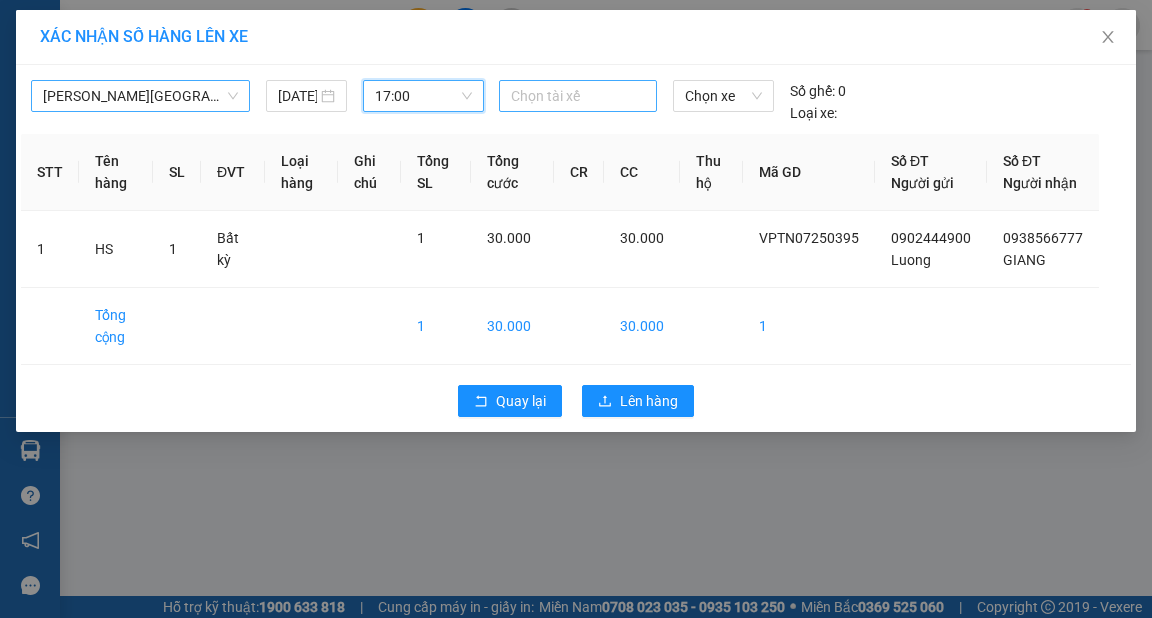 click at bounding box center [578, 96] 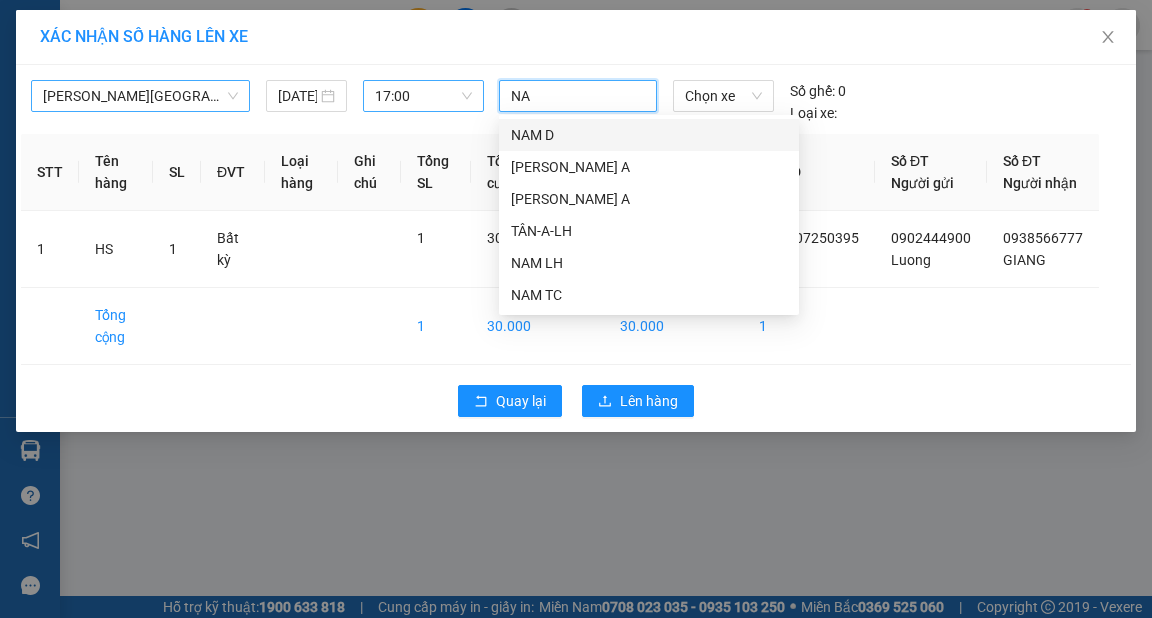 type on "NAM" 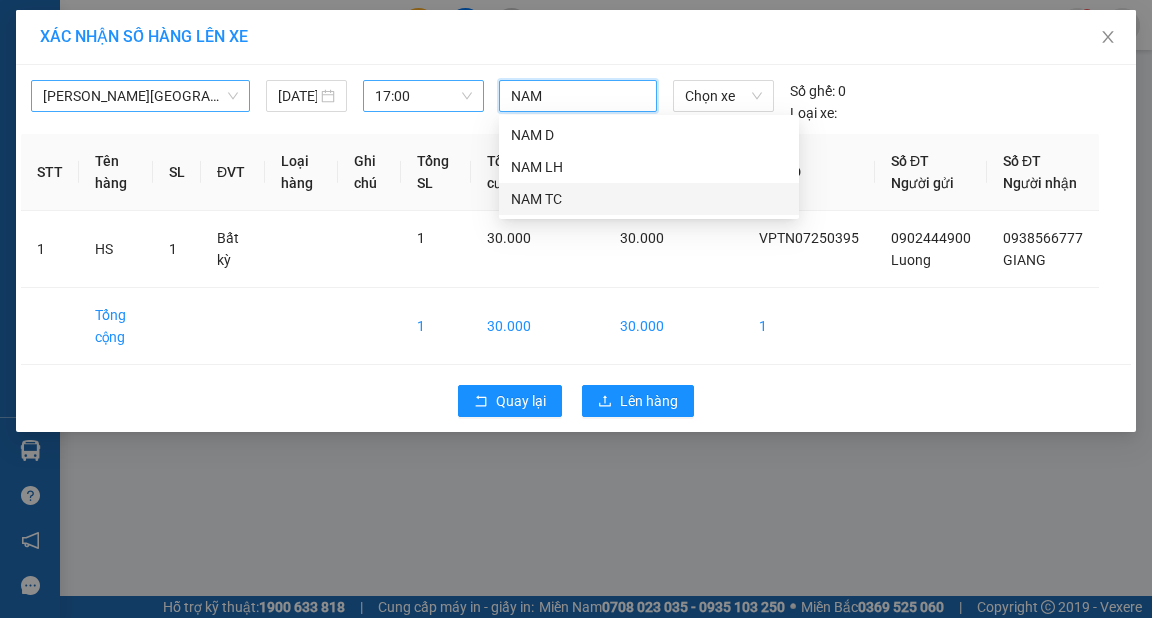 click on "NAM TC" at bounding box center [649, 199] 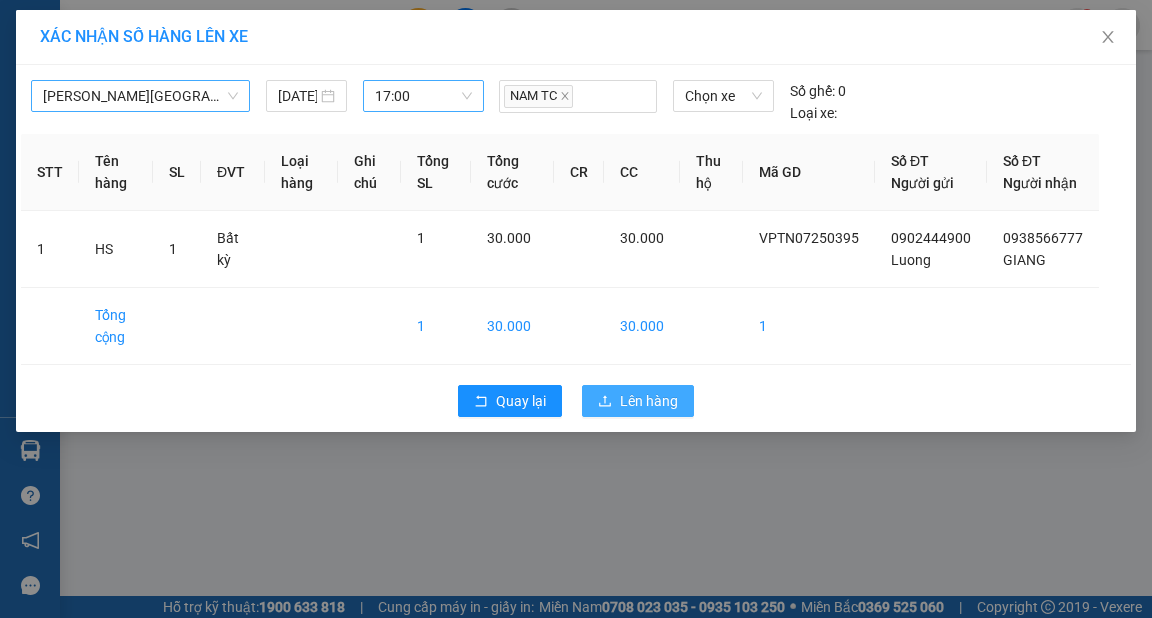 click on "Lên hàng" at bounding box center (649, 401) 